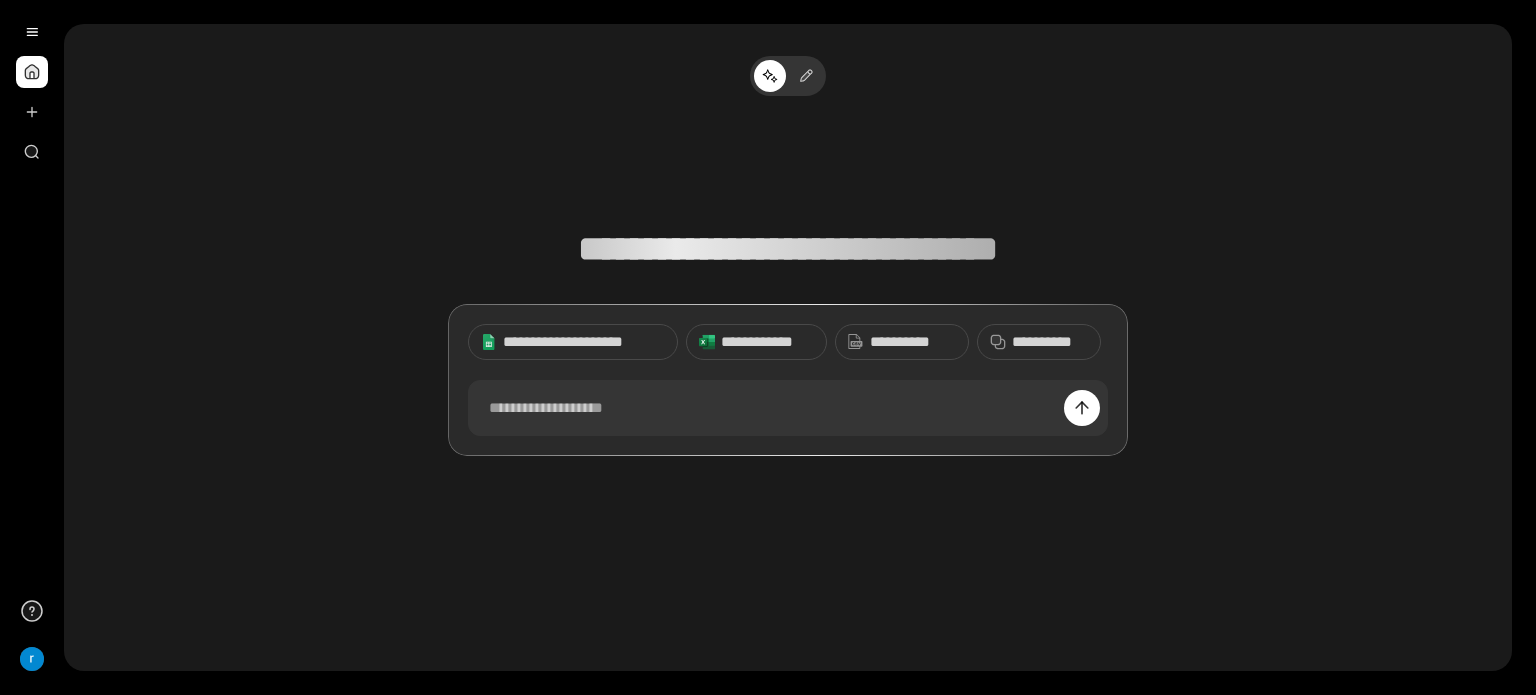 scroll, scrollTop: 0, scrollLeft: 0, axis: both 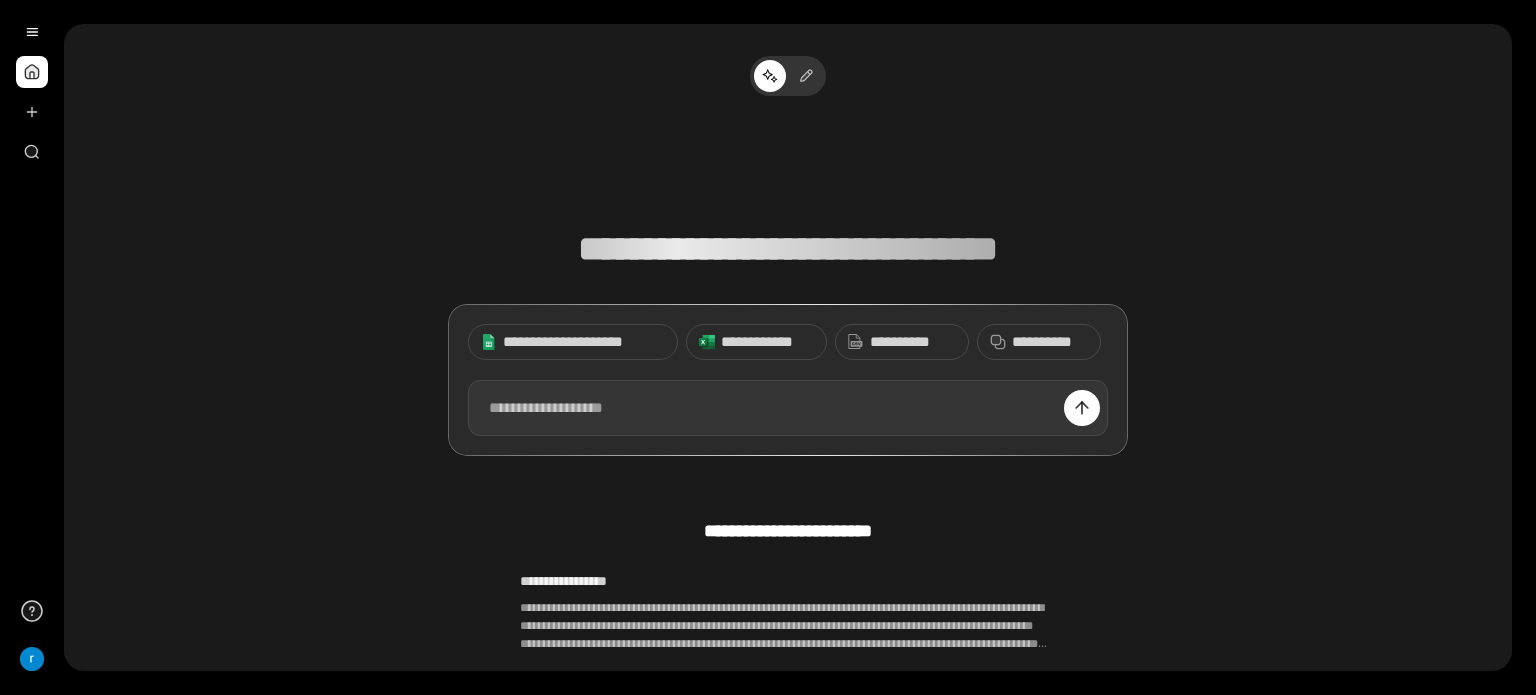 click at bounding box center (788, 408) 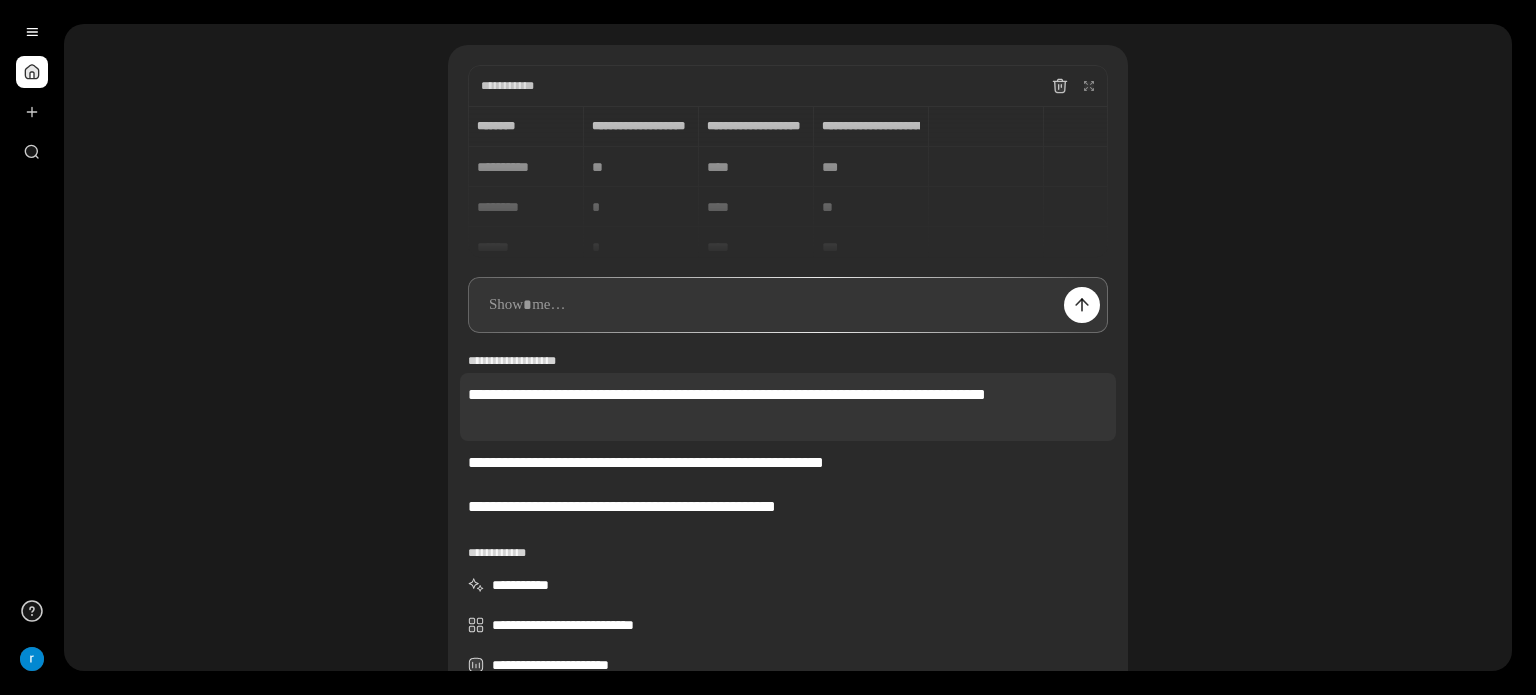scroll, scrollTop: 63, scrollLeft: 0, axis: vertical 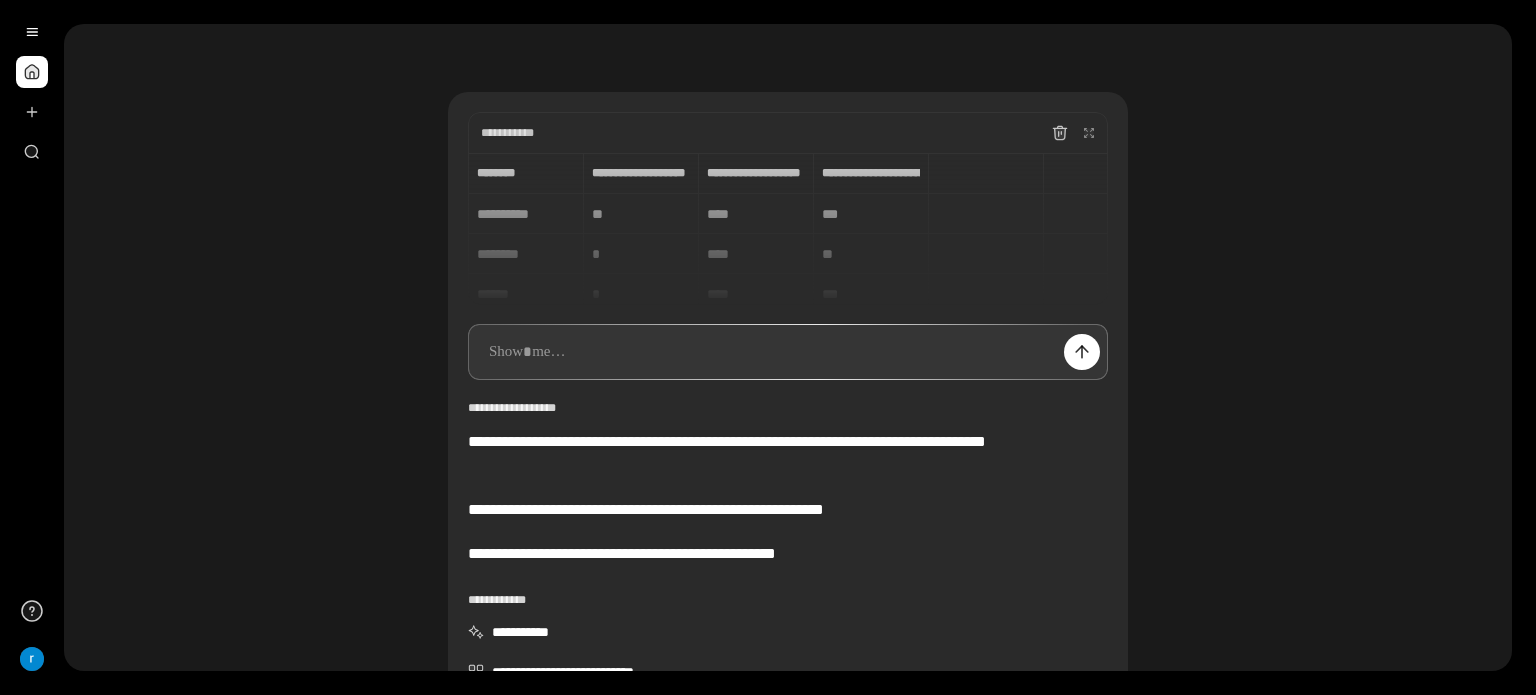 click at bounding box center (788, 352) 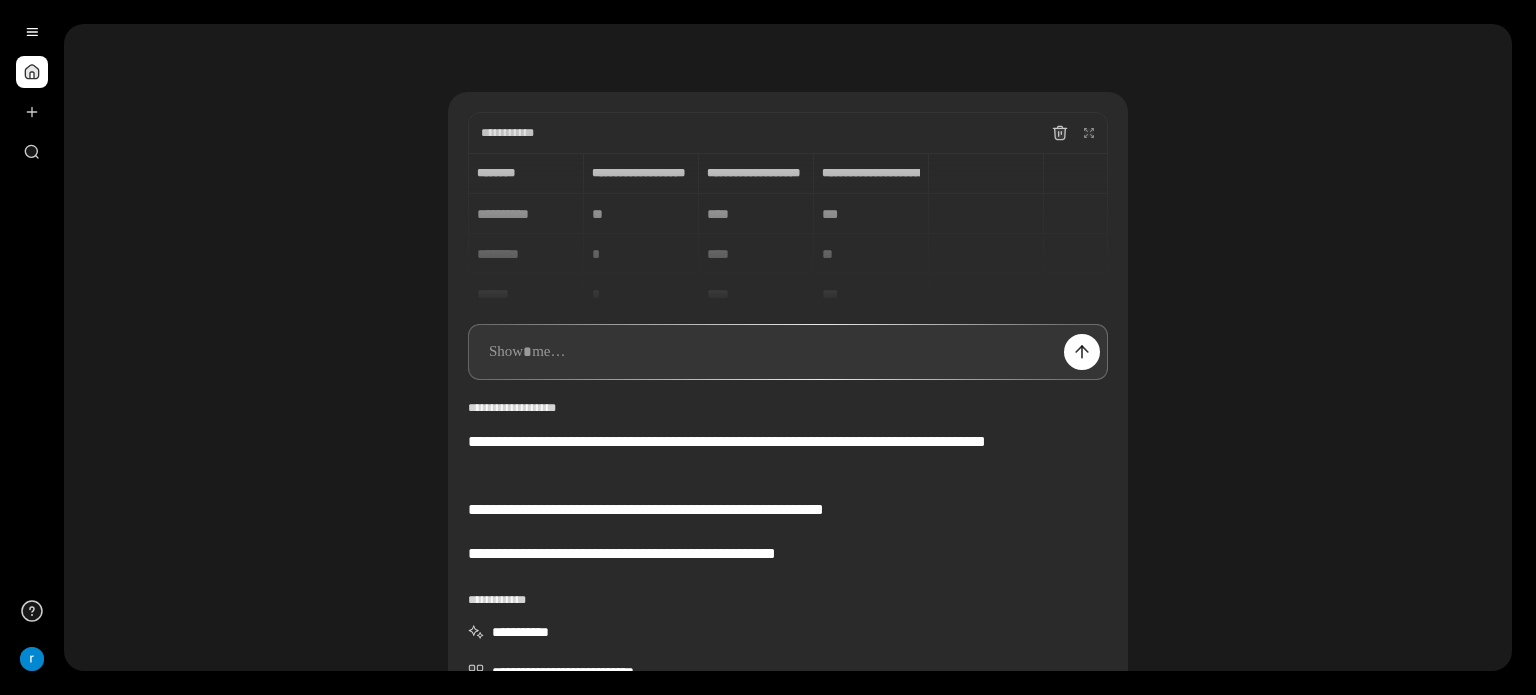 paste 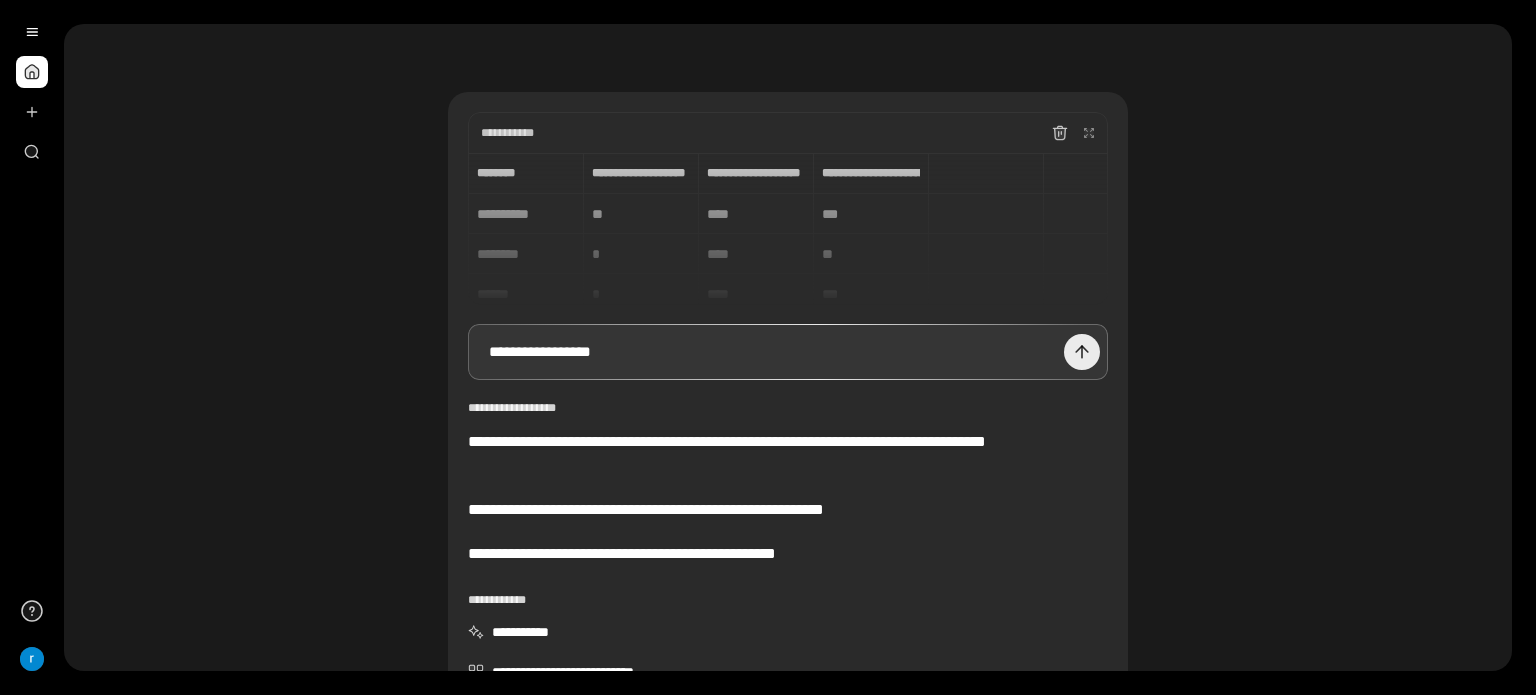 click at bounding box center [1082, 352] 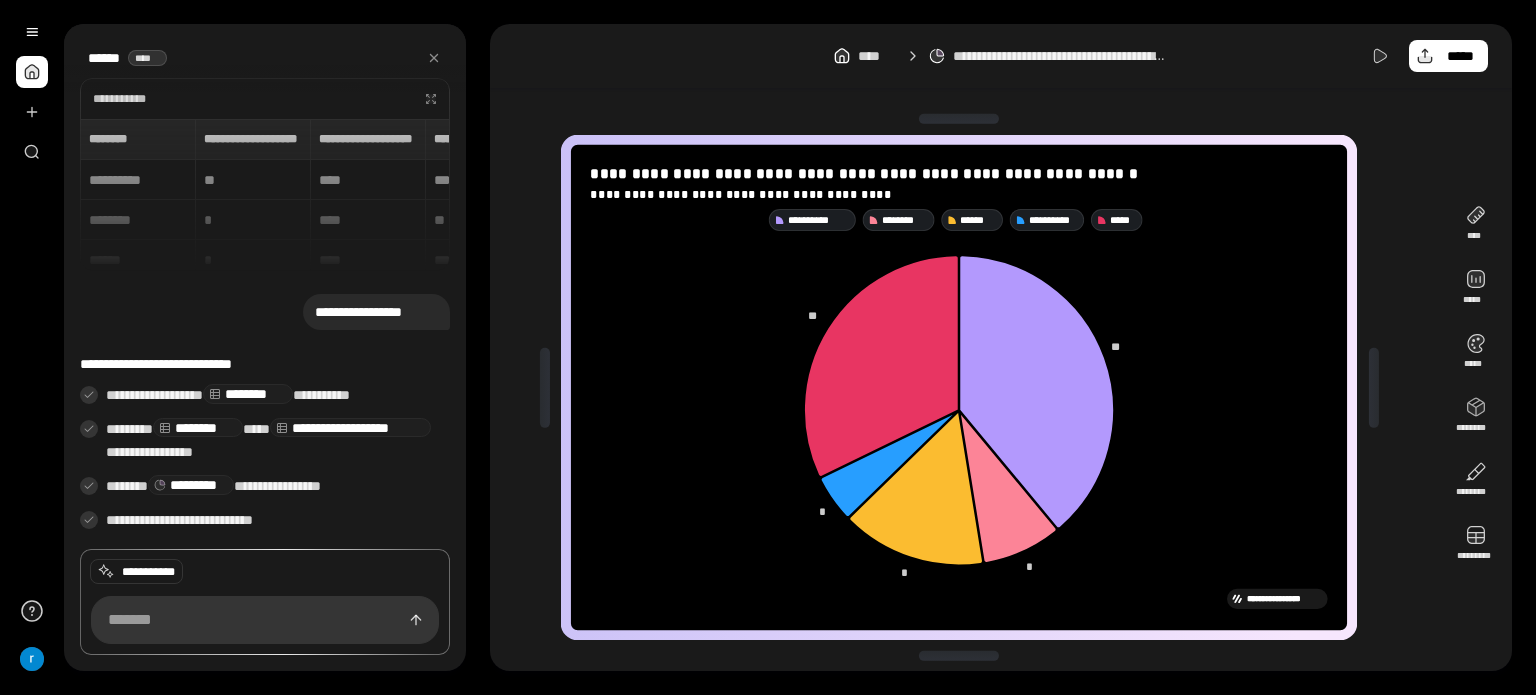 click on "**********" at bounding box center (265, 195) 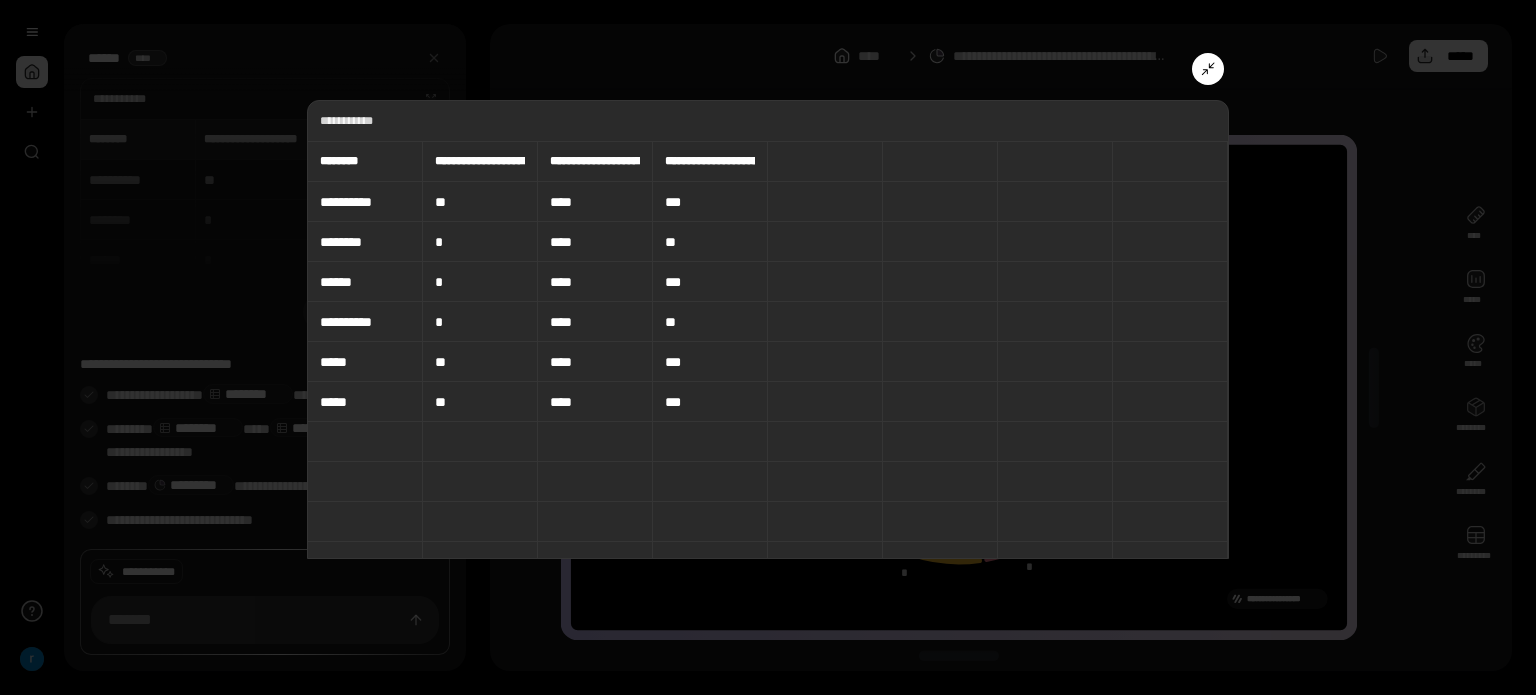click at bounding box center [768, 347] 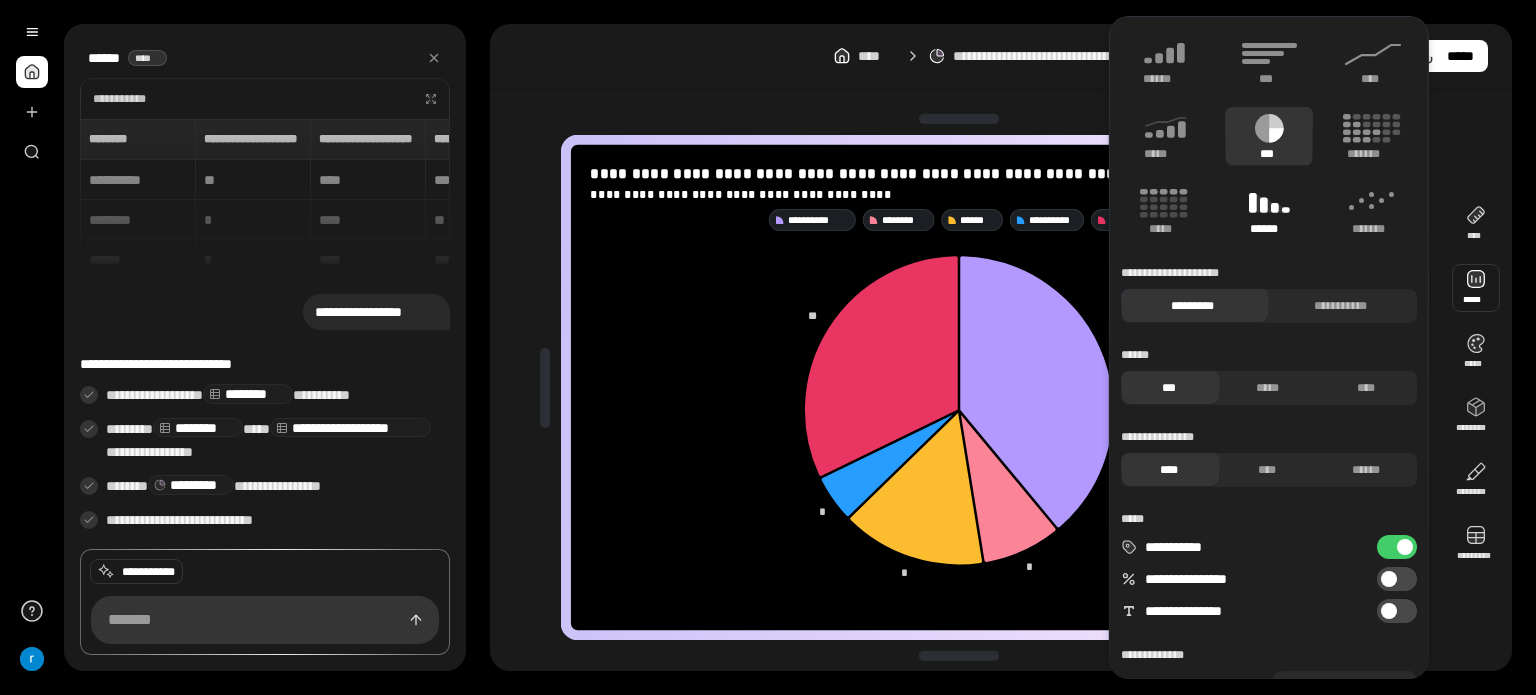 click on "******" at bounding box center (1269, 229) 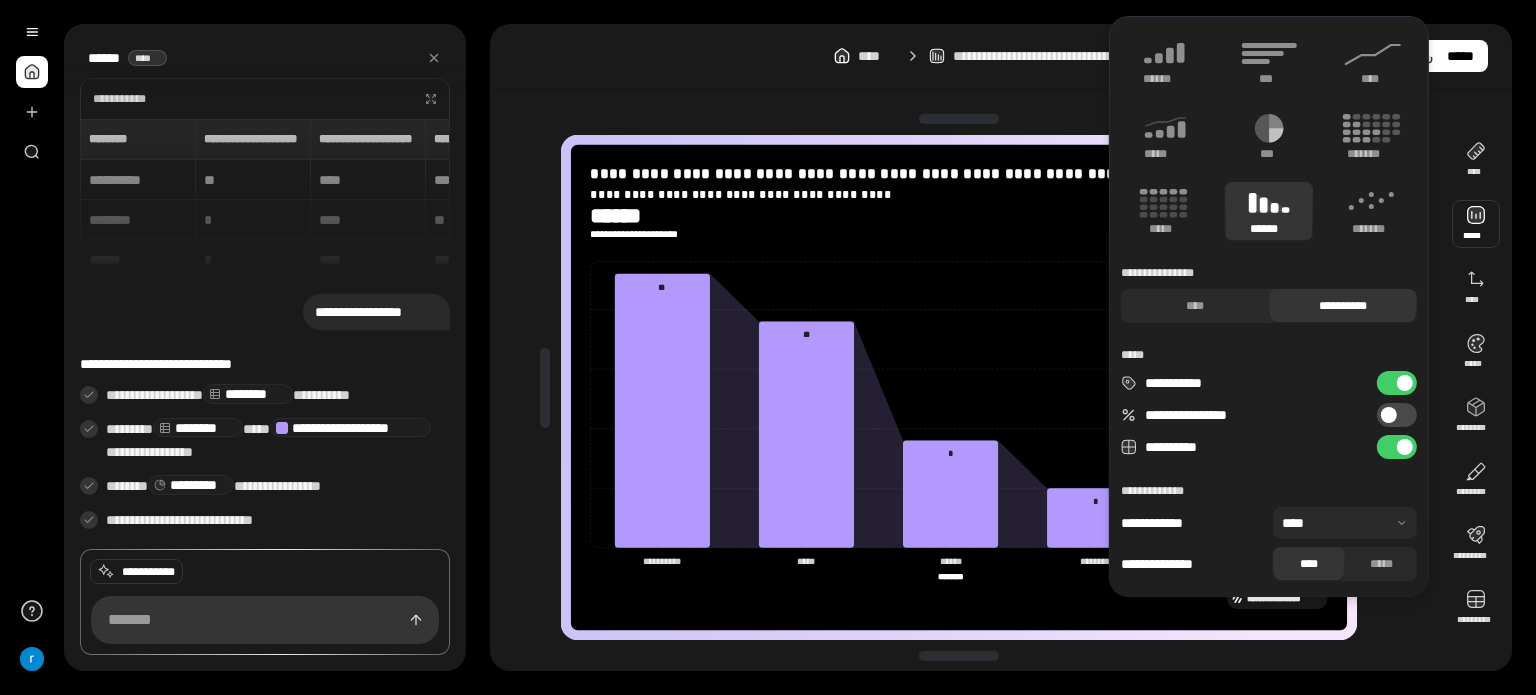 click on "**********" at bounding box center [959, 392] 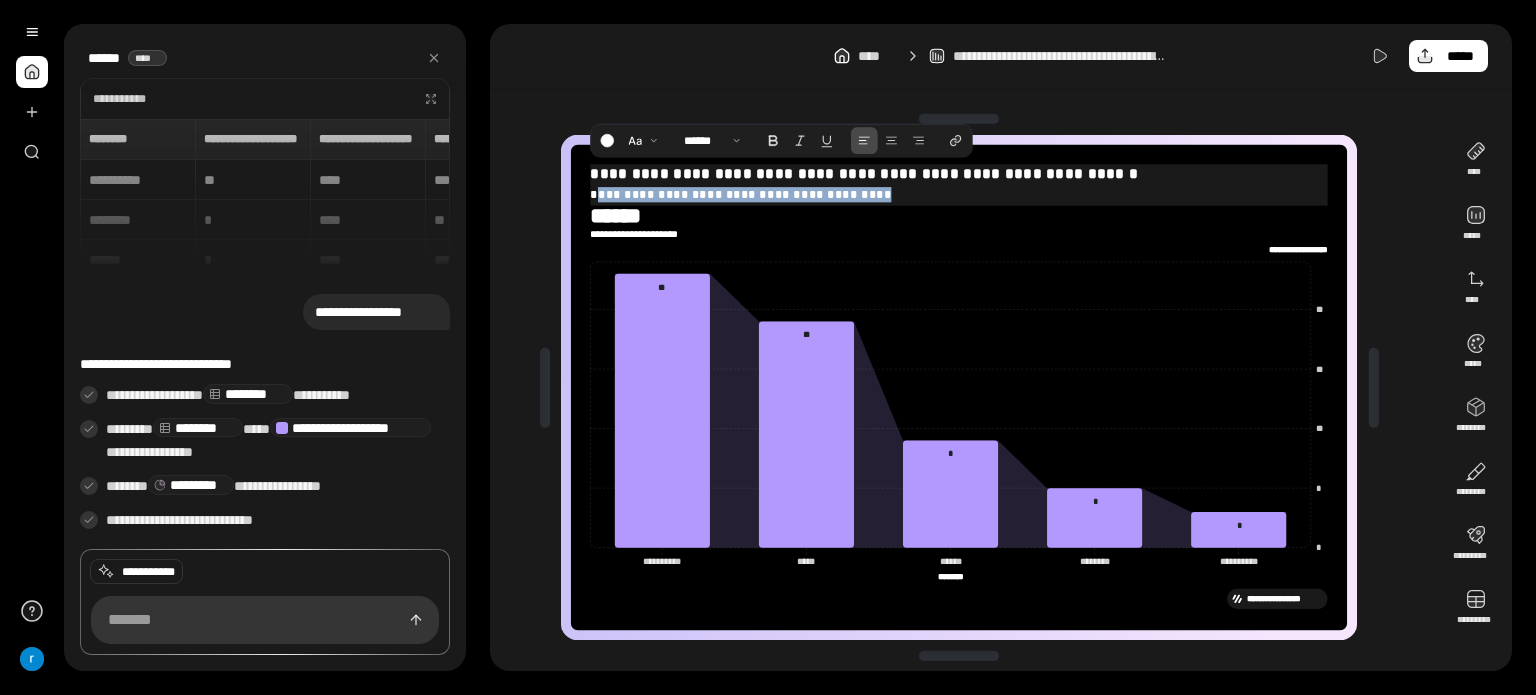 drag, startPoint x: 596, startPoint y: 191, endPoint x: 880, endPoint y: 197, distance: 284.0634 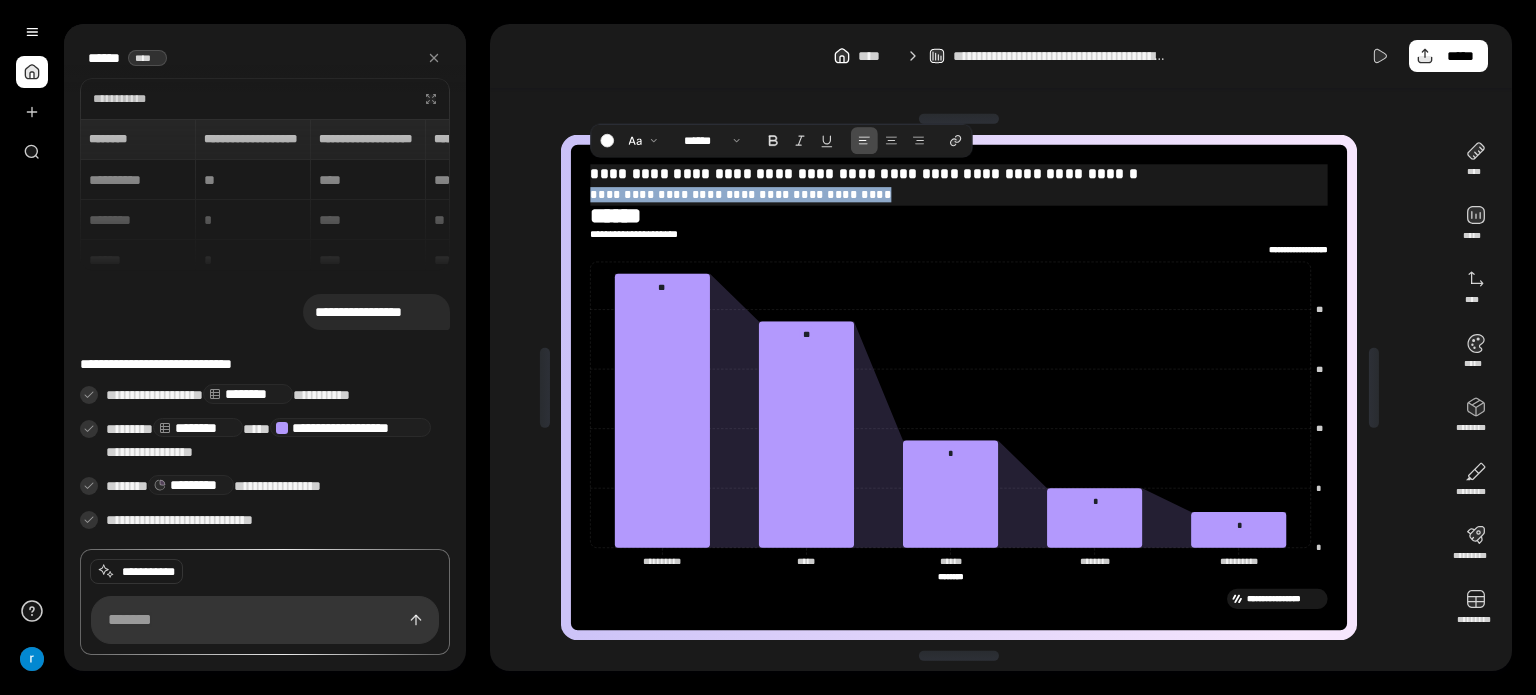 drag, startPoint x: 592, startPoint y: 193, endPoint x: 878, endPoint y: 186, distance: 286.08566 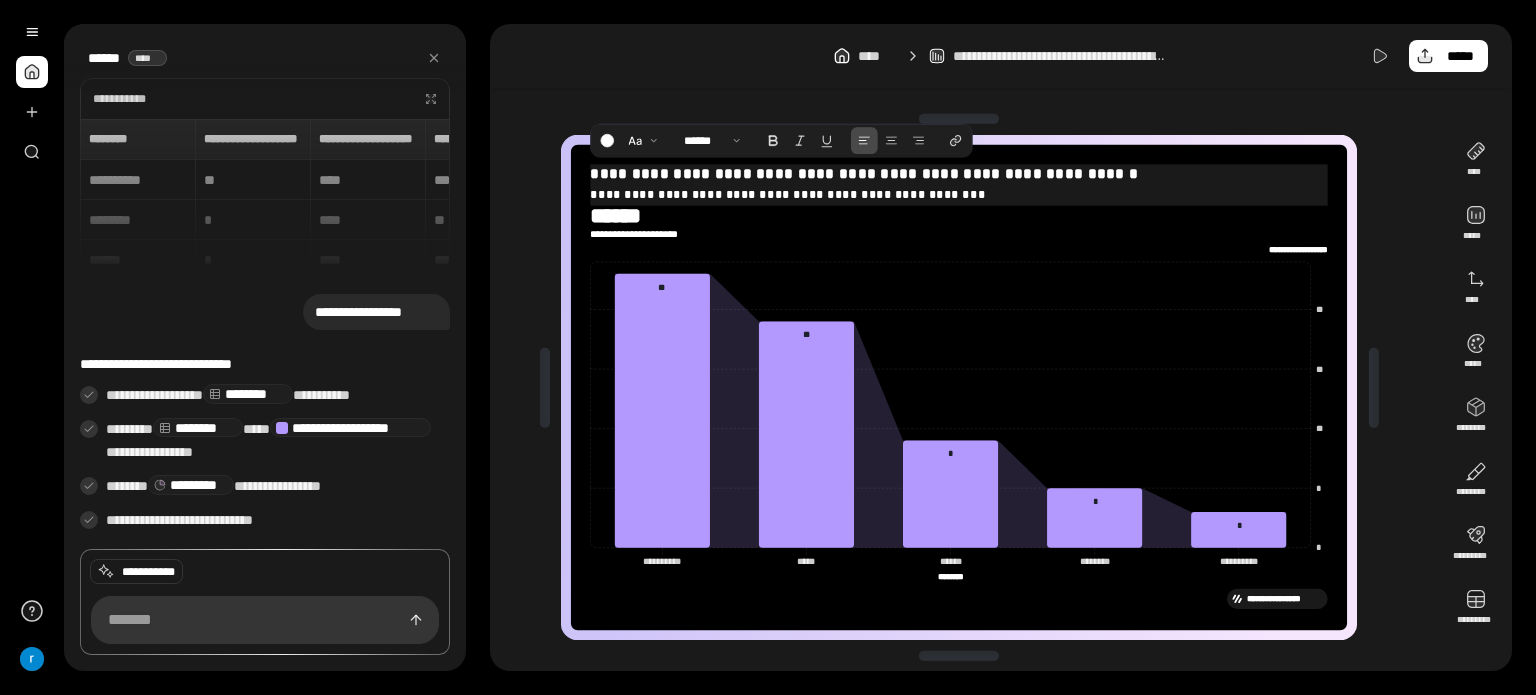 click on "**********" at bounding box center (959, 194) 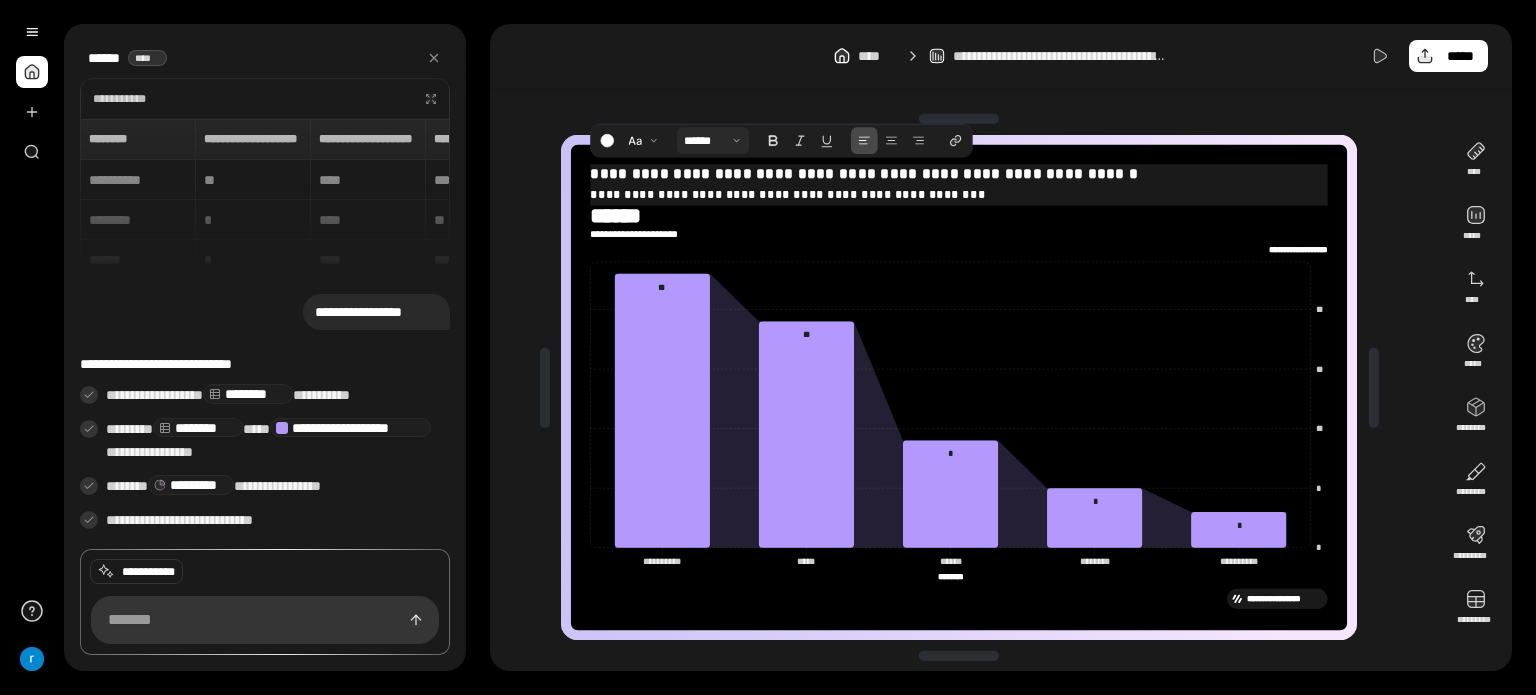 click at bounding box center [713, 140] 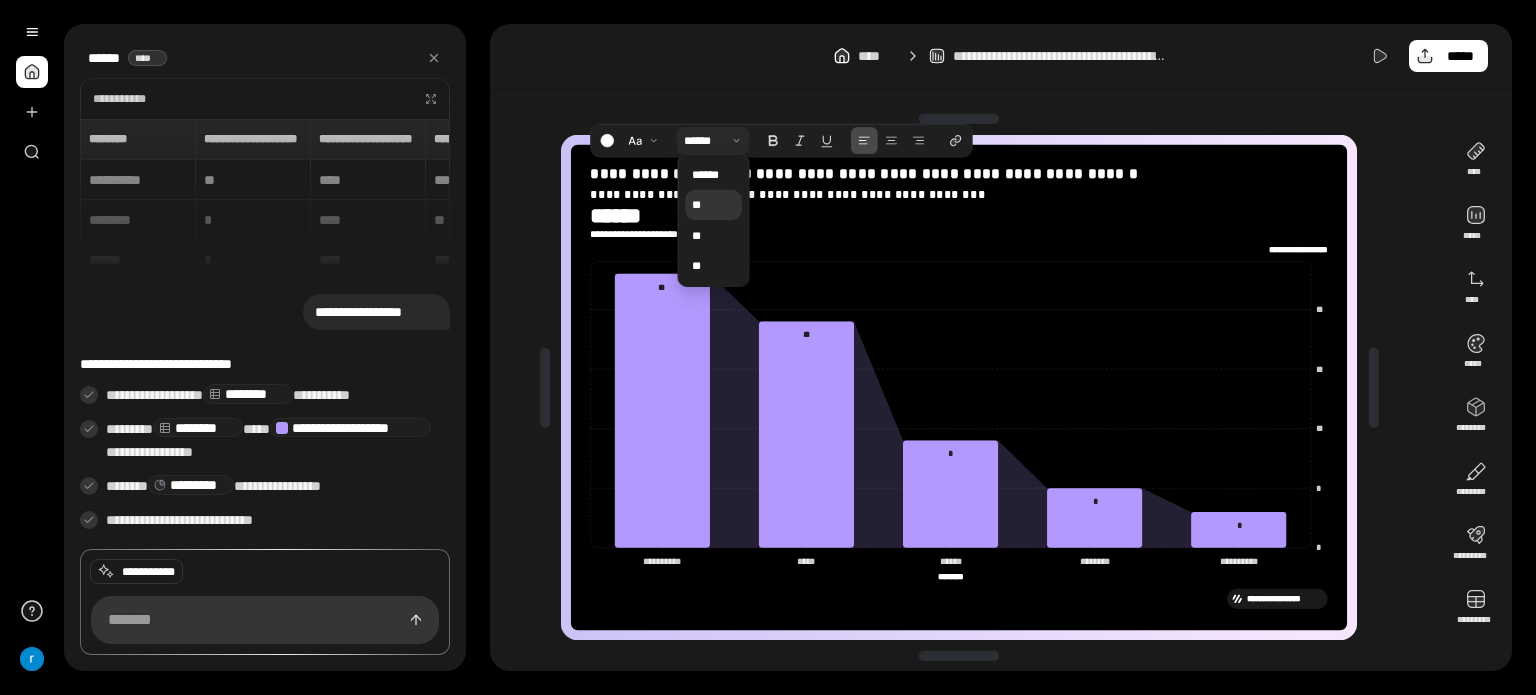 click on "**" at bounding box center [714, 205] 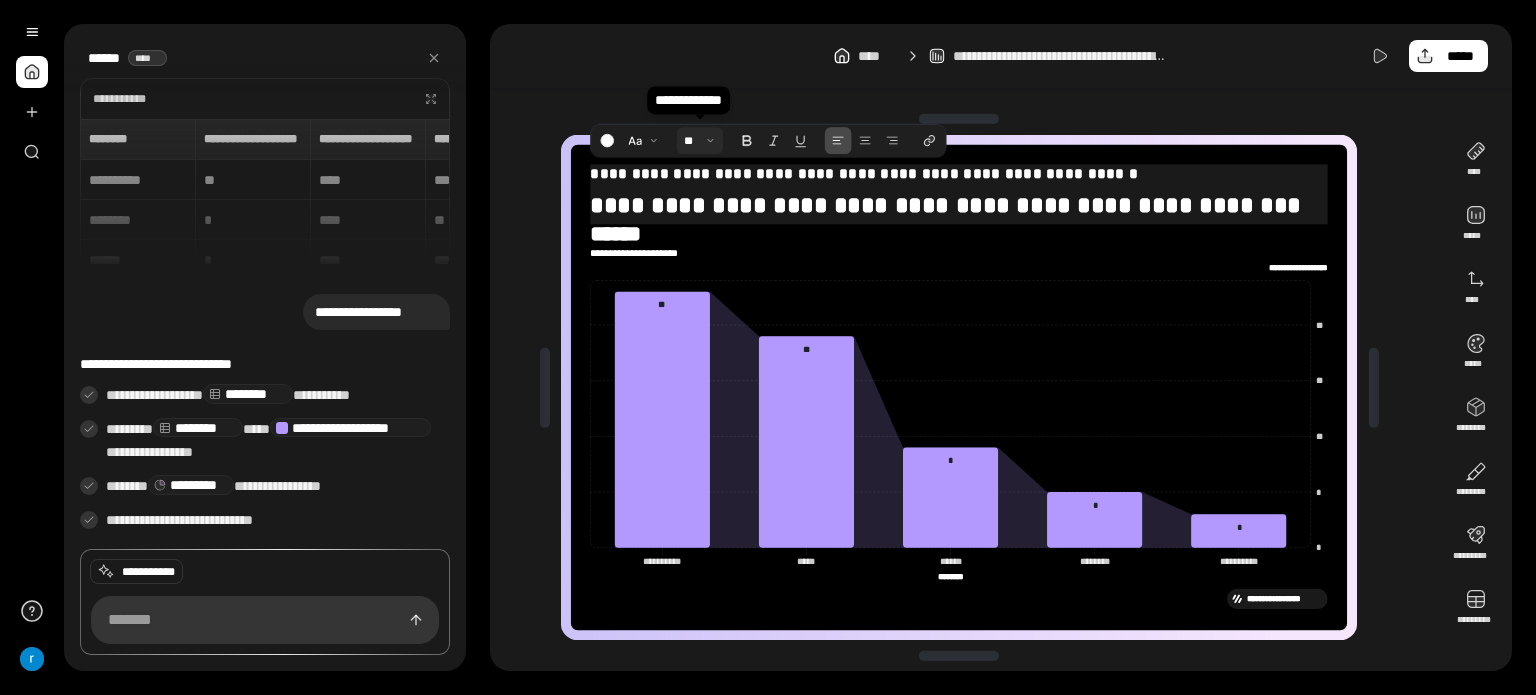 click at bounding box center (700, 140) 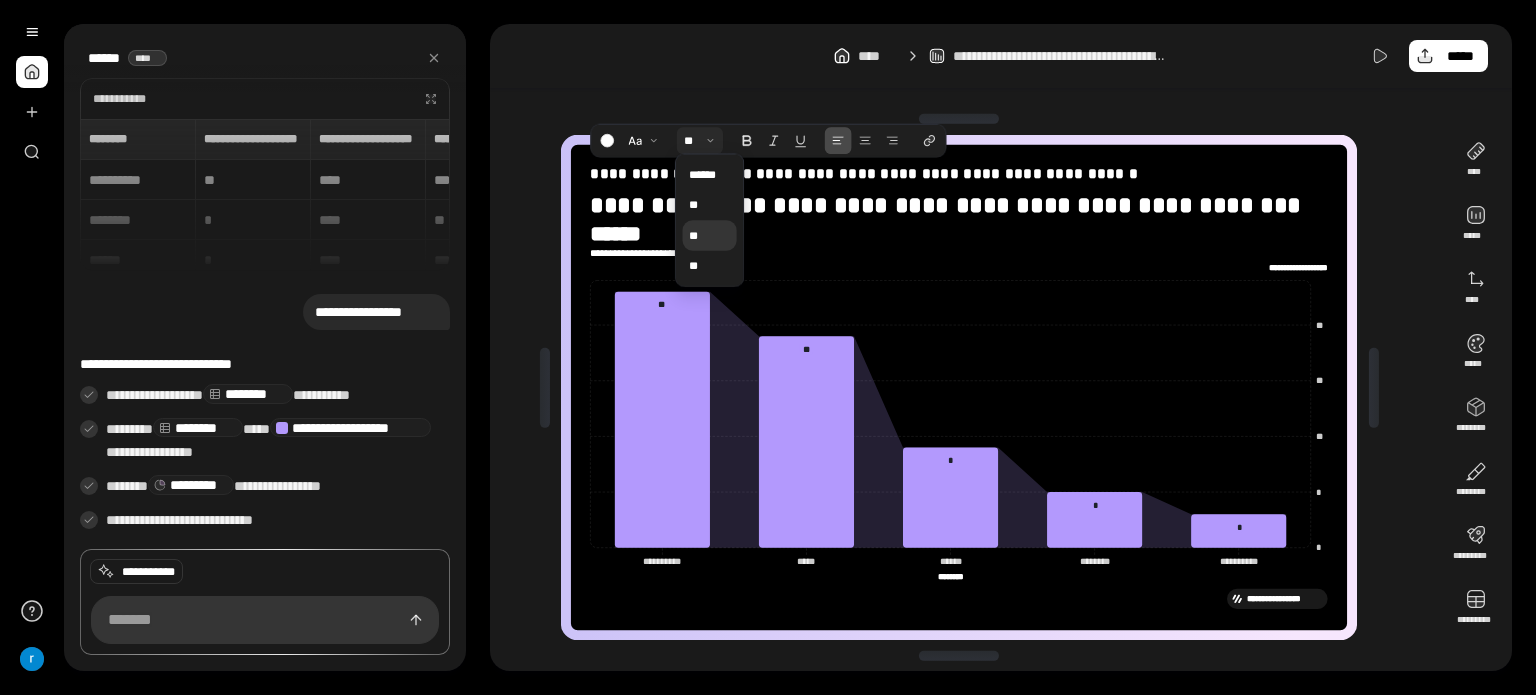 click on "**" at bounding box center [710, 235] 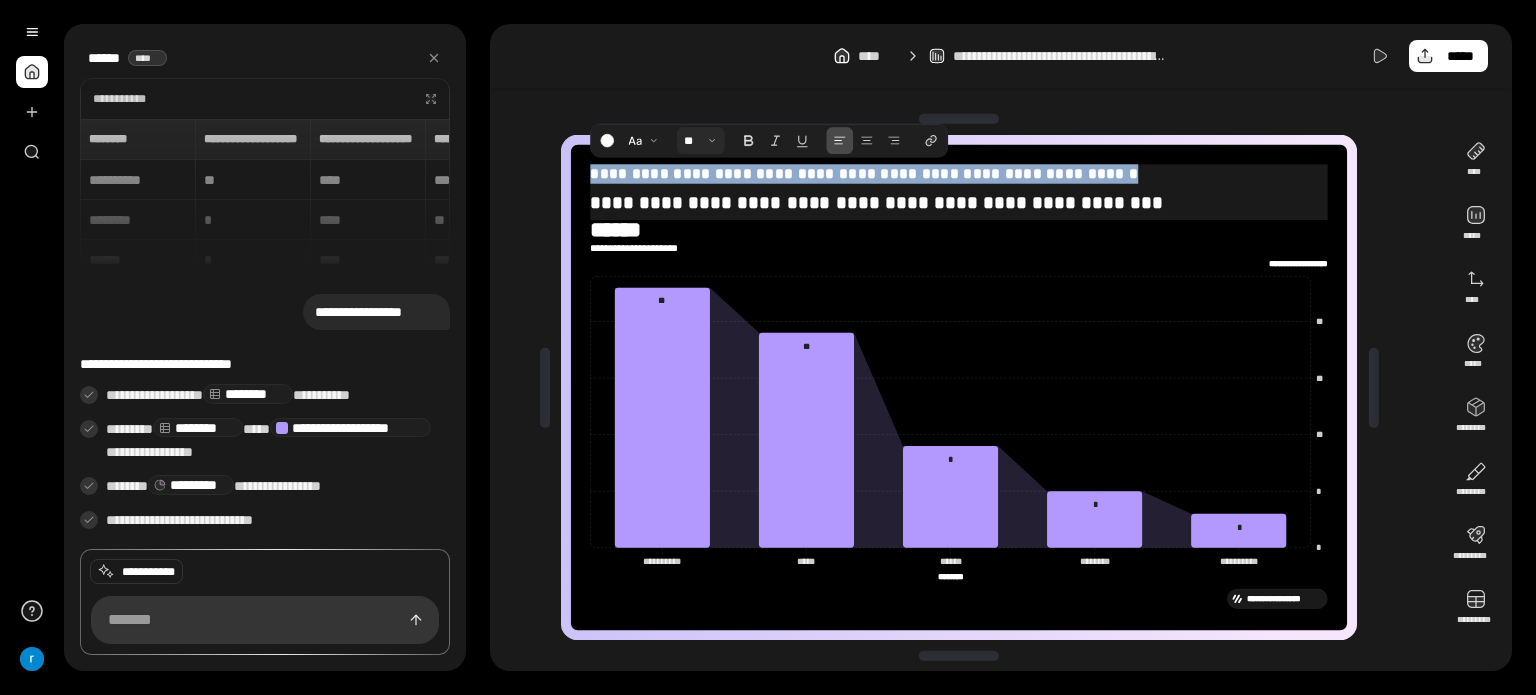 drag, startPoint x: 592, startPoint y: 169, endPoint x: 1112, endPoint y: 167, distance: 520.00385 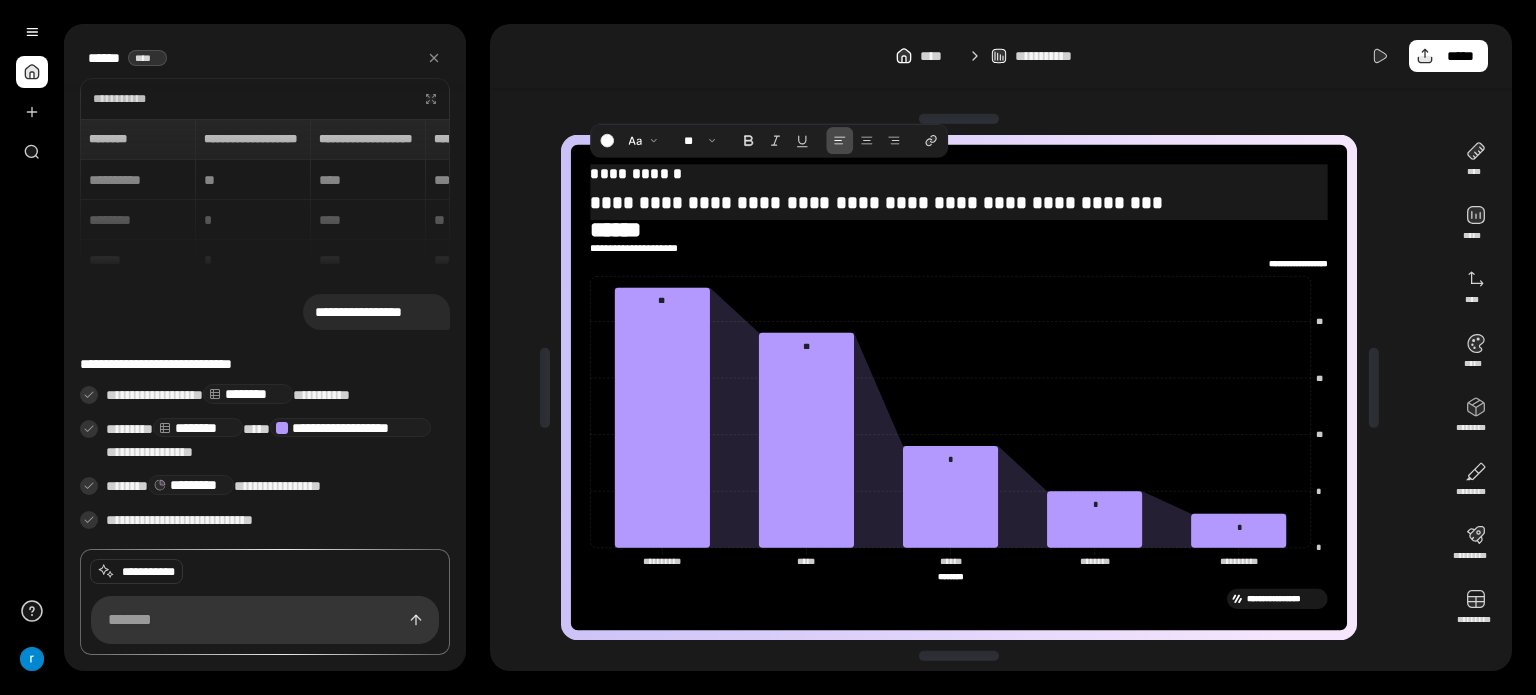 click at bounding box center [545, 387] 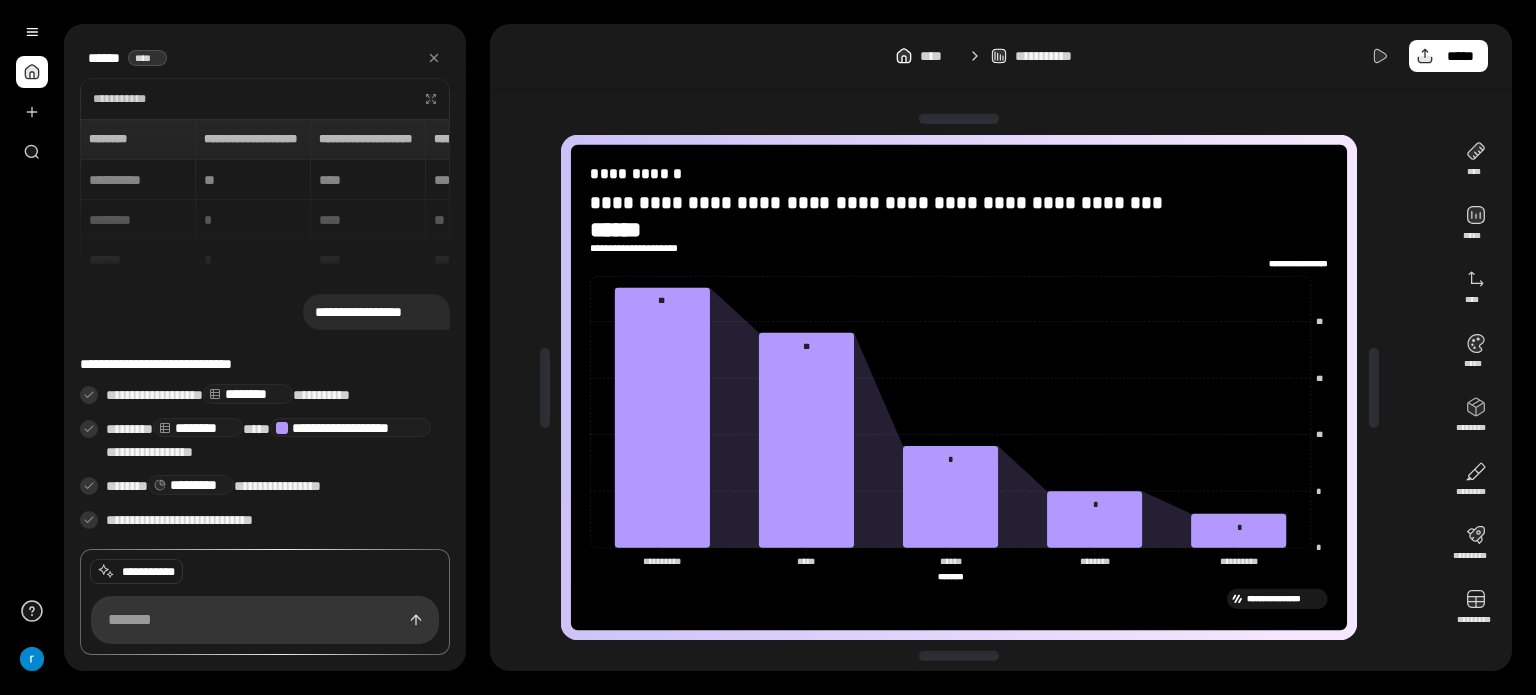 click on "******" at bounding box center (632, 229) 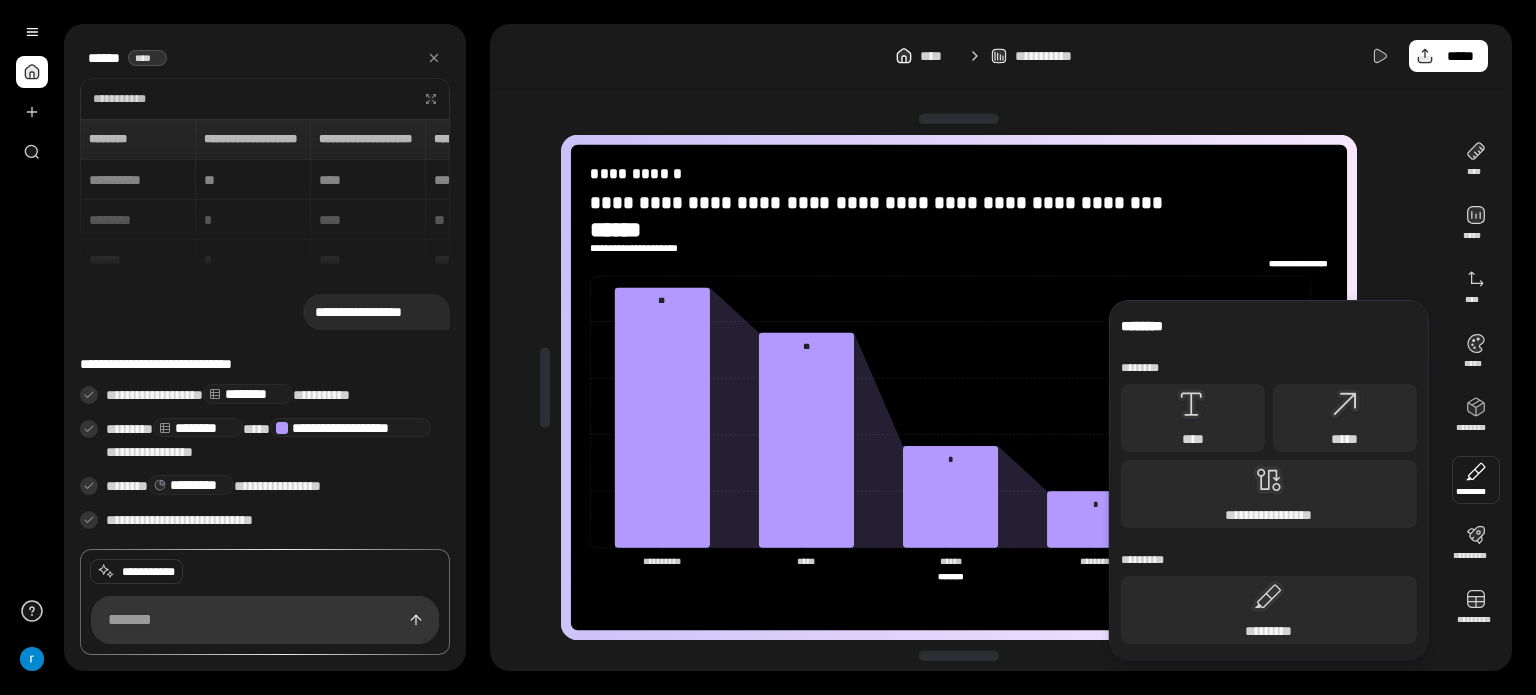 click at bounding box center [1476, 480] 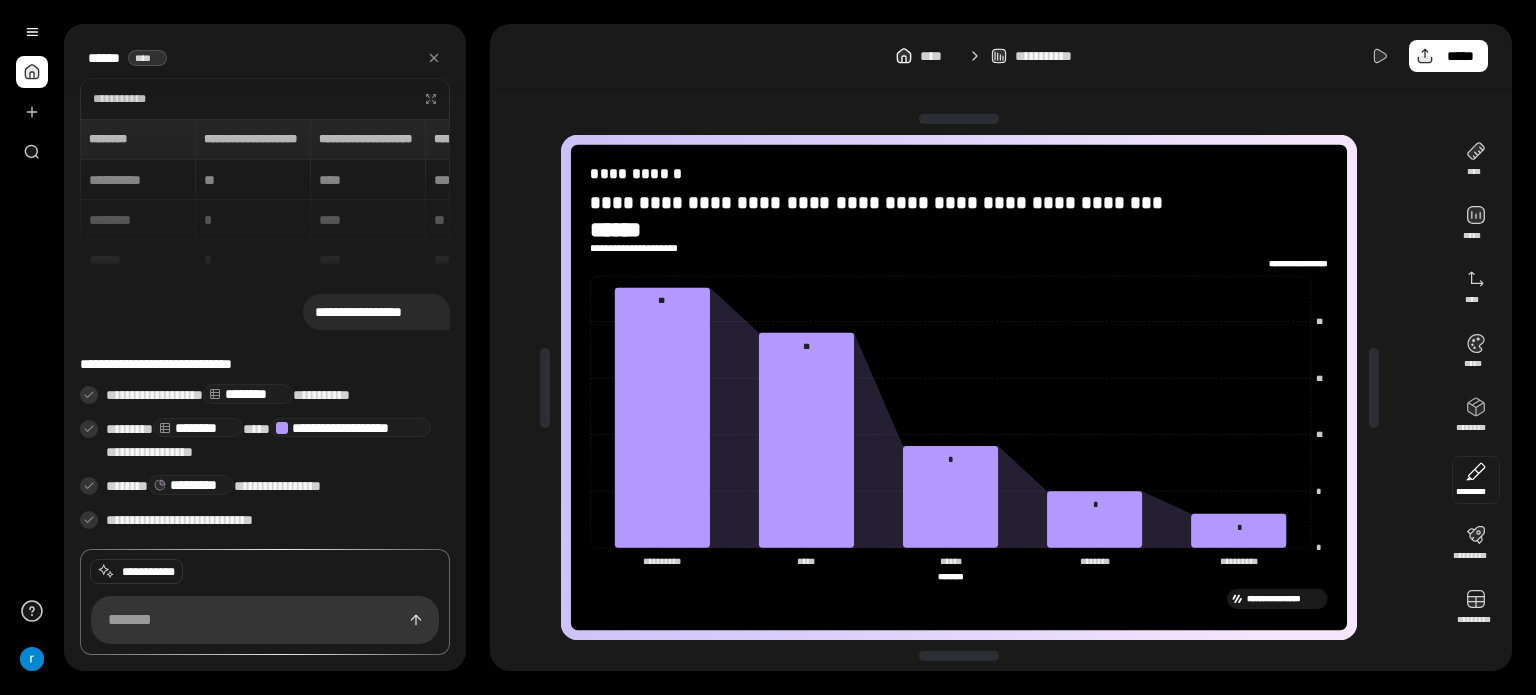 click at bounding box center (1476, 480) 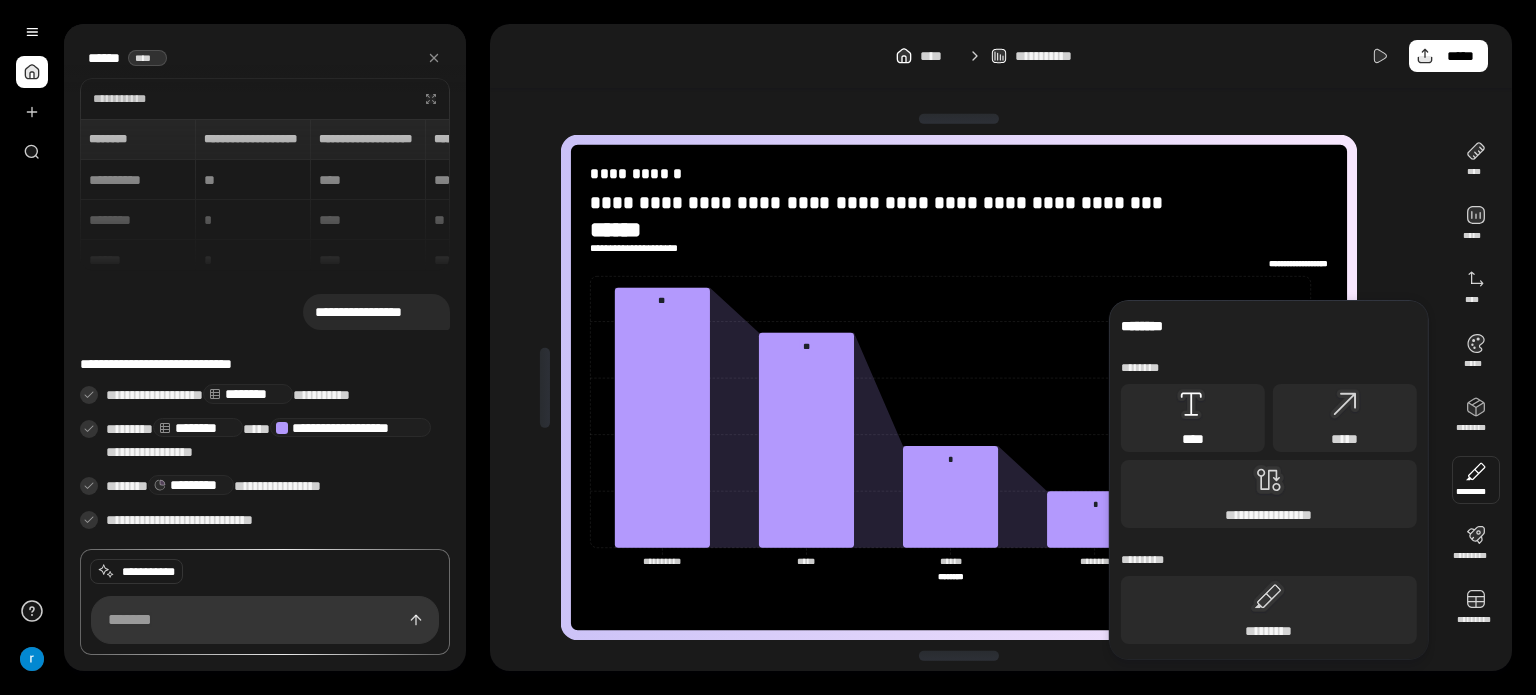 click on "****" at bounding box center (1193, 439) 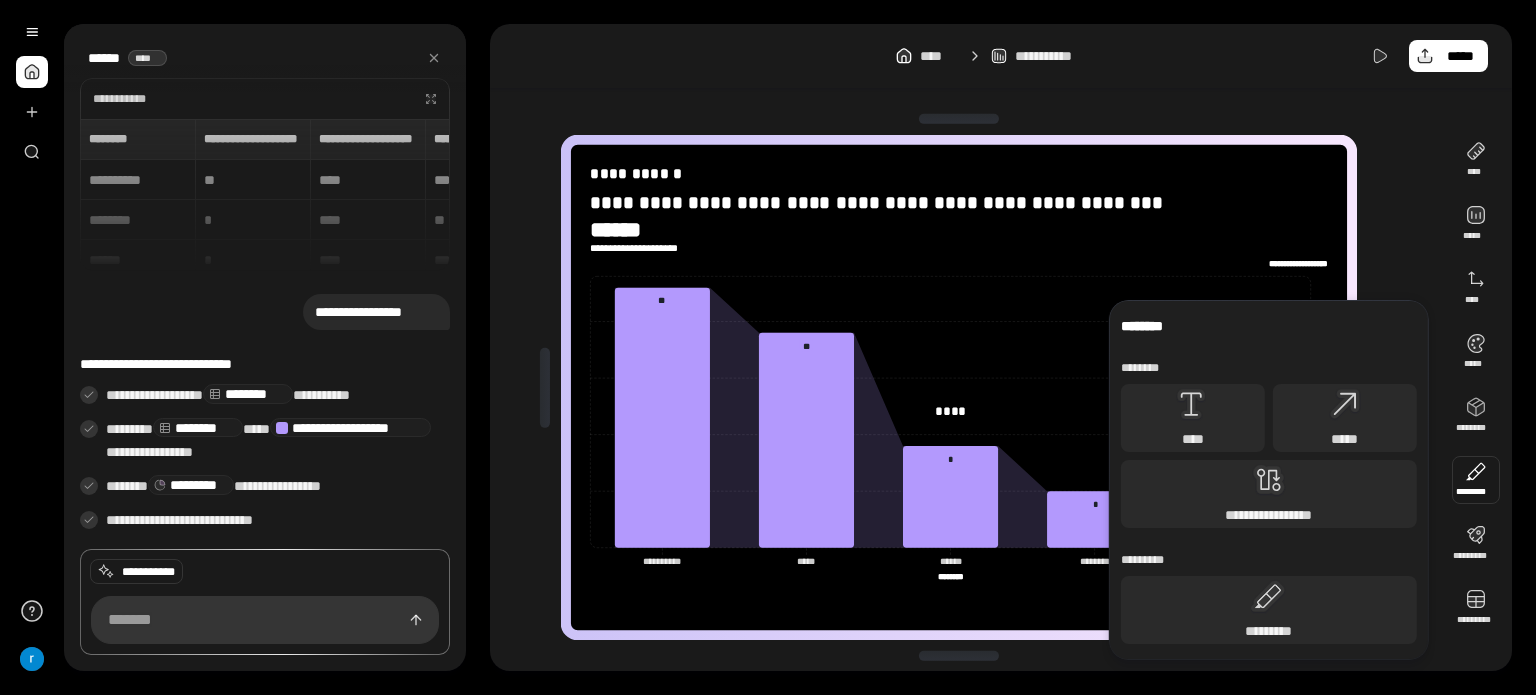 click at bounding box center (1476, 480) 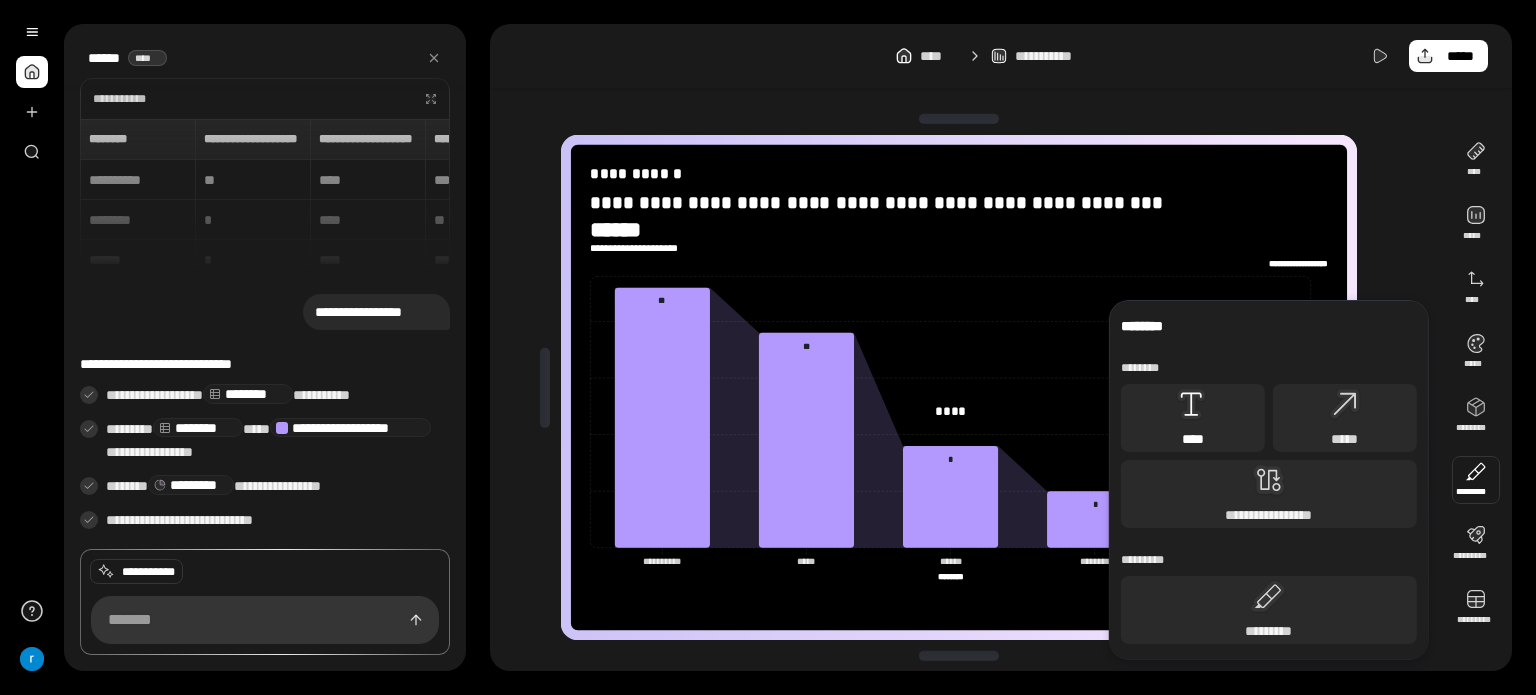 click 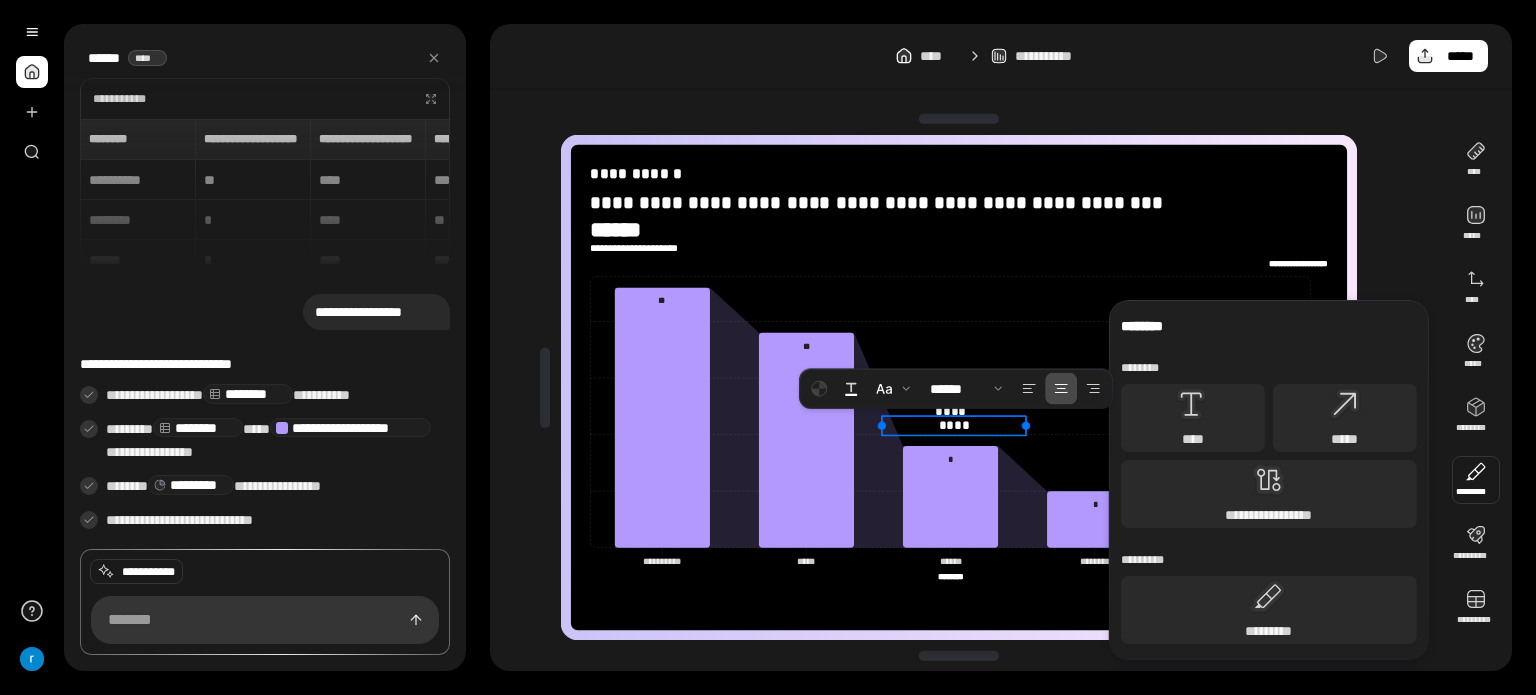 click at bounding box center [1476, 480] 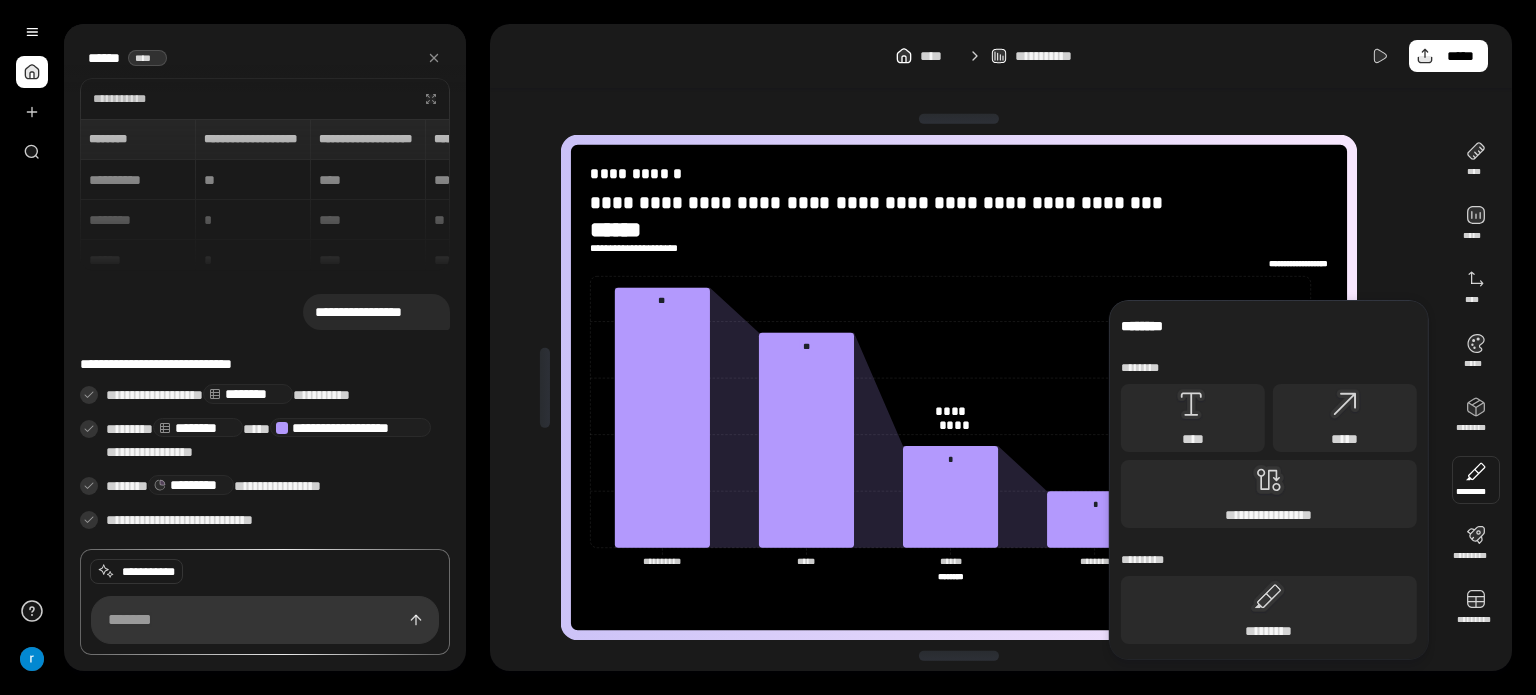 click at bounding box center (1476, 480) 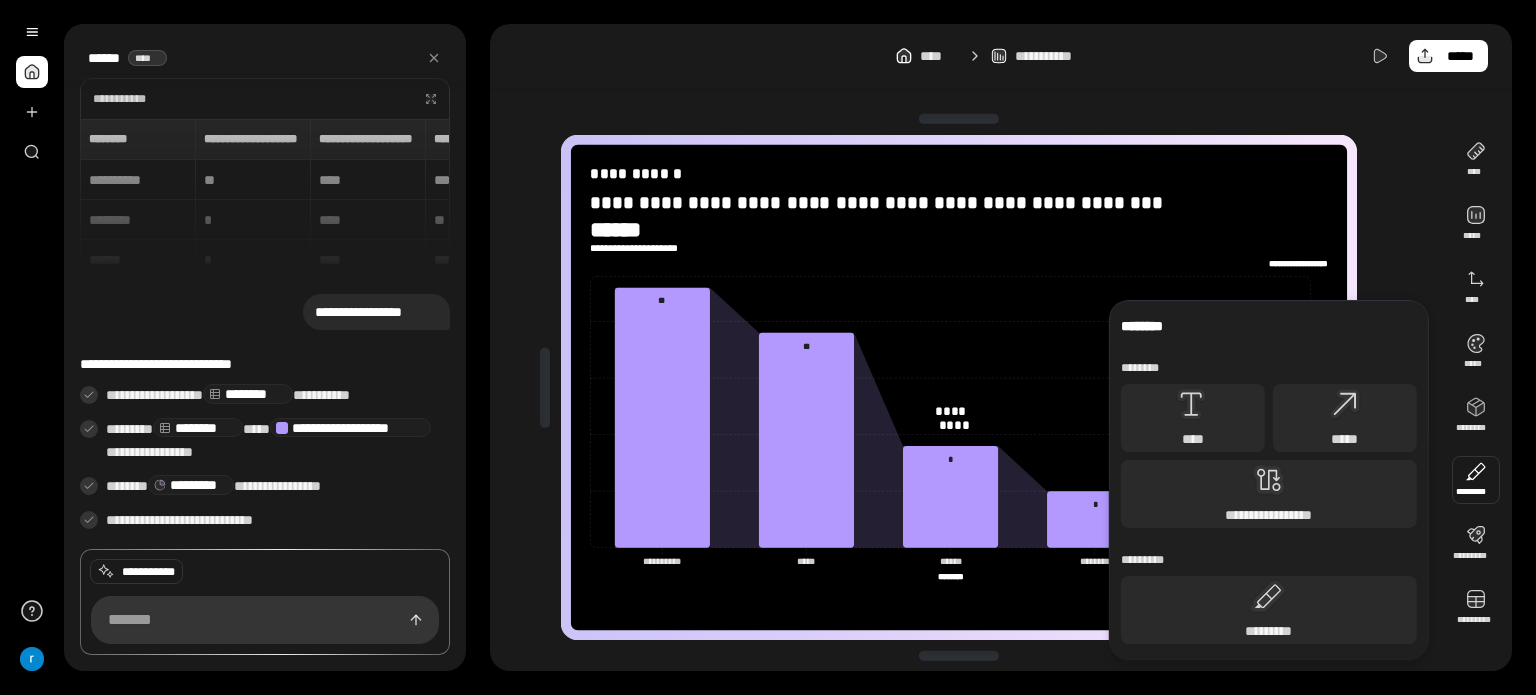 click at bounding box center [1476, 480] 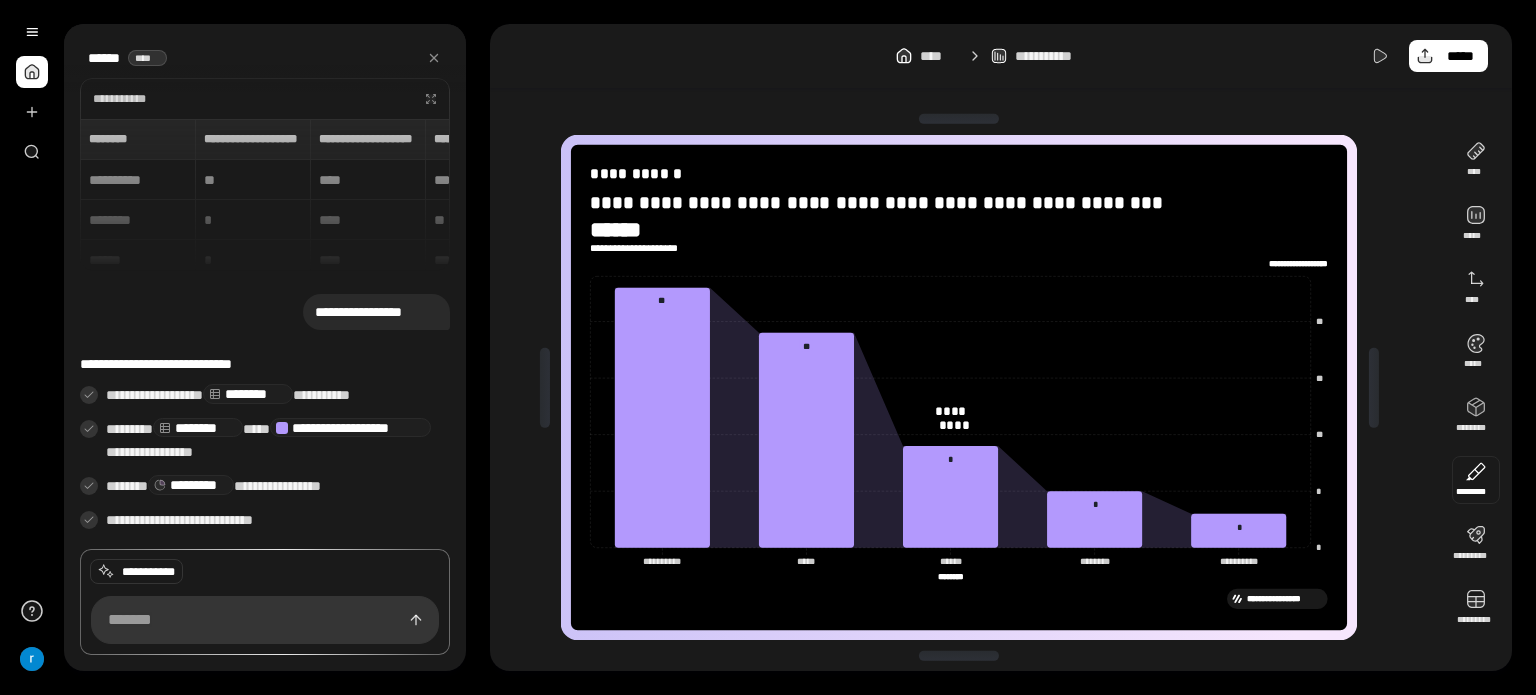 click at bounding box center [1476, 480] 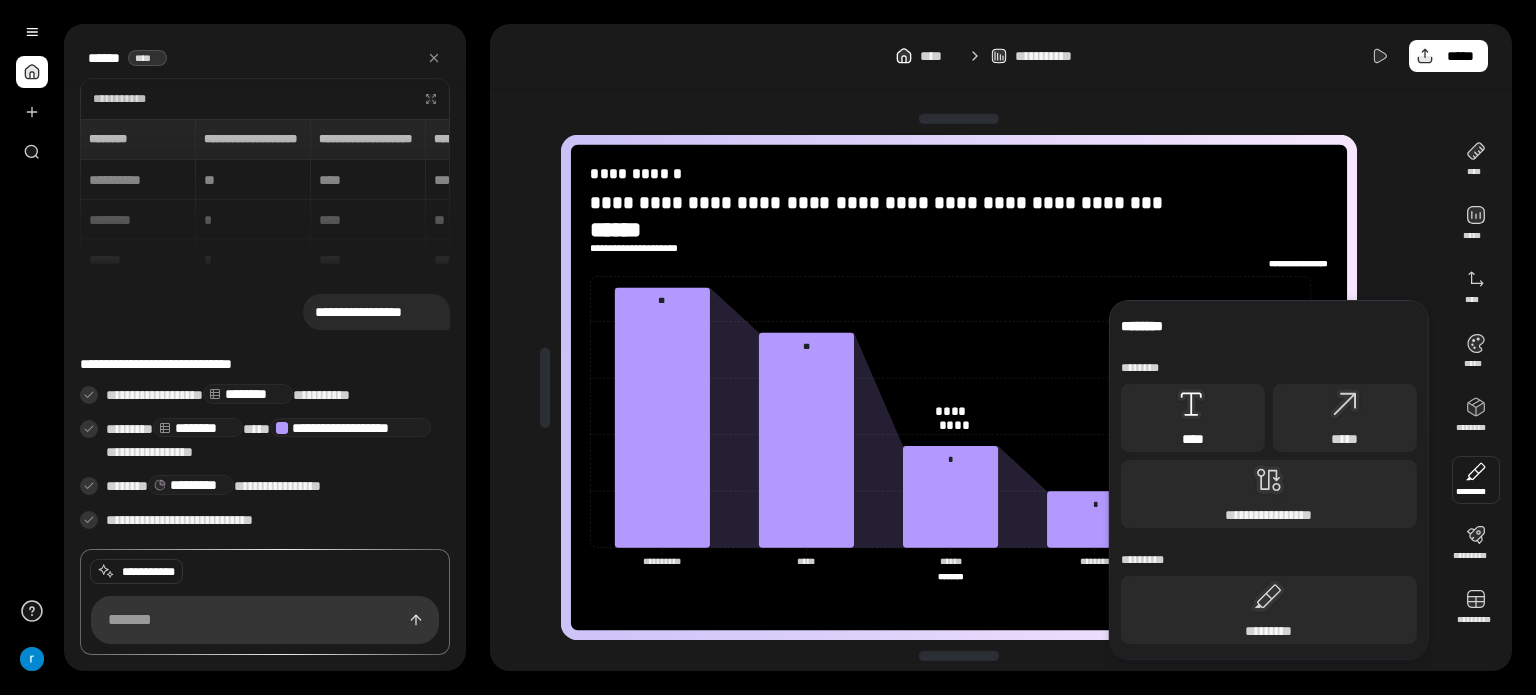 click on "****" at bounding box center (1193, 418) 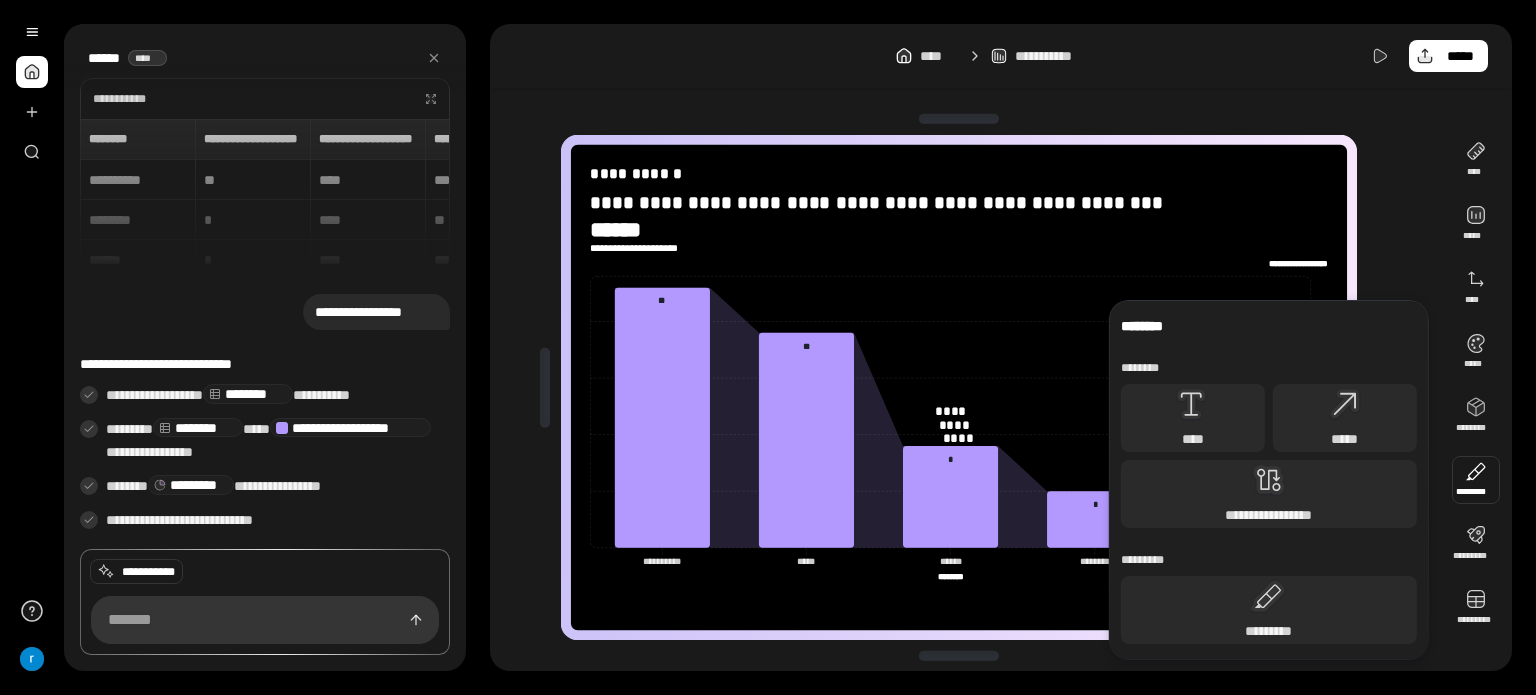 click at bounding box center (1476, 480) 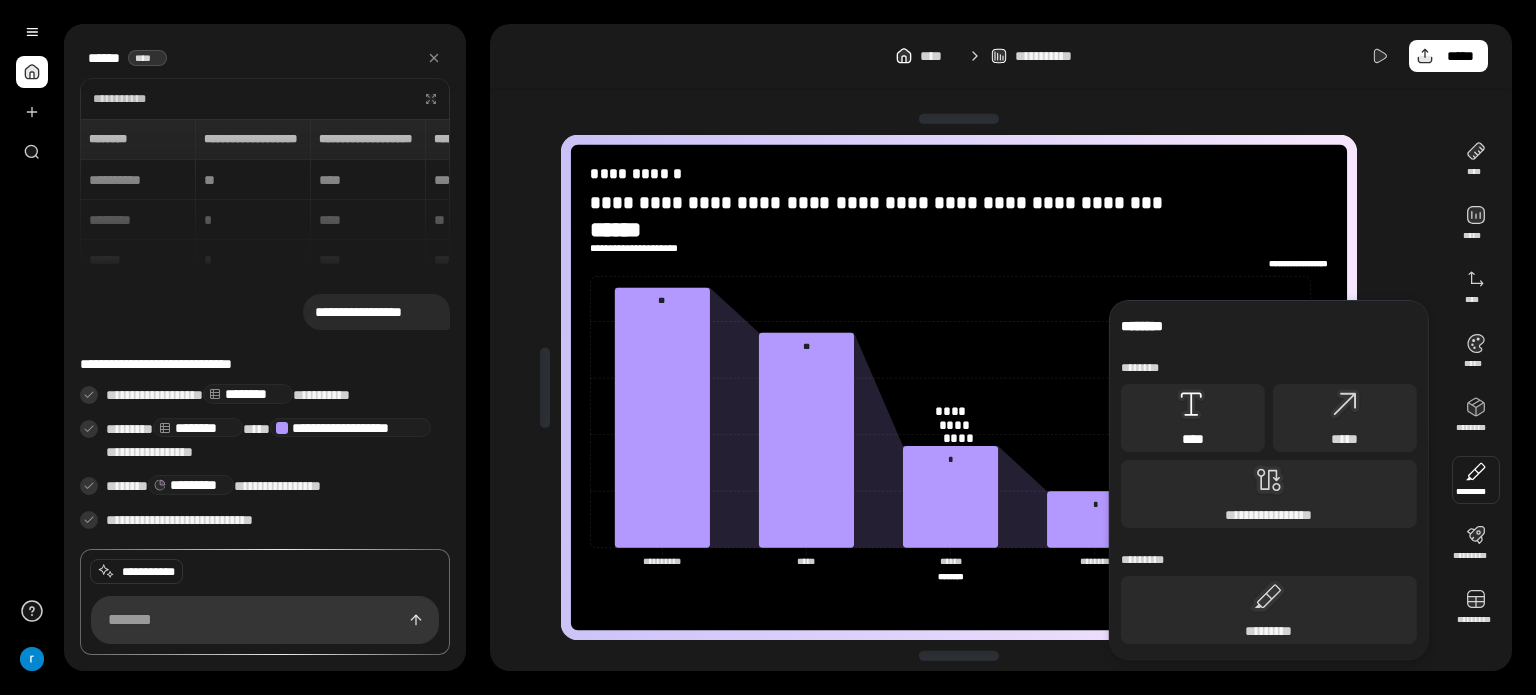 click on "****" at bounding box center [1193, 418] 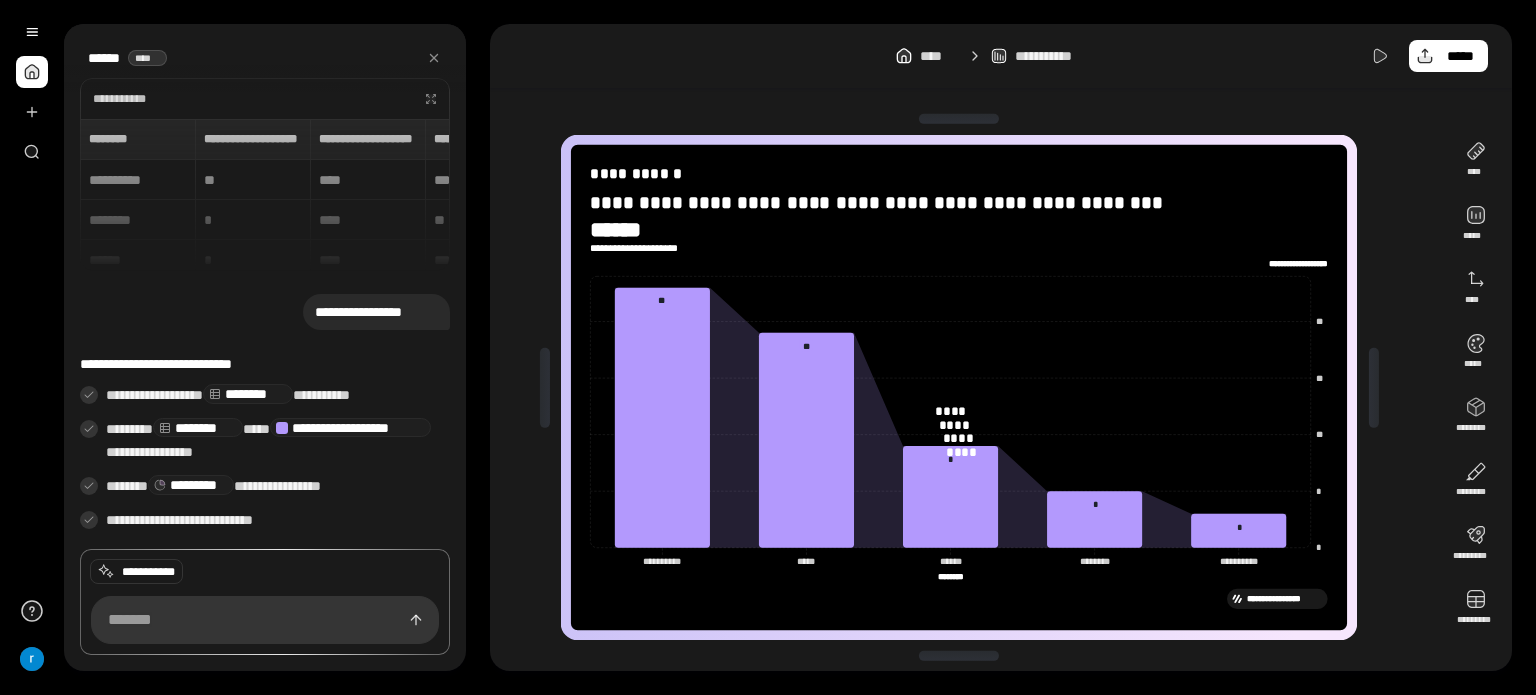 drag, startPoint x: 1093, startPoint y: 91, endPoint x: 1081, endPoint y: 344, distance: 253.28442 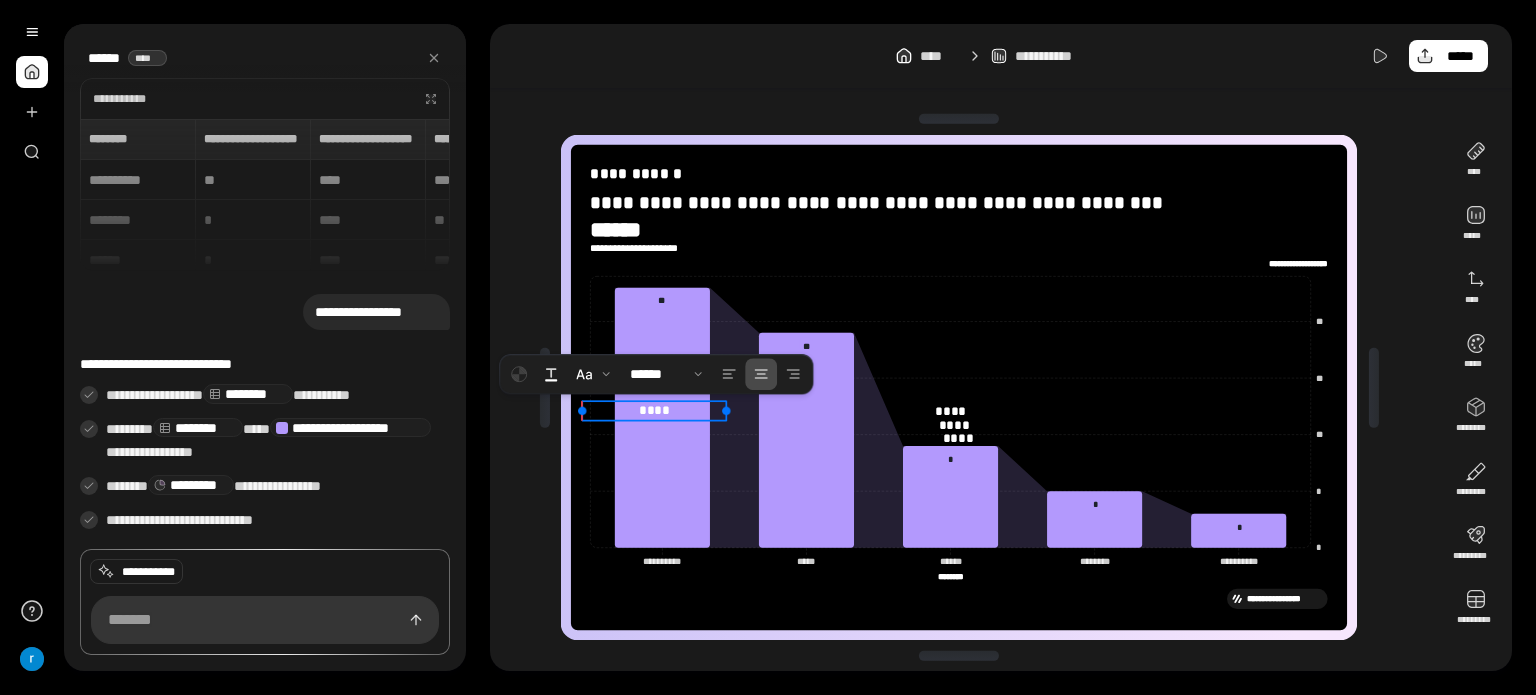 drag, startPoint x: 972, startPoint y: 451, endPoint x: 608, endPoint y: 401, distance: 367.41803 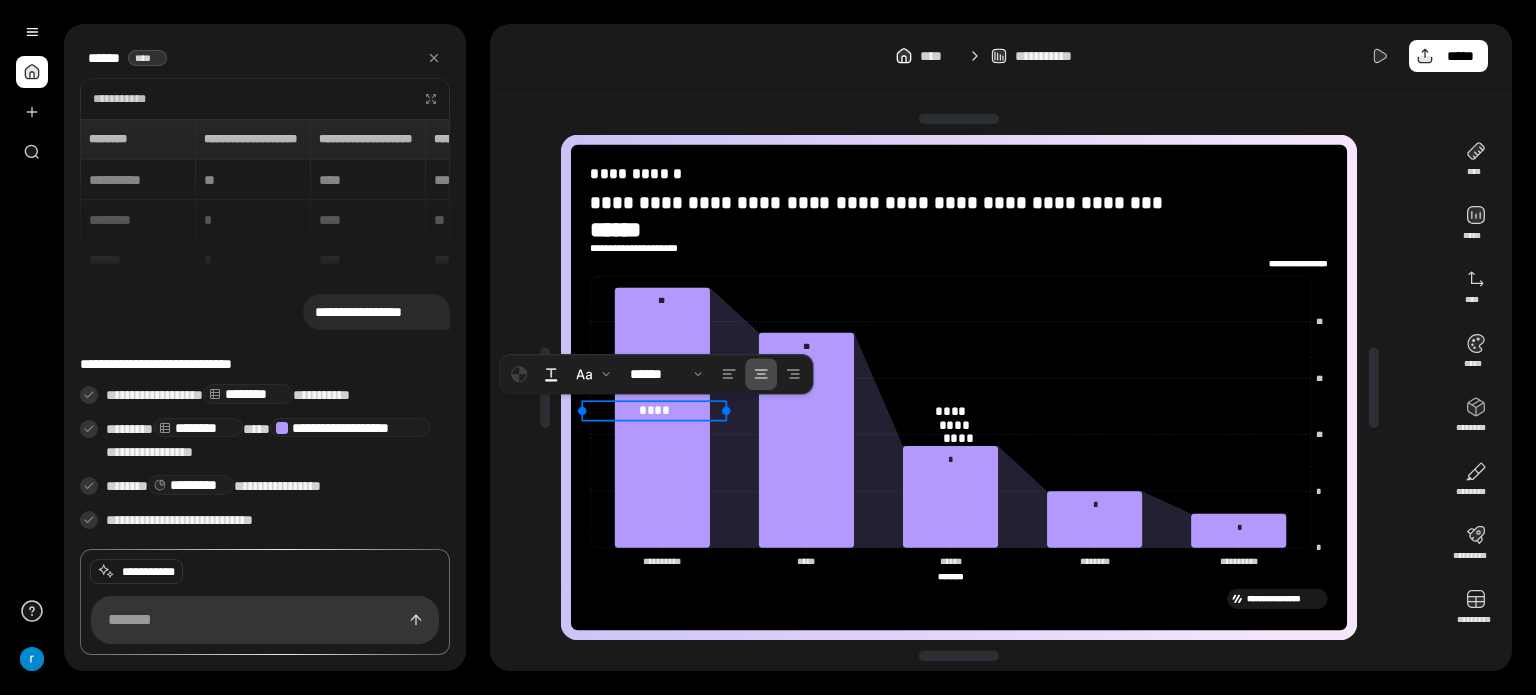 click on "****" at bounding box center (654, 410) 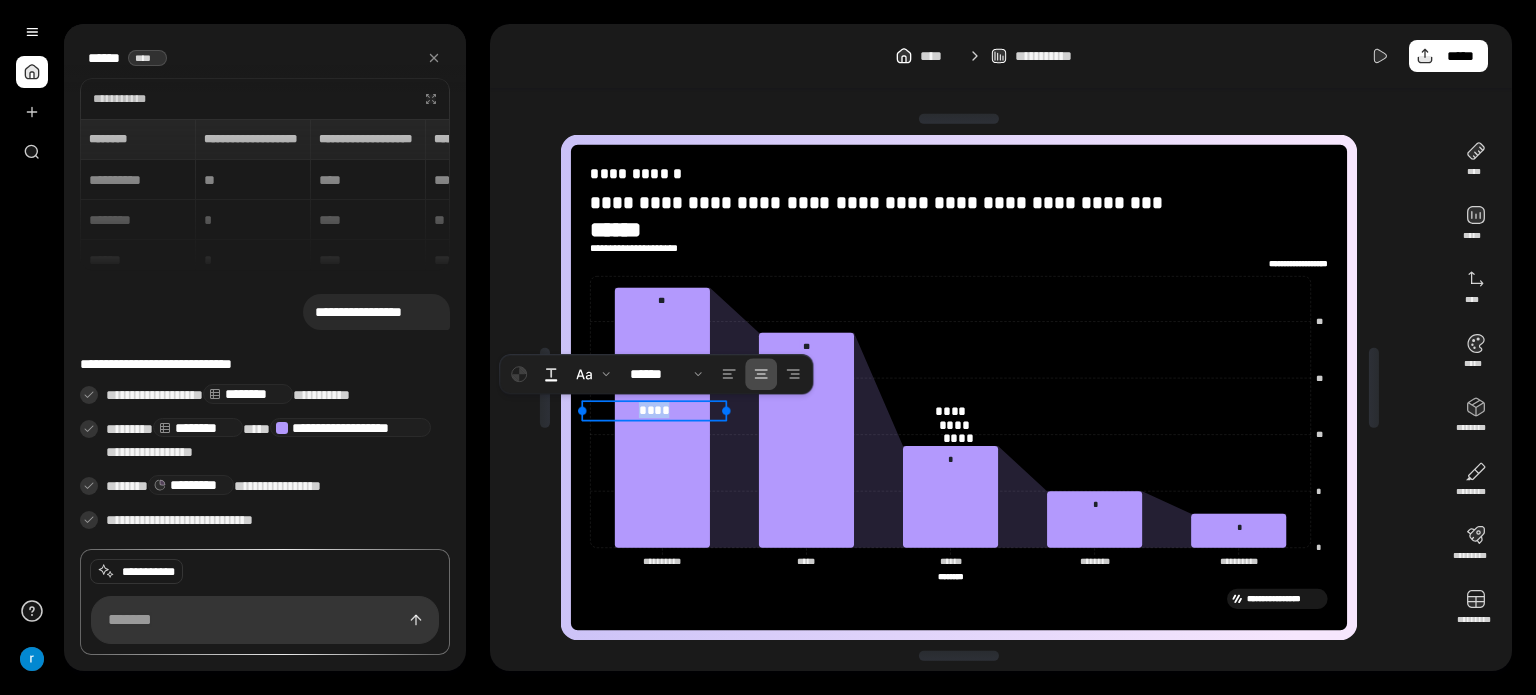 click on "****" at bounding box center [654, 410] 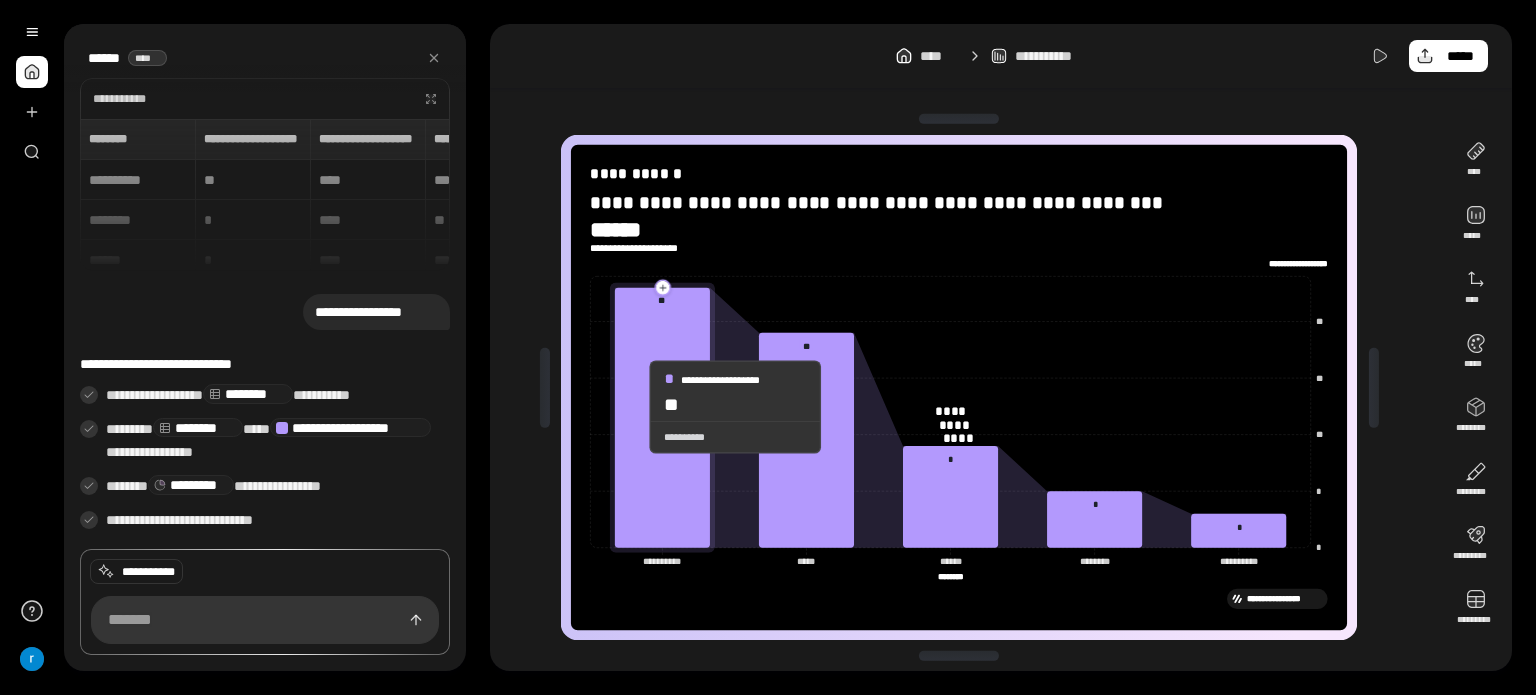 click 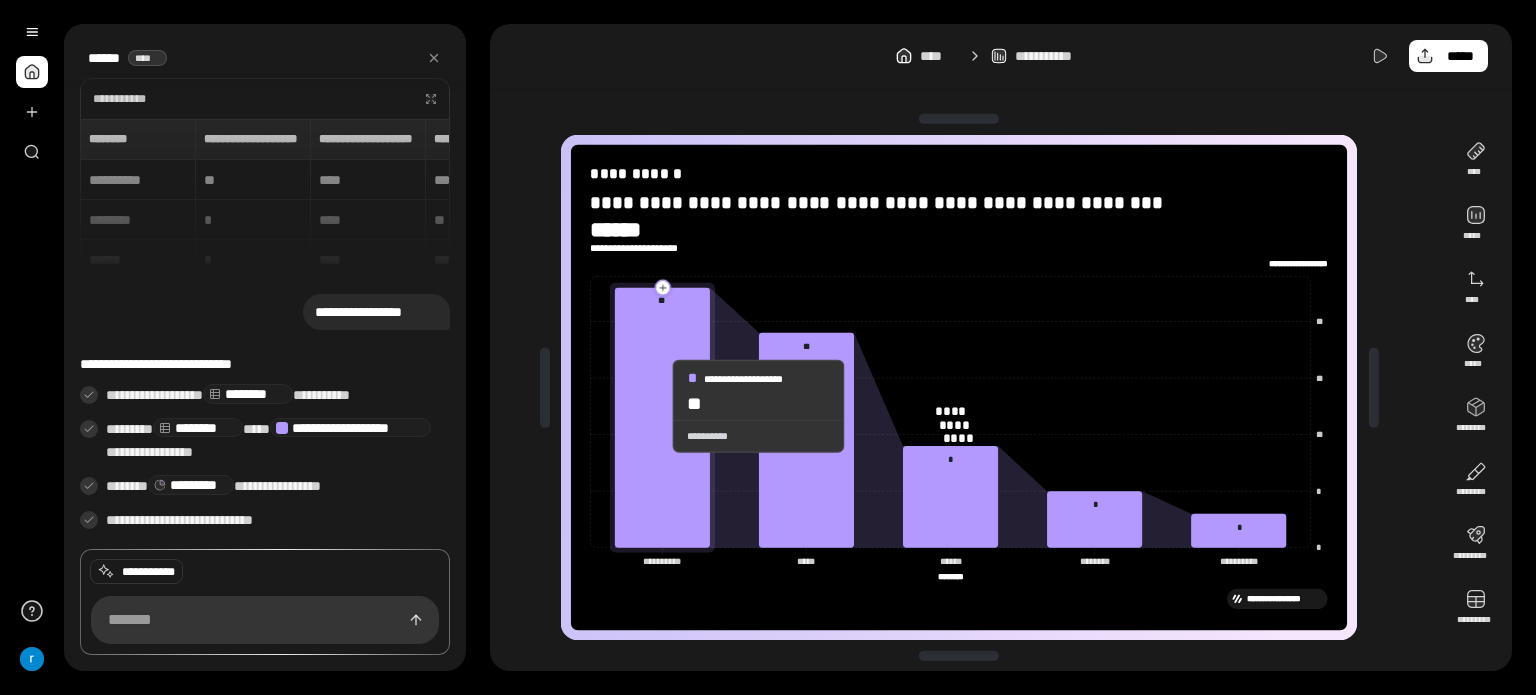 click 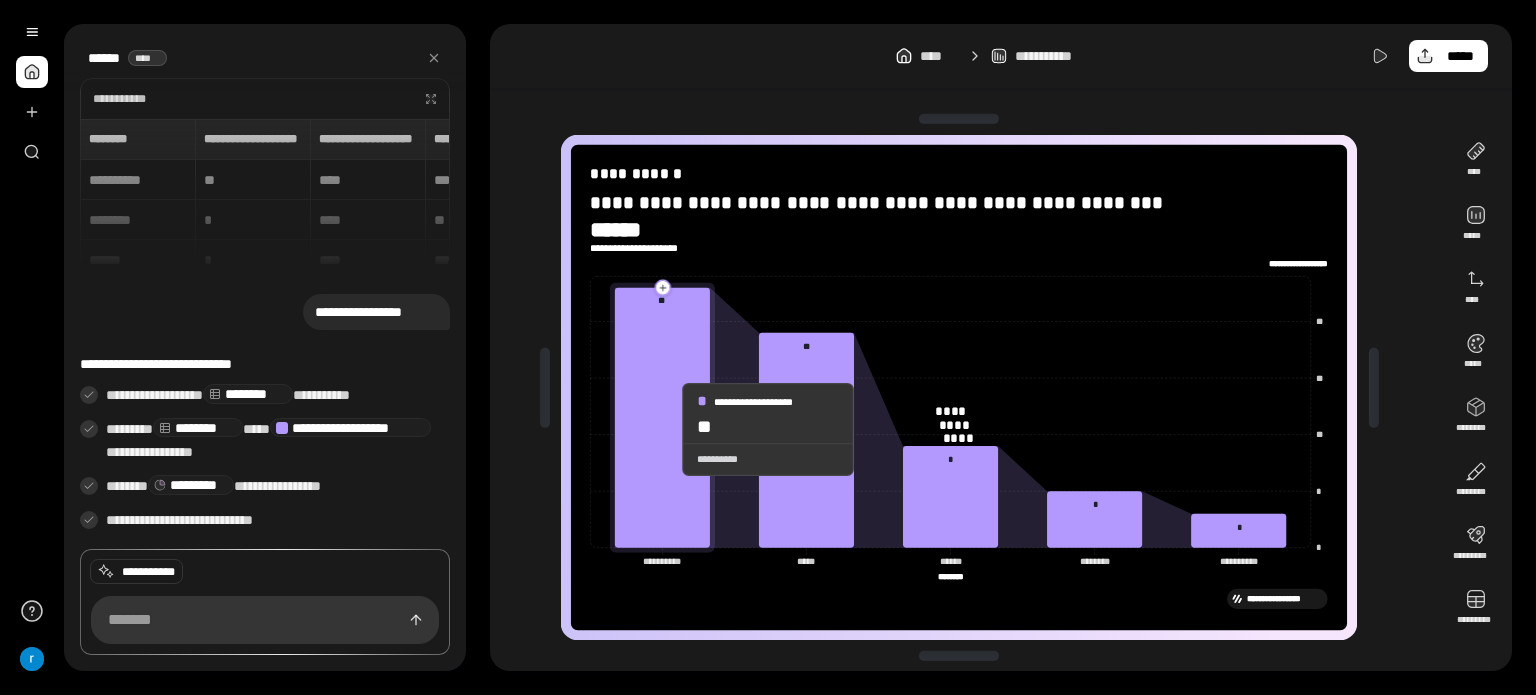 click 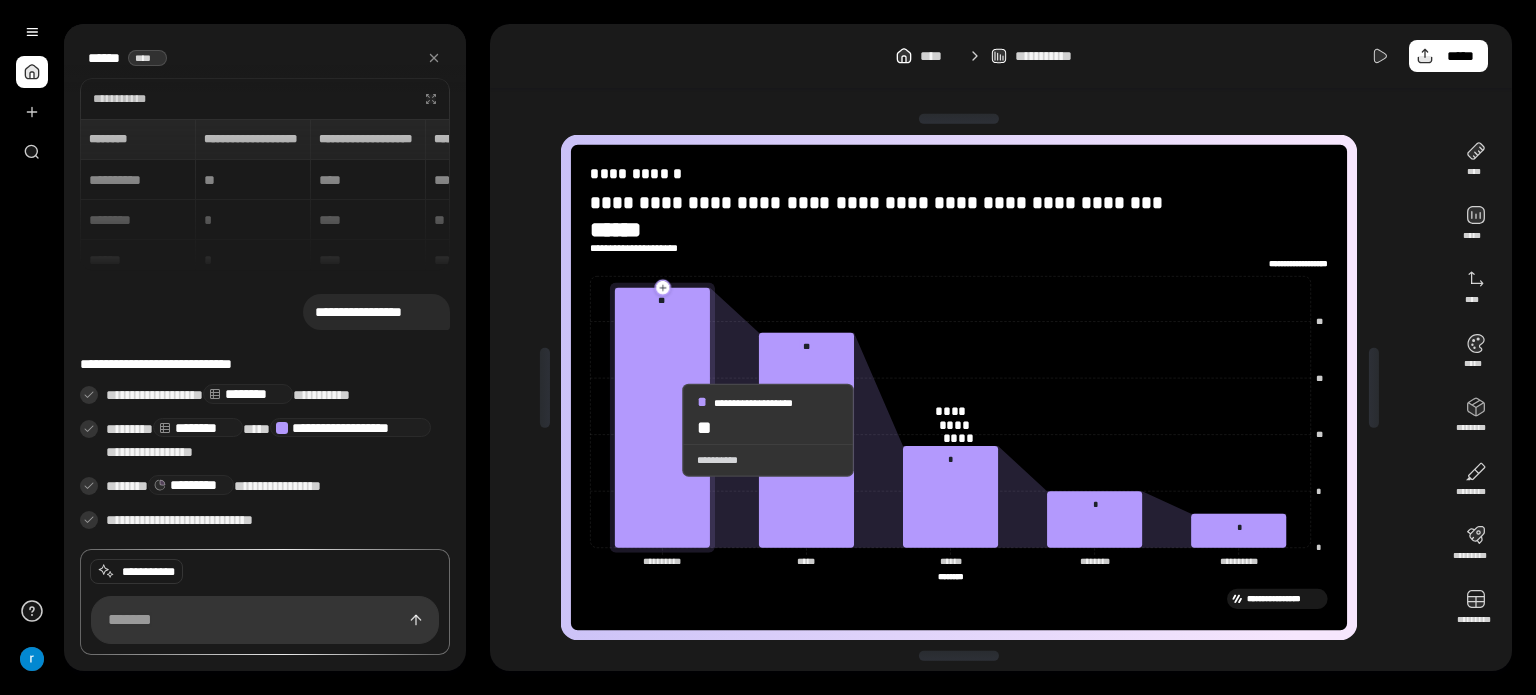 click 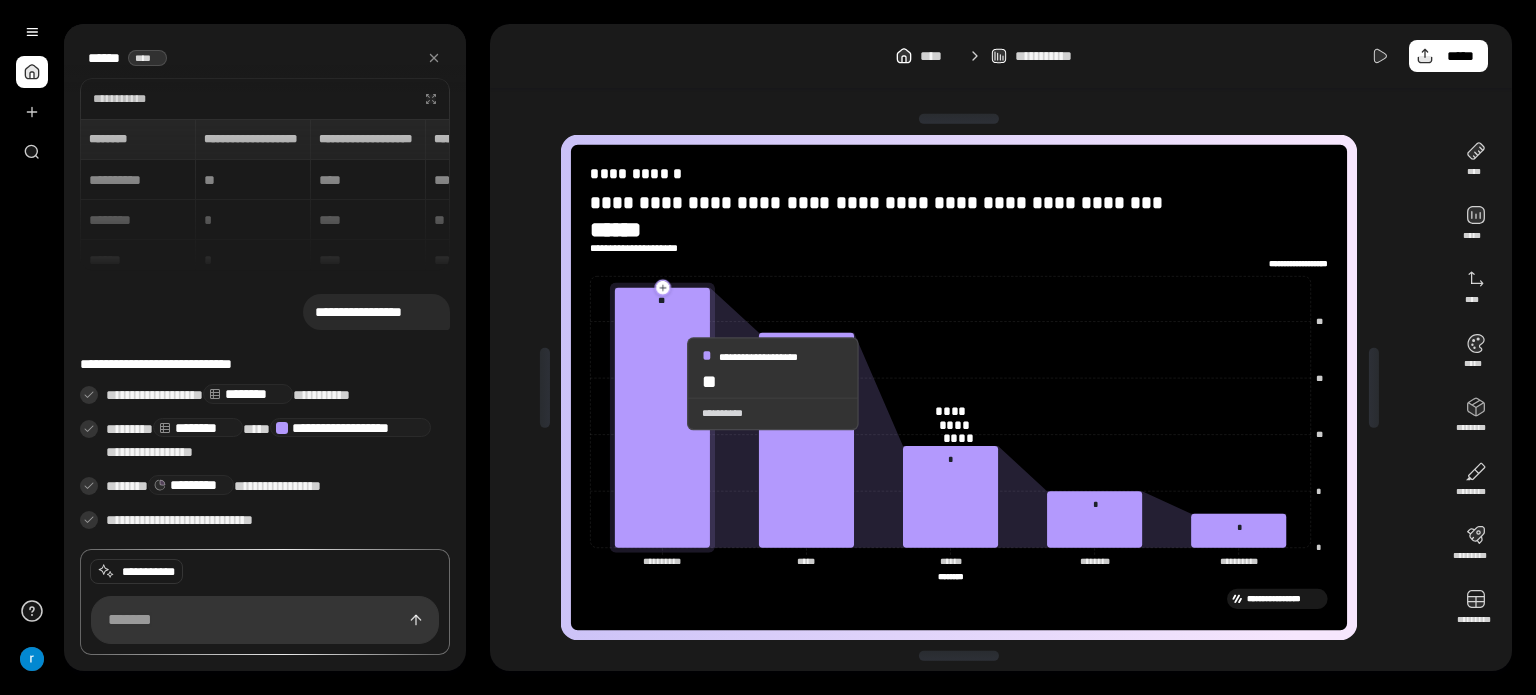 click 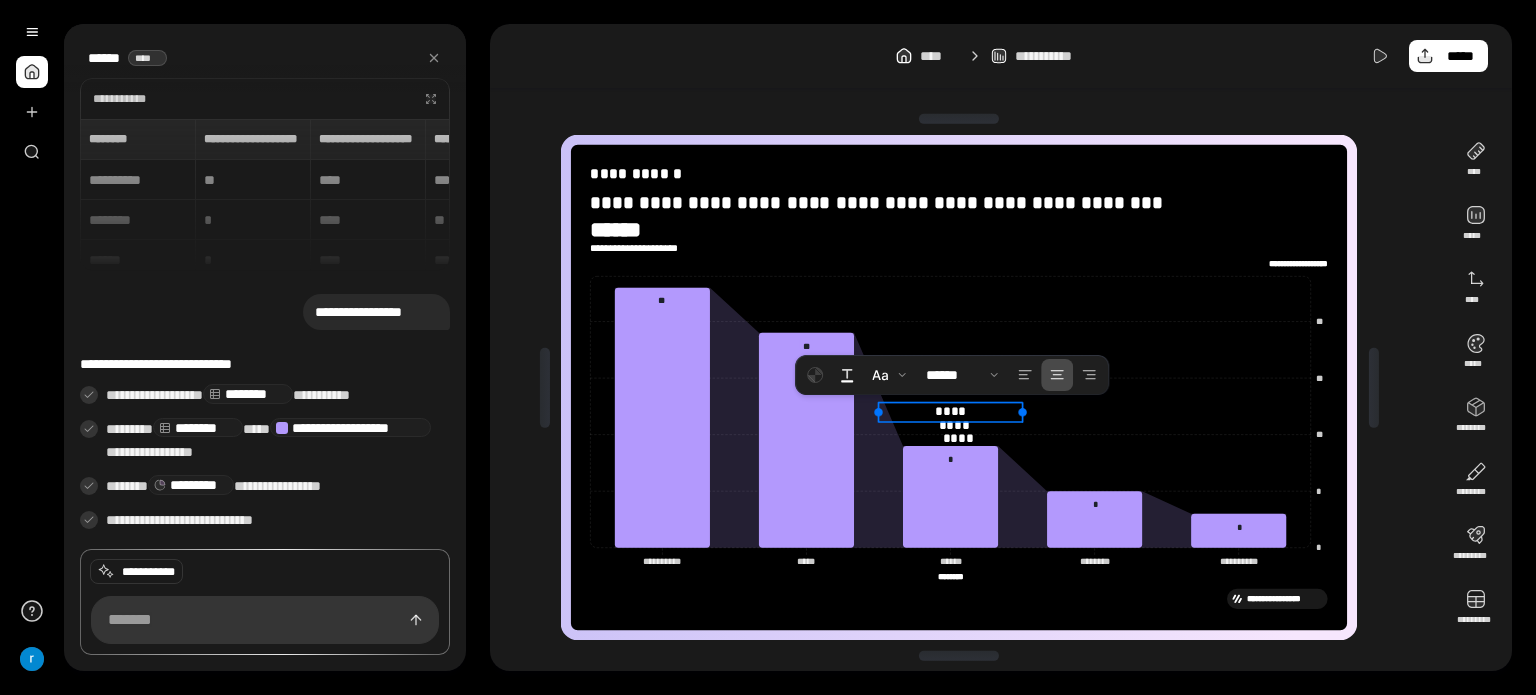 click on "****" at bounding box center (951, 411) 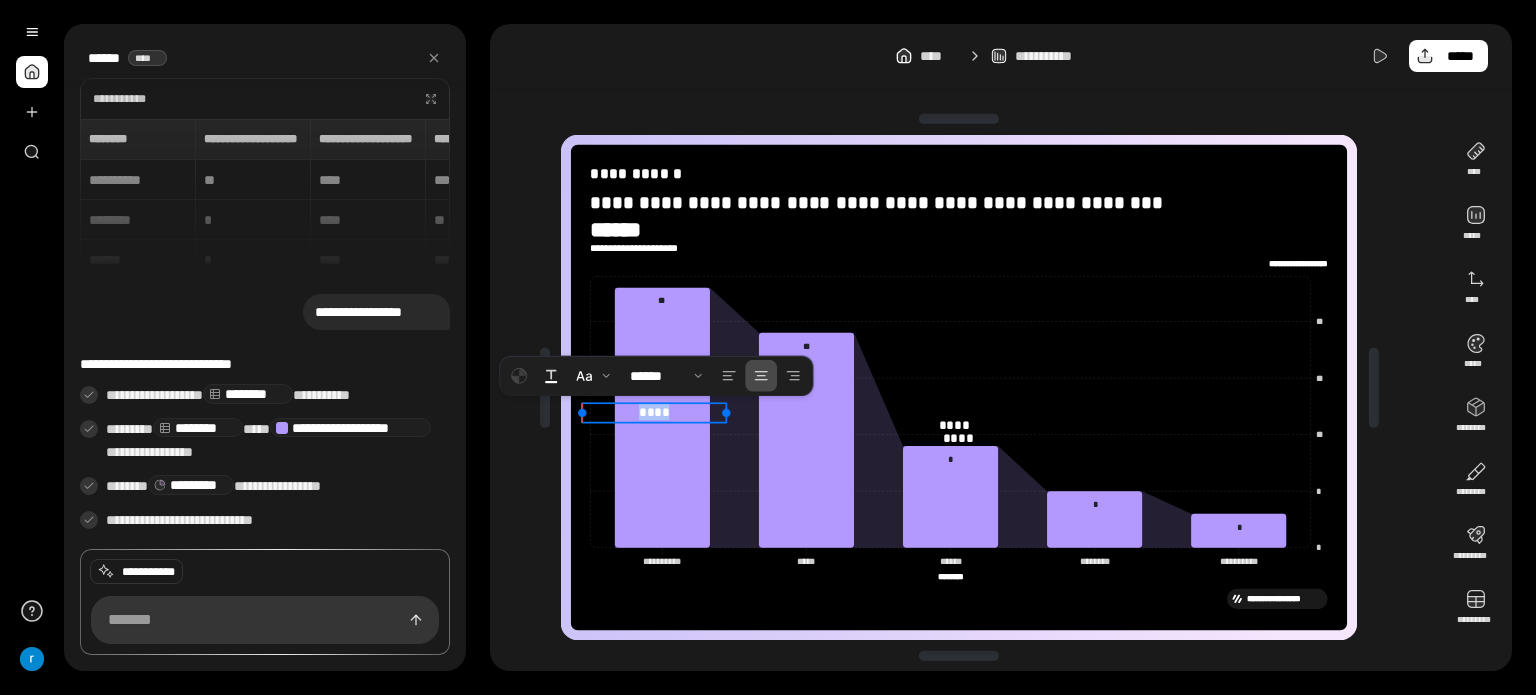 drag, startPoint x: 982, startPoint y: 410, endPoint x: 630, endPoint y: 411, distance: 352.00143 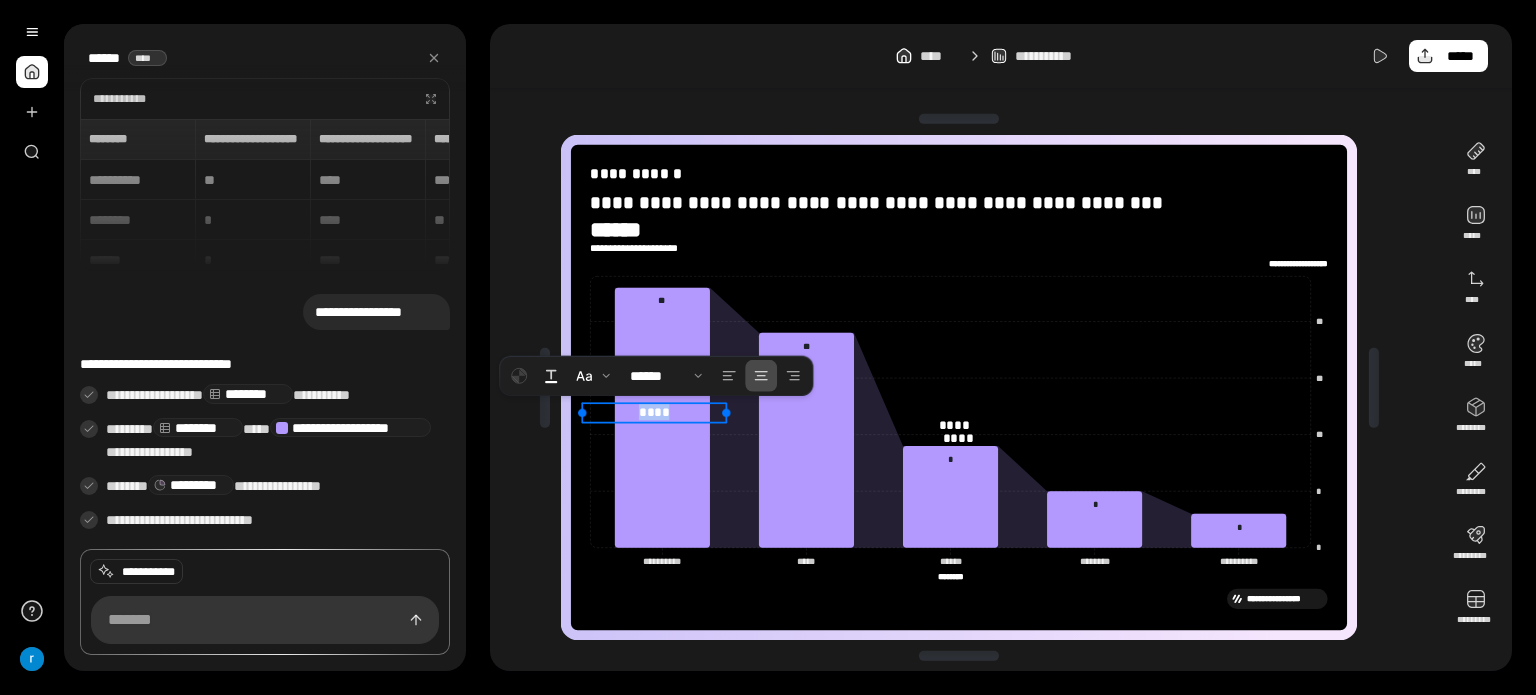 click on "****" at bounding box center [654, 412] 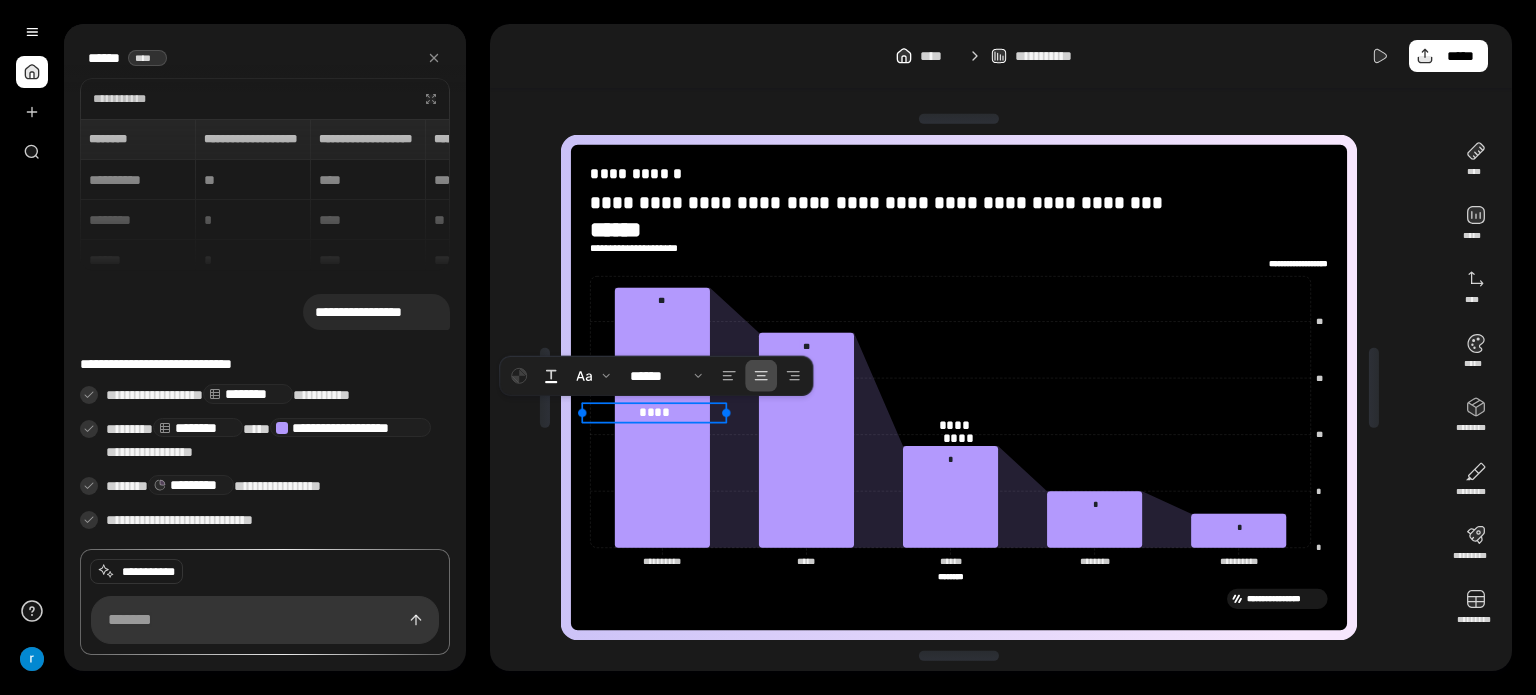 type 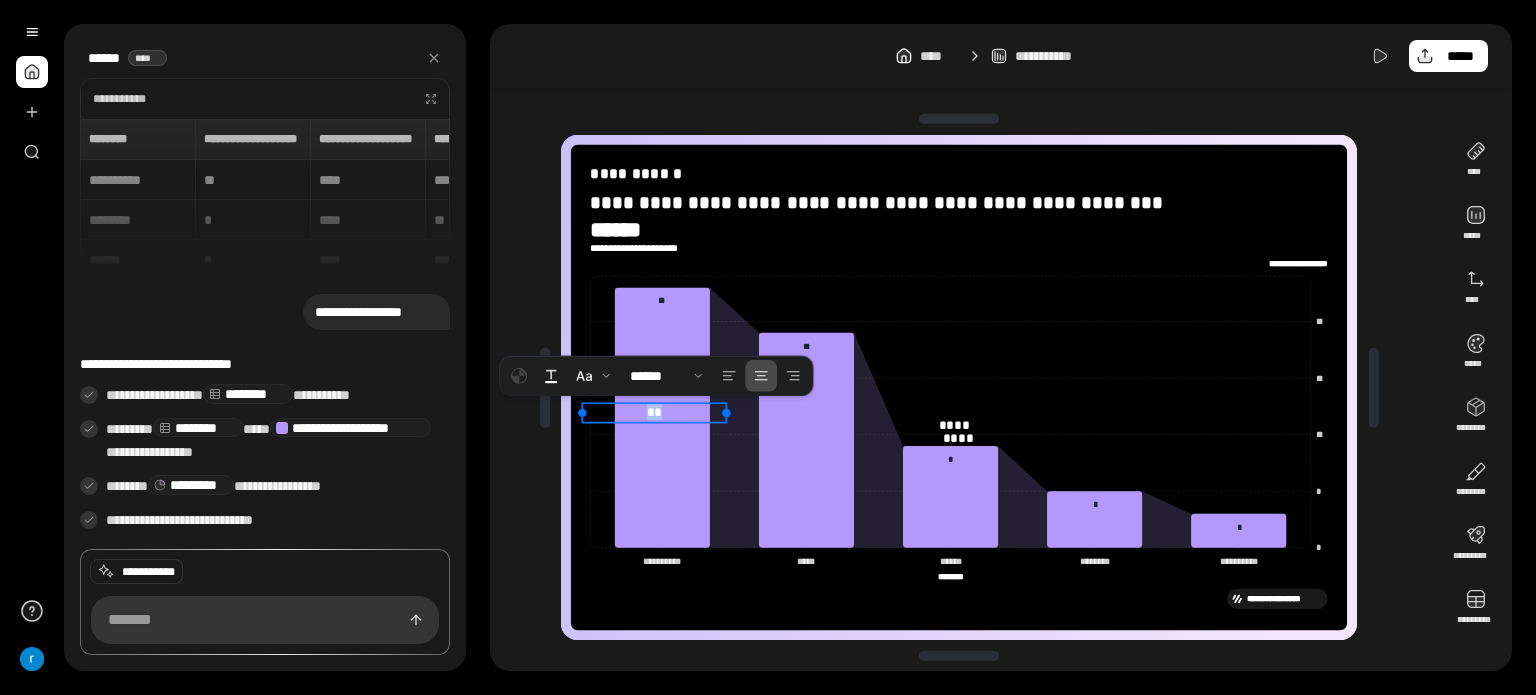 click on "**" at bounding box center (654, 412) 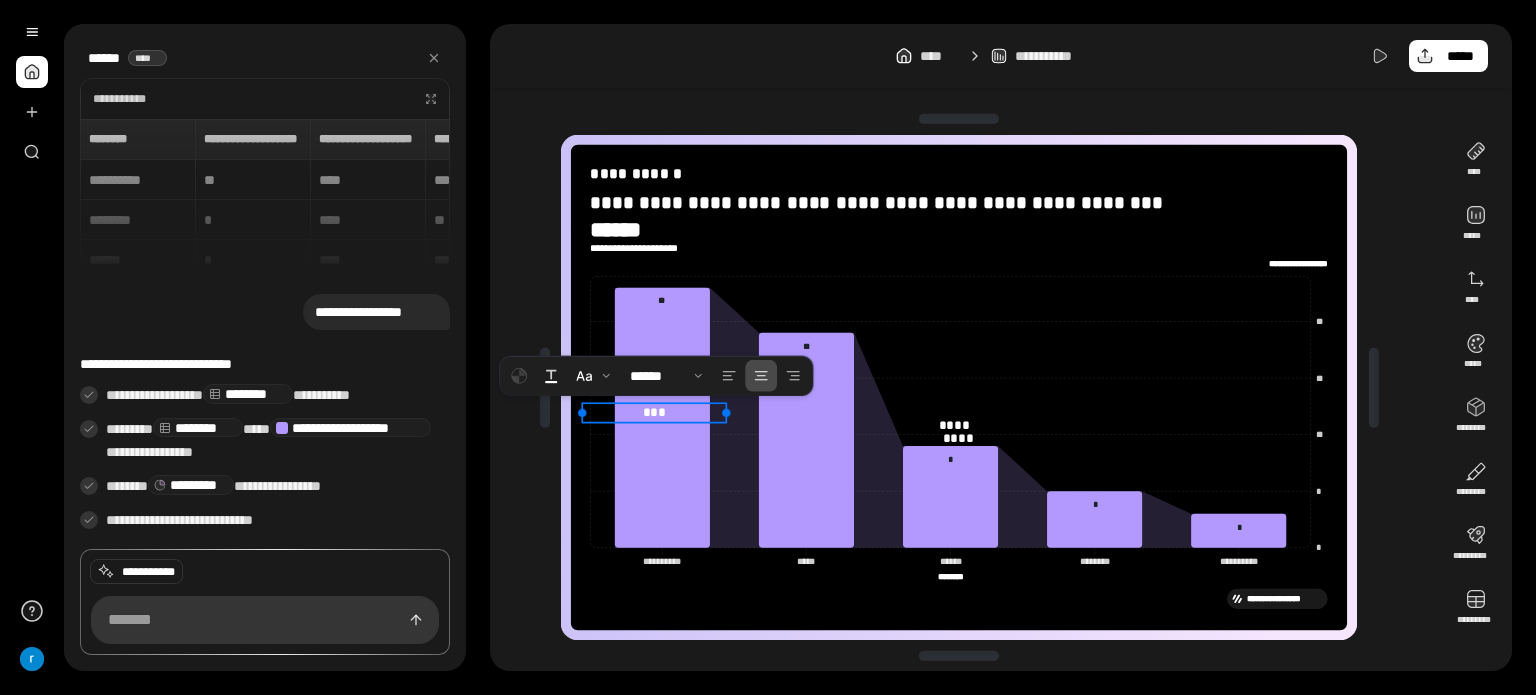 click on "***" at bounding box center [654, 412] 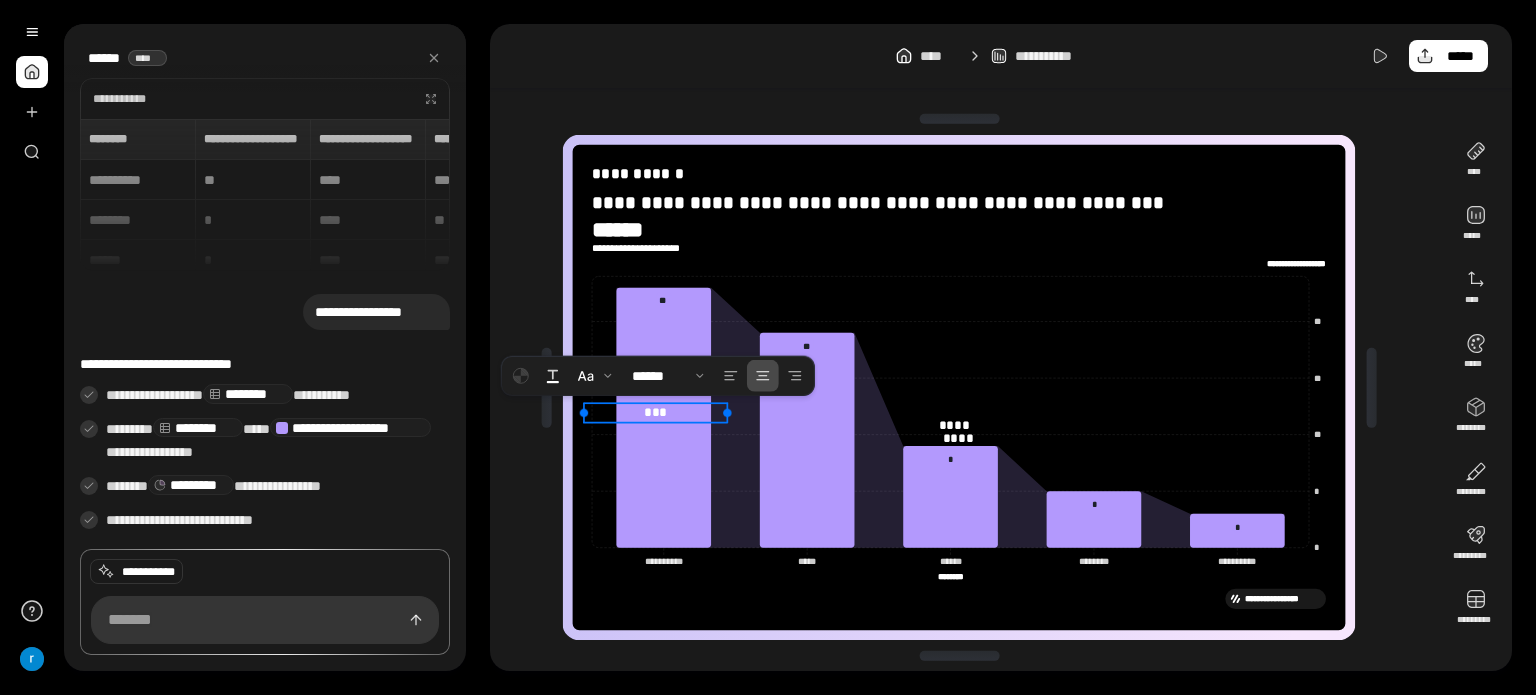 click on "**********" at bounding box center (967, 387) 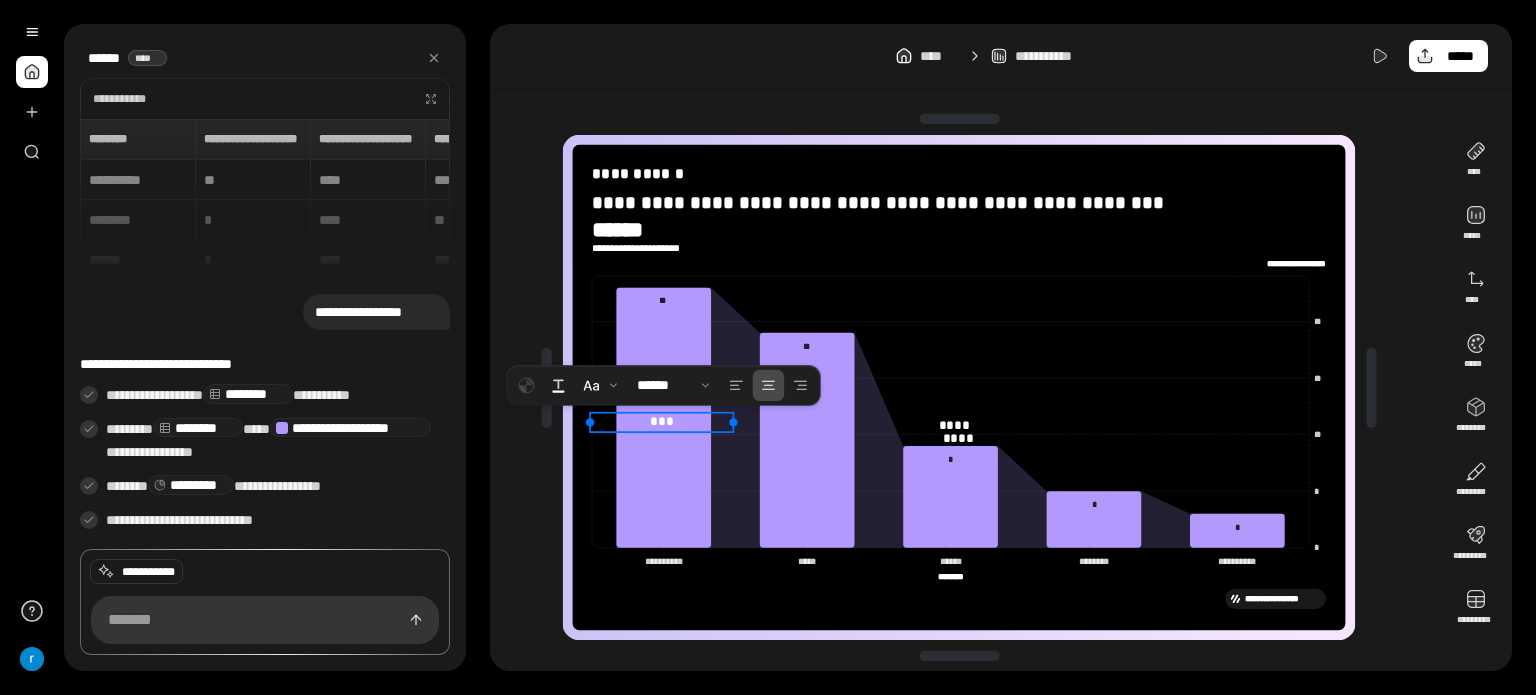 drag, startPoint x: 645, startPoint y: 404, endPoint x: 652, endPoint y: 415, distance: 13.038404 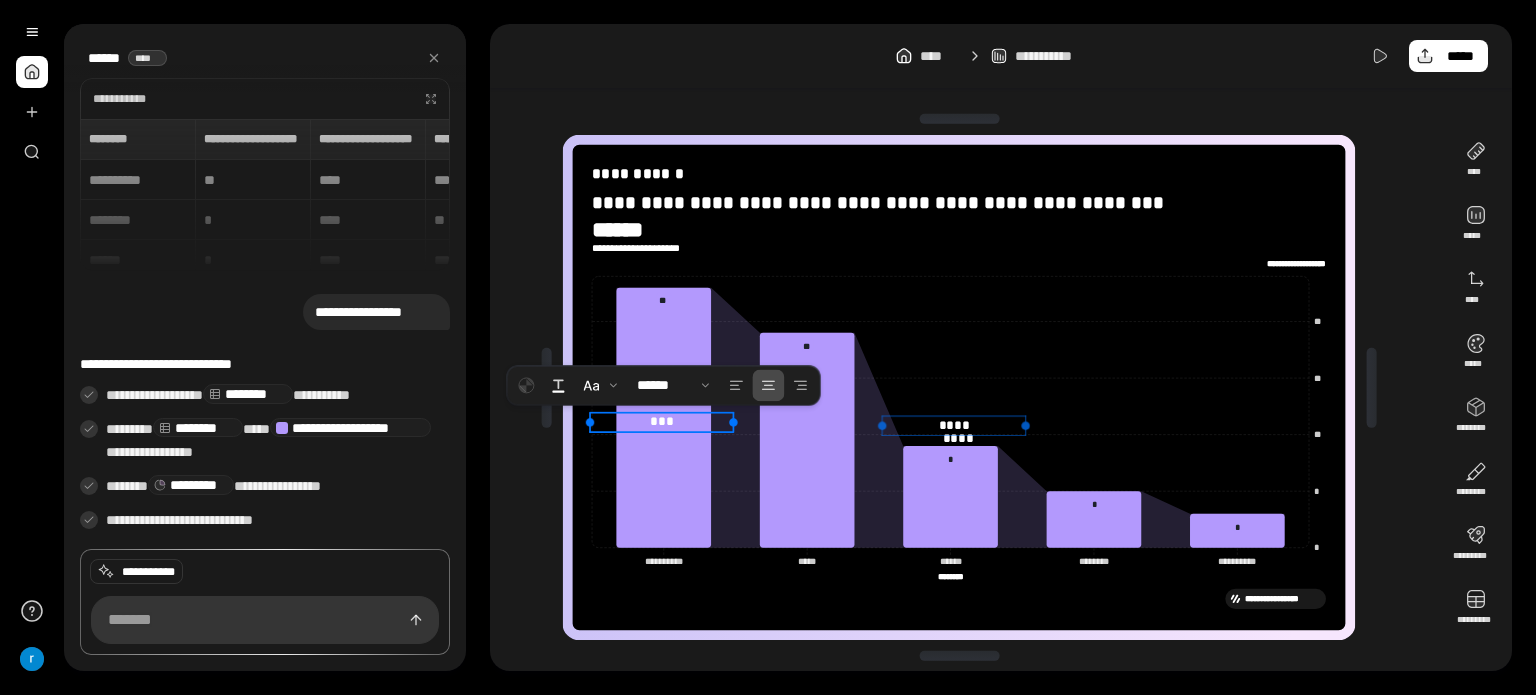 click at bounding box center [954, 435] 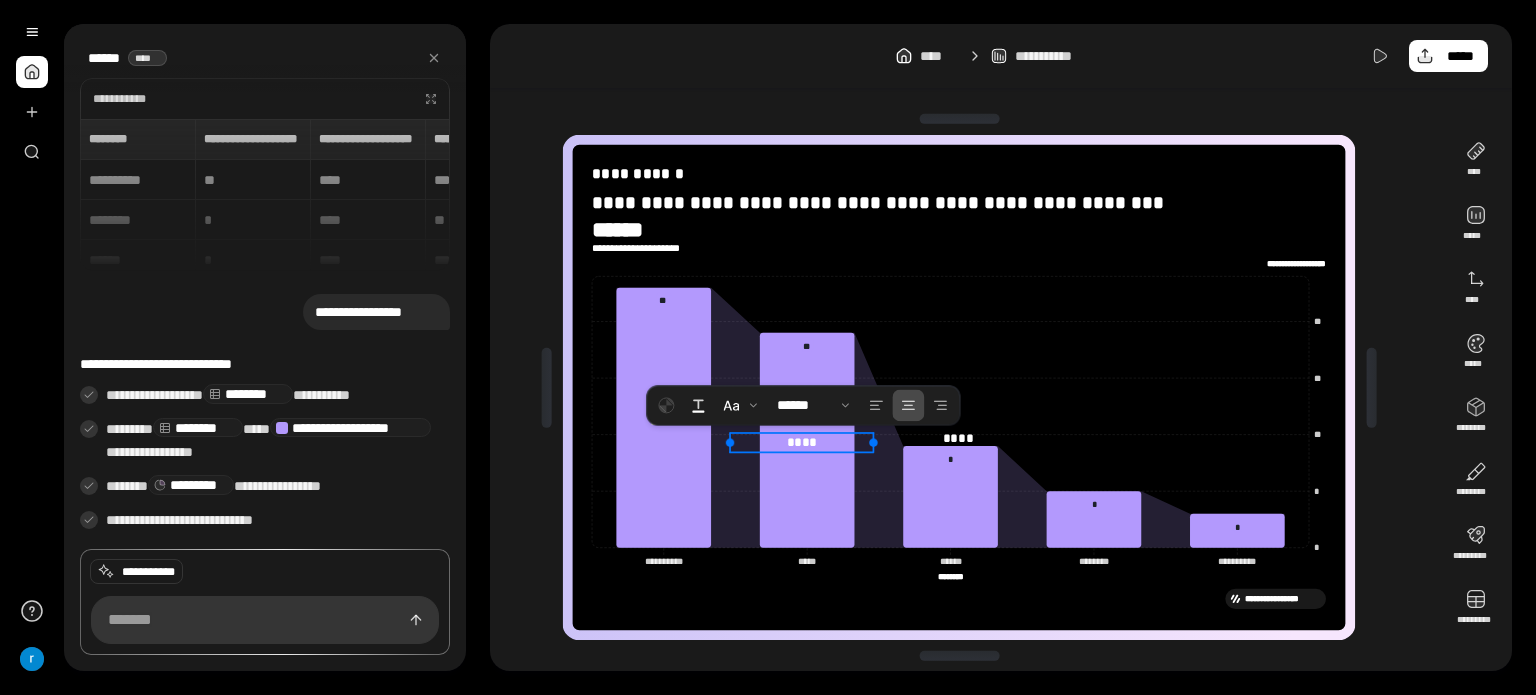 drag, startPoint x: 960, startPoint y: 420, endPoint x: 780, endPoint y: 440, distance: 181.1077 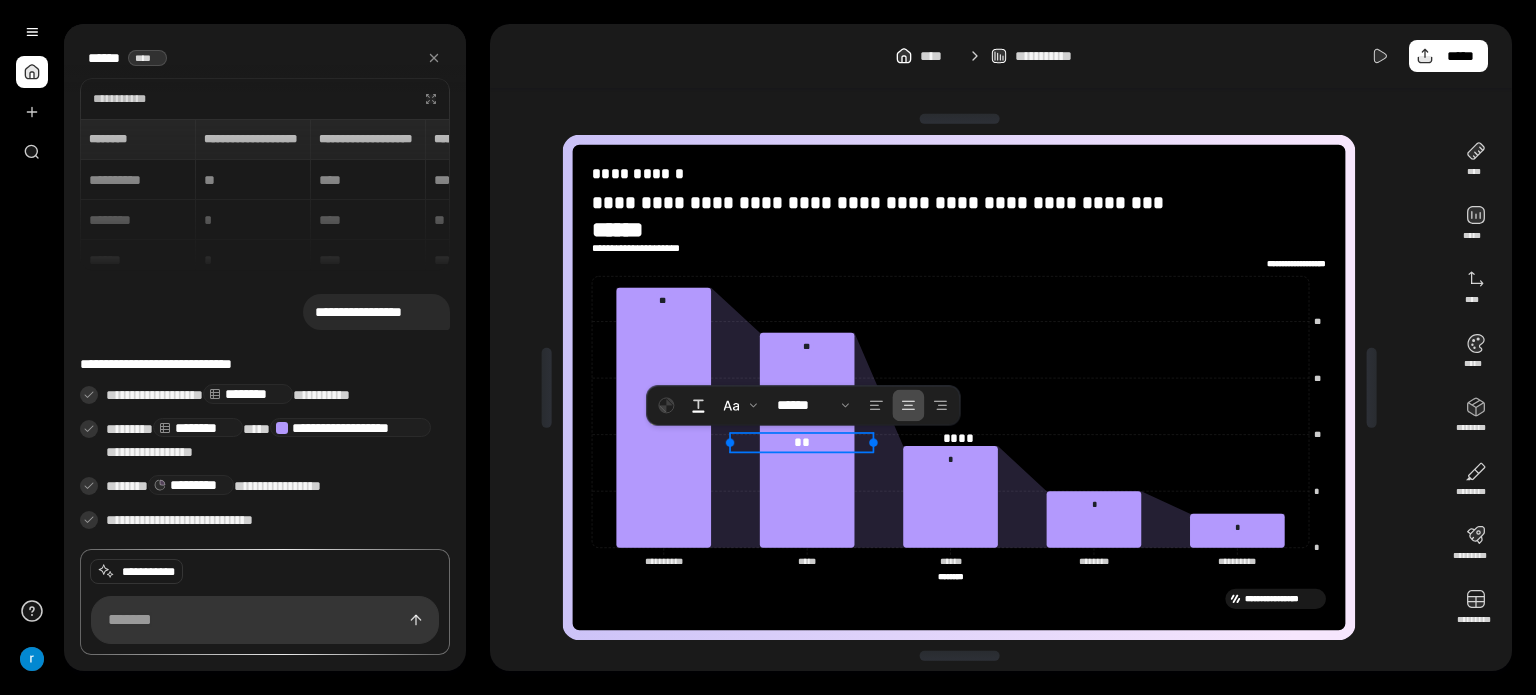 drag, startPoint x: 839, startPoint y: 437, endPoint x: 856, endPoint y: 460, distance: 28.600698 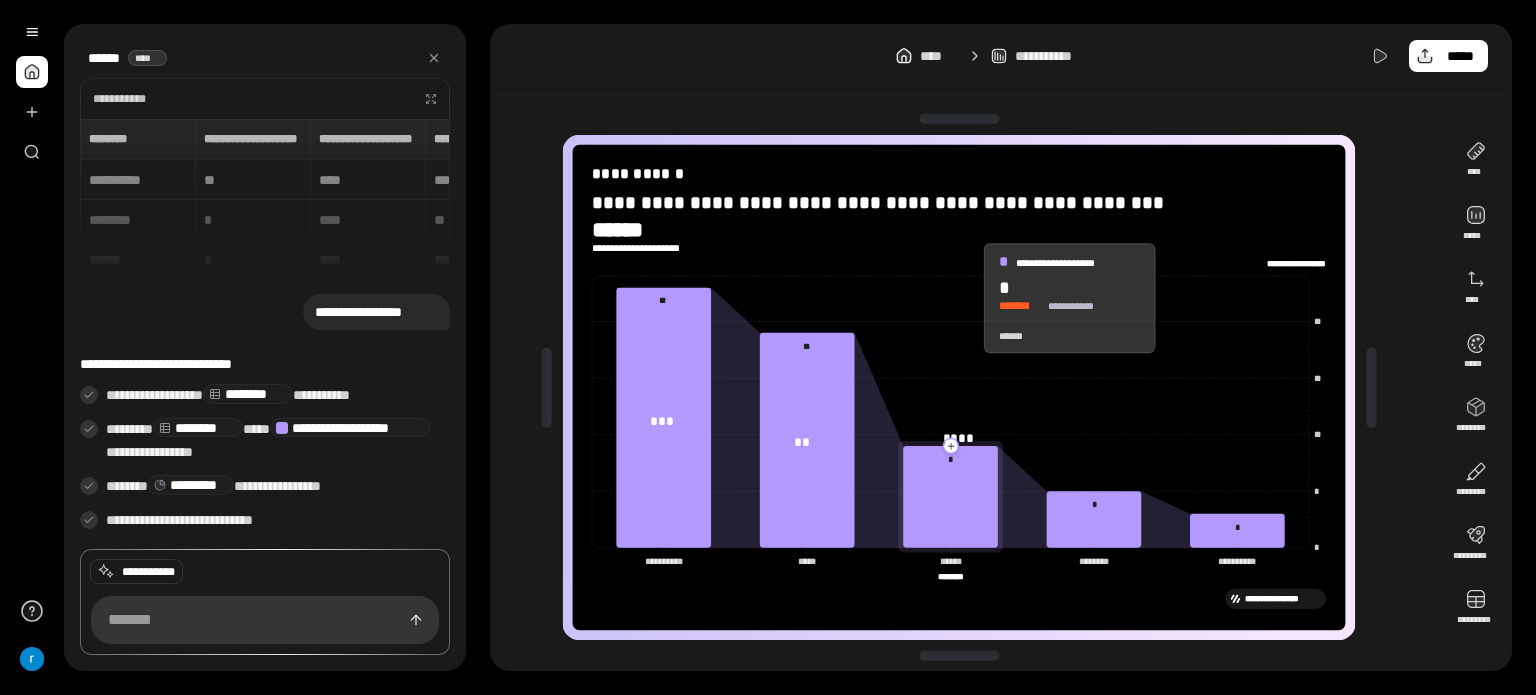 drag, startPoint x: 964, startPoint y: 298, endPoint x: 766, endPoint y: 391, distance: 218.75328 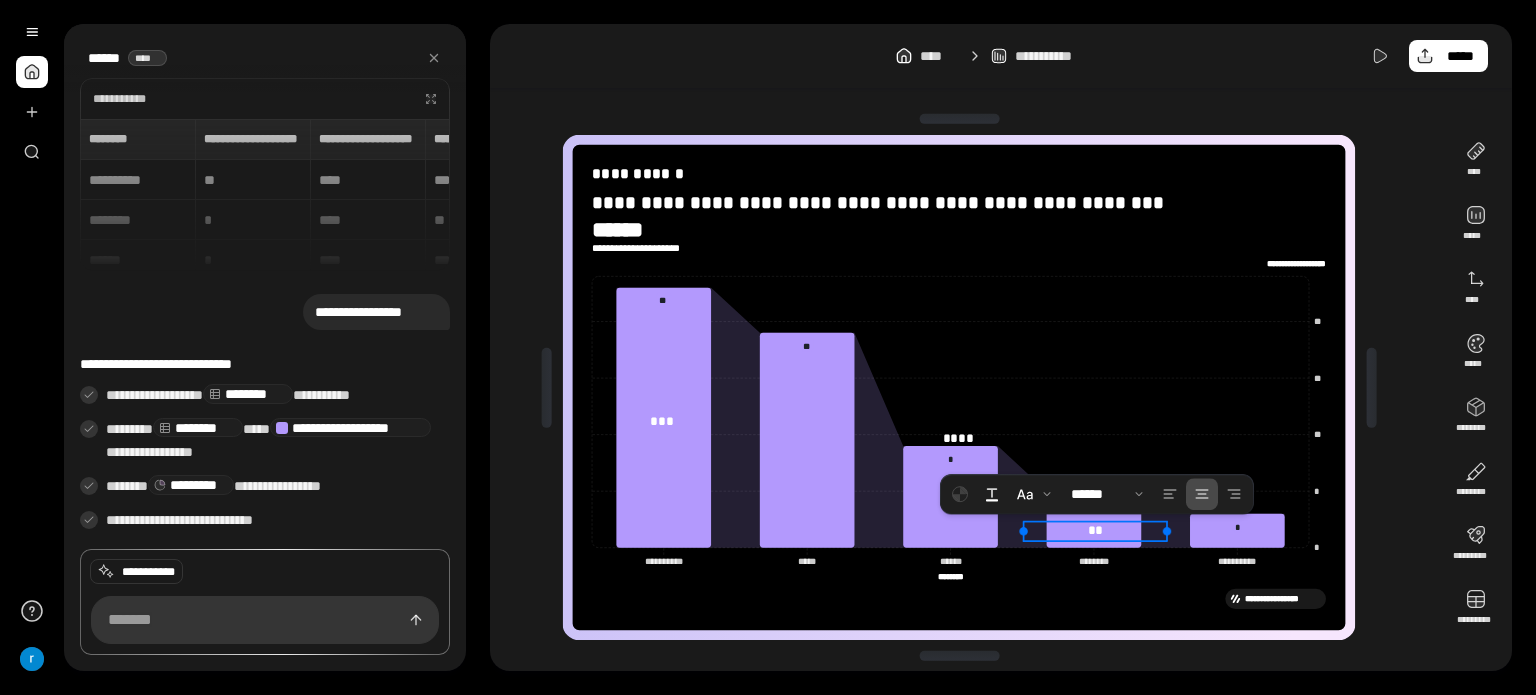 drag, startPoint x: 784, startPoint y: 450, endPoint x: 1131, endPoint y: 555, distance: 362.53827 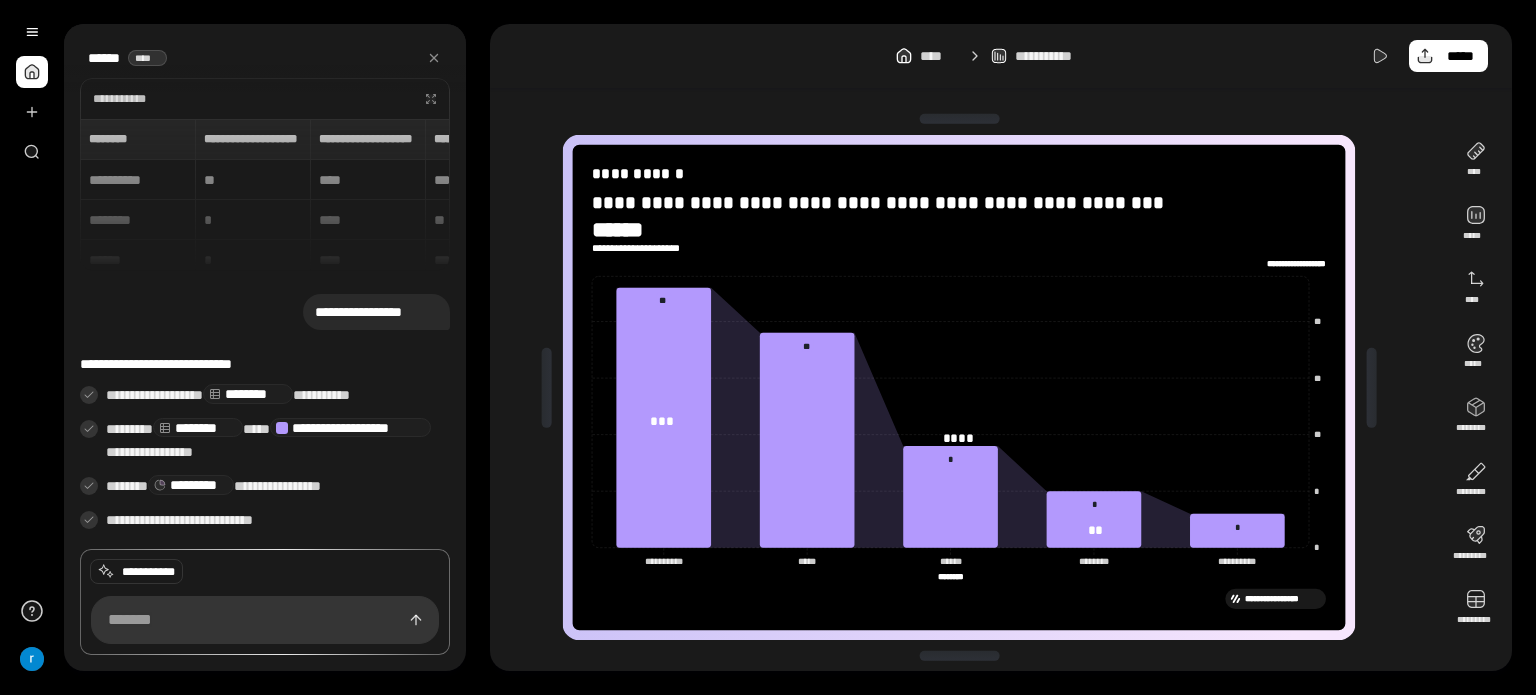 click on "**********" at bounding box center (1001, 347) 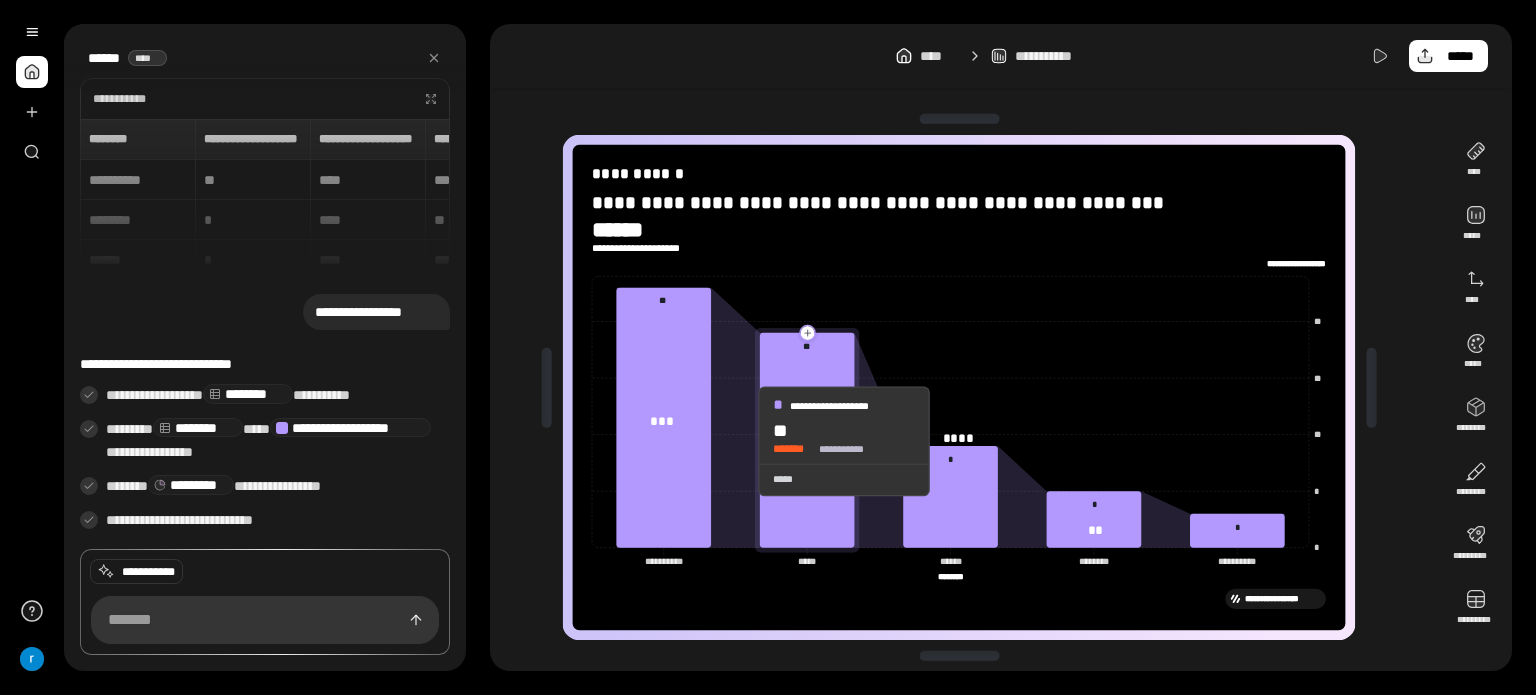 drag, startPoint x: 933, startPoint y: 428, endPoint x: 738, endPoint y: 441, distance: 195.43285 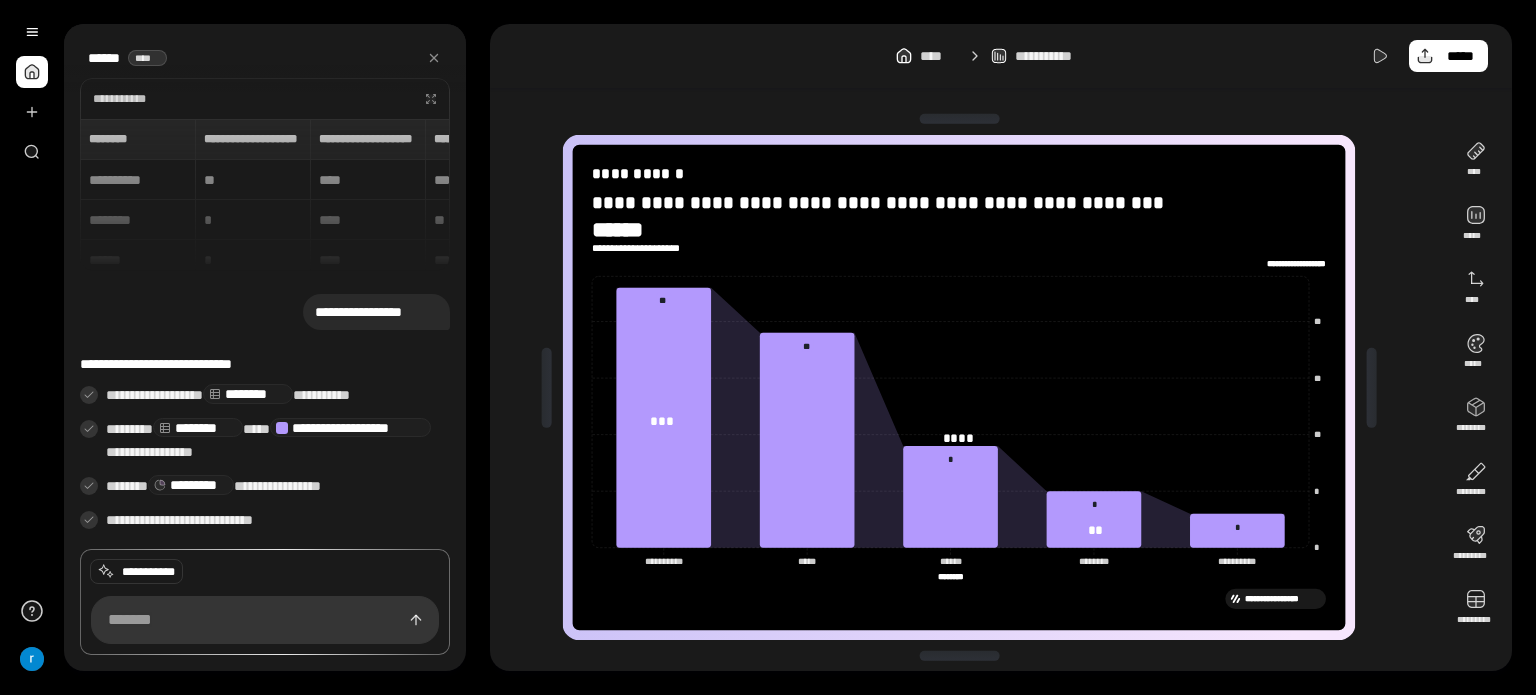 click on "**********" at bounding box center (1001, 347) 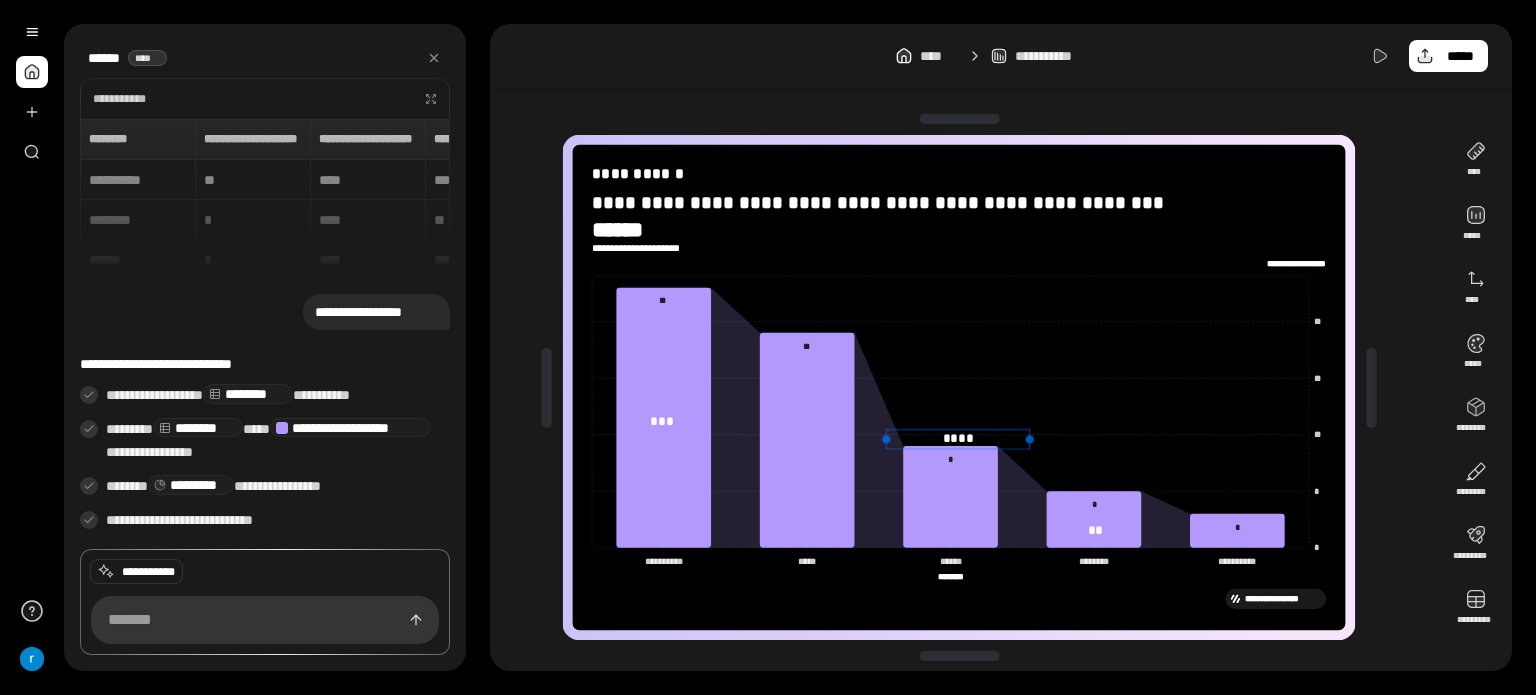drag, startPoint x: 954, startPoint y: 429, endPoint x: 910, endPoint y: 439, distance: 45.122055 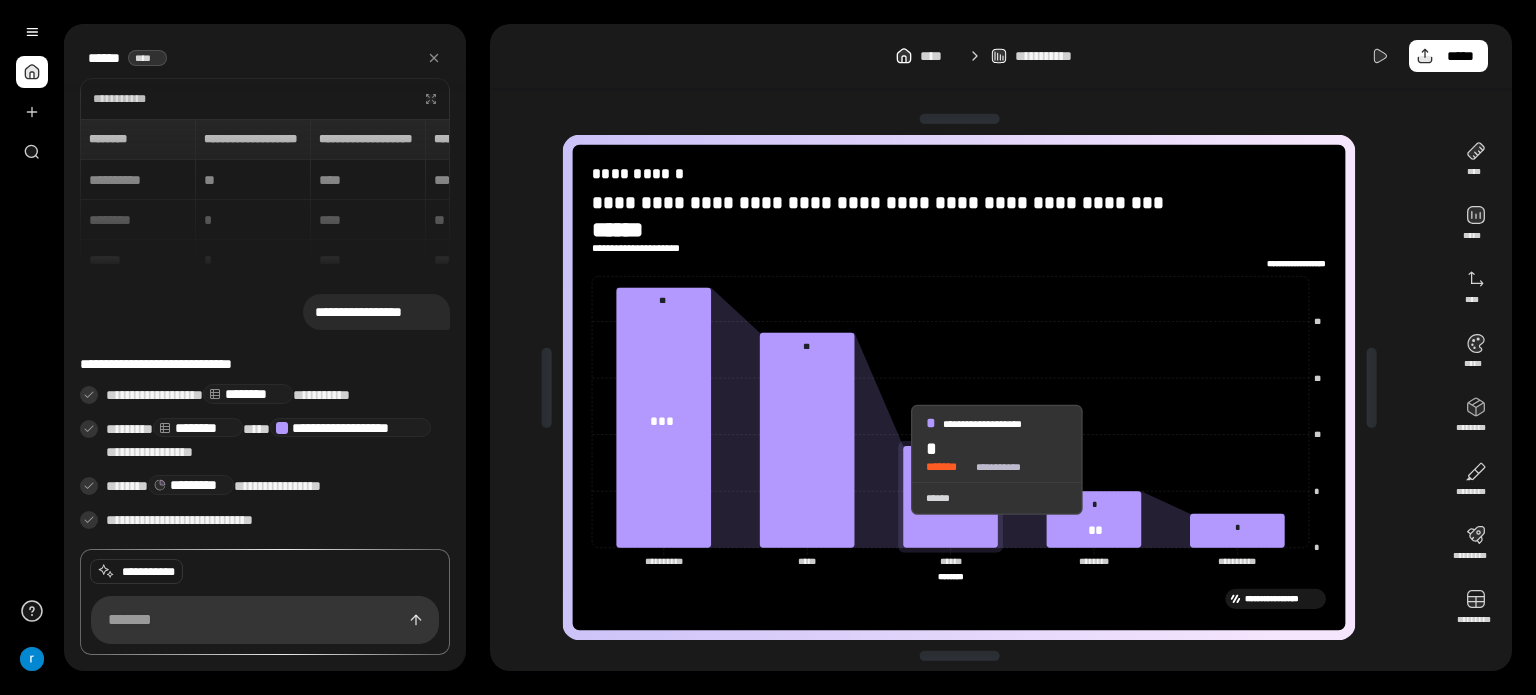 drag, startPoint x: 968, startPoint y: 428, endPoint x: 868, endPoint y: 459, distance: 104.69479 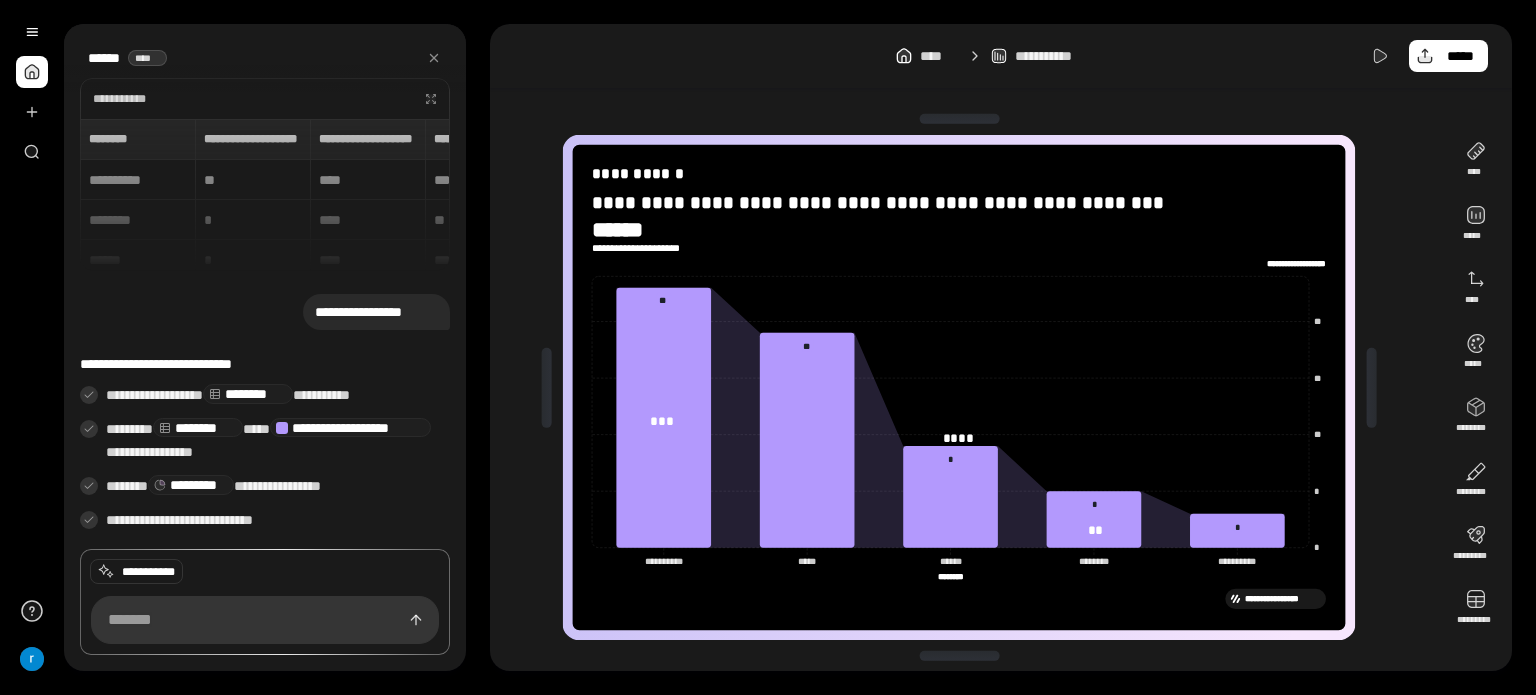 click on "**********" at bounding box center [1001, 56] 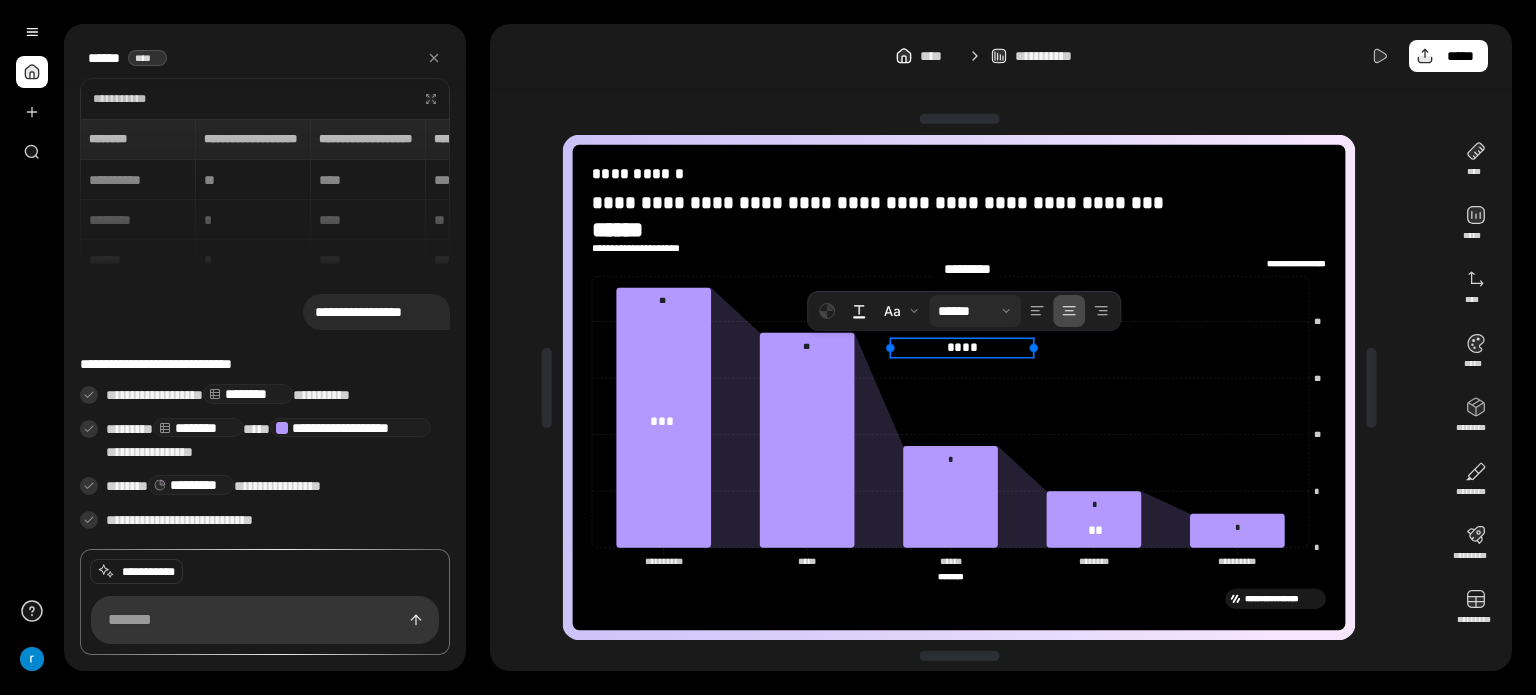 drag, startPoint x: 963, startPoint y: 430, endPoint x: 968, endPoint y: 322, distance: 108.11568 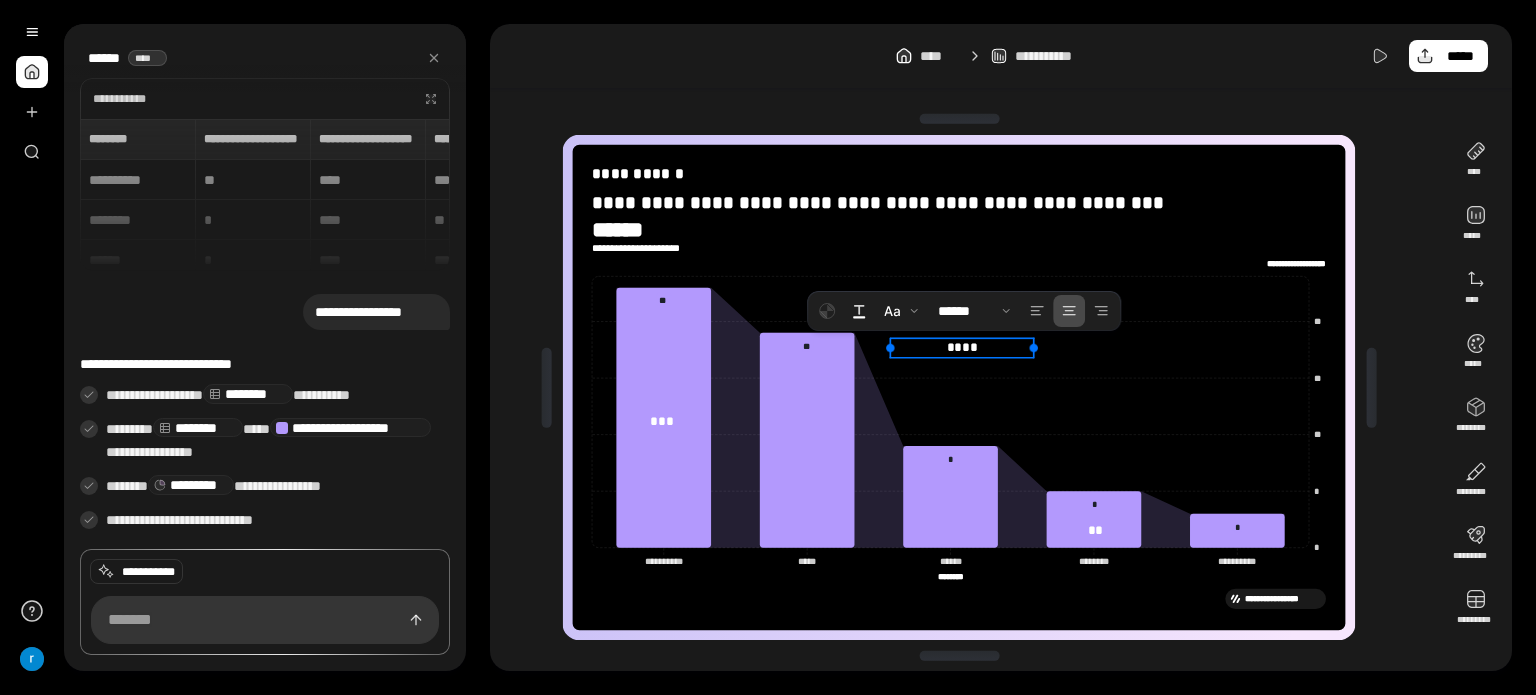 click on "****" at bounding box center [962, 347] 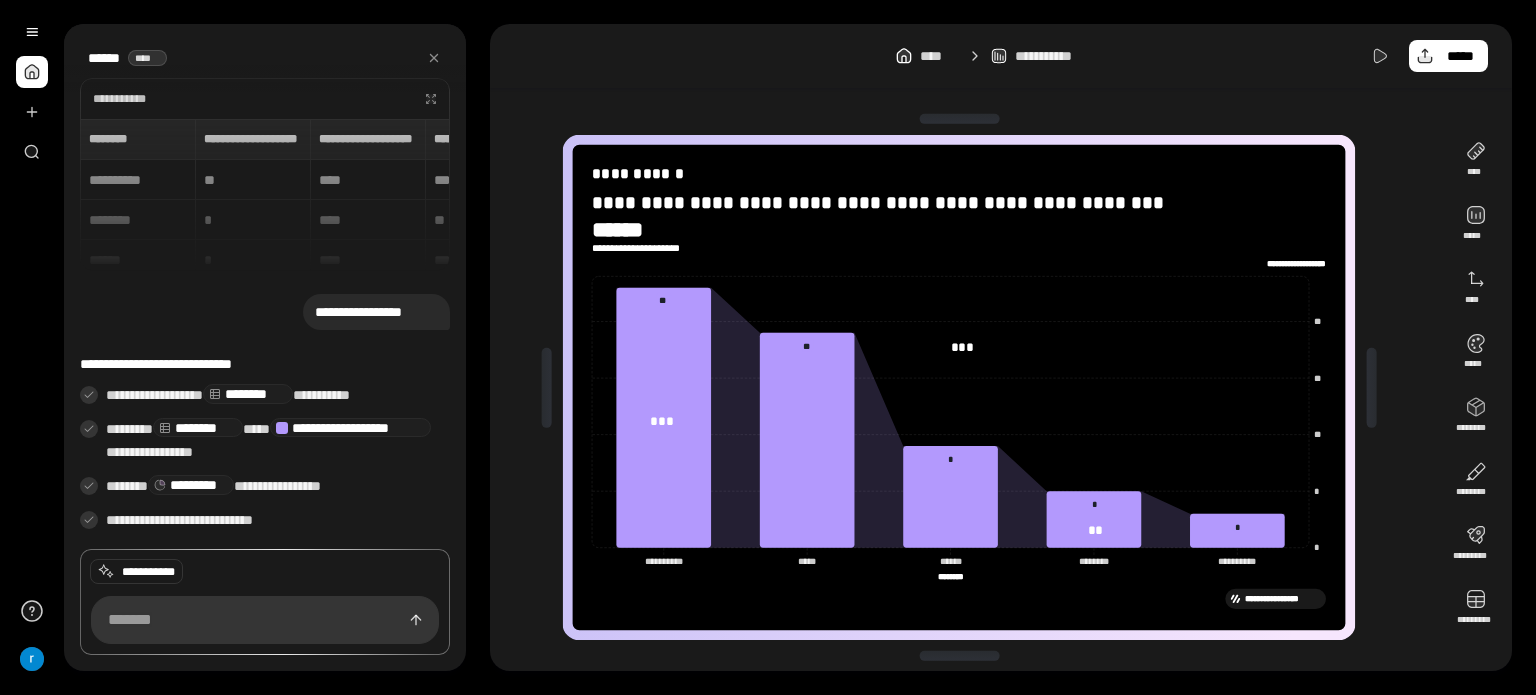 click on "**********" at bounding box center (1001, 347) 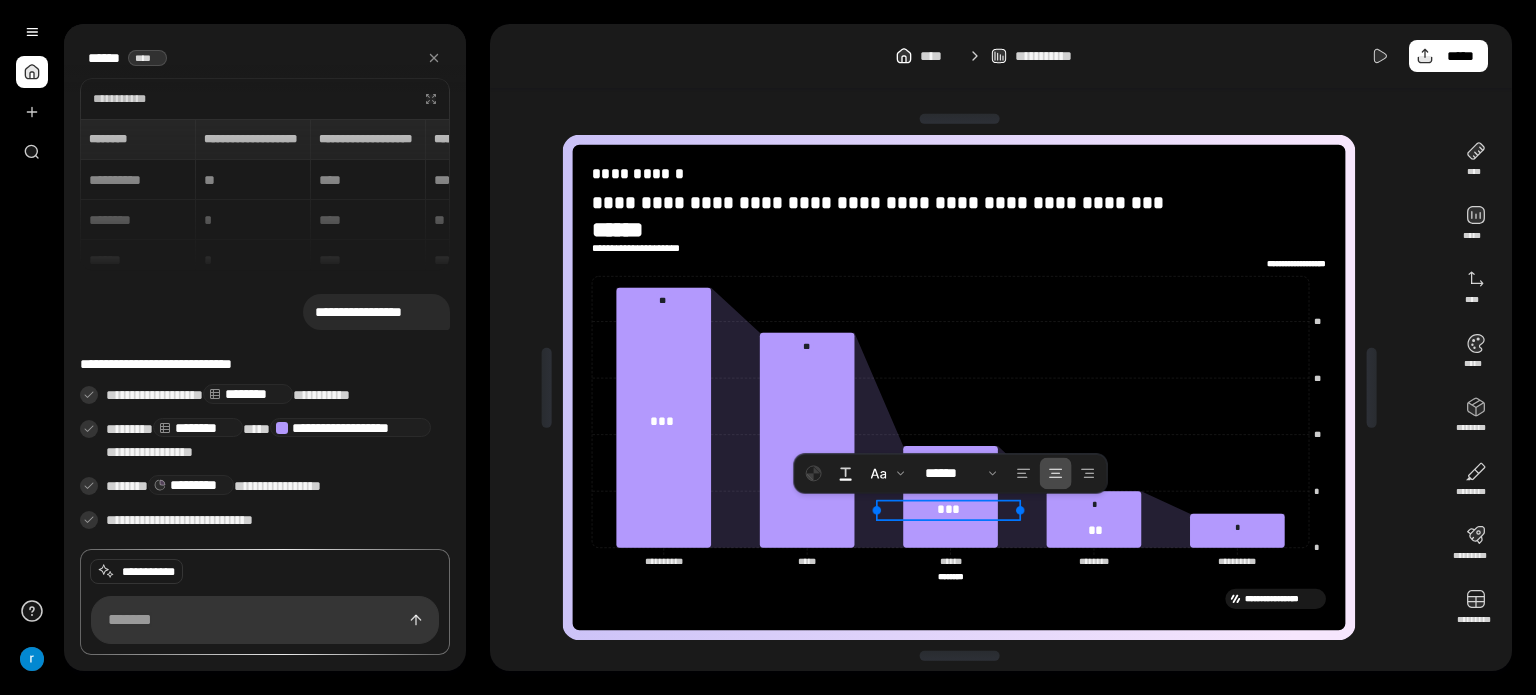 drag, startPoint x: 972, startPoint y: 342, endPoint x: 956, endPoint y: 534, distance: 192.66551 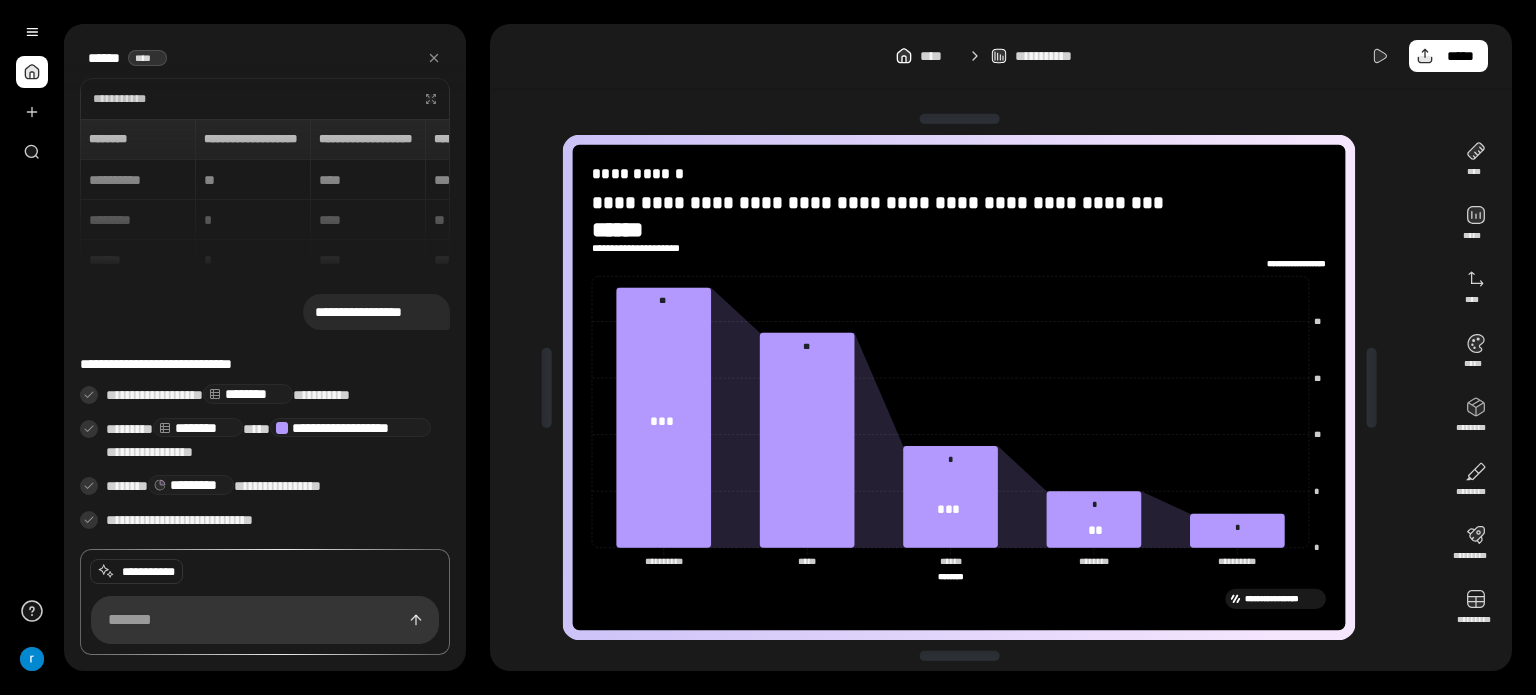 click on "**********" at bounding box center [1001, 347] 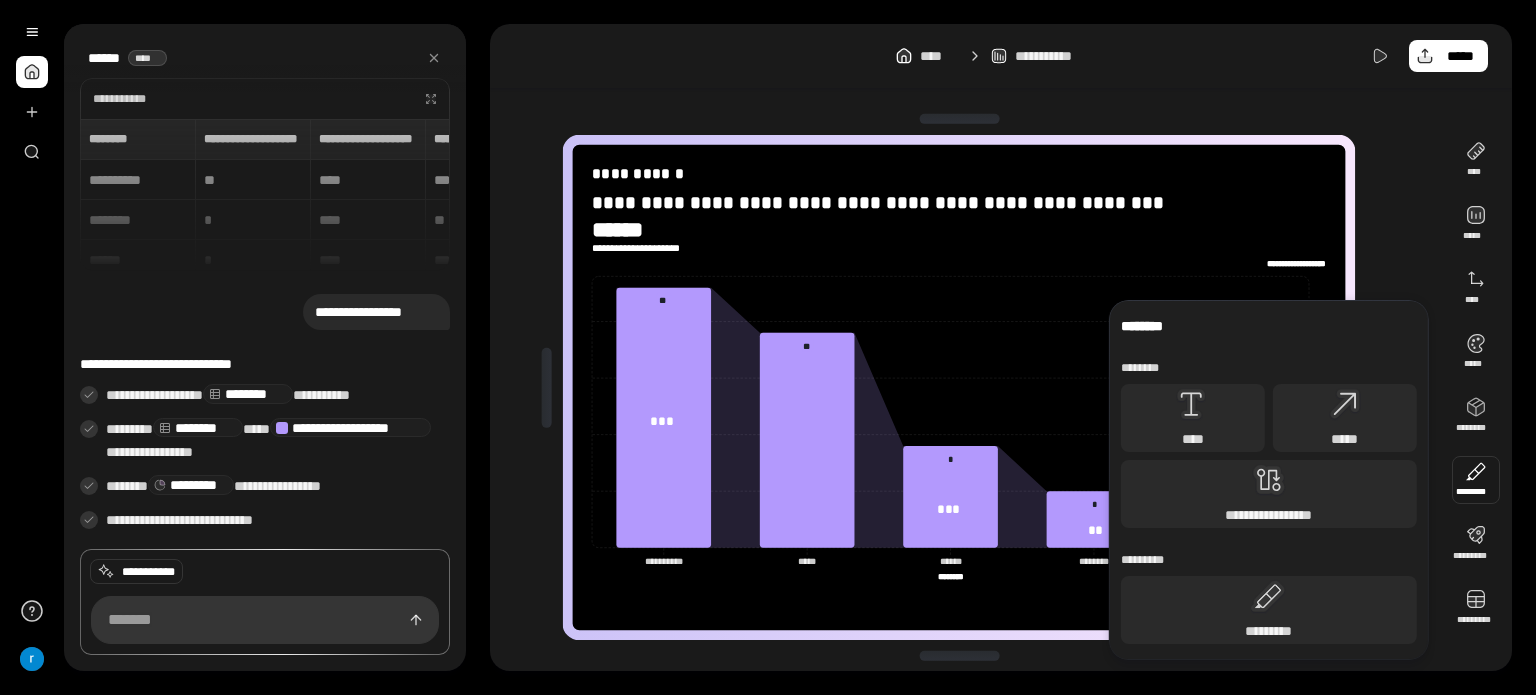 click at bounding box center [1476, 480] 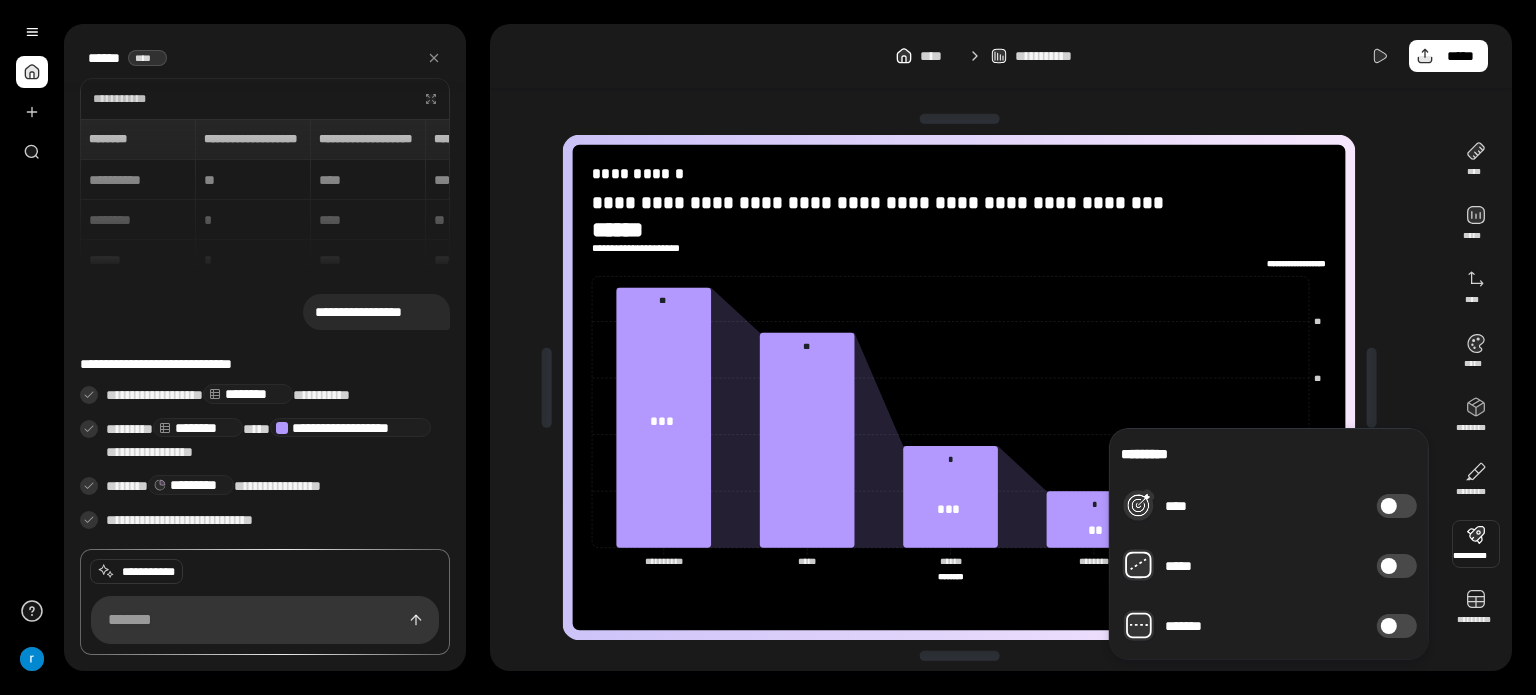 click at bounding box center (1476, 544) 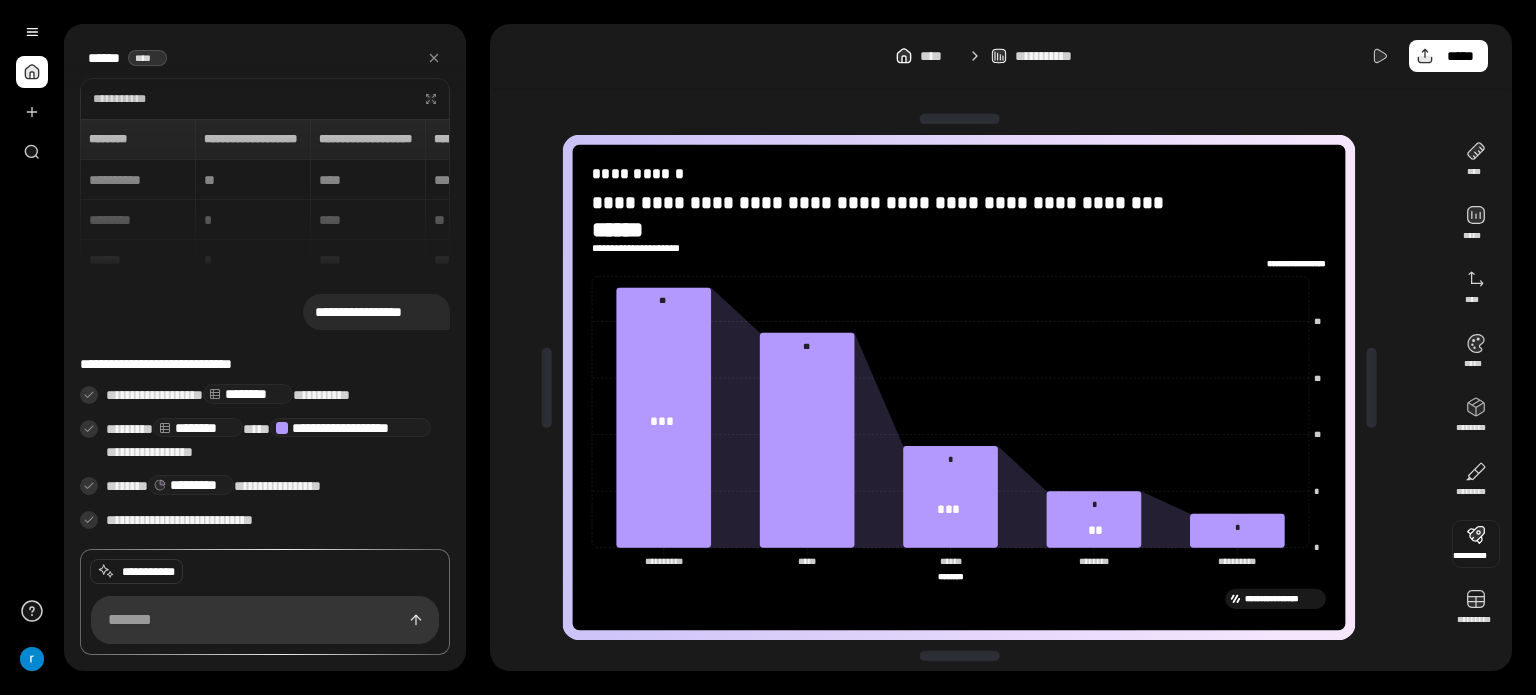 click at bounding box center [1476, 544] 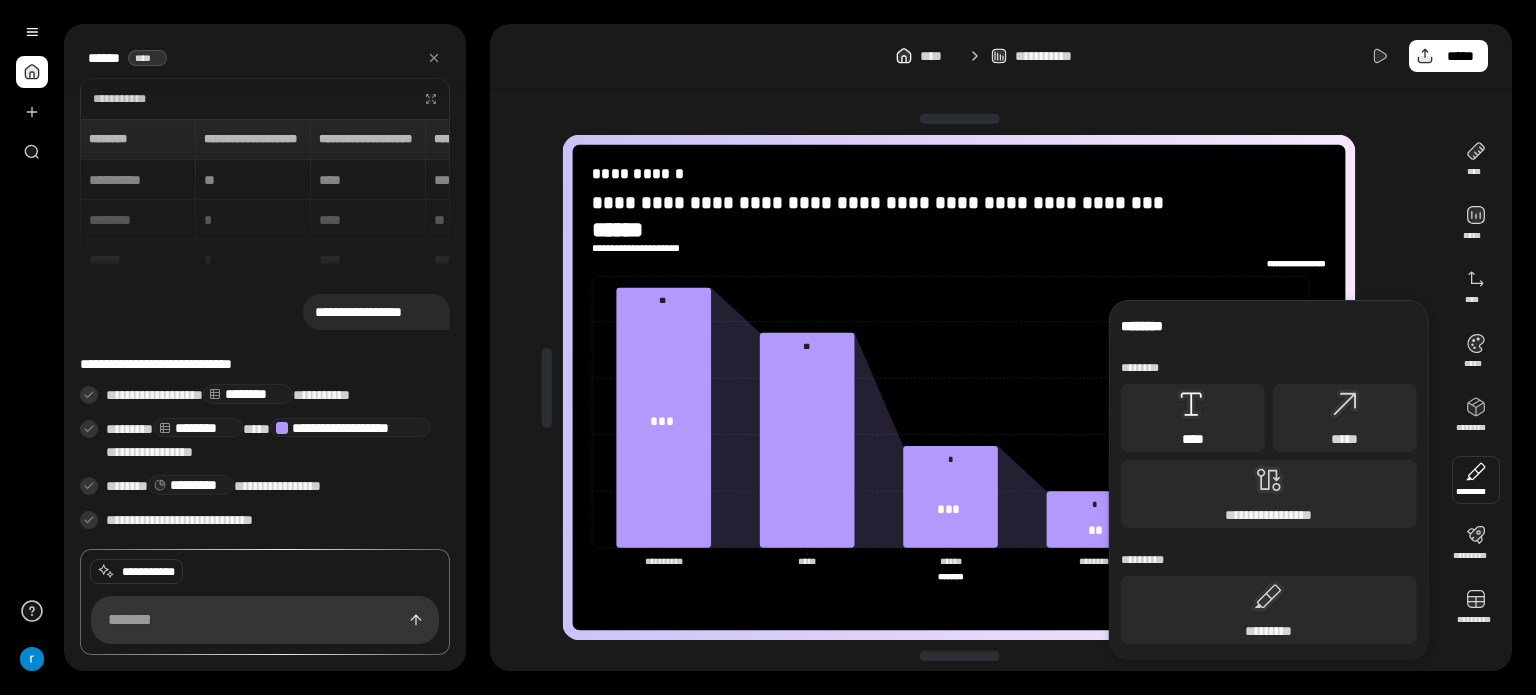 click on "****" at bounding box center [1193, 418] 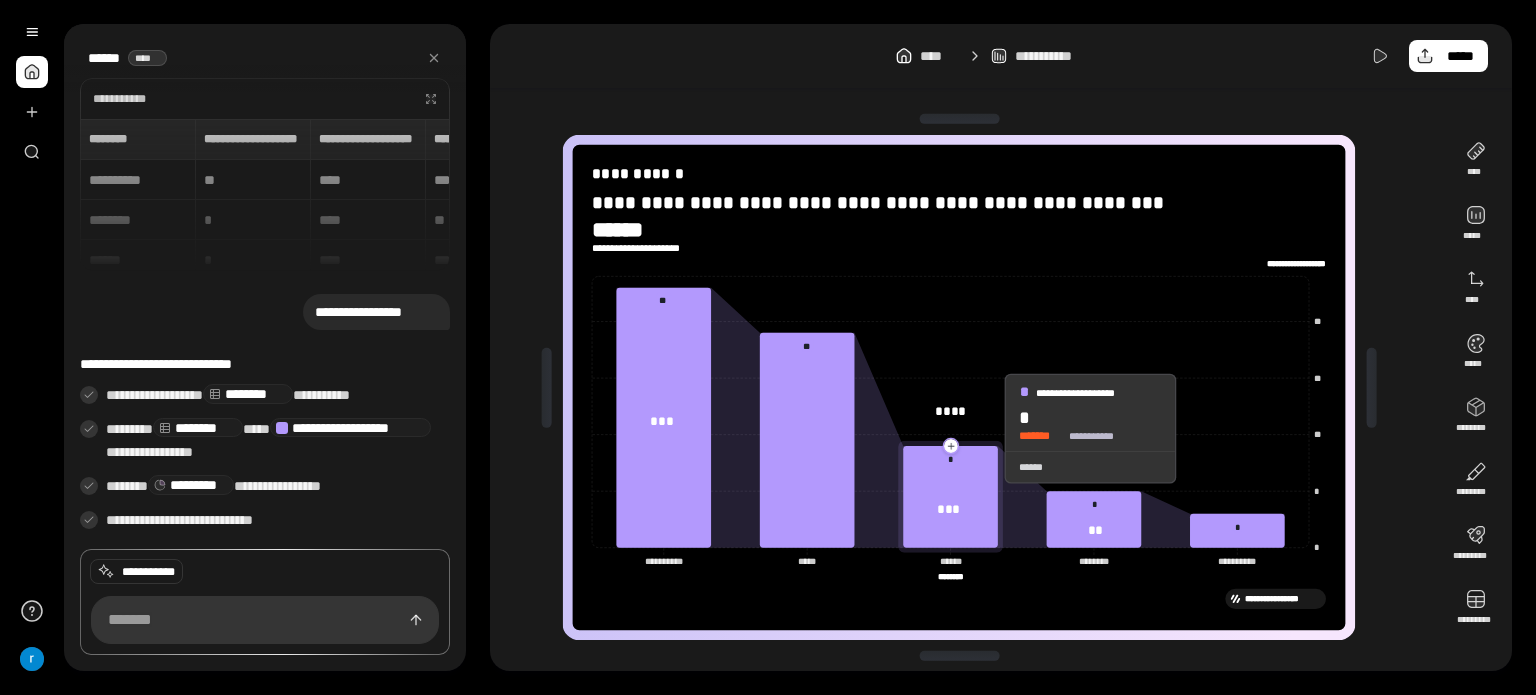 click 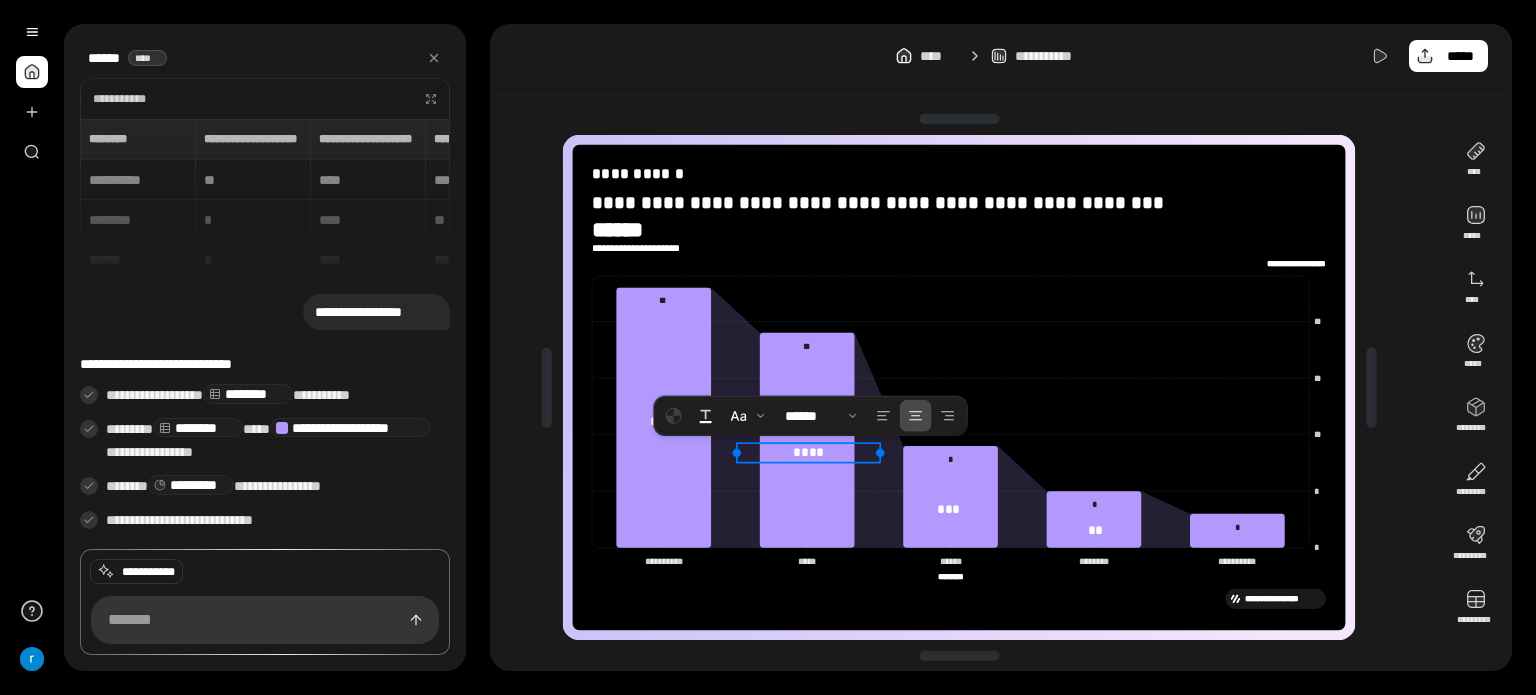 drag, startPoint x: 970, startPoint y: 410, endPoint x: 802, endPoint y: 458, distance: 174.72264 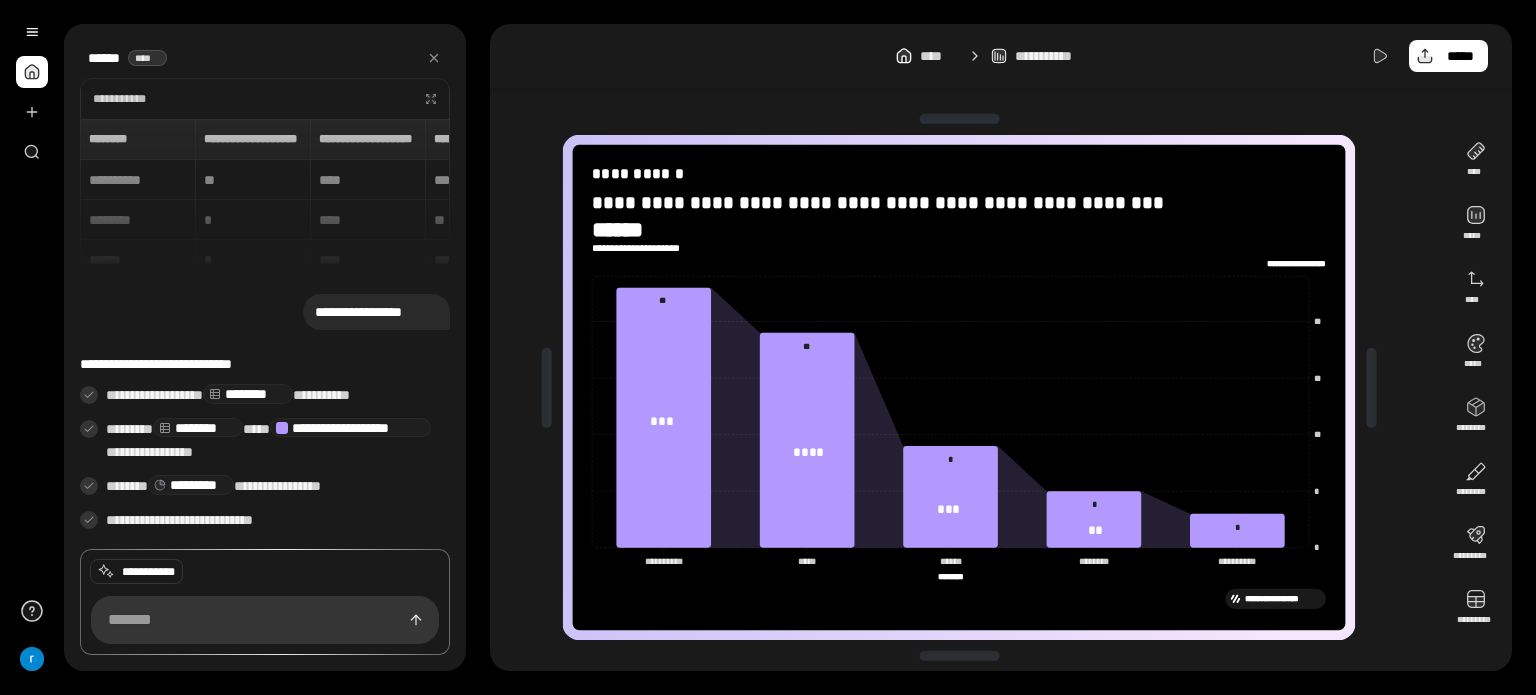 click on "**********" at bounding box center [265, 195] 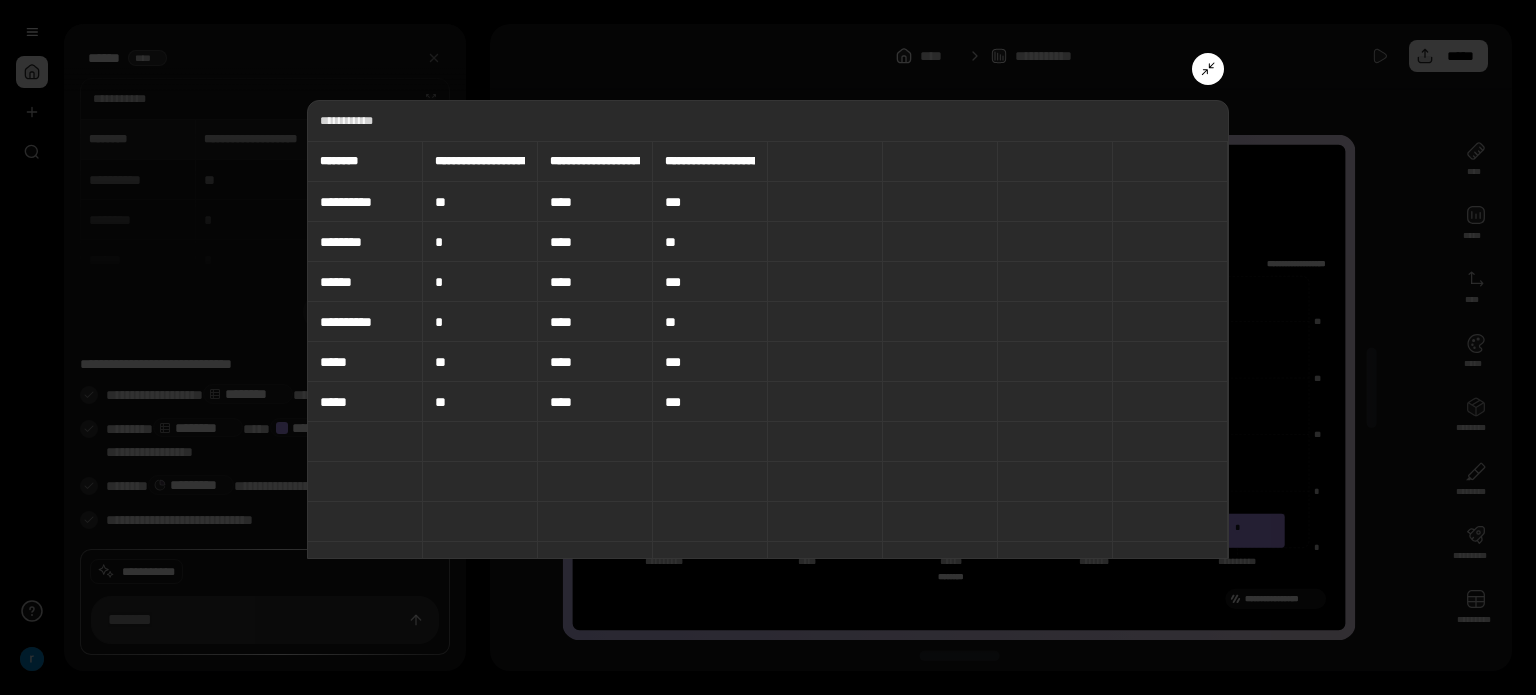 click 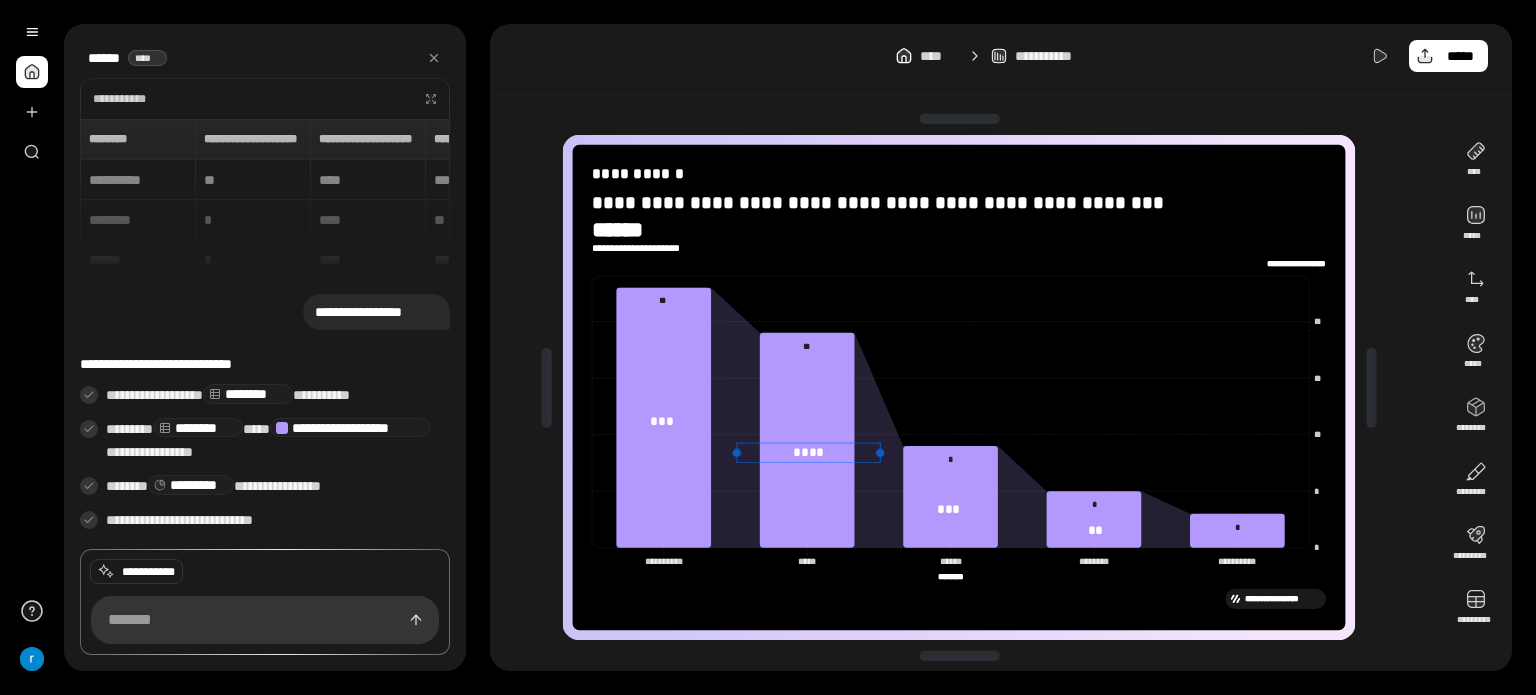 click at bounding box center (809, 462) 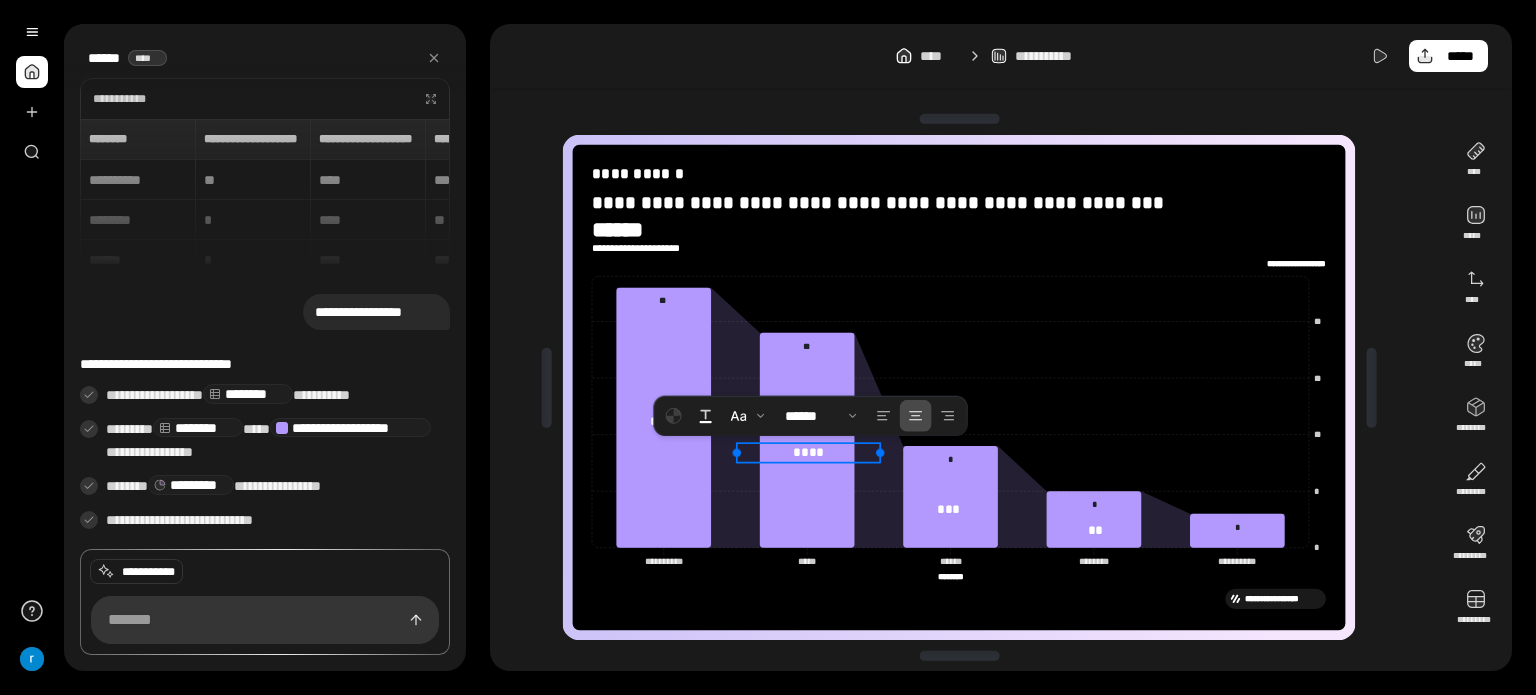 click on "****" at bounding box center [808, 452] 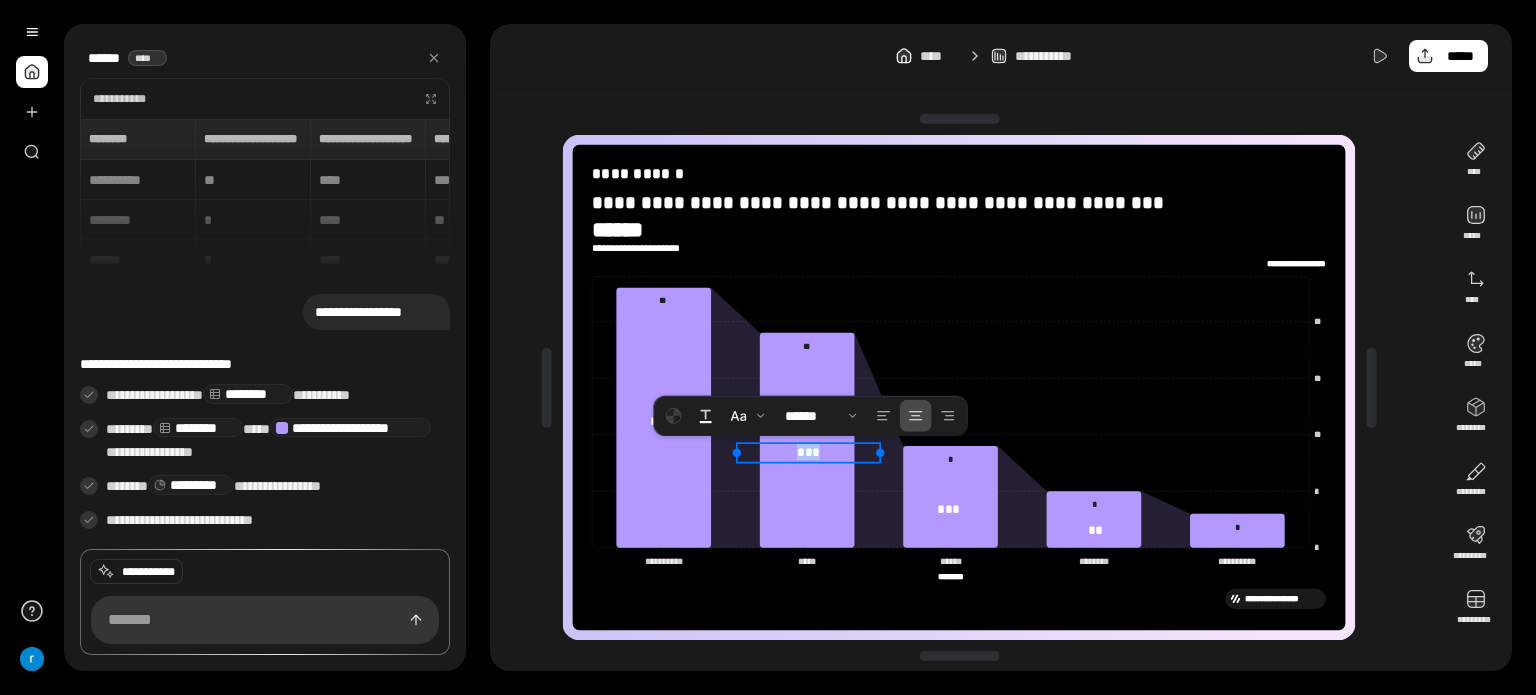 drag, startPoint x: 857, startPoint y: 448, endPoint x: 852, endPoint y: 461, distance: 13.928389 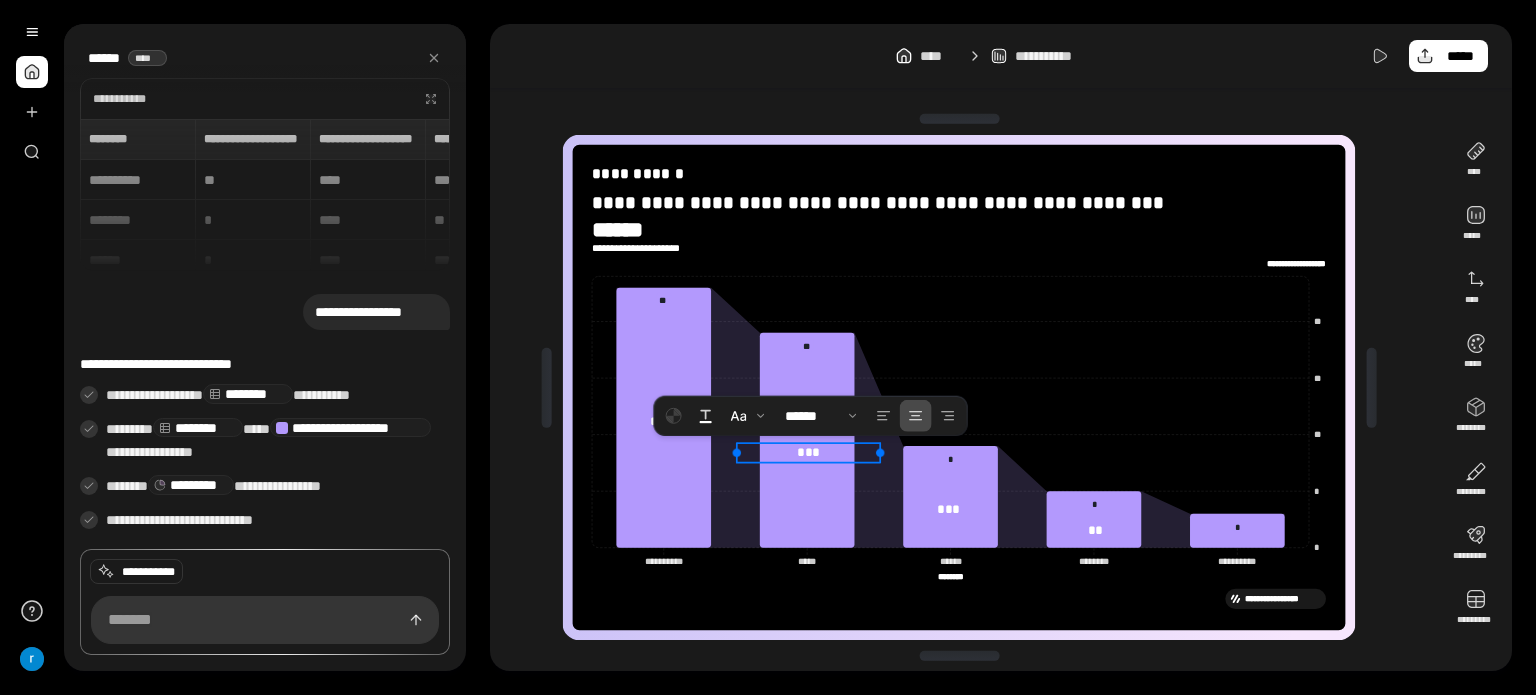 click 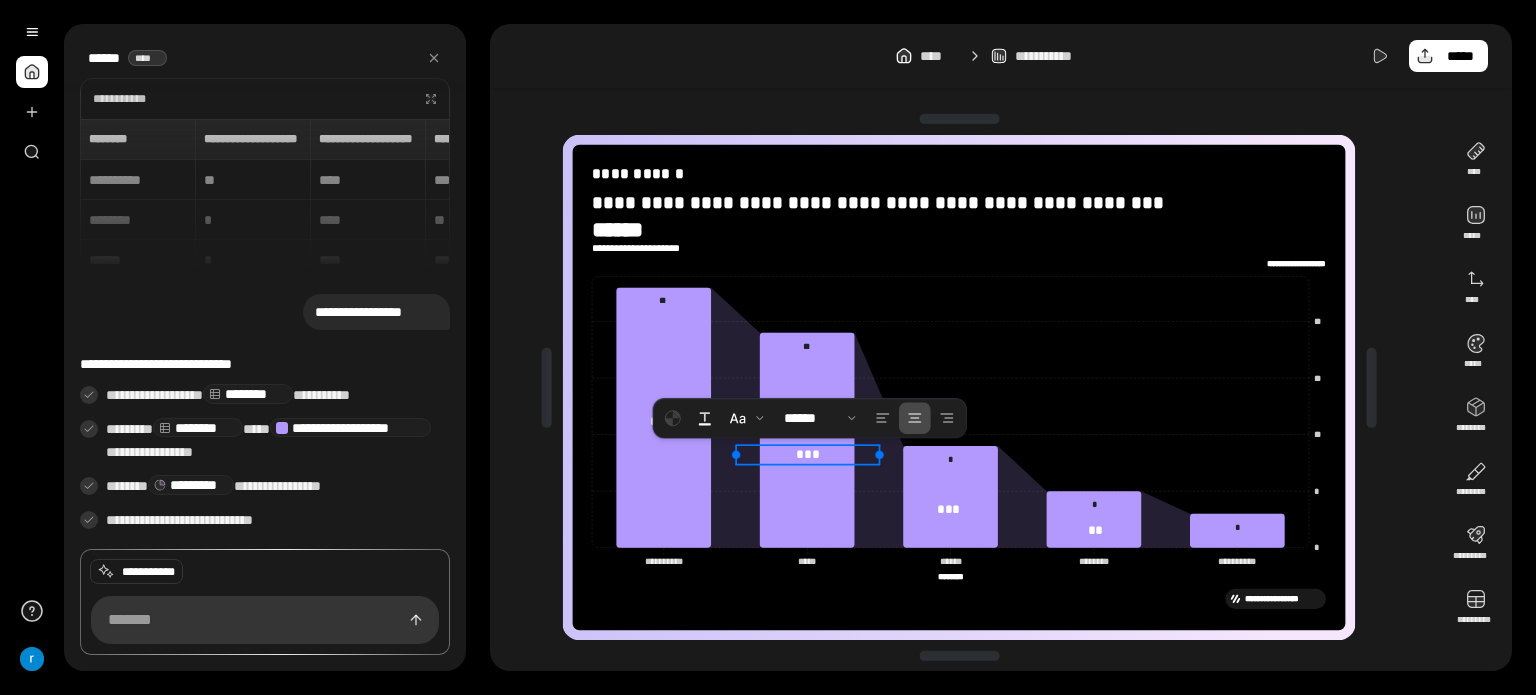 click on "***" at bounding box center [808, 454] 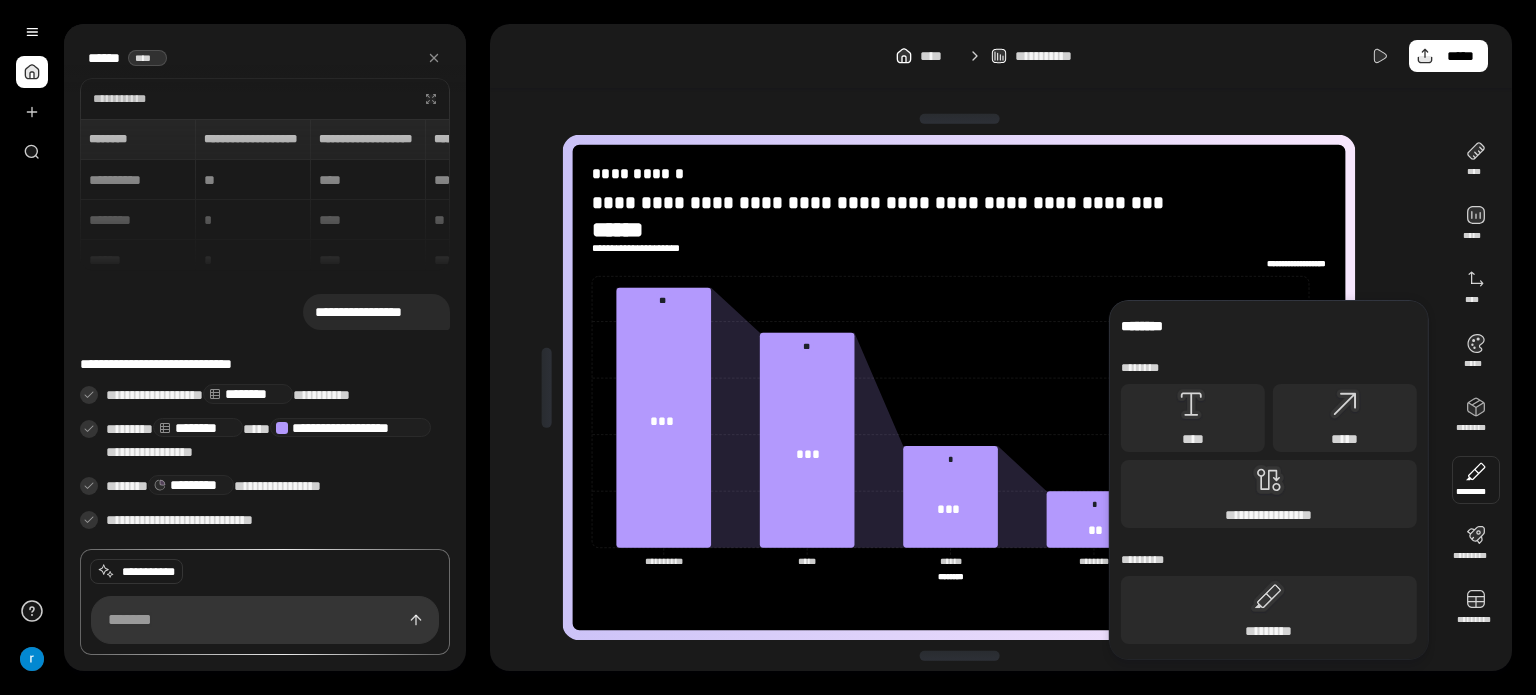 click at bounding box center (1476, 480) 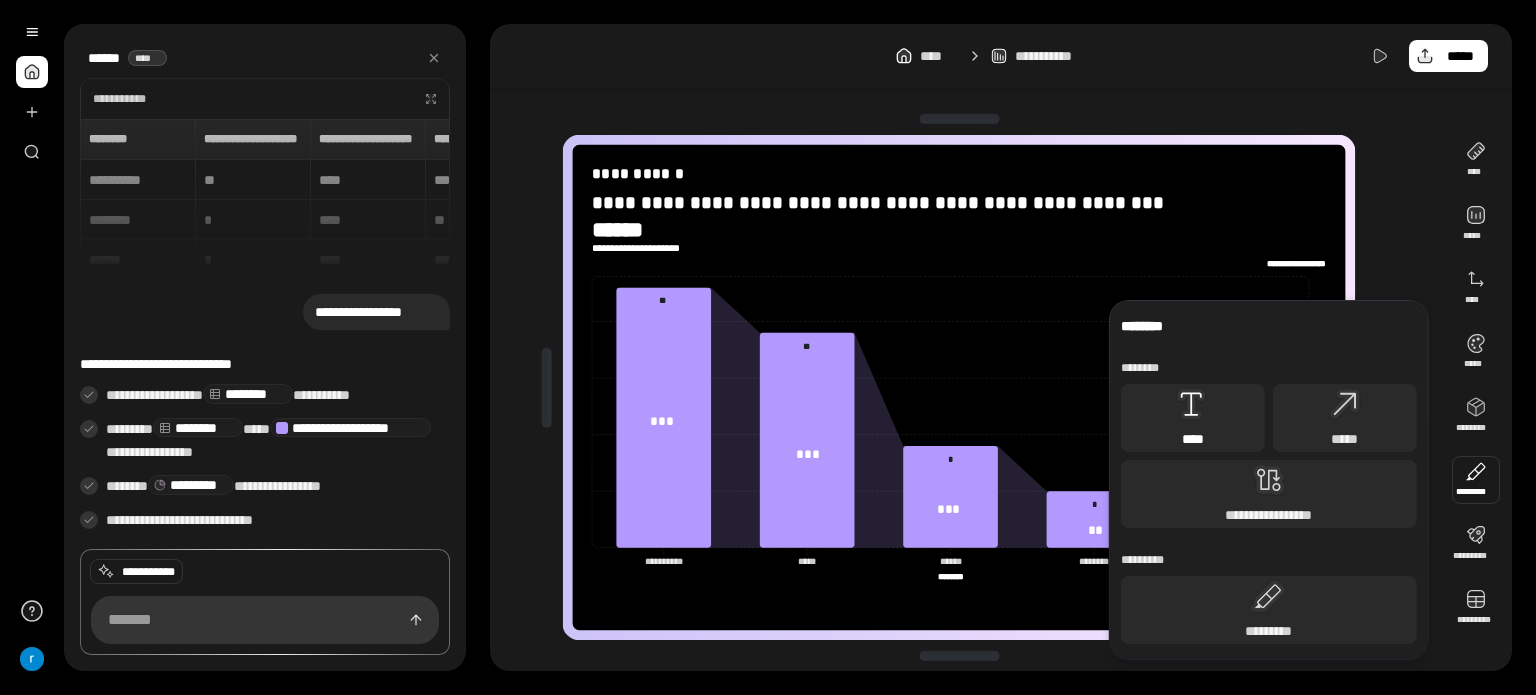click on "****" at bounding box center (1193, 439) 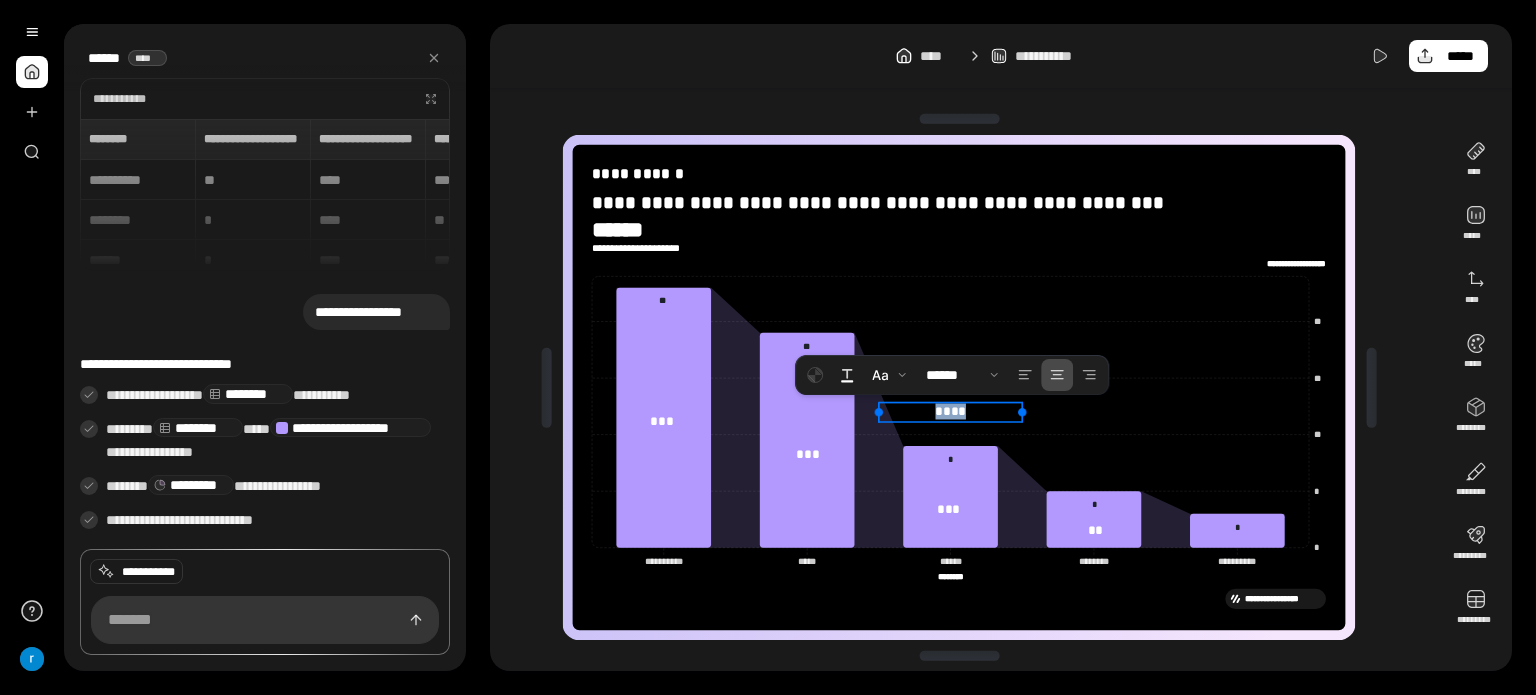 click on "****" at bounding box center [951, 411] 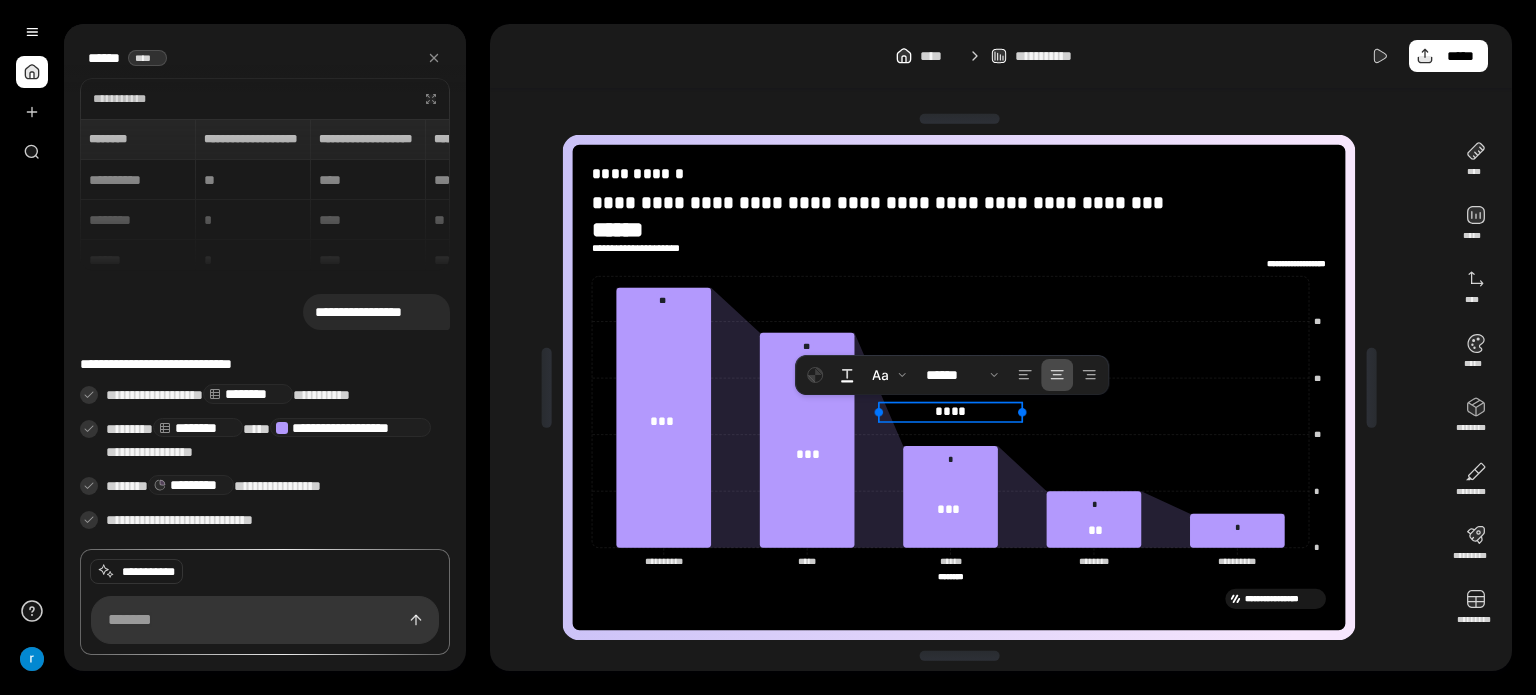 type 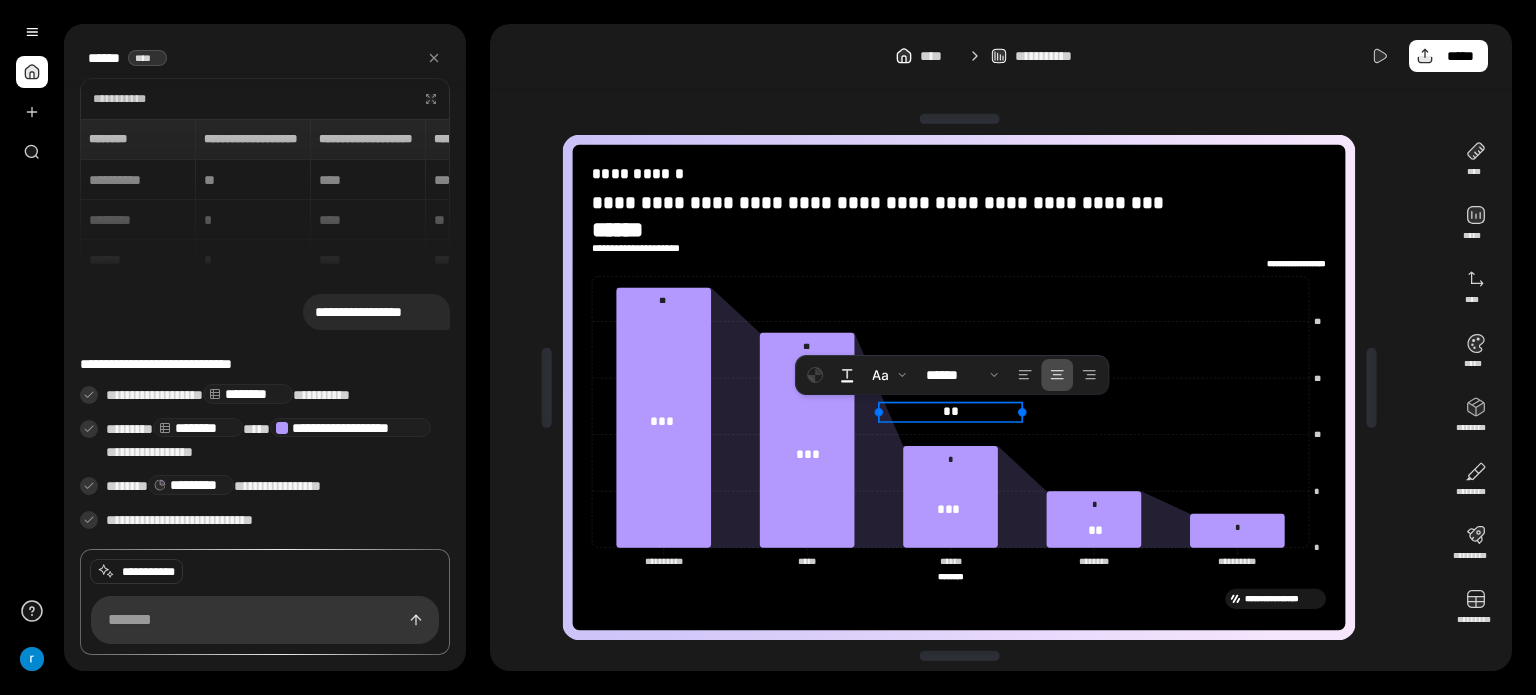 click 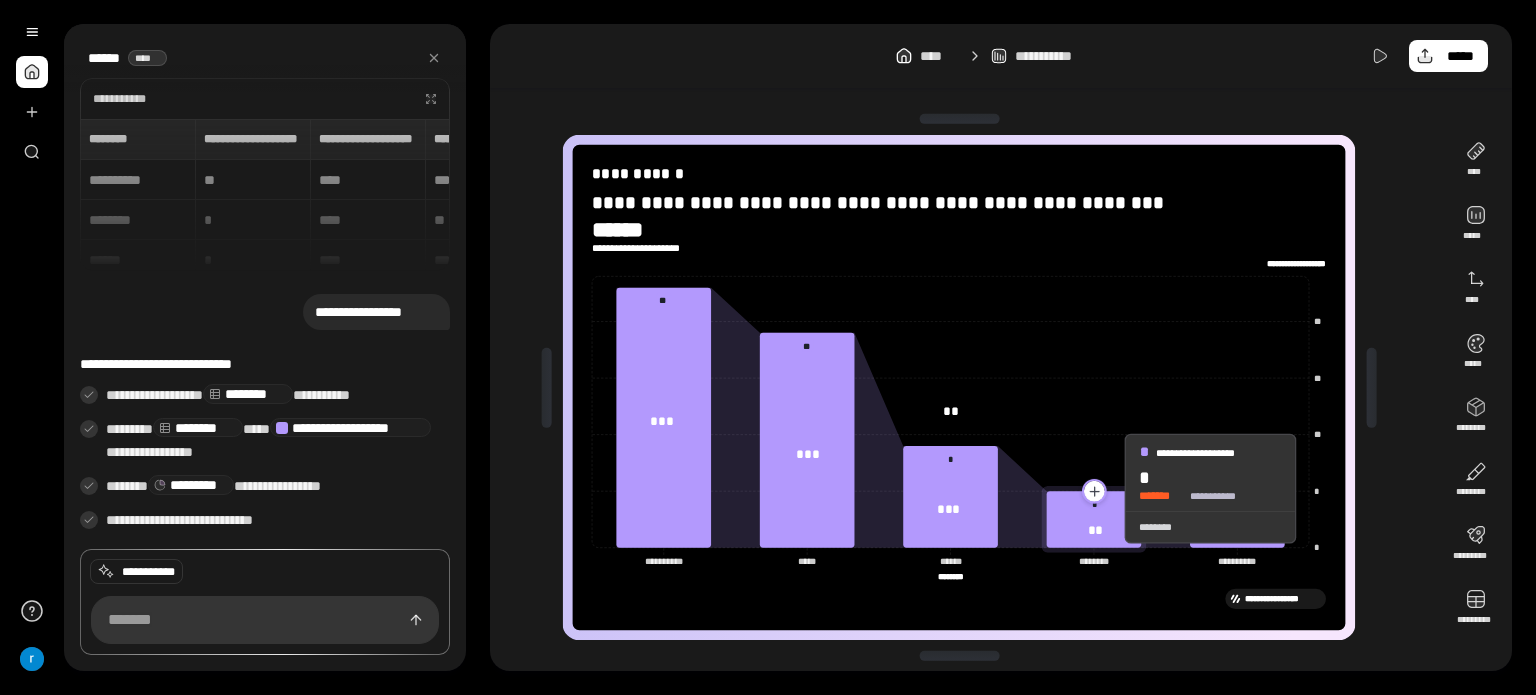 drag, startPoint x: 954, startPoint y: 402, endPoint x: 1127, endPoint y: 499, distance: 198.33809 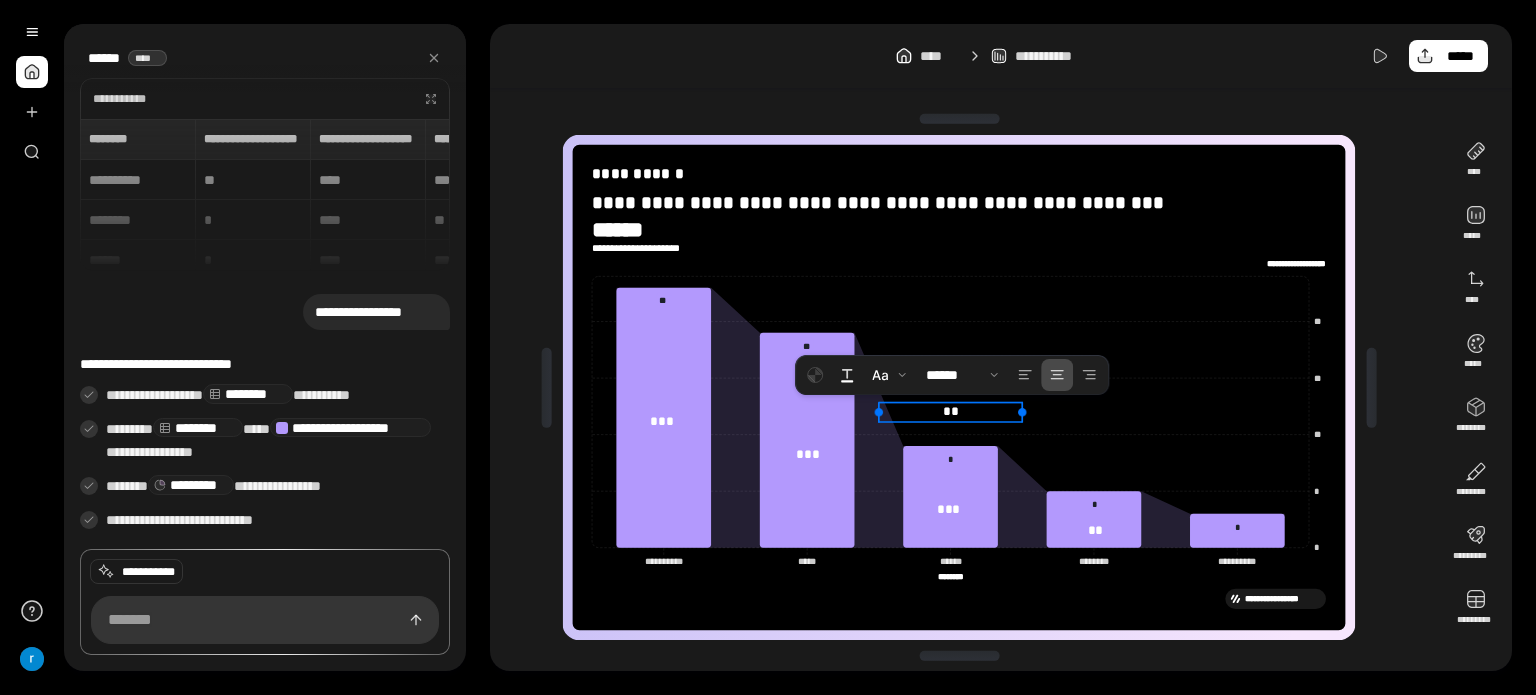 click on "**" at bounding box center (950, 411) 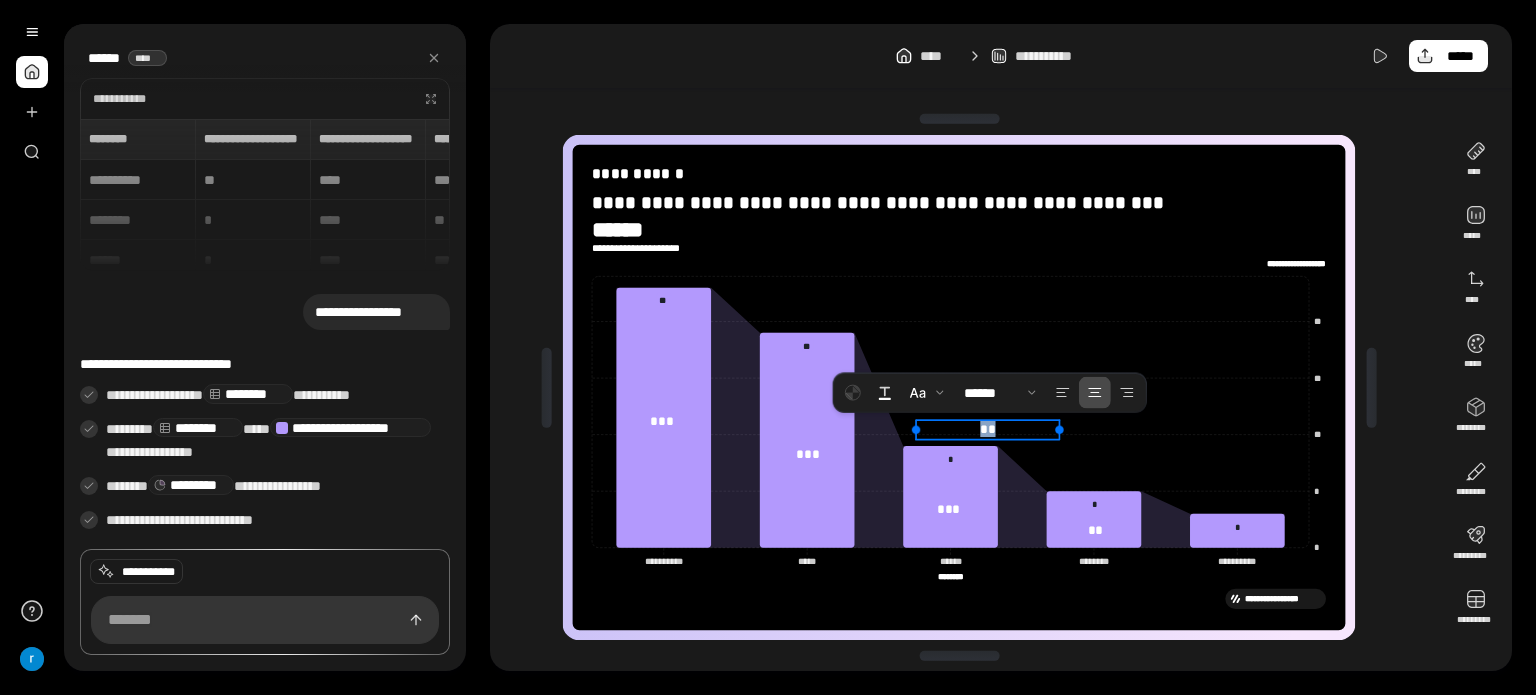 click on "**" at bounding box center [988, 429] 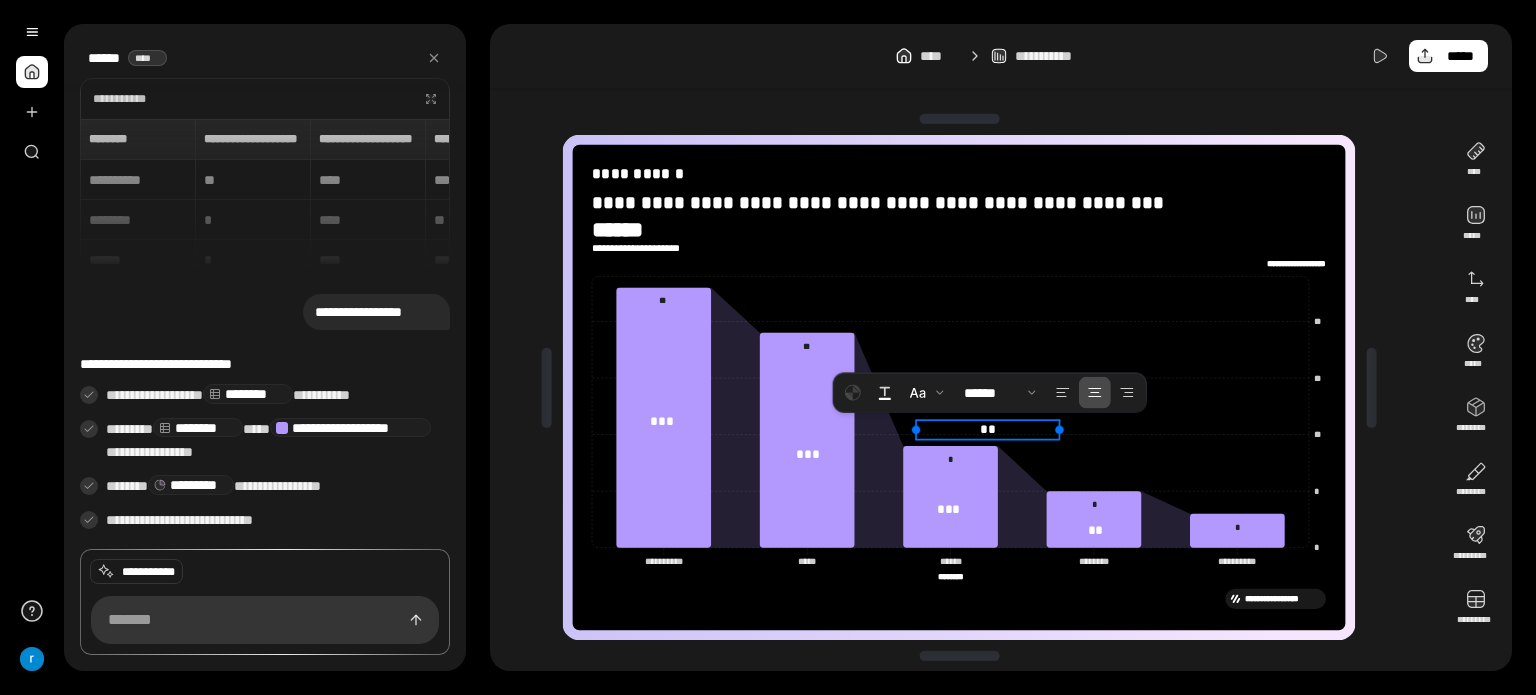 drag, startPoint x: 1014, startPoint y: 427, endPoint x: 1066, endPoint y: 447, distance: 55.713554 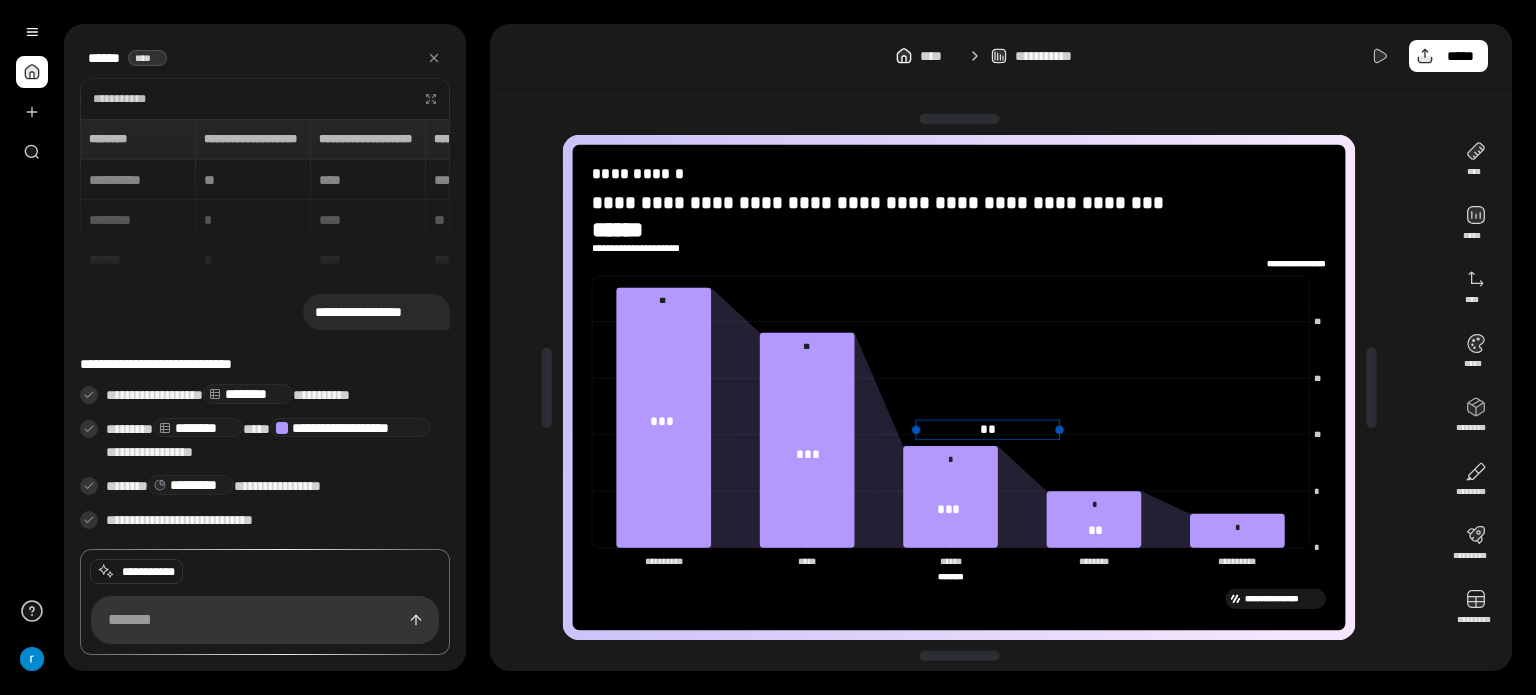 click on "**" at bounding box center (987, 429) 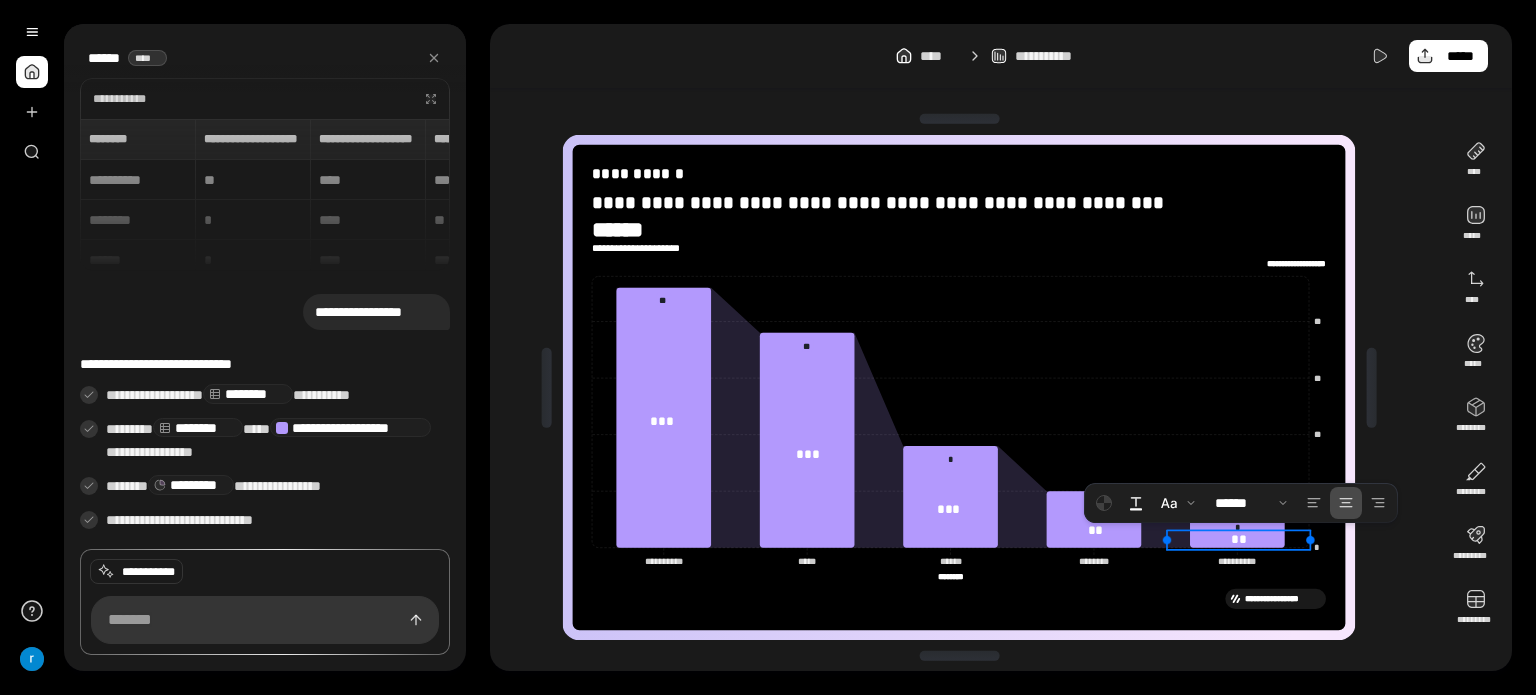 click on "**********" at bounding box center [1001, 56] 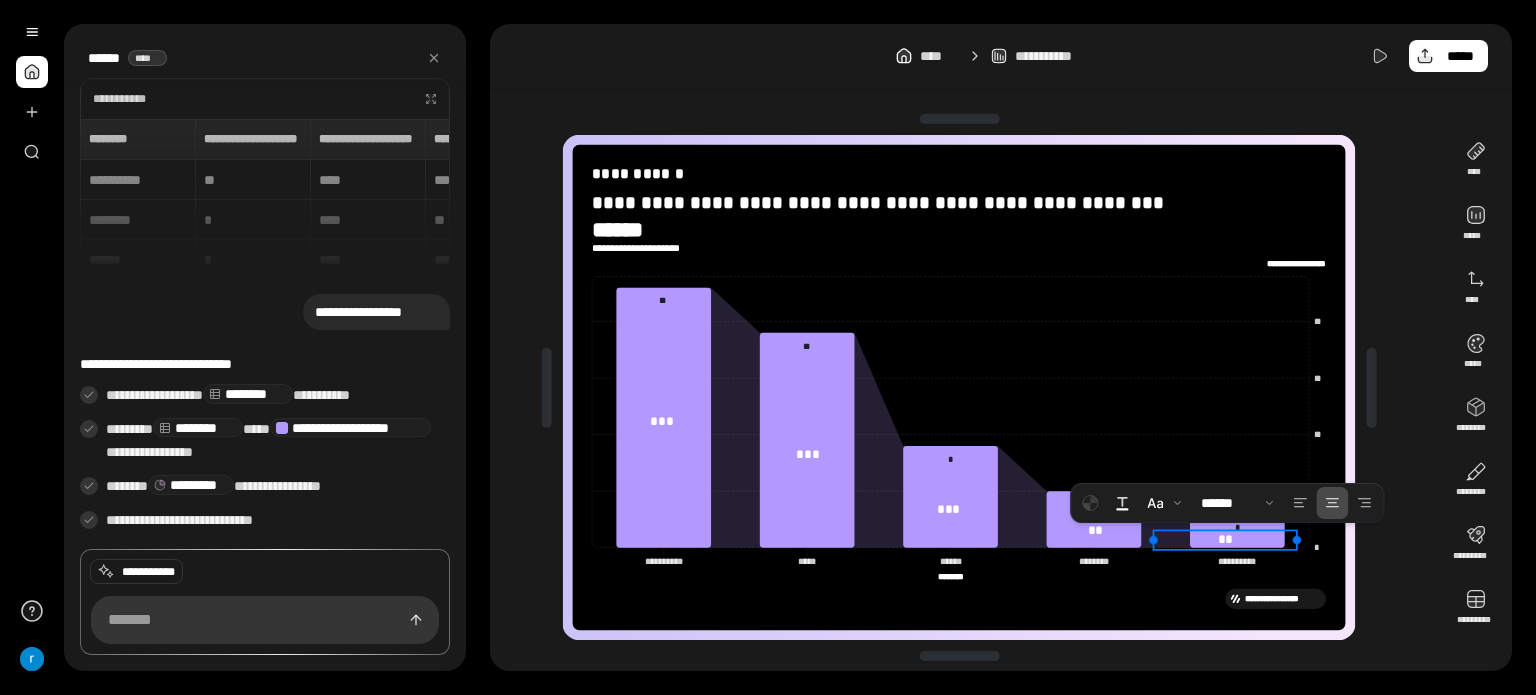 drag, startPoint x: 1243, startPoint y: 543, endPoint x: 1227, endPoint y: 543, distance: 16 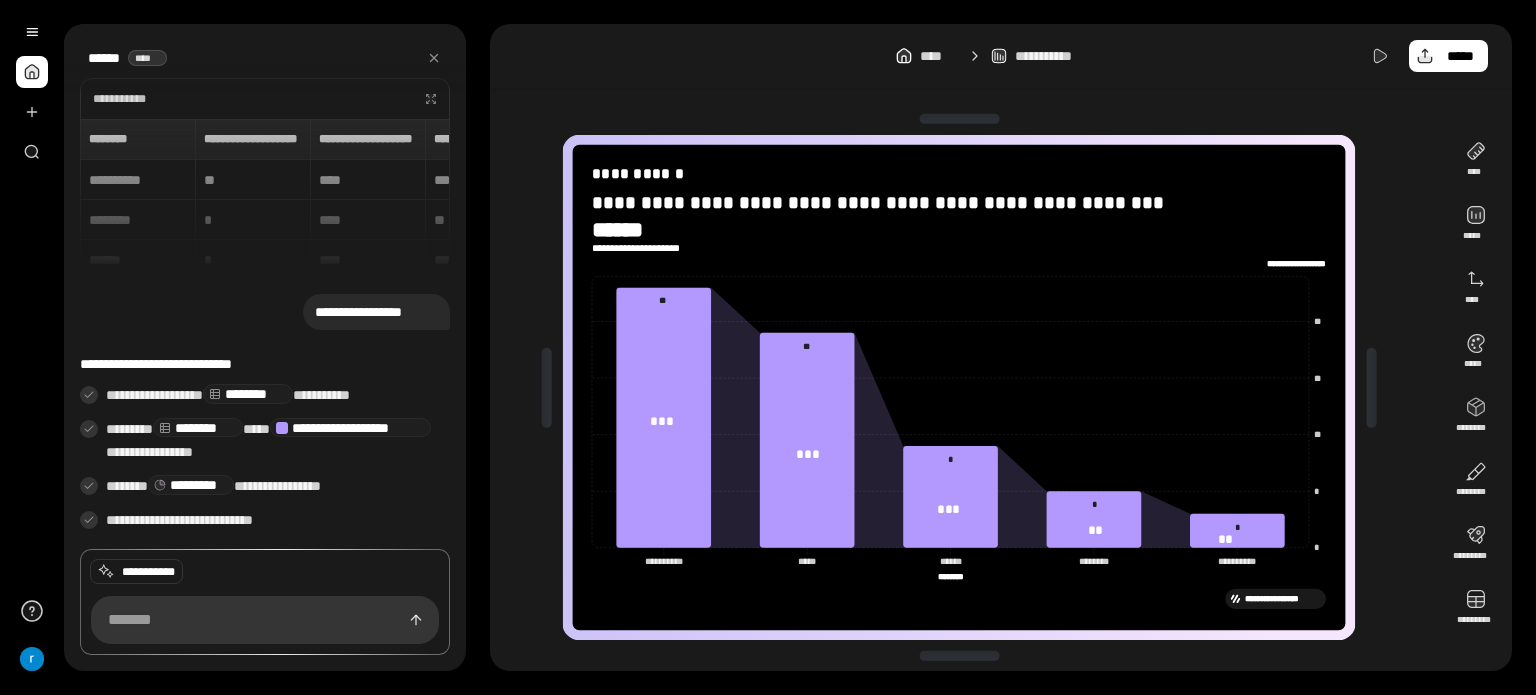click on "**********" at bounding box center [1001, 347] 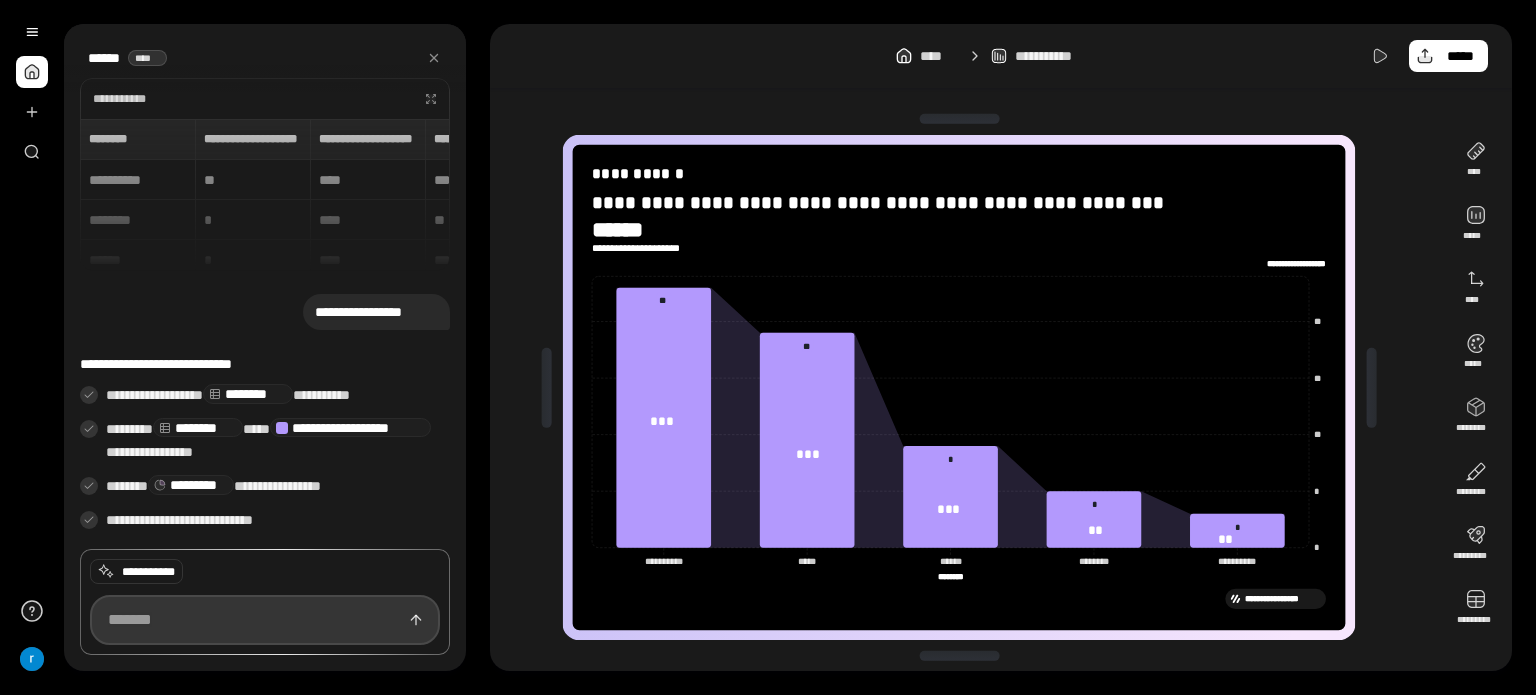 click at bounding box center [265, 620] 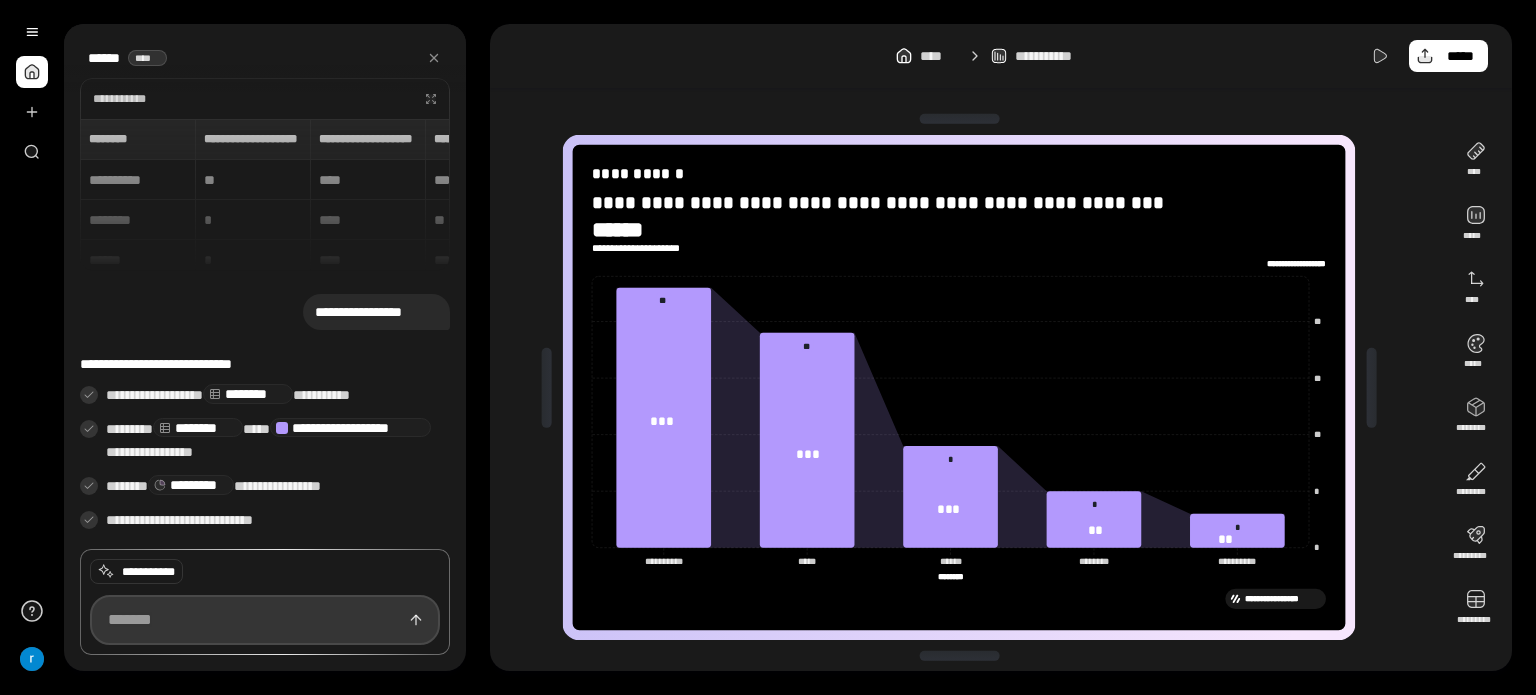 paste on "**********" 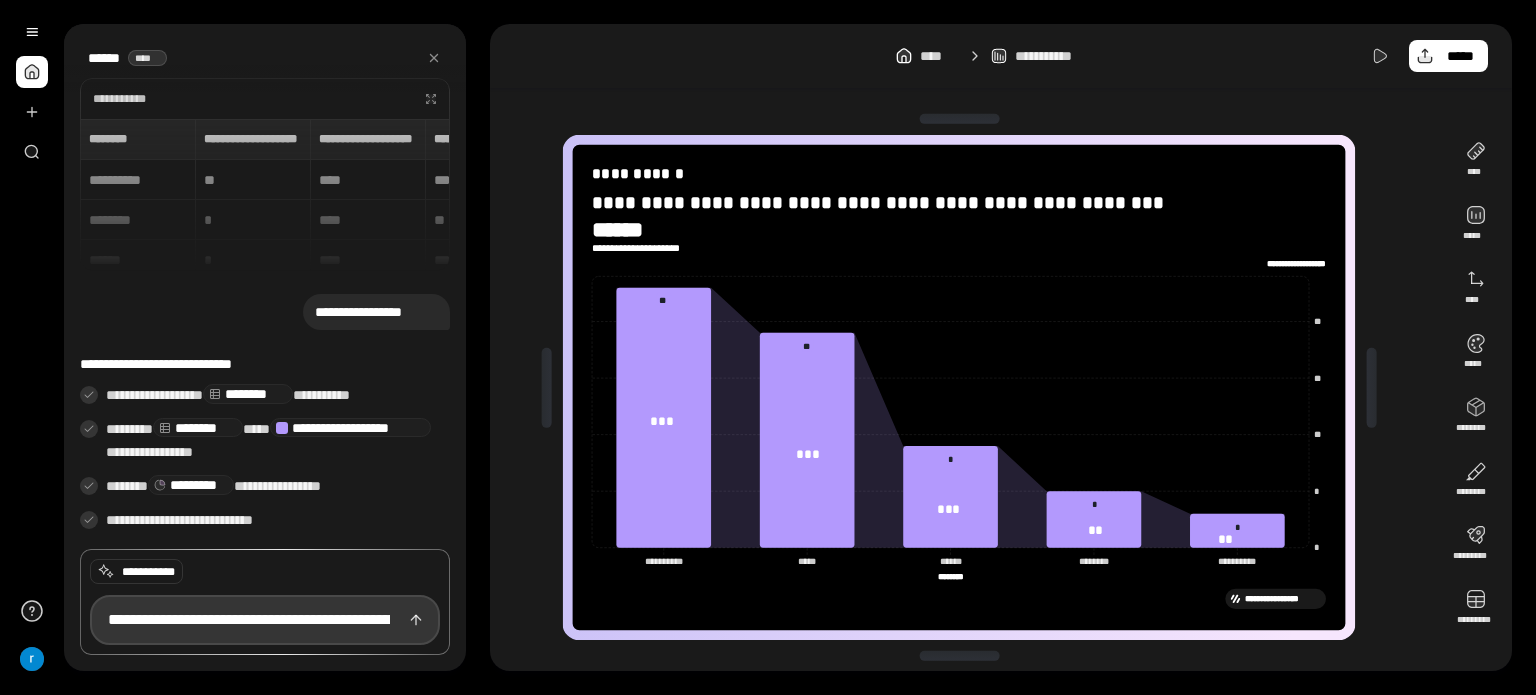 scroll, scrollTop: 0, scrollLeft: 2248, axis: horizontal 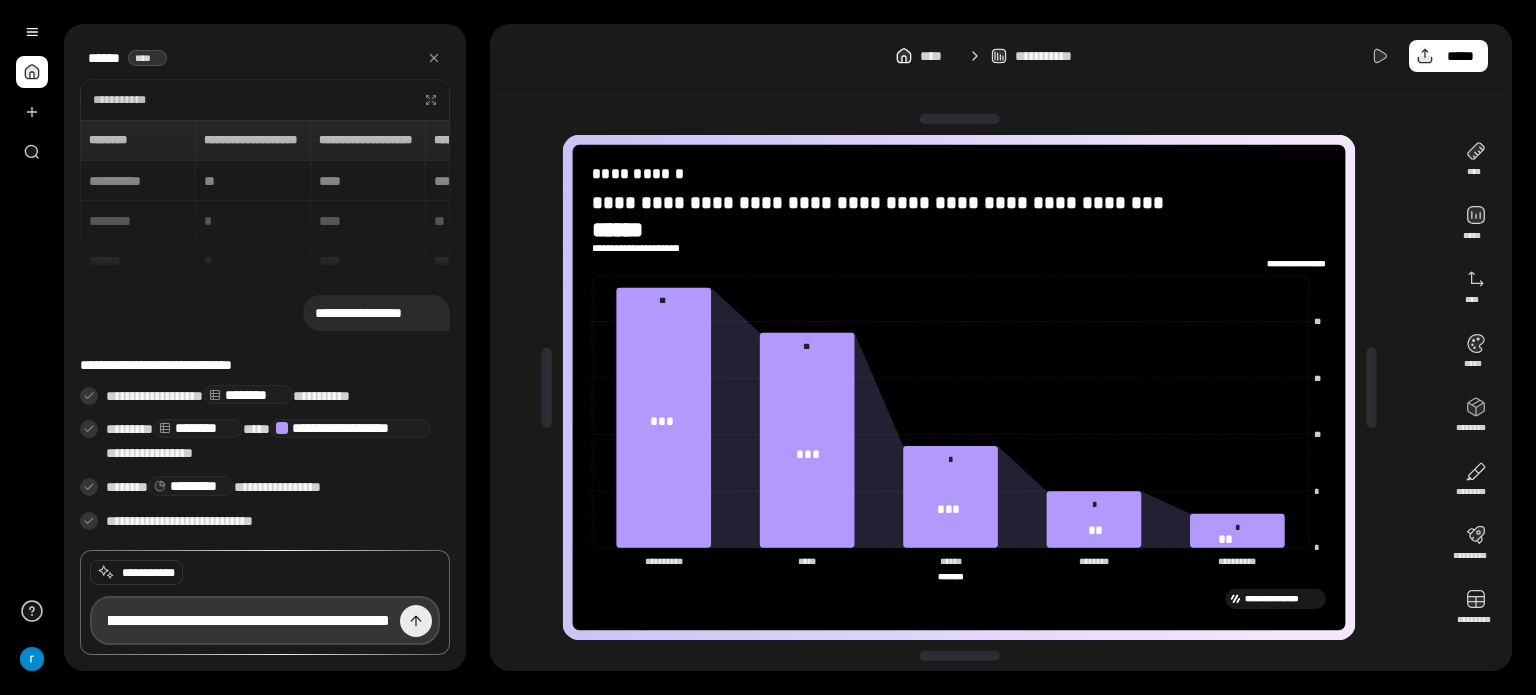 type on "**********" 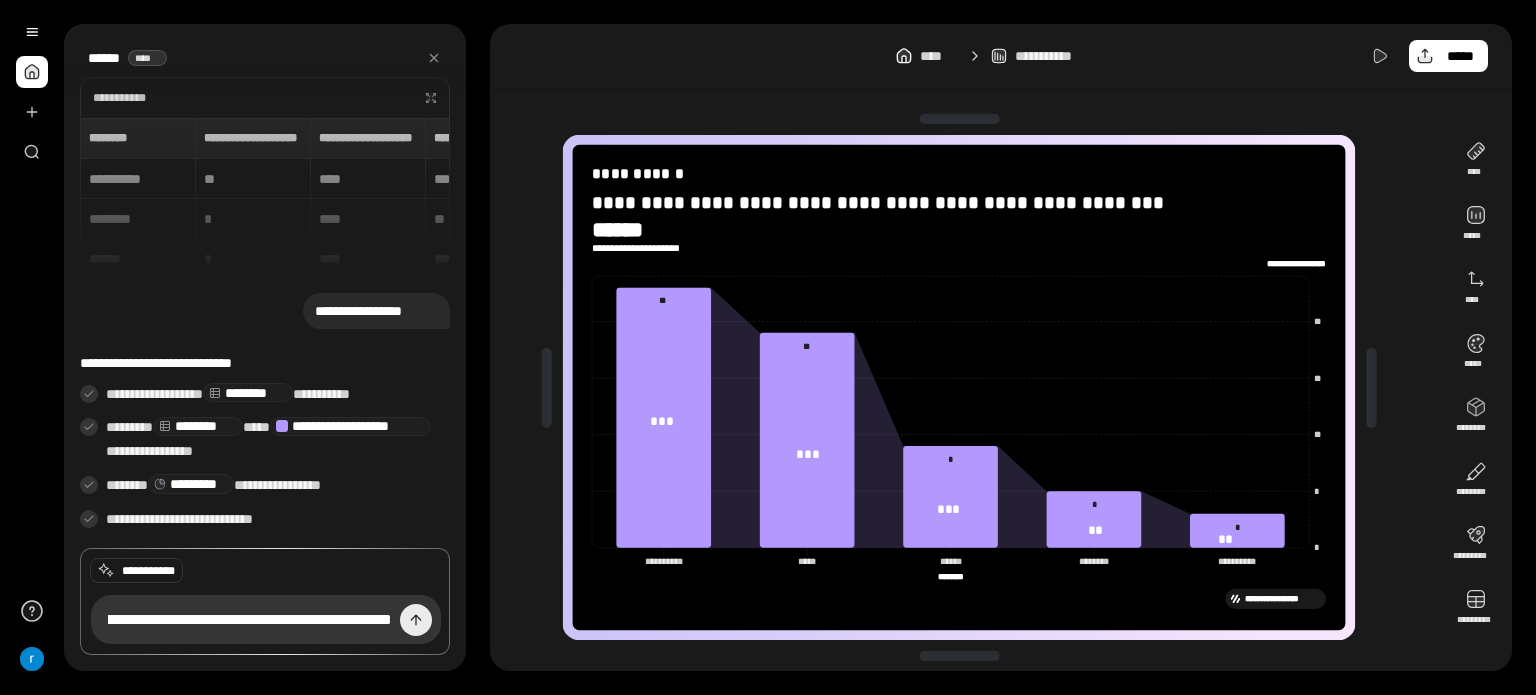 scroll, scrollTop: 0, scrollLeft: 0, axis: both 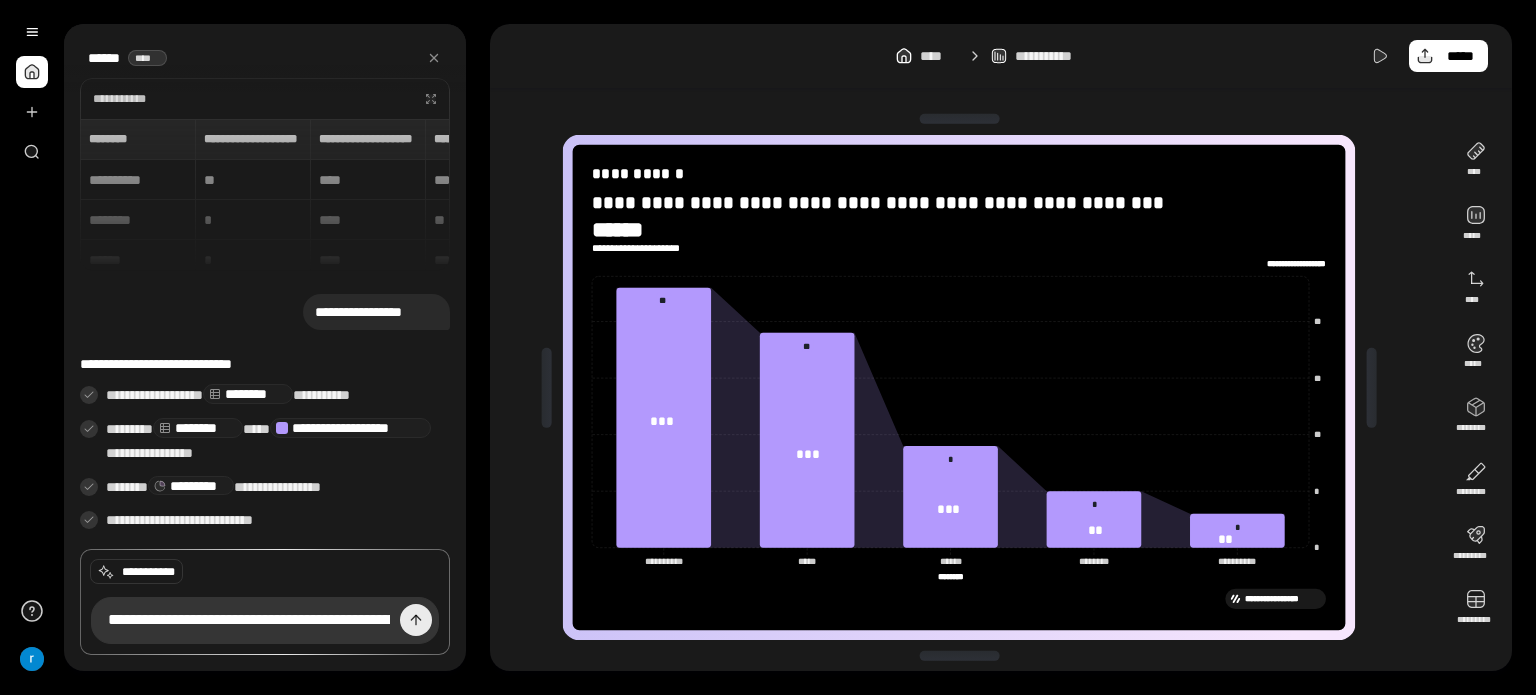 click at bounding box center (416, 620) 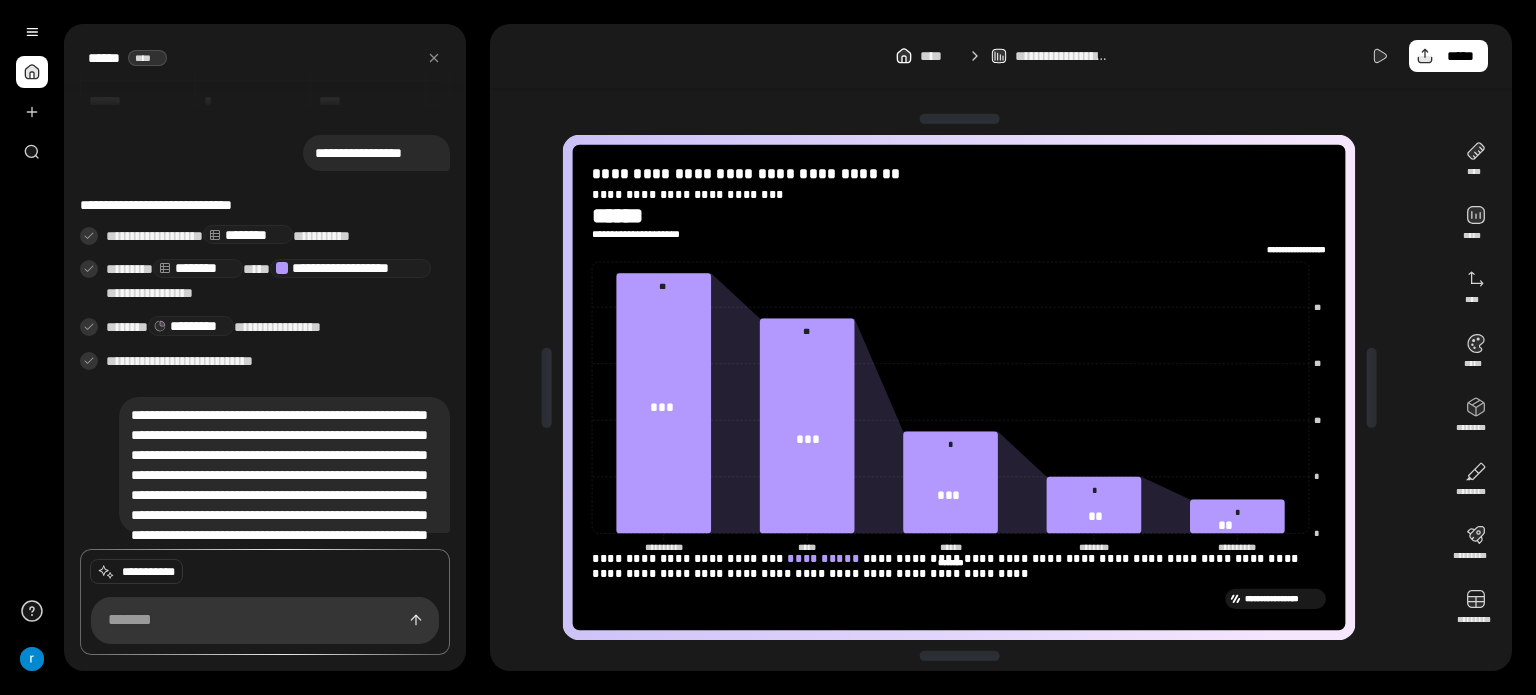 scroll, scrollTop: 243, scrollLeft: 0, axis: vertical 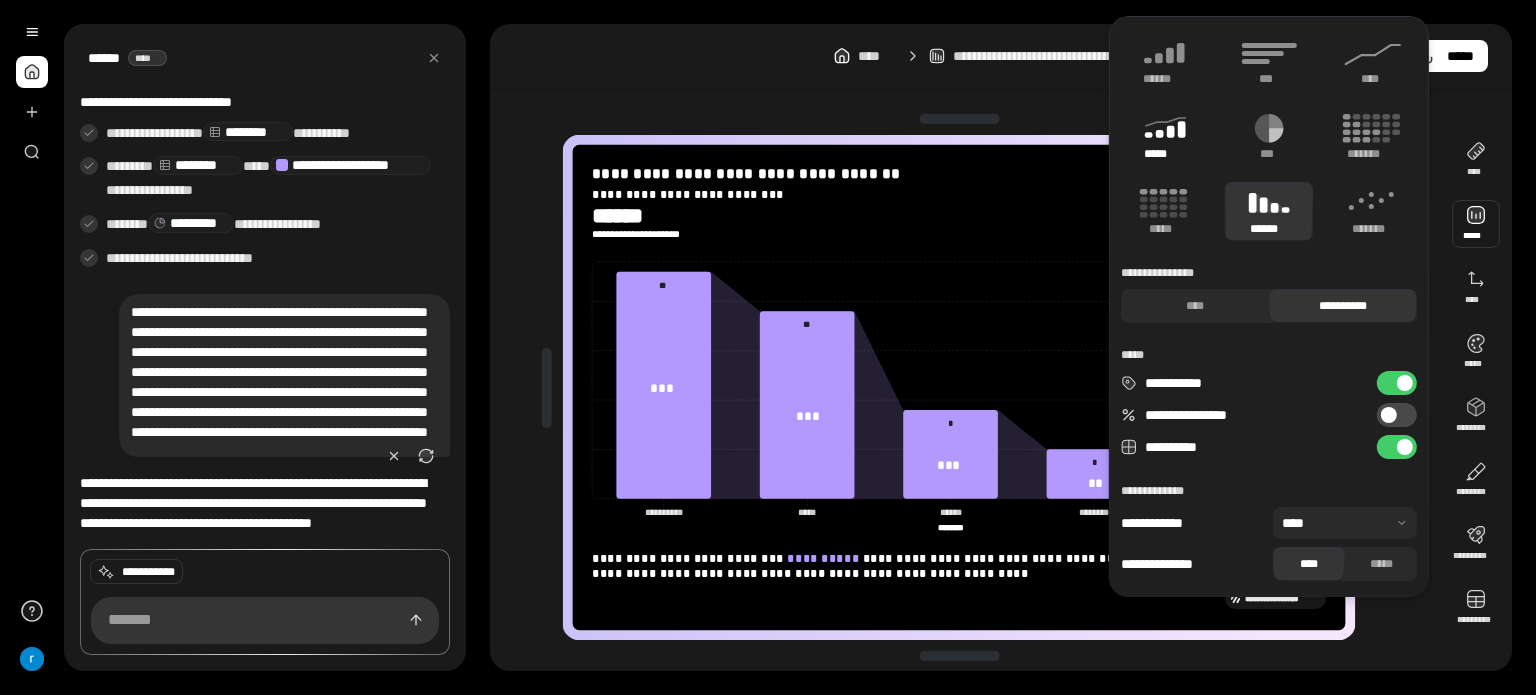 click on "*****" at bounding box center (1165, 136) 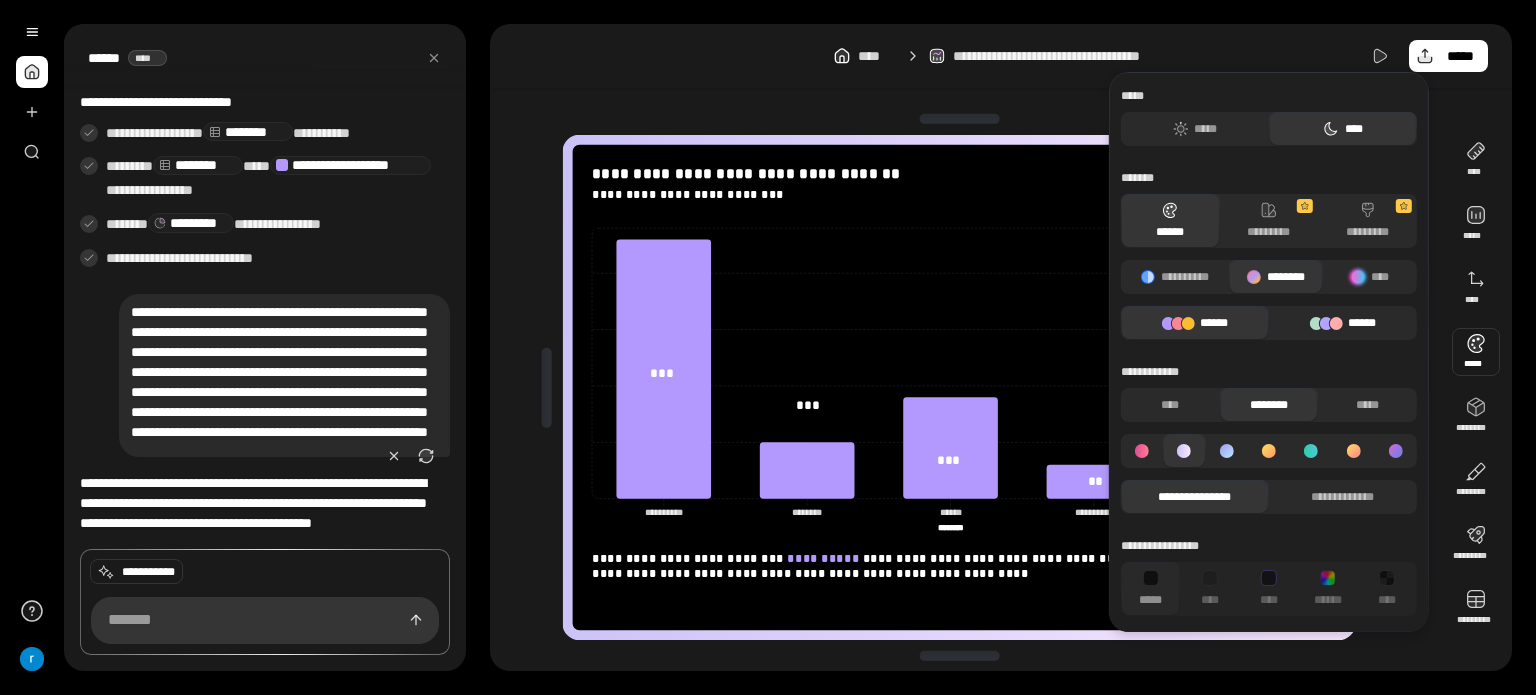 click on "******" at bounding box center (1343, 323) 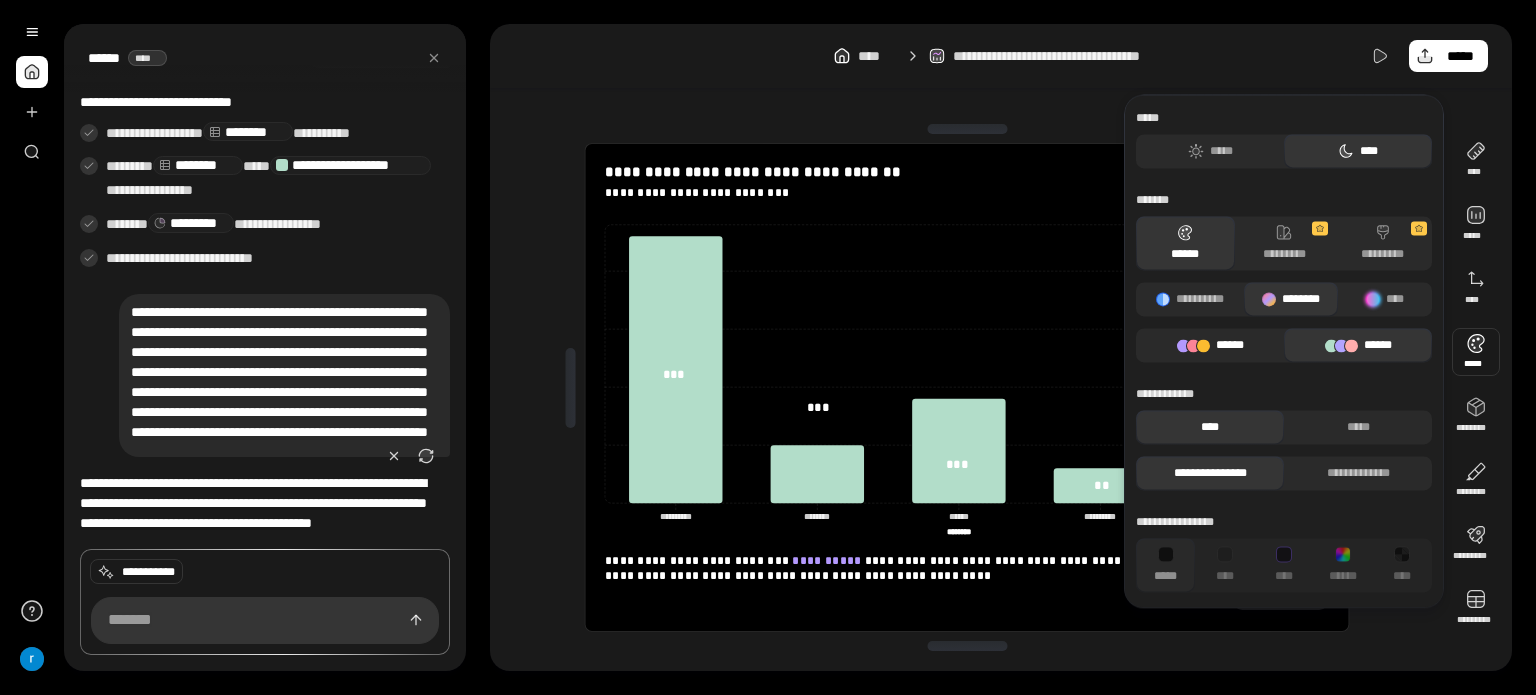 click 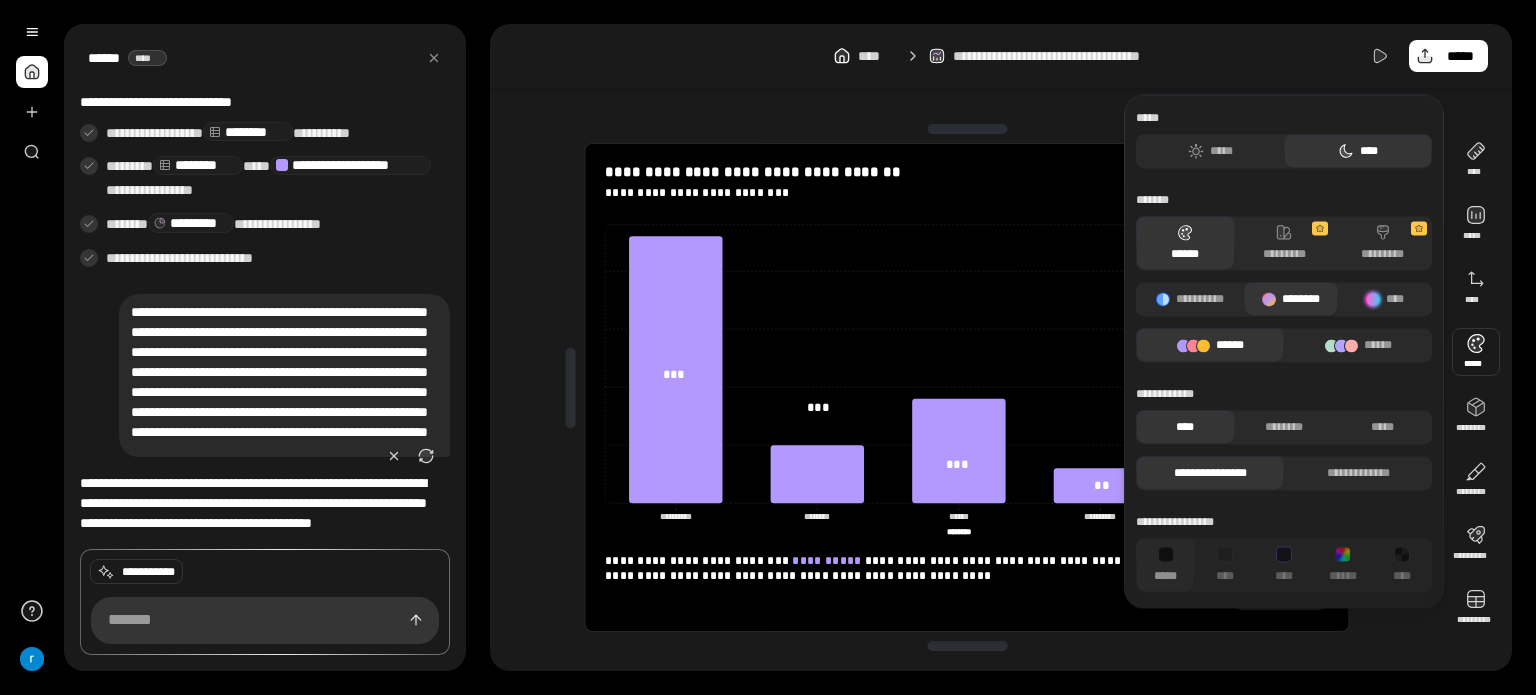 click 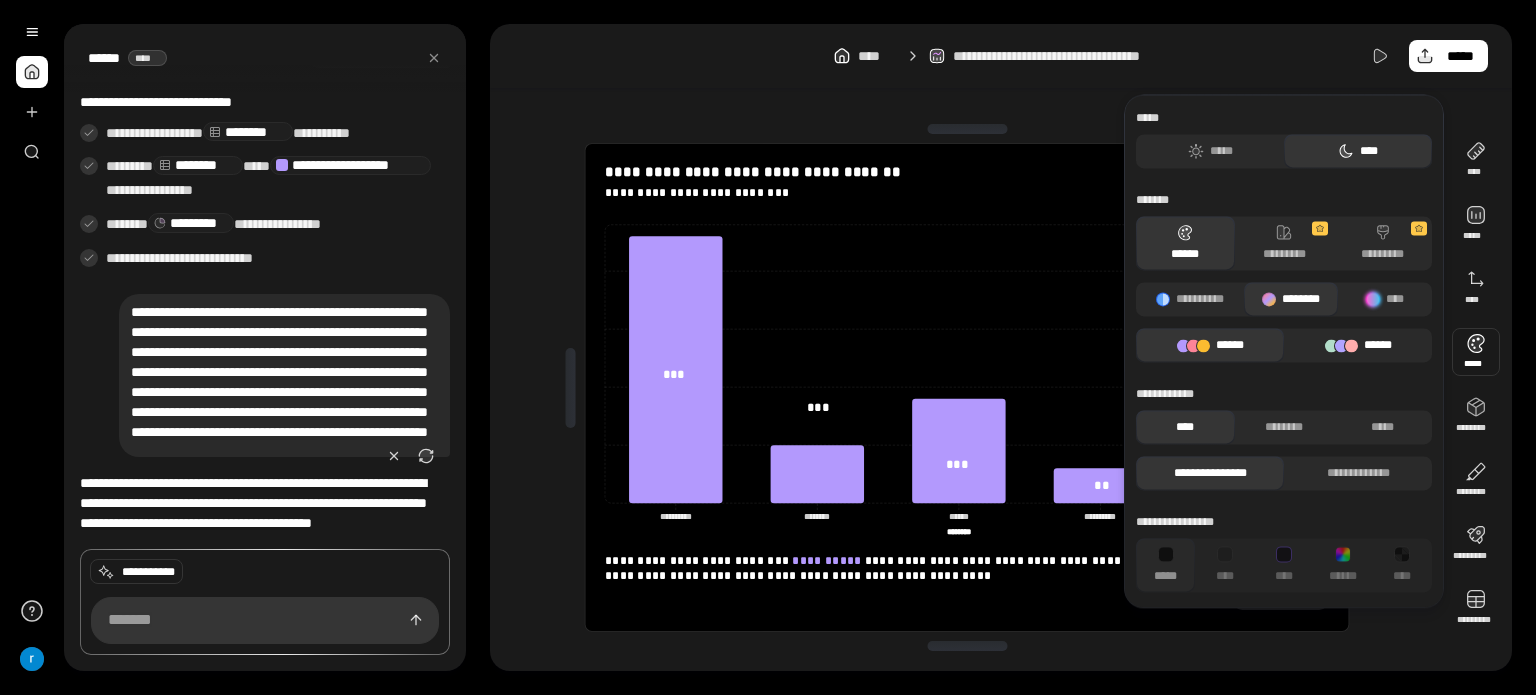 click 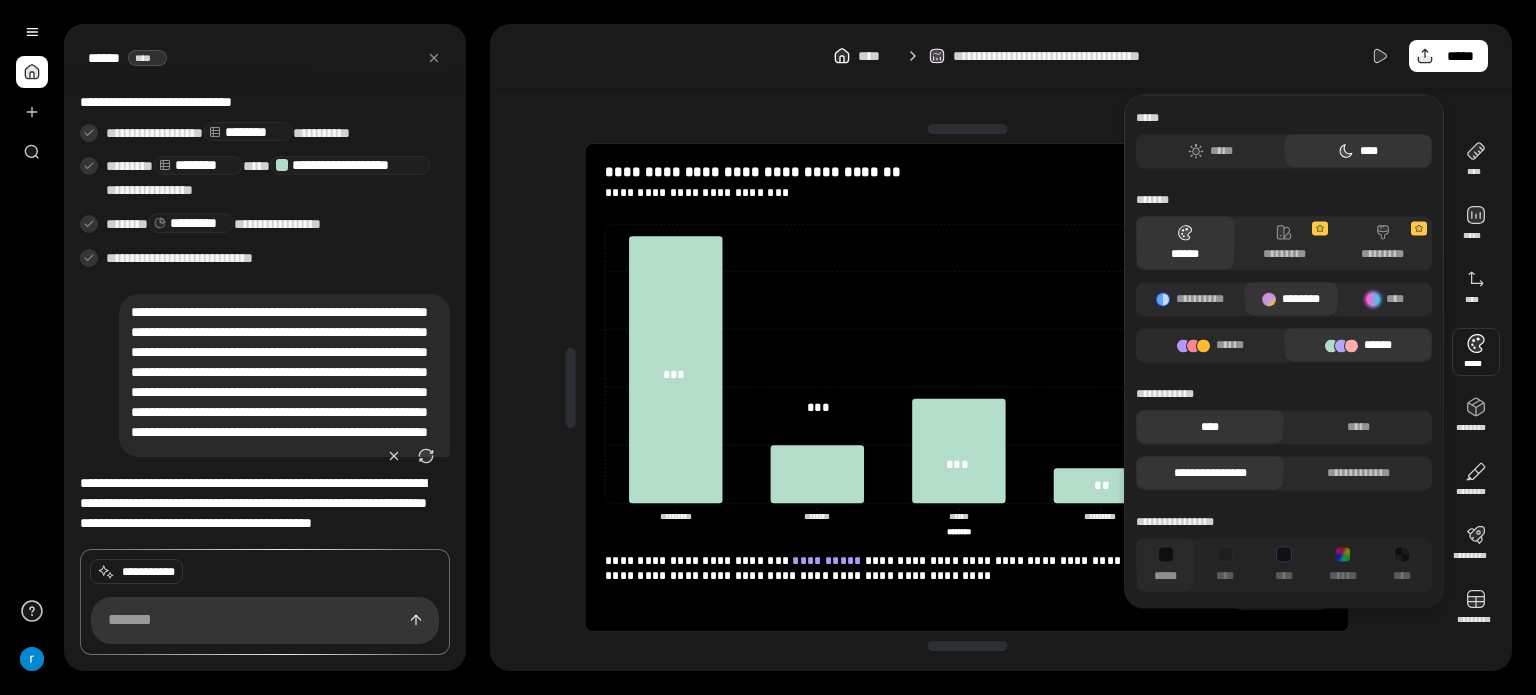 click 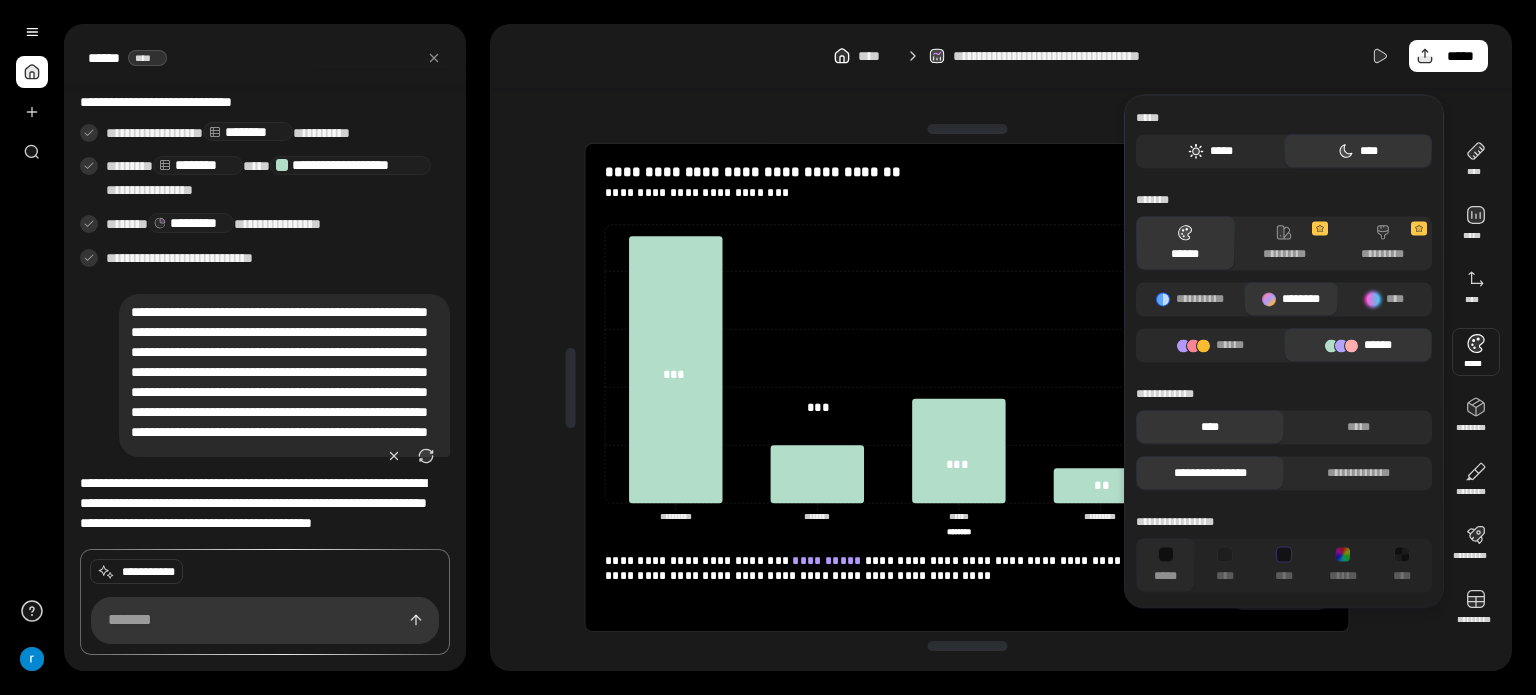 click on "*****" at bounding box center (1210, 151) 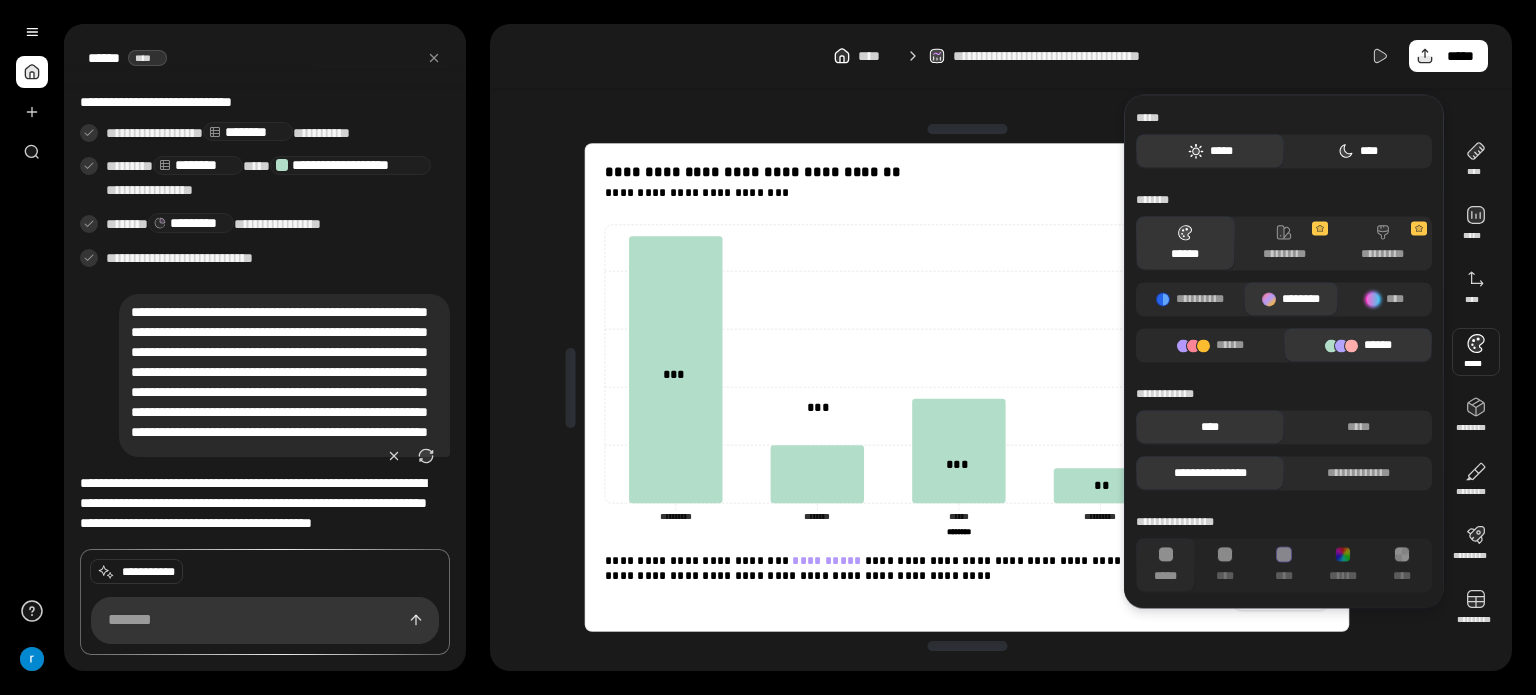click 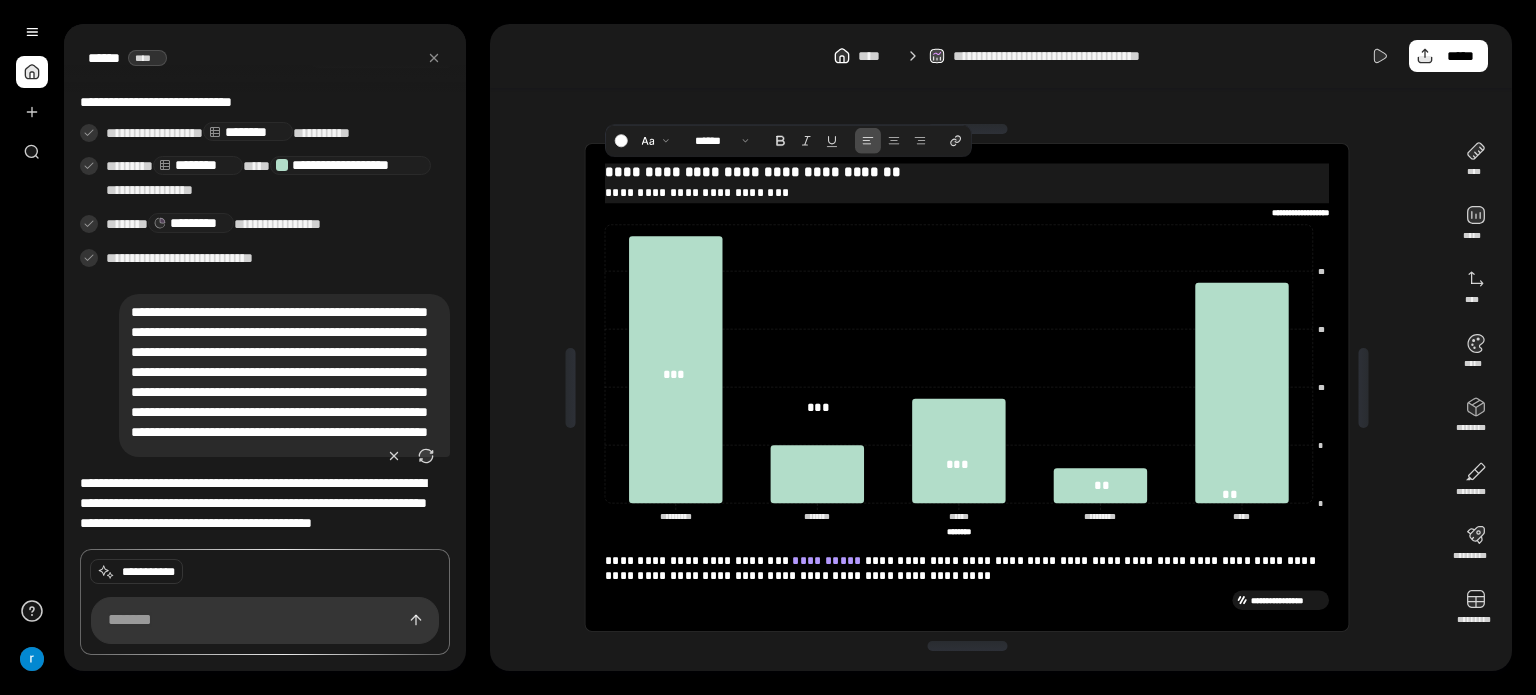 click on "**********" at bounding box center [967, 192] 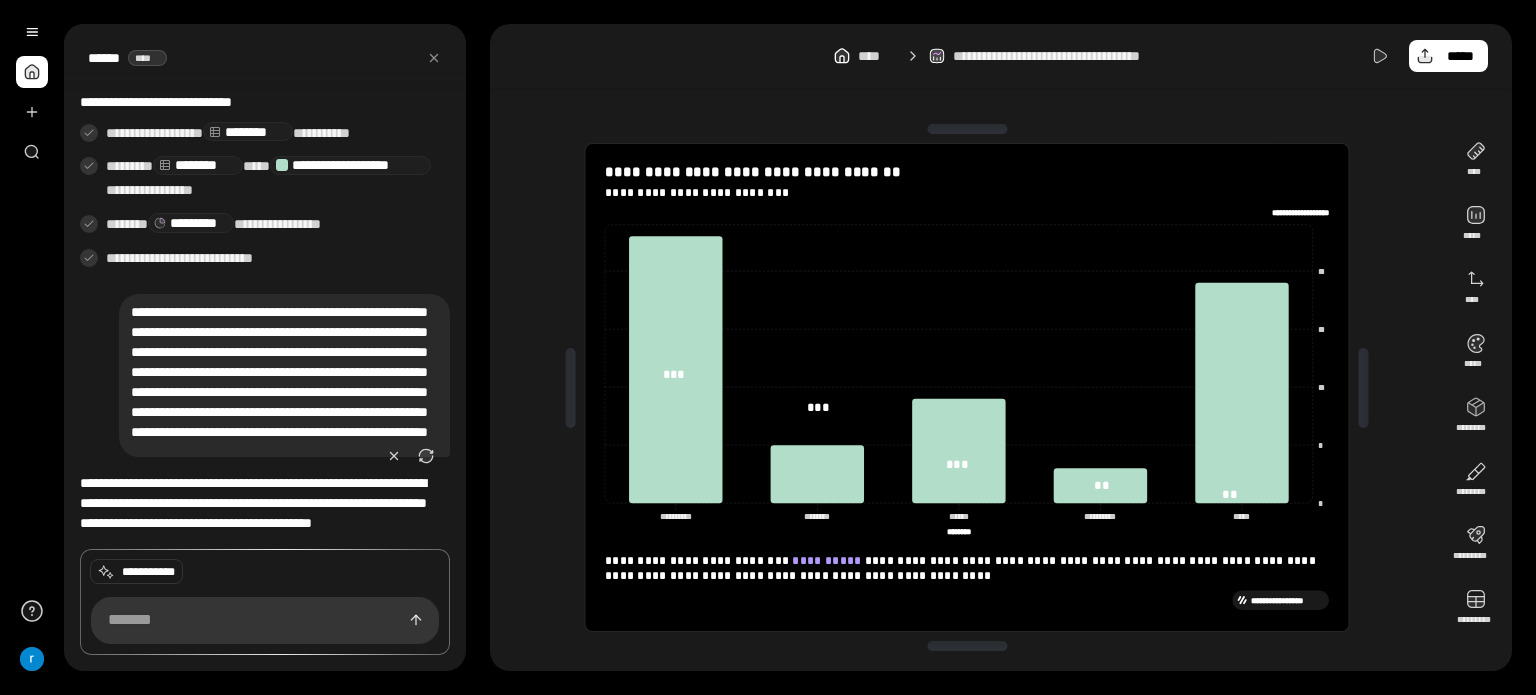 click on "**********" at bounding box center [967, 387] 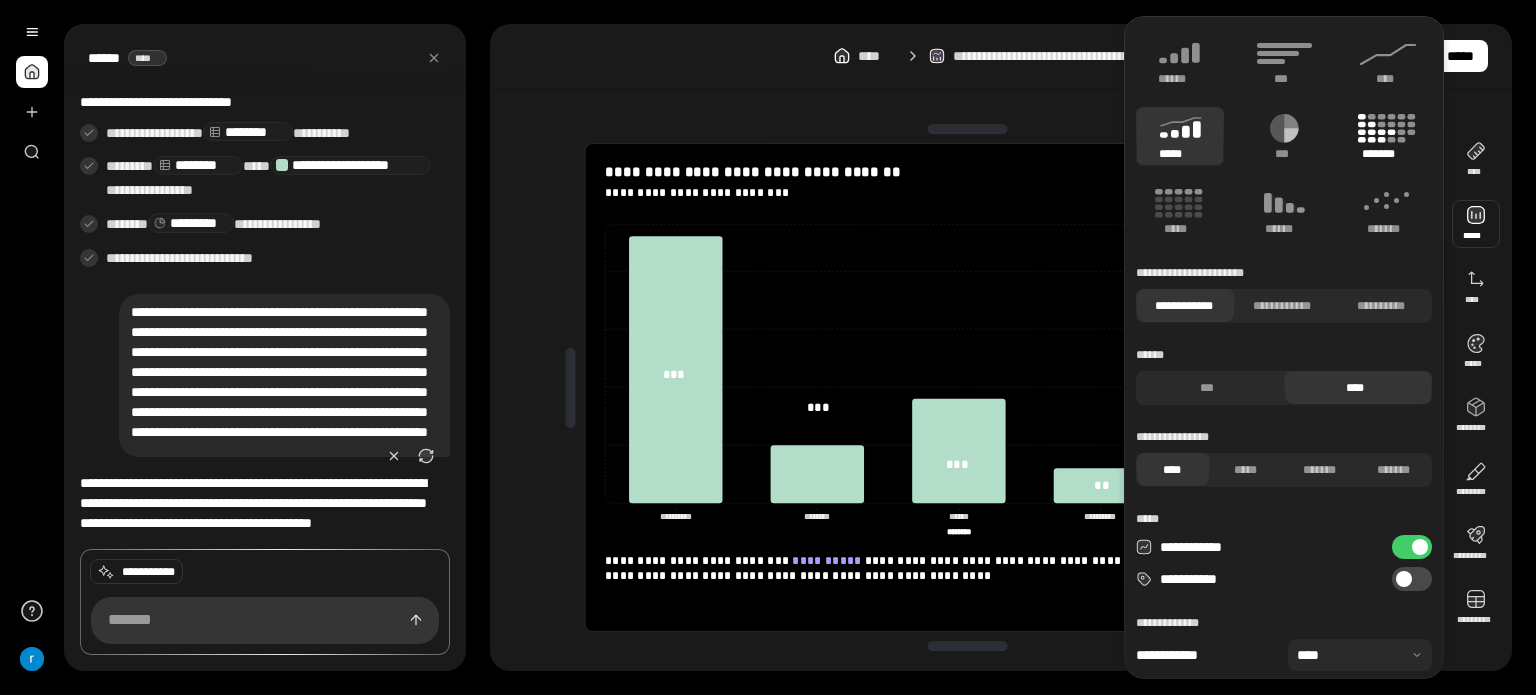 click 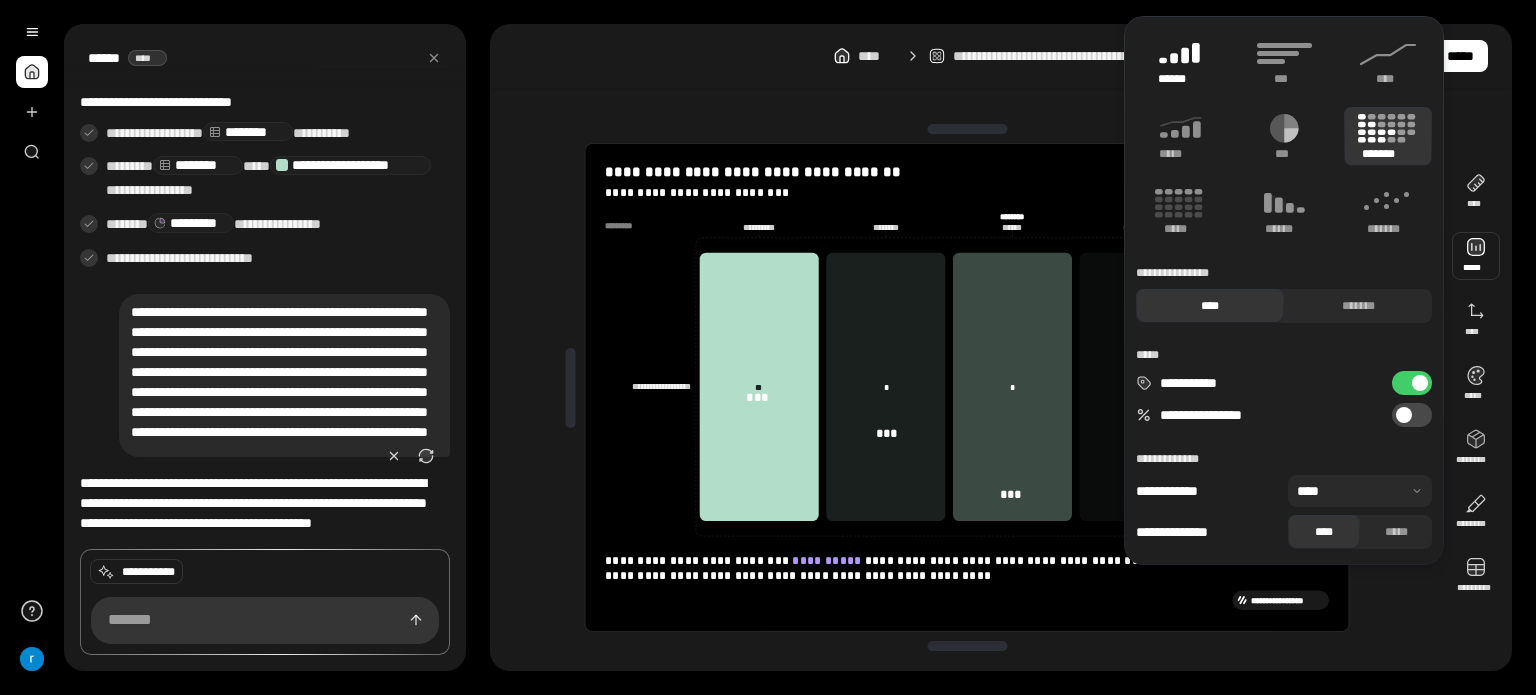 click 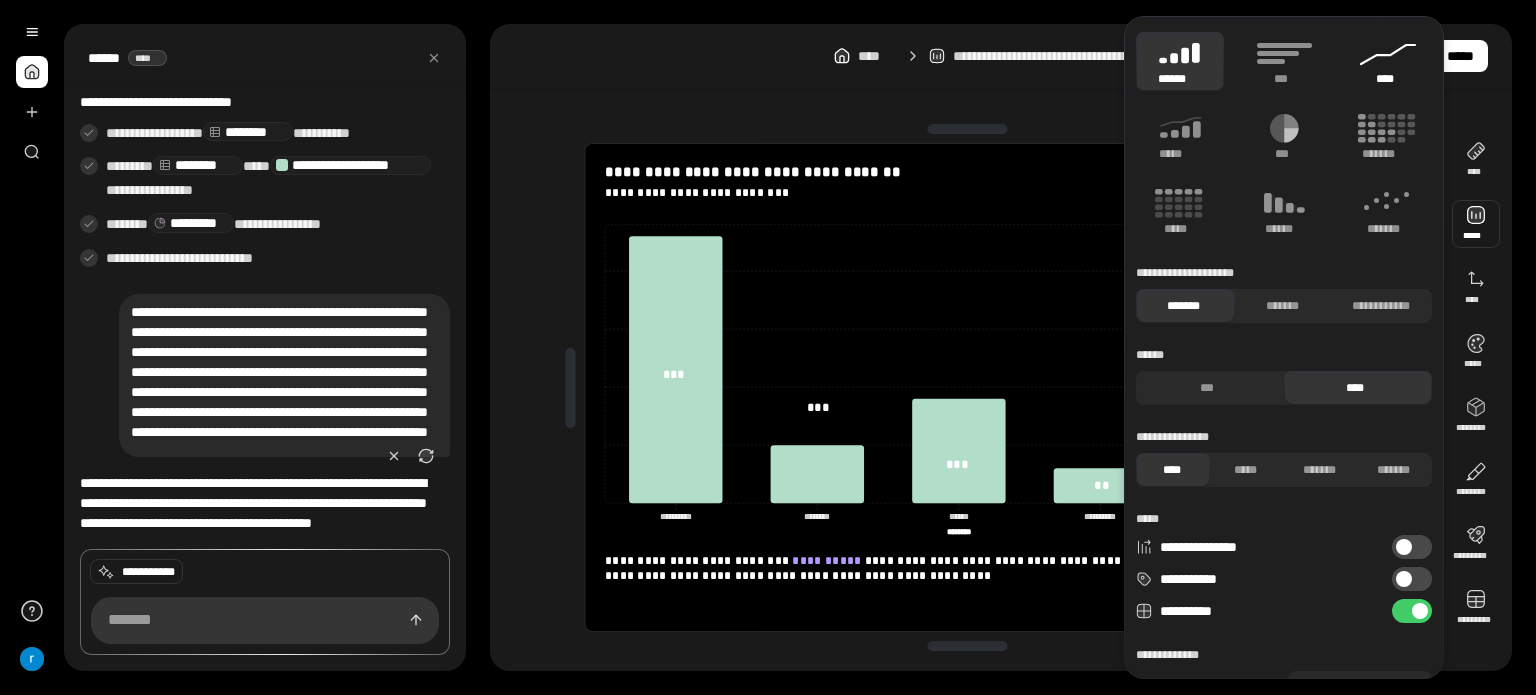 click 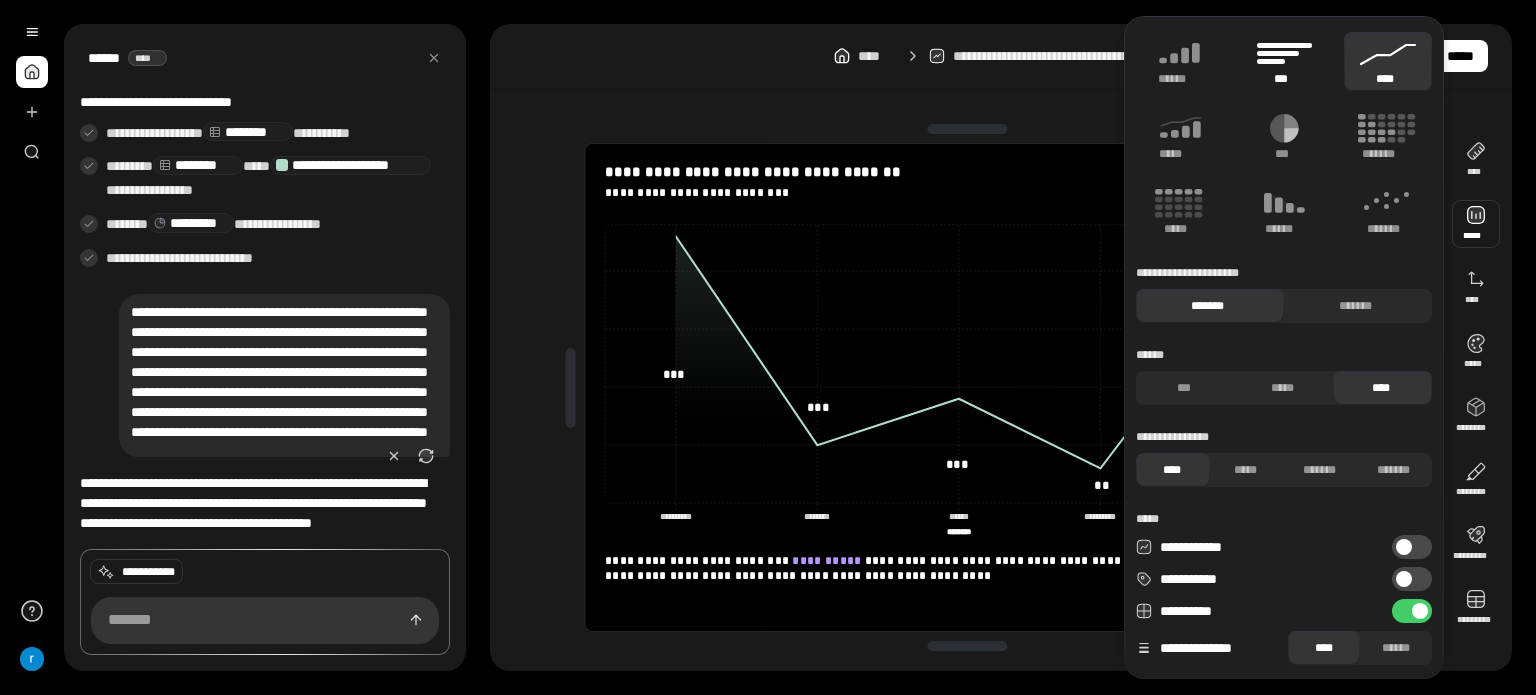 click on "***" at bounding box center (1283, 79) 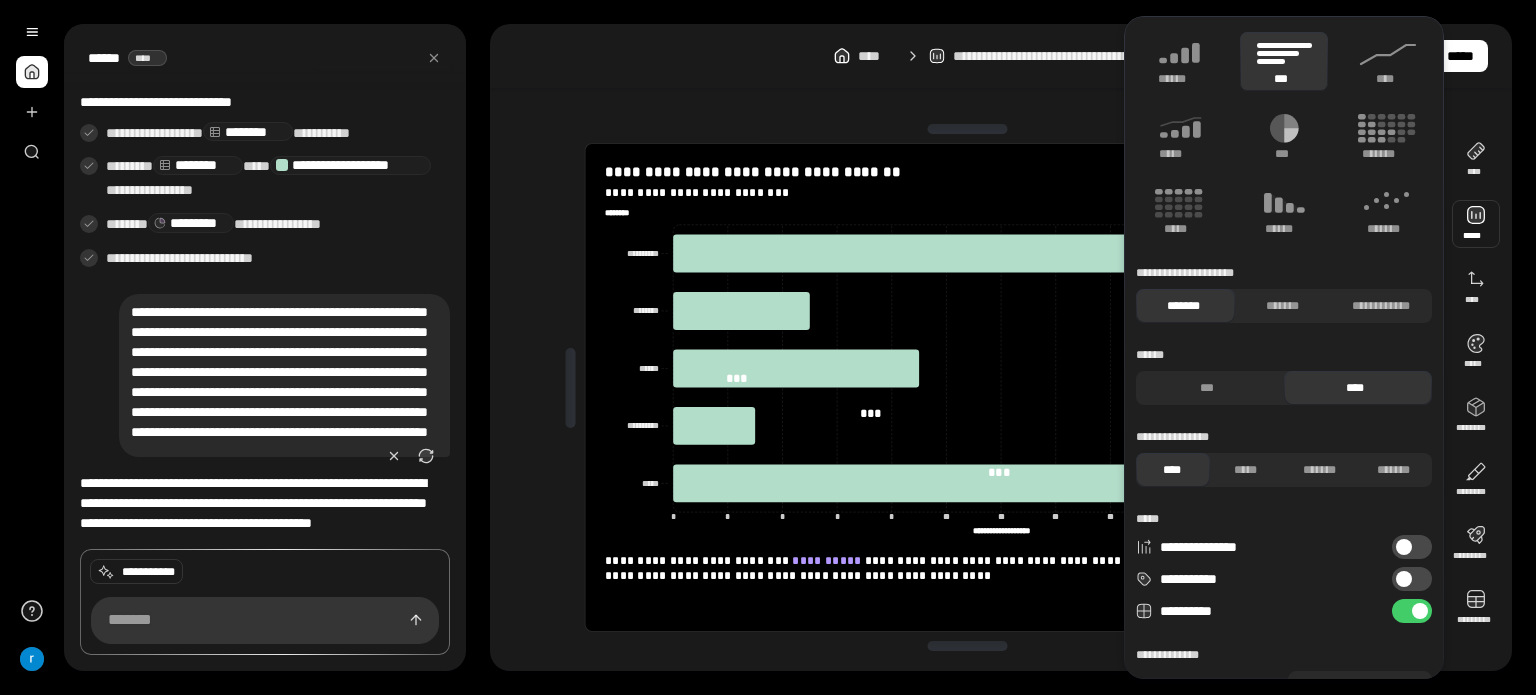 click on "**********" at bounding box center [1001, 56] 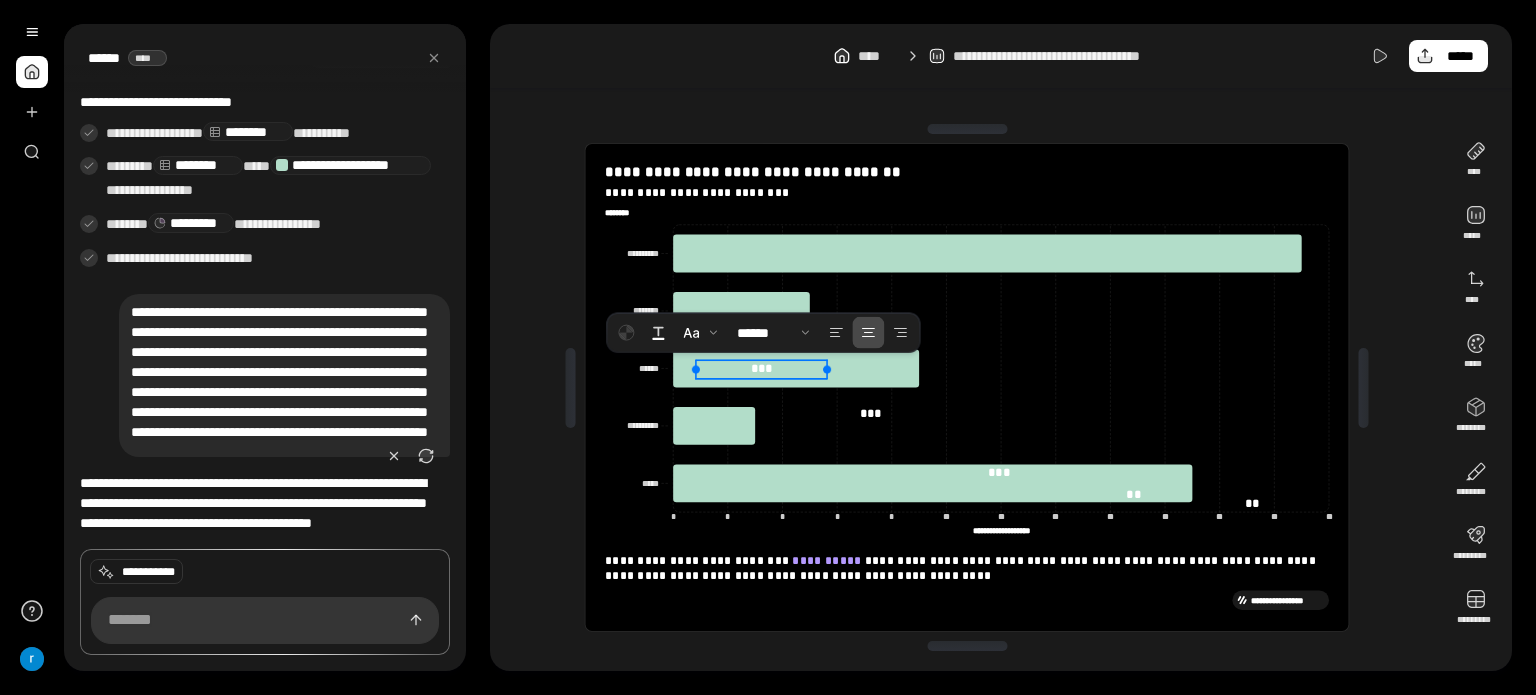 drag, startPoint x: 744, startPoint y: 375, endPoint x: 774, endPoint y: 363, distance: 32.31099 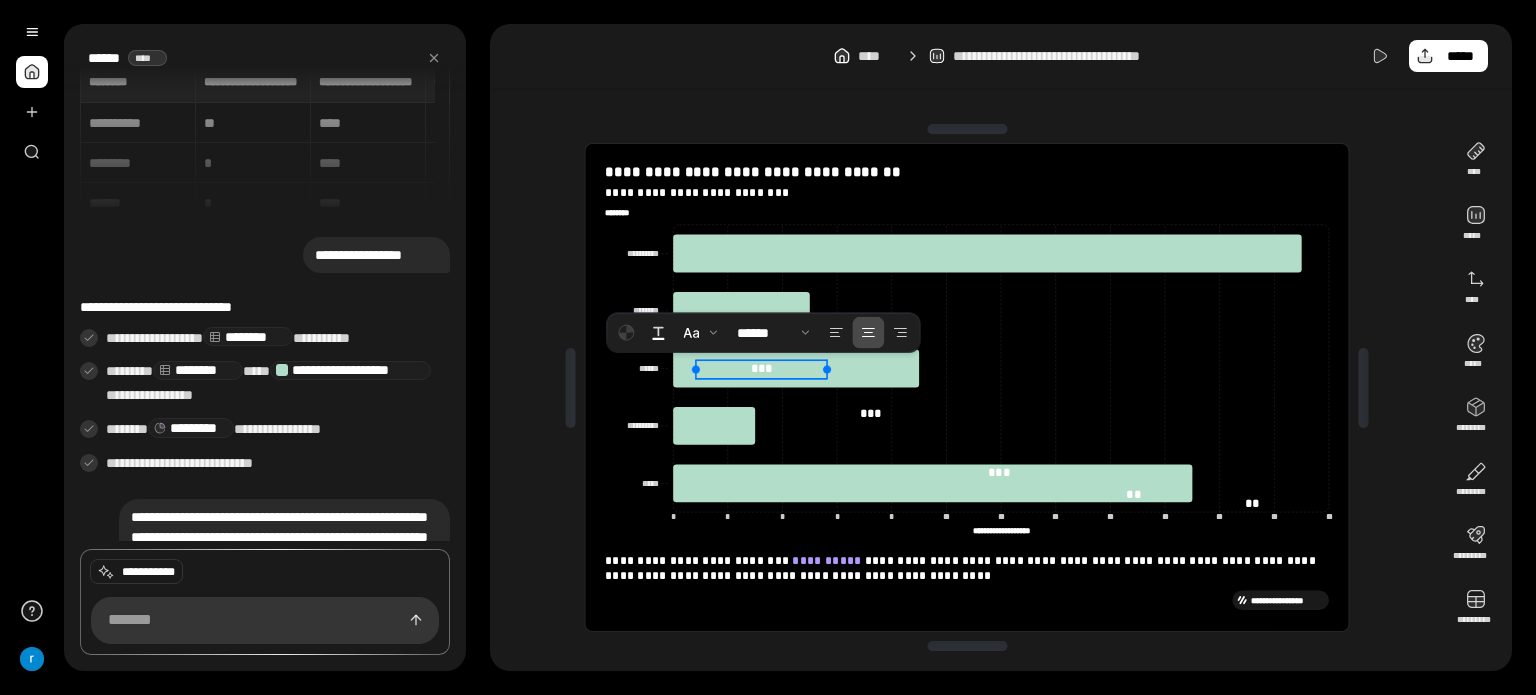 scroll, scrollTop: 0, scrollLeft: 0, axis: both 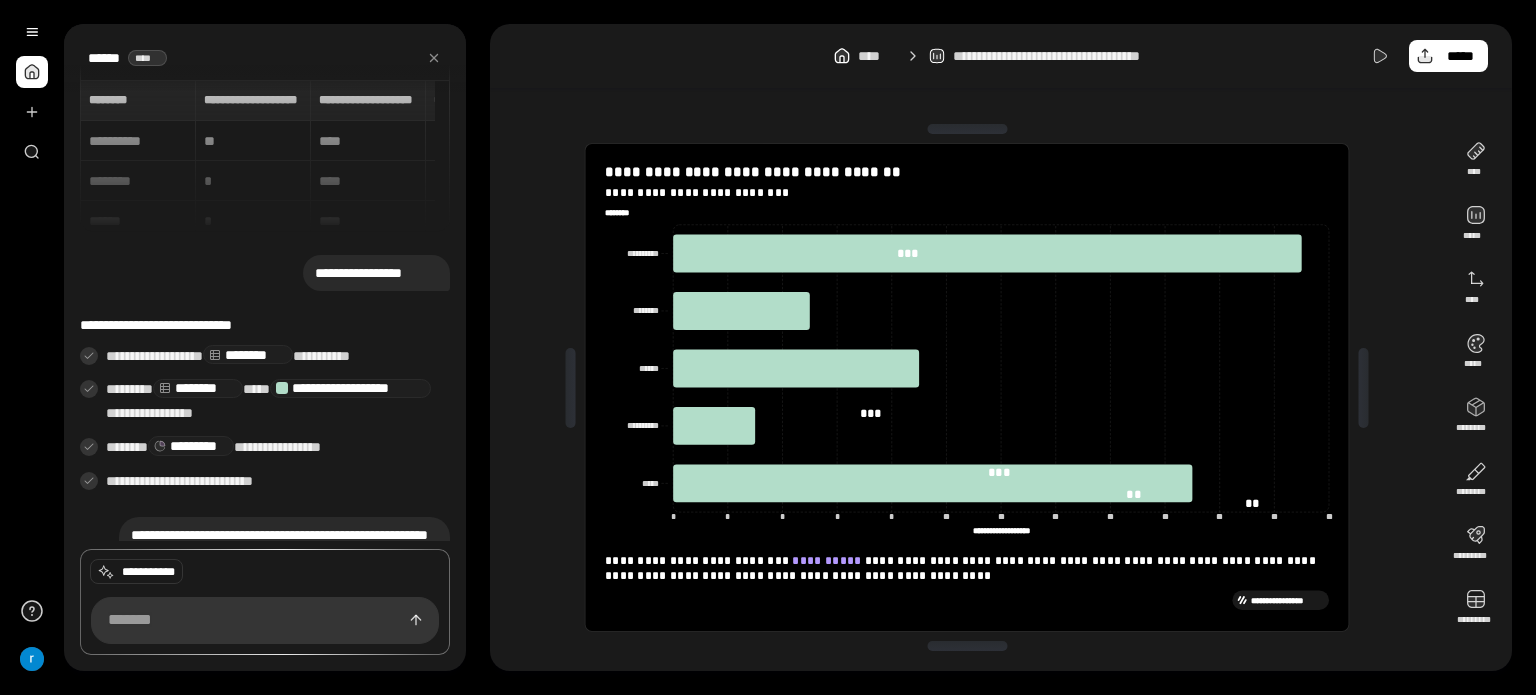 click on "**********" at bounding box center (1001, 56) 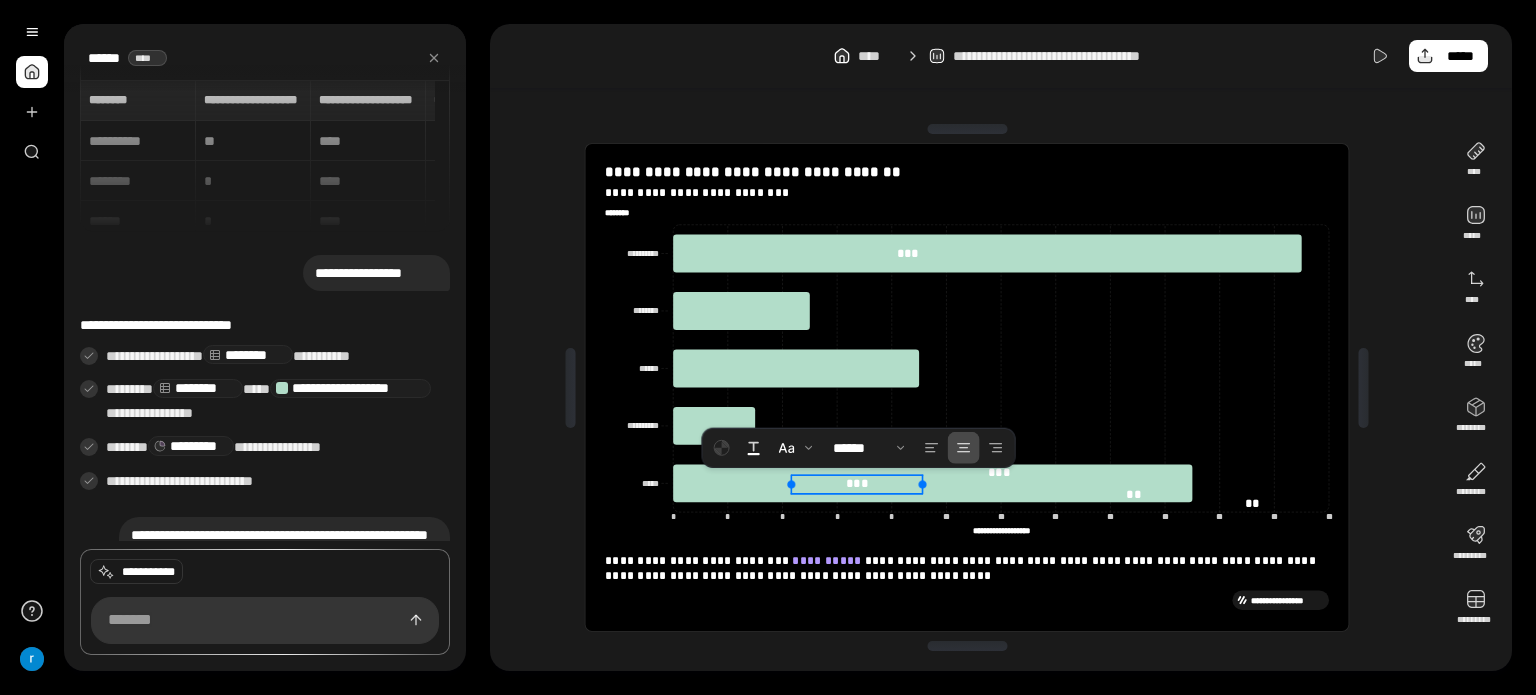 drag, startPoint x: 870, startPoint y: 410, endPoint x: 853, endPoint y: 497, distance: 88.64536 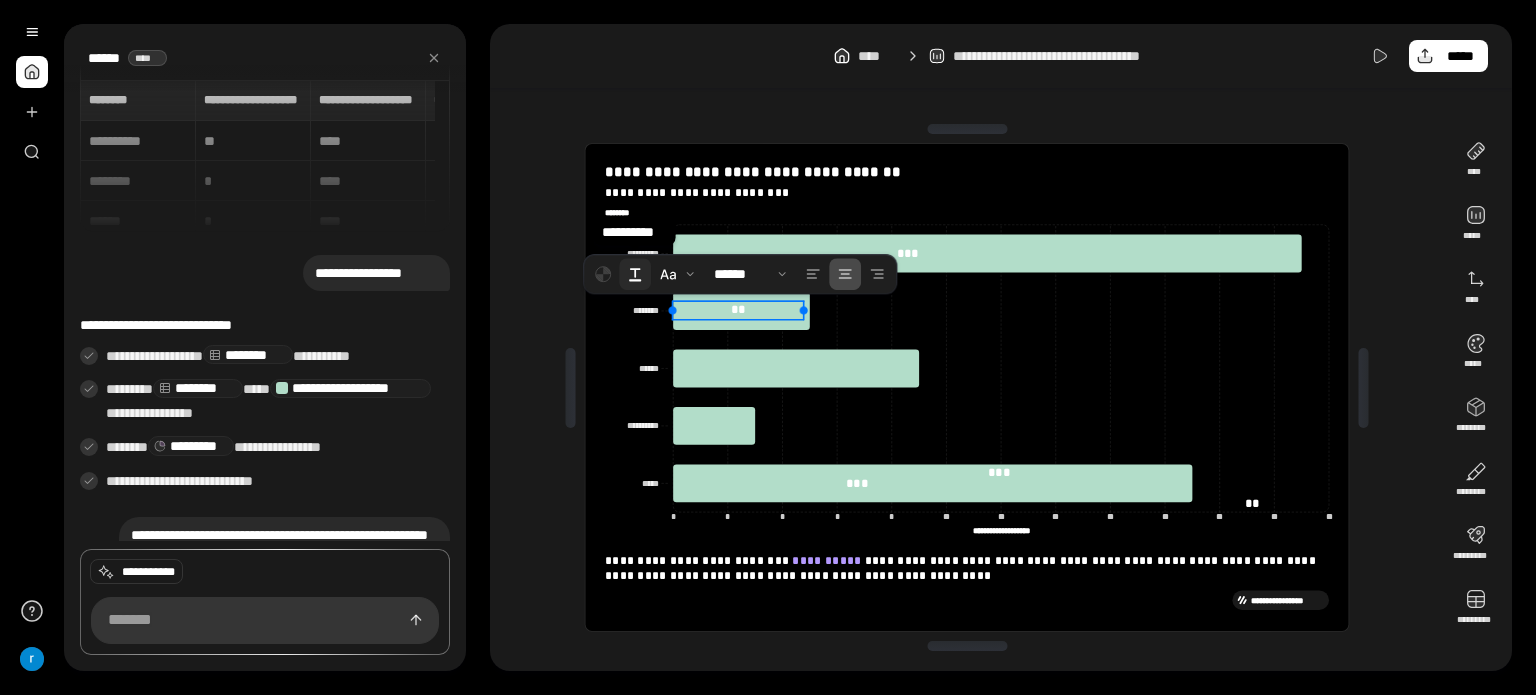 drag, startPoint x: 1119, startPoint y: 489, endPoint x: 632, endPoint y: 262, distance: 537.3063 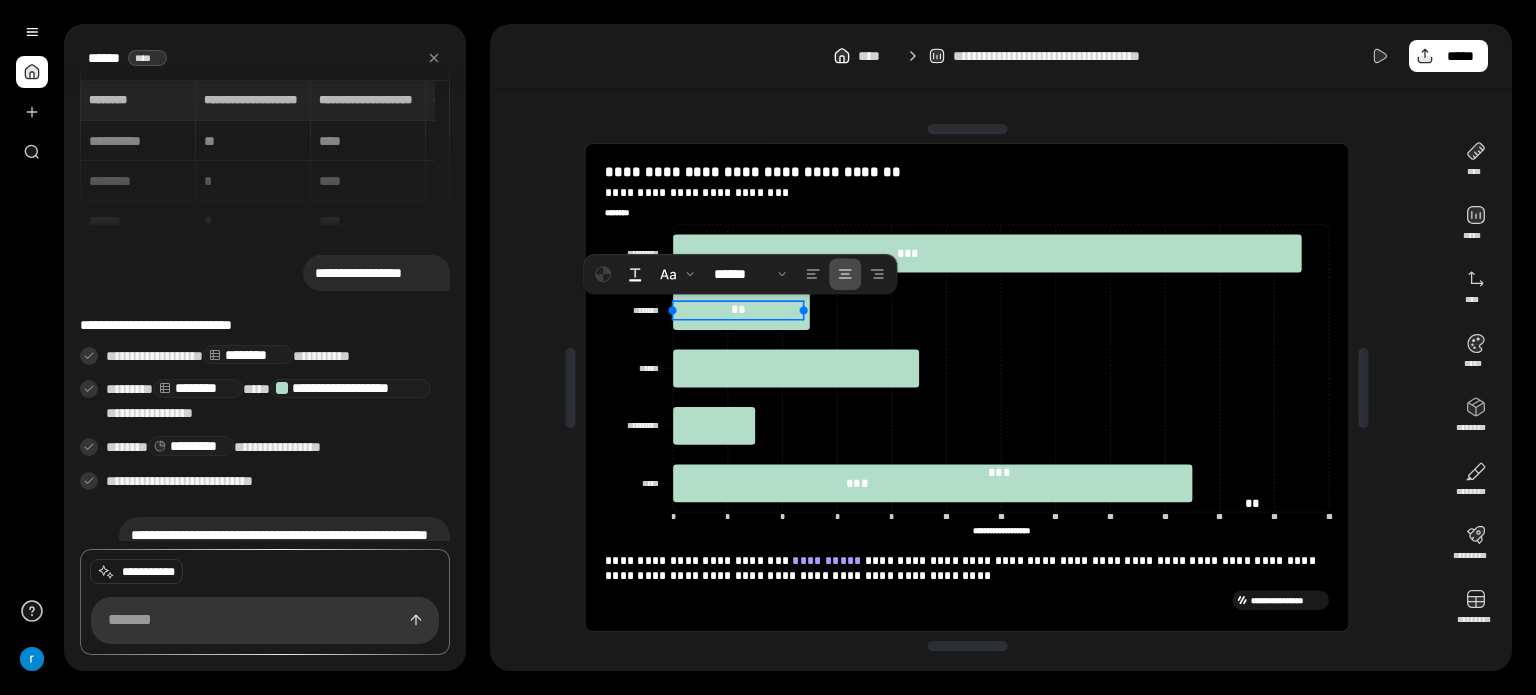 click on "**********" at bounding box center (967, 387) 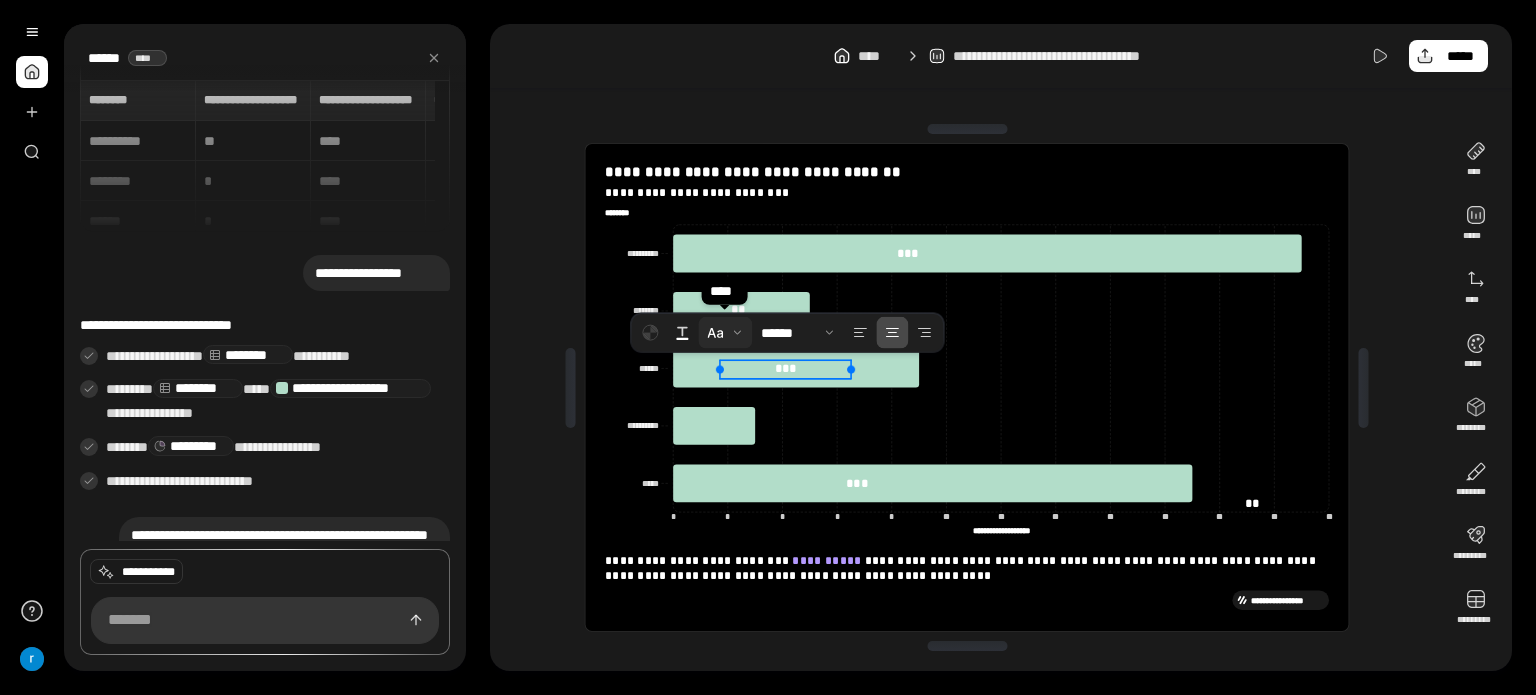 drag, startPoint x: 1007, startPoint y: 472, endPoint x: 744, endPoint y: 345, distance: 292.05823 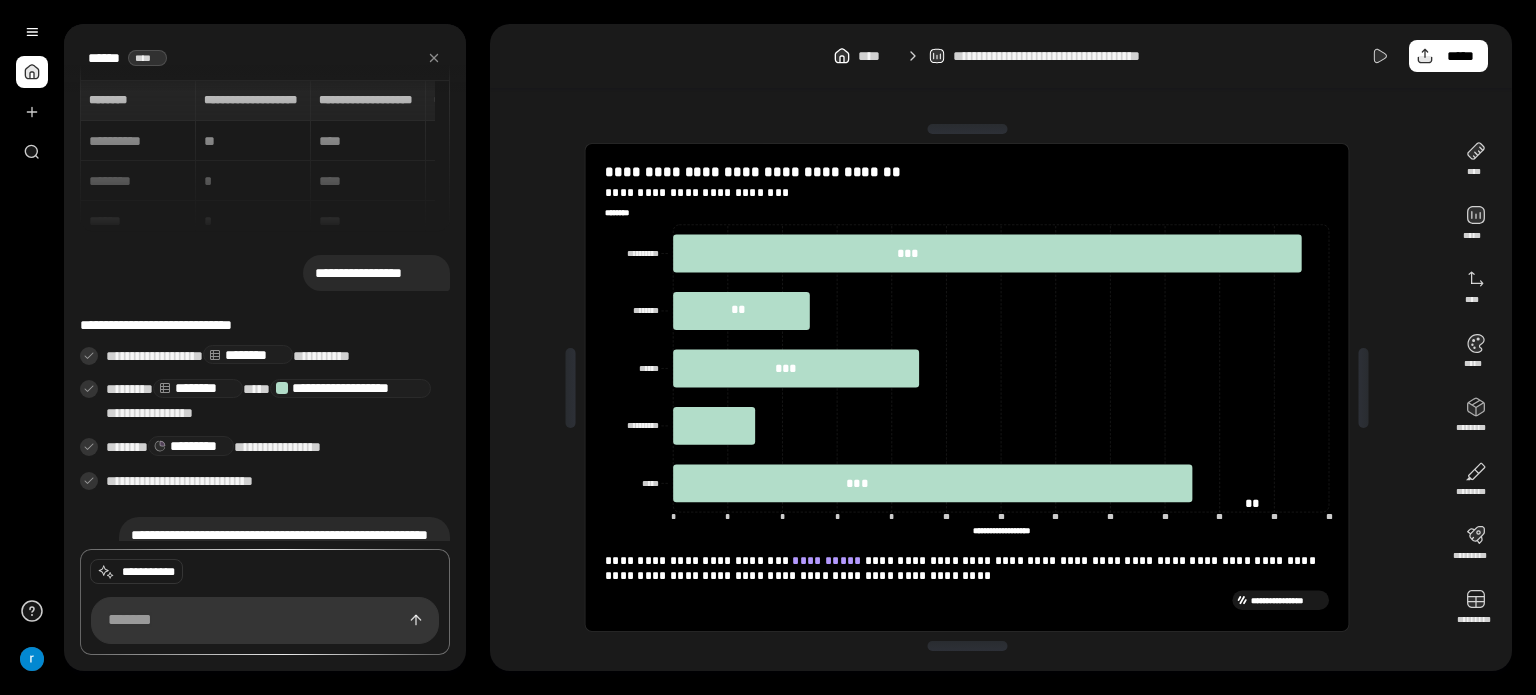 click on "**********" at bounding box center (967, 387) 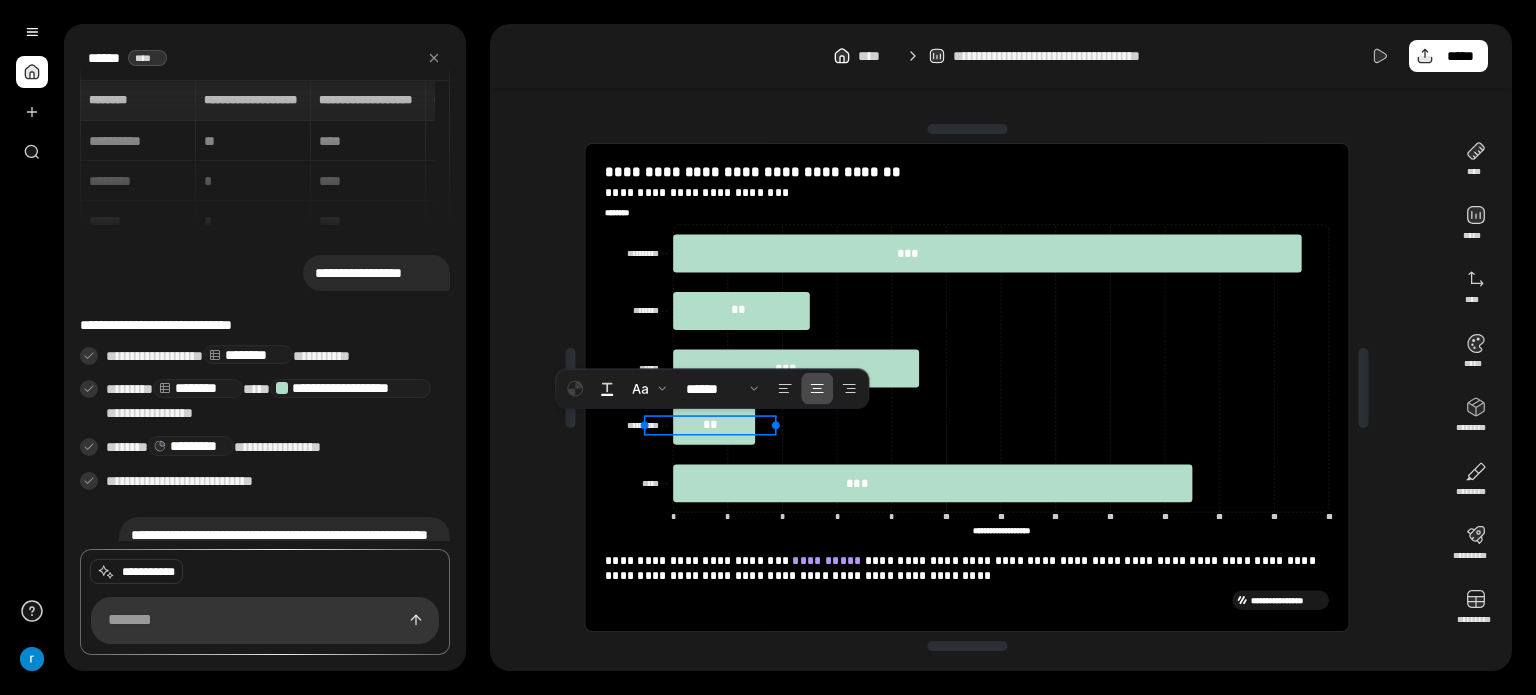 drag, startPoint x: 1260, startPoint y: 503, endPoint x: 592, endPoint y: 406, distance: 675.0059 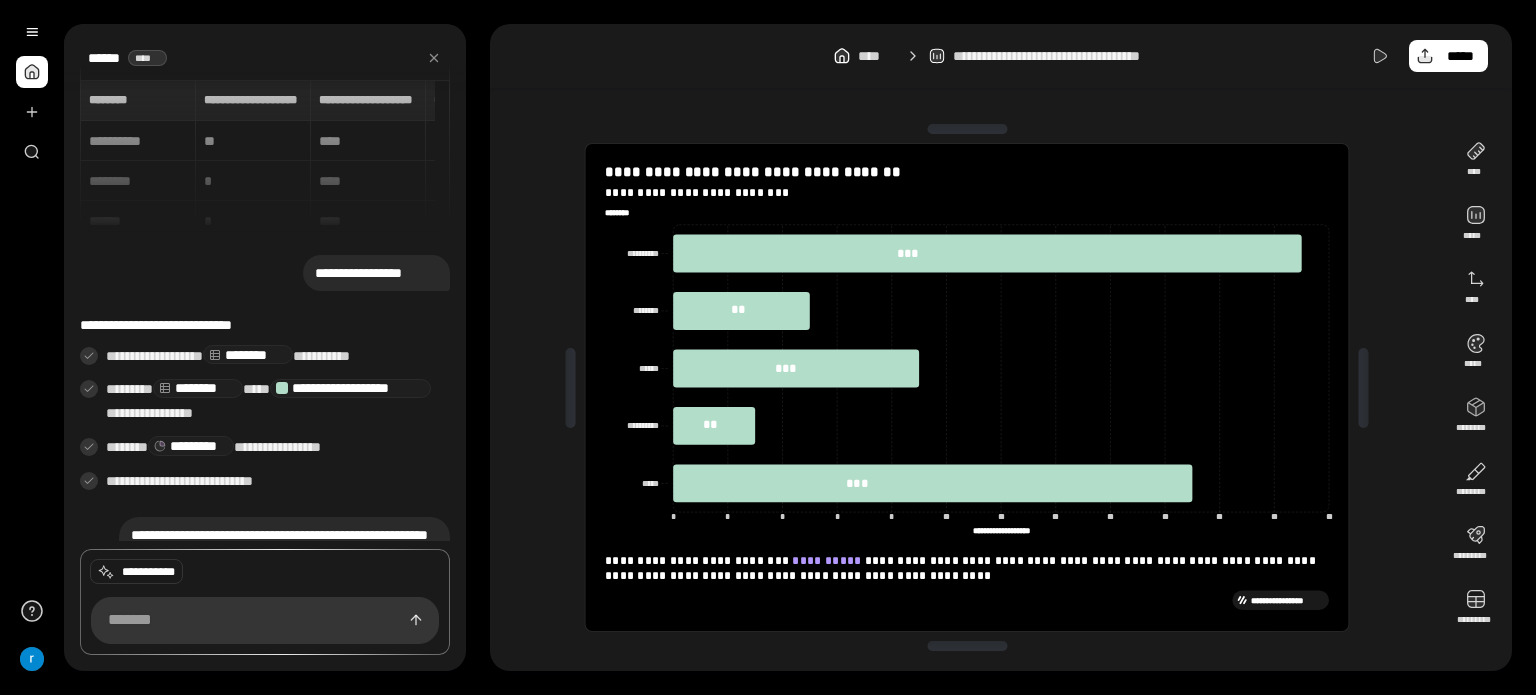 click on "**********" at bounding box center (967, 387) 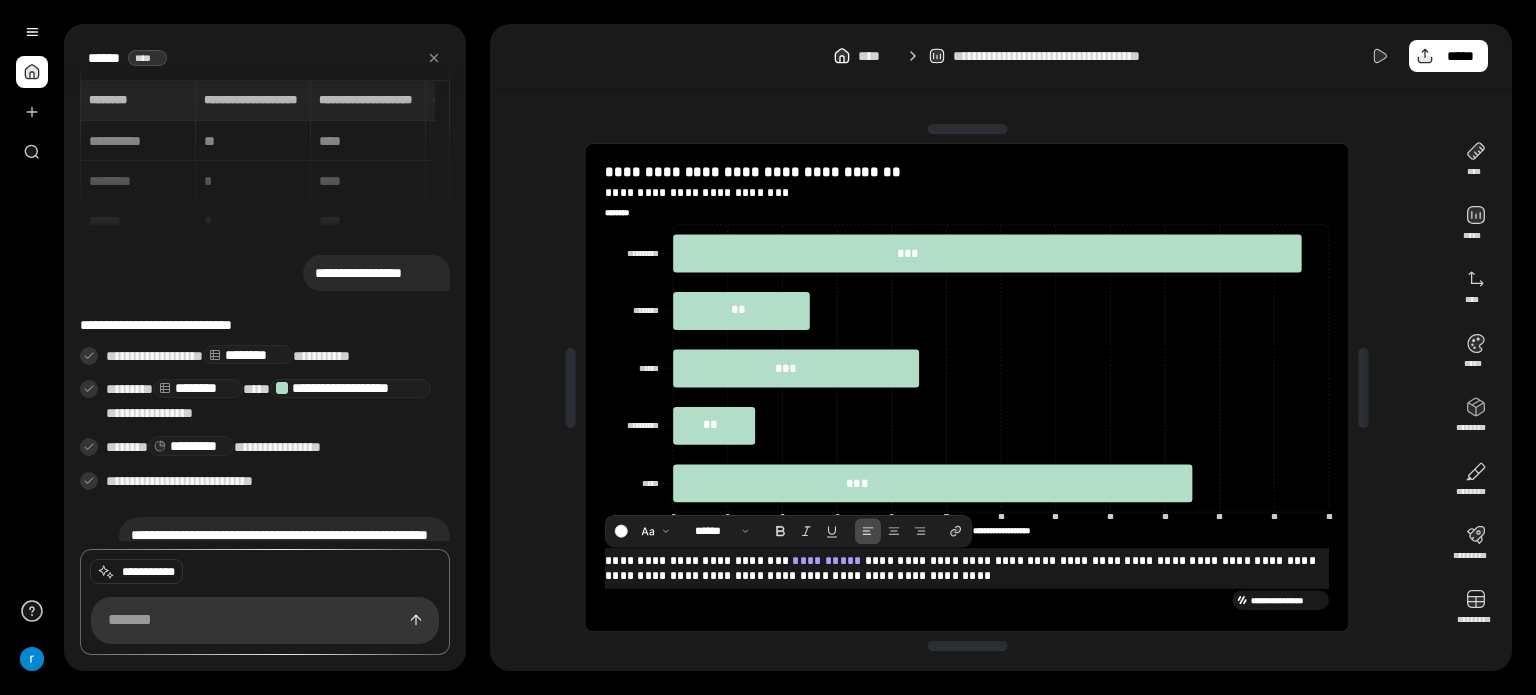 click on "**********" at bounding box center [967, 568] 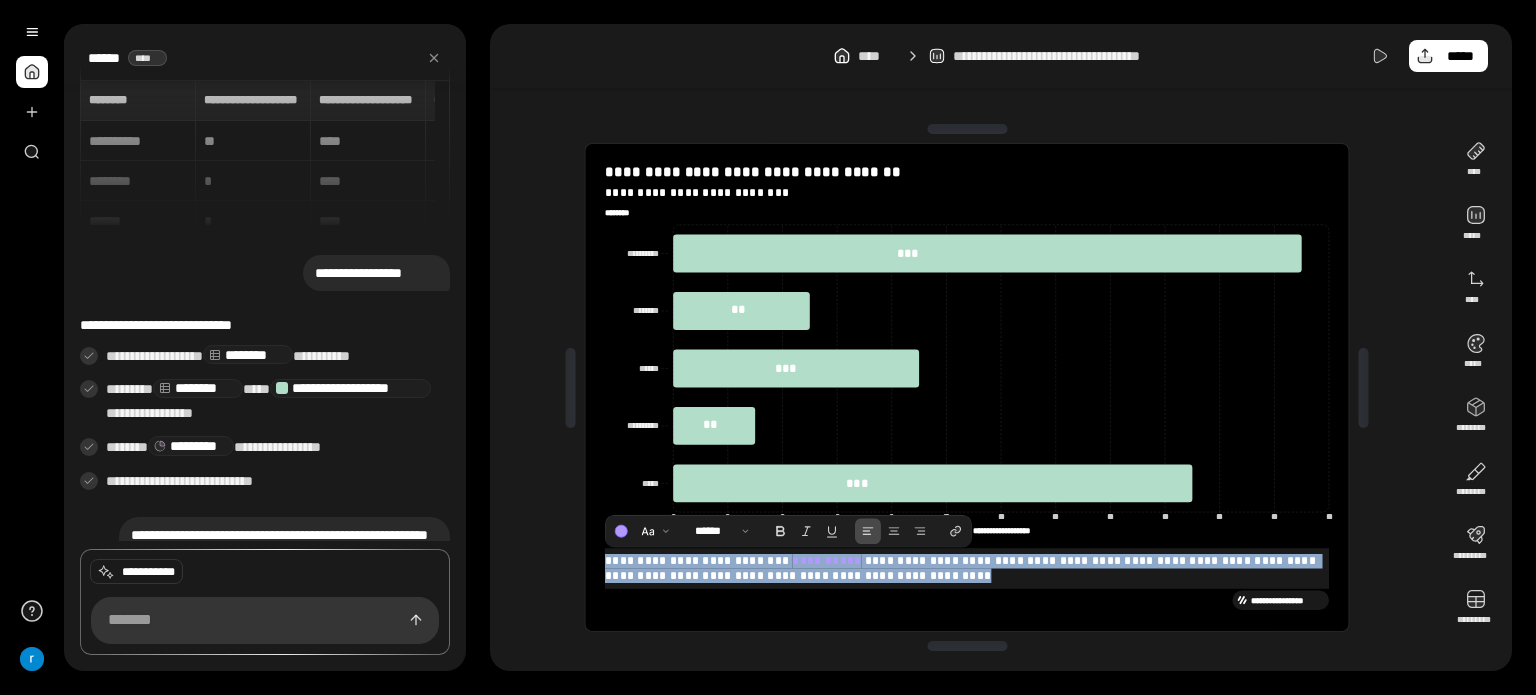 drag, startPoint x: 604, startPoint y: 559, endPoint x: 915, endPoint y: 590, distance: 312.5412 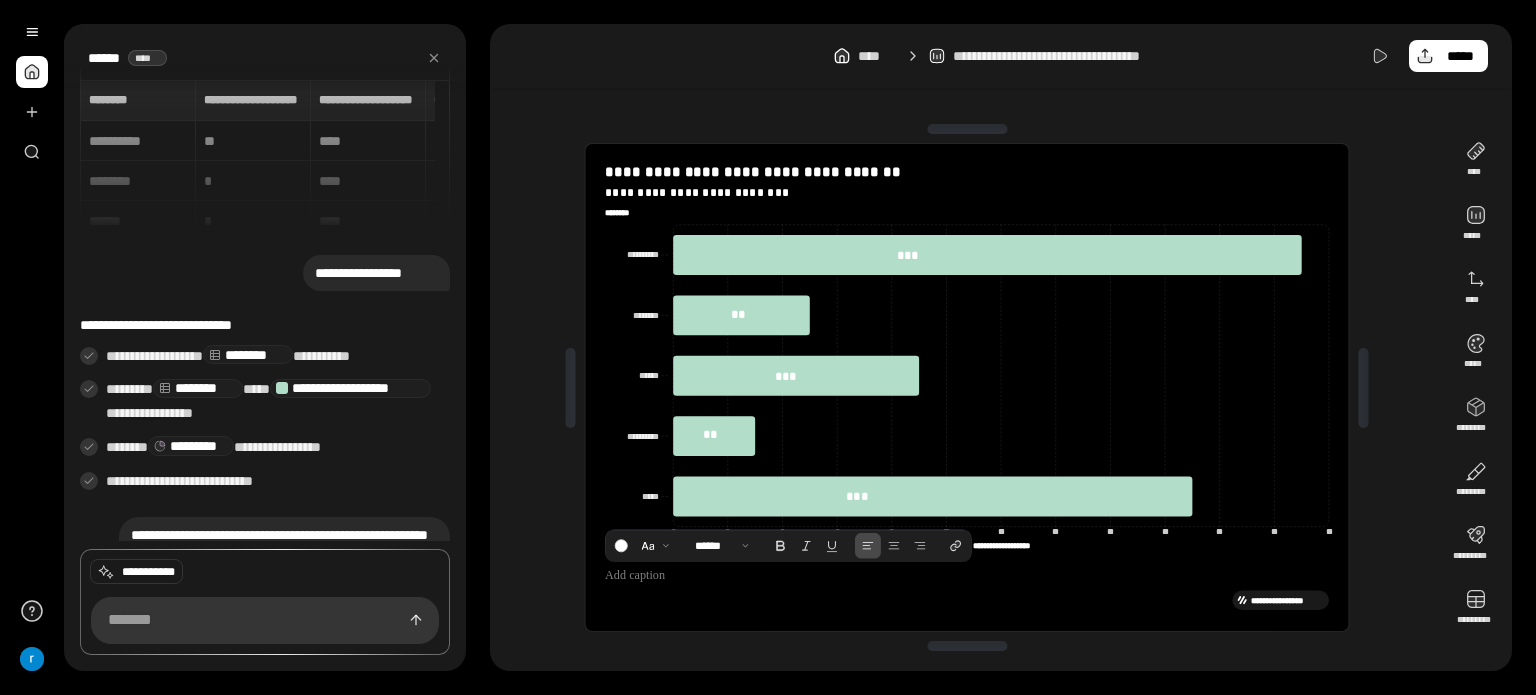 click on "**********" at bounding box center [967, 387] 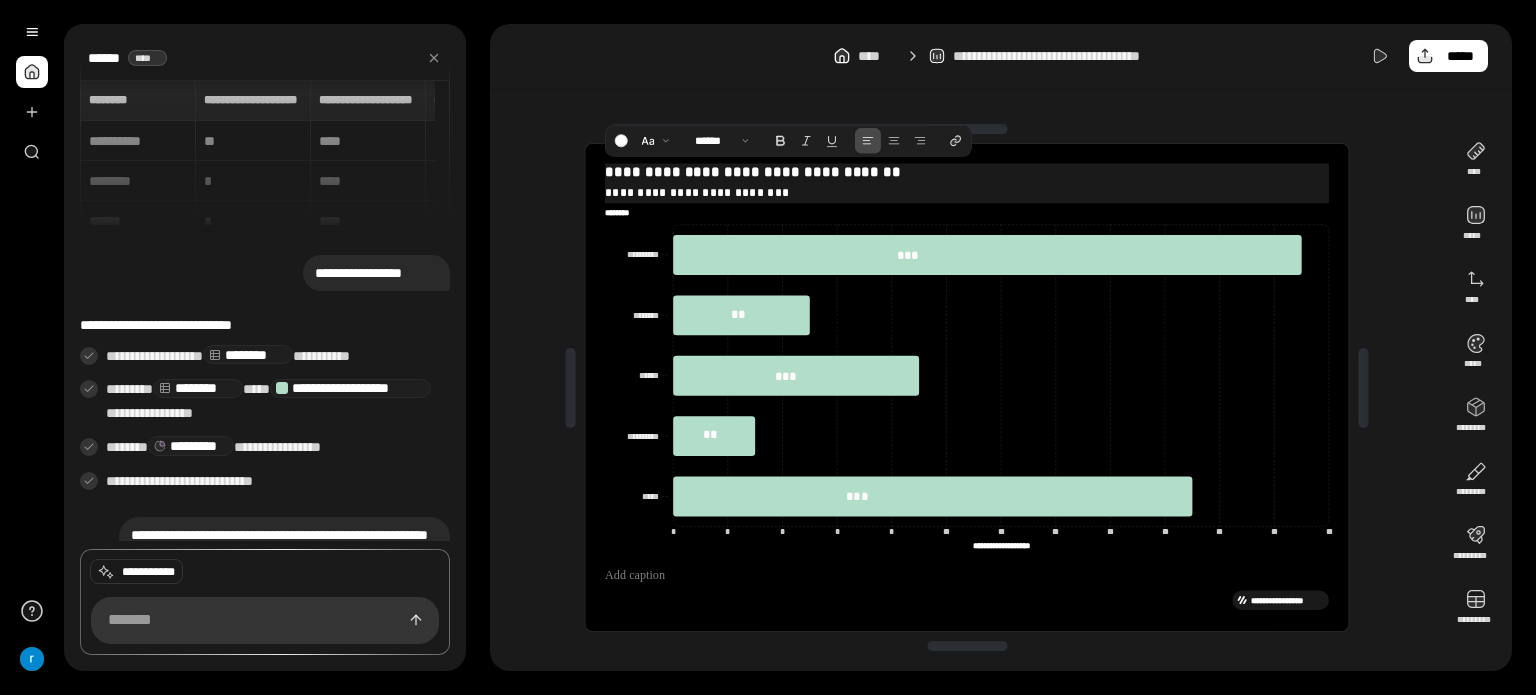click on "**********" at bounding box center (967, 192) 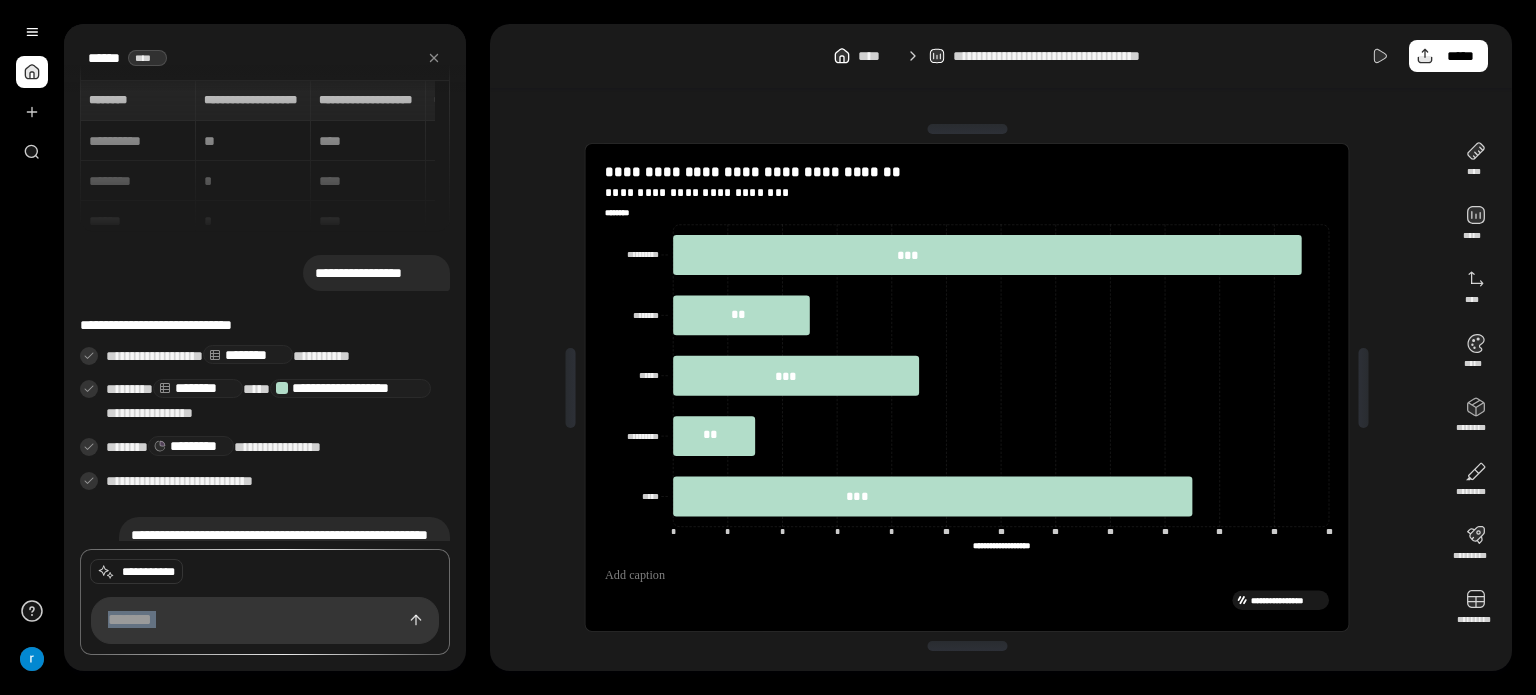 drag, startPoint x: 604, startPoint y: 189, endPoint x: 673, endPoint y: 190, distance: 69.00725 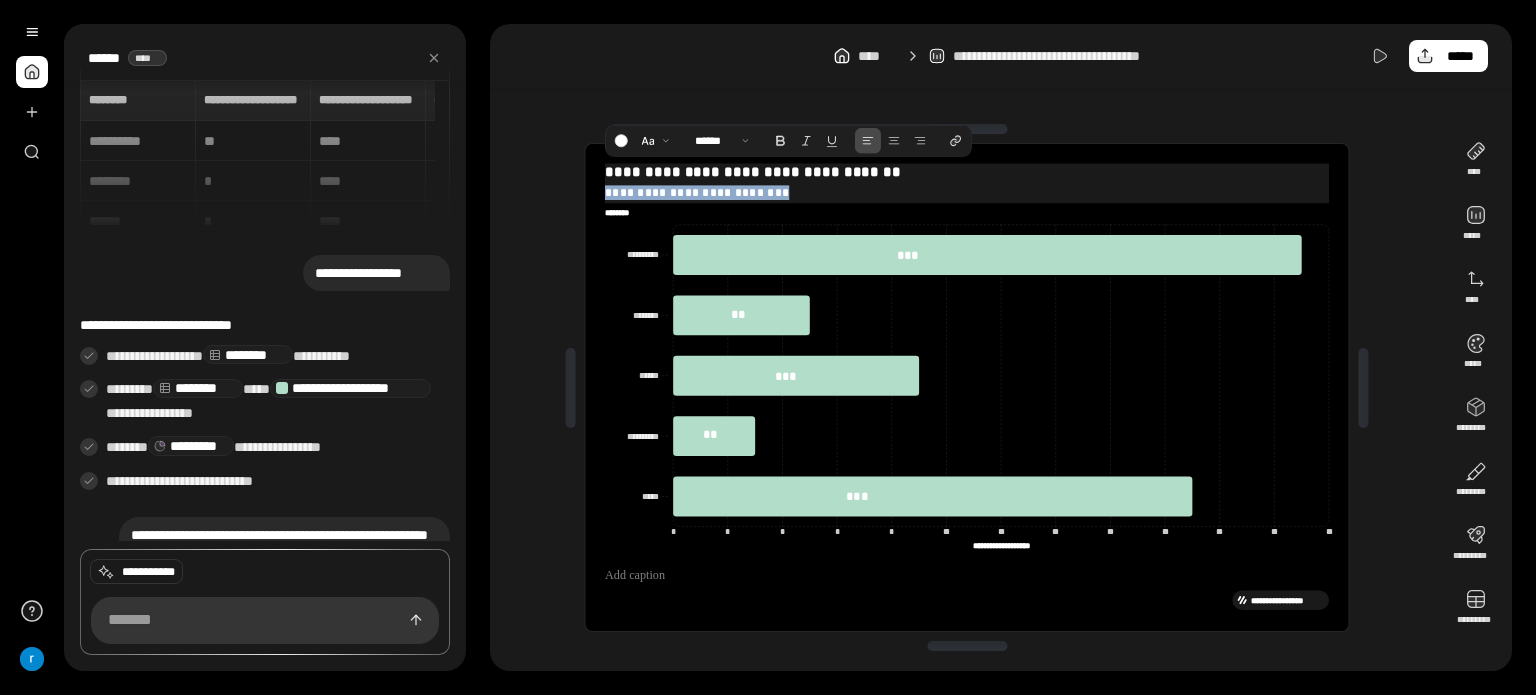 drag, startPoint x: 607, startPoint y: 187, endPoint x: 784, endPoint y: 195, distance: 177.1807 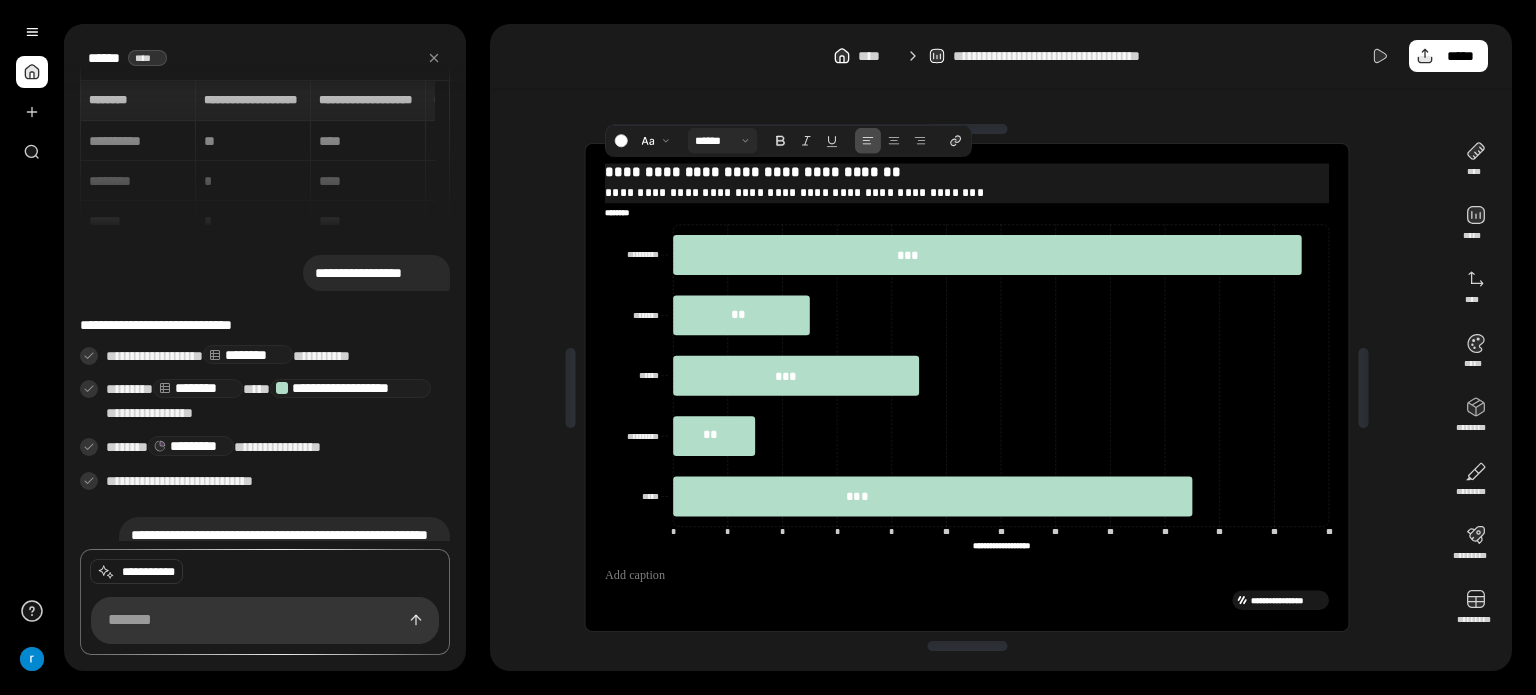 click at bounding box center (723, 141) 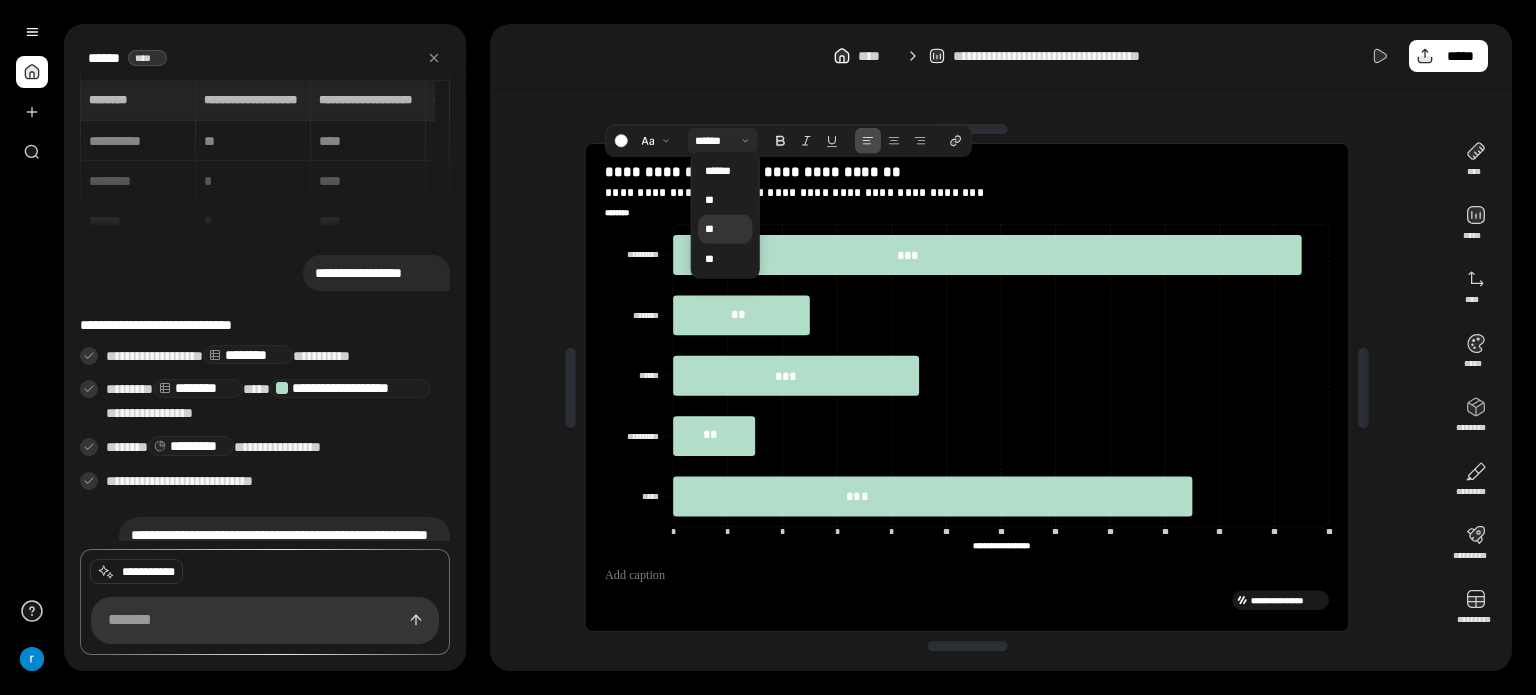 click on "**" at bounding box center [725, 229] 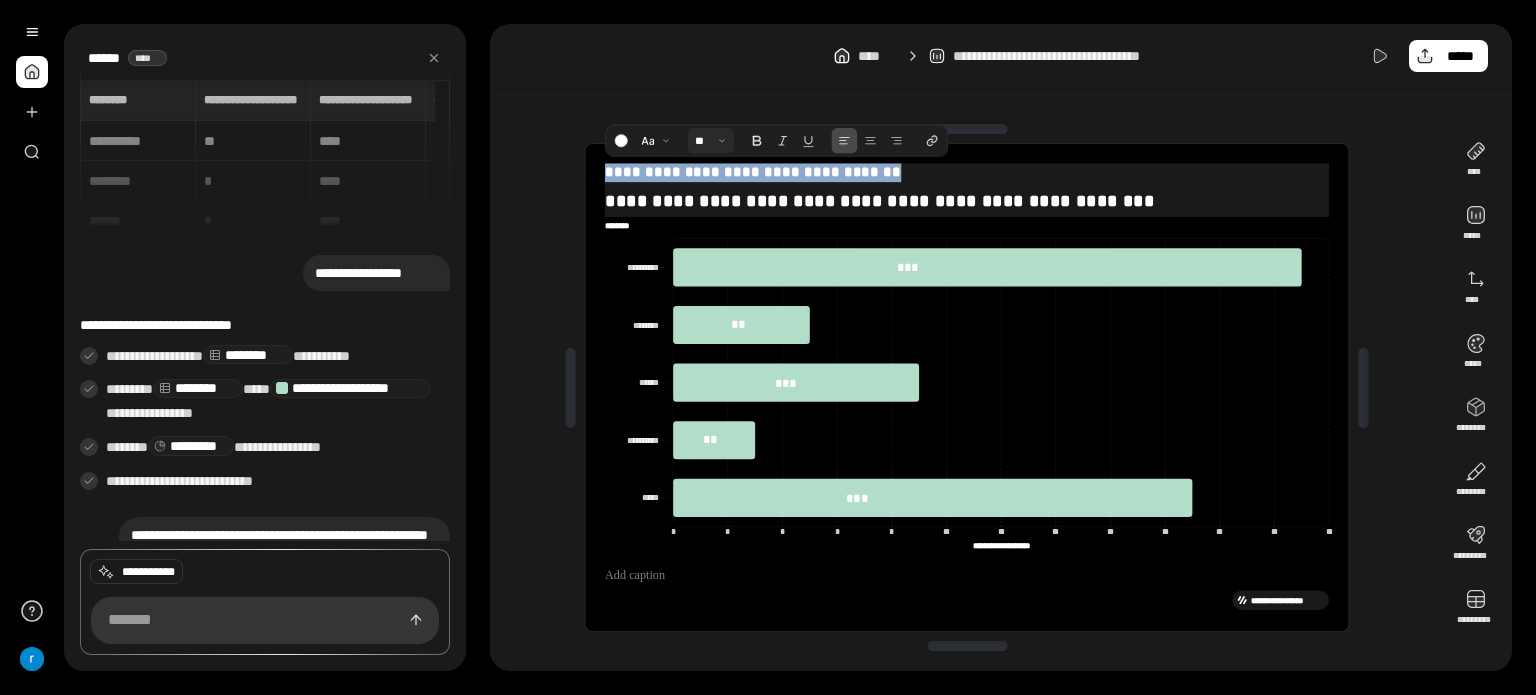 drag, startPoint x: 607, startPoint y: 168, endPoint x: 921, endPoint y: 179, distance: 314.19263 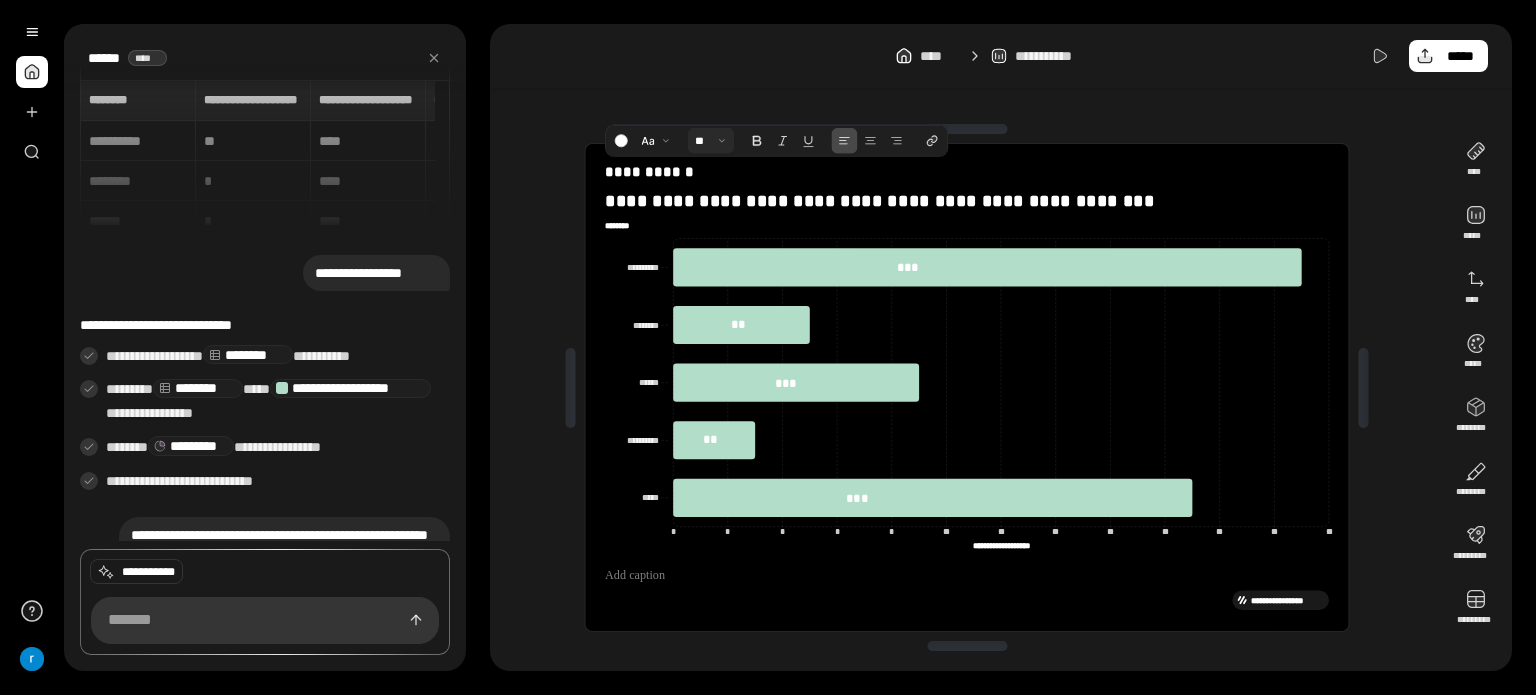 click on "**********" at bounding box center (967, 387) 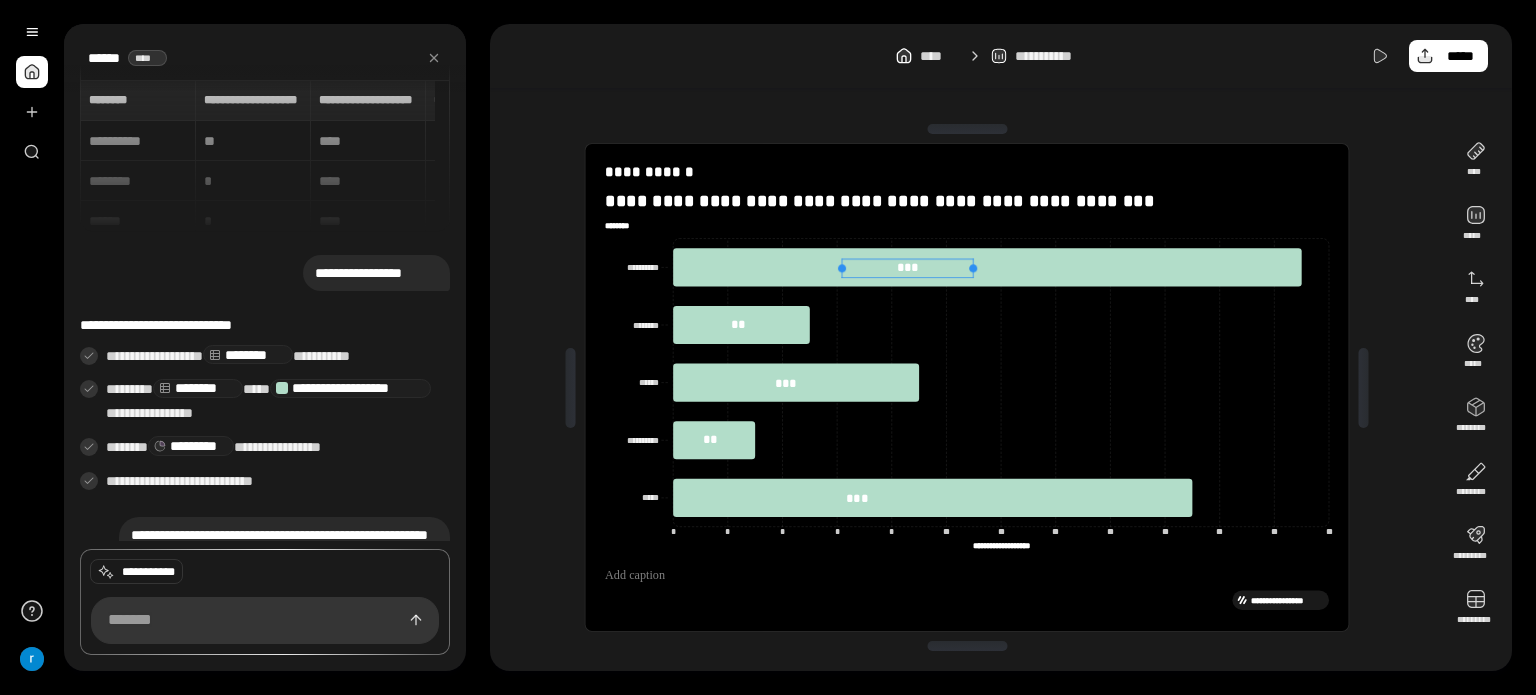 click on "***" at bounding box center [907, 268] 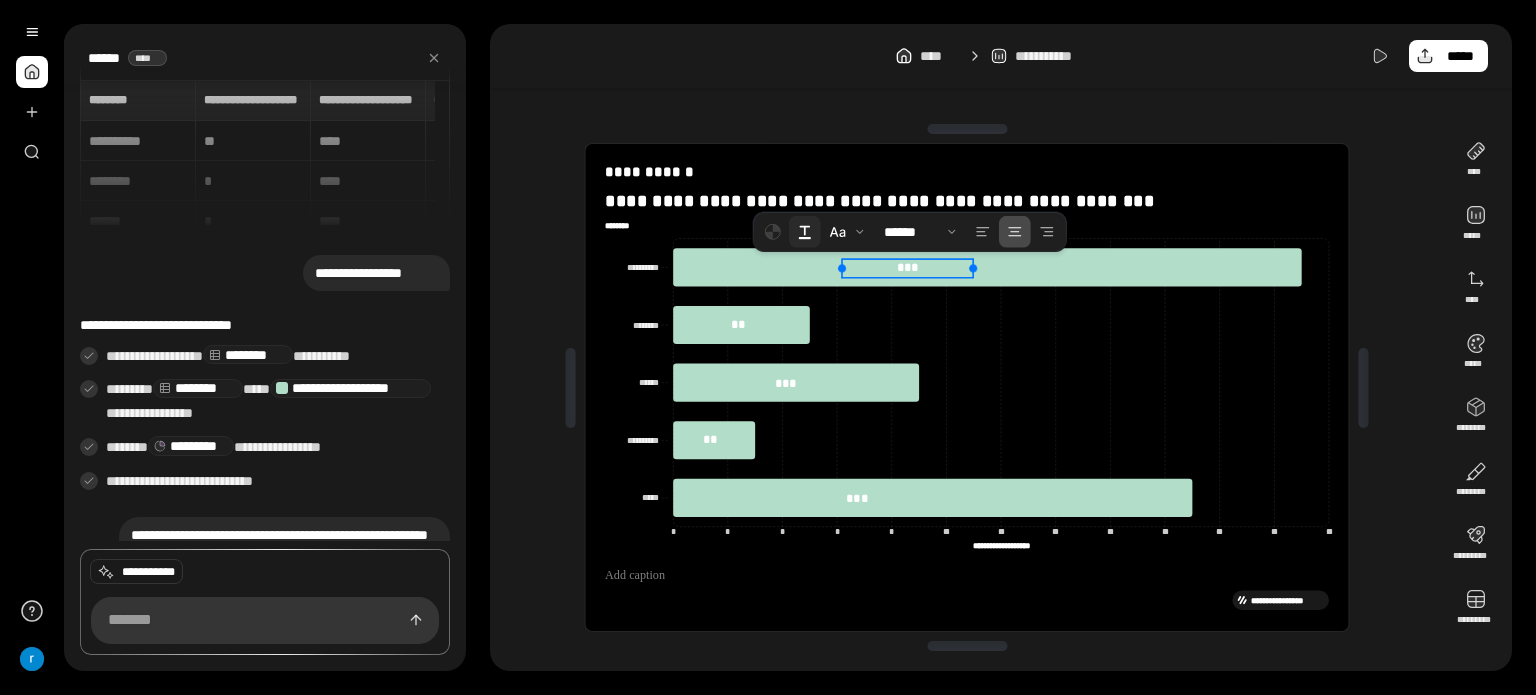 click at bounding box center [805, 232] 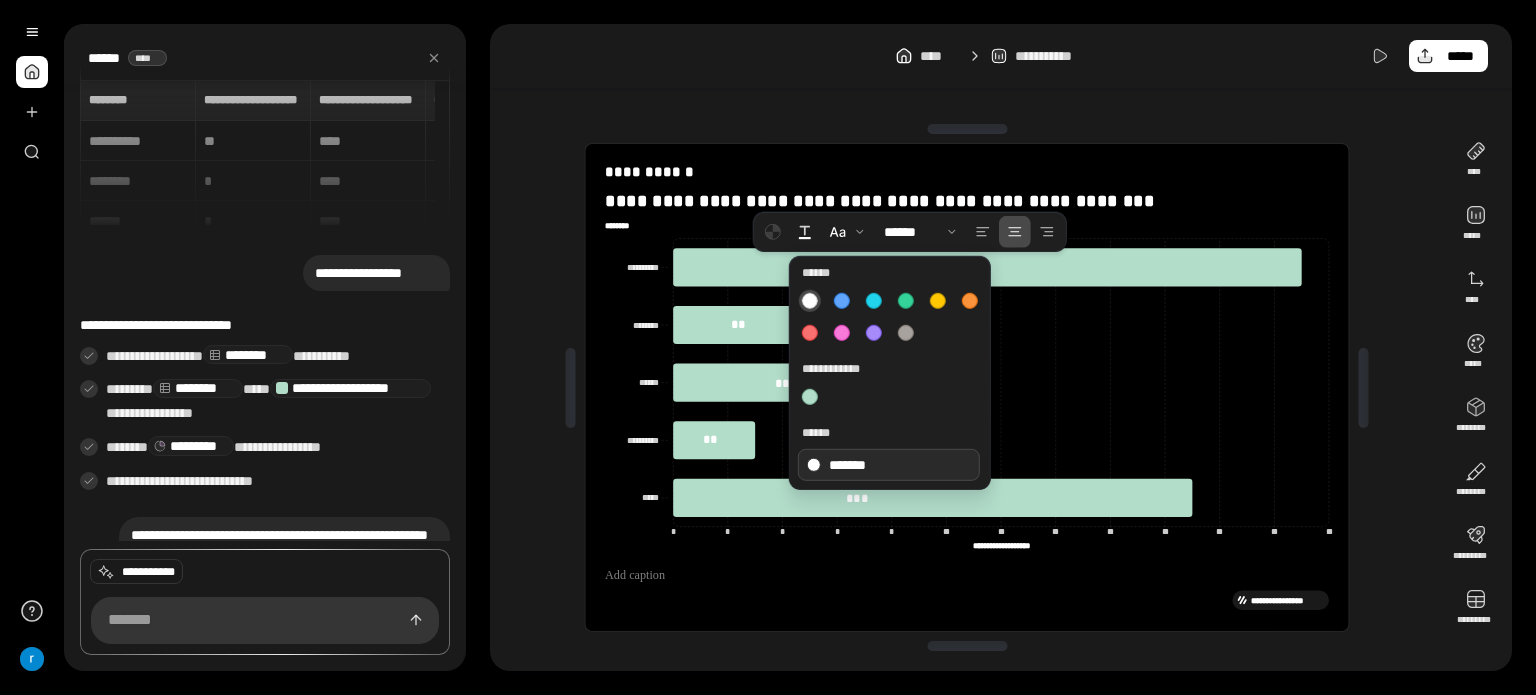 click on "*******" at bounding box center [889, 465] 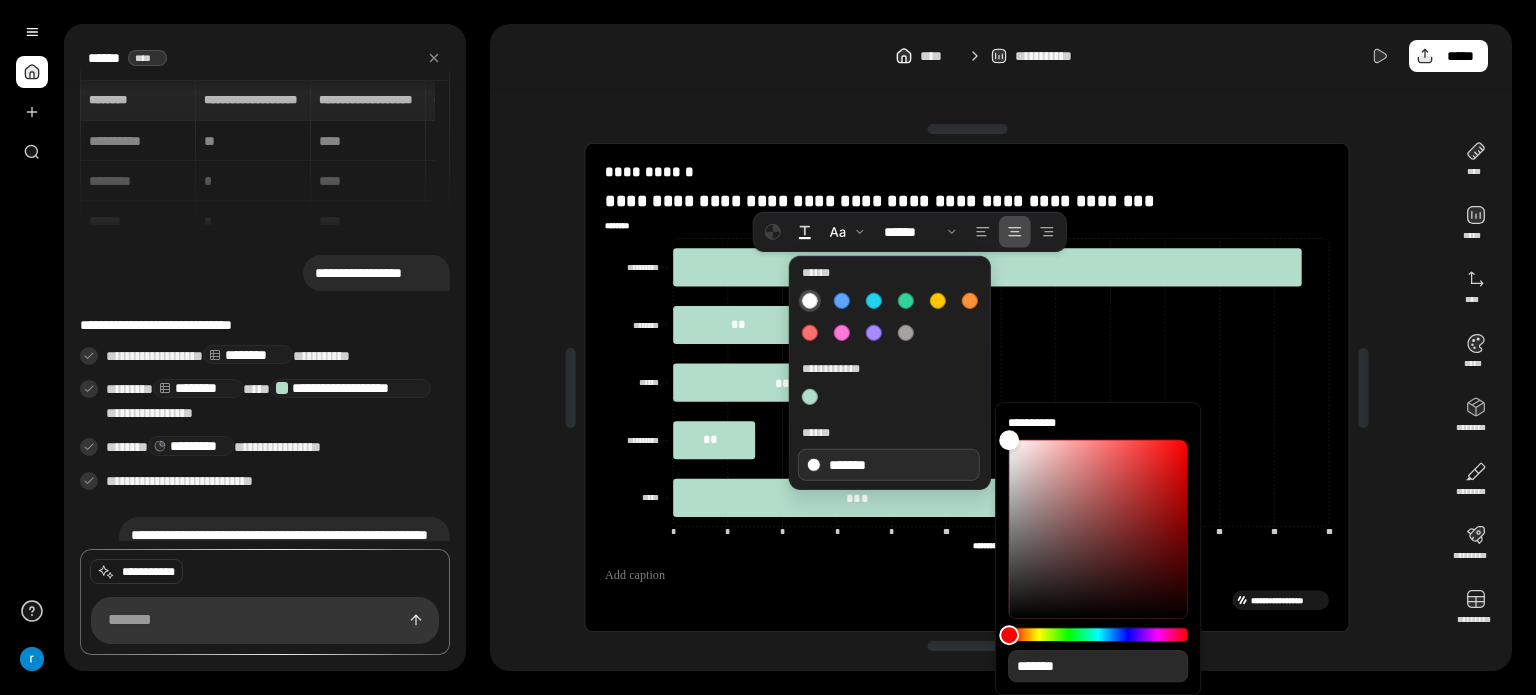 type on "**" 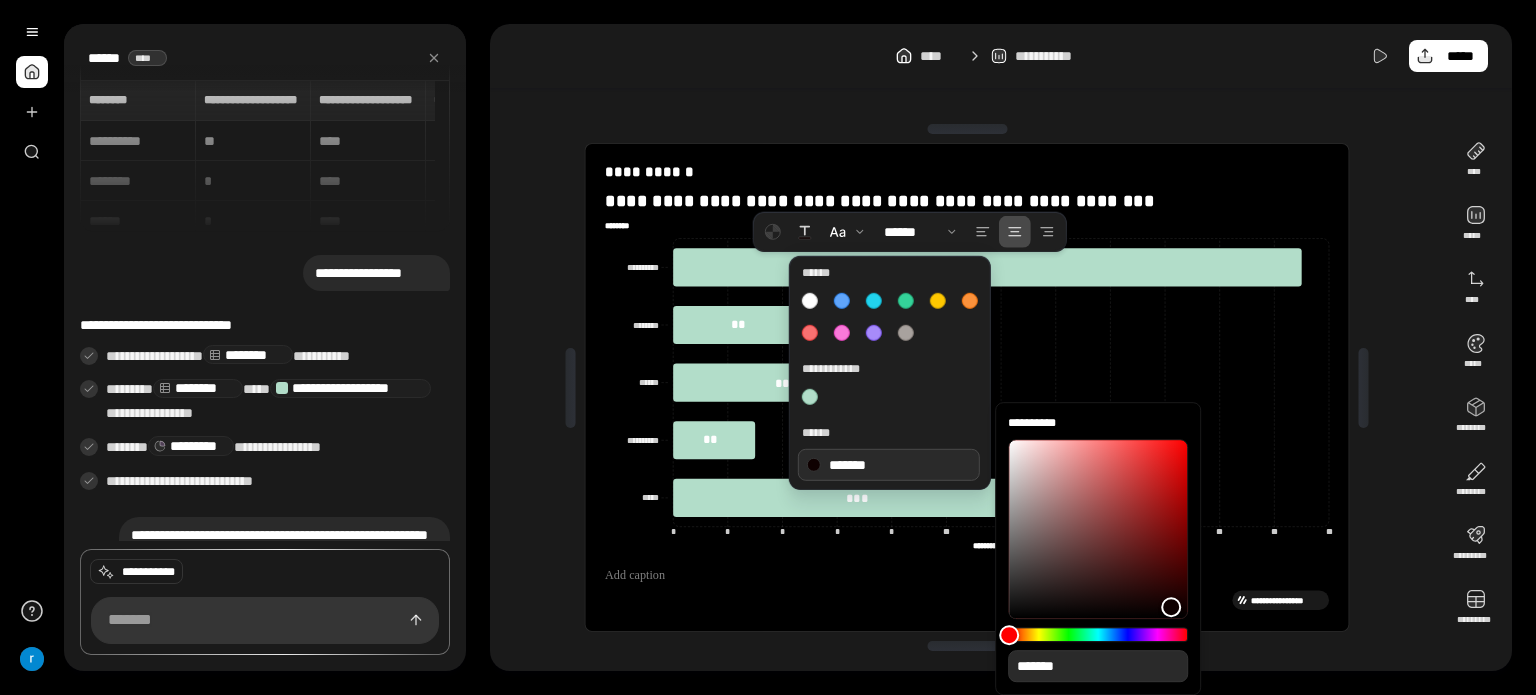 click at bounding box center [1098, 529] 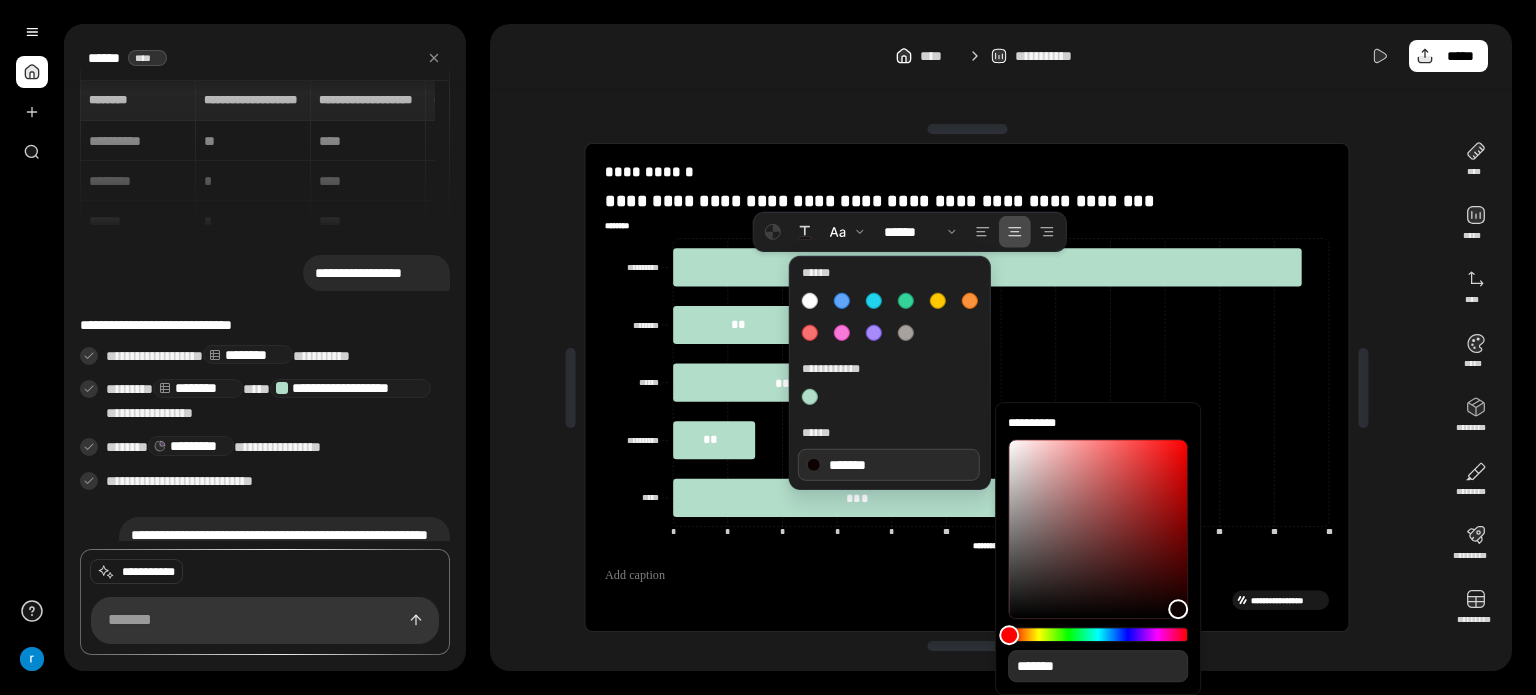 type on "**" 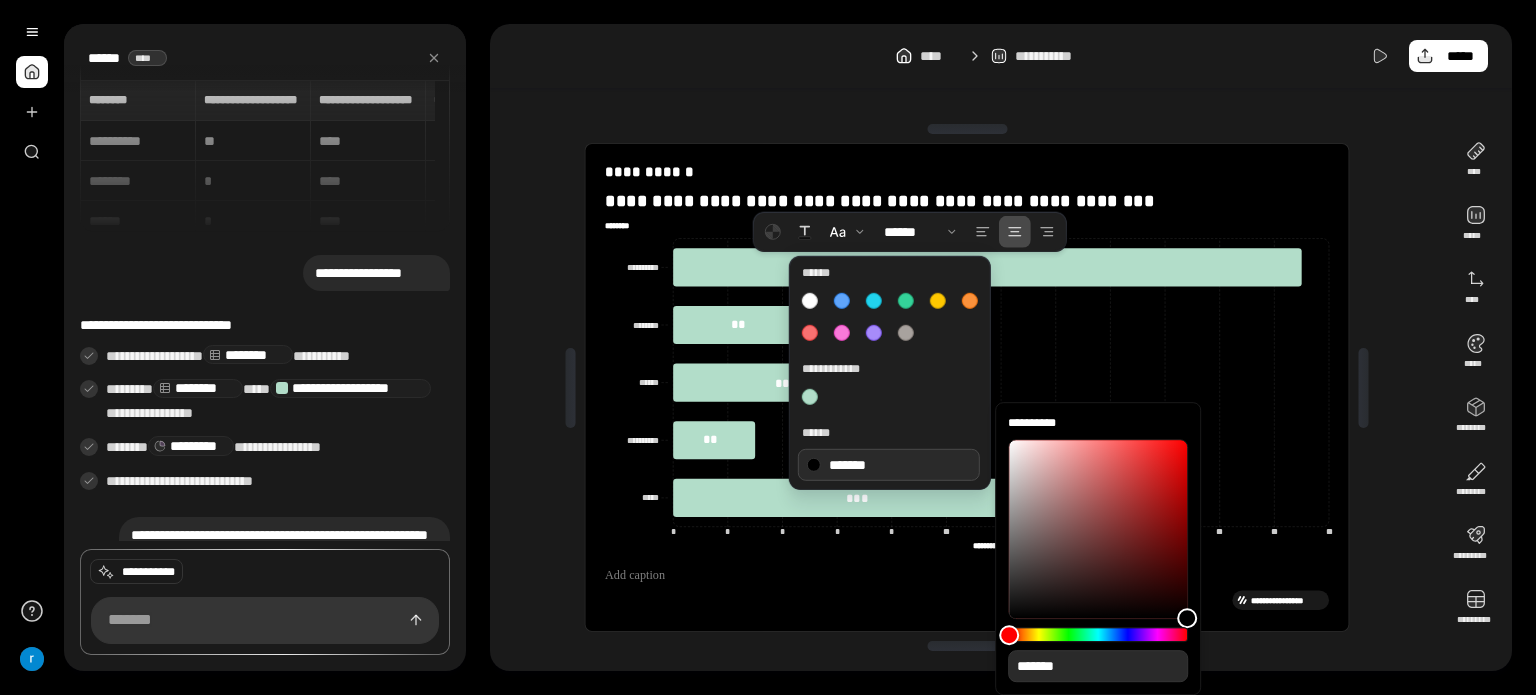 click at bounding box center [1187, 618] 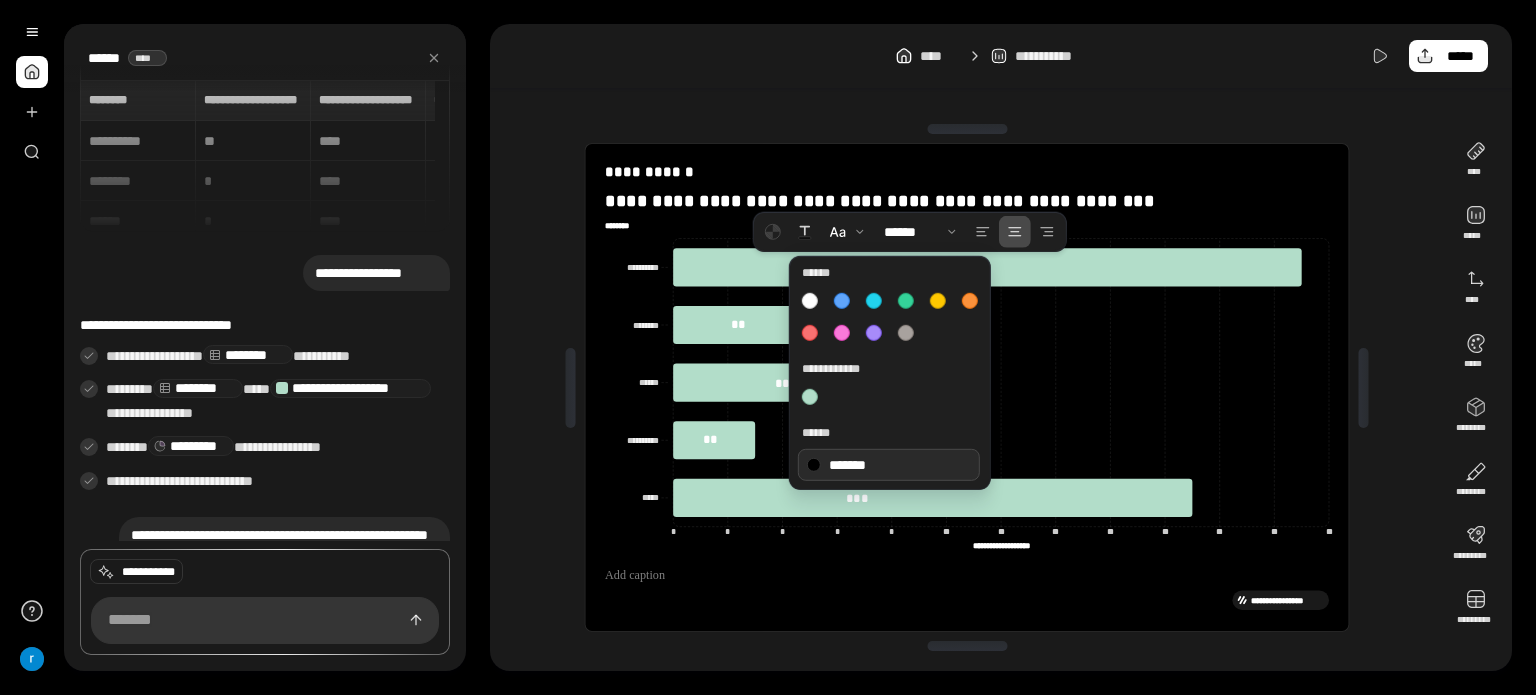 click on "*******" at bounding box center (889, 465) 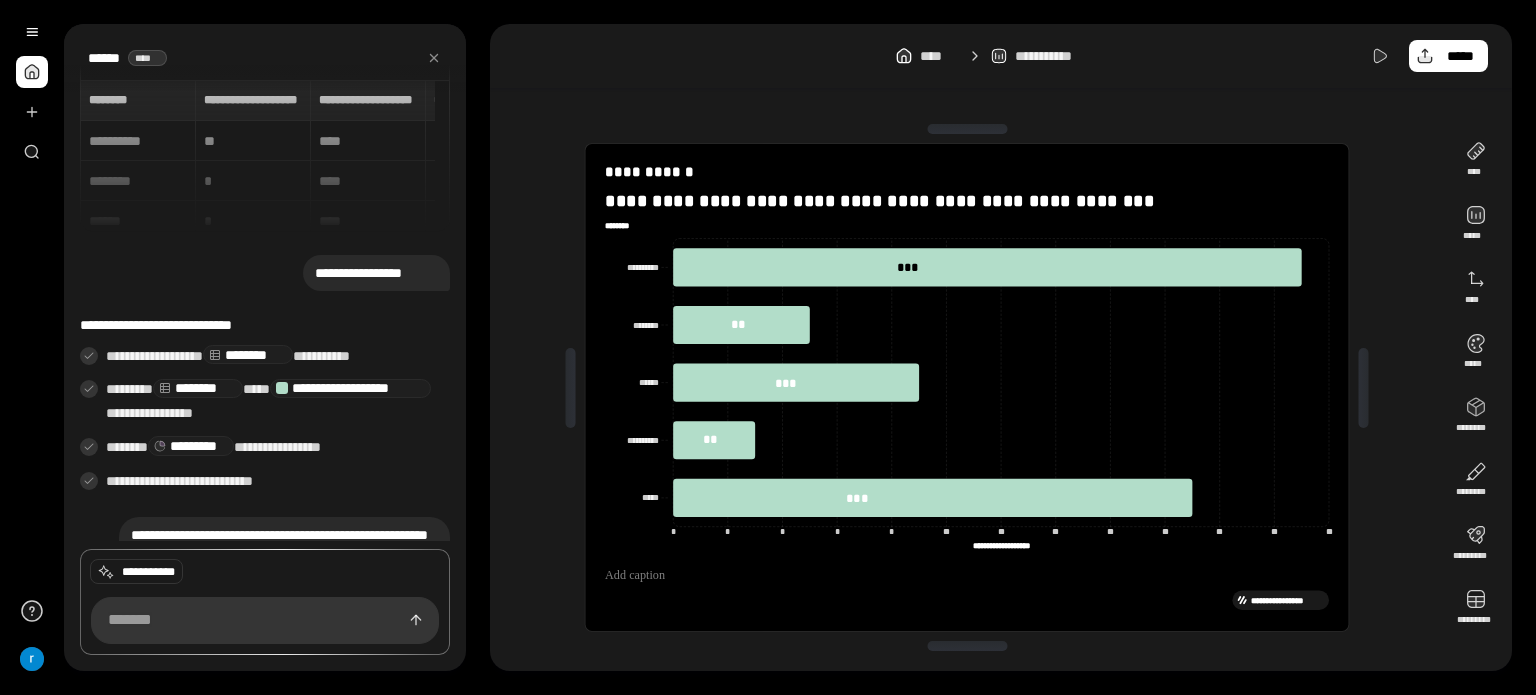 click on "**********" at bounding box center [967, 387] 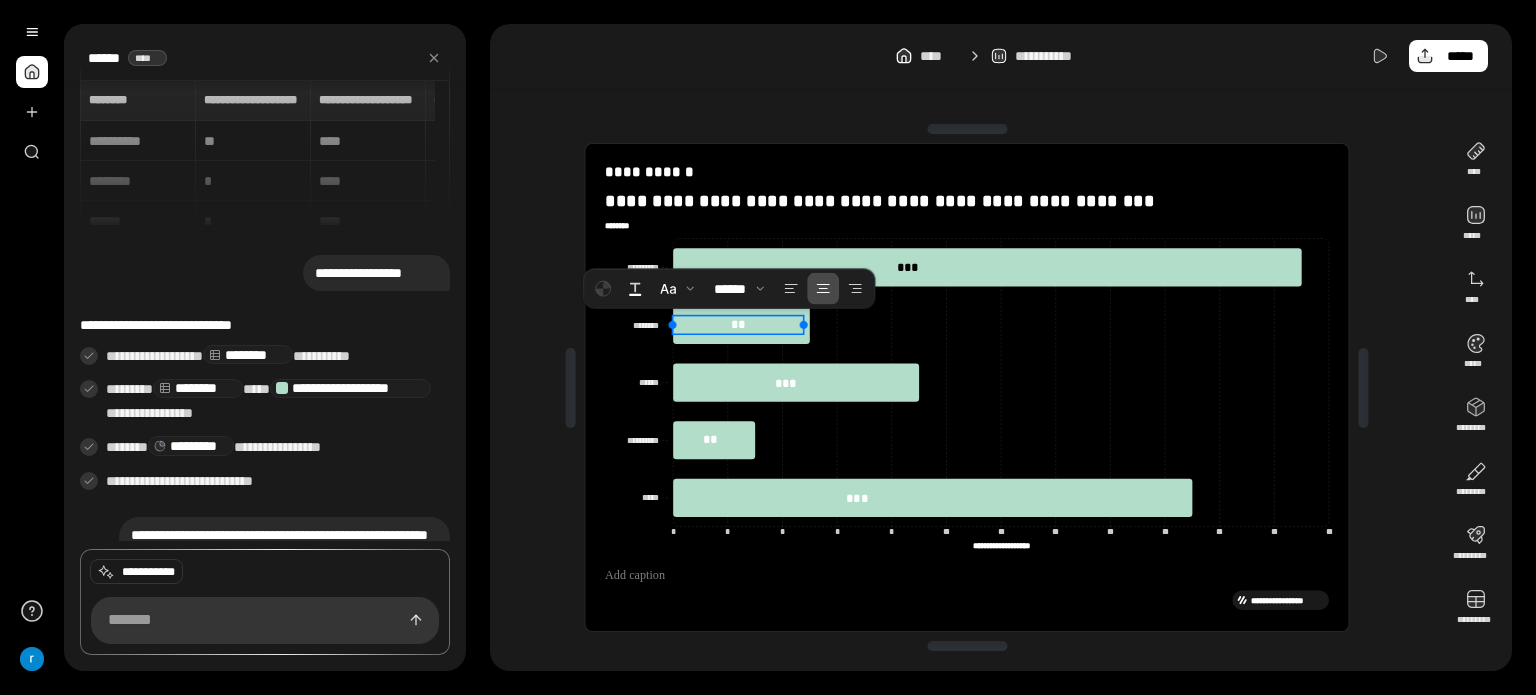click on "**" at bounding box center [738, 324] 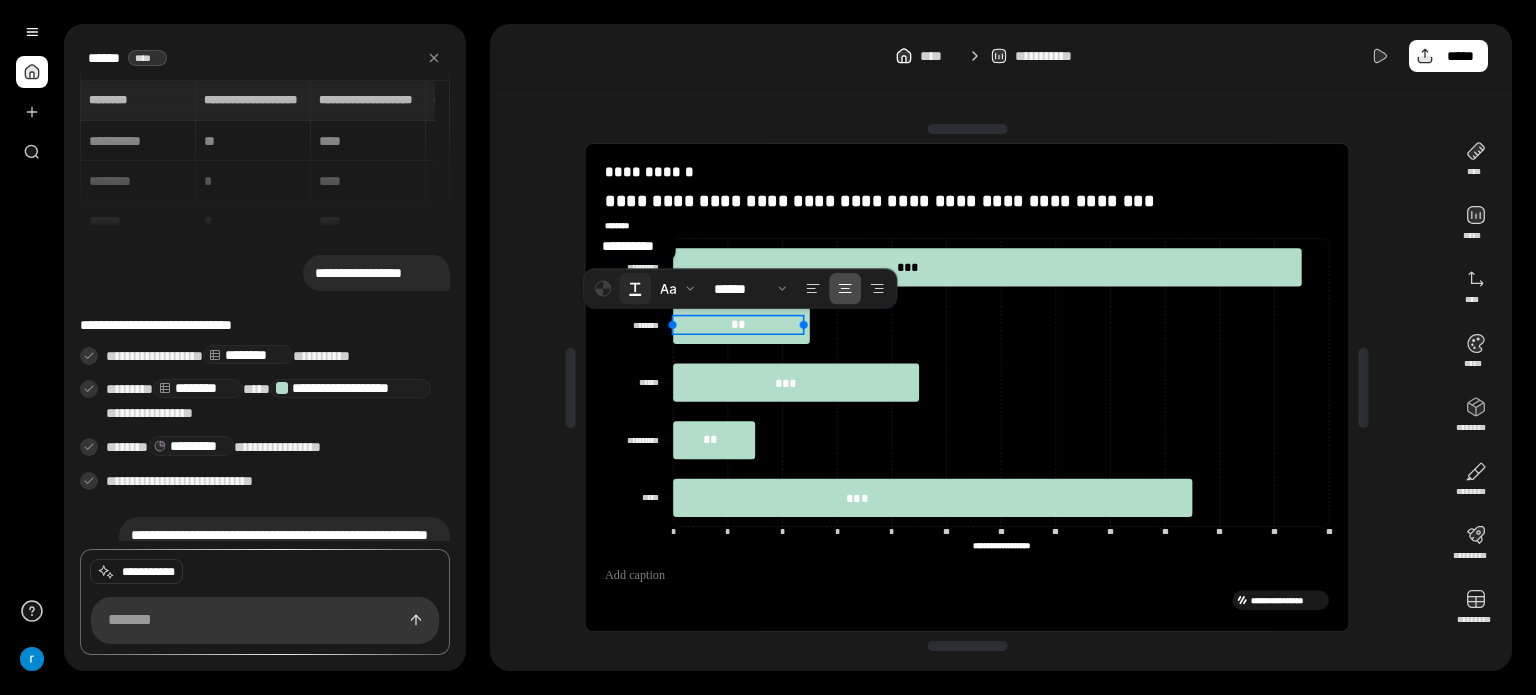click at bounding box center (635, 289) 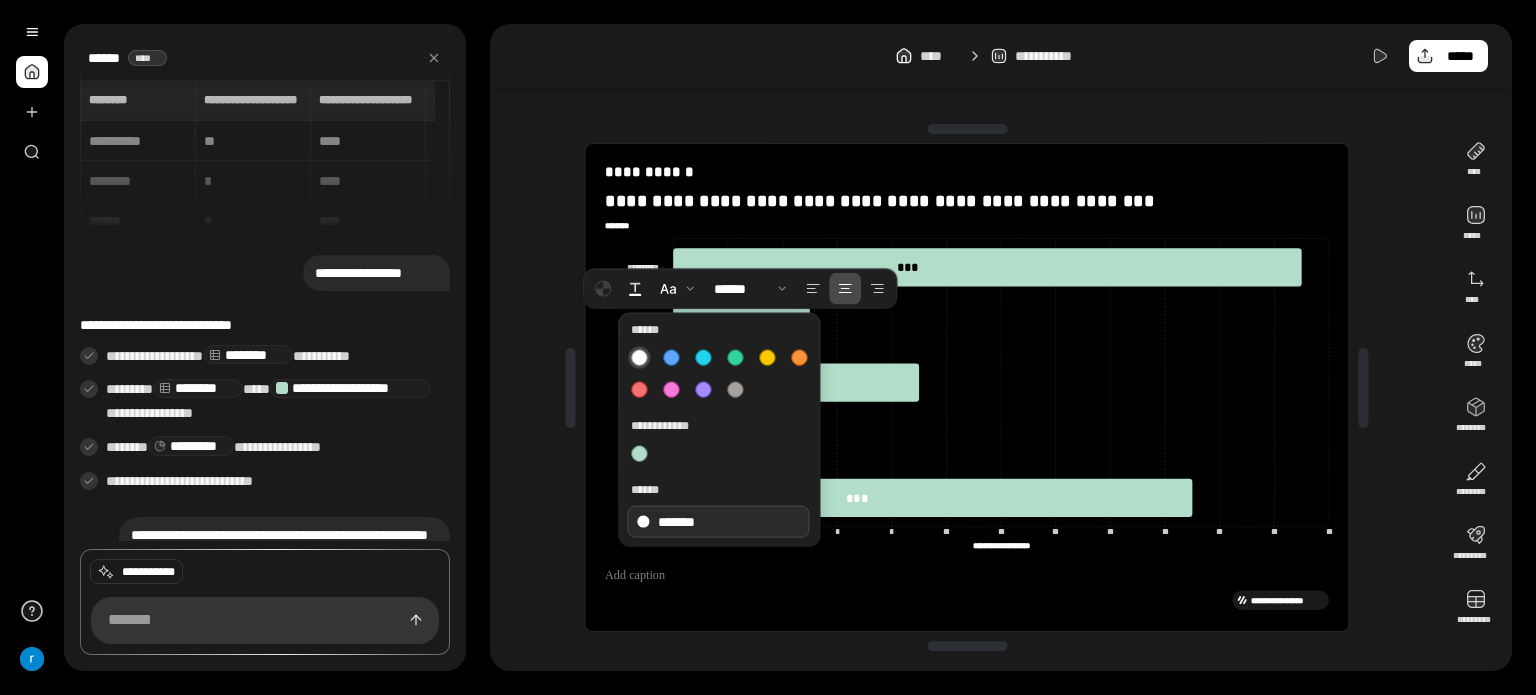 click on "*******" at bounding box center [718, 522] 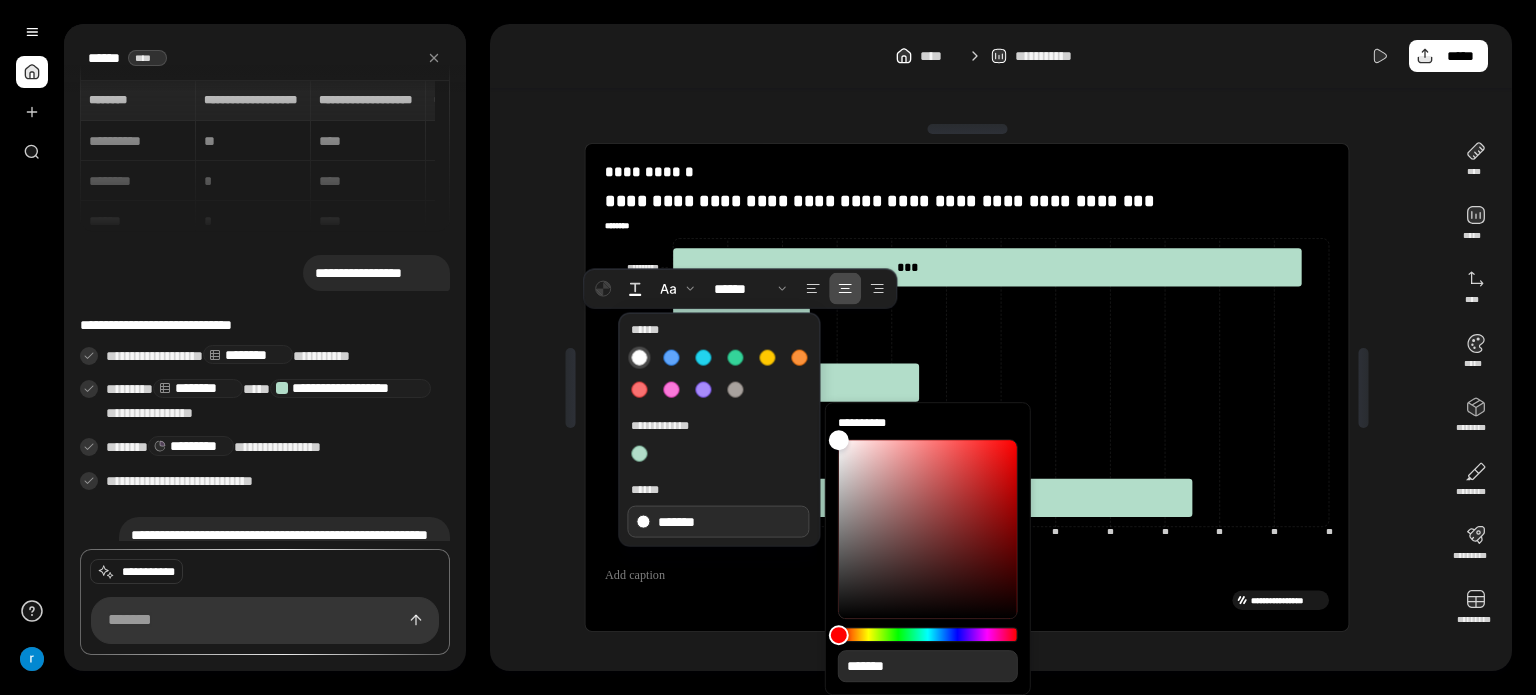 type on "**" 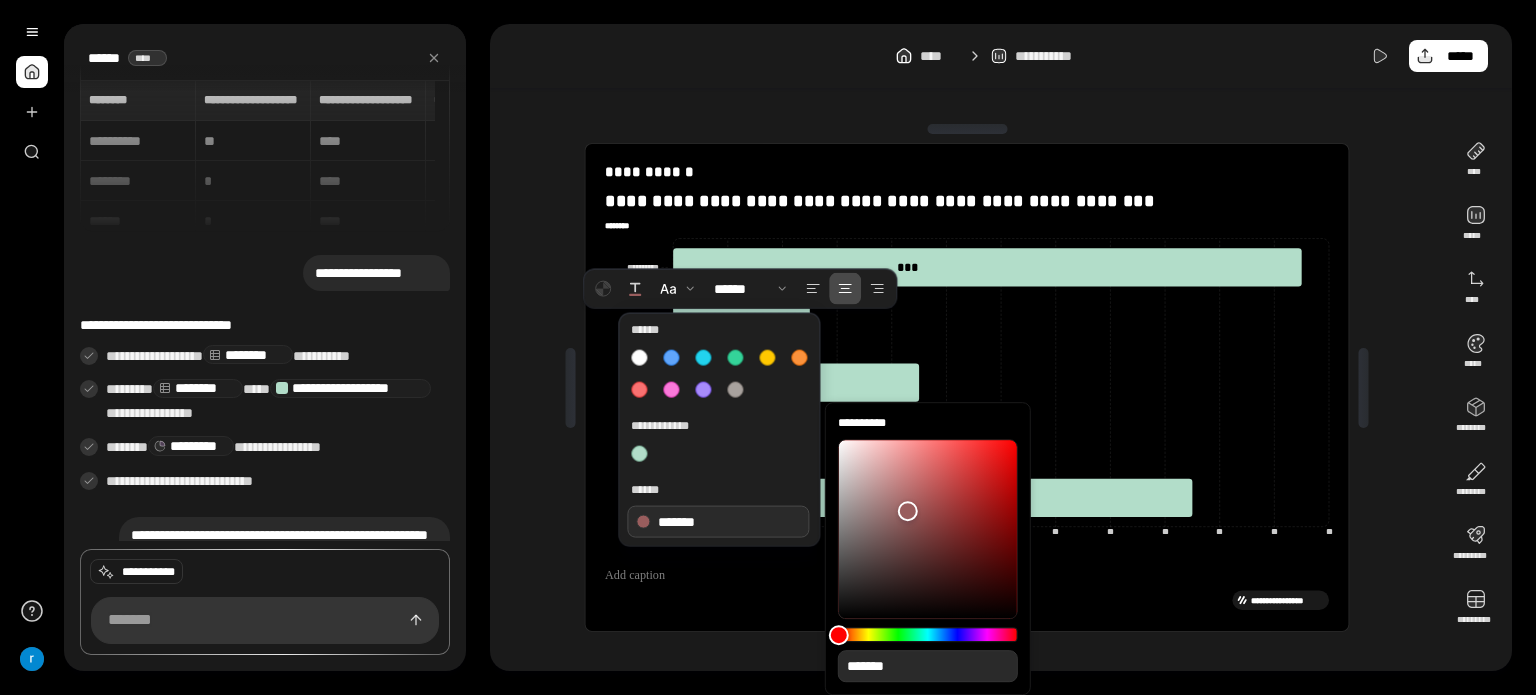 type on "**" 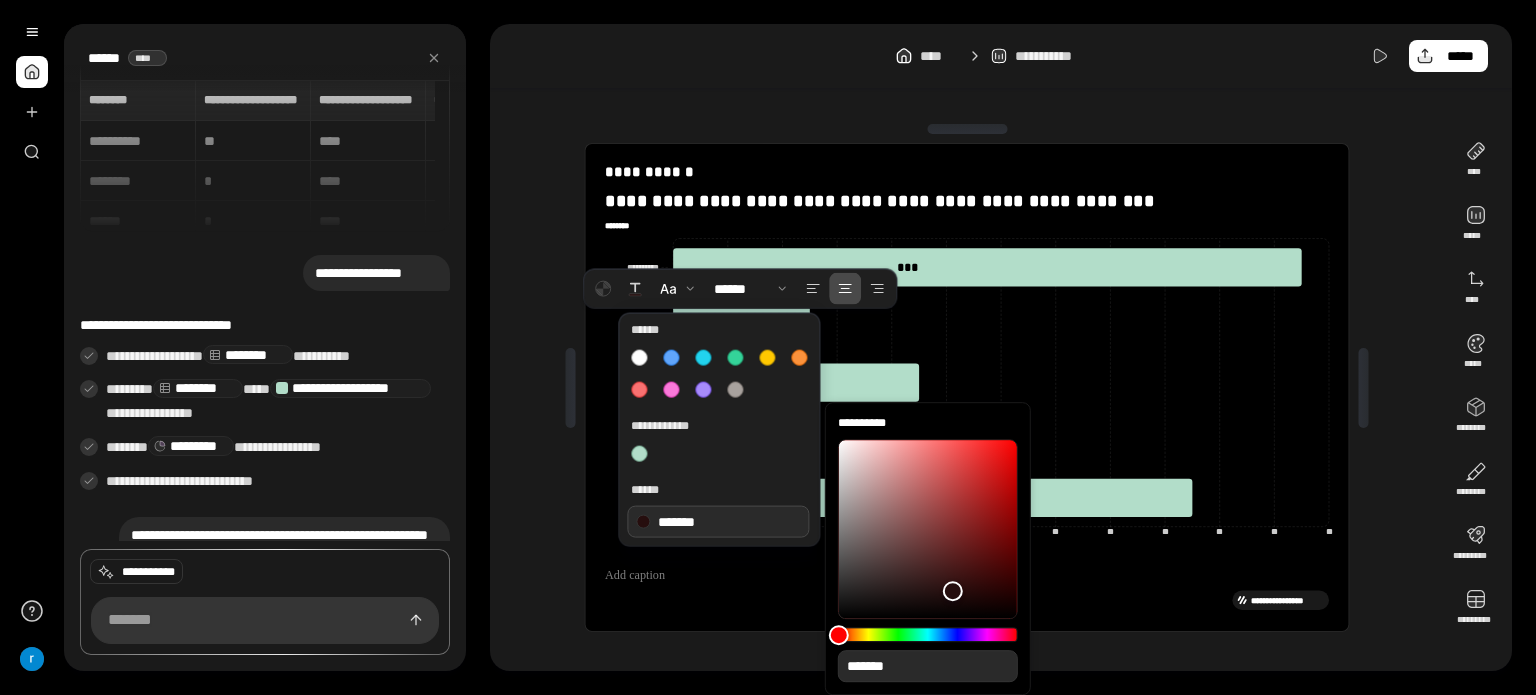 type on "**" 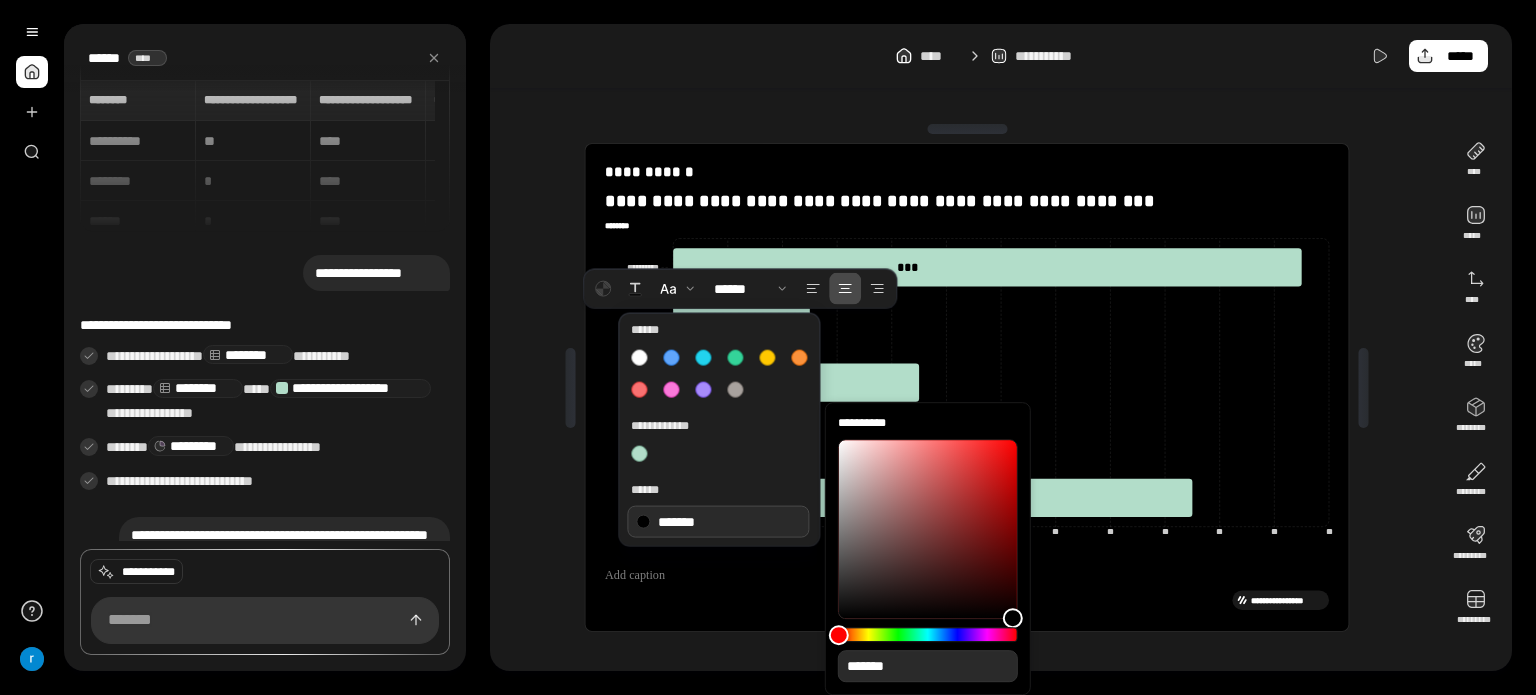 type on "***" 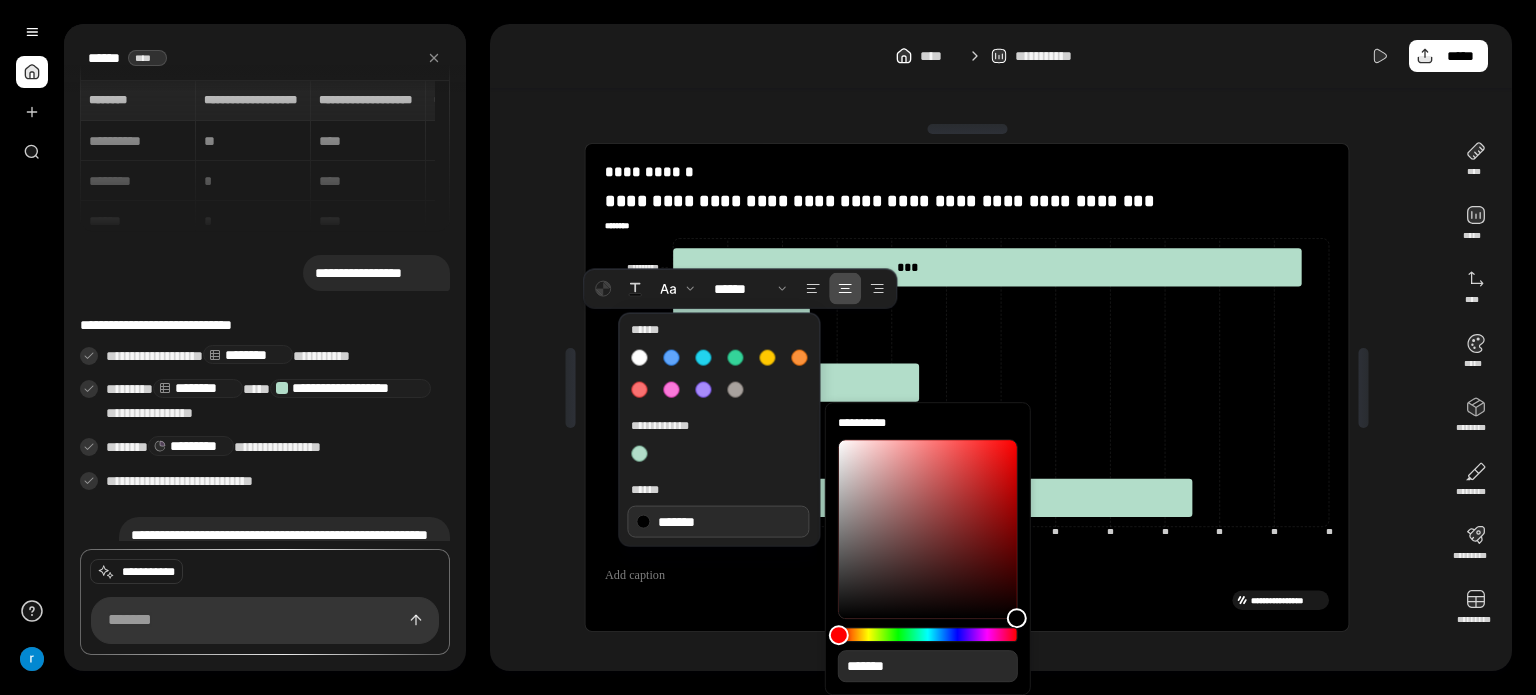click on "**********" at bounding box center (928, 548) 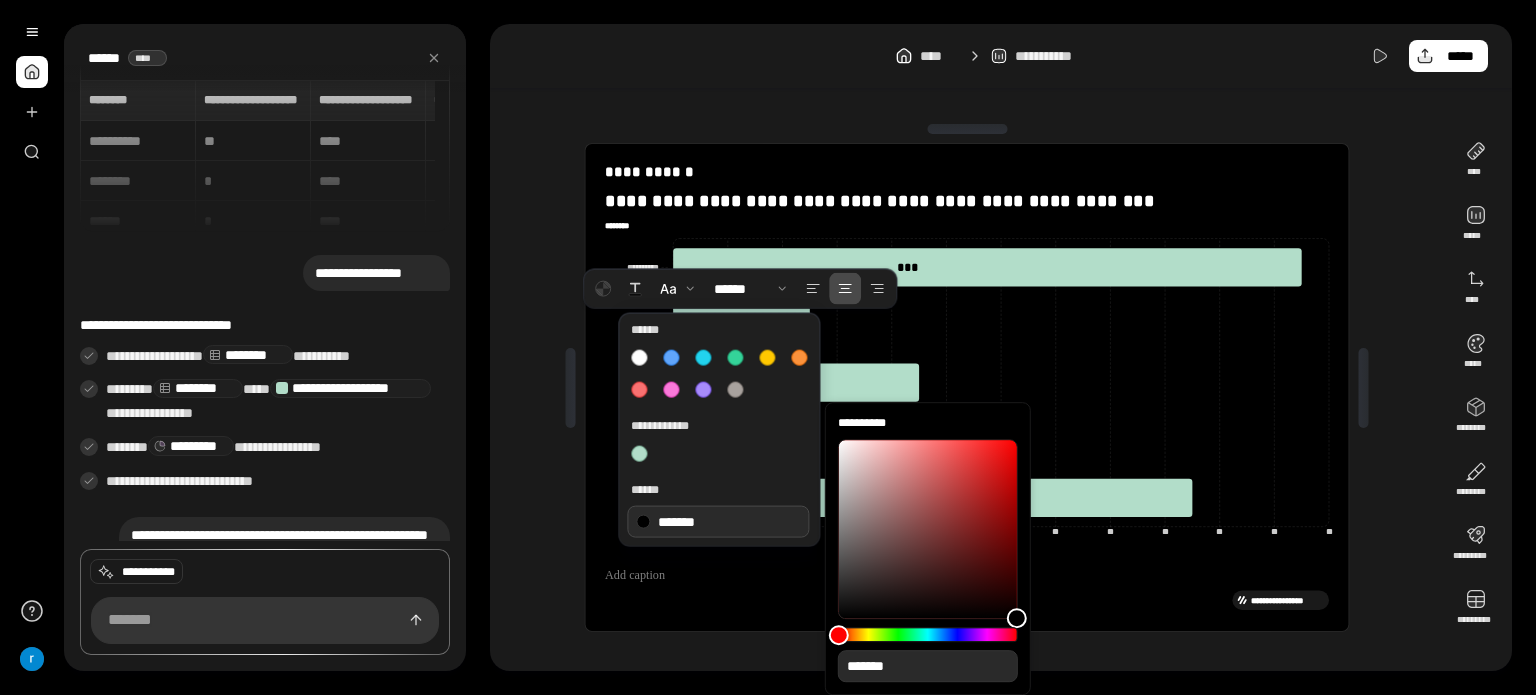 click at bounding box center (571, 388) 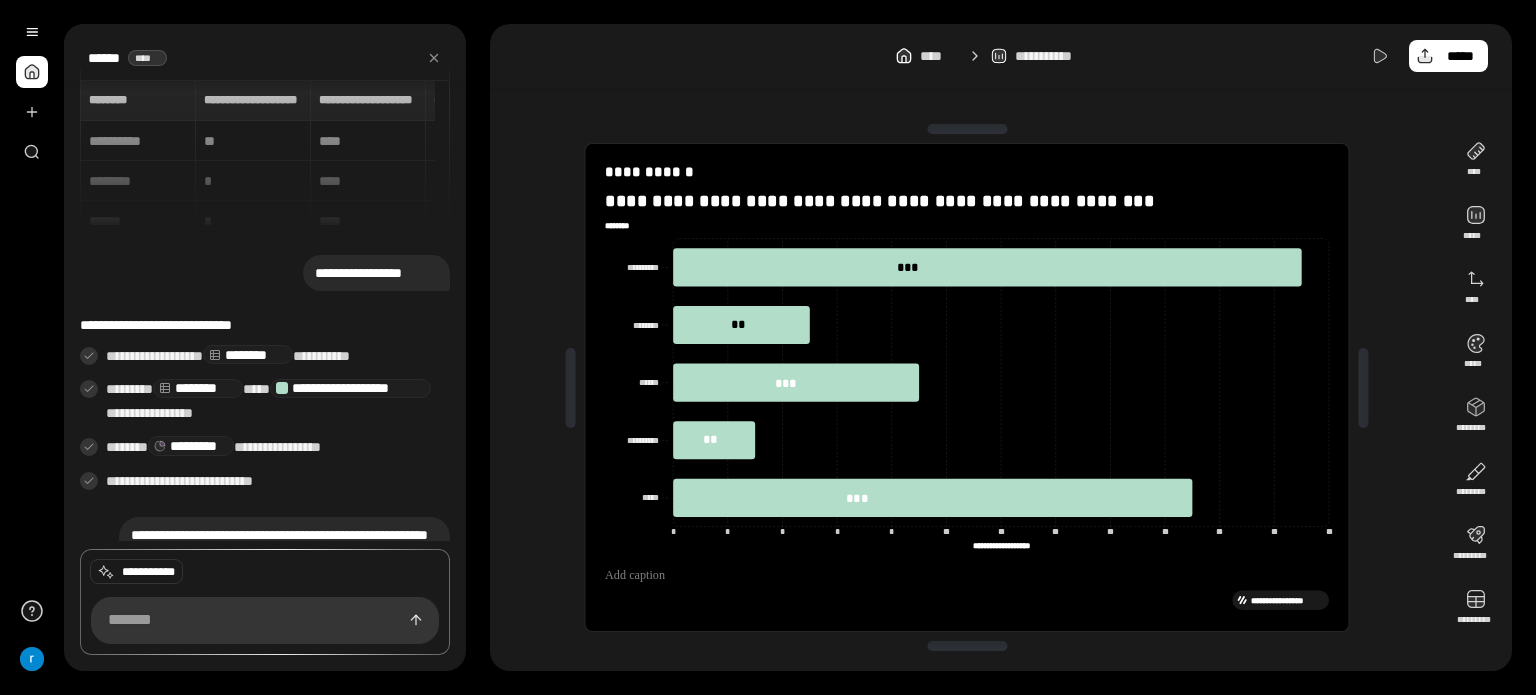 click on "**********" at bounding box center [967, 387] 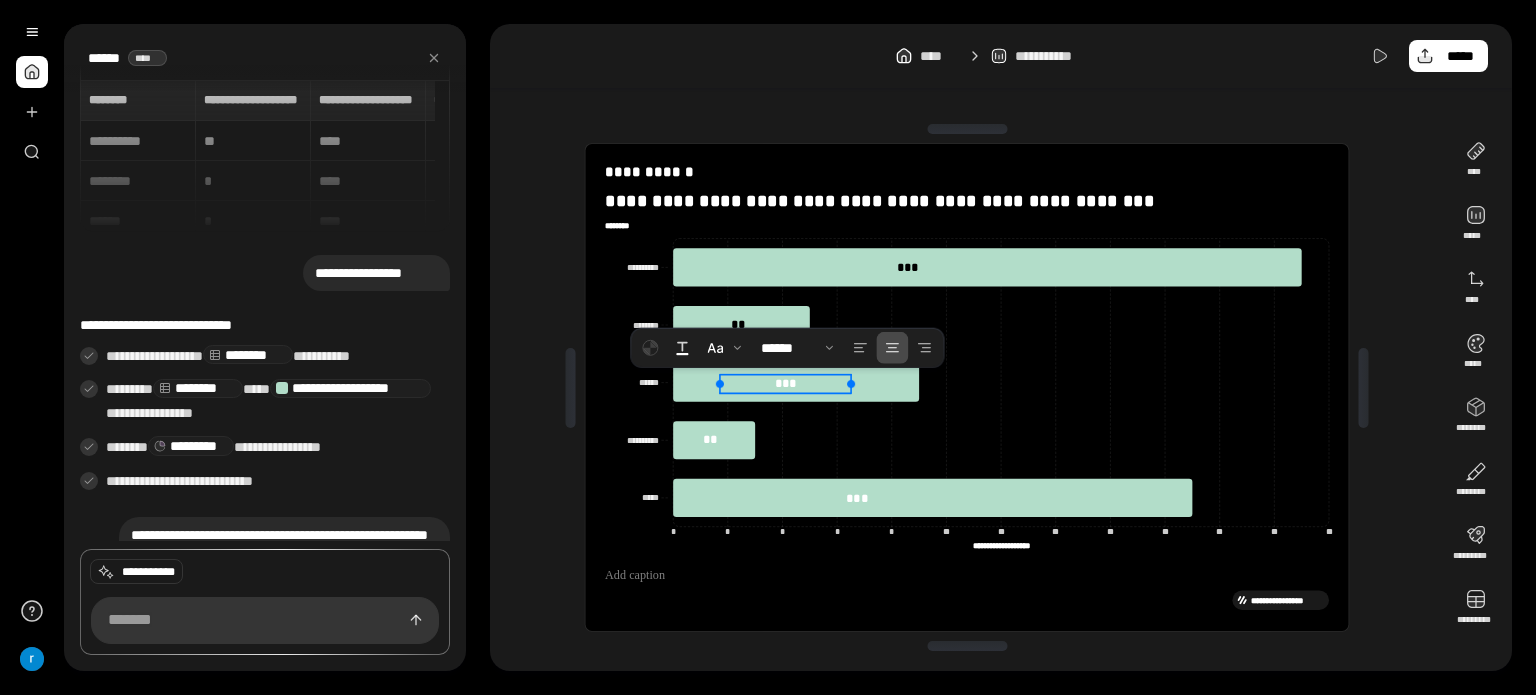 click on "***" at bounding box center [785, 383] 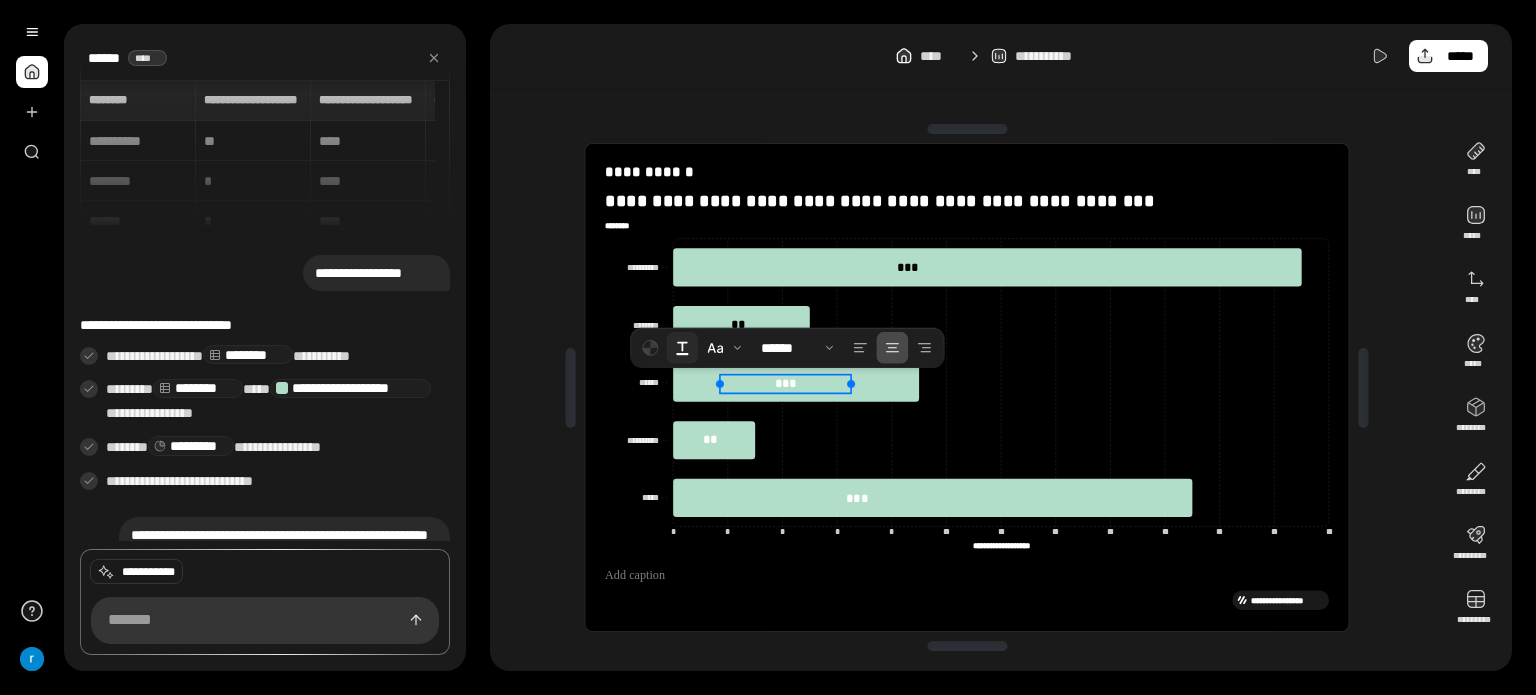 click at bounding box center (682, 348) 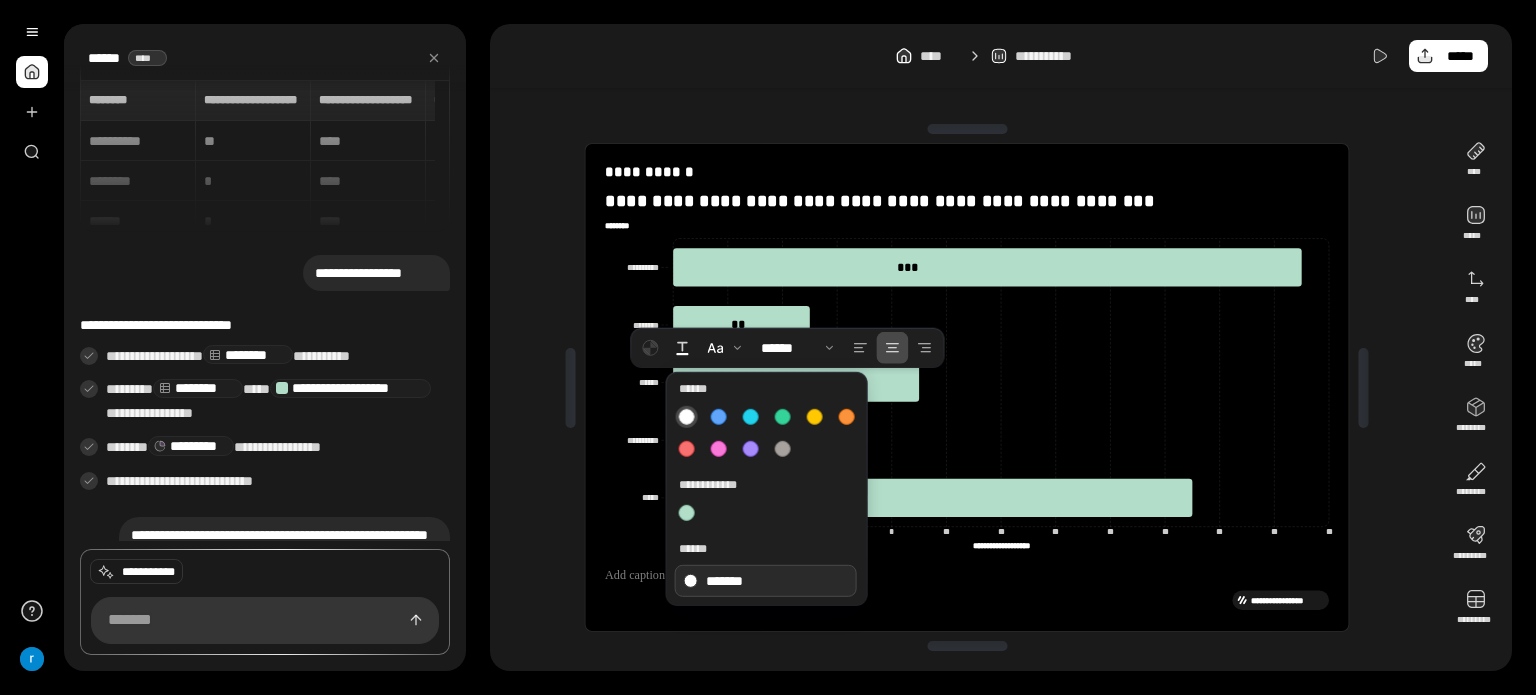 click on "*******" at bounding box center (766, 581) 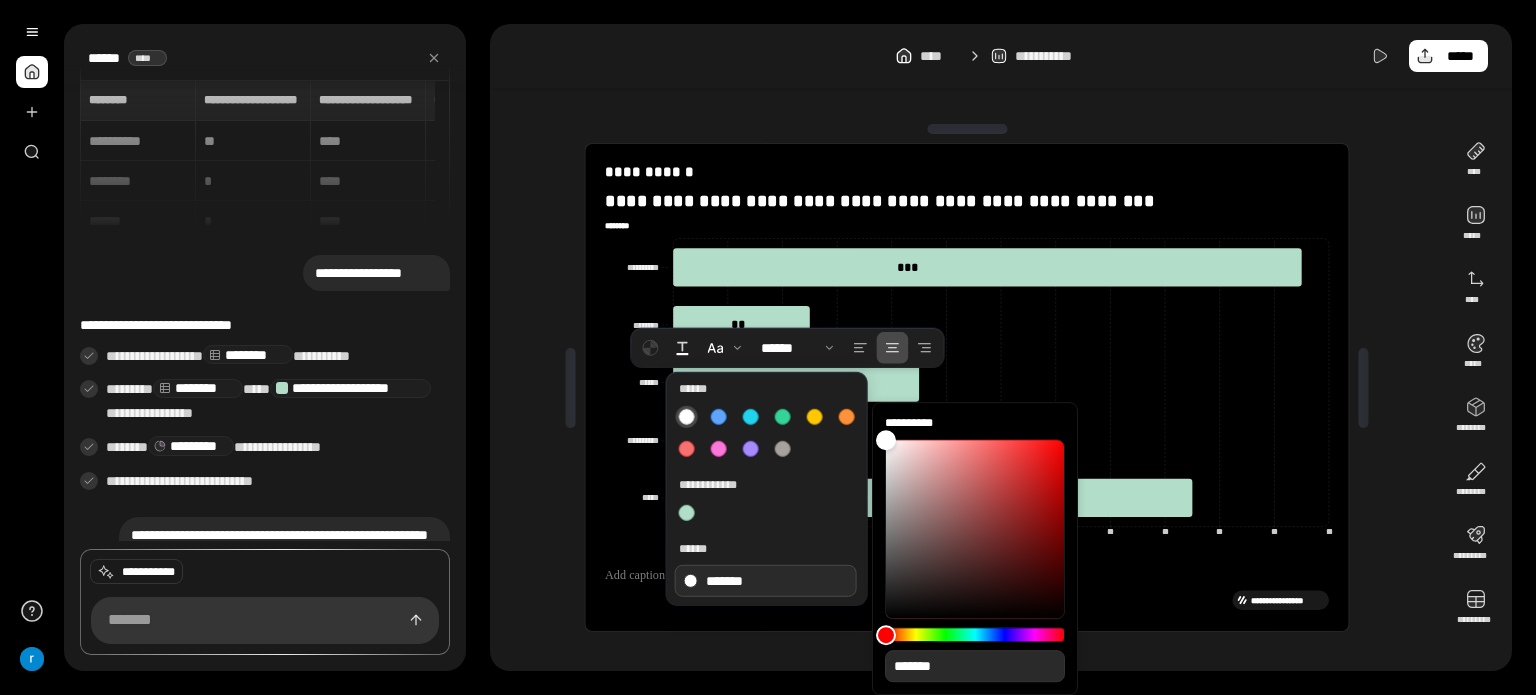 type on "**" 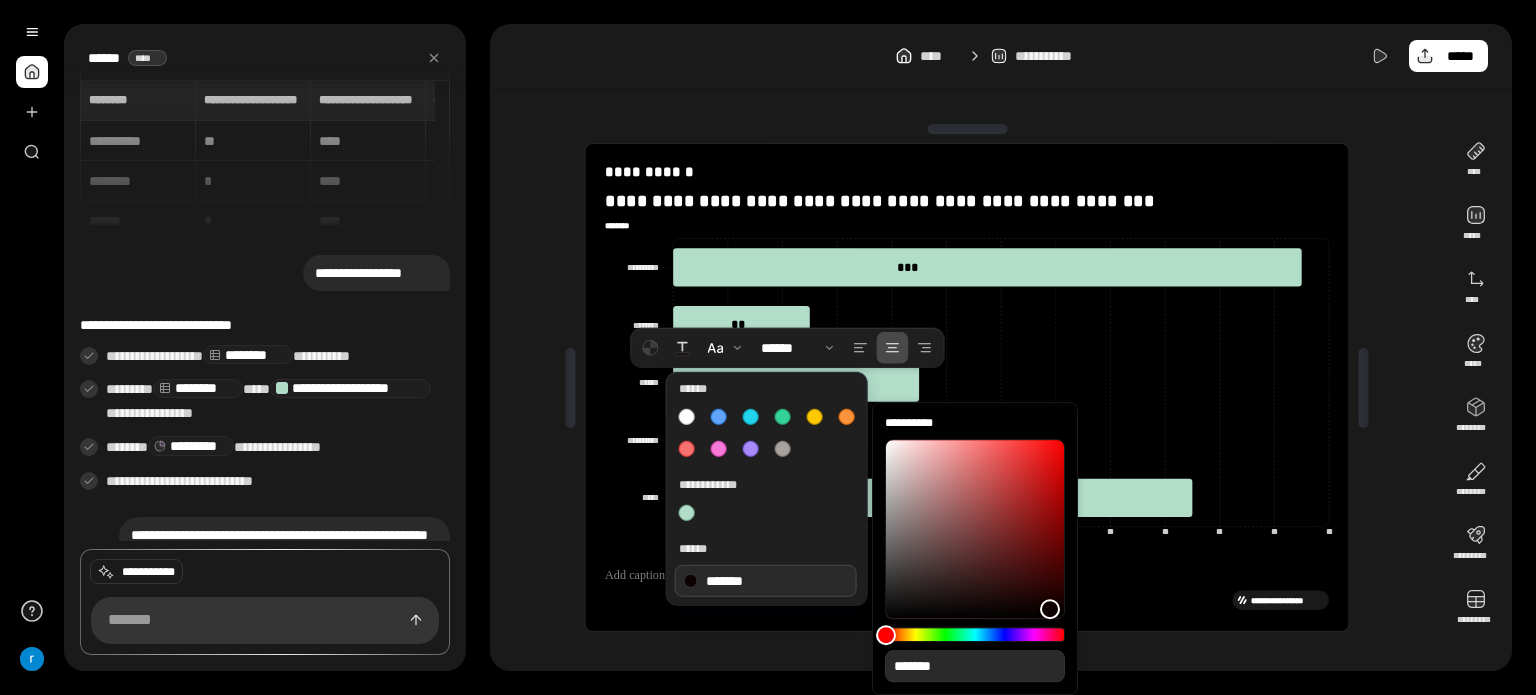 type on "**" 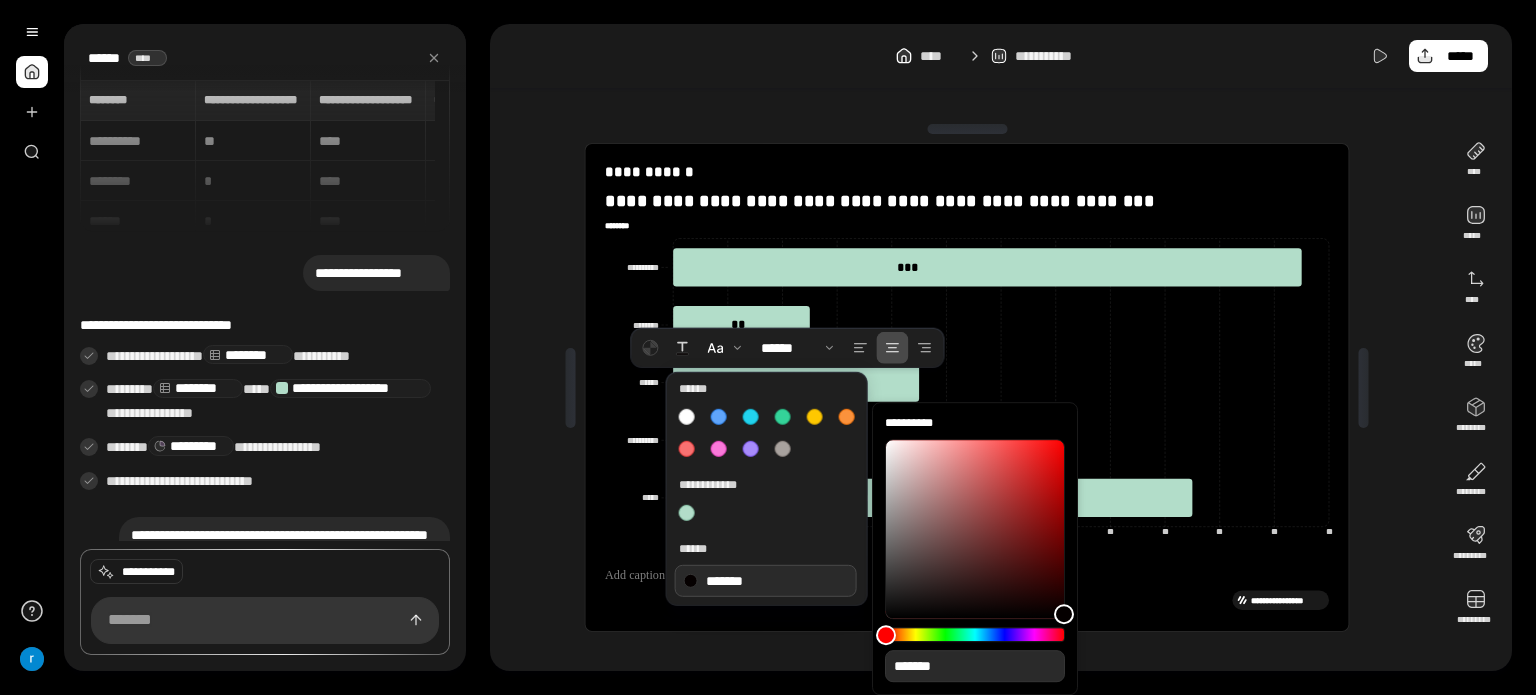type on "*" 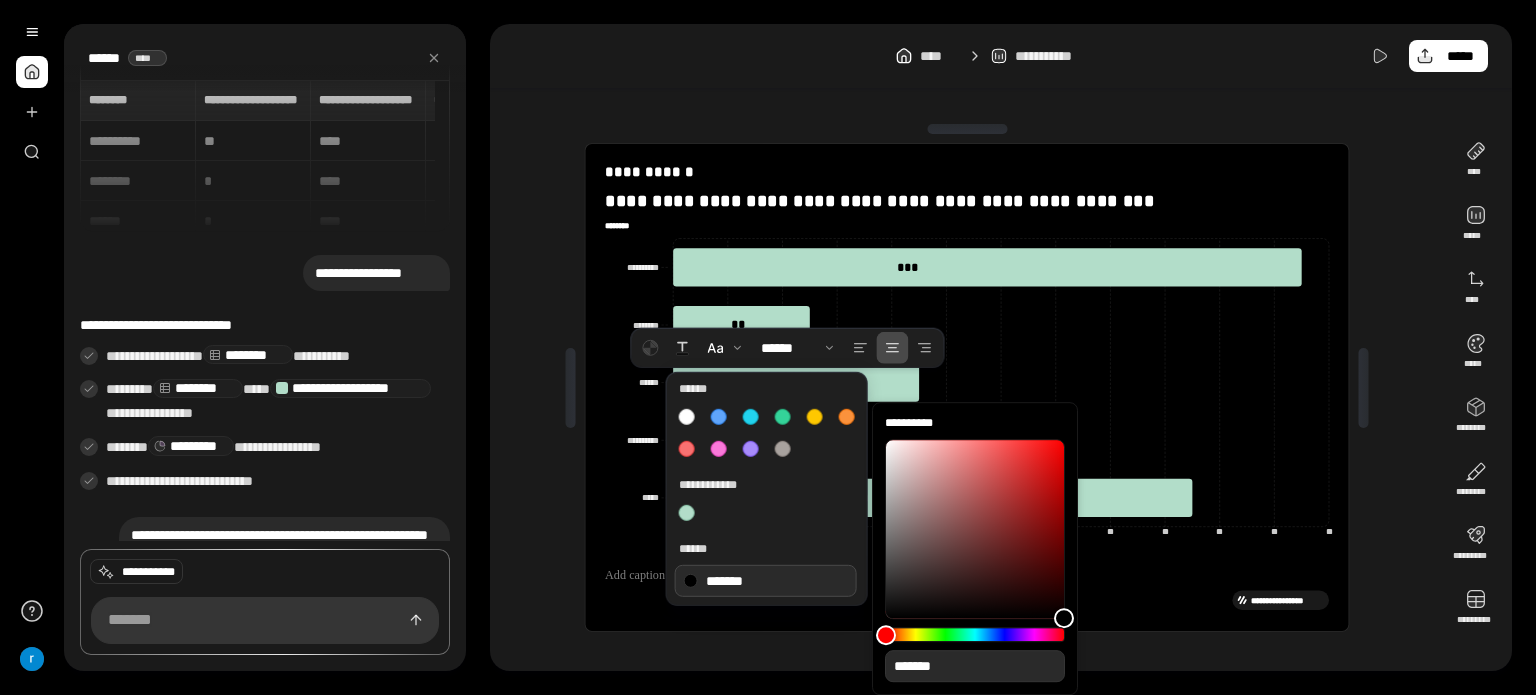 click at bounding box center (1064, 618) 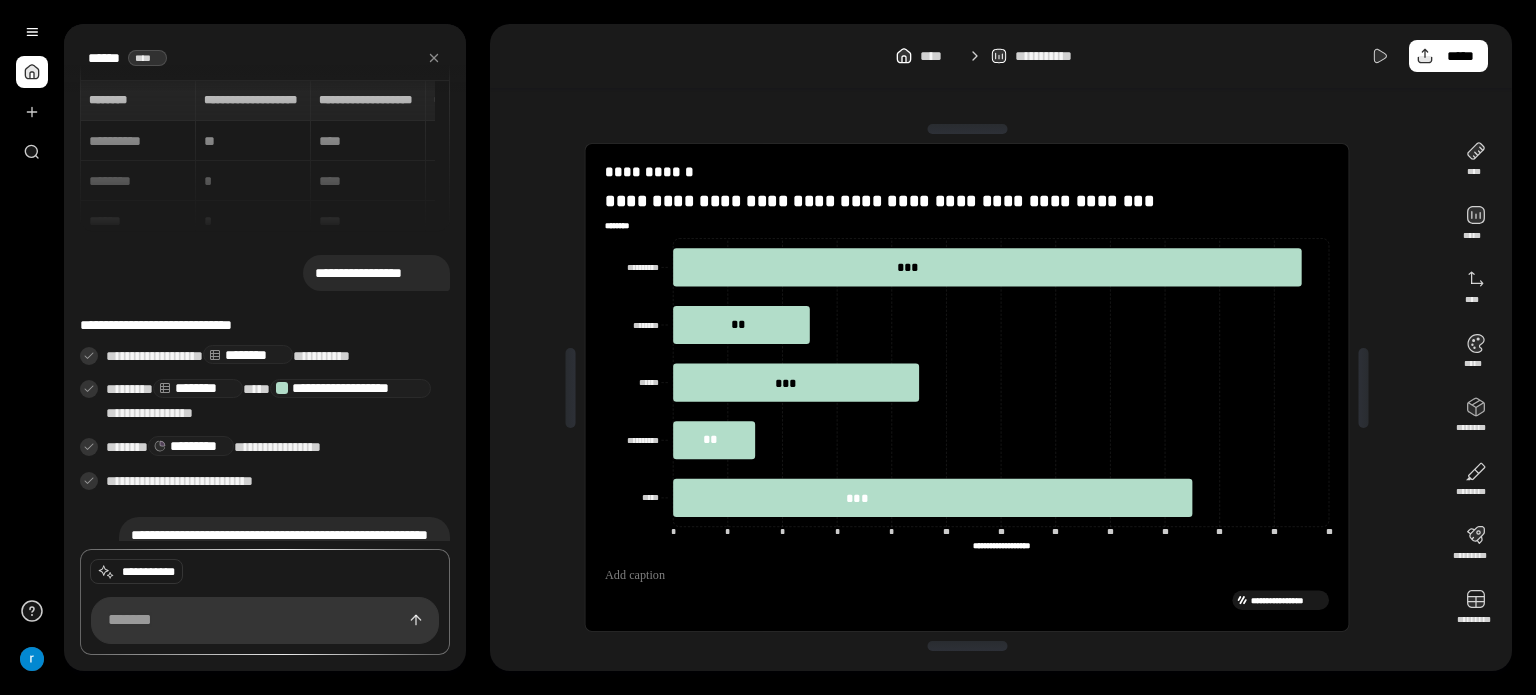 drag, startPoint x: 873, startPoint y: 104, endPoint x: 864, endPoint y: 147, distance: 43.931767 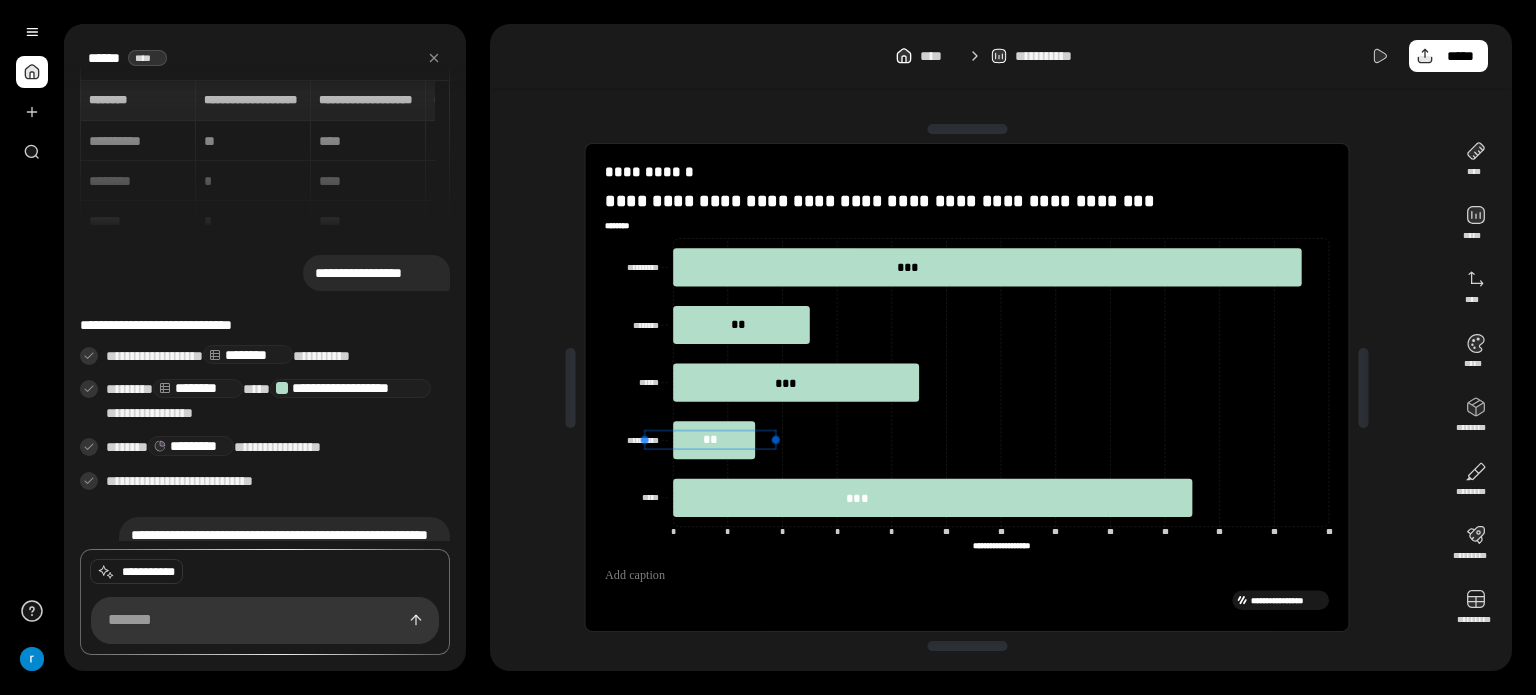 click on "**" at bounding box center [710, 439] 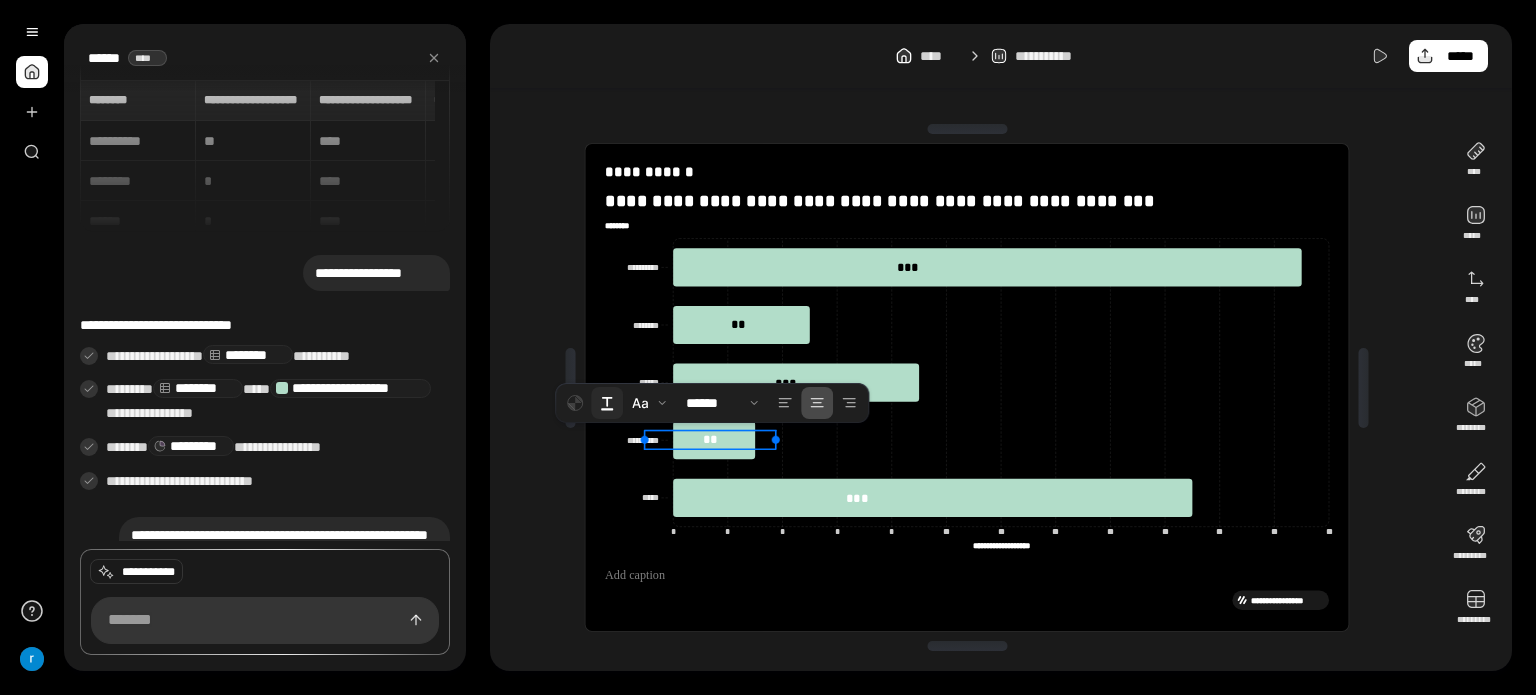 click at bounding box center (607, 403) 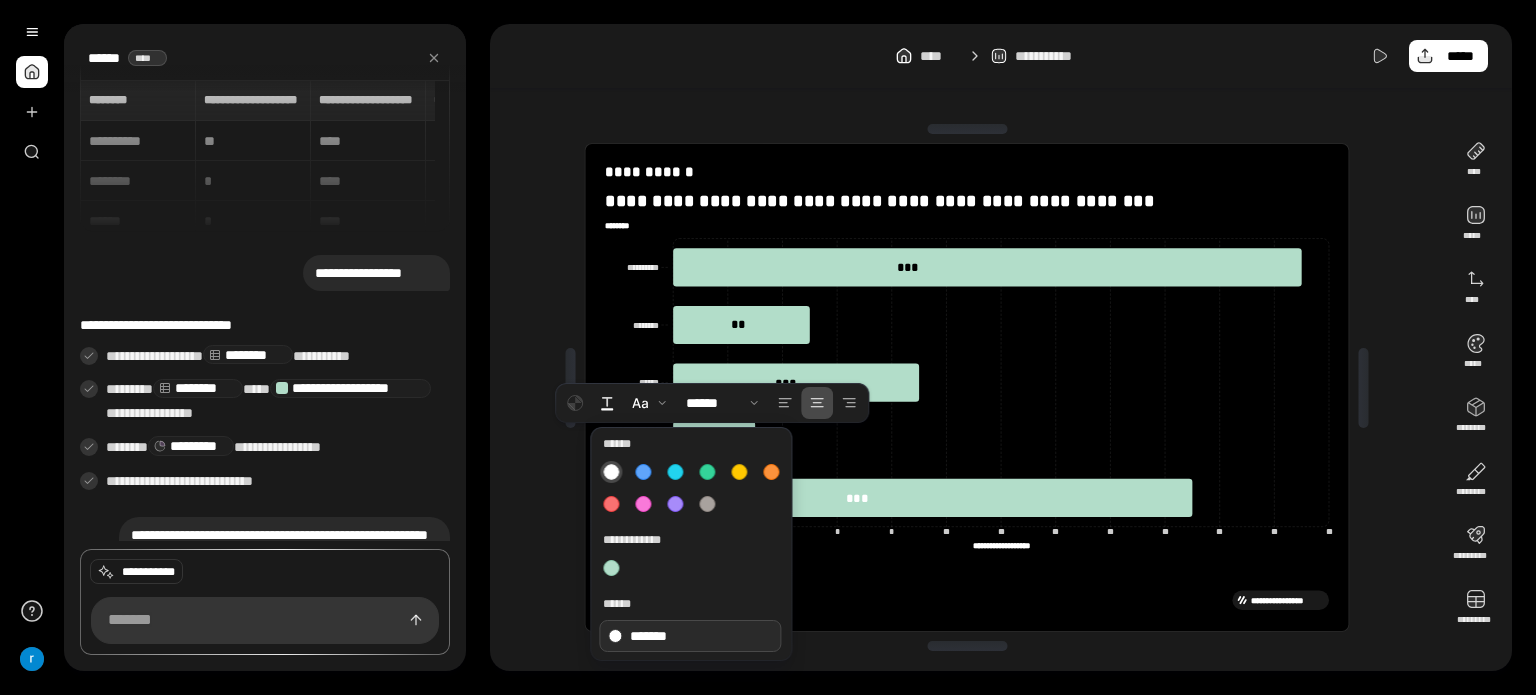 click on "*******" at bounding box center [690, 636] 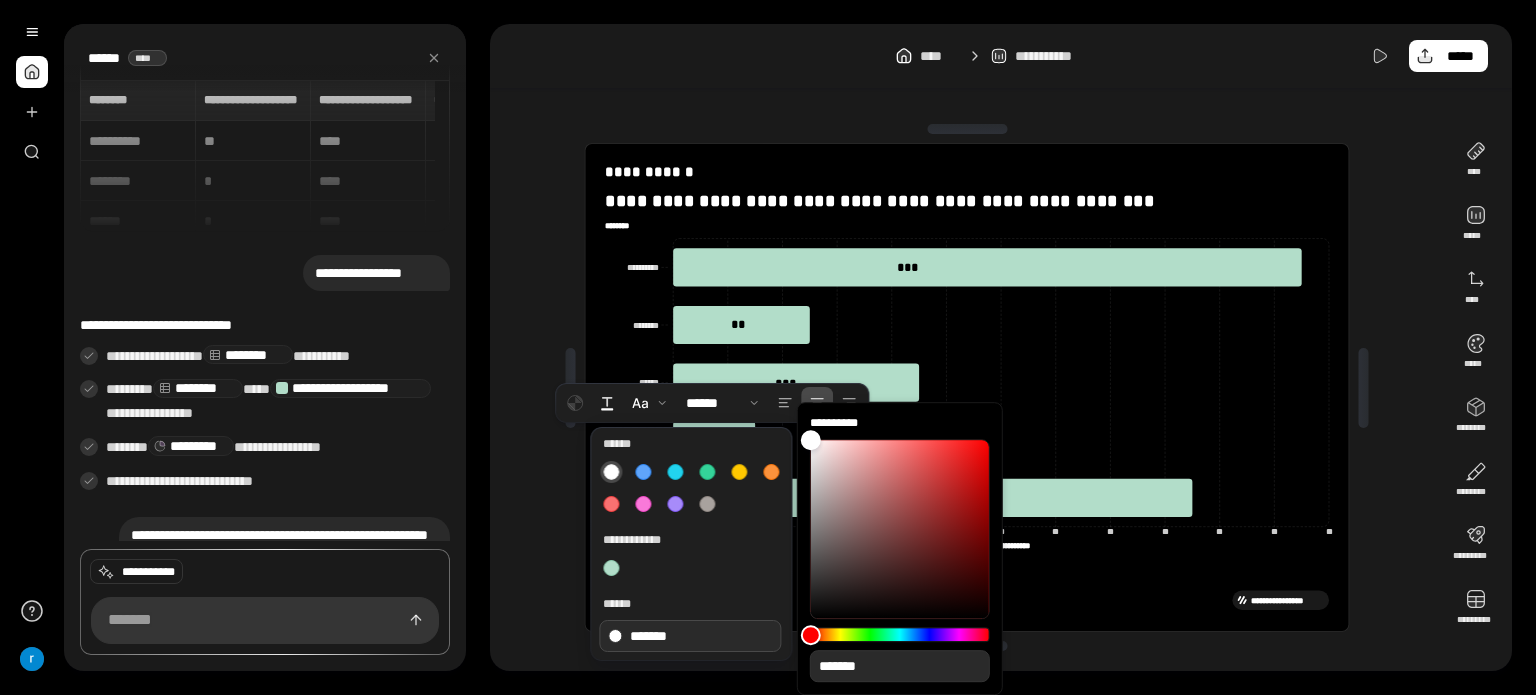 type on "**" 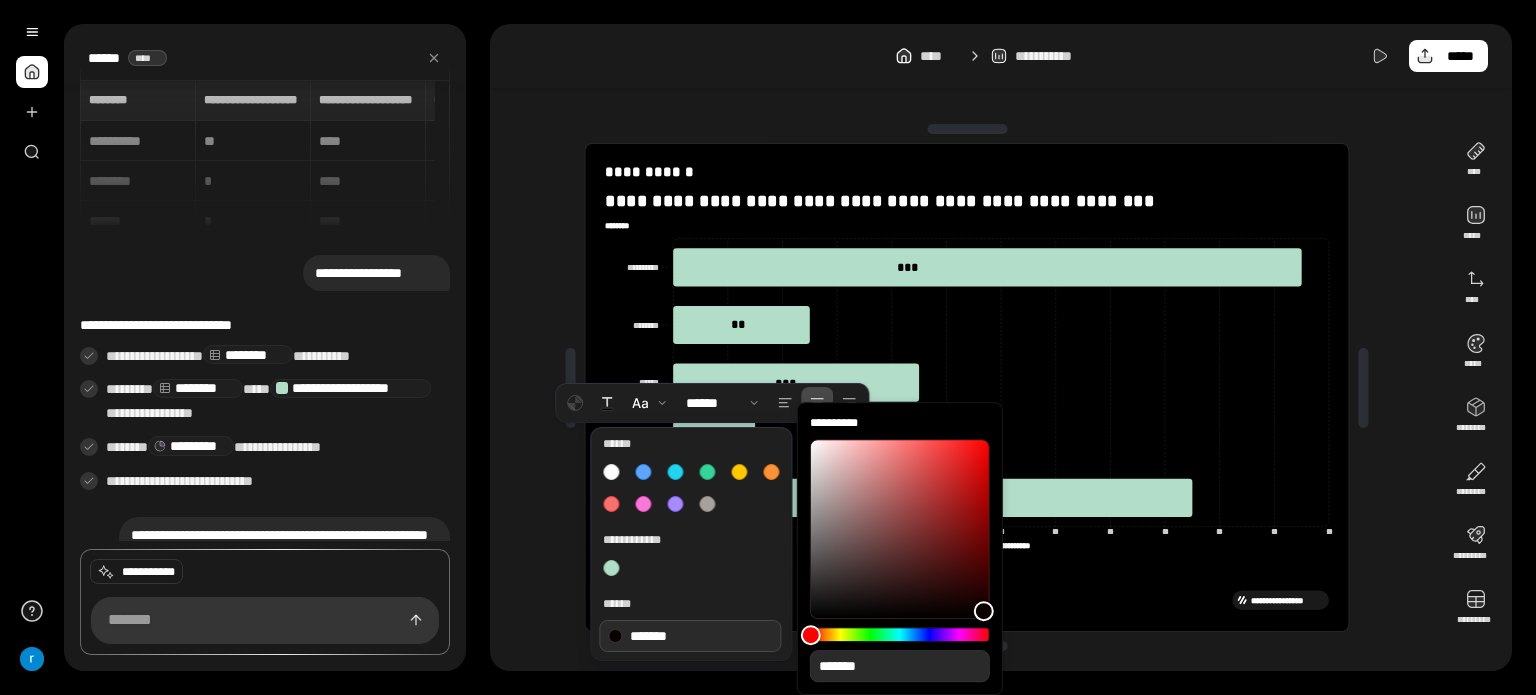 type on "*" 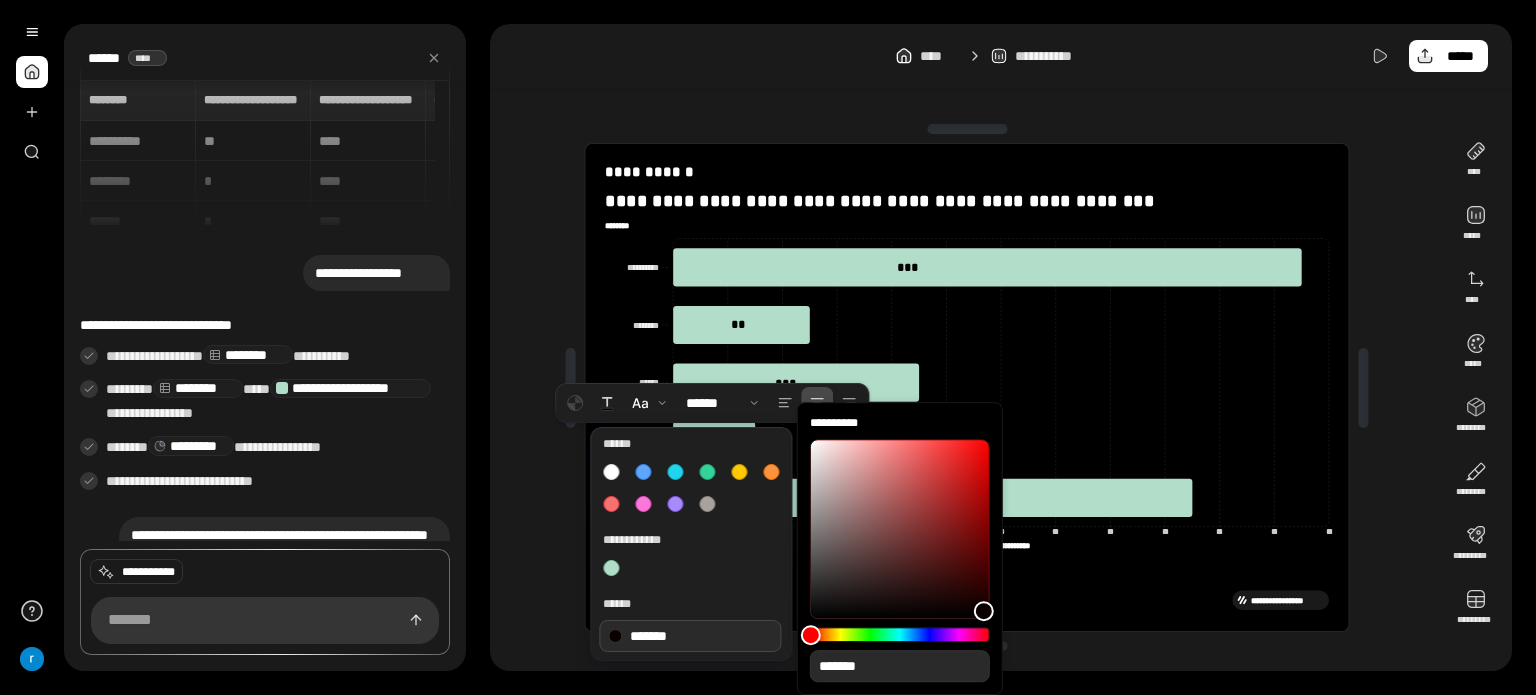 type on "**" 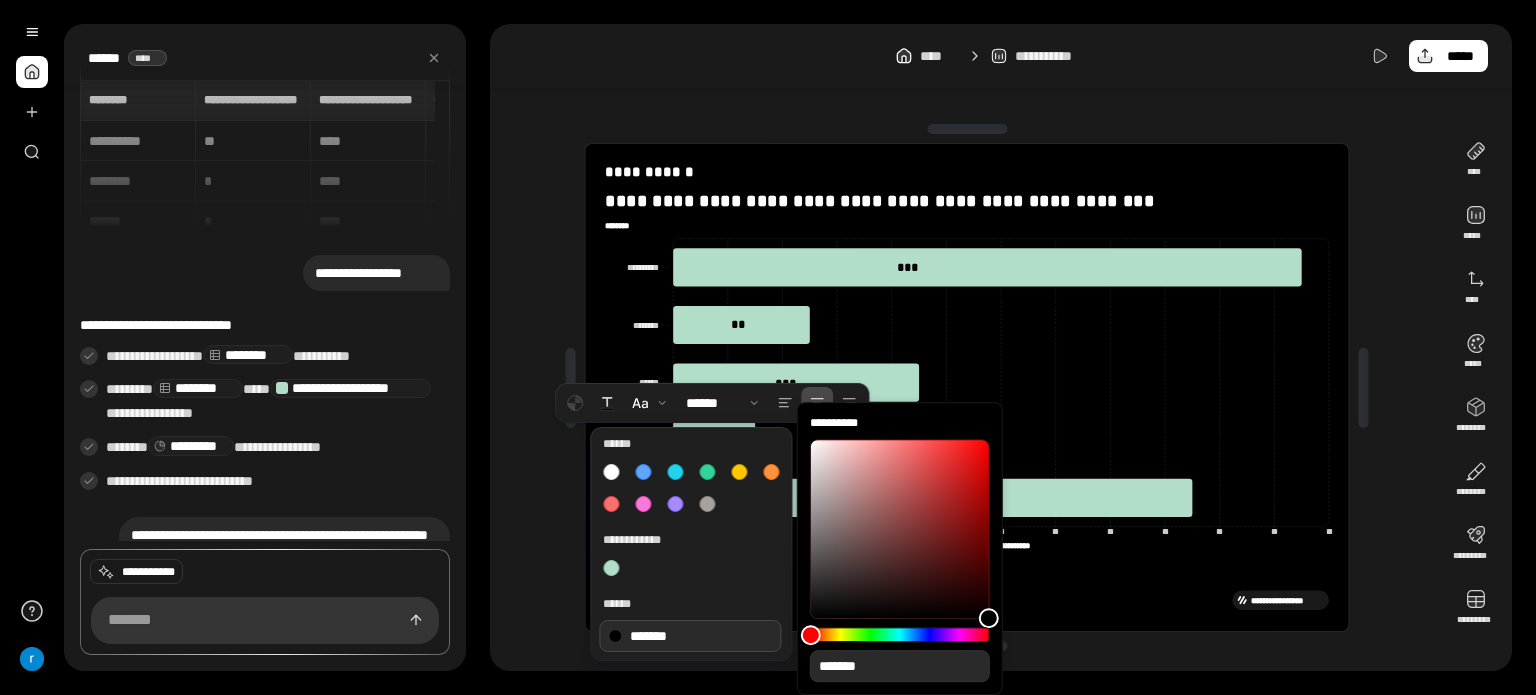 click on "*******" at bounding box center [900, 560] 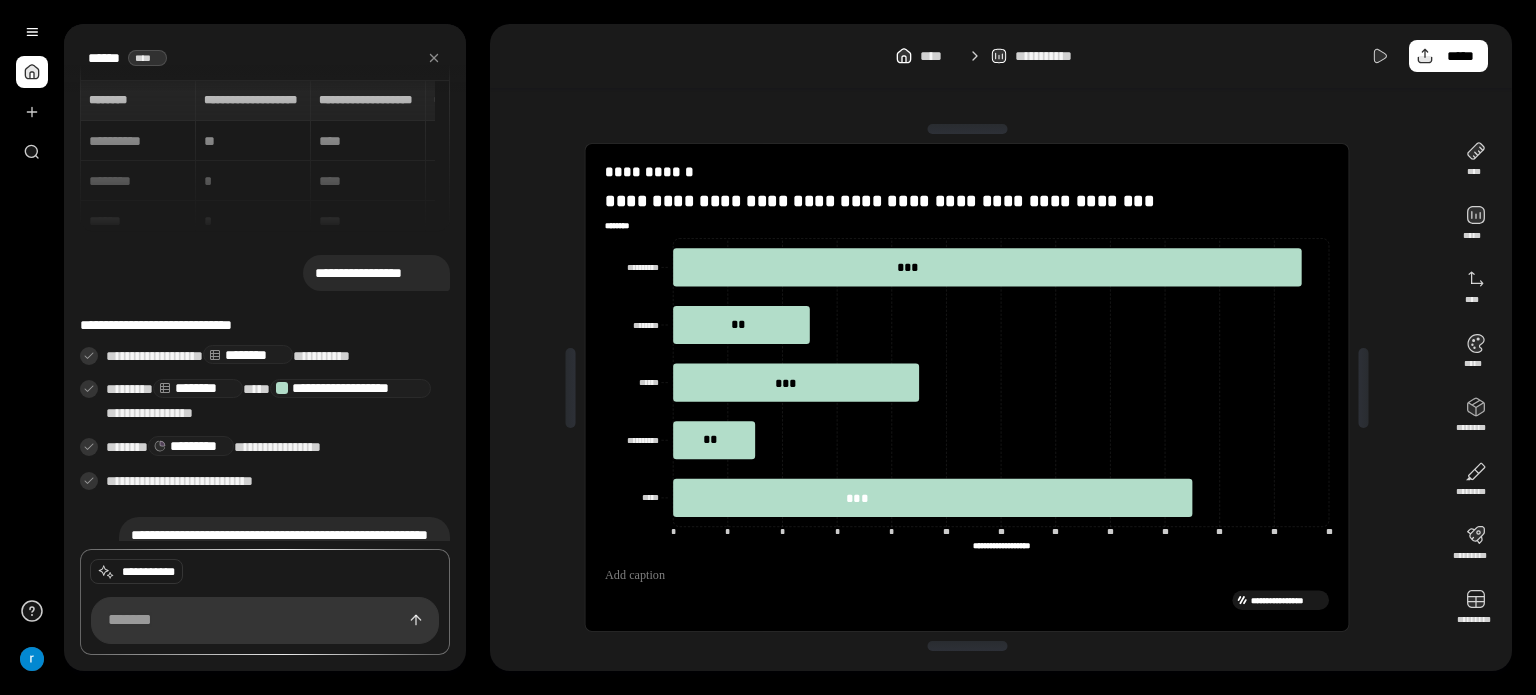 click on "**********" at bounding box center [967, 387] 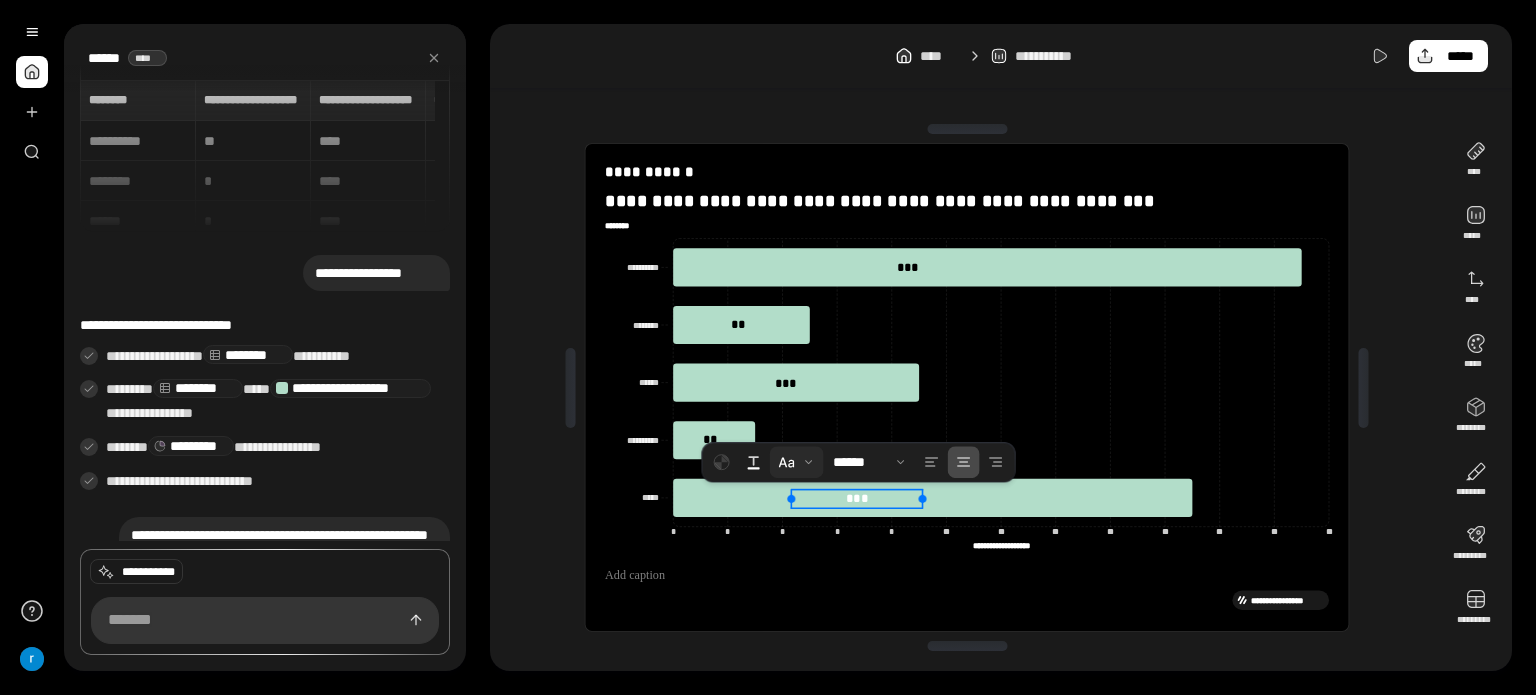 drag, startPoint x: 848, startPoint y: 504, endPoint x: 811, endPoint y: 476, distance: 46.400433 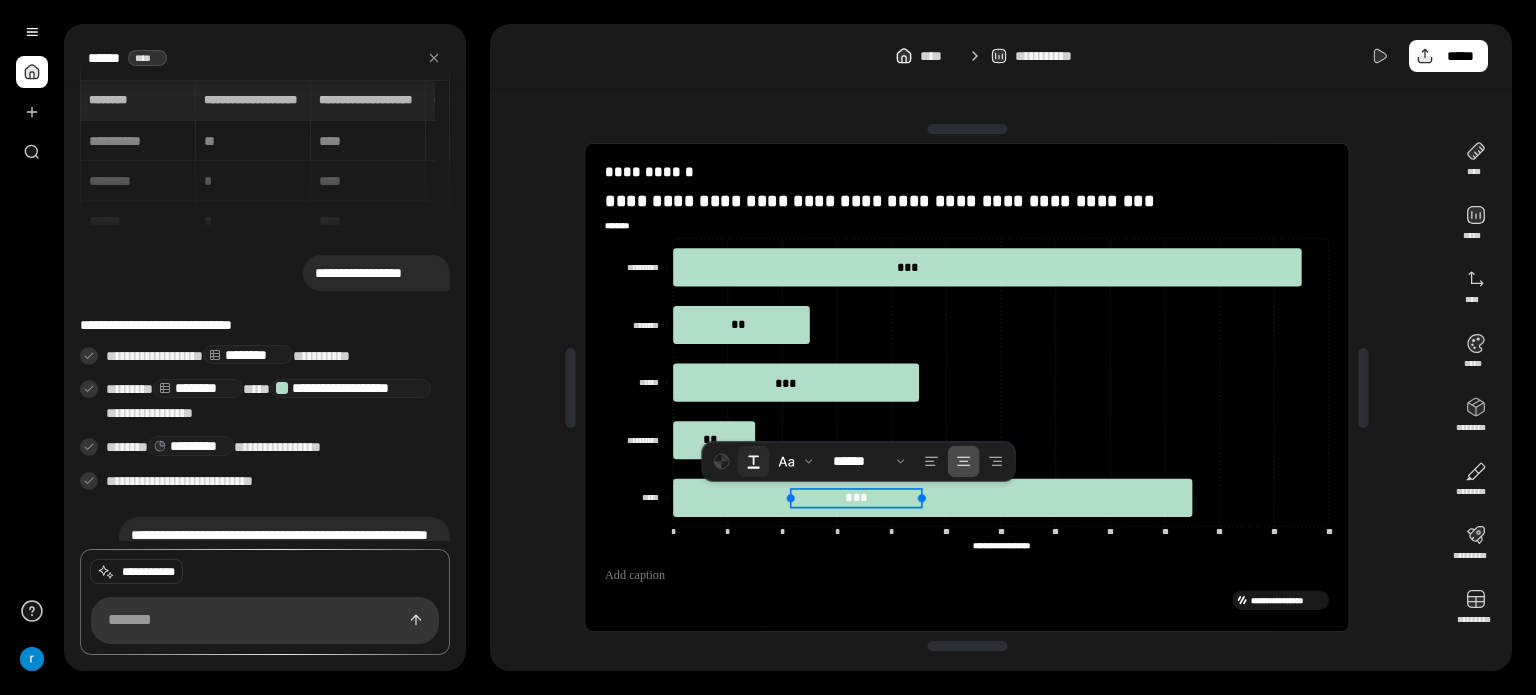 click at bounding box center (754, 461) 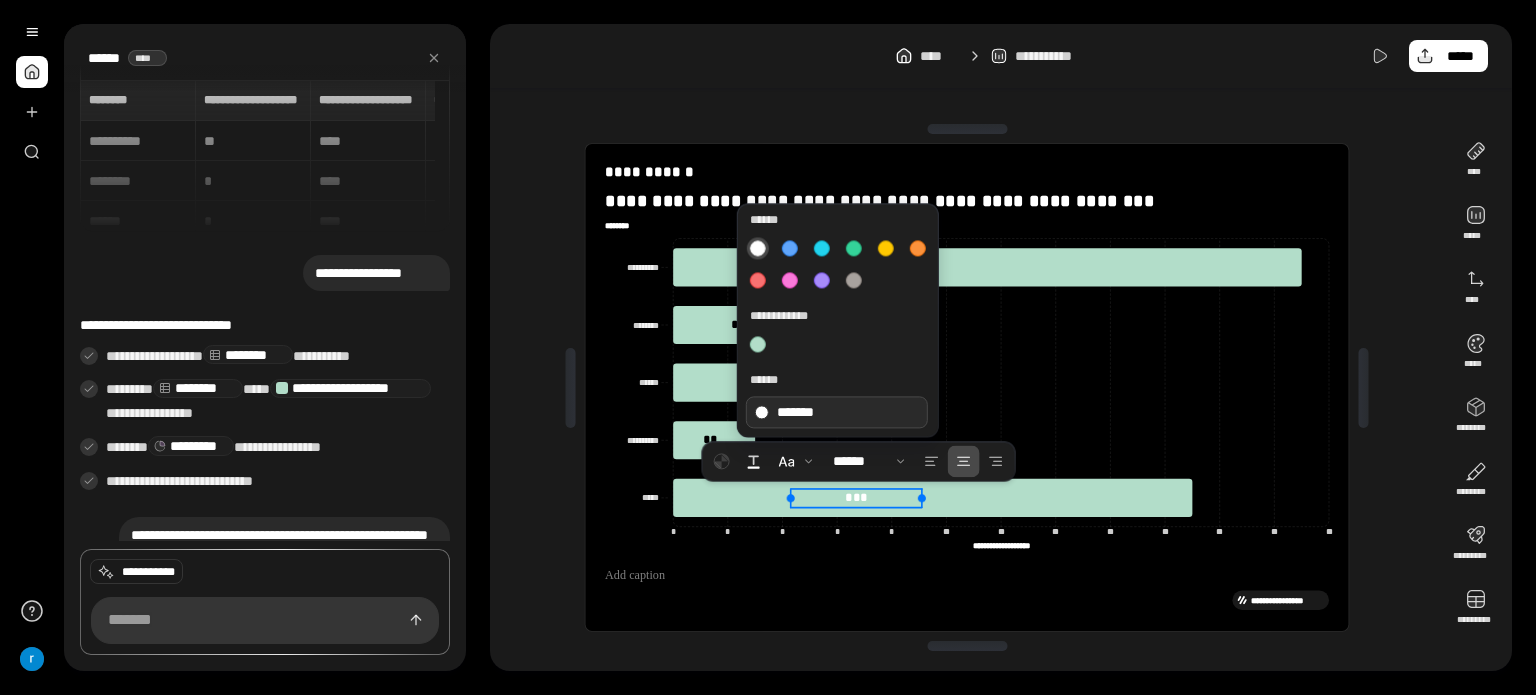 click on "*******" at bounding box center [837, 413] 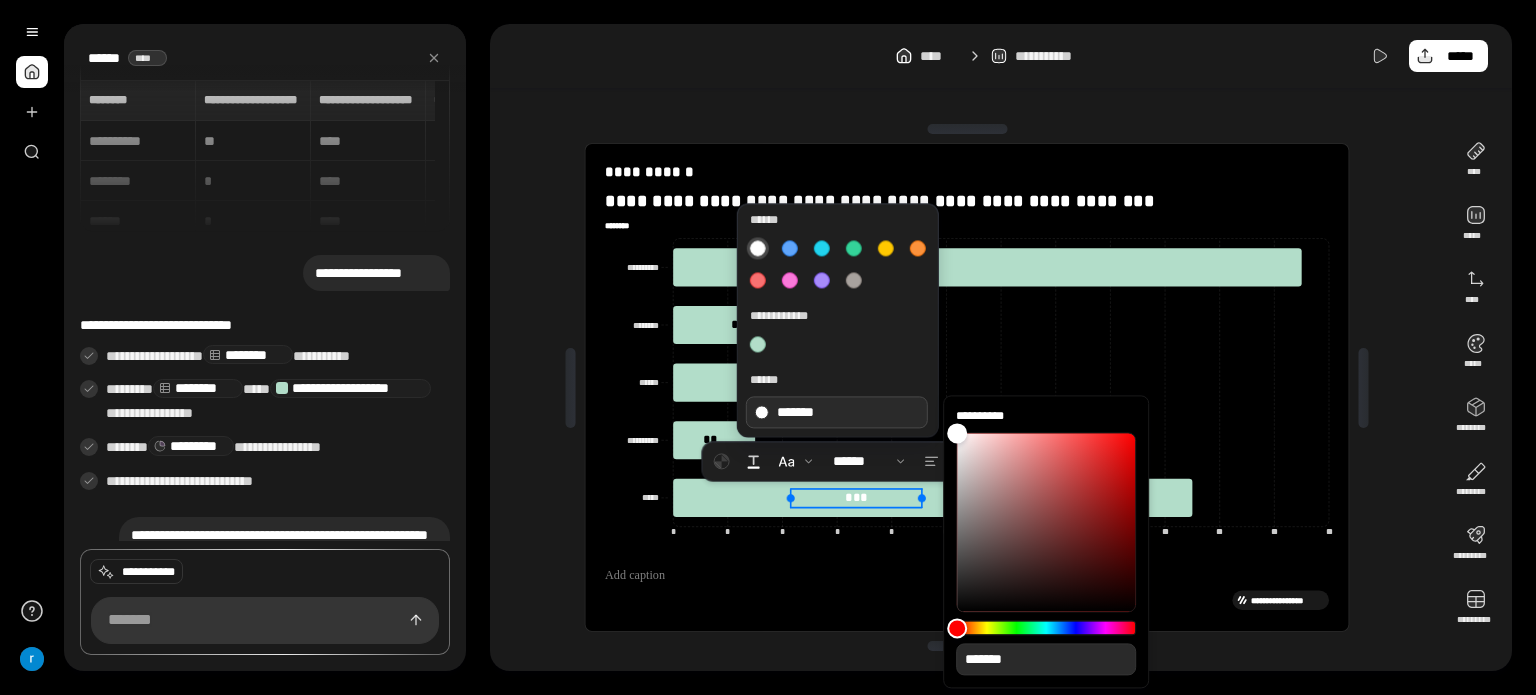 type on "**" 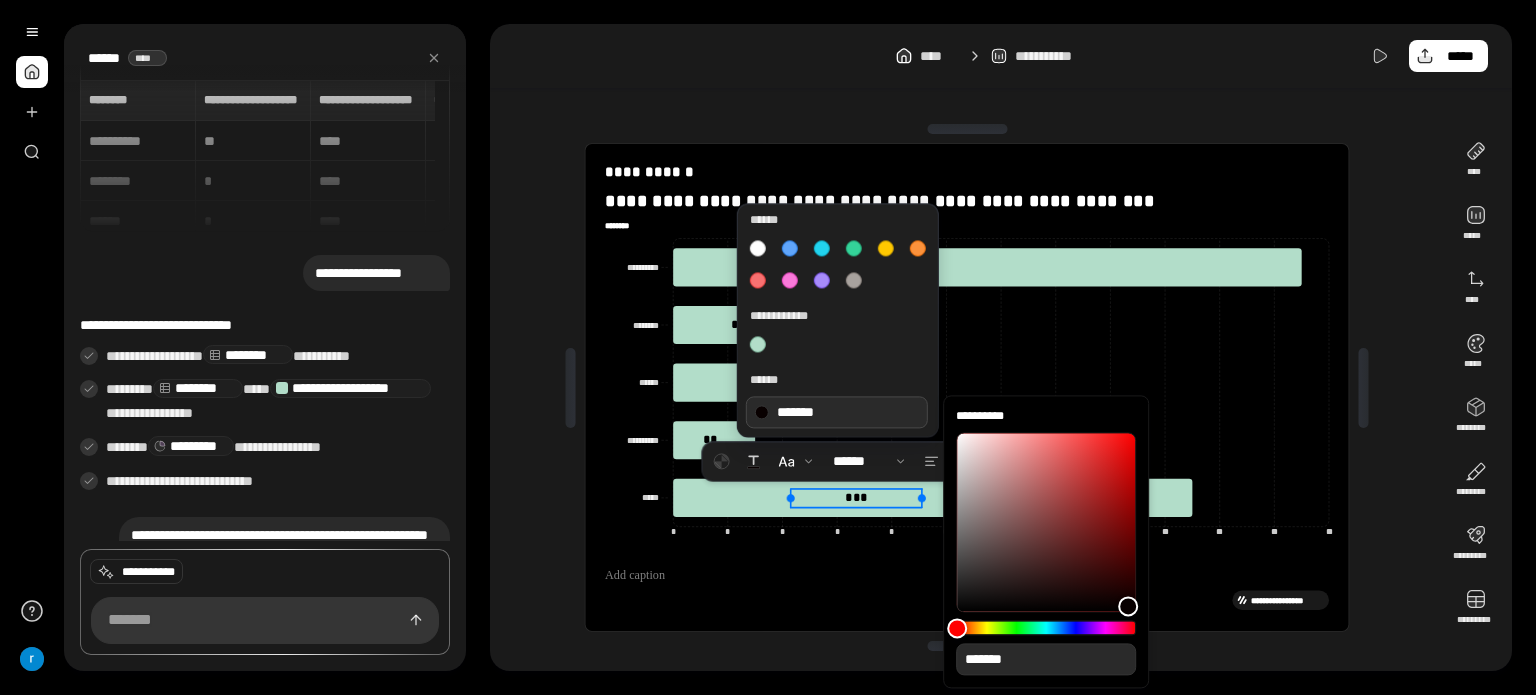 type on "**" 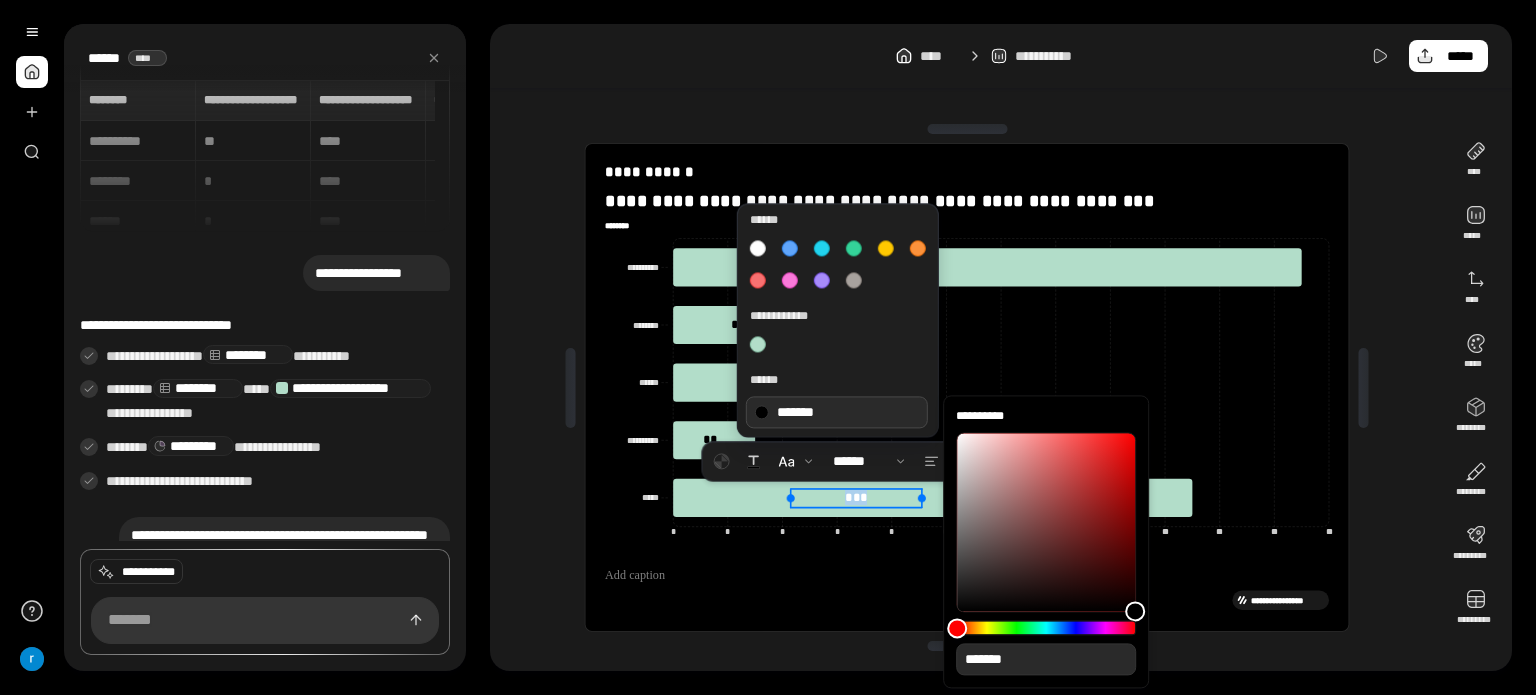 click on "**********" at bounding box center (768, 347) 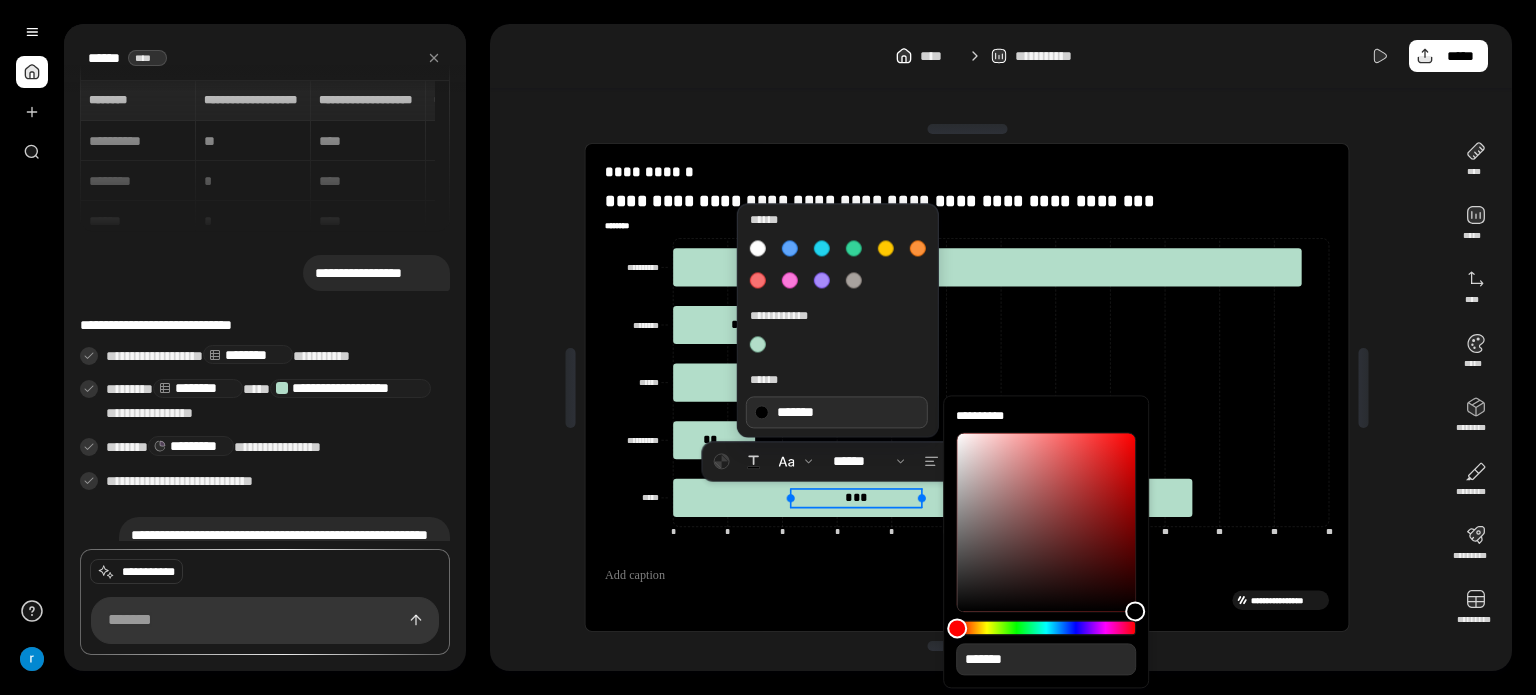 click on "**********" at bounding box center (1001, 56) 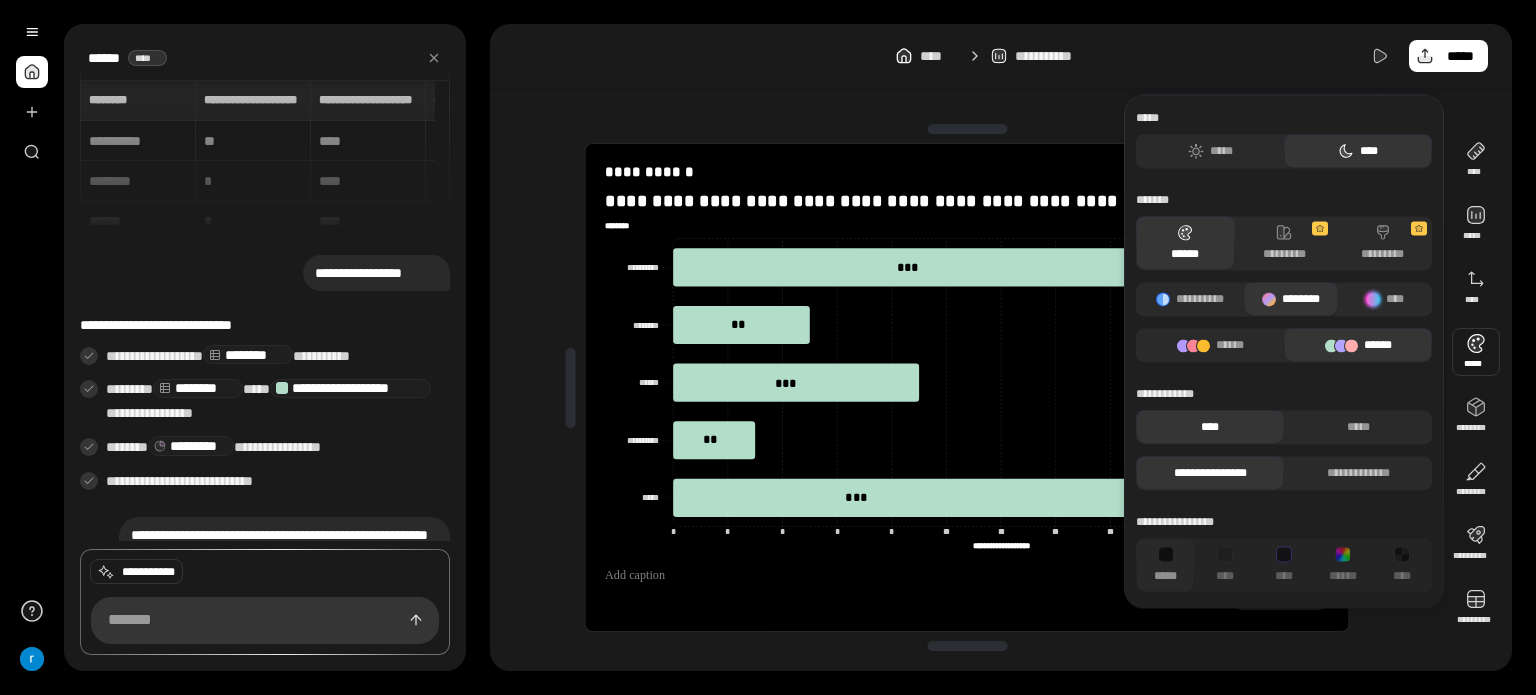 click at bounding box center [1476, 352] 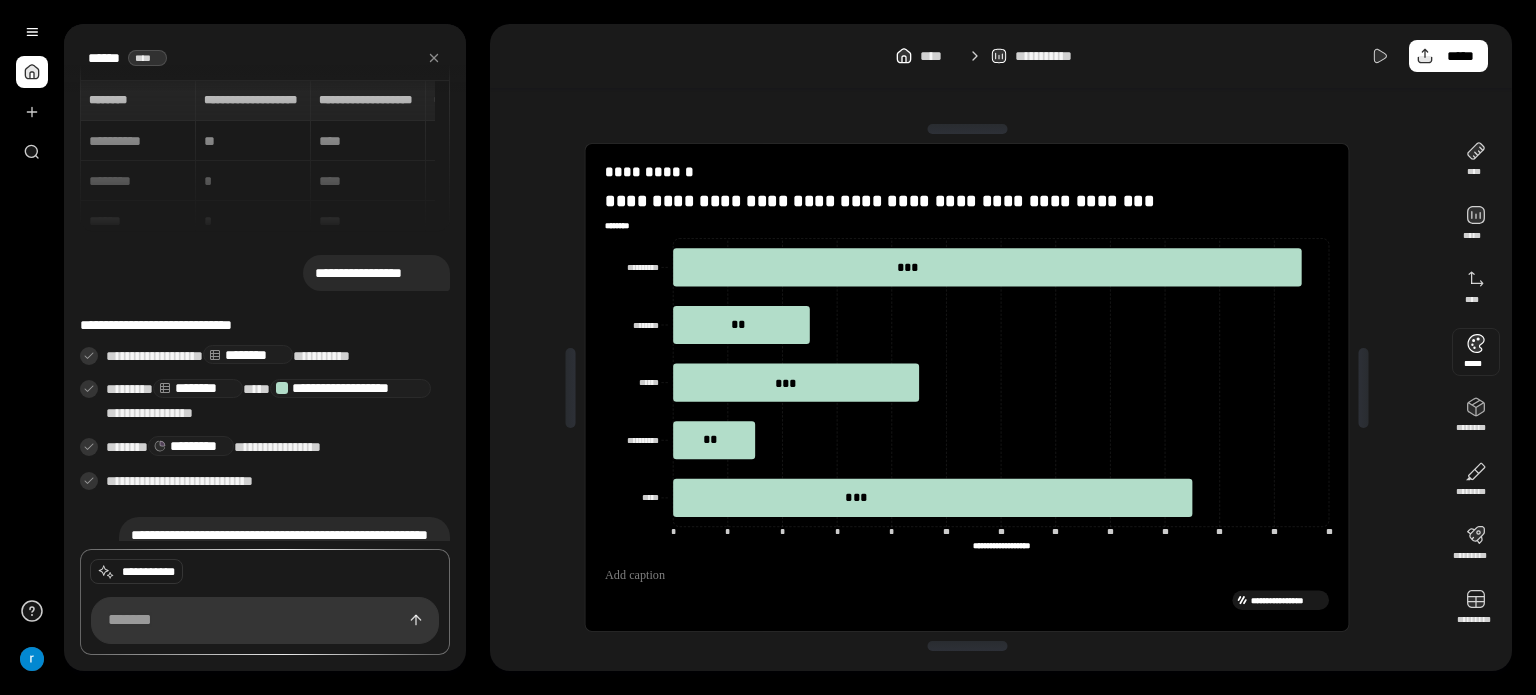 click at bounding box center [1476, 352] 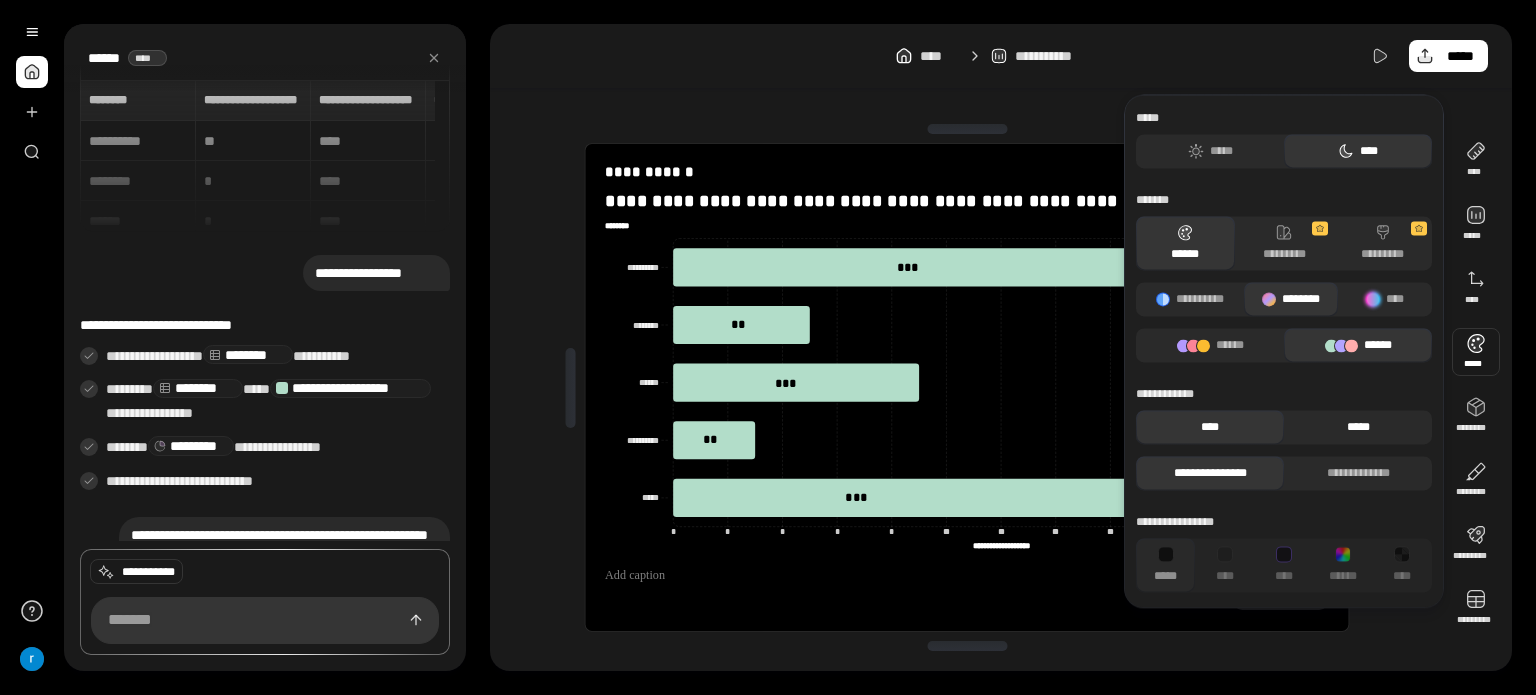 click on "*****" at bounding box center [1358, 427] 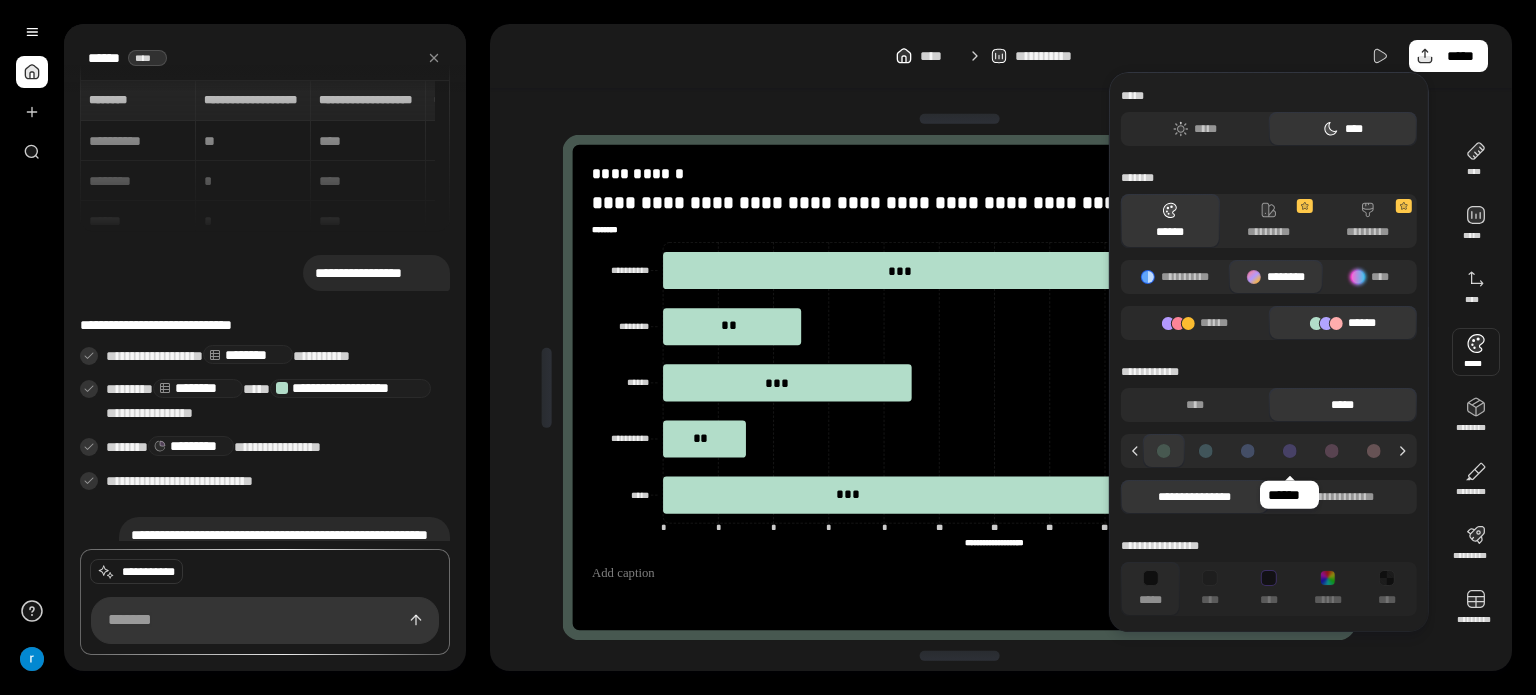 click at bounding box center [1290, 451] 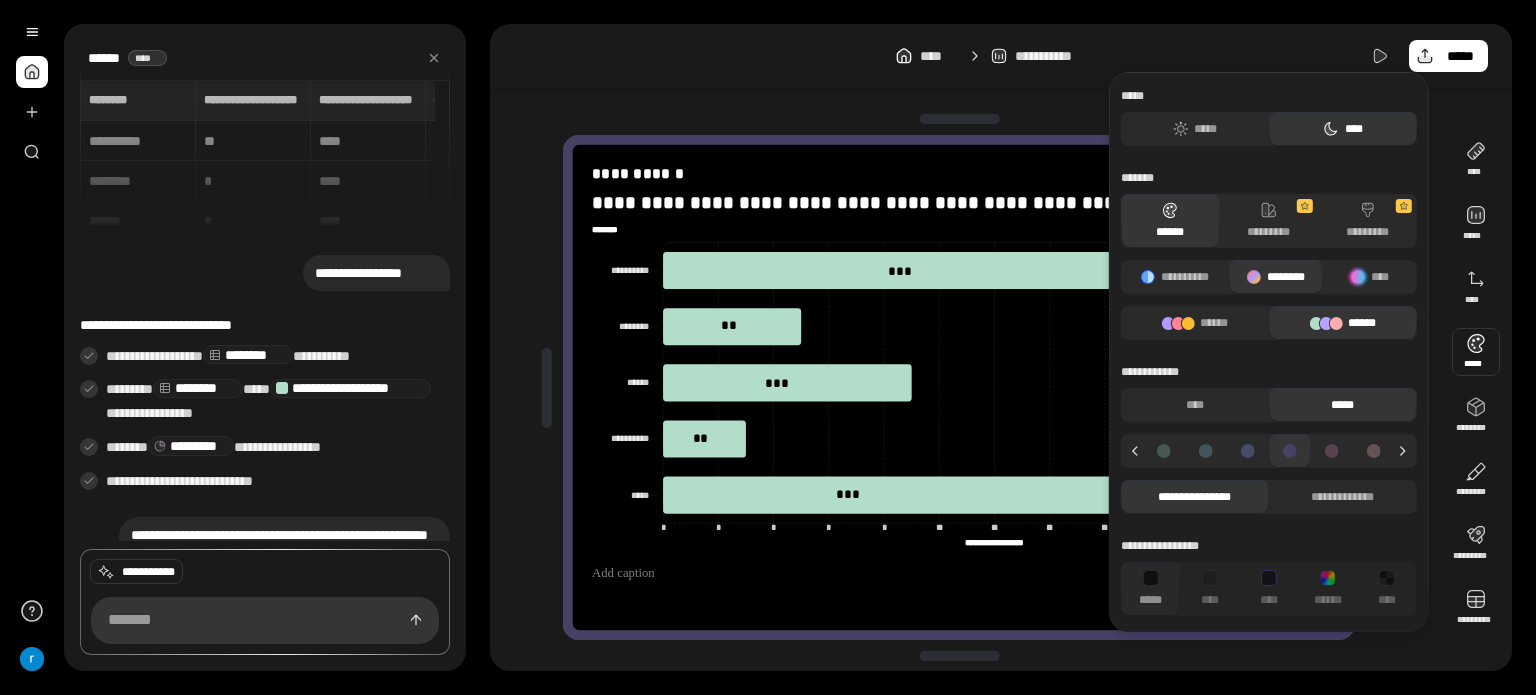 click at bounding box center [1164, 451] 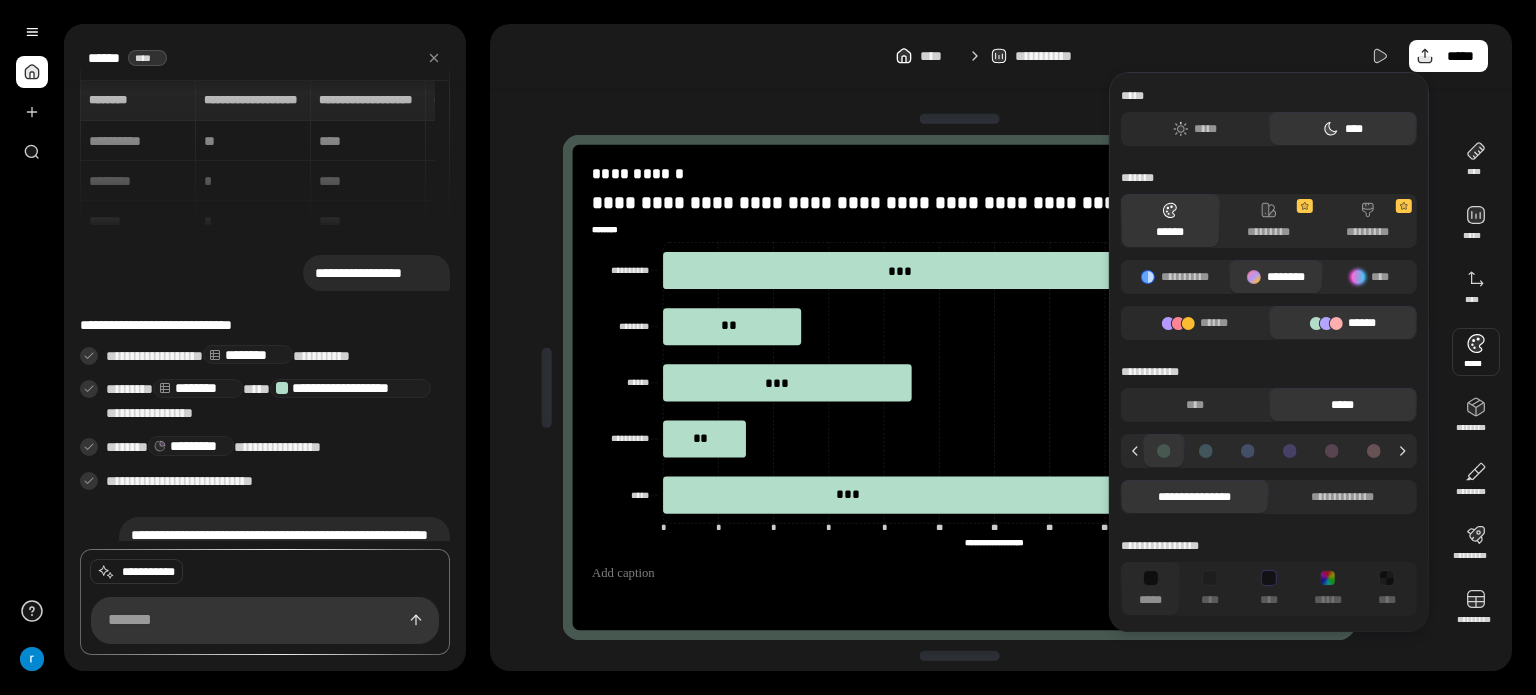click at bounding box center (1206, 451) 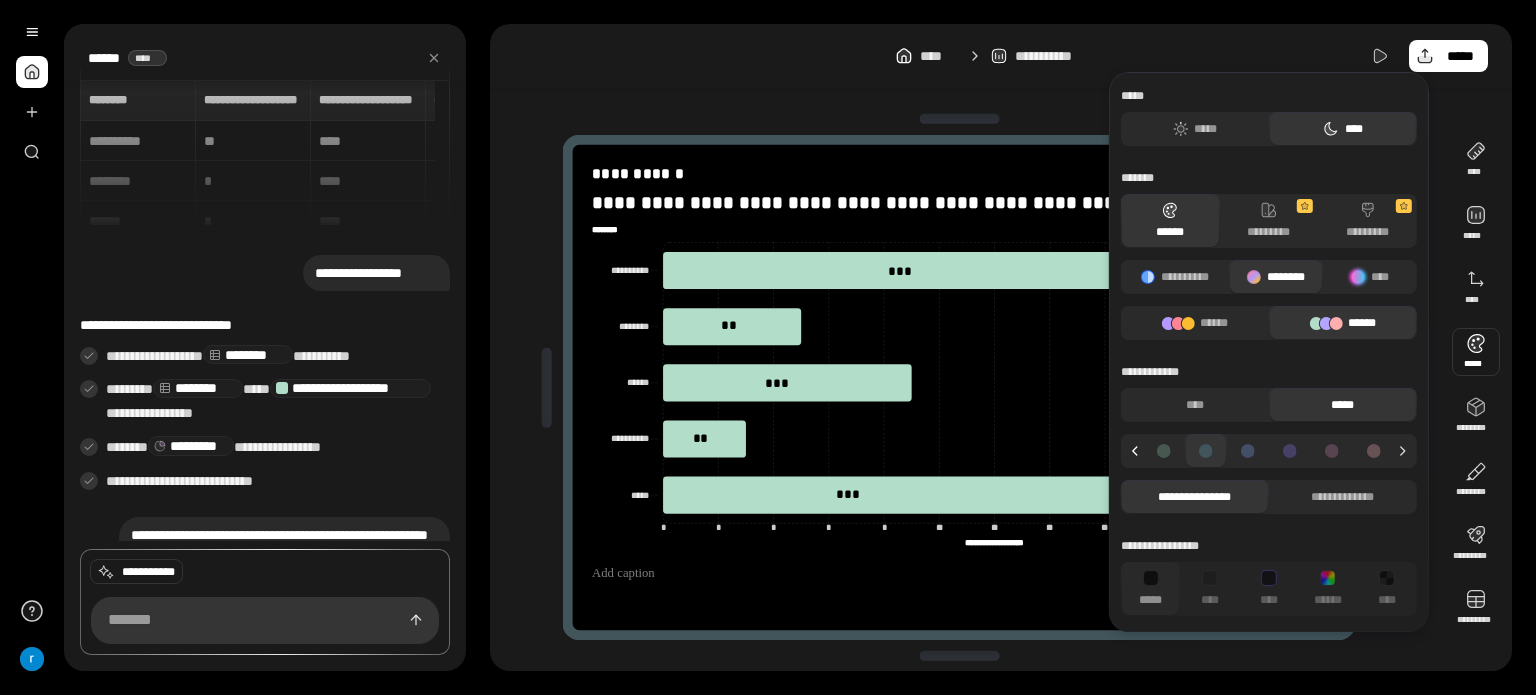 click 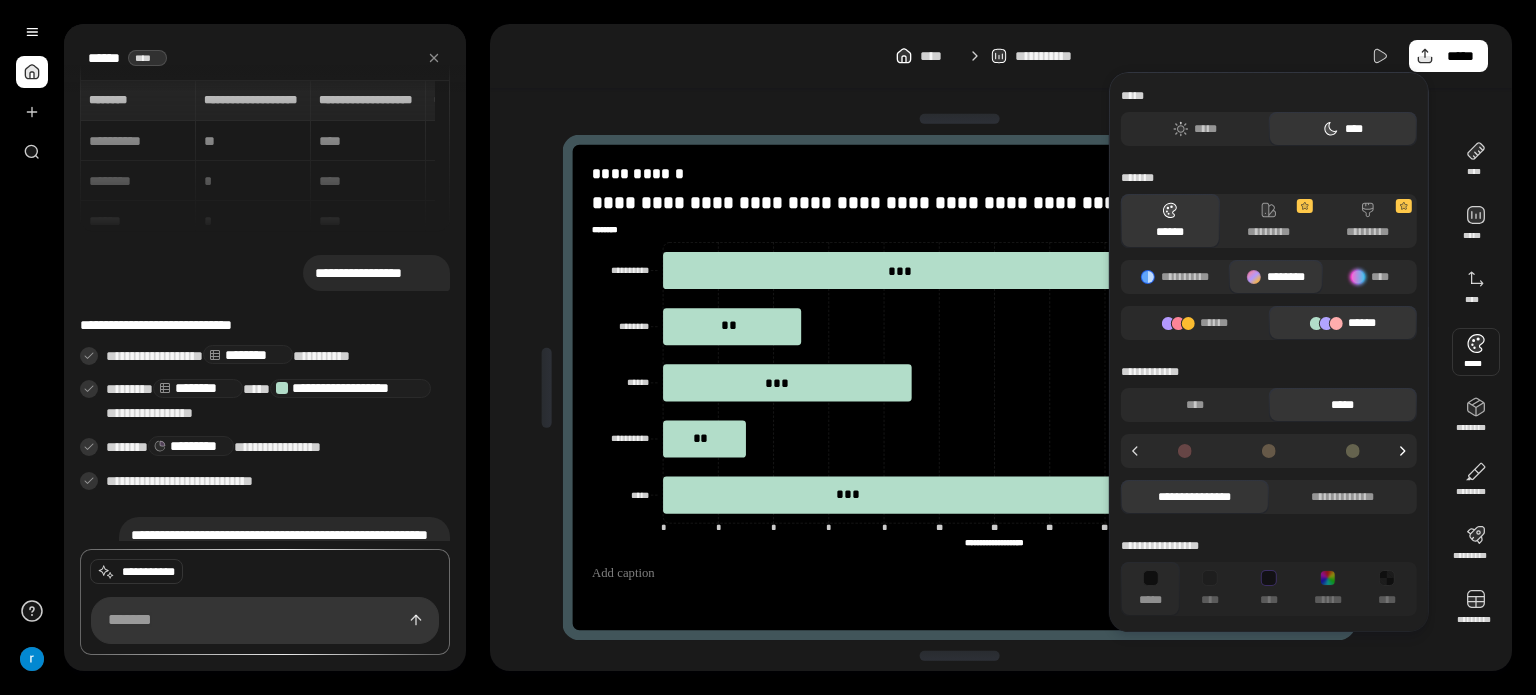 click at bounding box center [1269, 451] 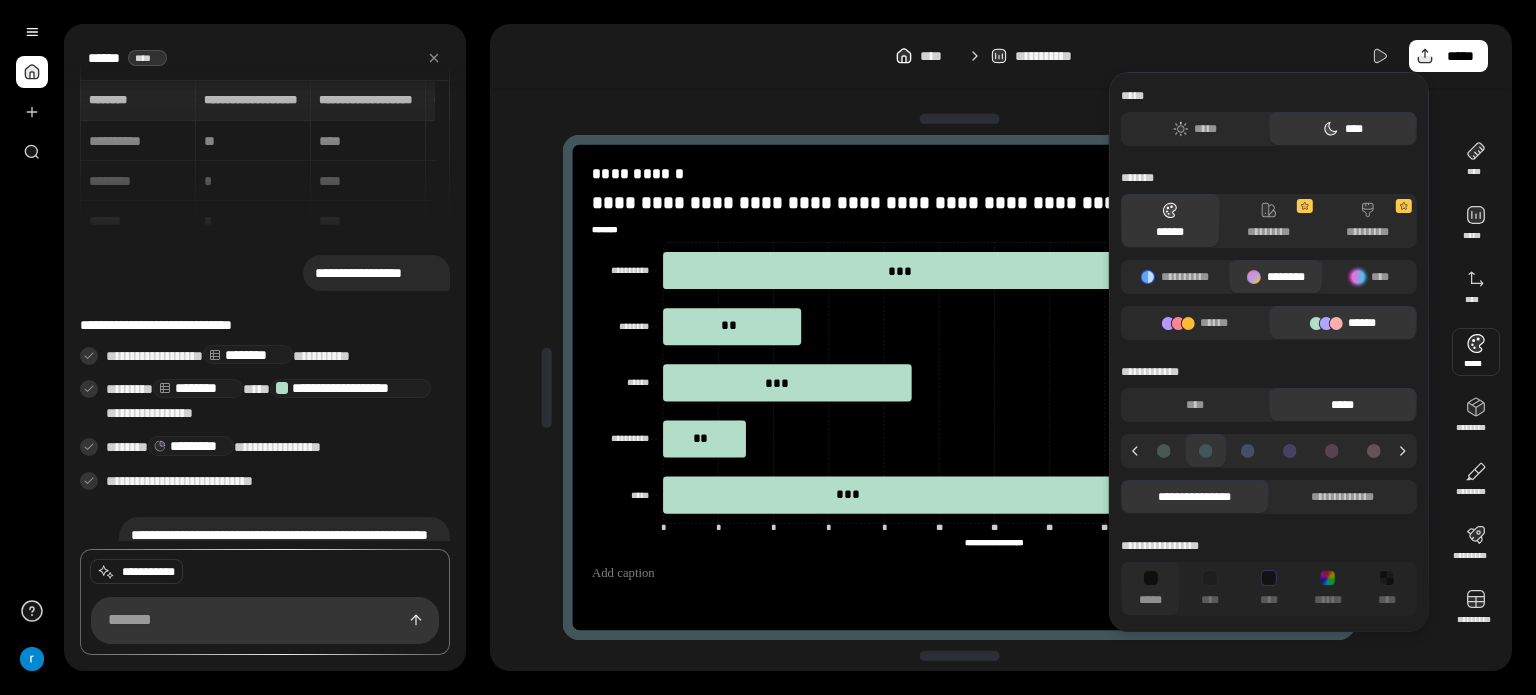 click at bounding box center [1164, 451] 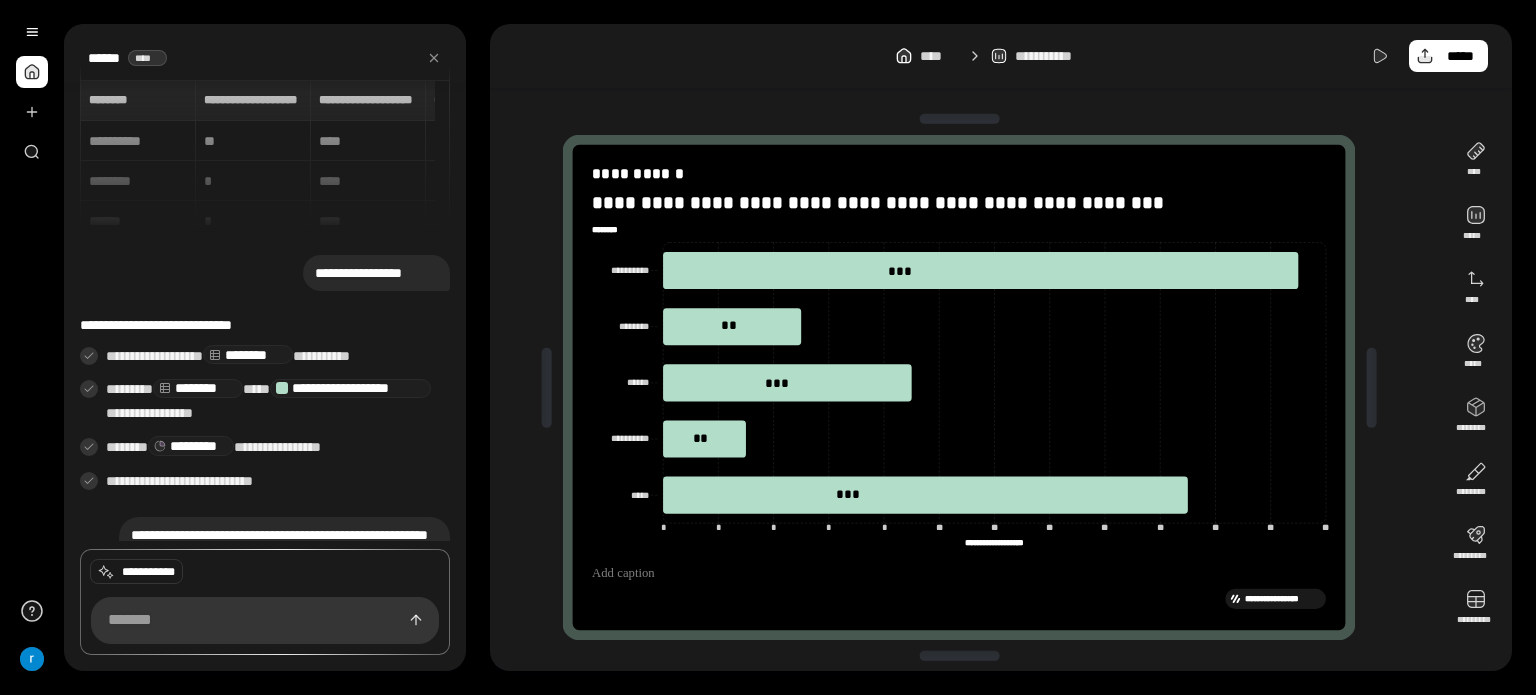 click on "**********" at bounding box center [1001, 56] 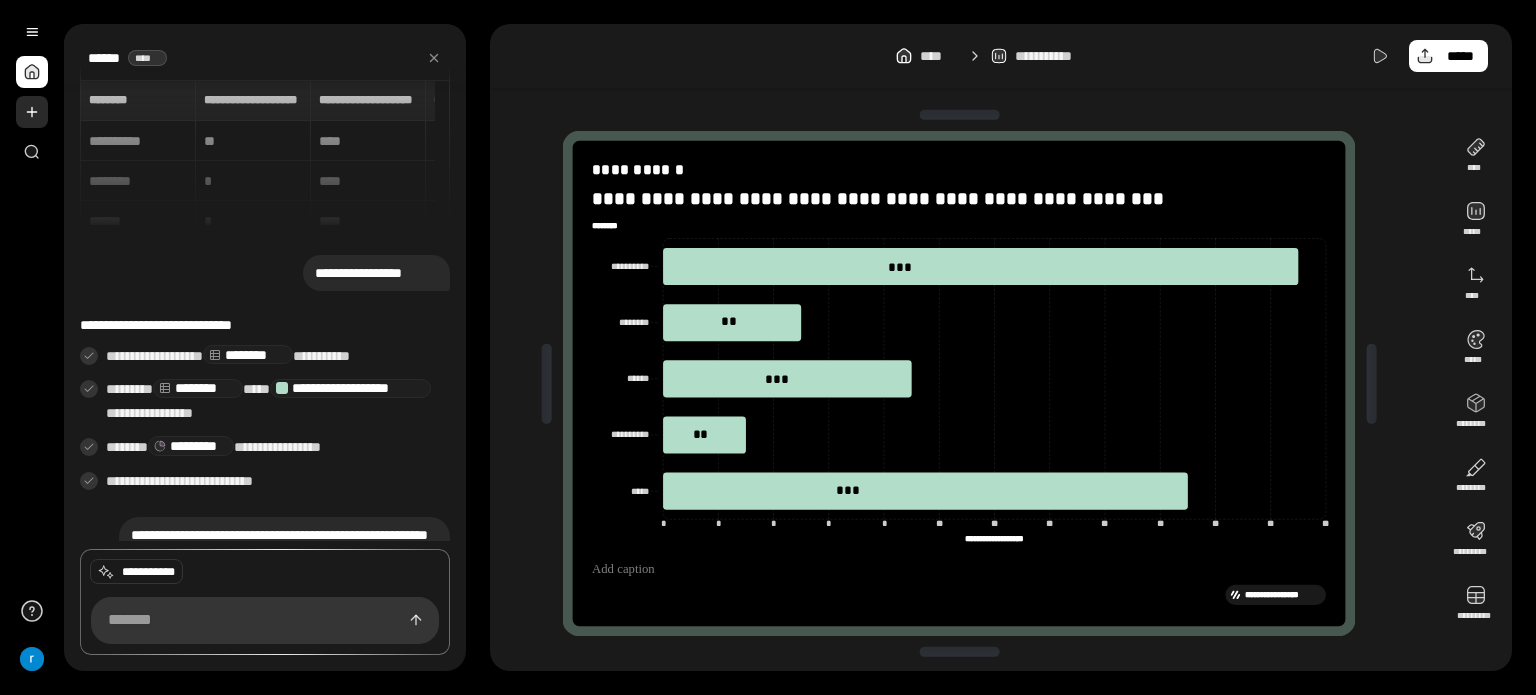 click at bounding box center [32, 112] 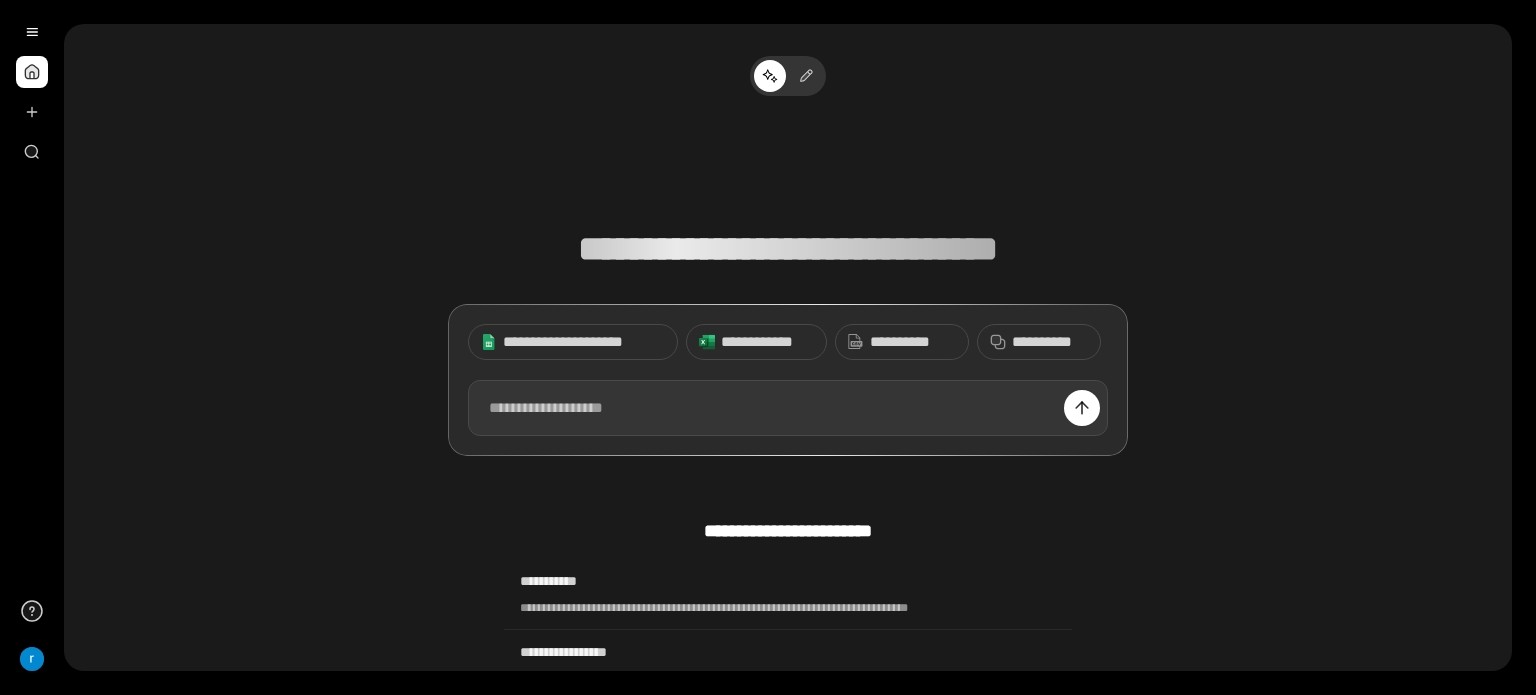 drag, startPoint x: 588, startPoint y: 379, endPoint x: 507, endPoint y: 423, distance: 92.17918 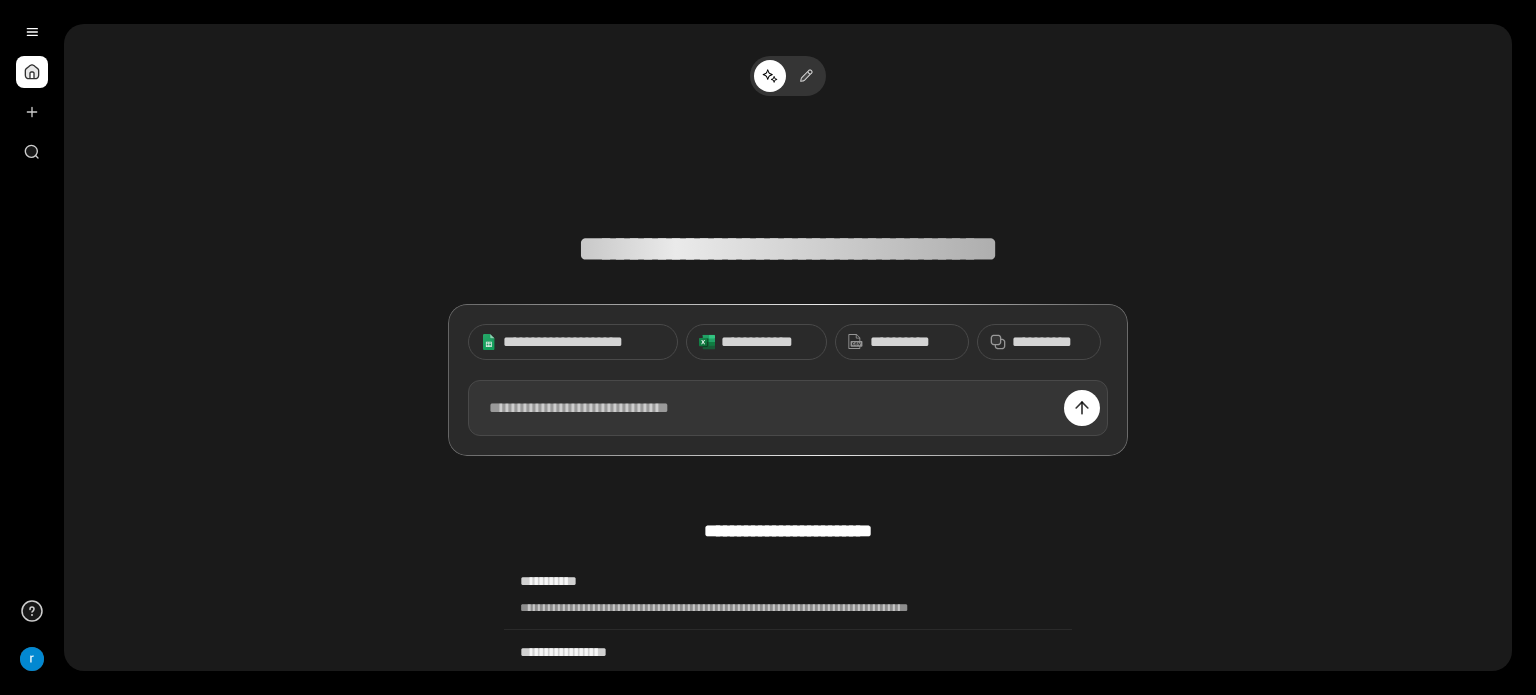 paste 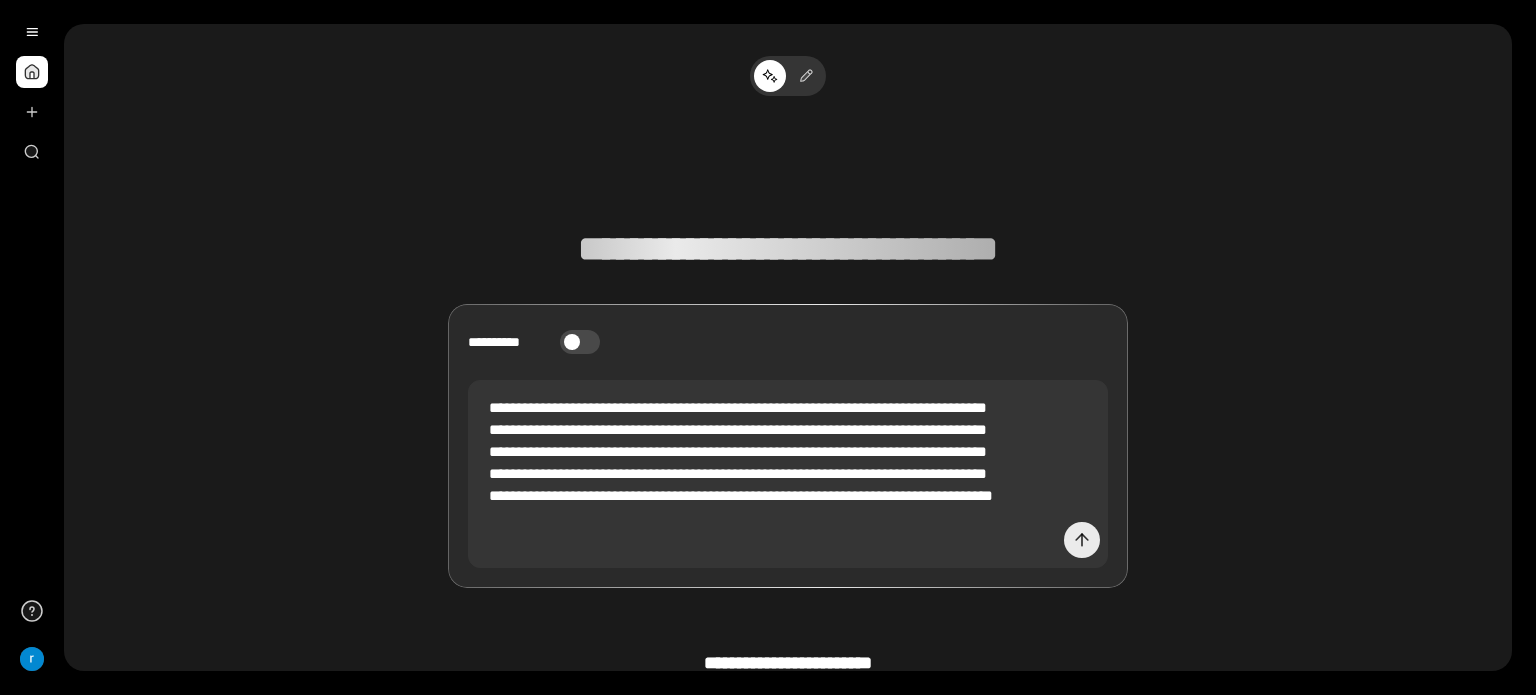 click at bounding box center [1082, 540] 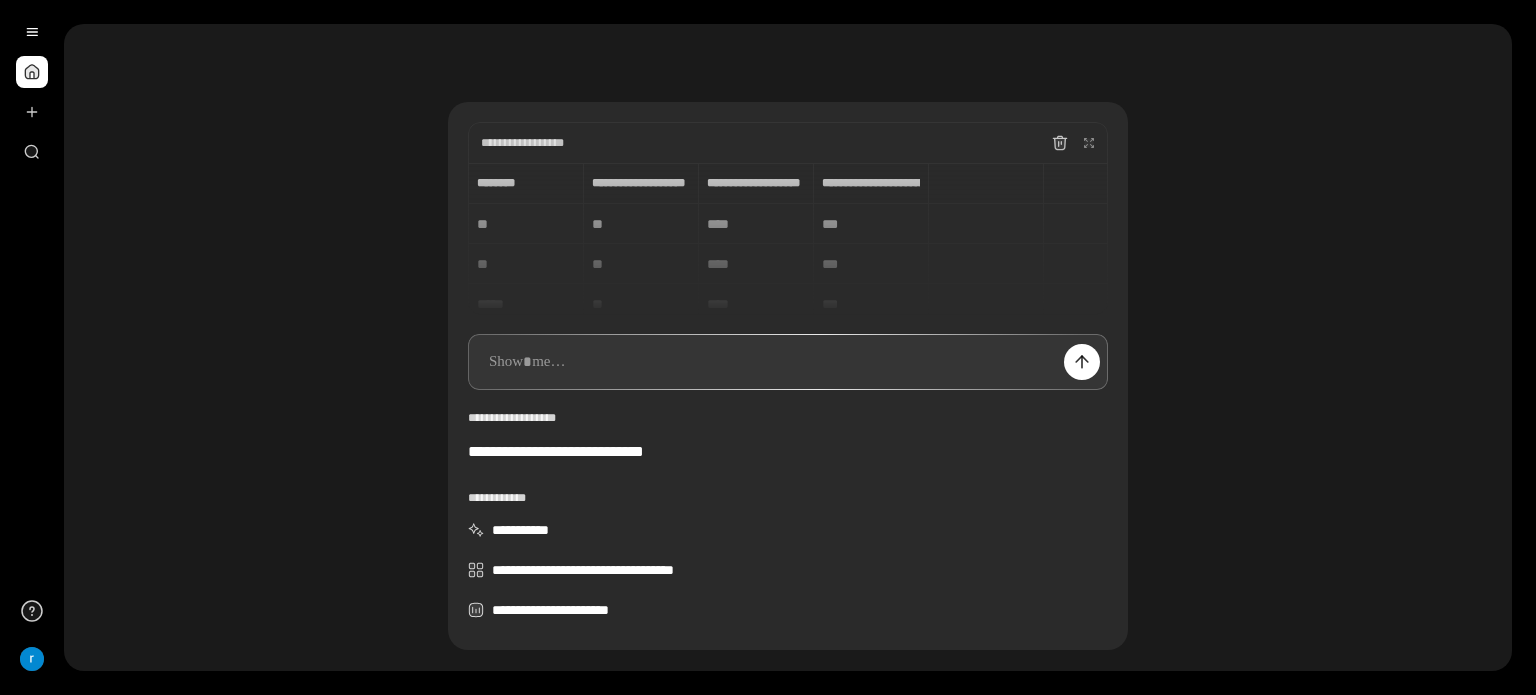 scroll, scrollTop: 100, scrollLeft: 0, axis: vertical 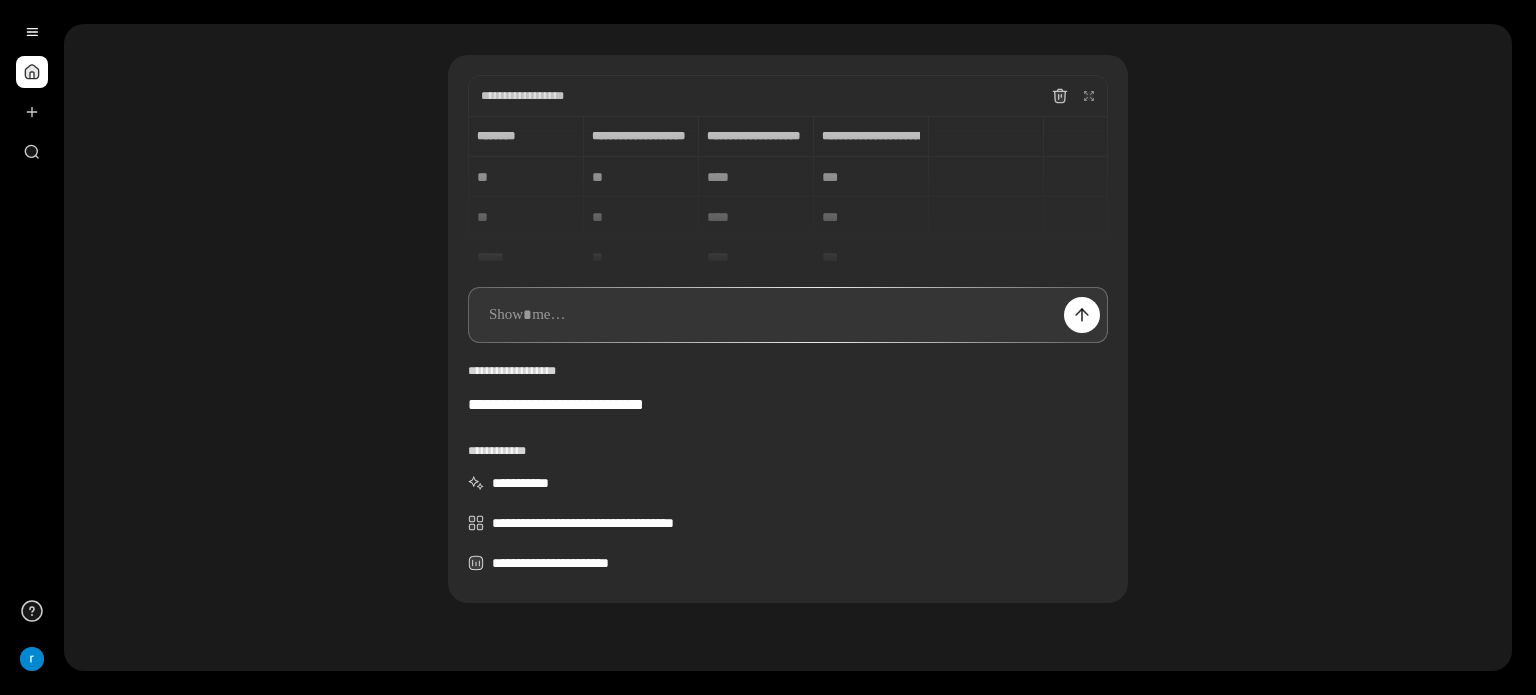 paste 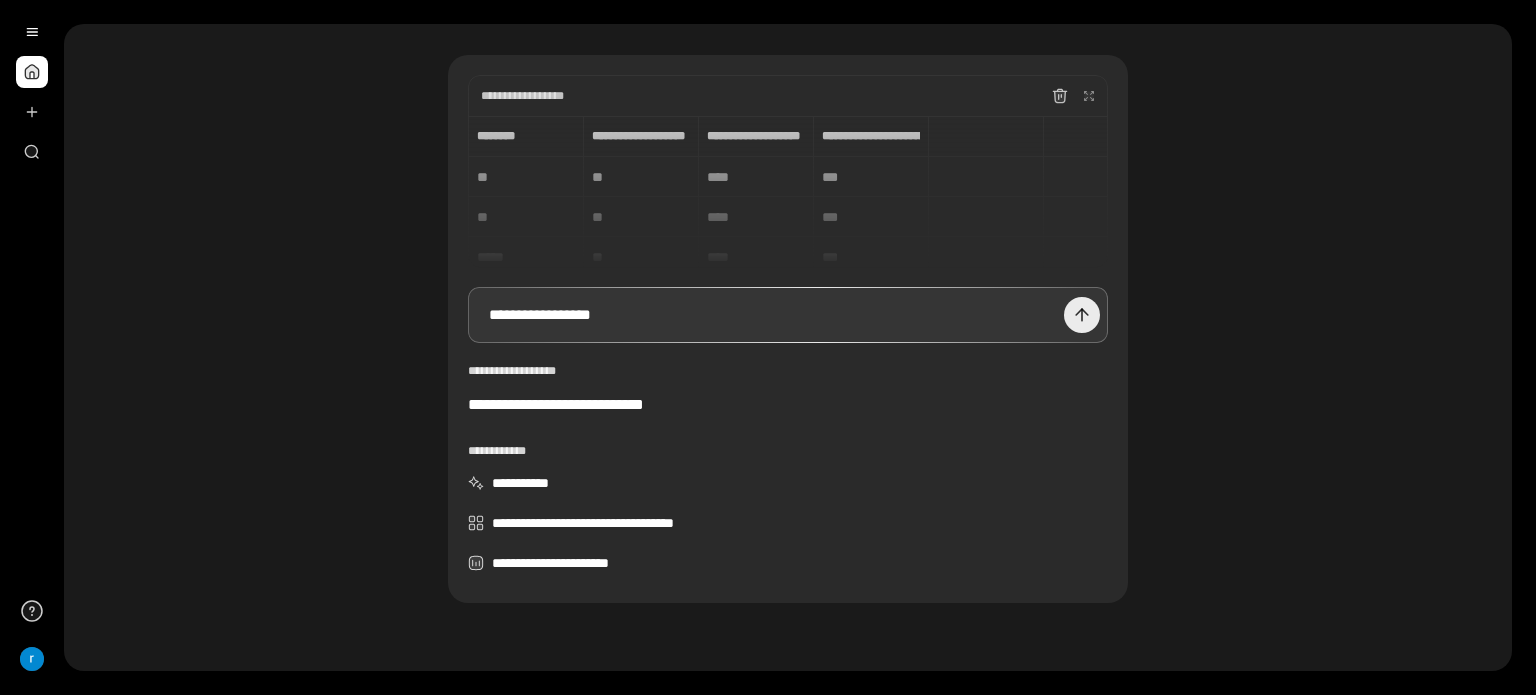 click at bounding box center [1082, 315] 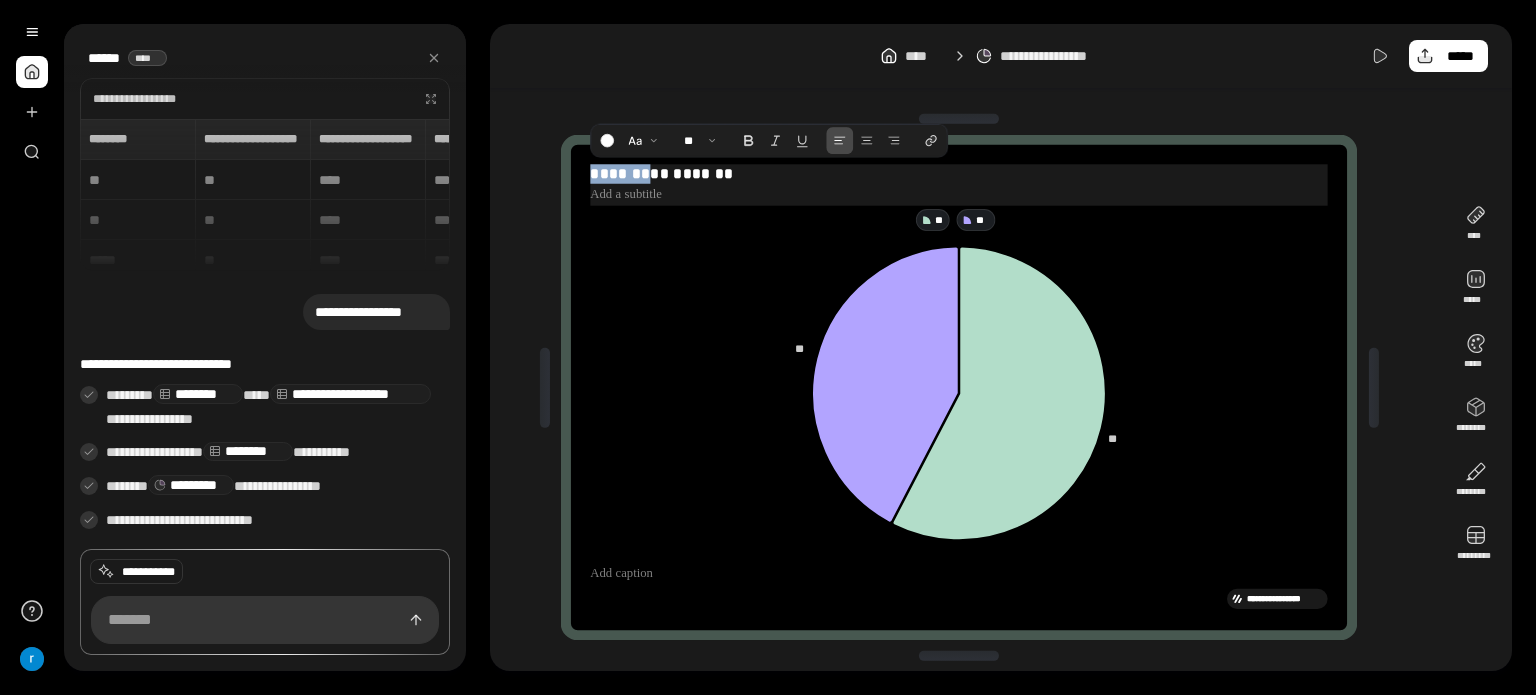 drag, startPoint x: 593, startPoint y: 170, endPoint x: 652, endPoint y: 171, distance: 59.008472 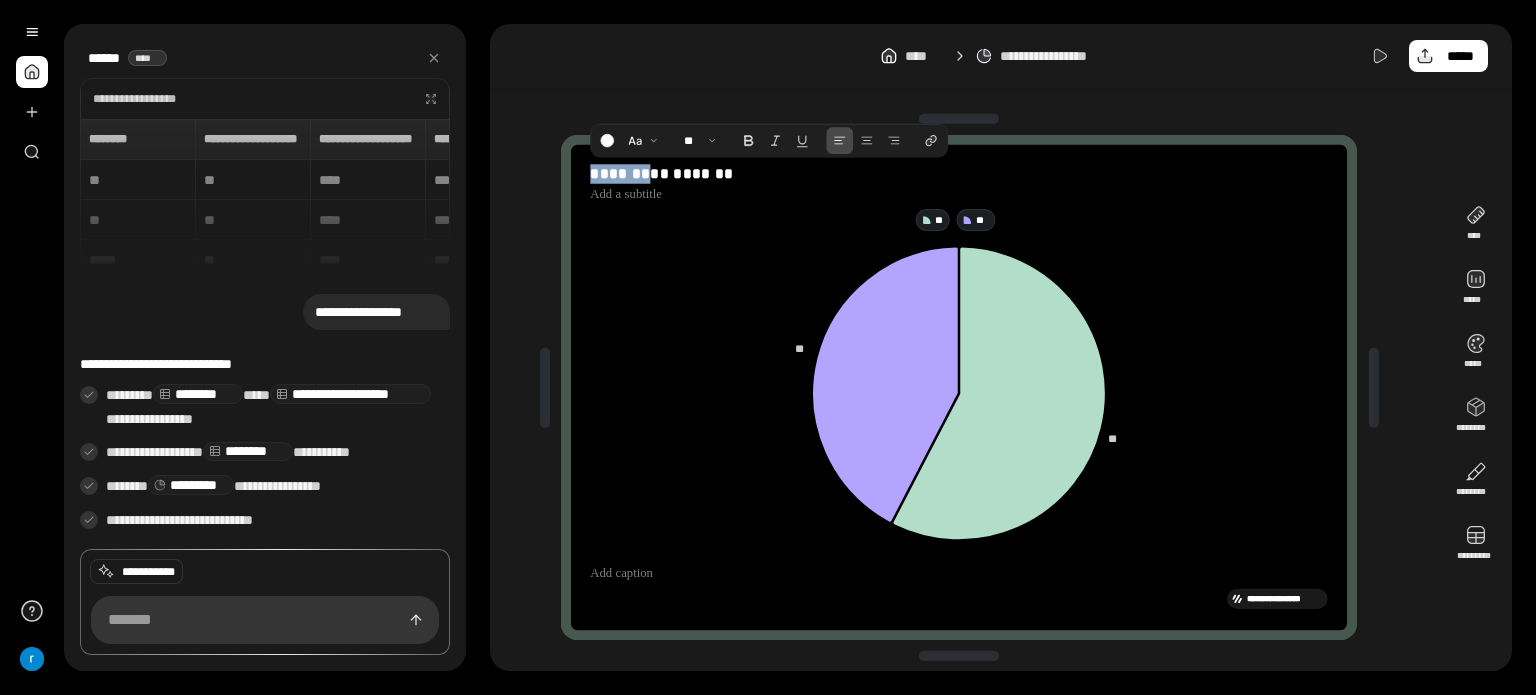 click on "** **" at bounding box center [959, 220] 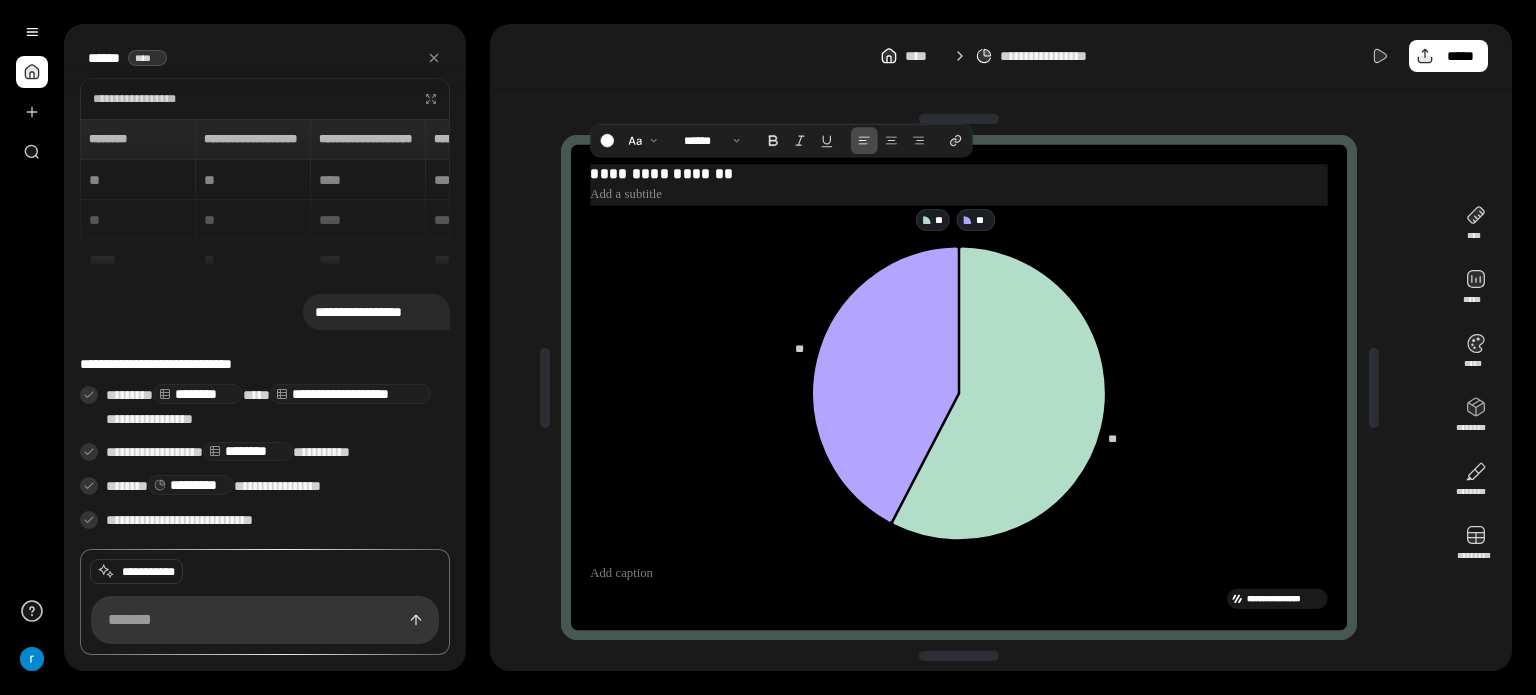 click at bounding box center (959, 194) 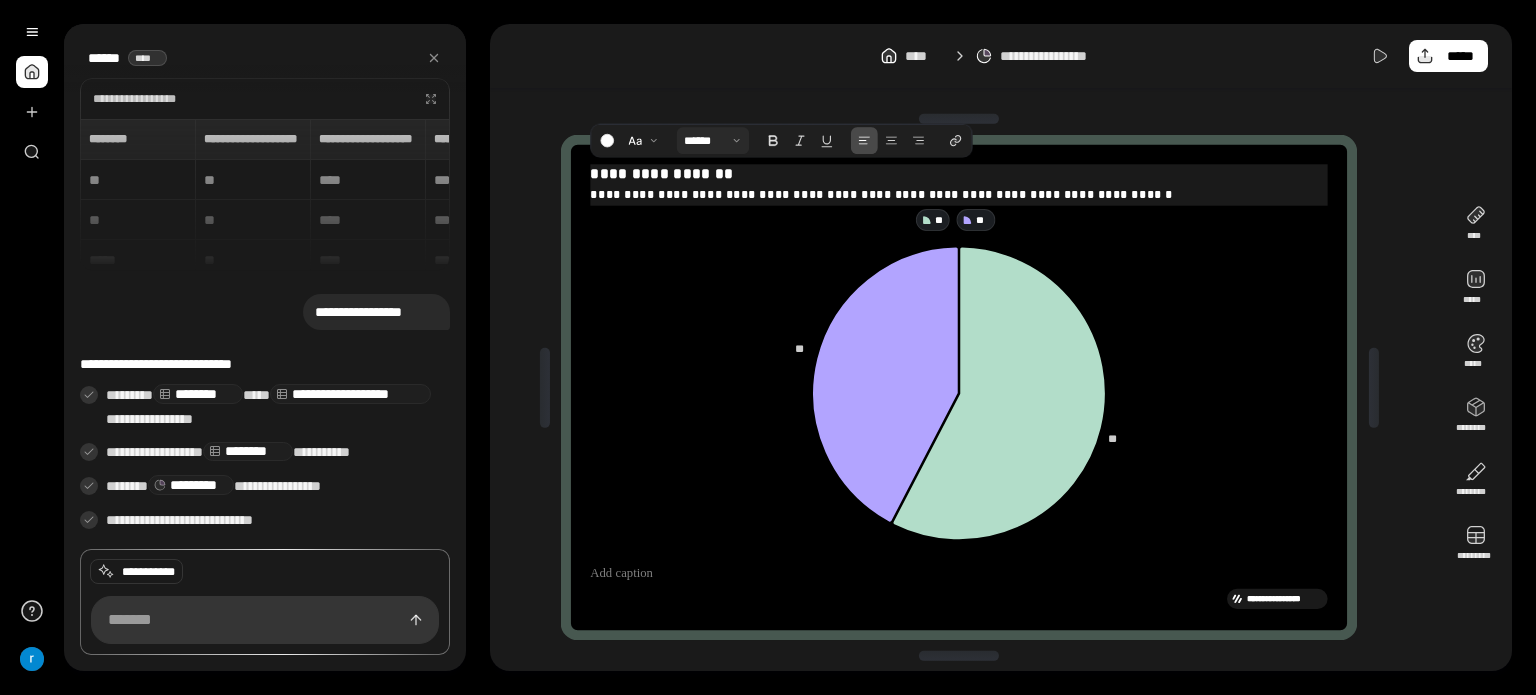 click at bounding box center (713, 140) 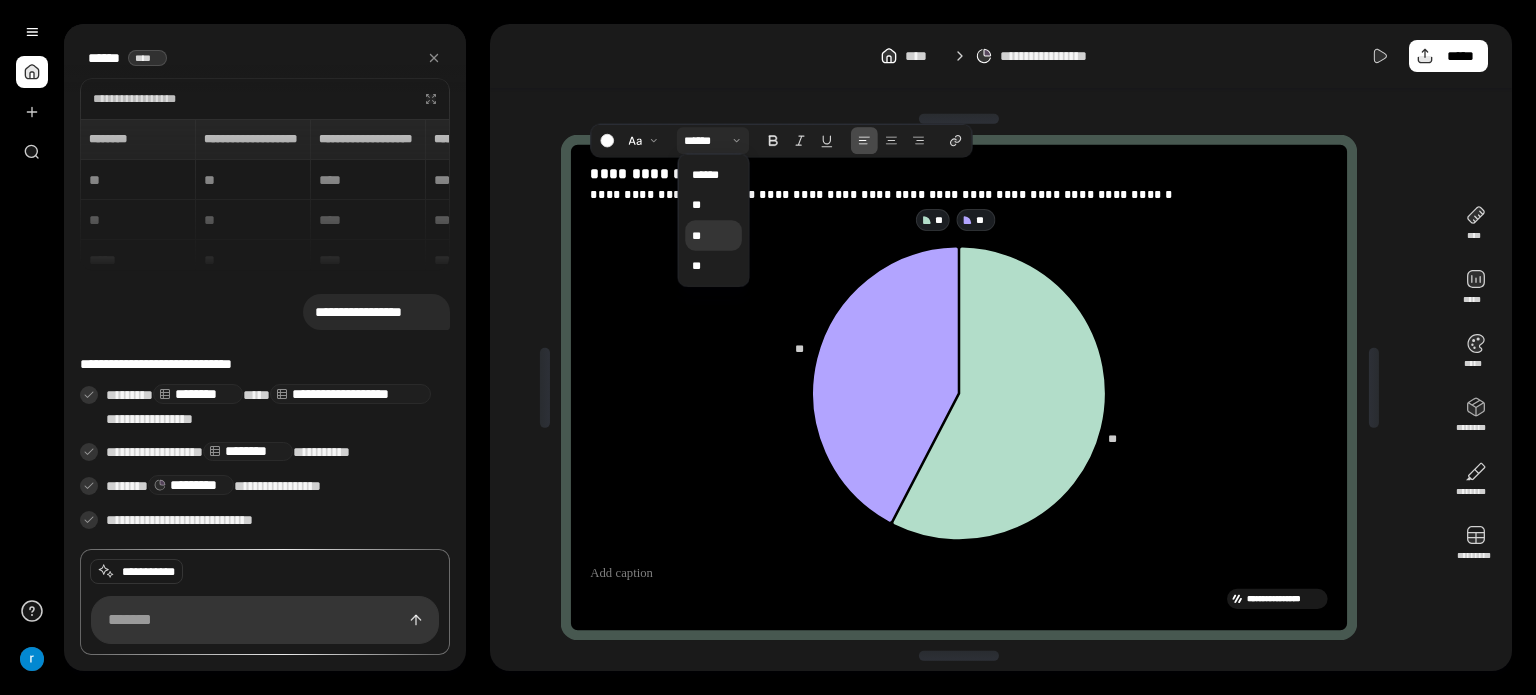 click on "**" at bounding box center [713, 235] 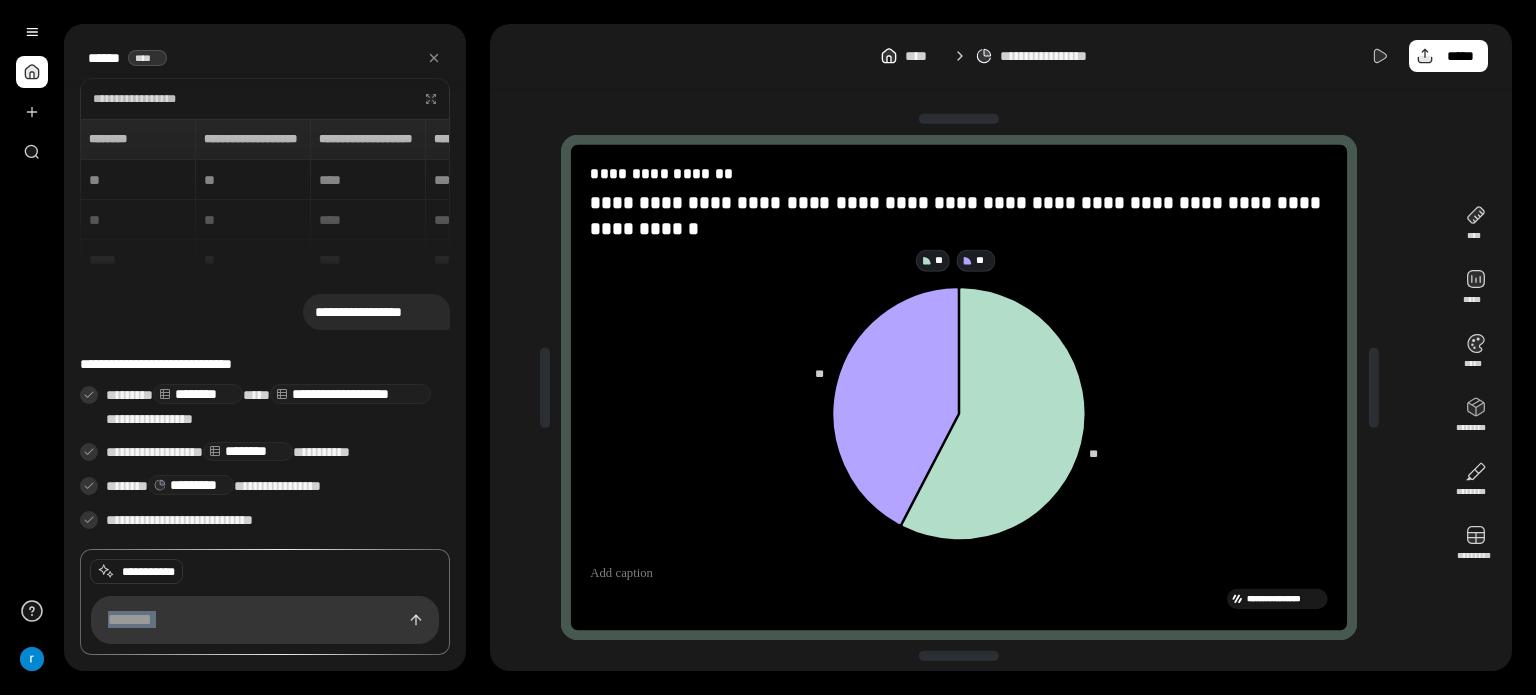 drag, startPoint x: 588, startPoint y: 175, endPoint x: 626, endPoint y: 174, distance: 38.013157 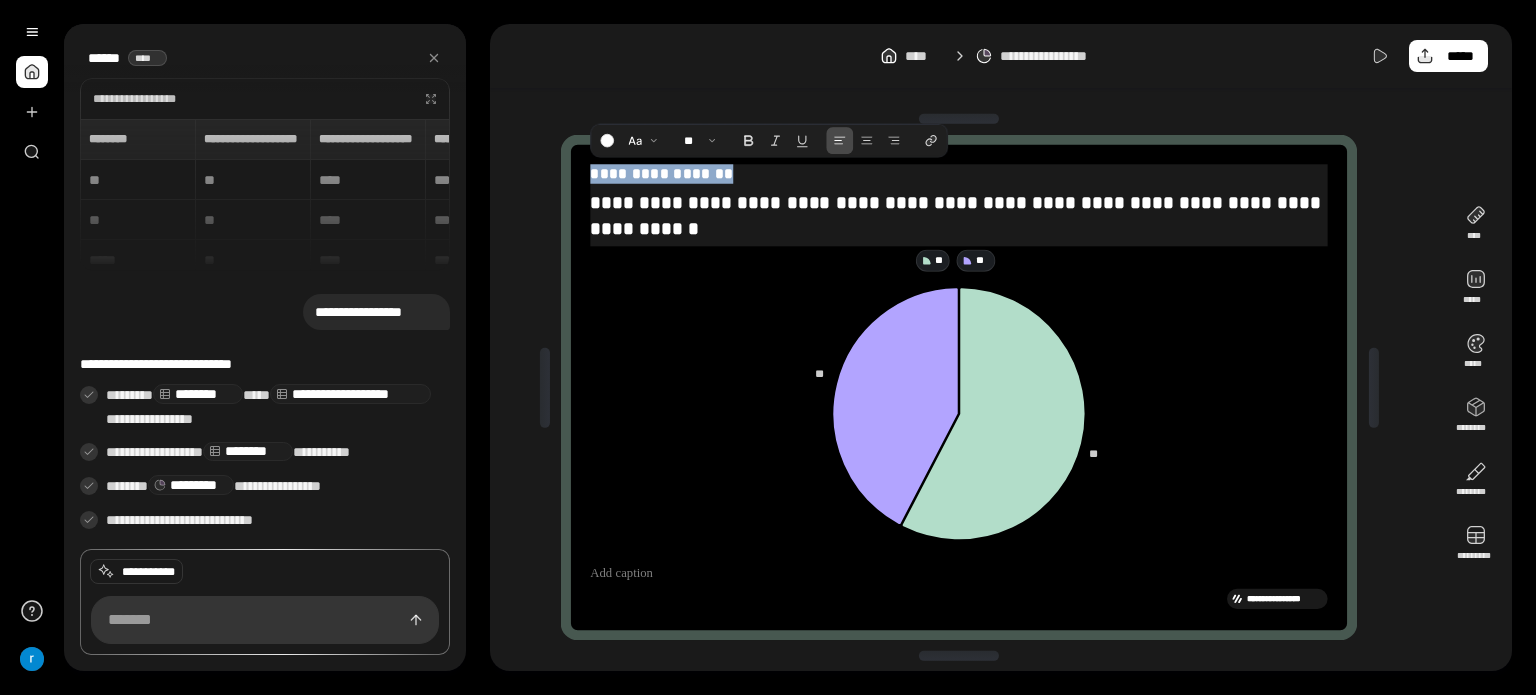 drag, startPoint x: 592, startPoint y: 175, endPoint x: 747, endPoint y: 182, distance: 155.15799 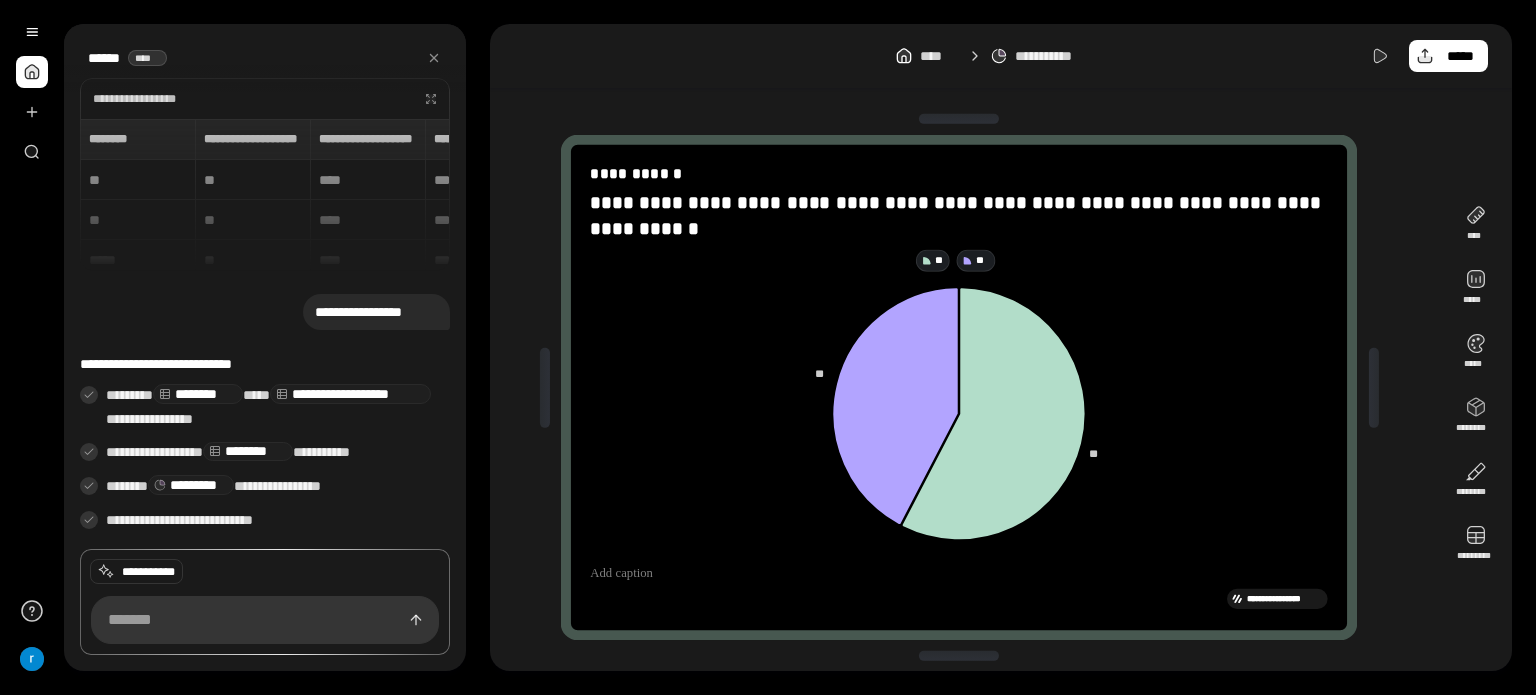click on "**********" at bounding box center (1001, 347) 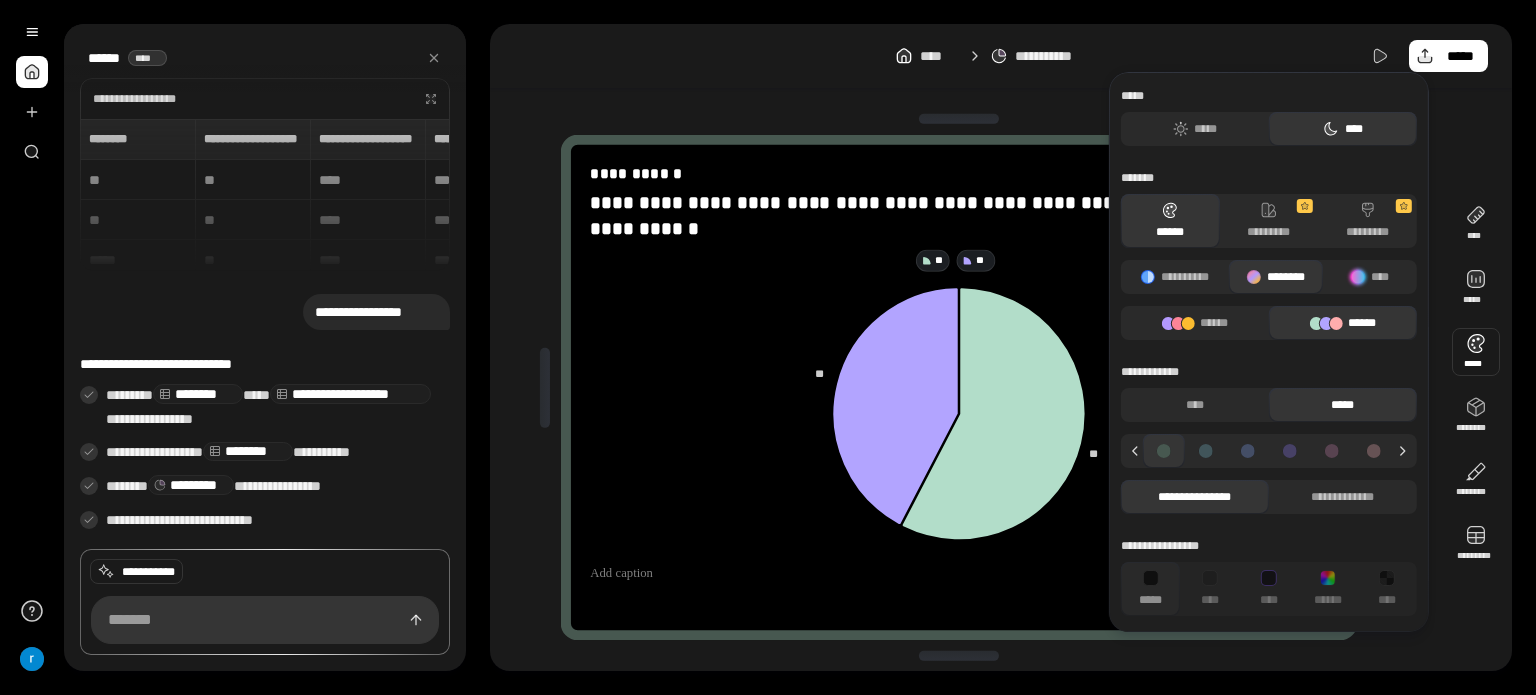 click at bounding box center (1476, 352) 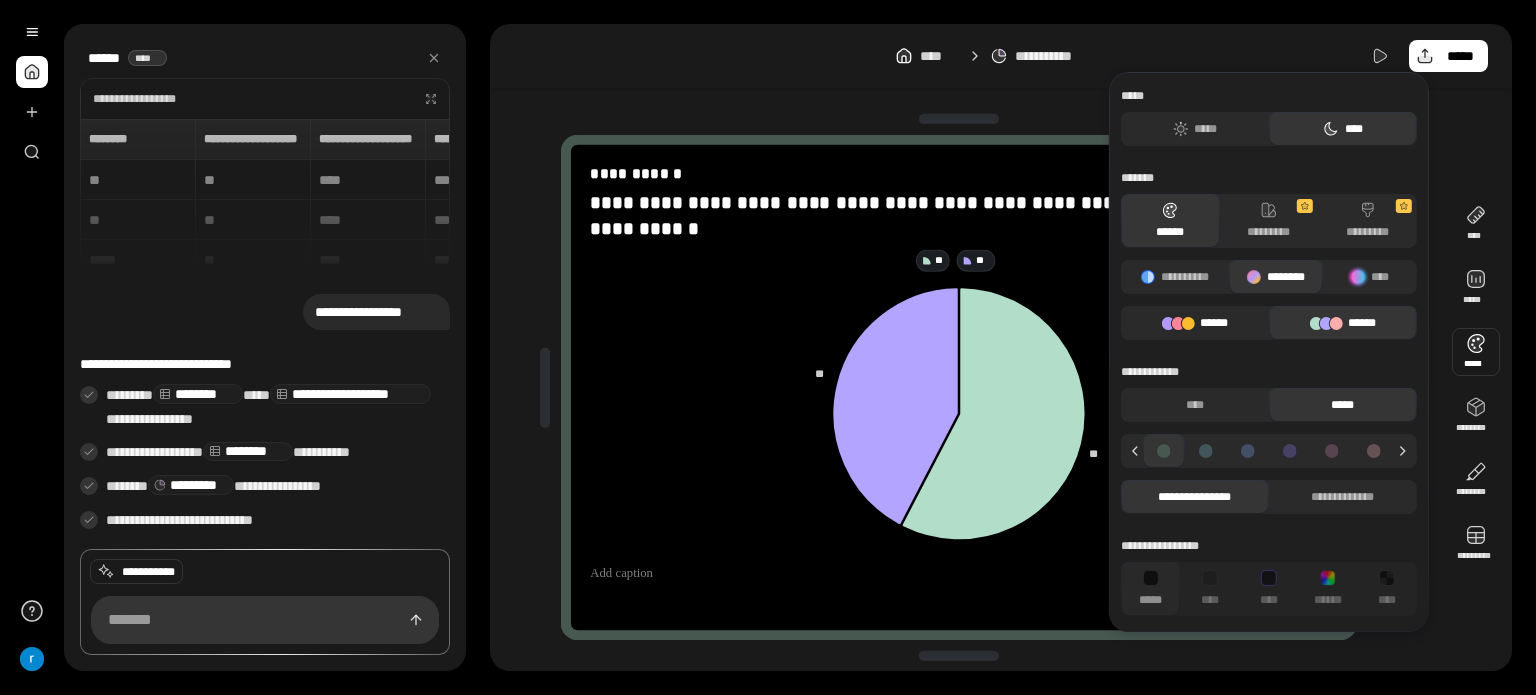 click 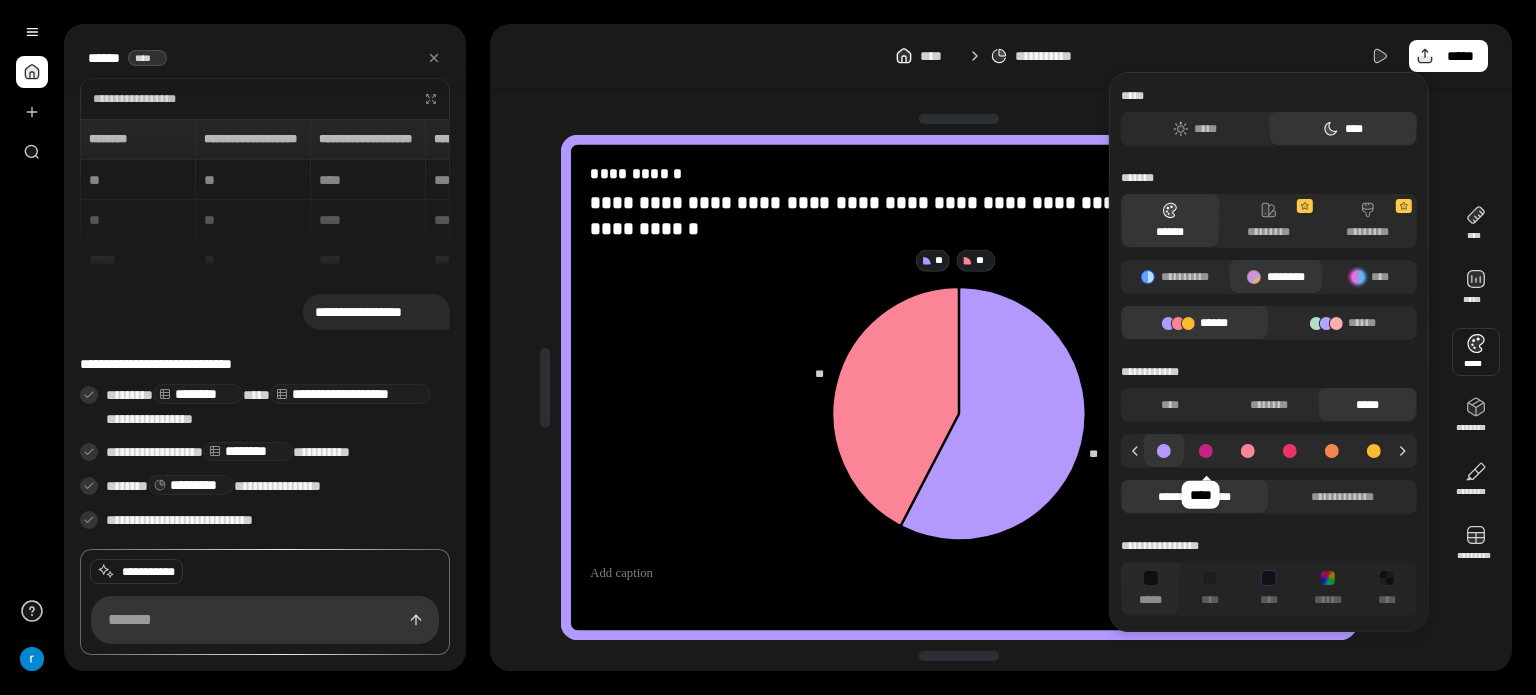 click at bounding box center [1206, 451] 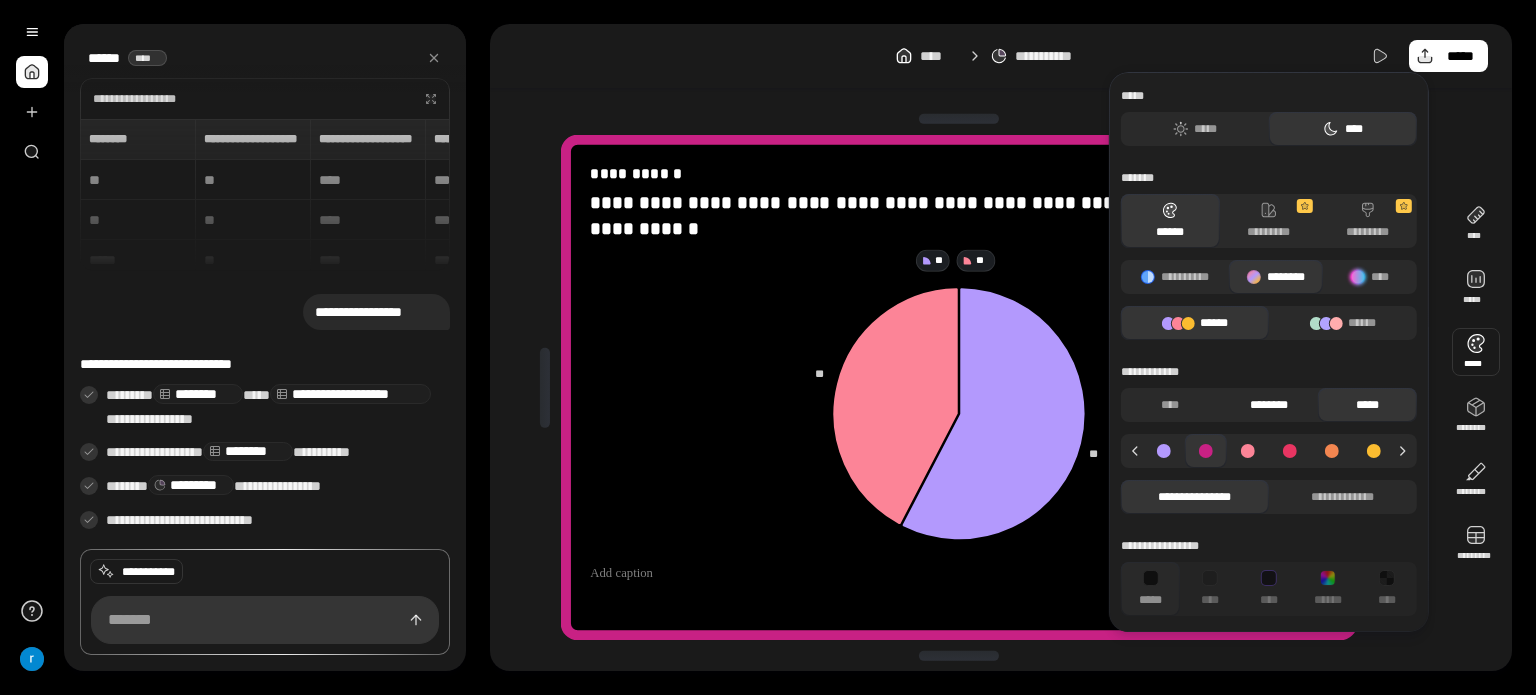 click on "********" at bounding box center (1268, 405) 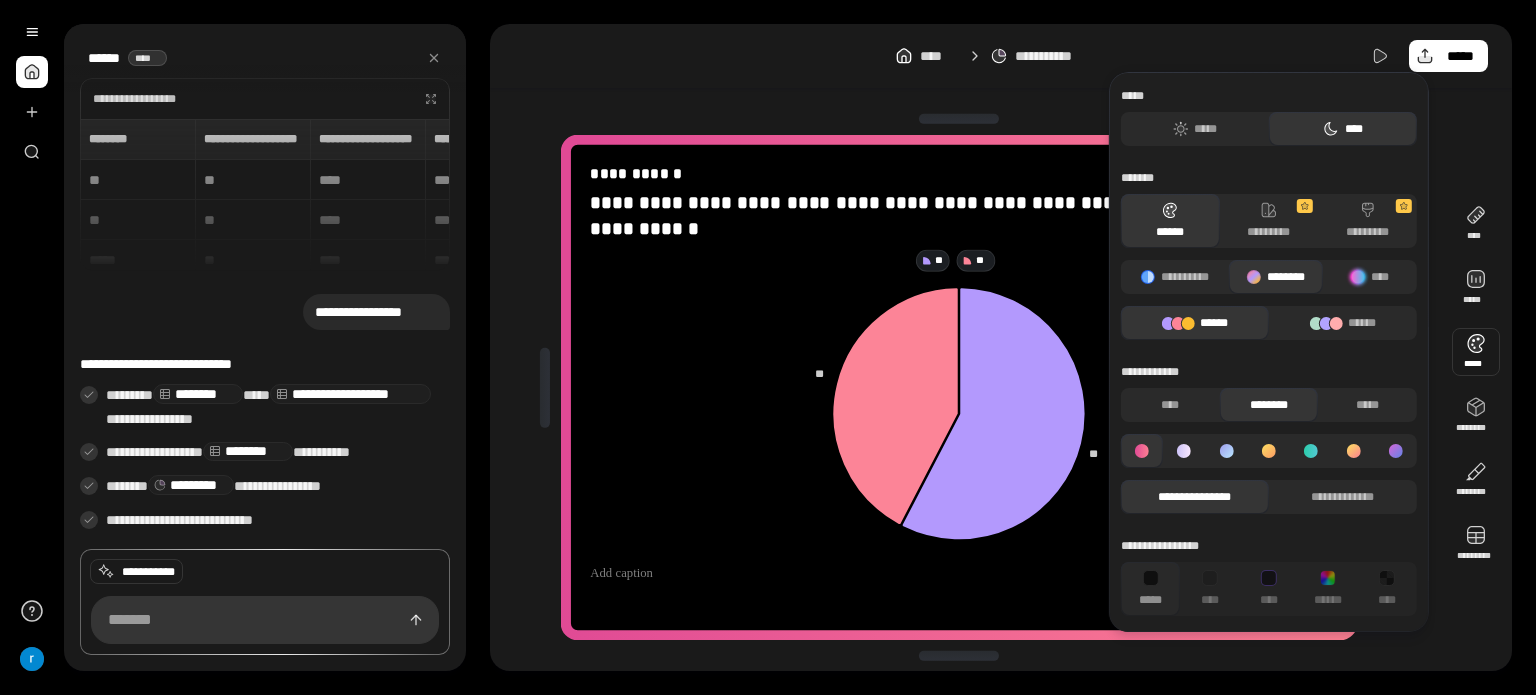 click at bounding box center [1184, 451] 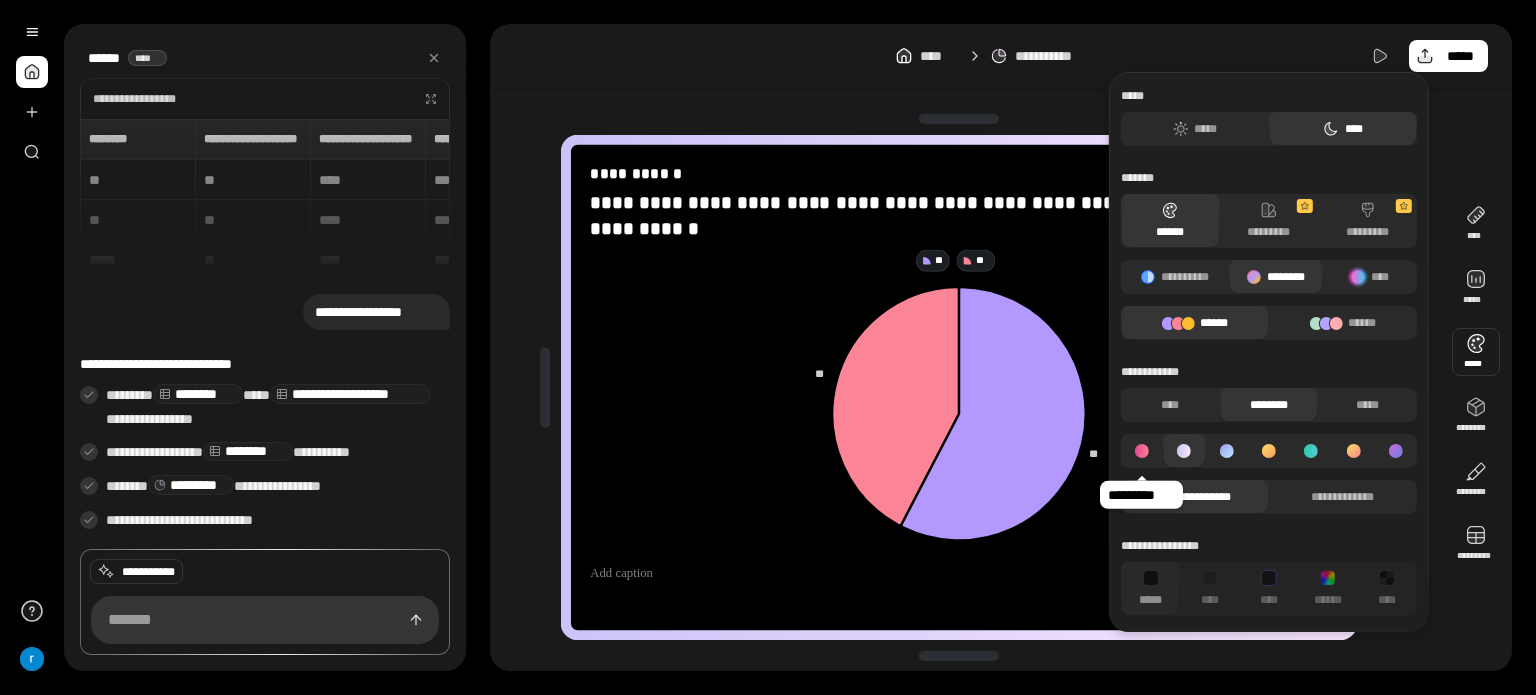 click at bounding box center (1142, 451) 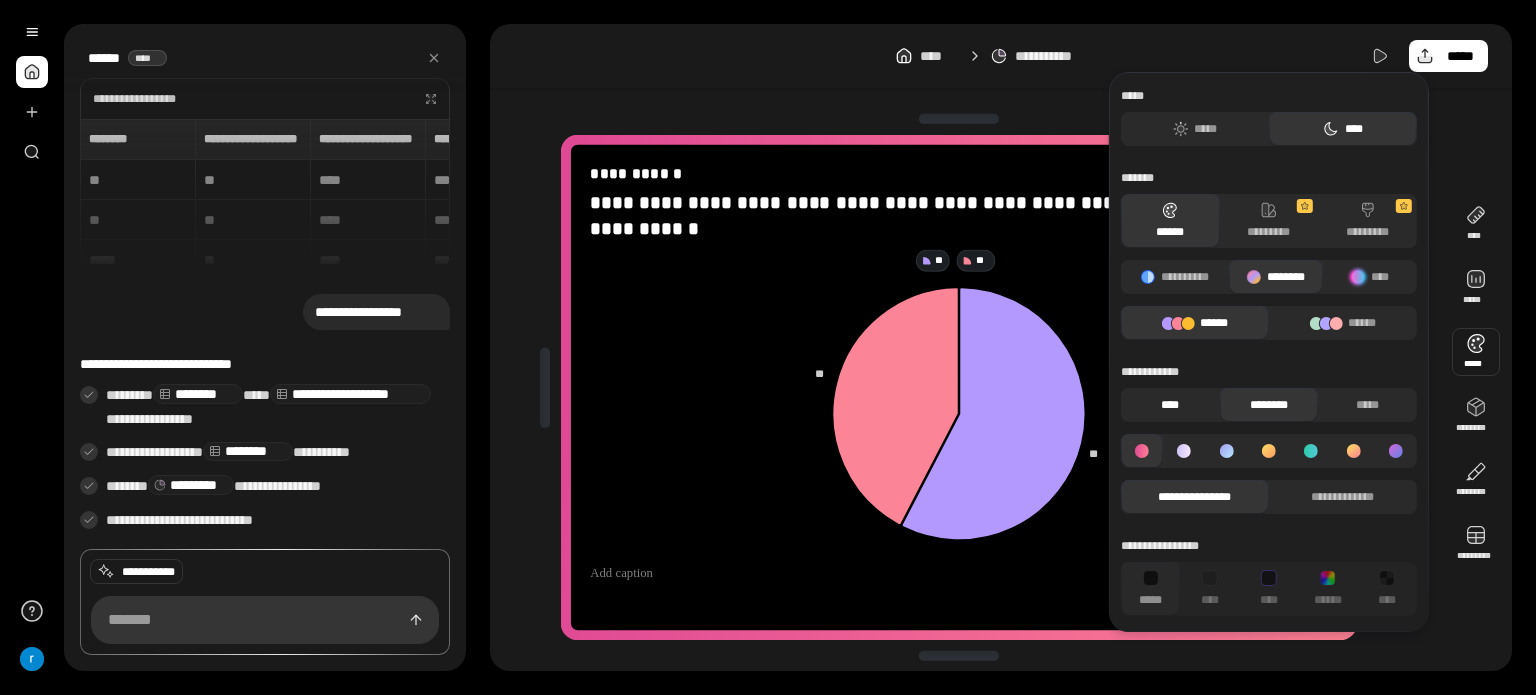 click on "****" at bounding box center [1170, 405] 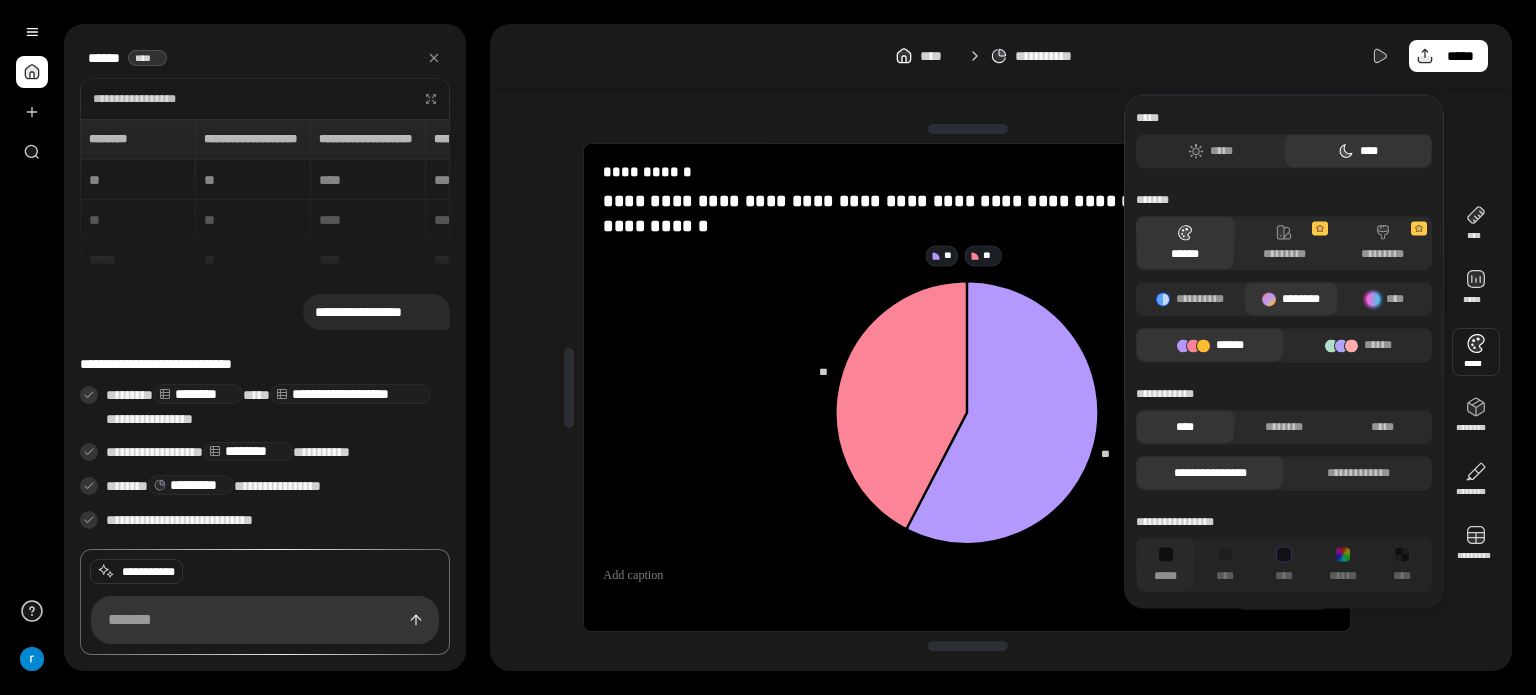 click on "****" at bounding box center [1185, 427] 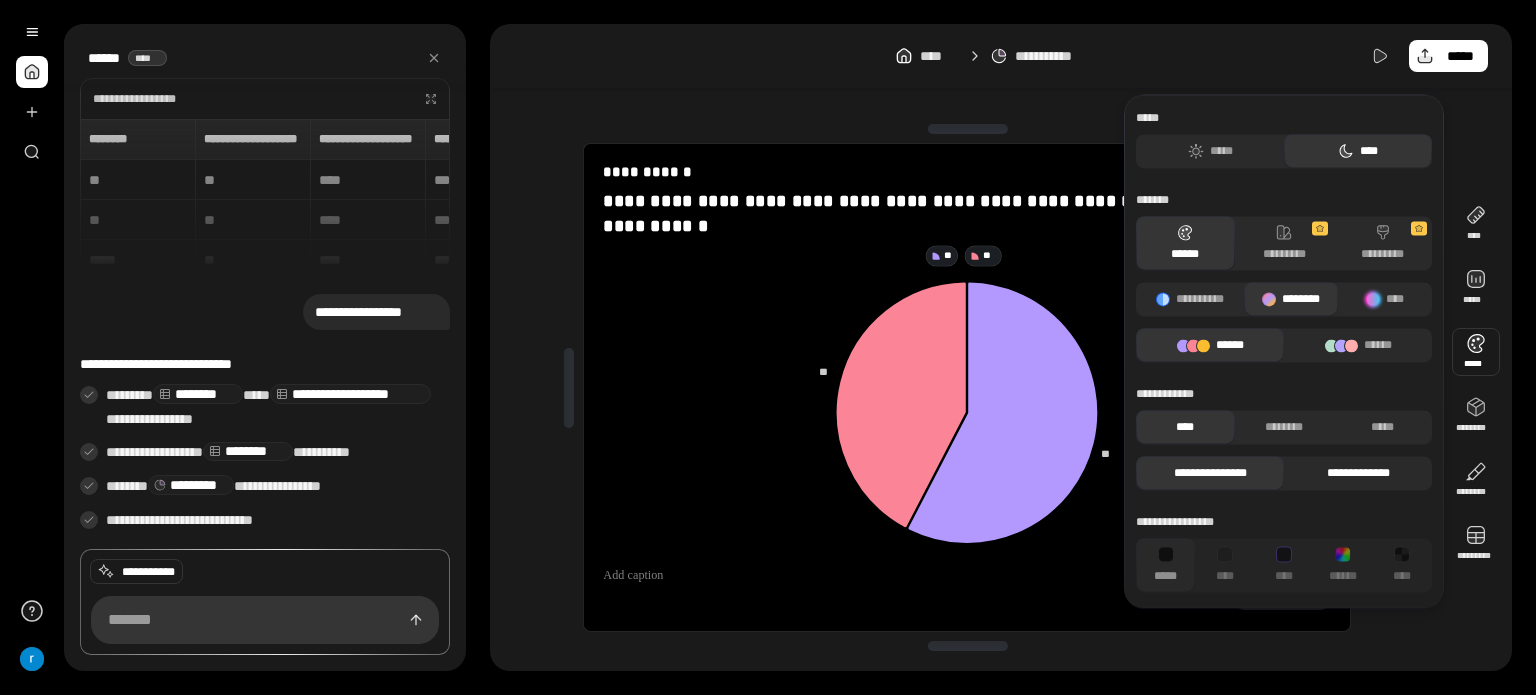 click on "**********" at bounding box center [1358, 473] 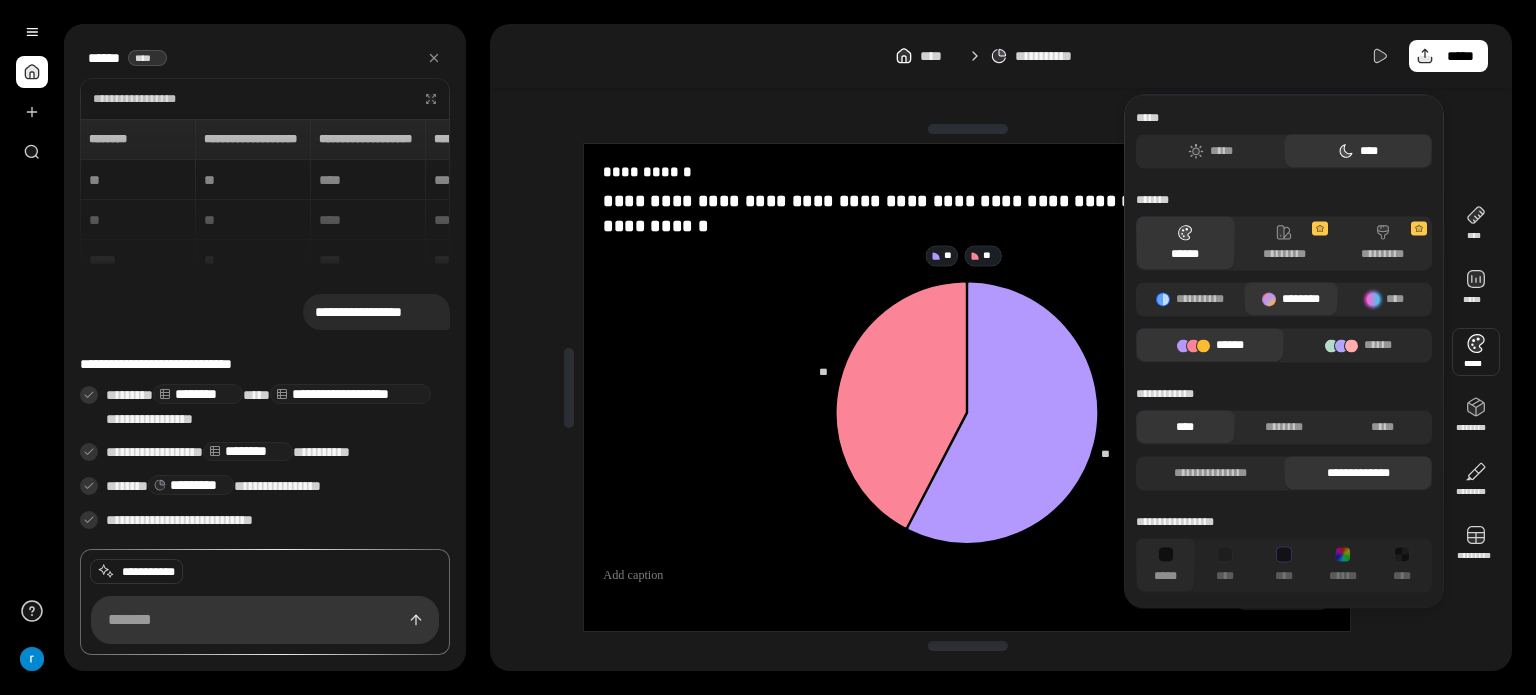 click on "******" at bounding box center (1185, 243) 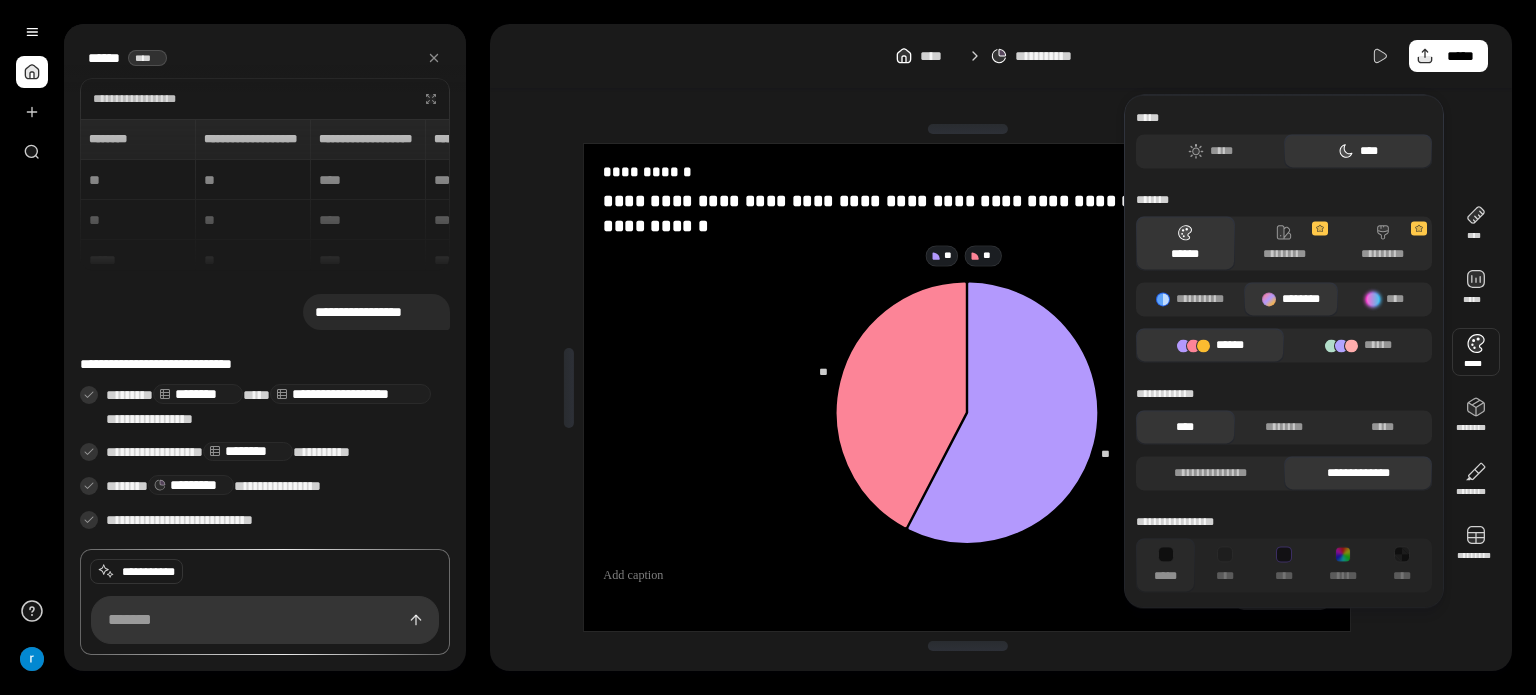 drag, startPoint x: 1206, startPoint y: 334, endPoint x: 1228, endPoint y: 341, distance: 23.086792 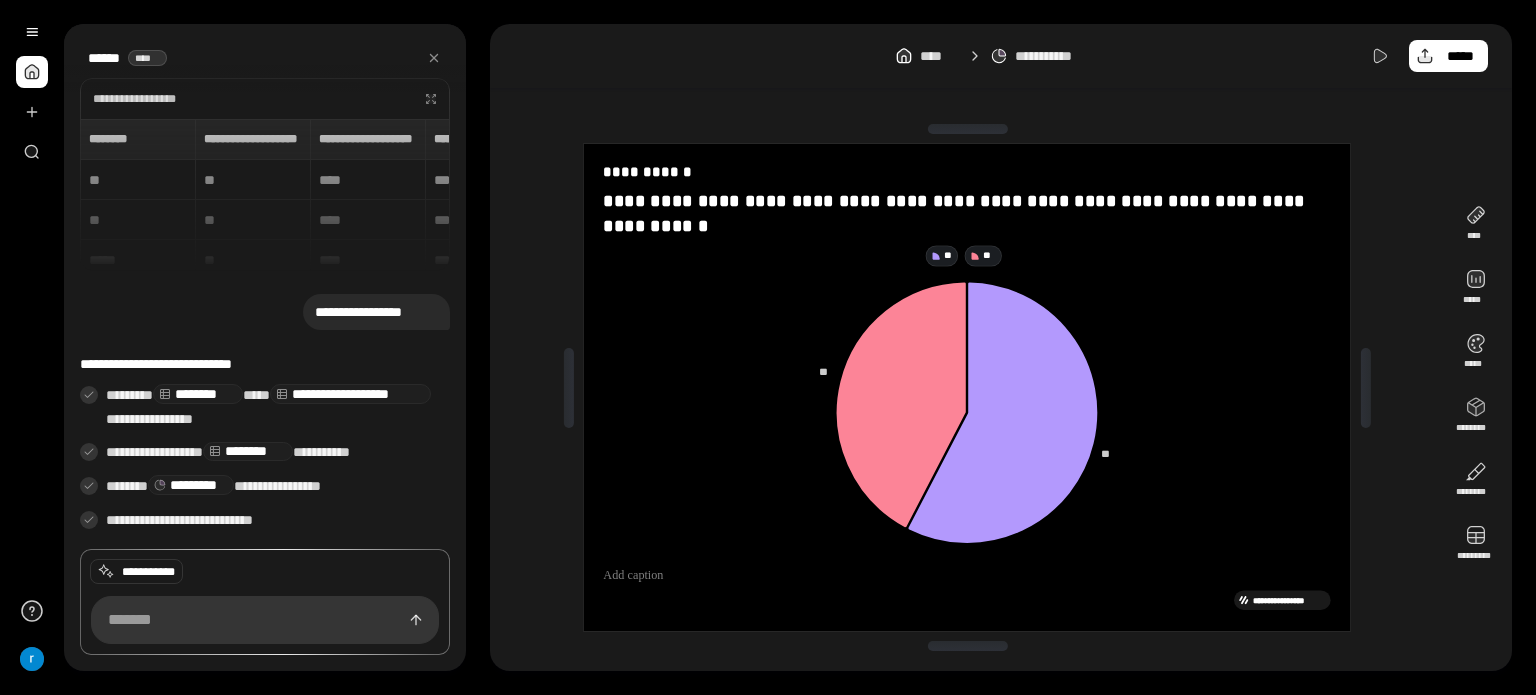 click on "**********" at bounding box center (967, 387) 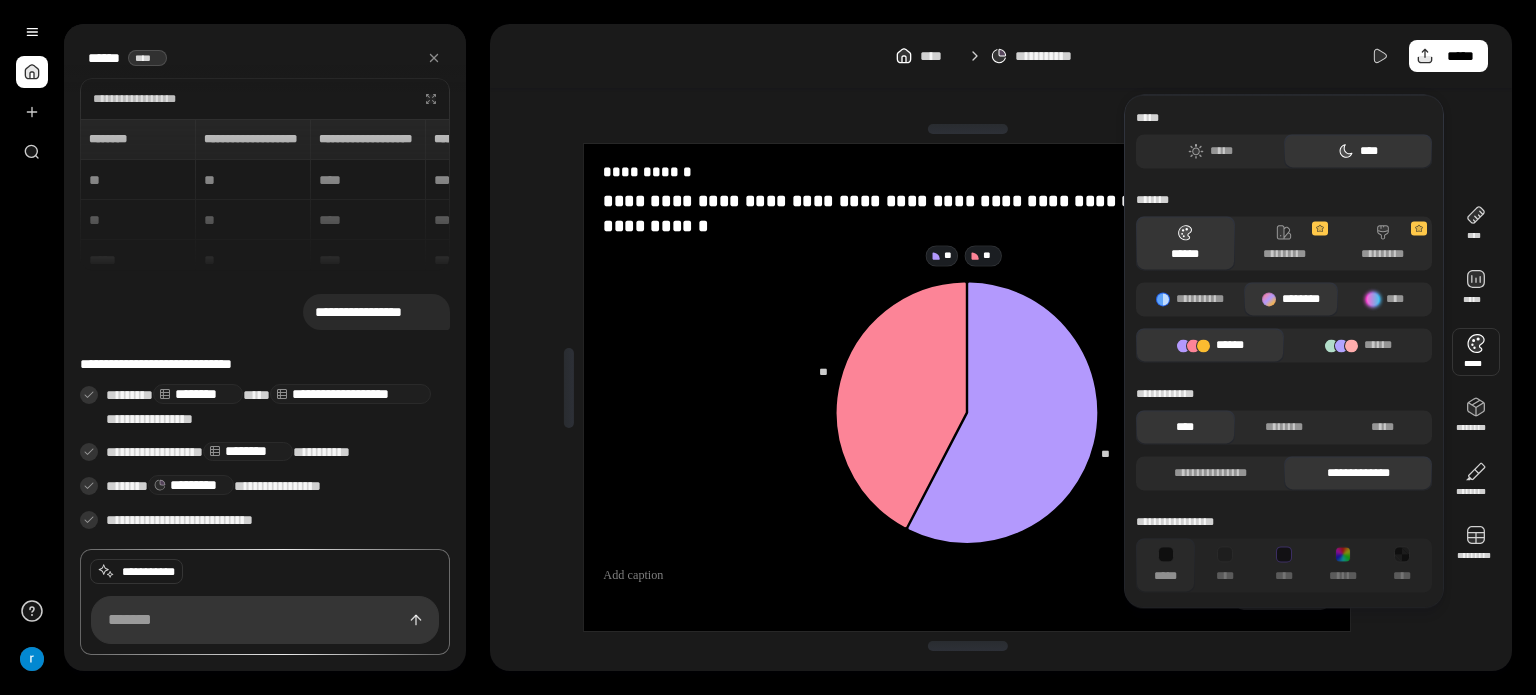 click at bounding box center [1476, 352] 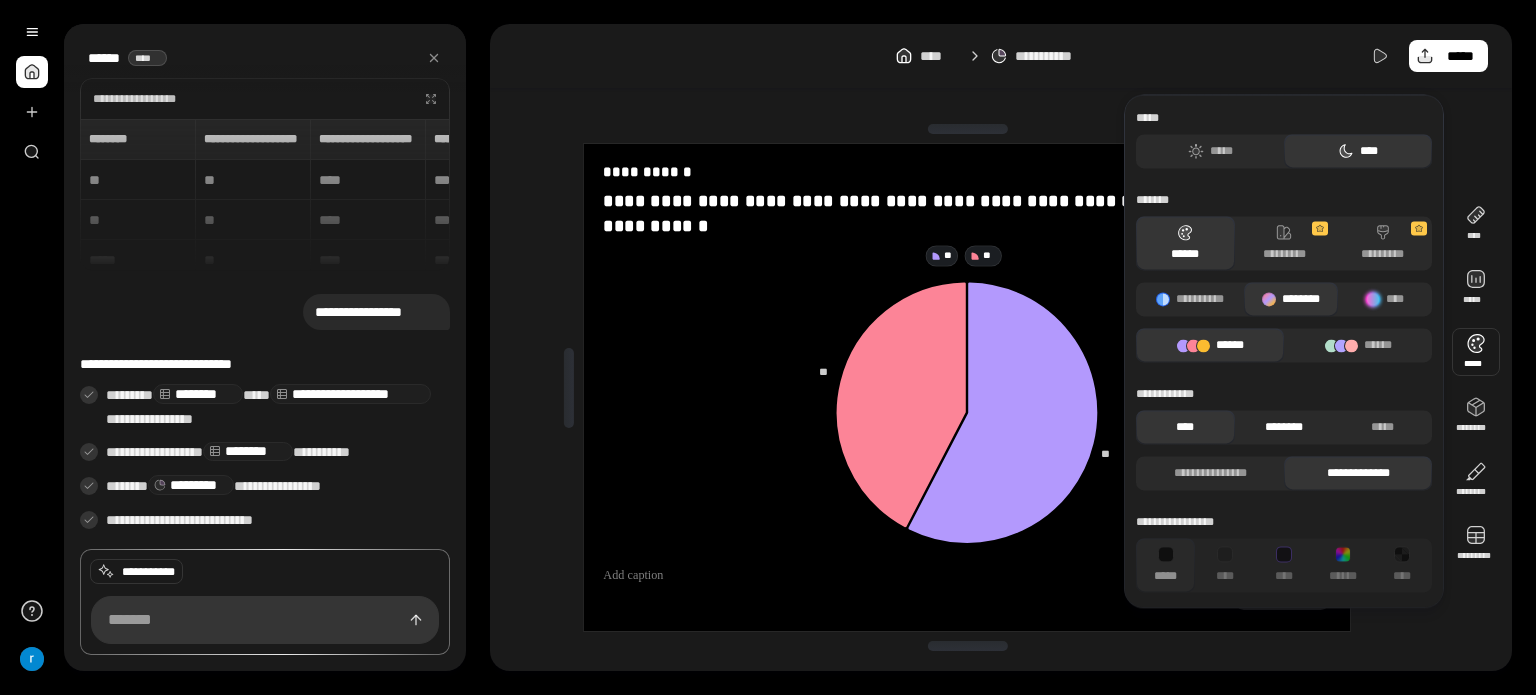 click on "********" at bounding box center (1284, 427) 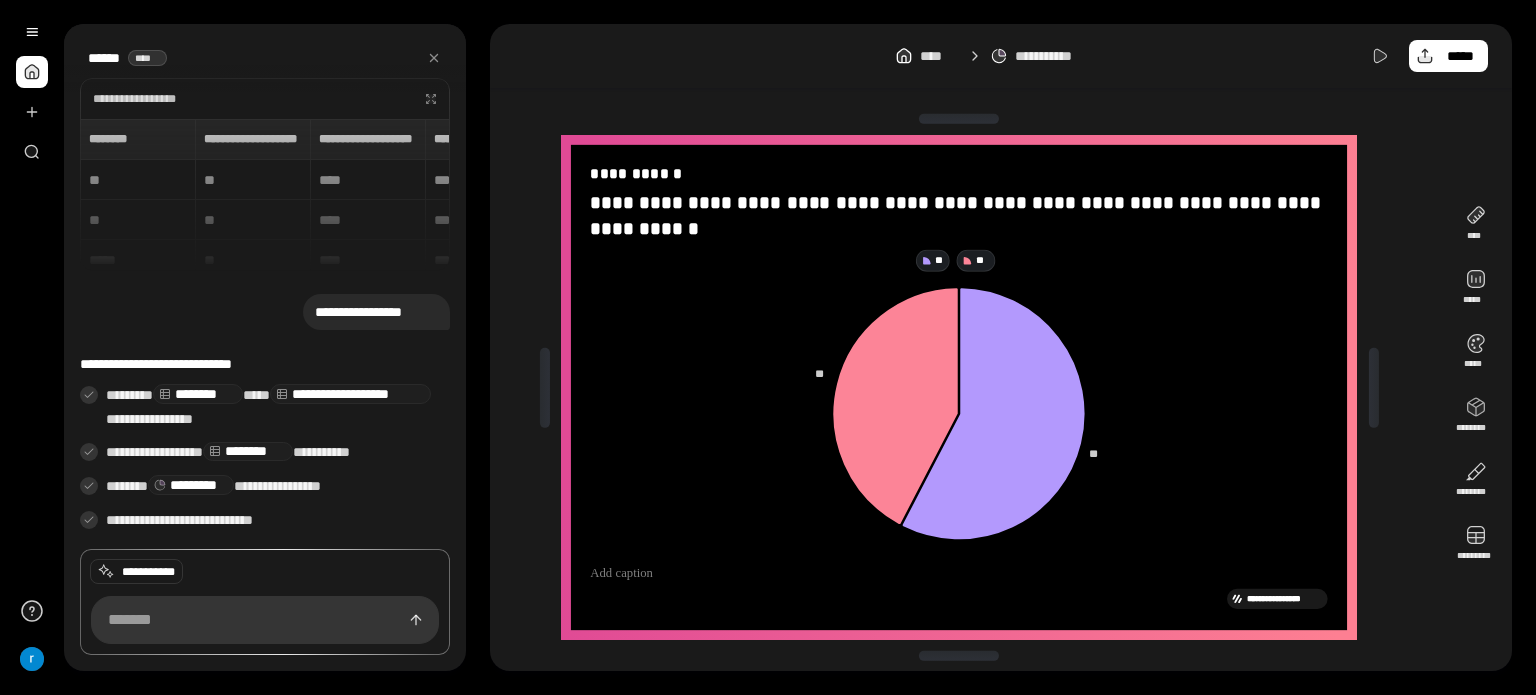 click on "**********" at bounding box center [1001, 56] 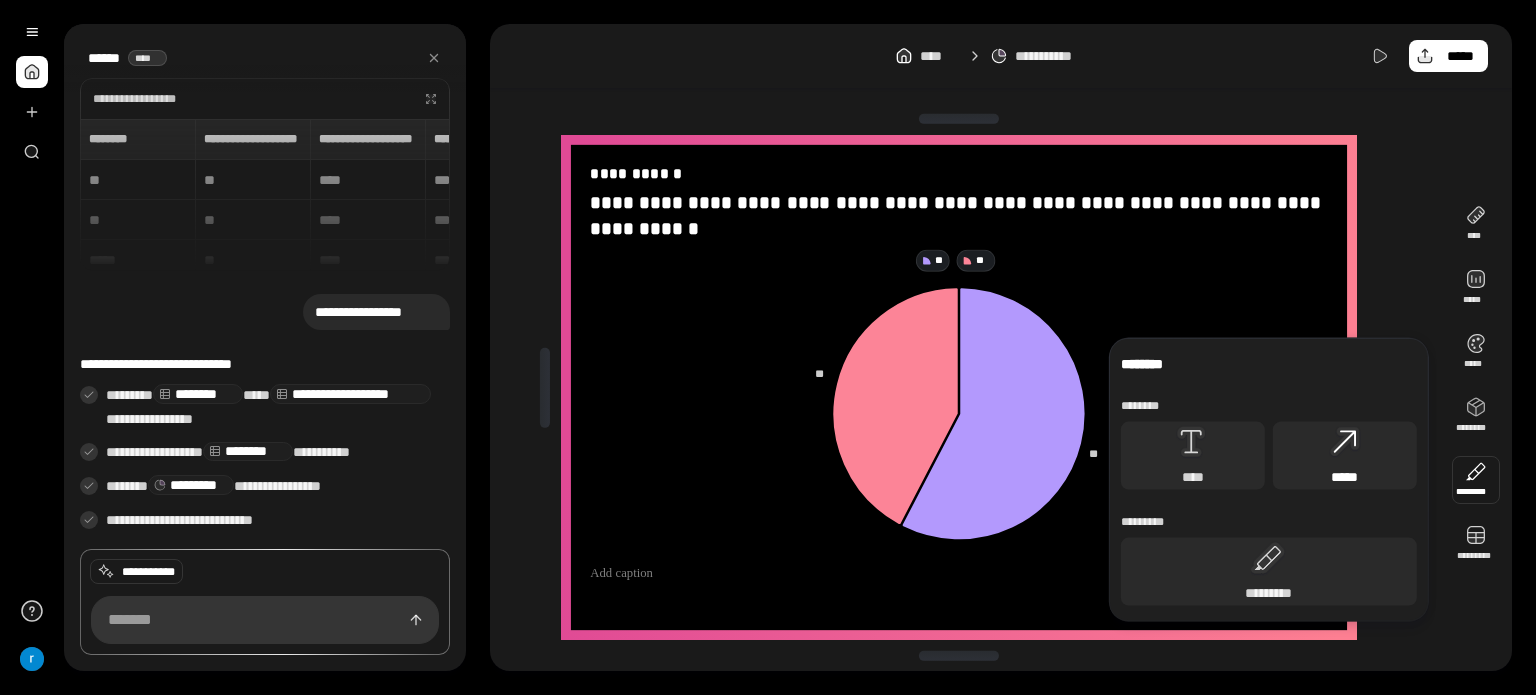 click on "*****" at bounding box center [1345, 477] 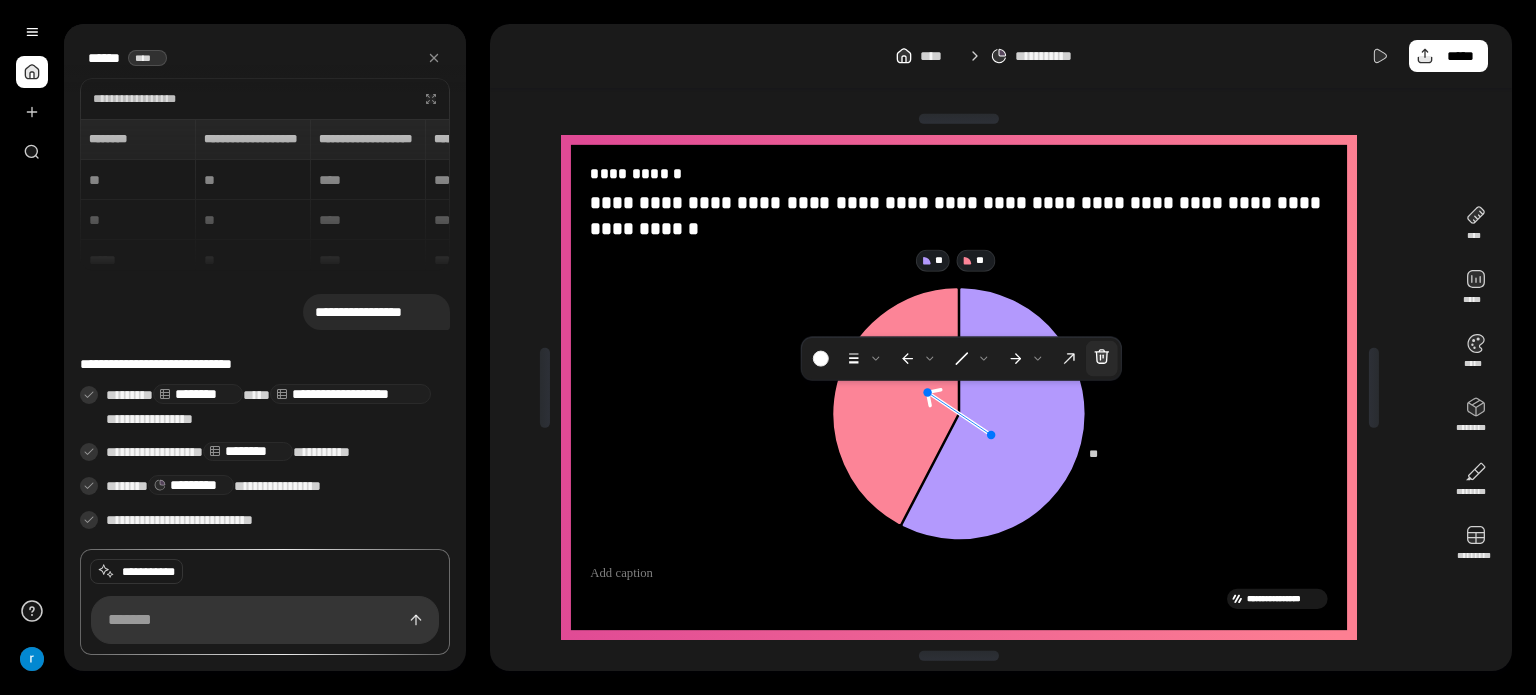 click at bounding box center (1102, 359) 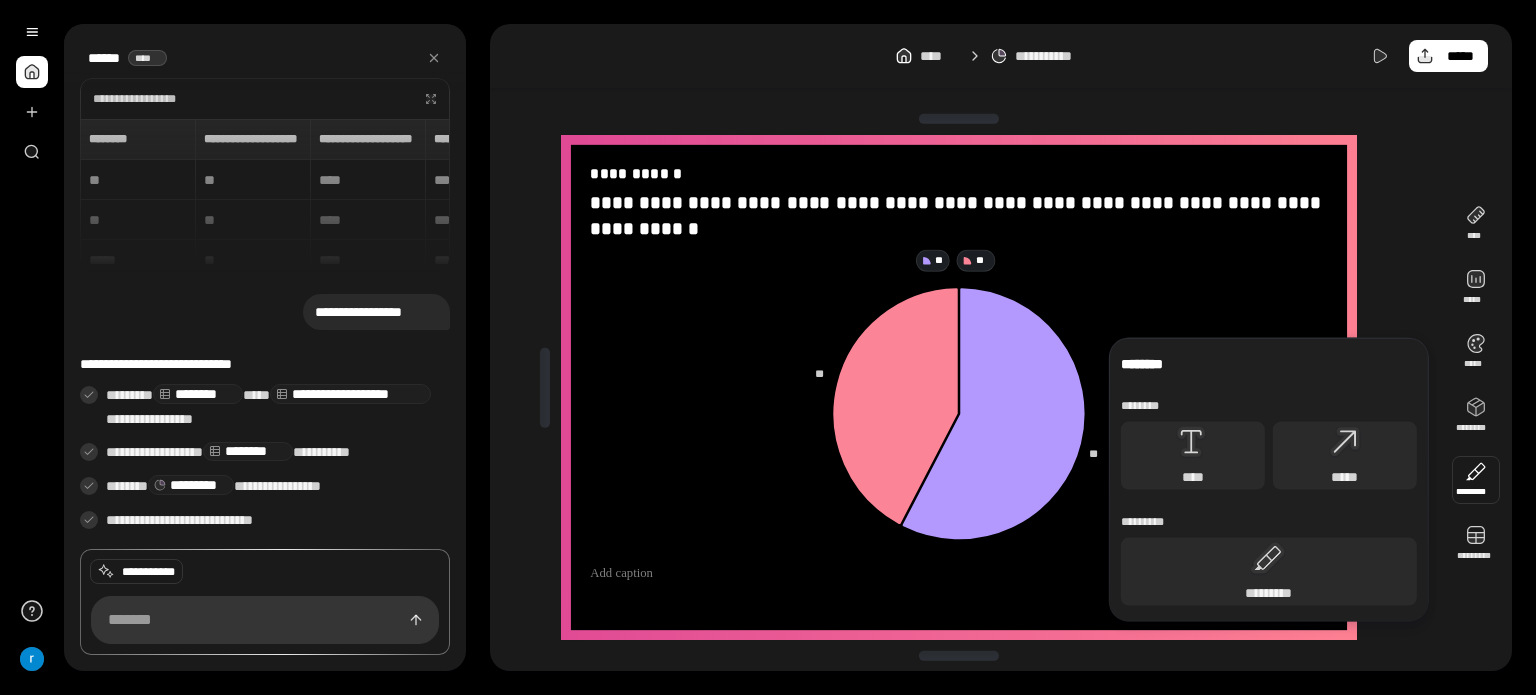 click at bounding box center [1476, 480] 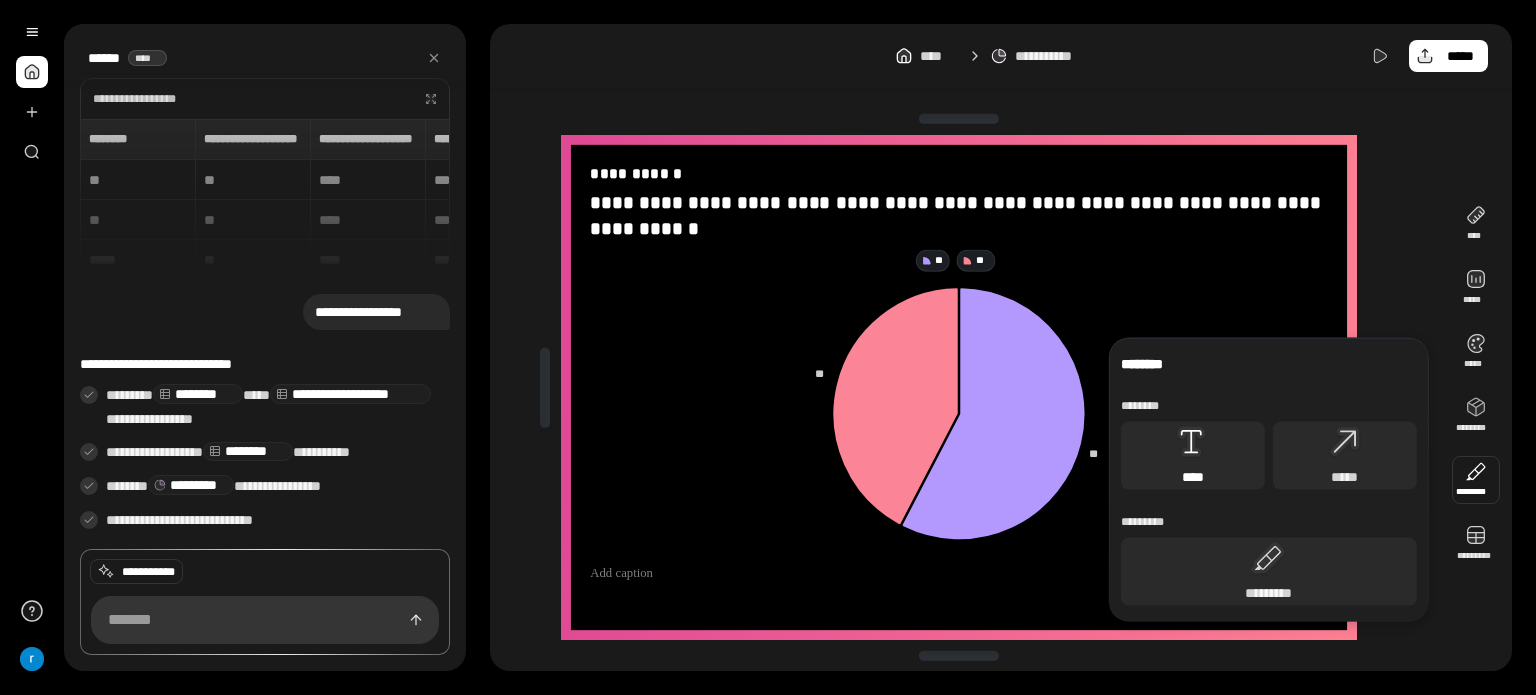 click on "****" at bounding box center [1193, 456] 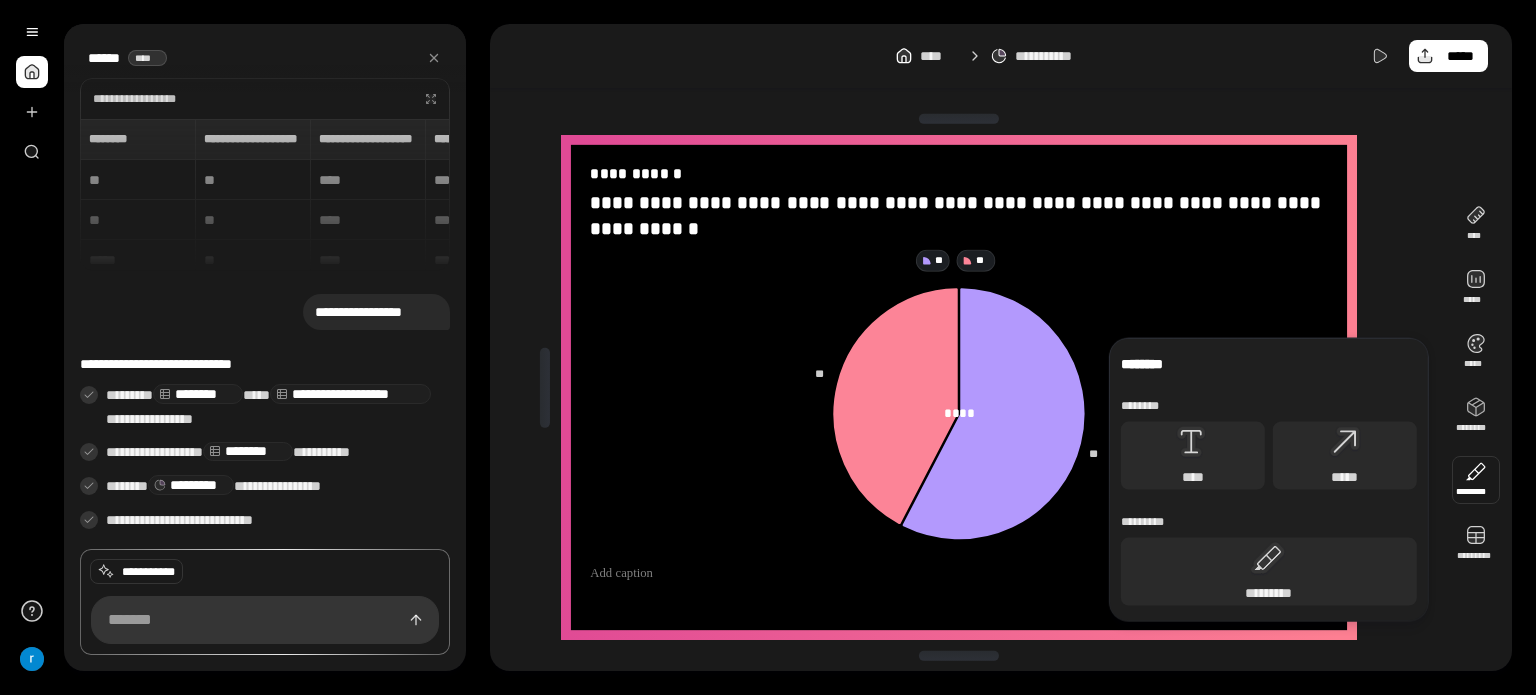 click at bounding box center [1476, 480] 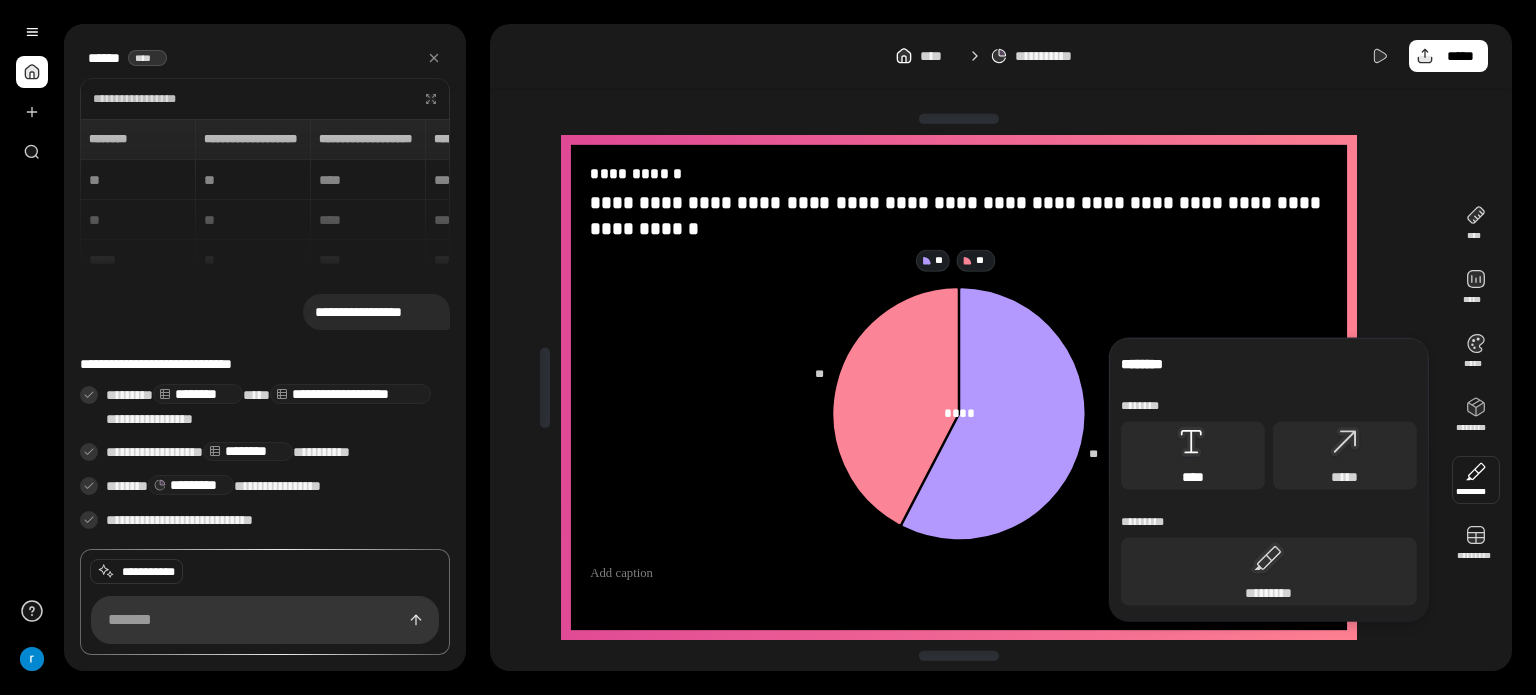 click on "****" at bounding box center (1193, 477) 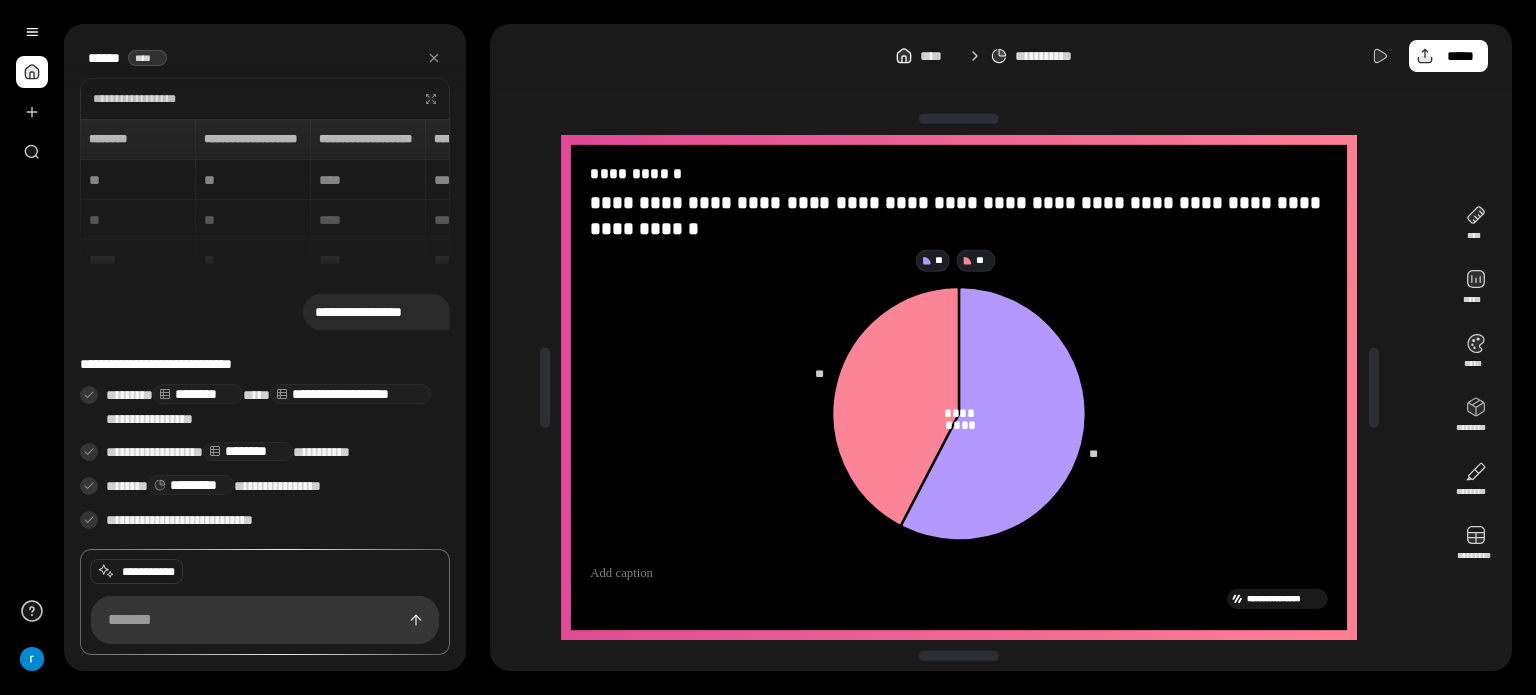 click on "** **" at bounding box center (959, 259) 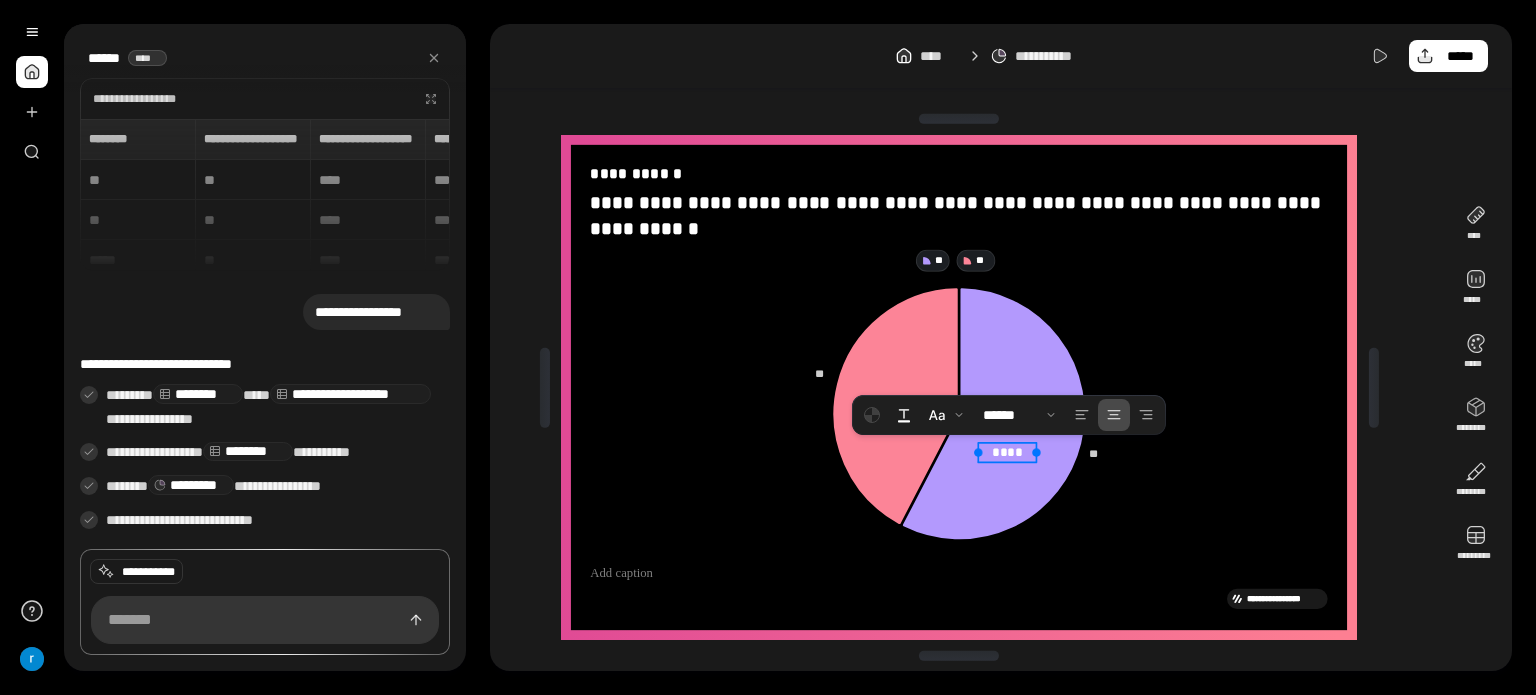 drag, startPoint x: 962, startPoint y: 431, endPoint x: 1018, endPoint y: 462, distance: 64.00781 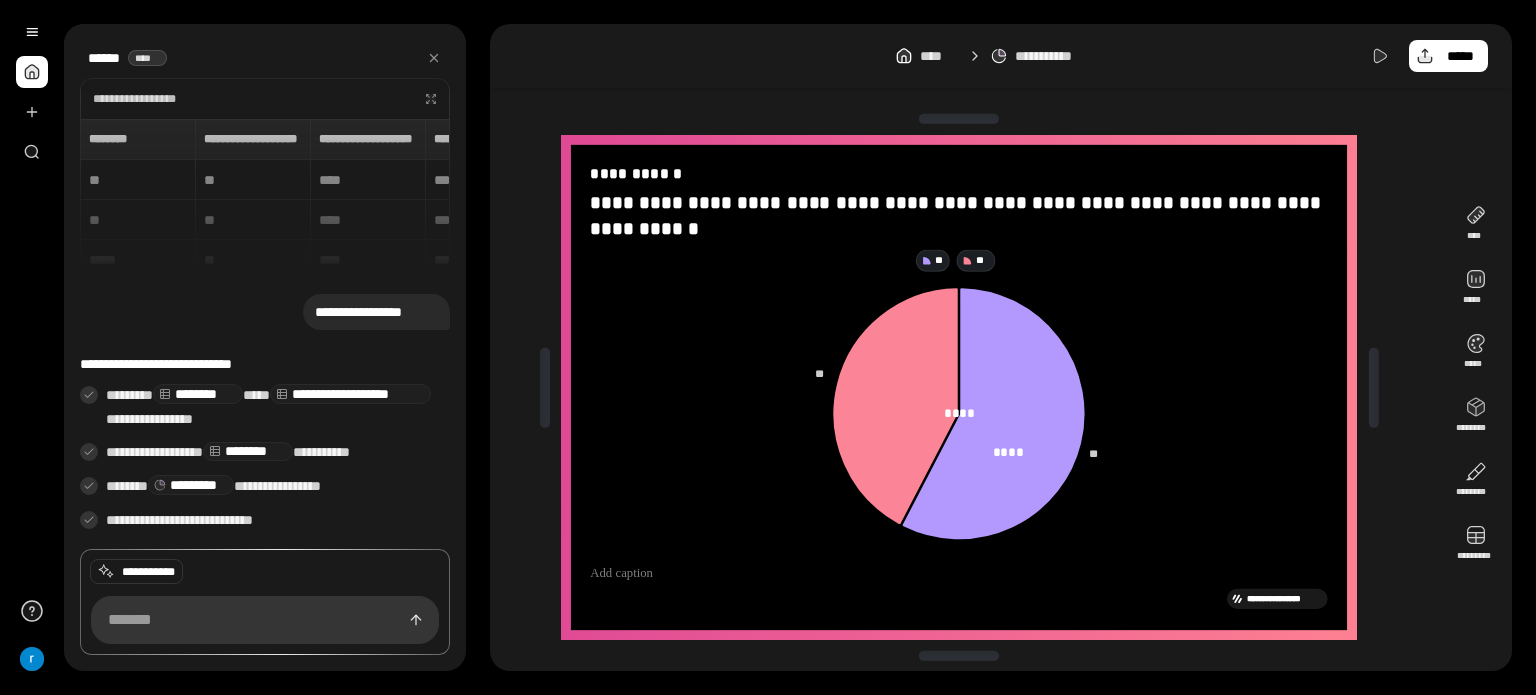 click 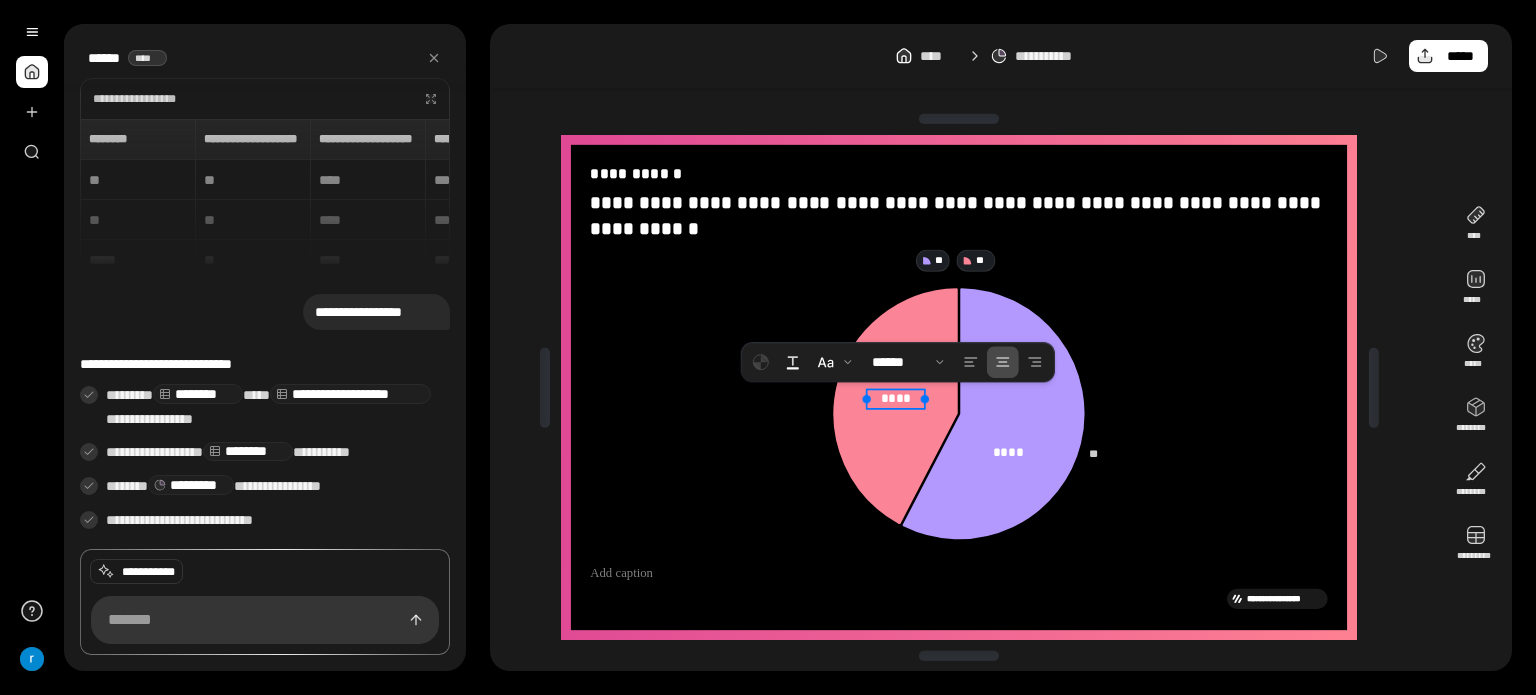 drag, startPoint x: 952, startPoint y: 417, endPoint x: 877, endPoint y: 399, distance: 77.12976 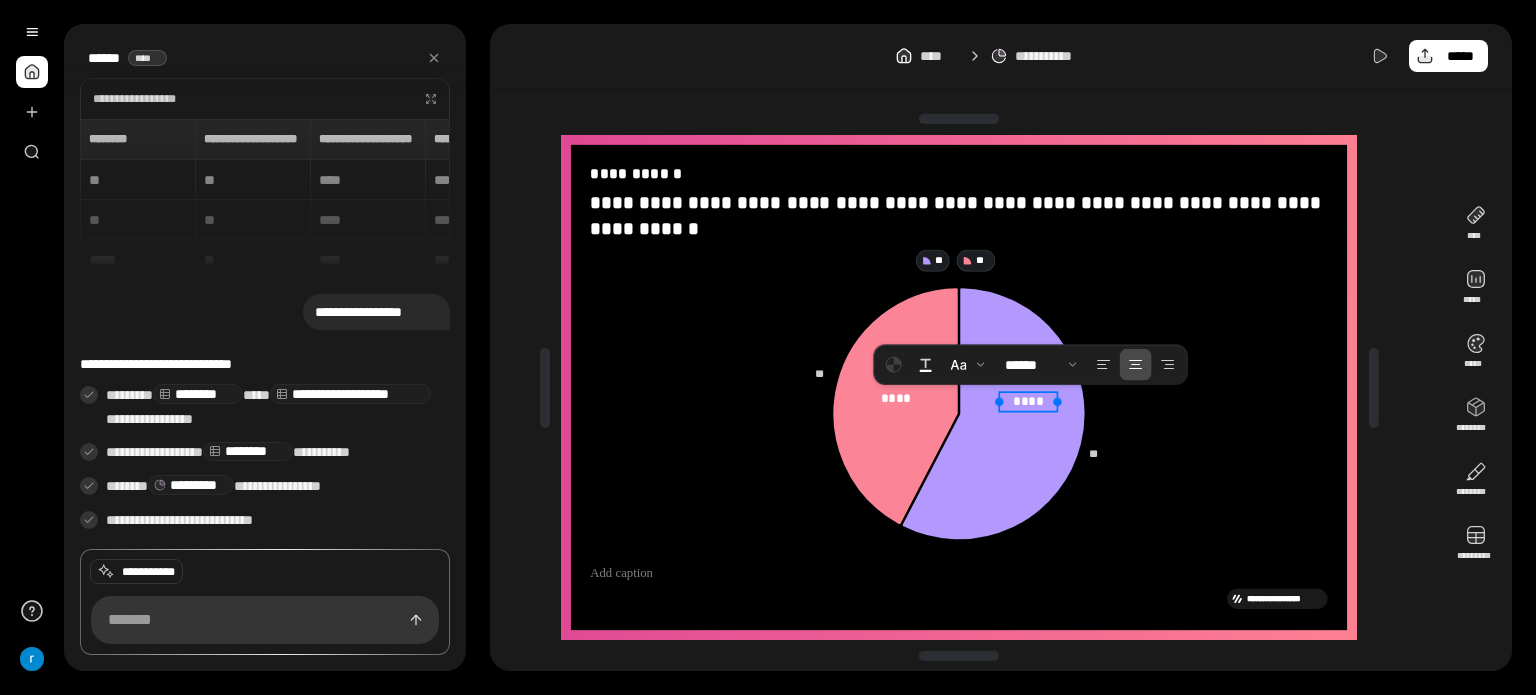 drag, startPoint x: 1000, startPoint y: 455, endPoint x: 1024, endPoint y: 395, distance: 64.62198 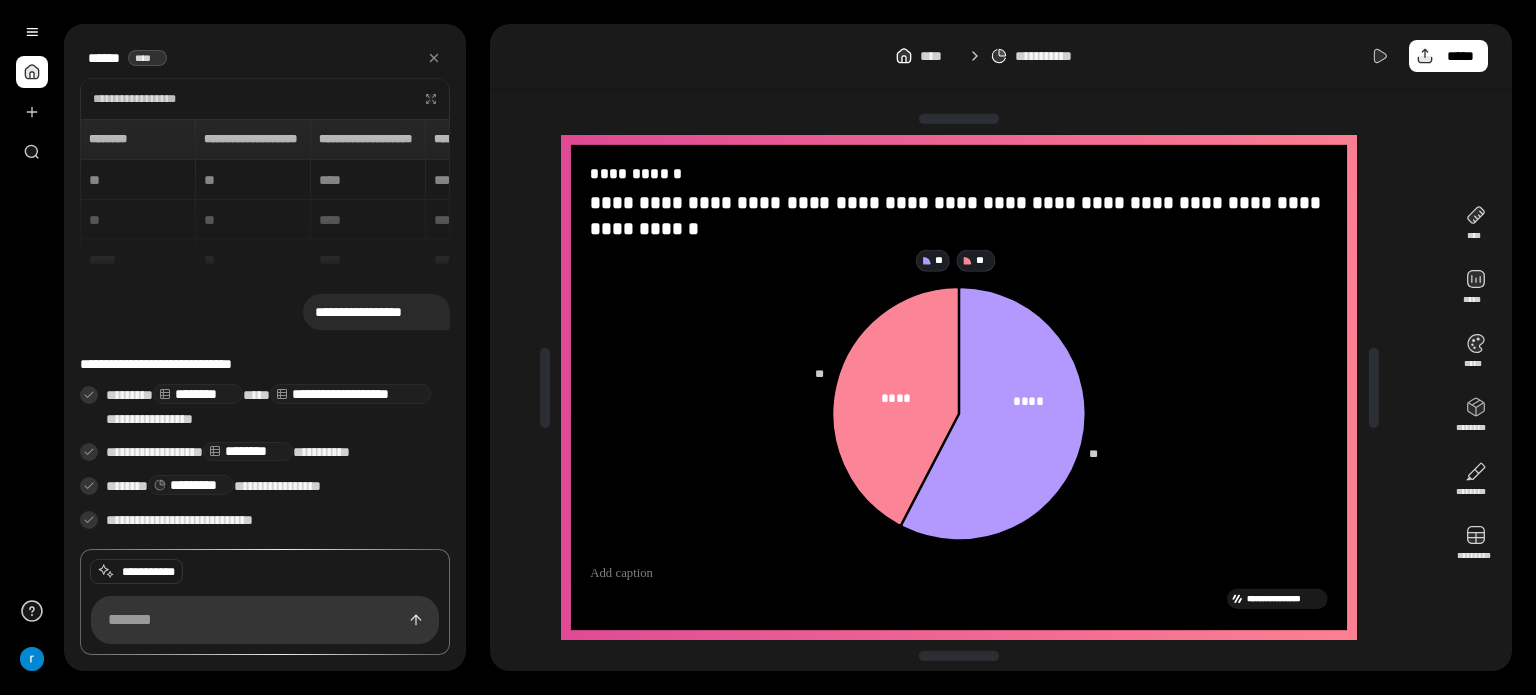 click on "**********" at bounding box center (1001, 56) 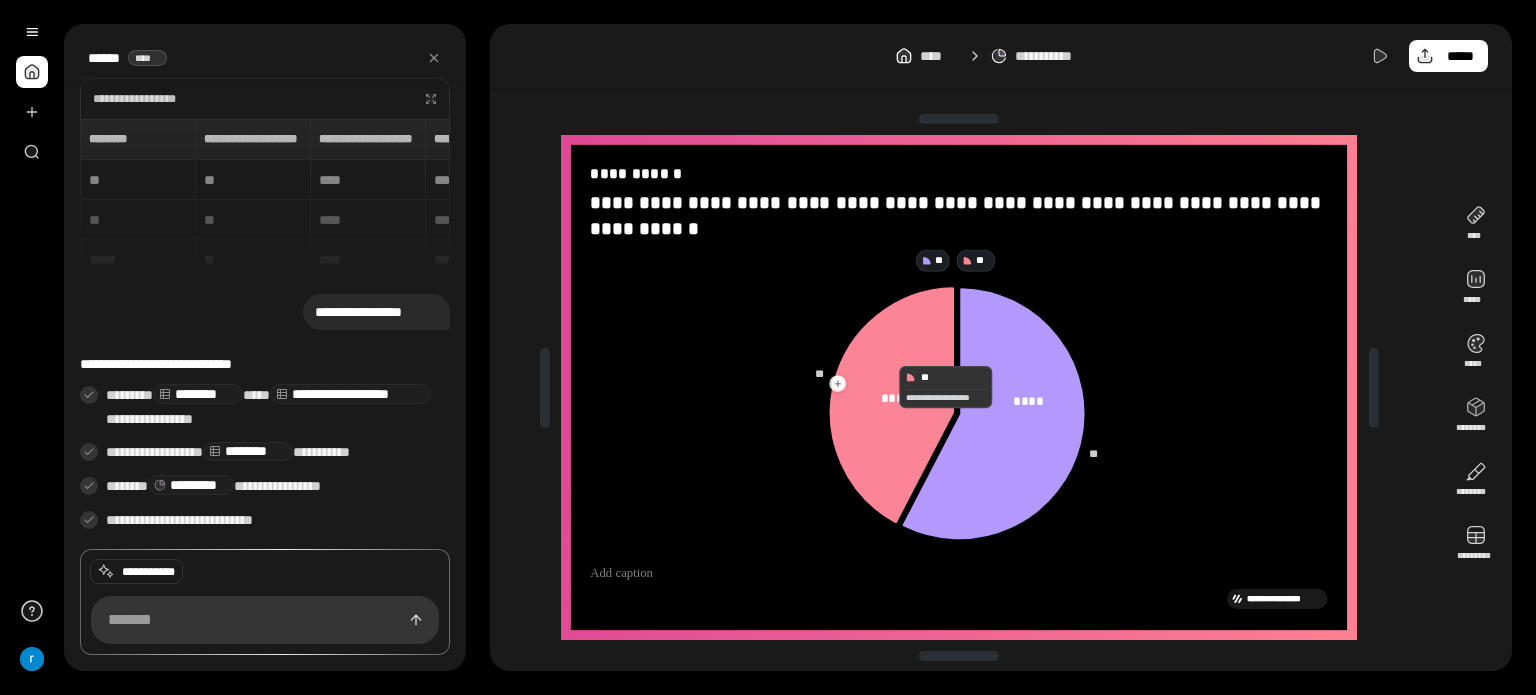 click 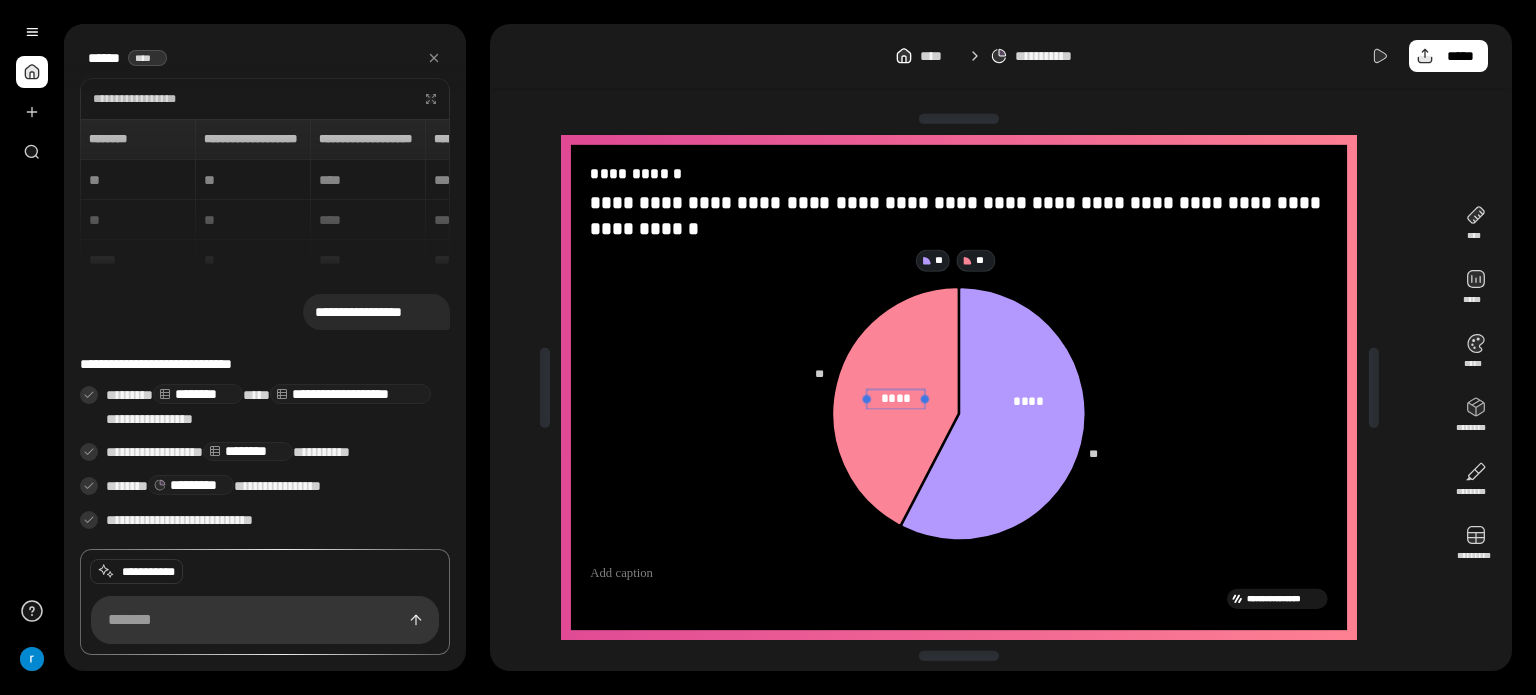 click on "****" at bounding box center [896, 398] 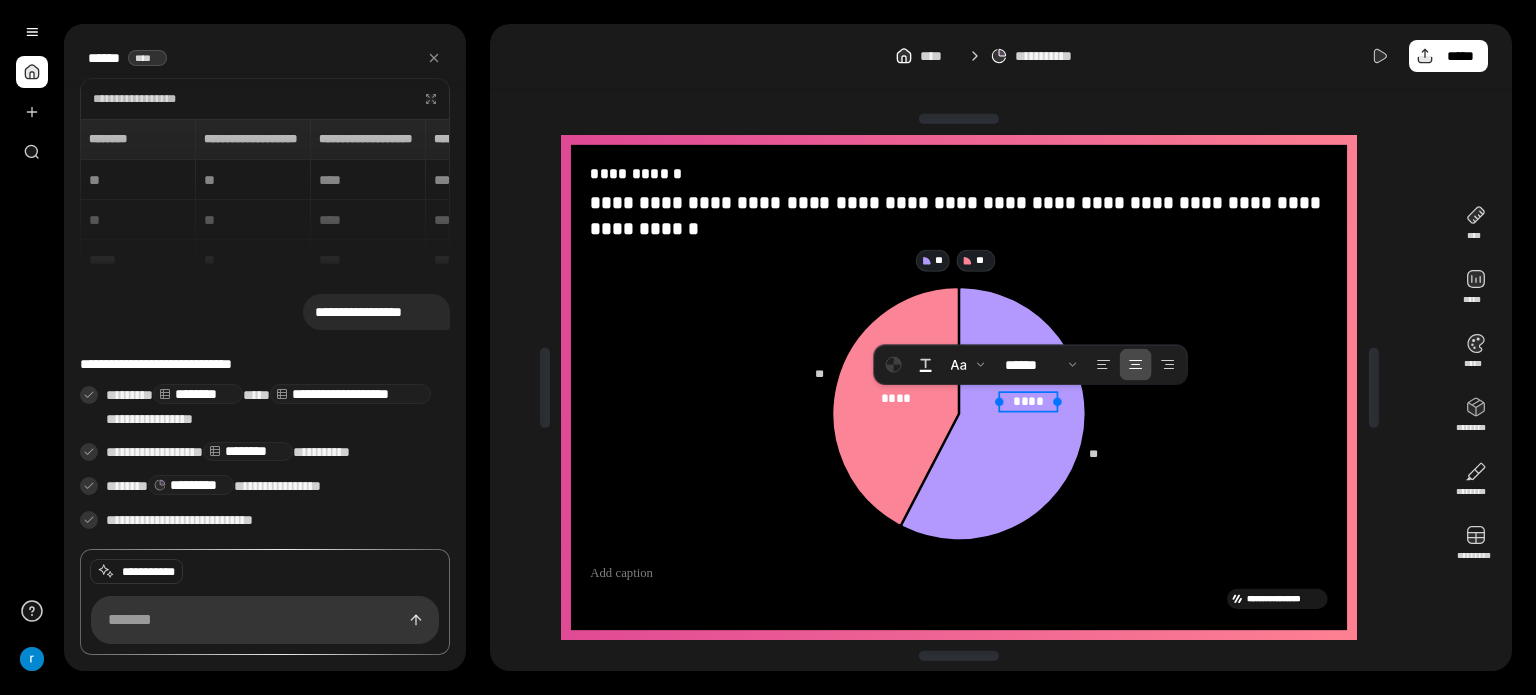 click on "****" at bounding box center (1029, 401) 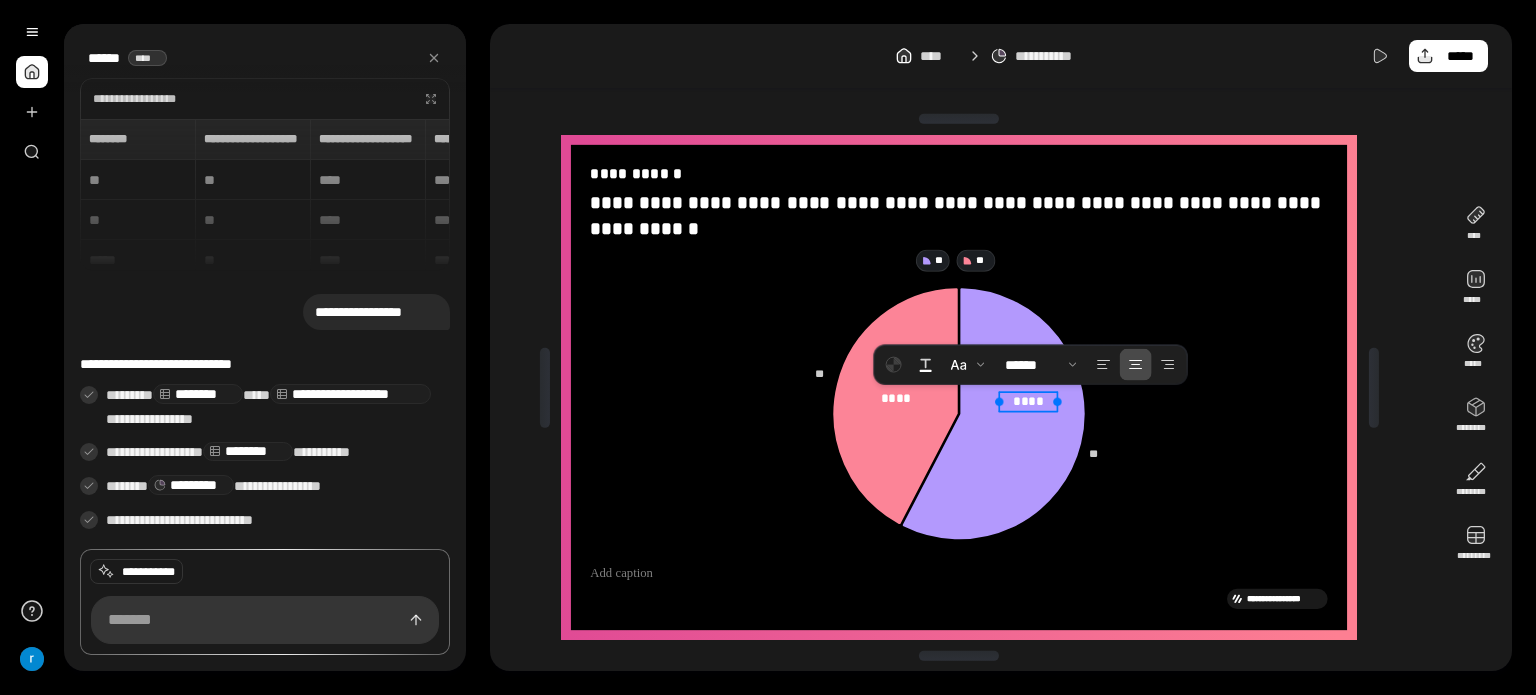click on "****" at bounding box center [1028, 401] 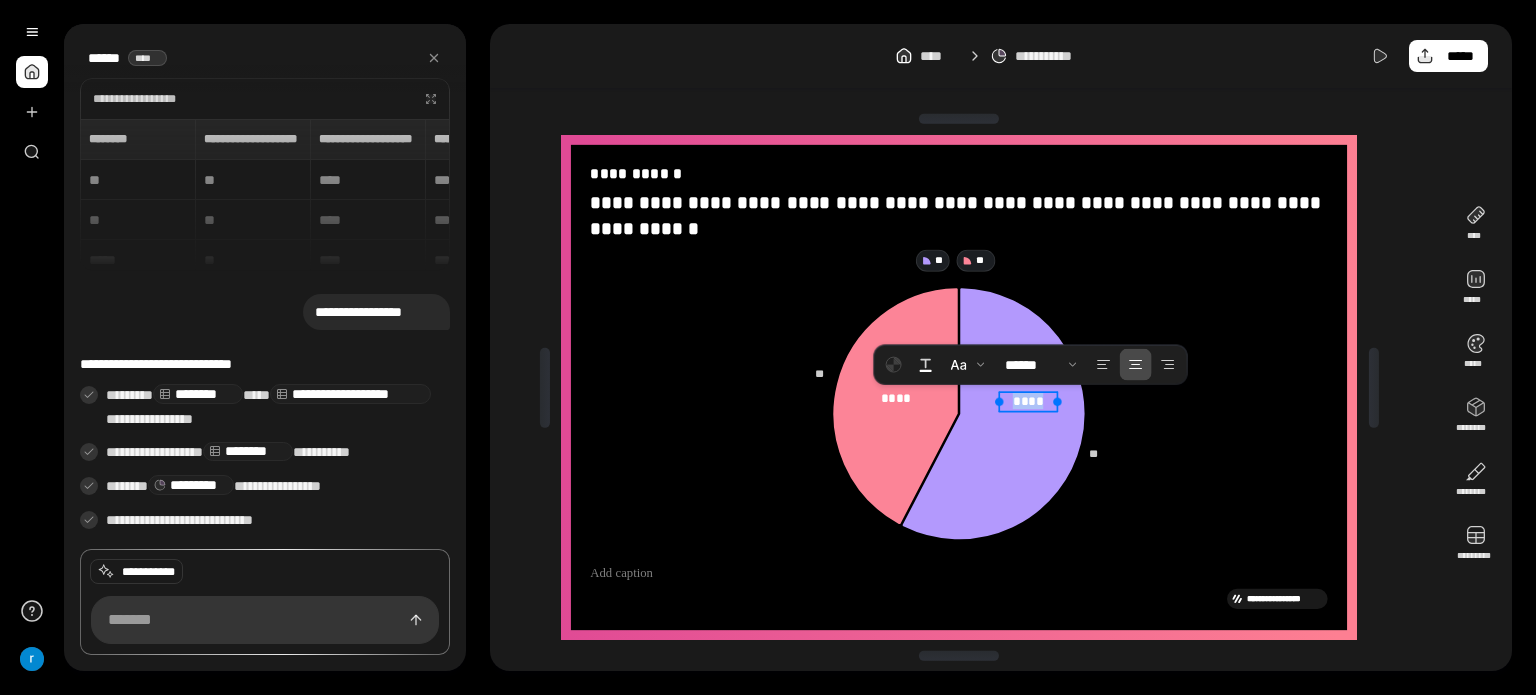 drag, startPoint x: 1014, startPoint y: 403, endPoint x: 1046, endPoint y: 398, distance: 32.38827 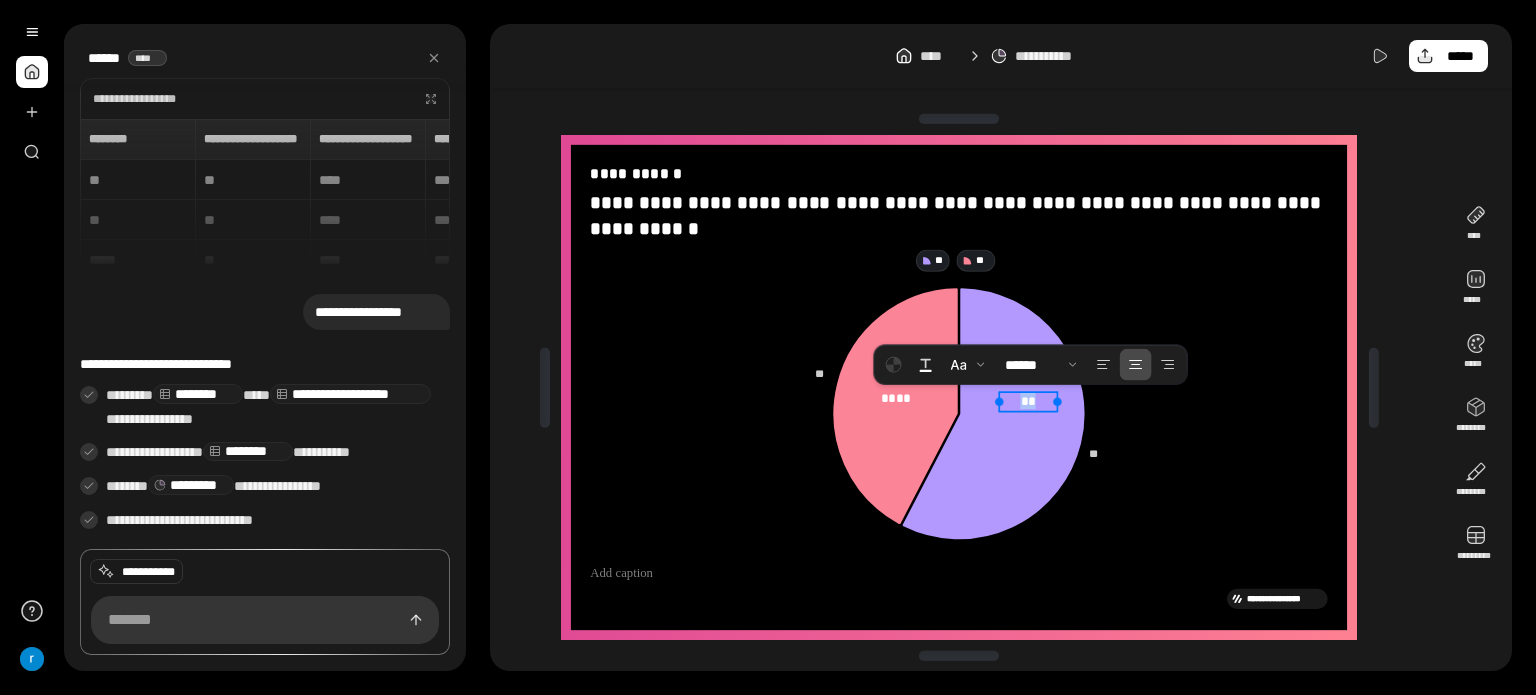click on "**" at bounding box center (1028, 401) 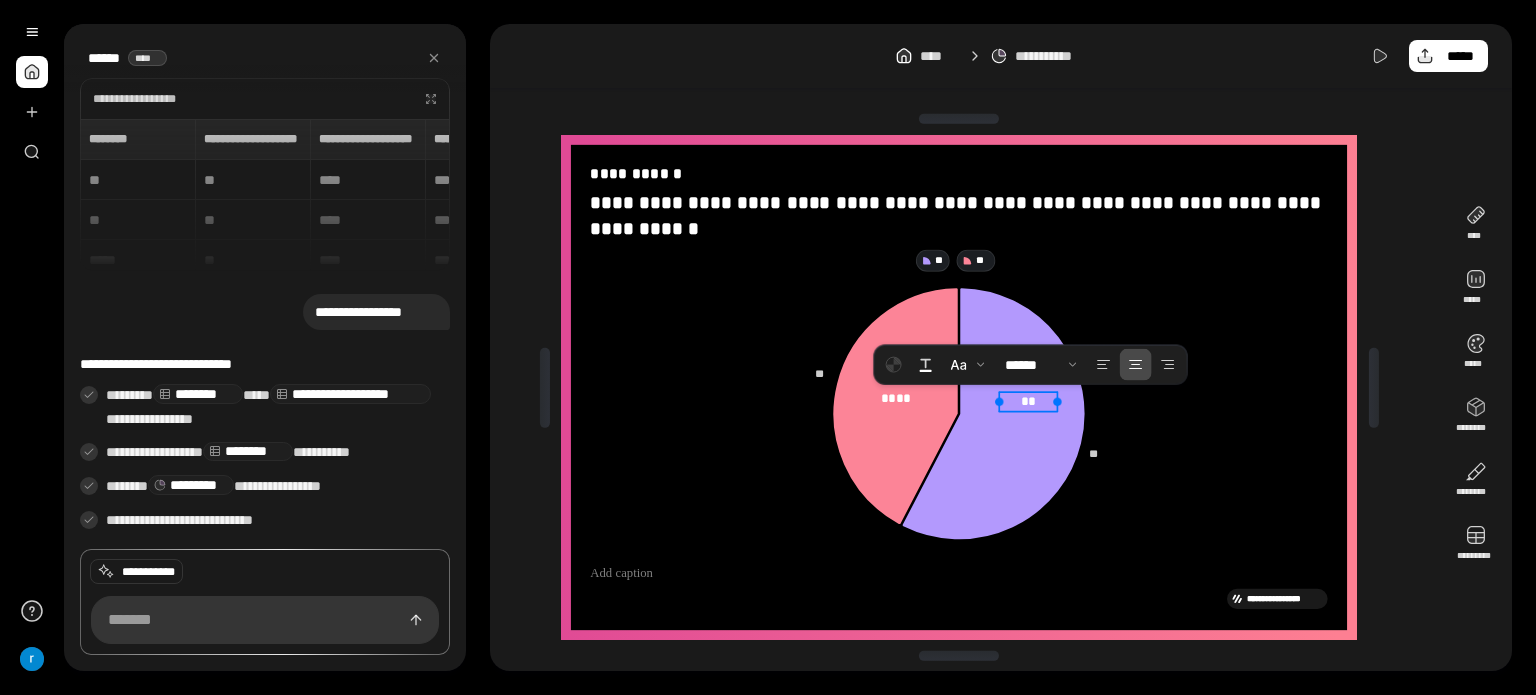 click on "**" at bounding box center (1028, 401) 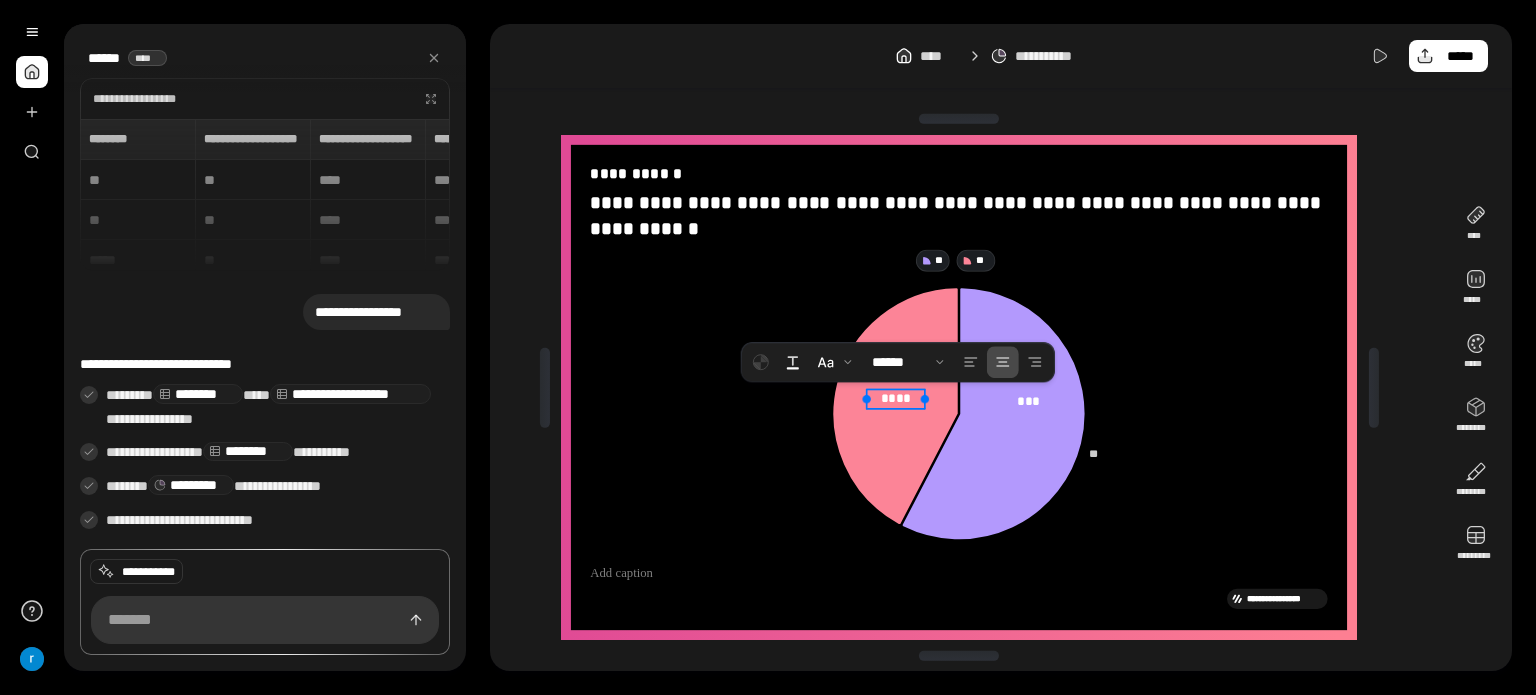 click on "****" at bounding box center (896, 398) 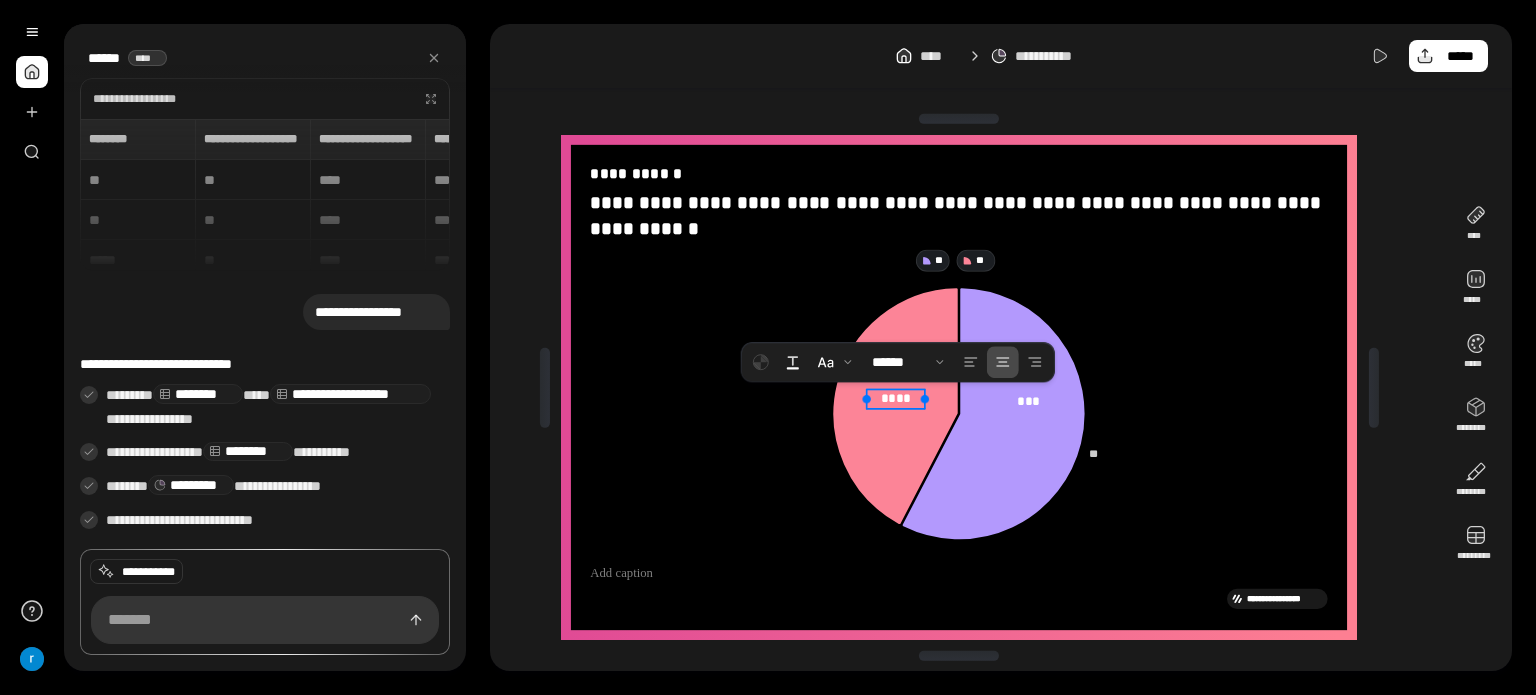 click on "****" at bounding box center [896, 398] 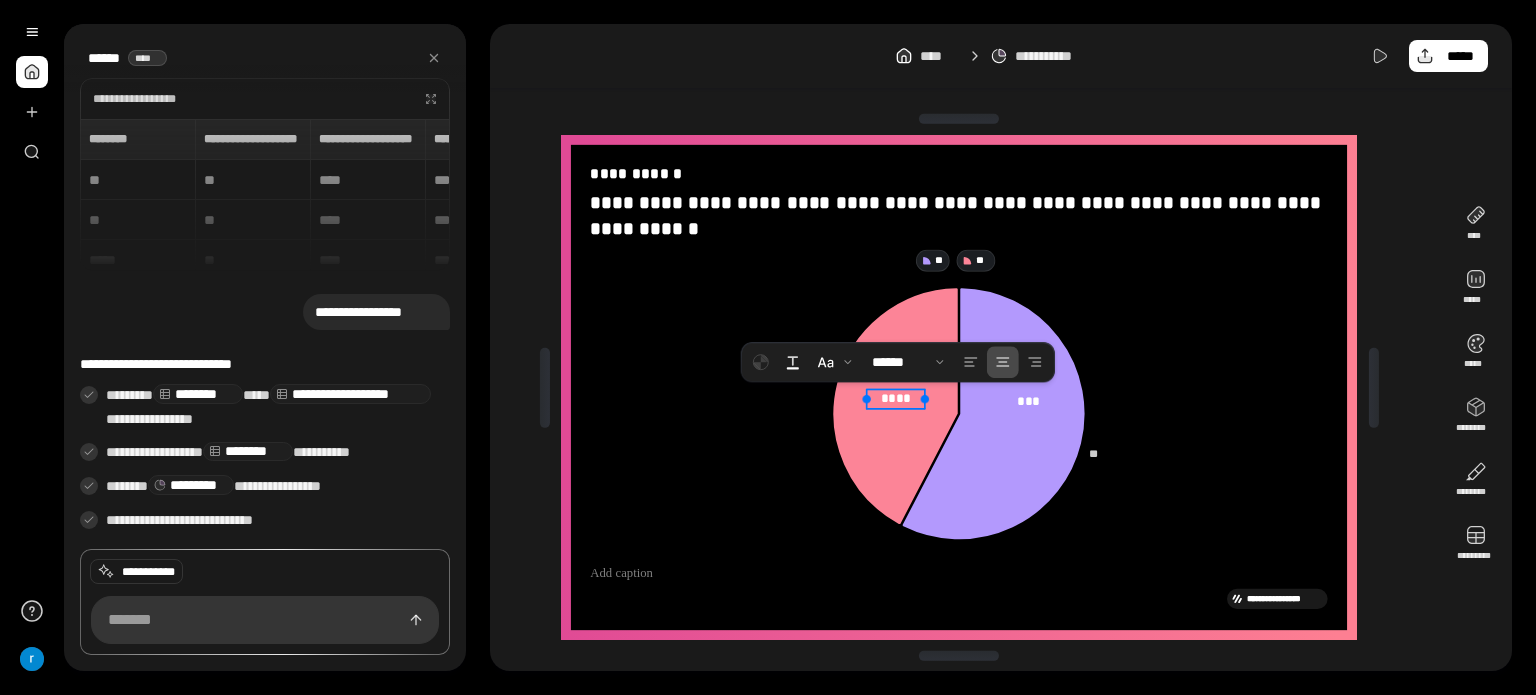 type 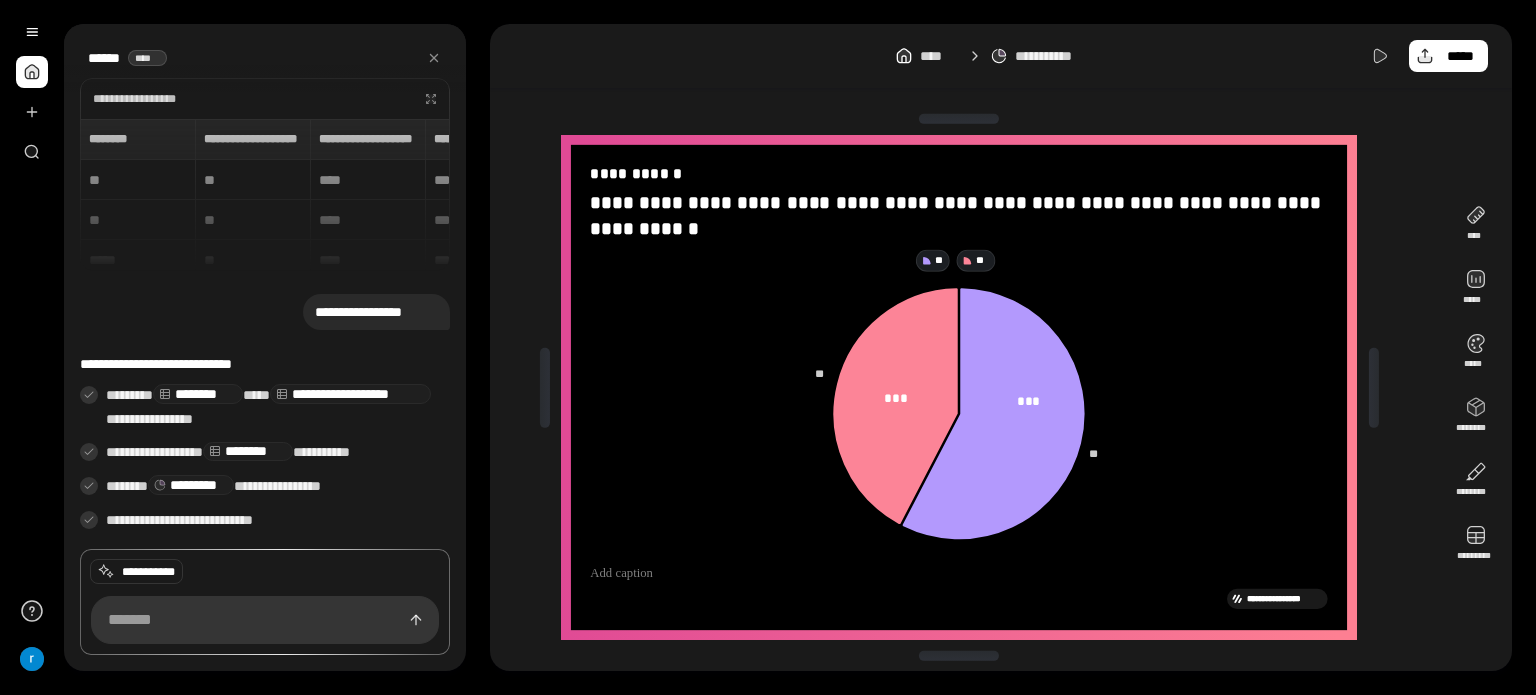 click on "**********" at bounding box center (1001, 56) 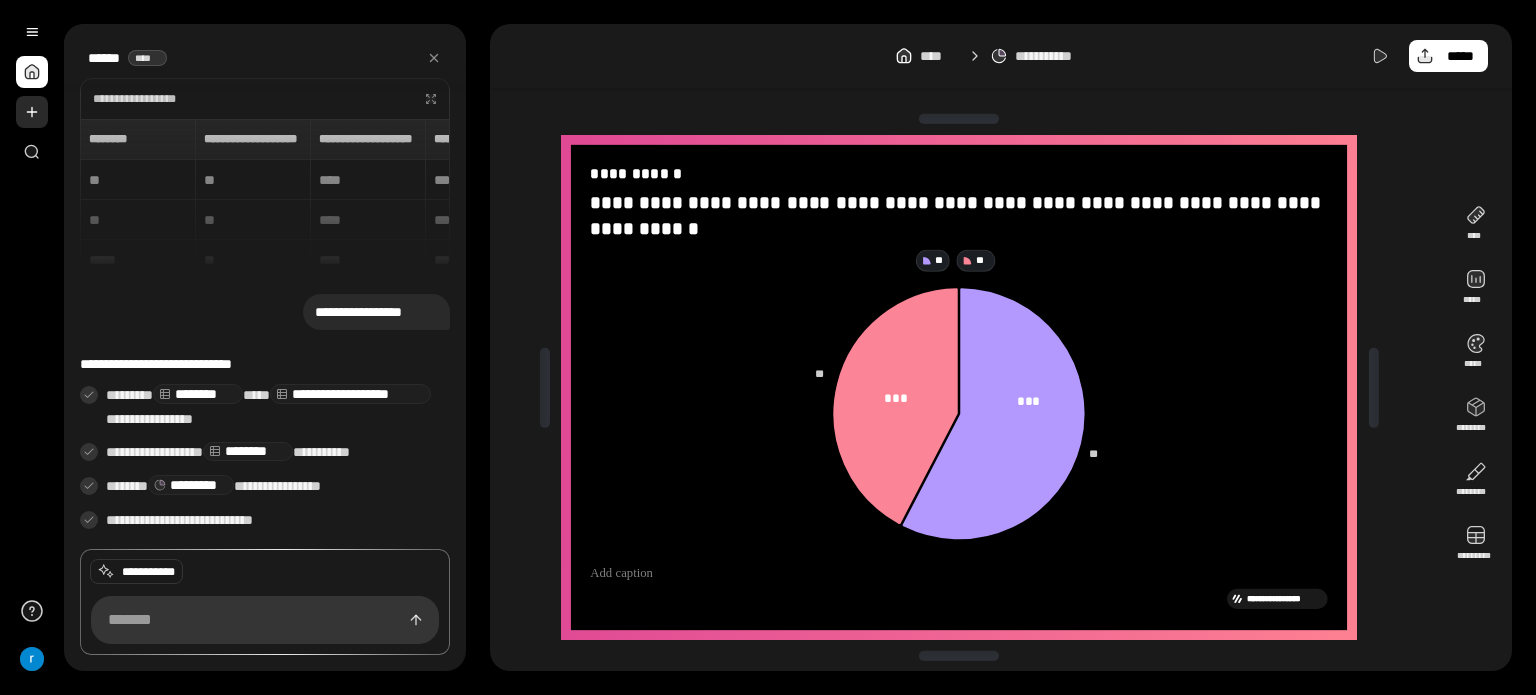 click at bounding box center (32, 112) 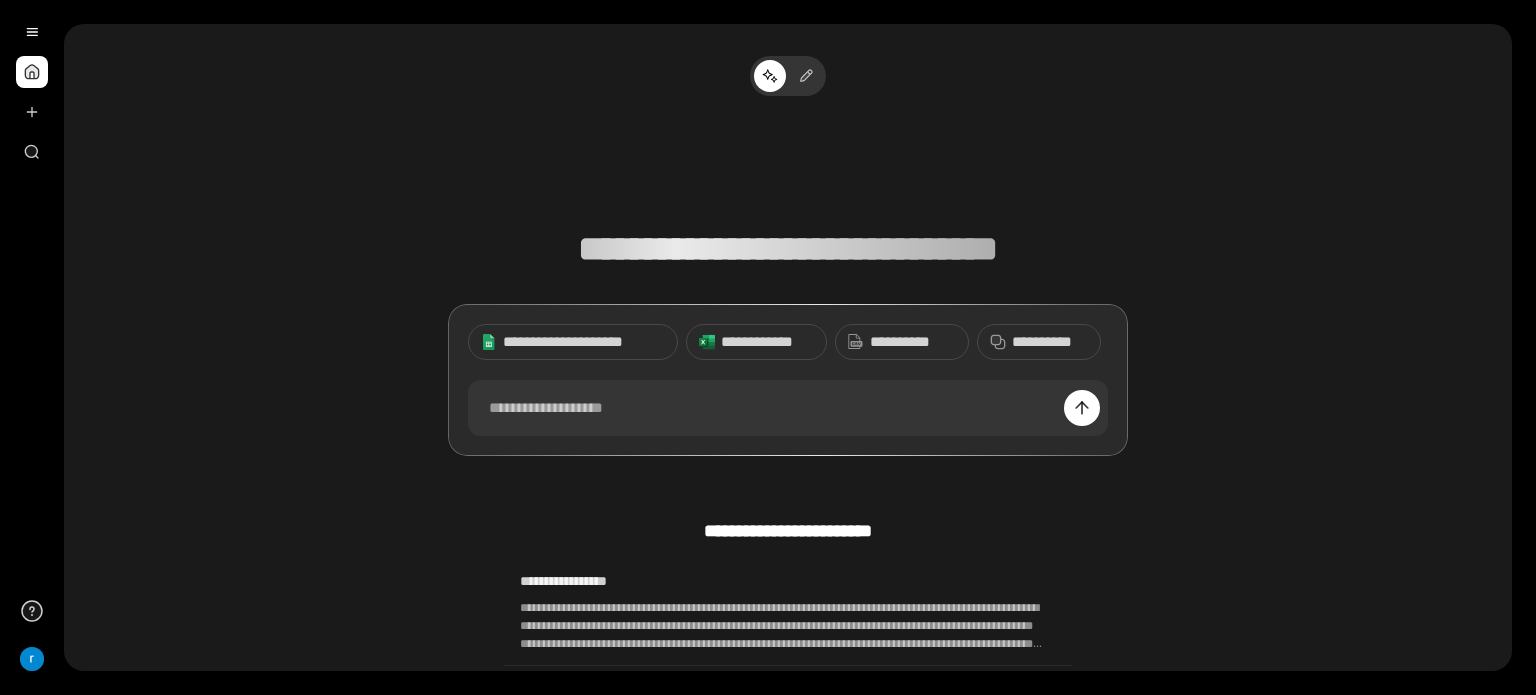 type 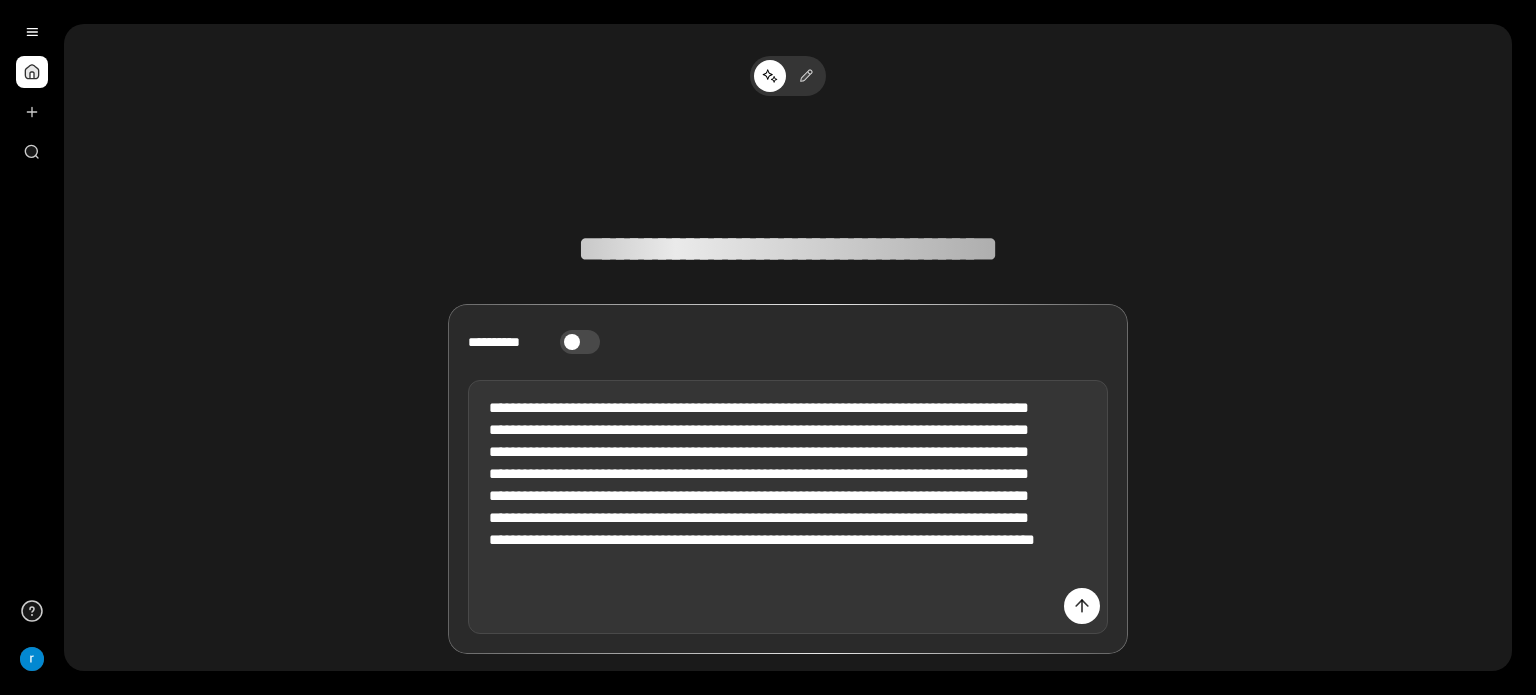 click at bounding box center (772, 562) 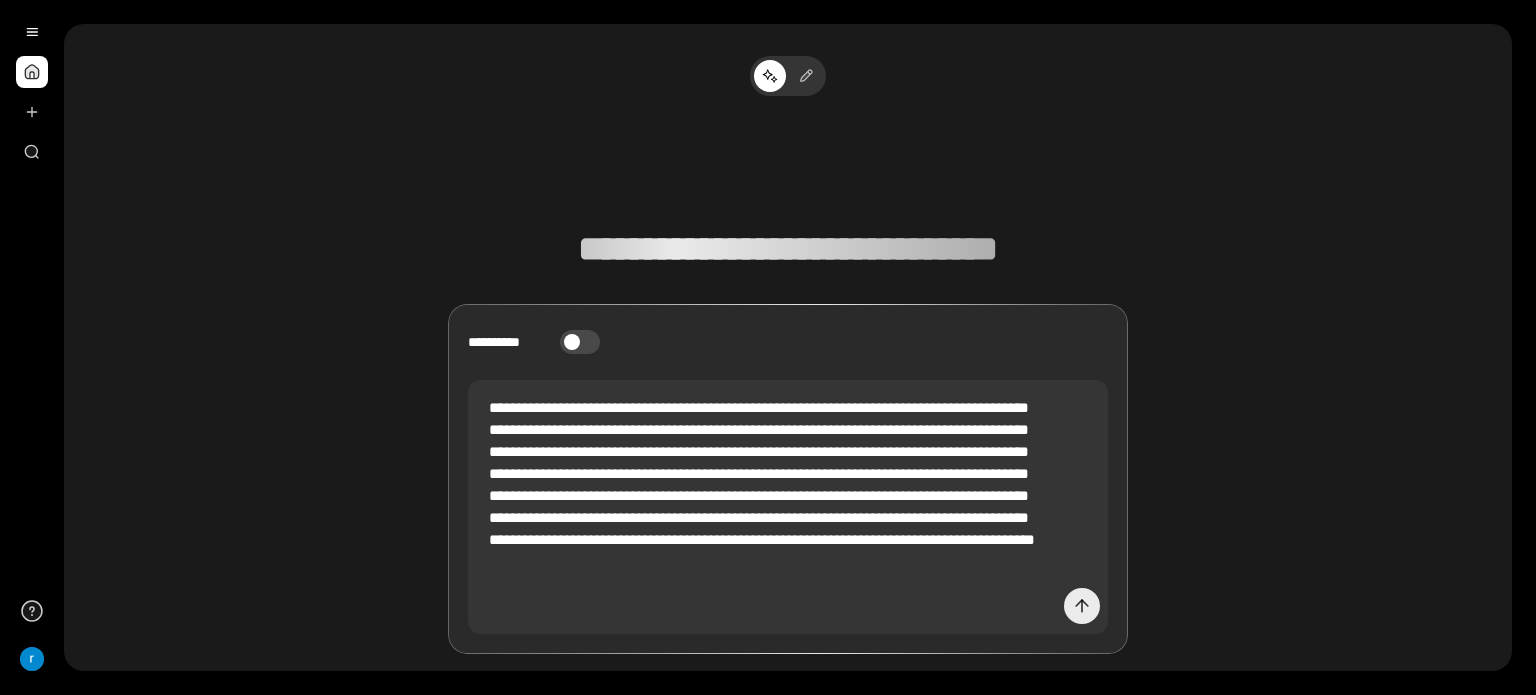 click at bounding box center (1082, 606) 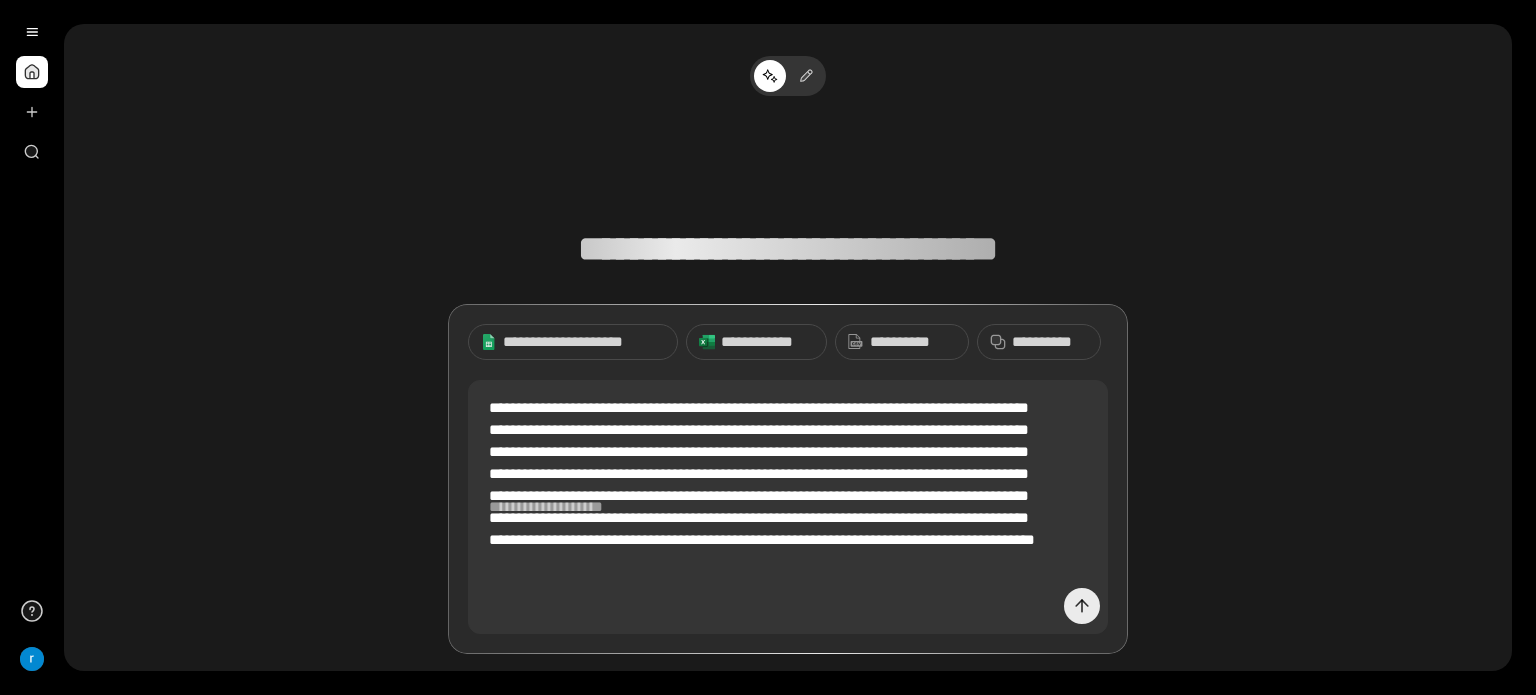 click at bounding box center (1082, 606) 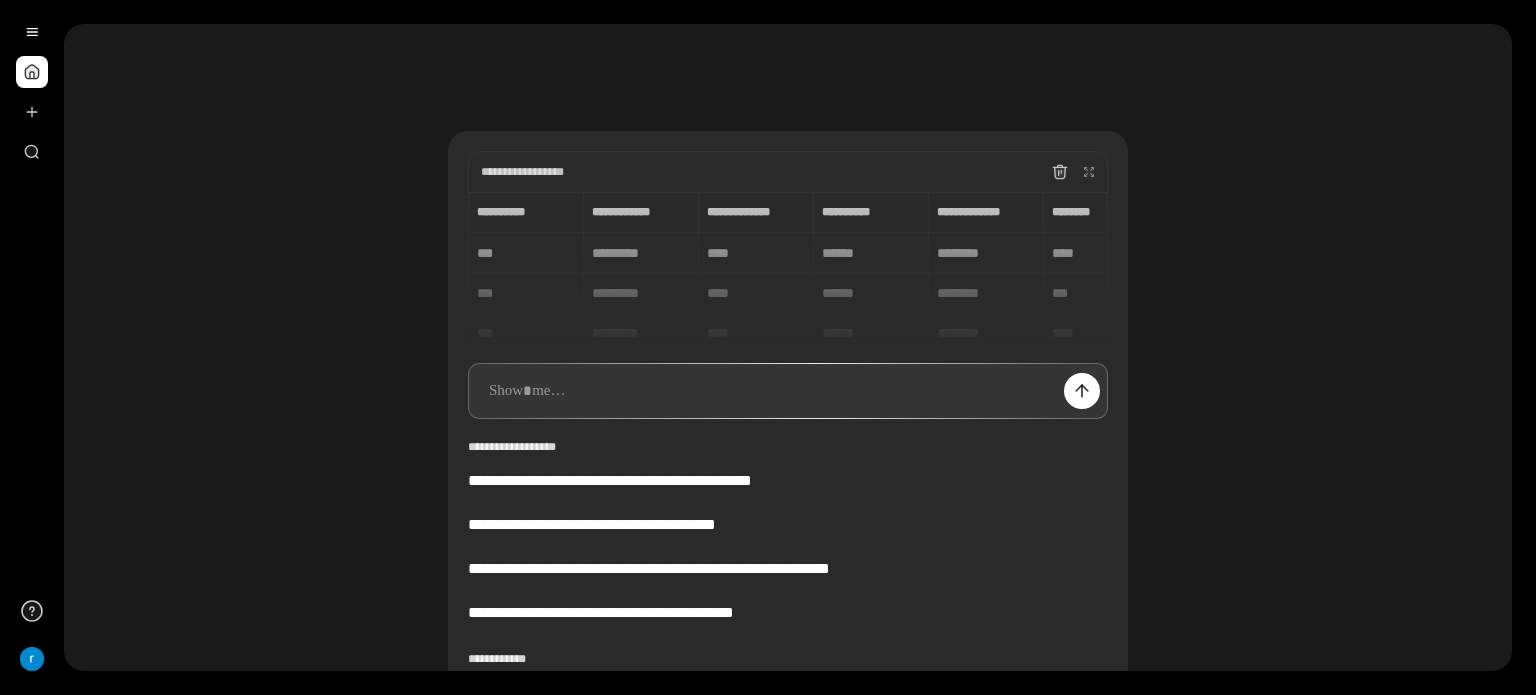 scroll, scrollTop: 0, scrollLeft: 0, axis: both 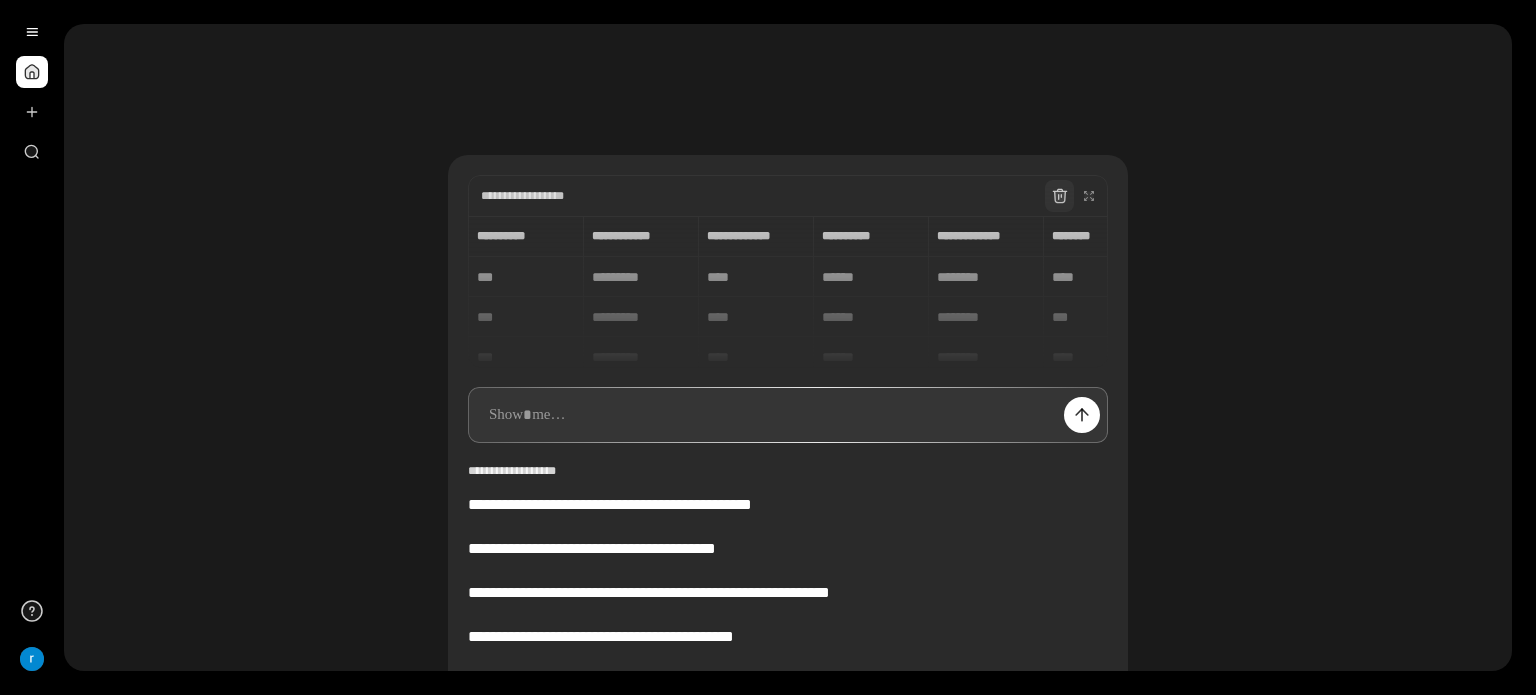 click at bounding box center (1060, 196) 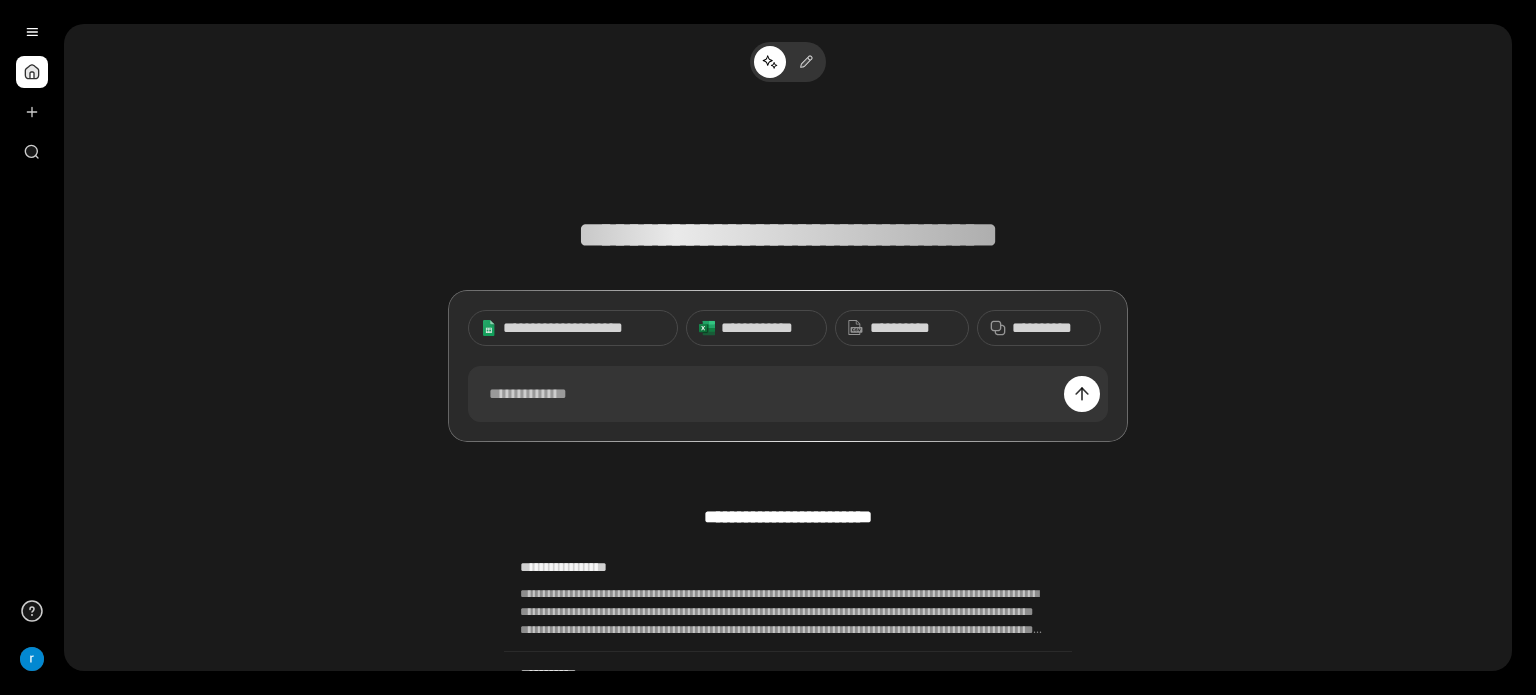 scroll, scrollTop: 0, scrollLeft: 0, axis: both 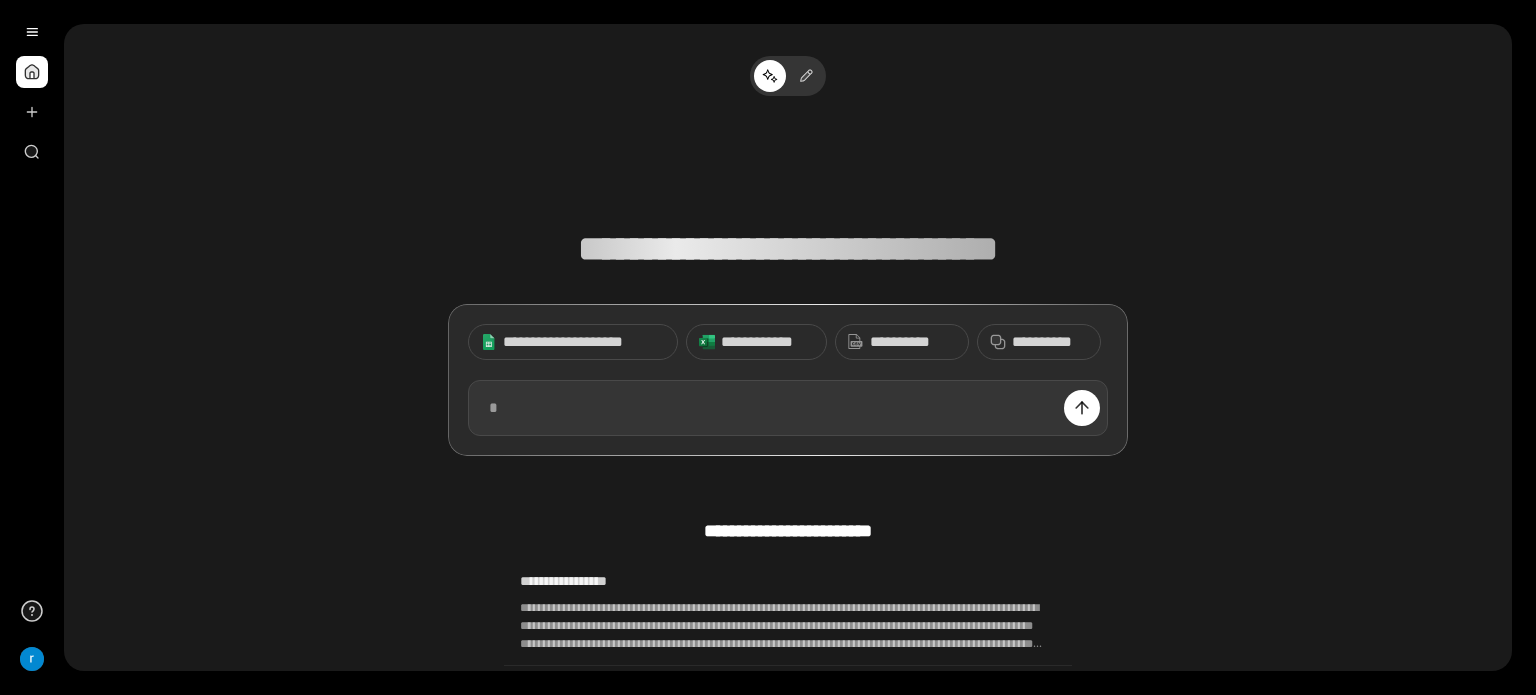 paste 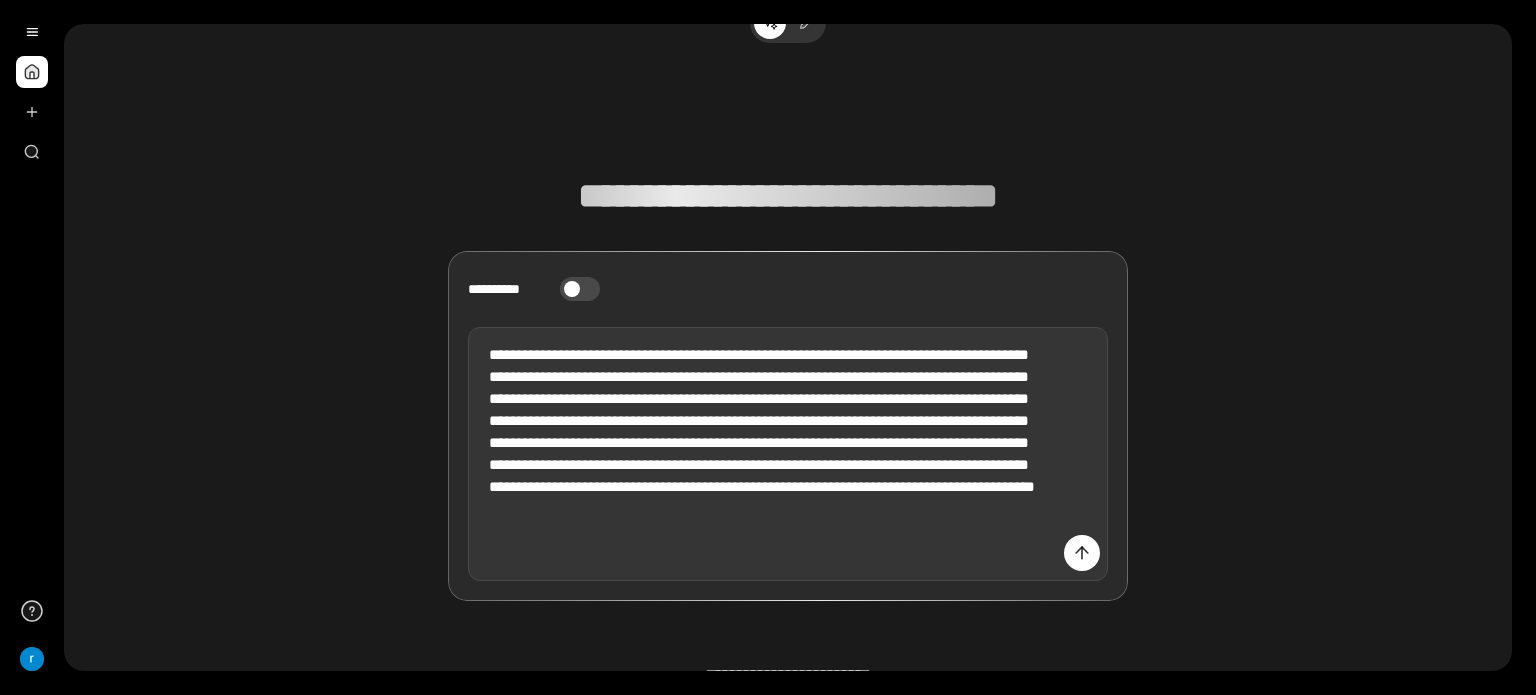 scroll, scrollTop: 100, scrollLeft: 0, axis: vertical 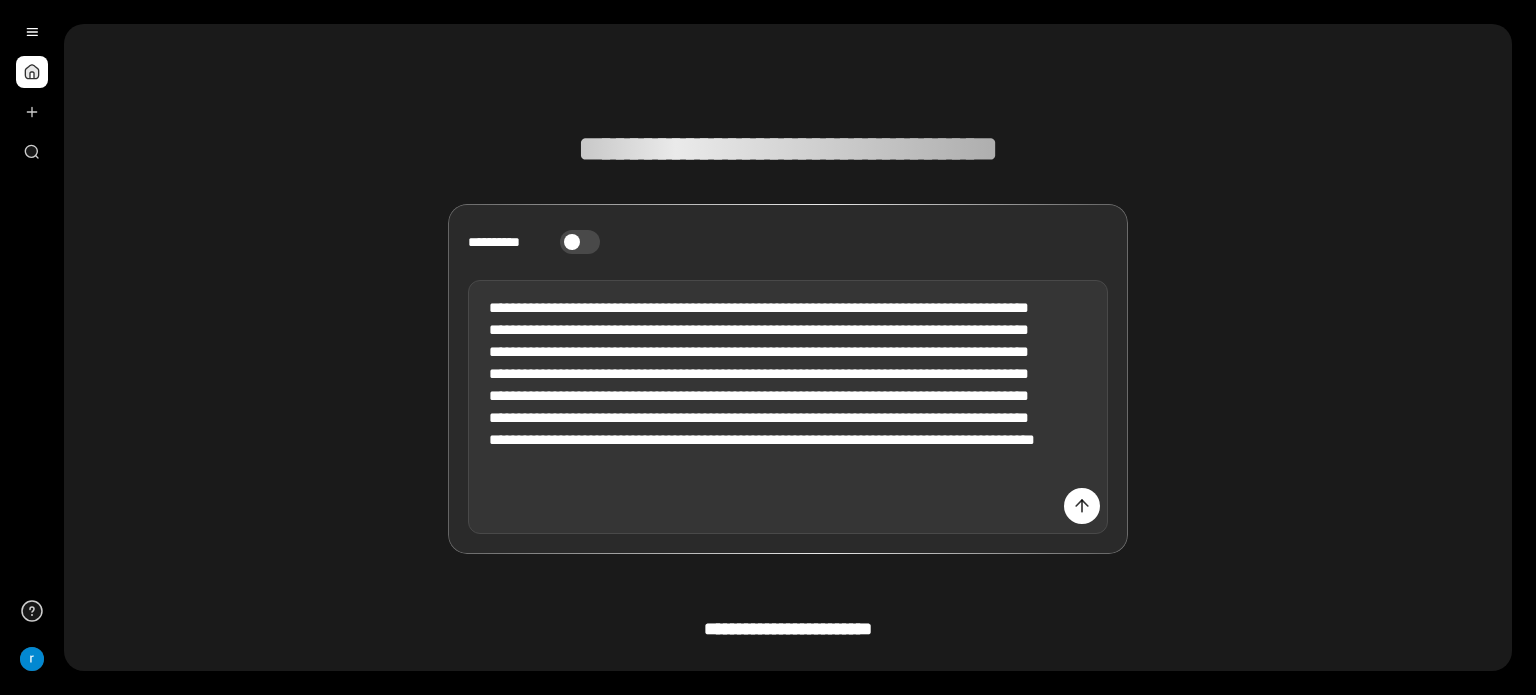 click on "**********" at bounding box center (788, 407) 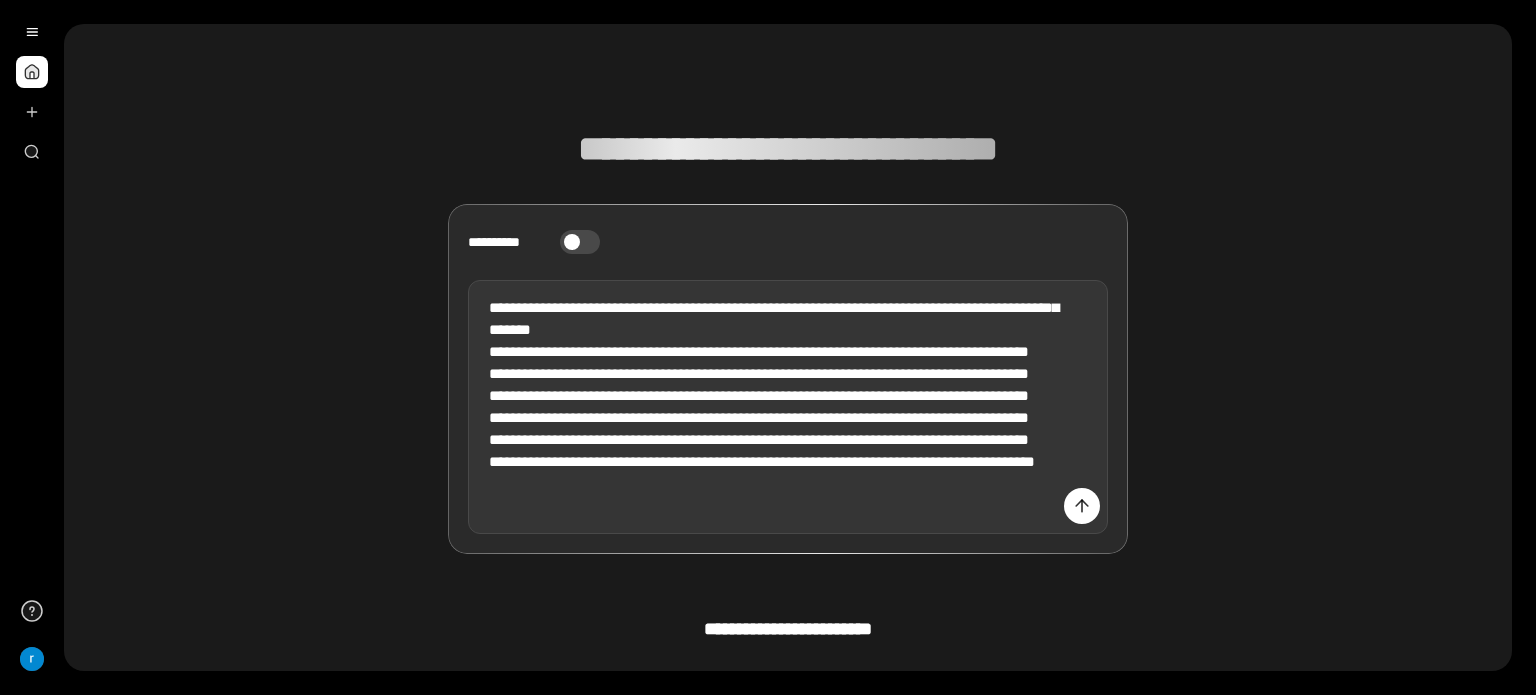 click on "**********" at bounding box center (788, 407) 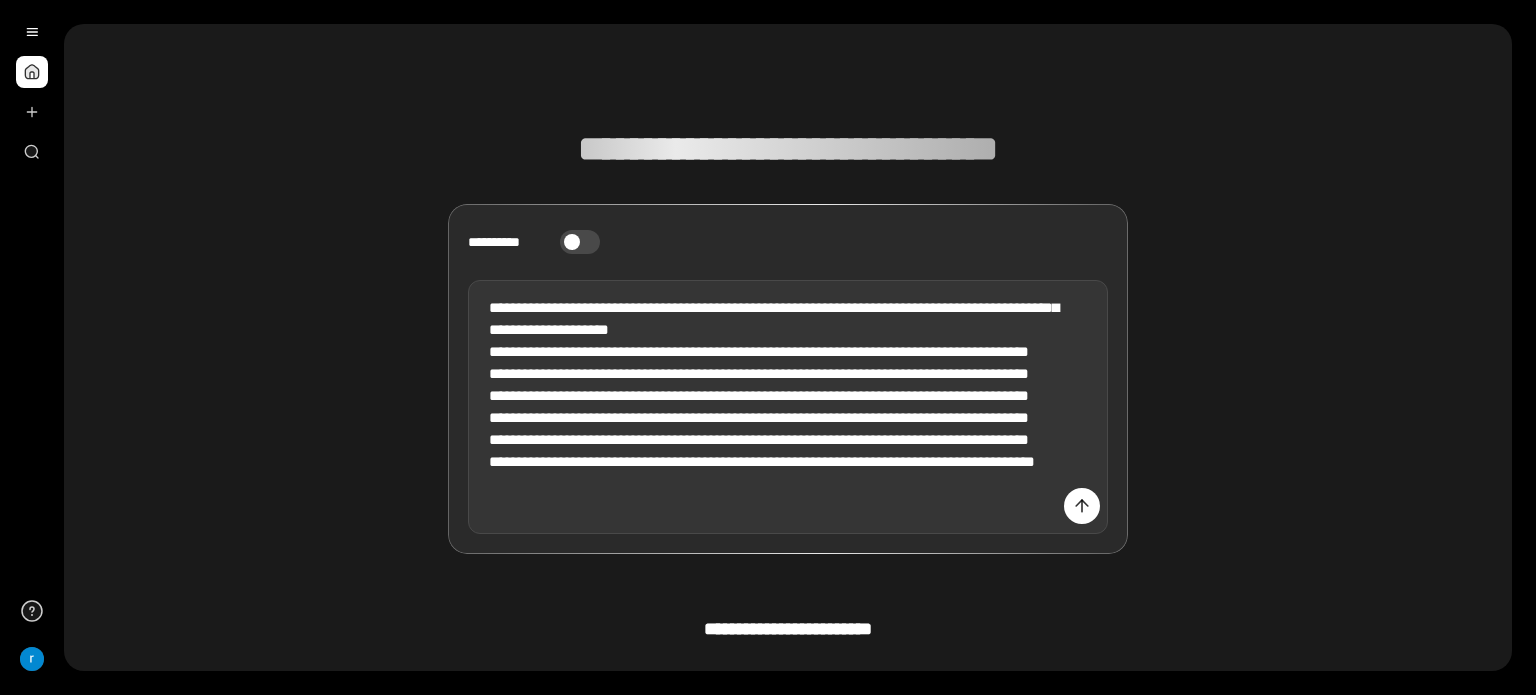 click on "**********" at bounding box center (788, 407) 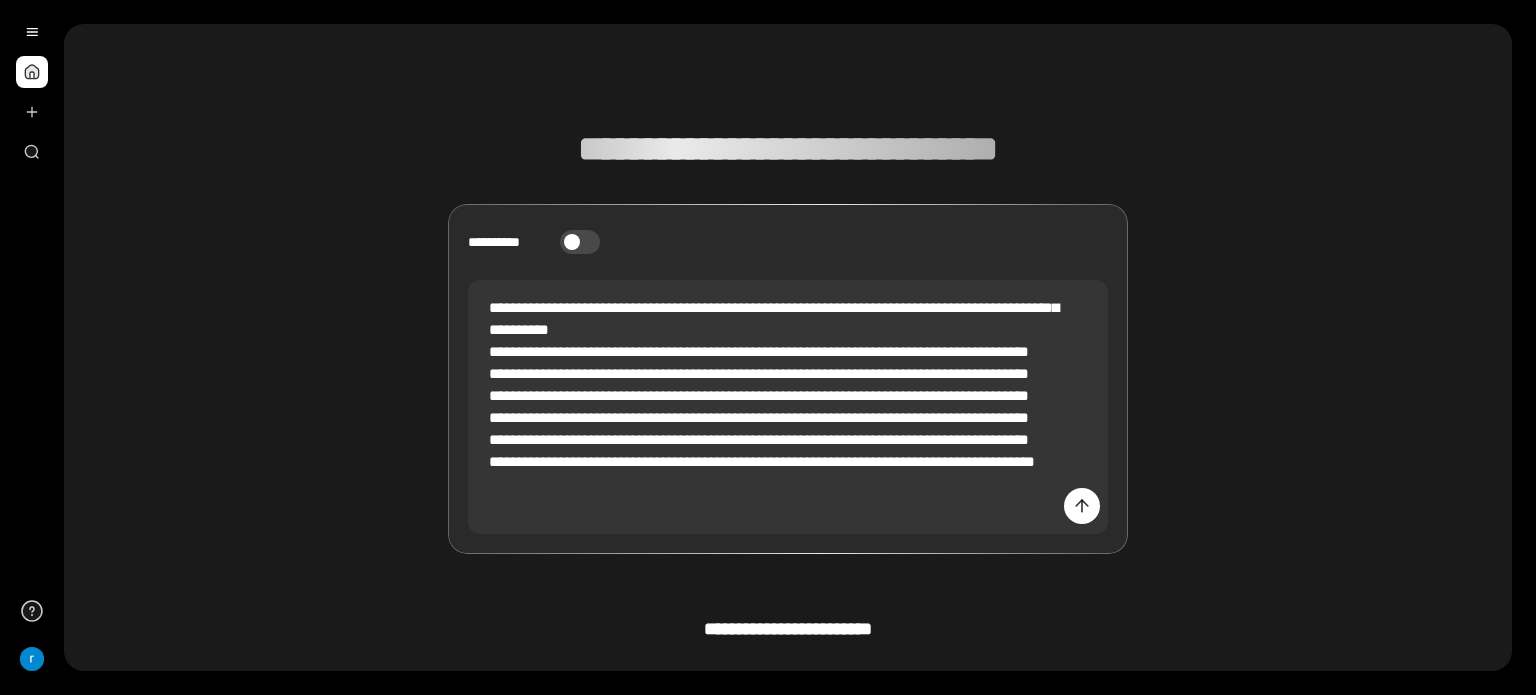 click on "**********" at bounding box center (788, 379) 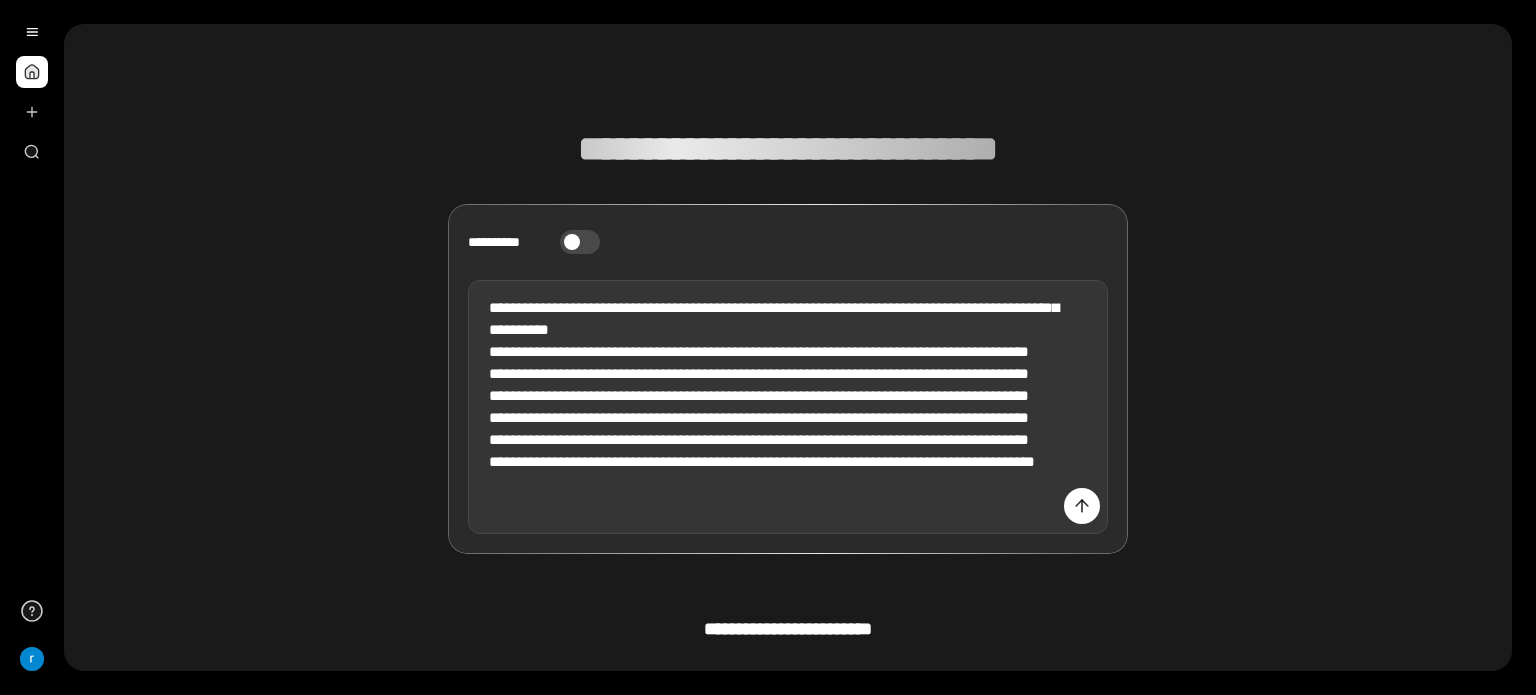 scroll, scrollTop: 15, scrollLeft: 0, axis: vertical 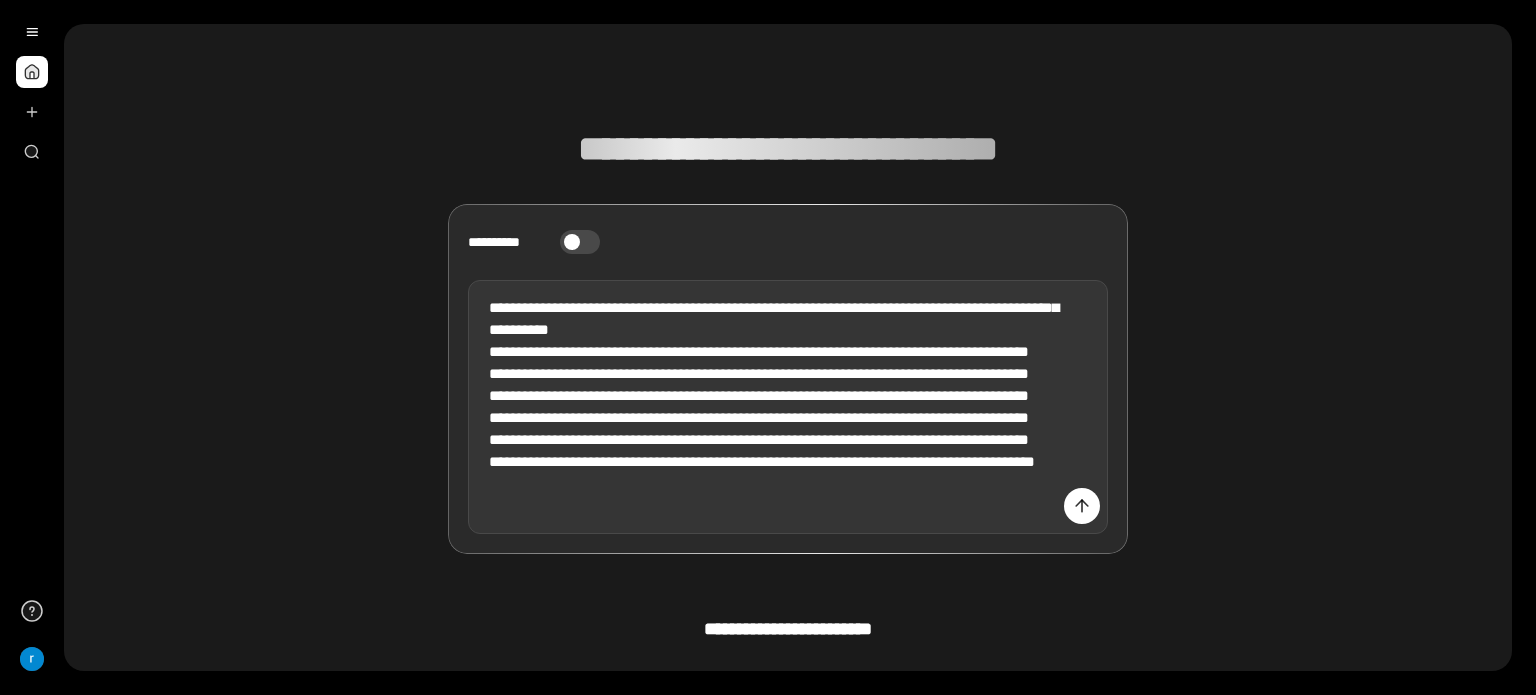 click on "**********" at bounding box center (788, 407) 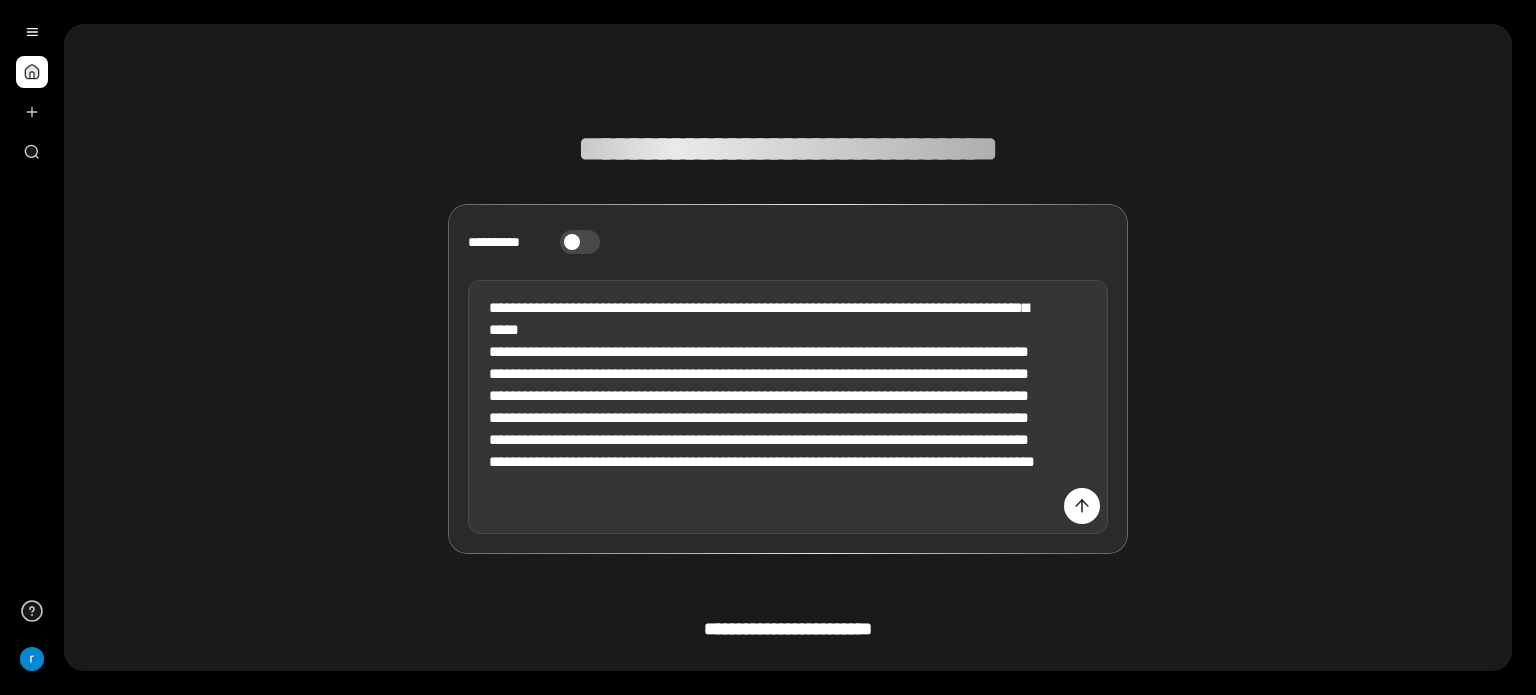 click on "**********" at bounding box center [788, 407] 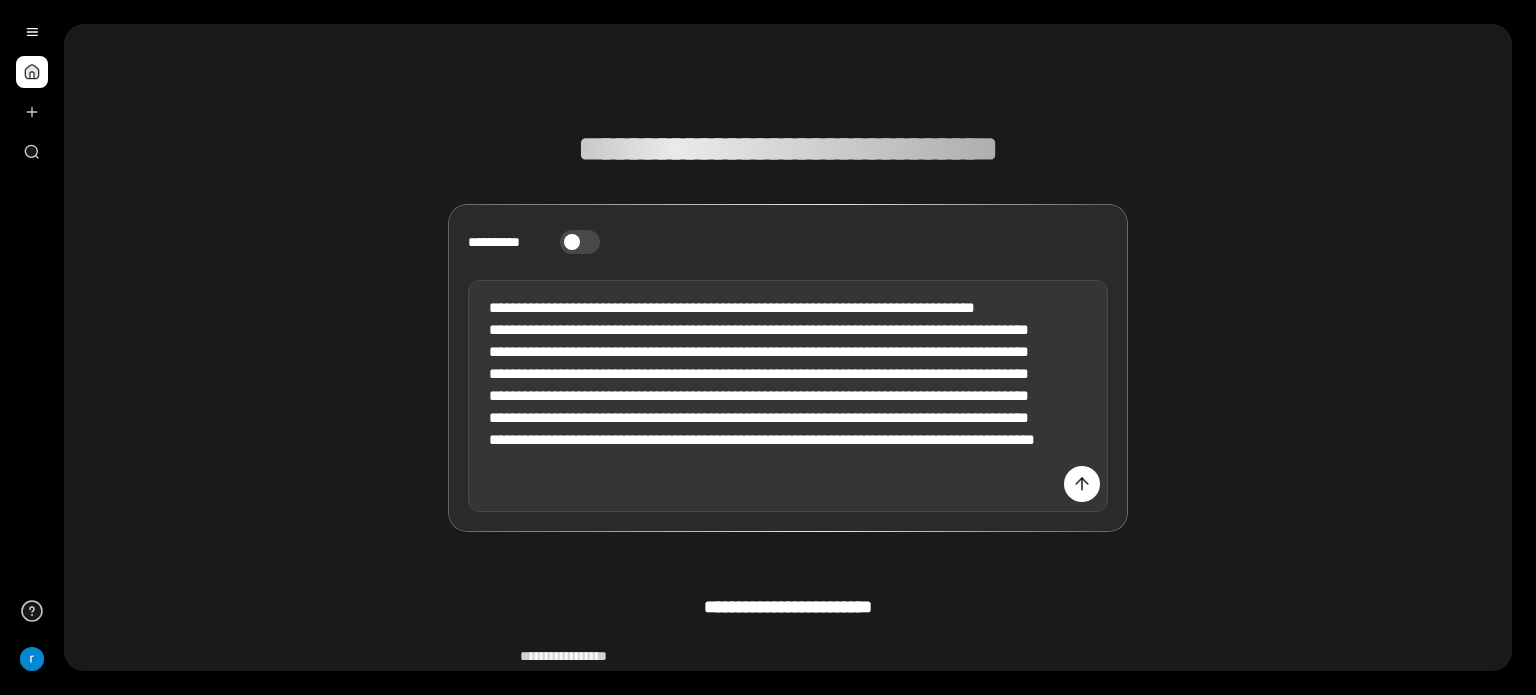 click on "**********" at bounding box center (788, 396) 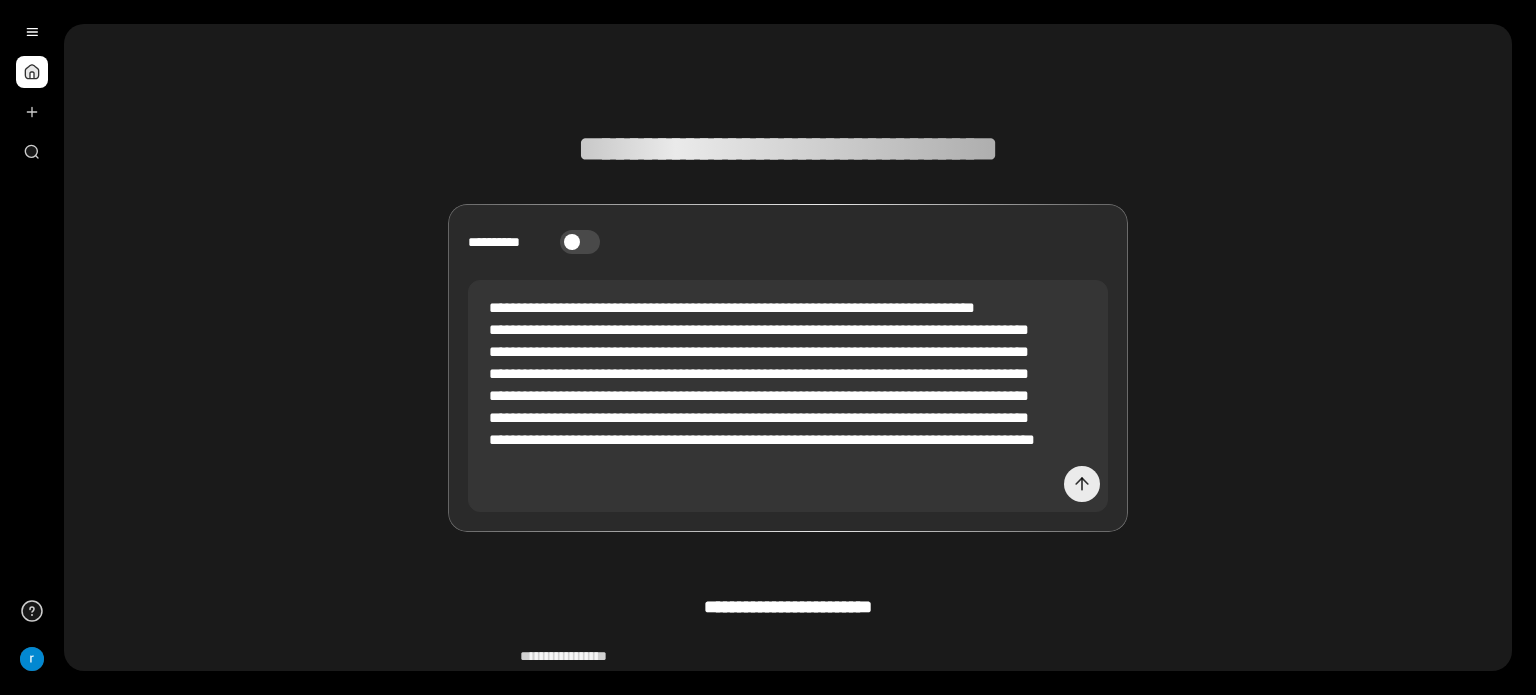 click at bounding box center [1082, 484] 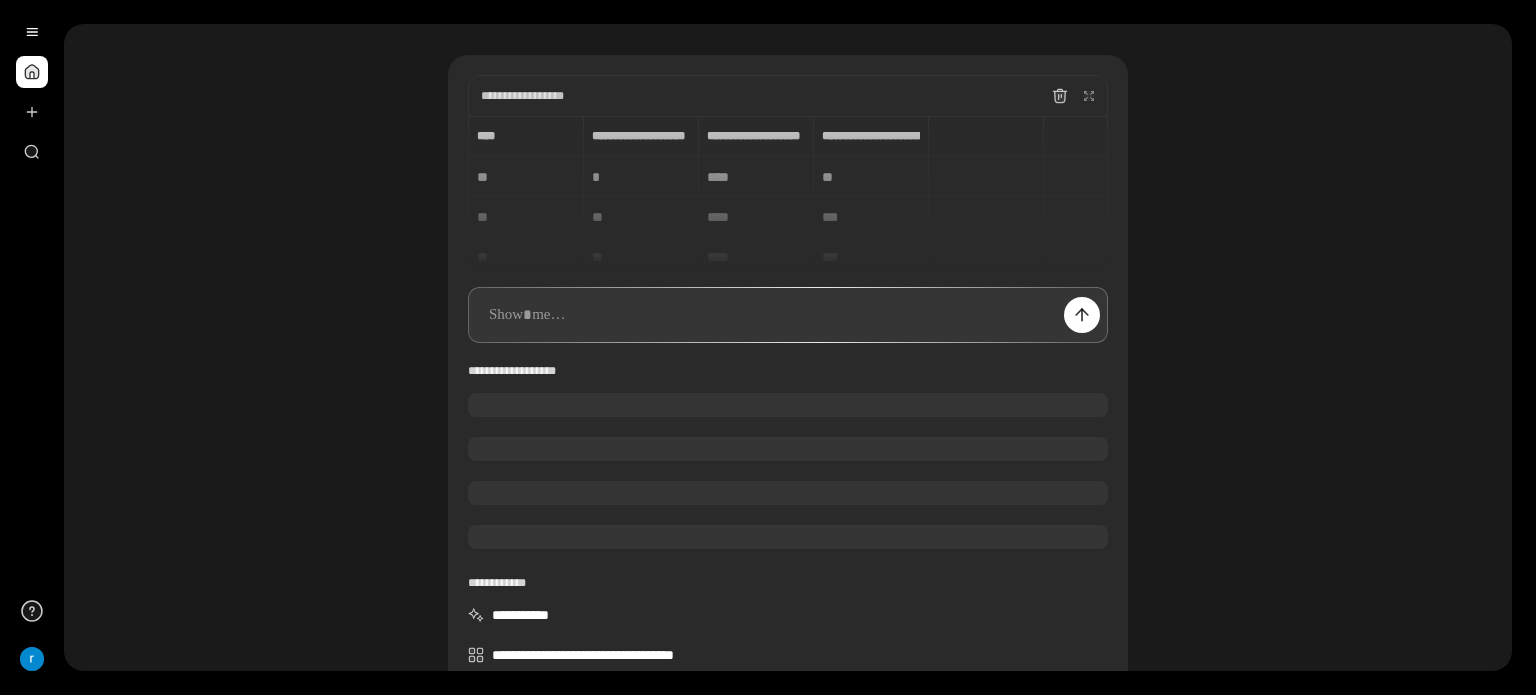 scroll, scrollTop: 28, scrollLeft: 0, axis: vertical 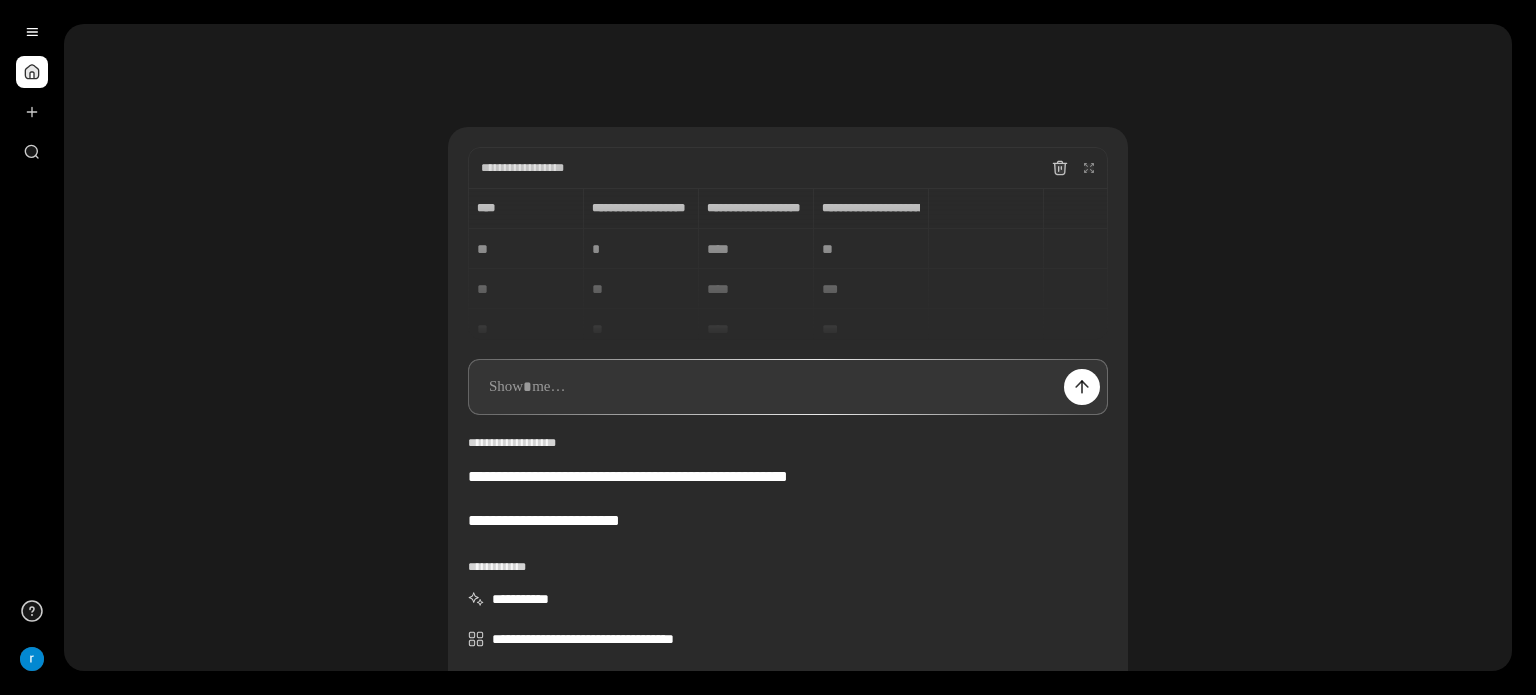 paste 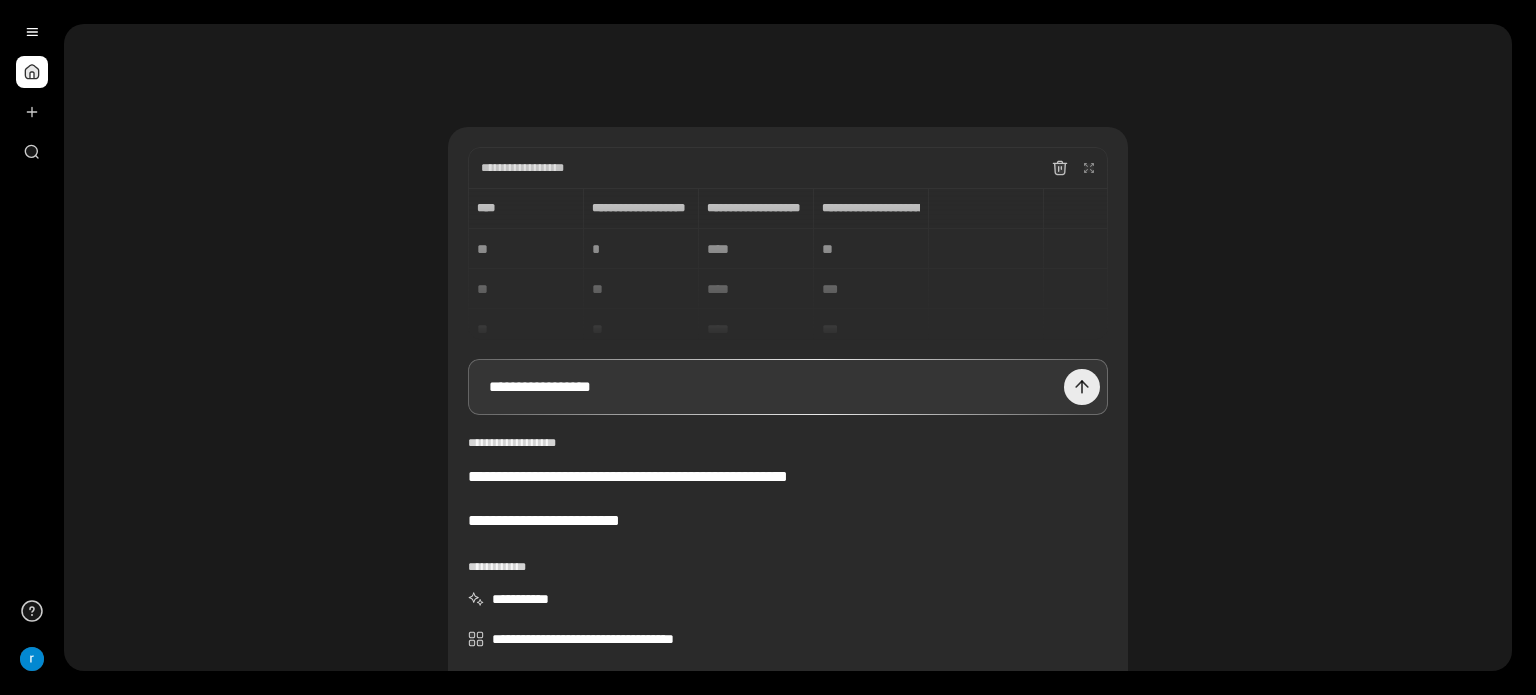 click at bounding box center [1082, 387] 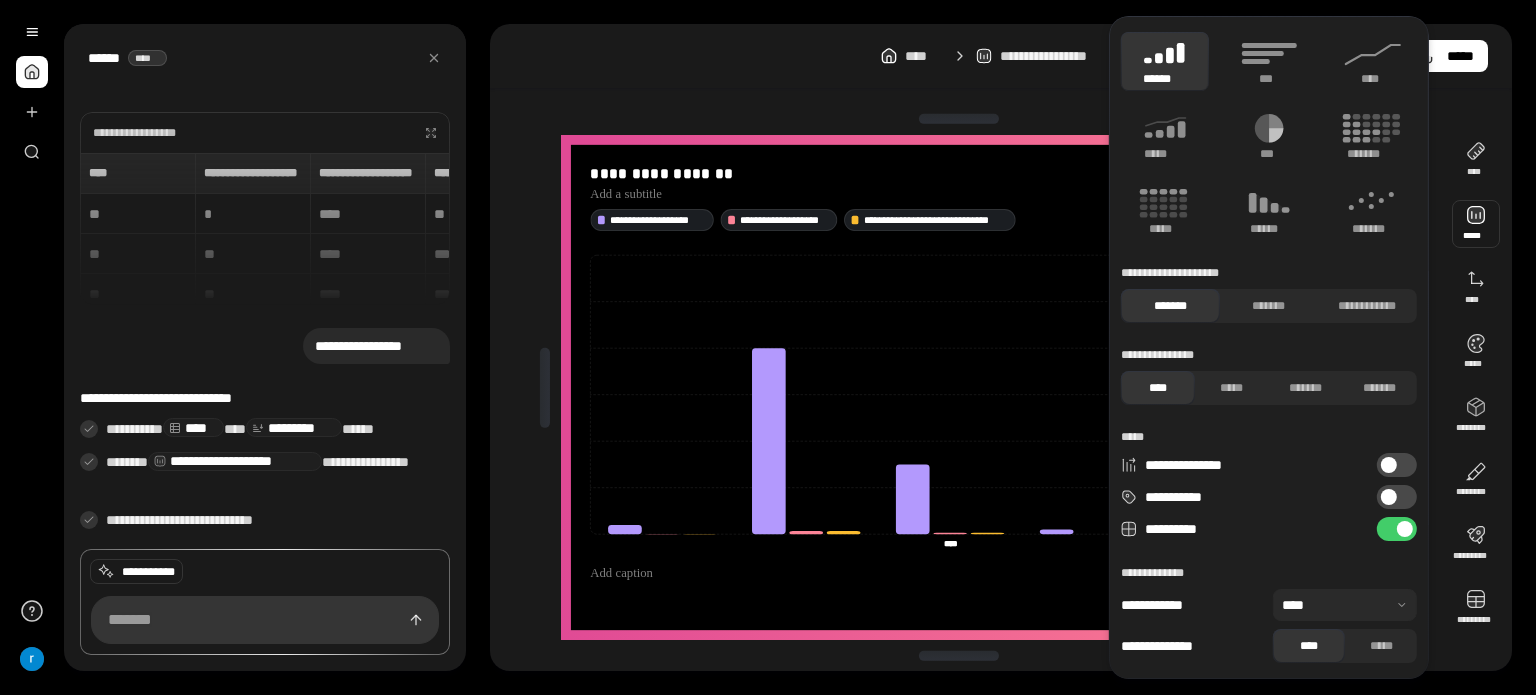 click at bounding box center [1476, 224] 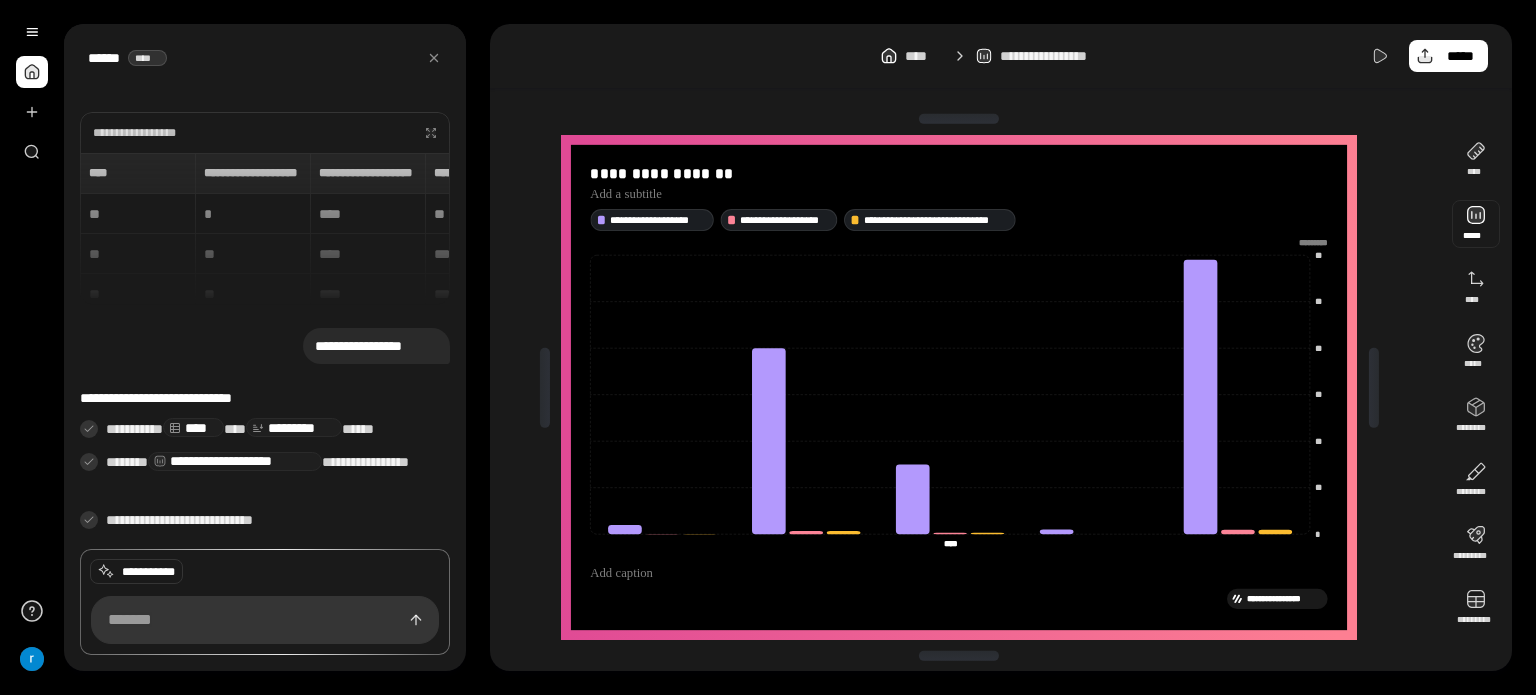 click at bounding box center (1476, 224) 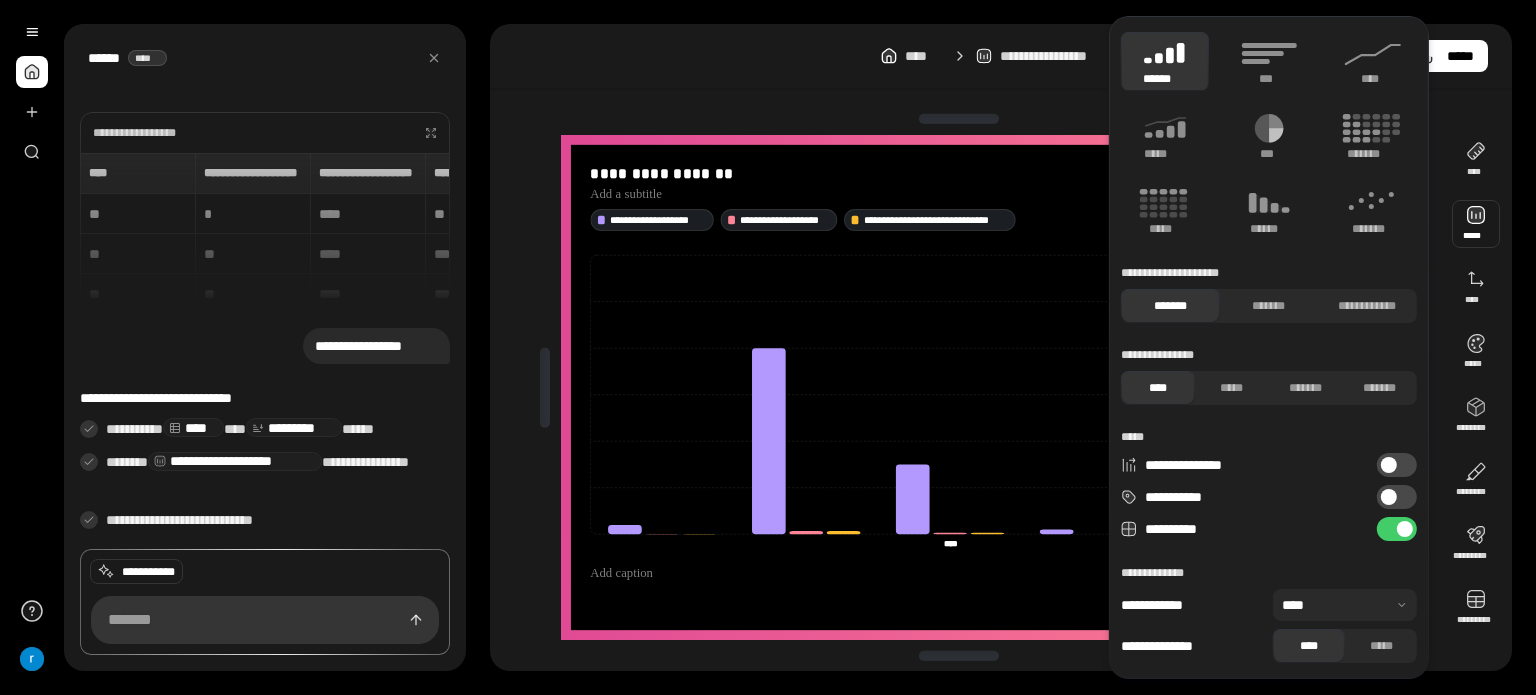click on "******" at bounding box center [1165, 61] 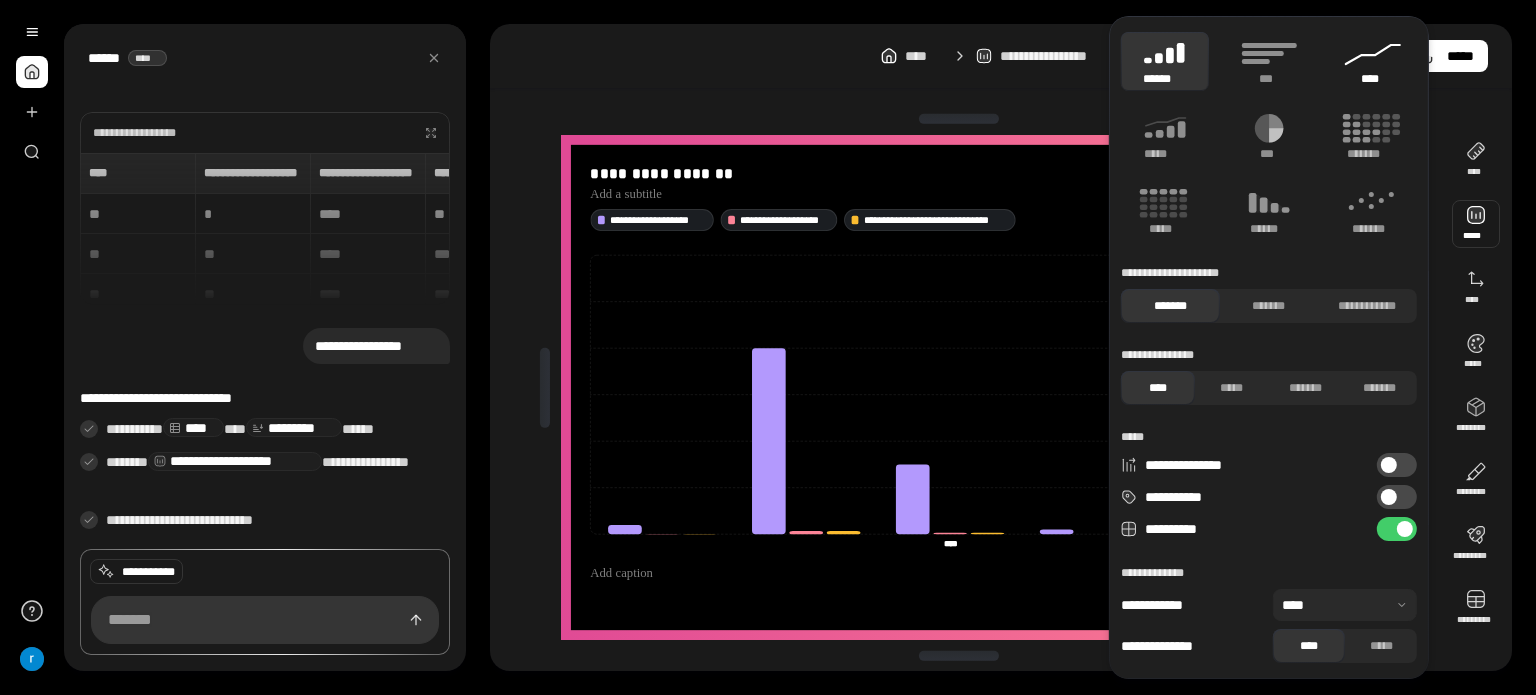 click 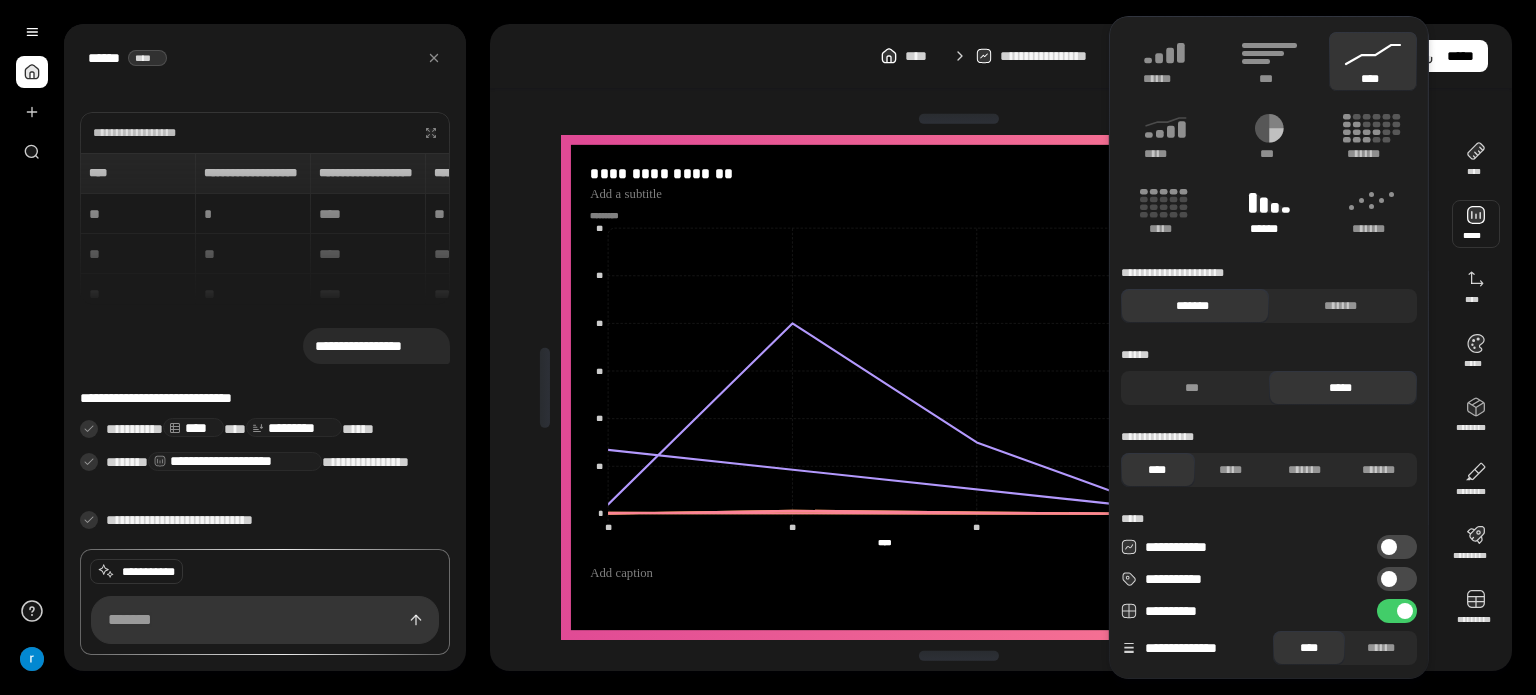 click 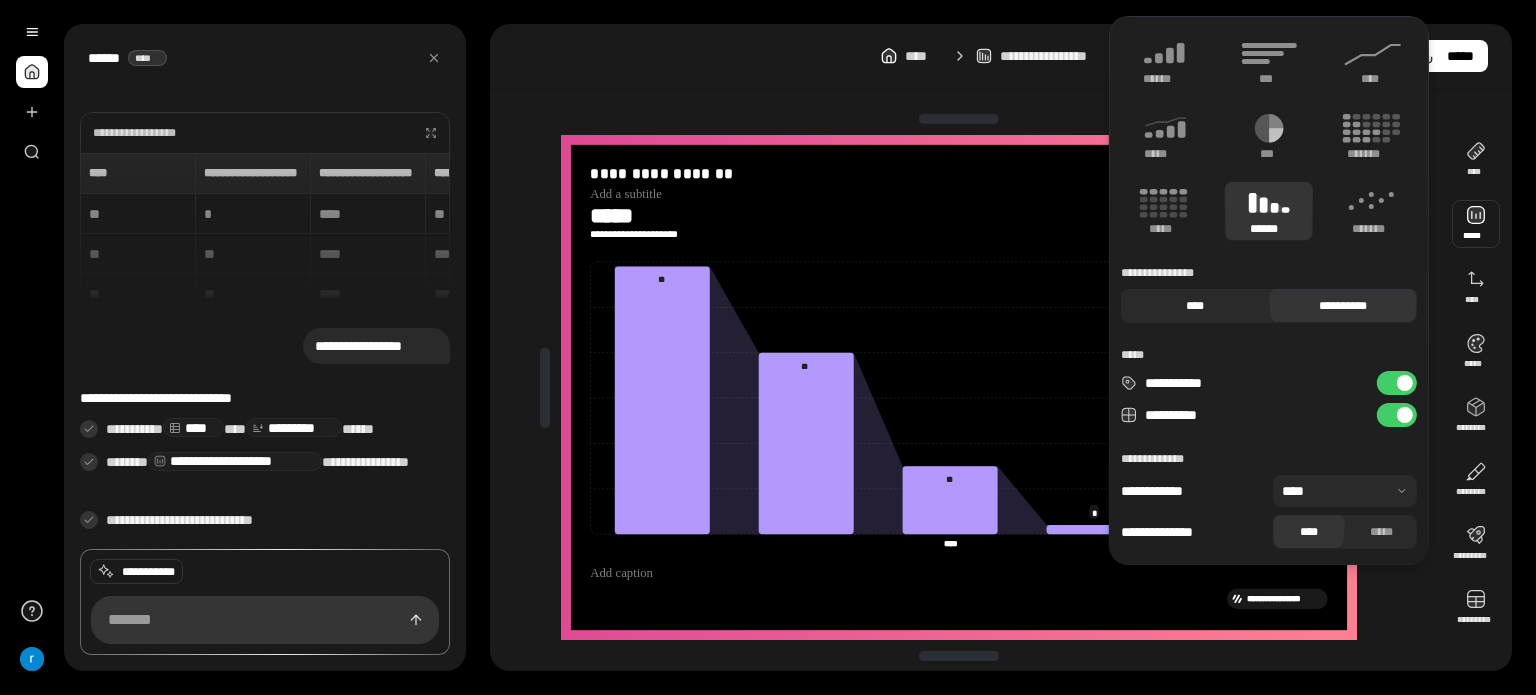 click on "****" at bounding box center [1195, 306] 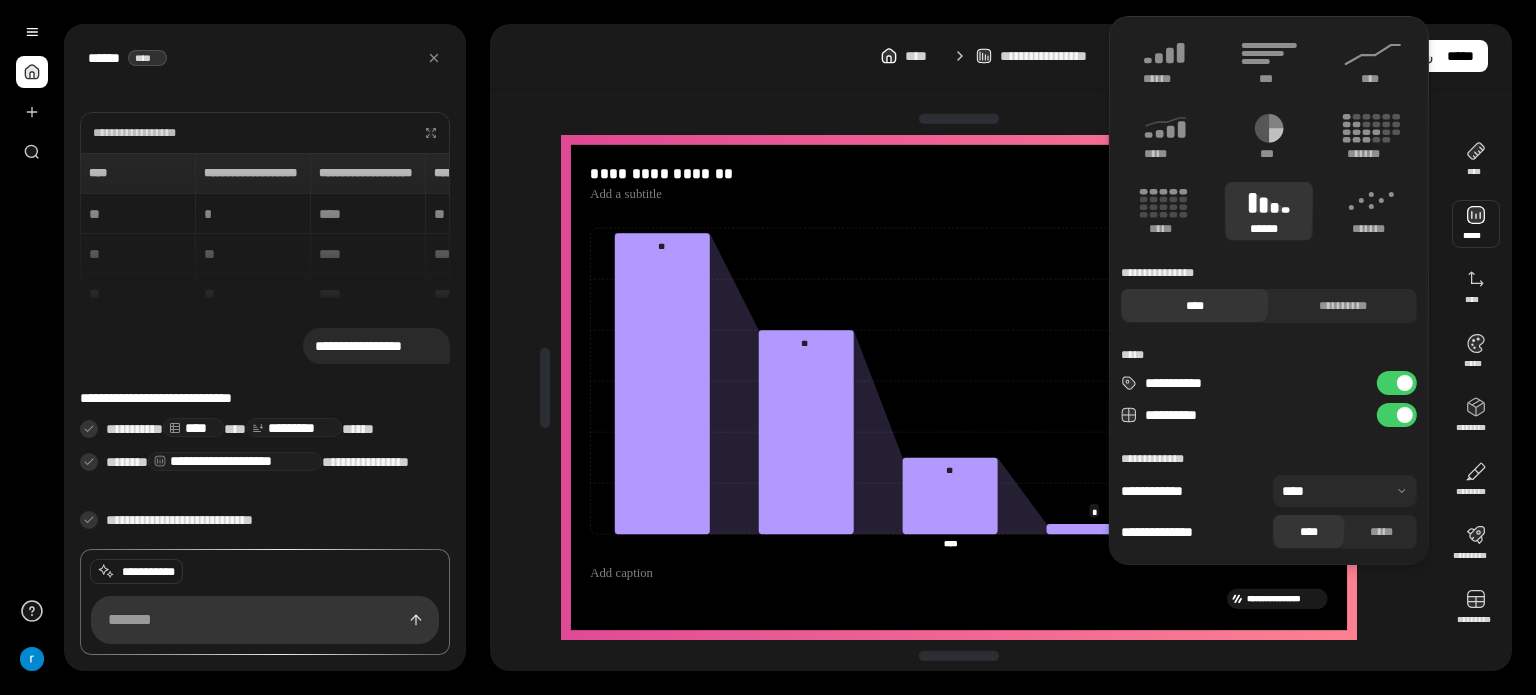 click on "****" at bounding box center (1195, 306) 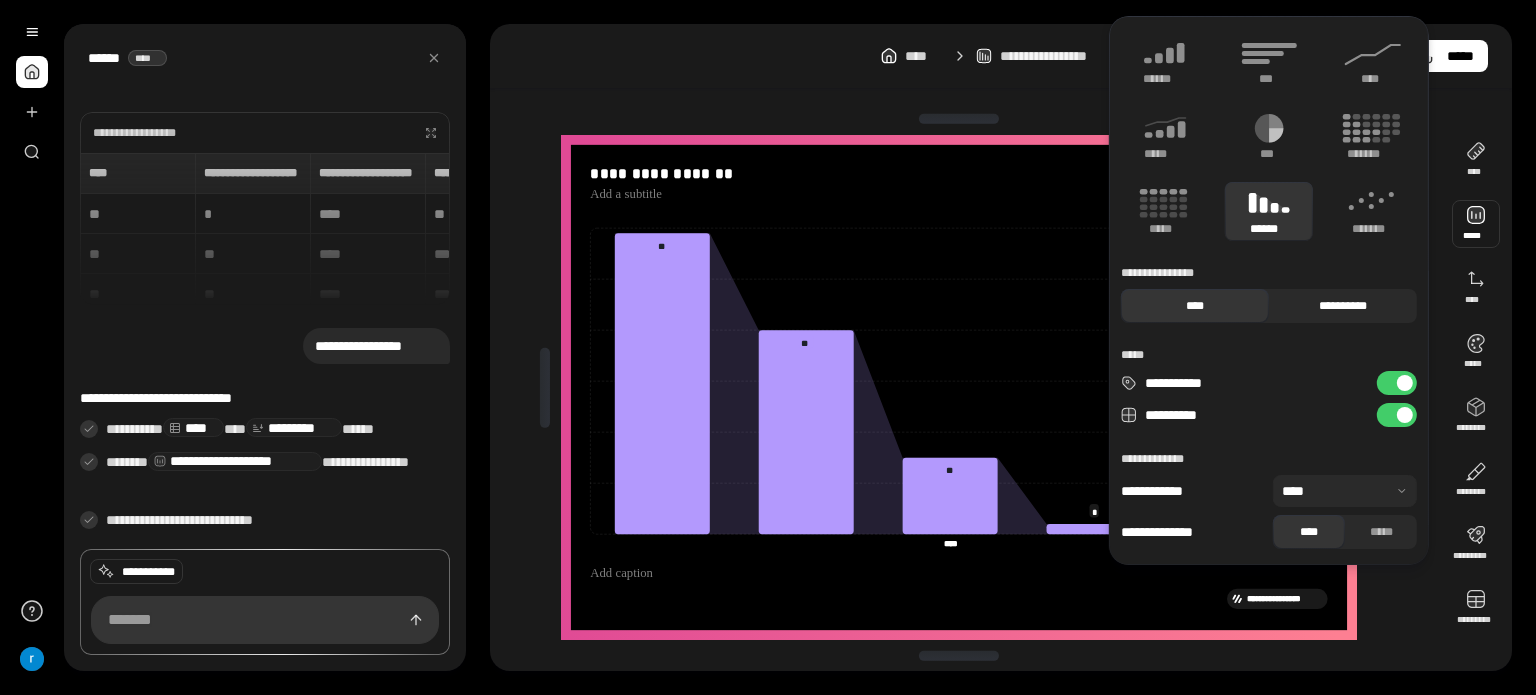 click on "**********" at bounding box center [1343, 306] 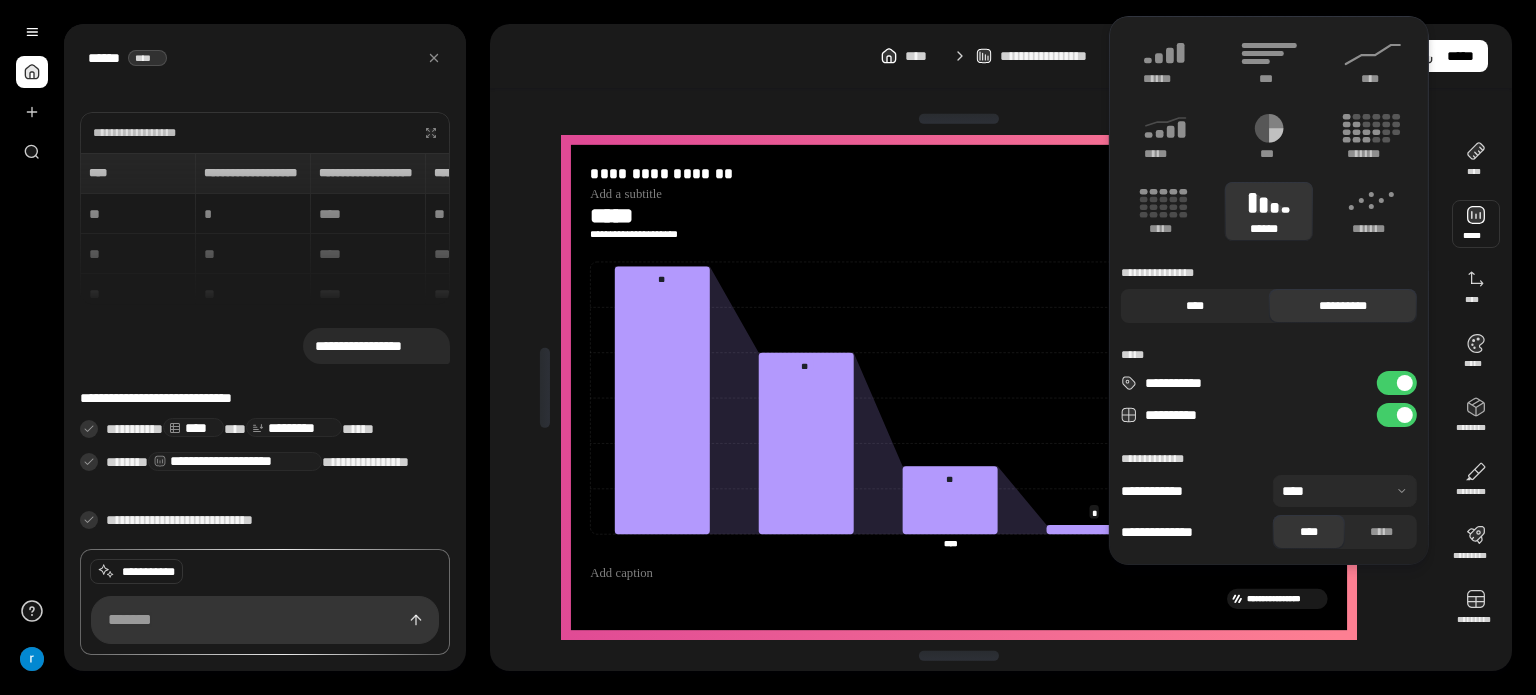 click on "****" at bounding box center (1195, 306) 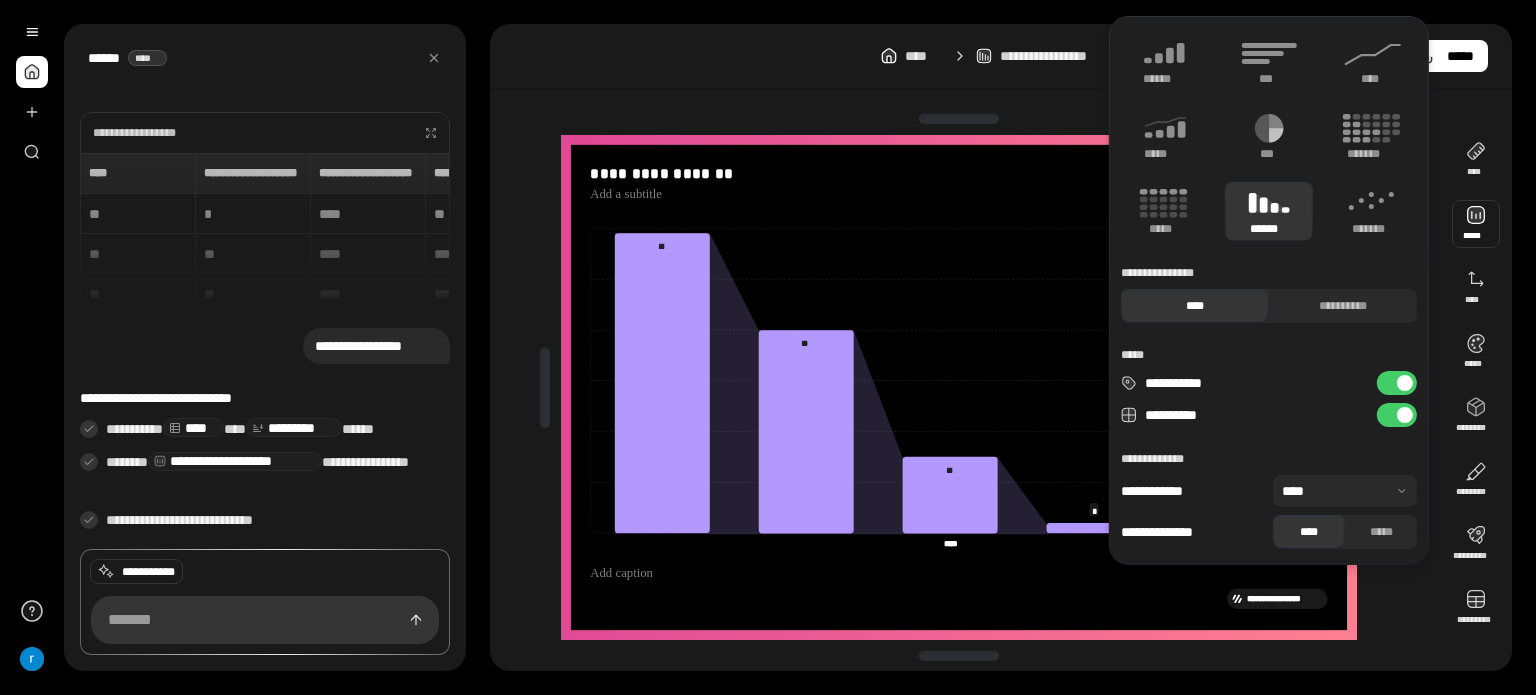 click on "****" at bounding box center (1195, 306) 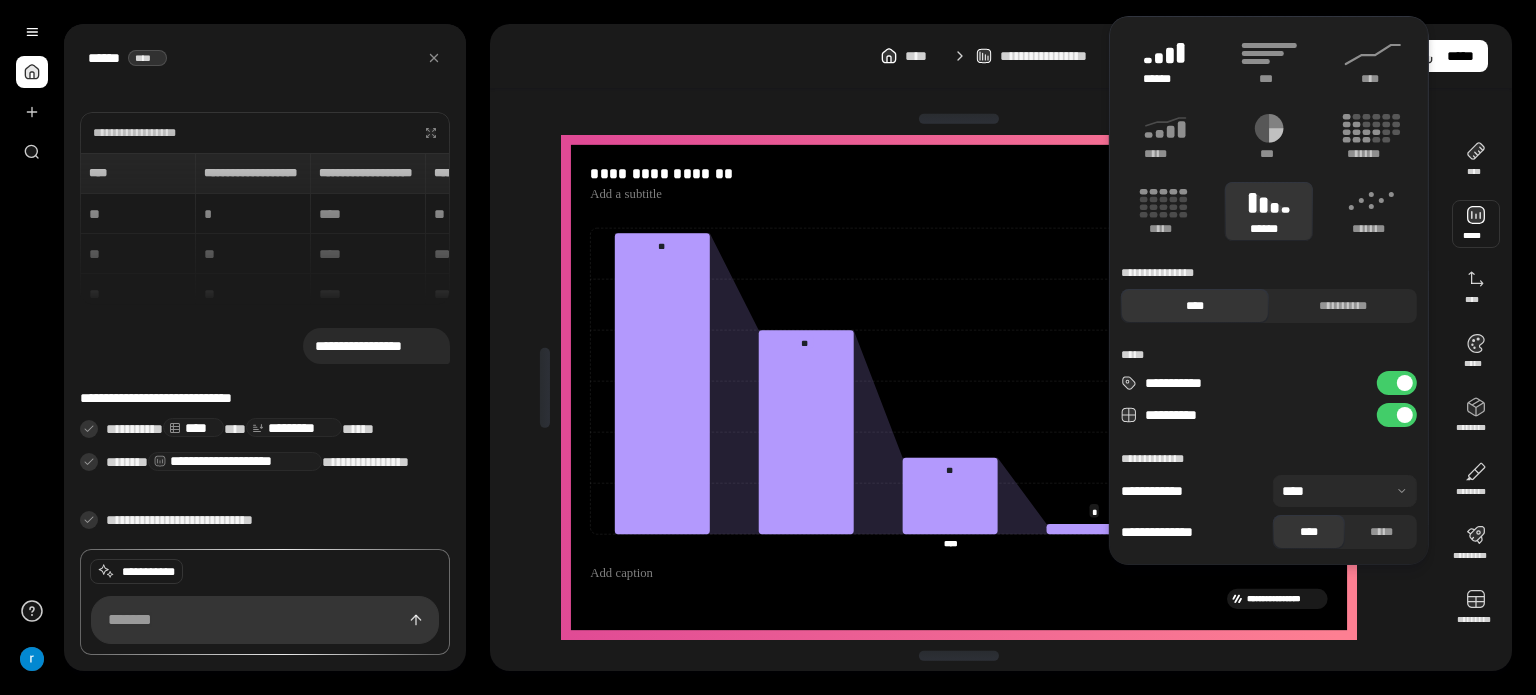 click 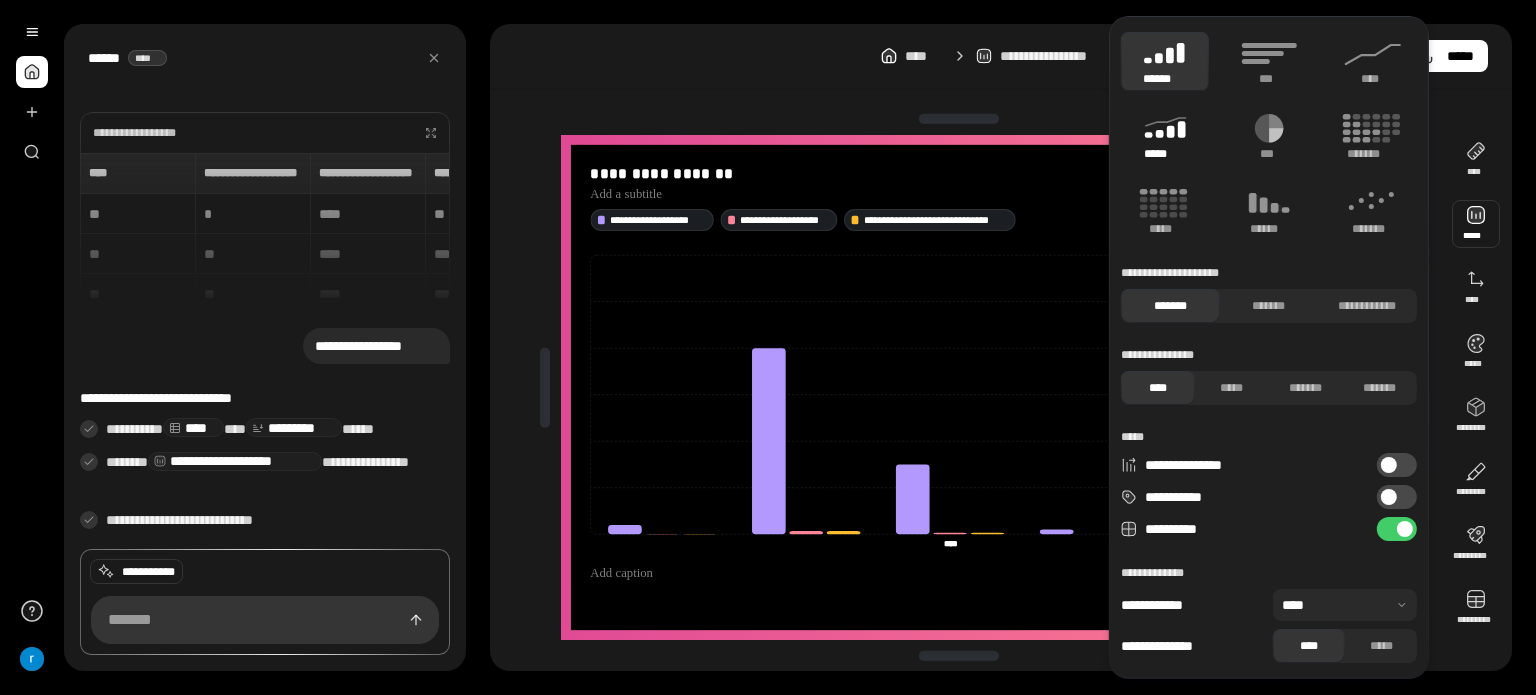 click on "*****" at bounding box center [1164, 154] 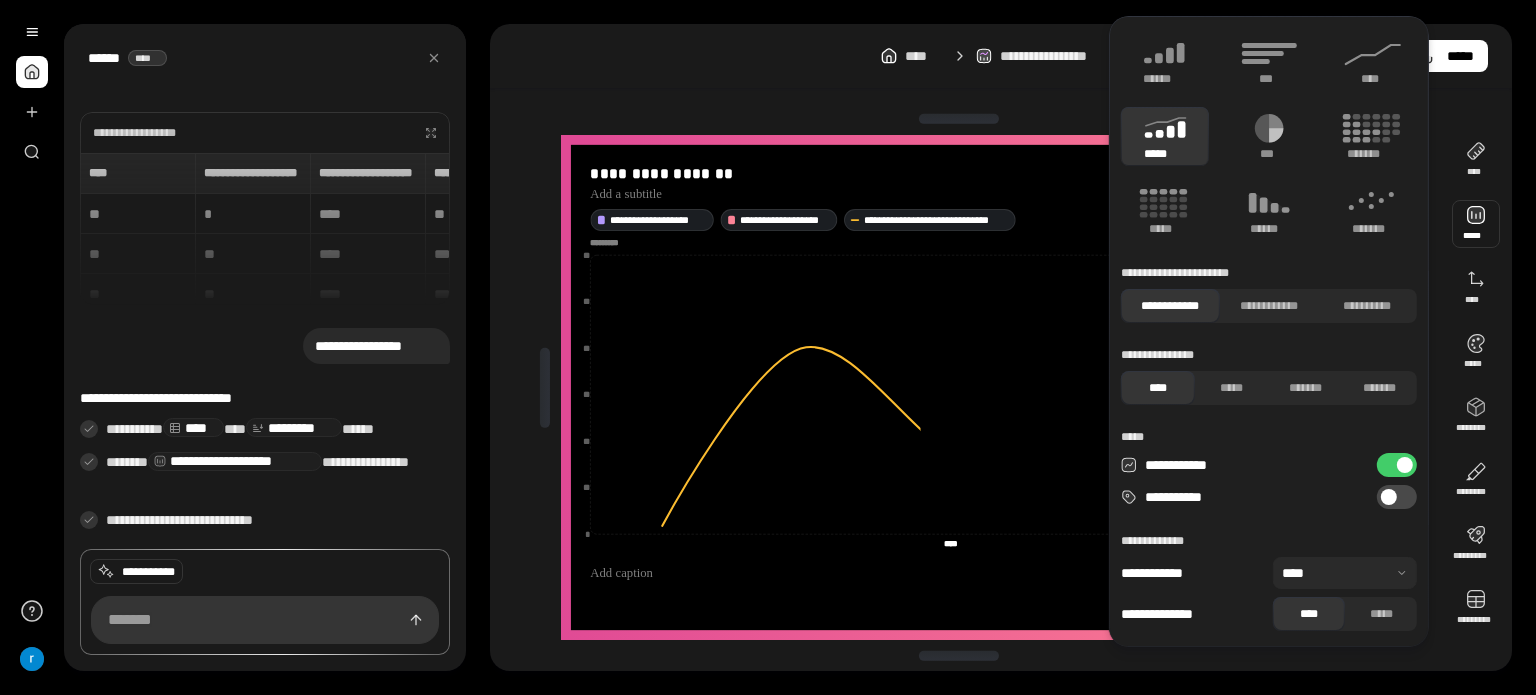 type on "**********" 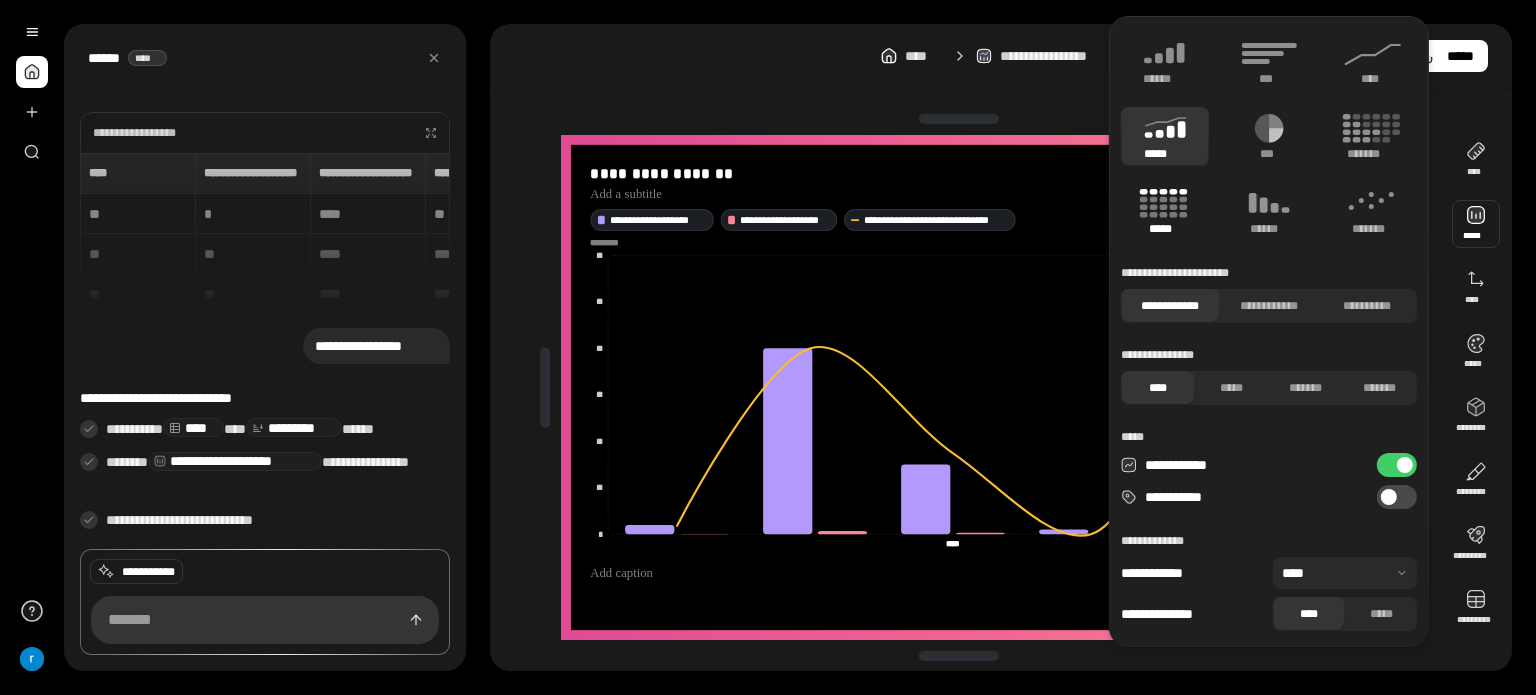 click 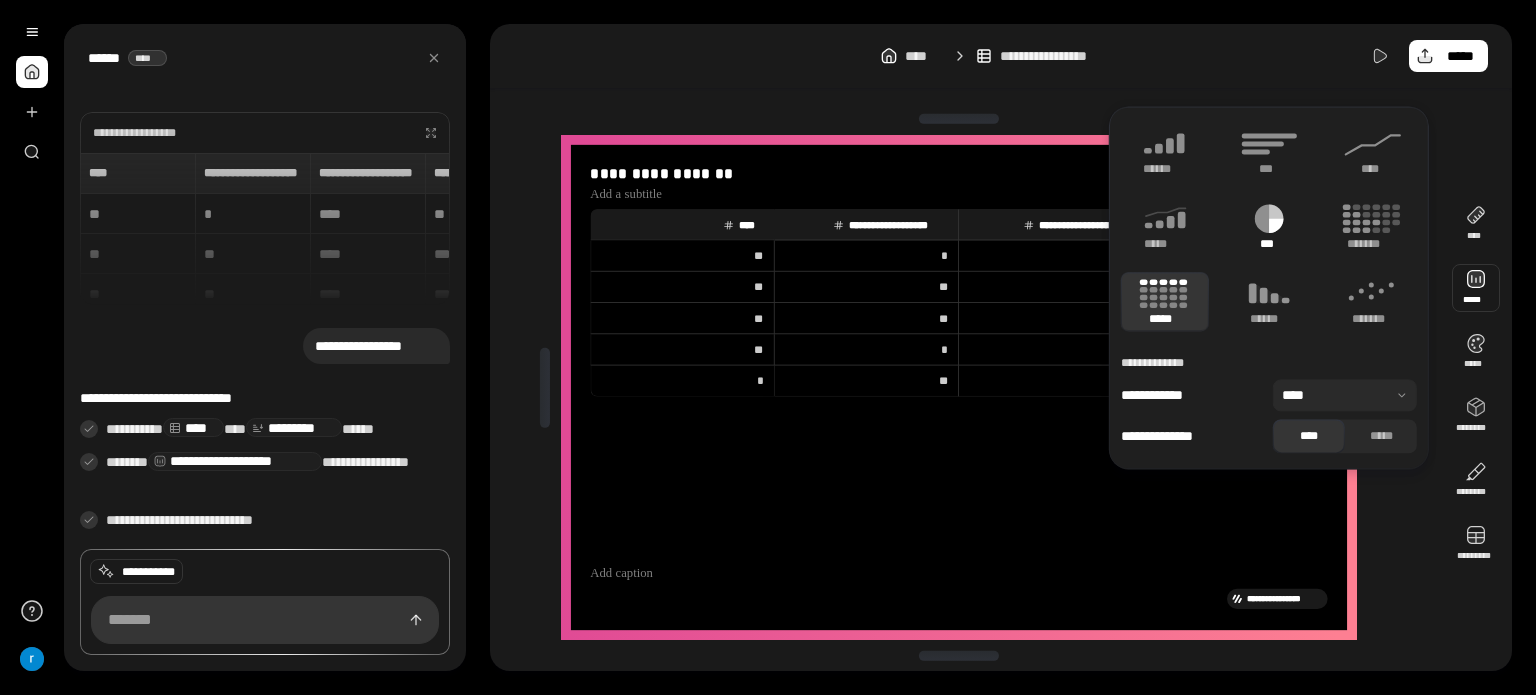 click on "***" at bounding box center [1269, 244] 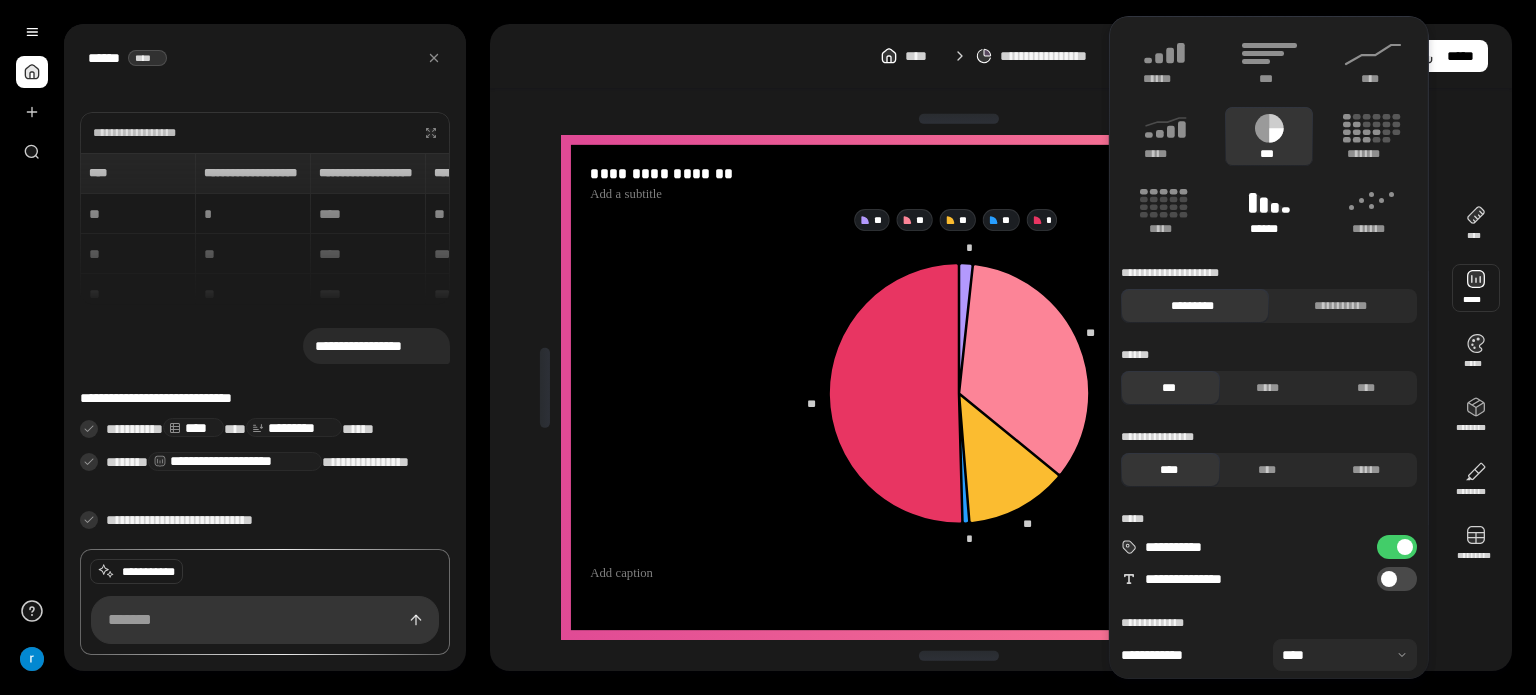 click 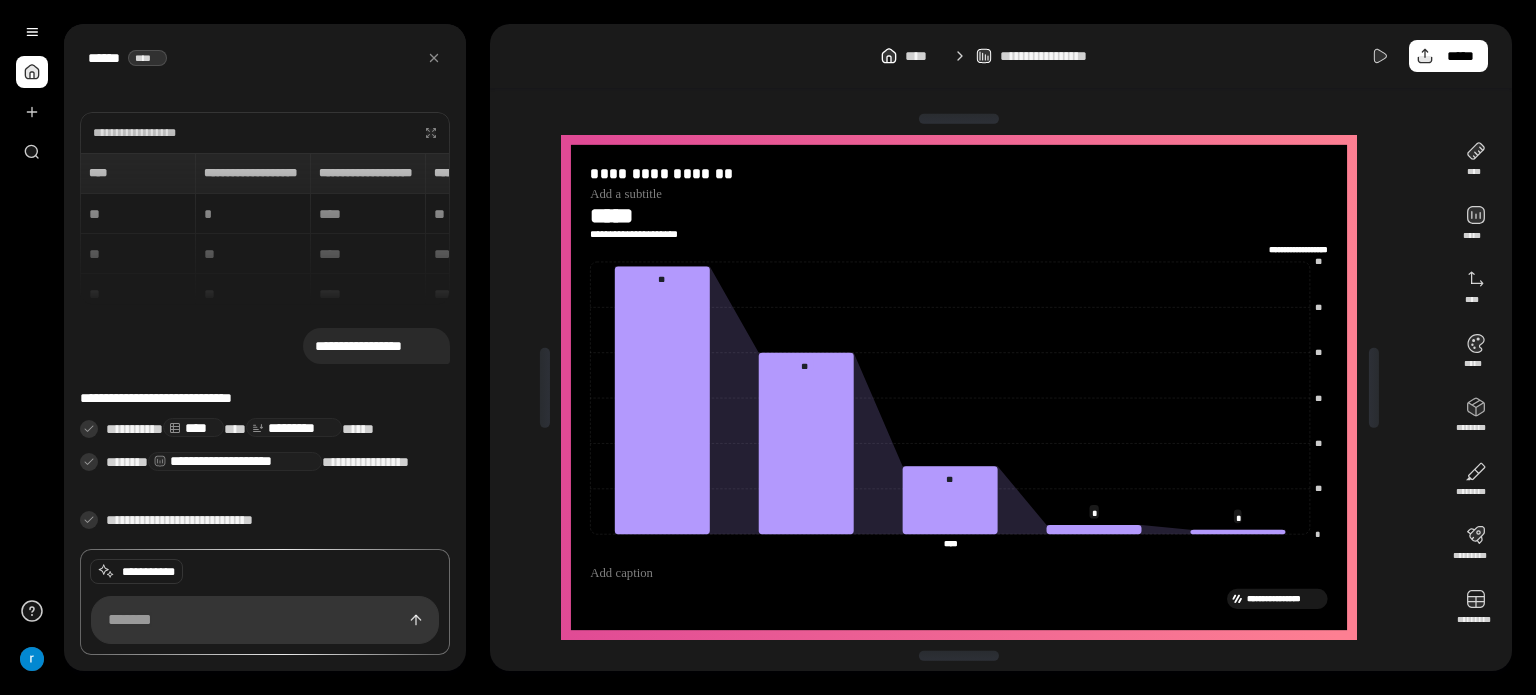 click on "**********" at bounding box center [1001, 56] 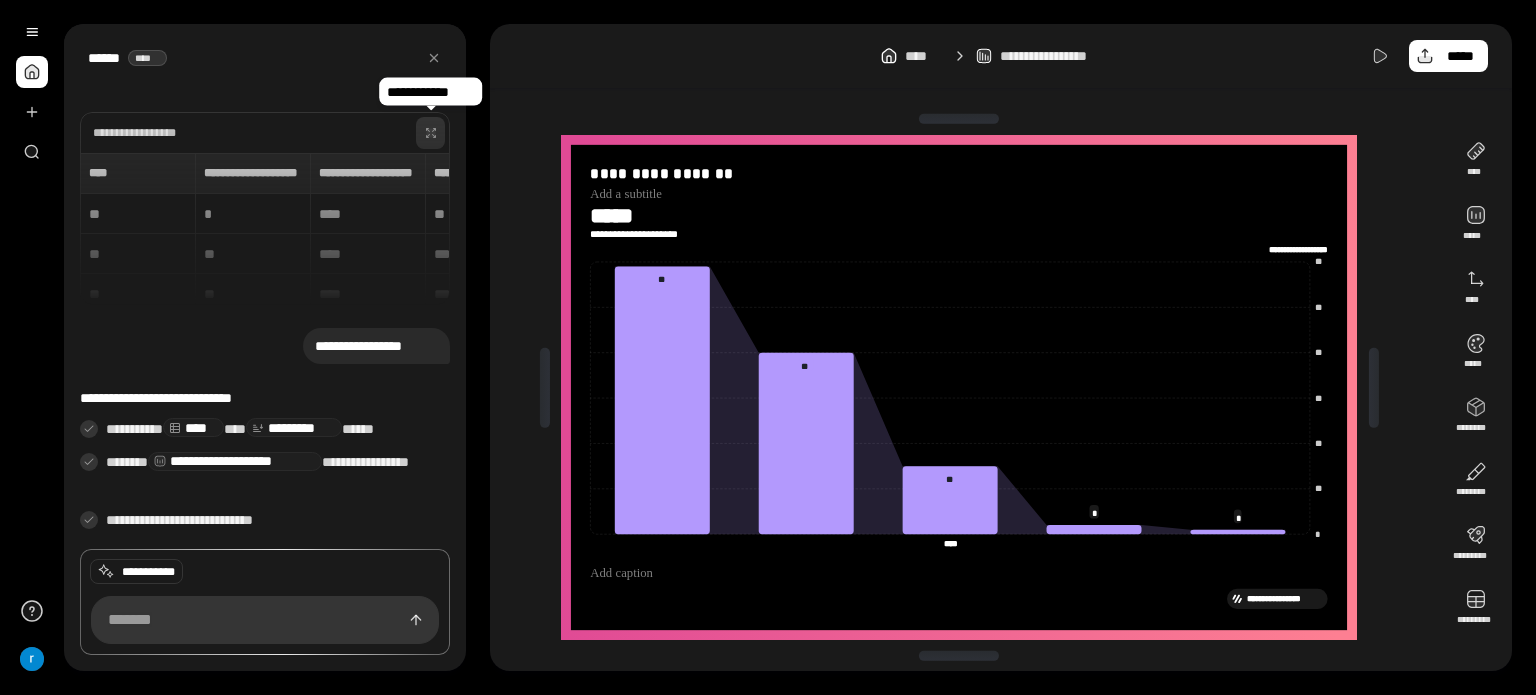 click at bounding box center [431, 133] 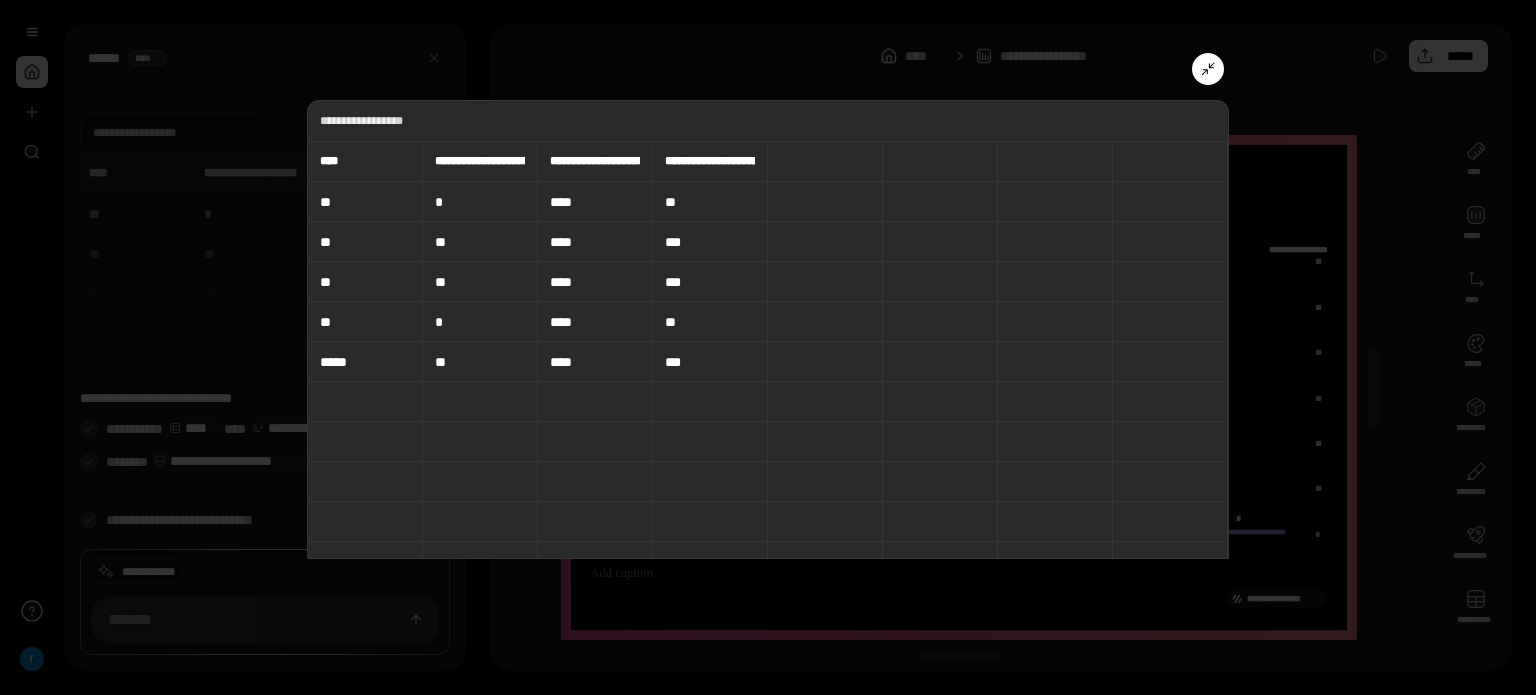 drag, startPoint x: 1203, startPoint y: 60, endPoint x: 1196, endPoint y: 71, distance: 13.038404 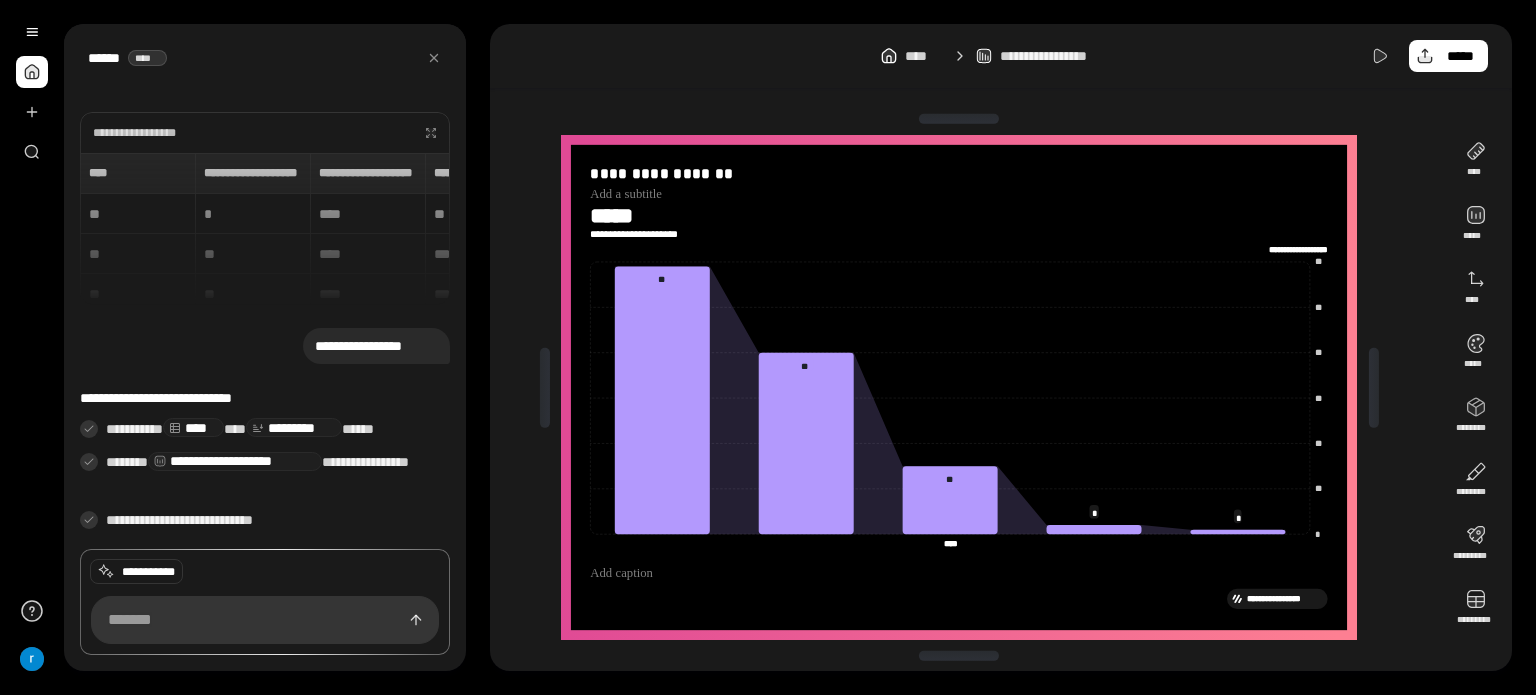 drag, startPoint x: 1040, startPoint y: 554, endPoint x: 983, endPoint y: 526, distance: 63.505905 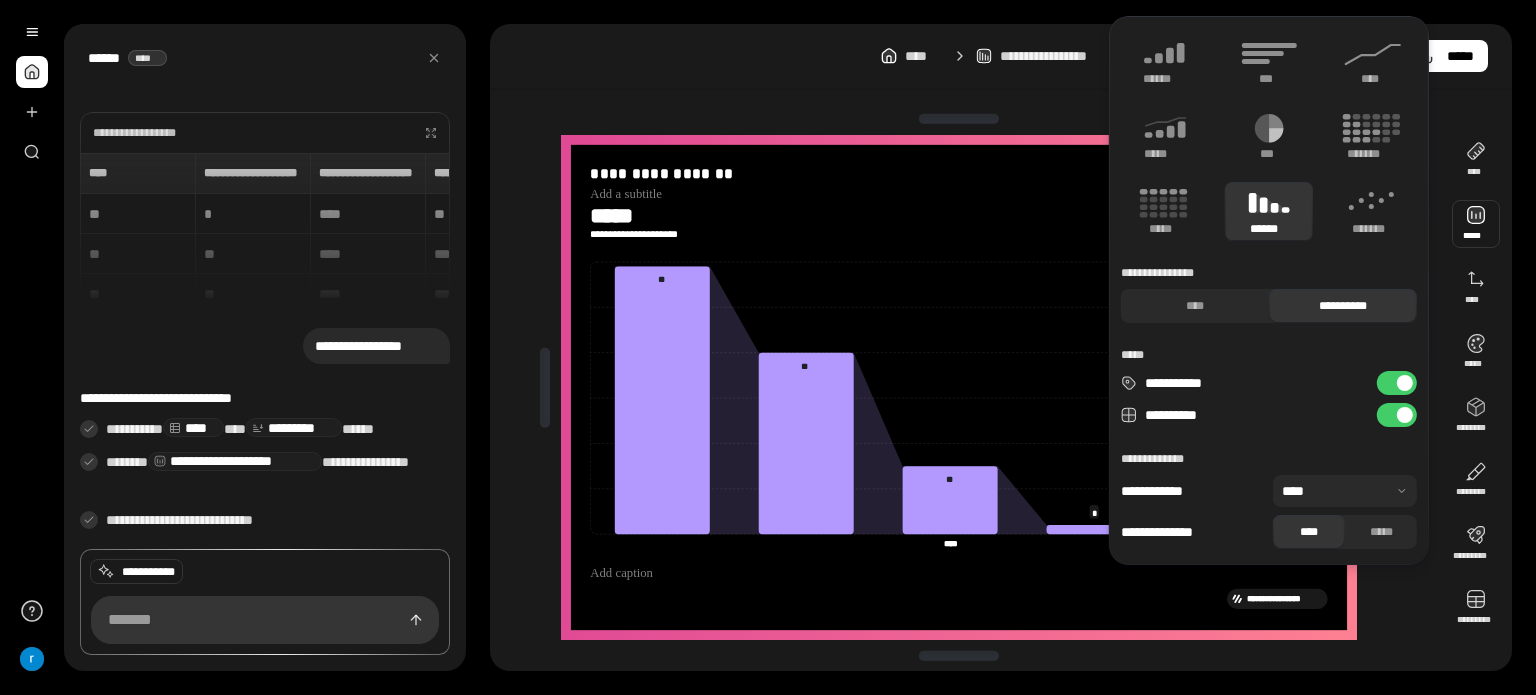 click at bounding box center [1476, 224] 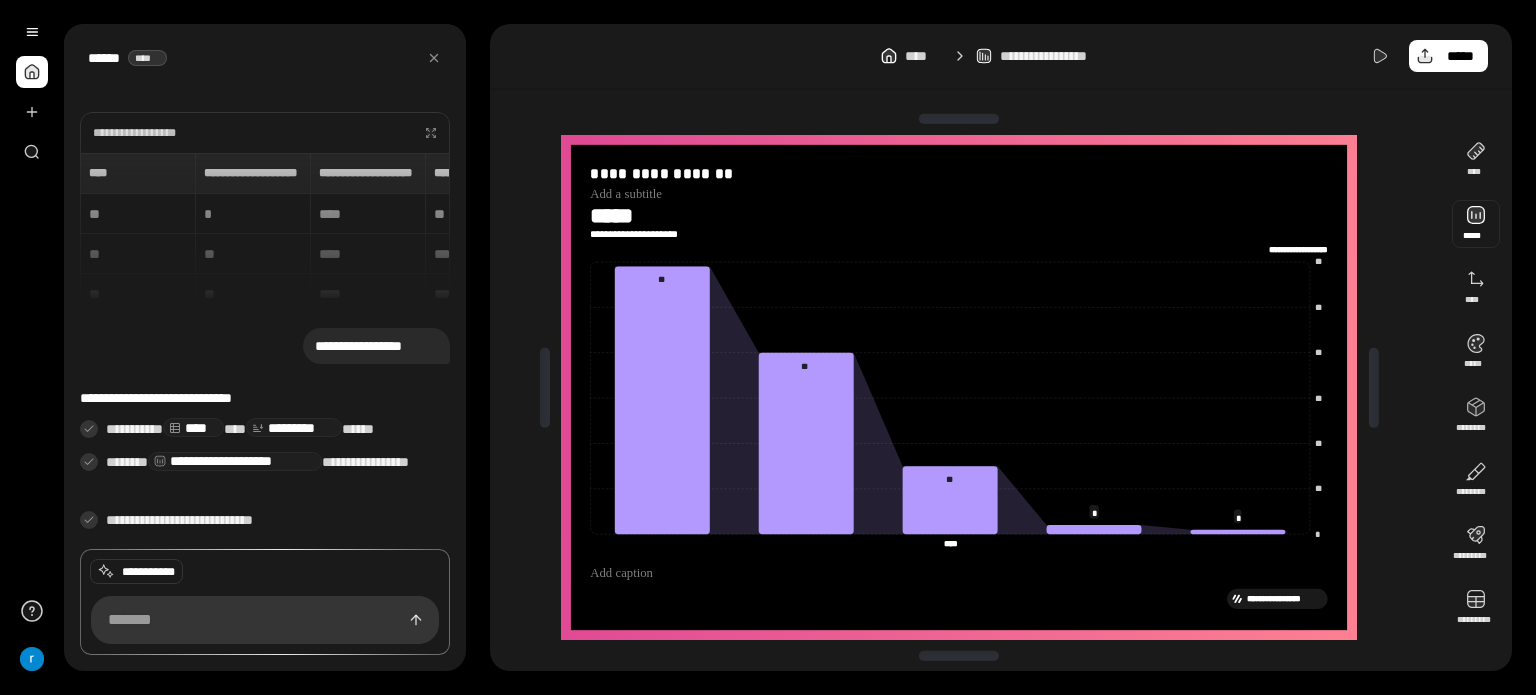 click at bounding box center [1476, 224] 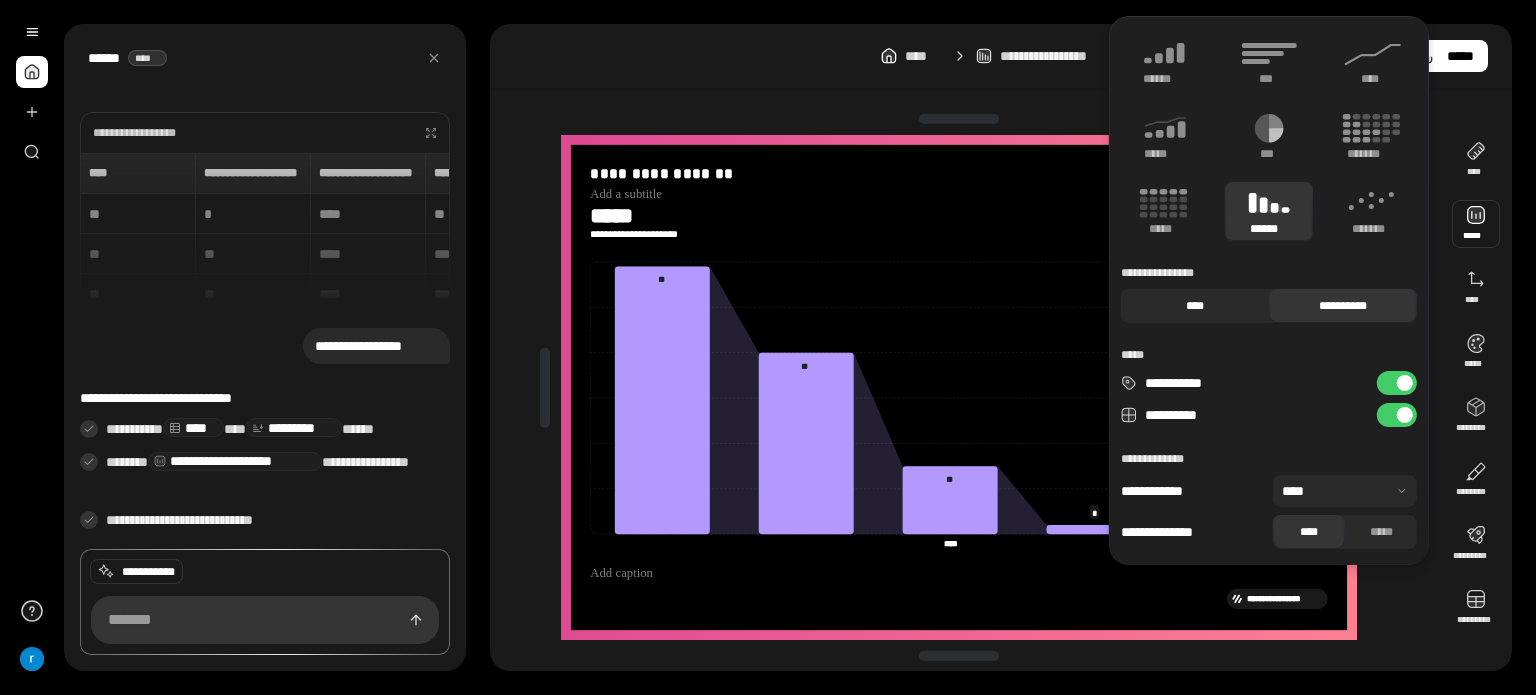 click on "****" at bounding box center [1195, 306] 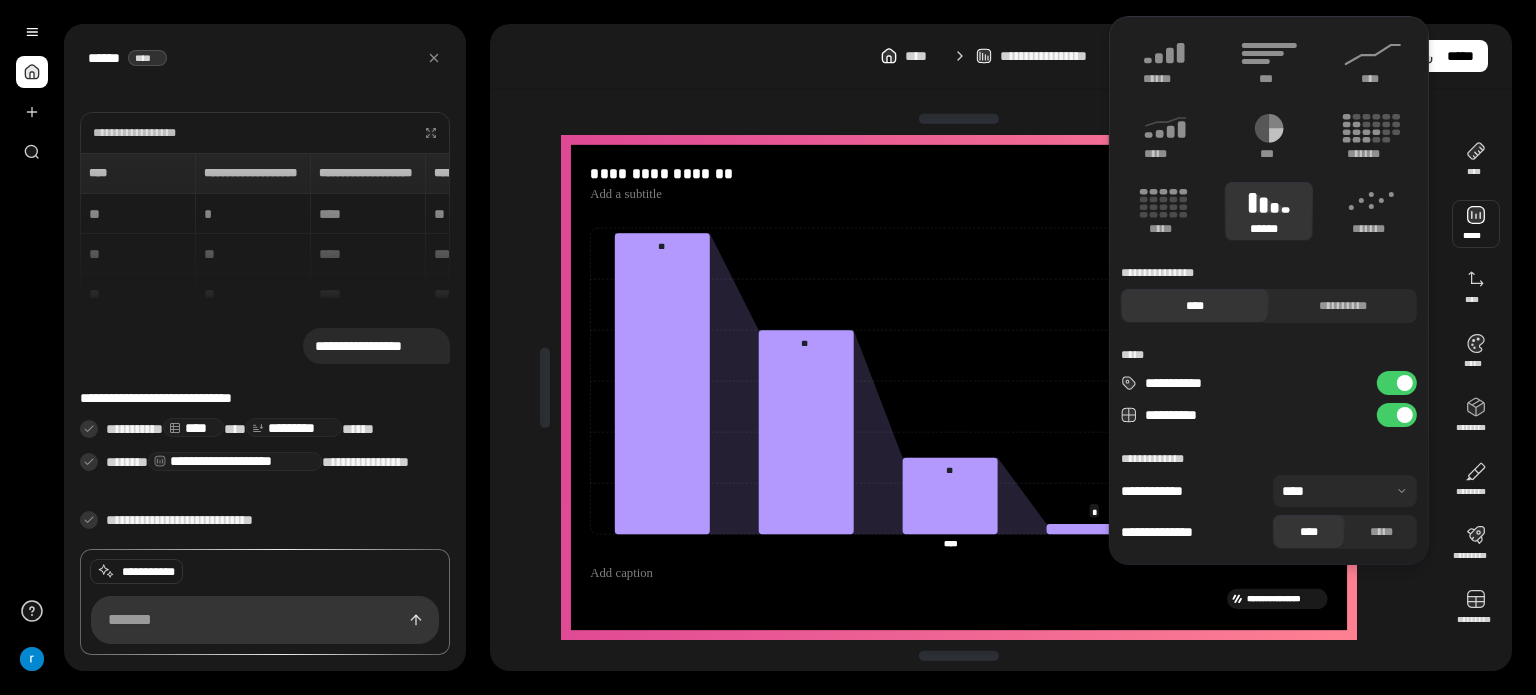click on "****" at bounding box center [1195, 306] 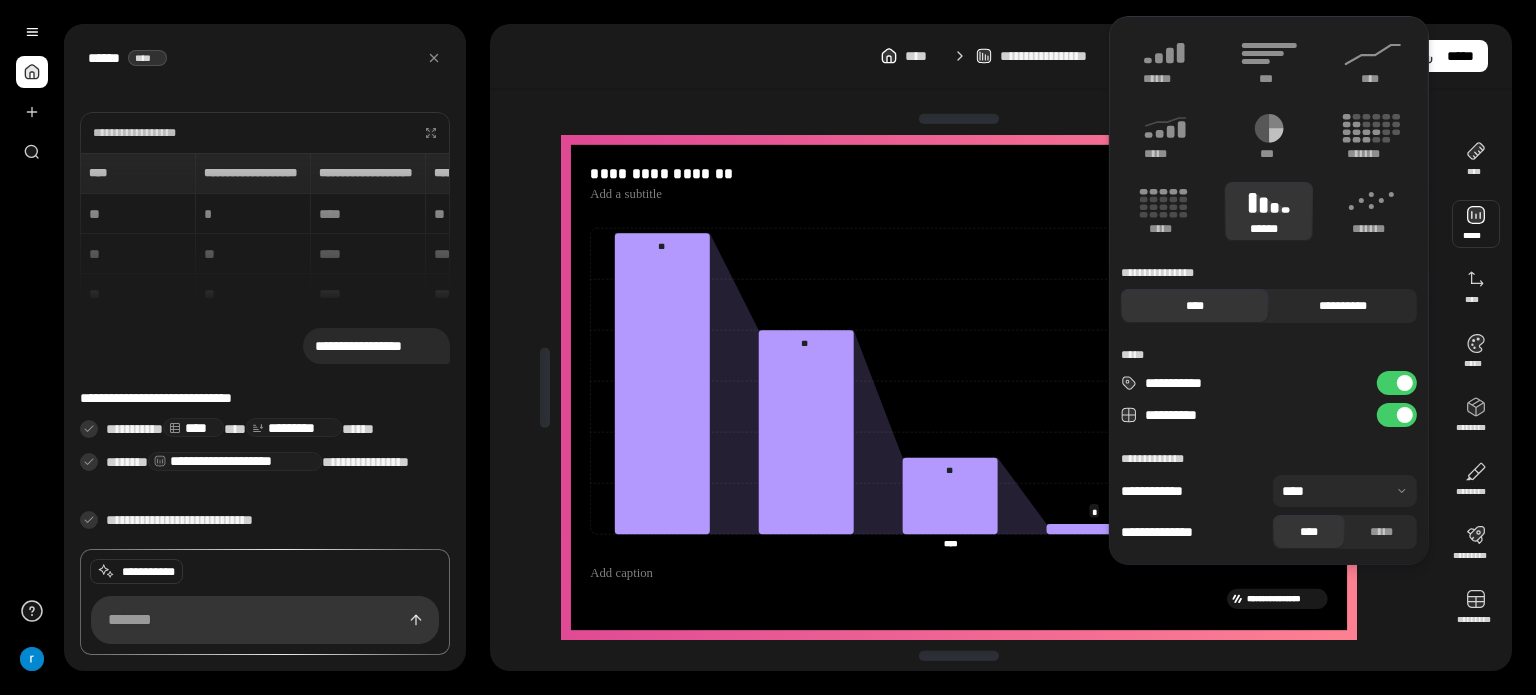 click on "**********" at bounding box center [1343, 306] 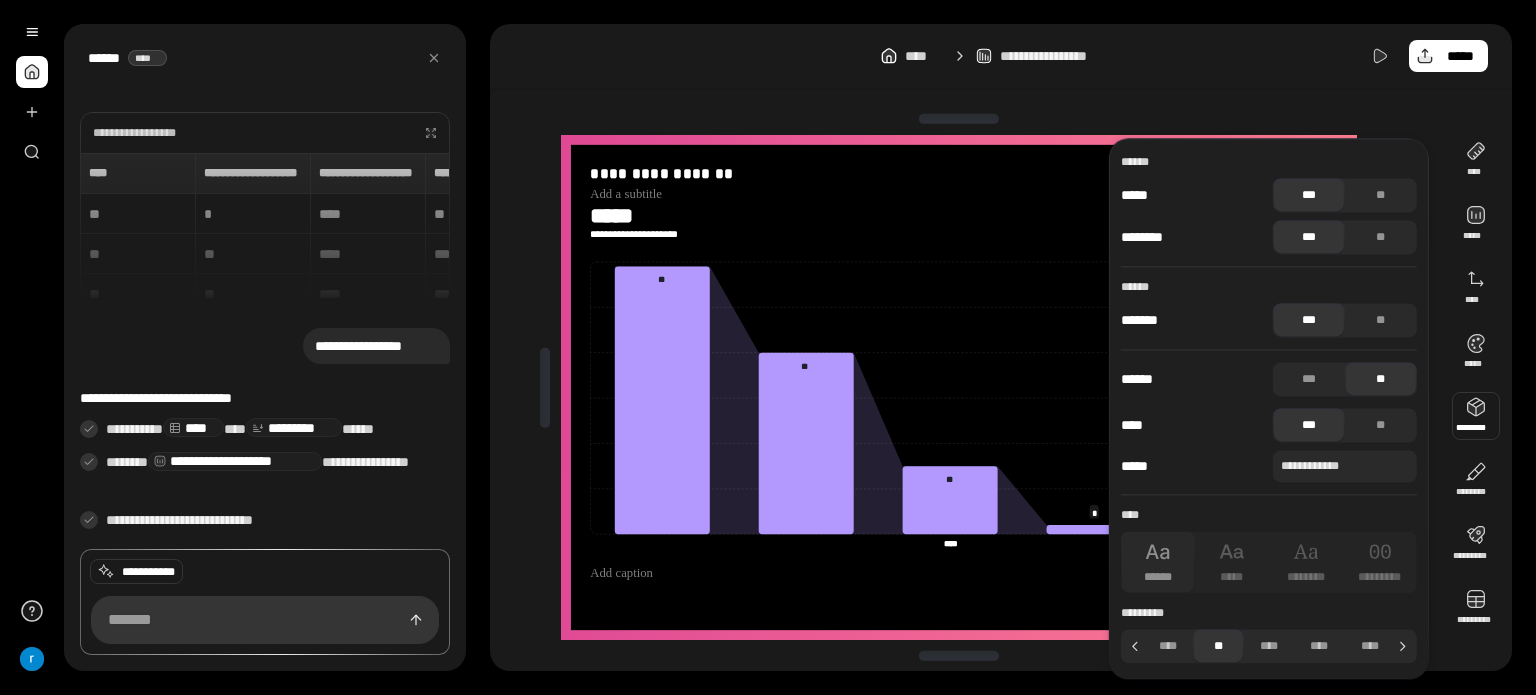 click at bounding box center [1476, 416] 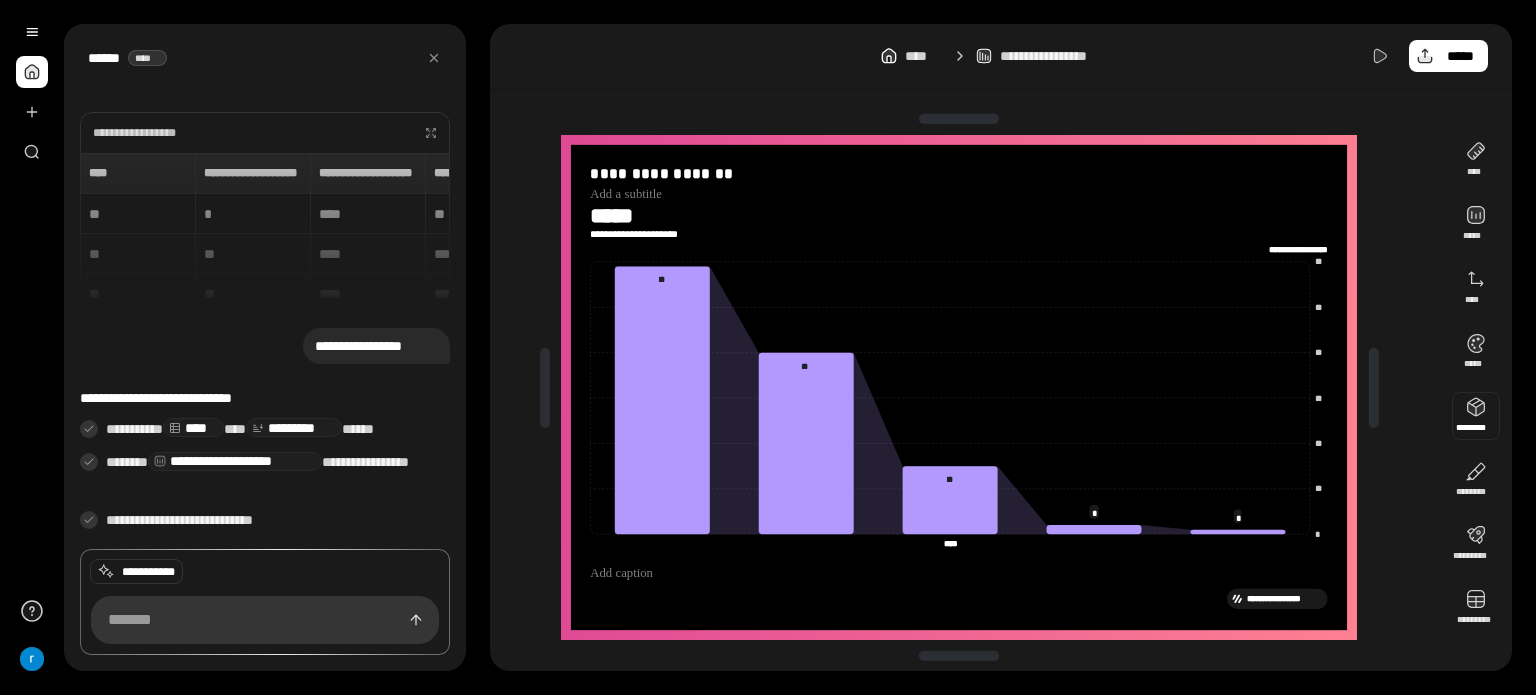 click at bounding box center [1476, 416] 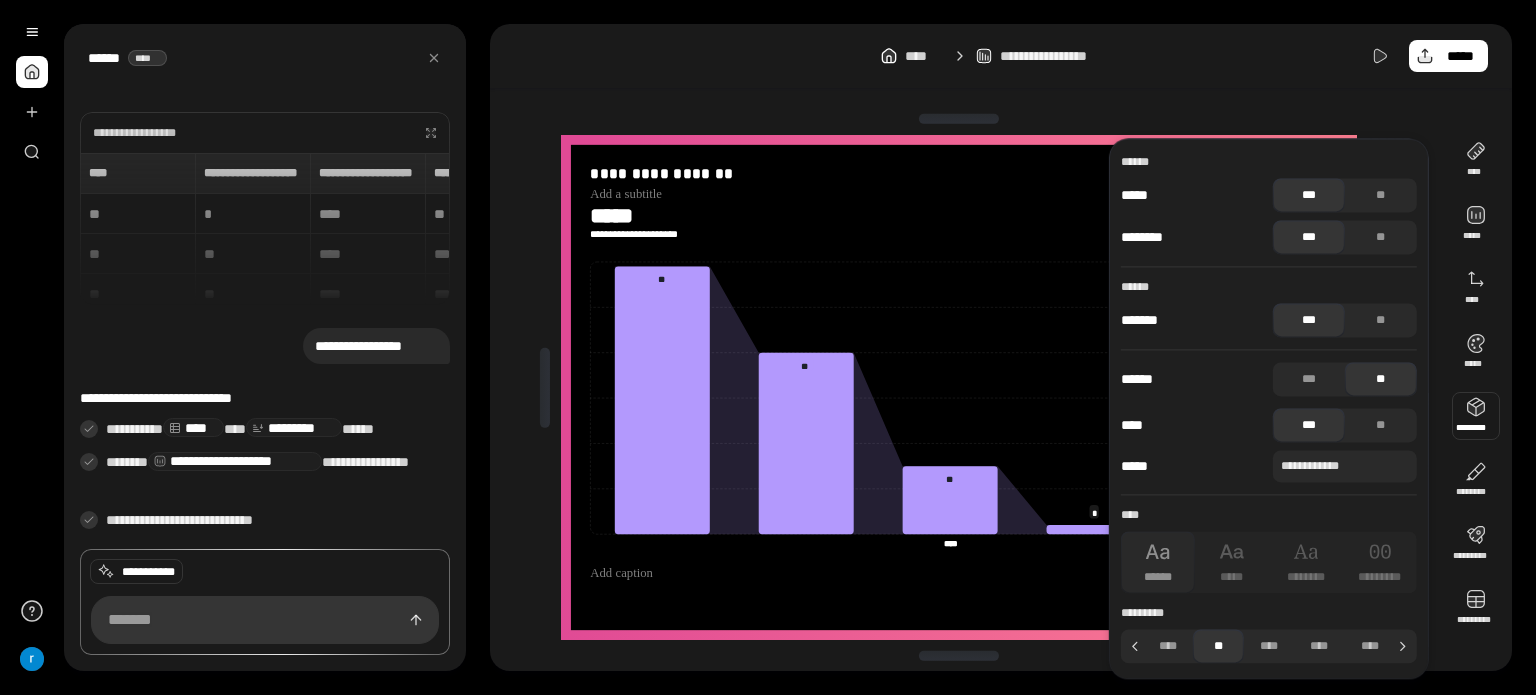 click on "**********" at bounding box center [967, 387] 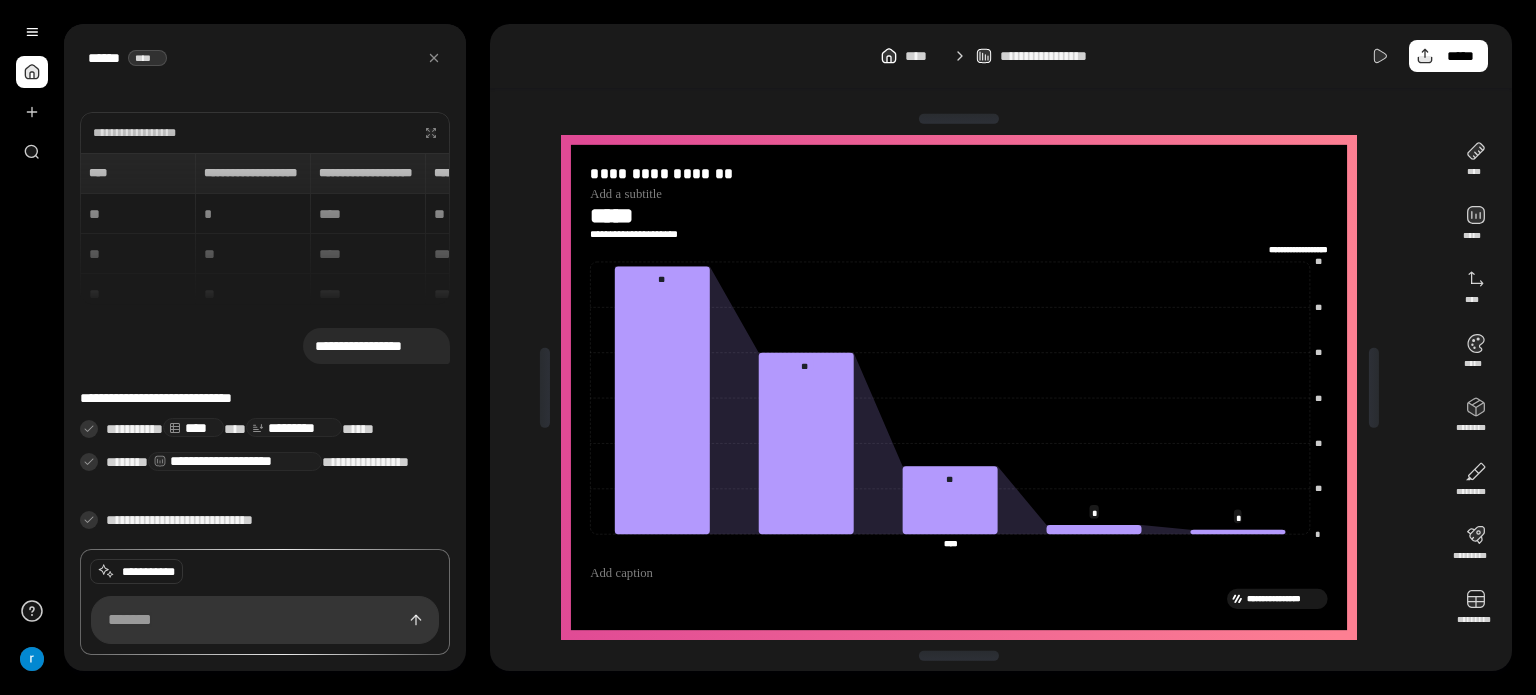click on "**** ****" 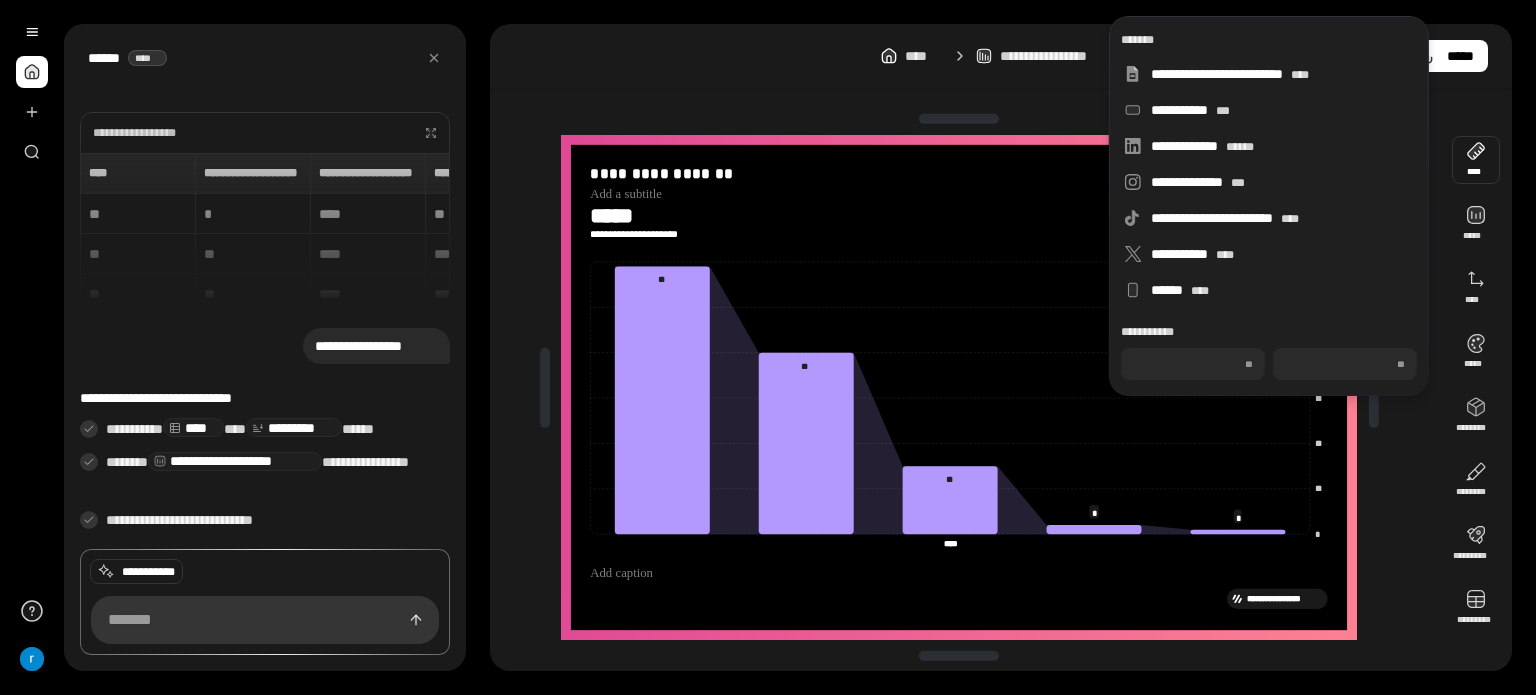 click at bounding box center [1476, 160] 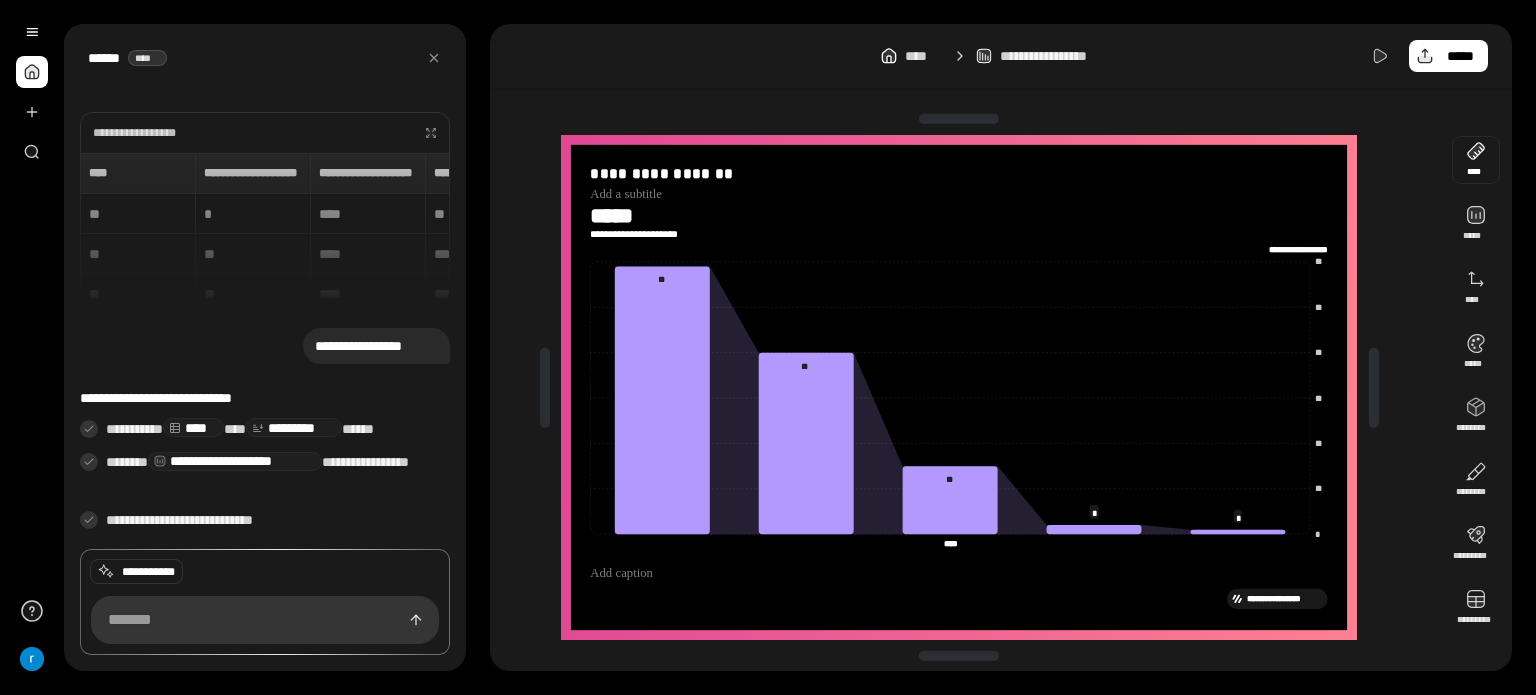 click at bounding box center (1476, 160) 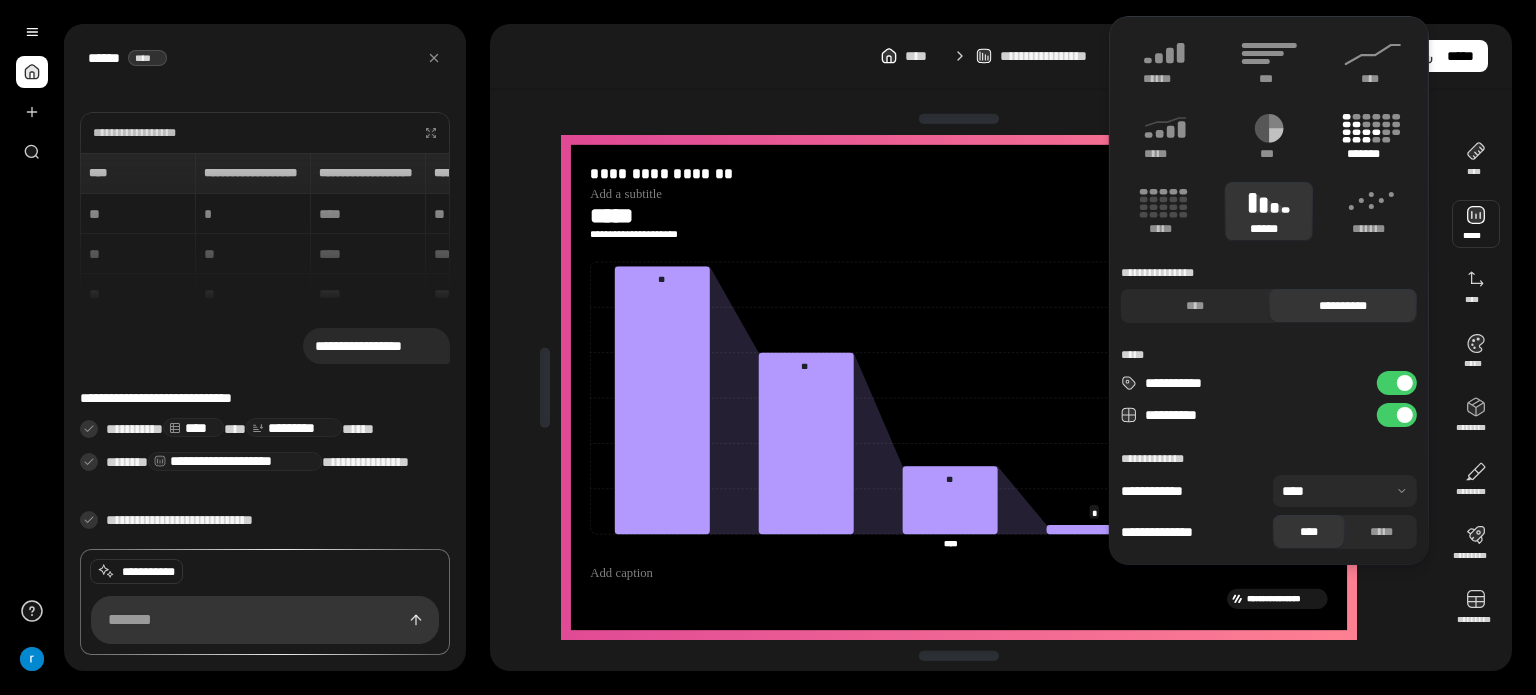 click on "*******" at bounding box center [1373, 154] 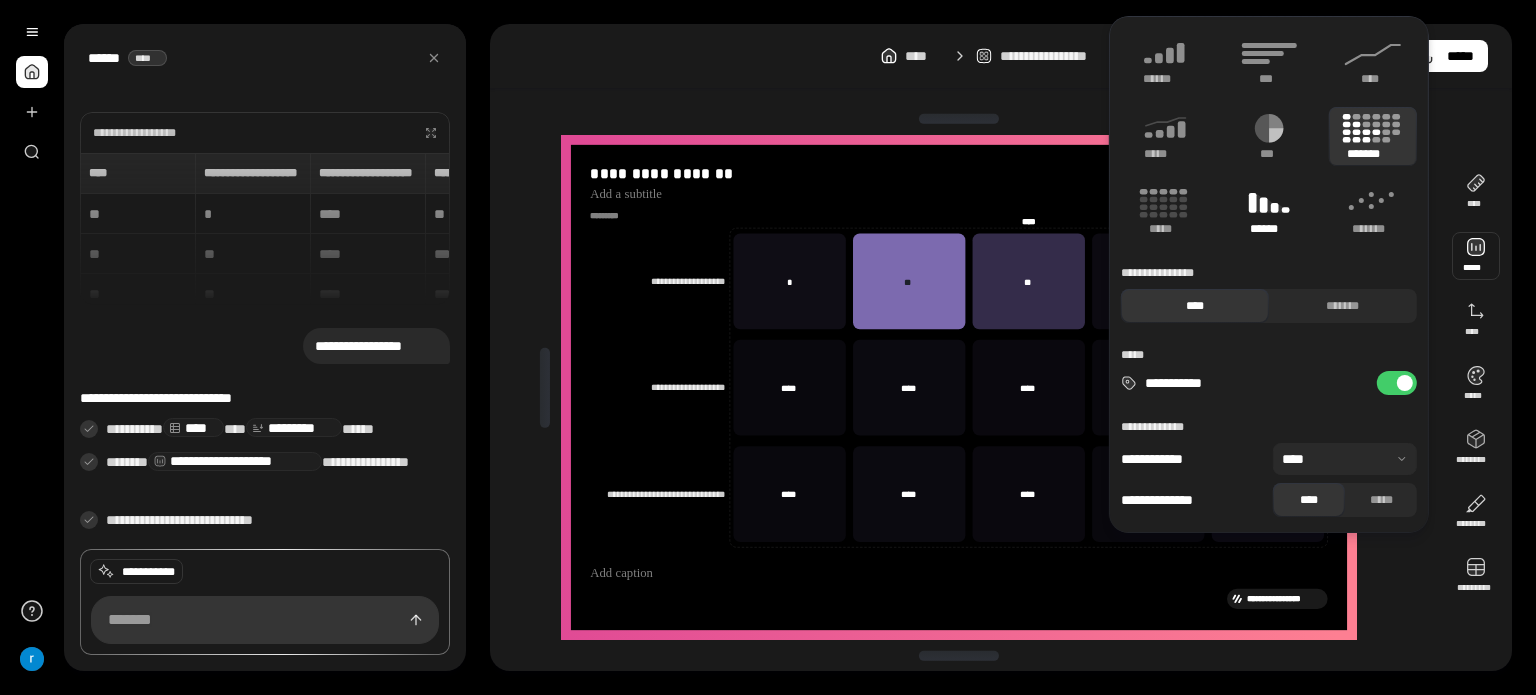 click 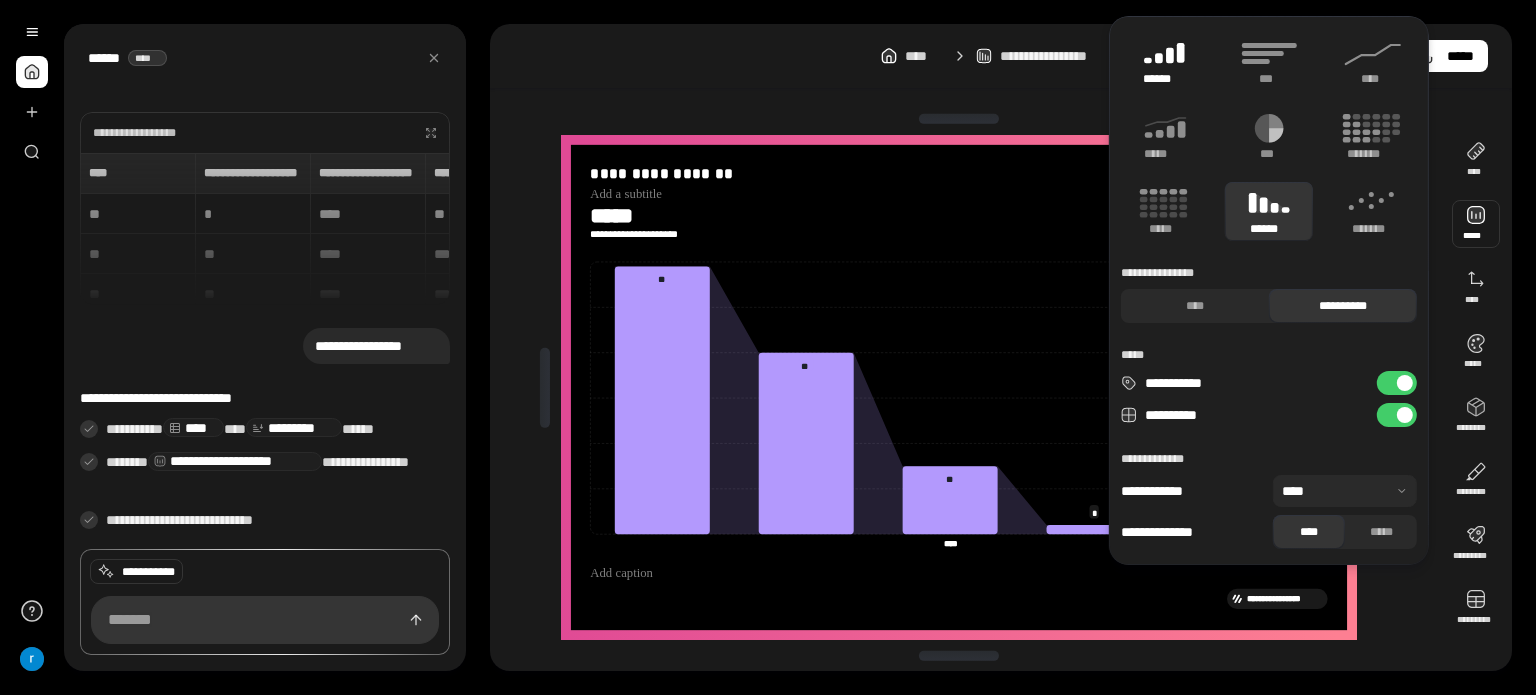 click on "******" at bounding box center [1165, 61] 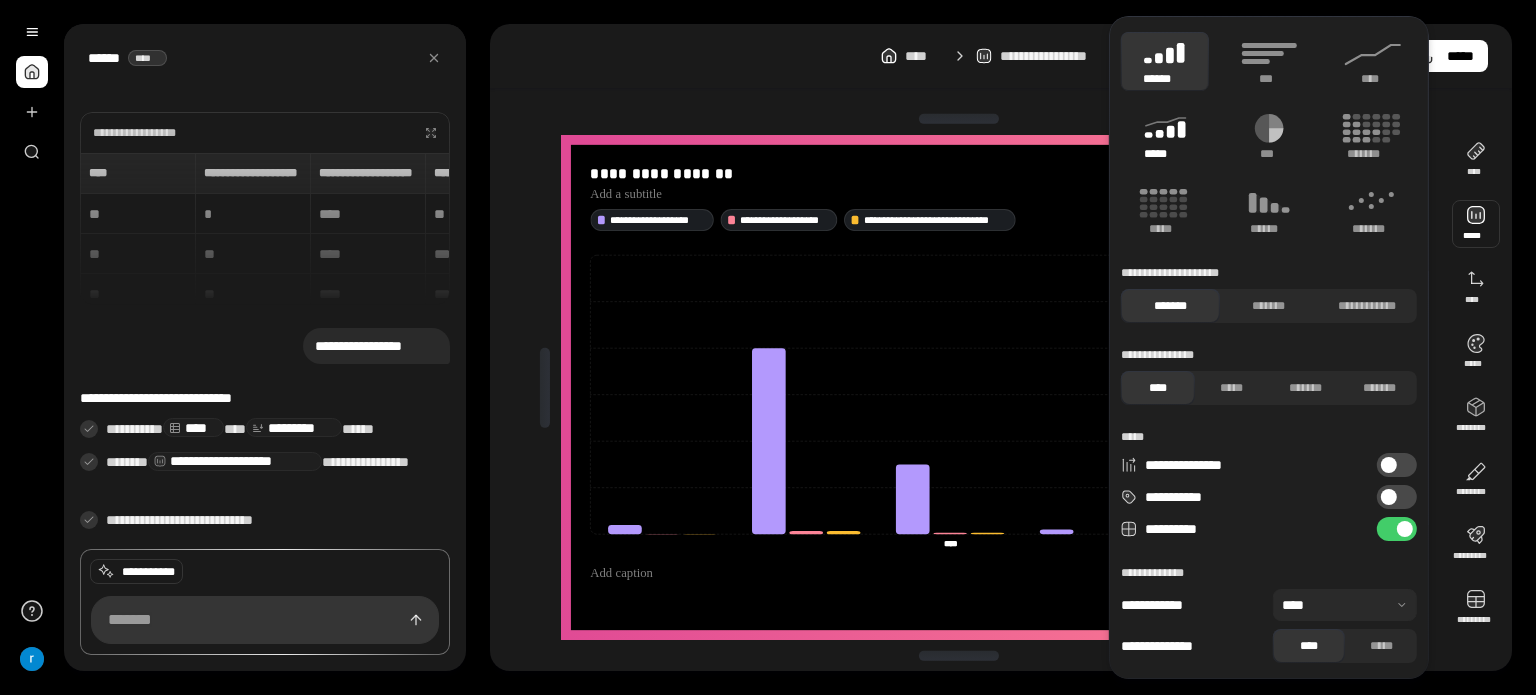 click on "*****" at bounding box center (1164, 154) 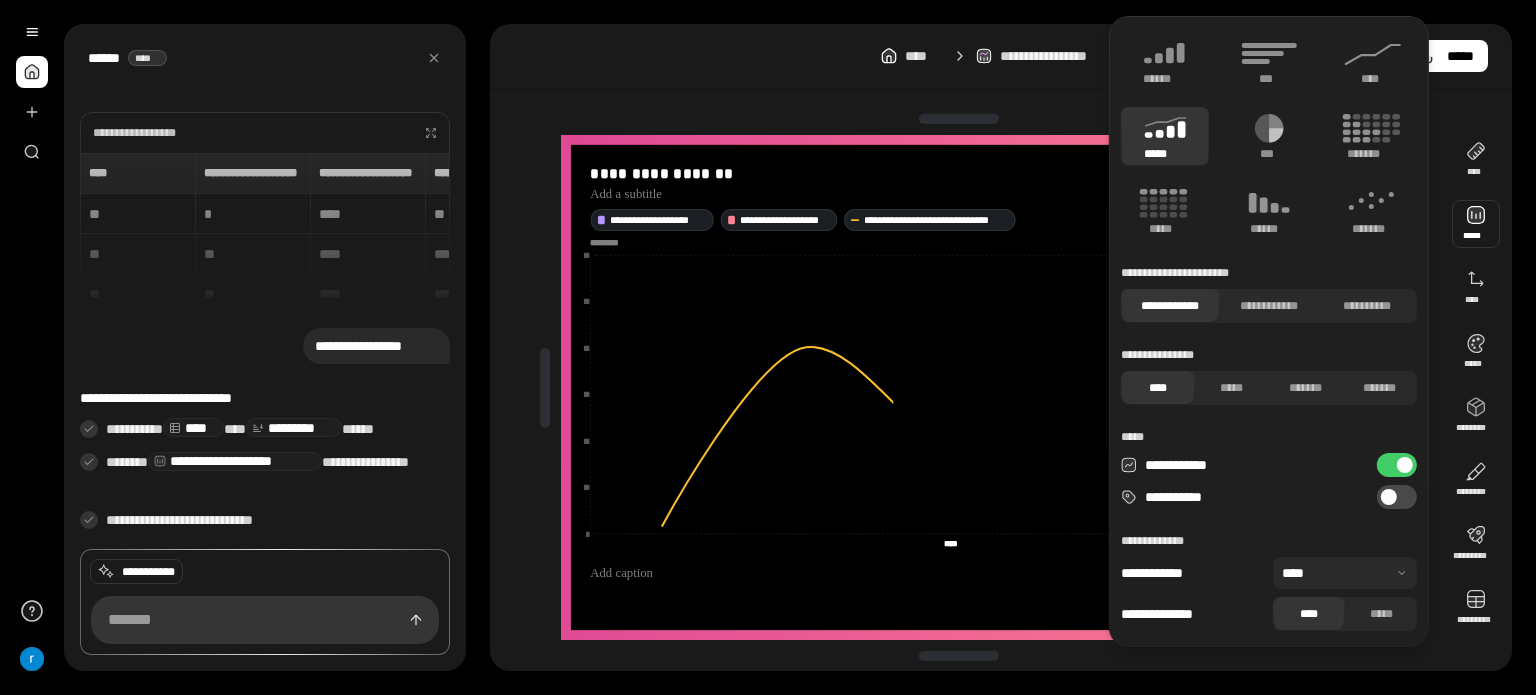 type on "**********" 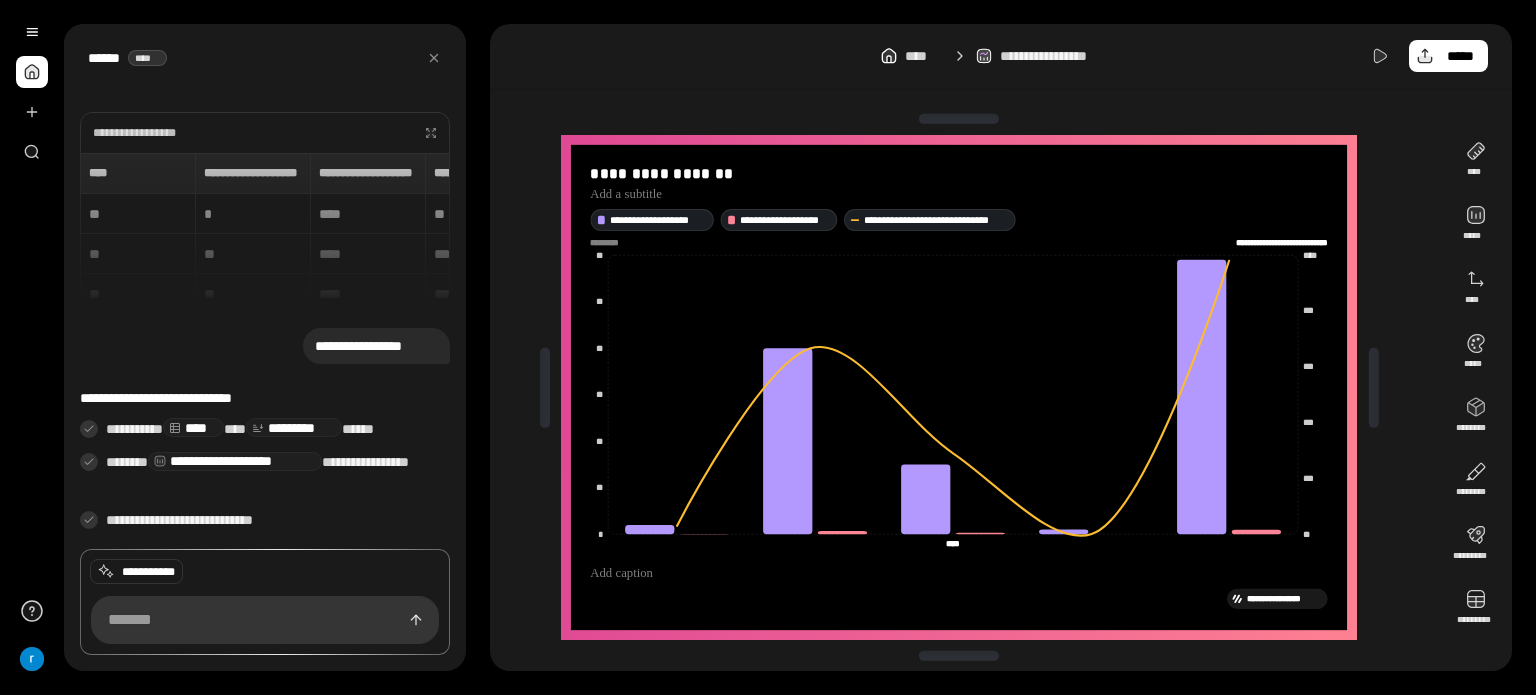 click on "**********" at bounding box center [967, 387] 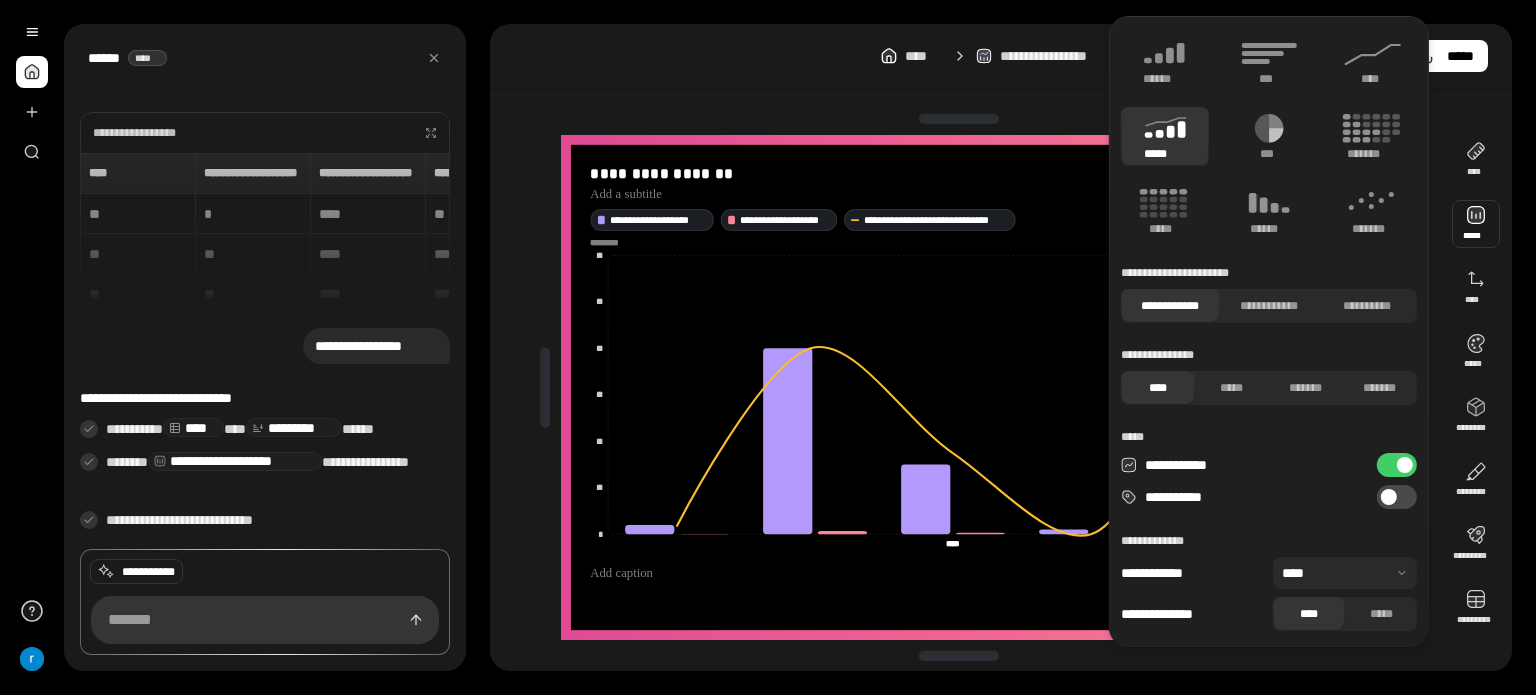 click at bounding box center [1476, 224] 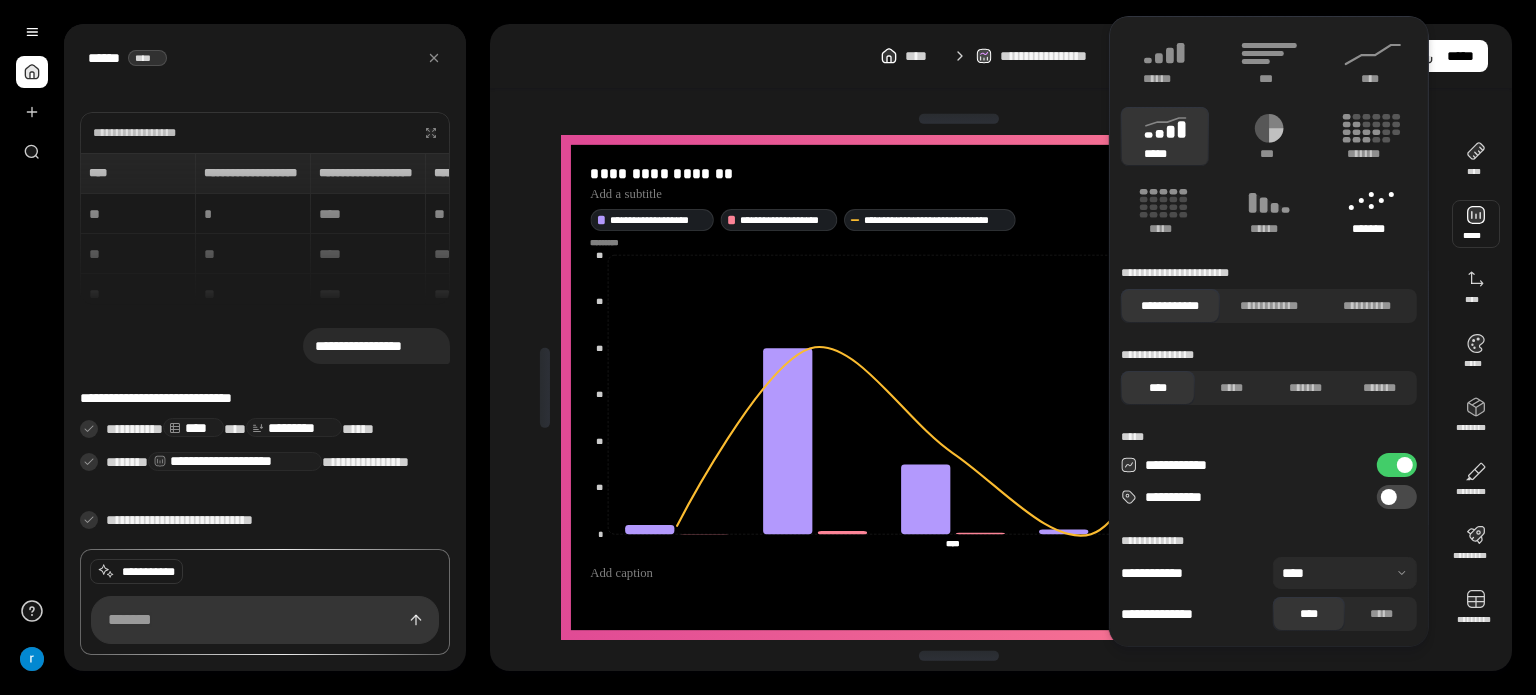 click 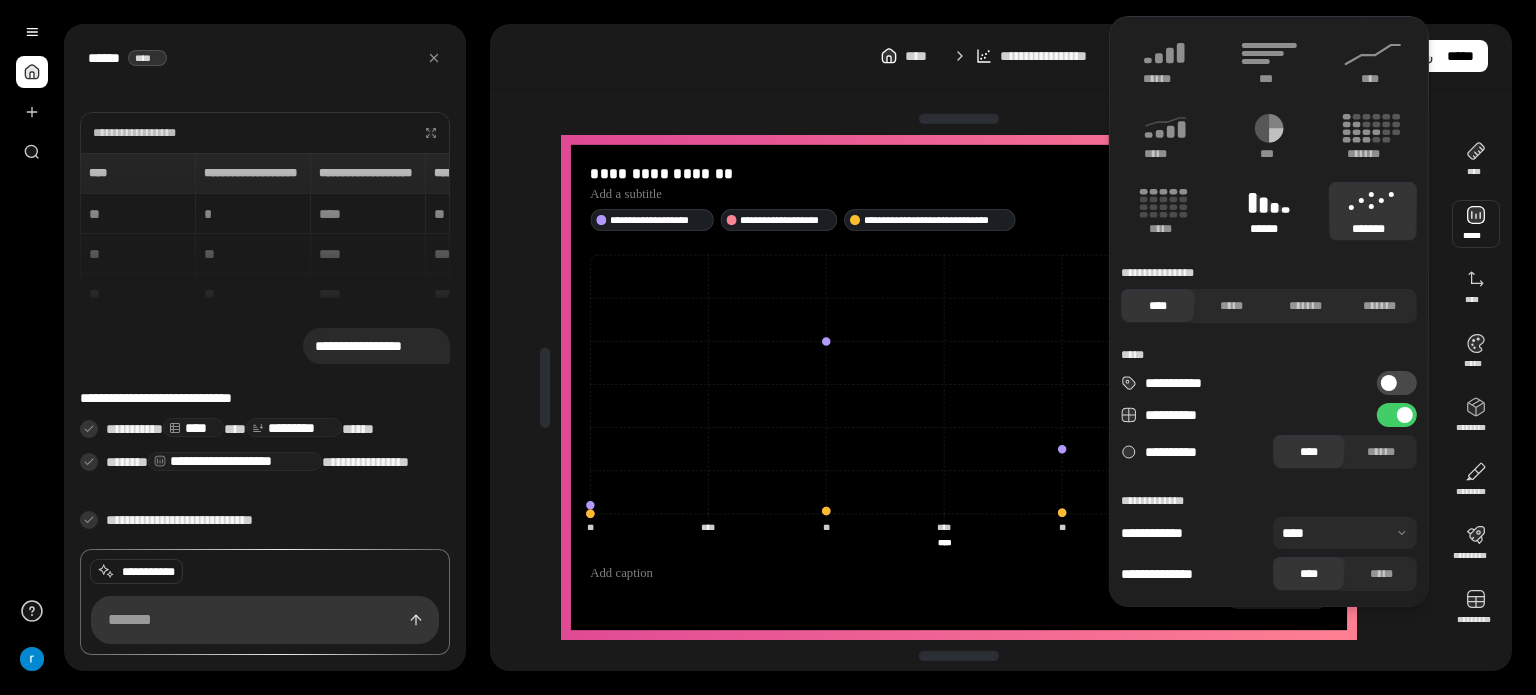 click 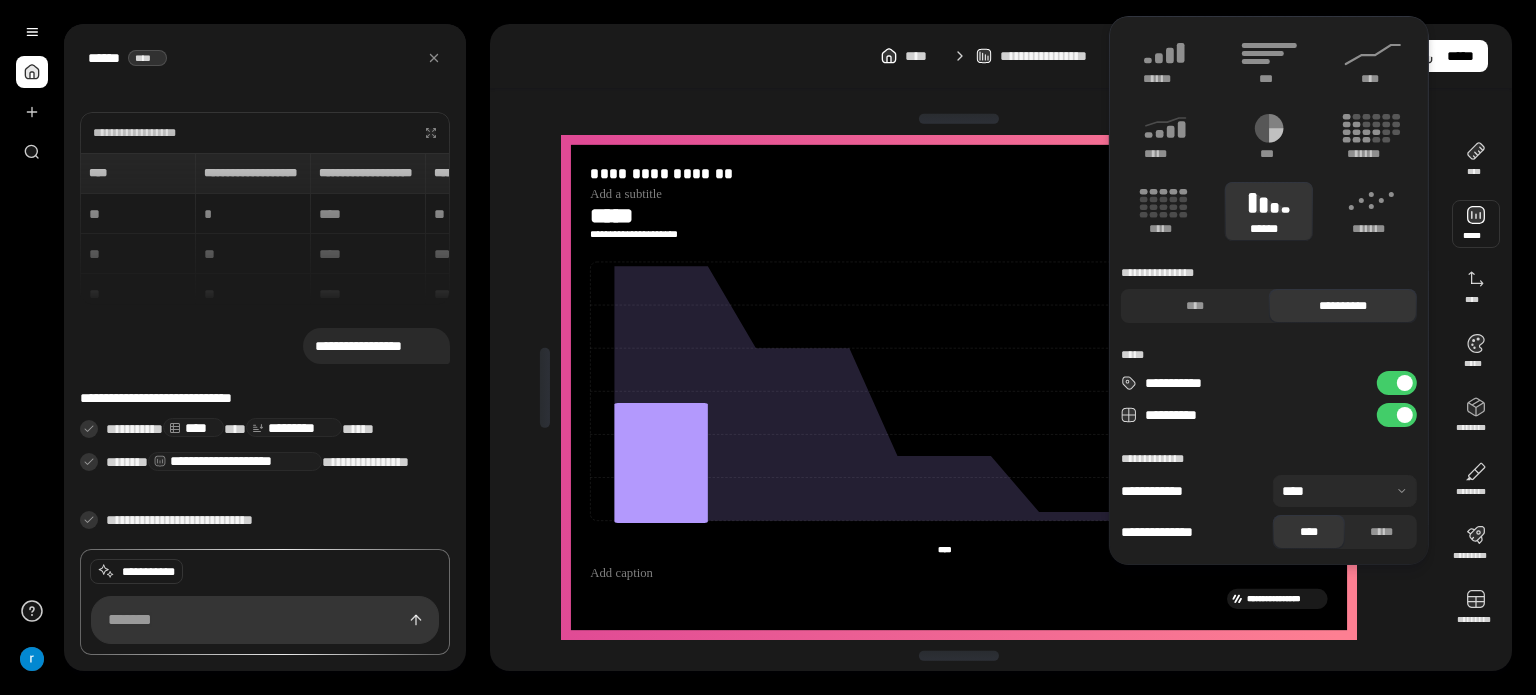 type on "**********" 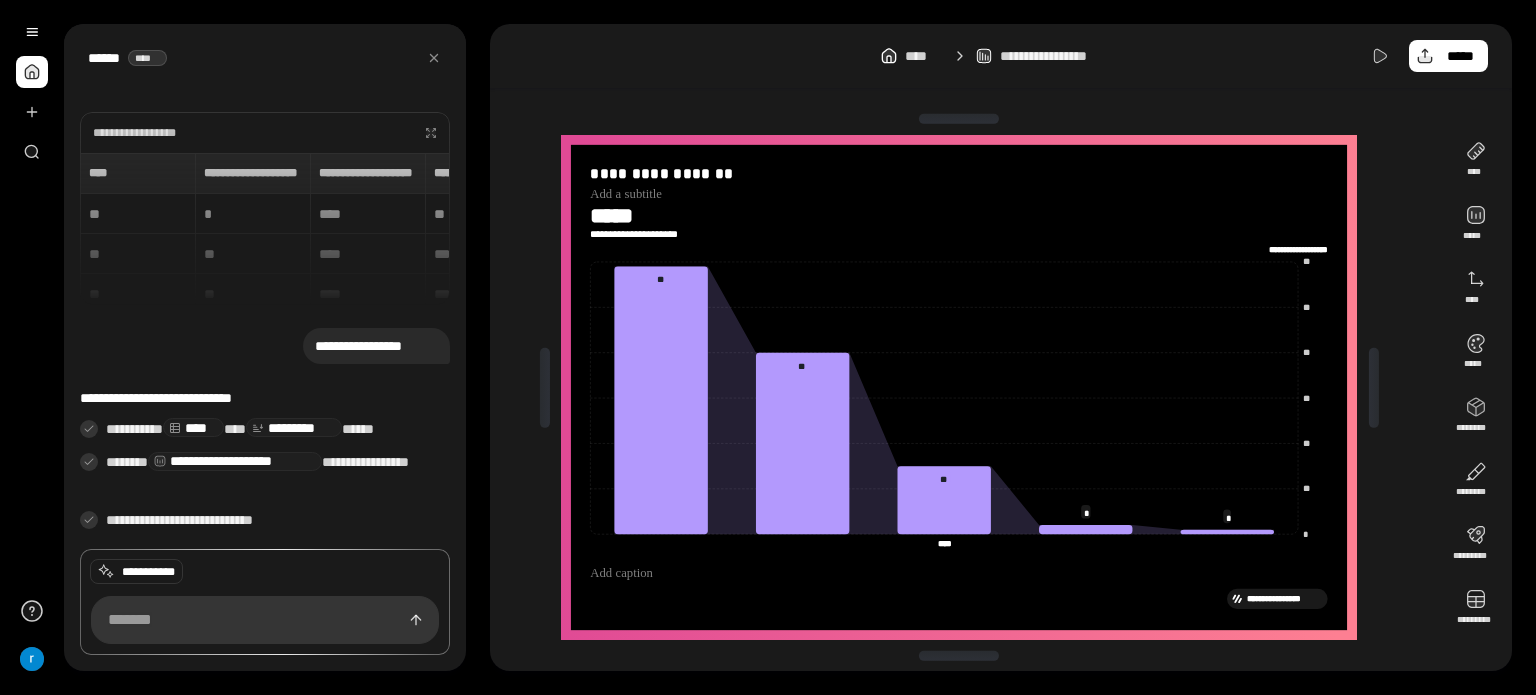 click on "**********" at bounding box center [1001, 56] 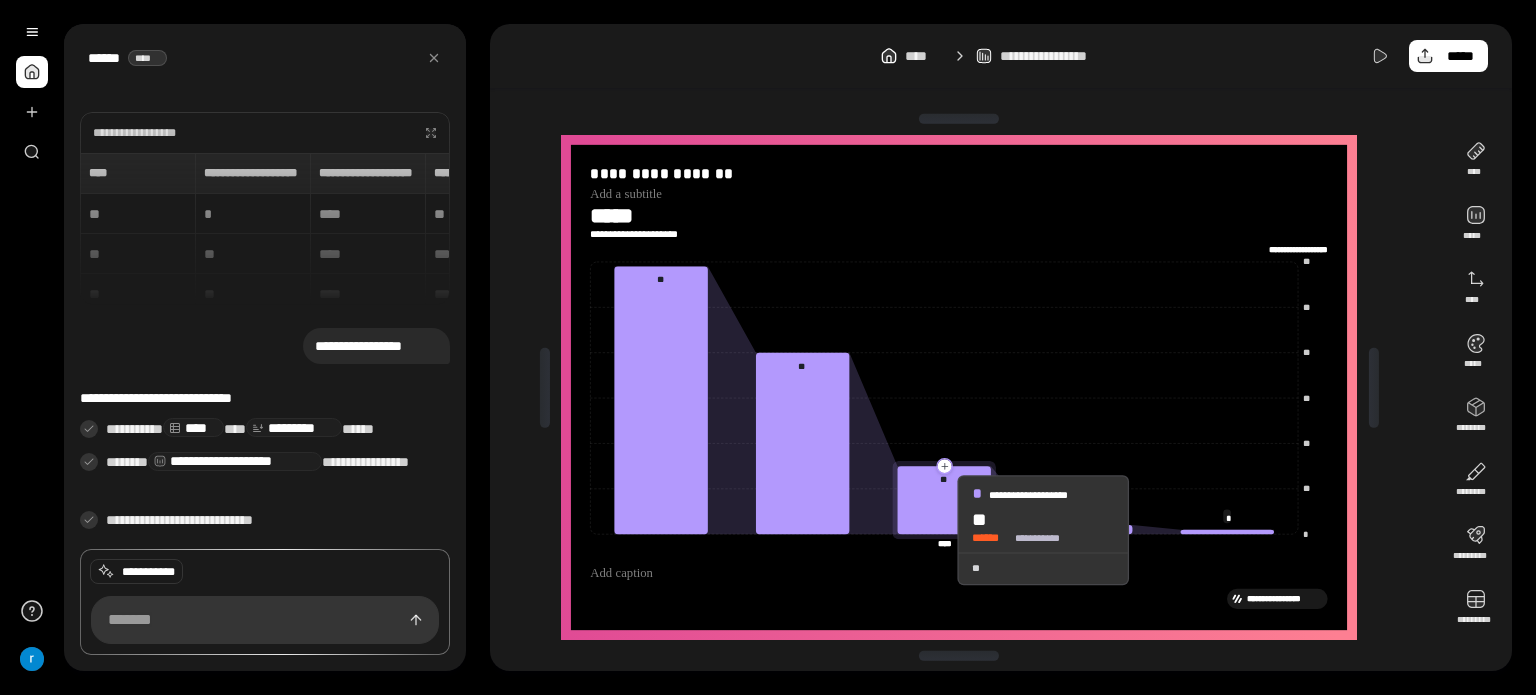click 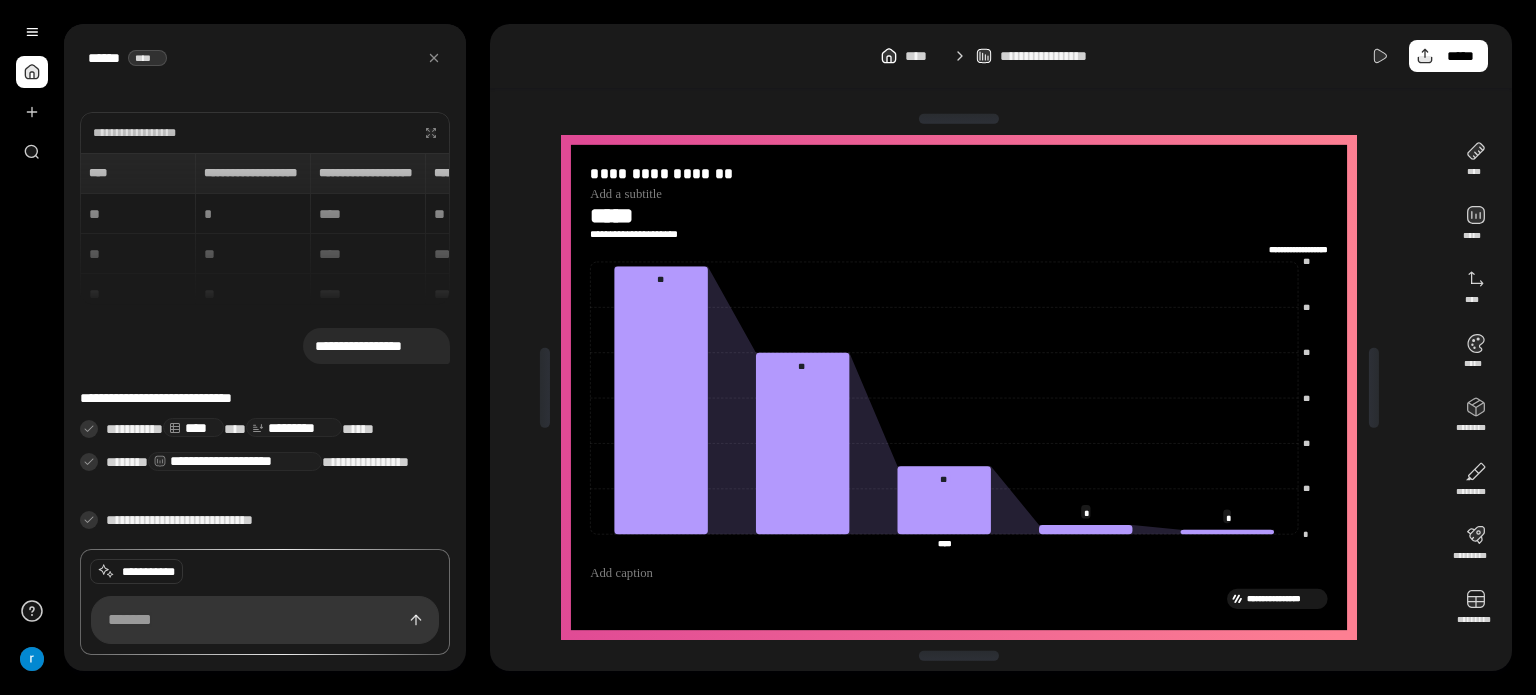 click on "**** ****" 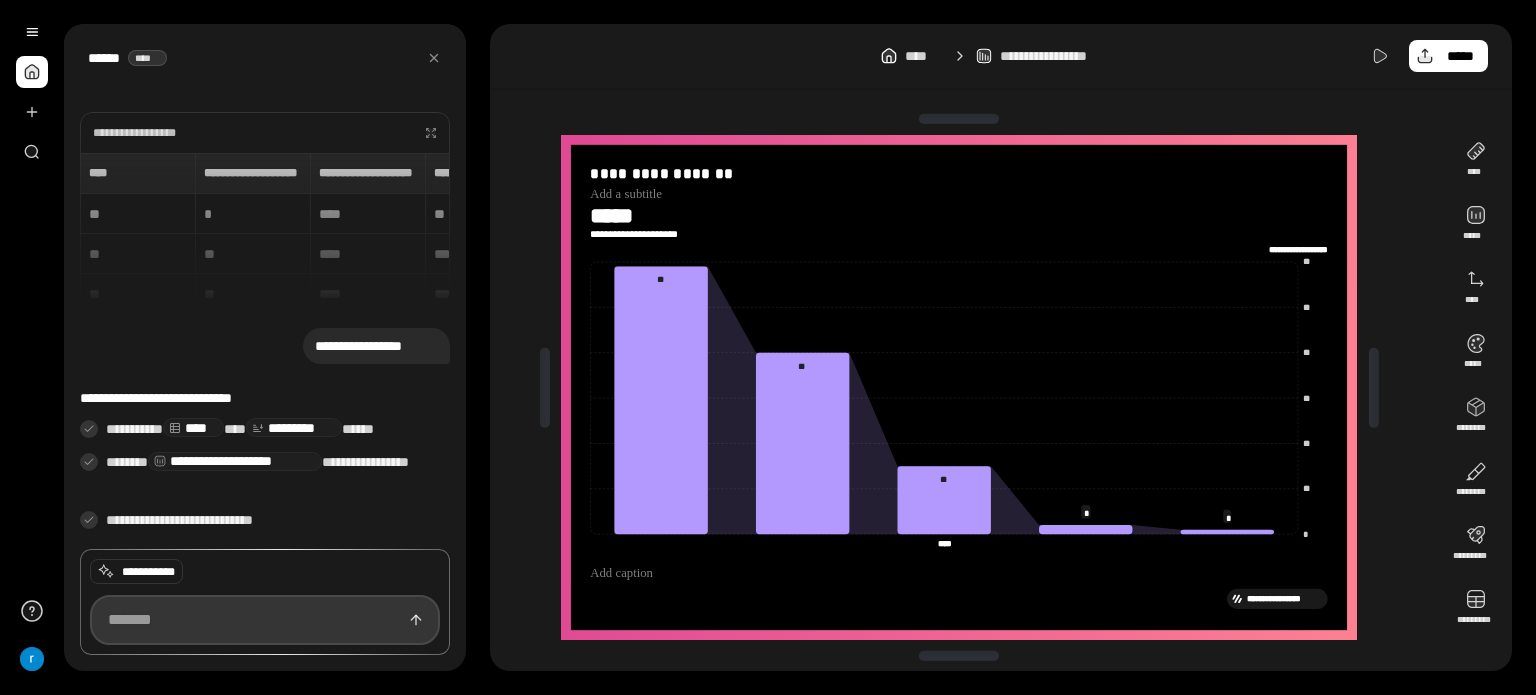 paste on "**********" 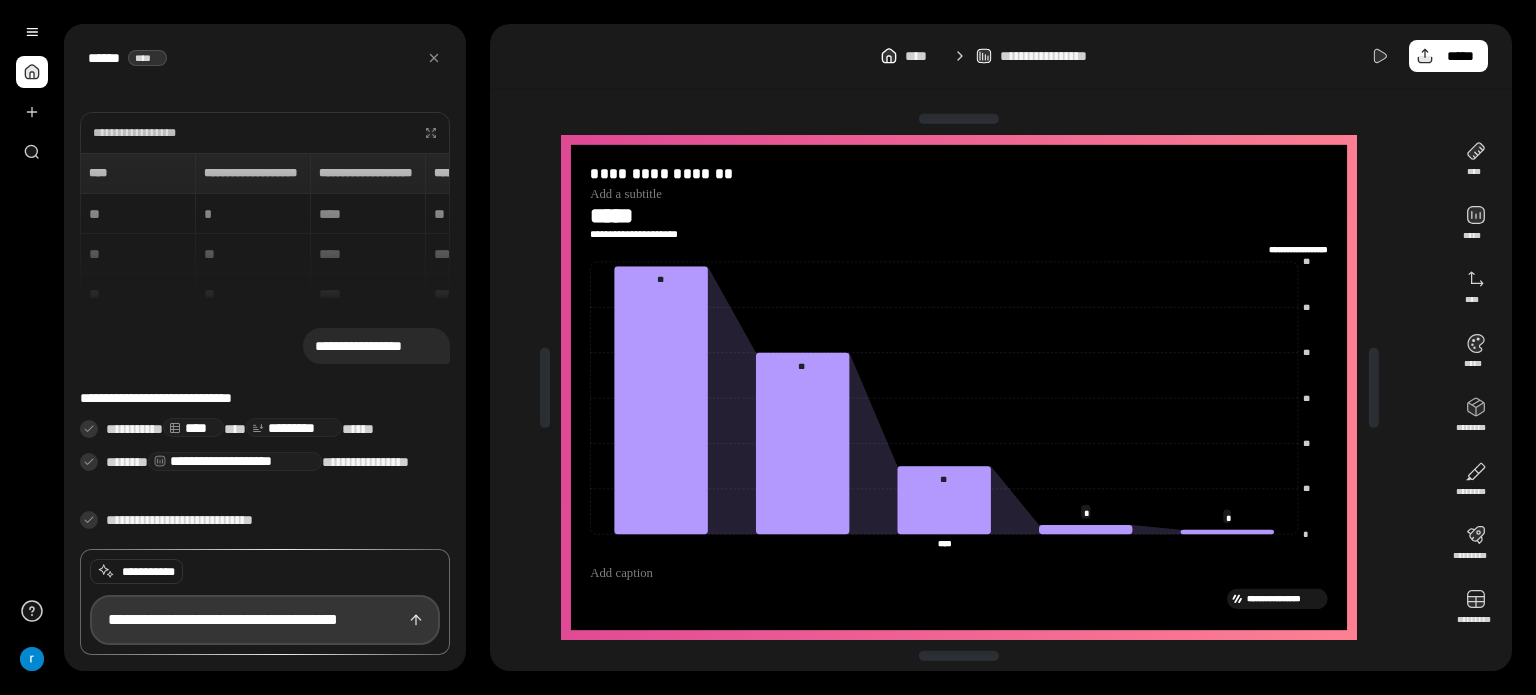 scroll, scrollTop: 0, scrollLeft: 24, axis: horizontal 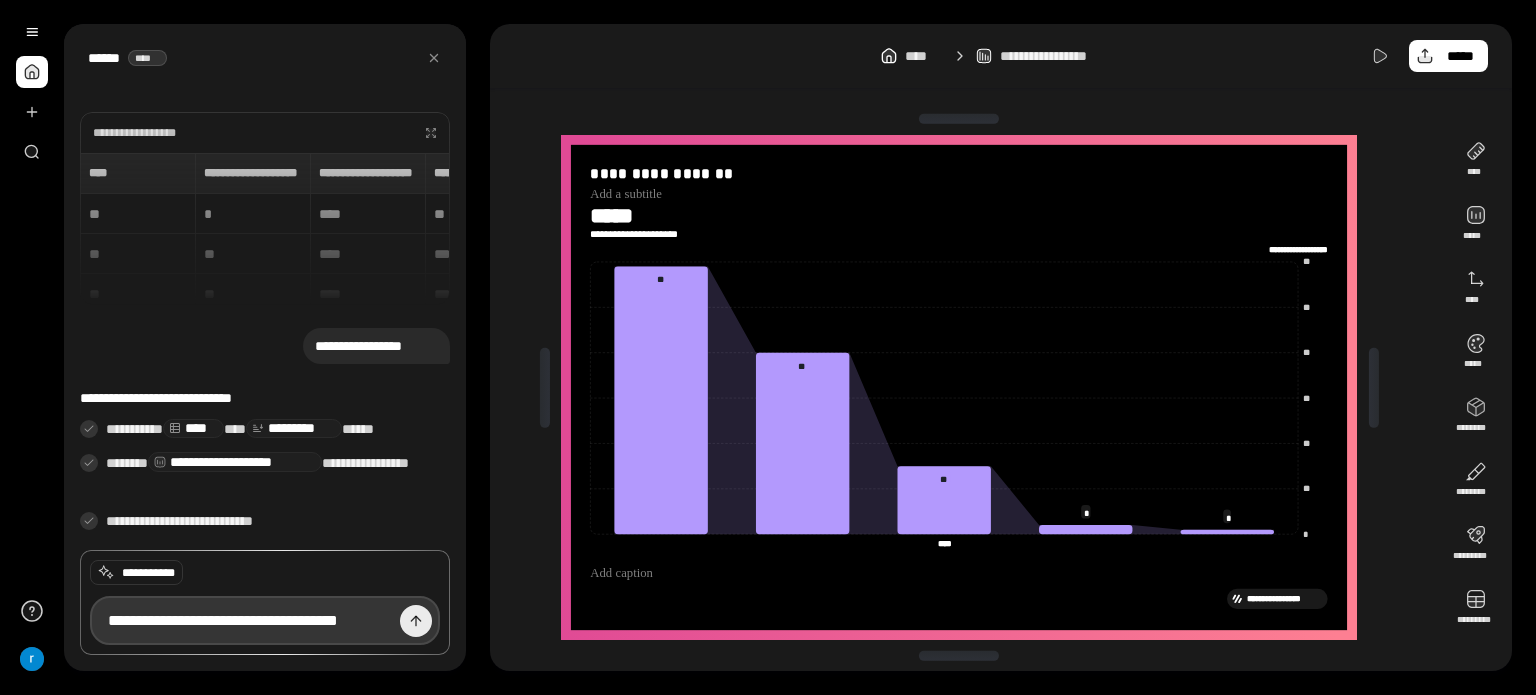 type on "**********" 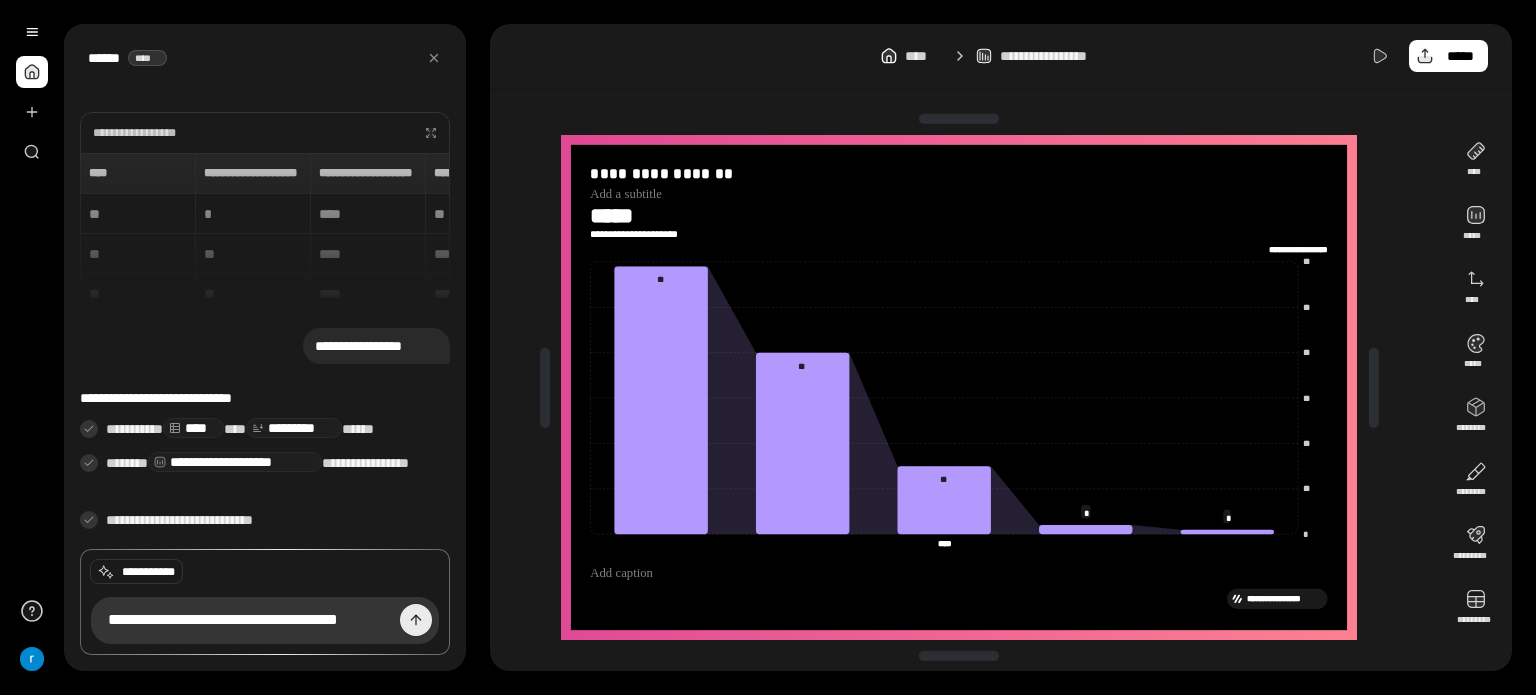 scroll, scrollTop: 0, scrollLeft: 0, axis: both 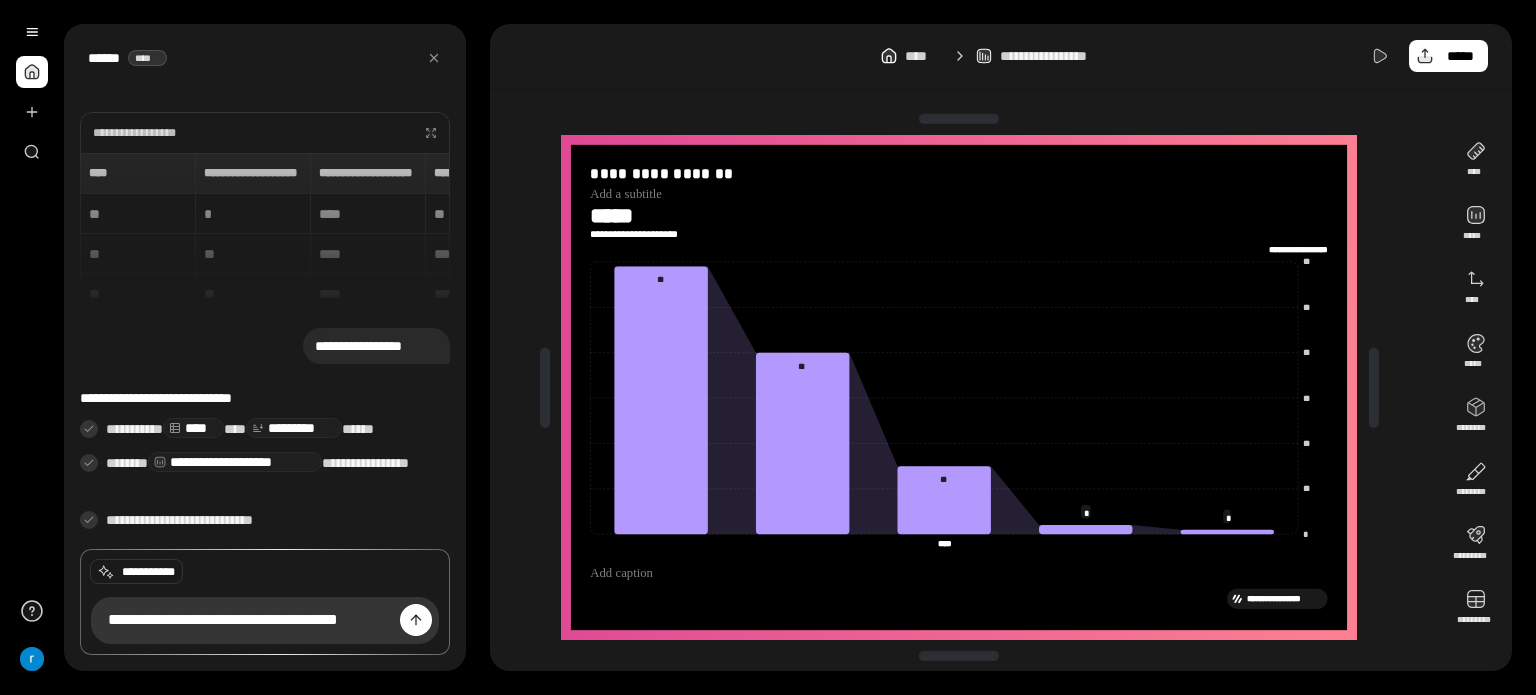 type 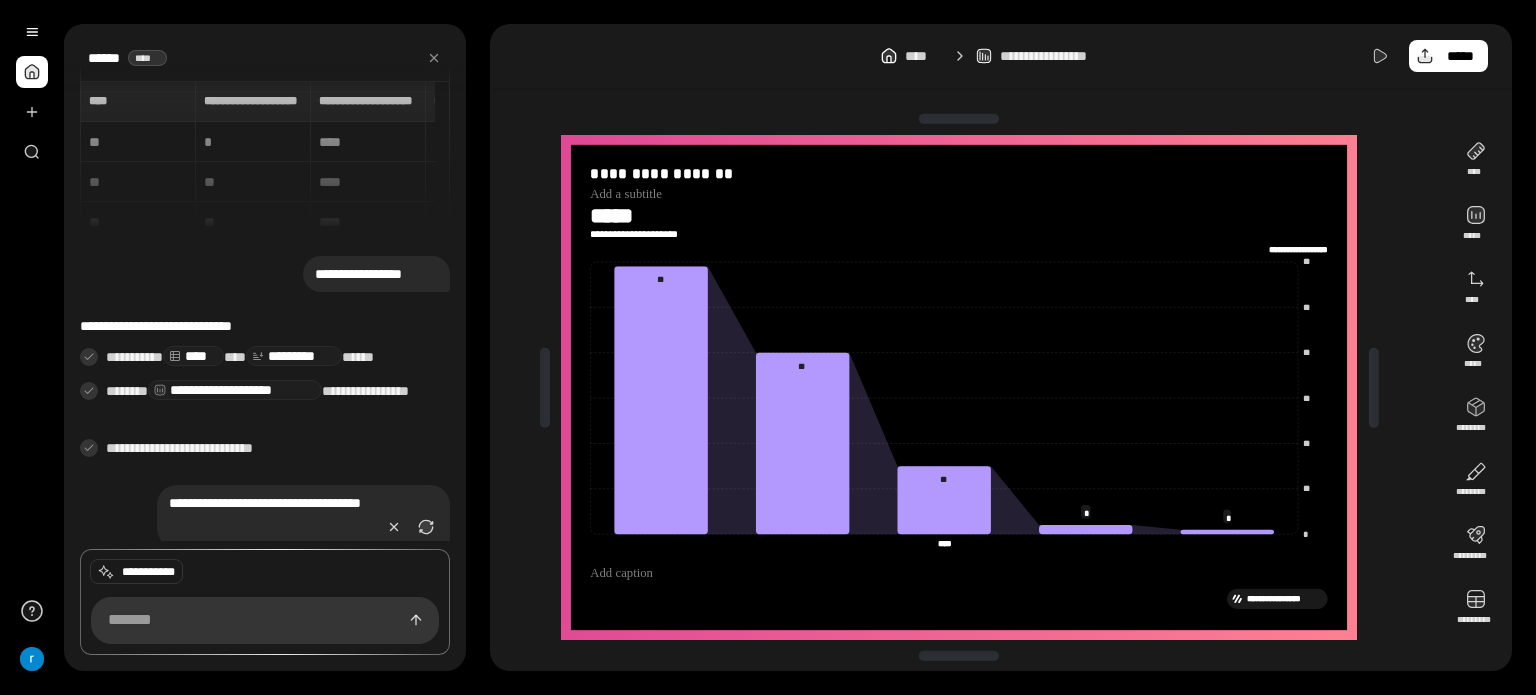scroll, scrollTop: 61, scrollLeft: 0, axis: vertical 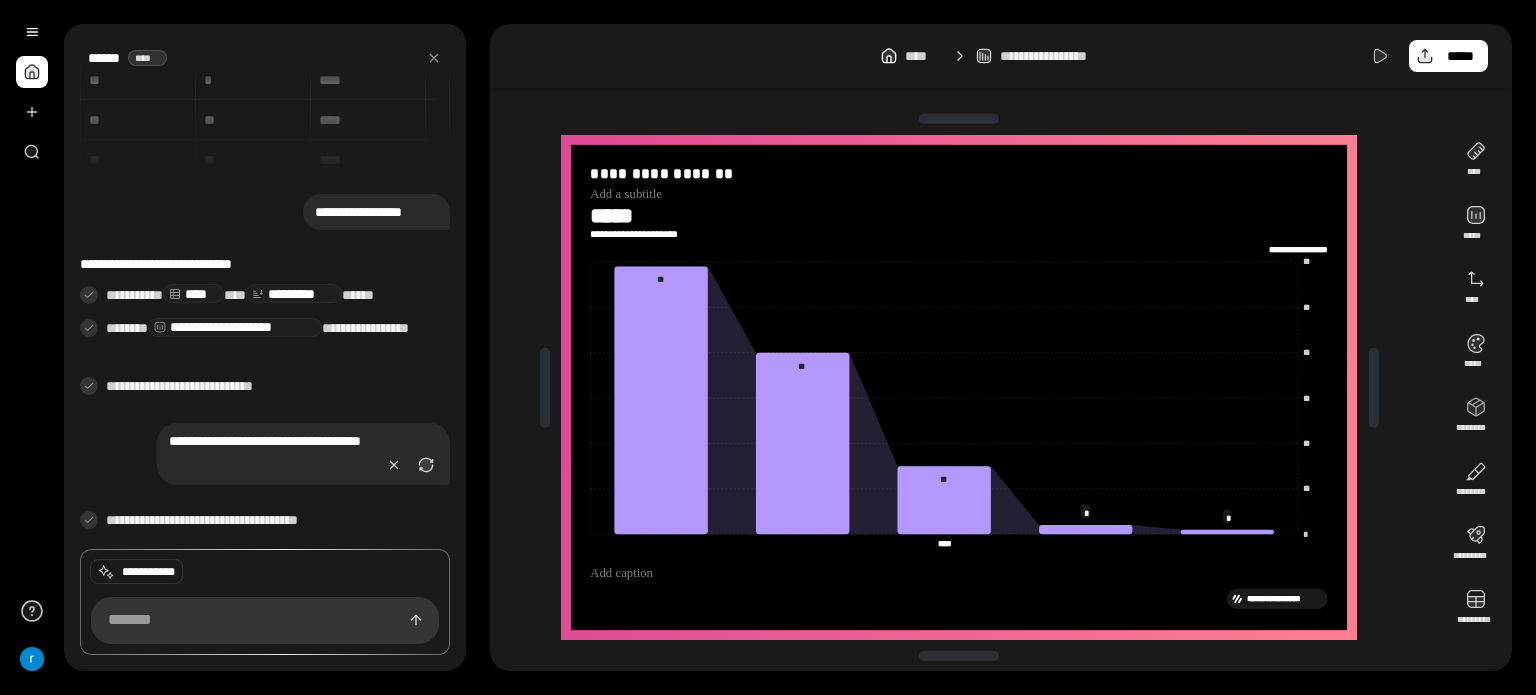 click 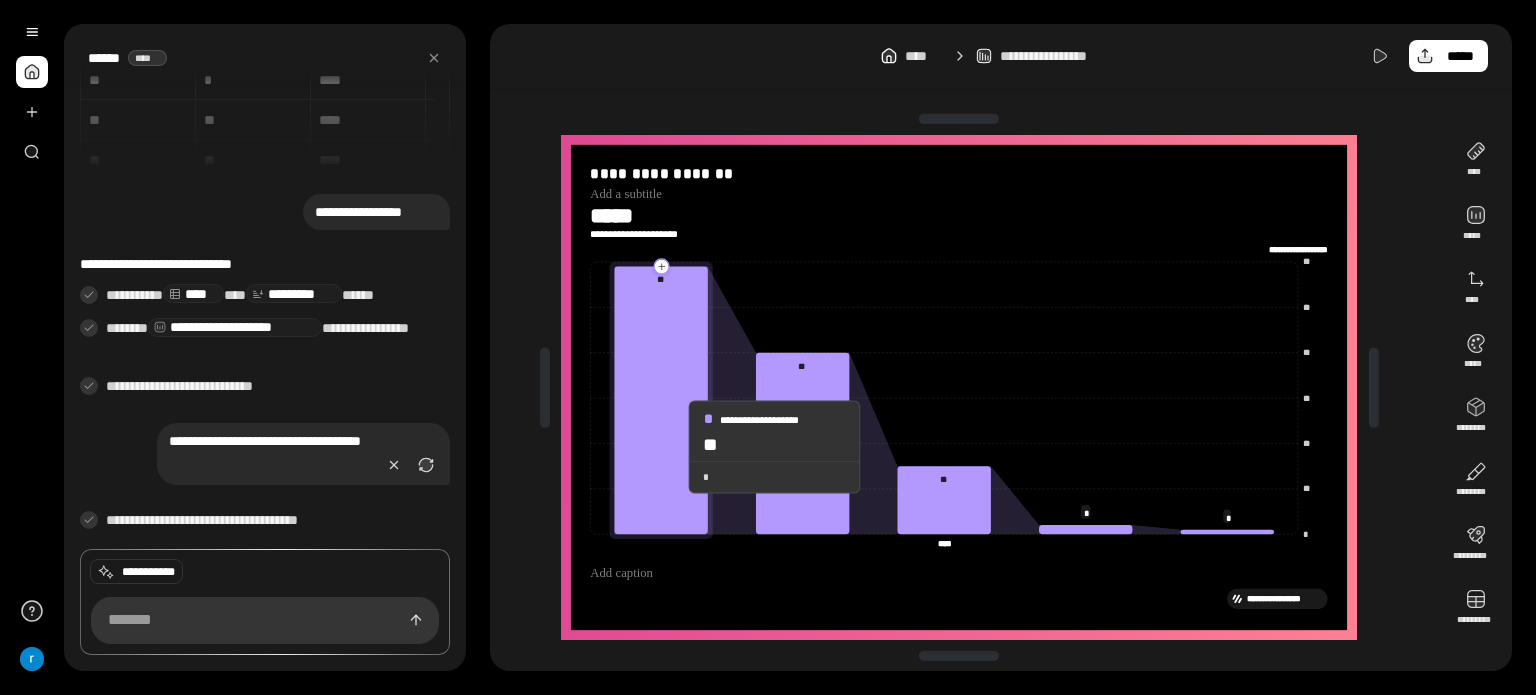 click 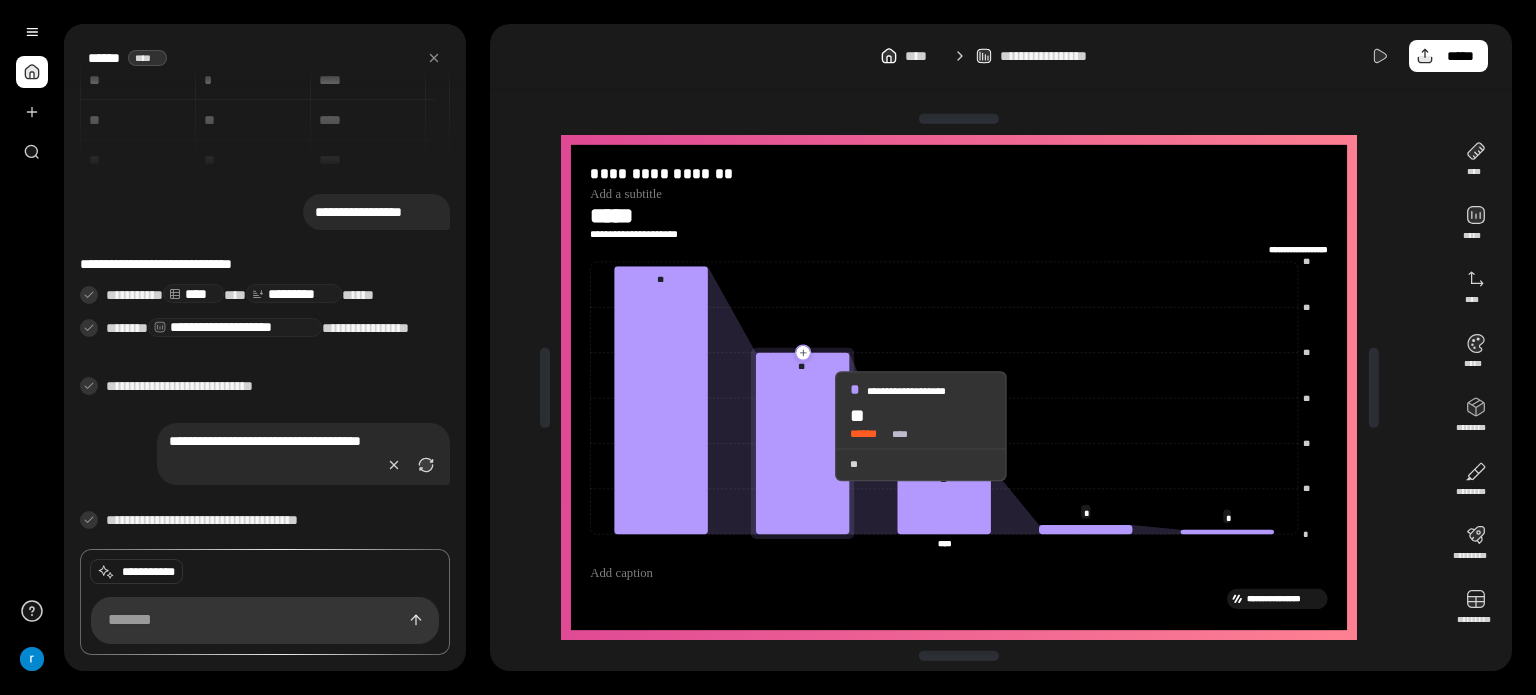 click 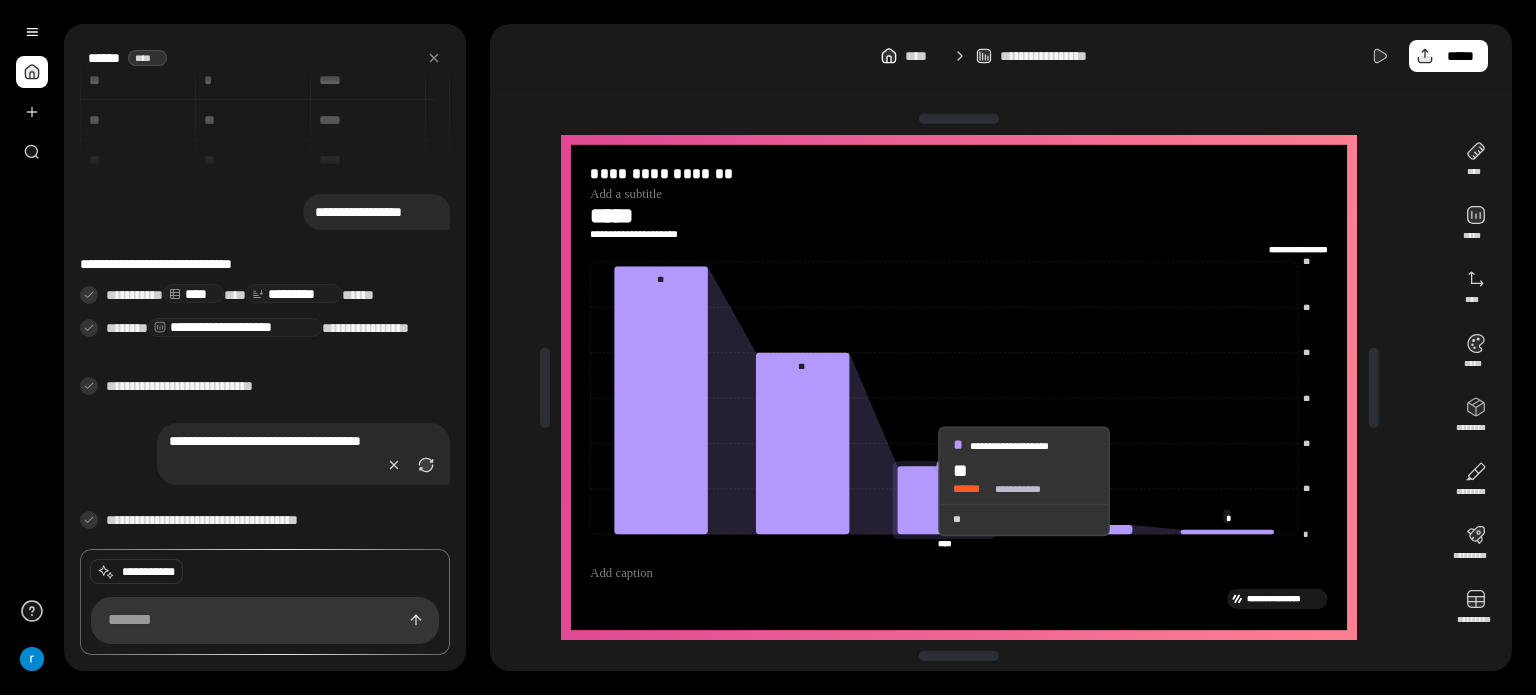 click 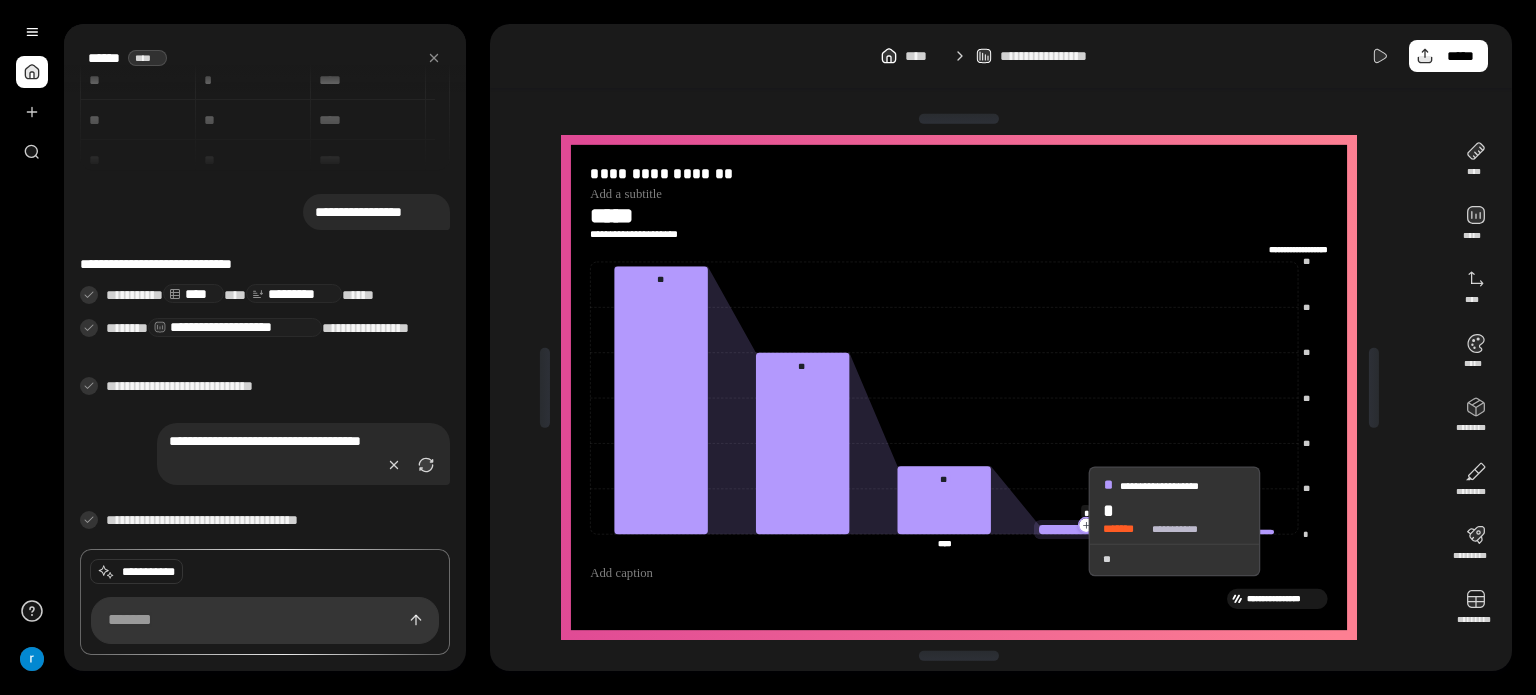 click 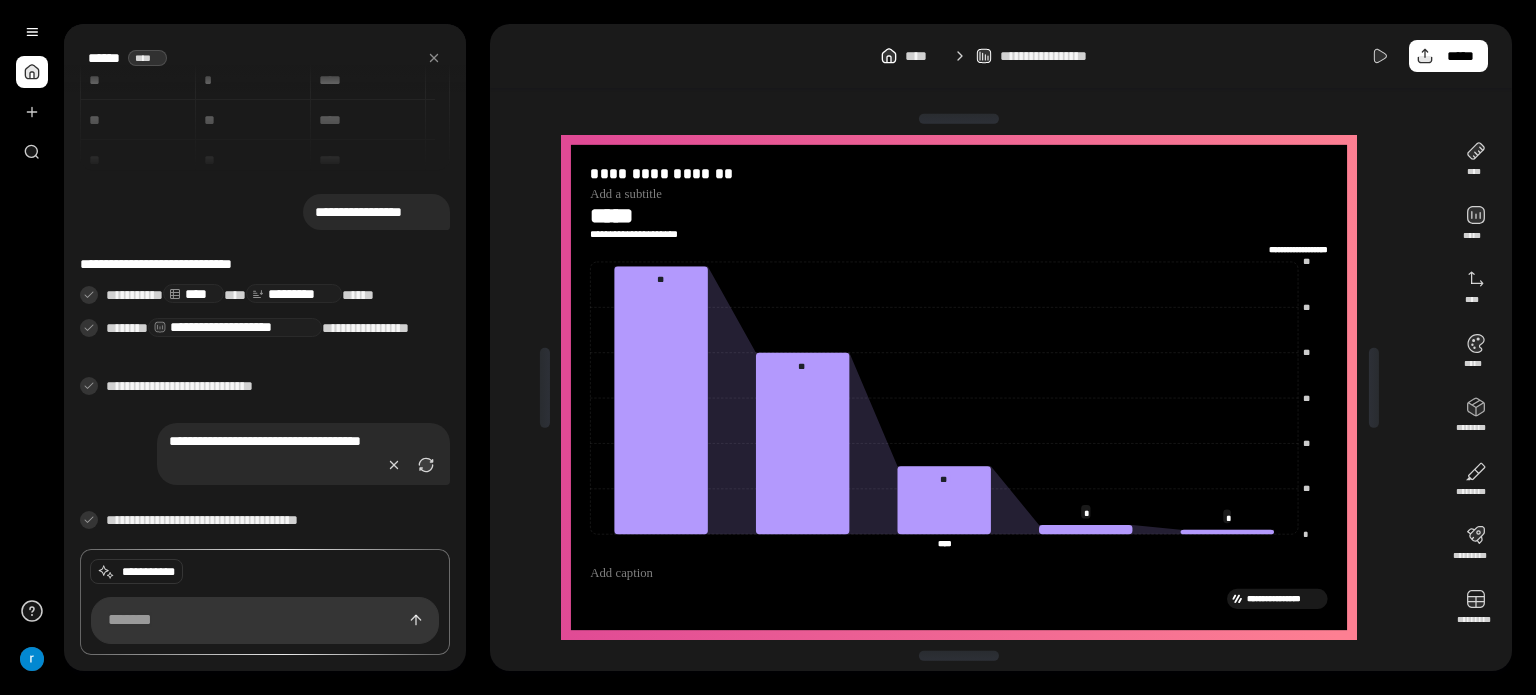 click on "**********" 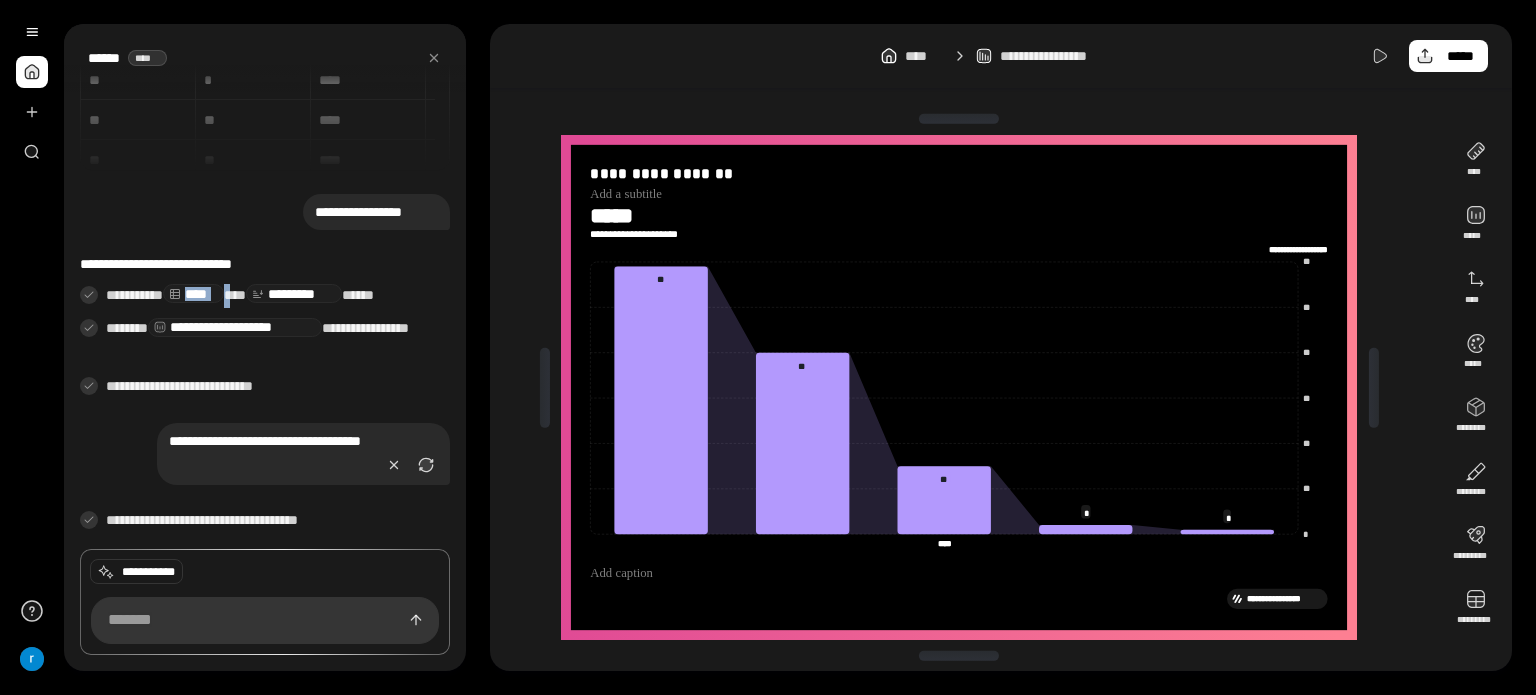 click on "****" at bounding box center [193, 294] 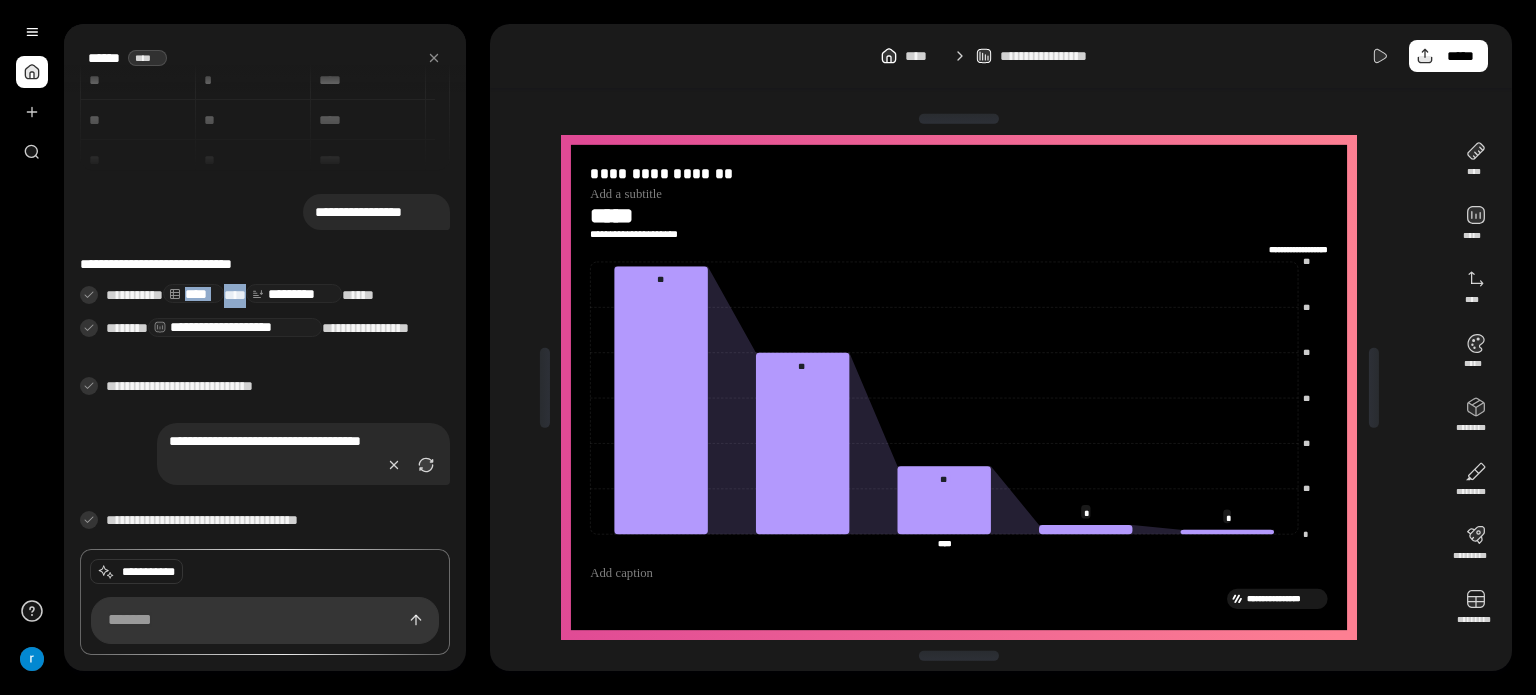 click on "****" at bounding box center [193, 294] 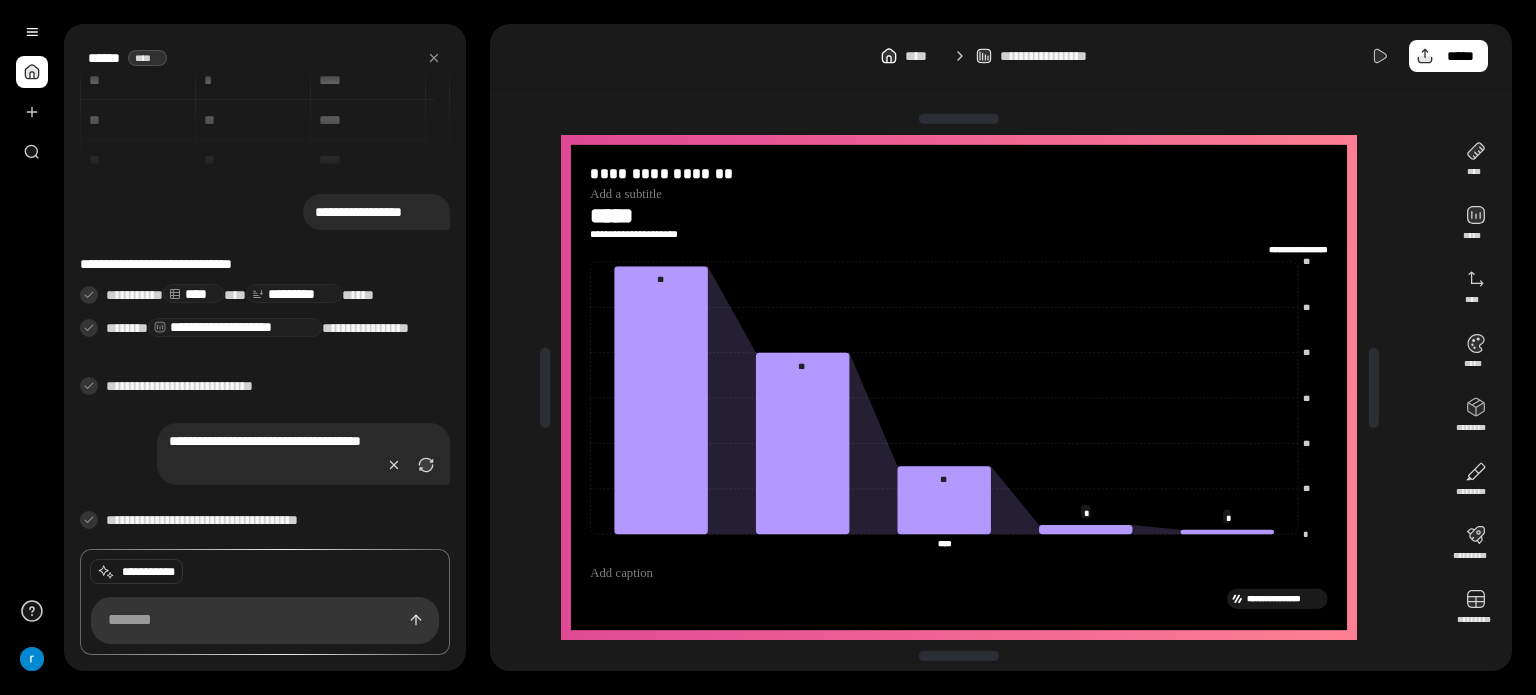 click on "**********" at bounding box center (270, 296) 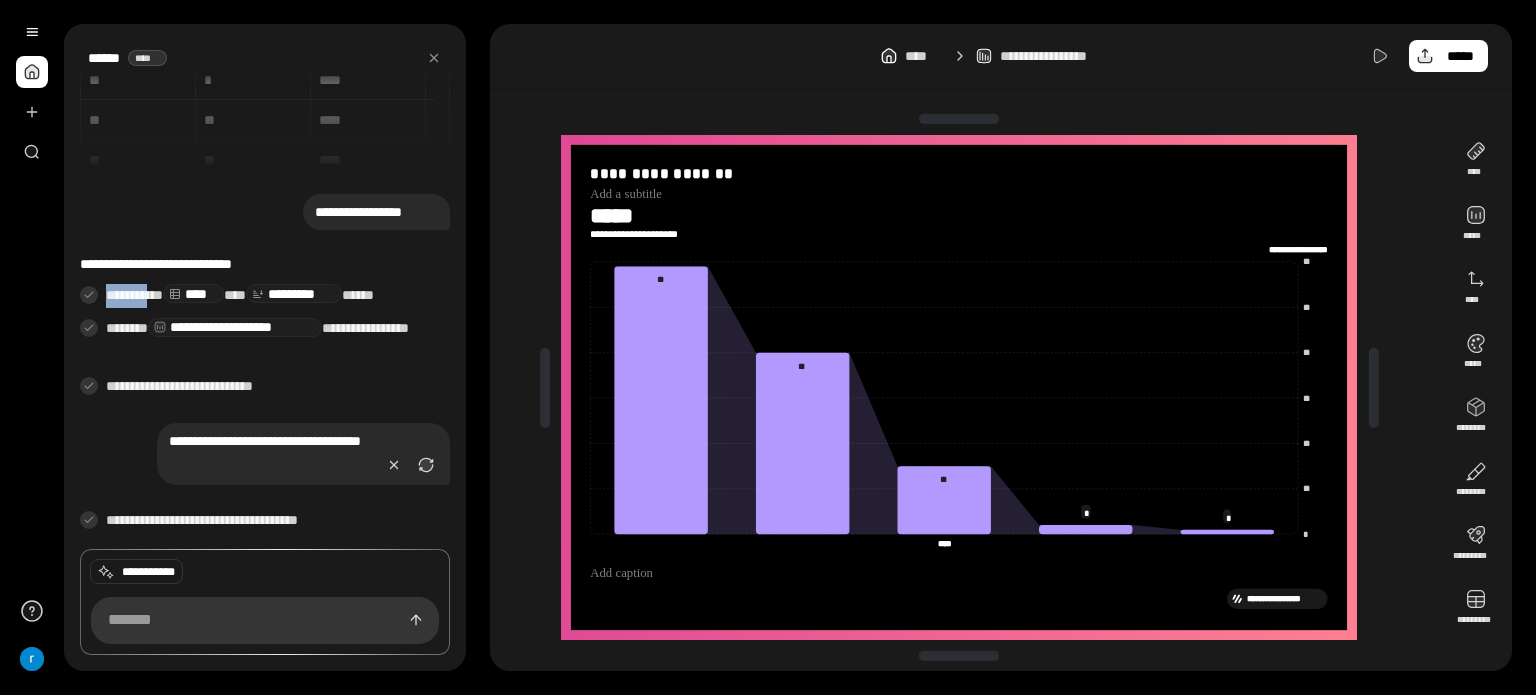 click at bounding box center [89, 295] 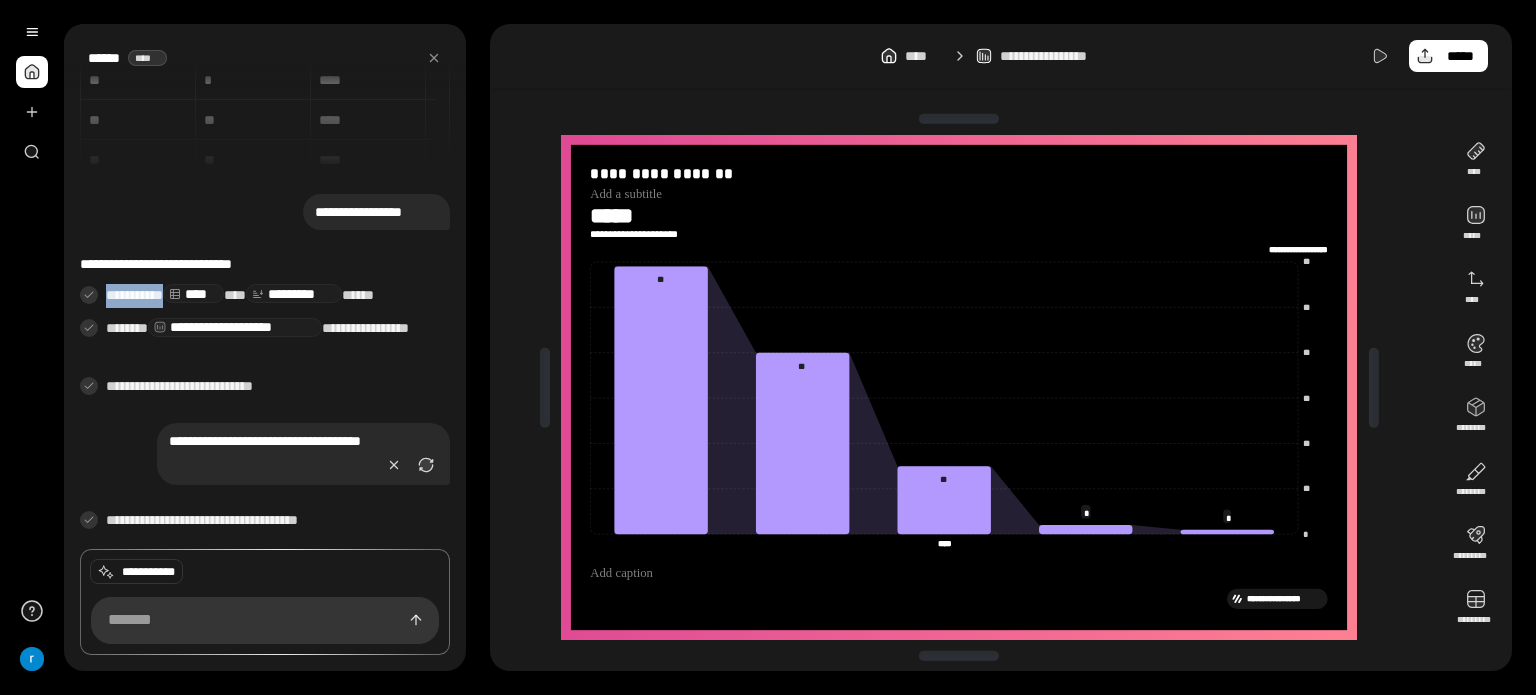 click at bounding box center (89, 295) 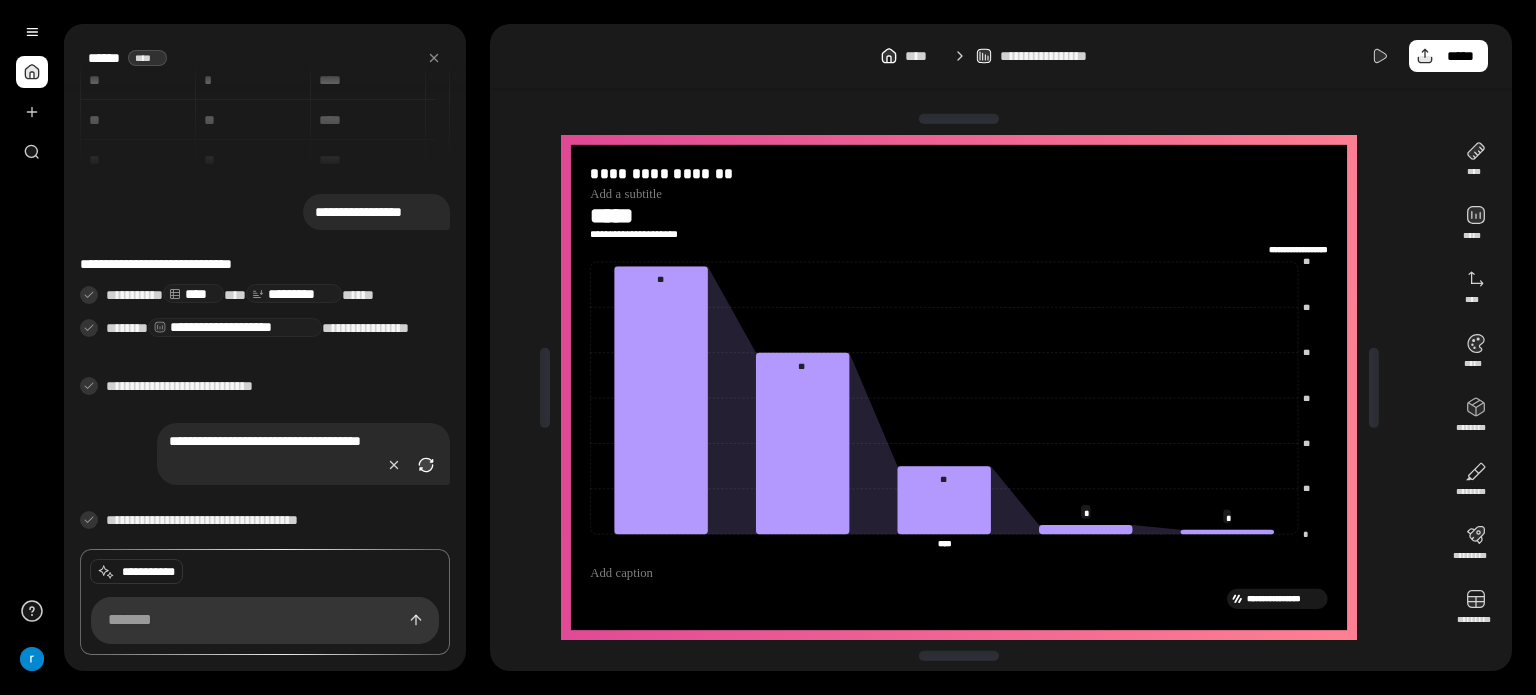 click at bounding box center (426, 465) 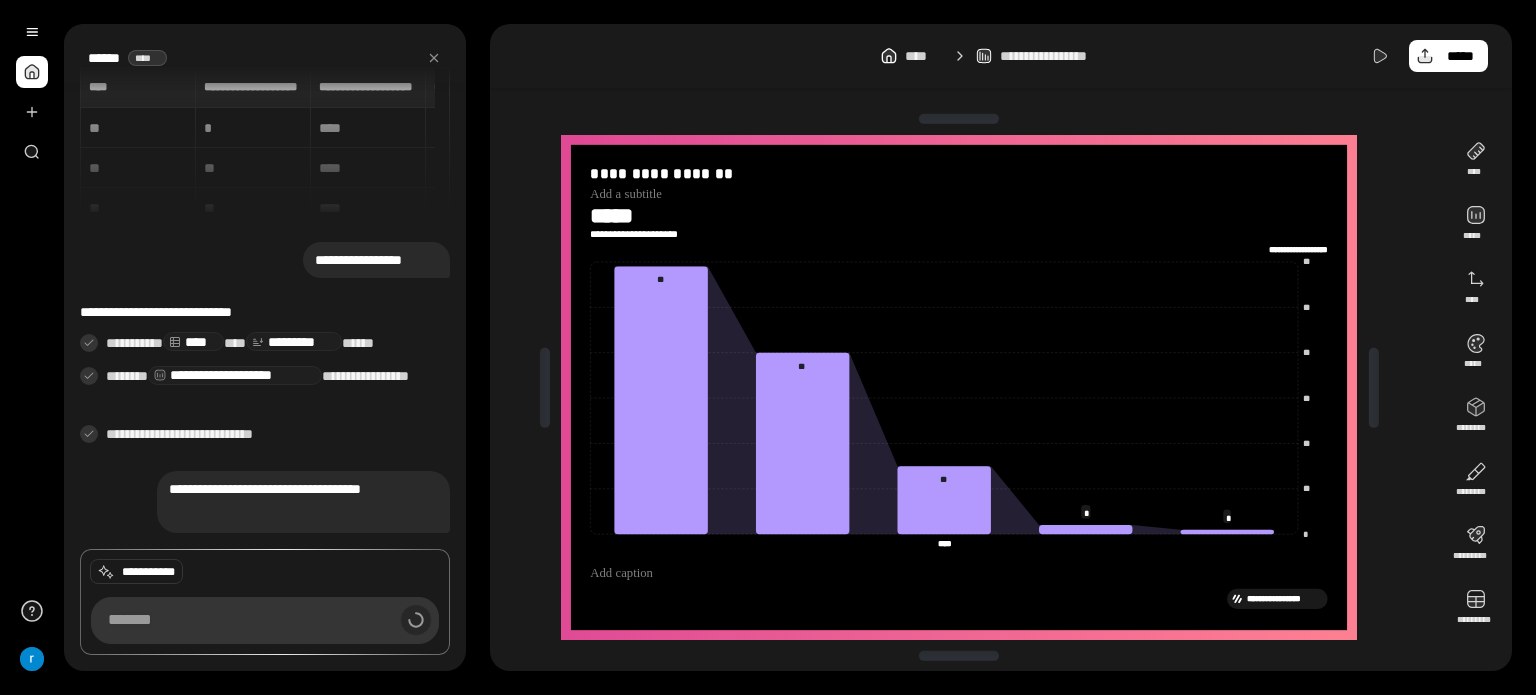 scroll, scrollTop: 0, scrollLeft: 0, axis: both 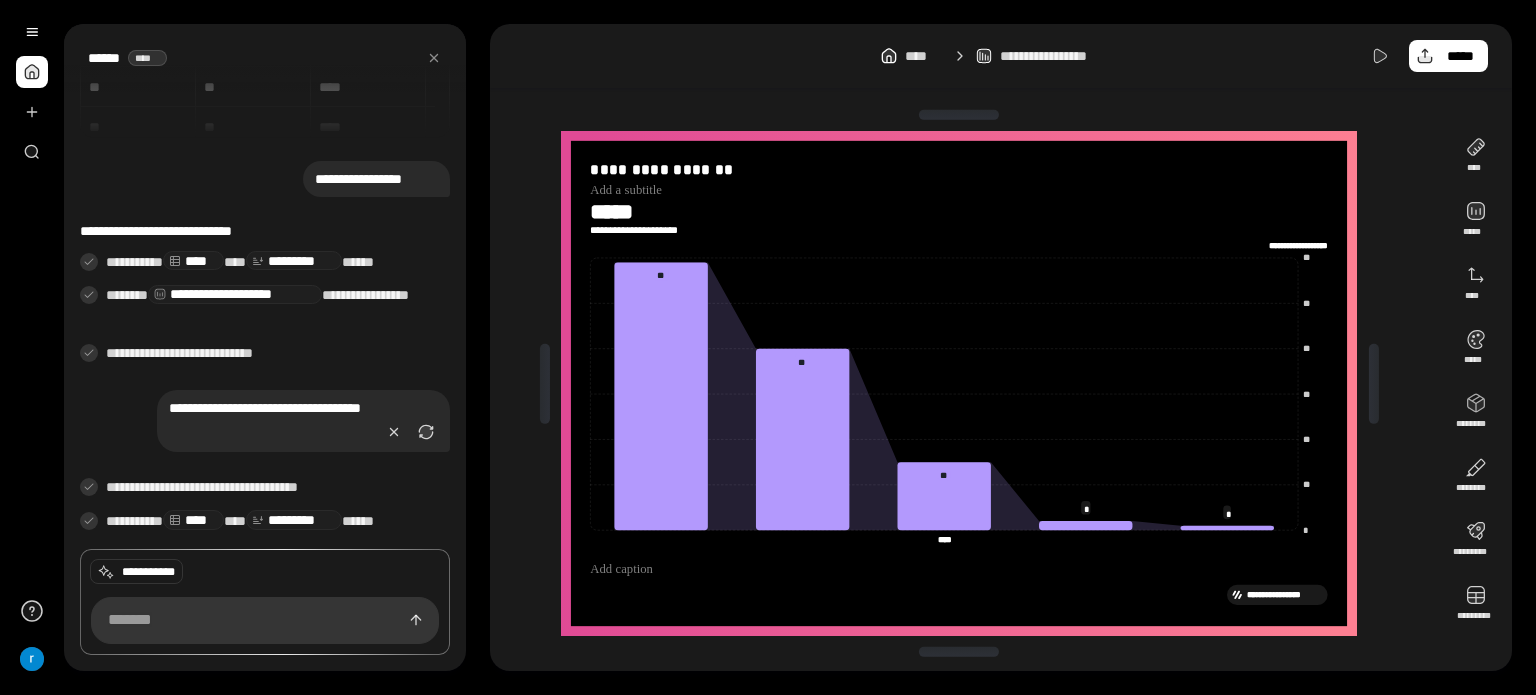 click on "*********" at bounding box center (294, 520) 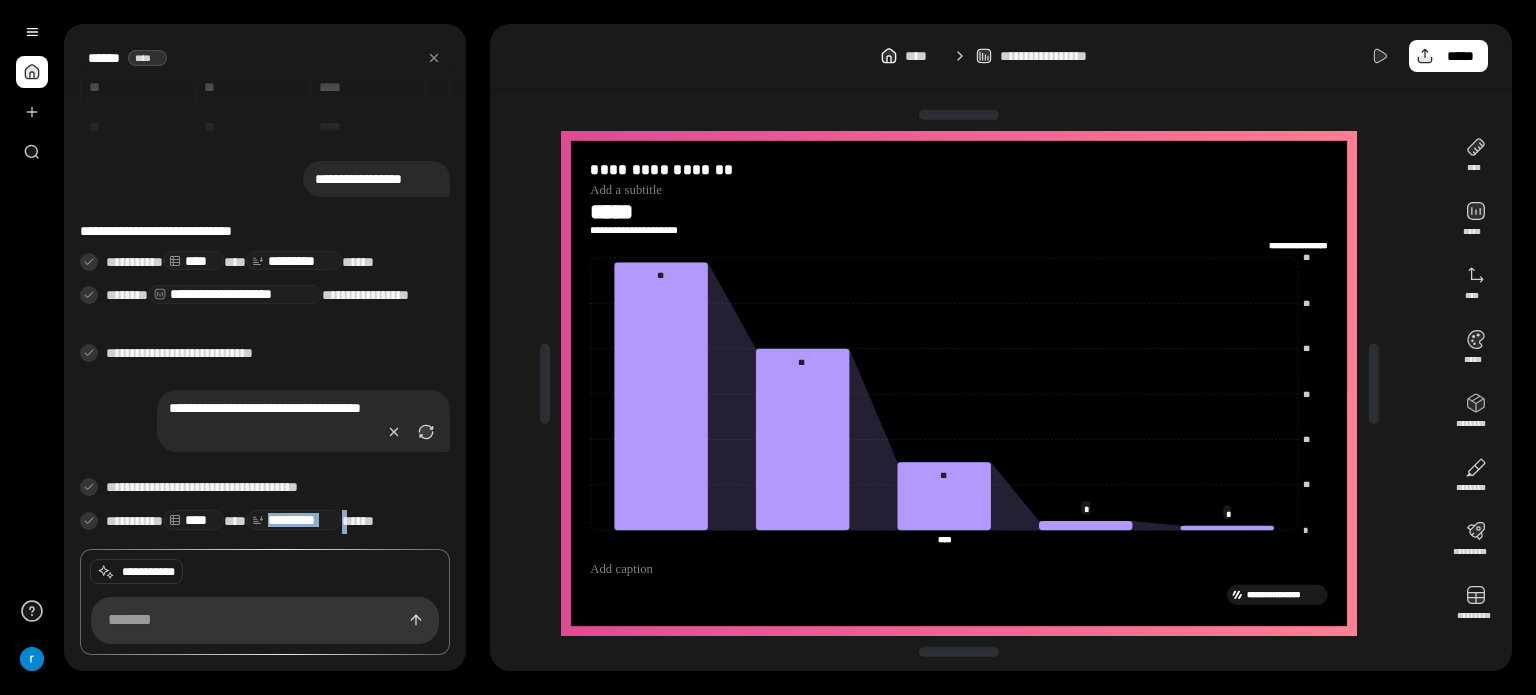 click on "*********" at bounding box center [294, 520] 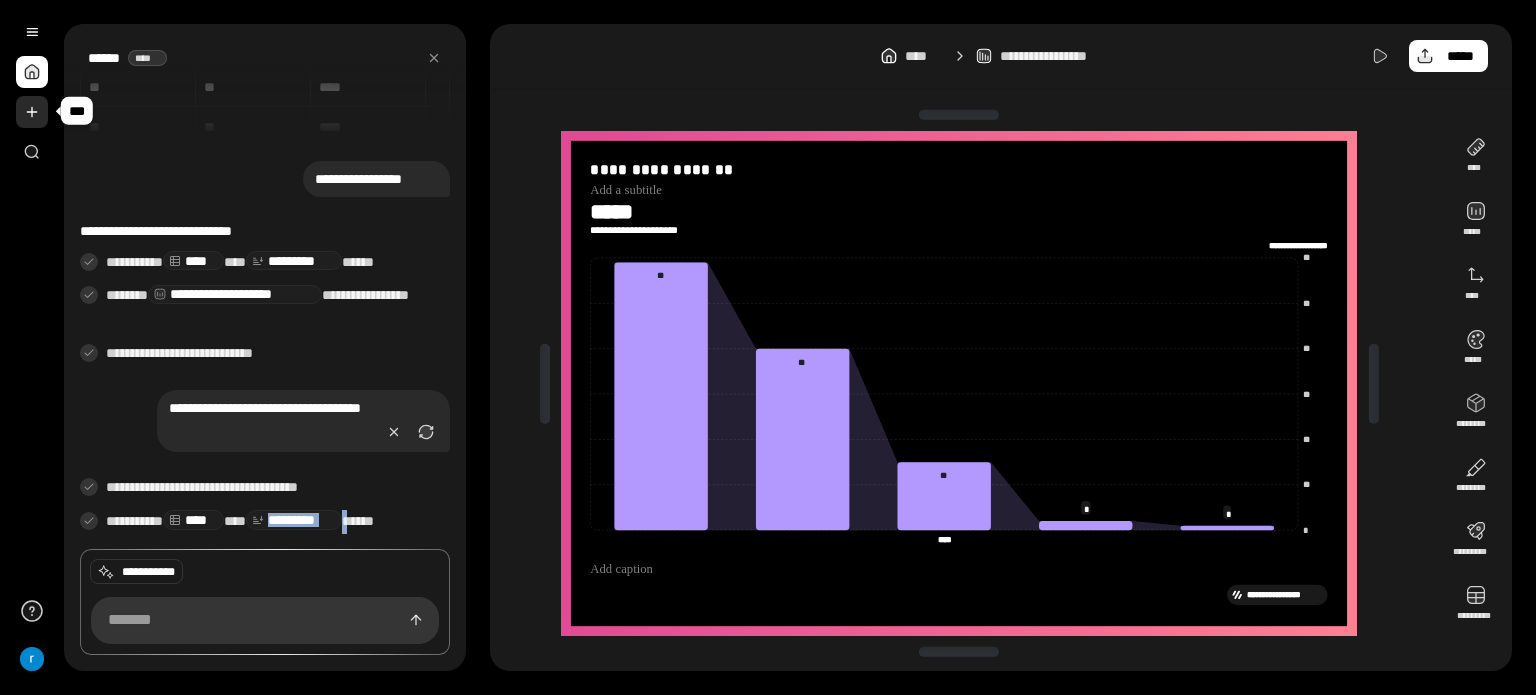 click at bounding box center [32, 112] 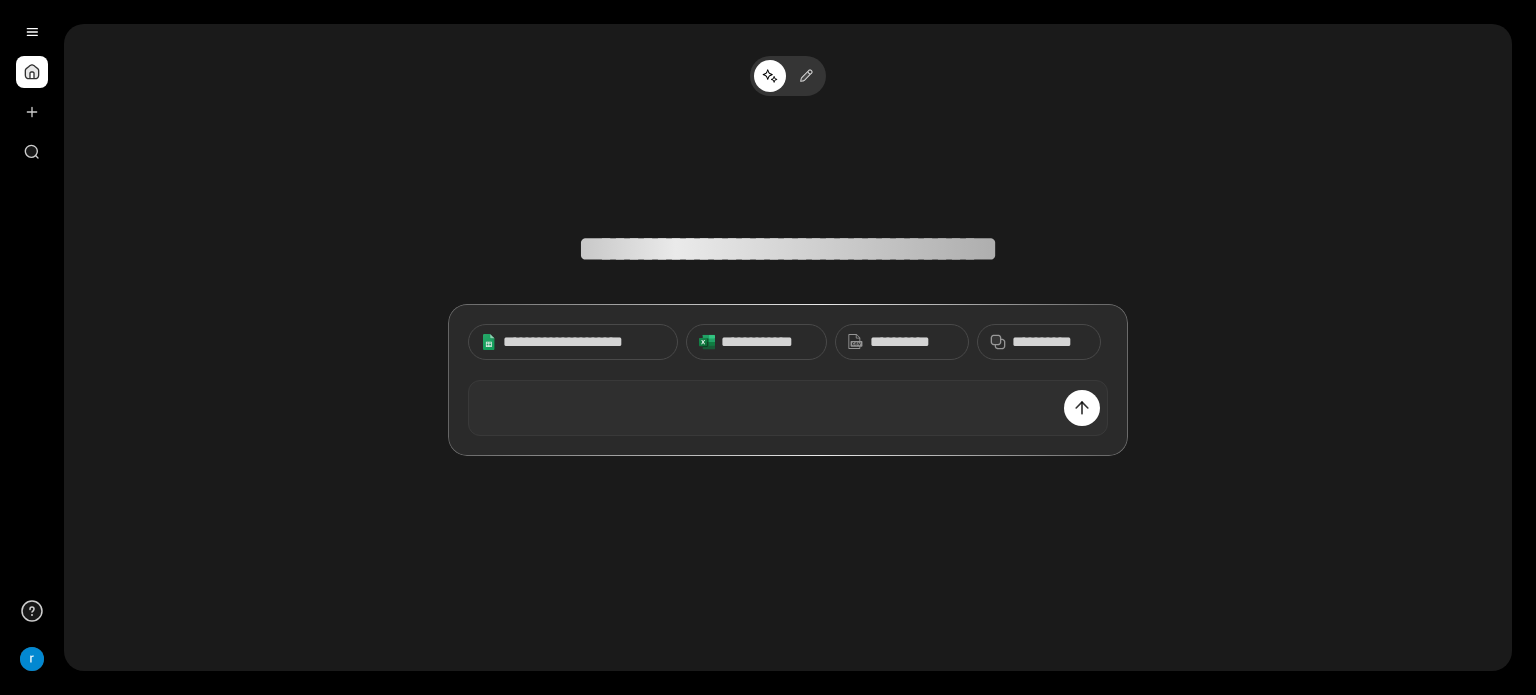 click at bounding box center [788, 408] 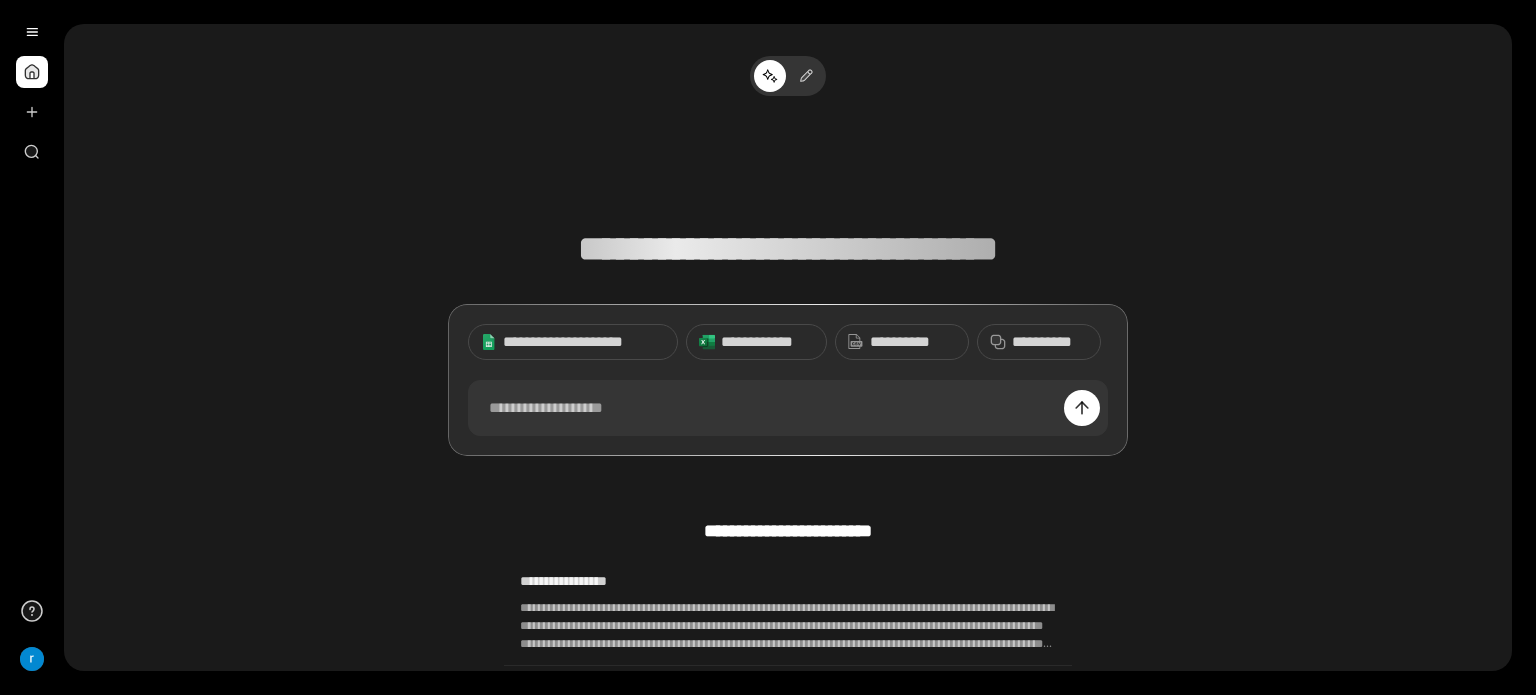 type 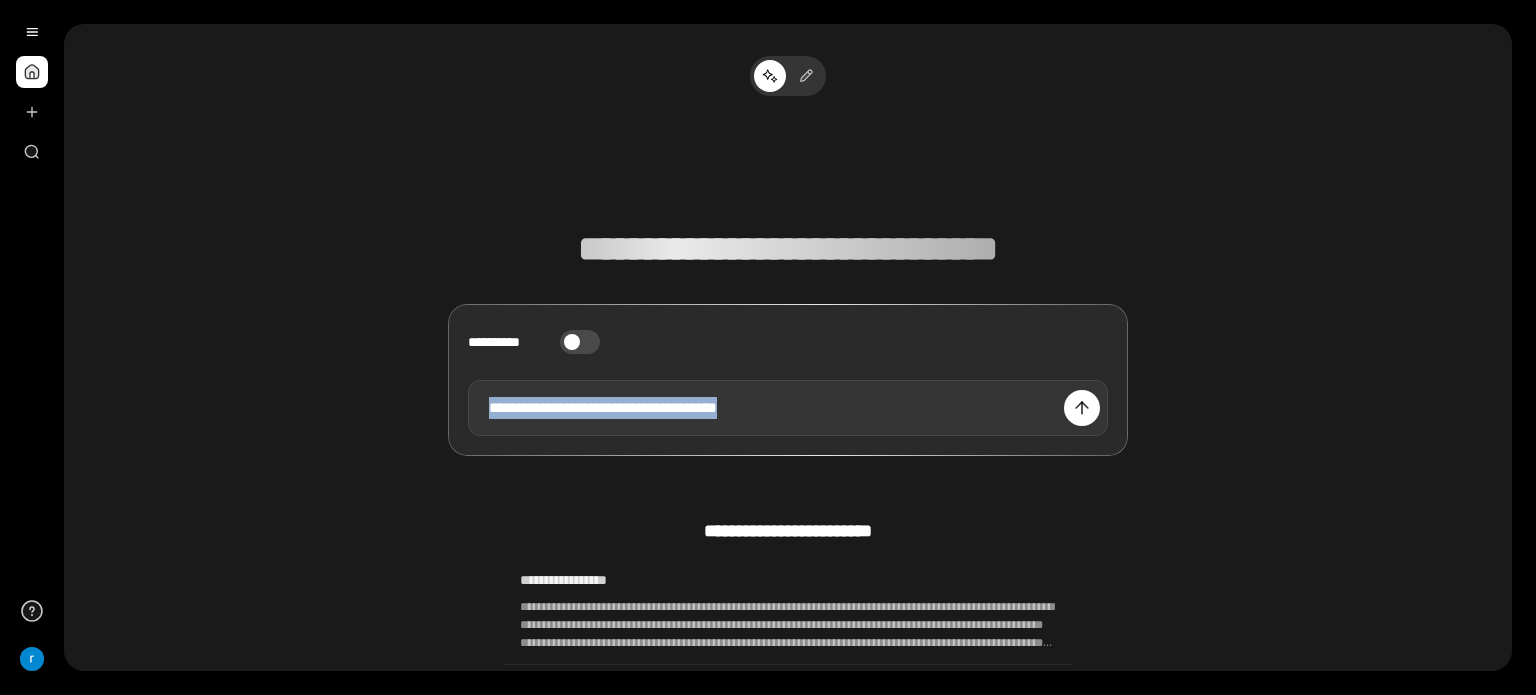 drag, startPoint x: 481, startPoint y: 404, endPoint x: 805, endPoint y: 398, distance: 324.05554 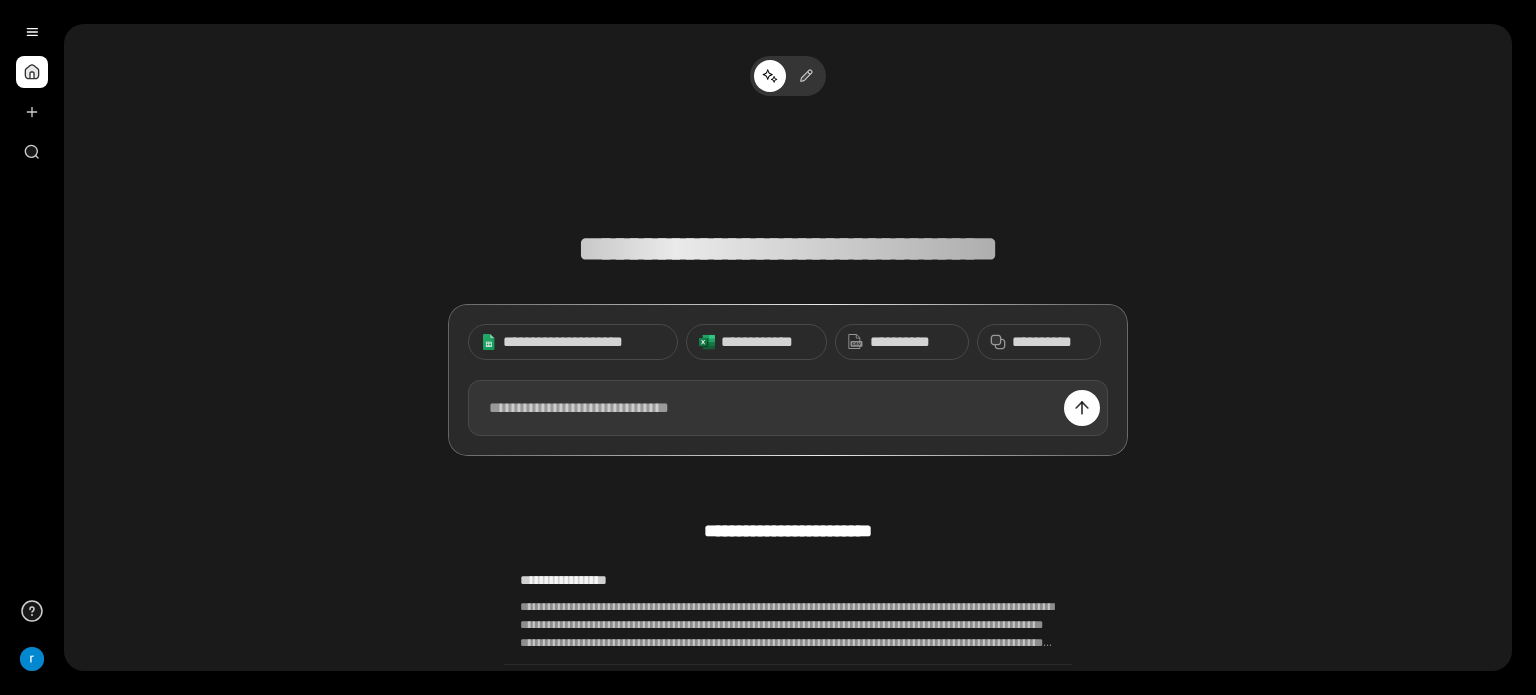 click at bounding box center [788, 408] 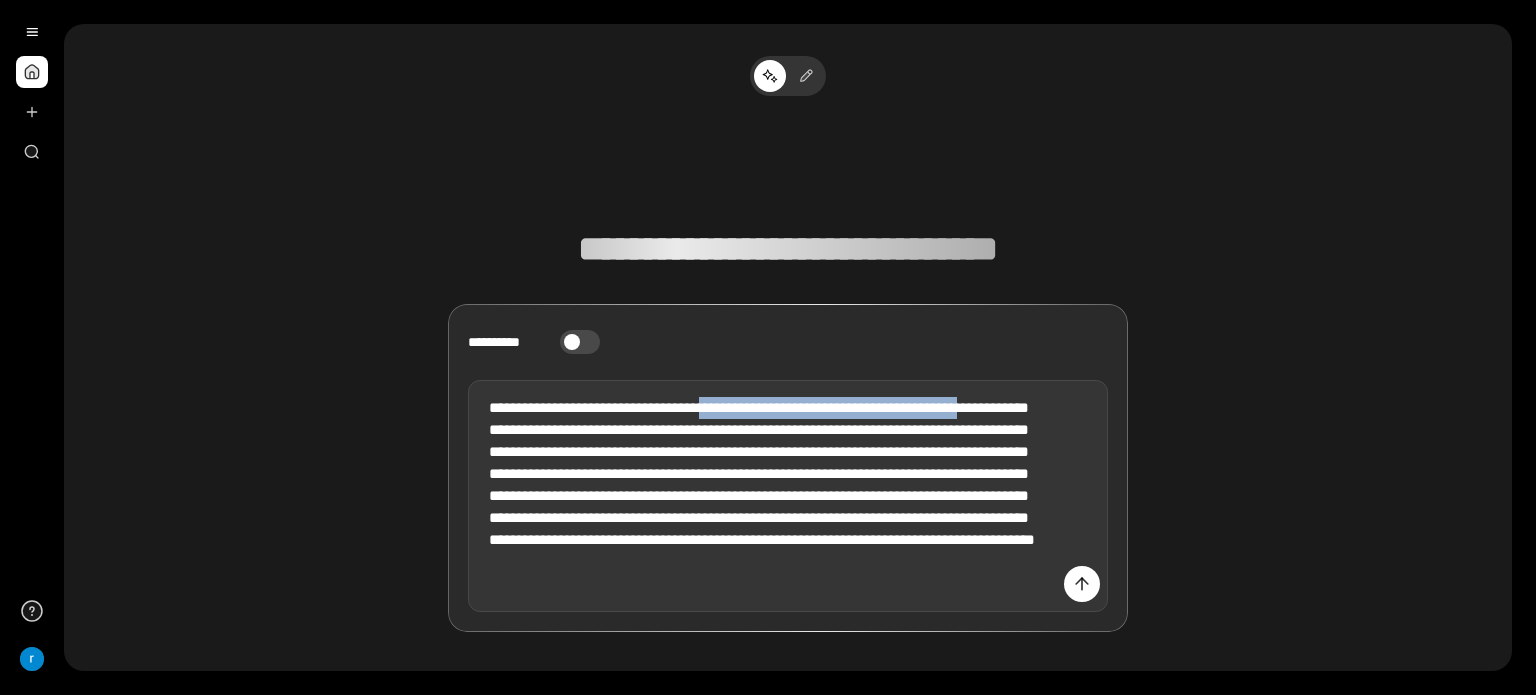 drag, startPoint x: 480, startPoint y: 434, endPoint x: 712, endPoint y: 418, distance: 232.55107 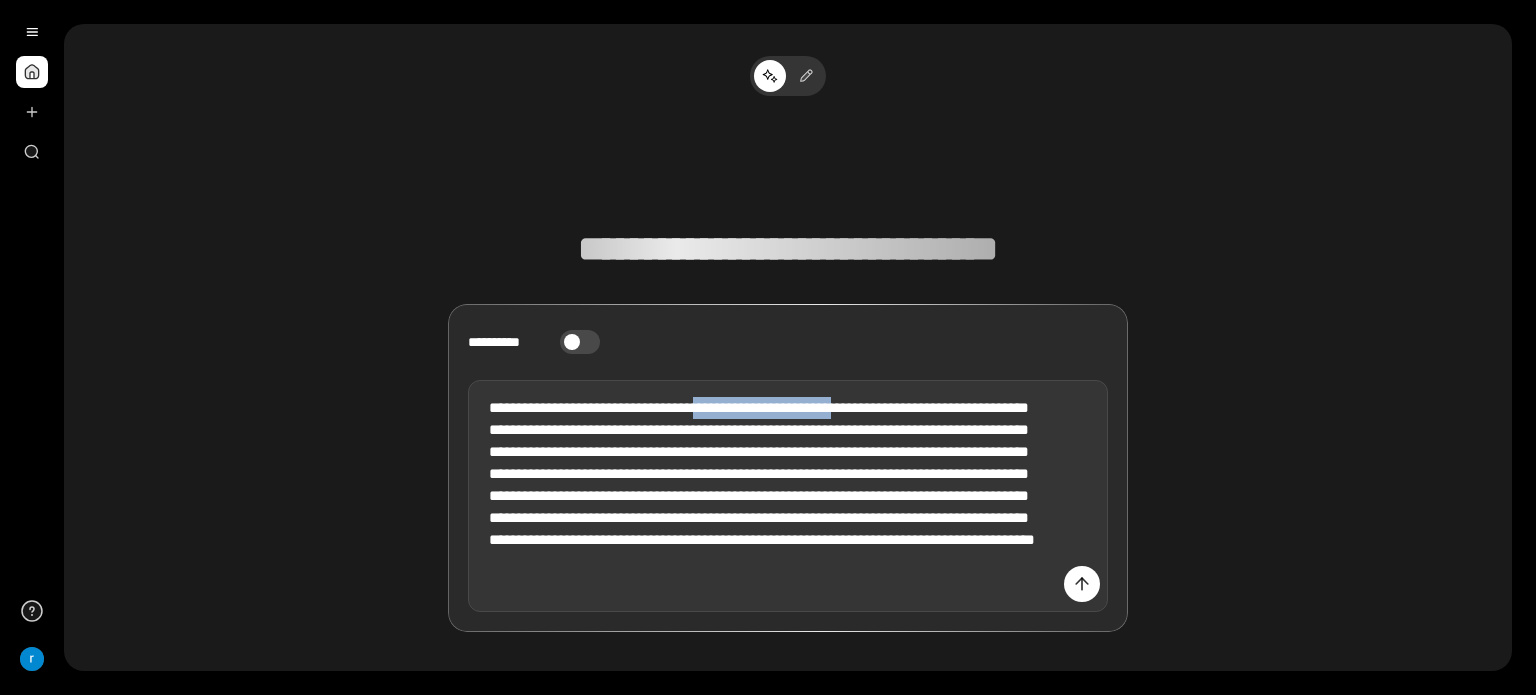 drag, startPoint x: 710, startPoint y: 410, endPoint x: 864, endPoint y: 415, distance: 154.08115 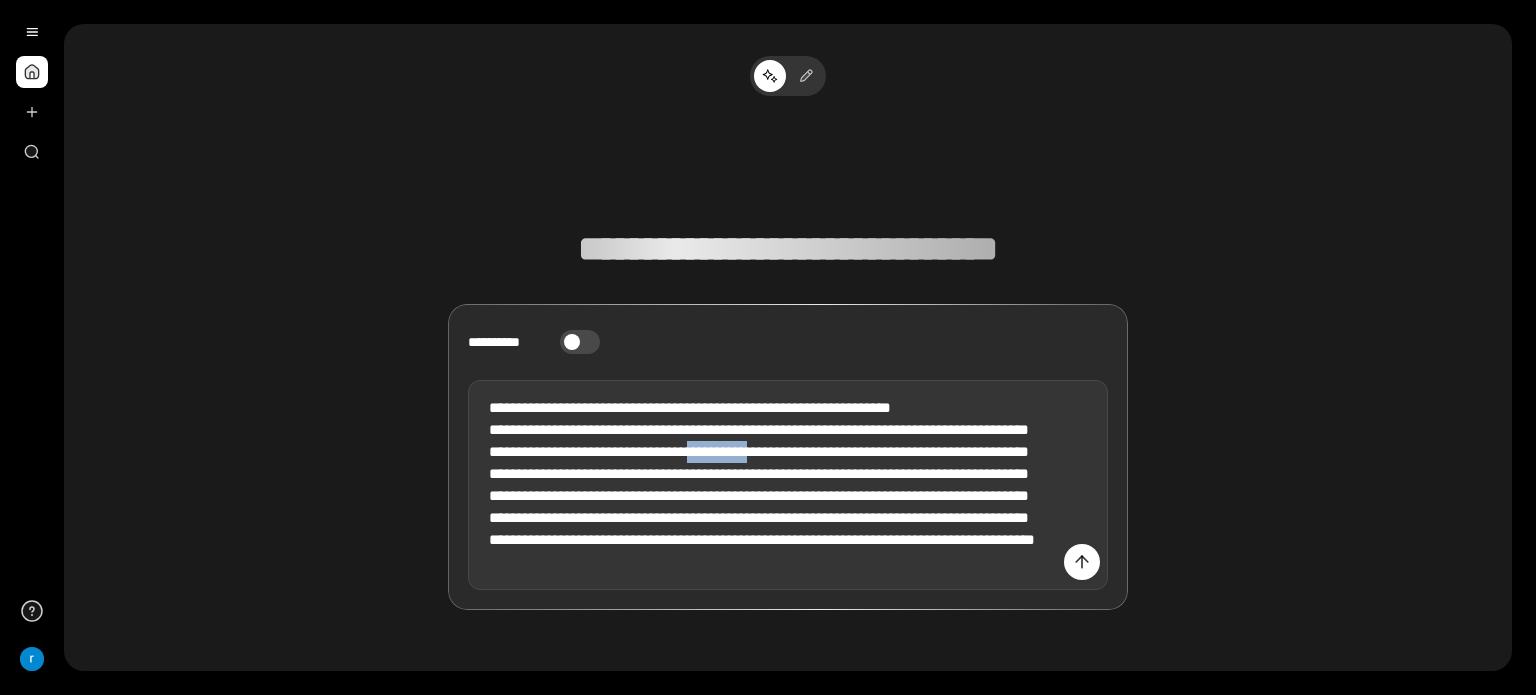 drag, startPoint x: 626, startPoint y: 471, endPoint x: 682, endPoint y: 469, distance: 56.0357 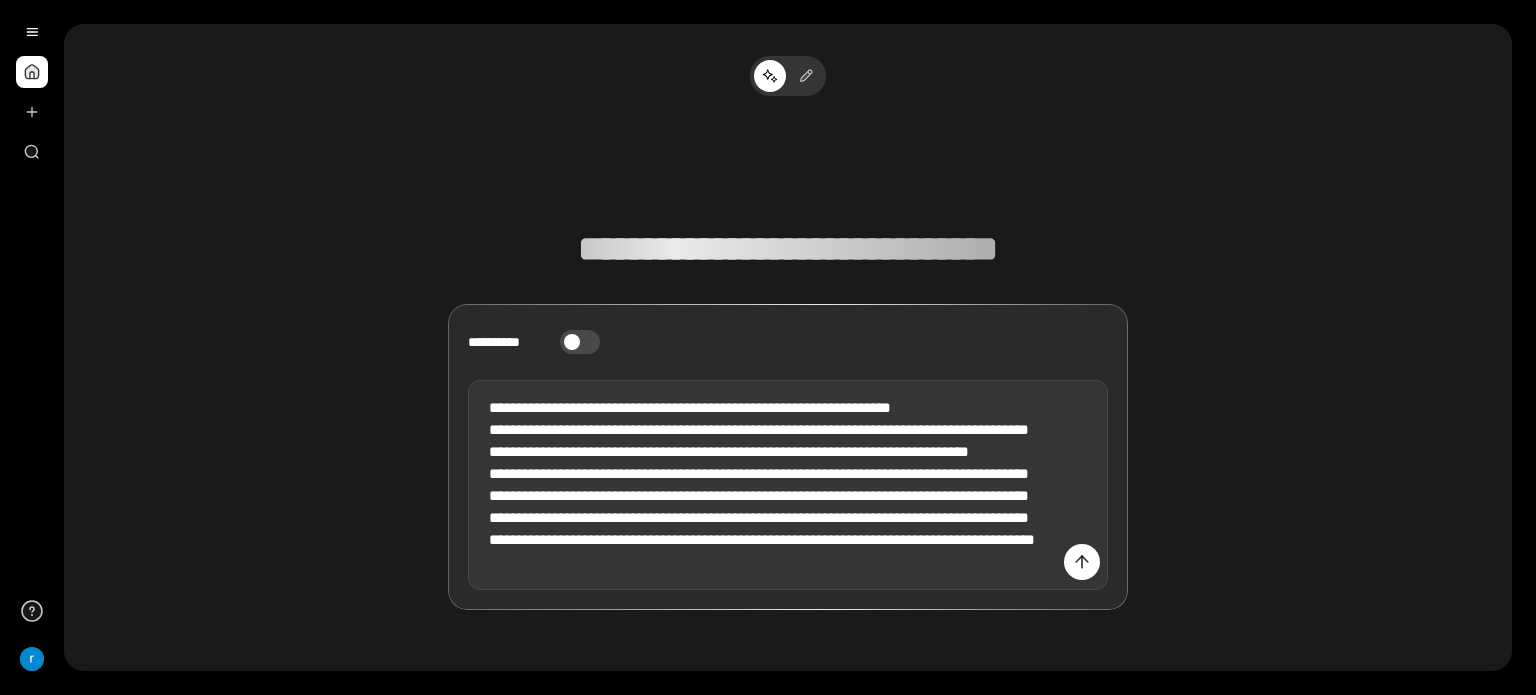 click on "**********" at bounding box center [788, 485] 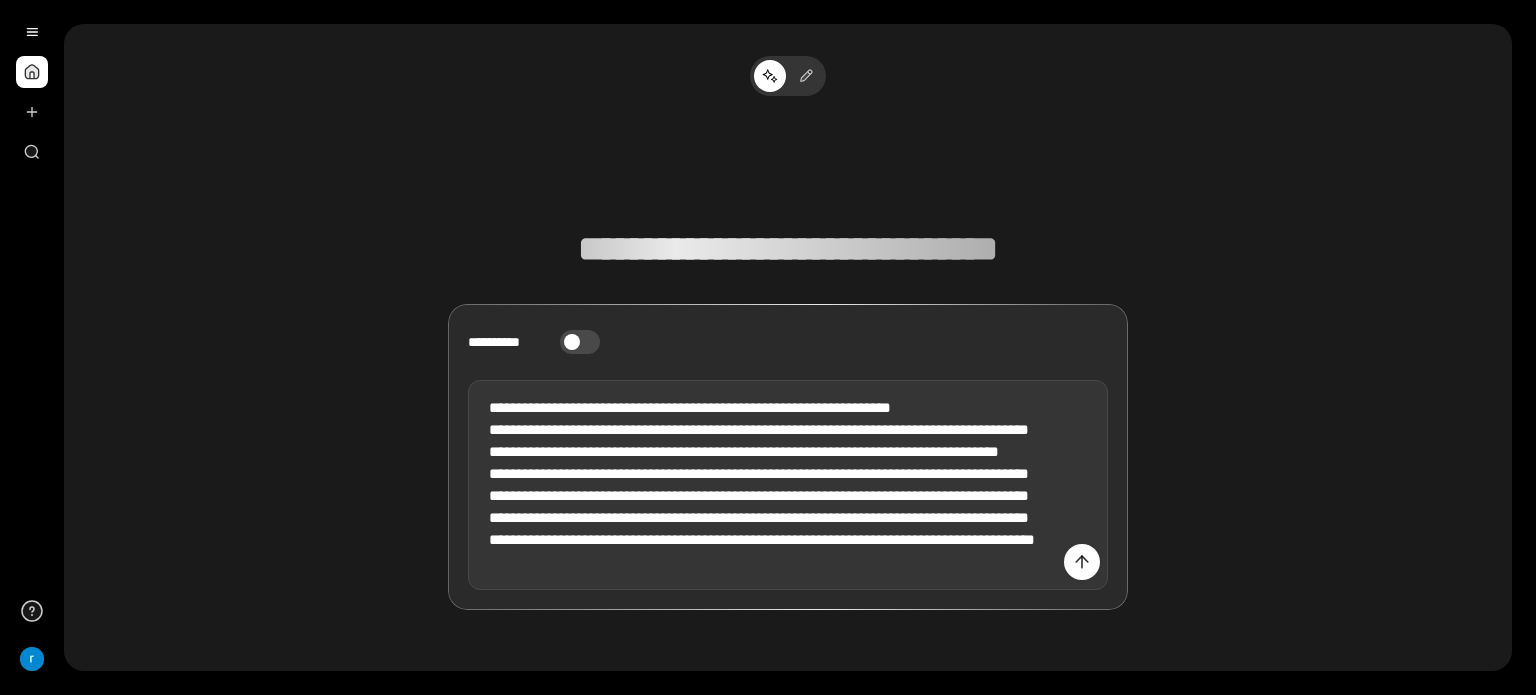 click on "**********" at bounding box center (788, 485) 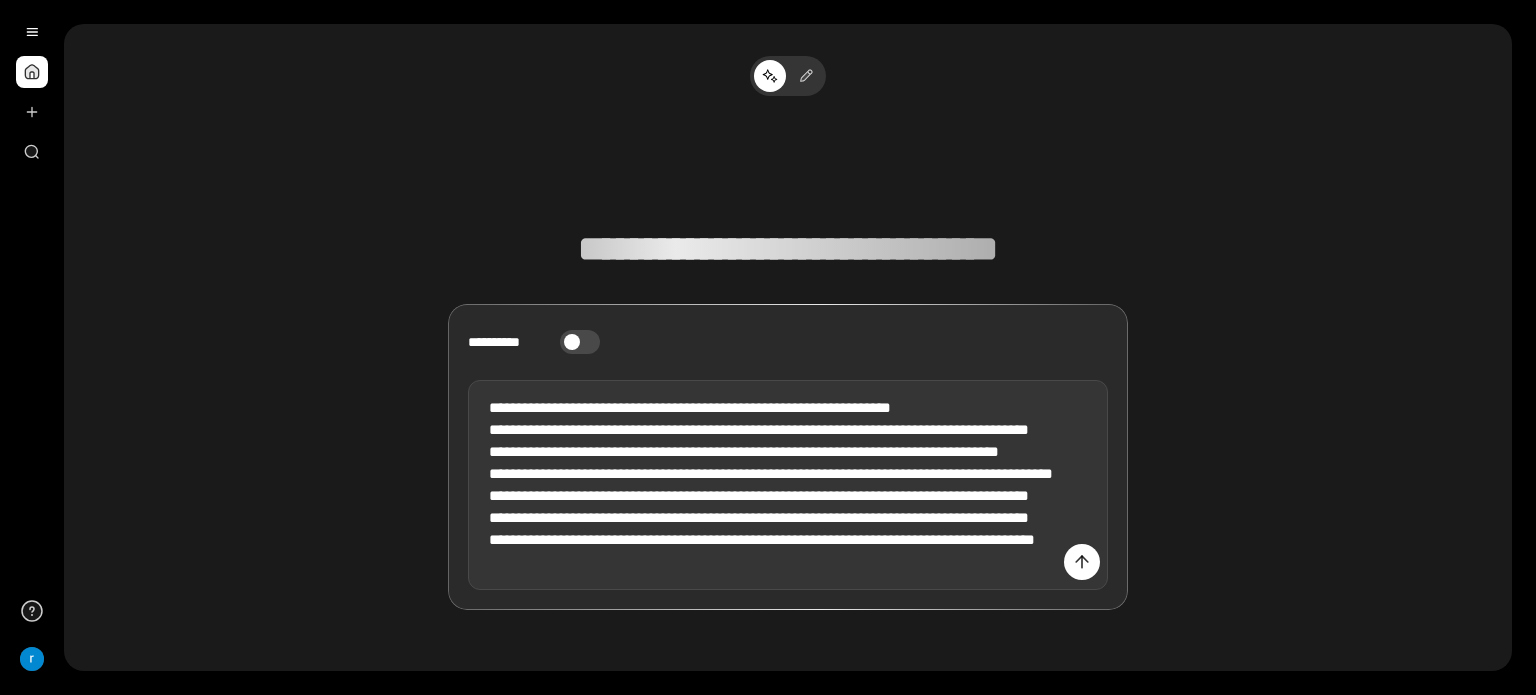 click on "**********" at bounding box center [788, 485] 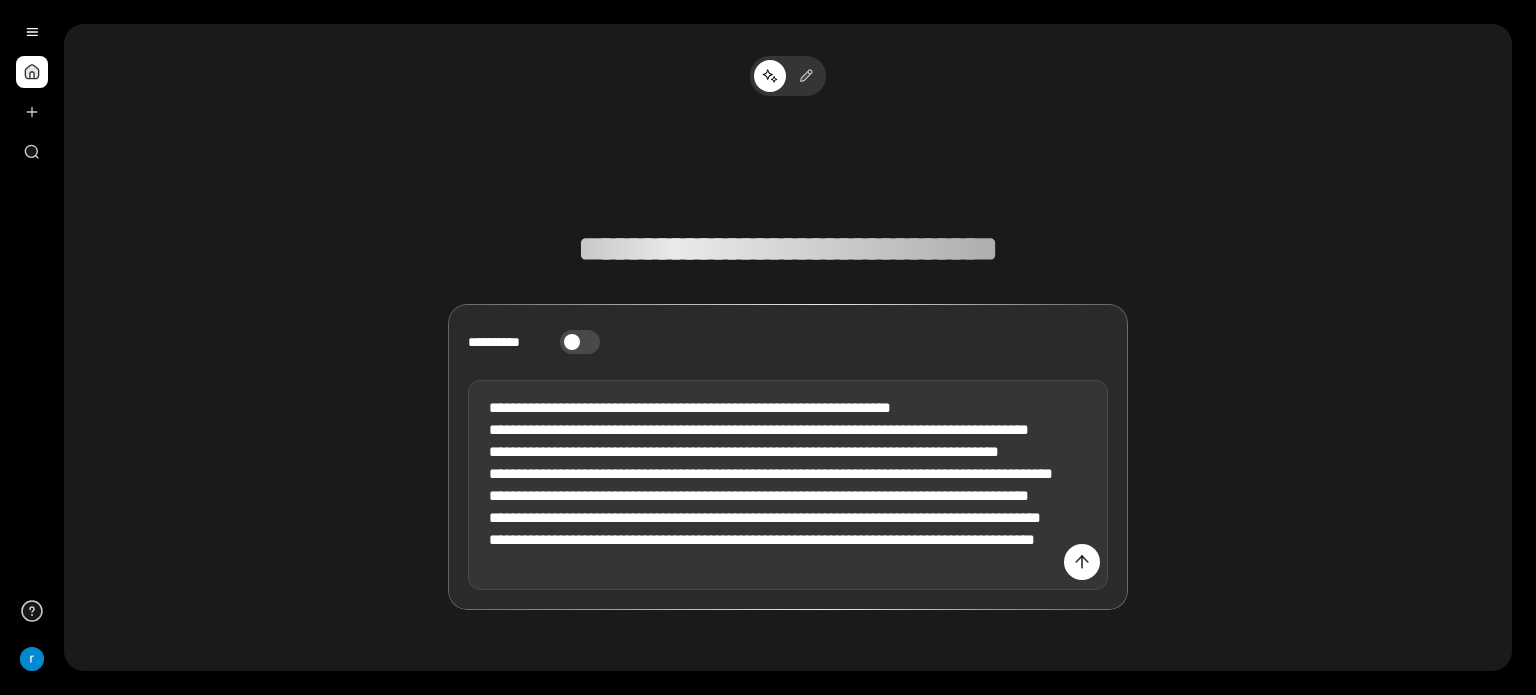 click on "**********" at bounding box center (788, 485) 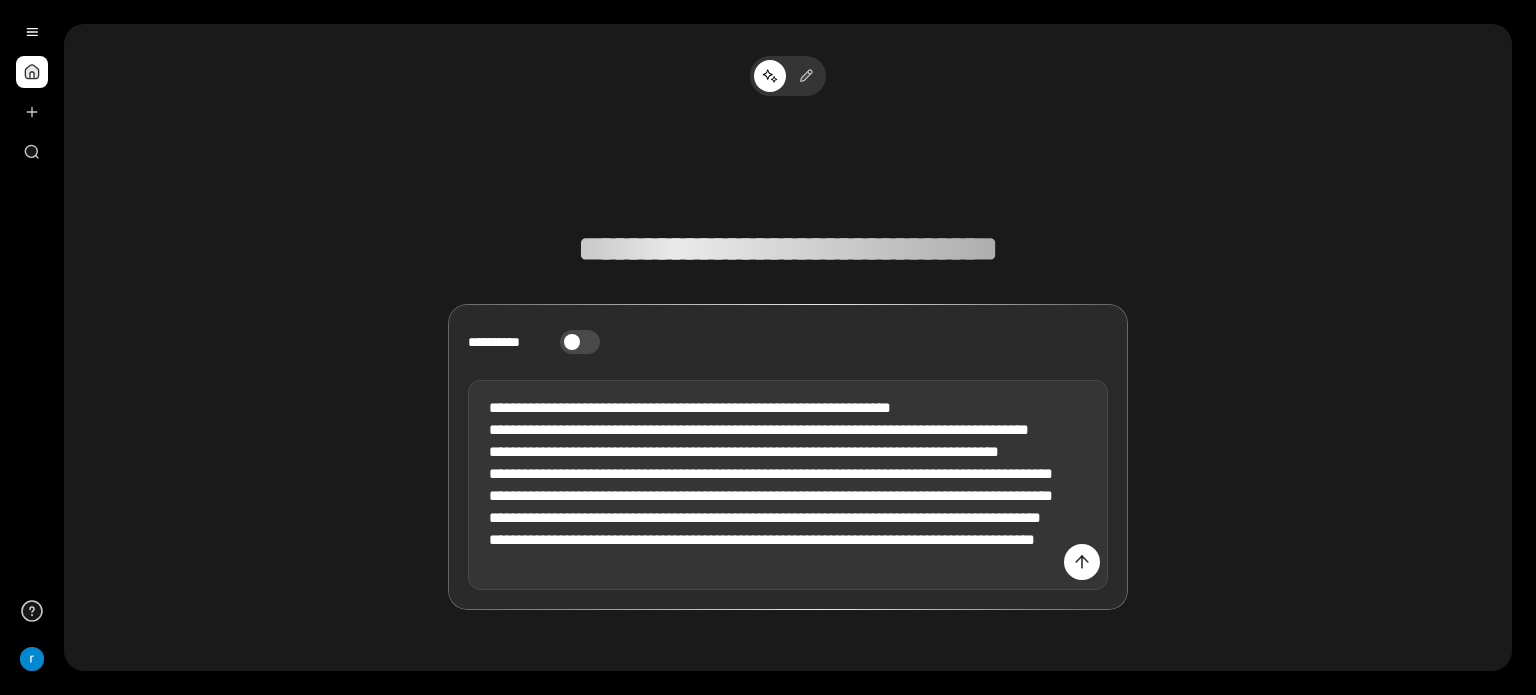 click on "**********" at bounding box center [788, 485] 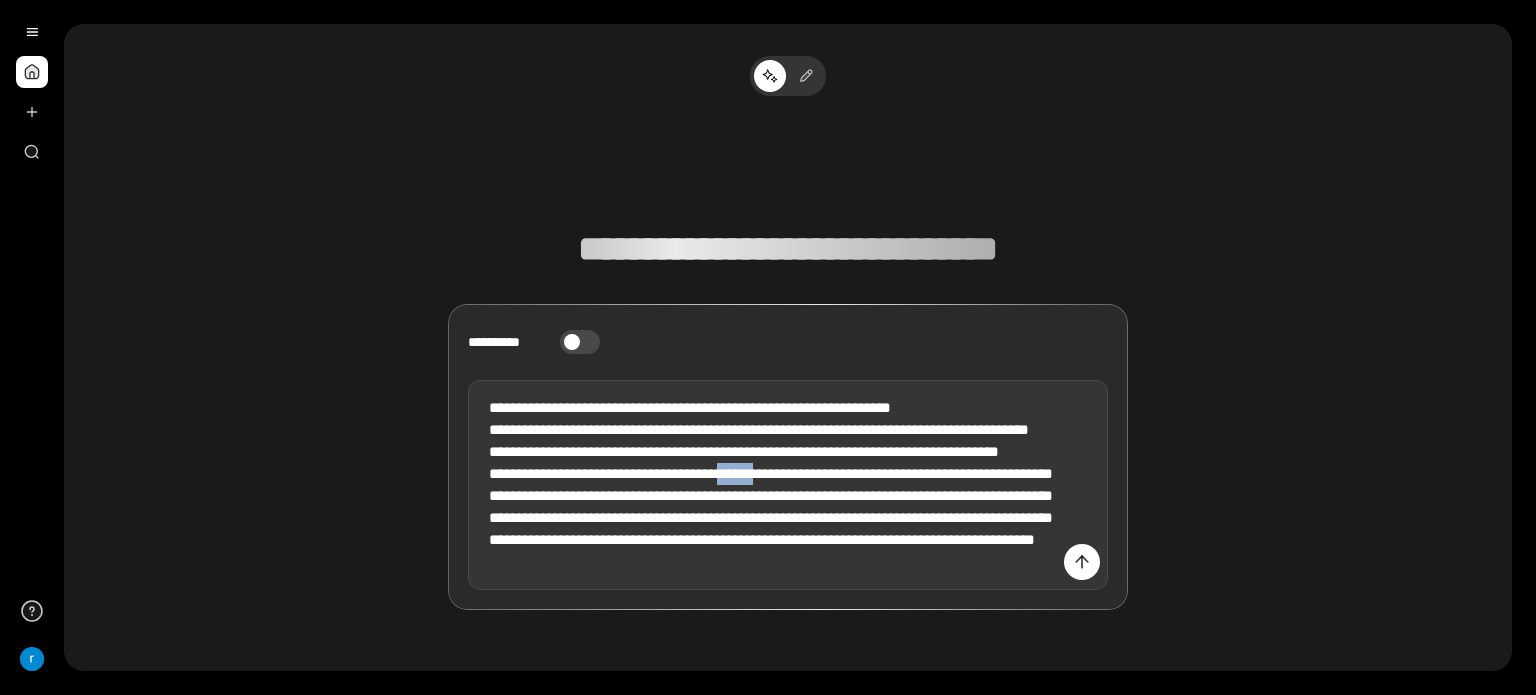 drag, startPoint x: 652, startPoint y: 497, endPoint x: 696, endPoint y: 495, distance: 44.04543 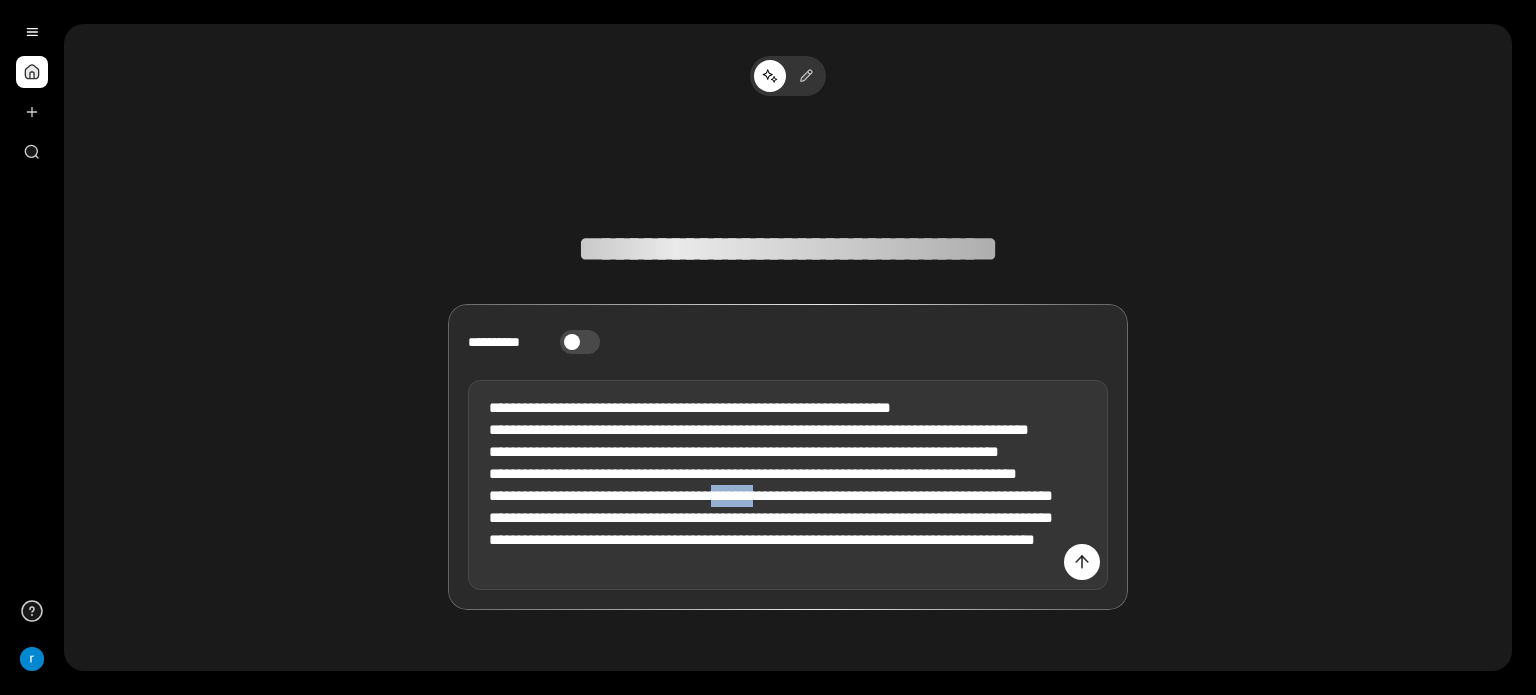drag, startPoint x: 646, startPoint y: 516, endPoint x: 692, endPoint y: 516, distance: 46 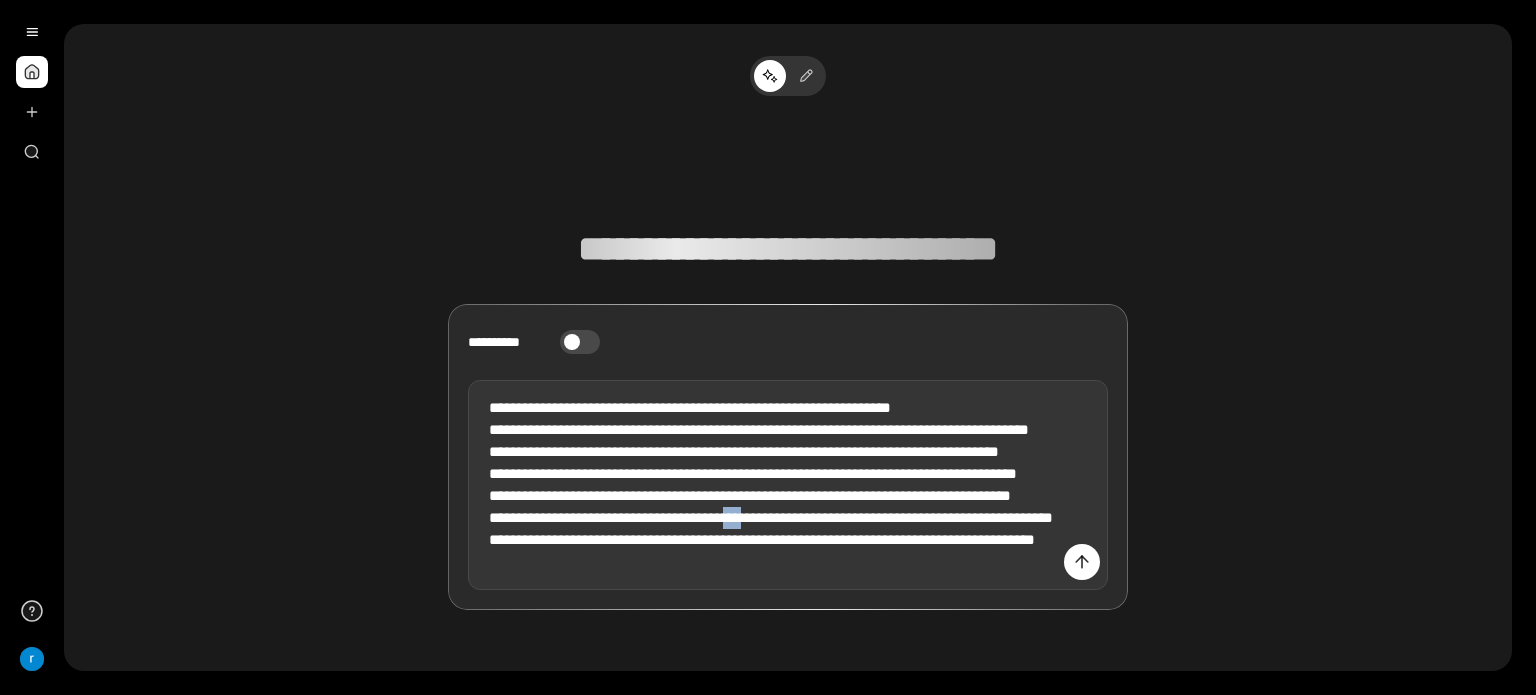 drag, startPoint x: 651, startPoint y: 535, endPoint x: 671, endPoint y: 535, distance: 20 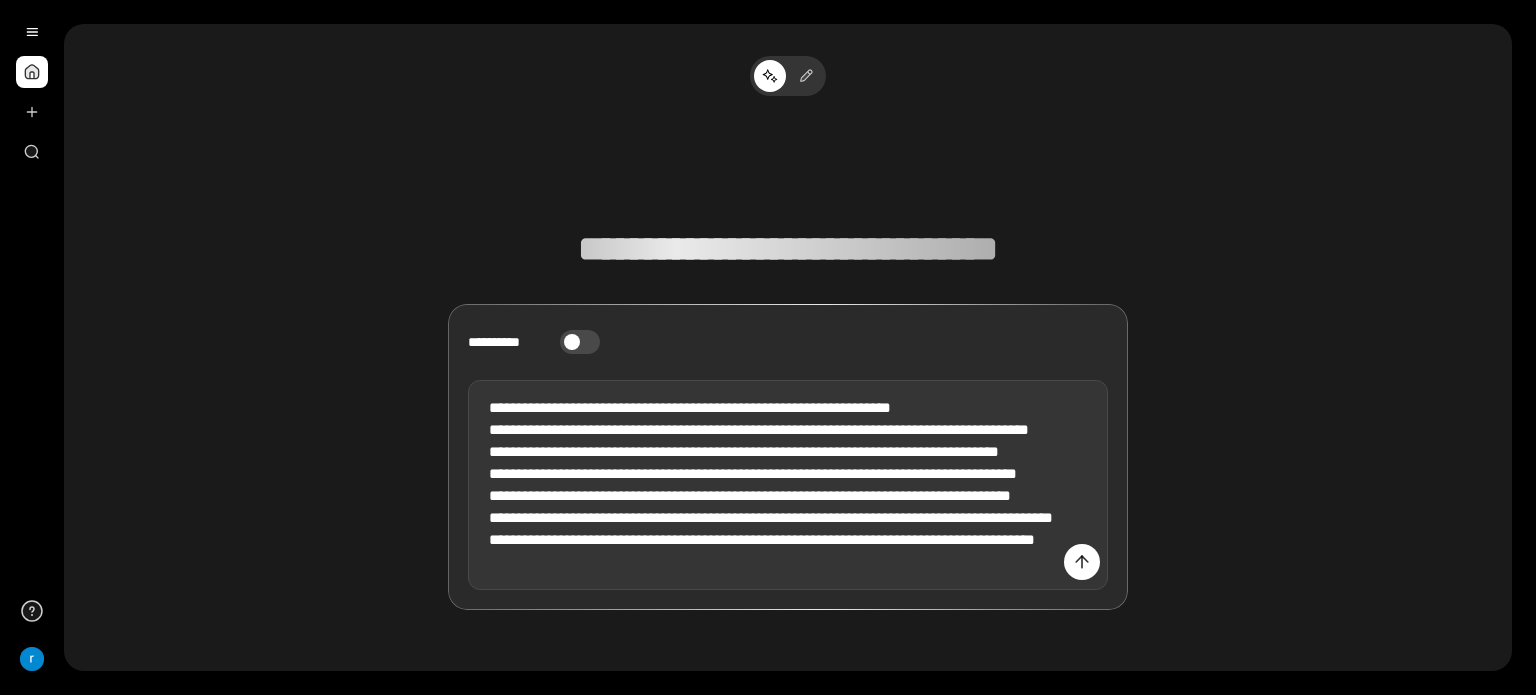 click on "**********" at bounding box center (788, 485) 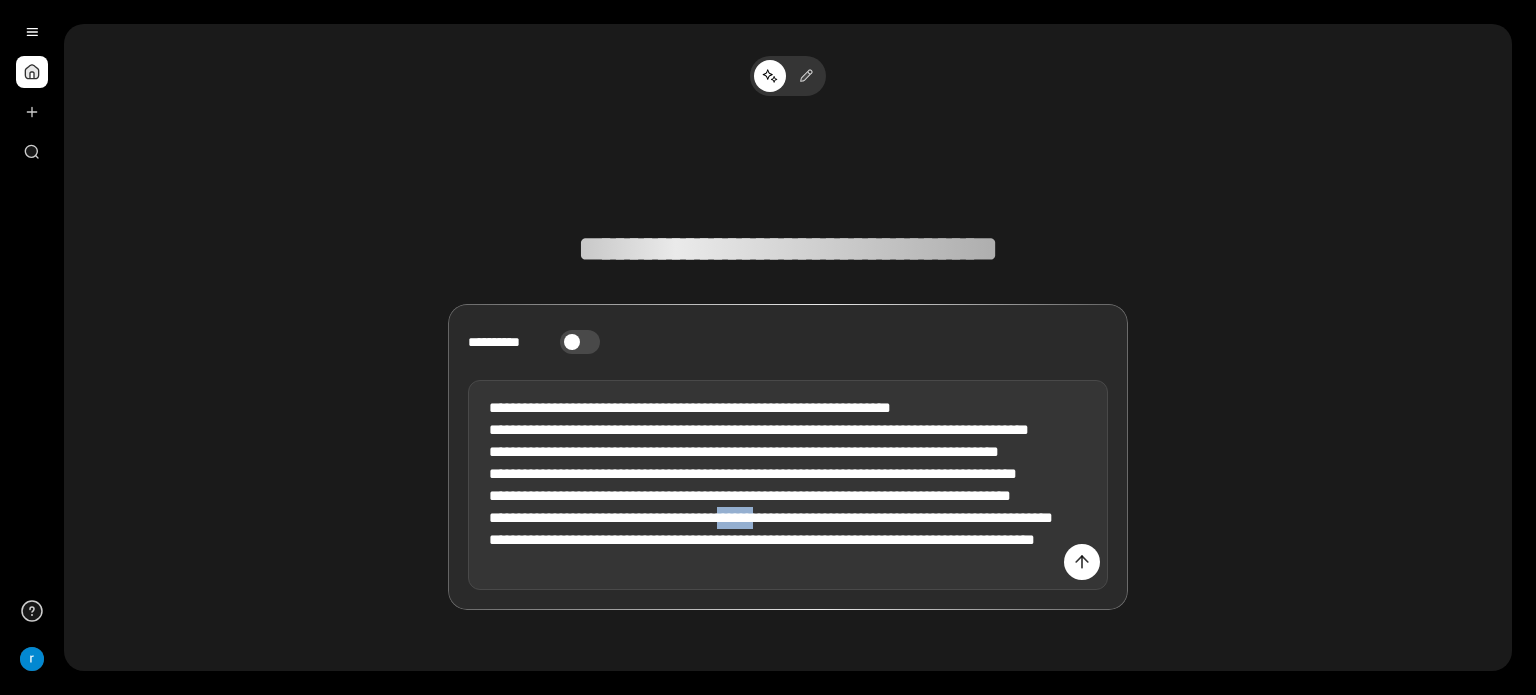 drag, startPoint x: 644, startPoint y: 543, endPoint x: 666, endPoint y: 540, distance: 22.203604 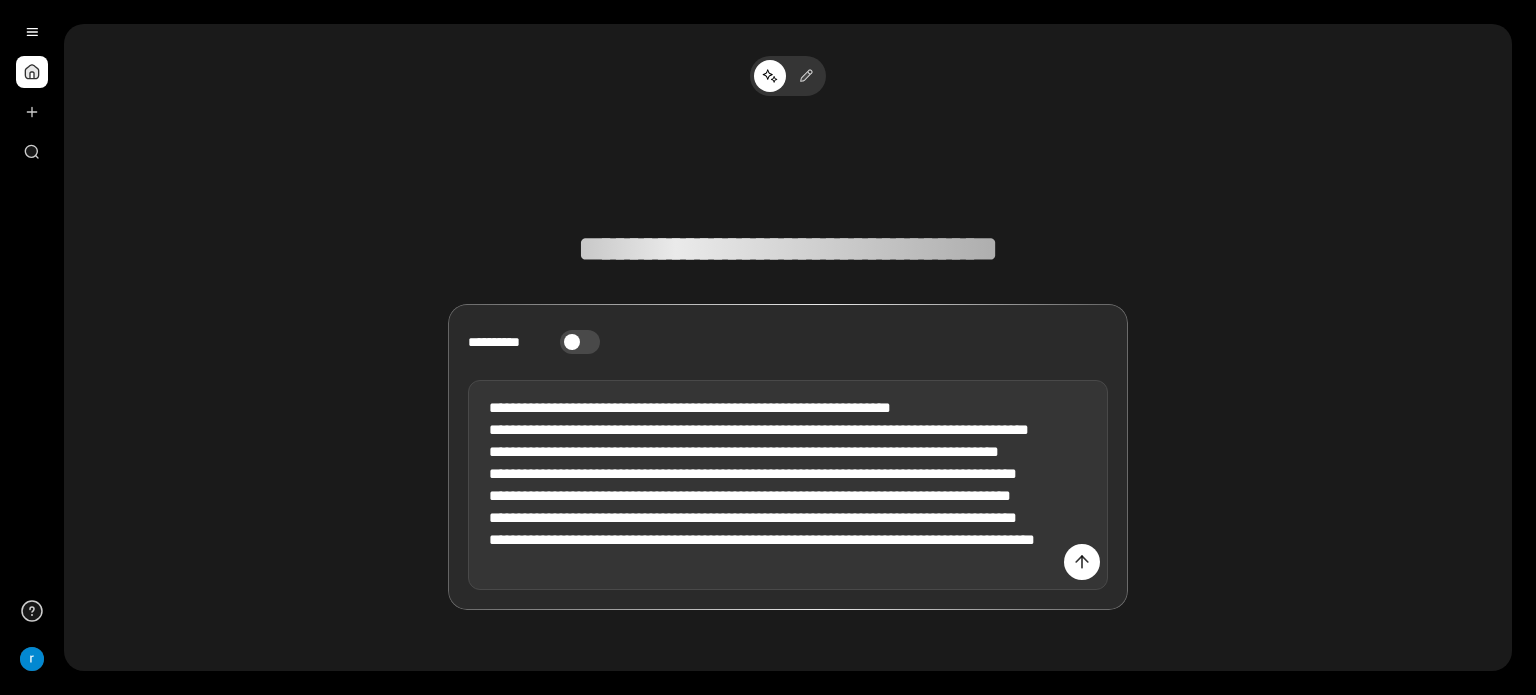 click on "**********" at bounding box center (788, 485) 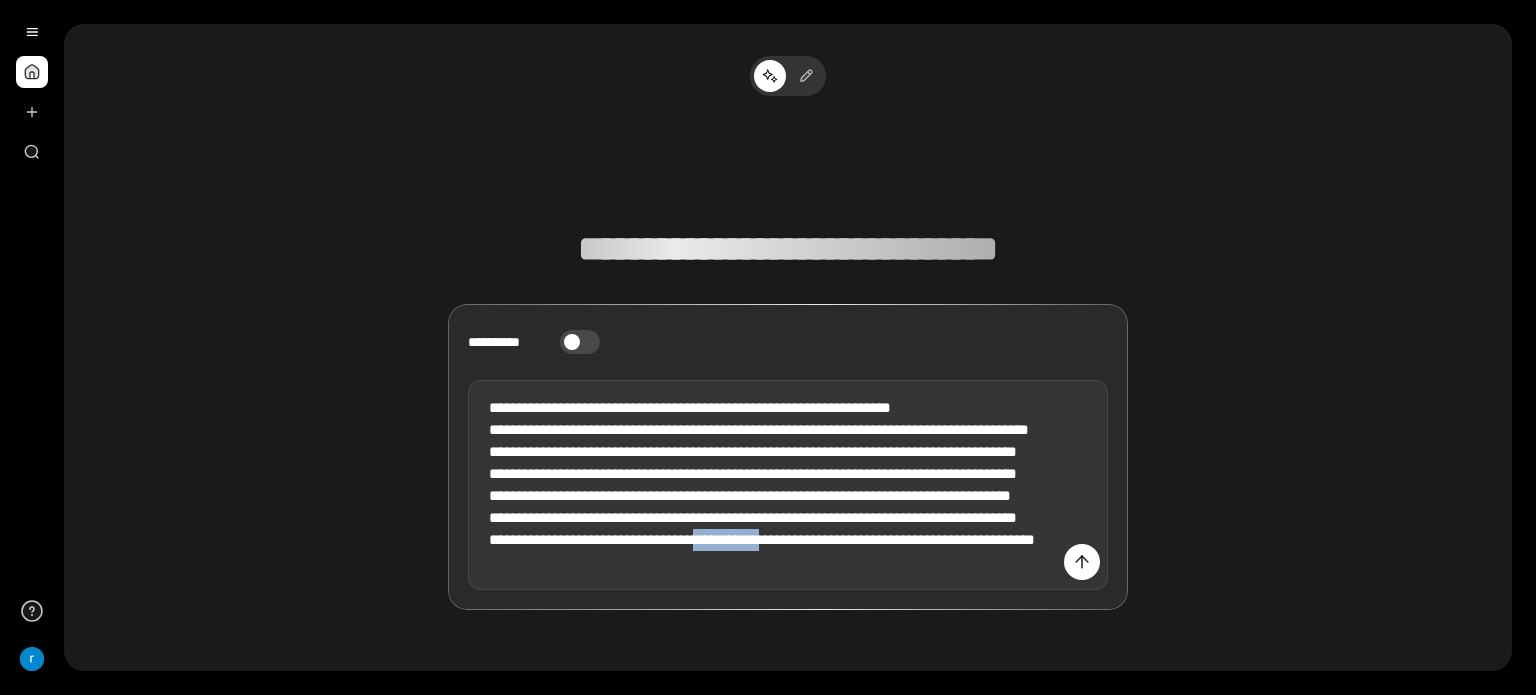 drag, startPoint x: 675, startPoint y: 560, endPoint x: 751, endPoint y: 569, distance: 76.53104 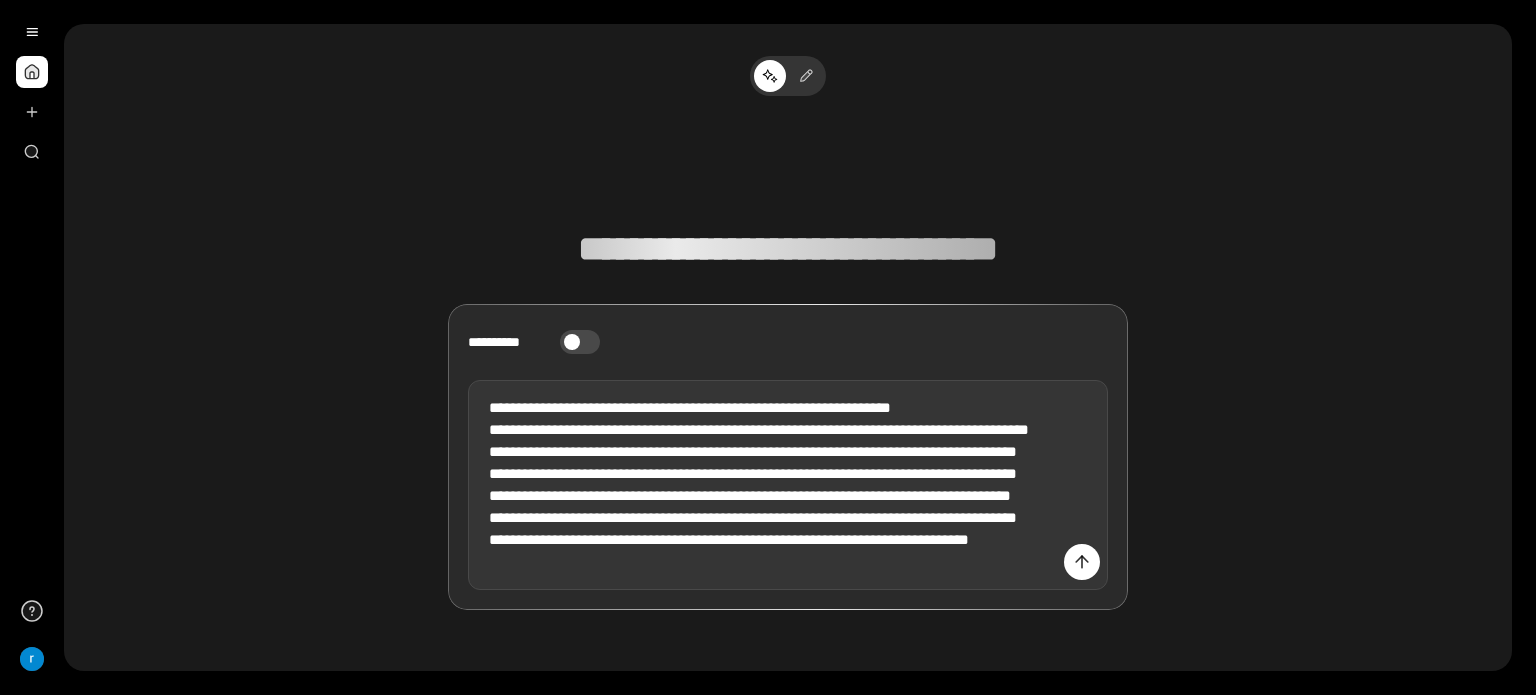 click on "**********" at bounding box center (788, 485) 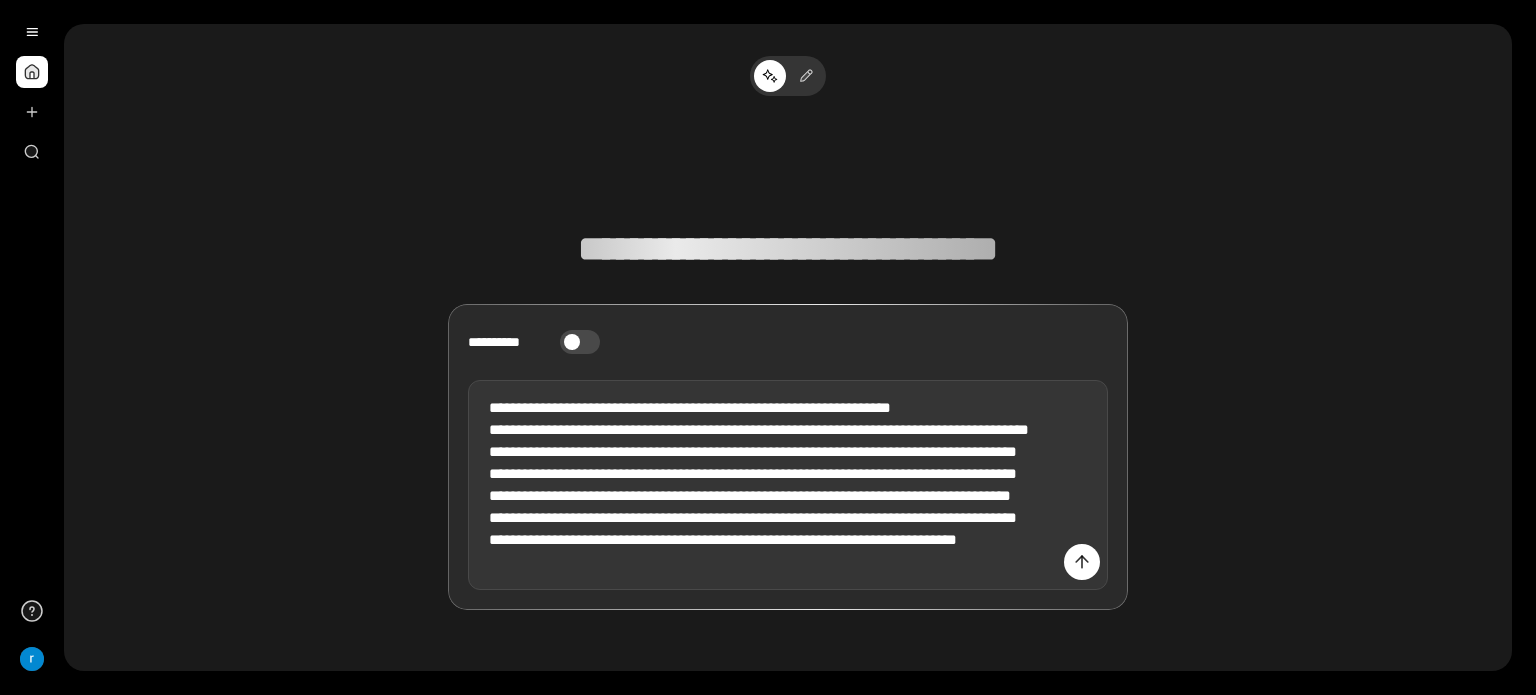 click on "**********" at bounding box center [788, 485] 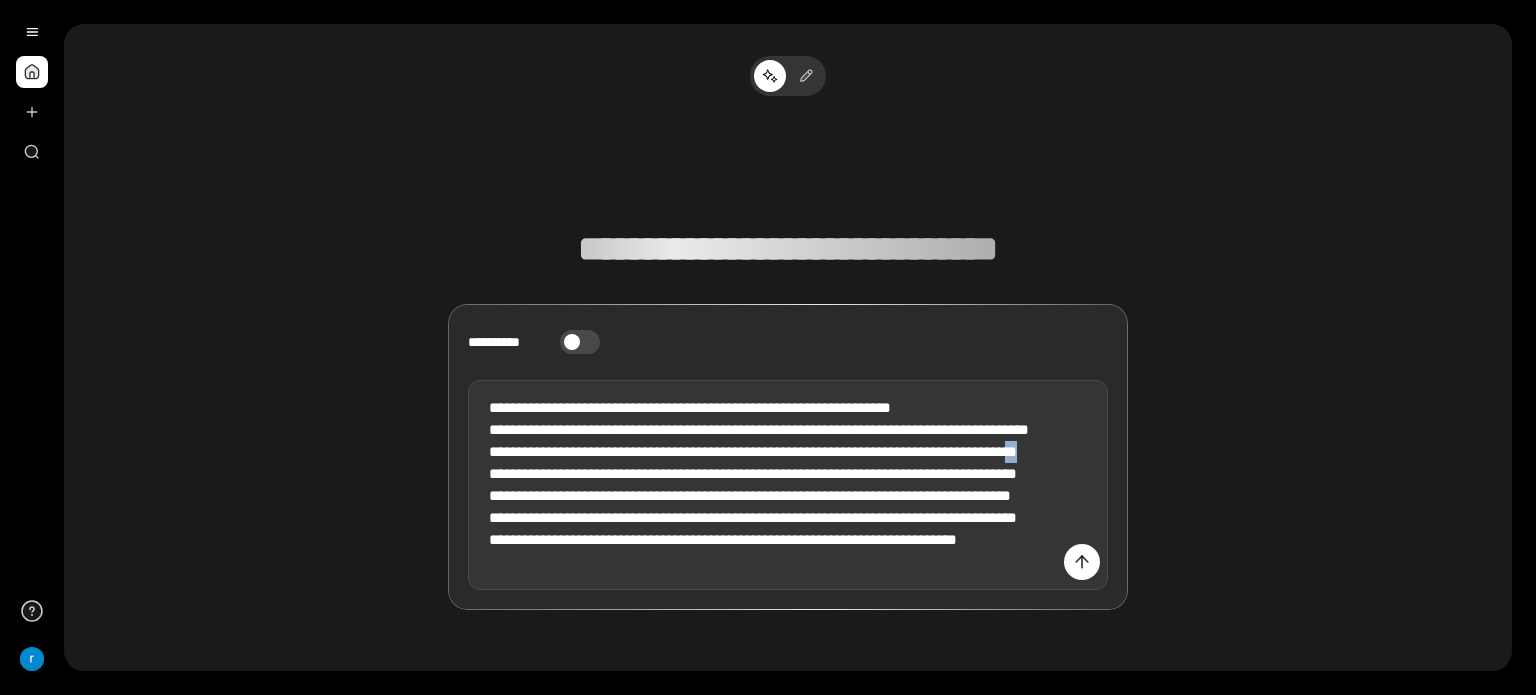 drag, startPoint x: 852, startPoint y: 475, endPoint x: 878, endPoint y: 479, distance: 26.305893 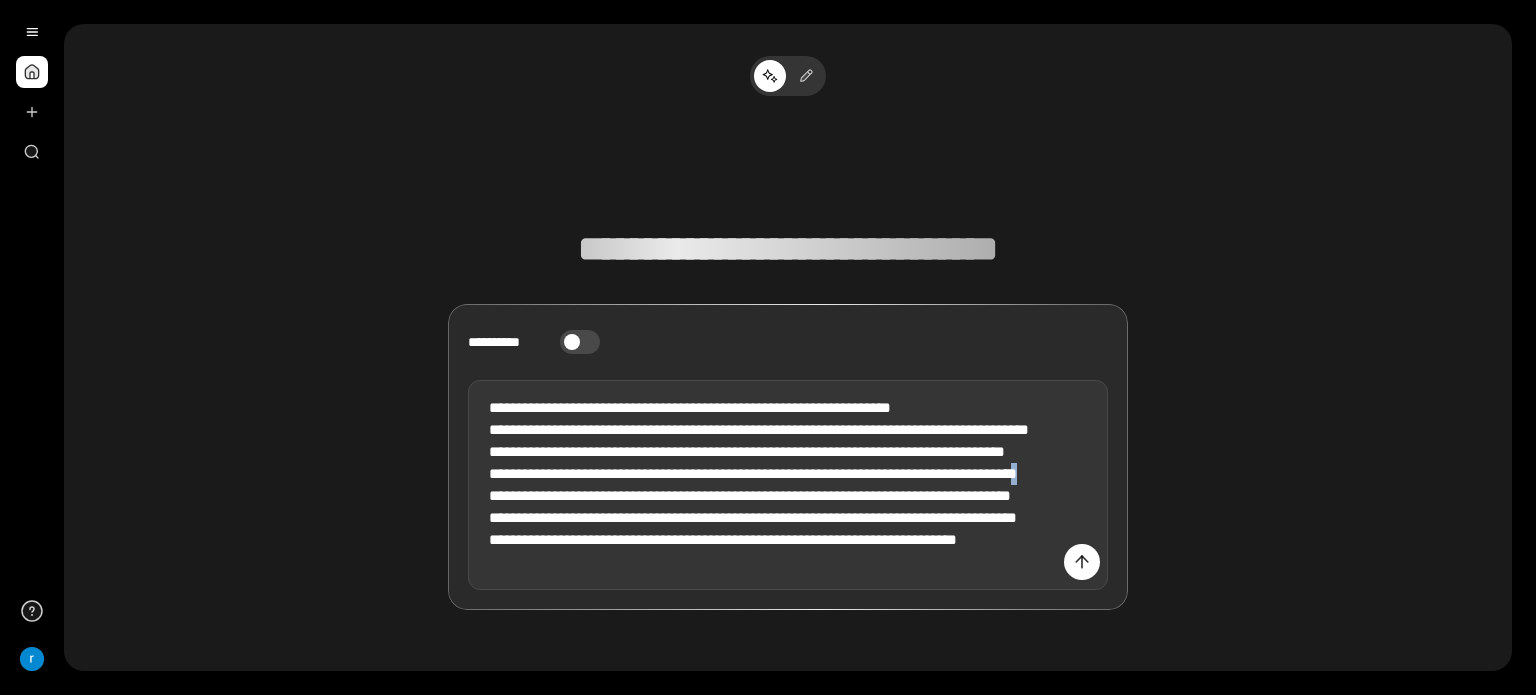 drag, startPoint x: 869, startPoint y: 495, endPoint x: 905, endPoint y: 491, distance: 36.221542 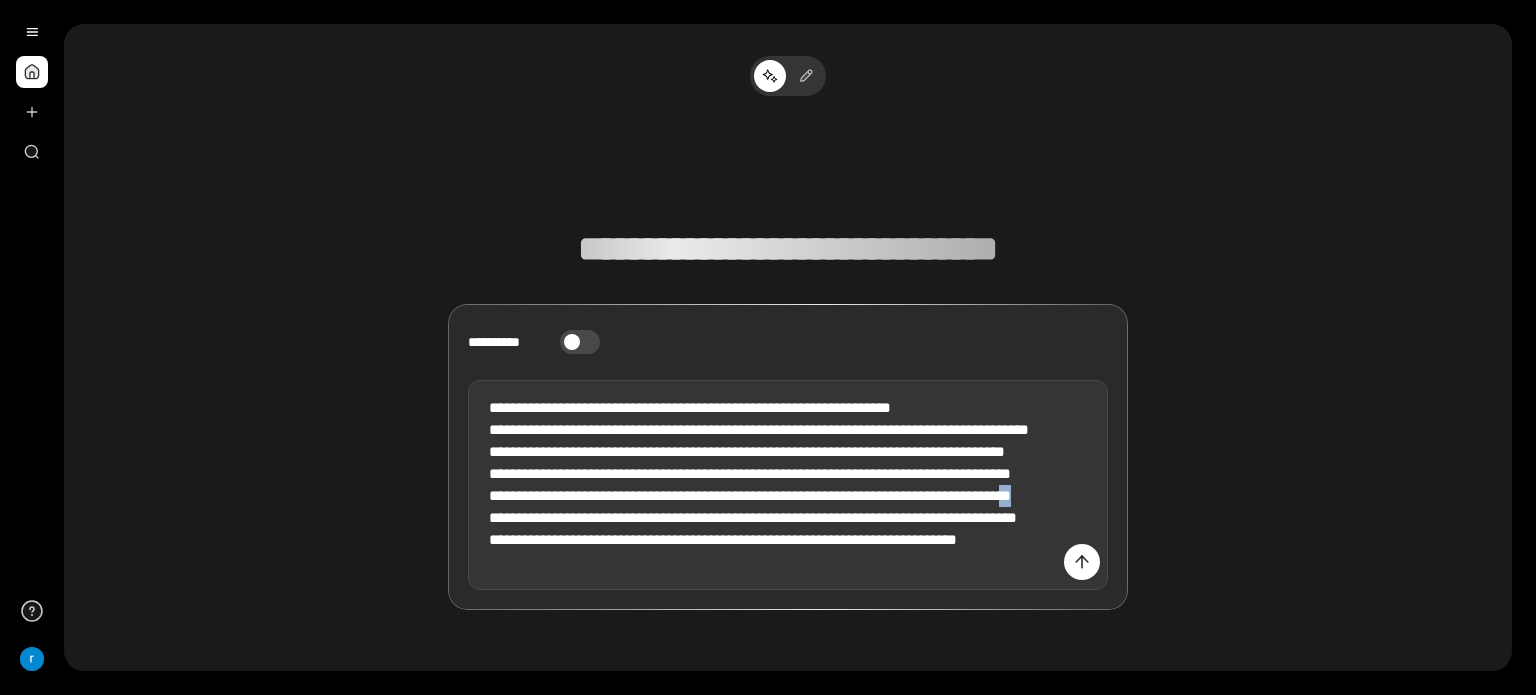 click on "**********" at bounding box center (788, 485) 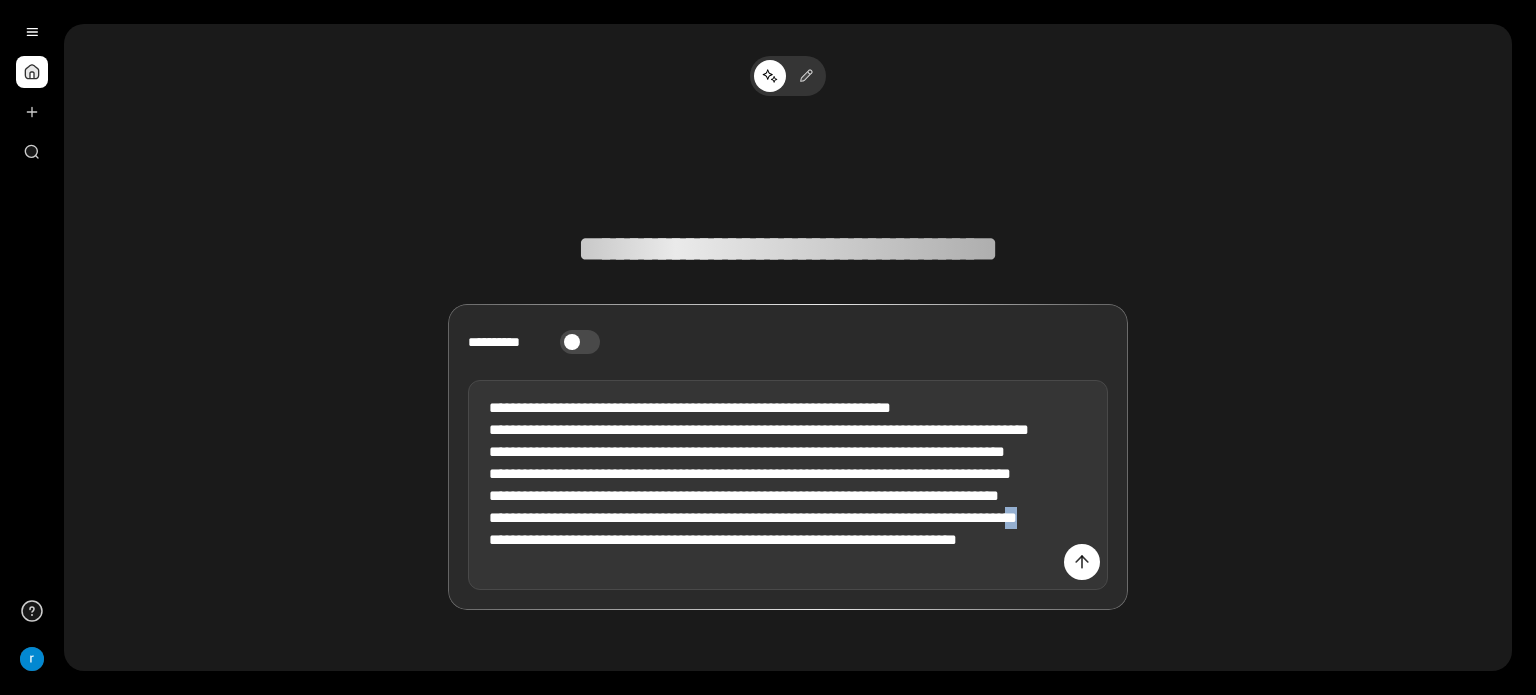 drag, startPoint x: 851, startPoint y: 541, endPoint x: 867, endPoint y: 543, distance: 16.124516 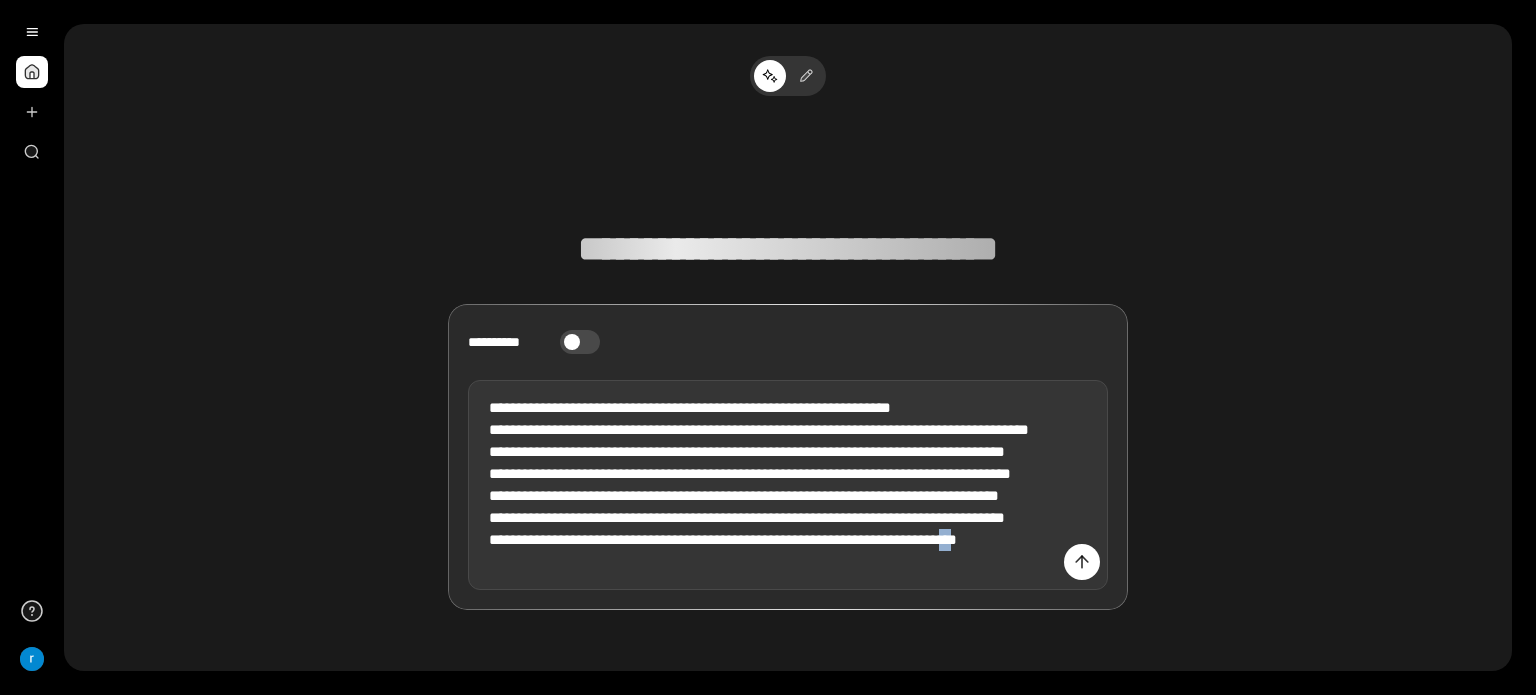 drag, startPoint x: 875, startPoint y: 559, endPoint x: 924, endPoint y: 559, distance: 49 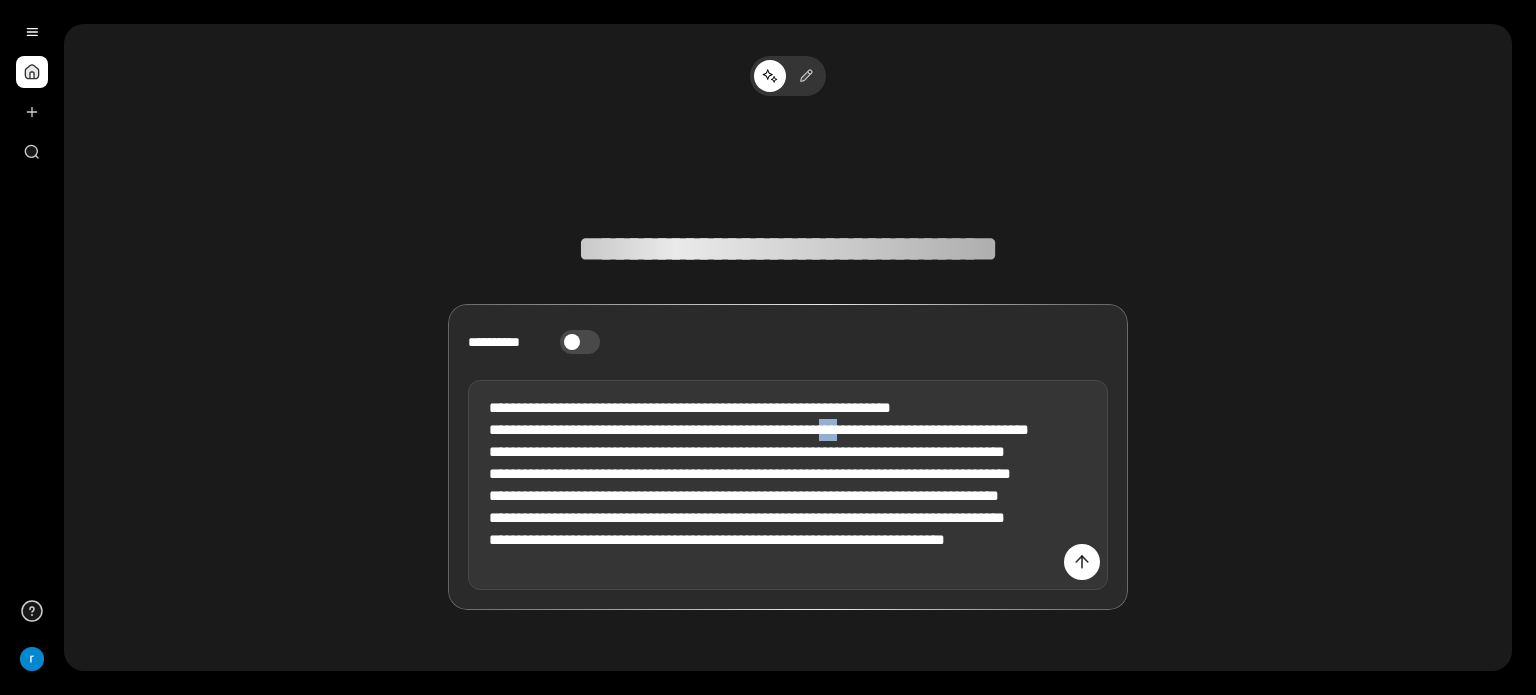 drag, startPoint x: 842, startPoint y: 436, endPoint x: 856, endPoint y: 436, distance: 14 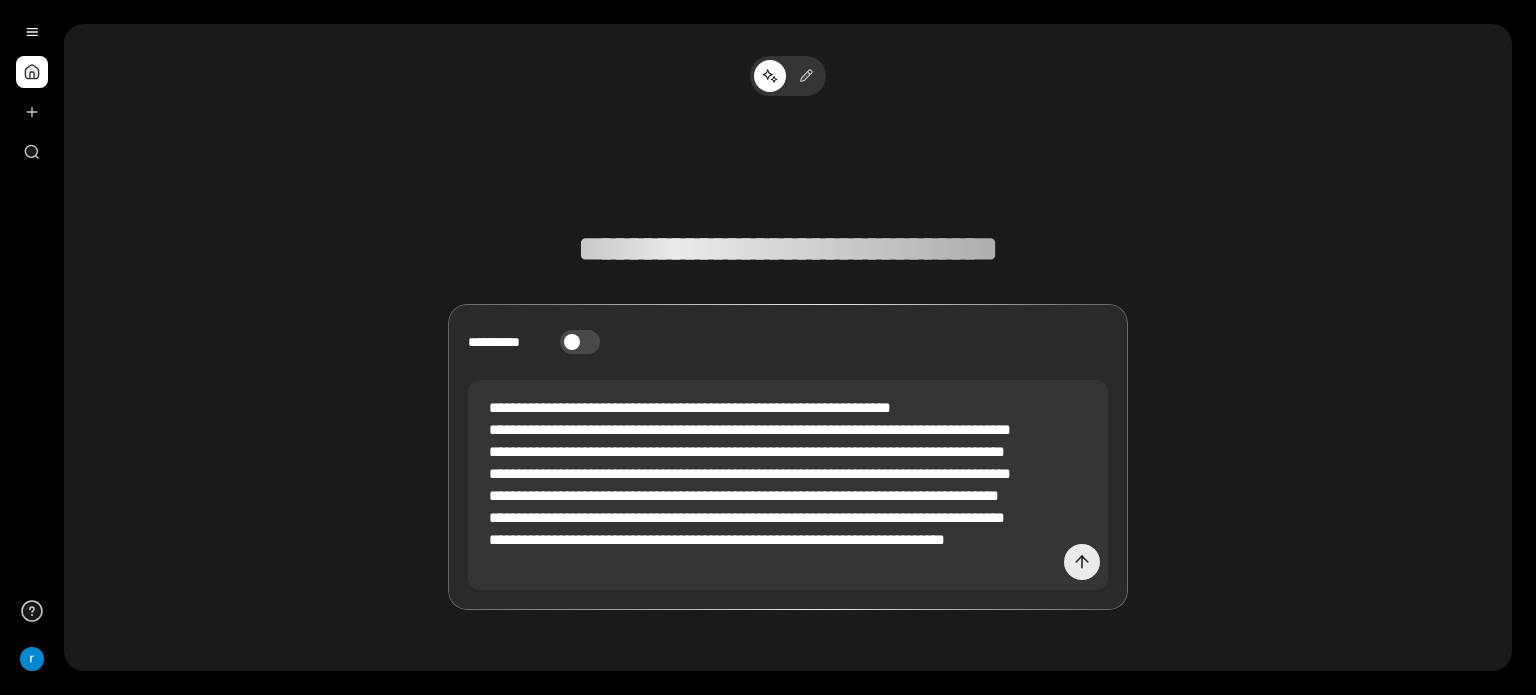 click at bounding box center [1082, 562] 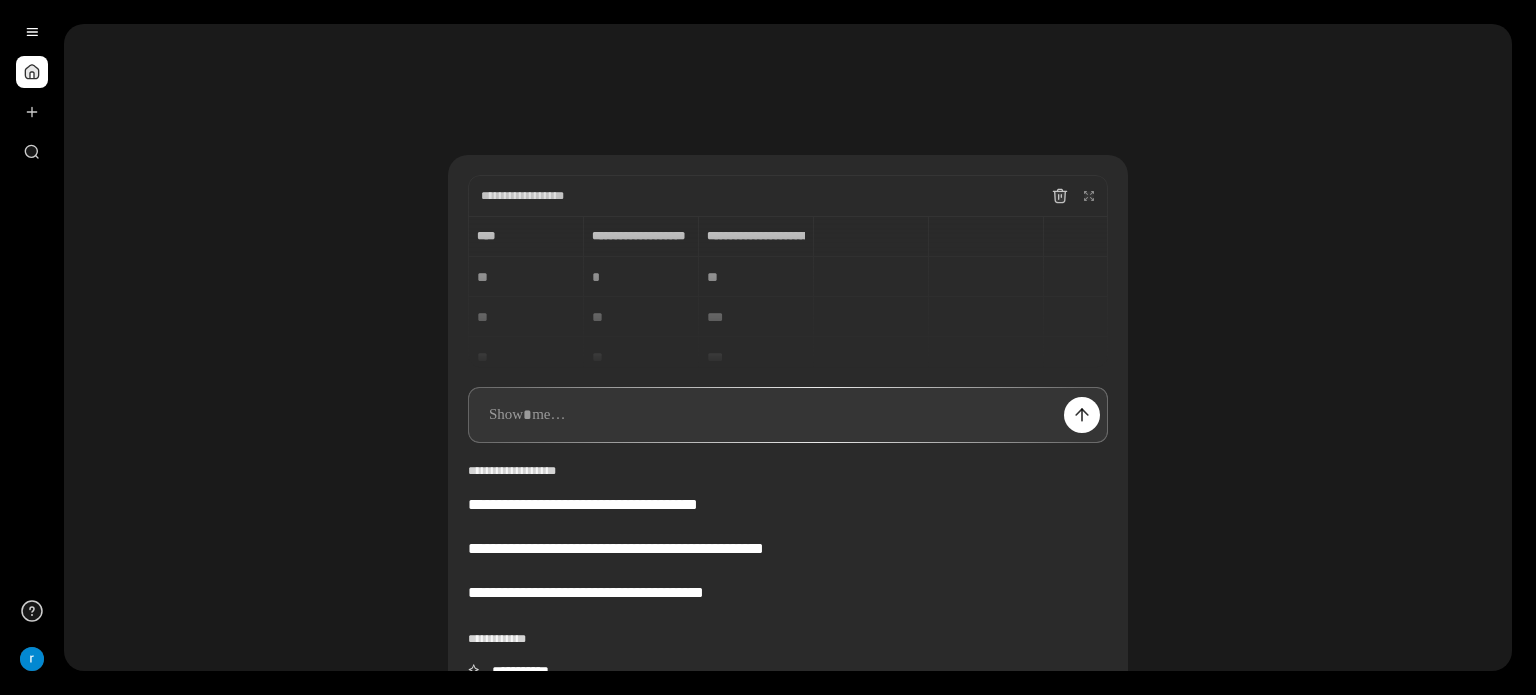 paste 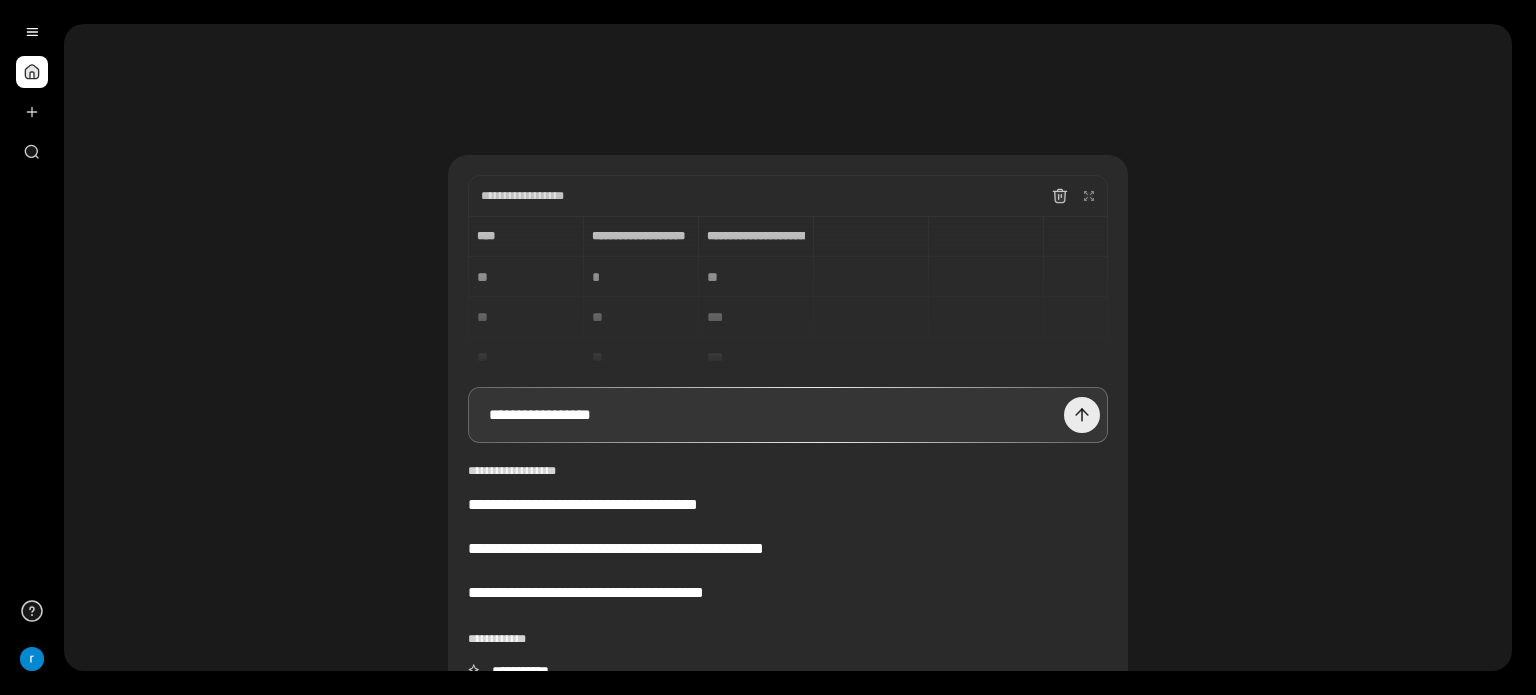 click at bounding box center (1082, 415) 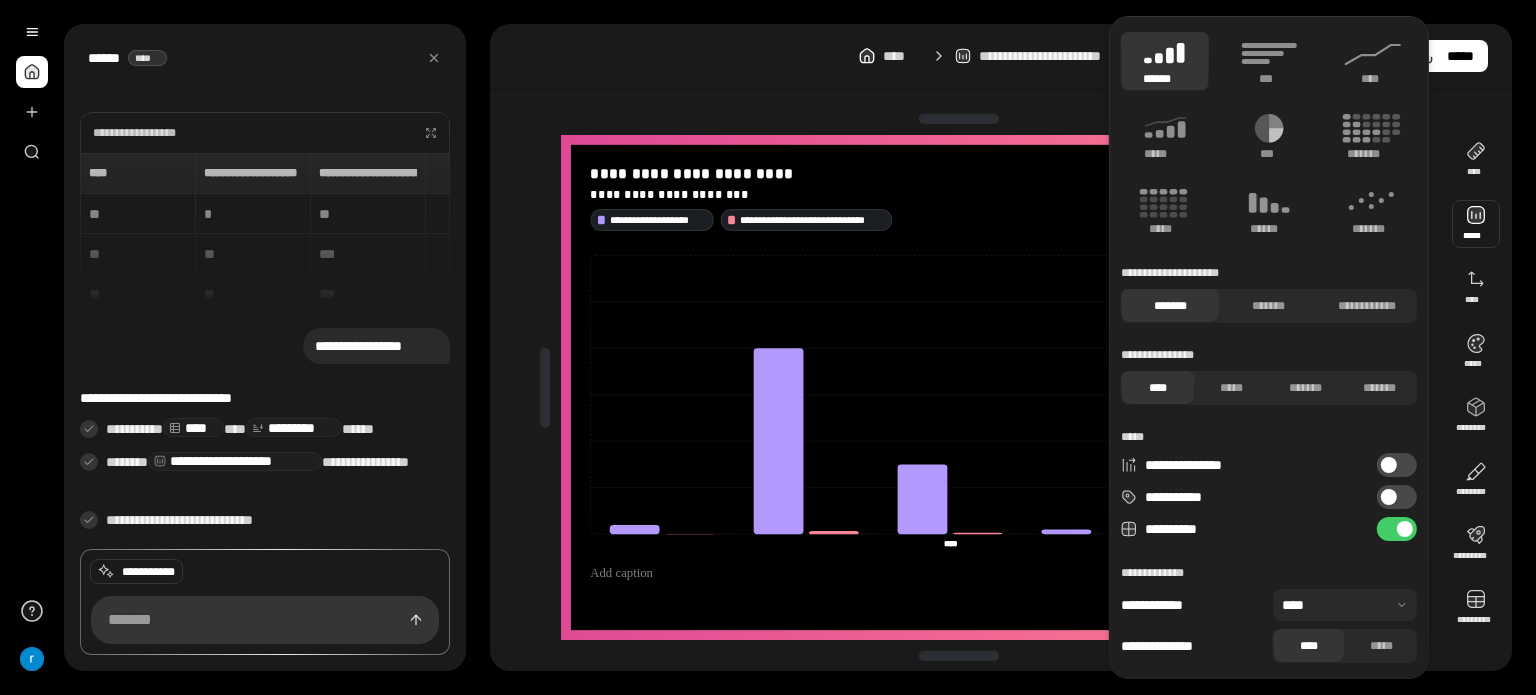 click at bounding box center (1476, 224) 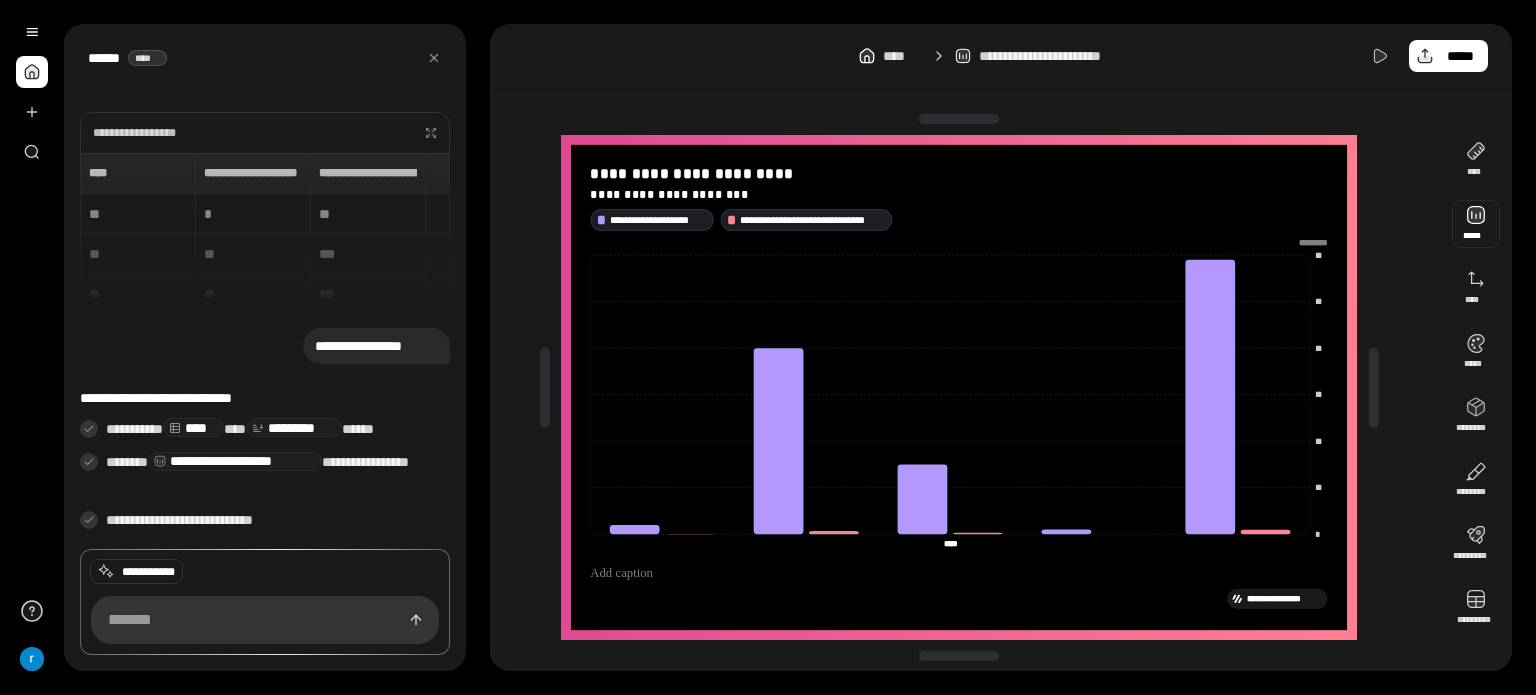click at bounding box center [1476, 224] 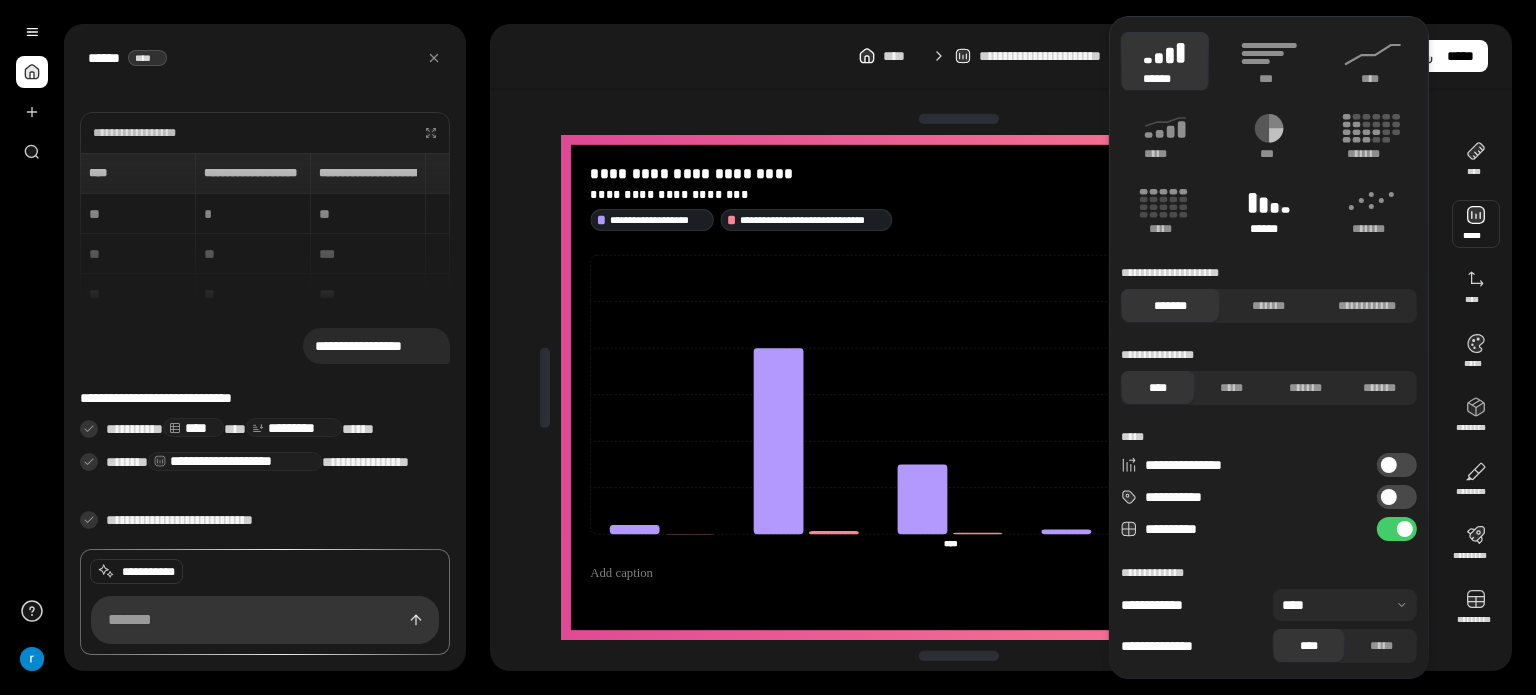 click on "******" at bounding box center (1269, 229) 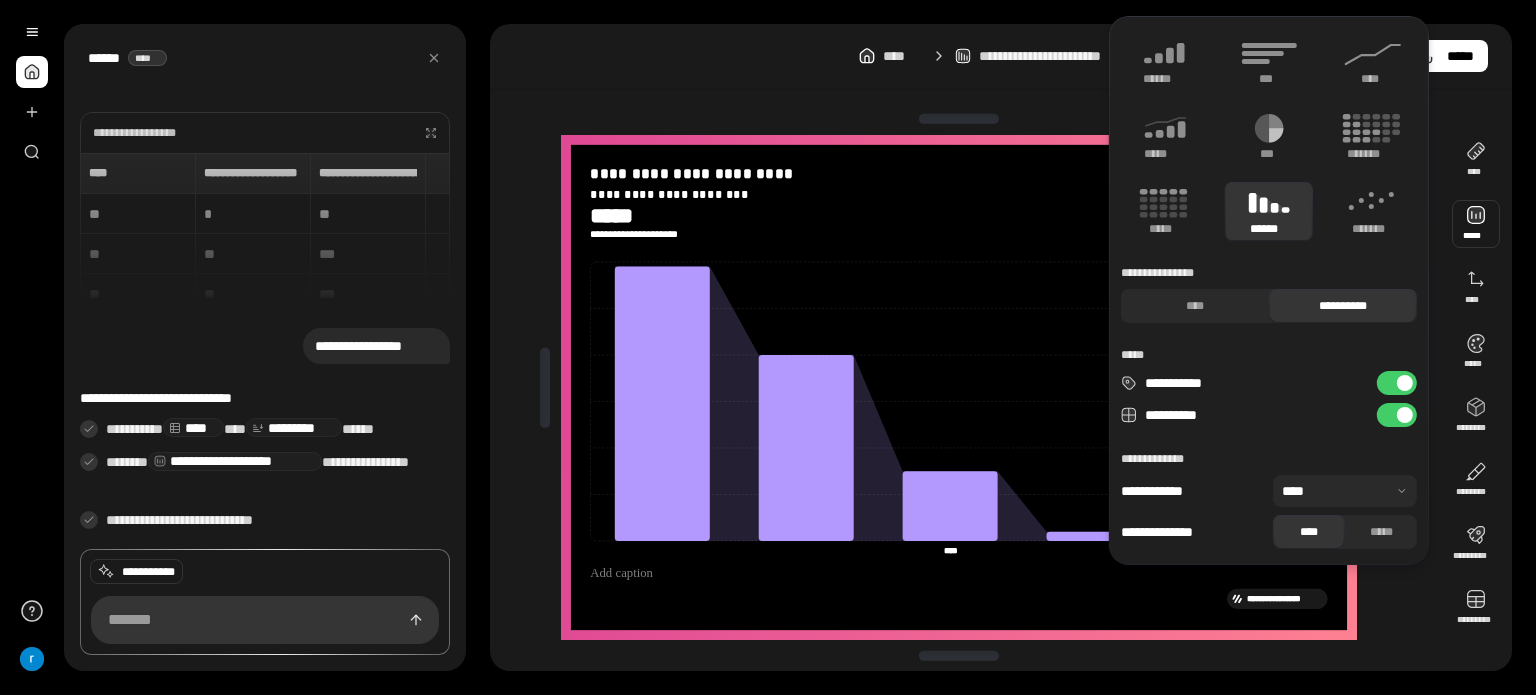 type on "**********" 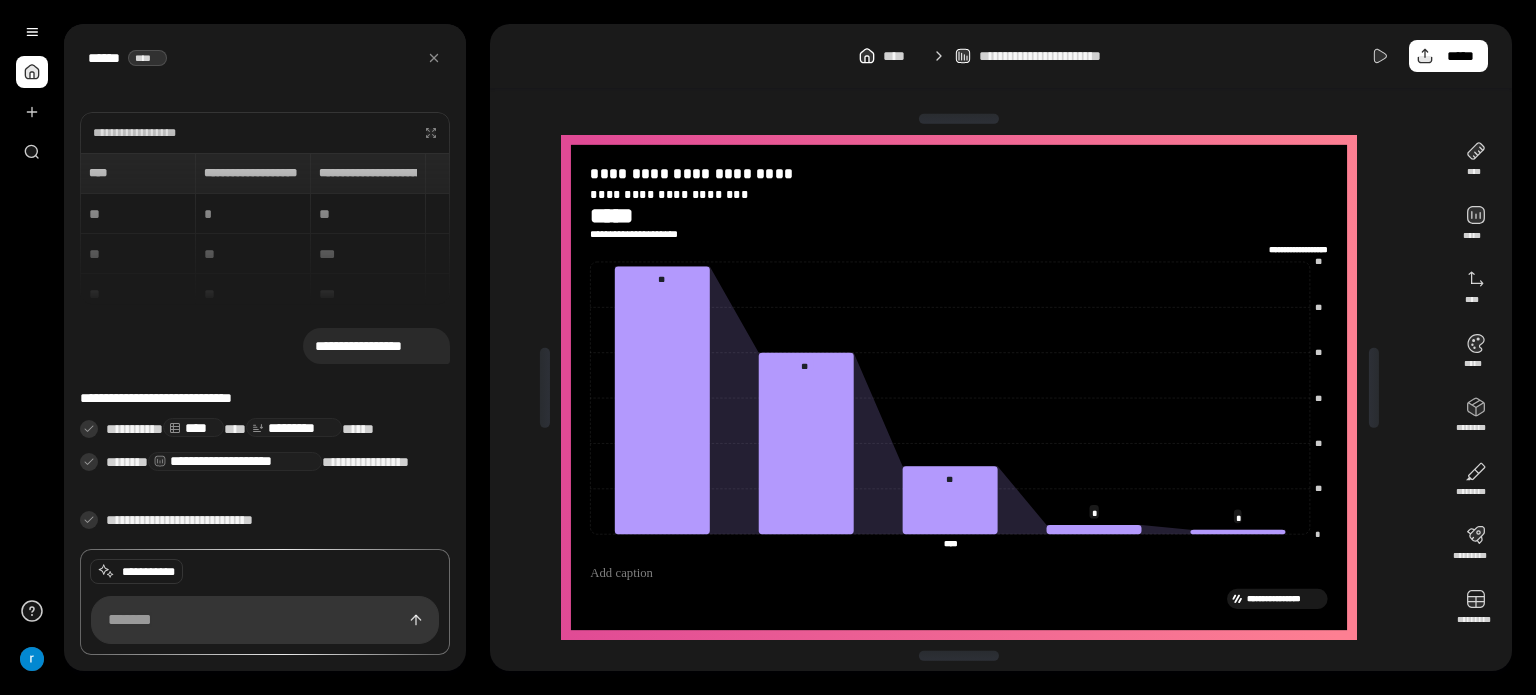 click on "**********" 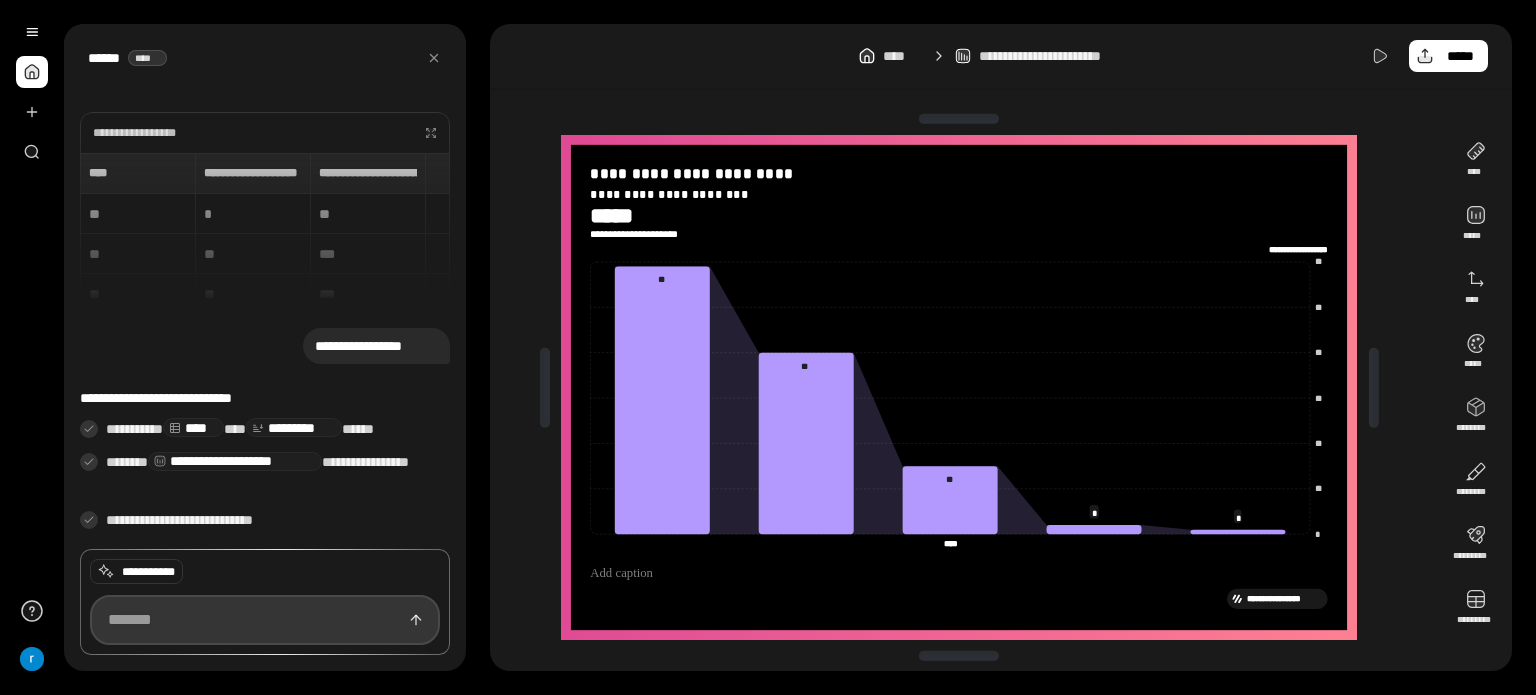 paste on "**********" 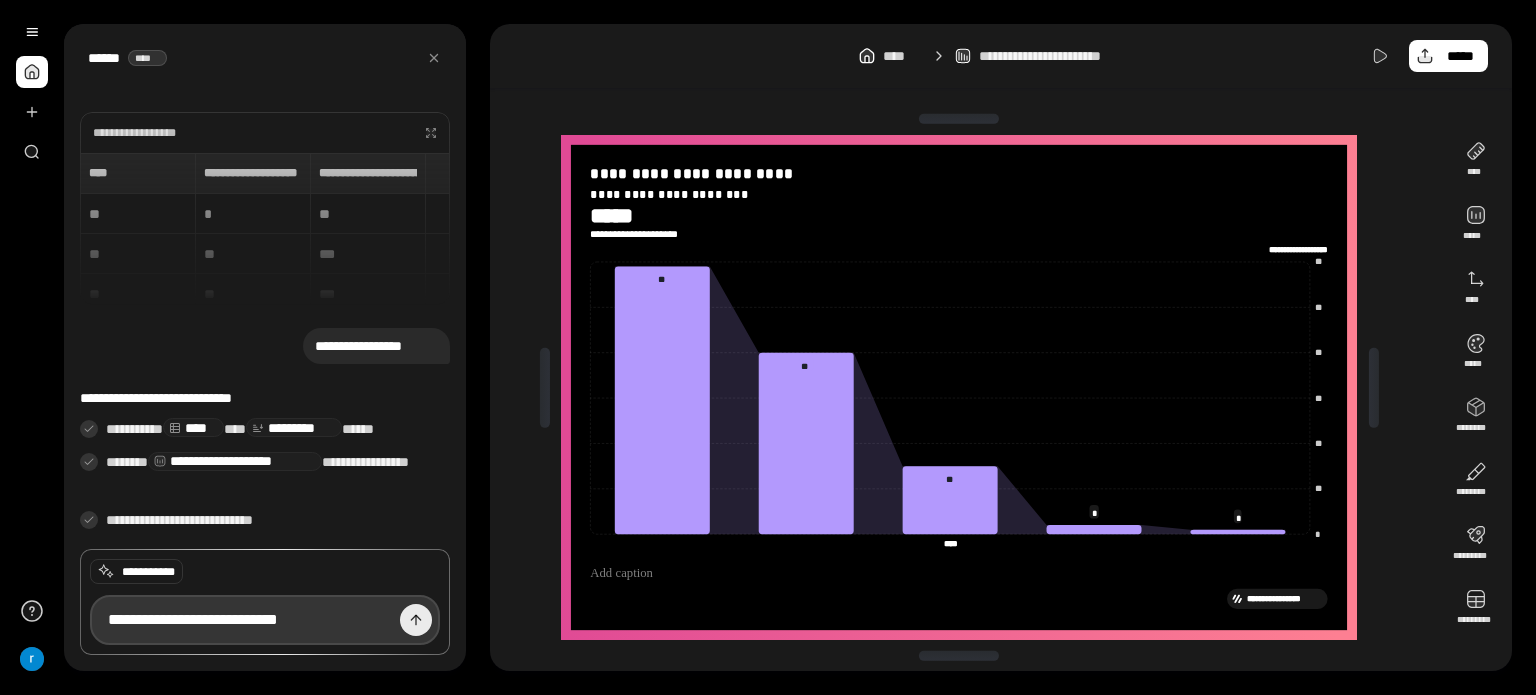 type on "**********" 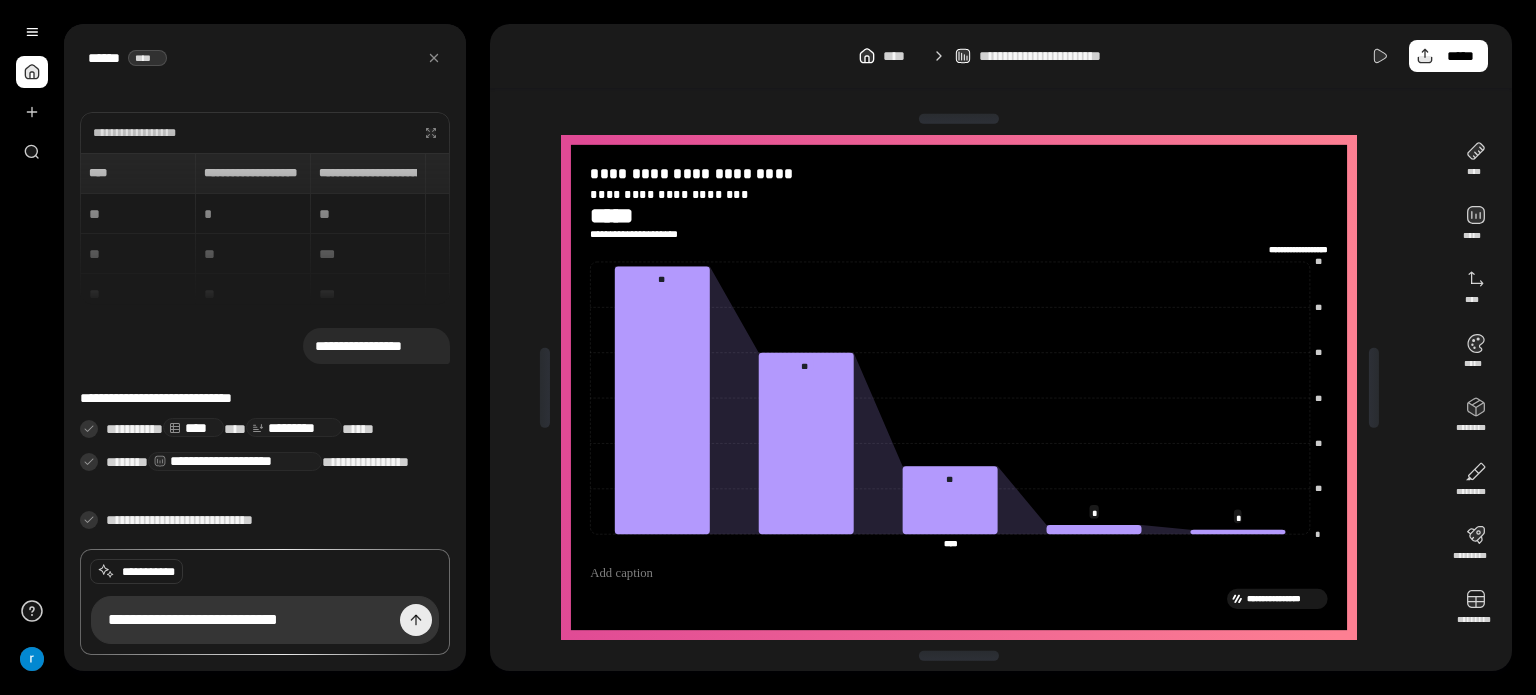 click at bounding box center [416, 620] 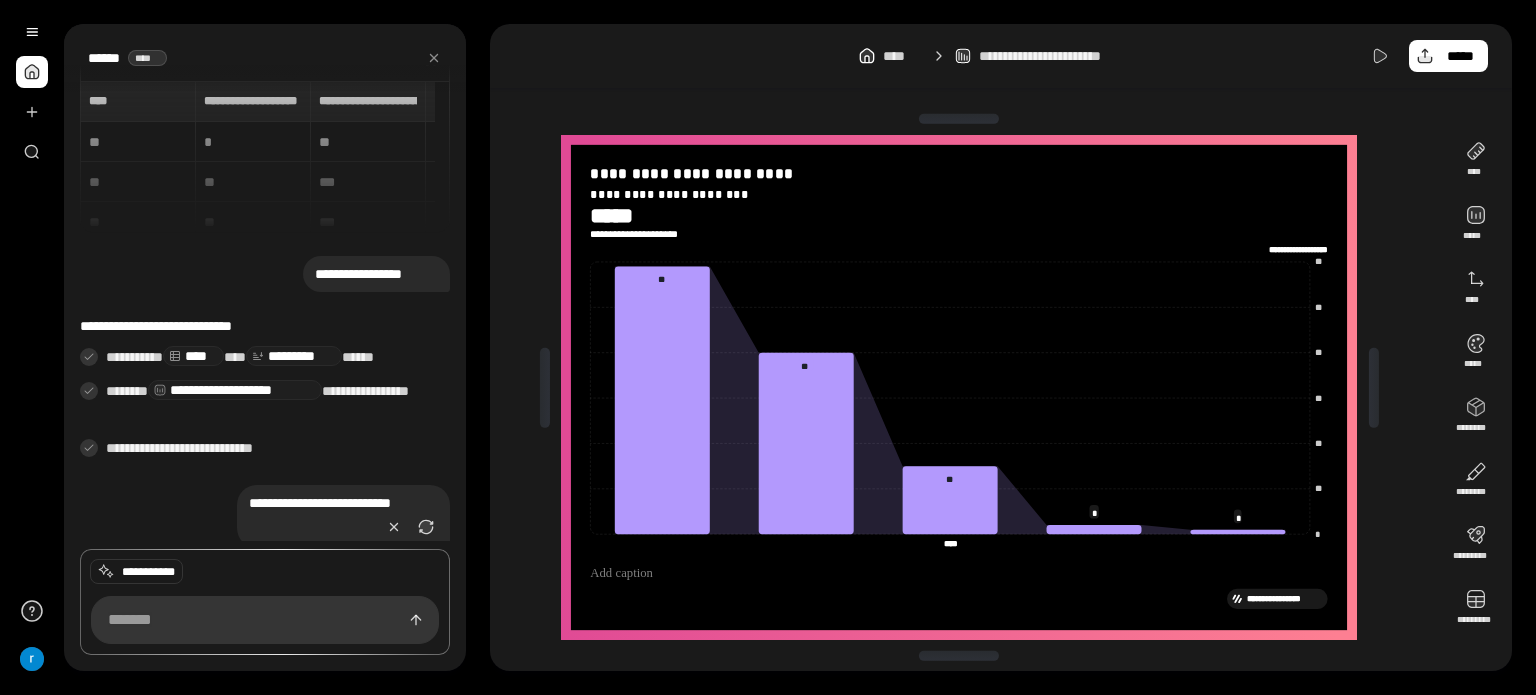 scroll, scrollTop: 108, scrollLeft: 0, axis: vertical 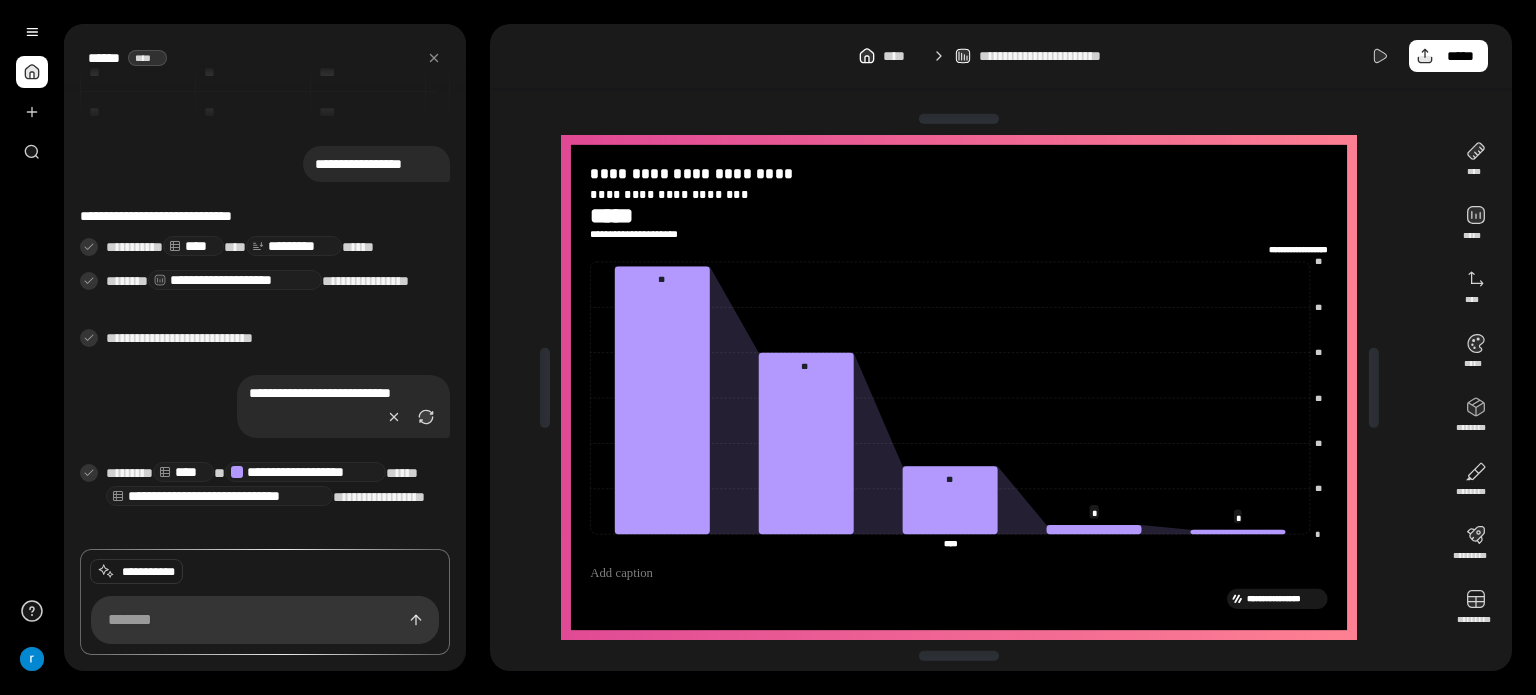 click on "**********" at bounding box center (270, 497) 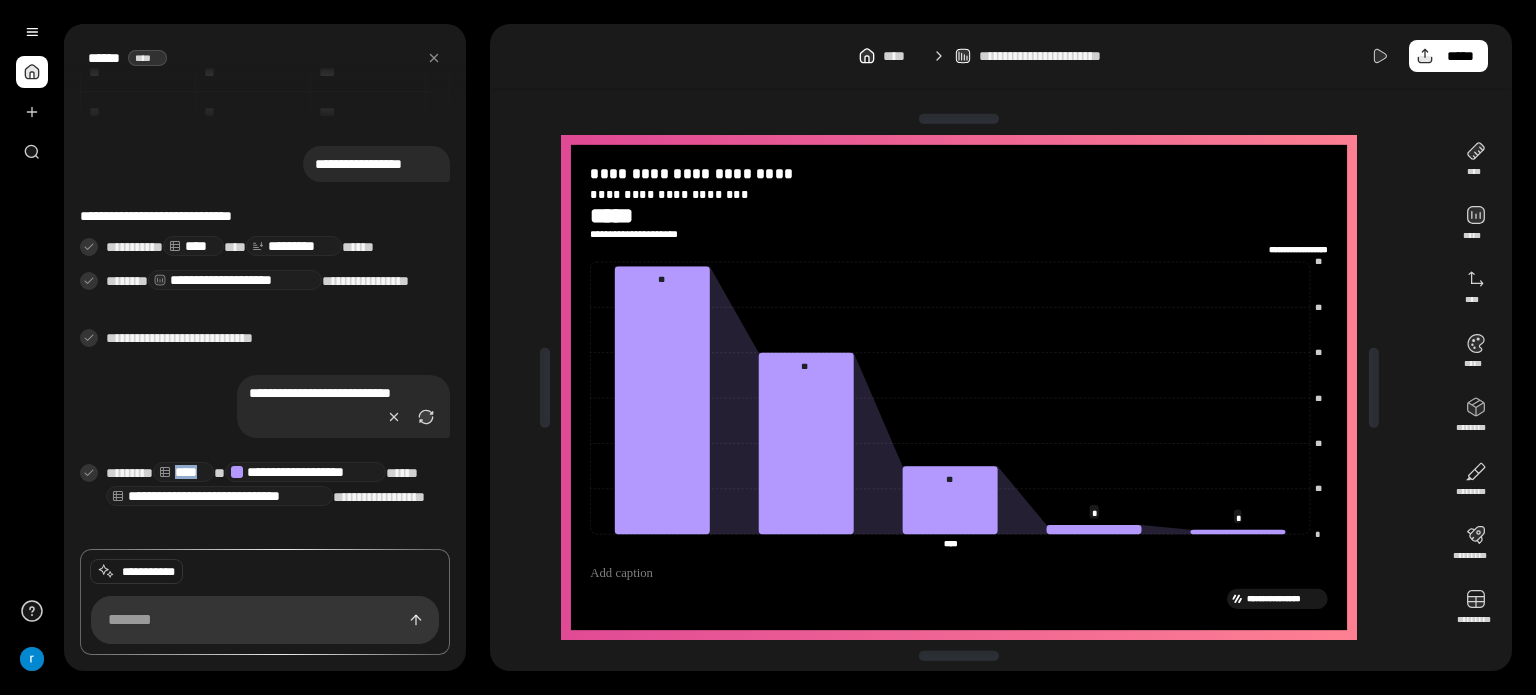 click on "****" at bounding box center [183, 472] 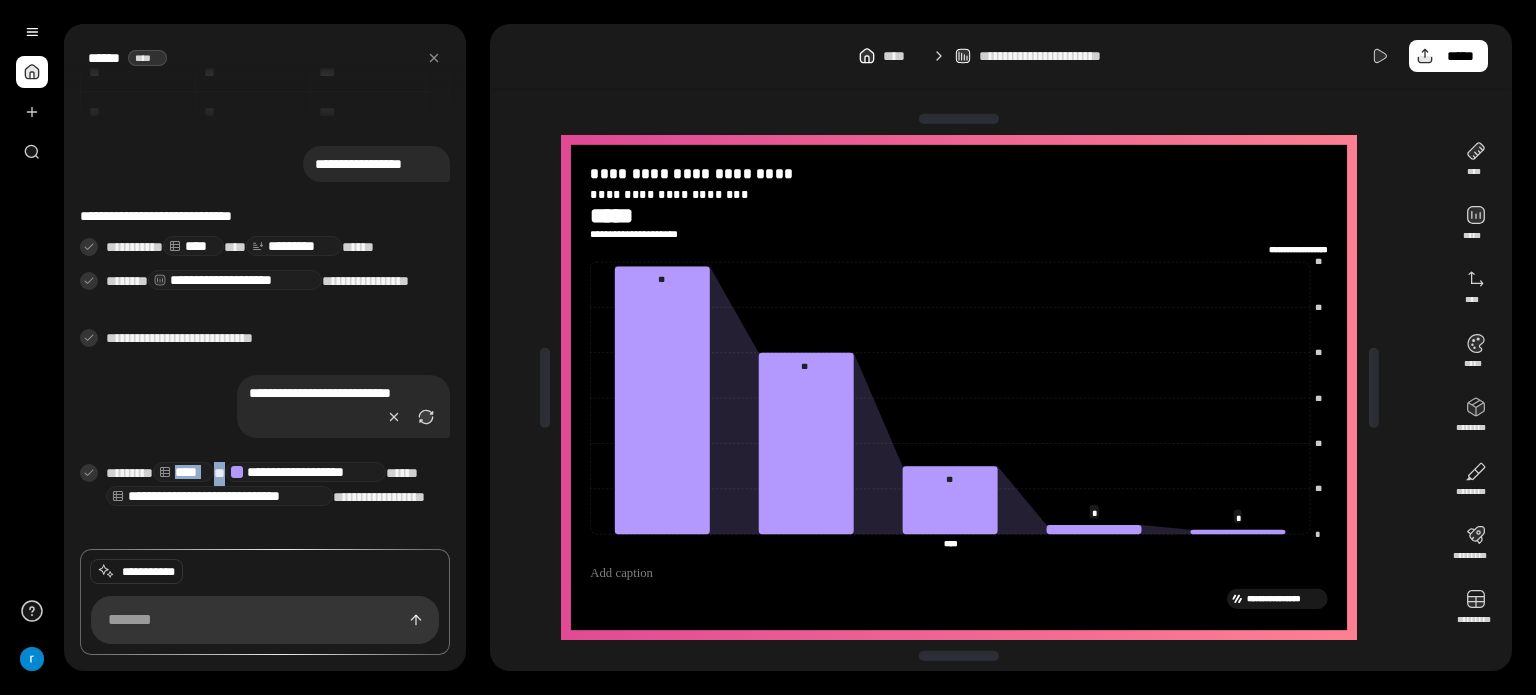 click on "****" at bounding box center [183, 472] 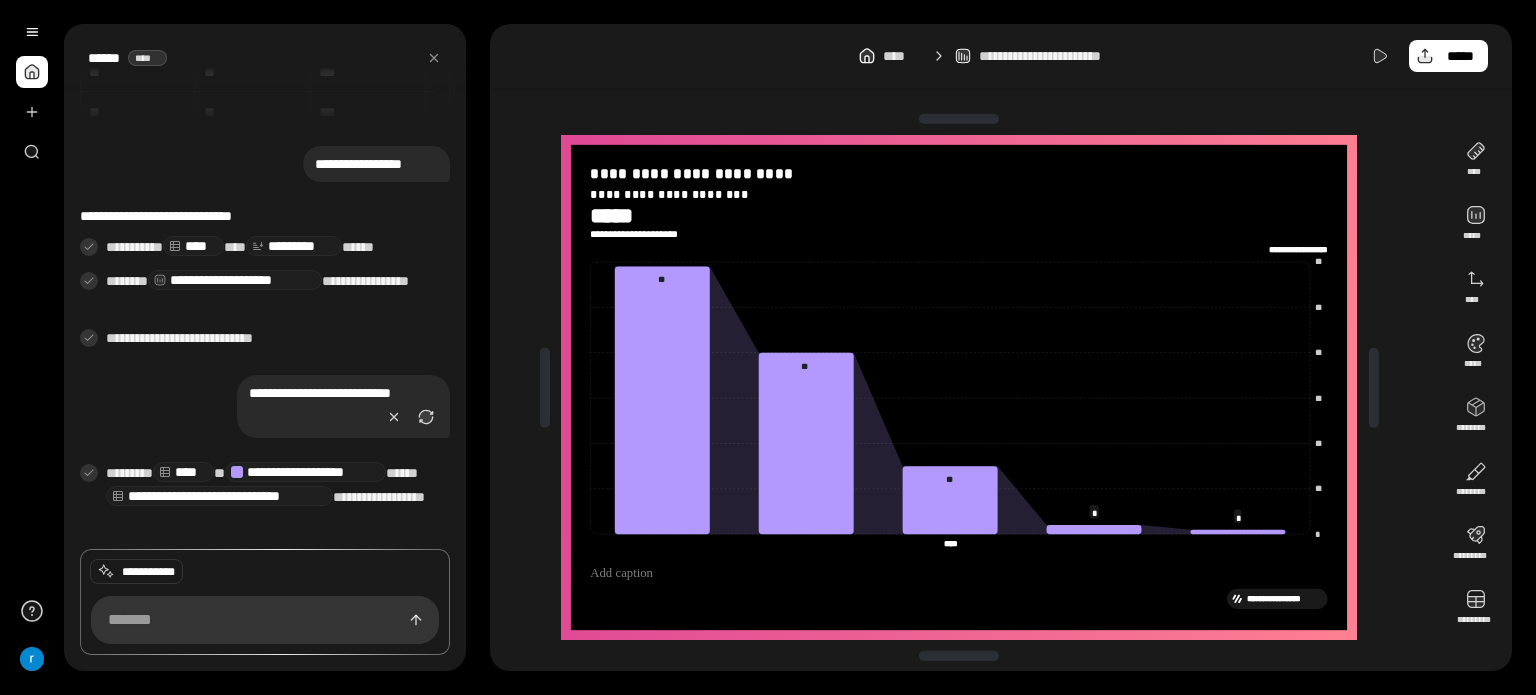 click on "**********" at bounding box center [265, 406] 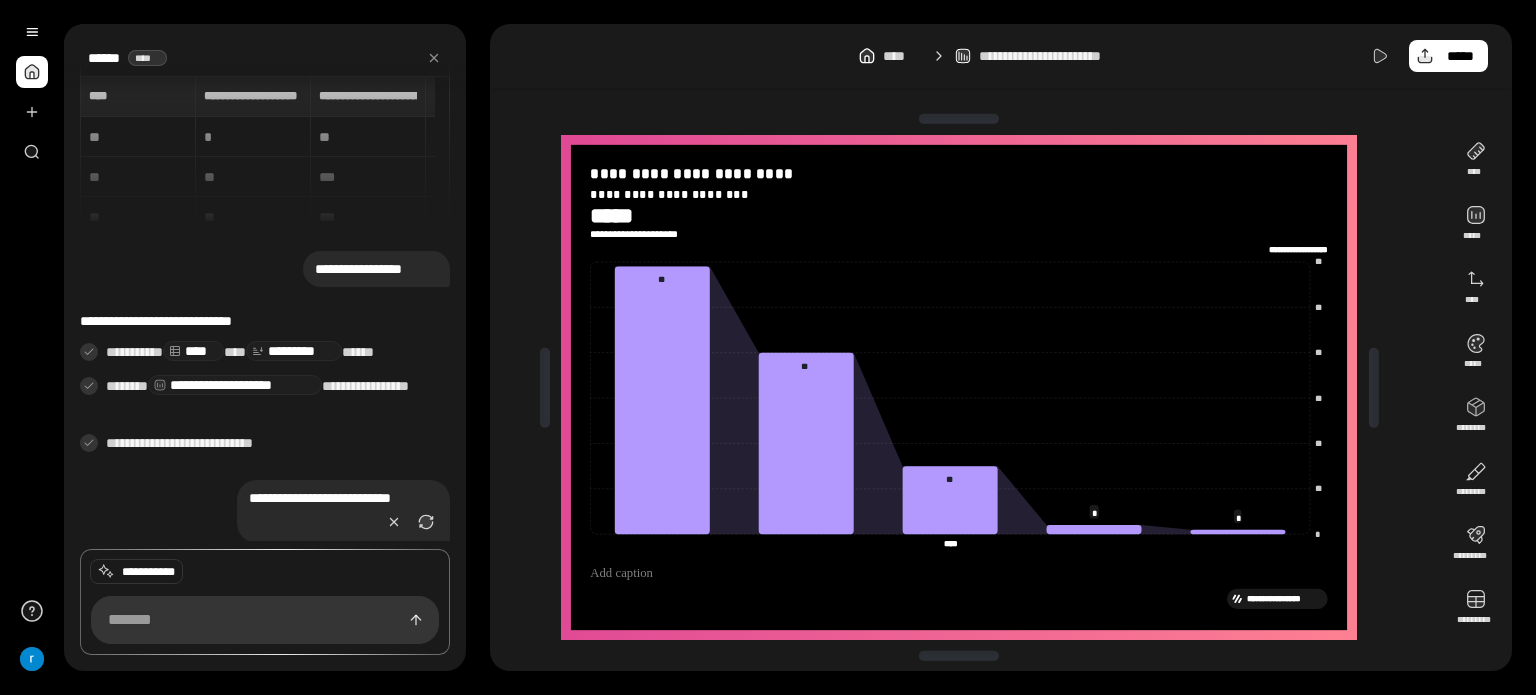 scroll, scrollTop: 0, scrollLeft: 0, axis: both 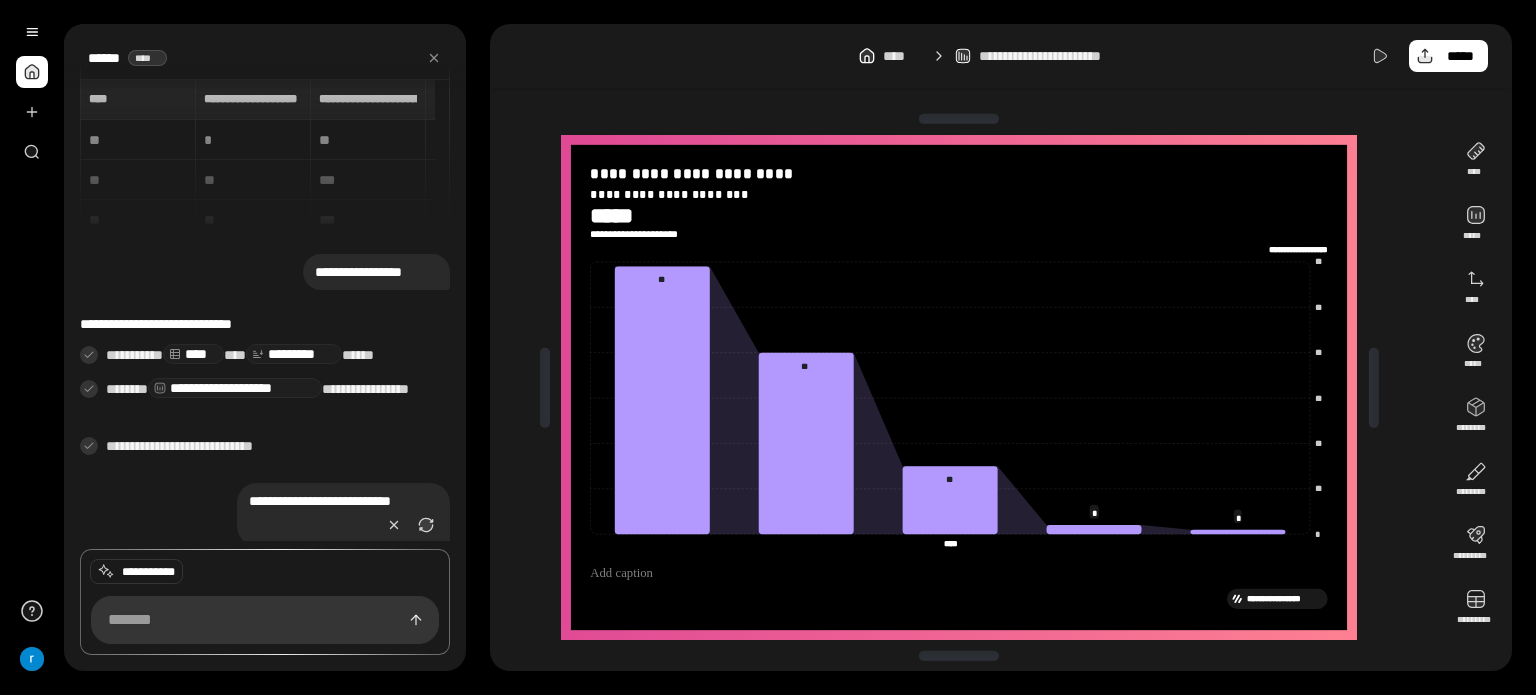 click on "**********" at bounding box center (265, 155) 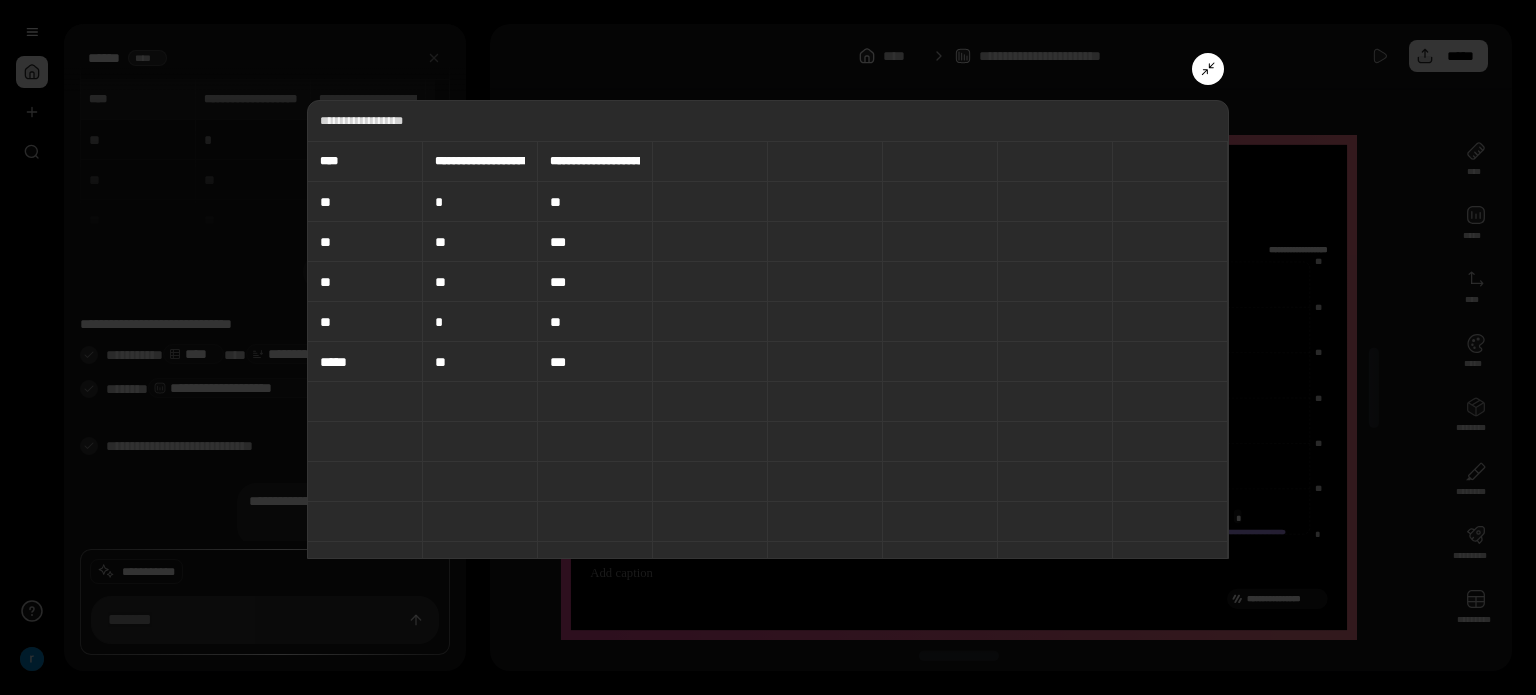 click 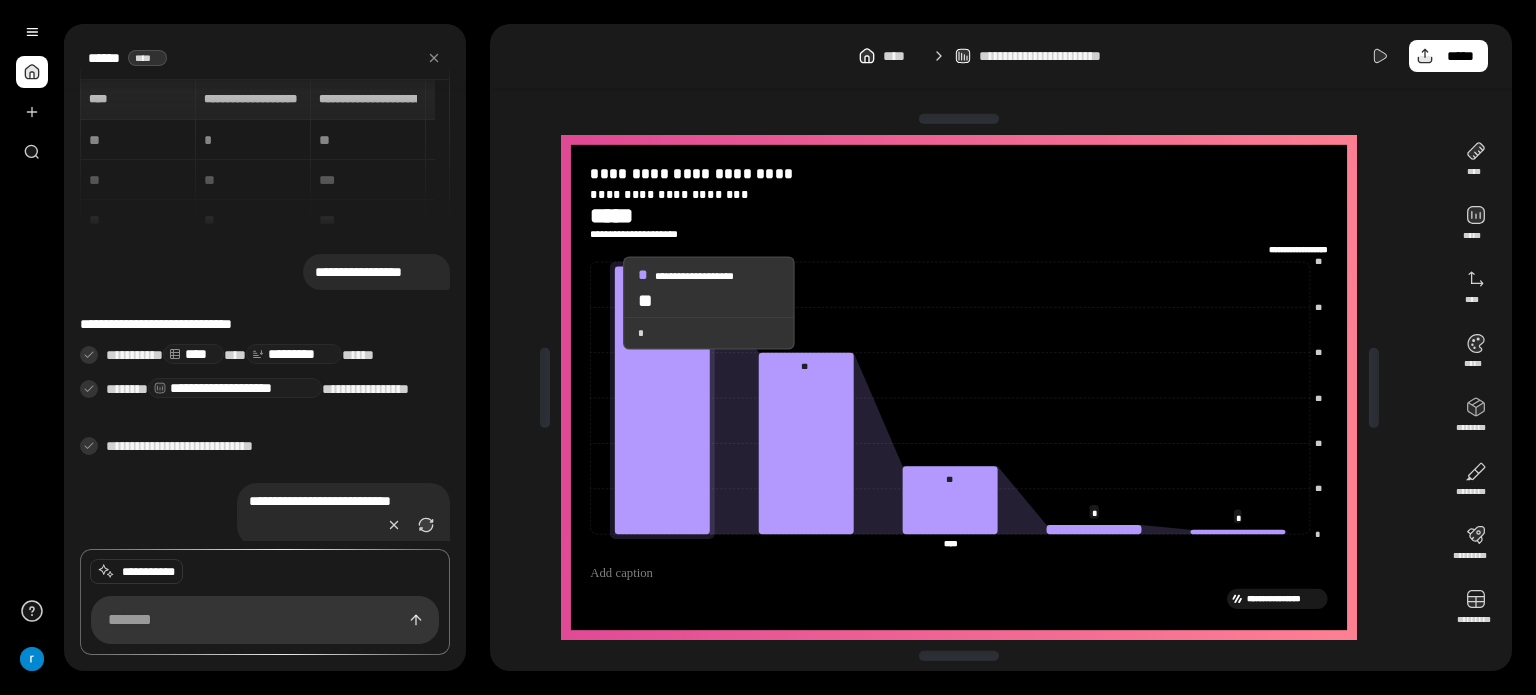 click 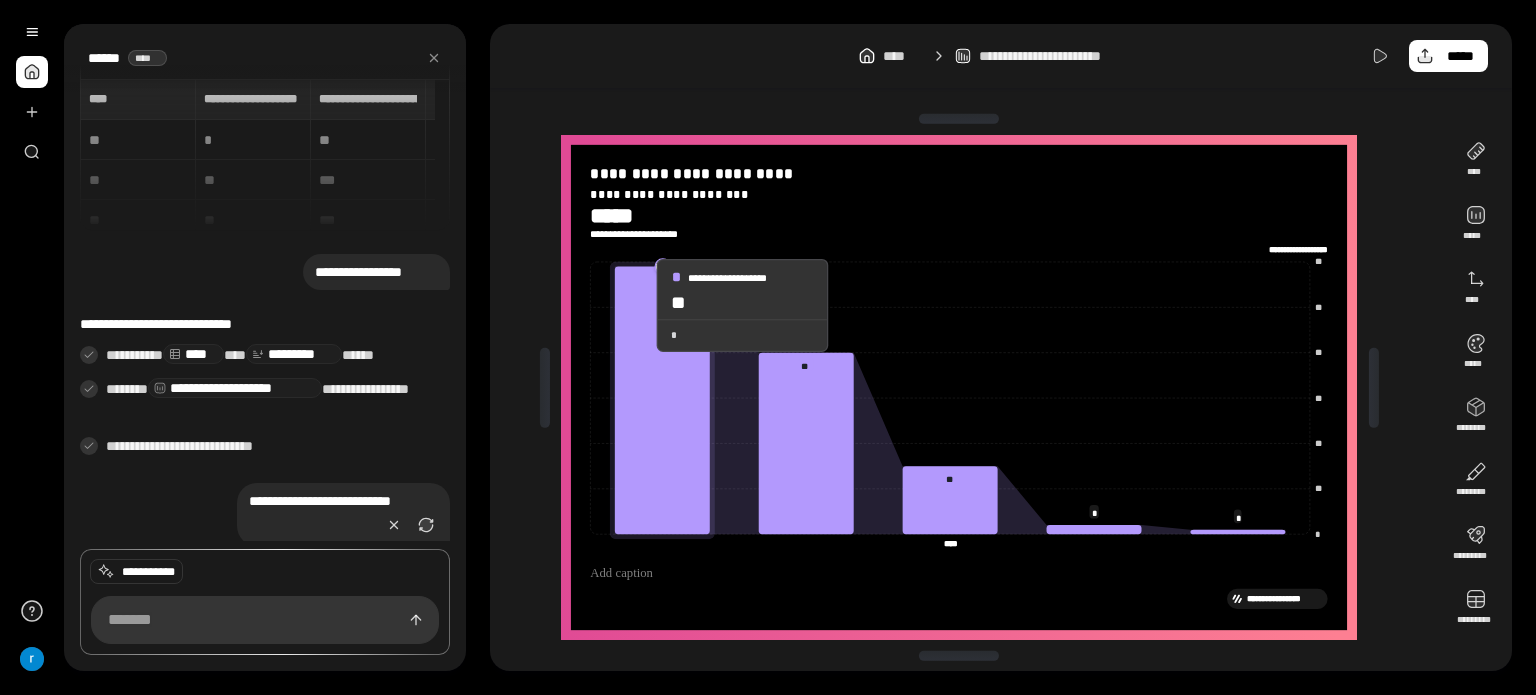 click 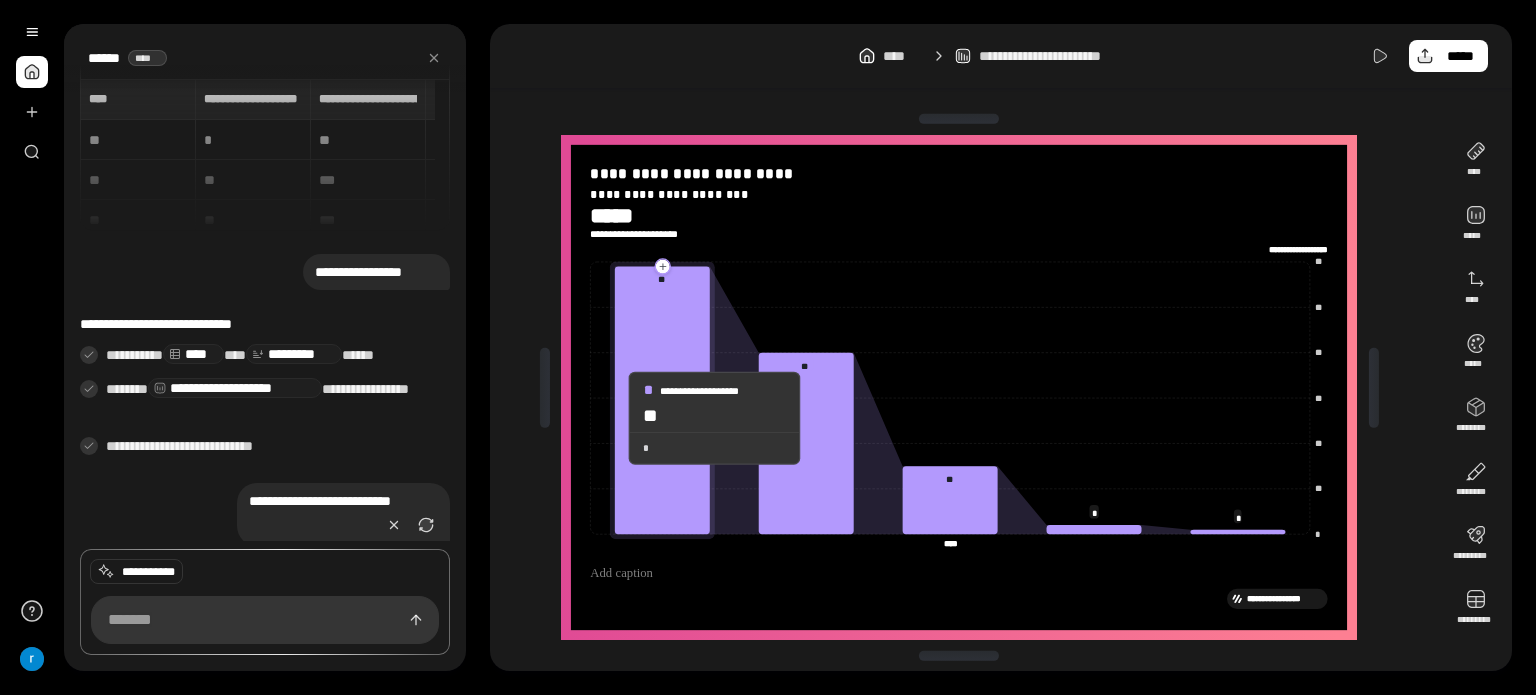 drag, startPoint x: 645, startPoint y: 311, endPoint x: 609, endPoint y: 418, distance: 112.89375 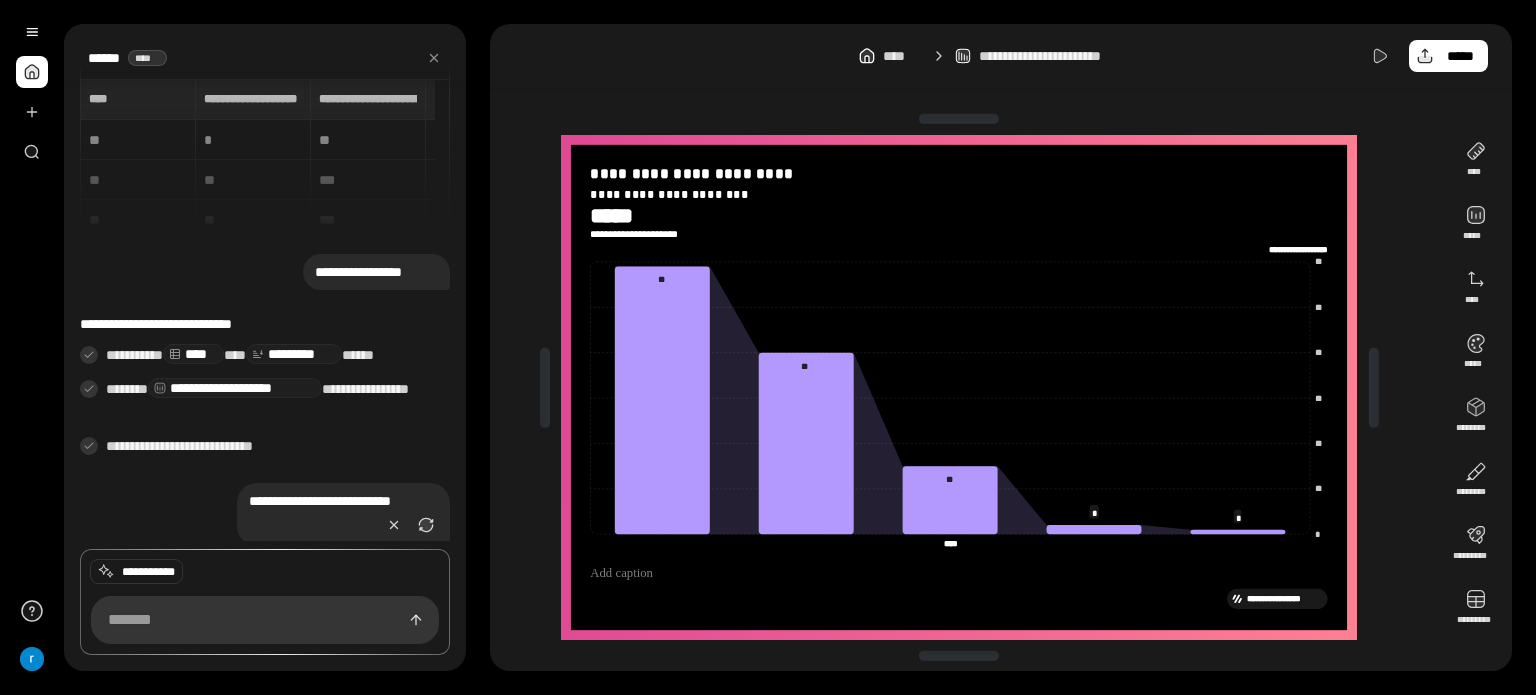 click at bounding box center [32, 92] 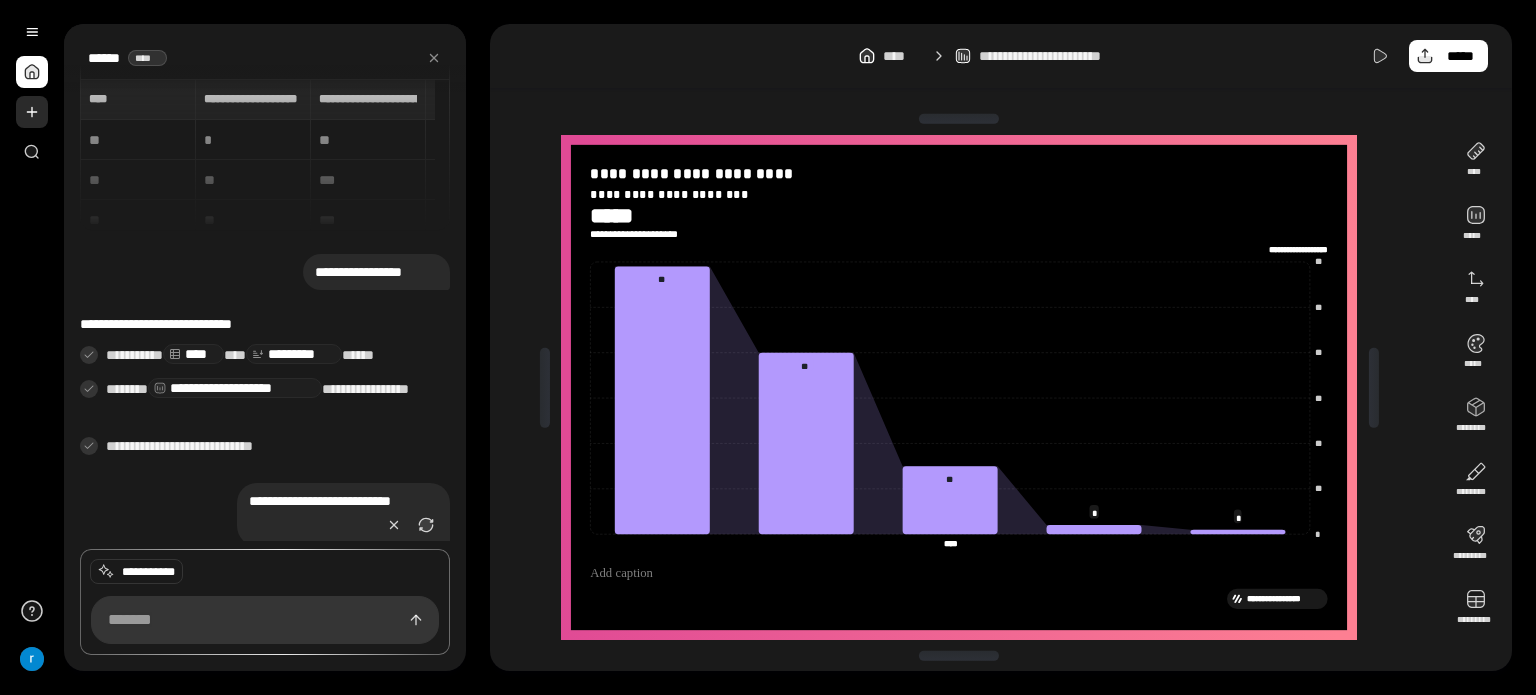 click at bounding box center [32, 112] 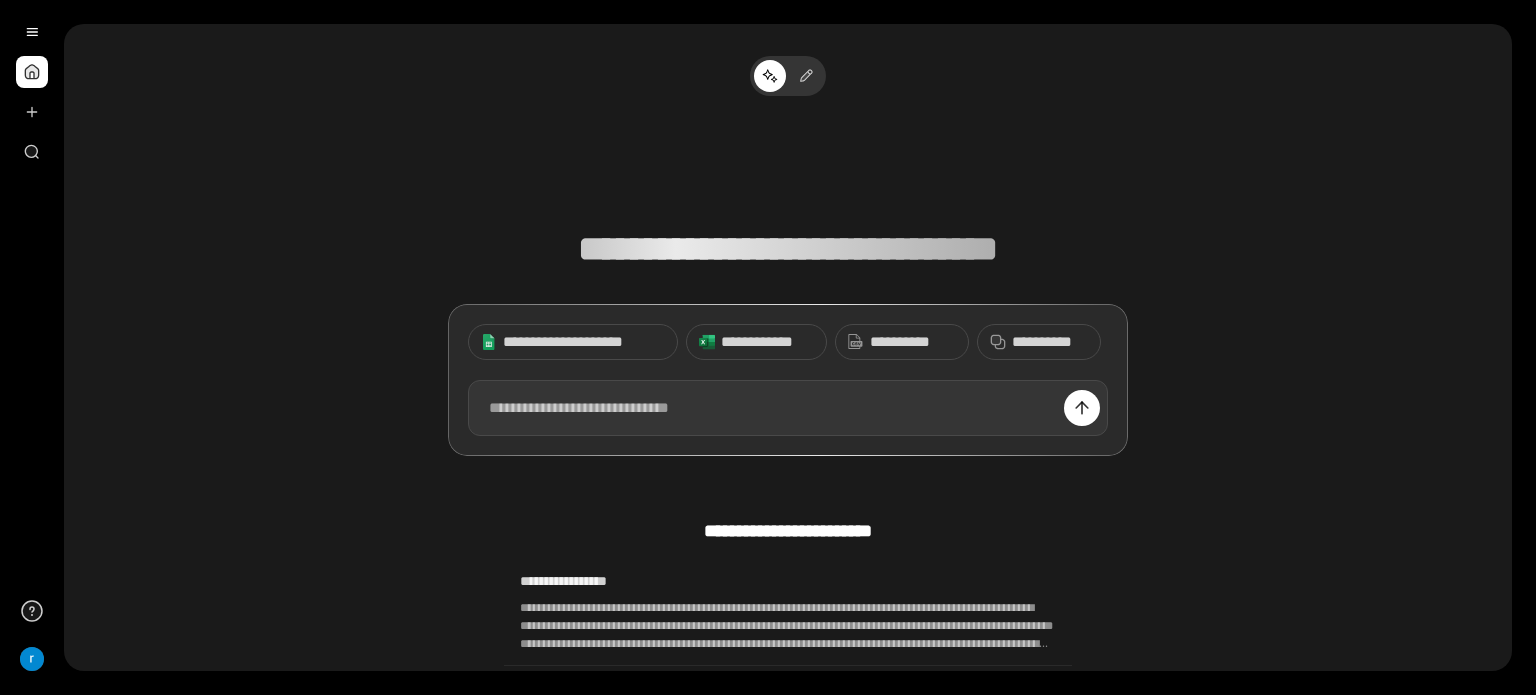 paste 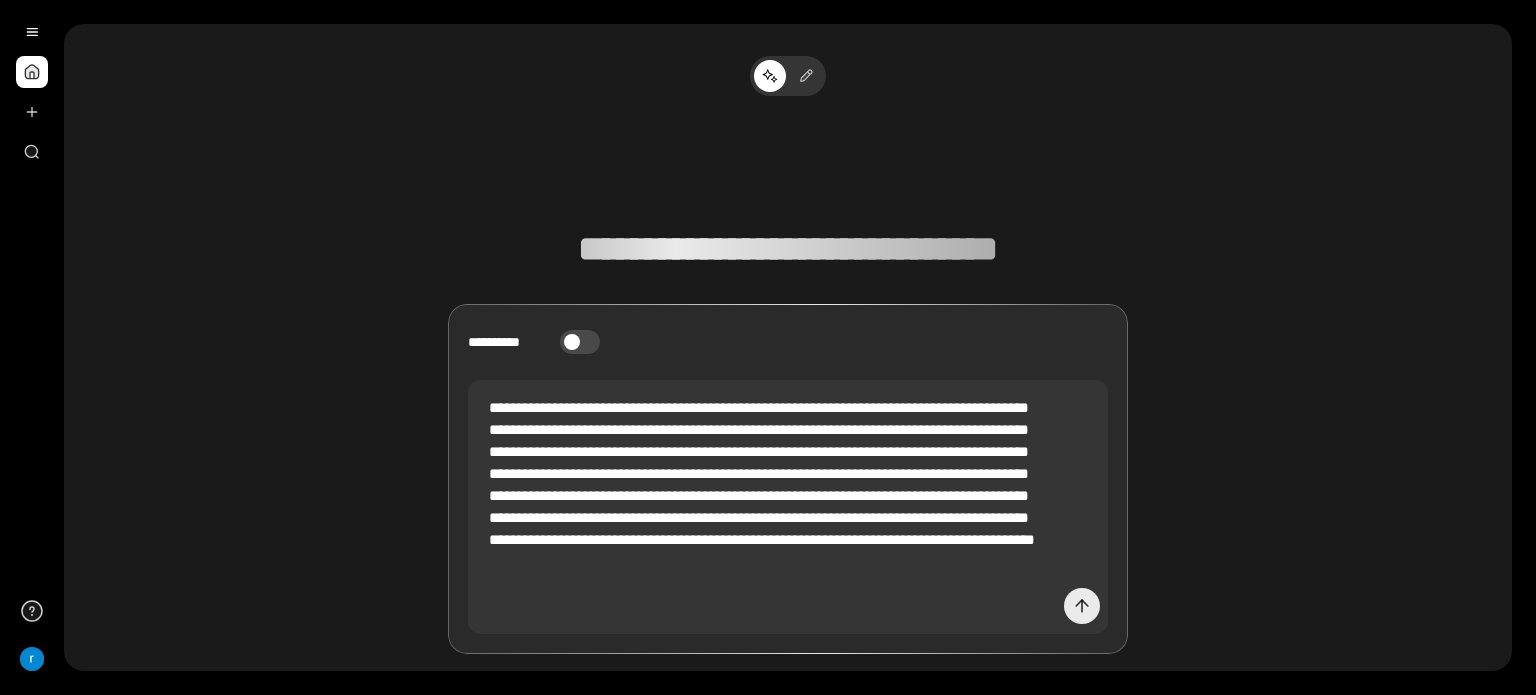 click at bounding box center (1082, 606) 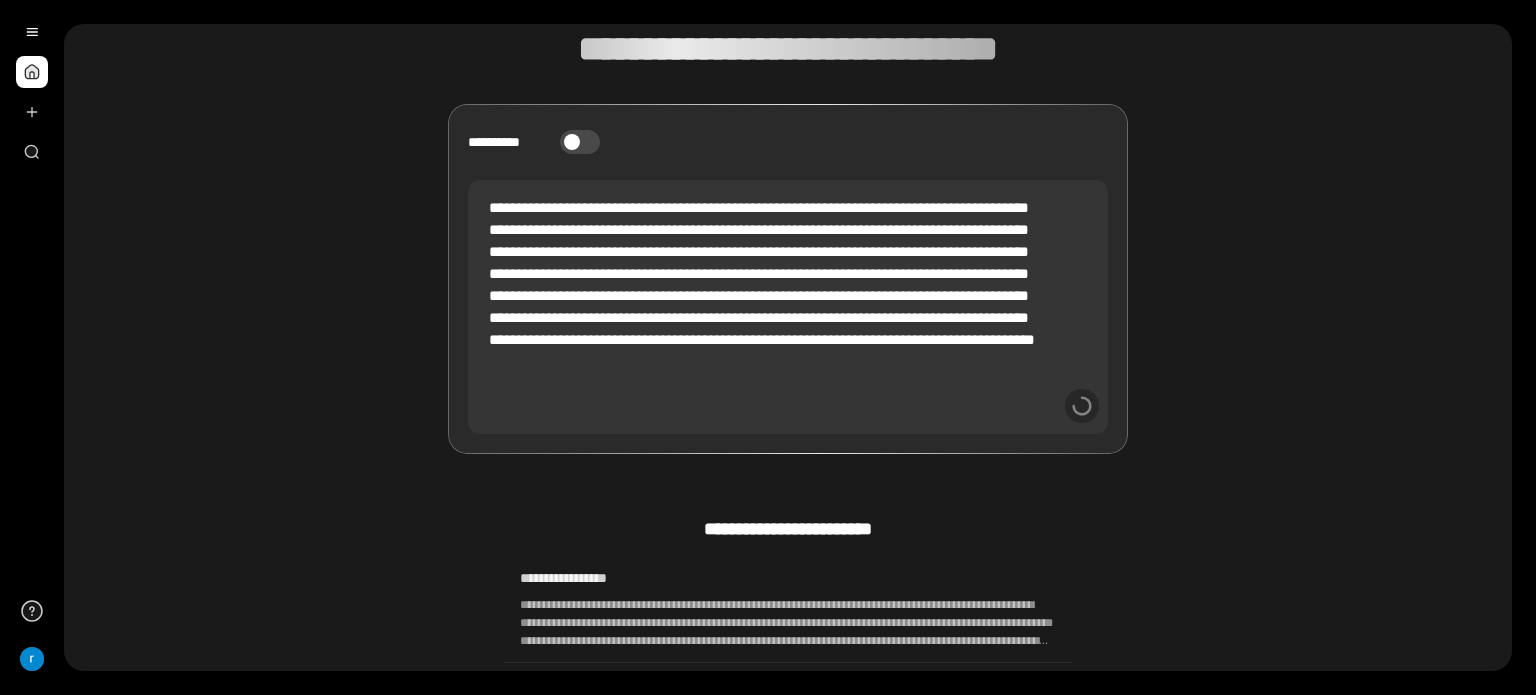 scroll, scrollTop: 51, scrollLeft: 0, axis: vertical 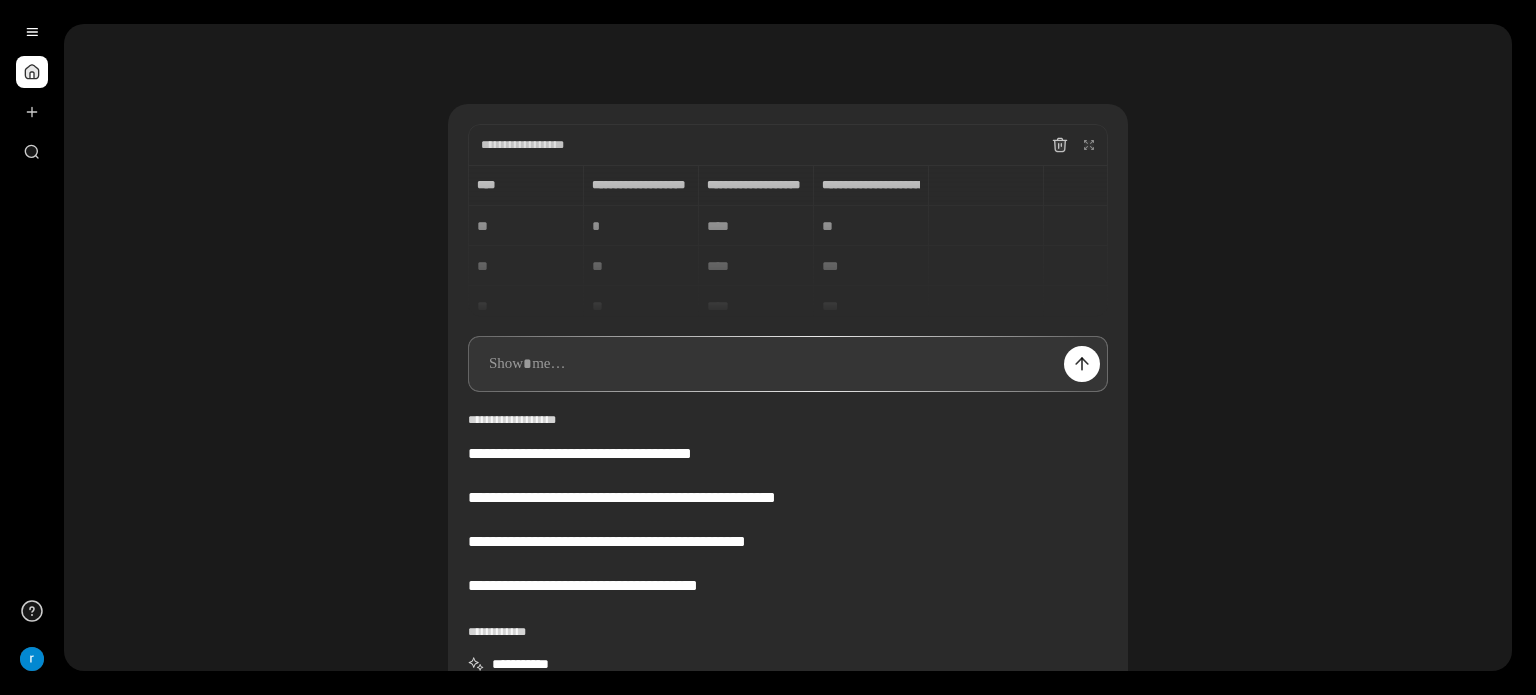 paste 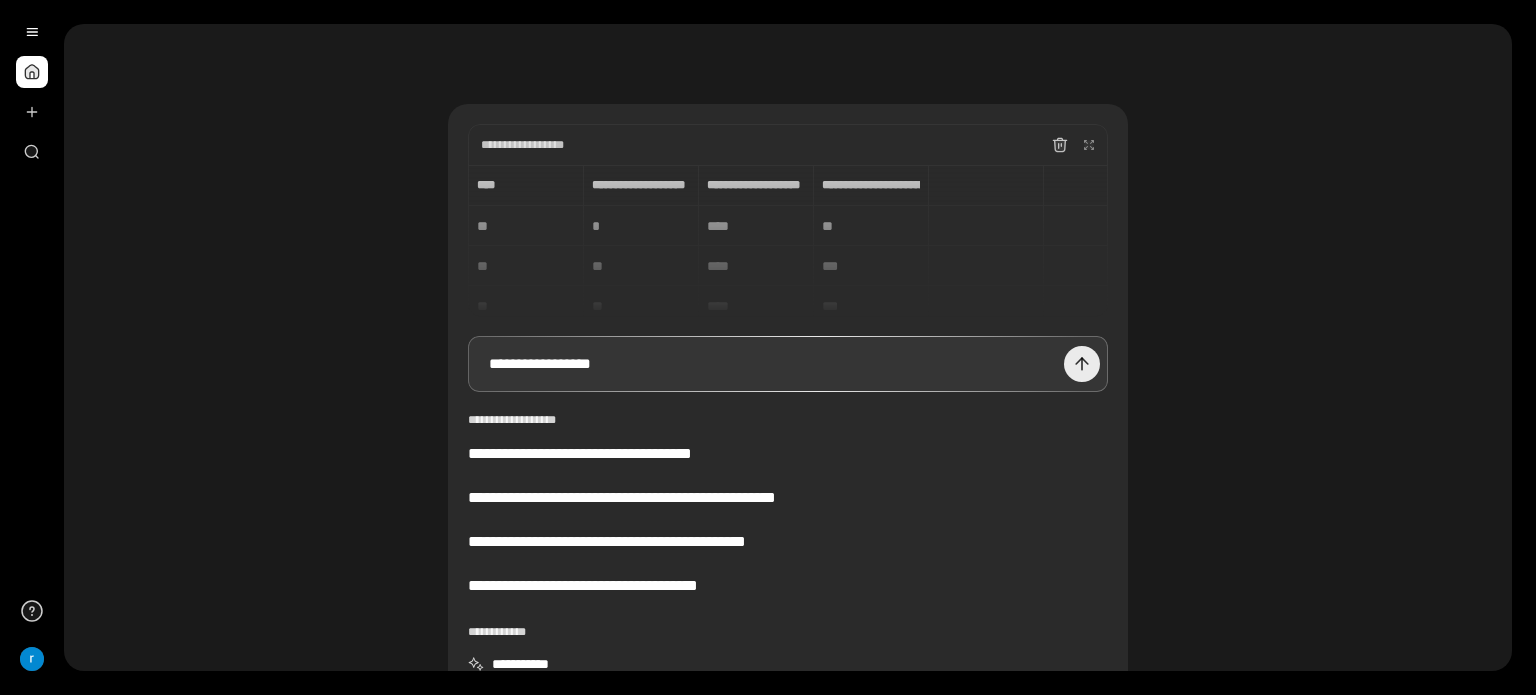 click at bounding box center (1082, 364) 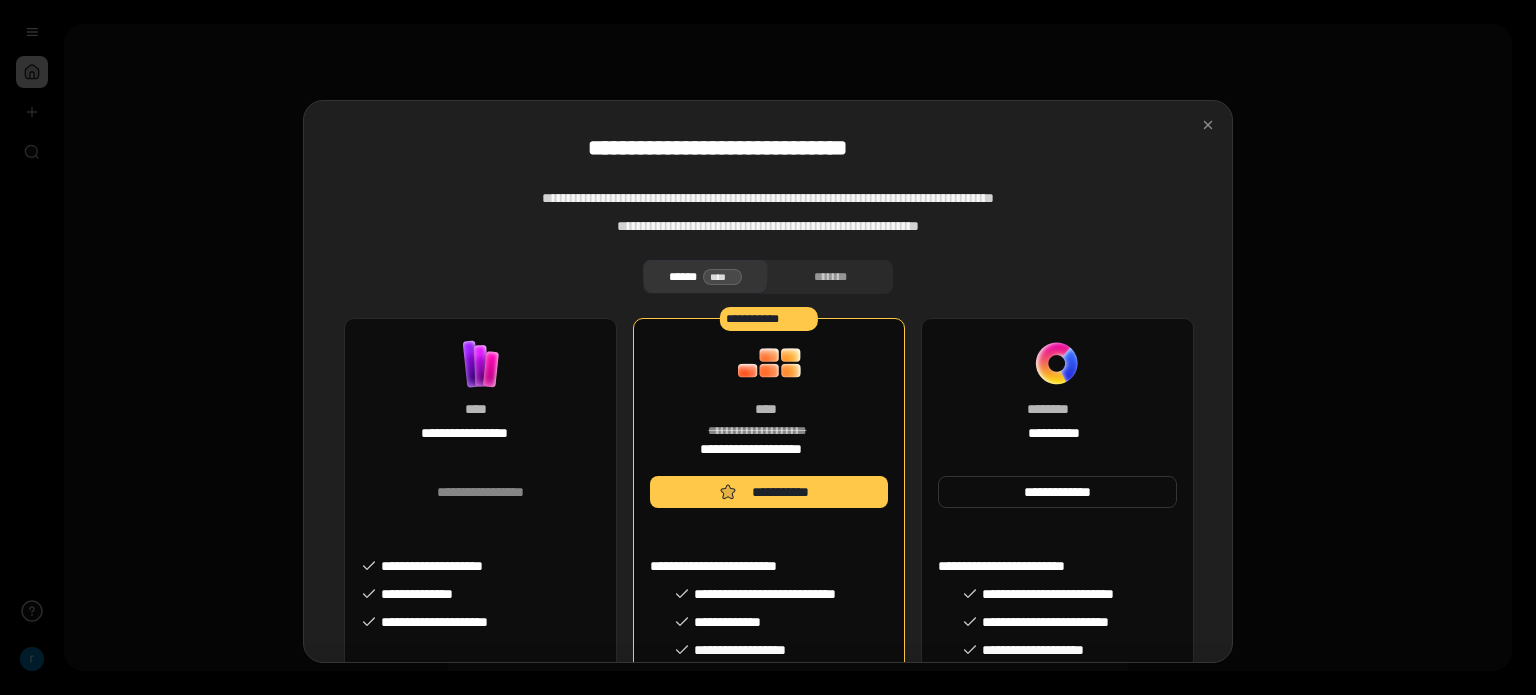click on "**********" at bounding box center [480, 433] 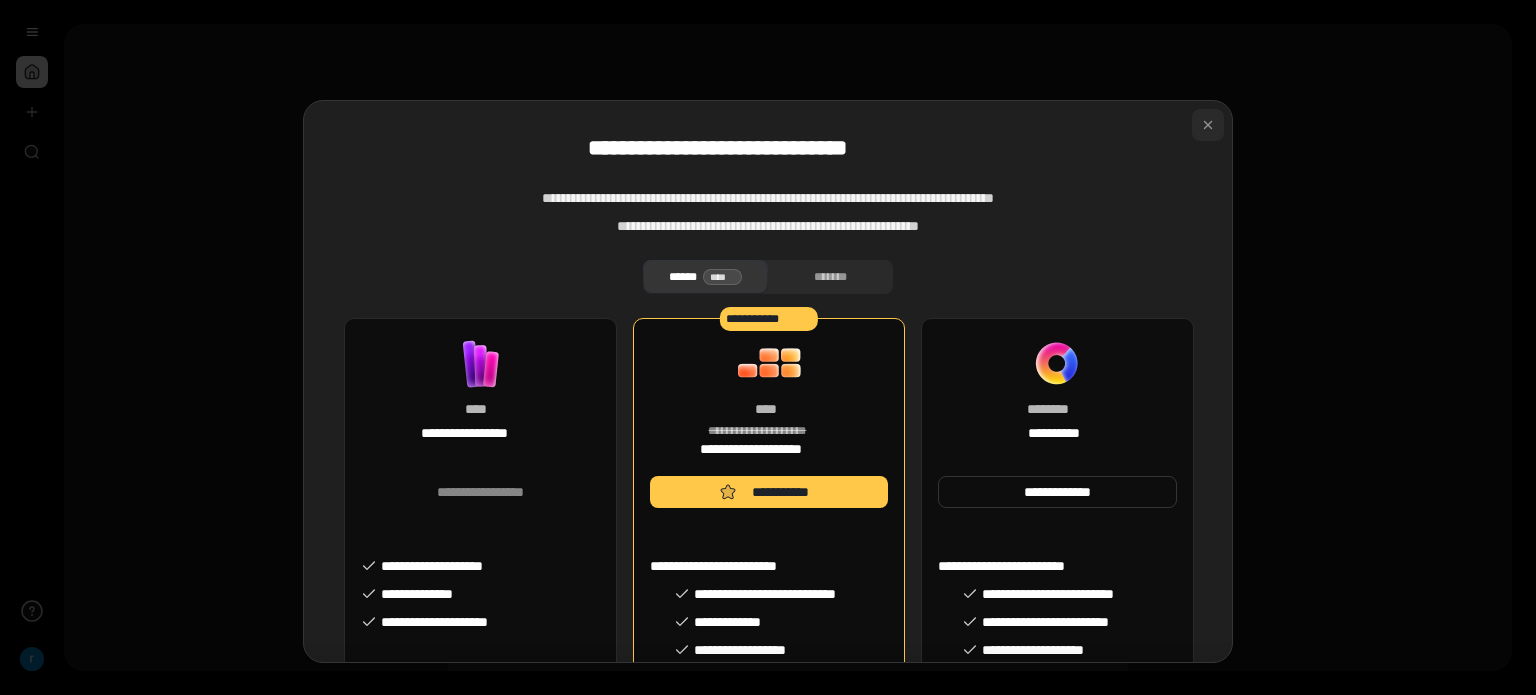 click at bounding box center [1208, 125] 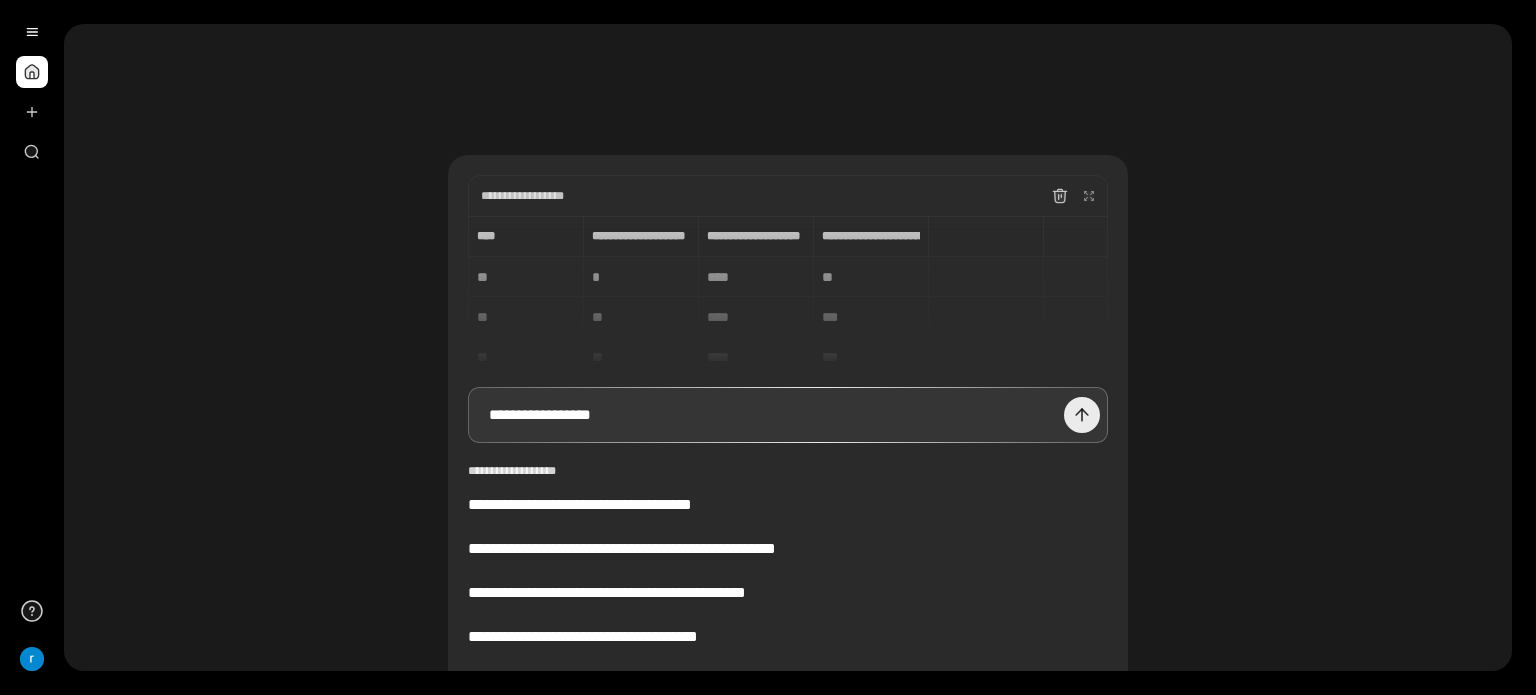 click at bounding box center (1082, 415) 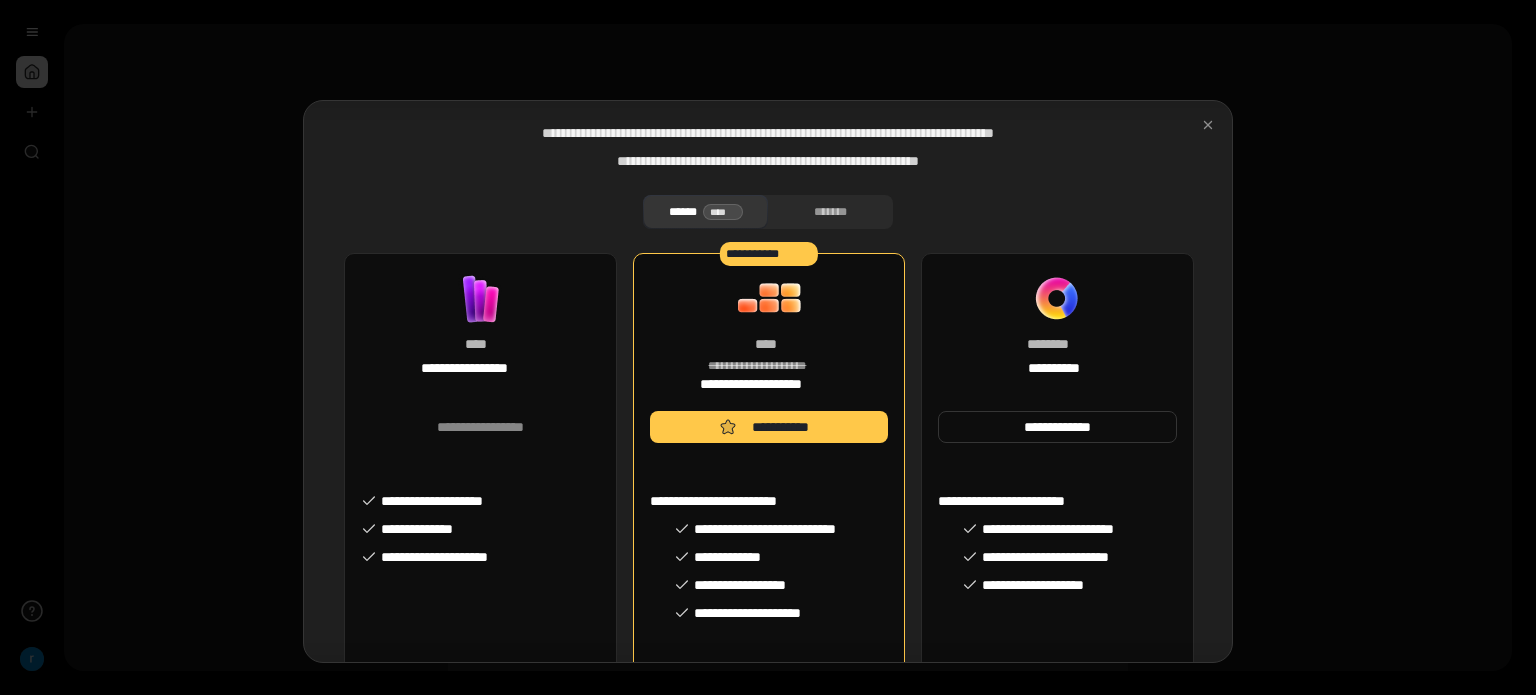 scroll, scrollTop: 137, scrollLeft: 0, axis: vertical 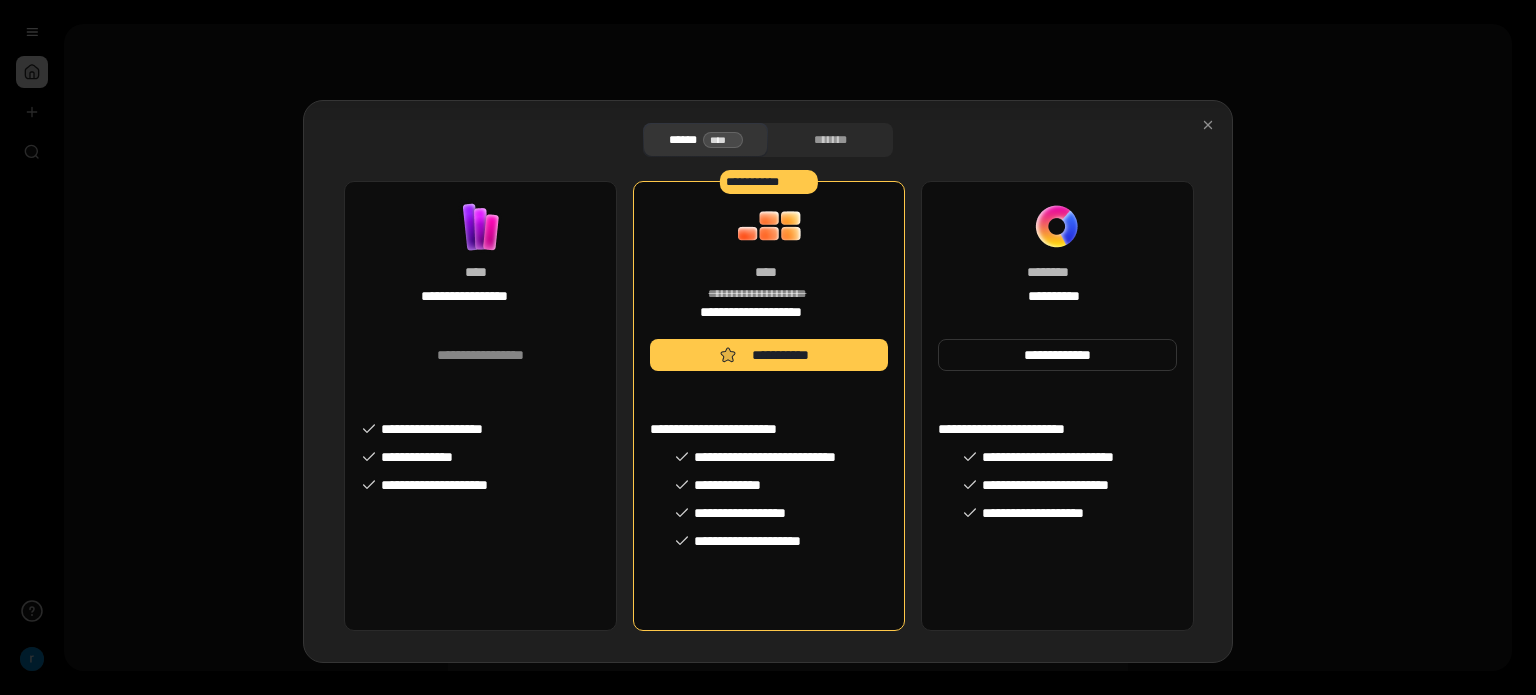 click on "**********" at bounding box center [480, 260] 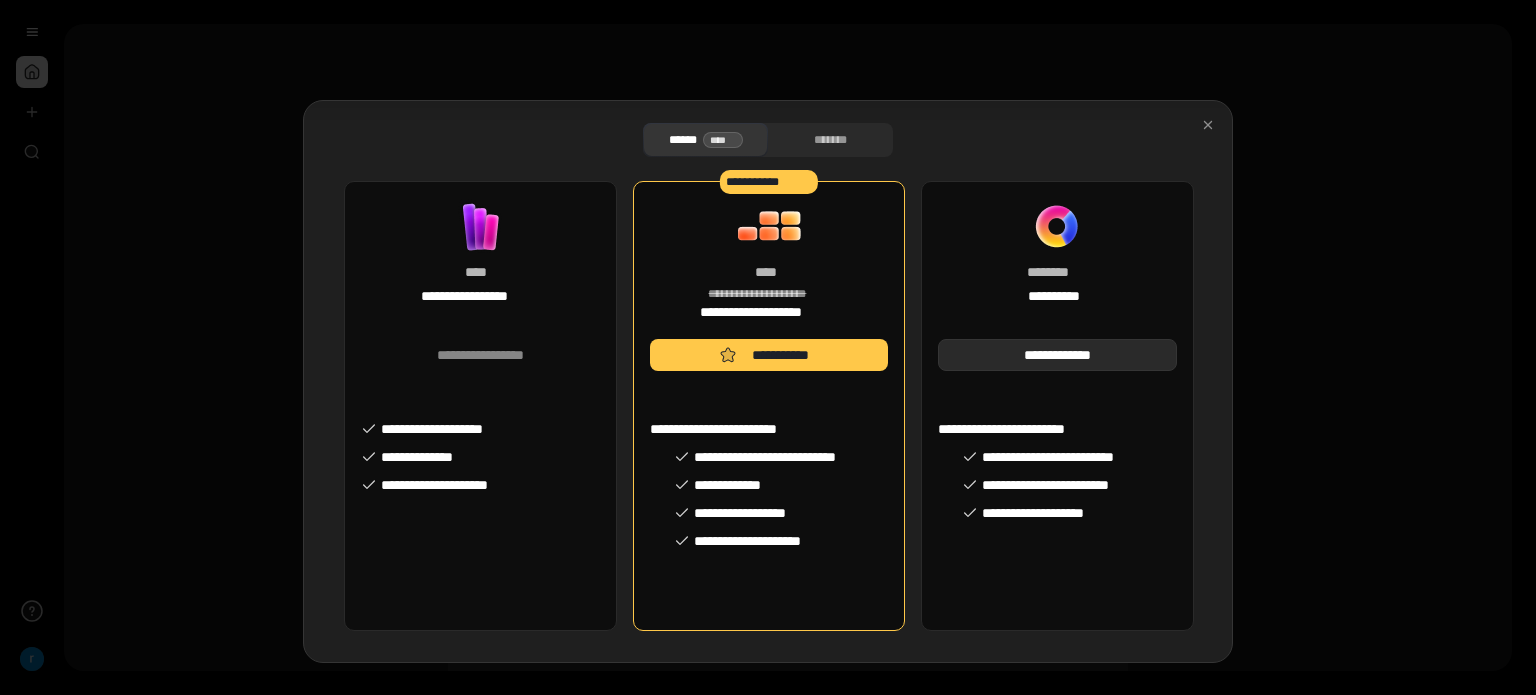 click on "**********" at bounding box center (1057, 355) 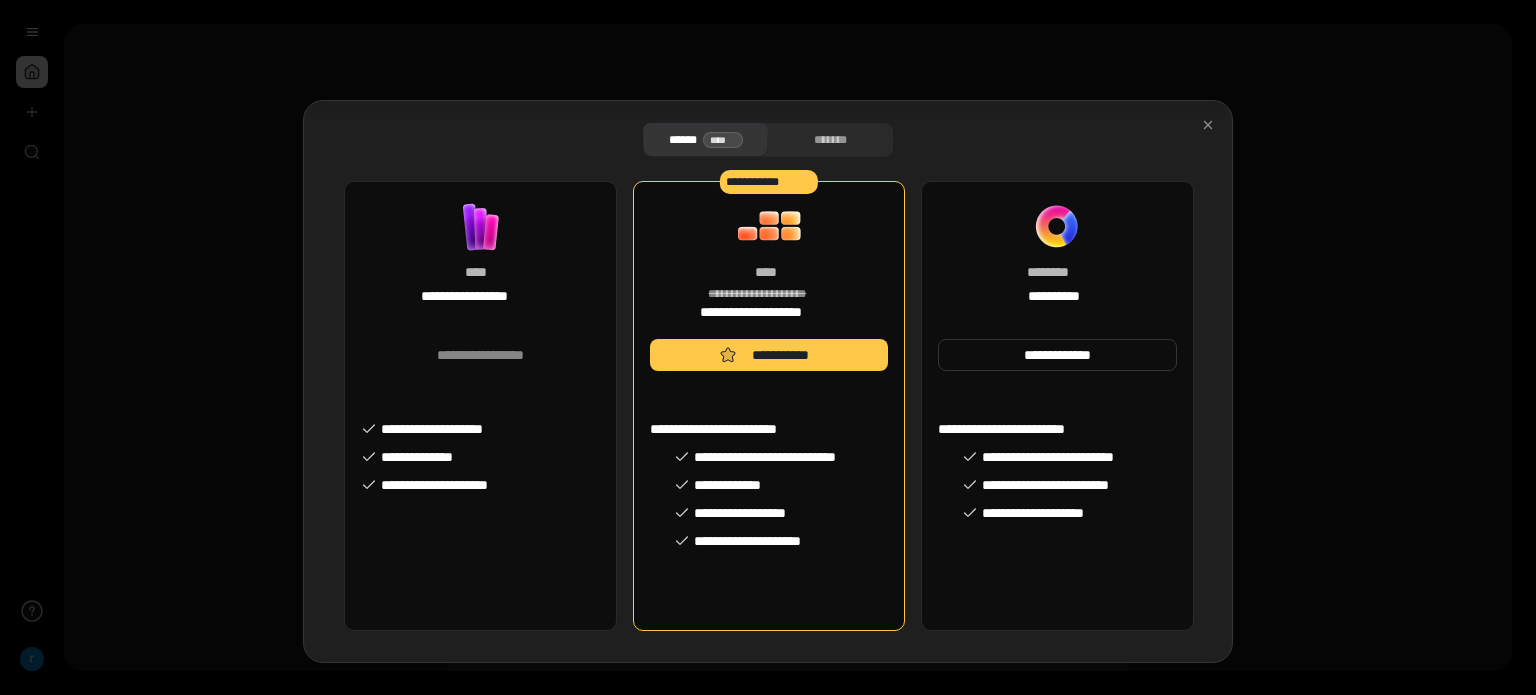 click on "**********" at bounding box center (480, 260) 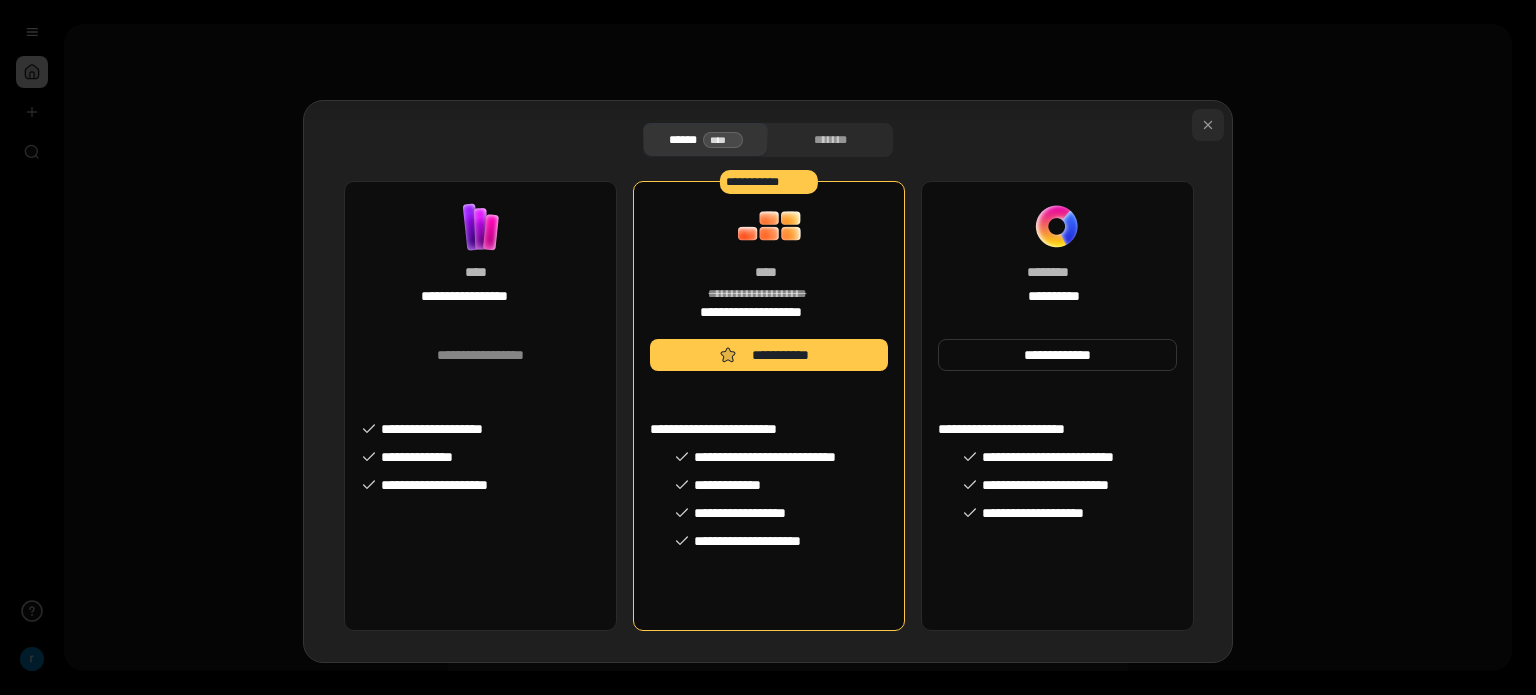 click at bounding box center [1208, 125] 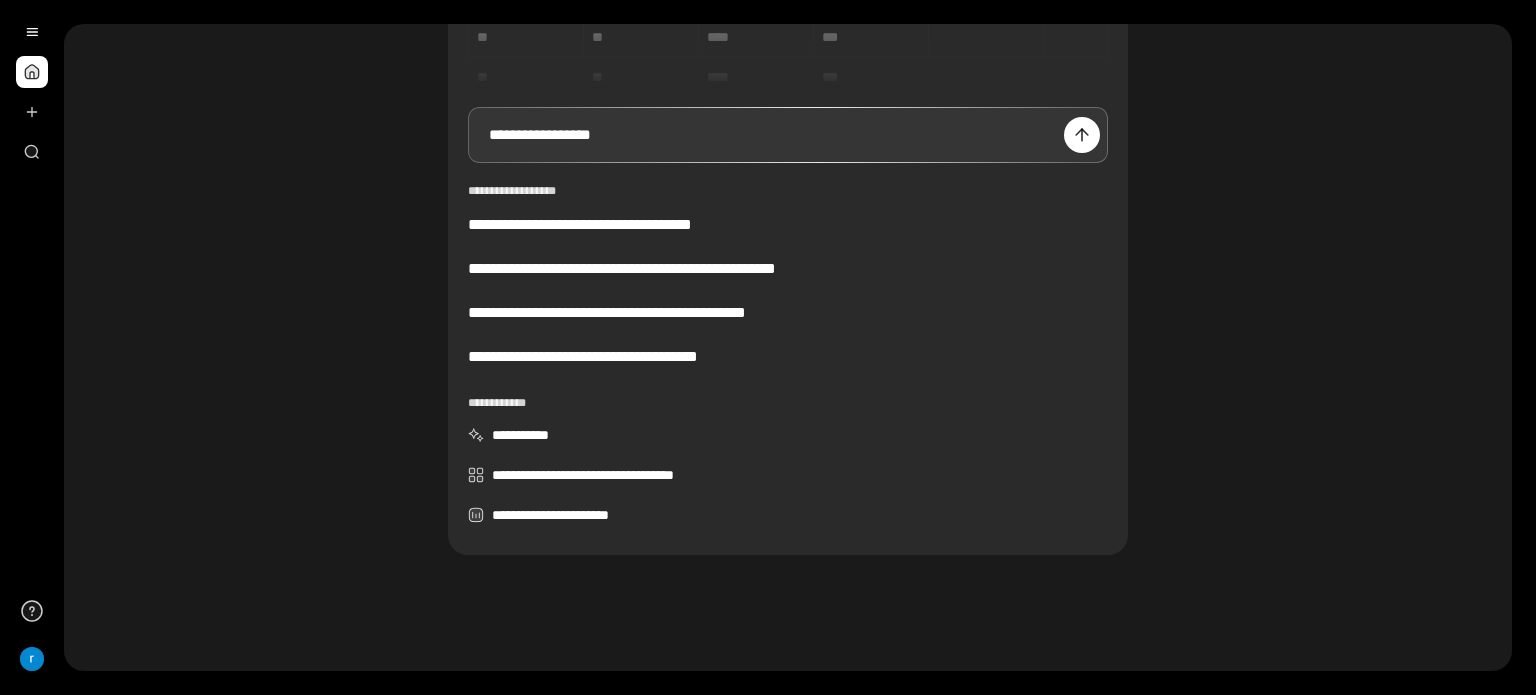 scroll, scrollTop: 283, scrollLeft: 0, axis: vertical 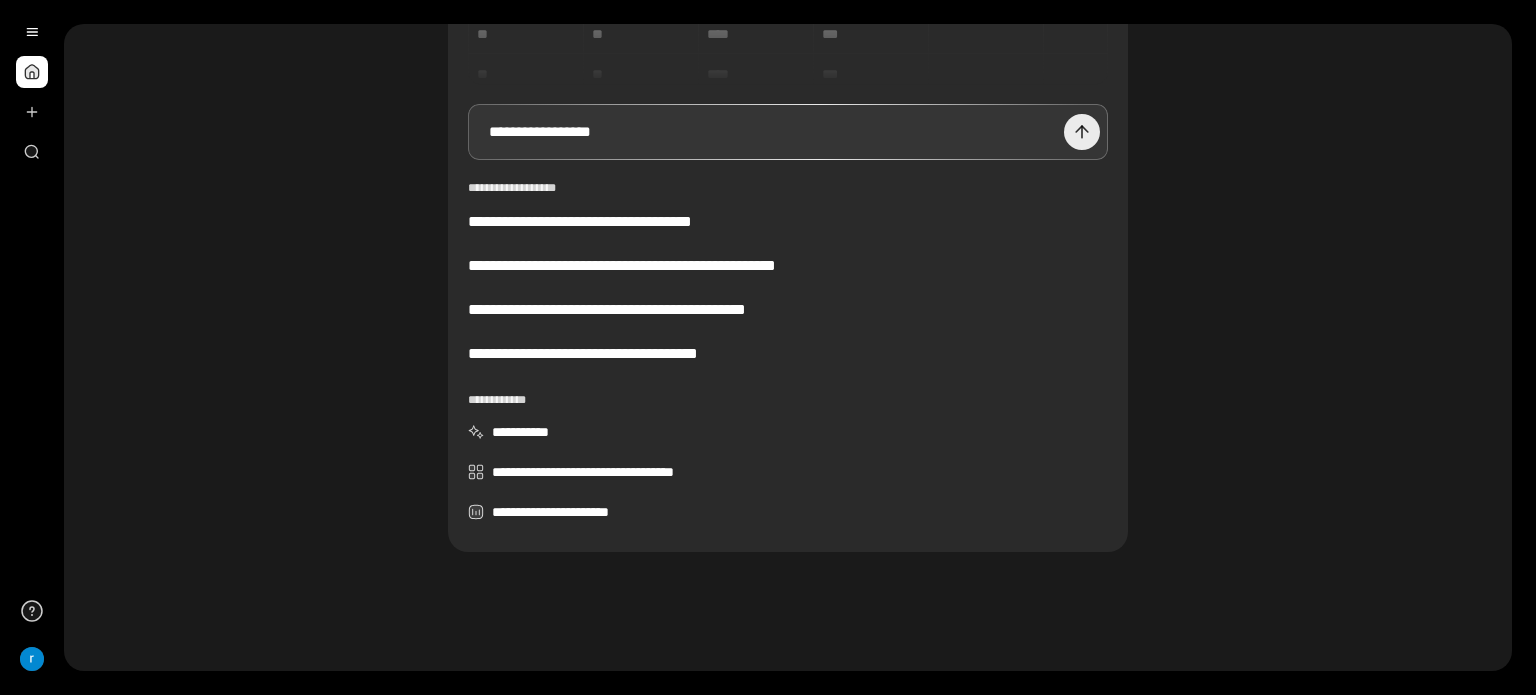 click at bounding box center (1082, 132) 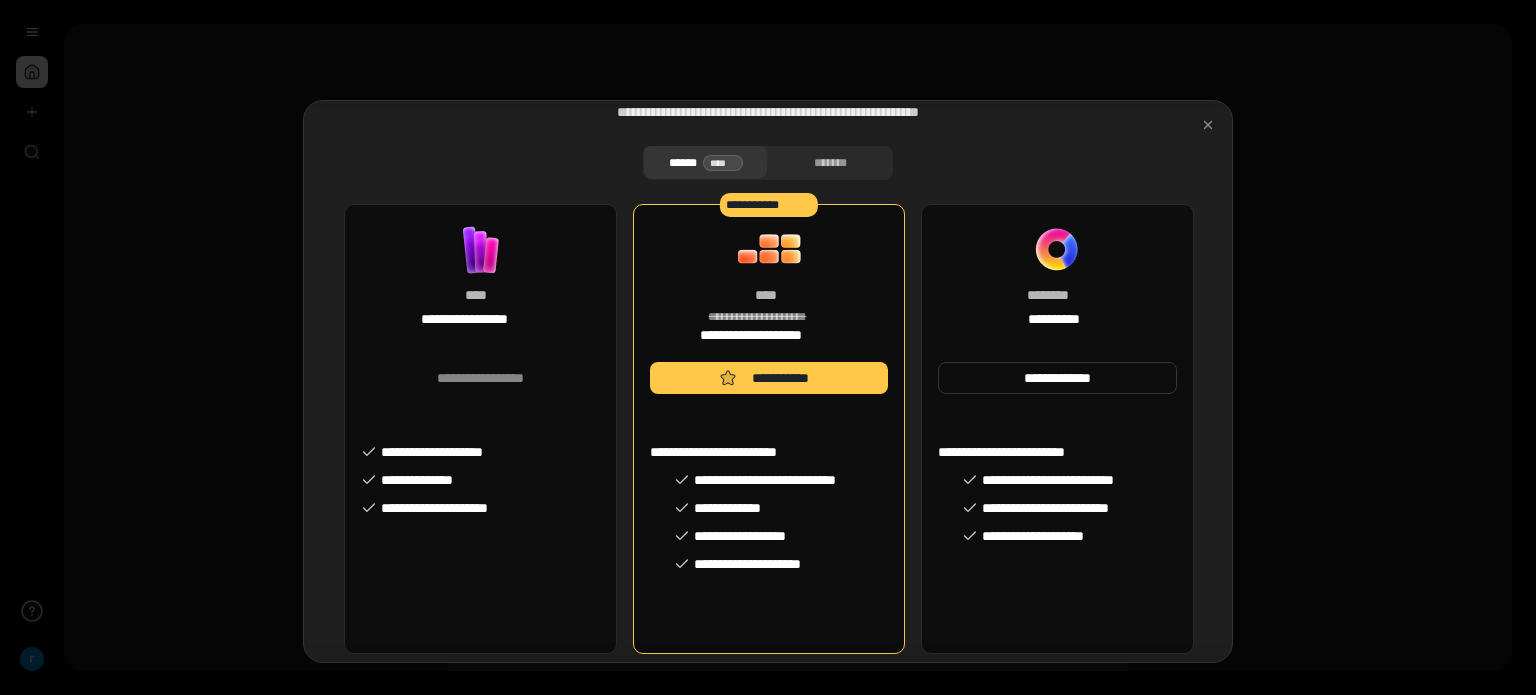 scroll, scrollTop: 137, scrollLeft: 0, axis: vertical 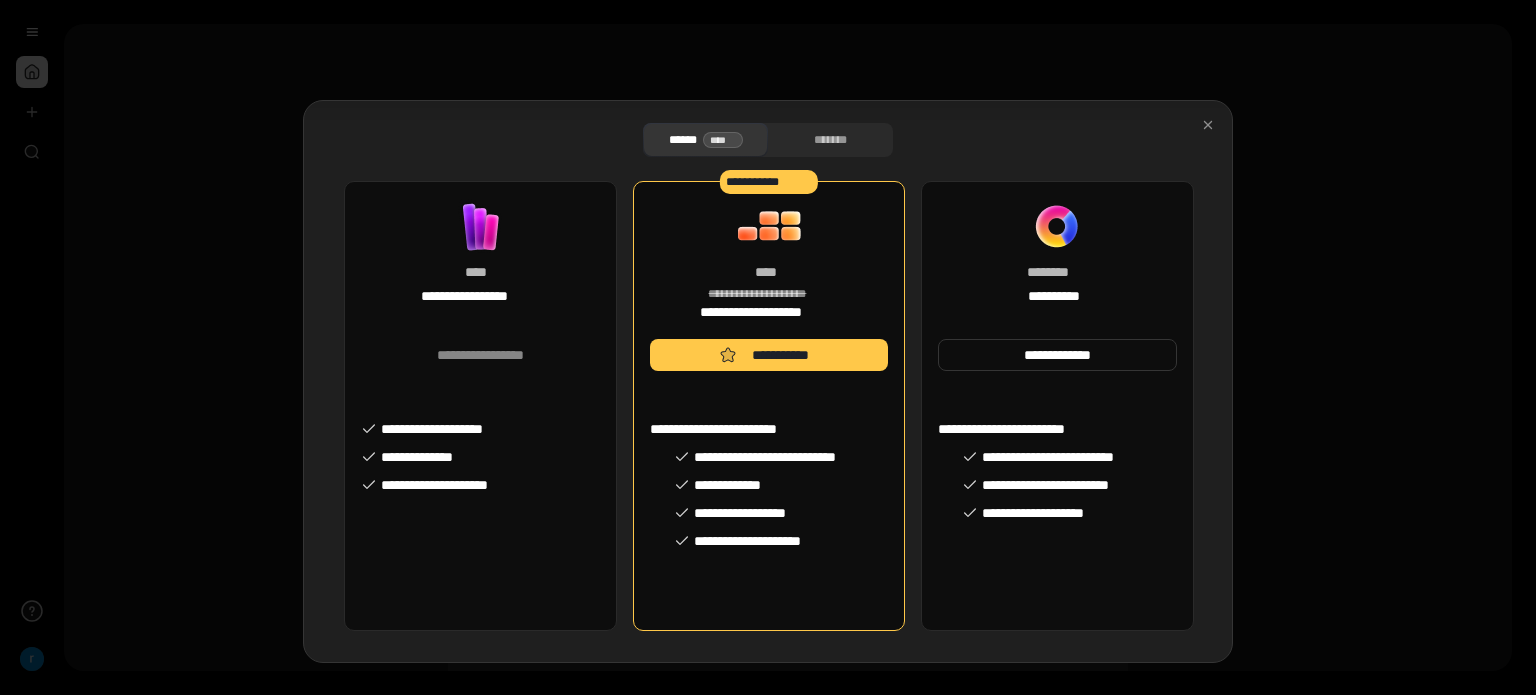 drag, startPoint x: 42, startPoint y: 119, endPoint x: 60, endPoint y: 129, distance: 20.59126 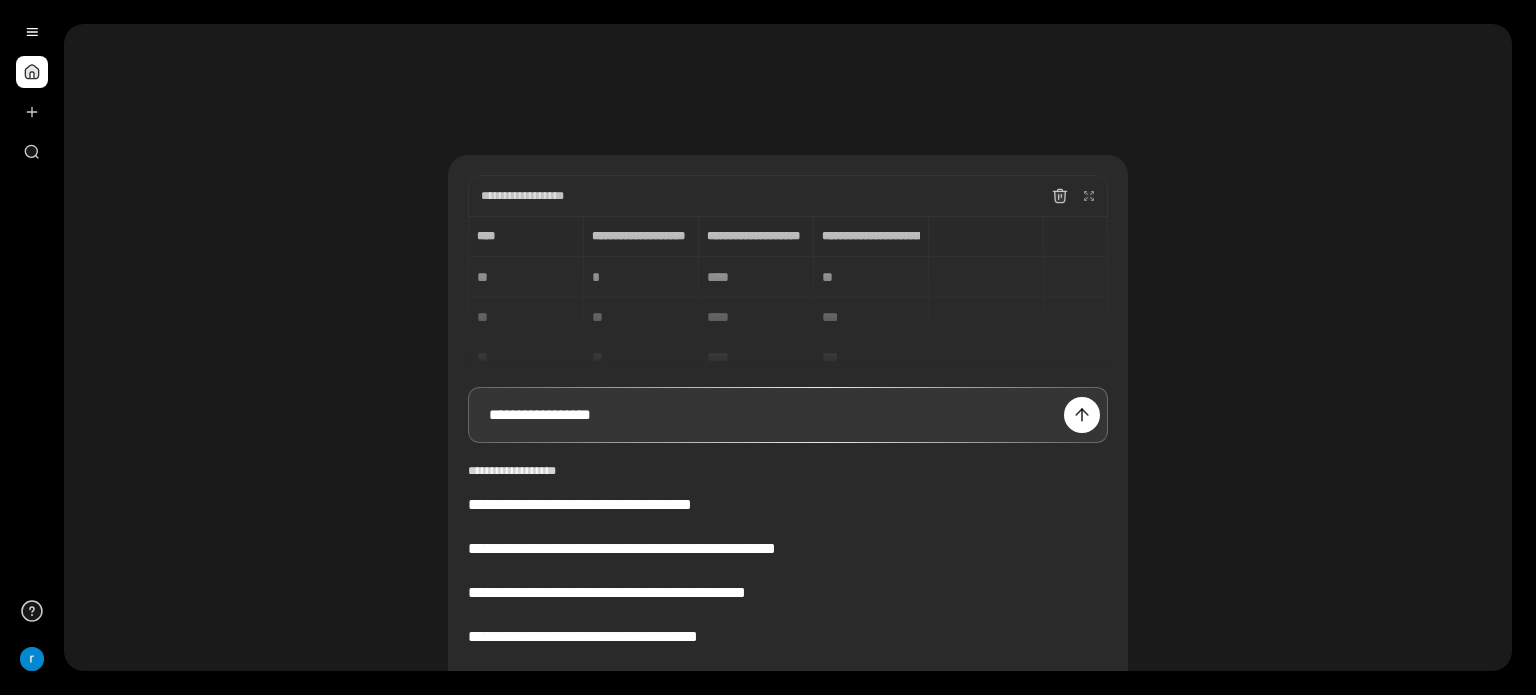 click at bounding box center [32, 72] 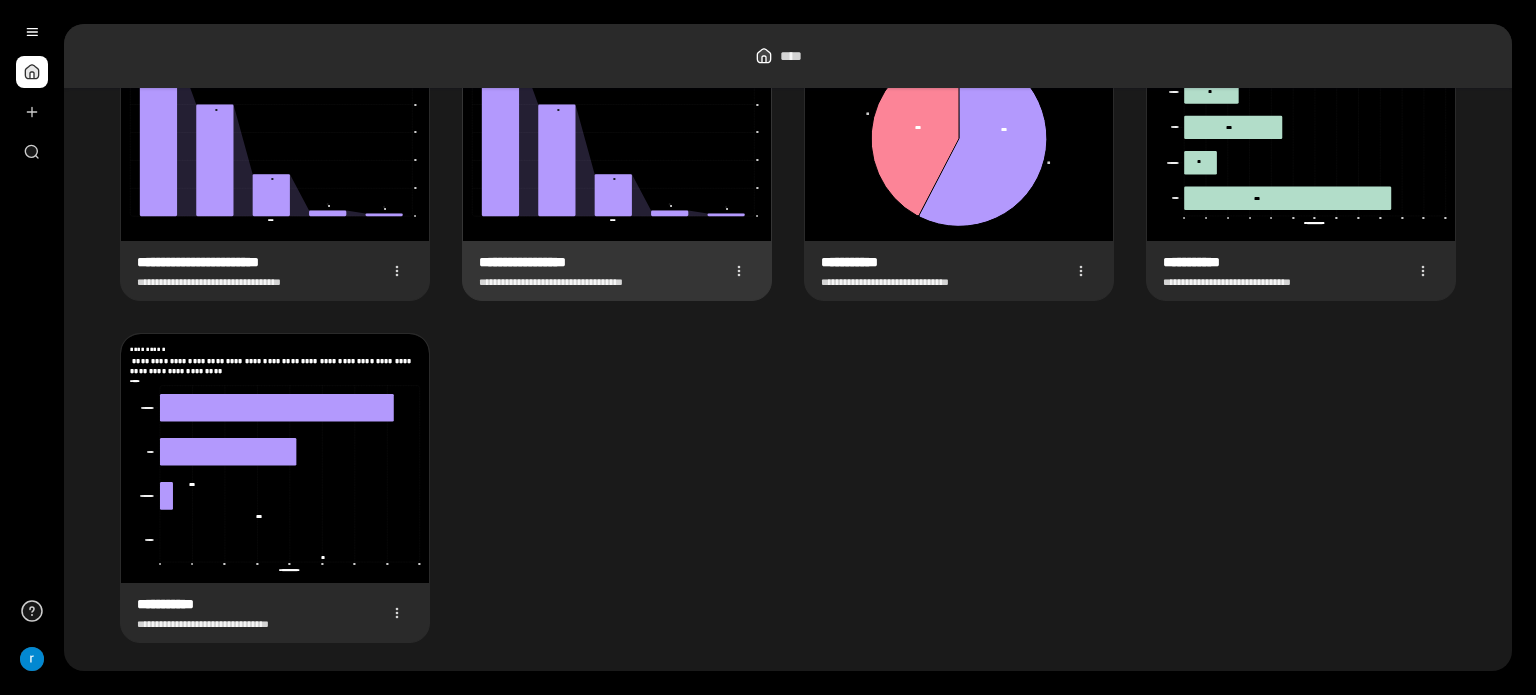 scroll, scrollTop: 89, scrollLeft: 0, axis: vertical 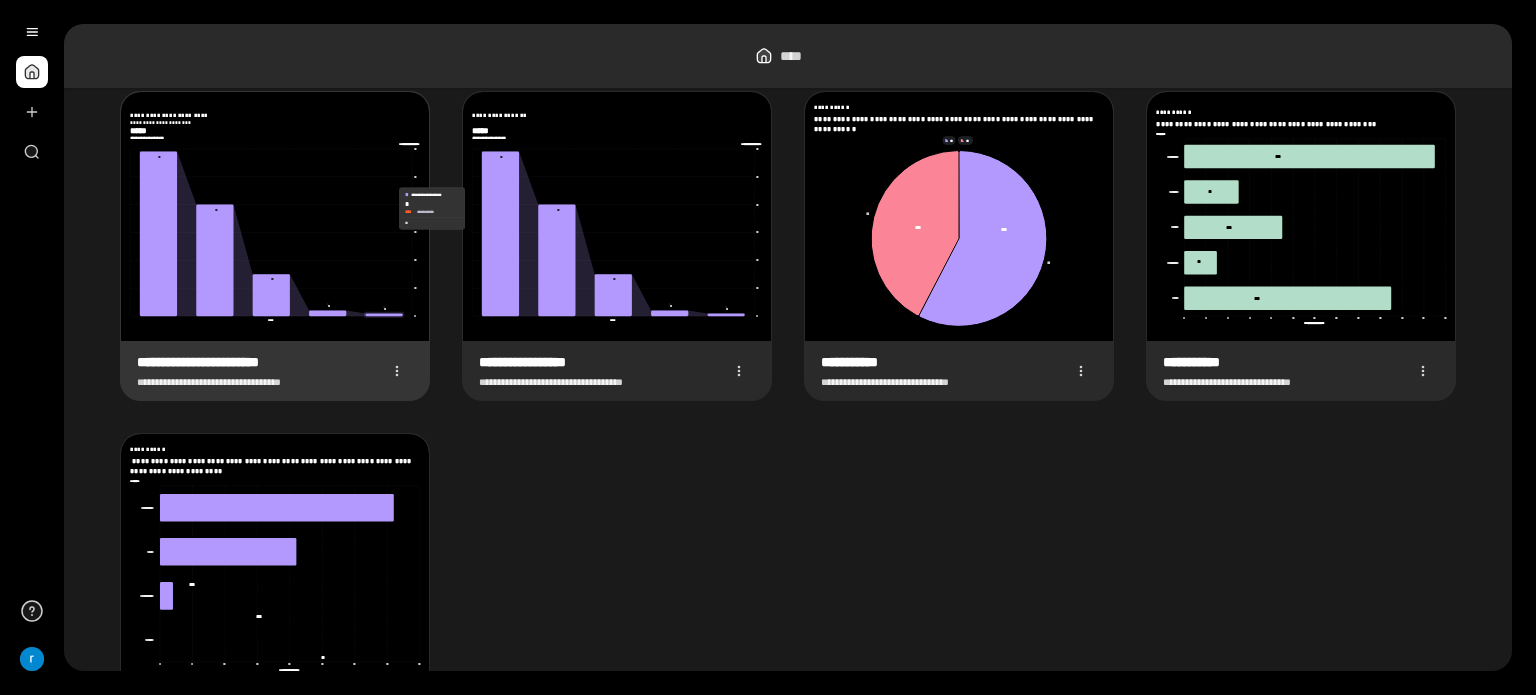 click 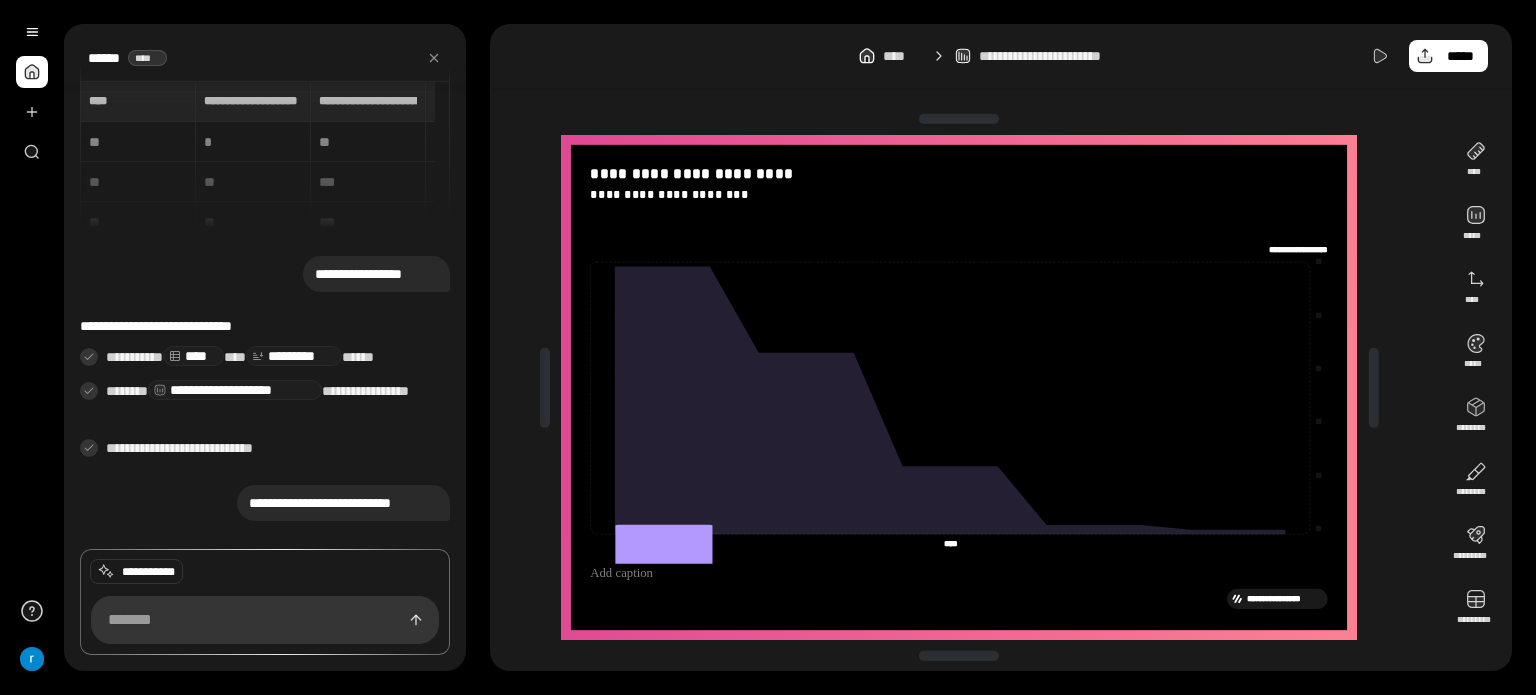 scroll, scrollTop: 53, scrollLeft: 0, axis: vertical 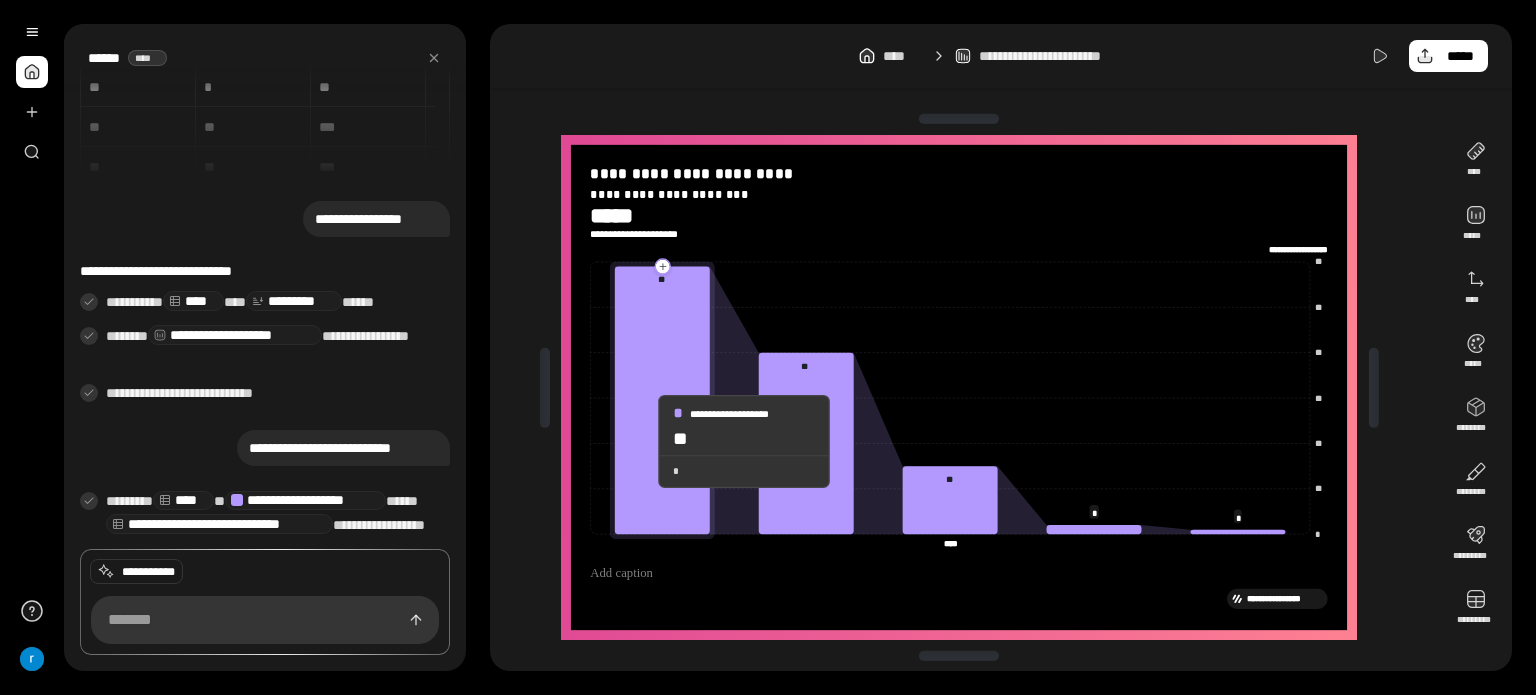click 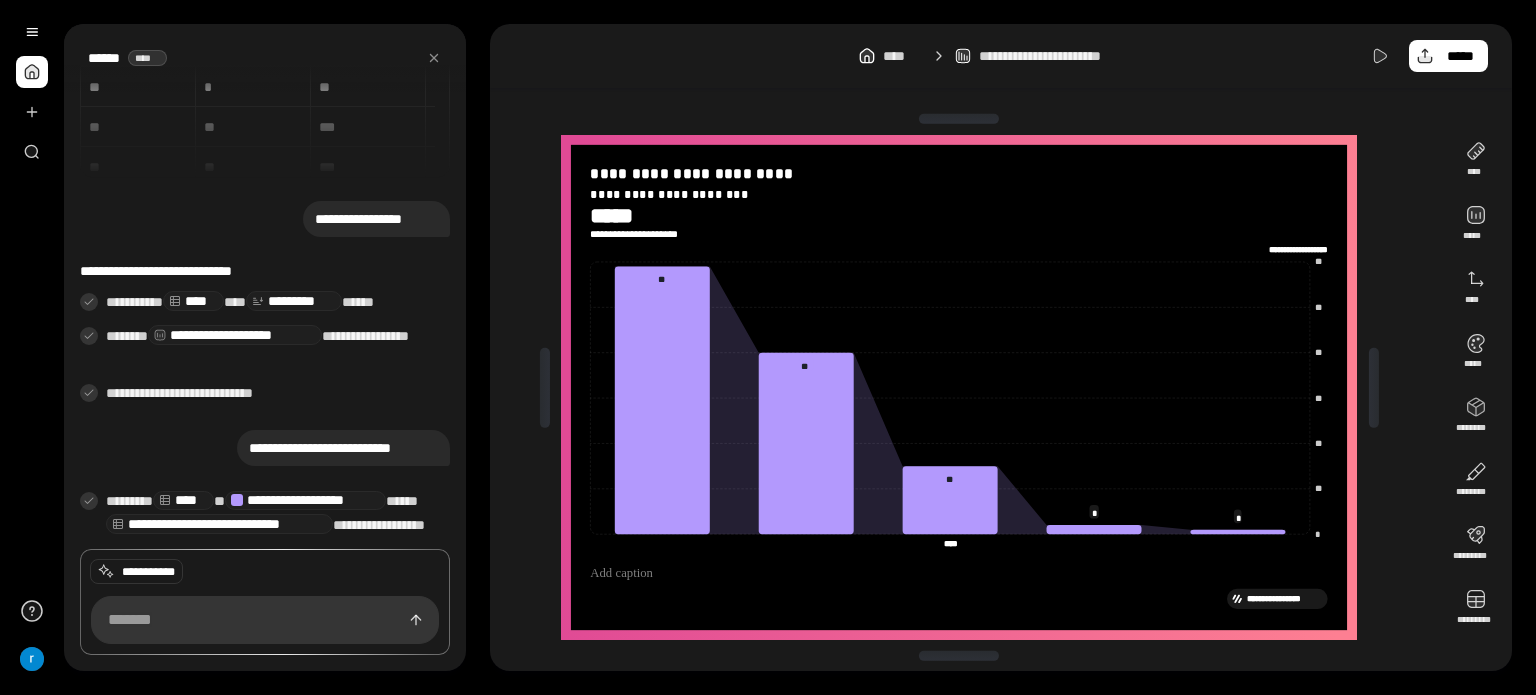drag, startPoint x: 521, startPoint y: 451, endPoint x: 500, endPoint y: 458, distance: 22.135944 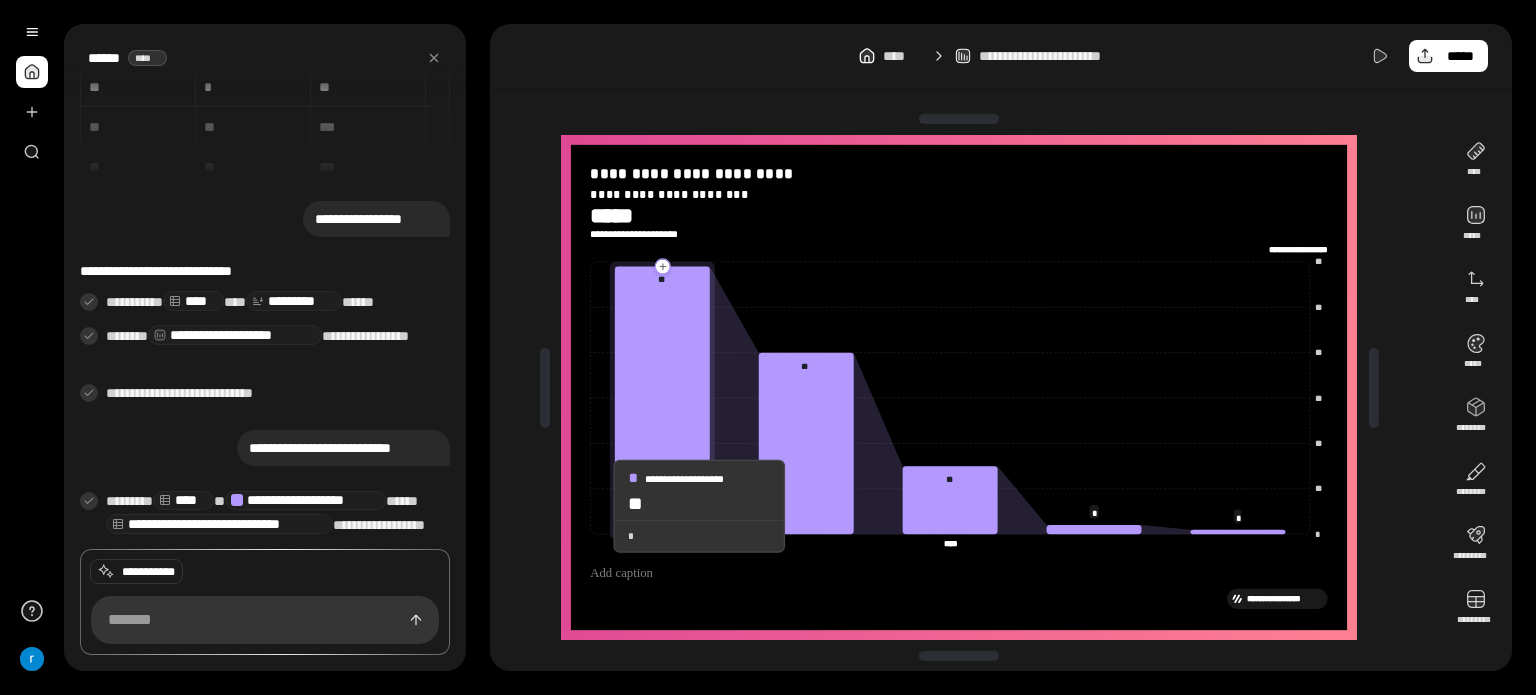 drag, startPoint x: 500, startPoint y: 458, endPoint x: 648, endPoint y: 479, distance: 149.48244 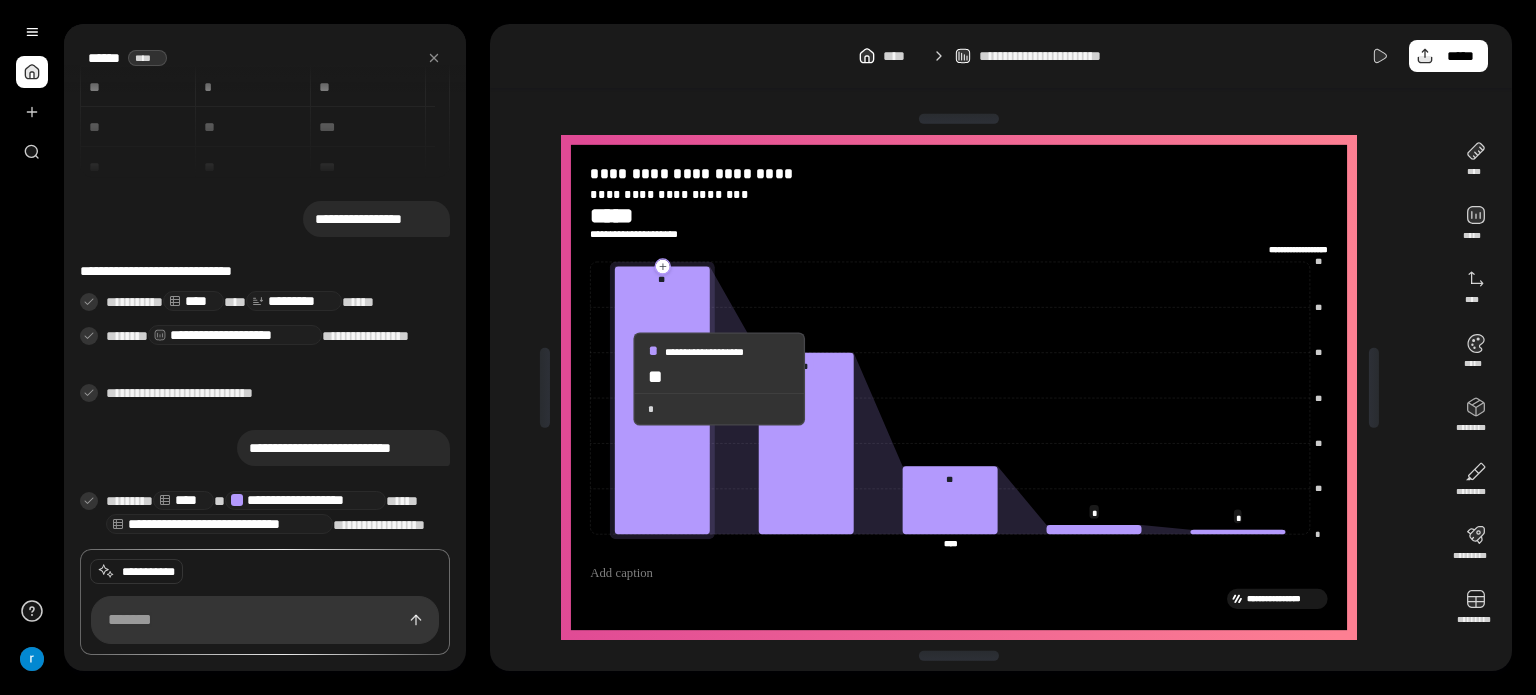 drag, startPoint x: 614, startPoint y: 379, endPoint x: 656, endPoint y: 400, distance: 46.957428 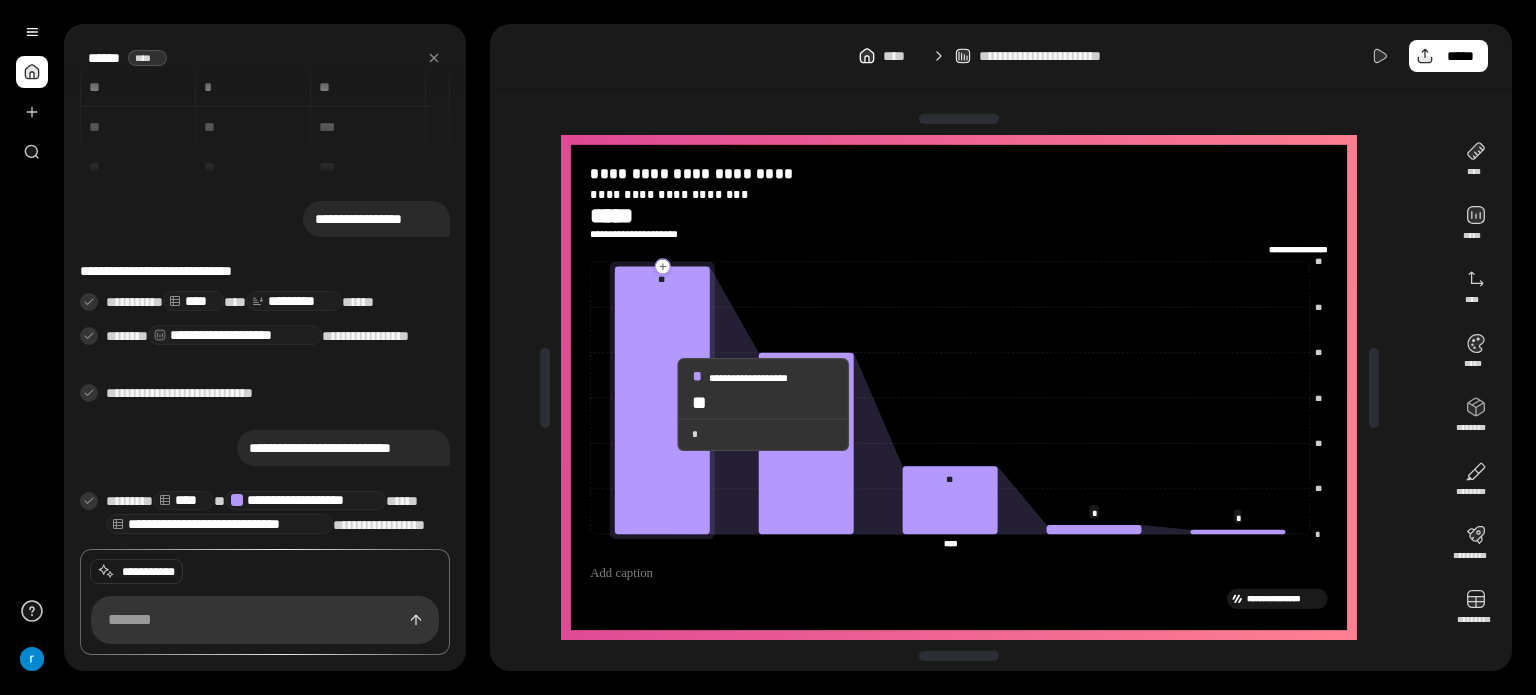 drag, startPoint x: 658, startPoint y: 404, endPoint x: 318, endPoint y: 508, distance: 355.5503 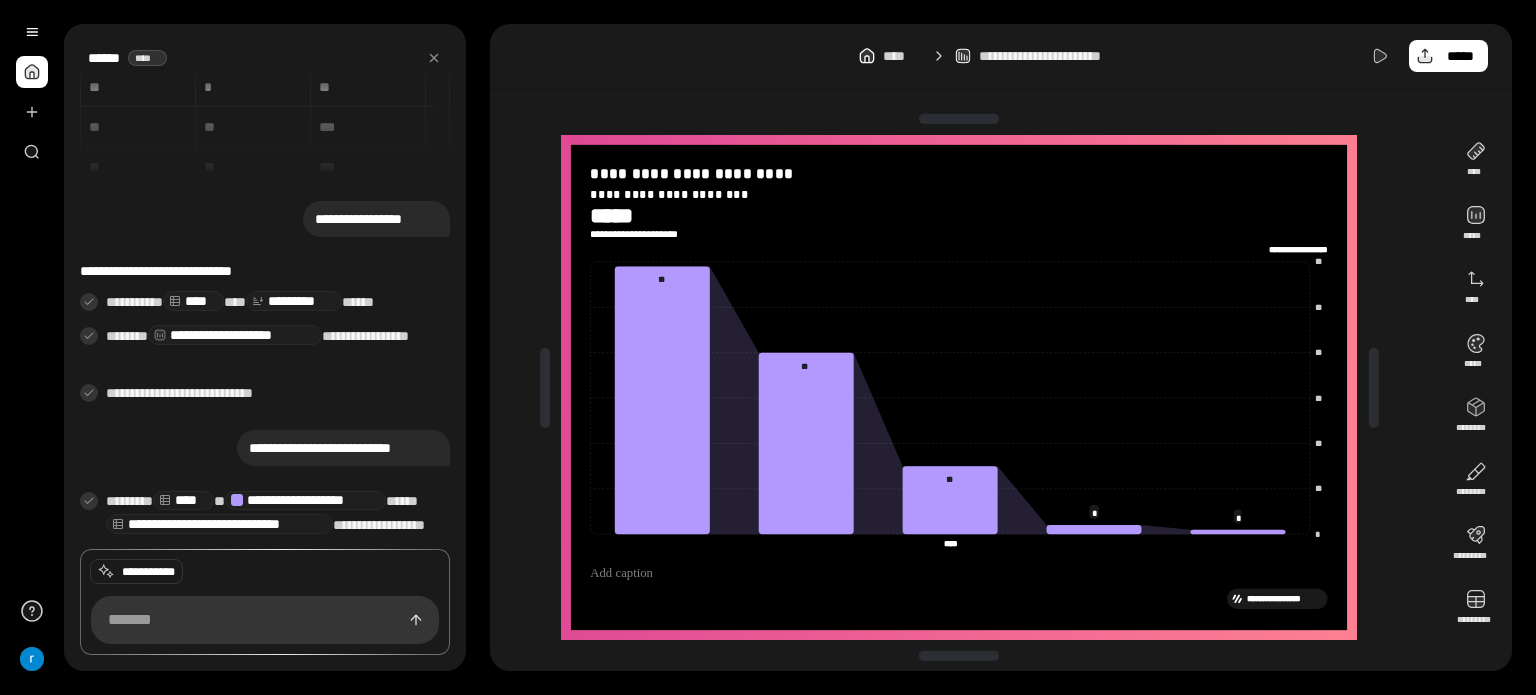 scroll, scrollTop: 4, scrollLeft: 0, axis: vertical 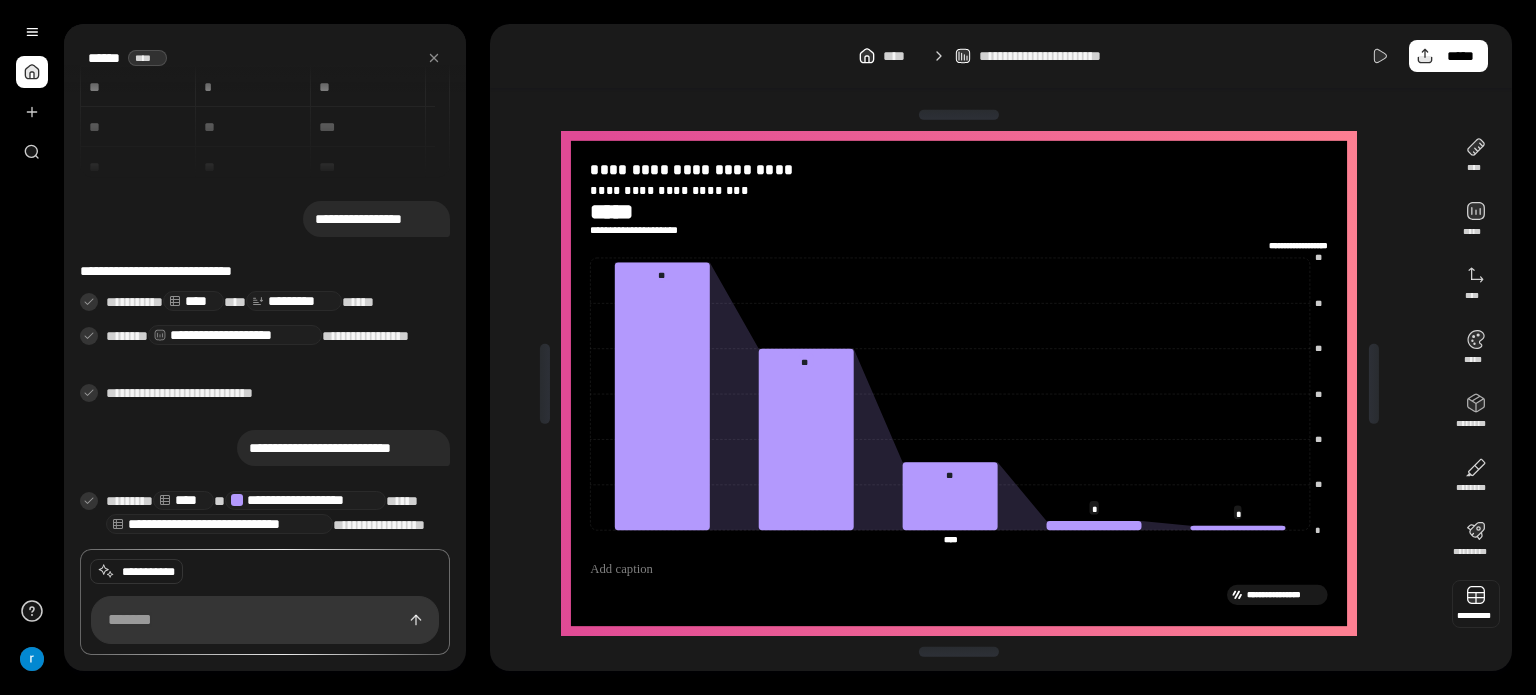click at bounding box center (1476, 604) 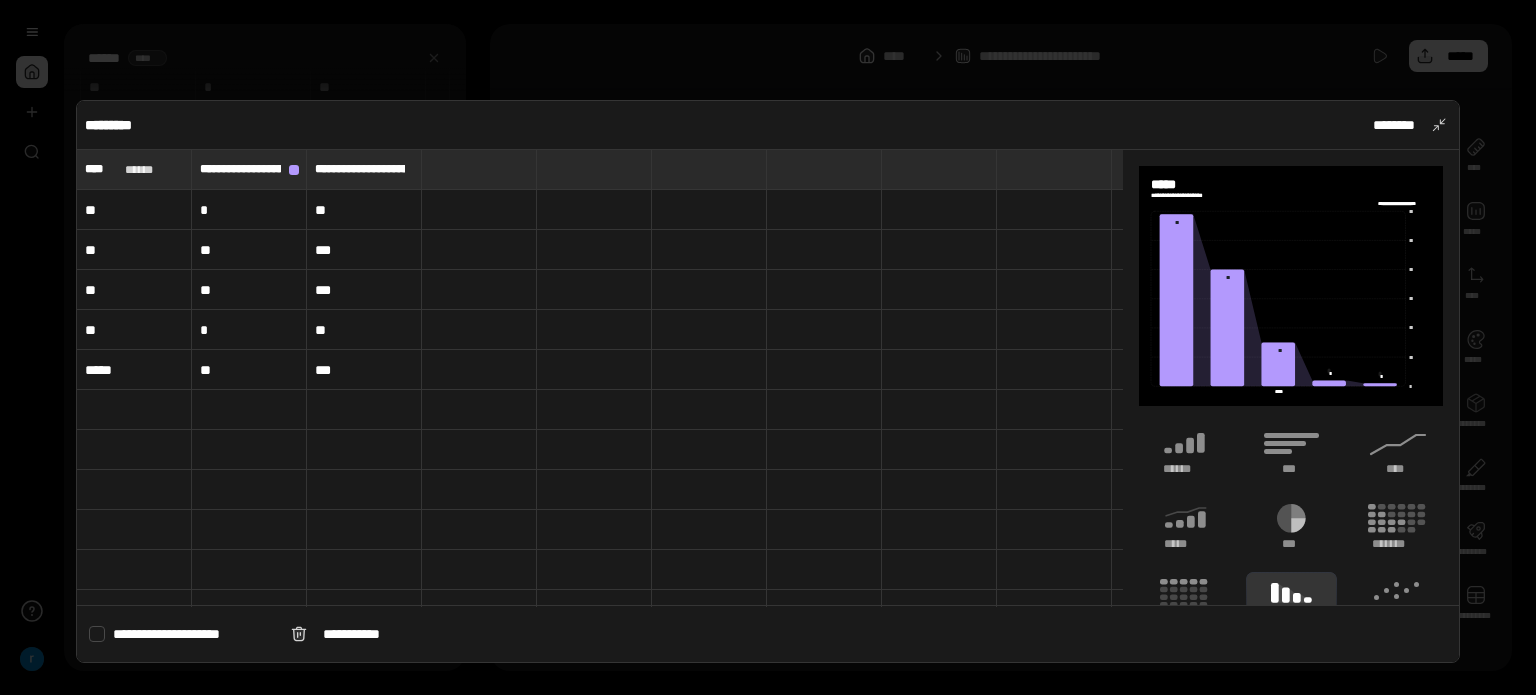 click on "***" at bounding box center (364, 370) 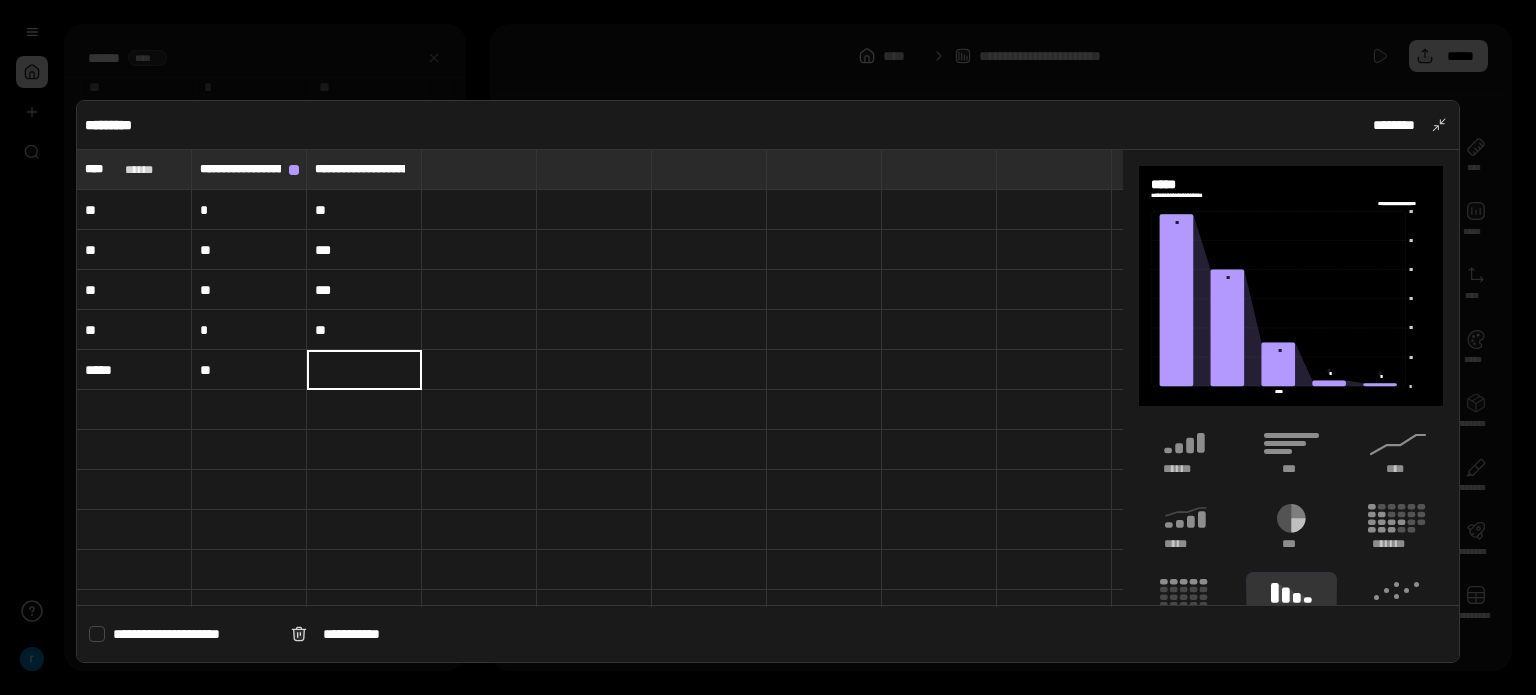 type 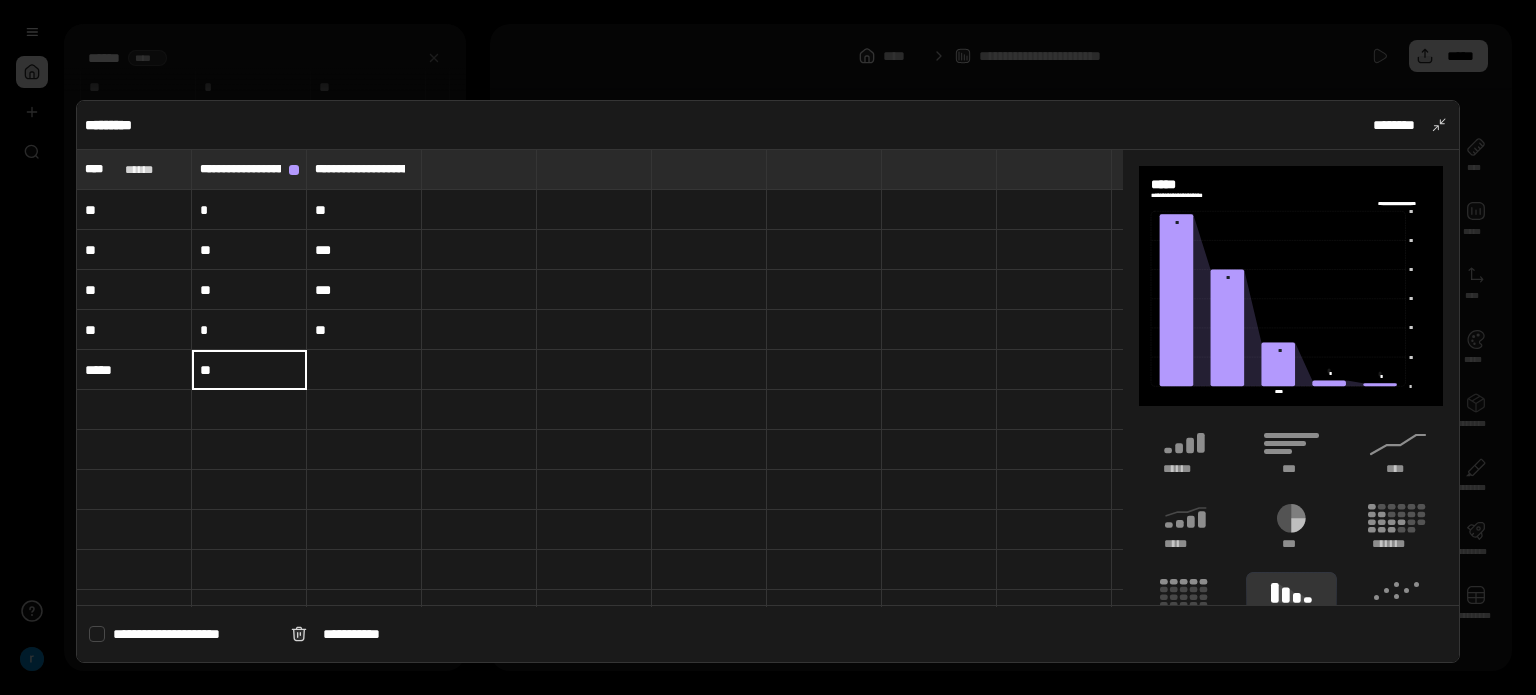 type 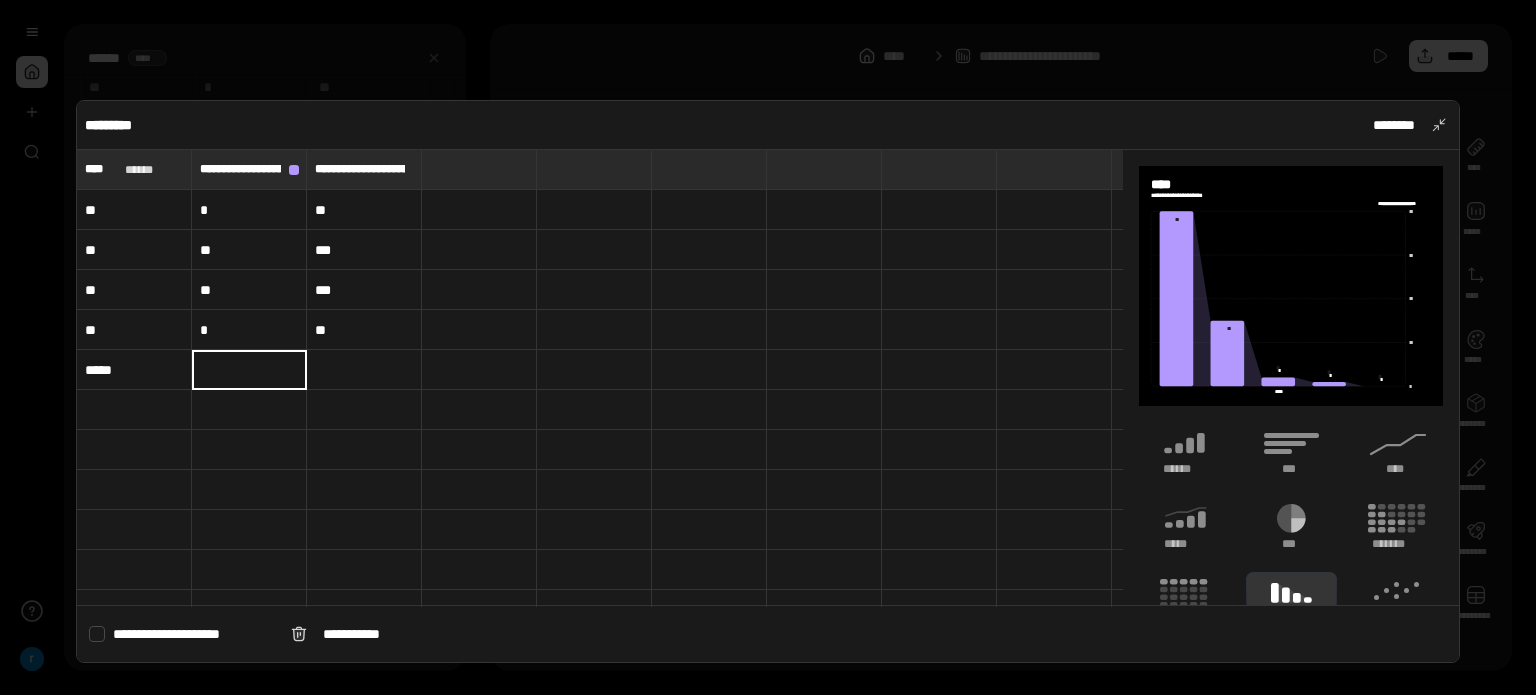click on "*****" at bounding box center [134, 370] 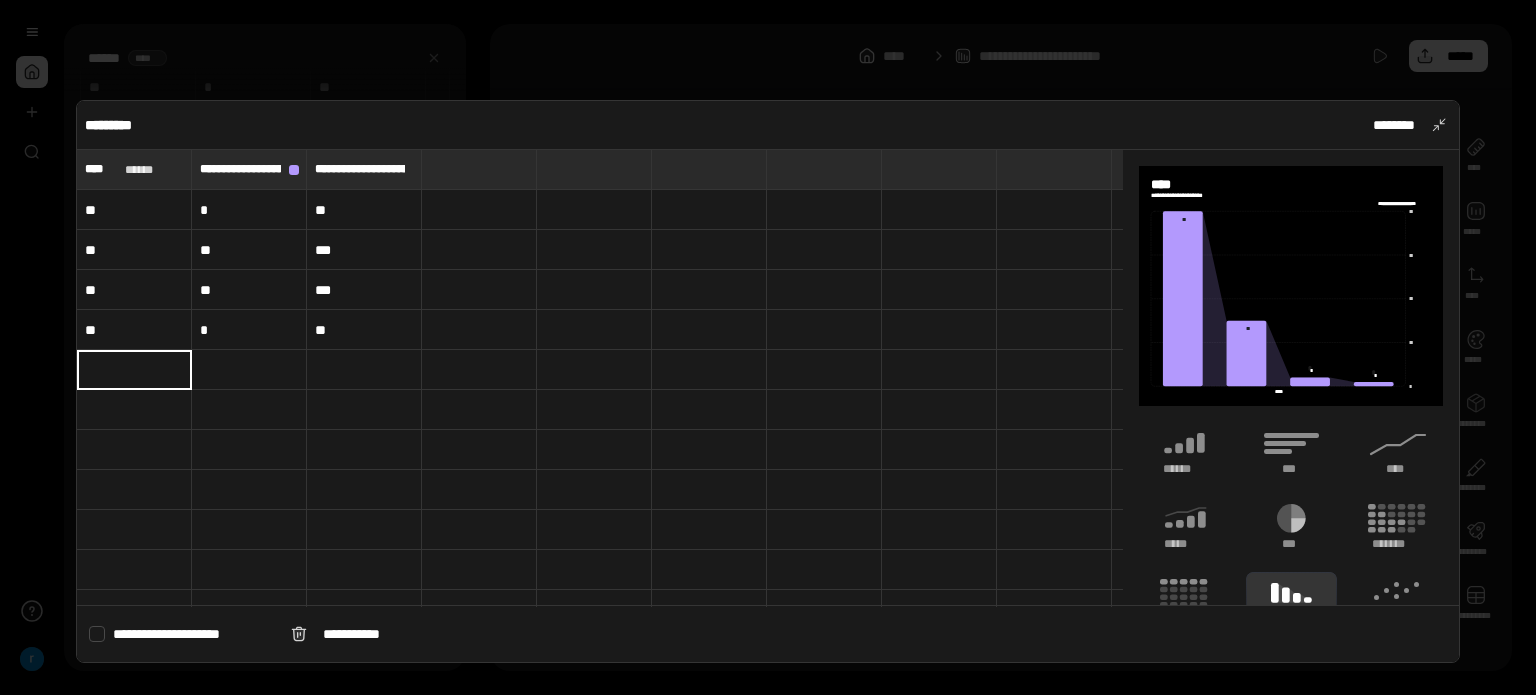 type 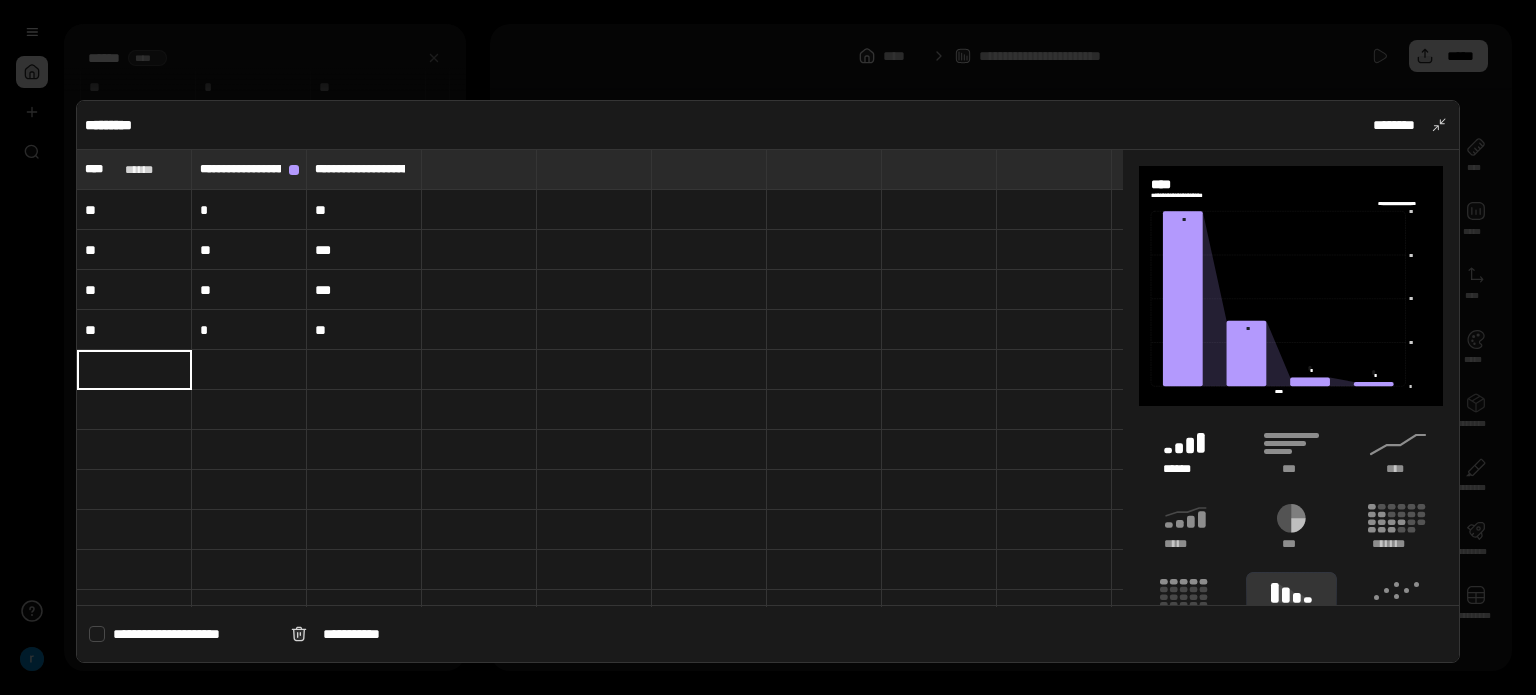 click 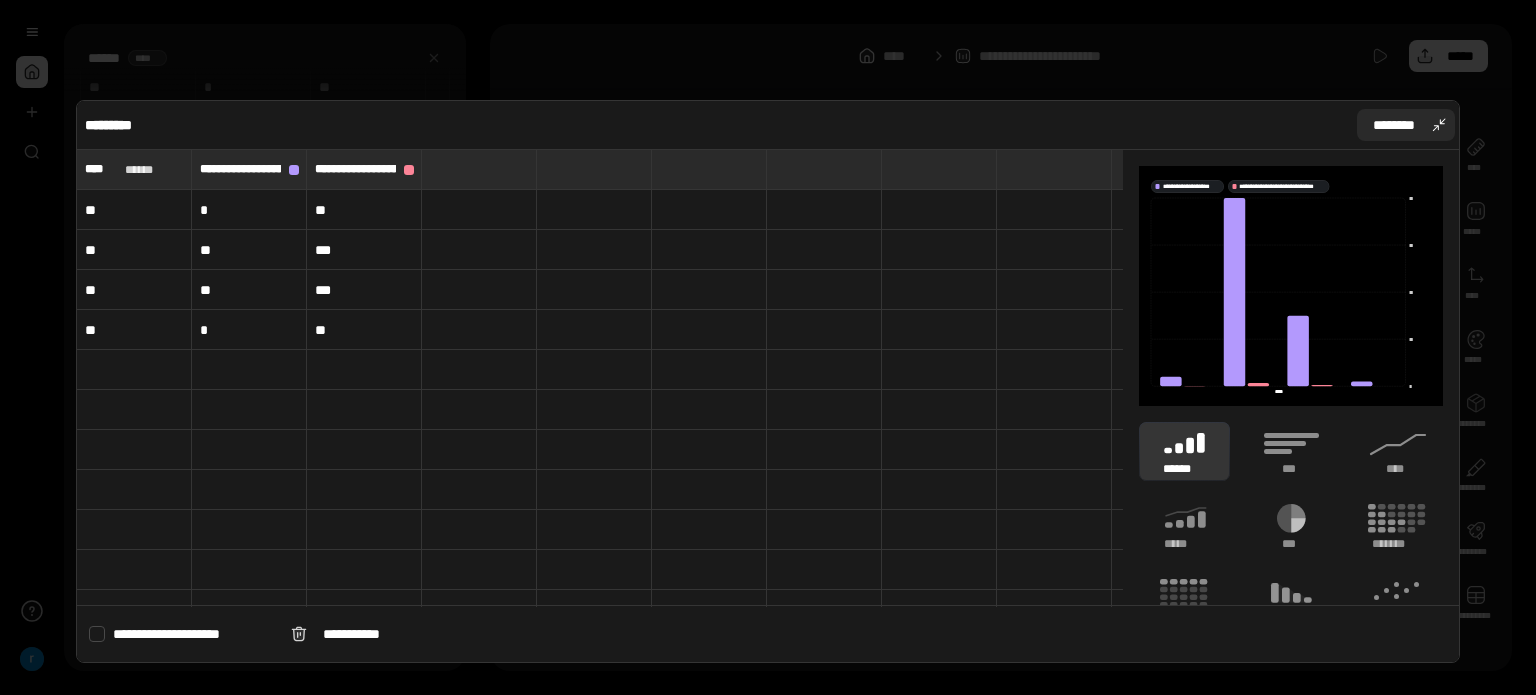 click on "********" at bounding box center [1406, 125] 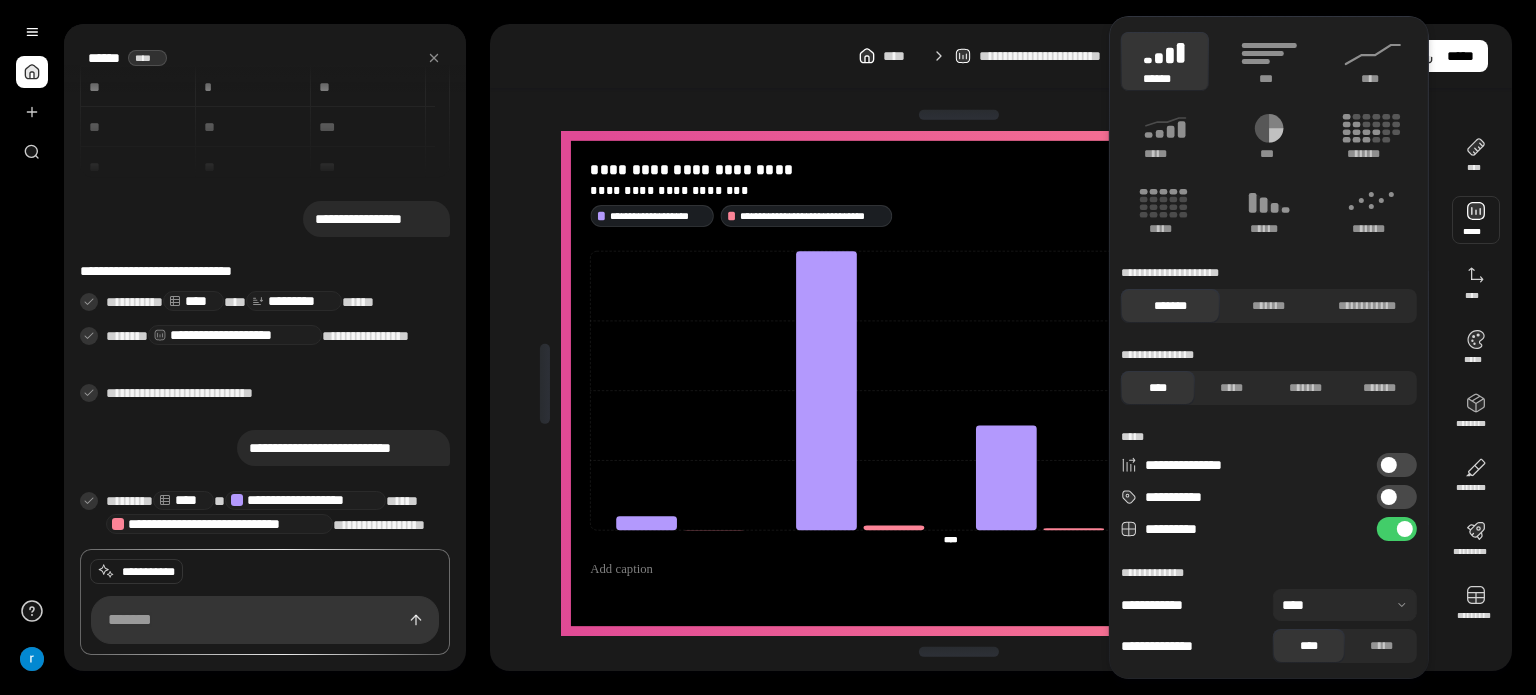 click at bounding box center [1476, 220] 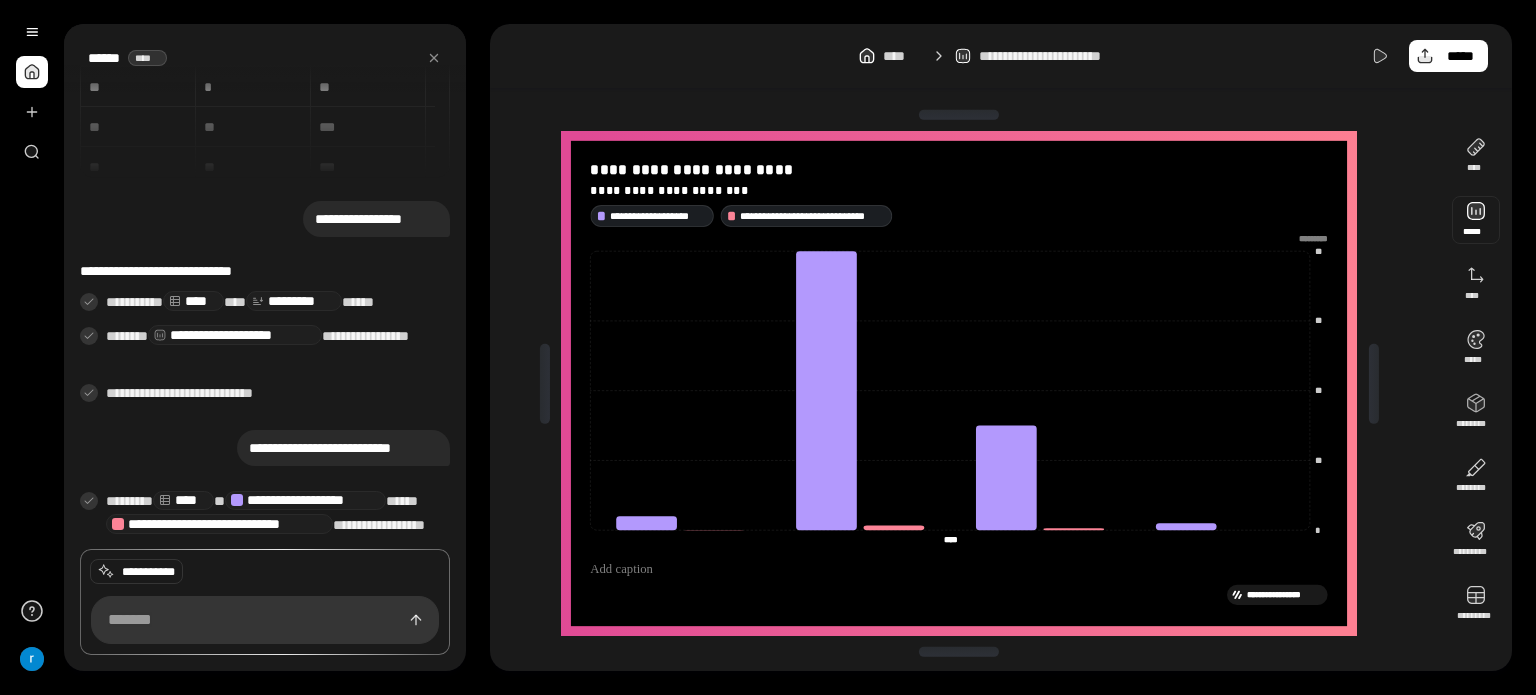 click at bounding box center (1476, 220) 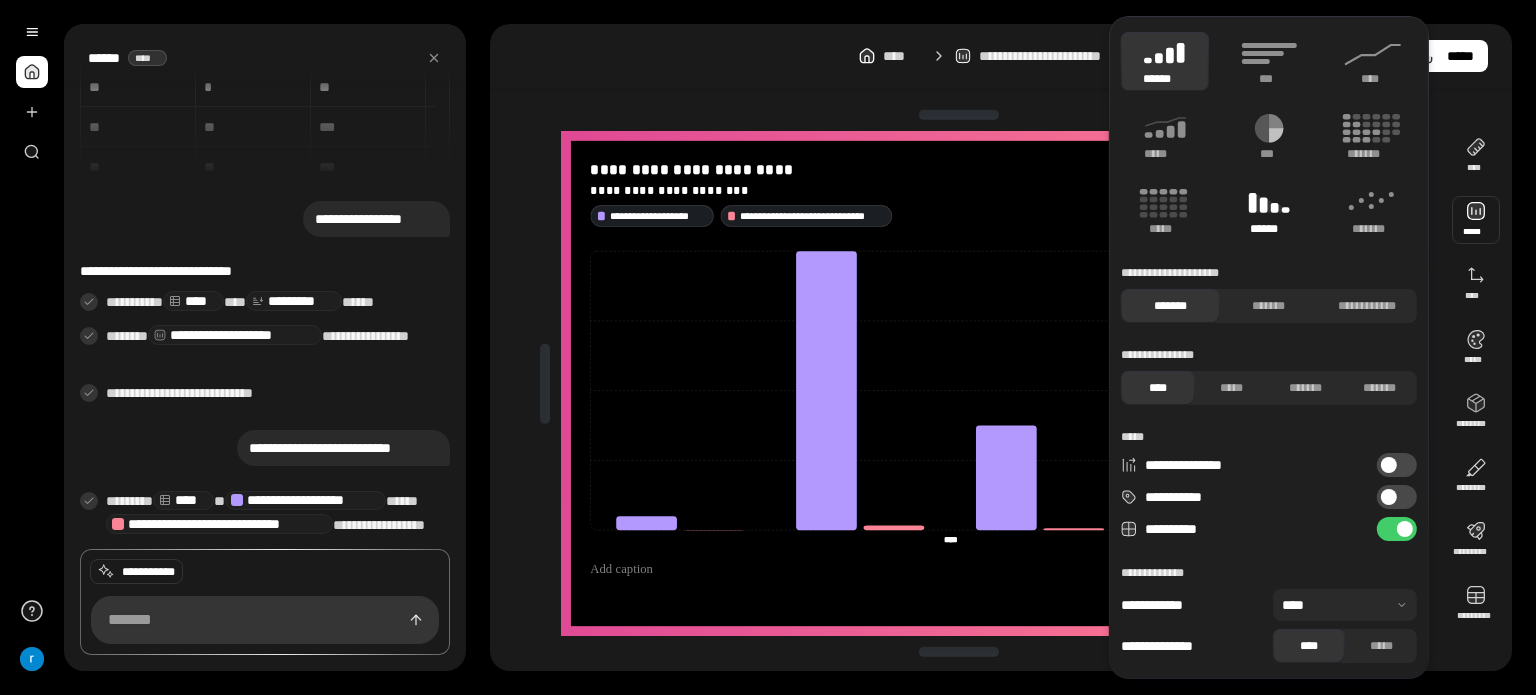 click 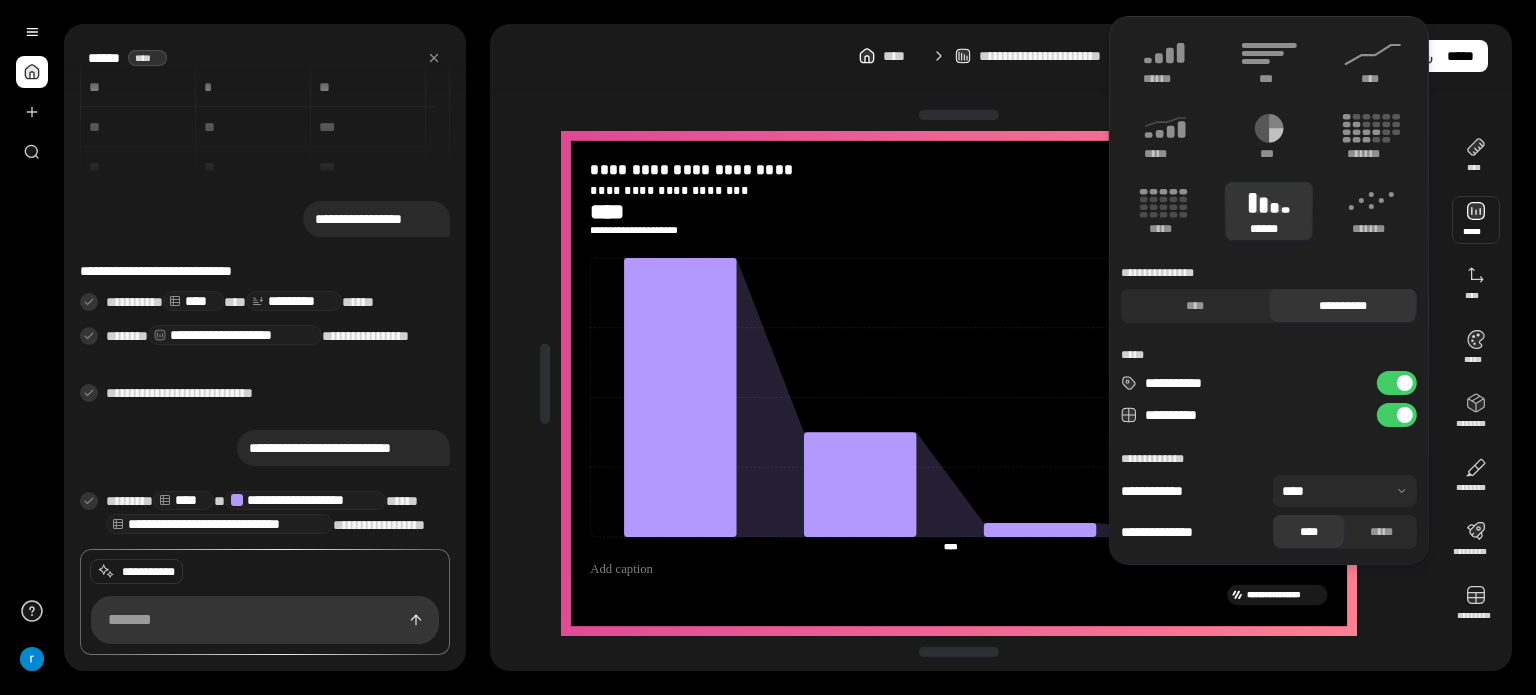 type on "**********" 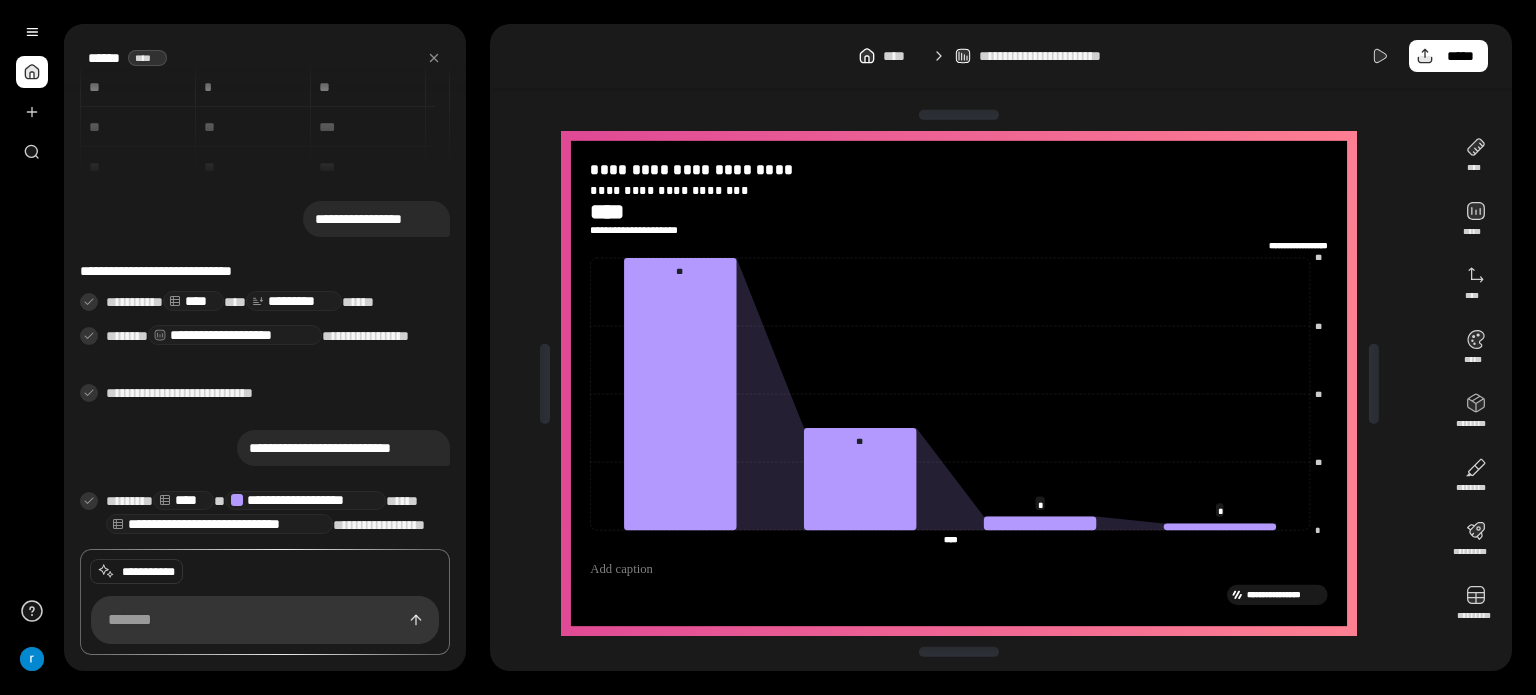 click on "**********" at bounding box center (1001, 56) 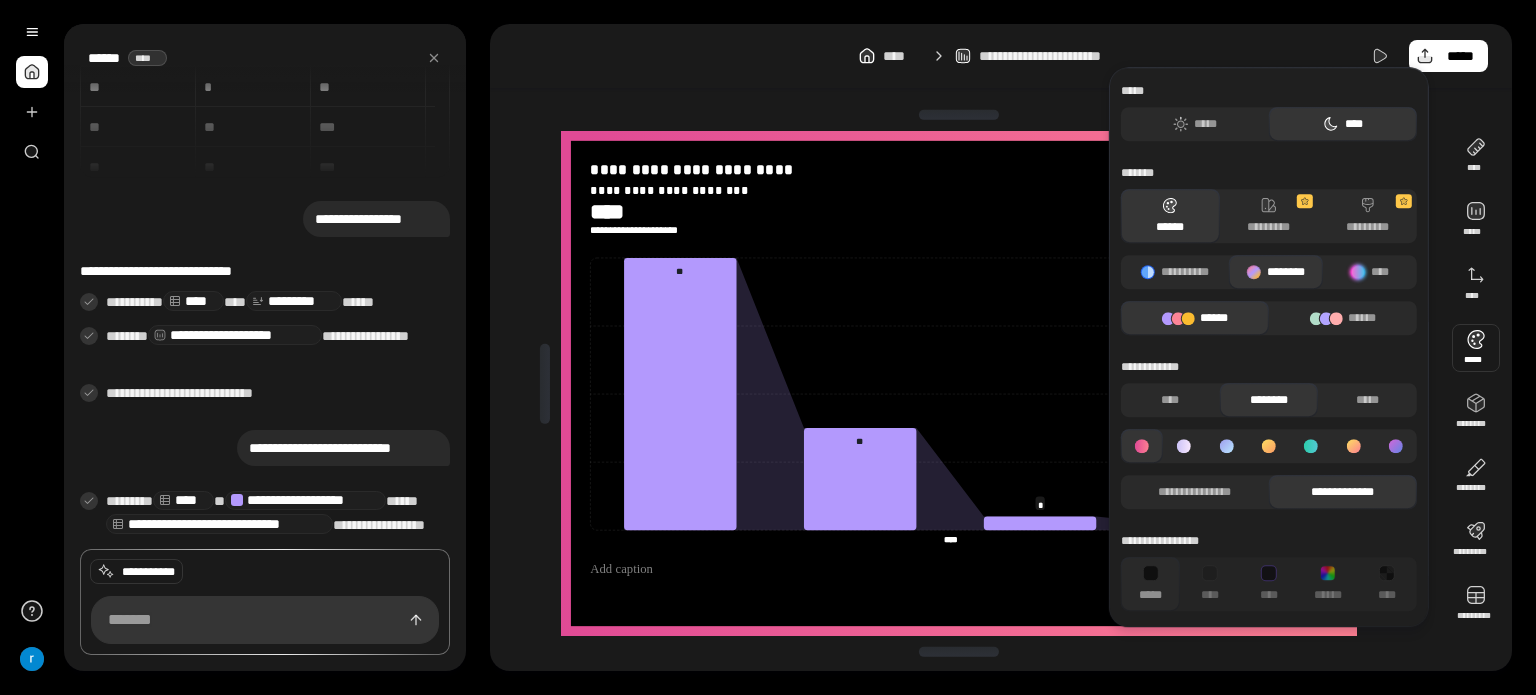 click at bounding box center (1476, 348) 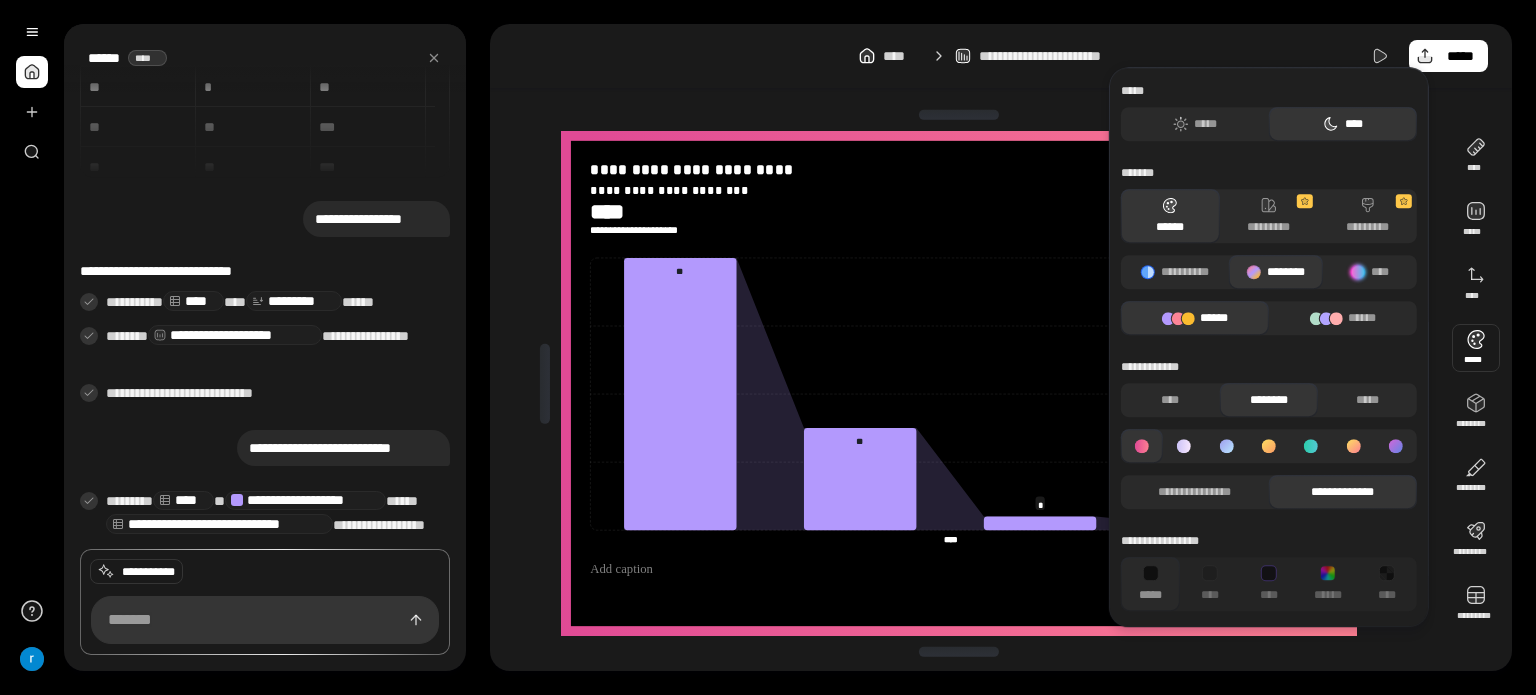 click at bounding box center (1476, 348) 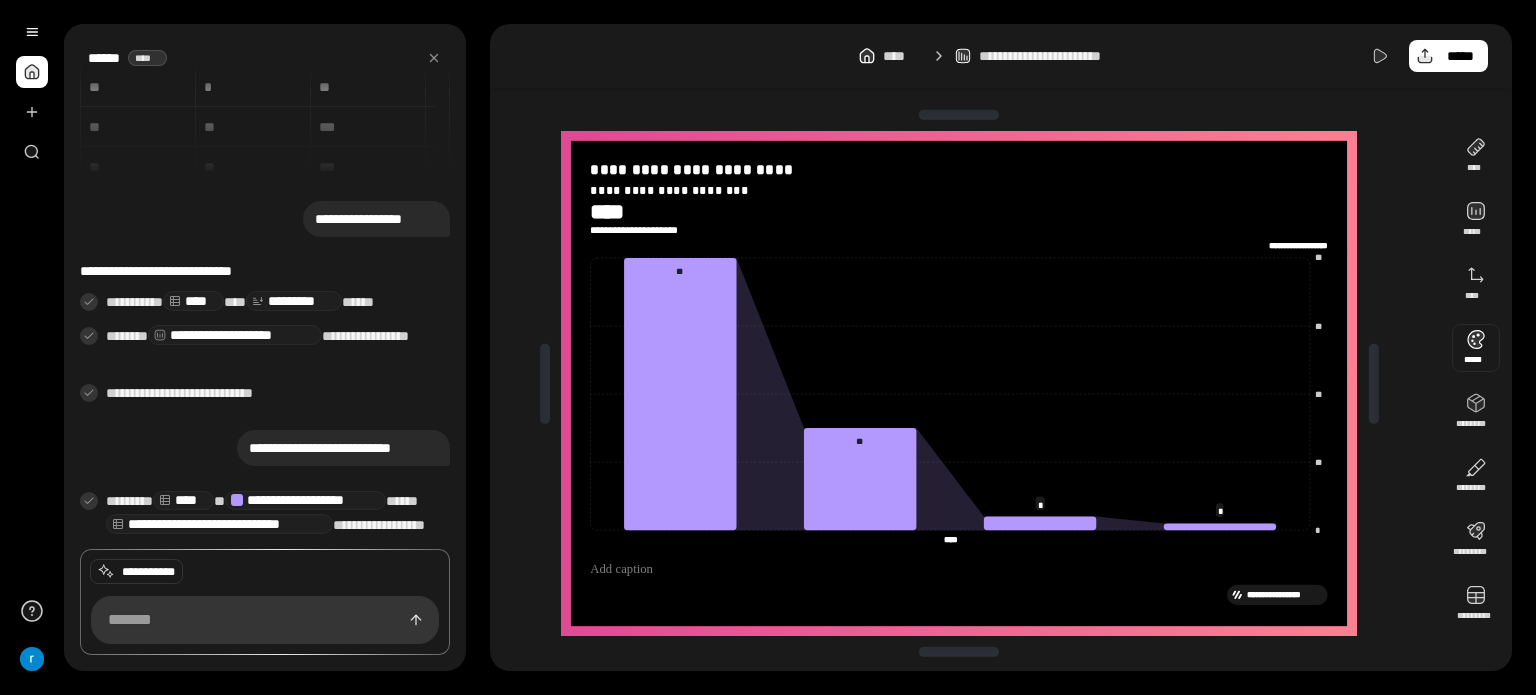 click at bounding box center (1476, 348) 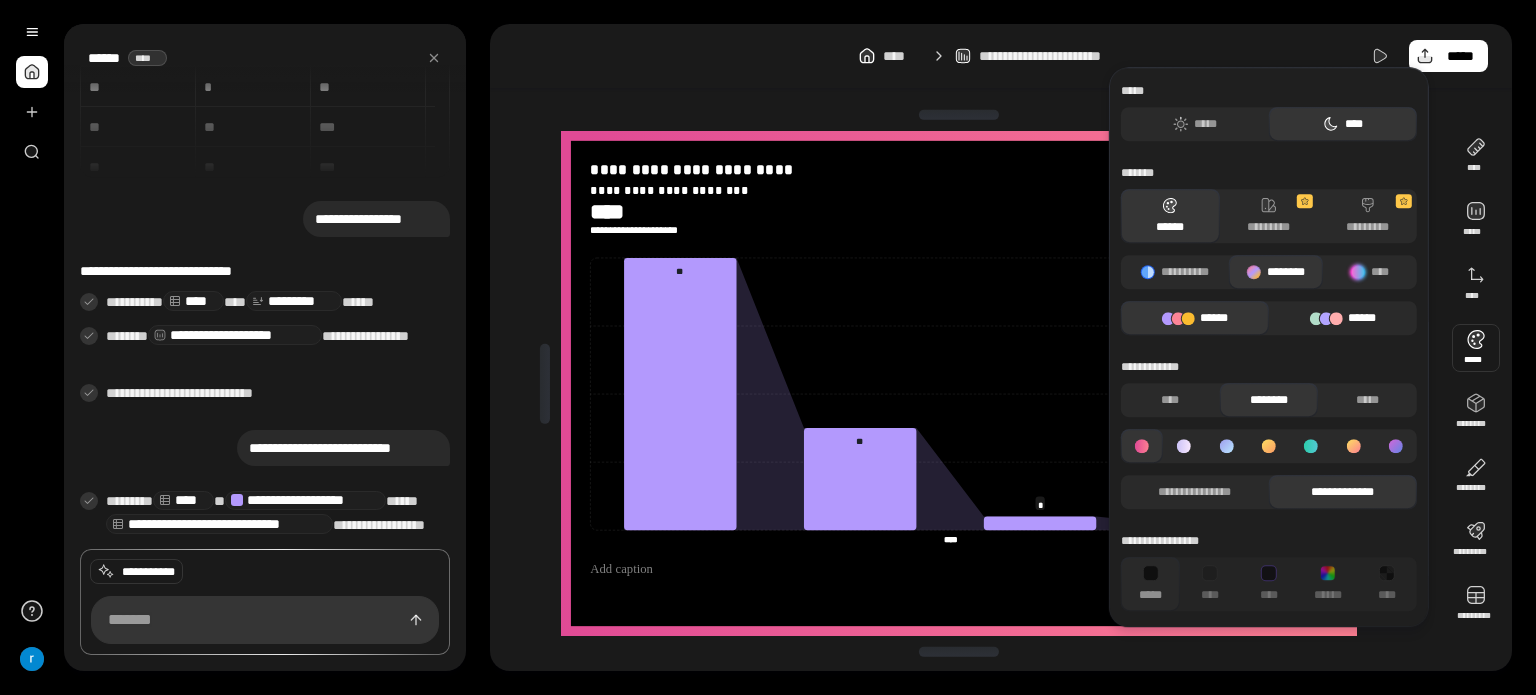 click 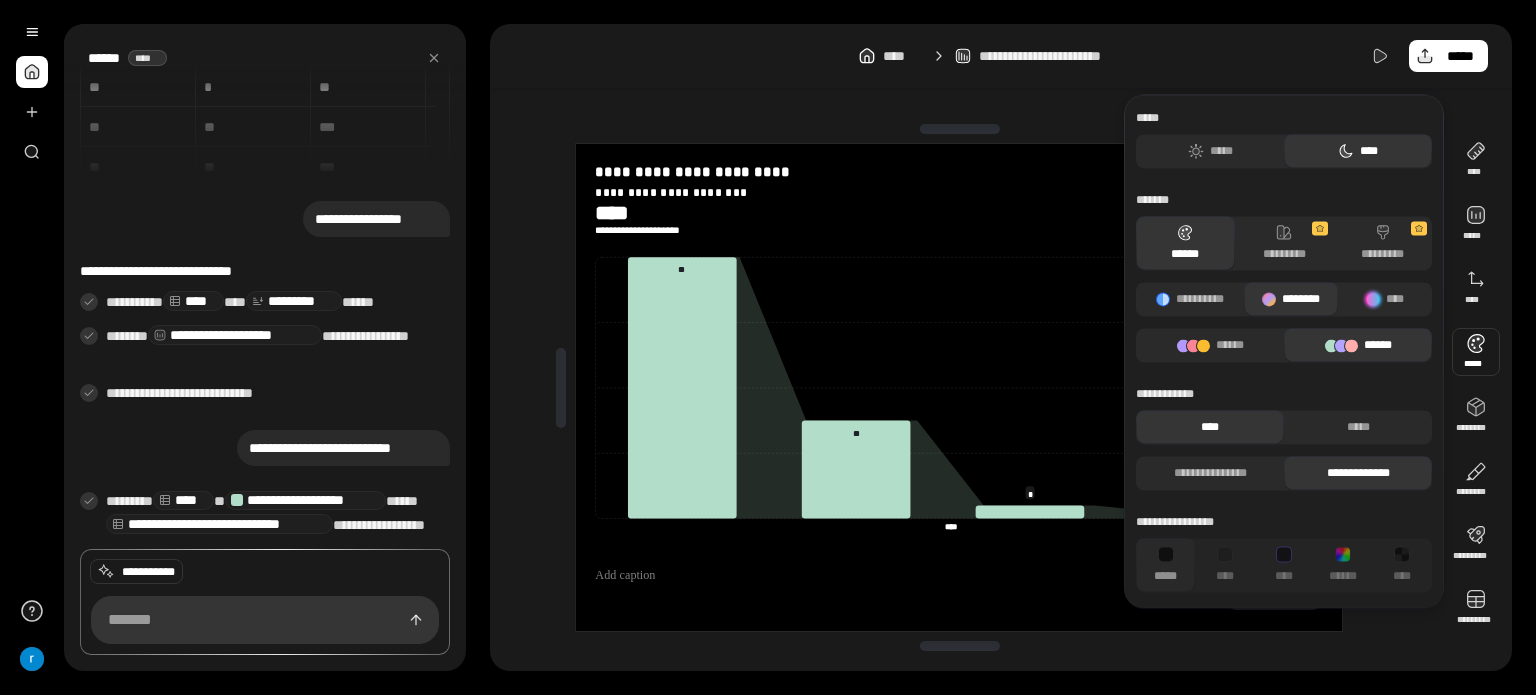 scroll, scrollTop: 0, scrollLeft: 0, axis: both 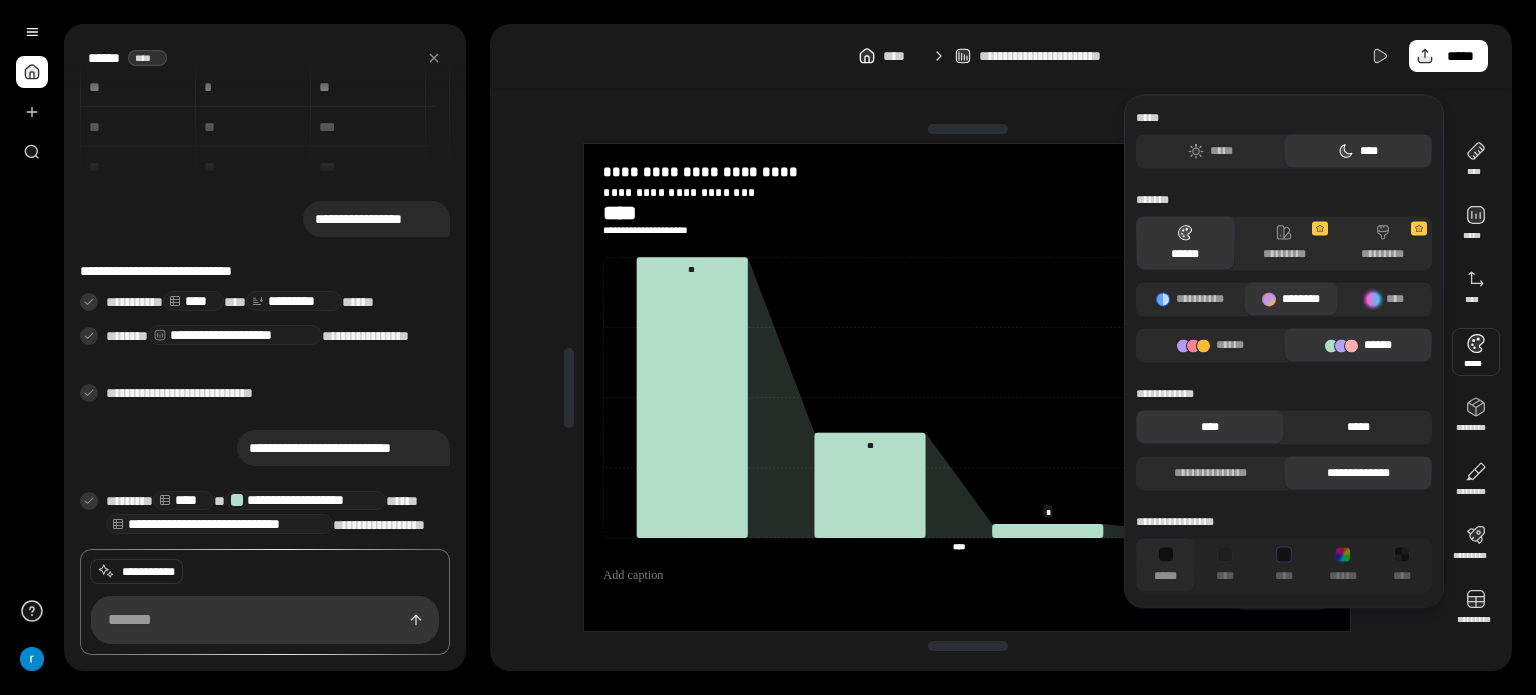 click on "*****" at bounding box center [1358, 427] 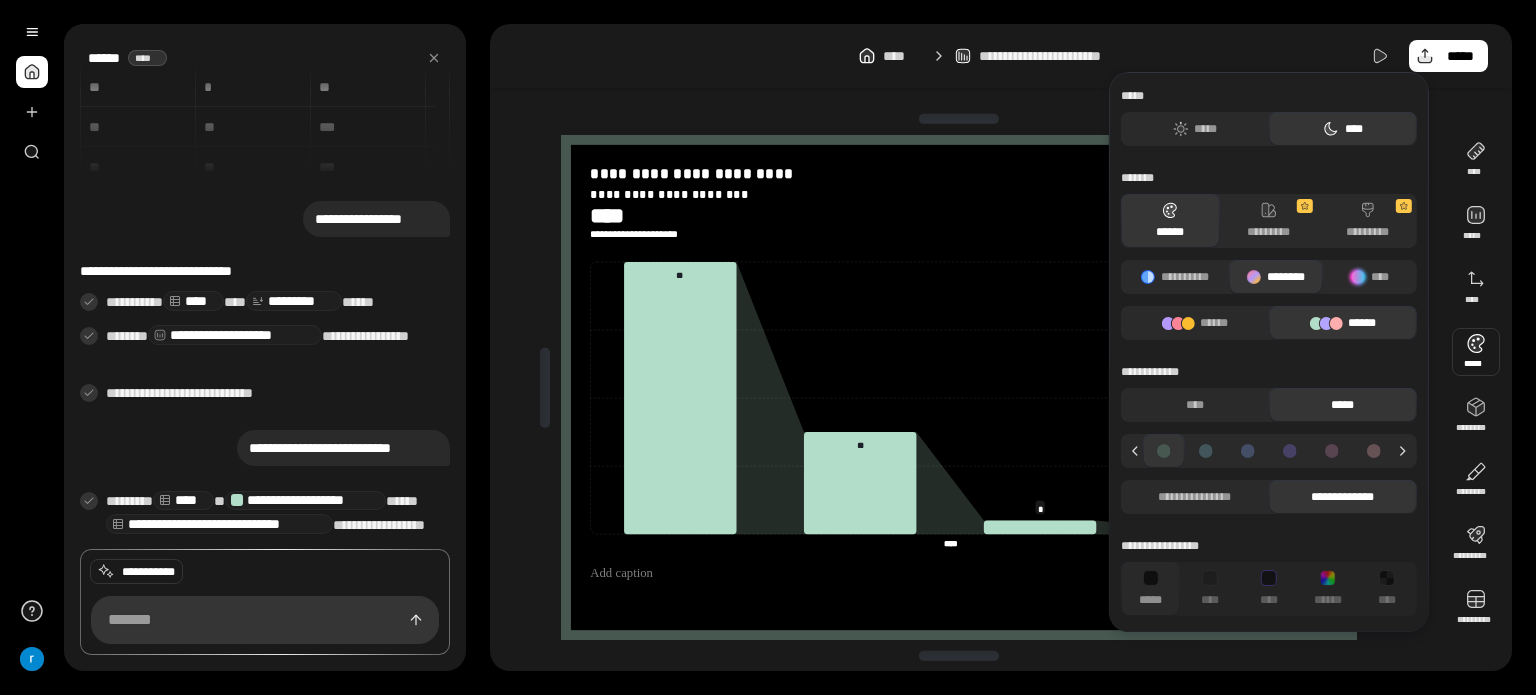 click on "**********" at bounding box center [1001, 56] 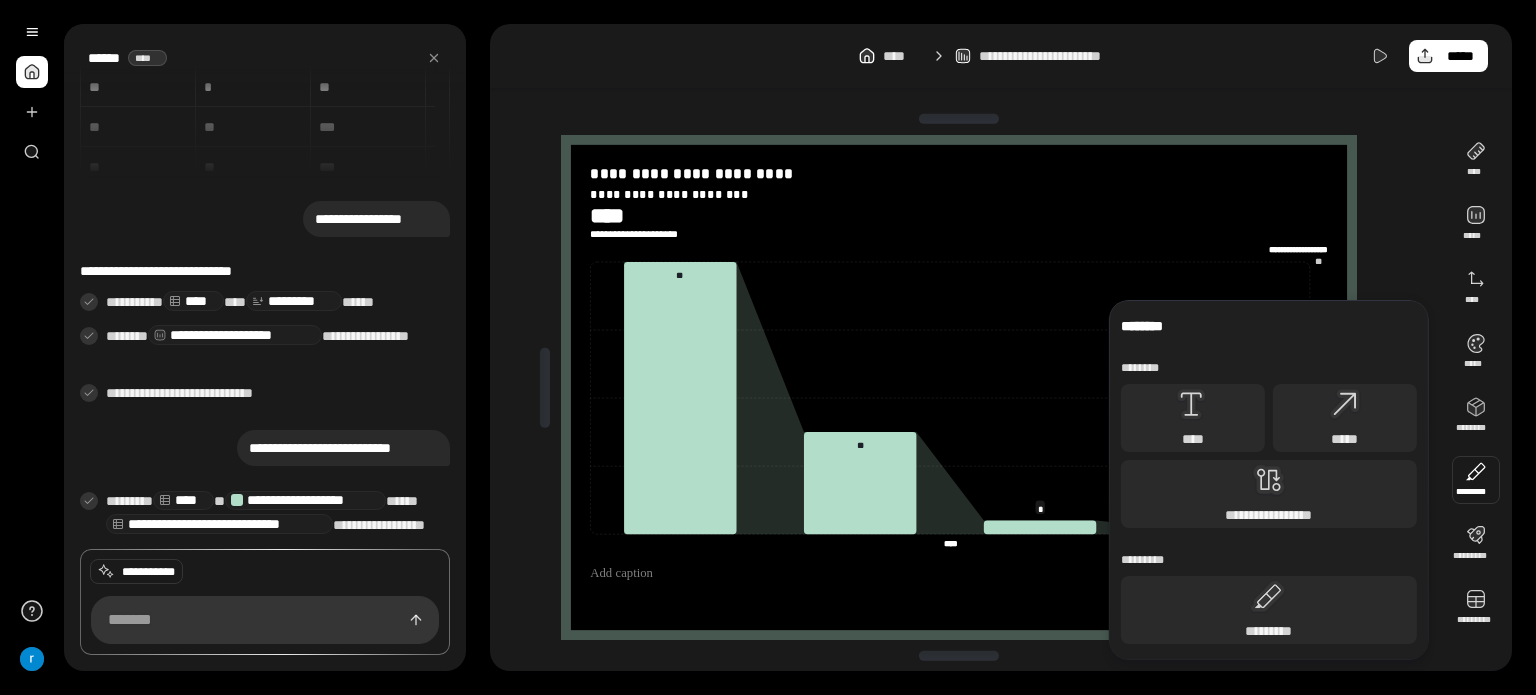 click at bounding box center [1476, 480] 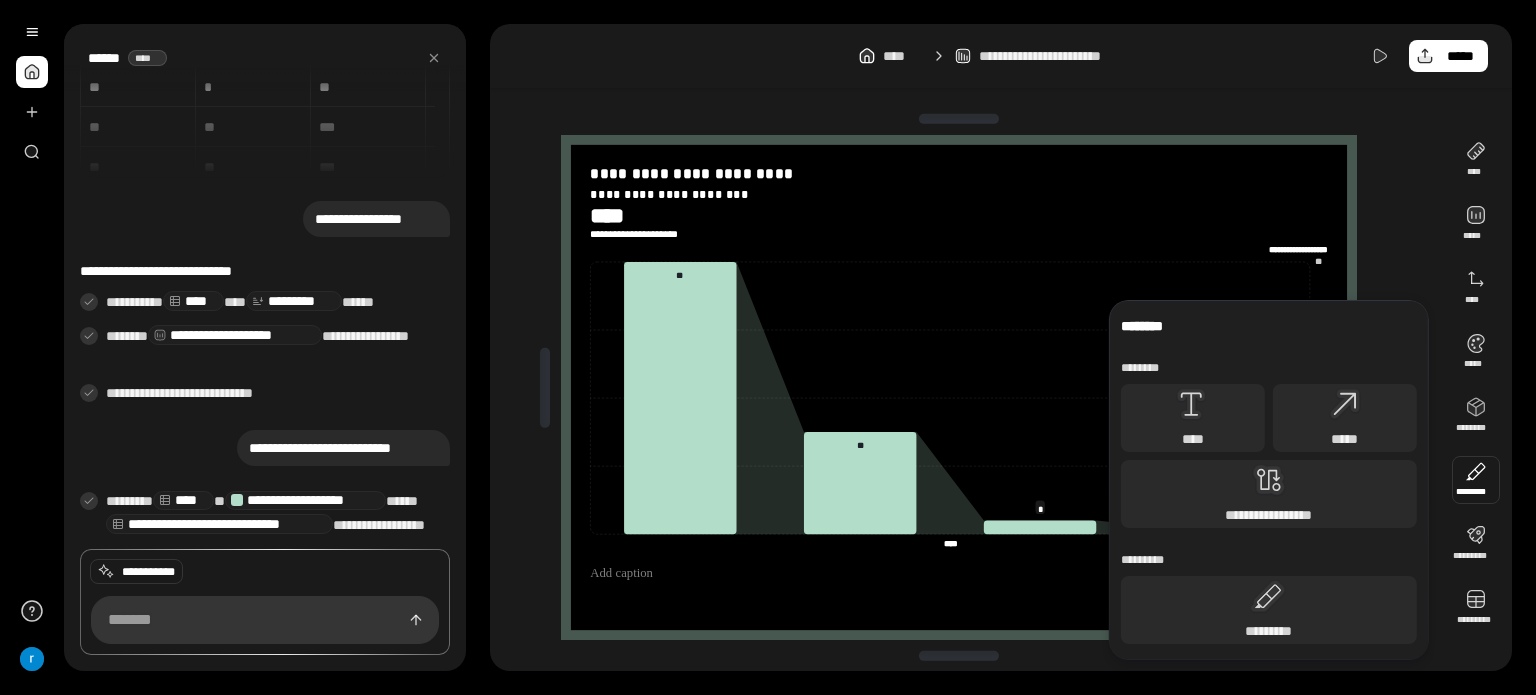 click at bounding box center [1476, 480] 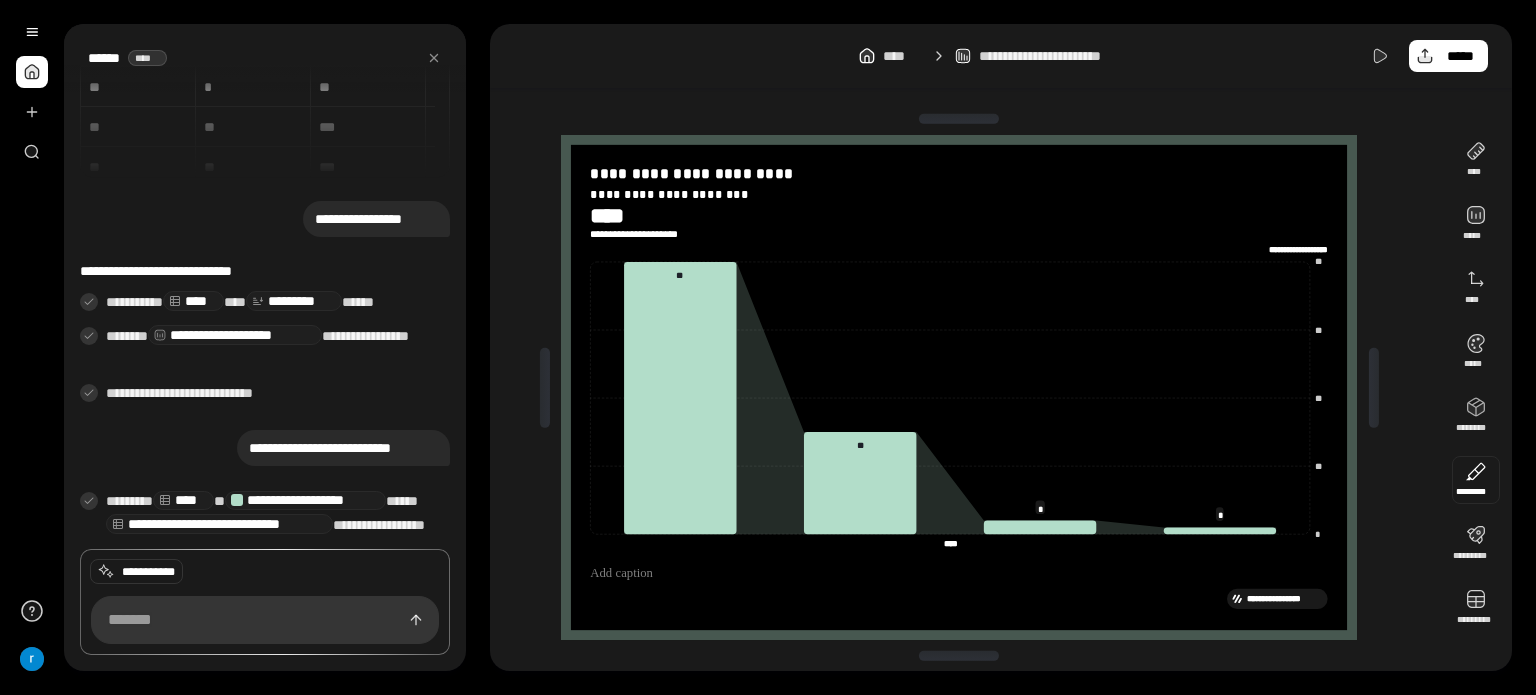 click at bounding box center (1476, 480) 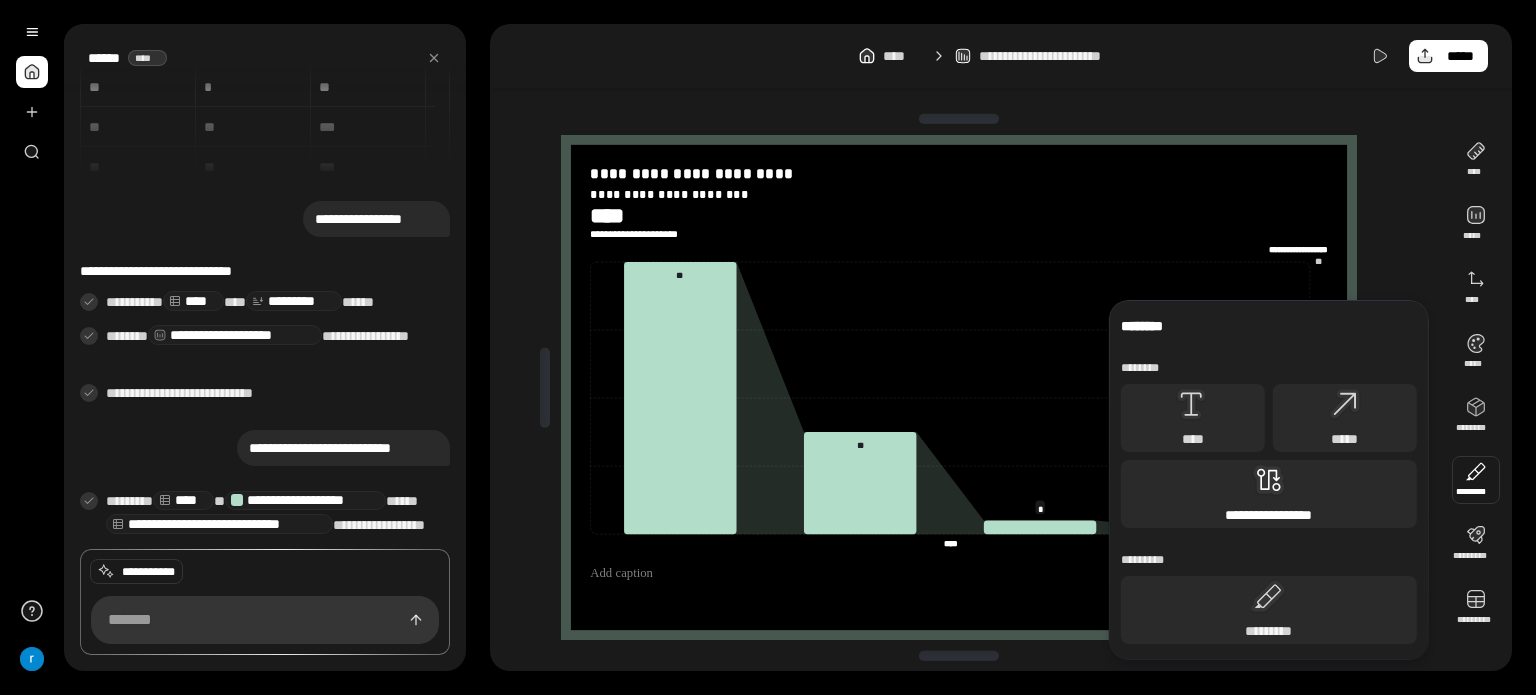 drag, startPoint x: 1176, startPoint y: 444, endPoint x: 1284, endPoint y: 459, distance: 109.03669 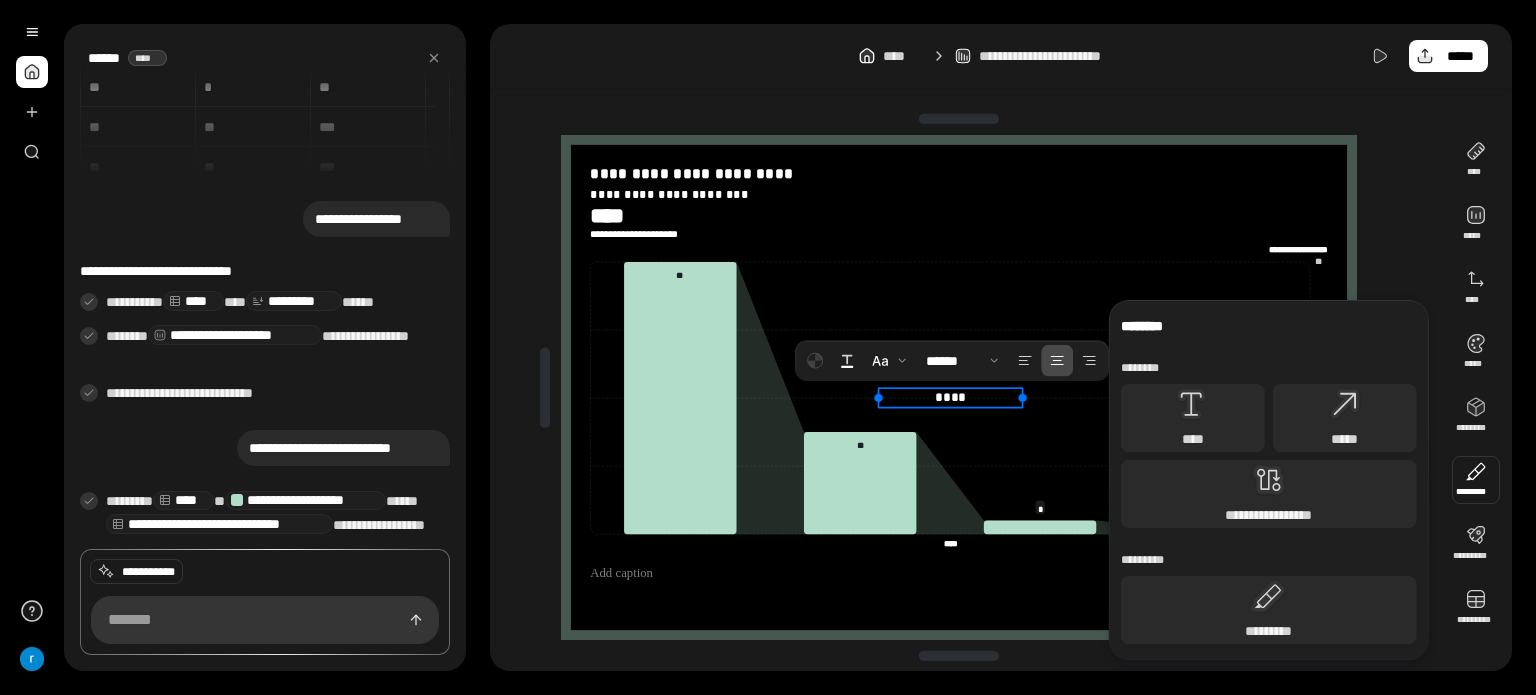 click at bounding box center [1476, 480] 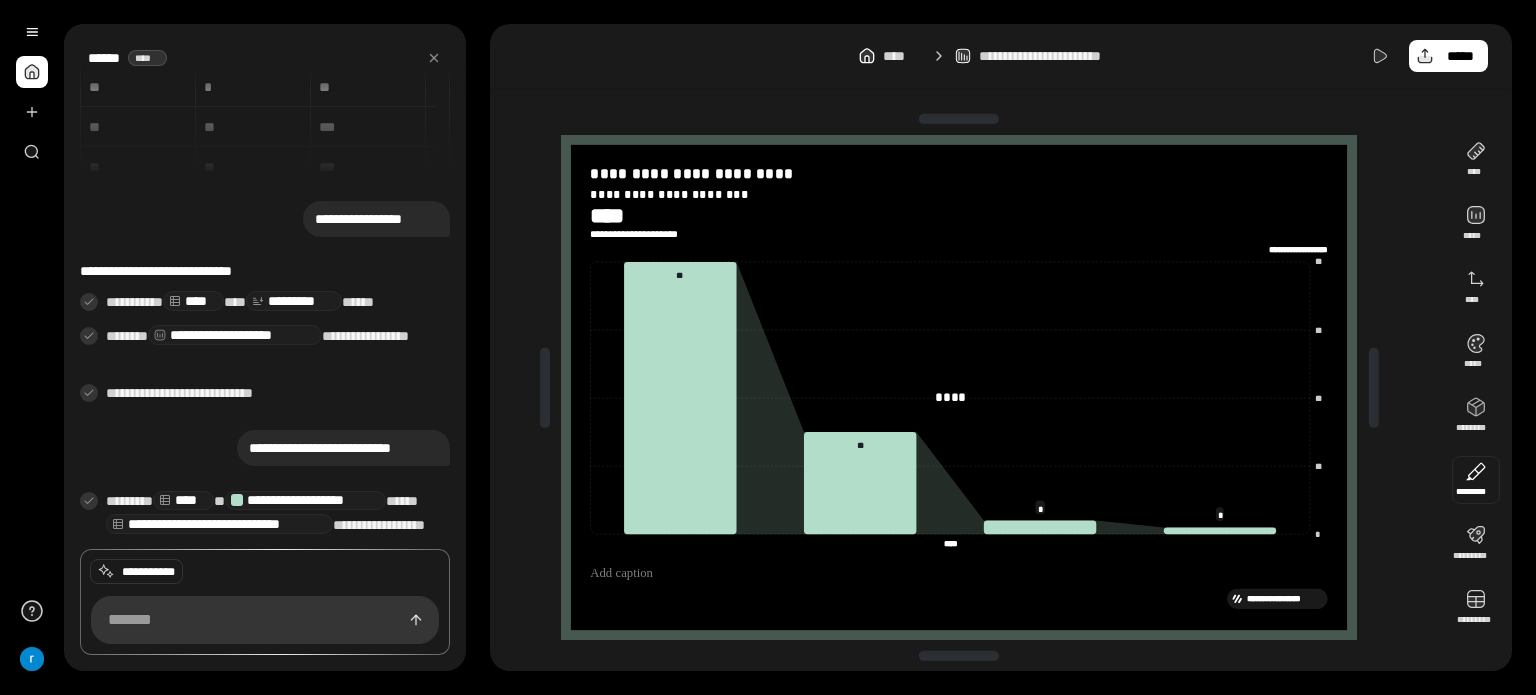 click at bounding box center (1476, 480) 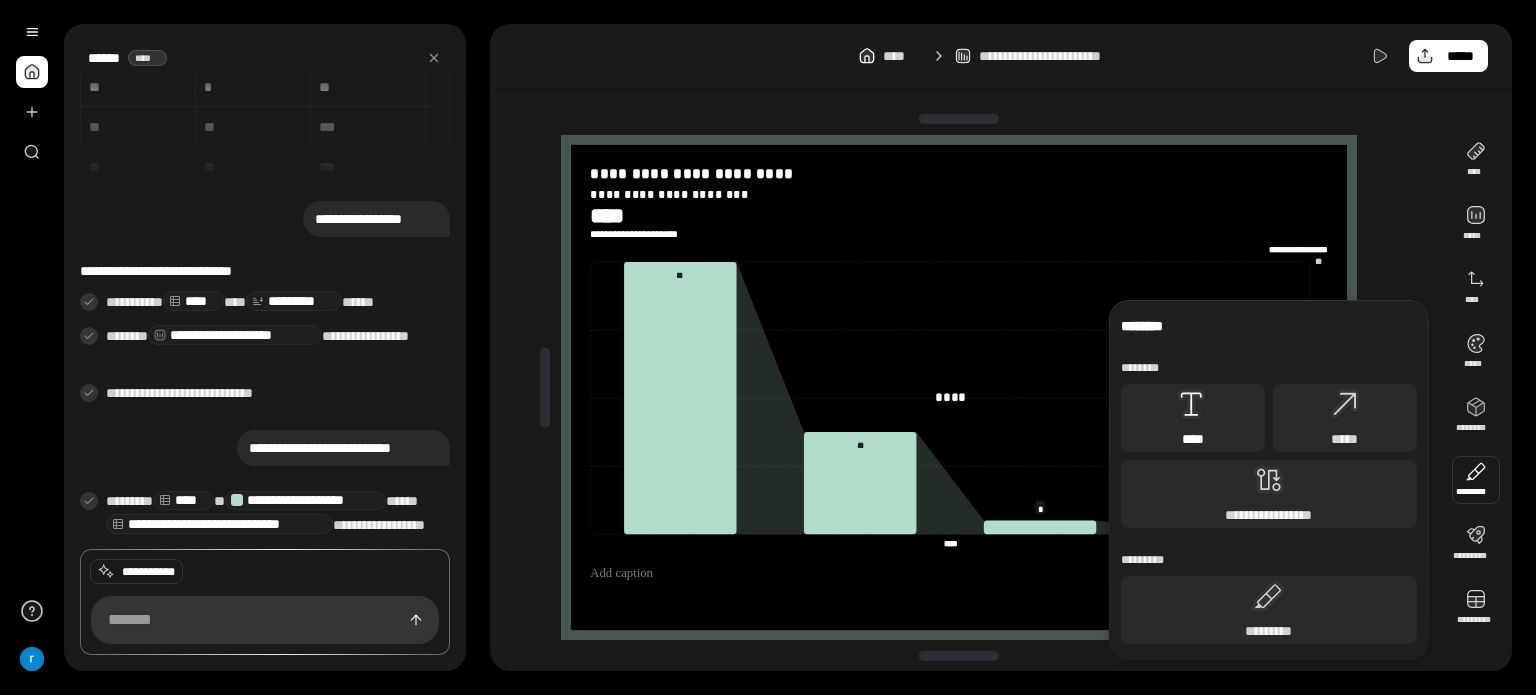 click on "****" at bounding box center (1193, 439) 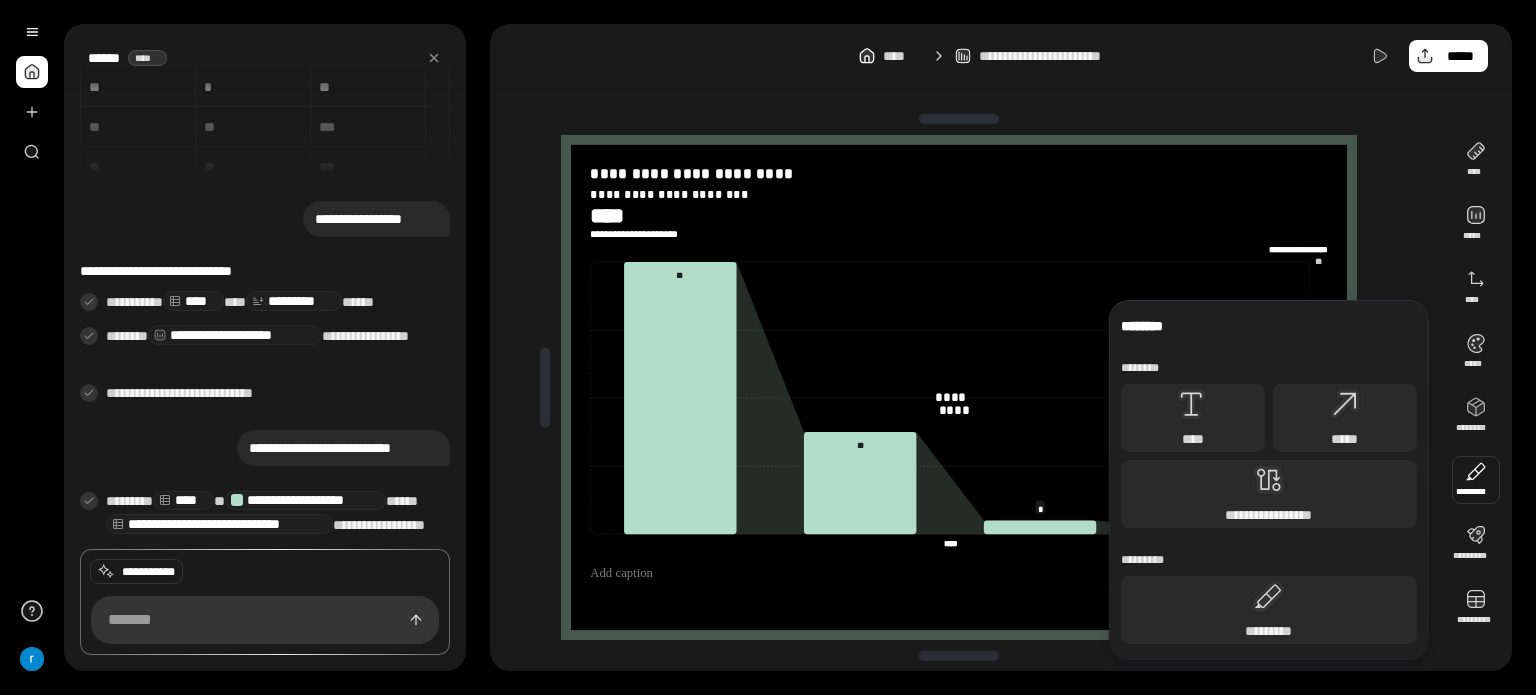 click at bounding box center (1476, 480) 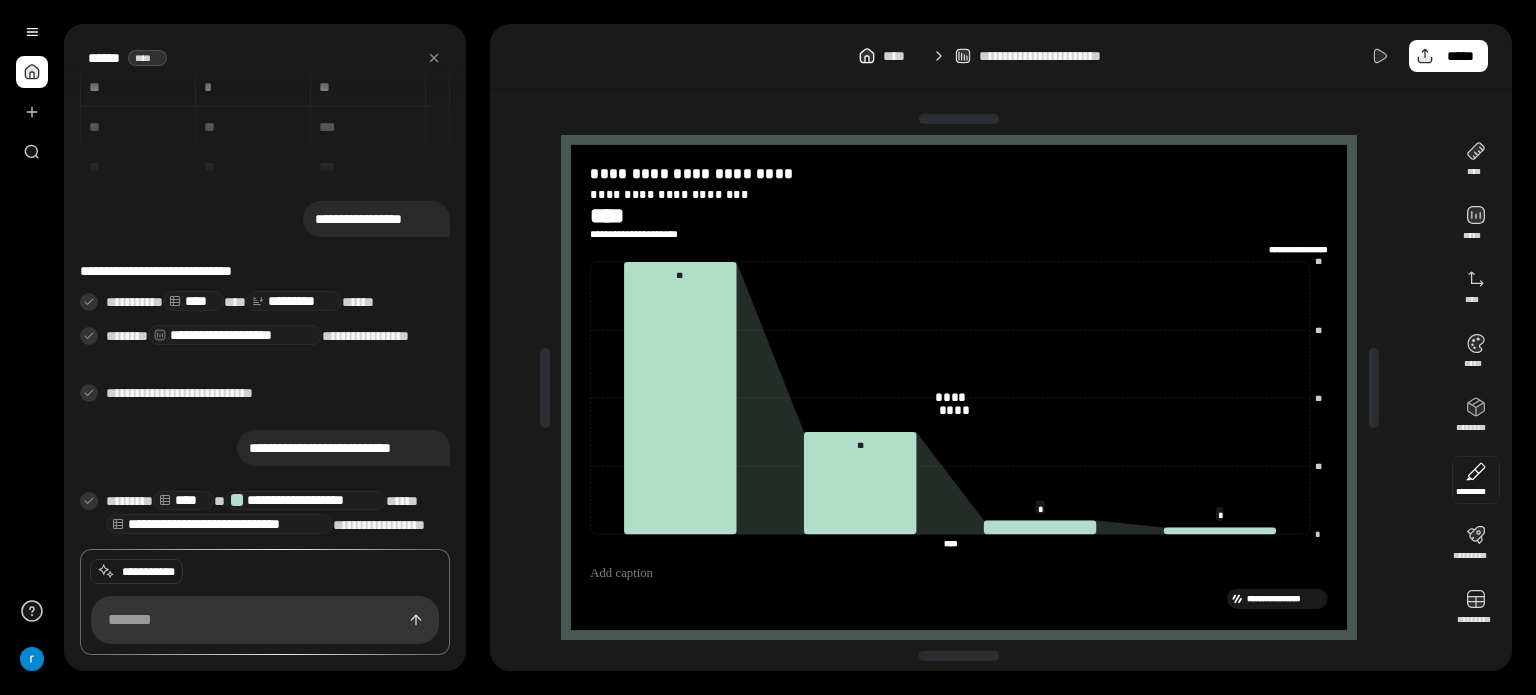 click at bounding box center (1476, 480) 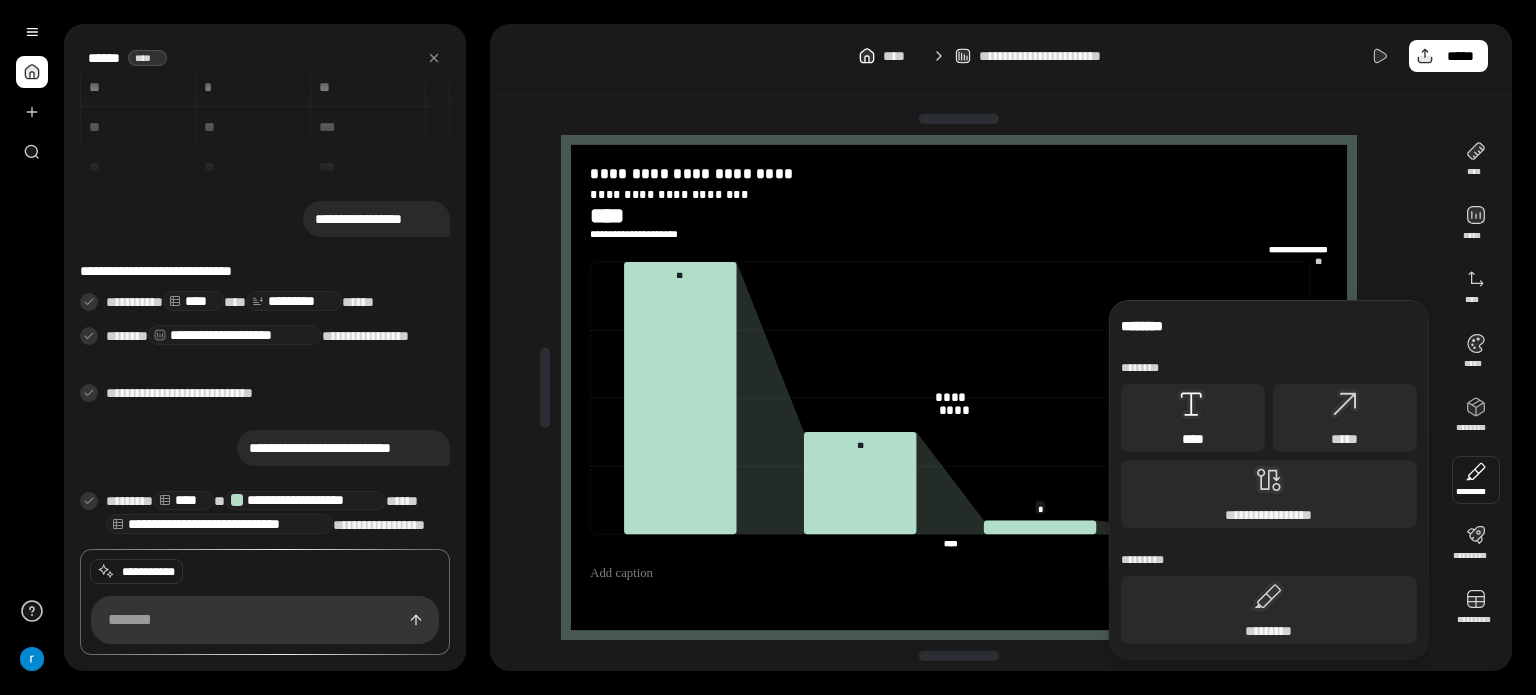 click on "****" at bounding box center [1193, 418] 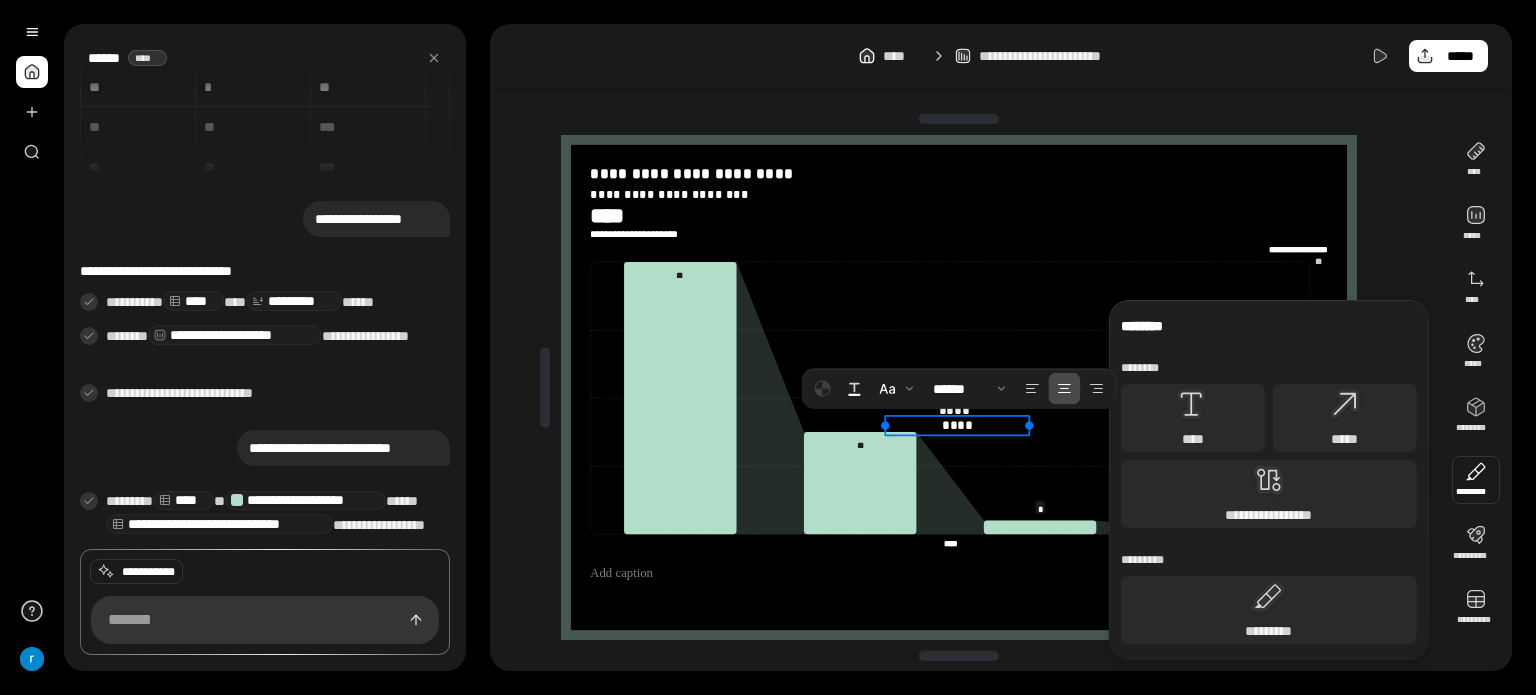 click at bounding box center [1476, 480] 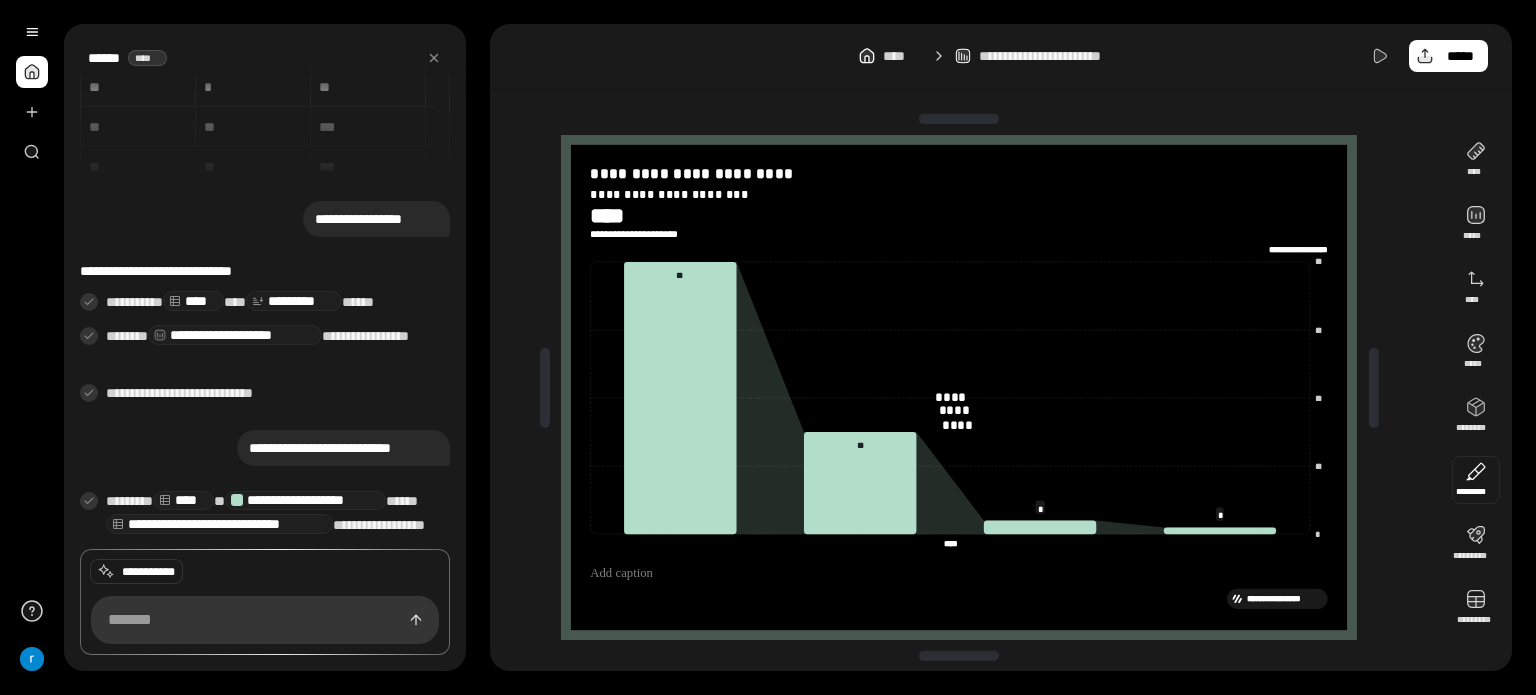 click at bounding box center [1476, 480] 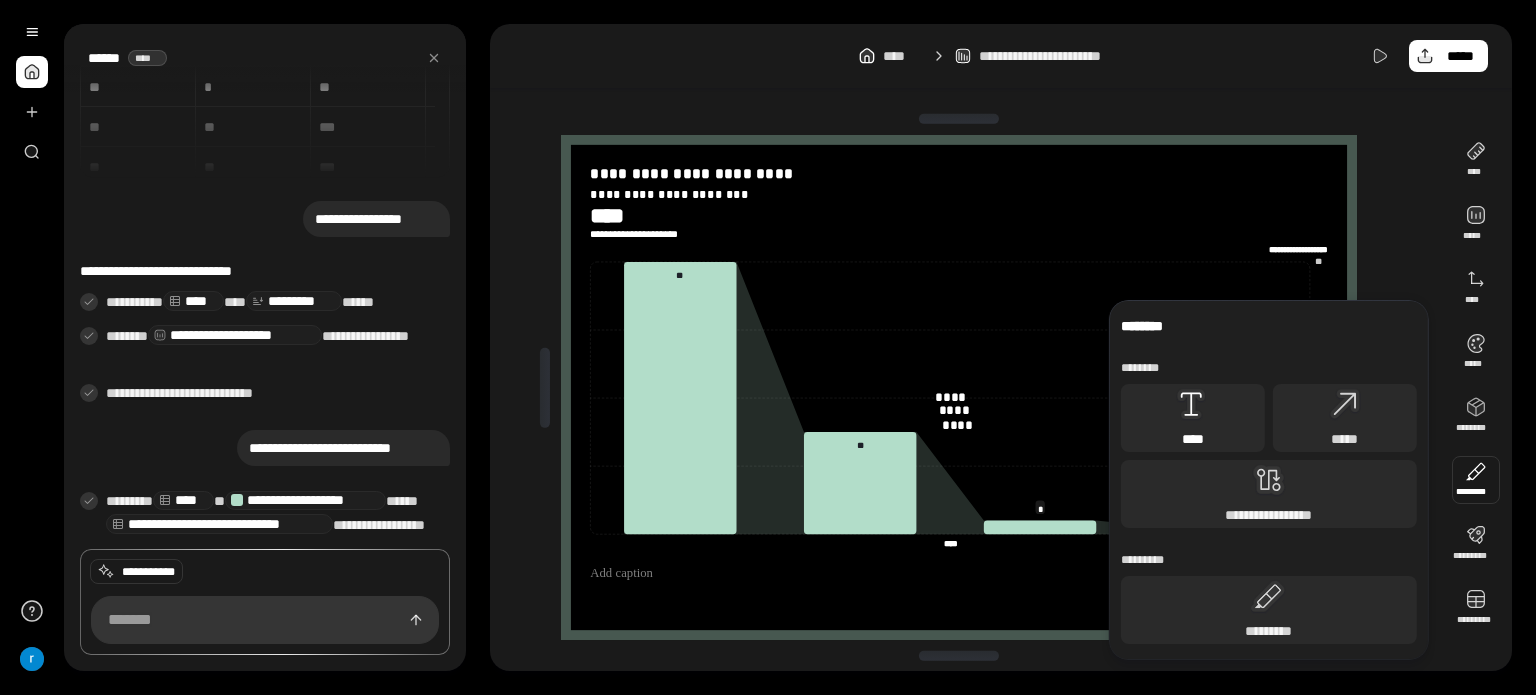 click on "****" at bounding box center (1193, 439) 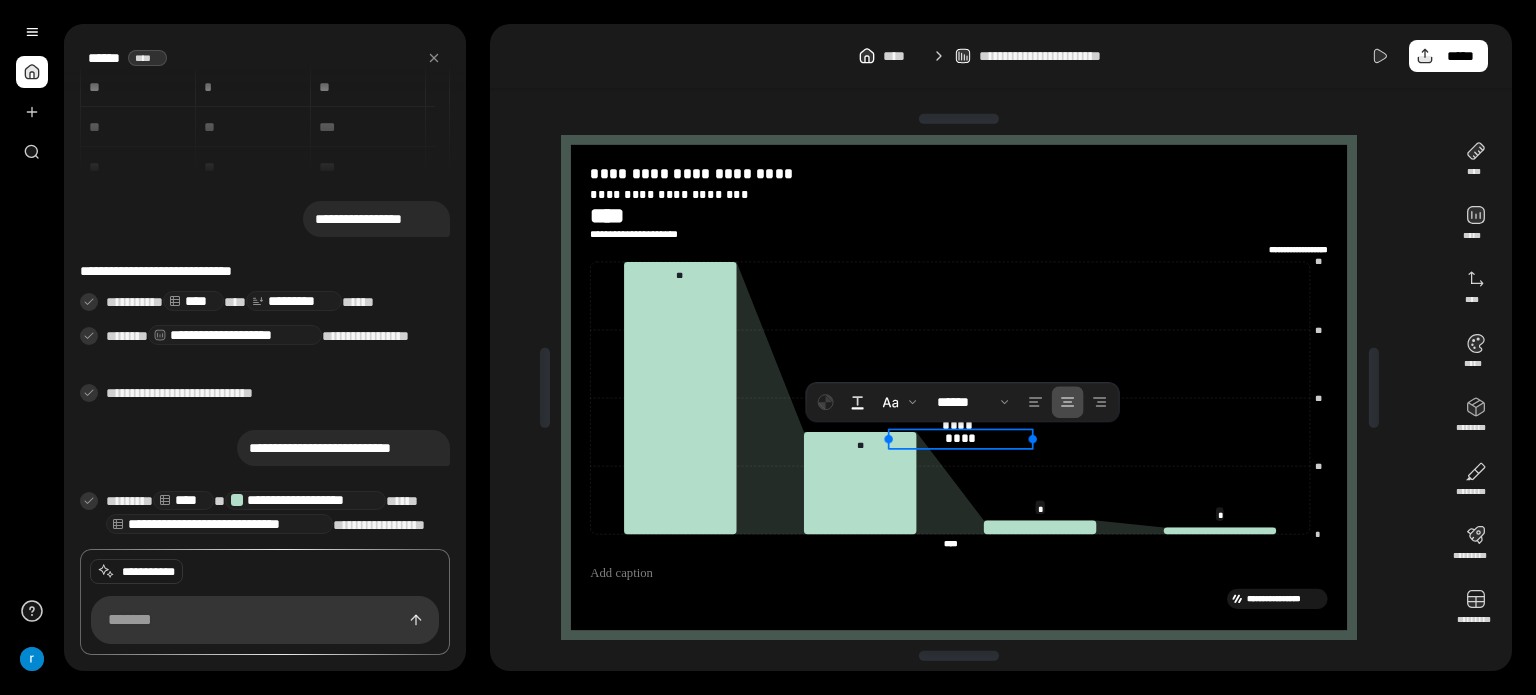 click on "**********" at bounding box center (967, 387) 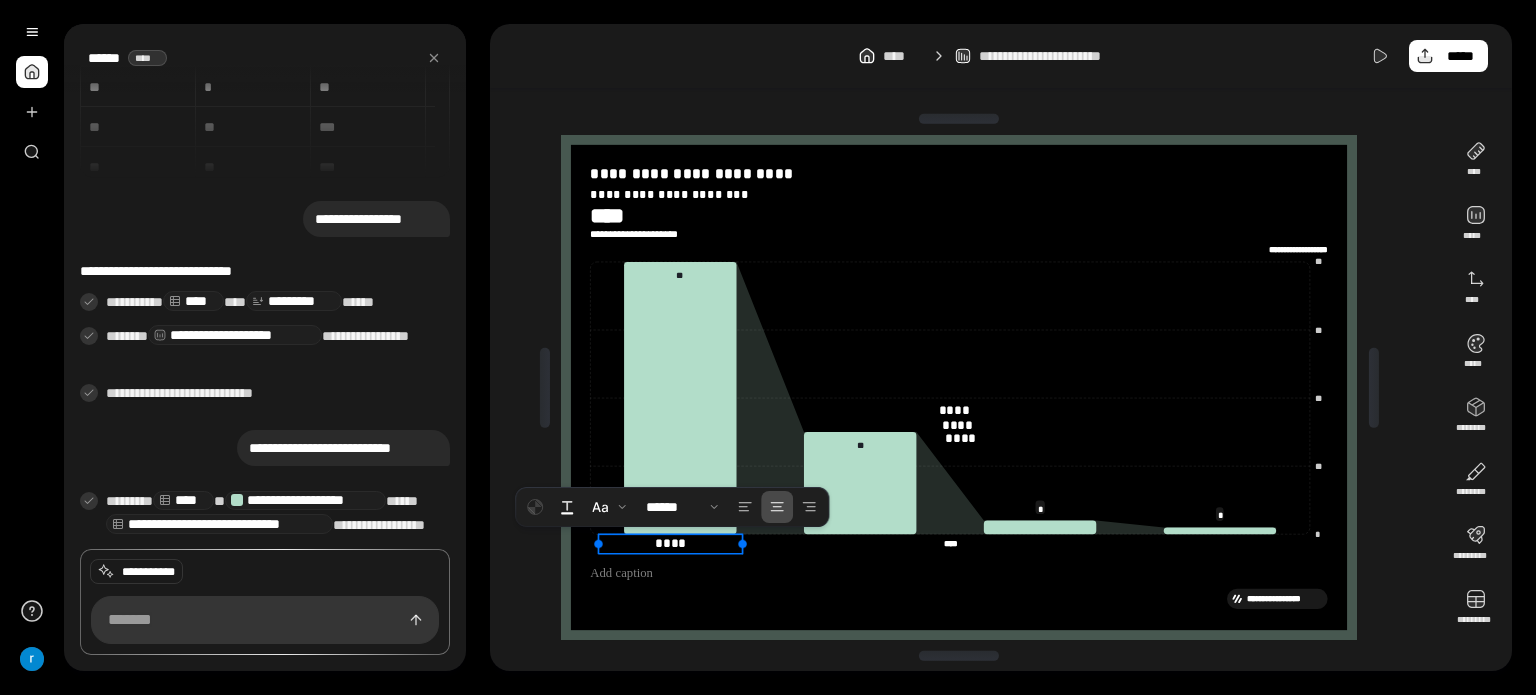 drag, startPoint x: 963, startPoint y: 394, endPoint x: 632, endPoint y: 567, distance: 373.4836 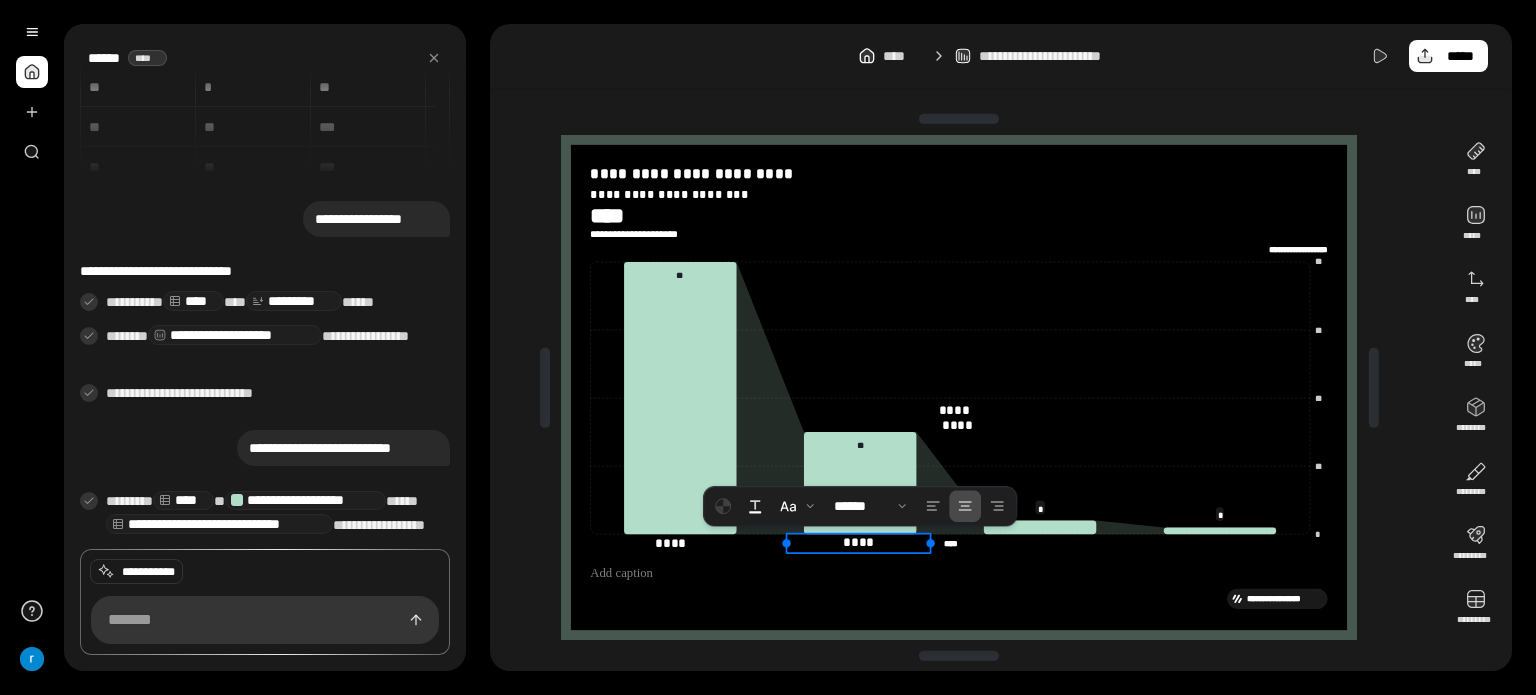 drag, startPoint x: 968, startPoint y: 432, endPoint x: 847, endPoint y: 555, distance: 172.53986 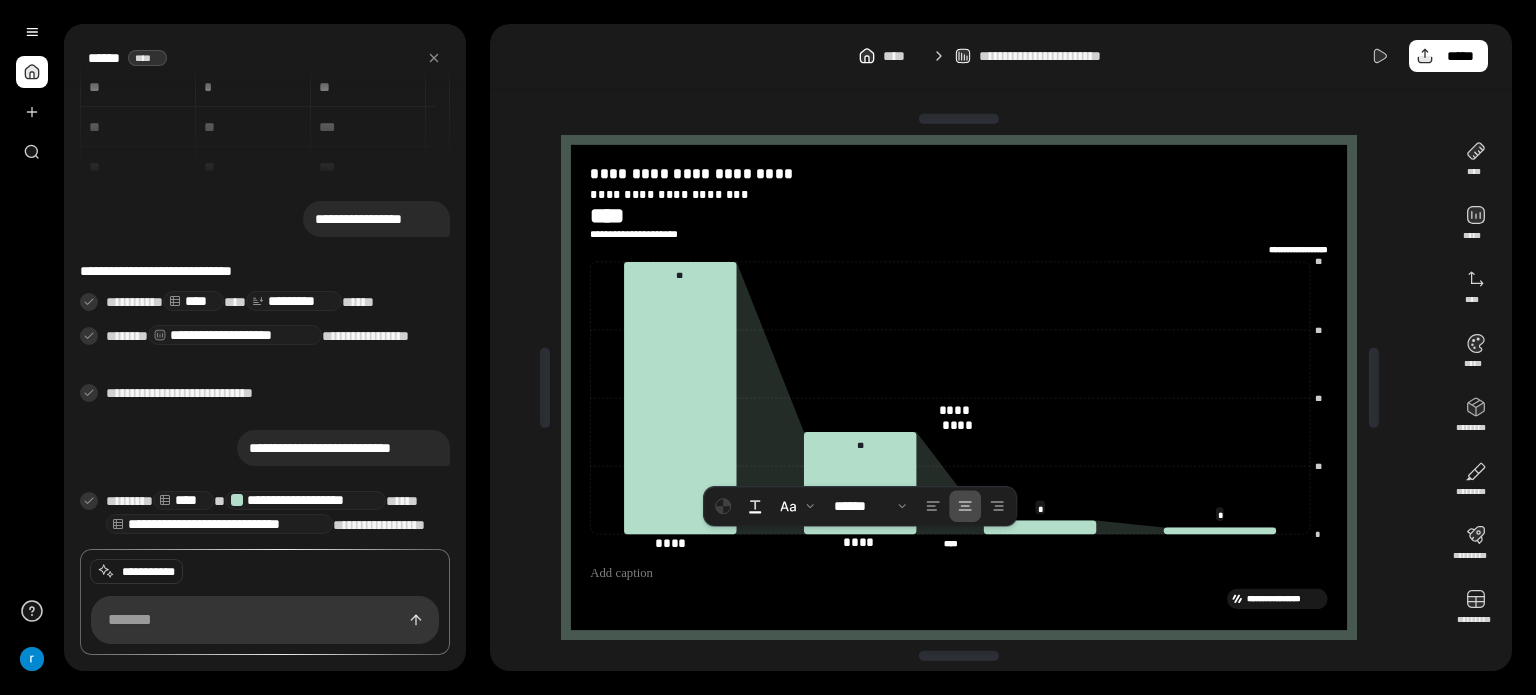 click on "**********" at bounding box center [1001, 56] 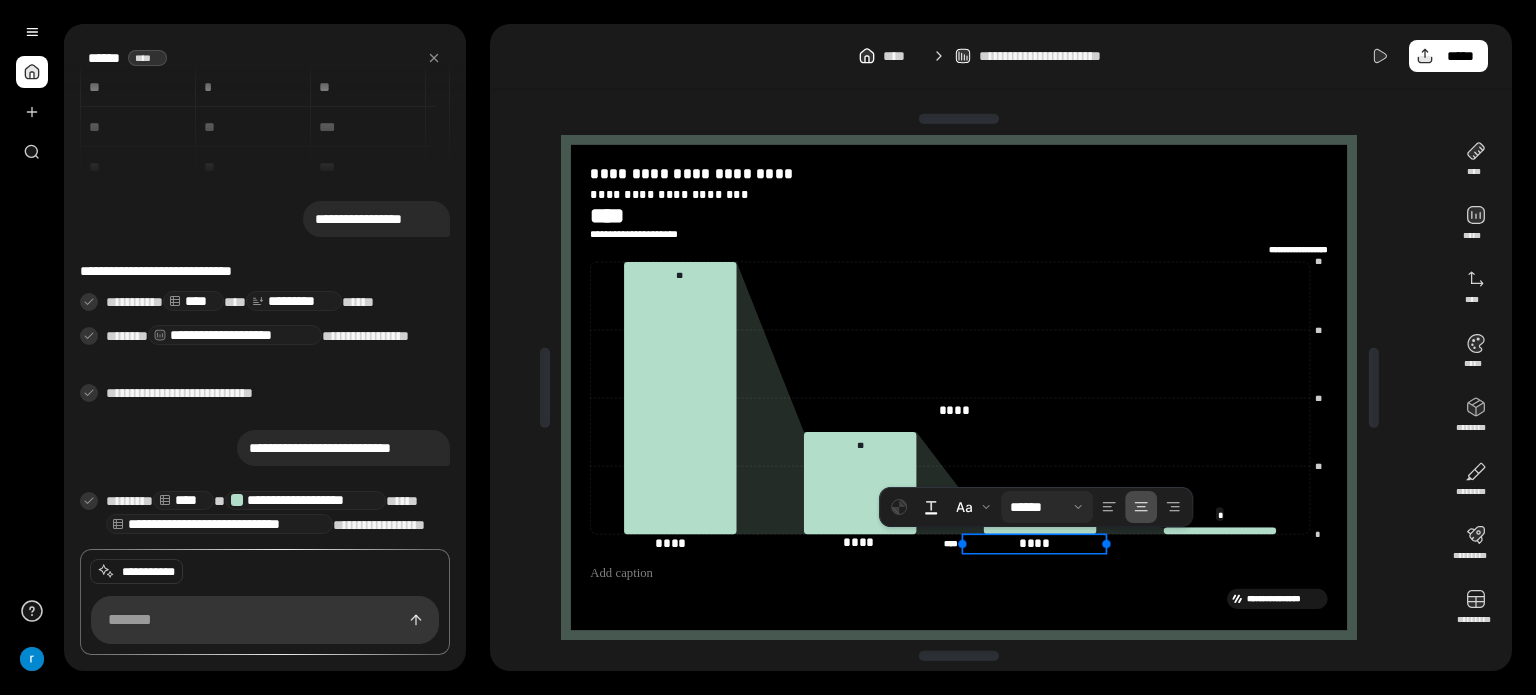 drag, startPoint x: 962, startPoint y: 423, endPoint x: 1027, endPoint y: 510, distance: 108.60018 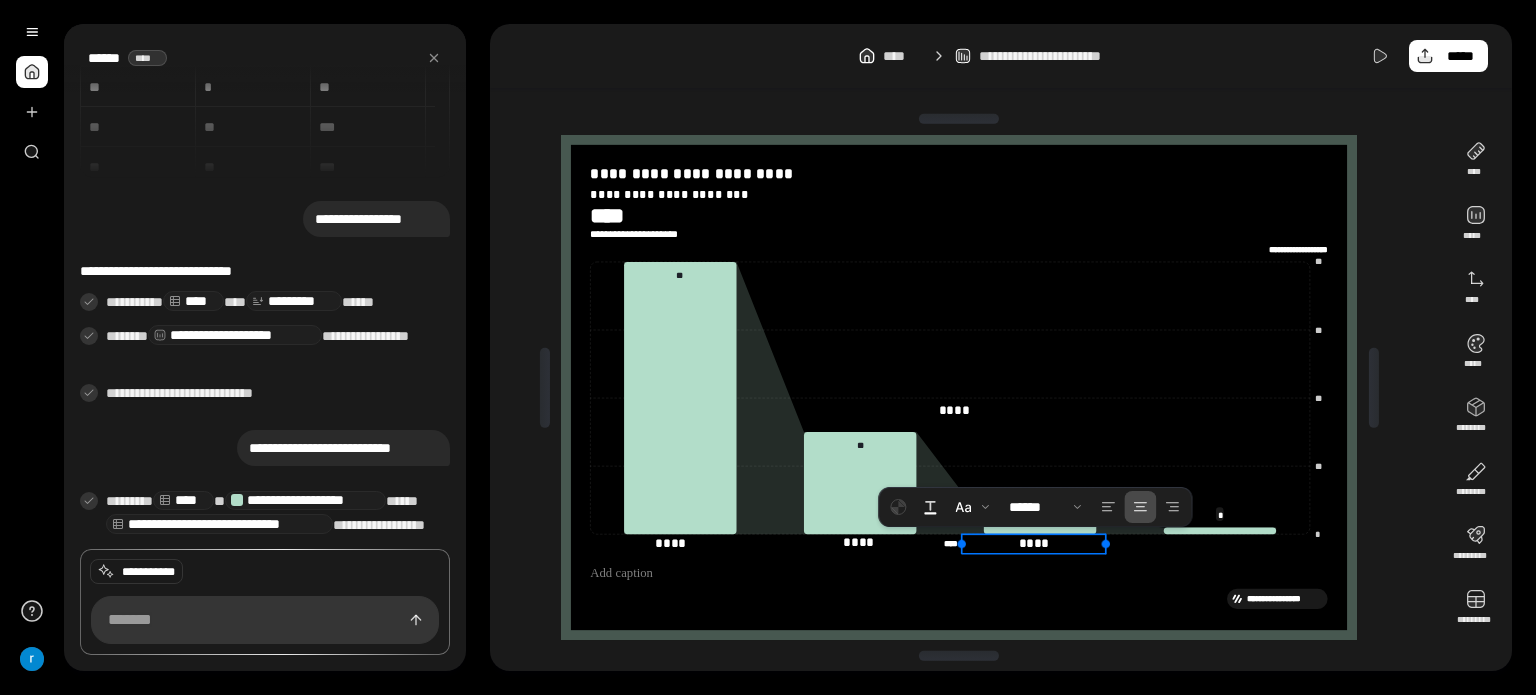 click on "**********" at bounding box center [1001, 56] 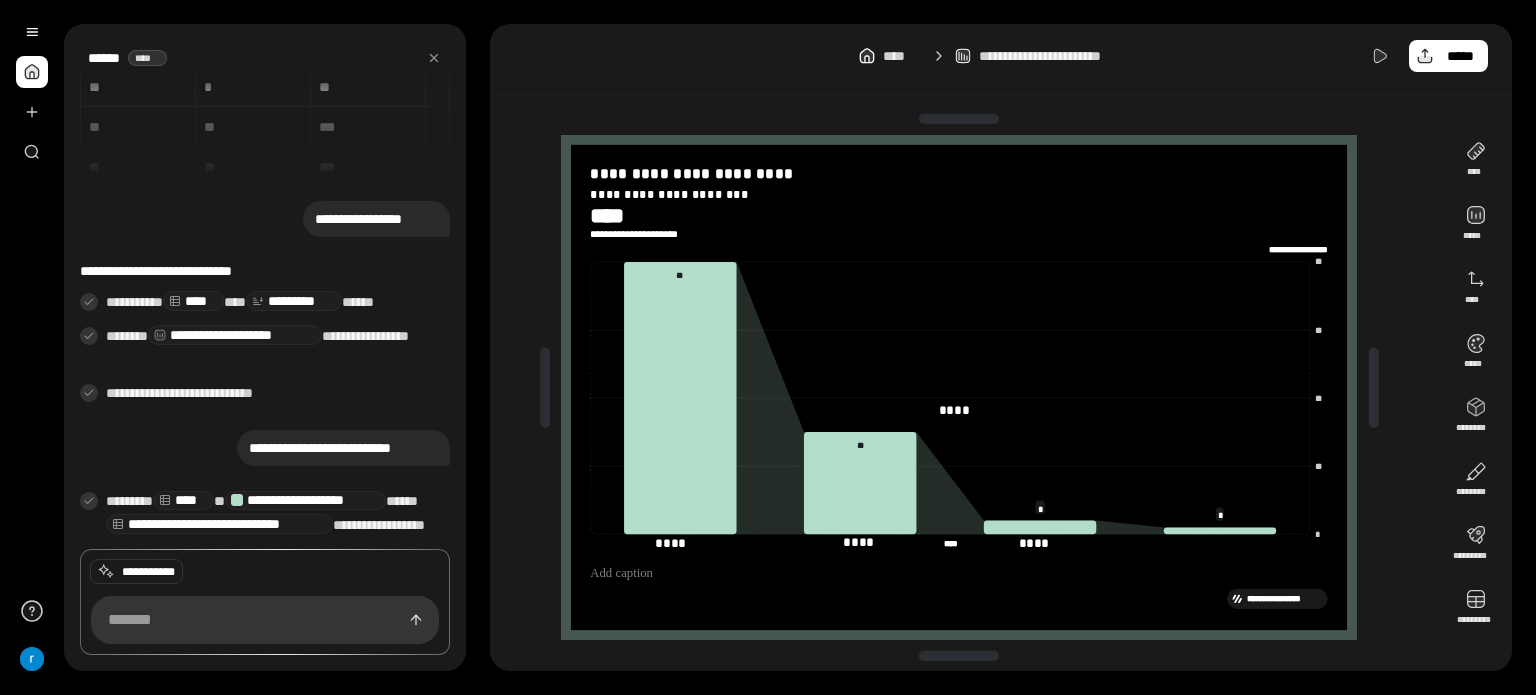 drag, startPoint x: 942, startPoint y: 401, endPoint x: 1149, endPoint y: 563, distance: 262.85547 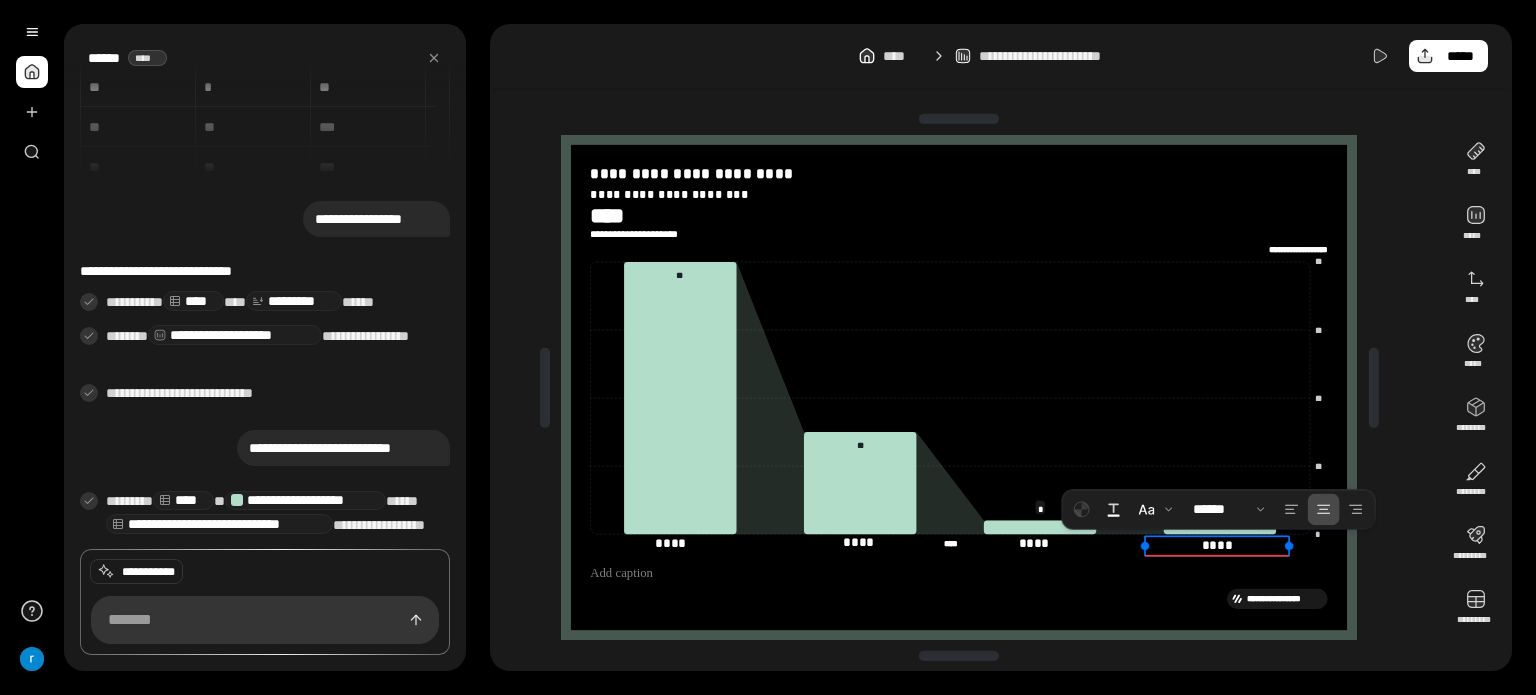 drag, startPoint x: 967, startPoint y: 412, endPoint x: 1278, endPoint y: 571, distance: 349.28784 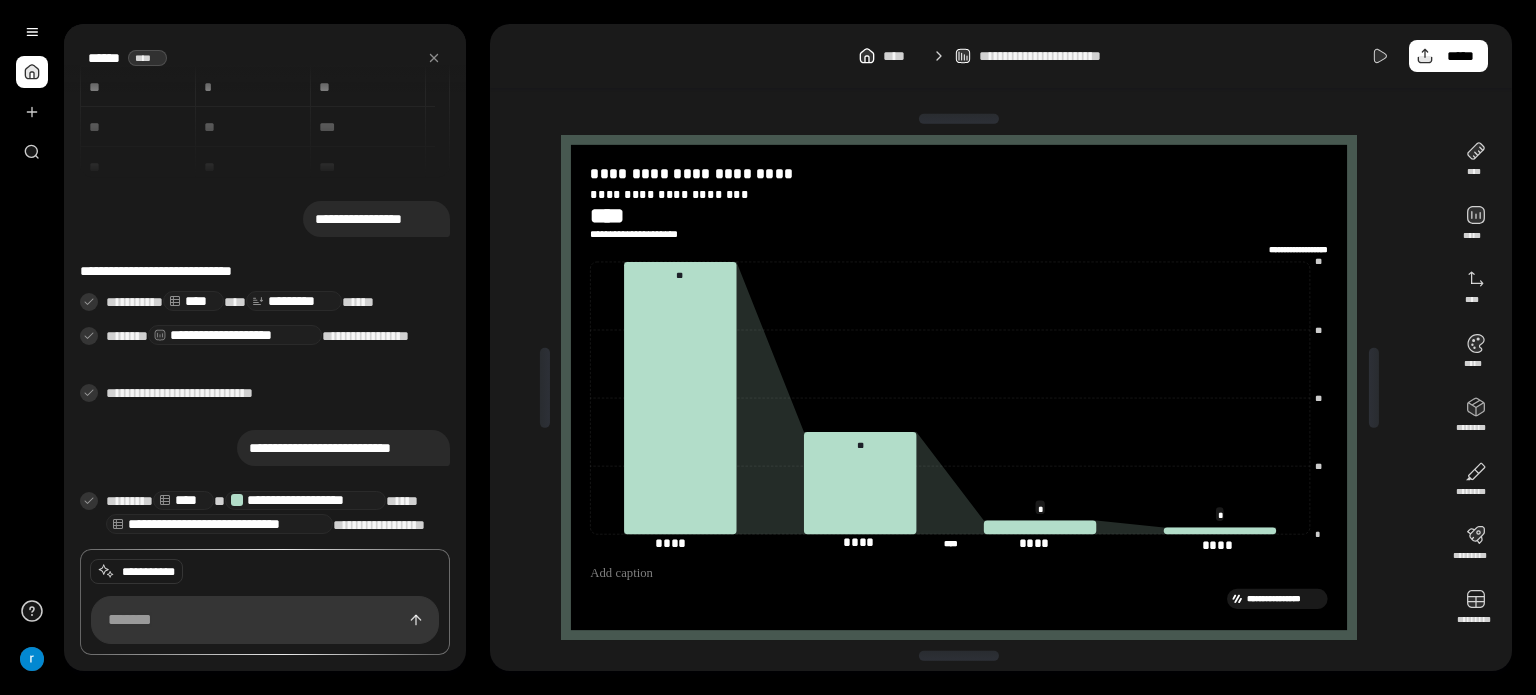 drag, startPoint x: 1140, startPoint y: 107, endPoint x: 1116, endPoint y: 123, distance: 28.84441 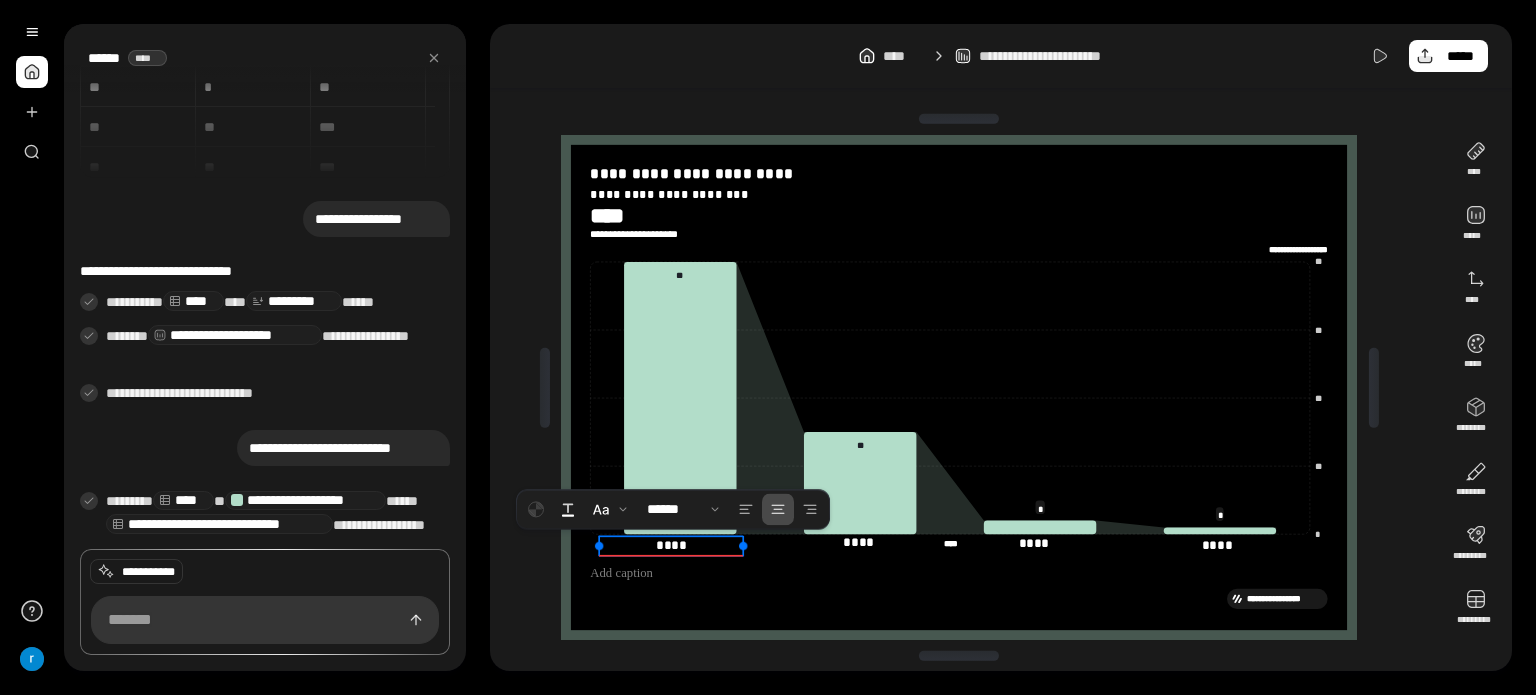 drag, startPoint x: 699, startPoint y: 540, endPoint x: 700, endPoint y: 556, distance: 16.03122 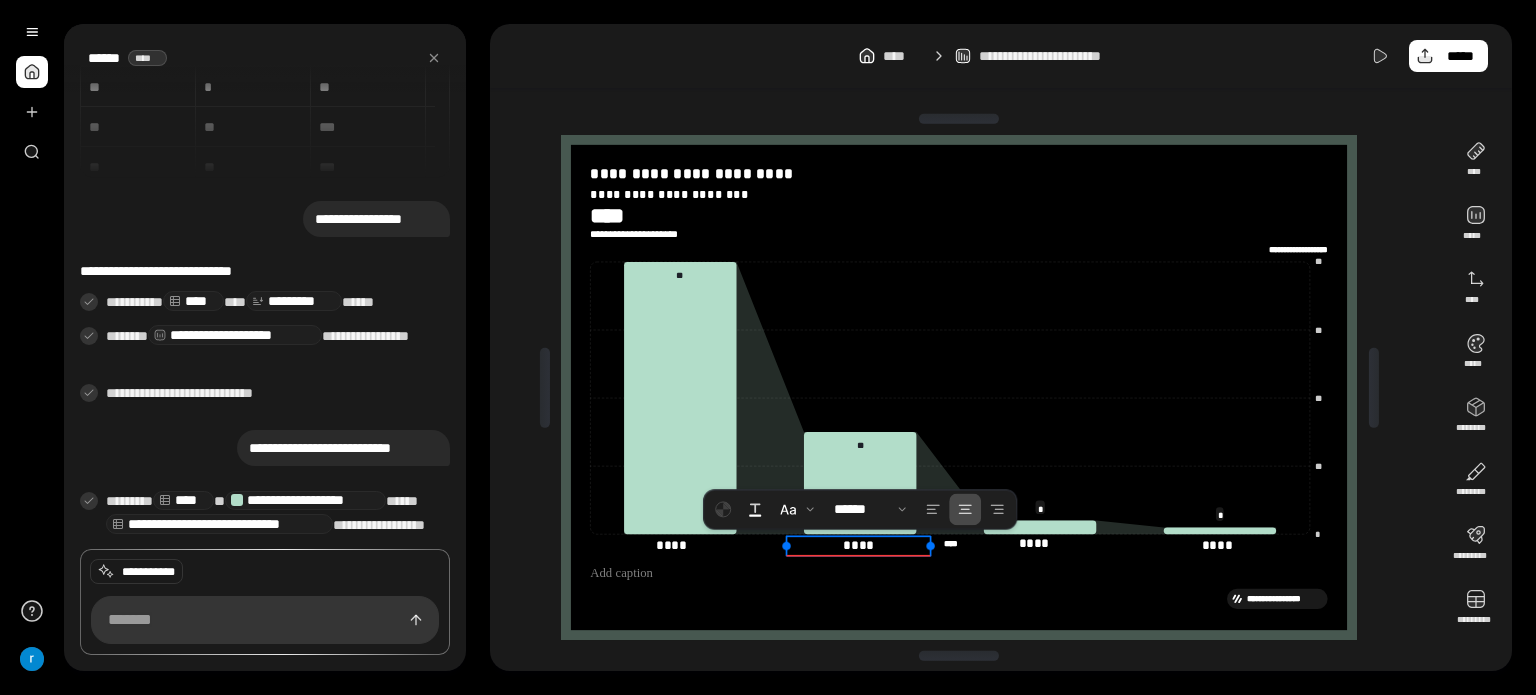 click on "****" at bounding box center (859, 545) 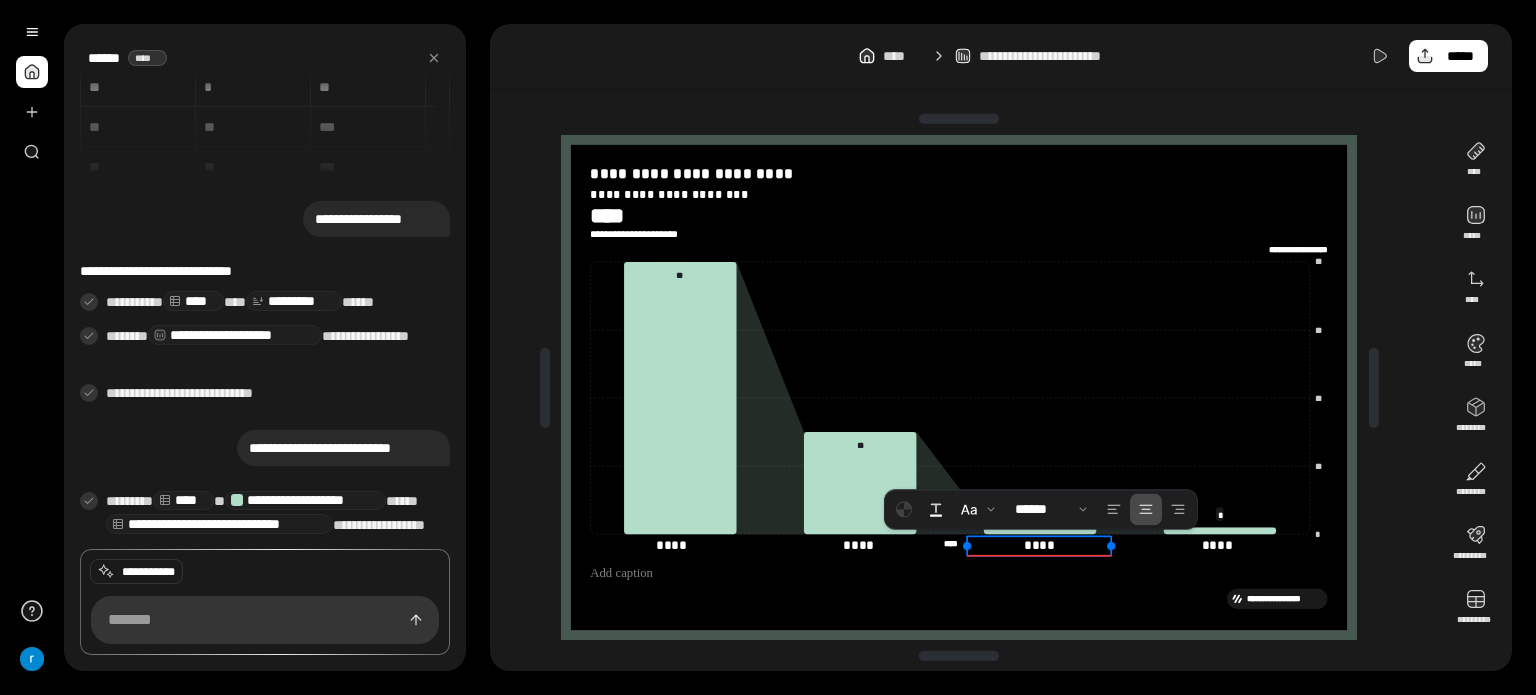 click on "****" at bounding box center [1040, 545] 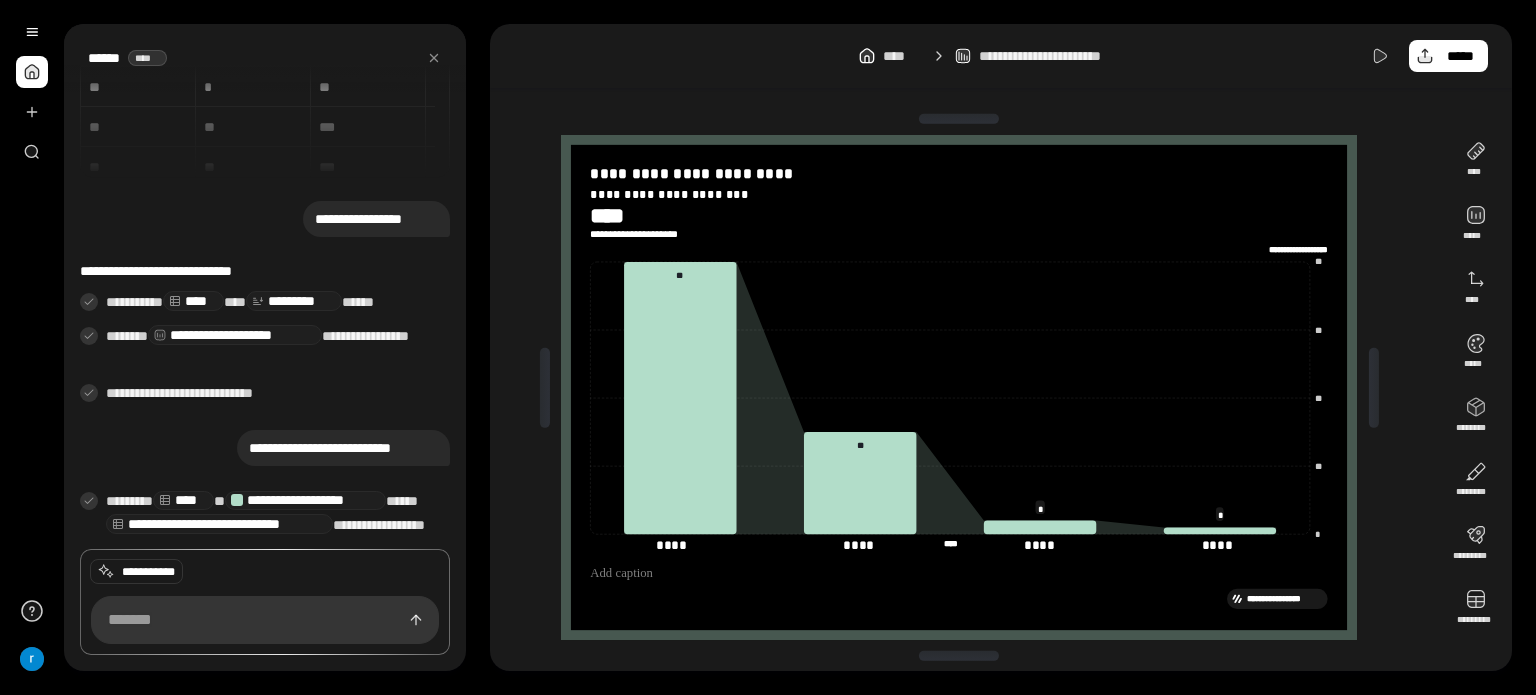 click on "**********" at bounding box center [1001, 56] 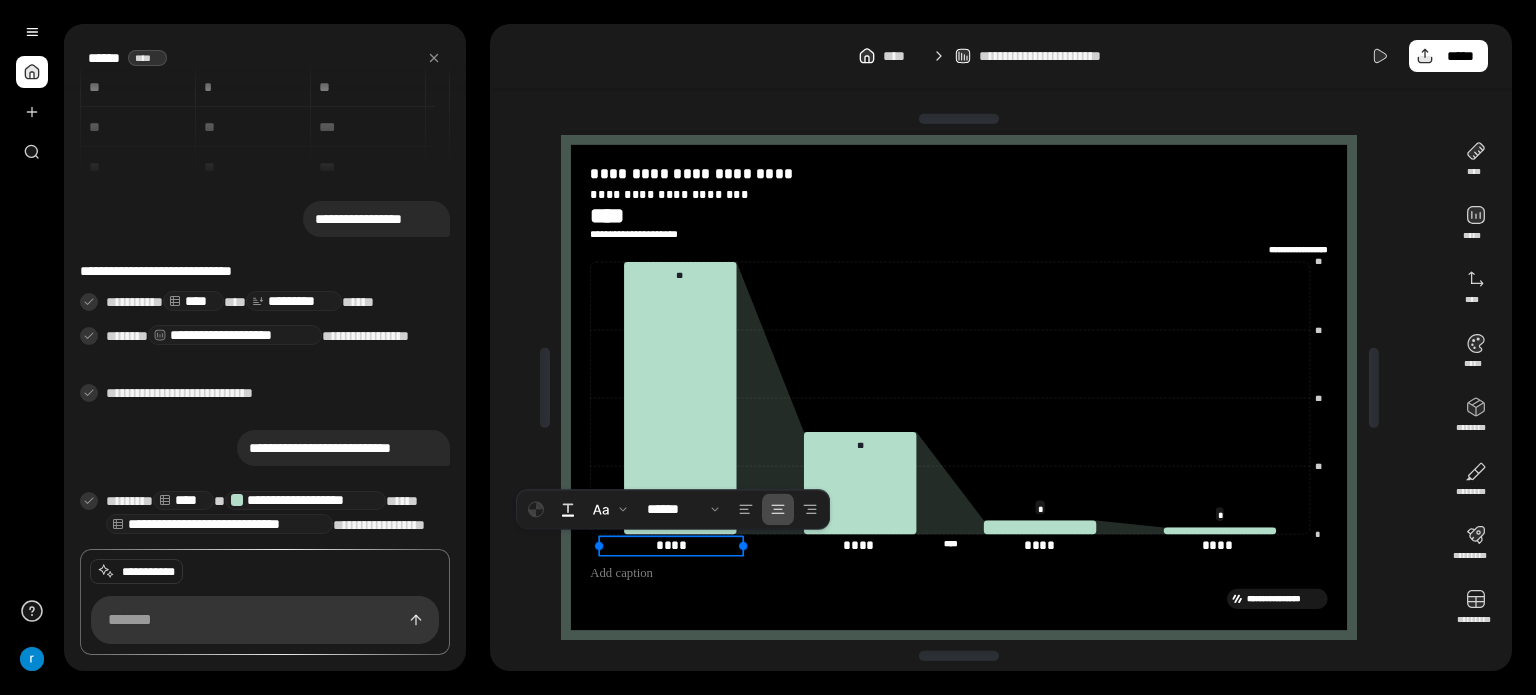 click on "****" at bounding box center (672, 545) 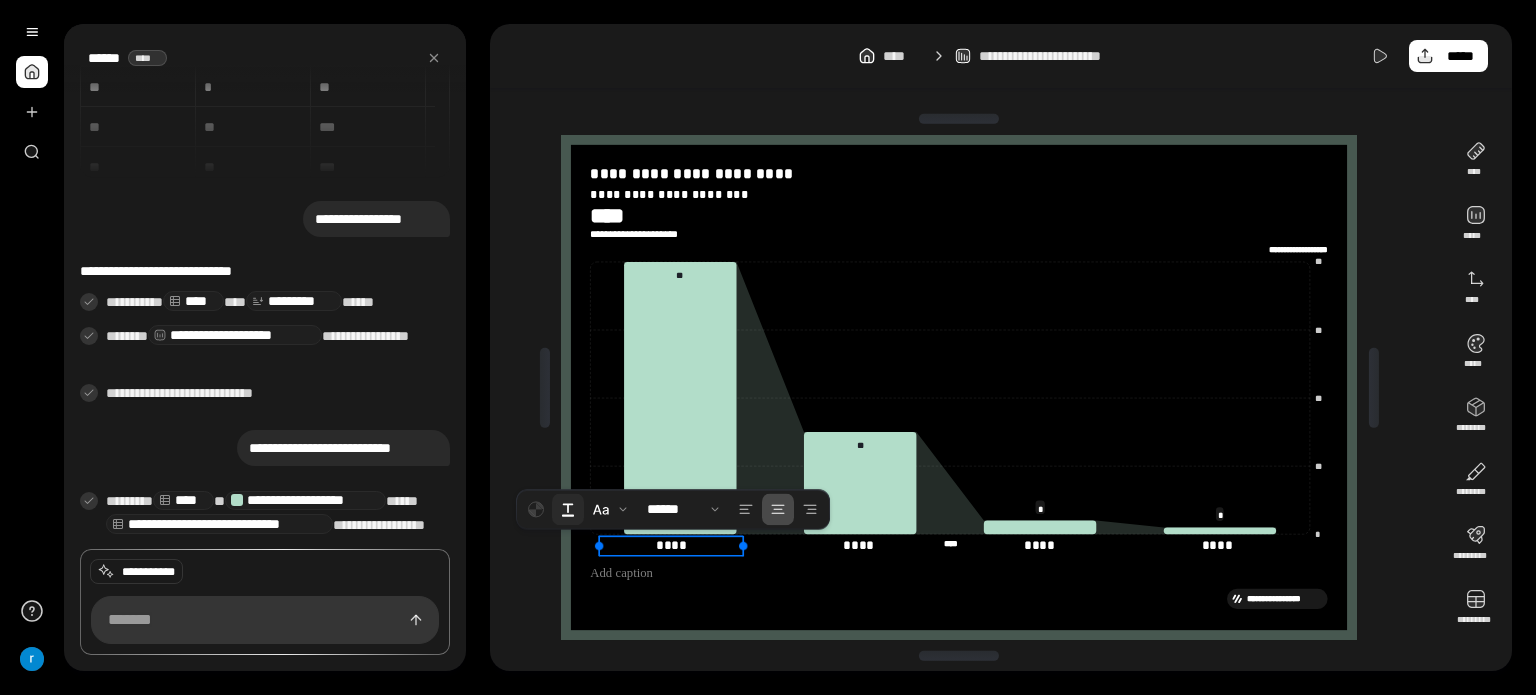 click at bounding box center [568, 509] 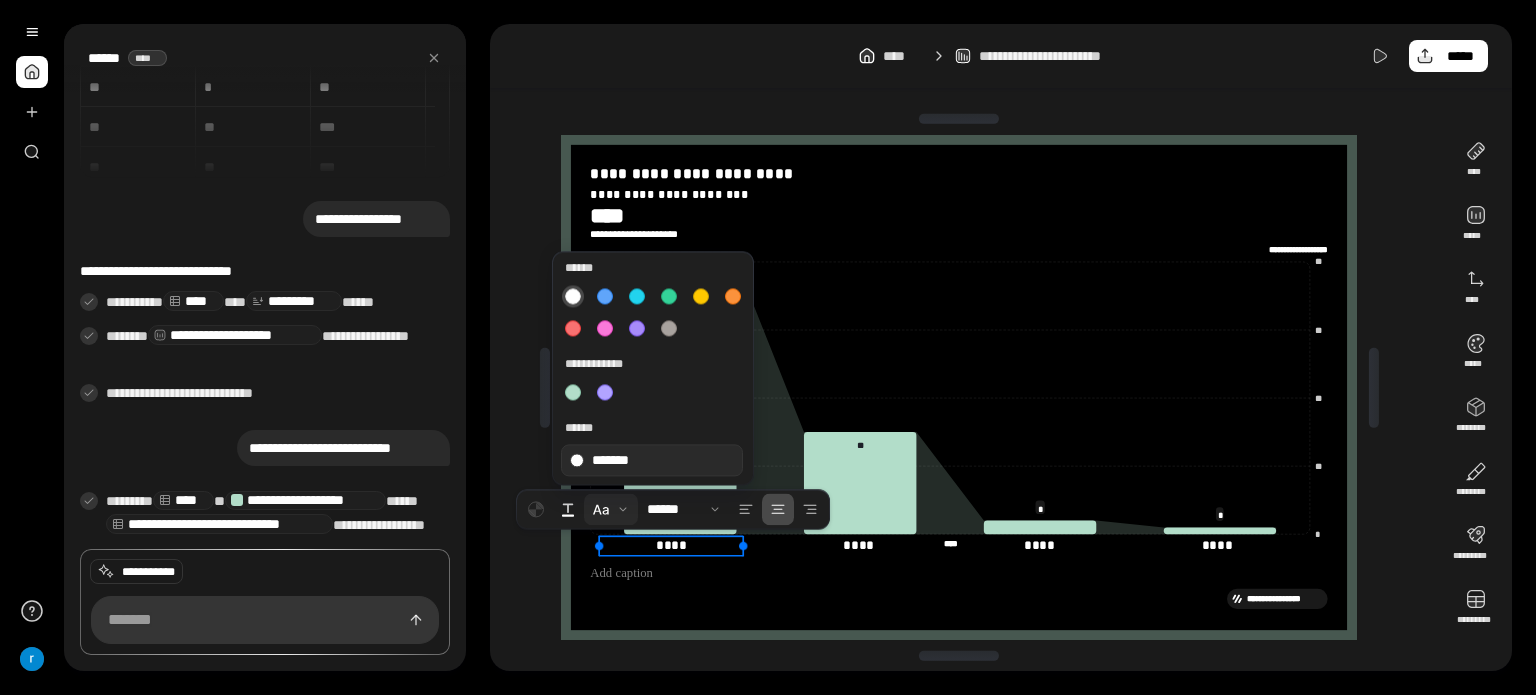 click at bounding box center [611, 509] 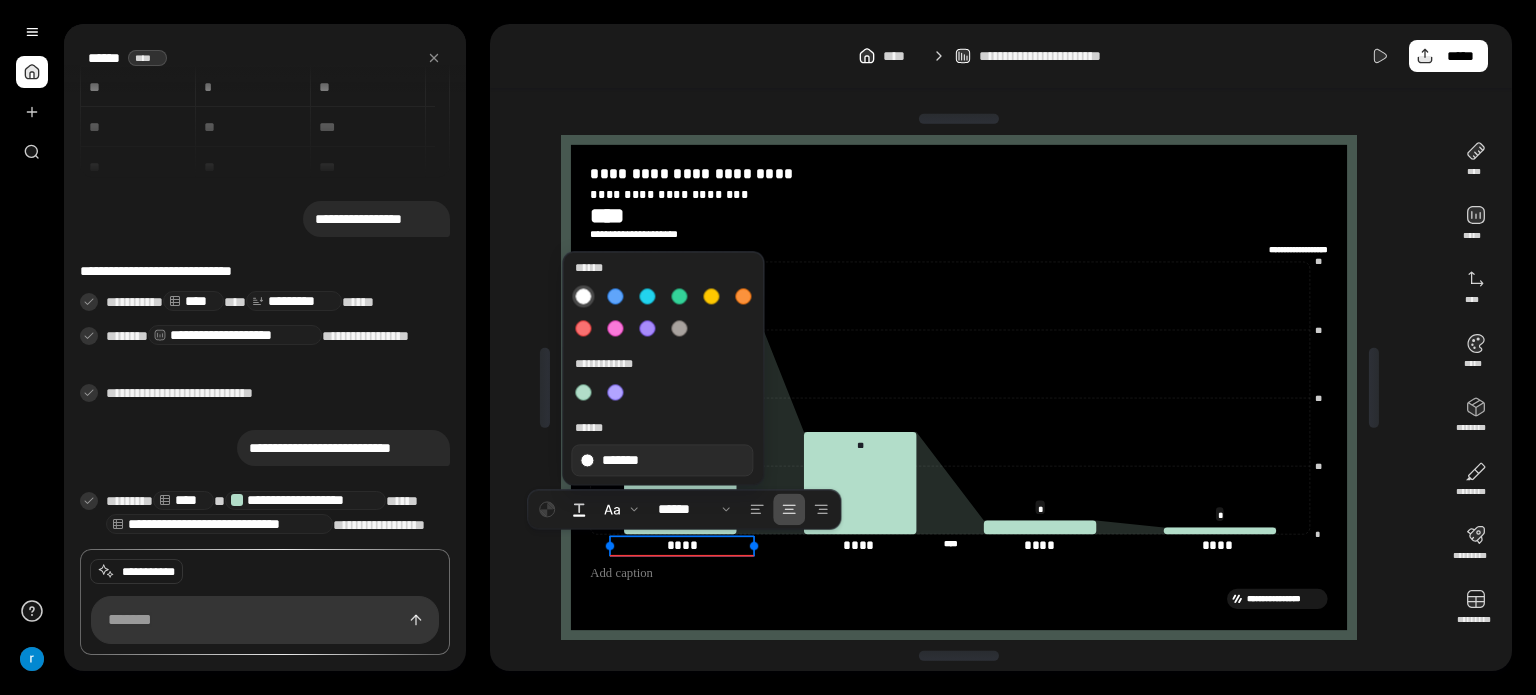 drag, startPoint x: 648, startPoint y: 546, endPoint x: 661, endPoint y: 546, distance: 13 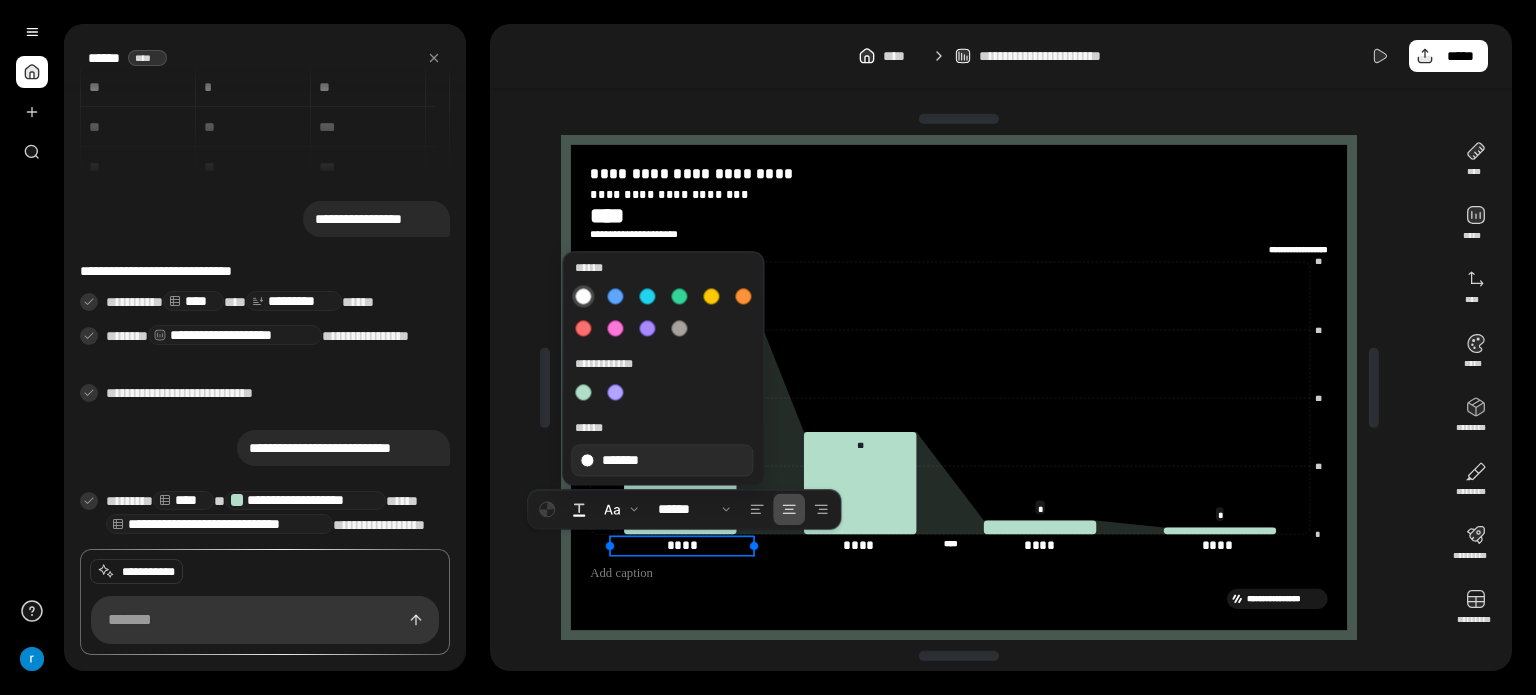 click on "****" at bounding box center (682, 545) 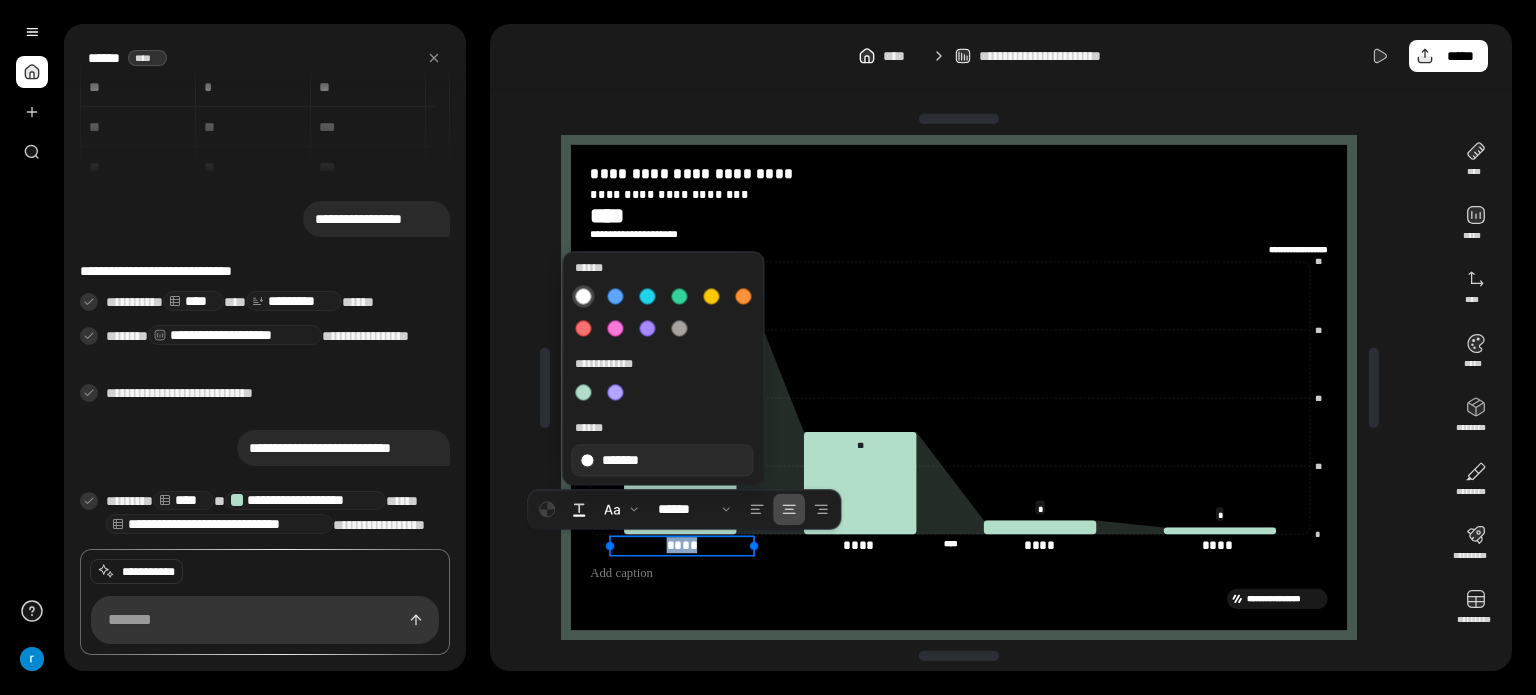 drag, startPoint x: 665, startPoint y: 545, endPoint x: 703, endPoint y: 544, distance: 38.013157 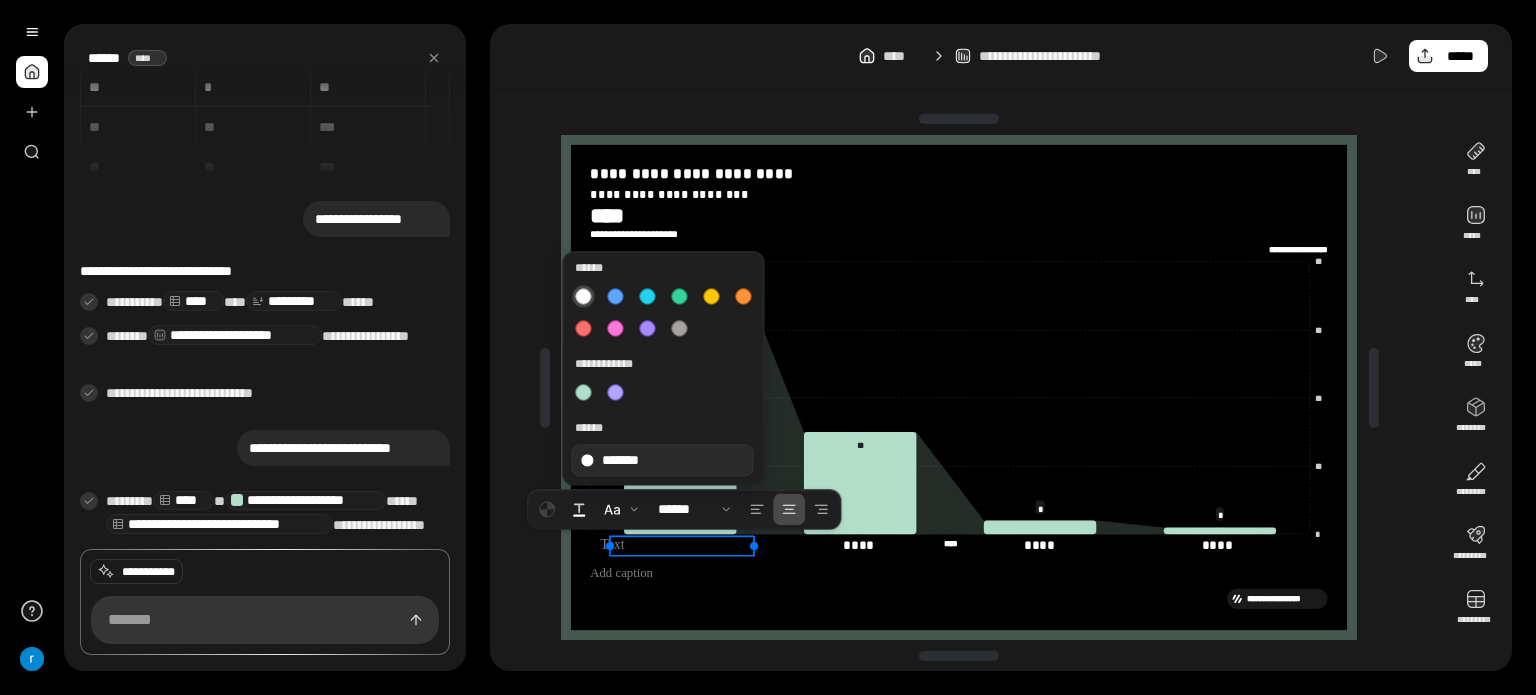type 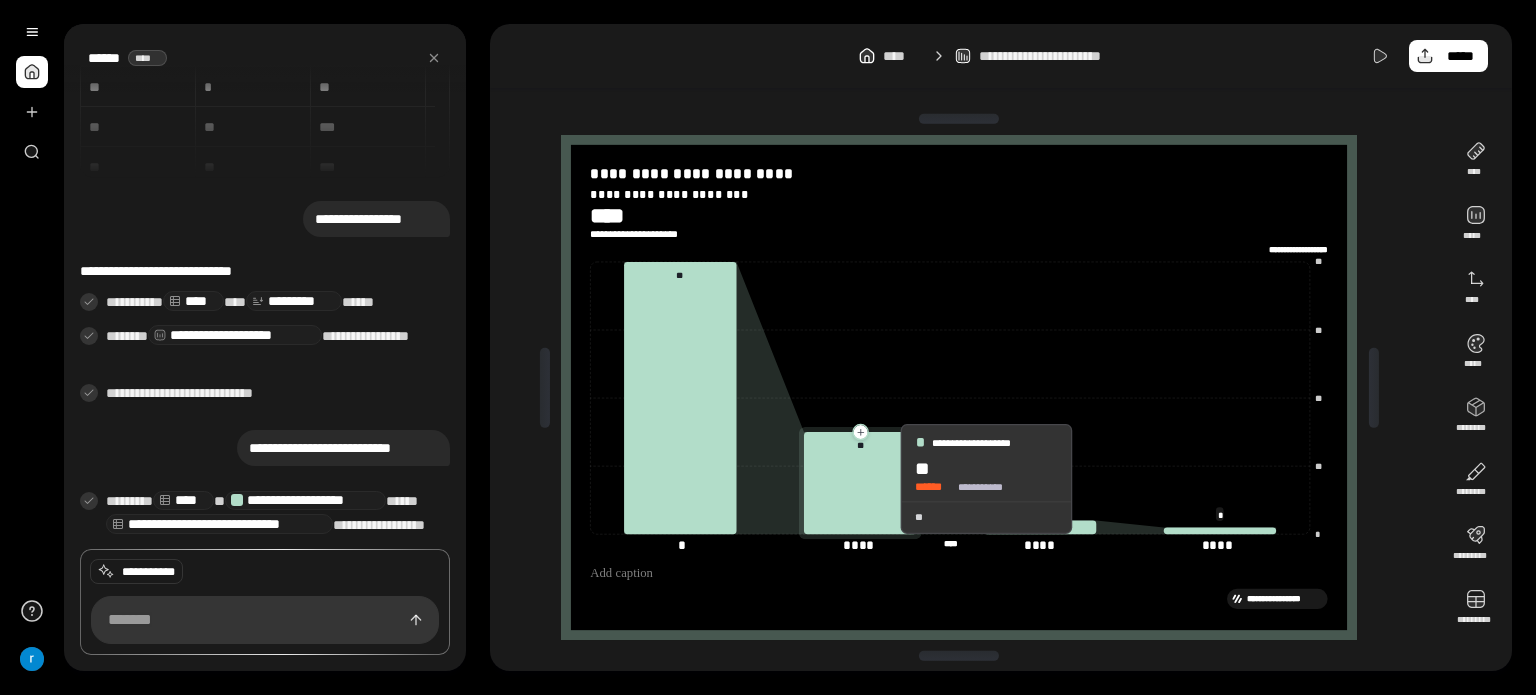 click 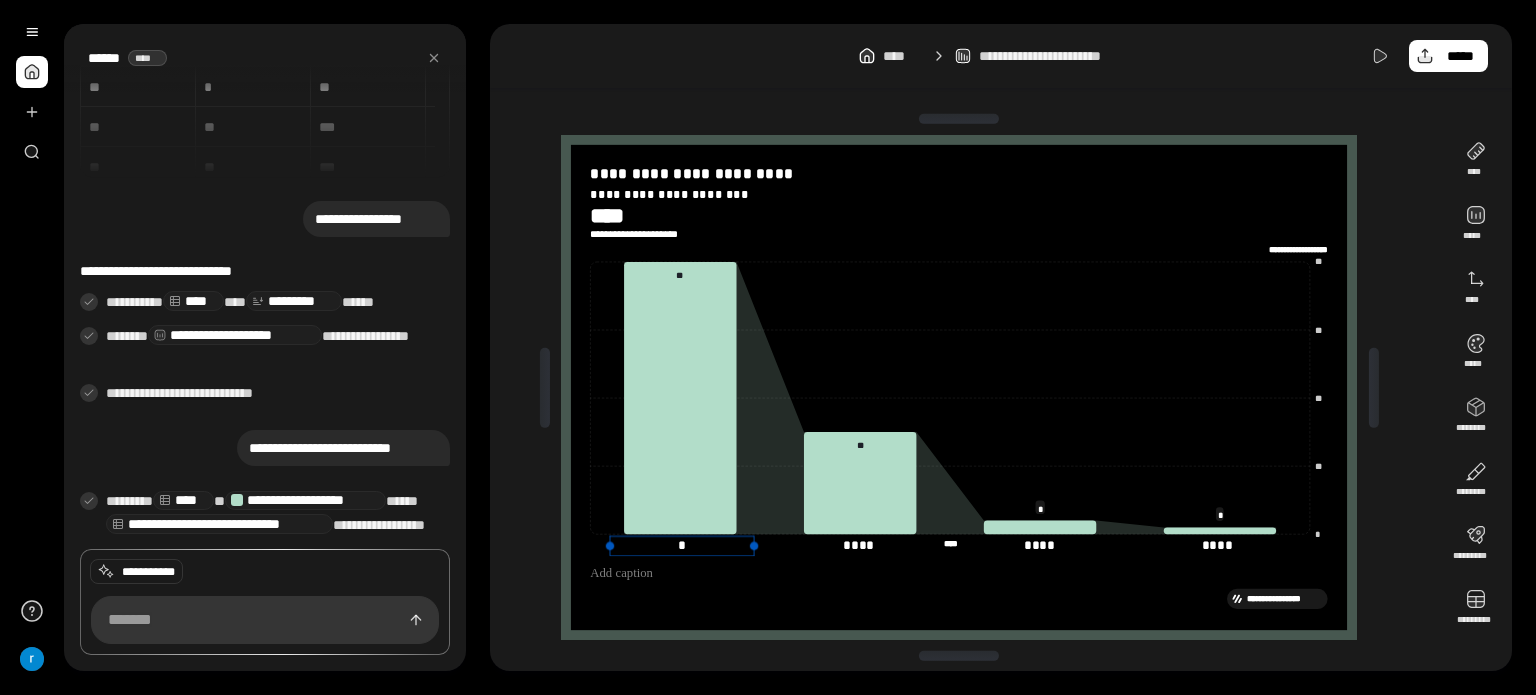 click on "*" at bounding box center [682, 545] 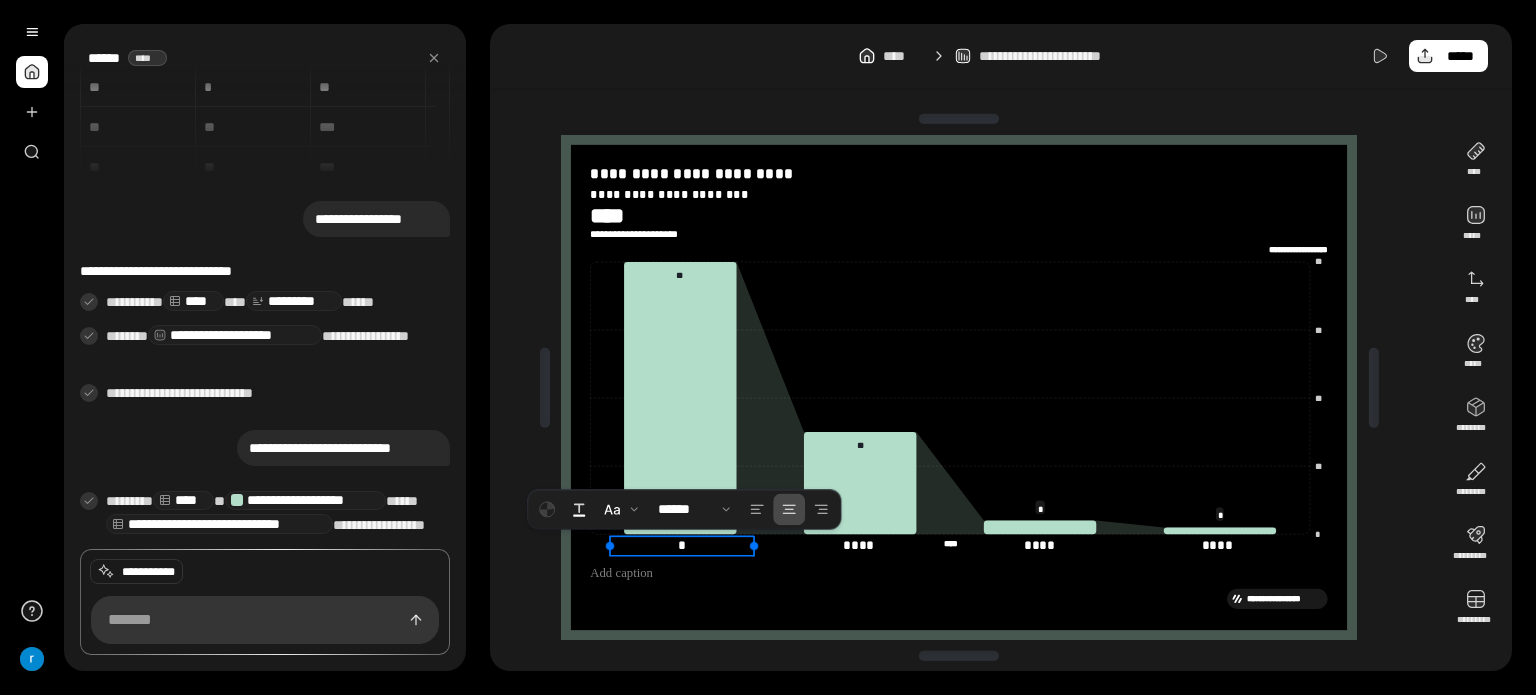 click on "*" at bounding box center (682, 545) 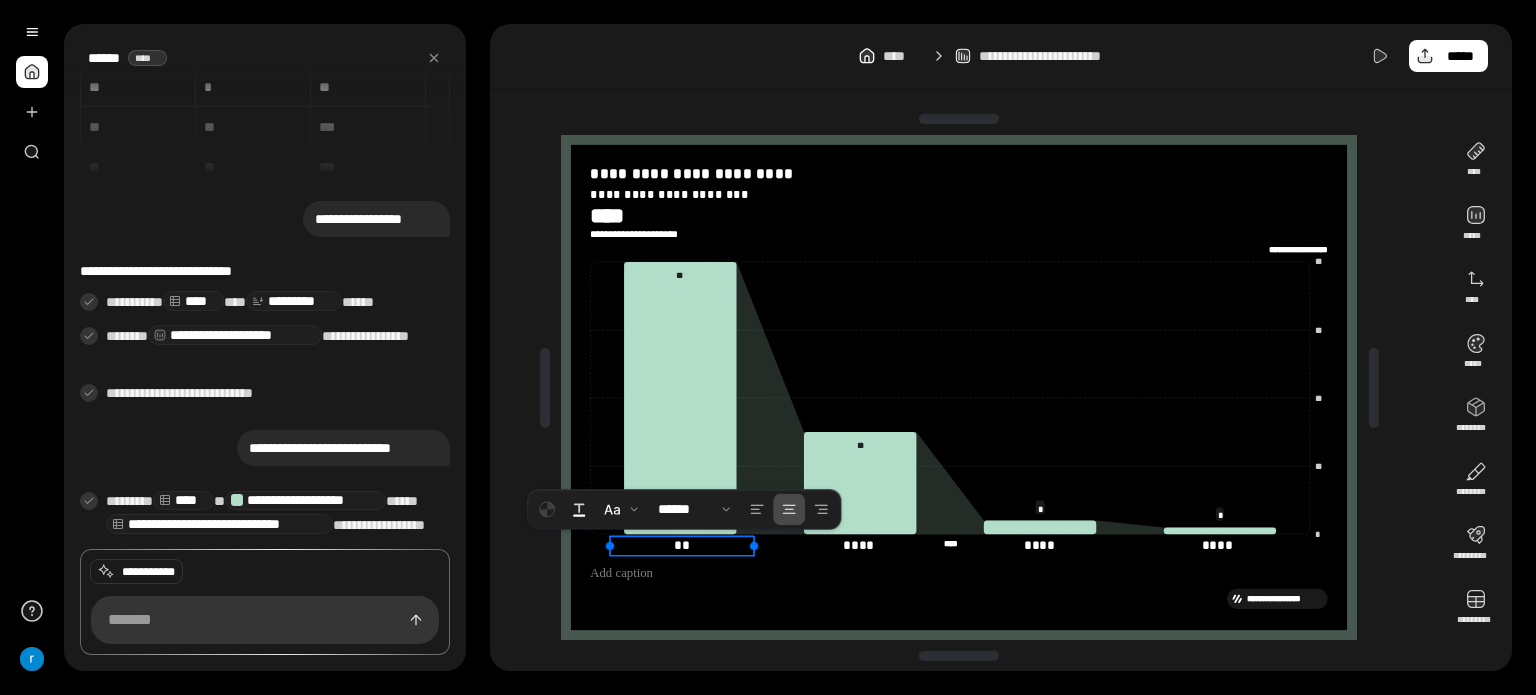 click on "**********" at bounding box center (1001, 347) 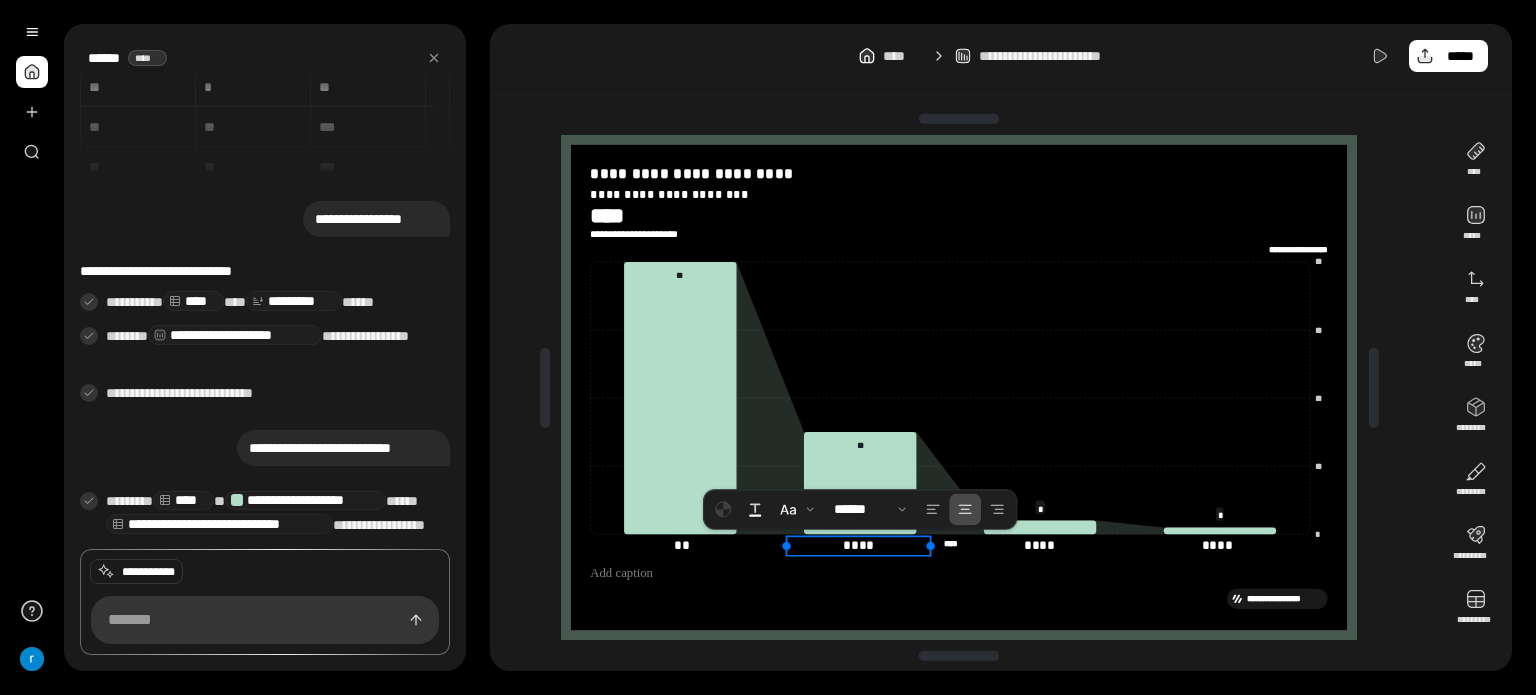 click on "****" at bounding box center [859, 545] 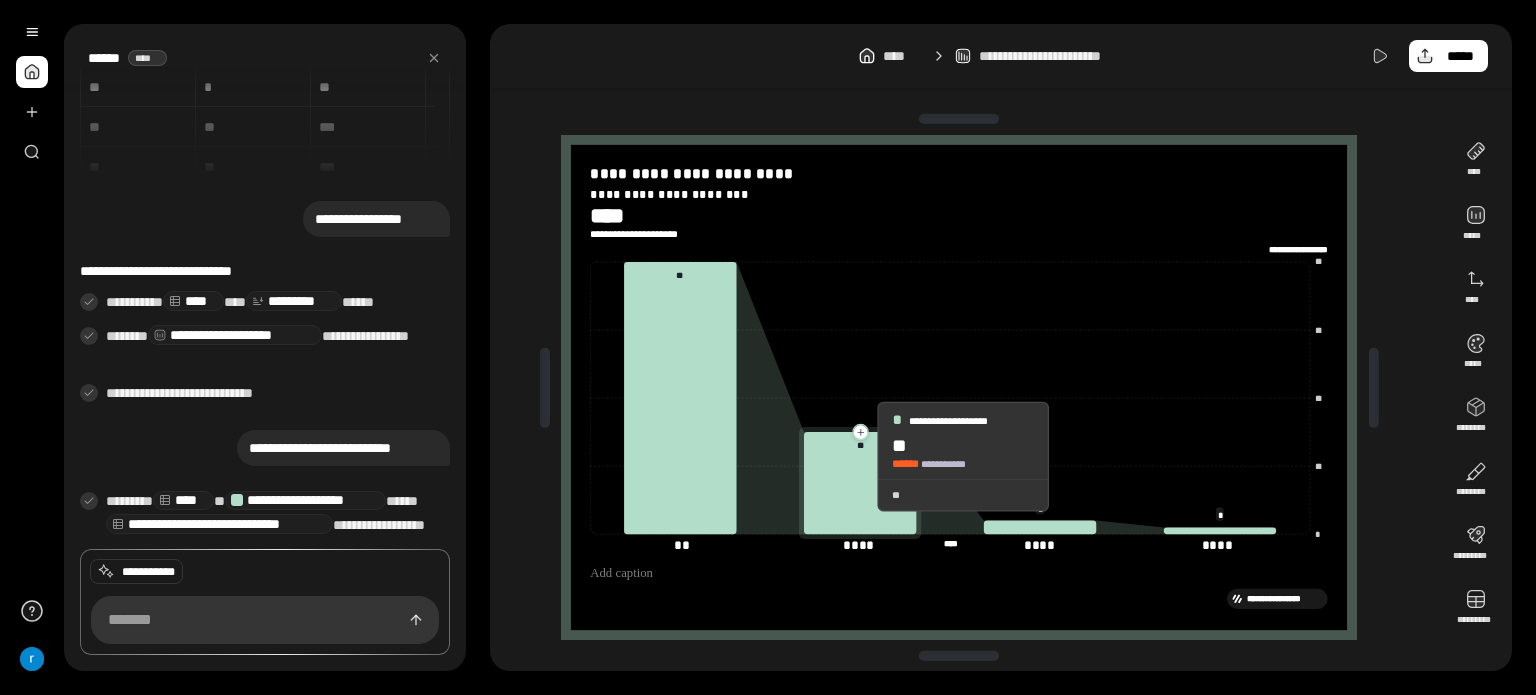 click 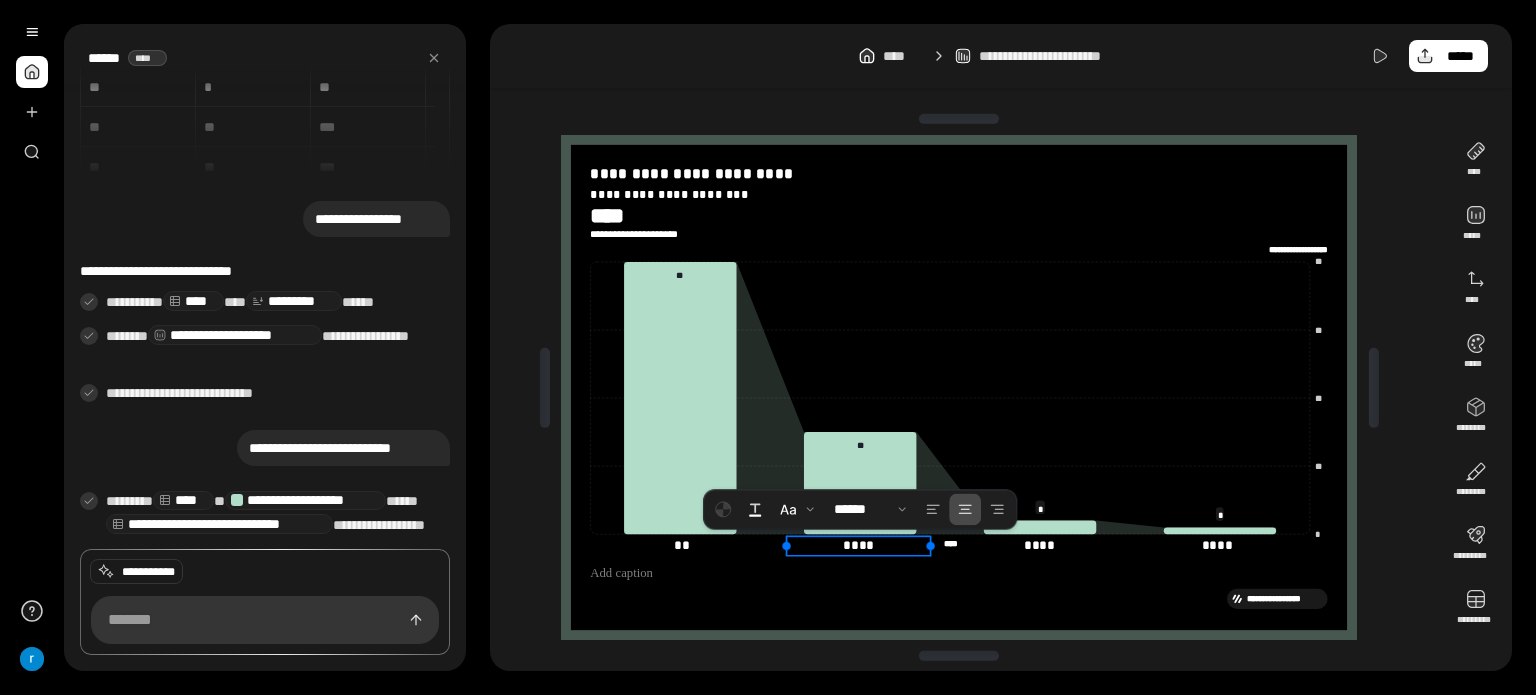 click on "****" at bounding box center [859, 545] 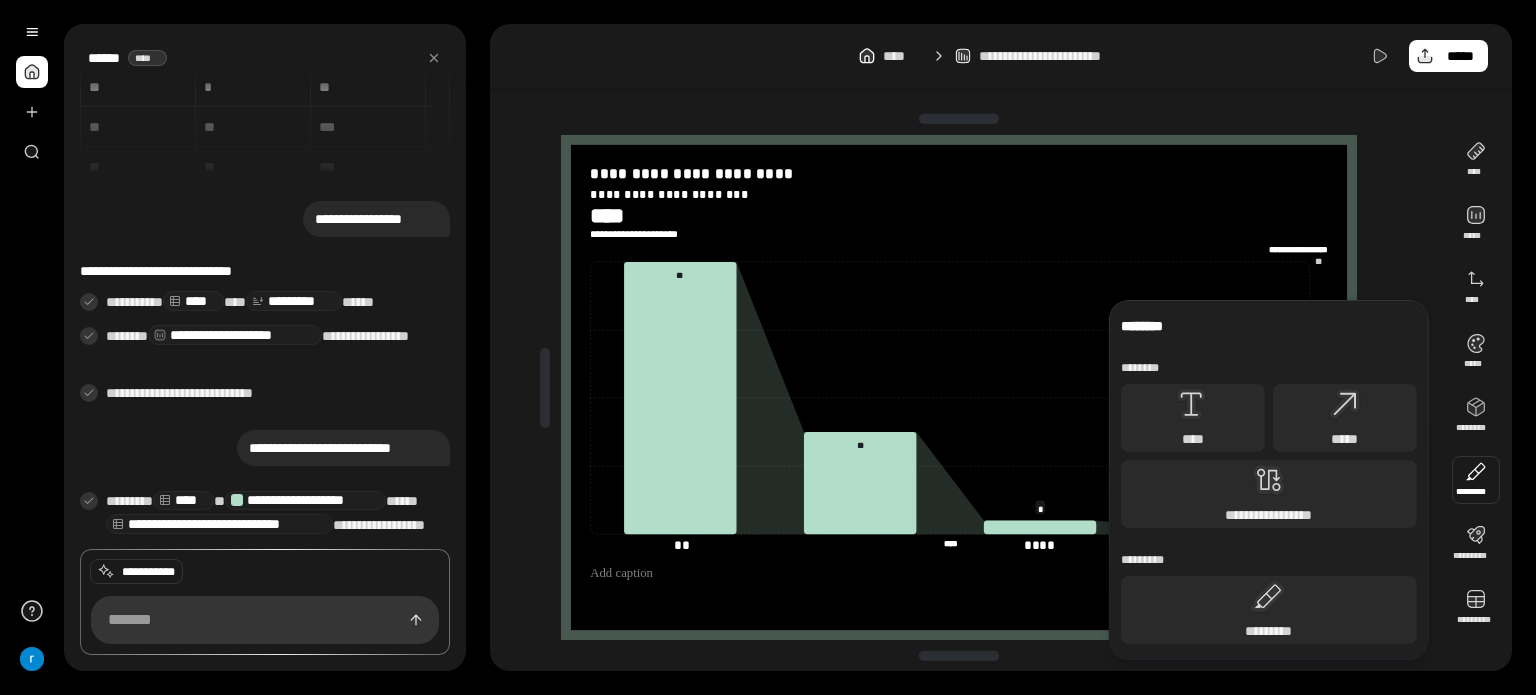 click at bounding box center [1476, 480] 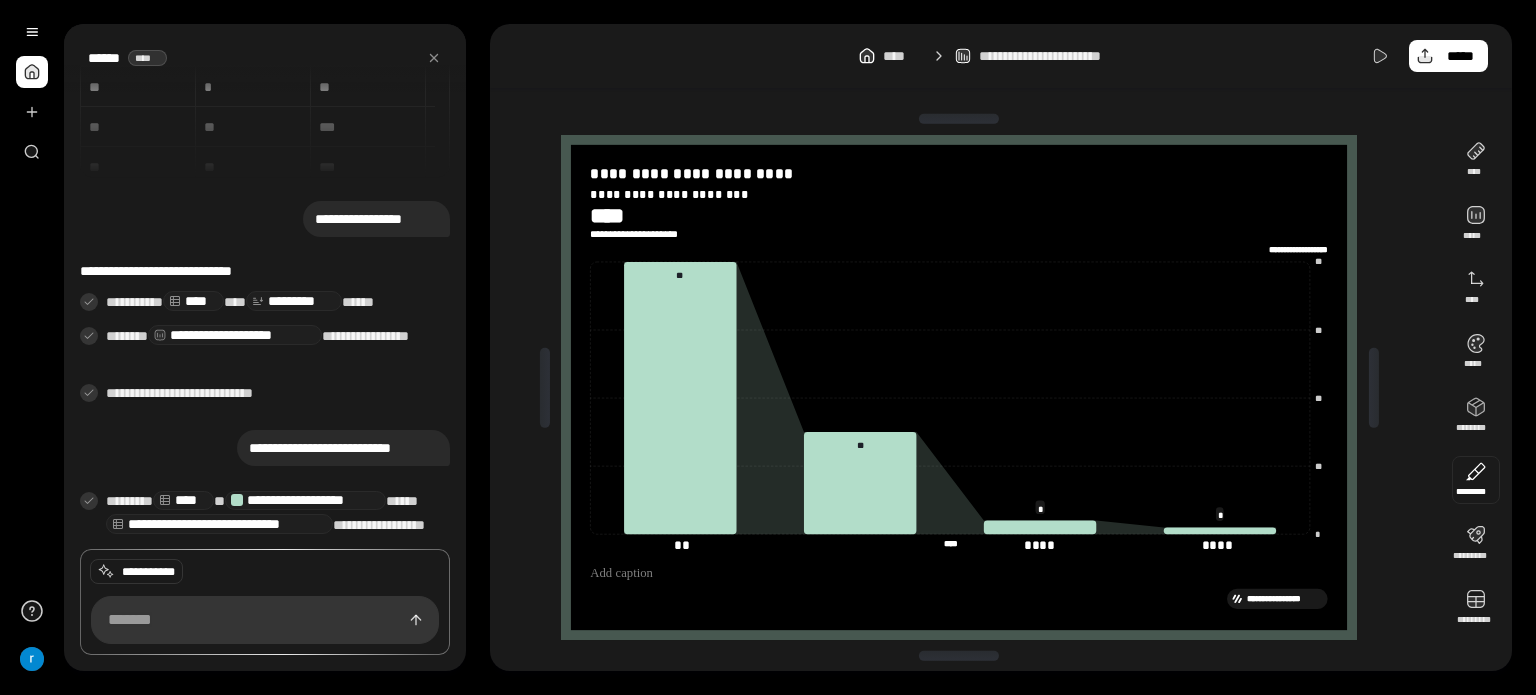 click at bounding box center [1476, 480] 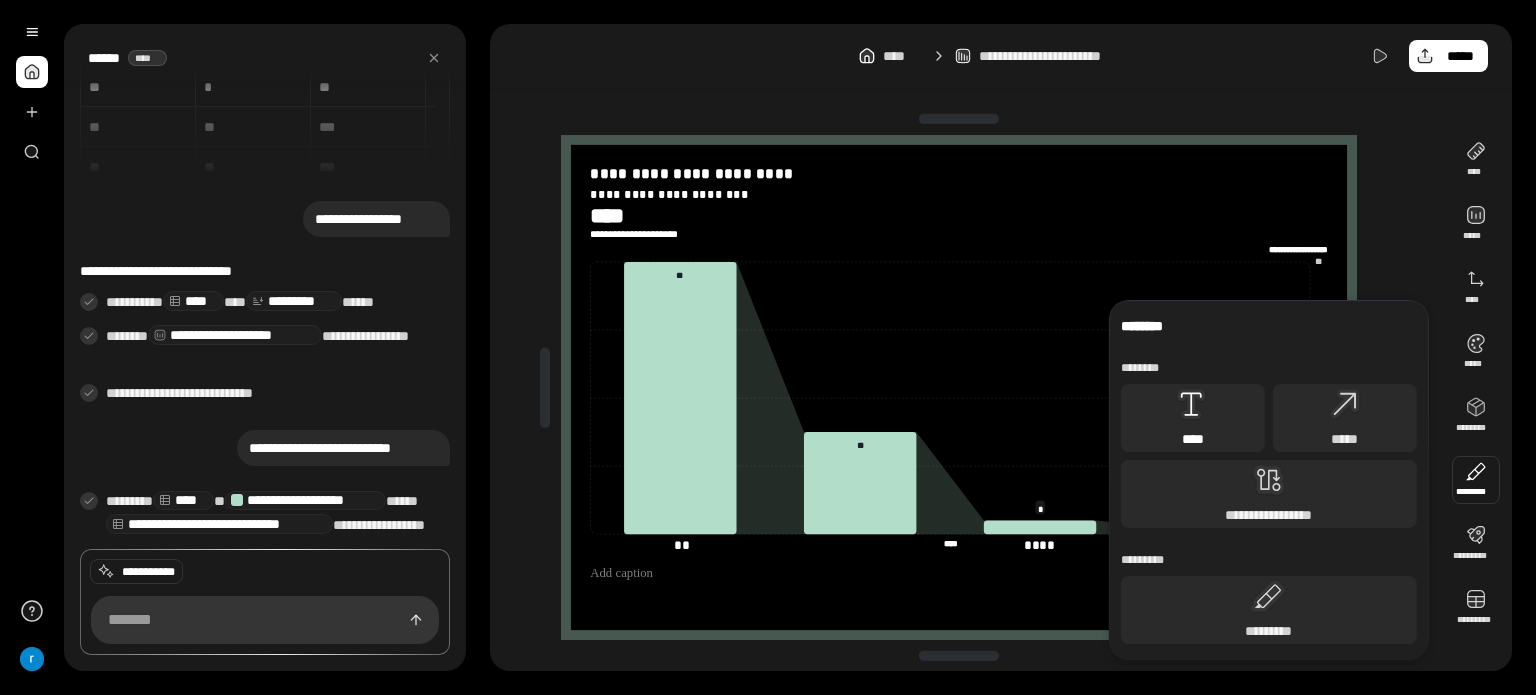 click 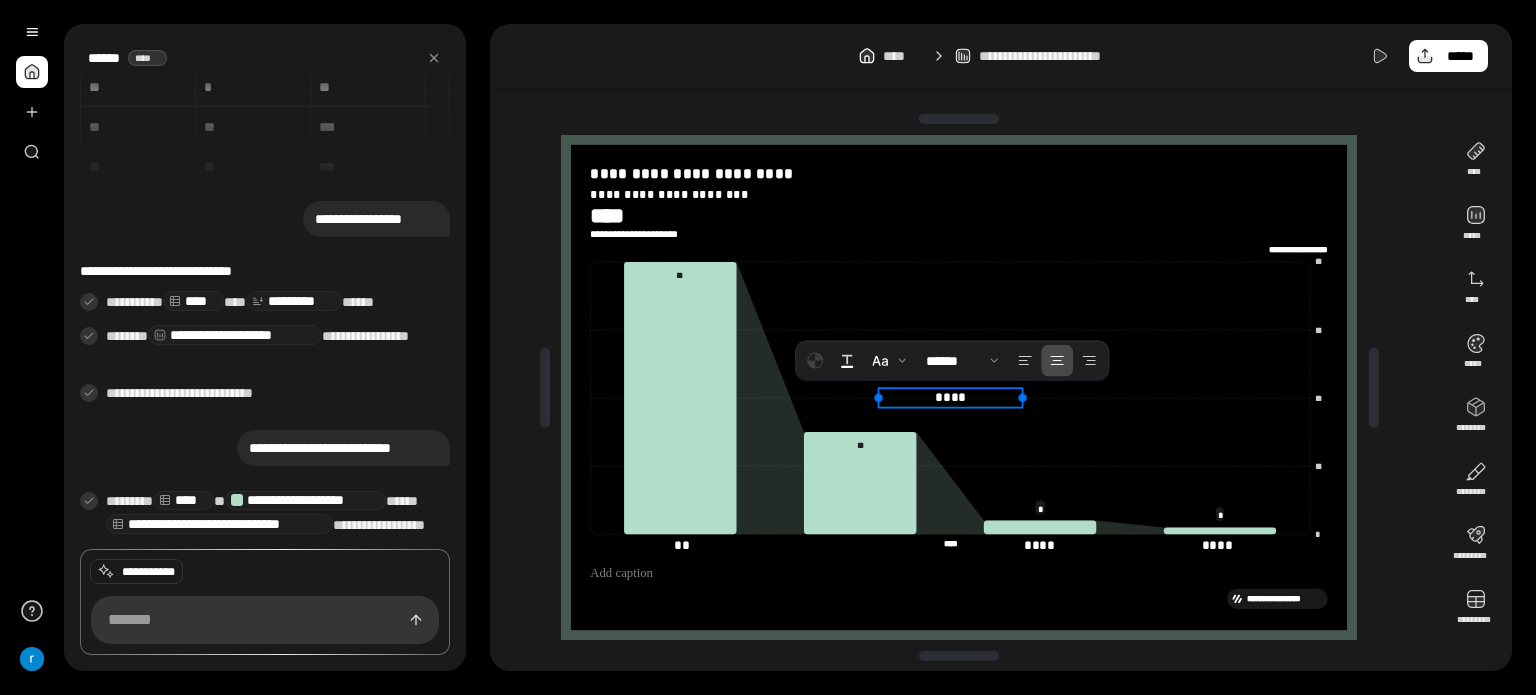 click on "****" at bounding box center [951, 397] 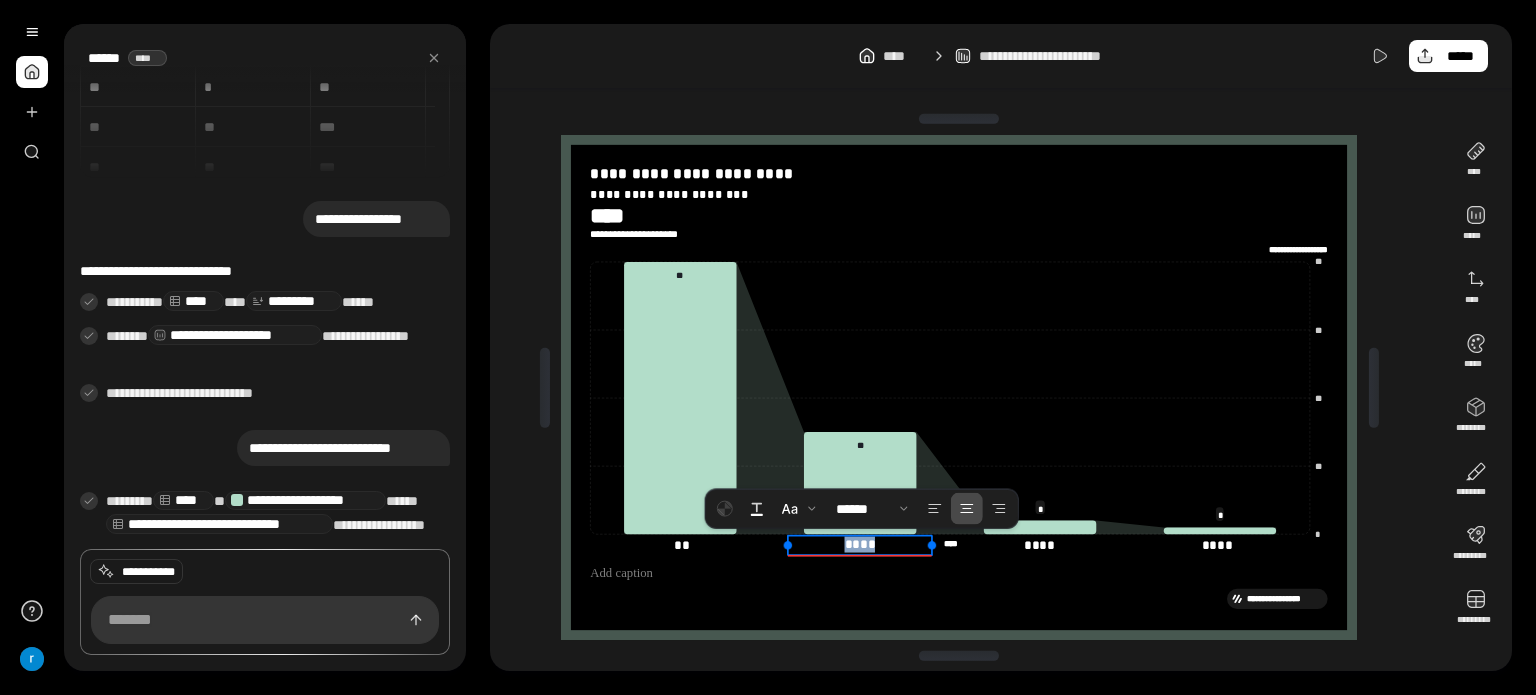 drag, startPoint x: 967, startPoint y: 400, endPoint x: 860, endPoint y: 574, distance: 204.26698 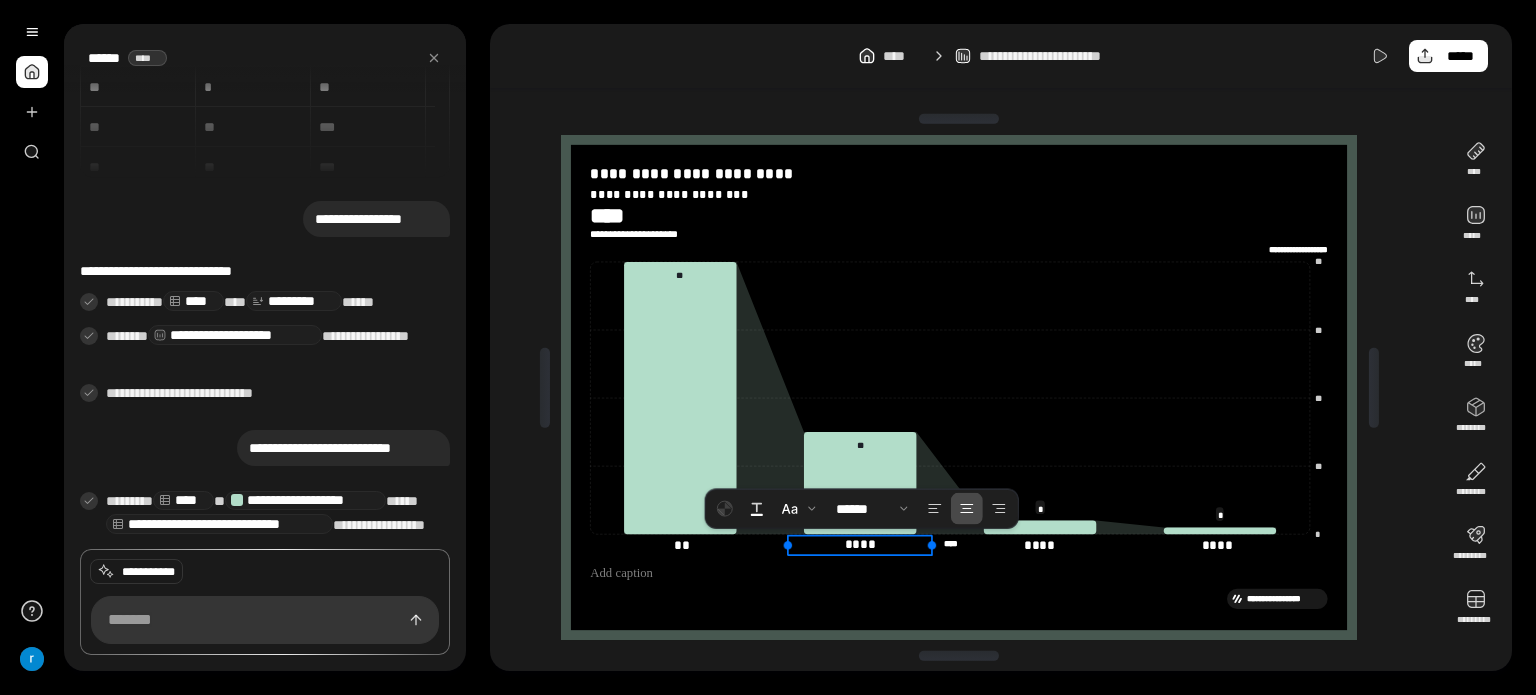drag, startPoint x: 815, startPoint y: 64, endPoint x: 805, endPoint y: 74, distance: 14.142136 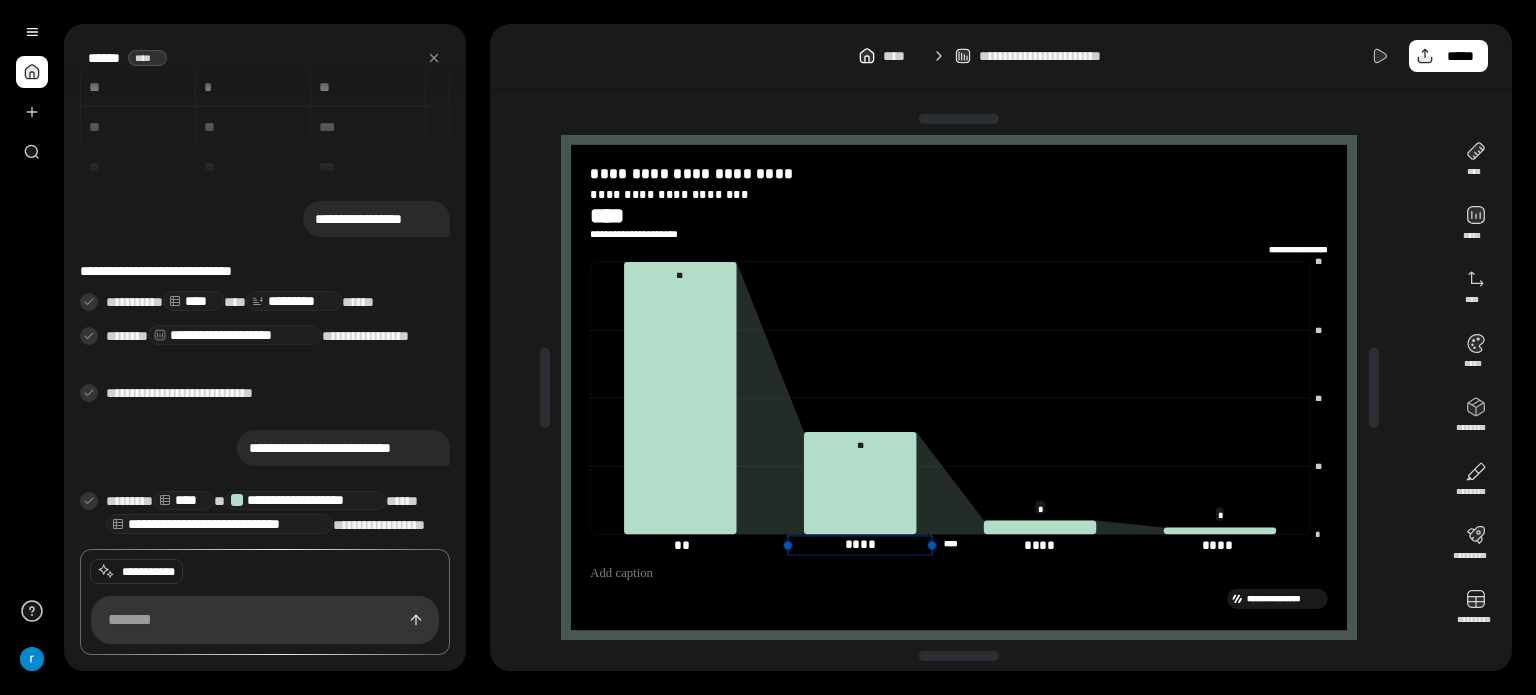click on "****" at bounding box center (860, 544) 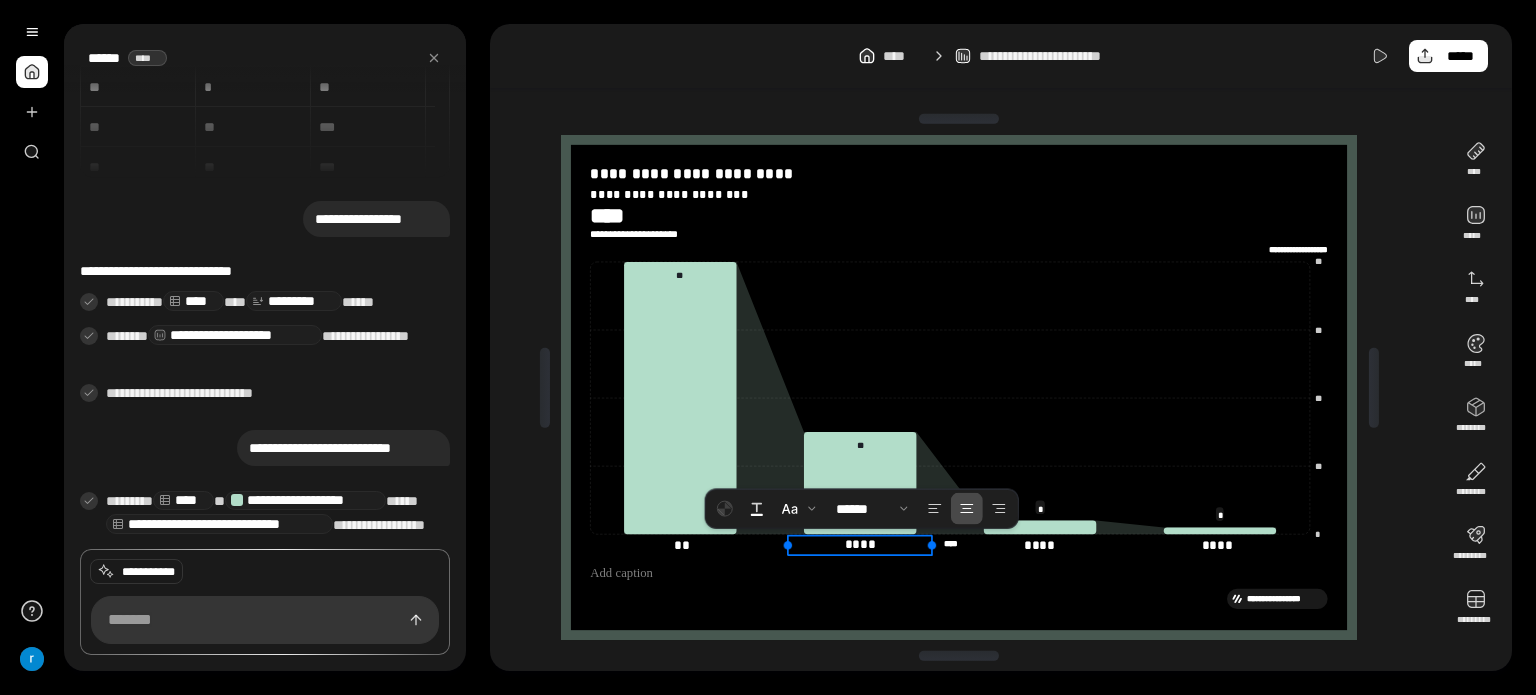 click on "****" at bounding box center (860, 544) 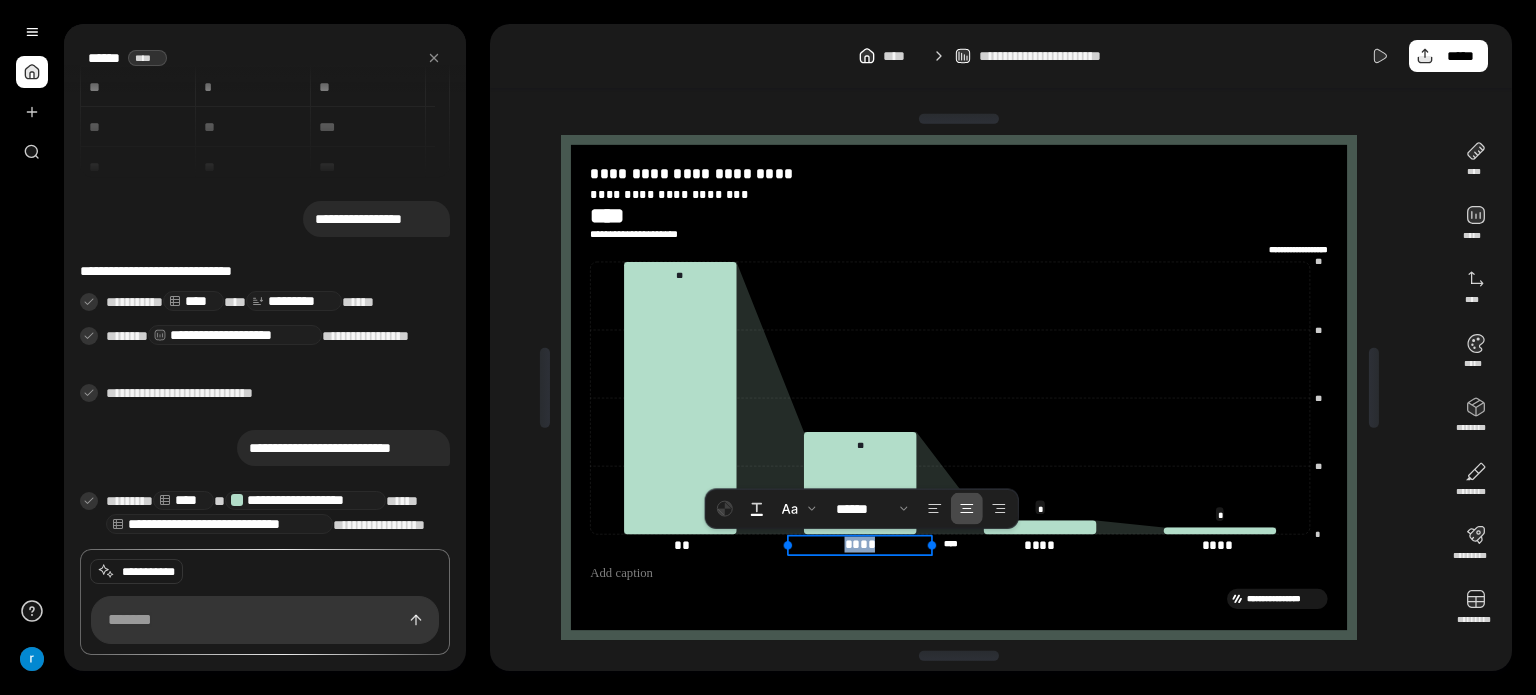 drag, startPoint x: 843, startPoint y: 545, endPoint x: 880, endPoint y: 548, distance: 37.12142 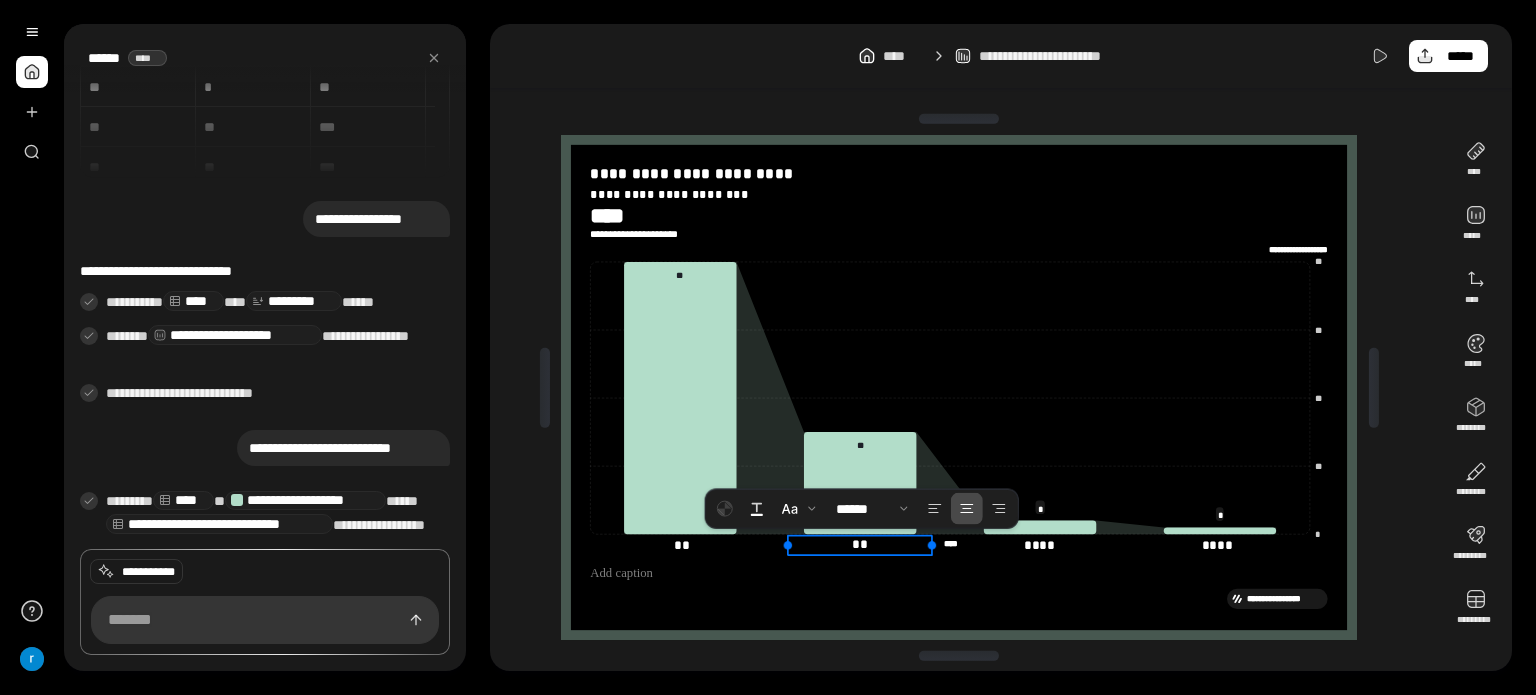 click at bounding box center [959, 119] 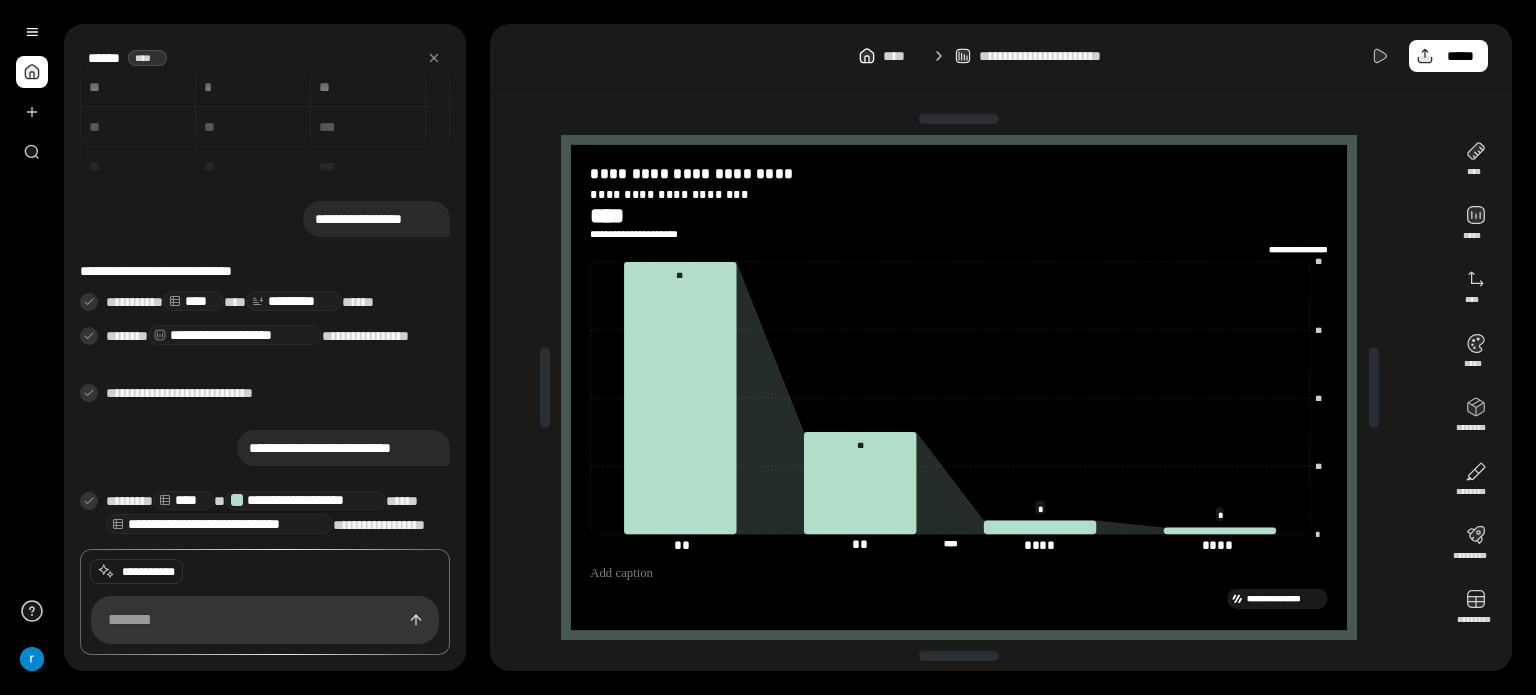 click on "**********" at bounding box center [1001, 56] 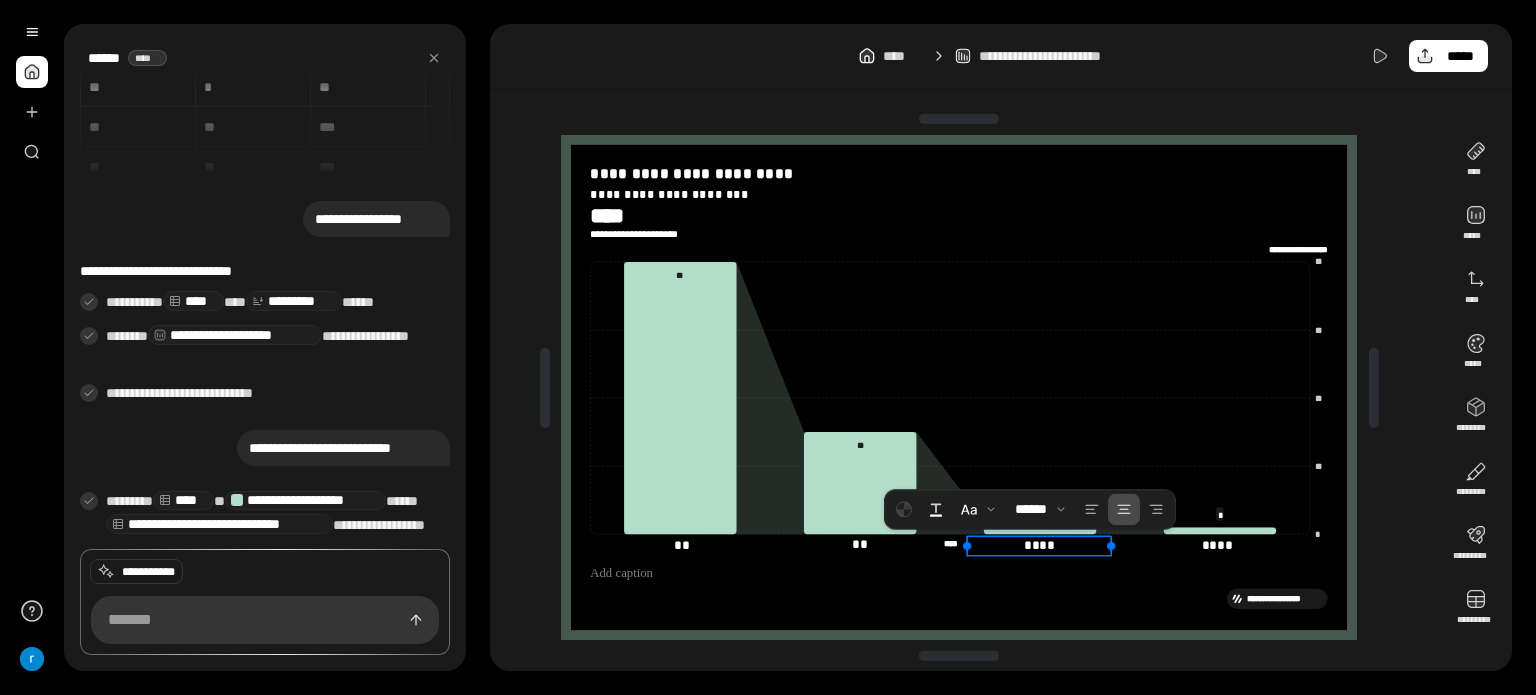 click on "****" at bounding box center [1040, 545] 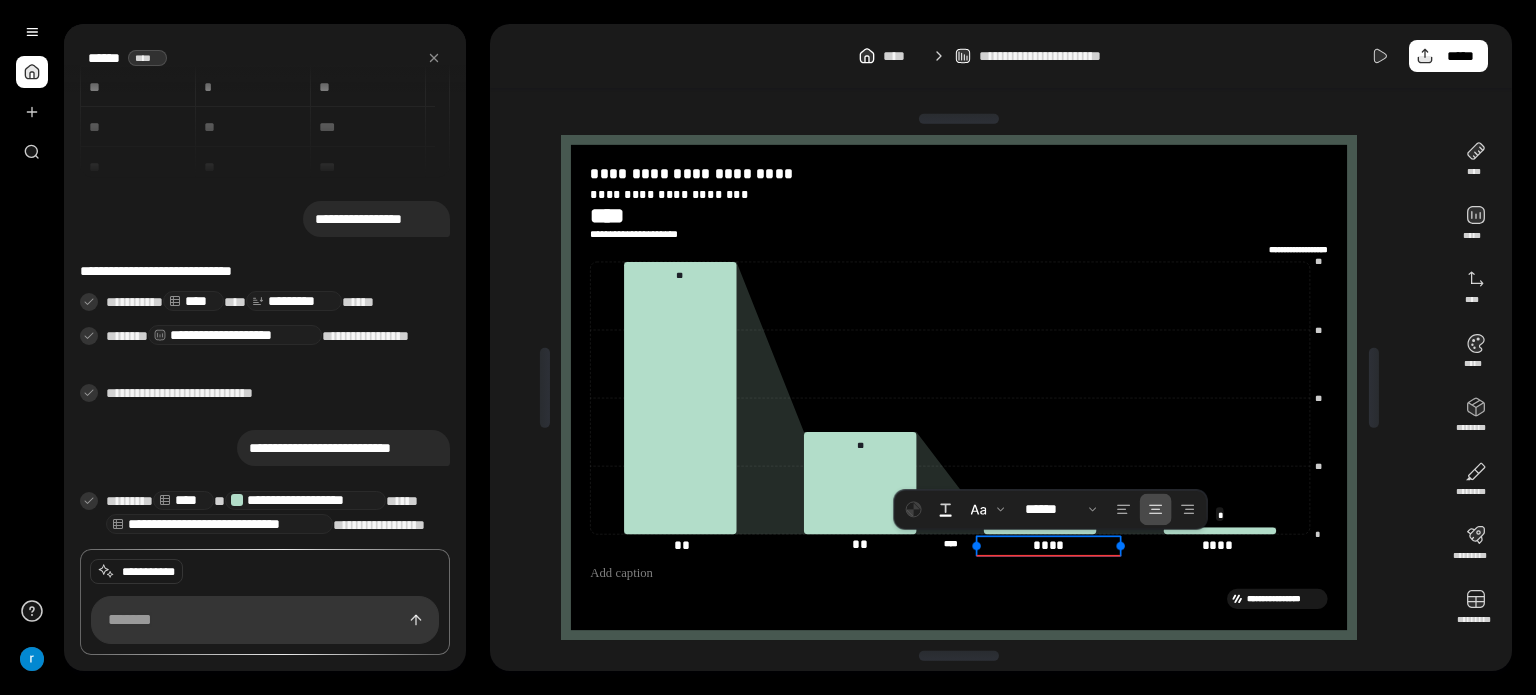 drag, startPoint x: 1027, startPoint y: 540, endPoint x: 1038, endPoint y: 551, distance: 15.556349 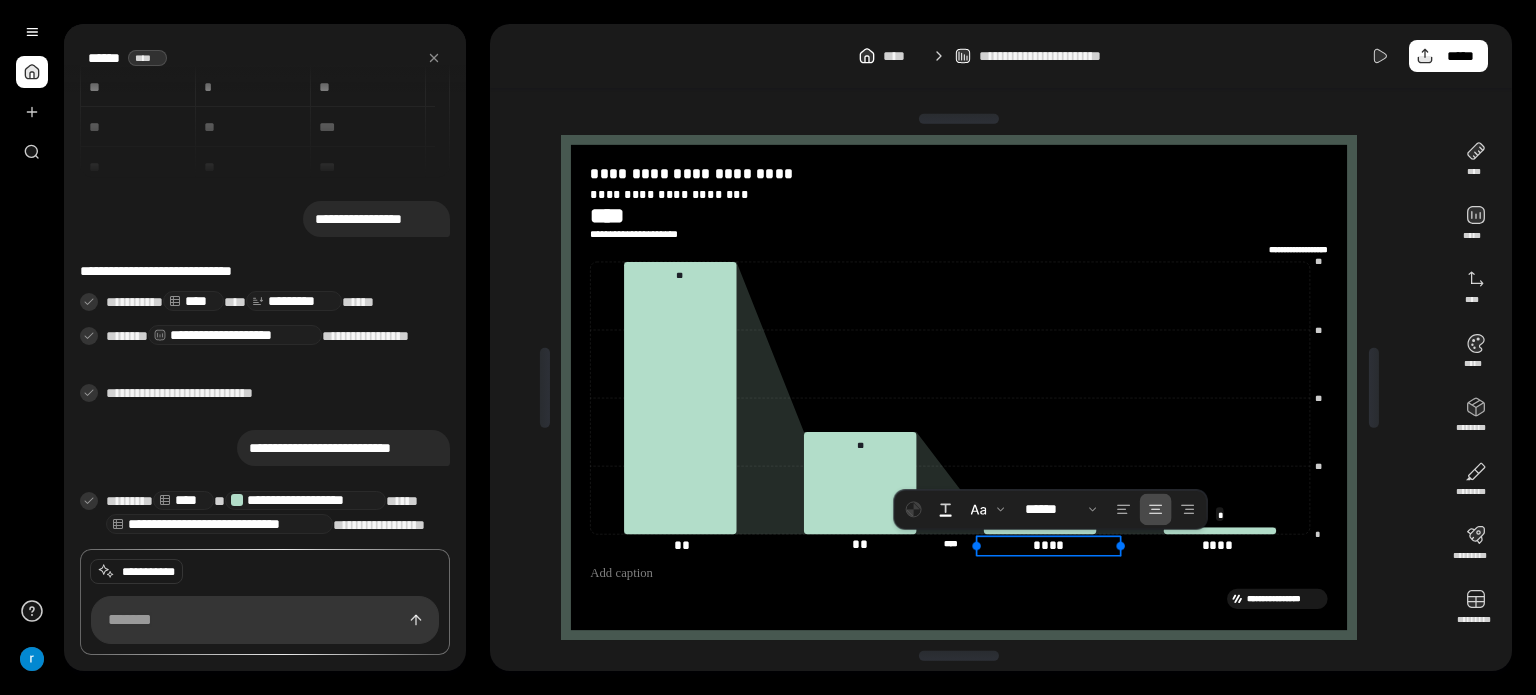 click on "****" at bounding box center (1049, 545) 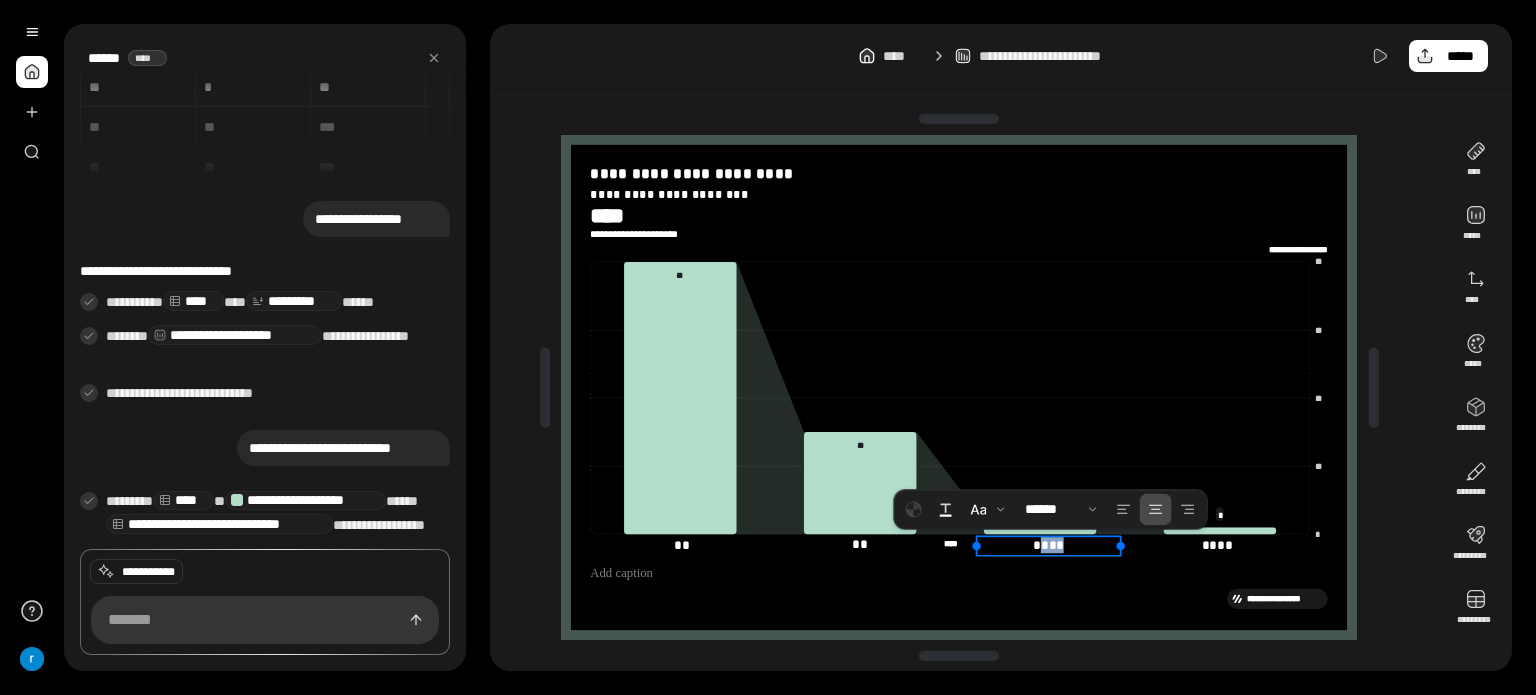 drag, startPoint x: 1039, startPoint y: 544, endPoint x: 1060, endPoint y: 546, distance: 21.095022 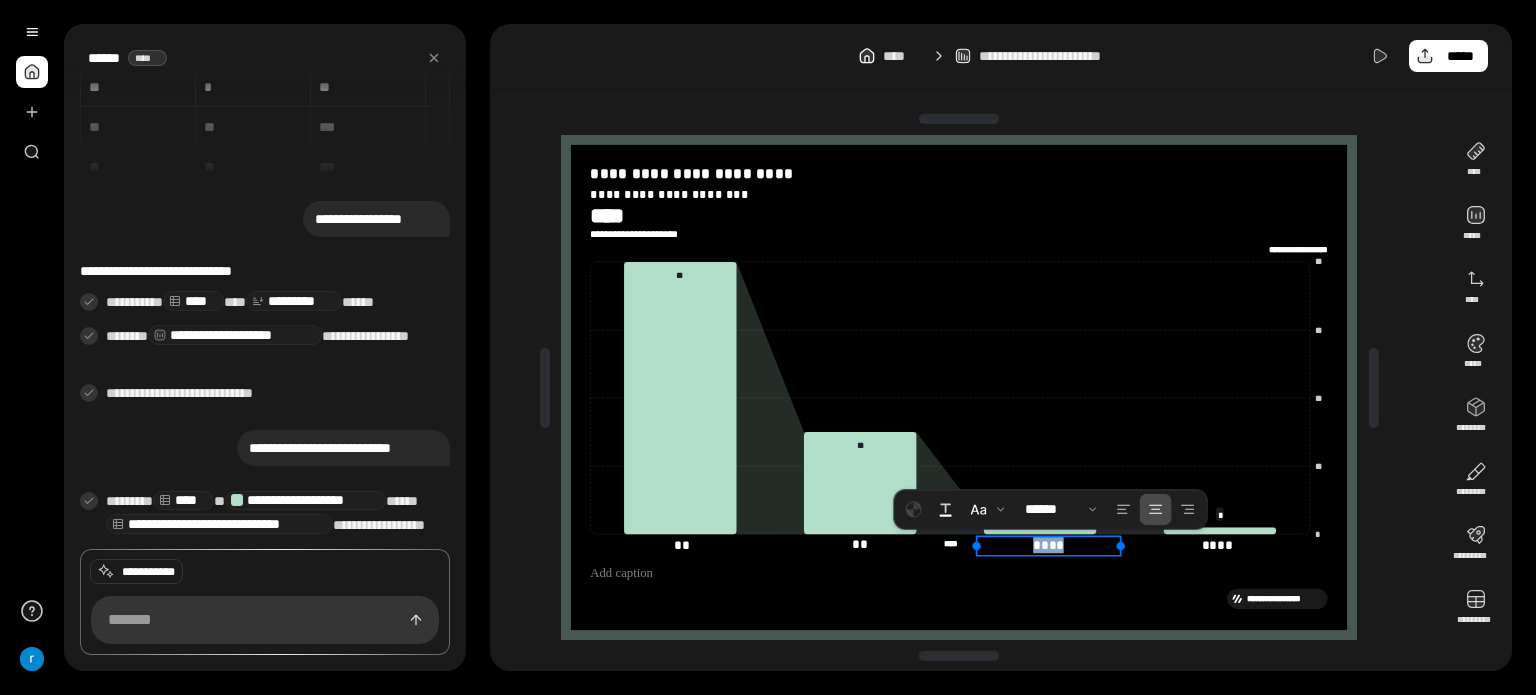 drag, startPoint x: 1036, startPoint y: 540, endPoint x: 1075, endPoint y: 541, distance: 39.012817 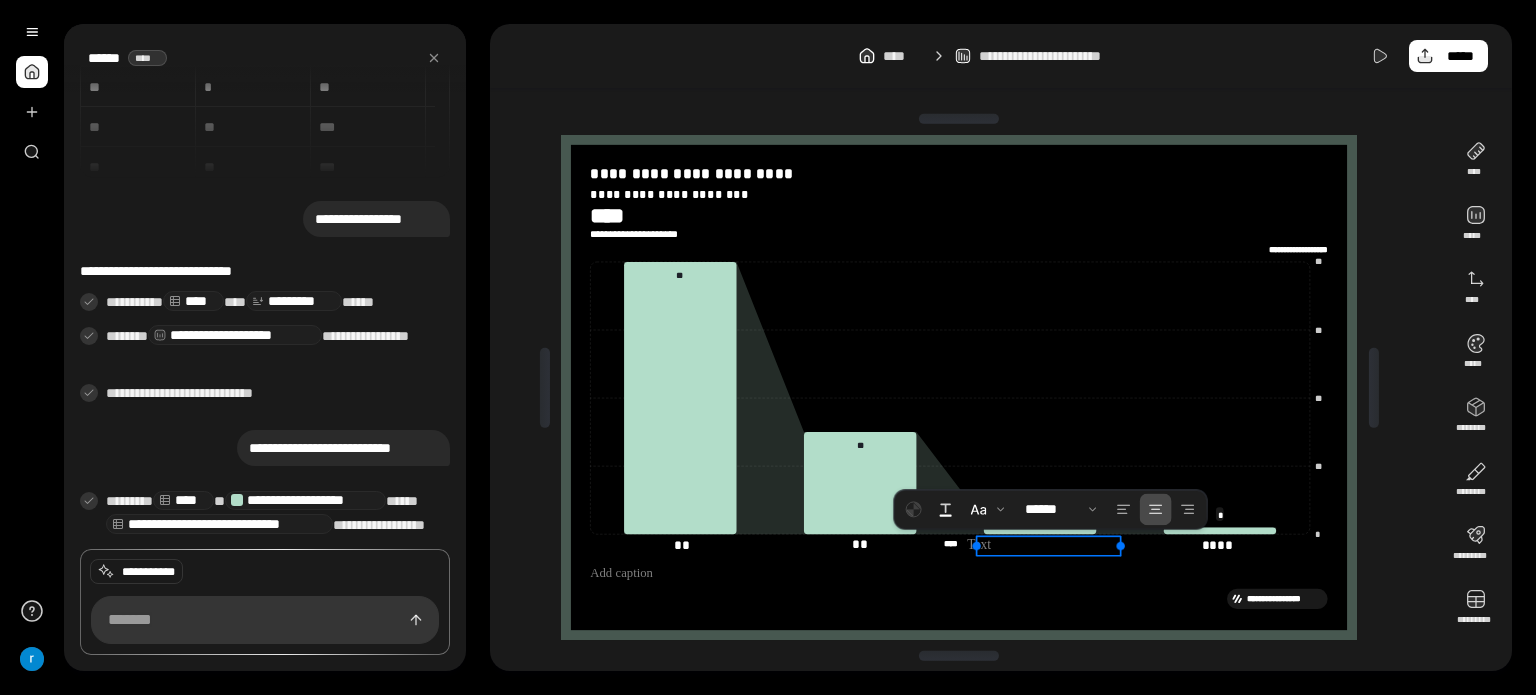 type 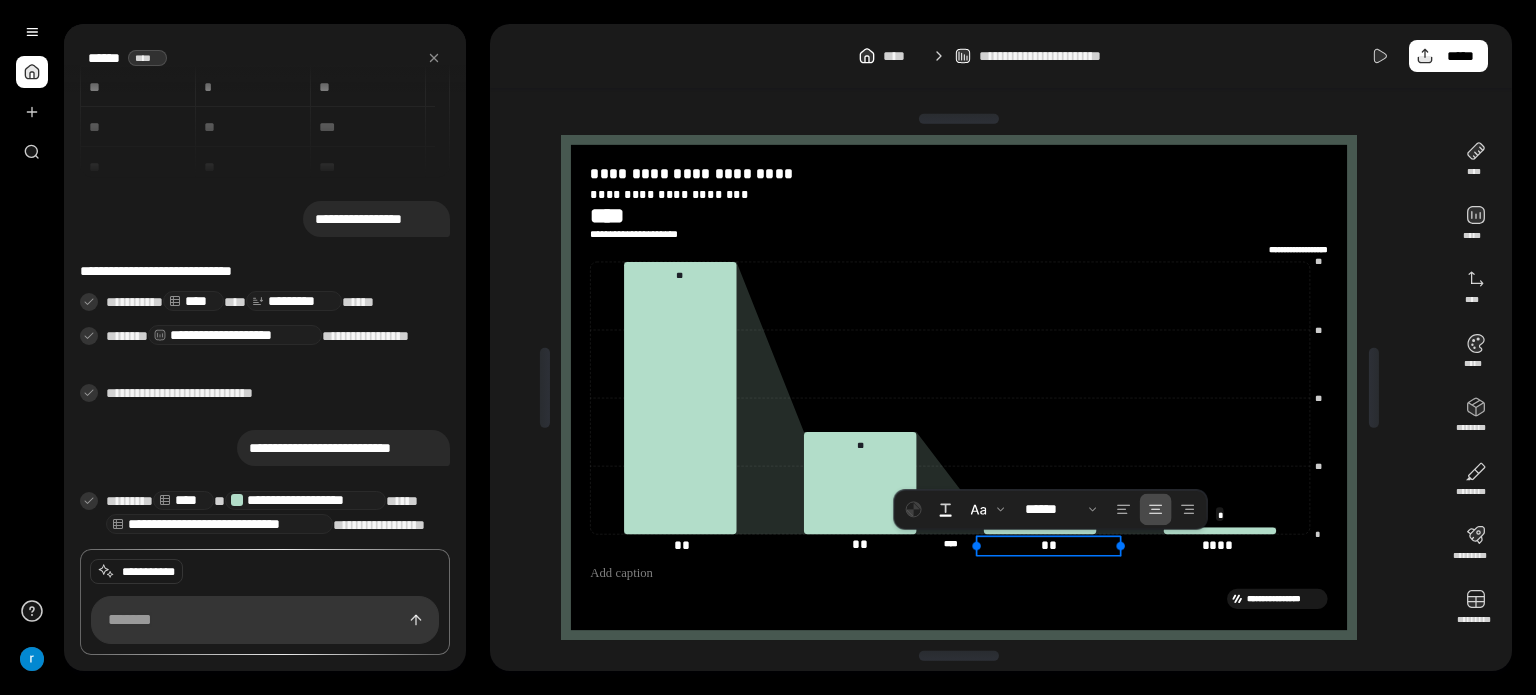 click at bounding box center [545, 387] 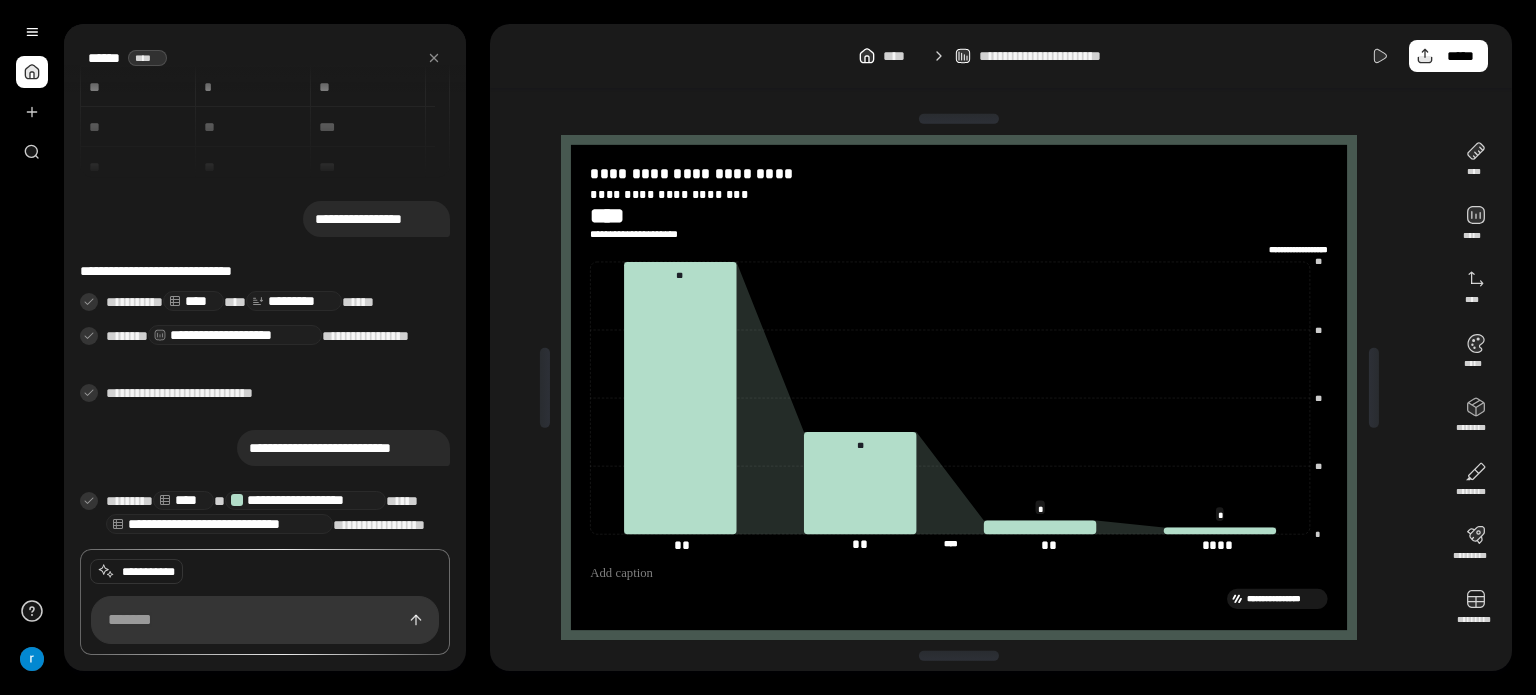 click on "**********" at bounding box center (967, 387) 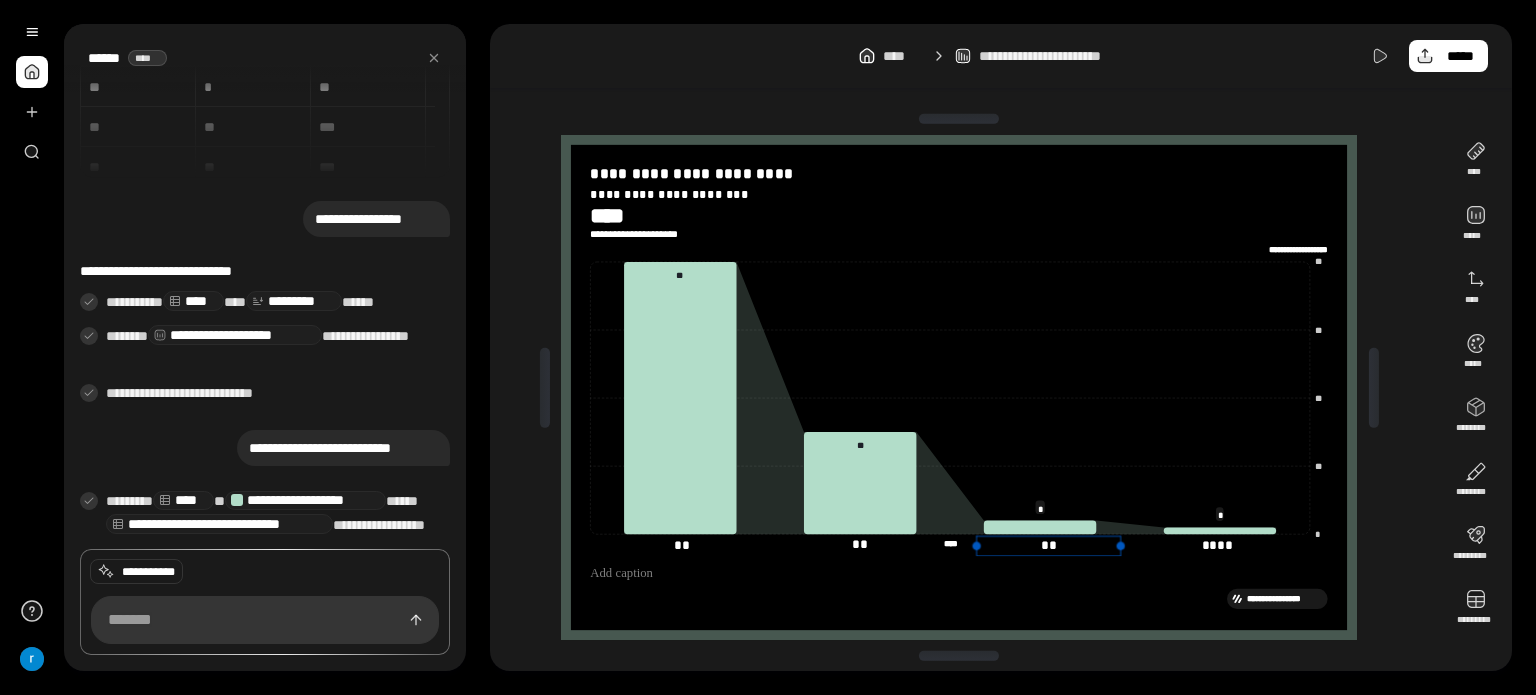click on "**" at bounding box center (1049, 545) 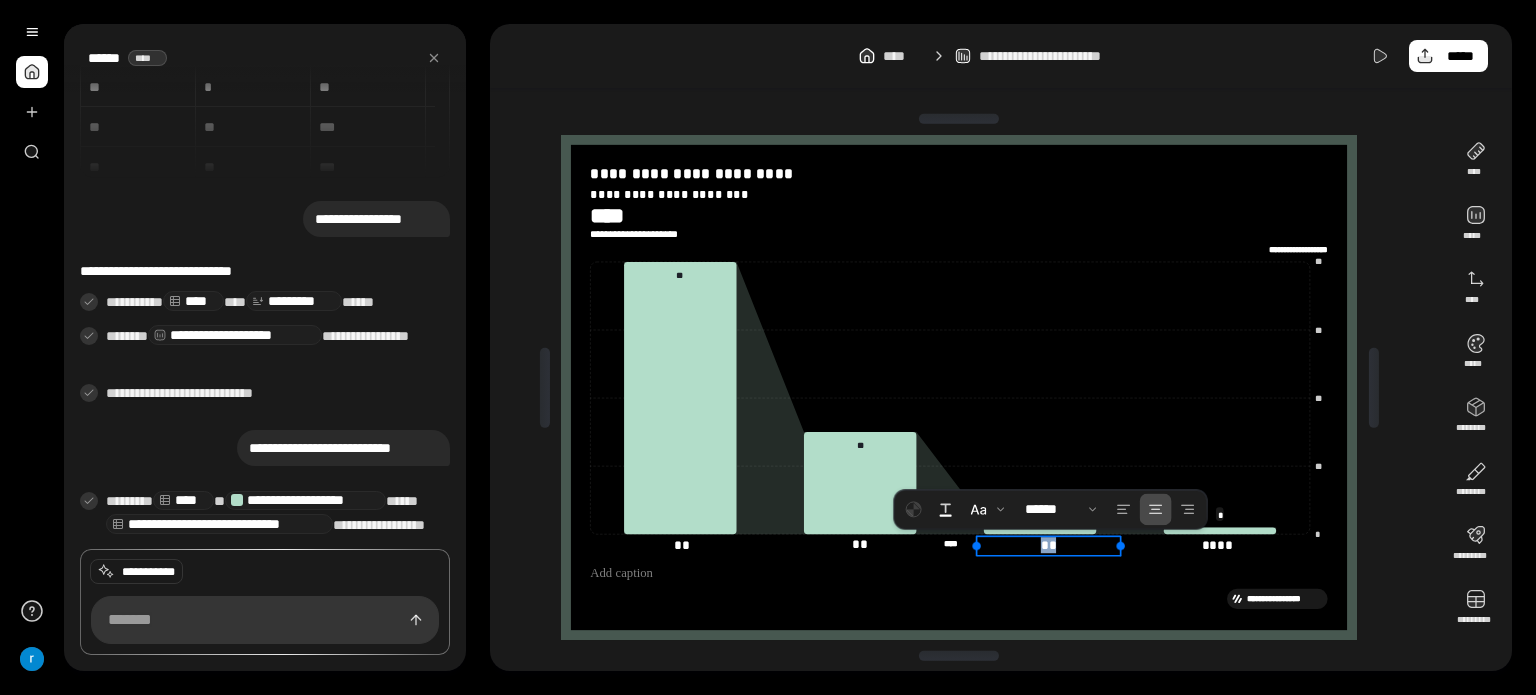 click on "**" at bounding box center (1049, 545) 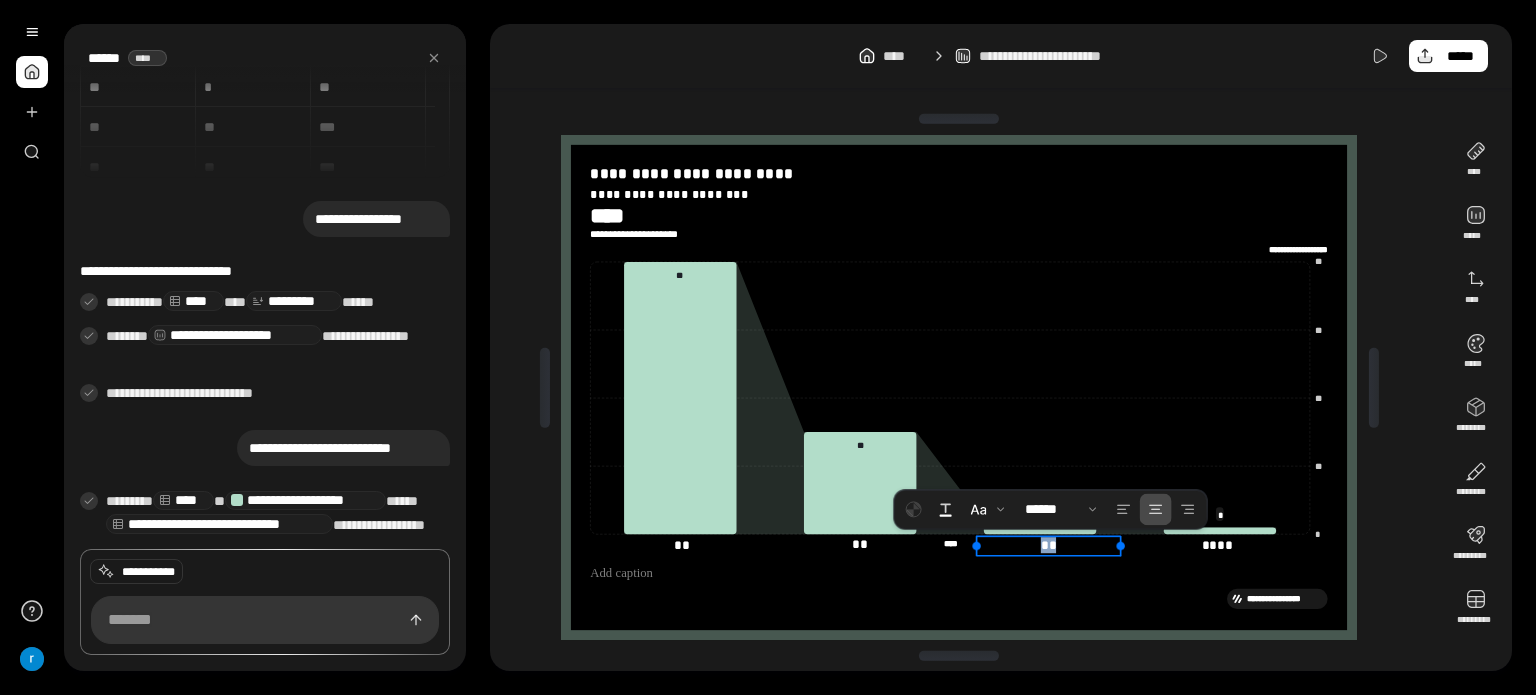 click on "**" at bounding box center (1049, 545) 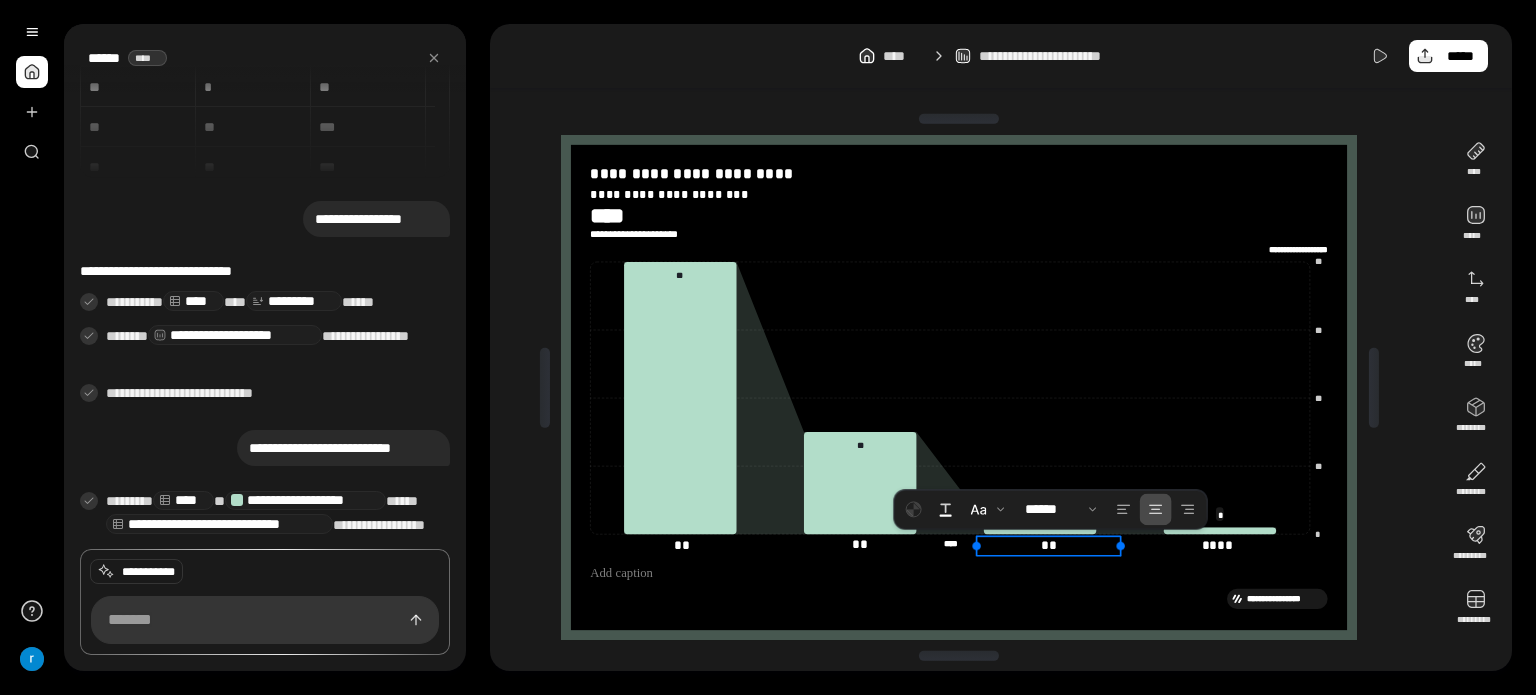 click on "**" at bounding box center [1049, 545] 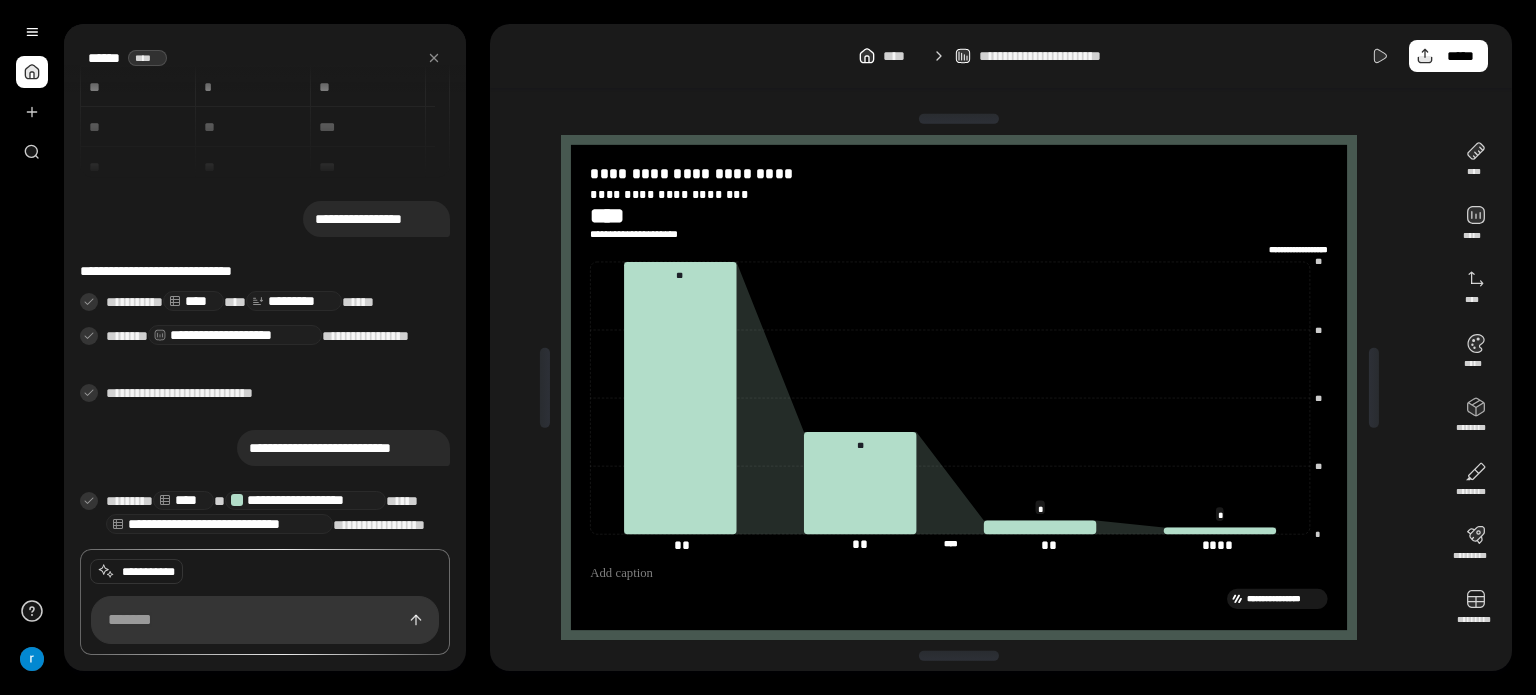 click on "**********" at bounding box center (967, 387) 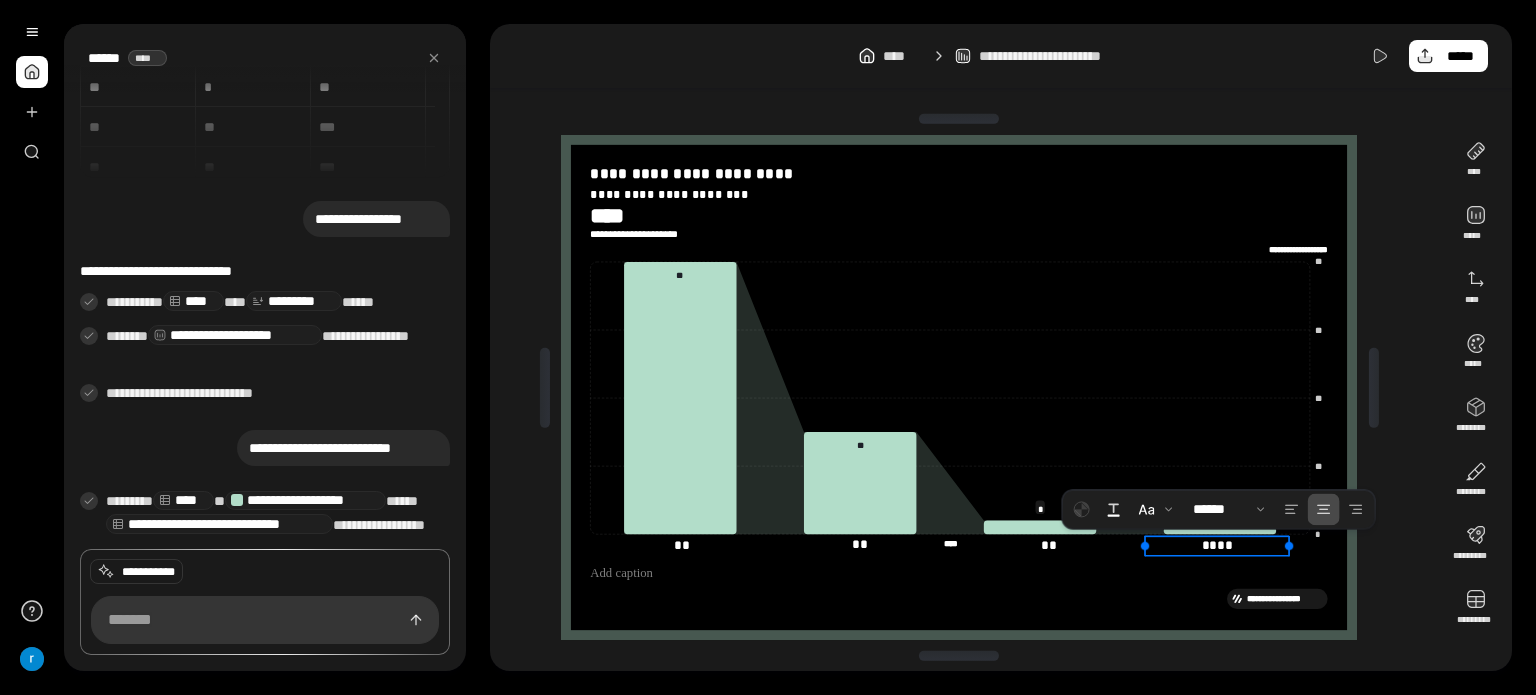 click on "****" at bounding box center (1217, 545) 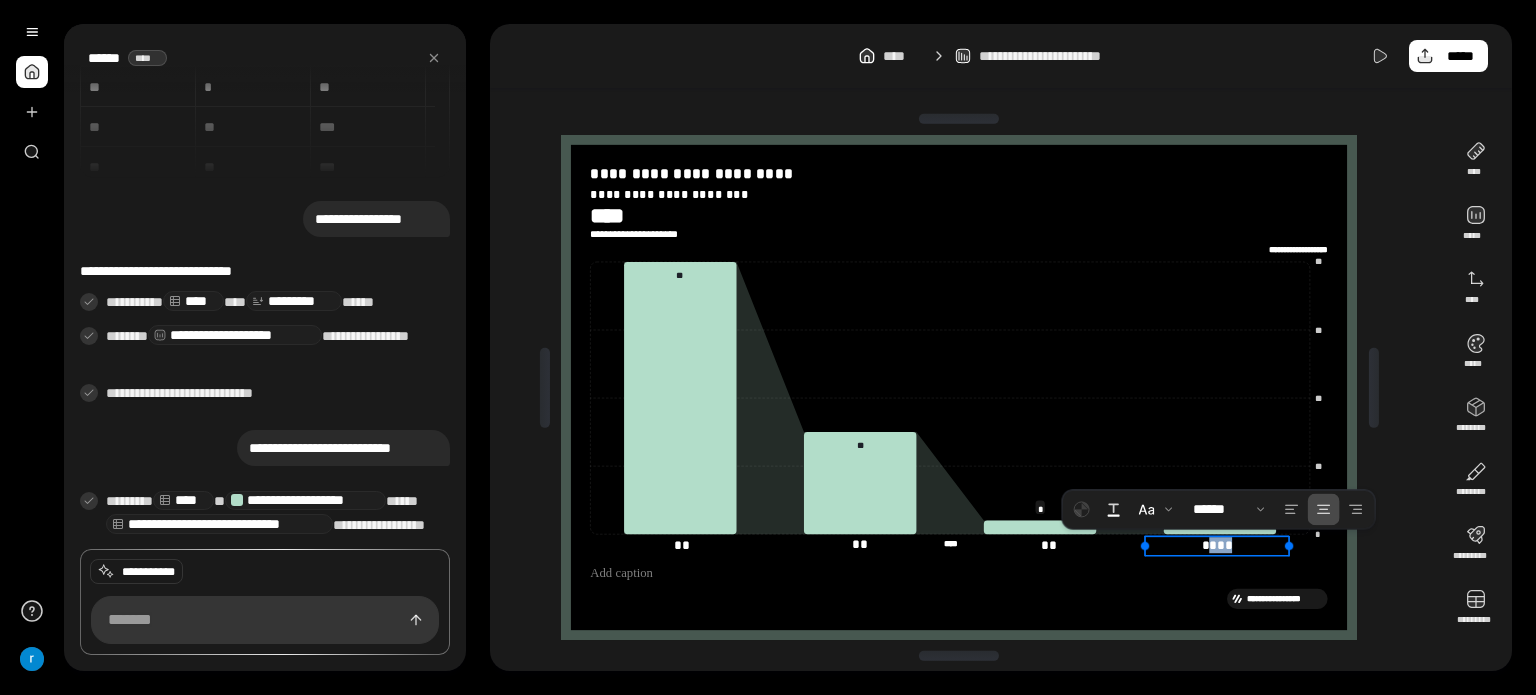 drag, startPoint x: 1208, startPoint y: 541, endPoint x: 1237, endPoint y: 542, distance: 29.017237 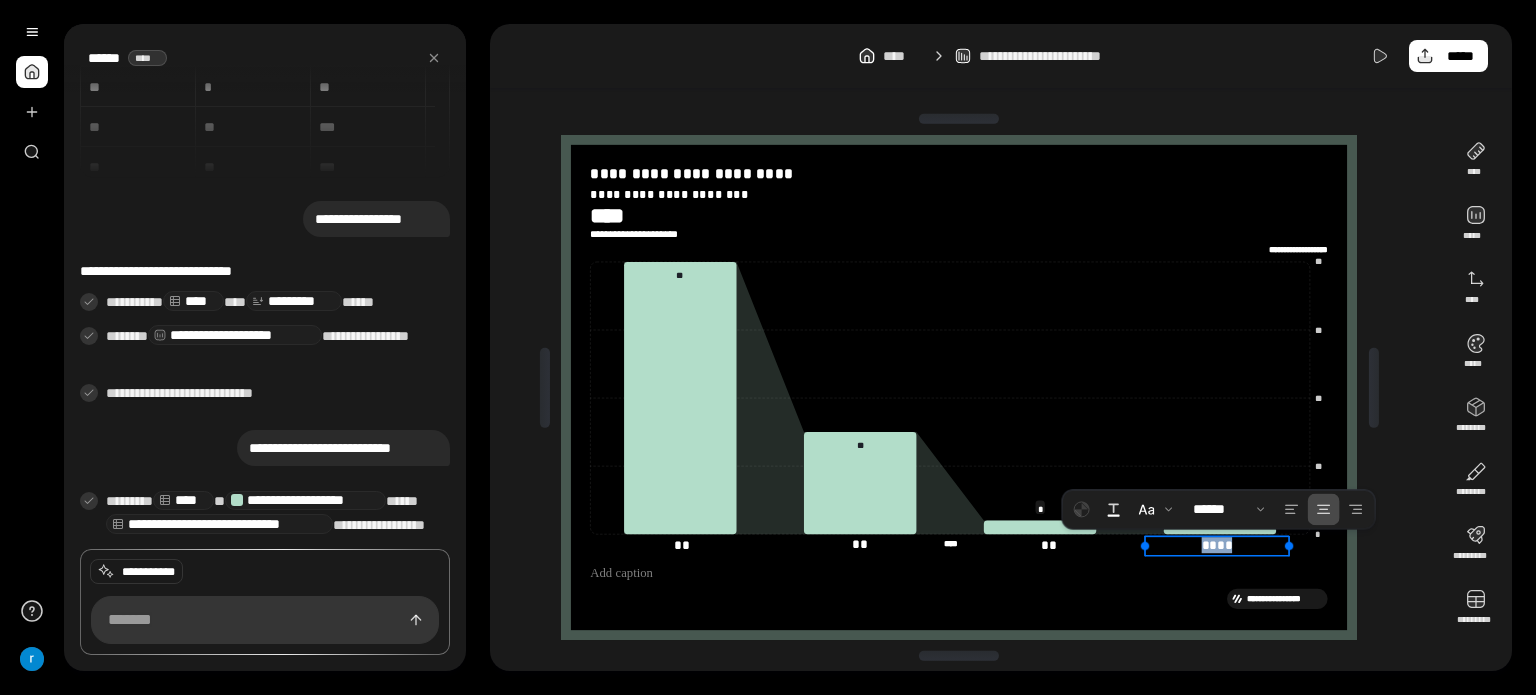 drag, startPoint x: 1202, startPoint y: 547, endPoint x: 1232, endPoint y: 544, distance: 30.149628 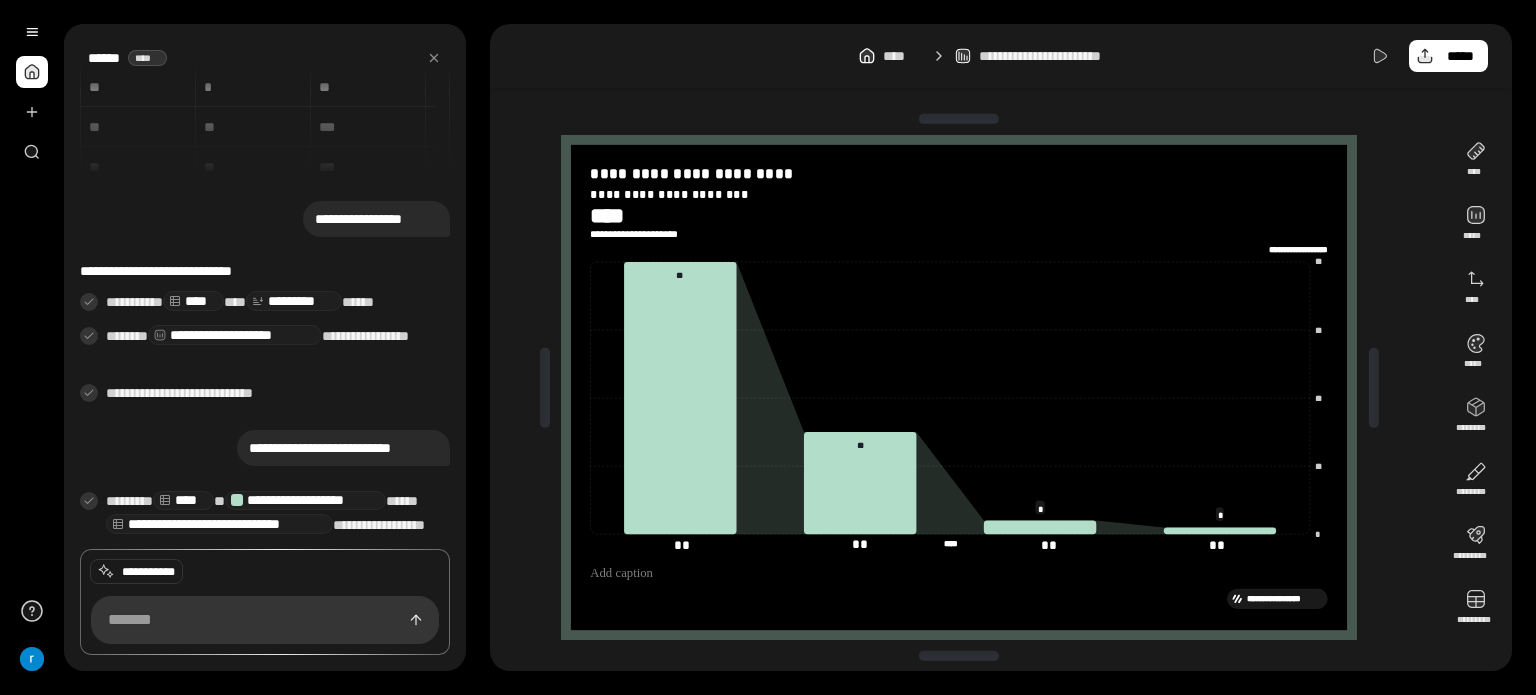 click on "**********" at bounding box center (1001, 347) 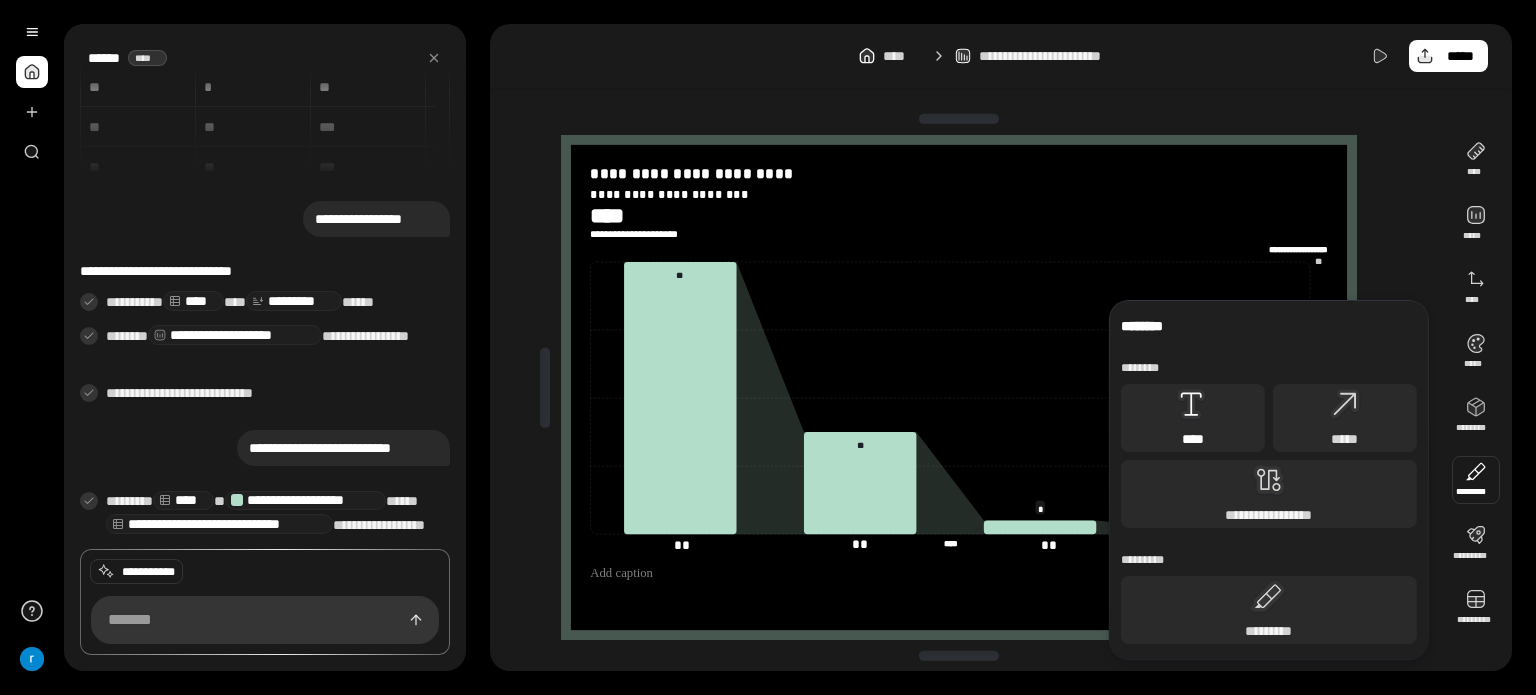 click on "****" at bounding box center (1193, 439) 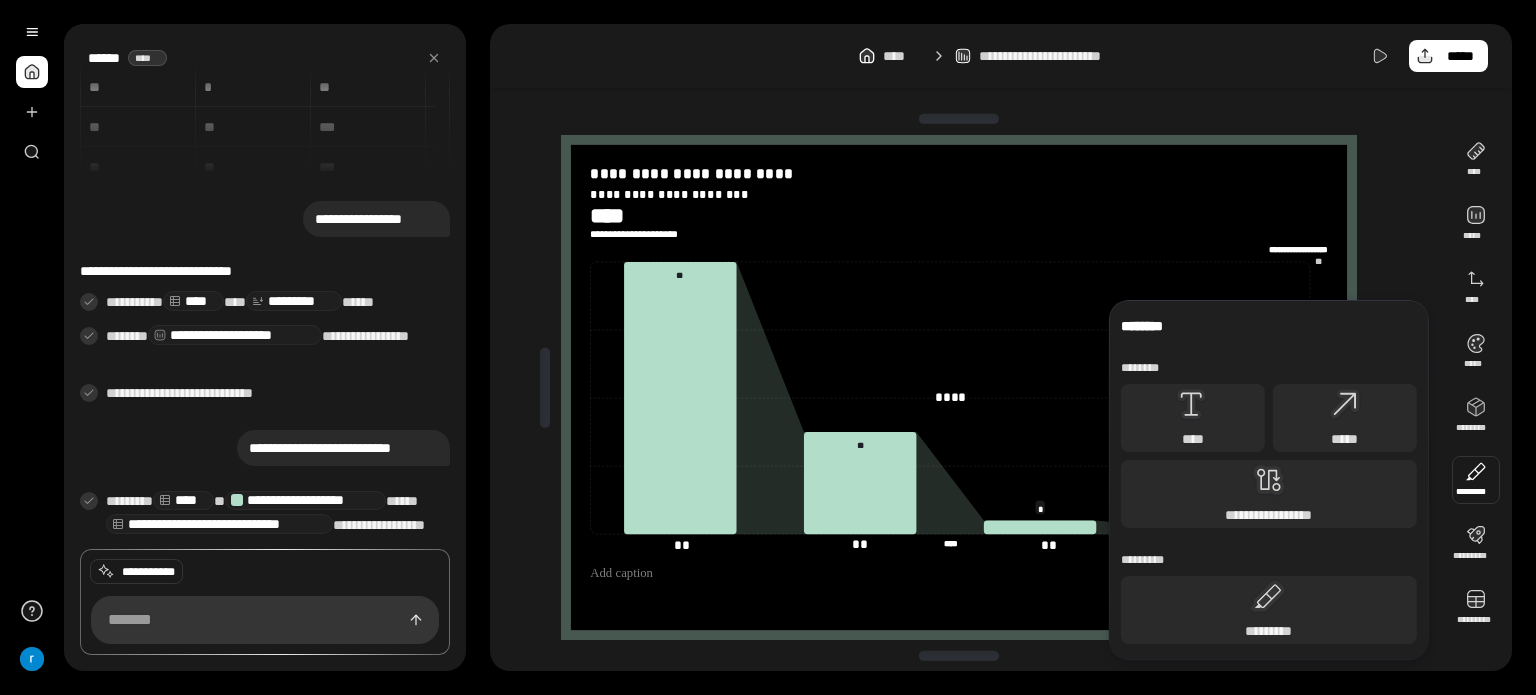 click at bounding box center [1476, 480] 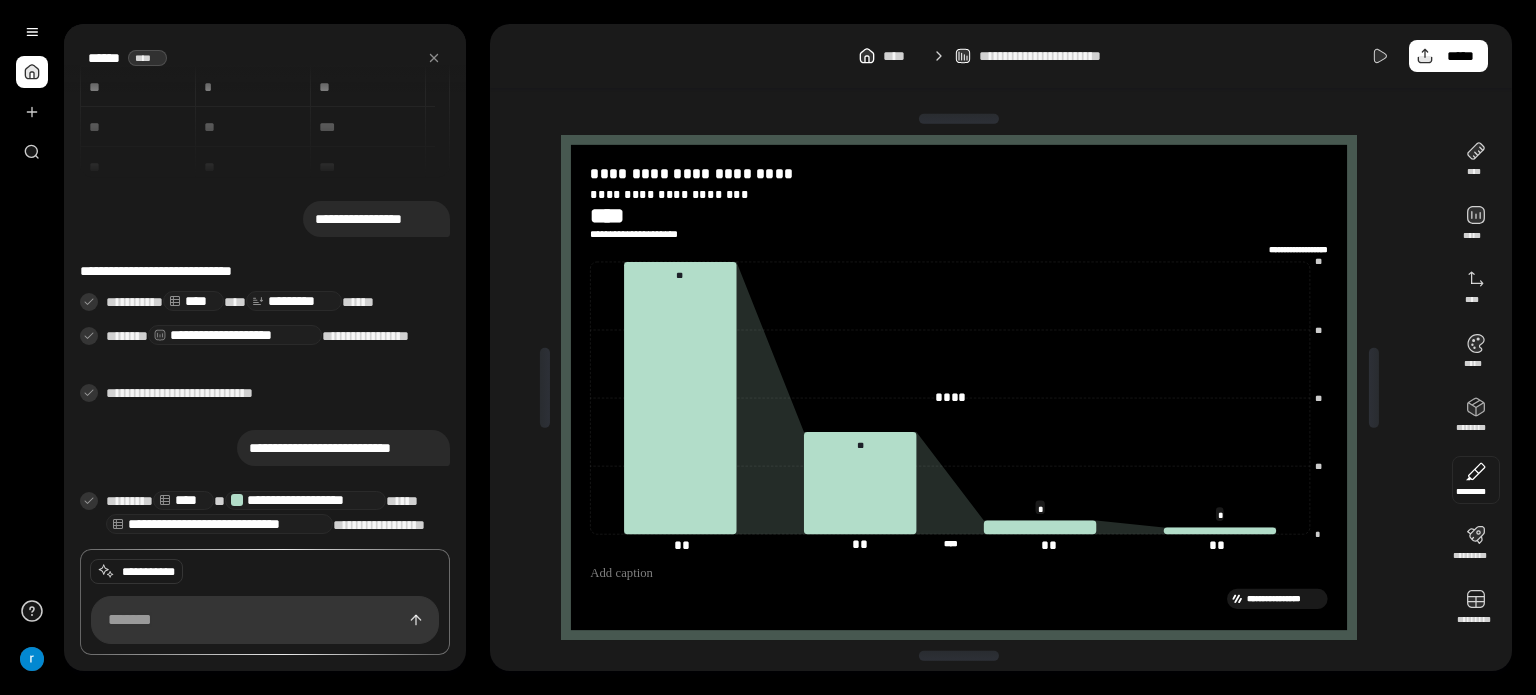 click at bounding box center [1476, 480] 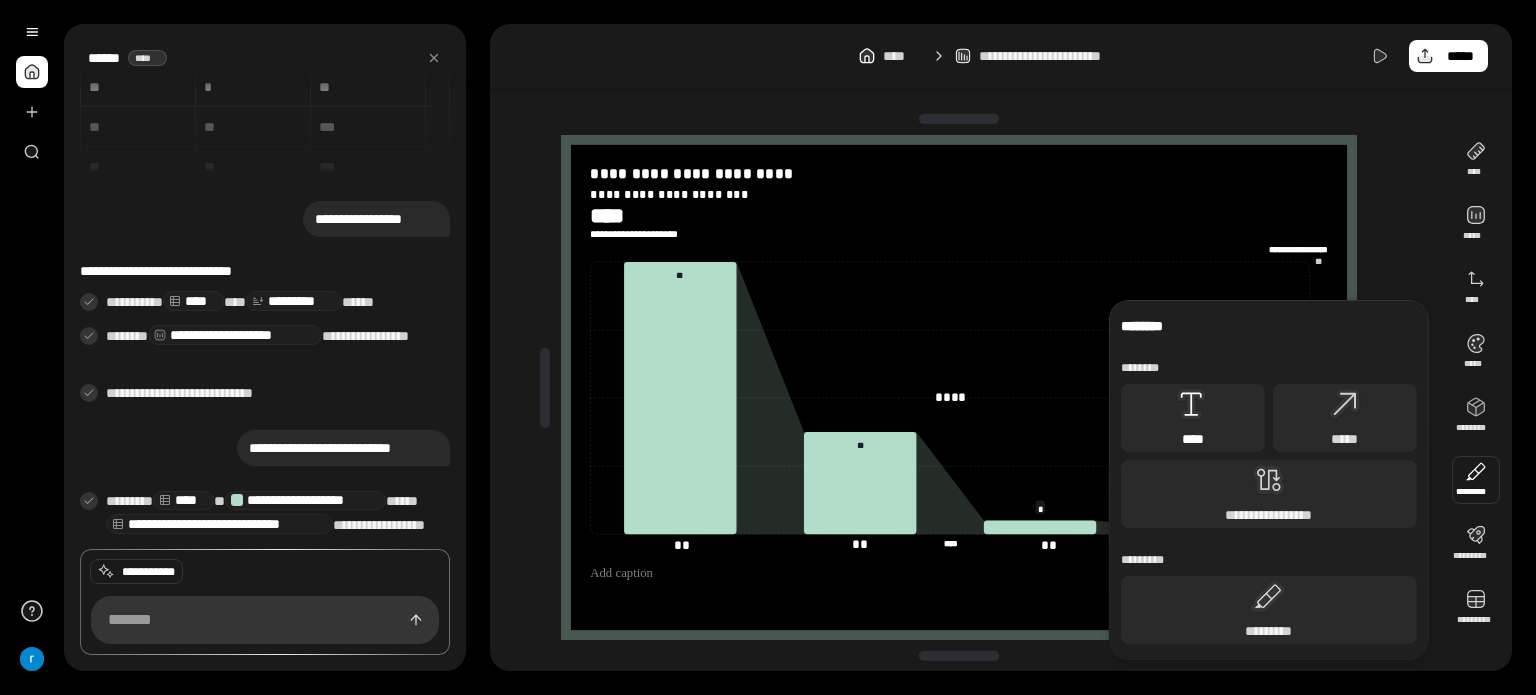 click on "****" at bounding box center [1193, 439] 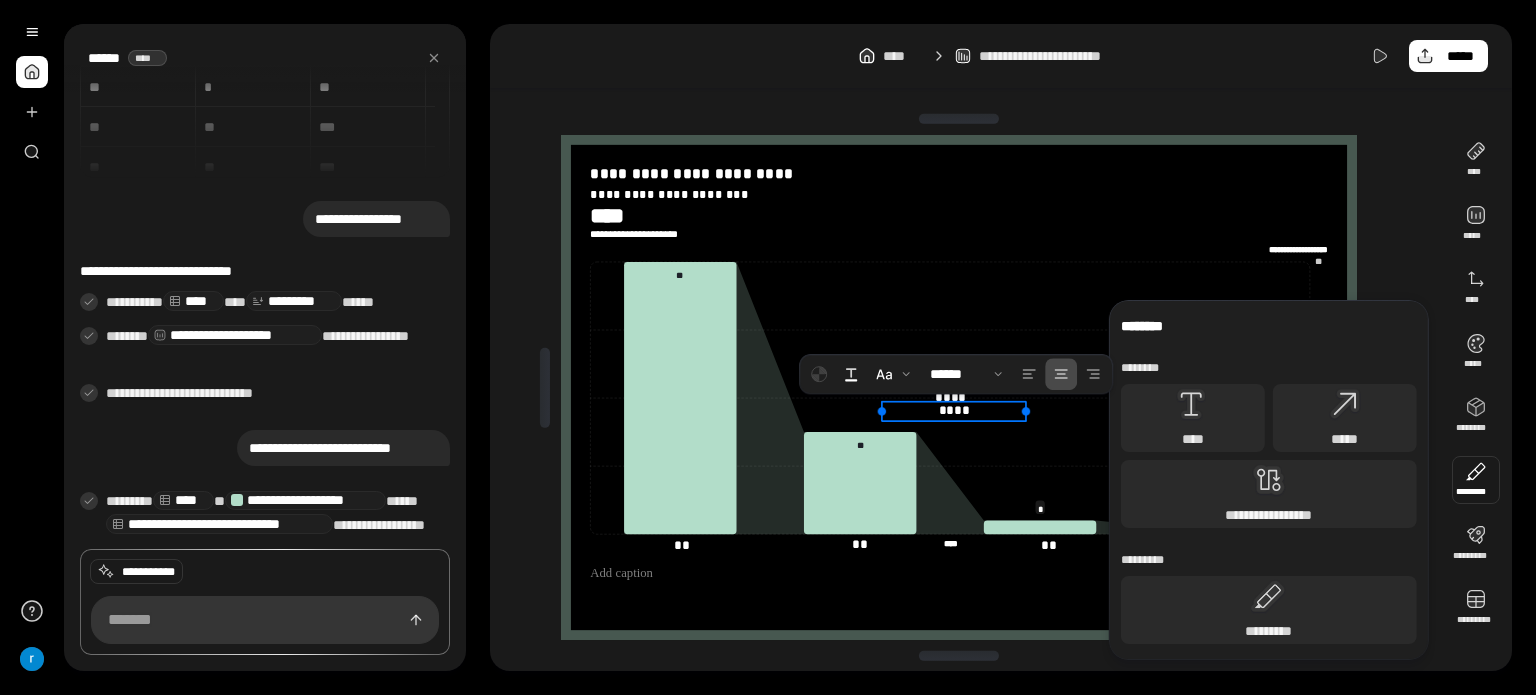 click at bounding box center [1476, 480] 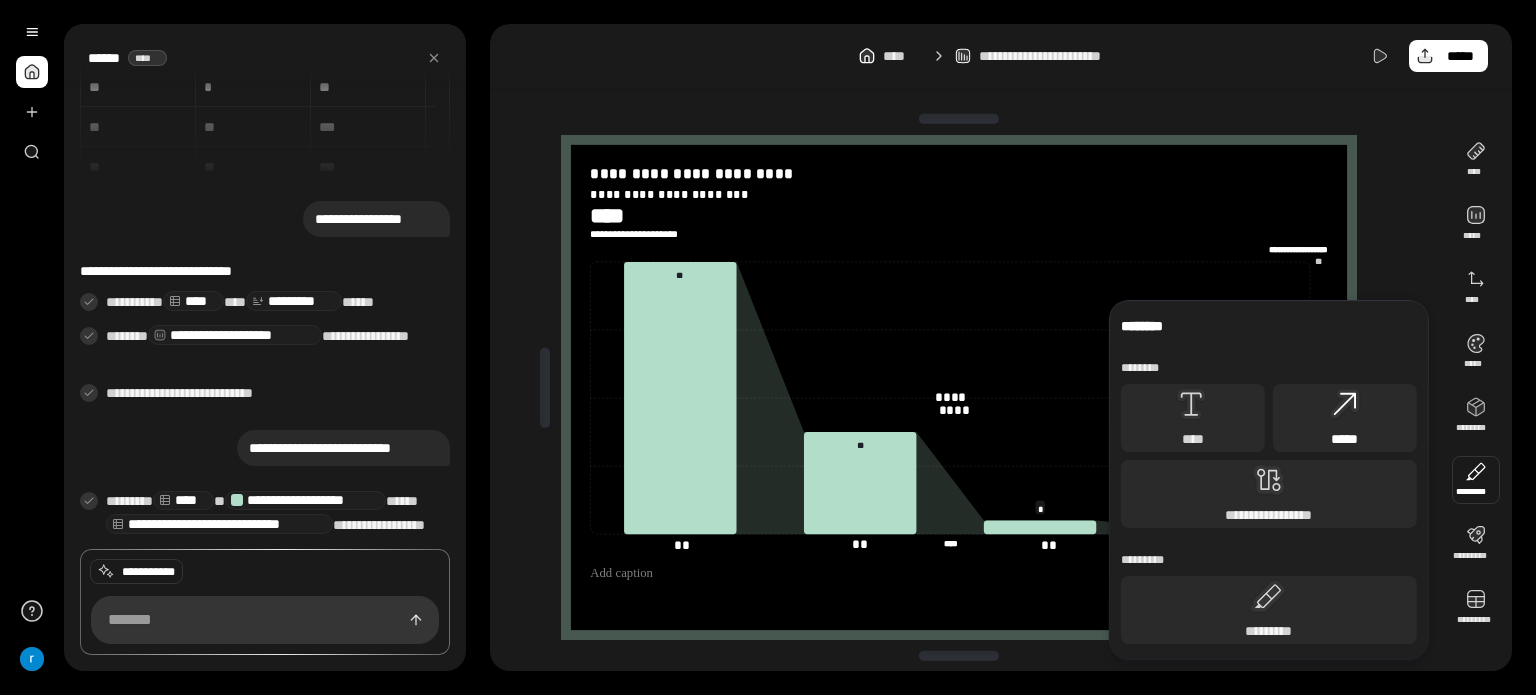 drag, startPoint x: 1164, startPoint y: 404, endPoint x: 1283, endPoint y: 408, distance: 119.06721 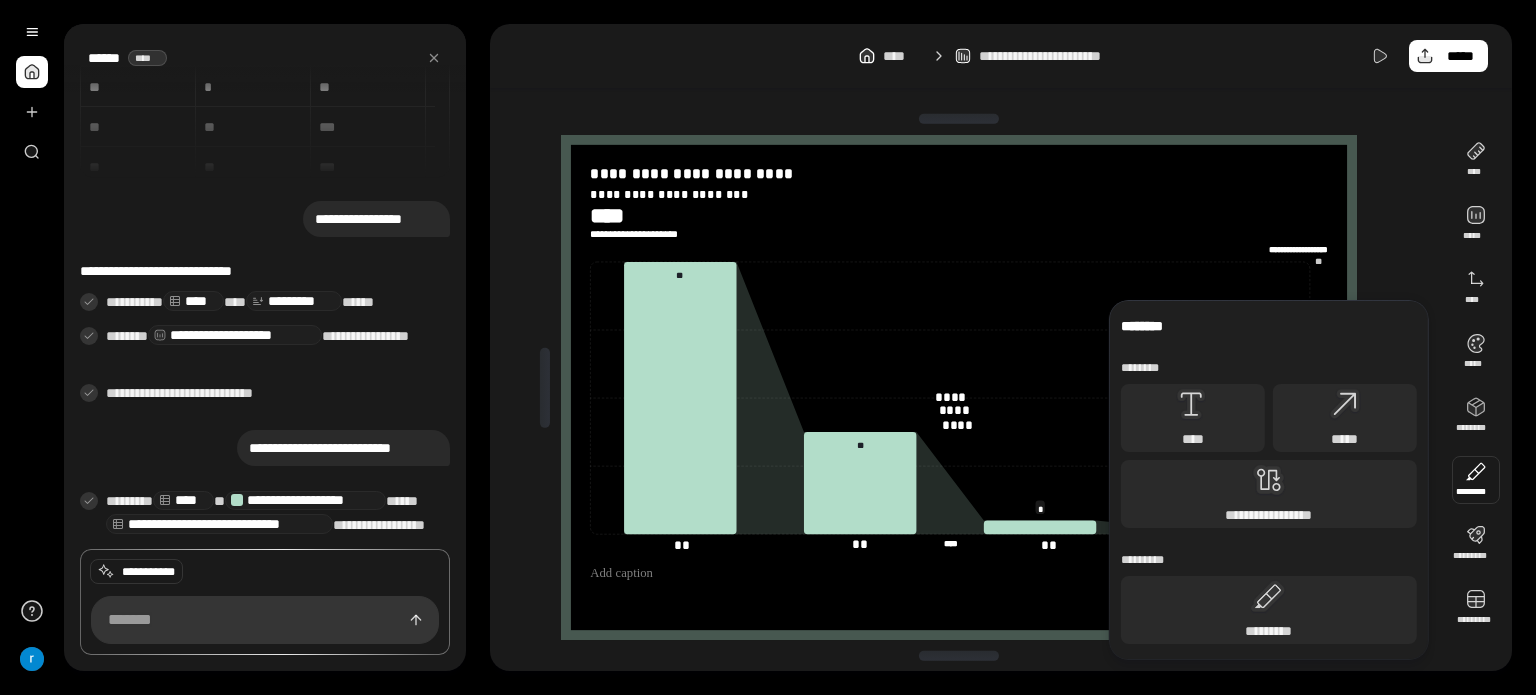 click at bounding box center (1476, 480) 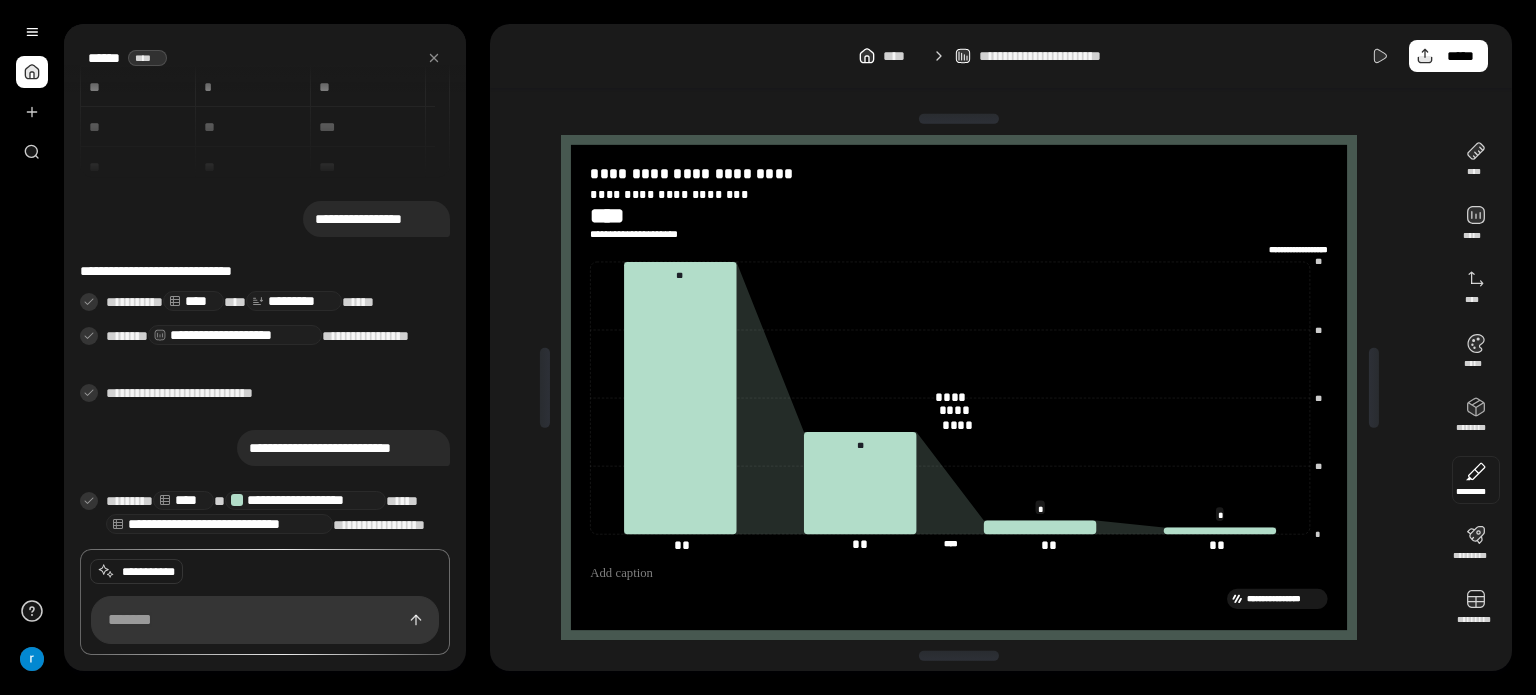 click at bounding box center (1476, 480) 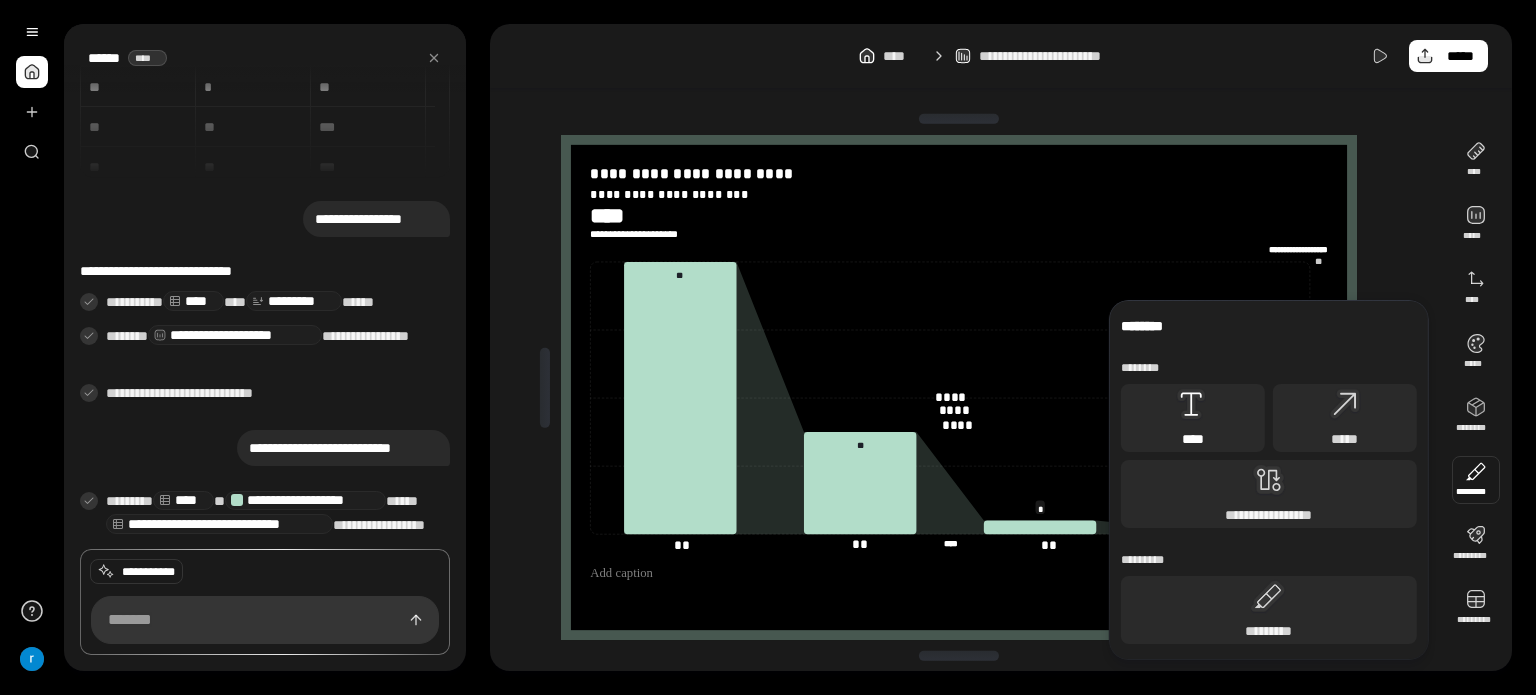click on "****" at bounding box center [1193, 418] 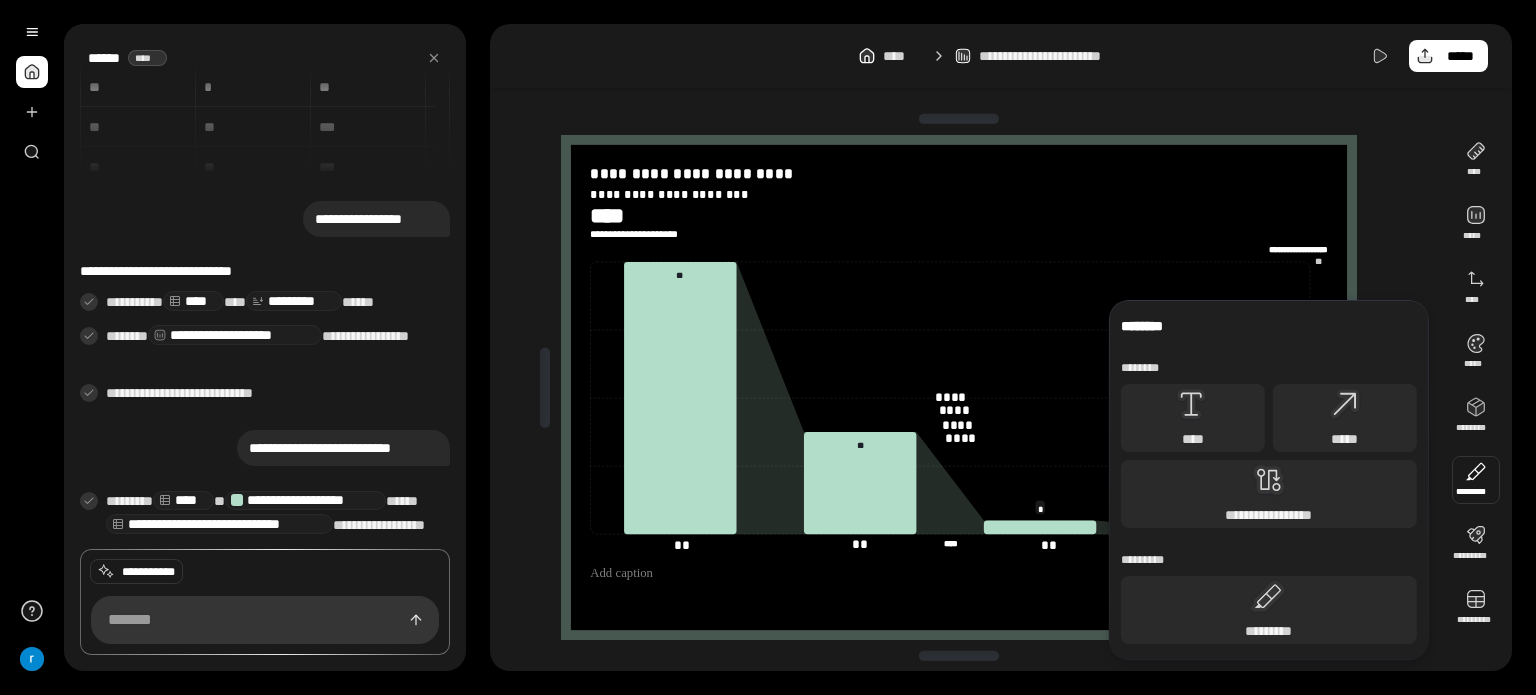 click at bounding box center [1476, 480] 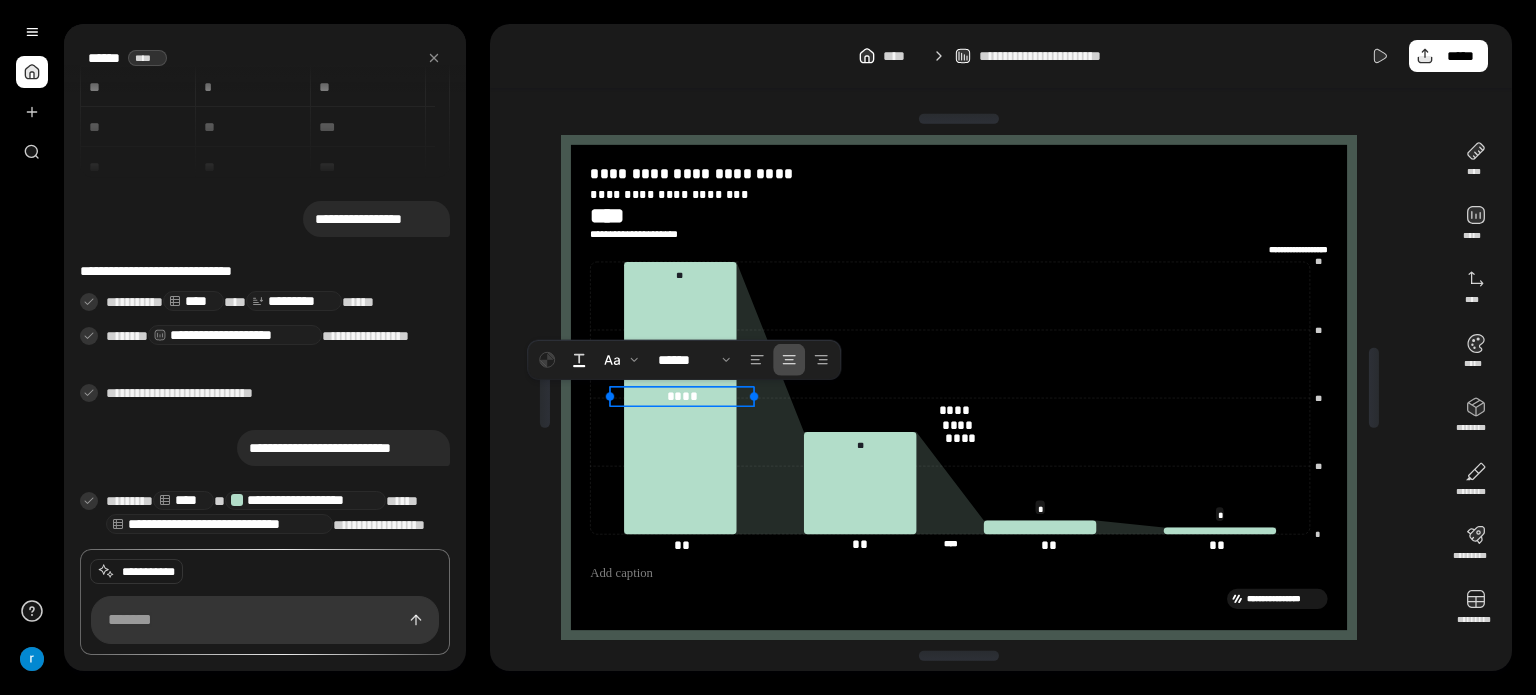 drag, startPoint x: 953, startPoint y: 392, endPoint x: 635, endPoint y: 390, distance: 318.0063 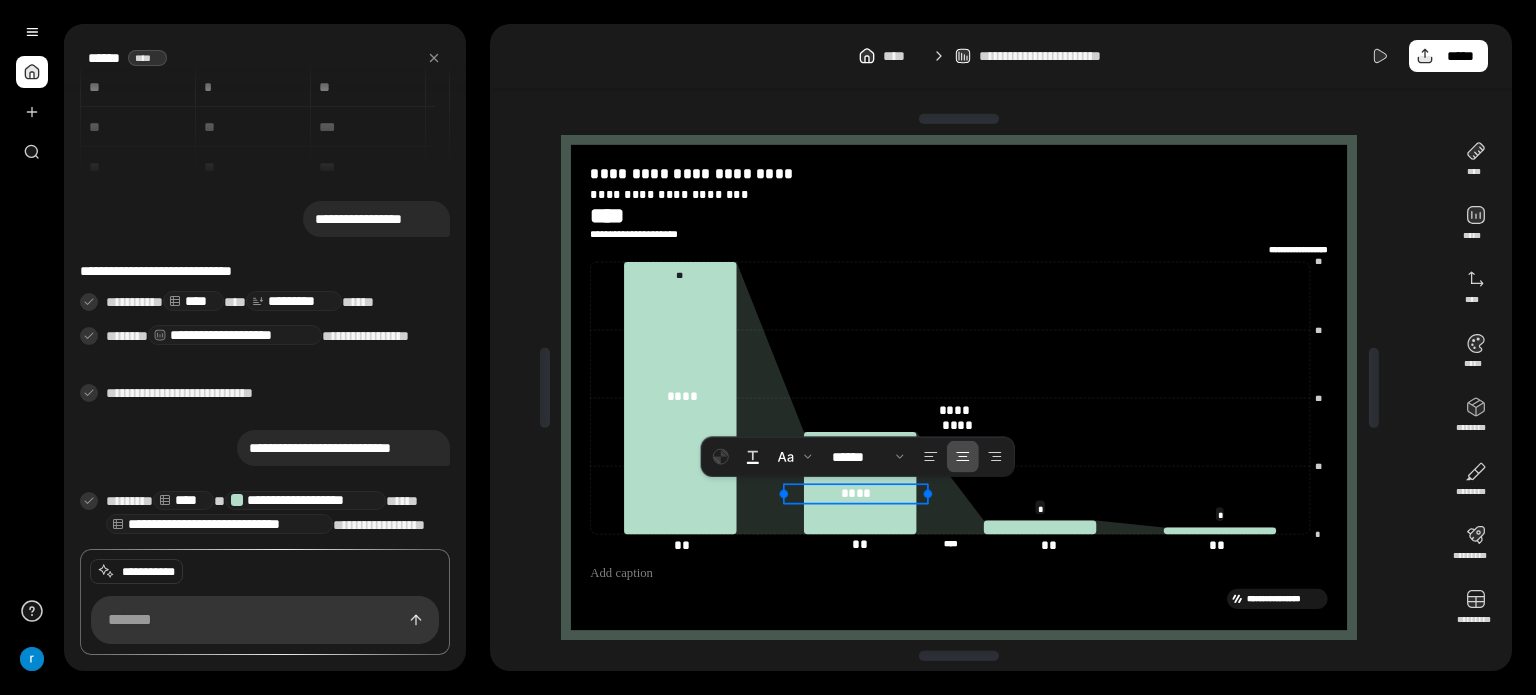 drag, startPoint x: 943, startPoint y: 443, endPoint x: 819, endPoint y: 508, distance: 140.00357 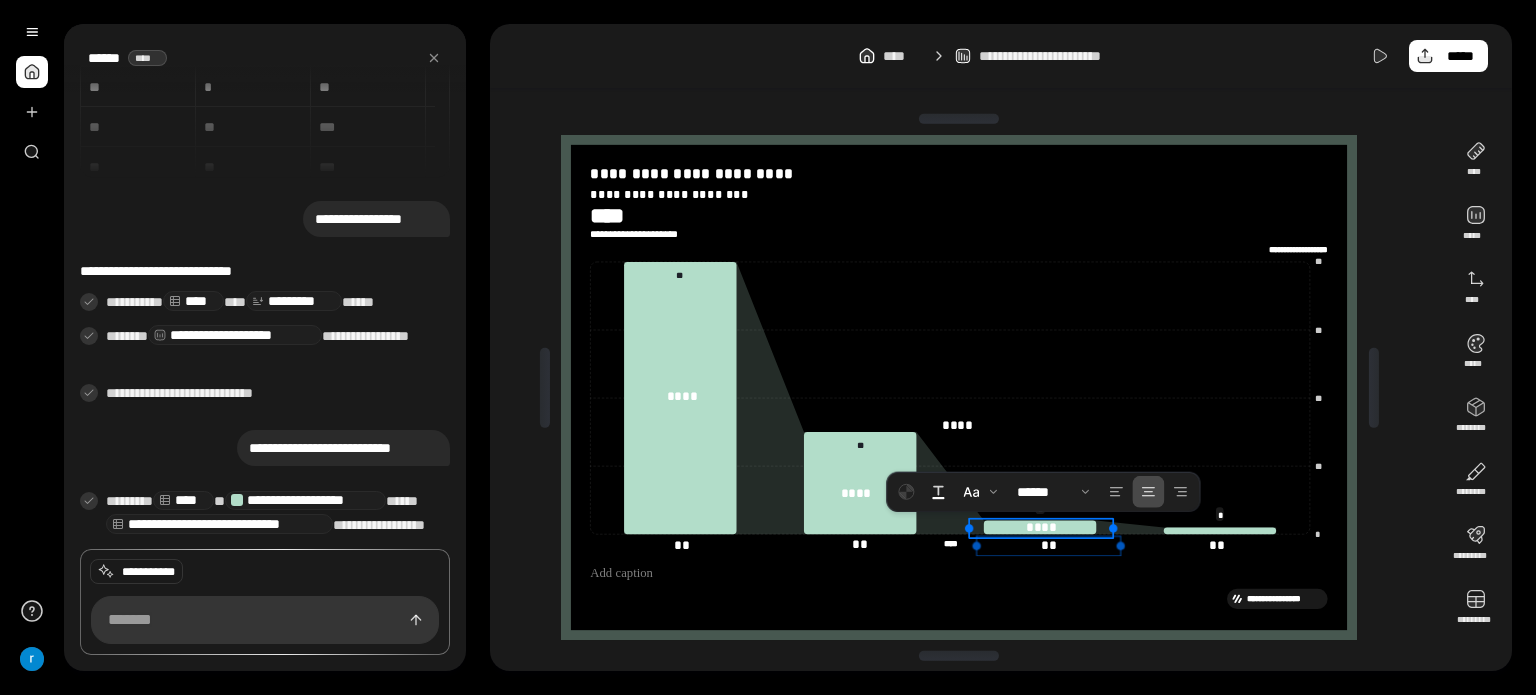 drag, startPoint x: 961, startPoint y: 404, endPoint x: 1065, endPoint y: 538, distance: 169.62311 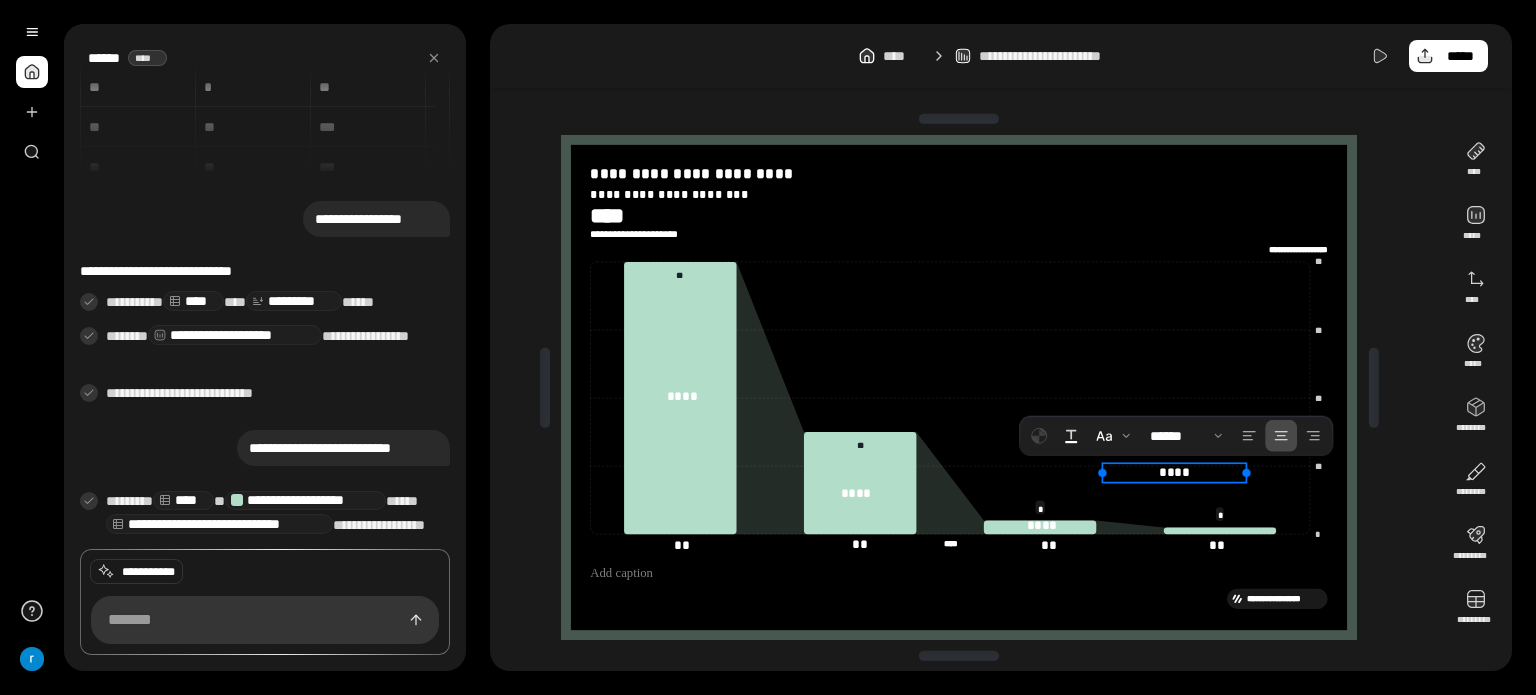 drag, startPoint x: 968, startPoint y: 418, endPoint x: 1225, endPoint y: 474, distance: 263.03043 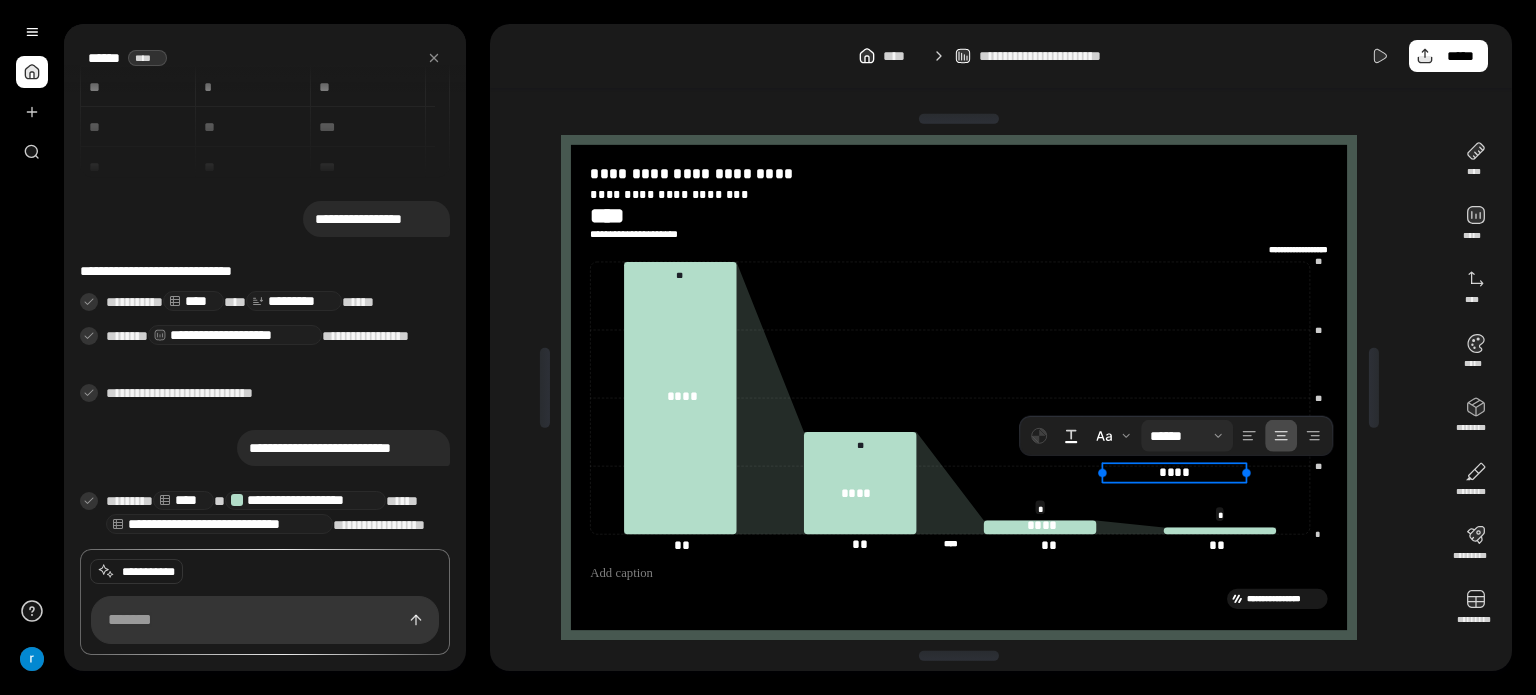 click at bounding box center (1187, 436) 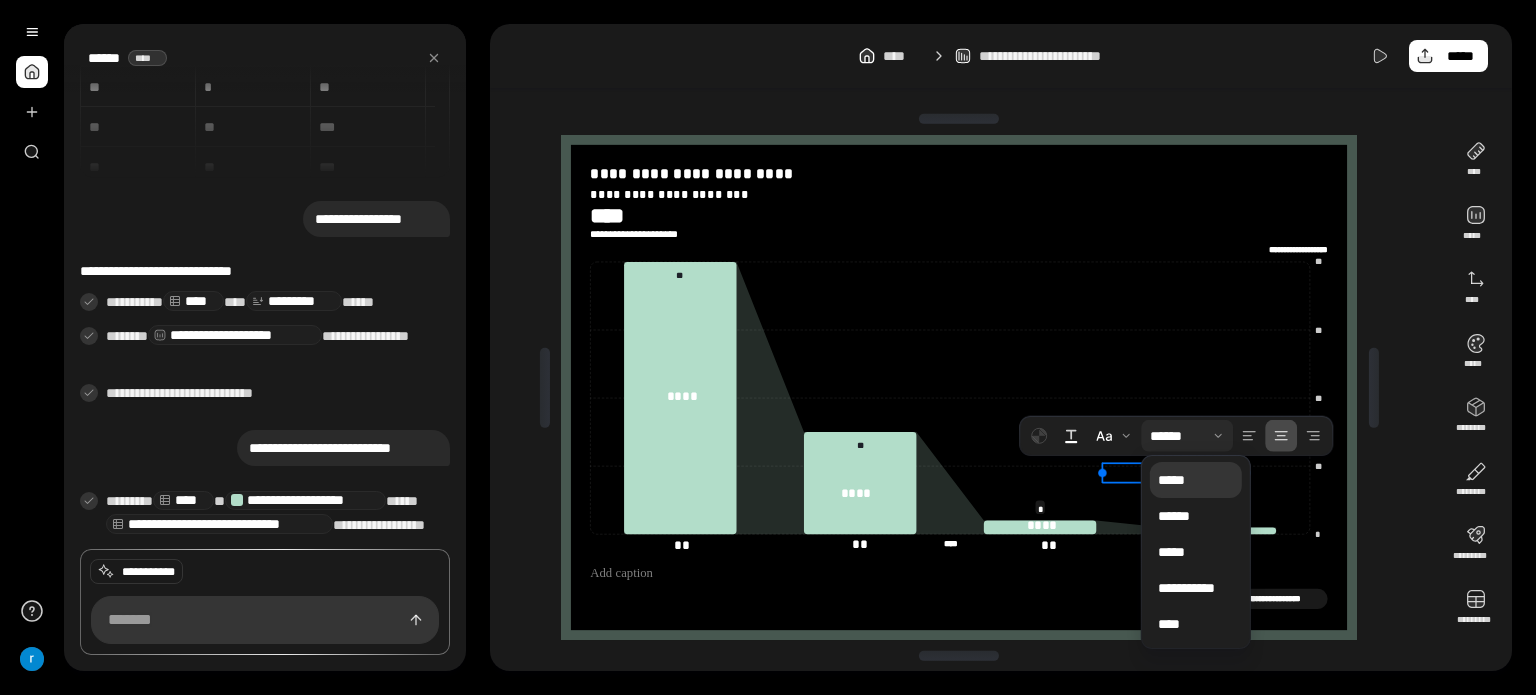 click on "*****" at bounding box center [1196, 480] 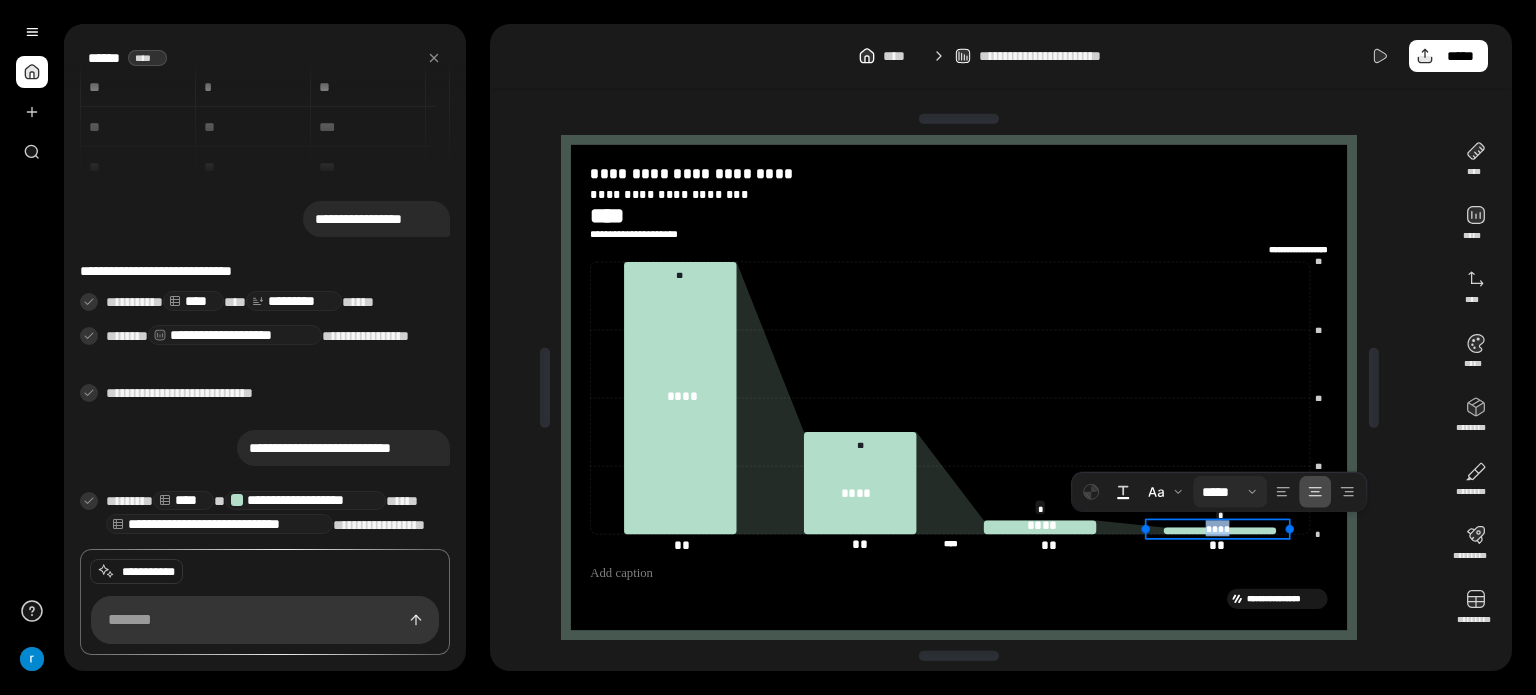 drag, startPoint x: 1205, startPoint y: 471, endPoint x: 1256, endPoint y: 537, distance: 83.40863 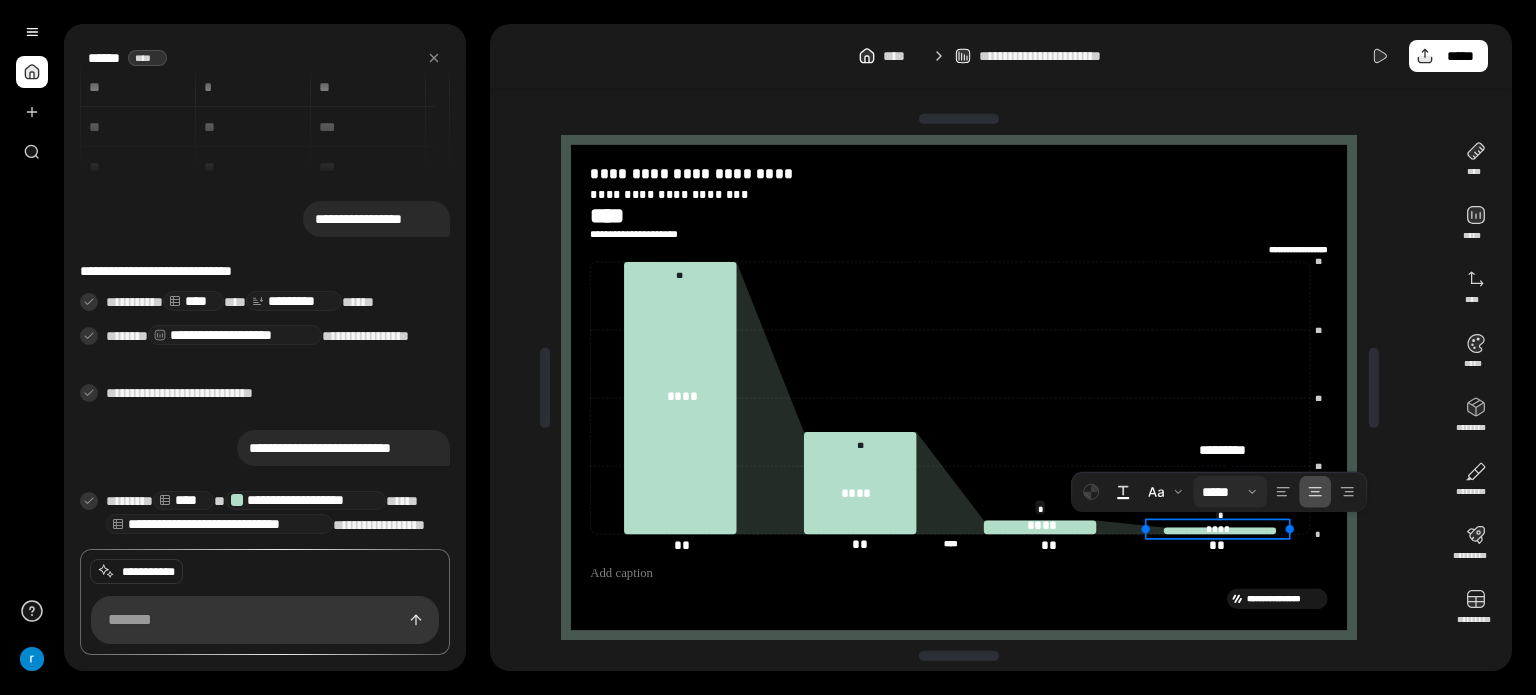 click at bounding box center [1230, 492] 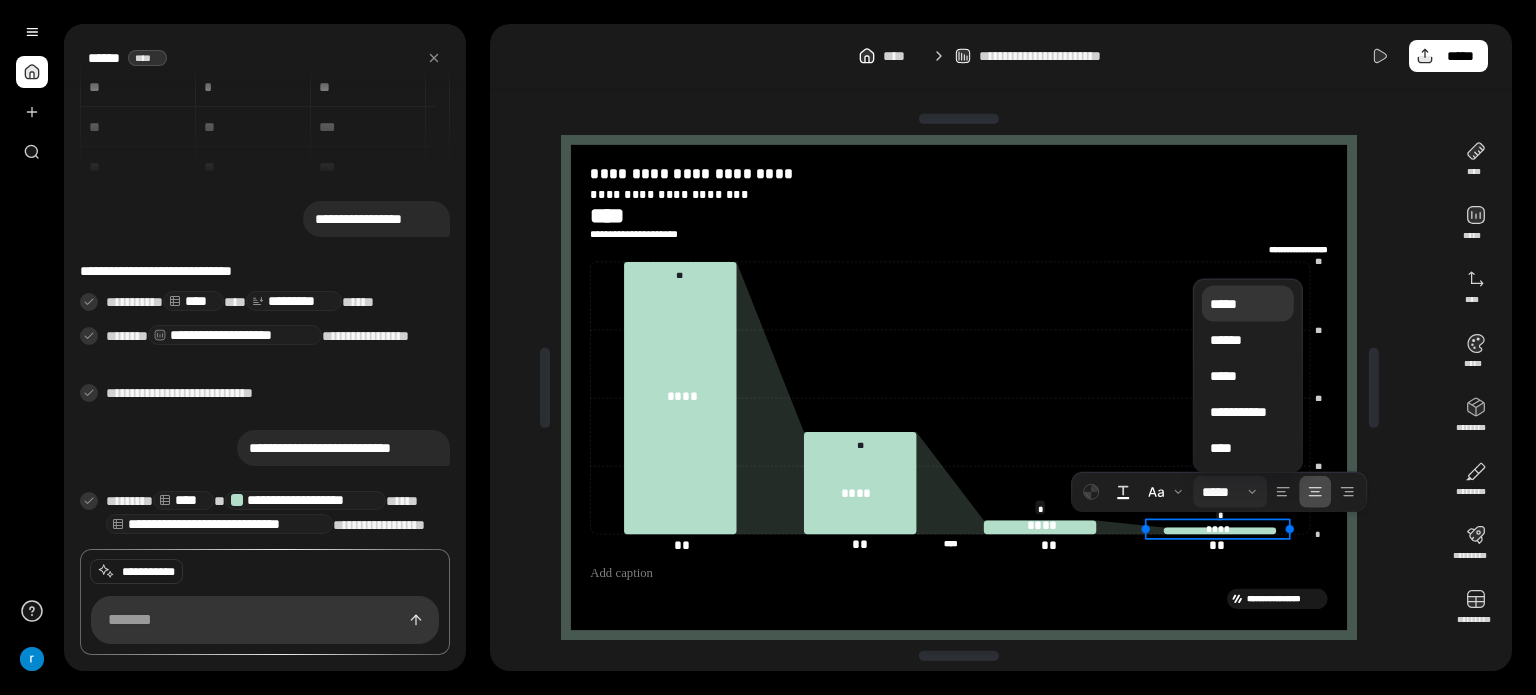 click on "*****" at bounding box center [1248, 304] 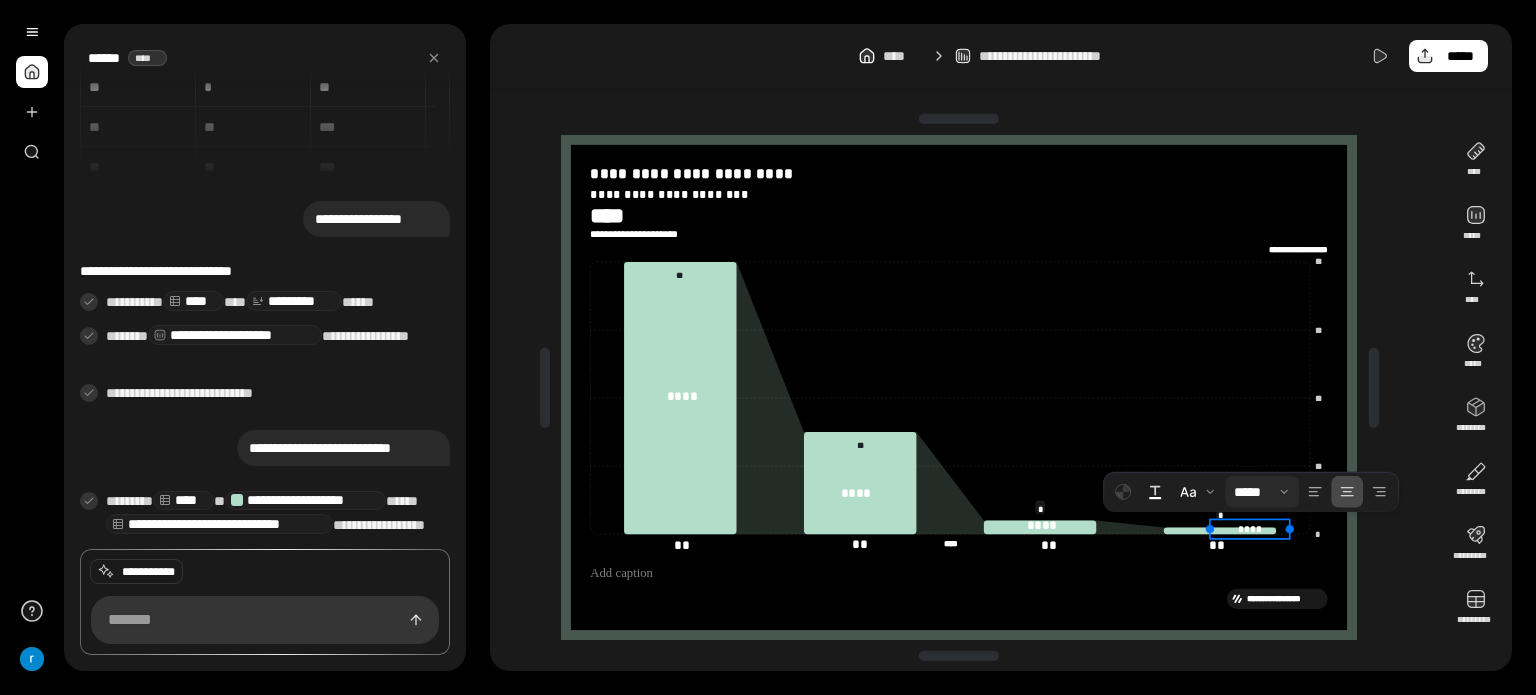 drag, startPoint x: 1150, startPoint y: 528, endPoint x: 1226, endPoint y: 528, distance: 76 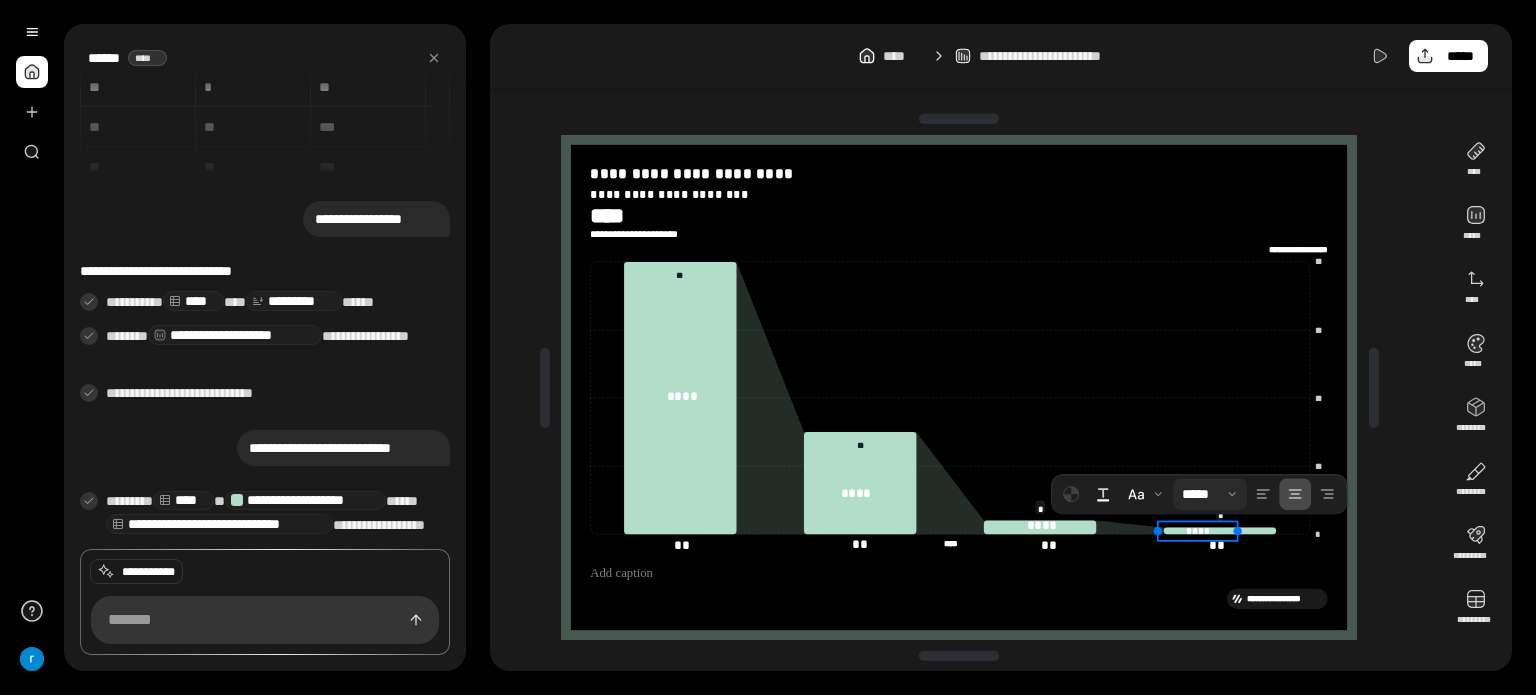 drag, startPoint x: 1242, startPoint y: 525, endPoint x: 1180, endPoint y: 527, distance: 62.03225 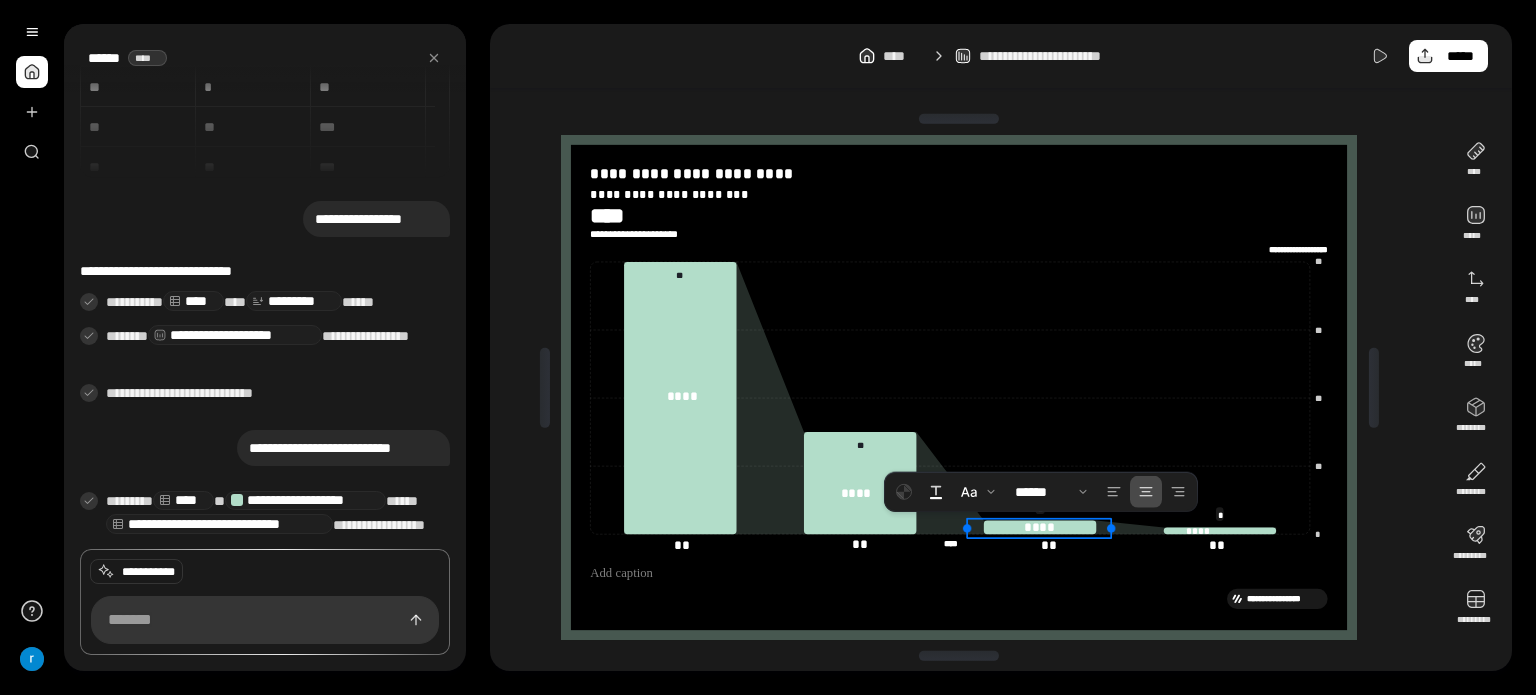 click on "****" at bounding box center [1040, 527] 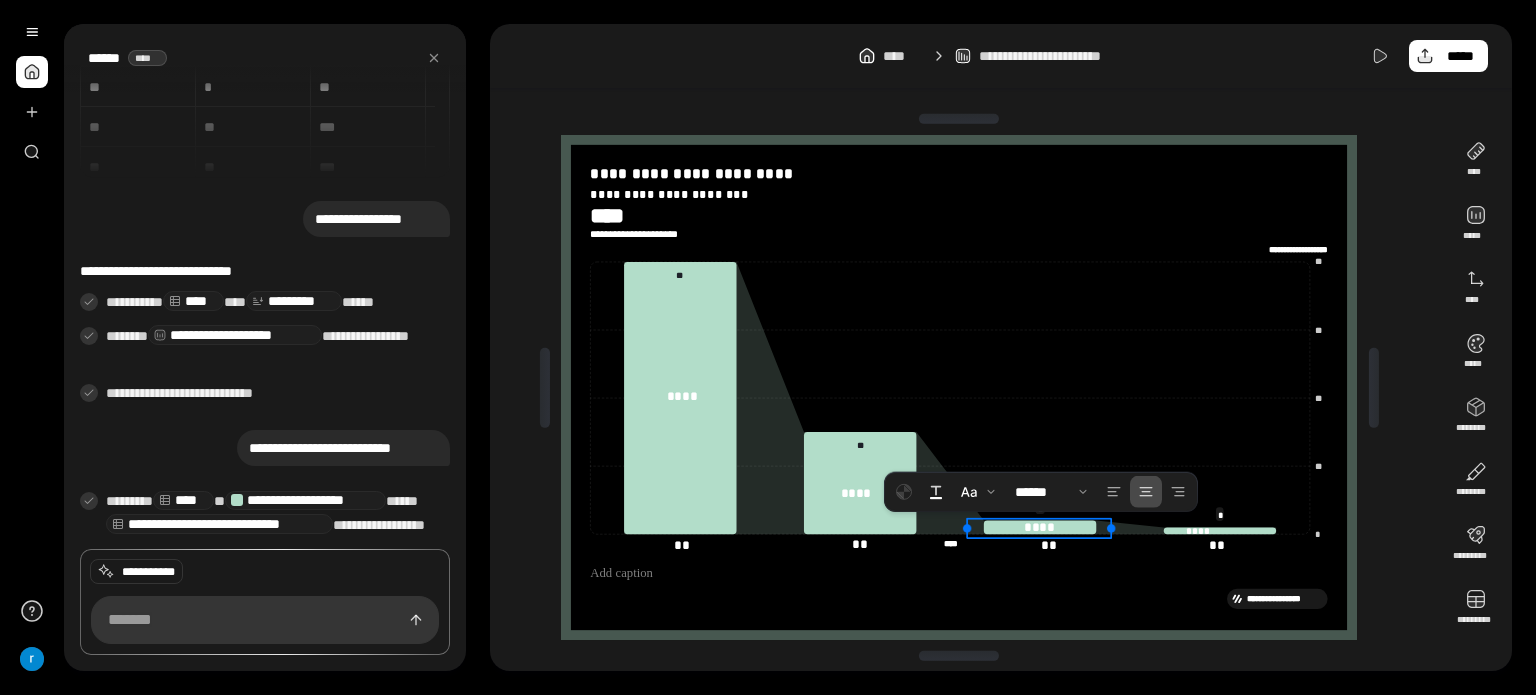 click on "**********" at bounding box center (1001, 56) 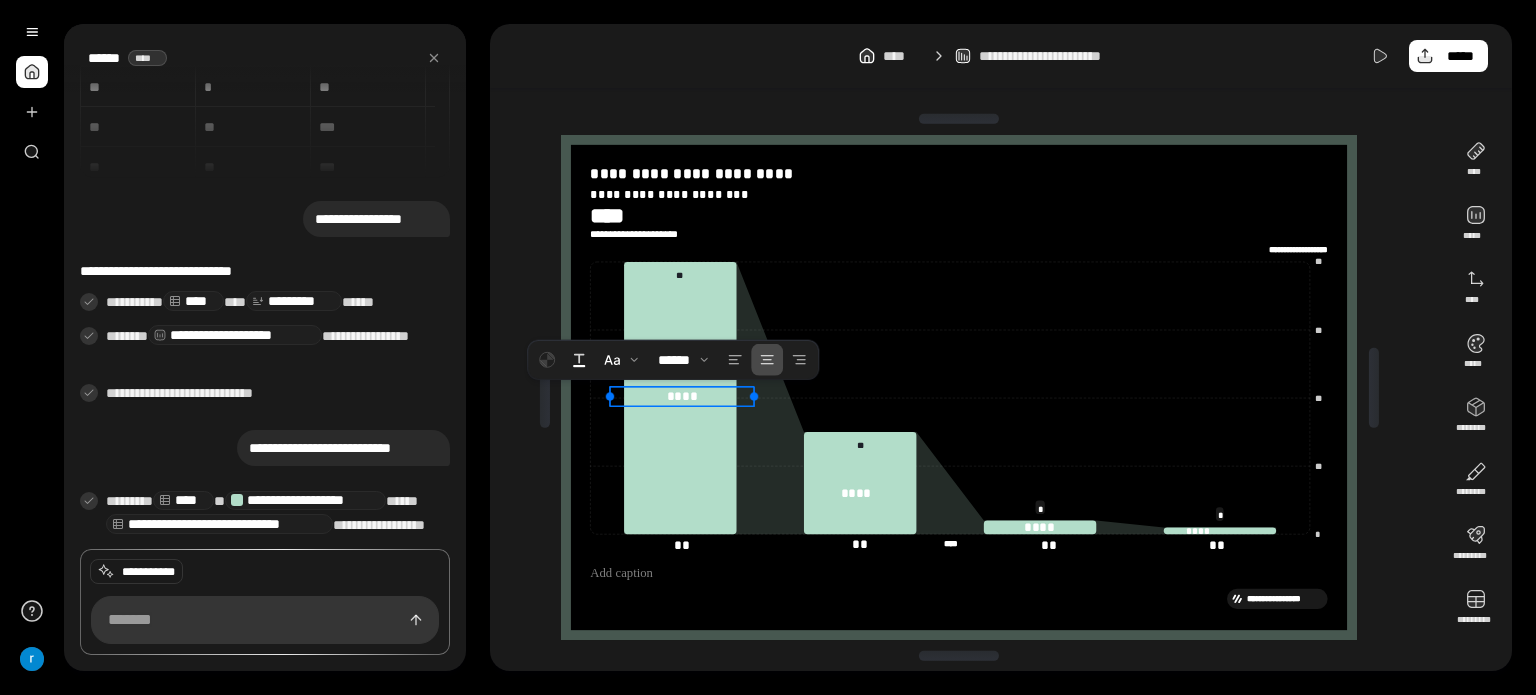 click on "****" at bounding box center [682, 395] 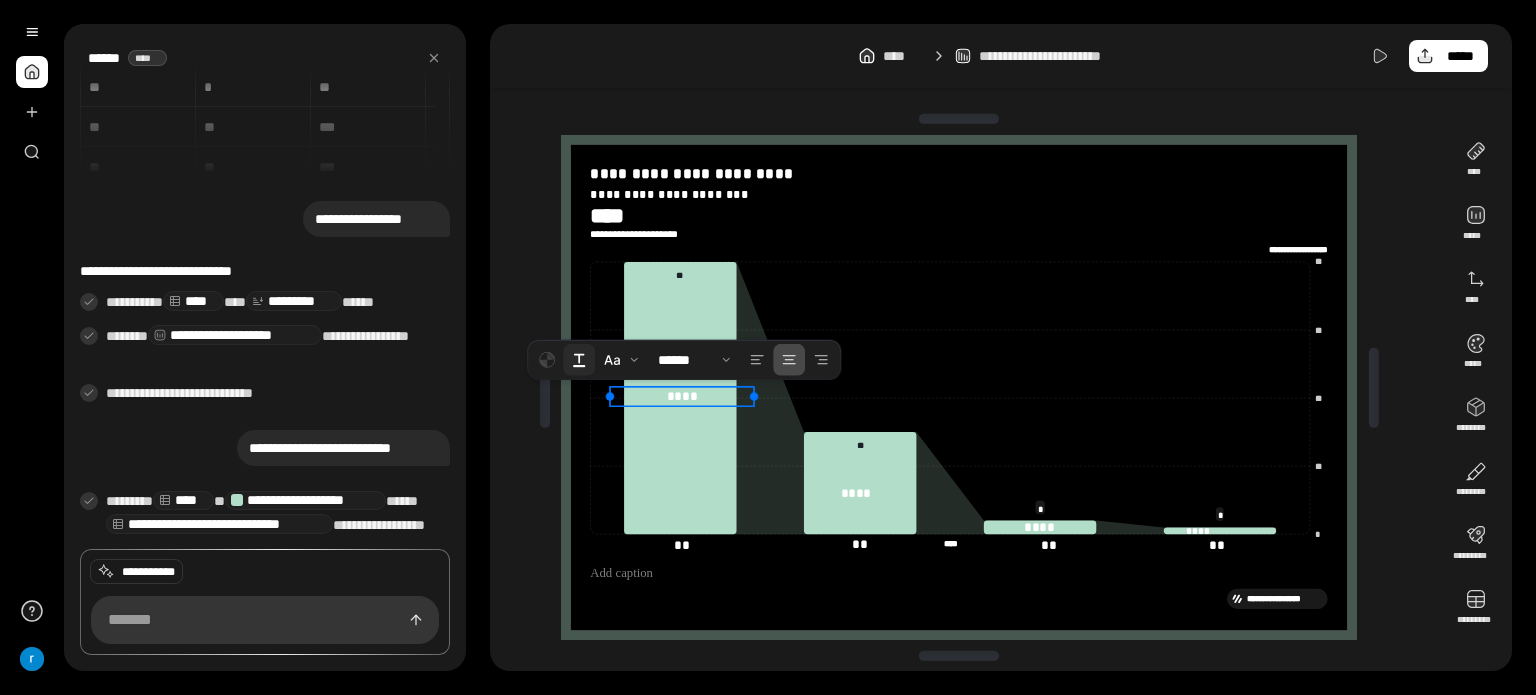 click at bounding box center [579, 360] 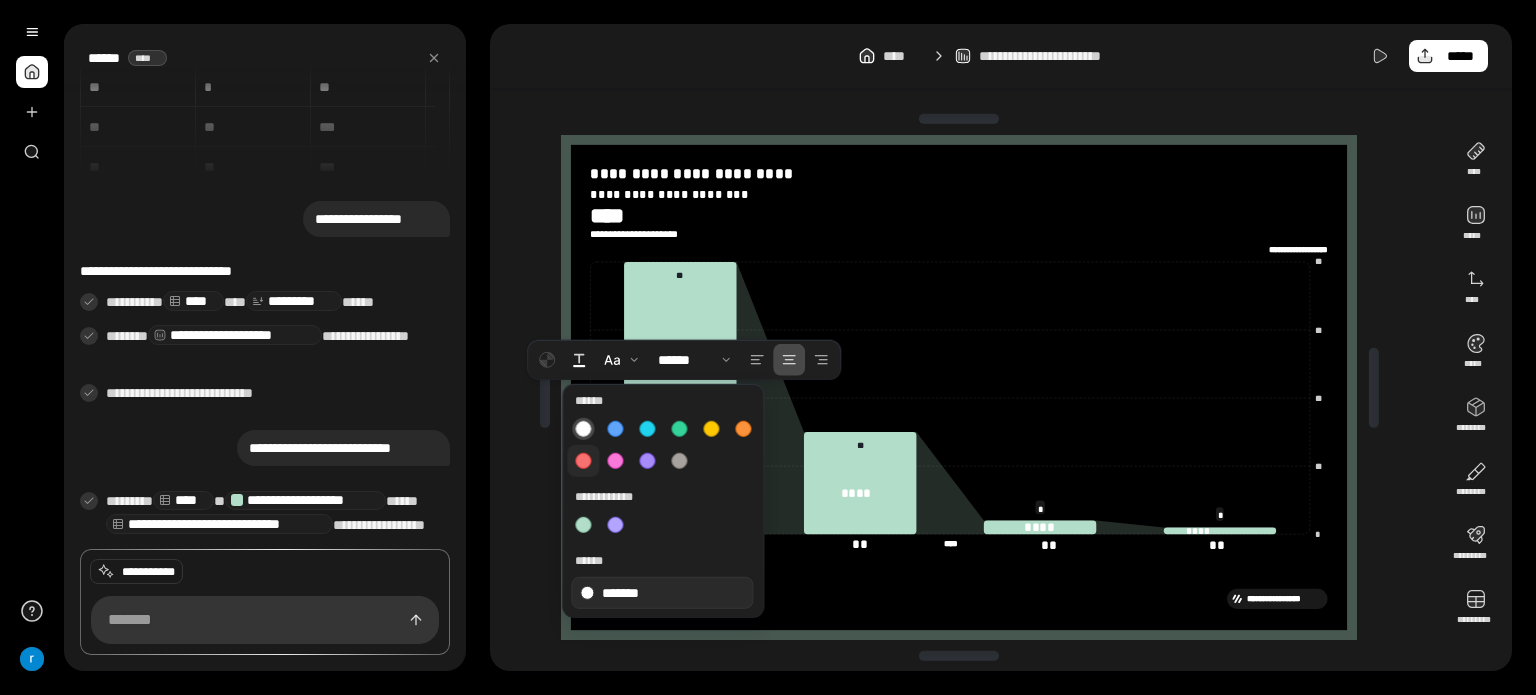 click at bounding box center [583, 461] 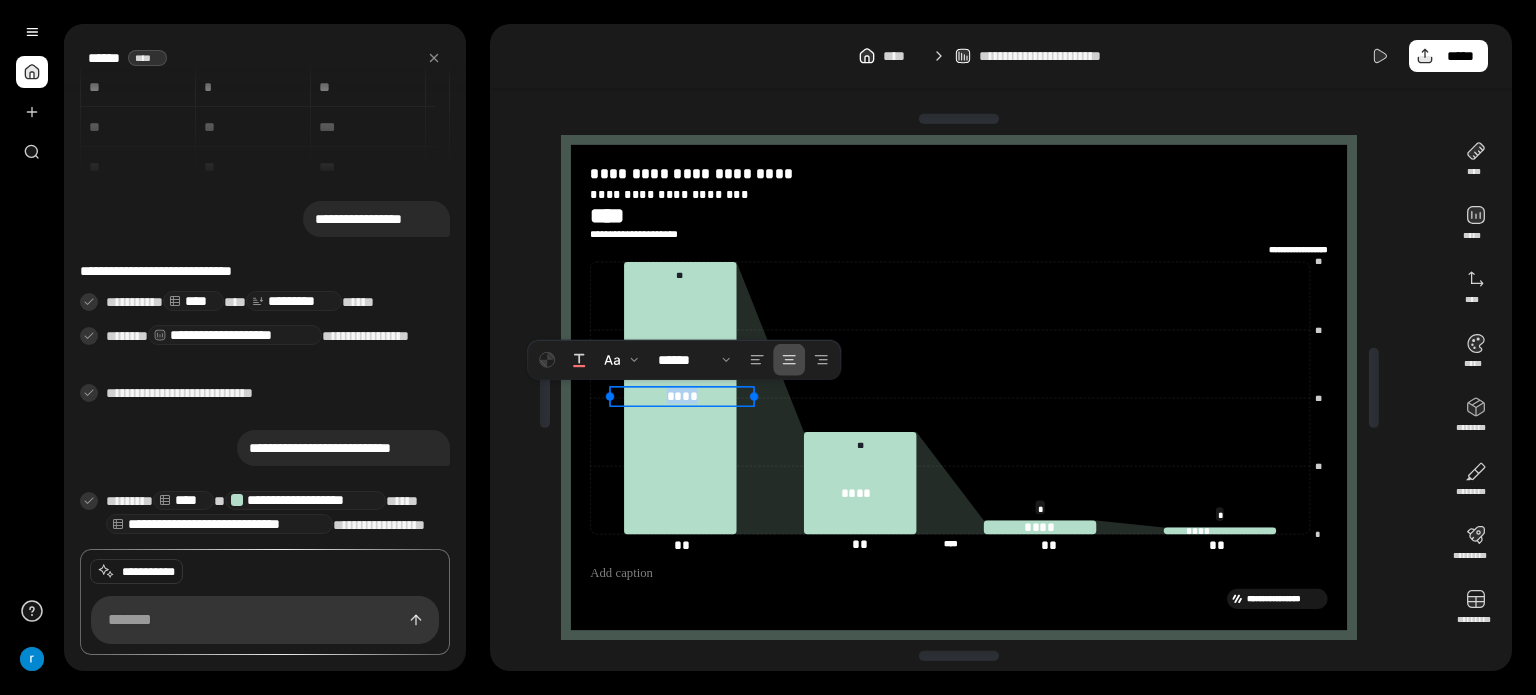 click on "****" at bounding box center (682, 395) 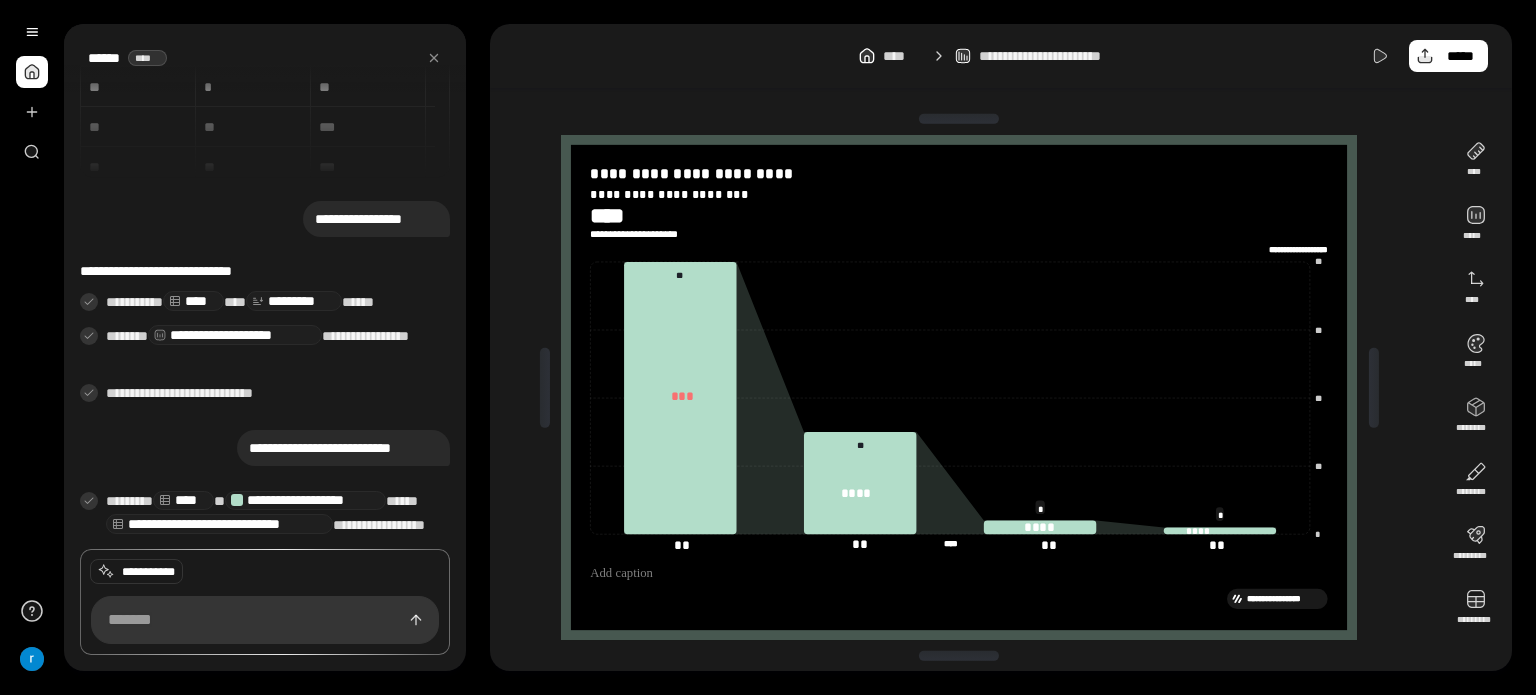 click on "**********" at bounding box center (1001, 347) 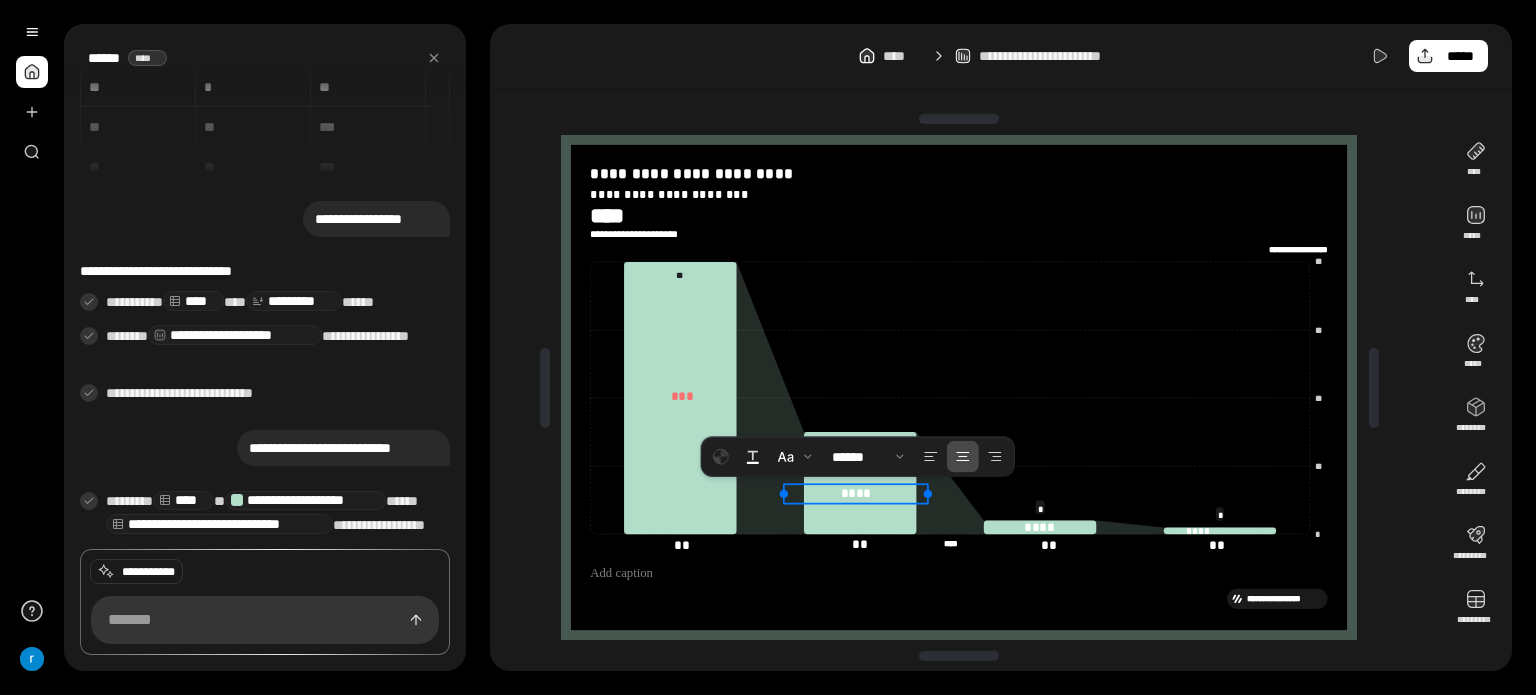 click on "****" at bounding box center (856, 493) 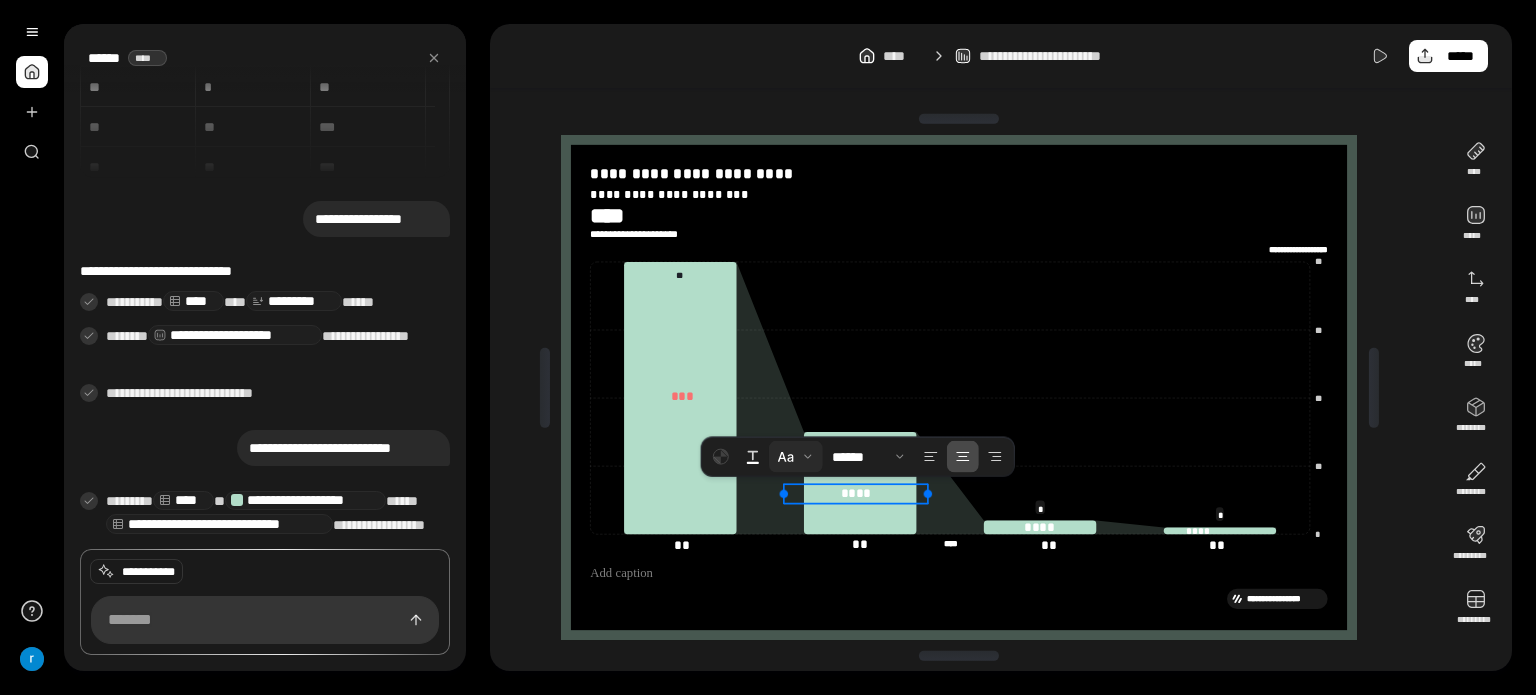 click at bounding box center (796, 457) 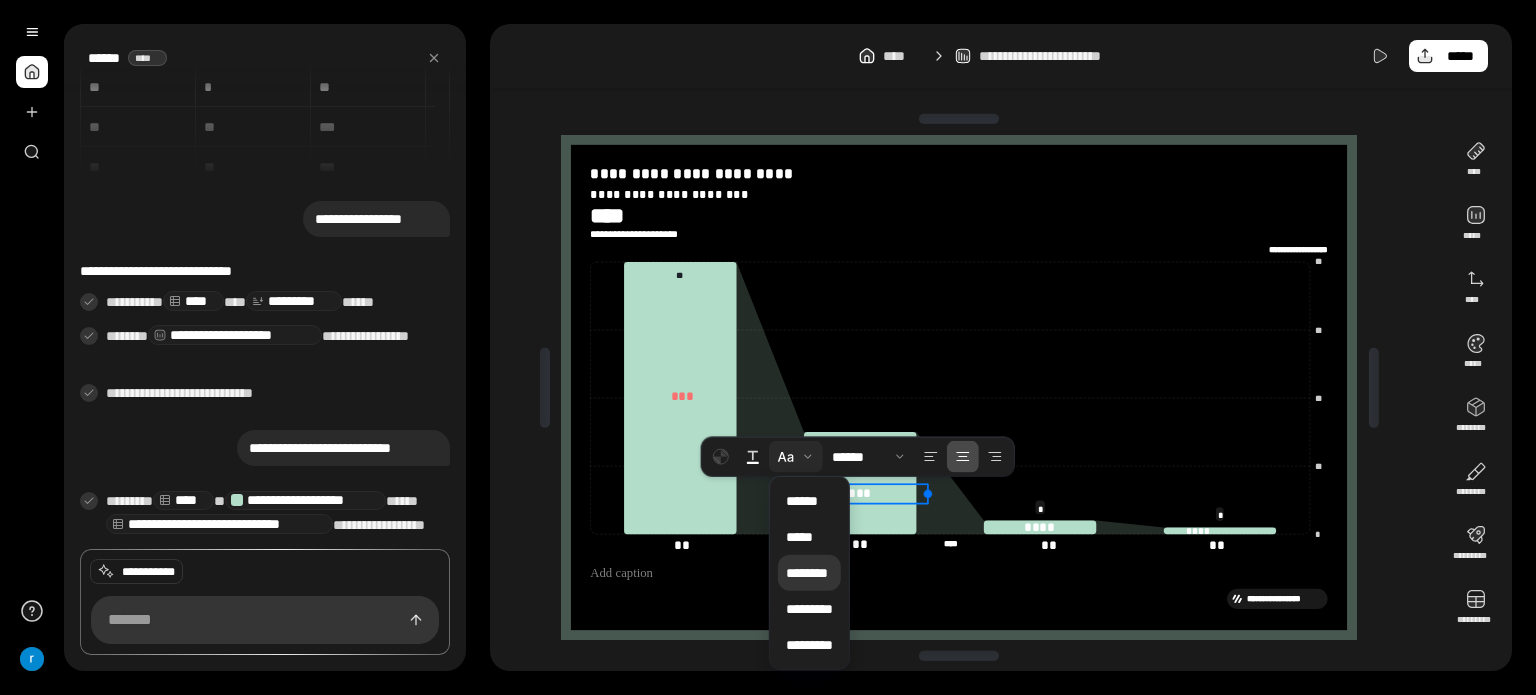 click on "********" at bounding box center (807, 573) 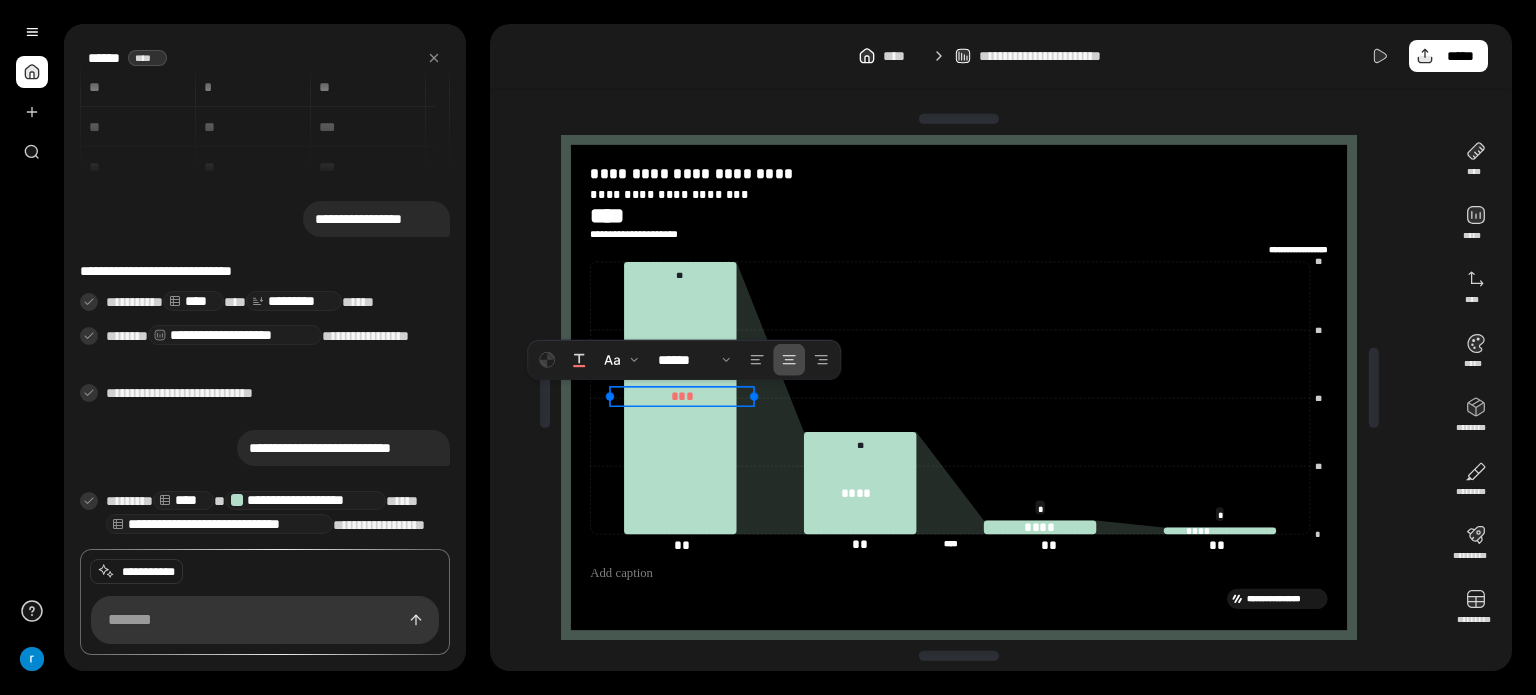 click on "** *" at bounding box center [682, 395] 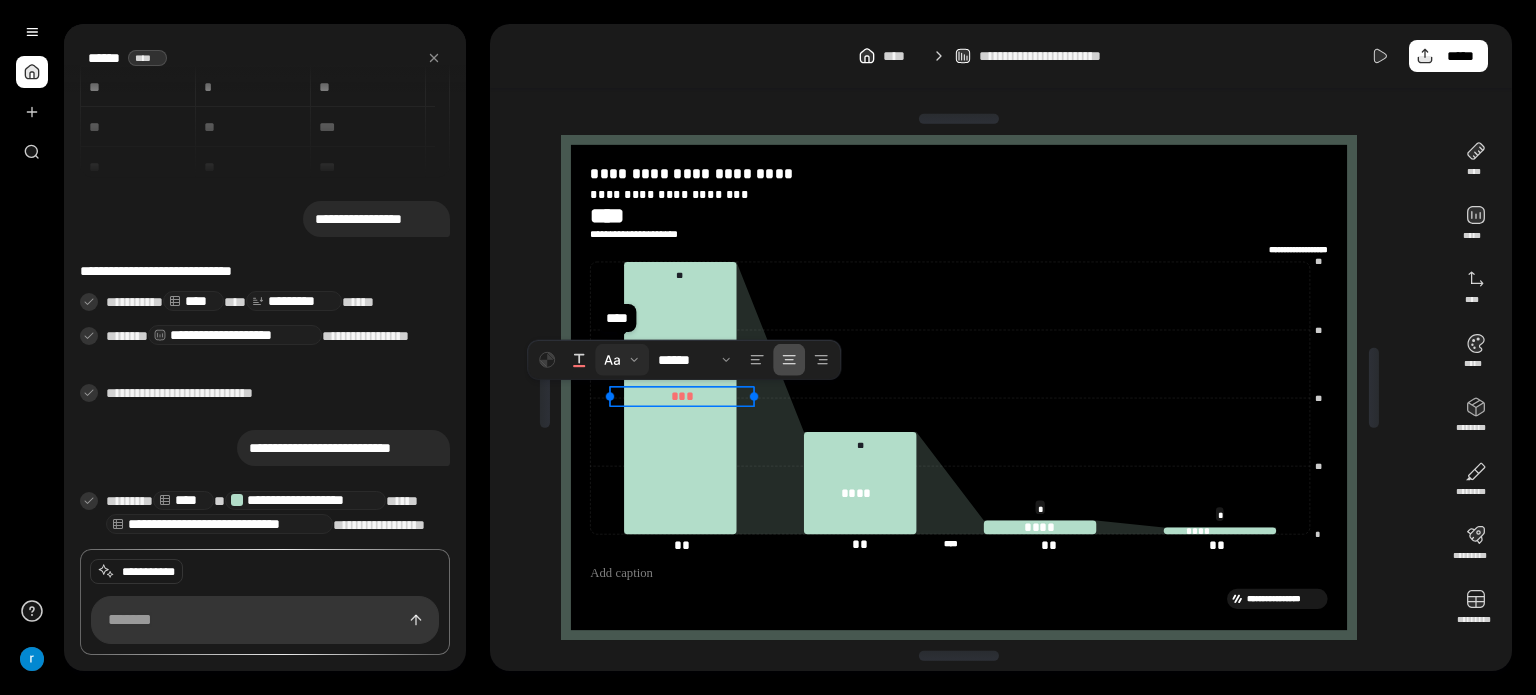 click at bounding box center [622, 360] 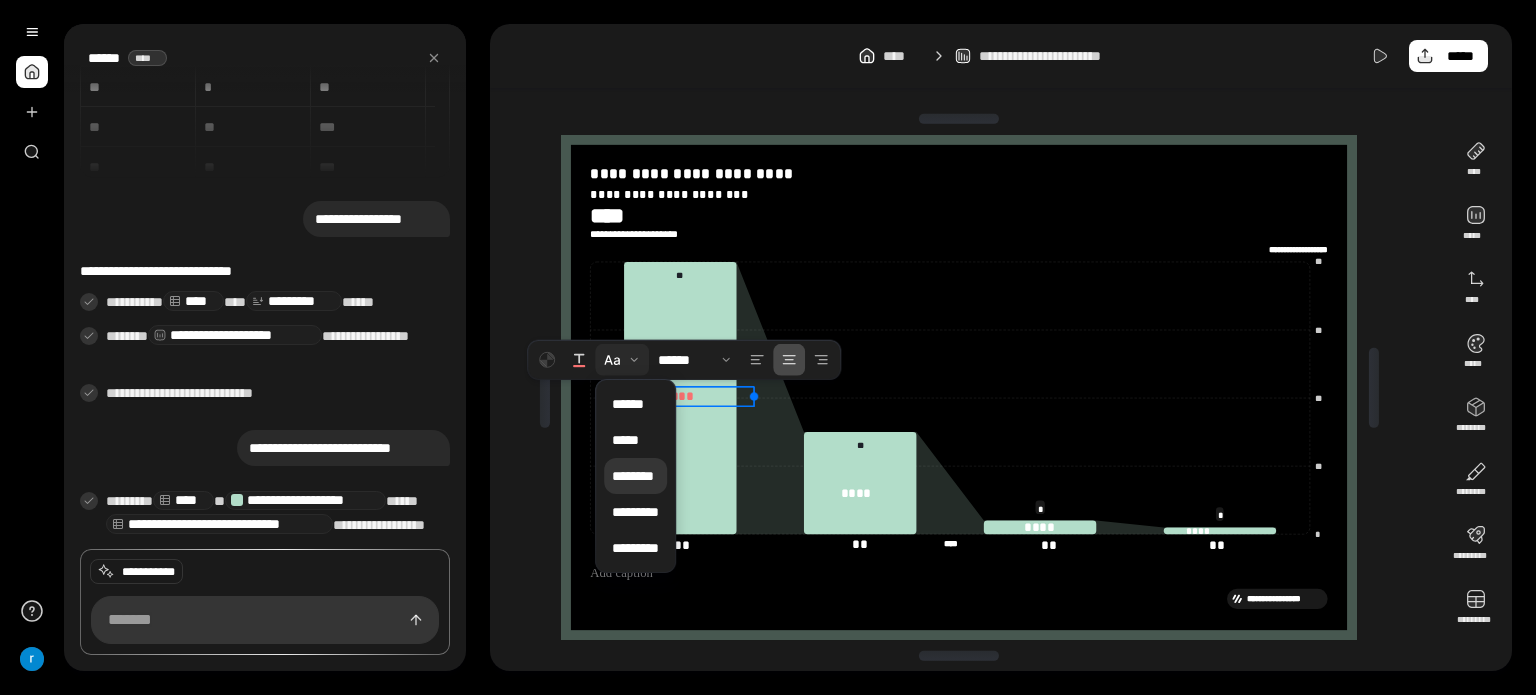click on "********" at bounding box center [635, 476] 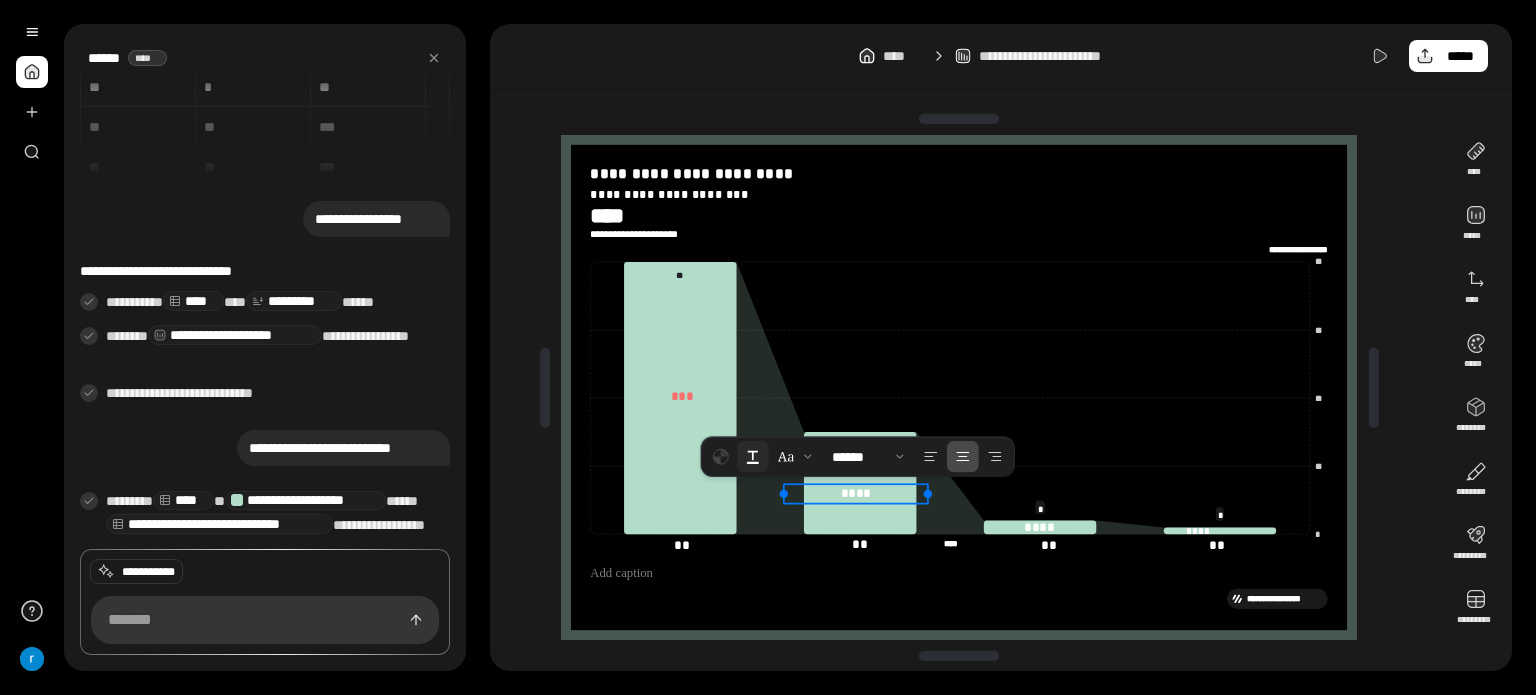drag, startPoint x: 861, startPoint y: 485, endPoint x: 761, endPoint y: 451, distance: 105.62197 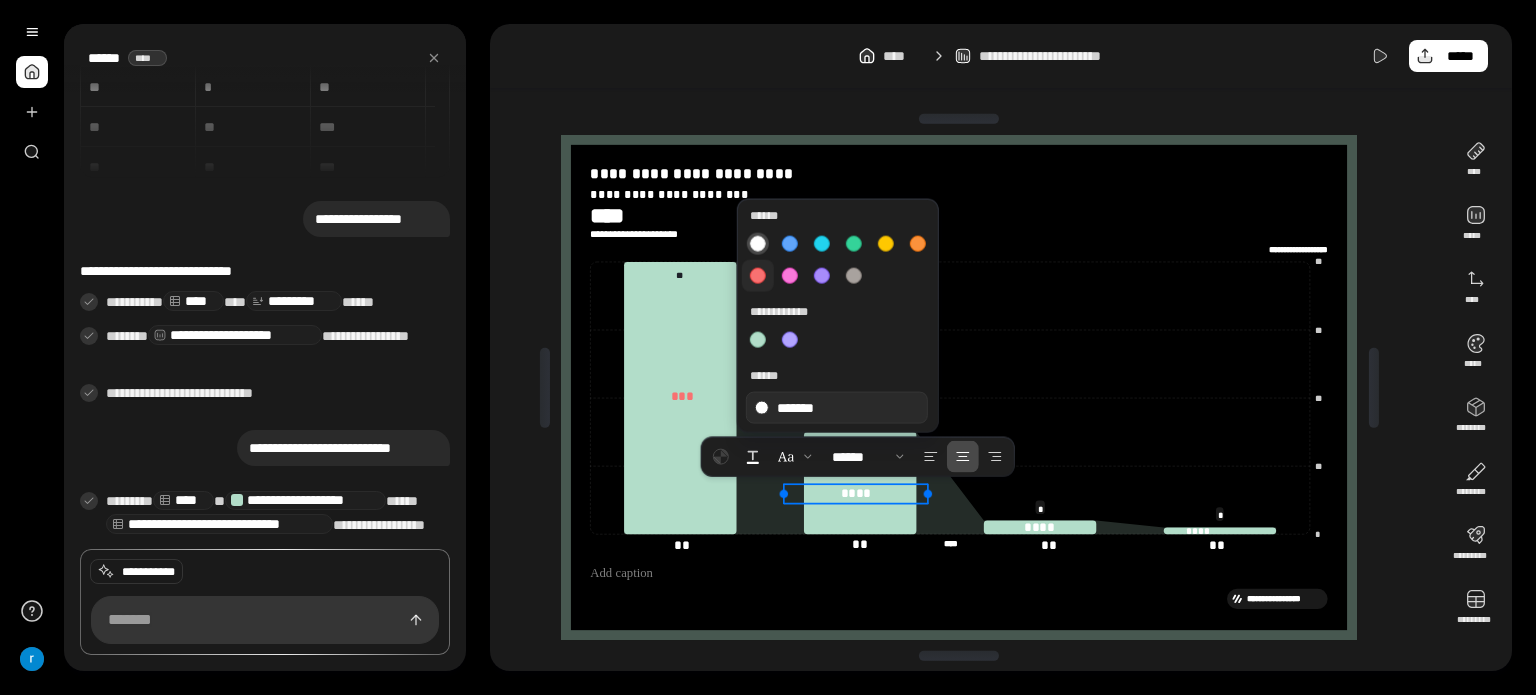 click at bounding box center (758, 276) 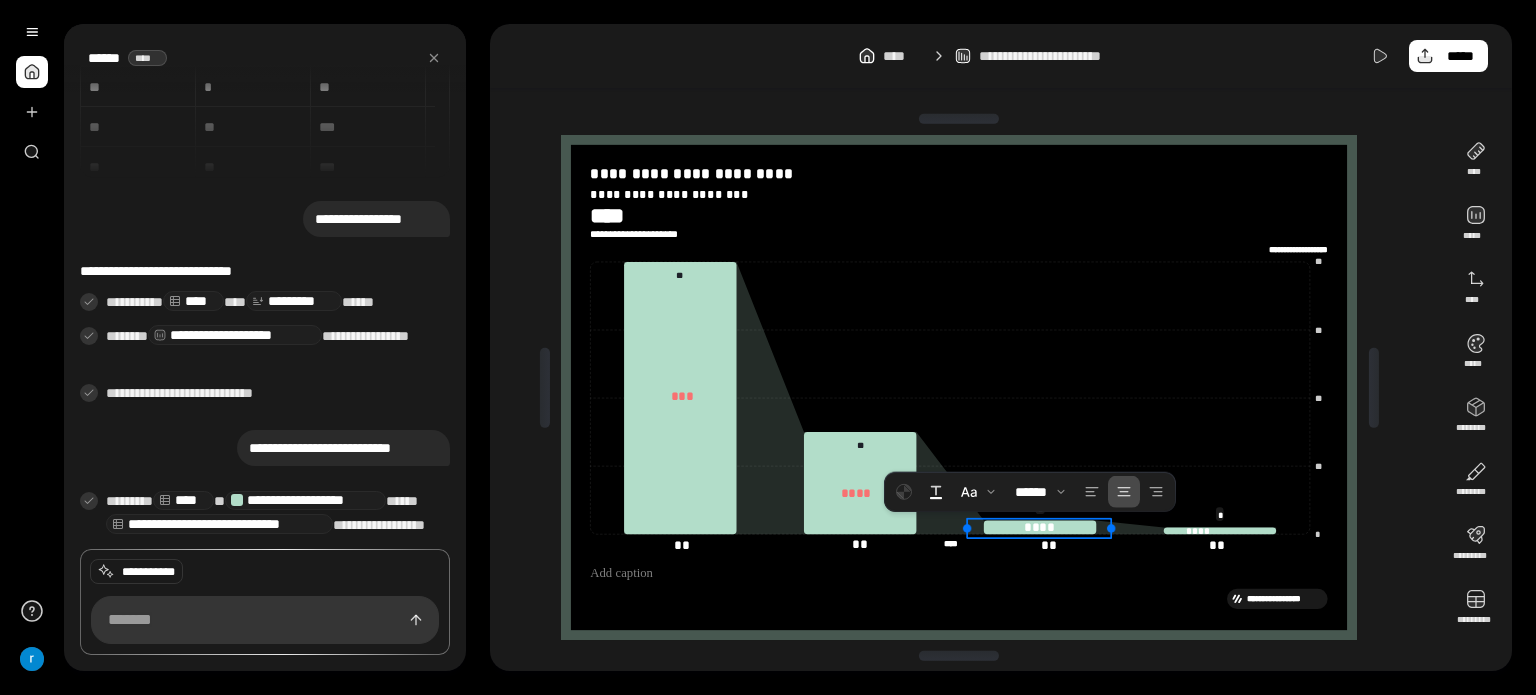 click on "****" at bounding box center (1040, 527) 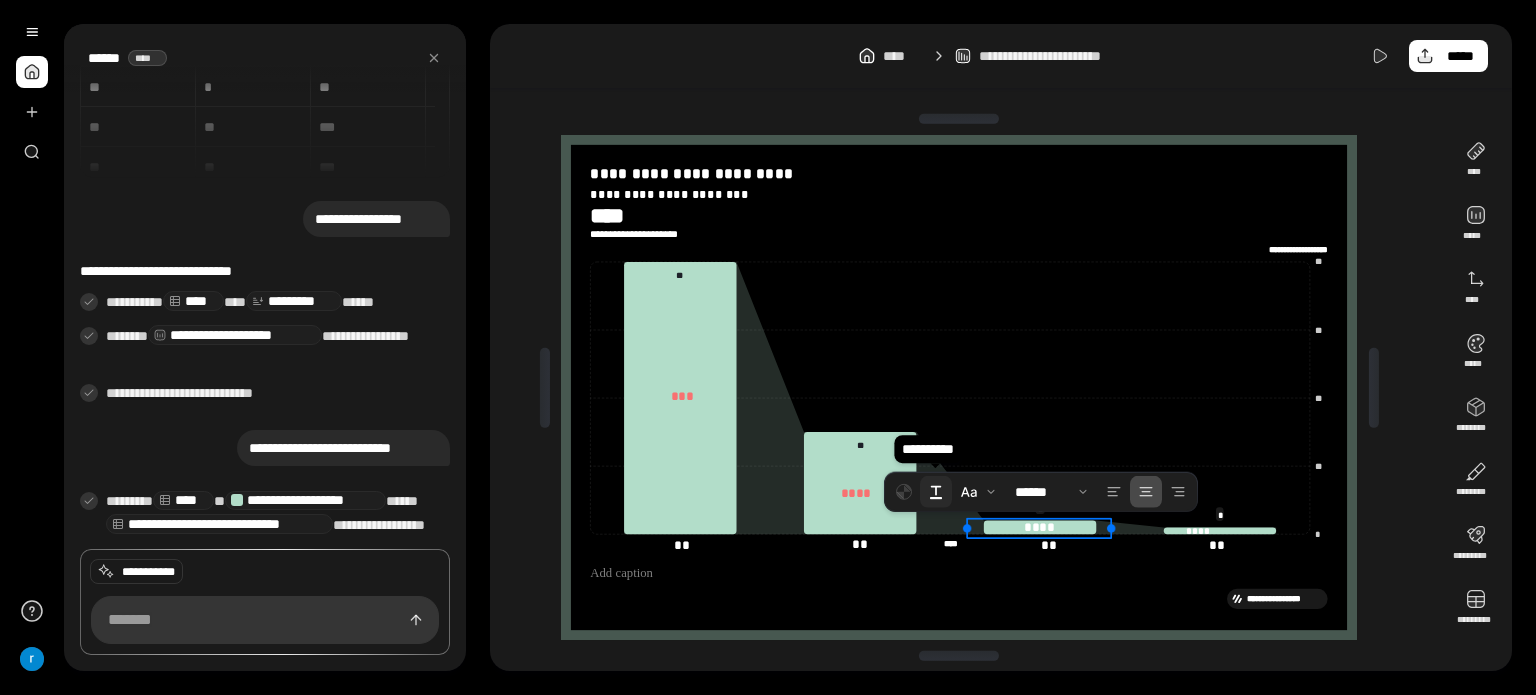 click at bounding box center (936, 492) 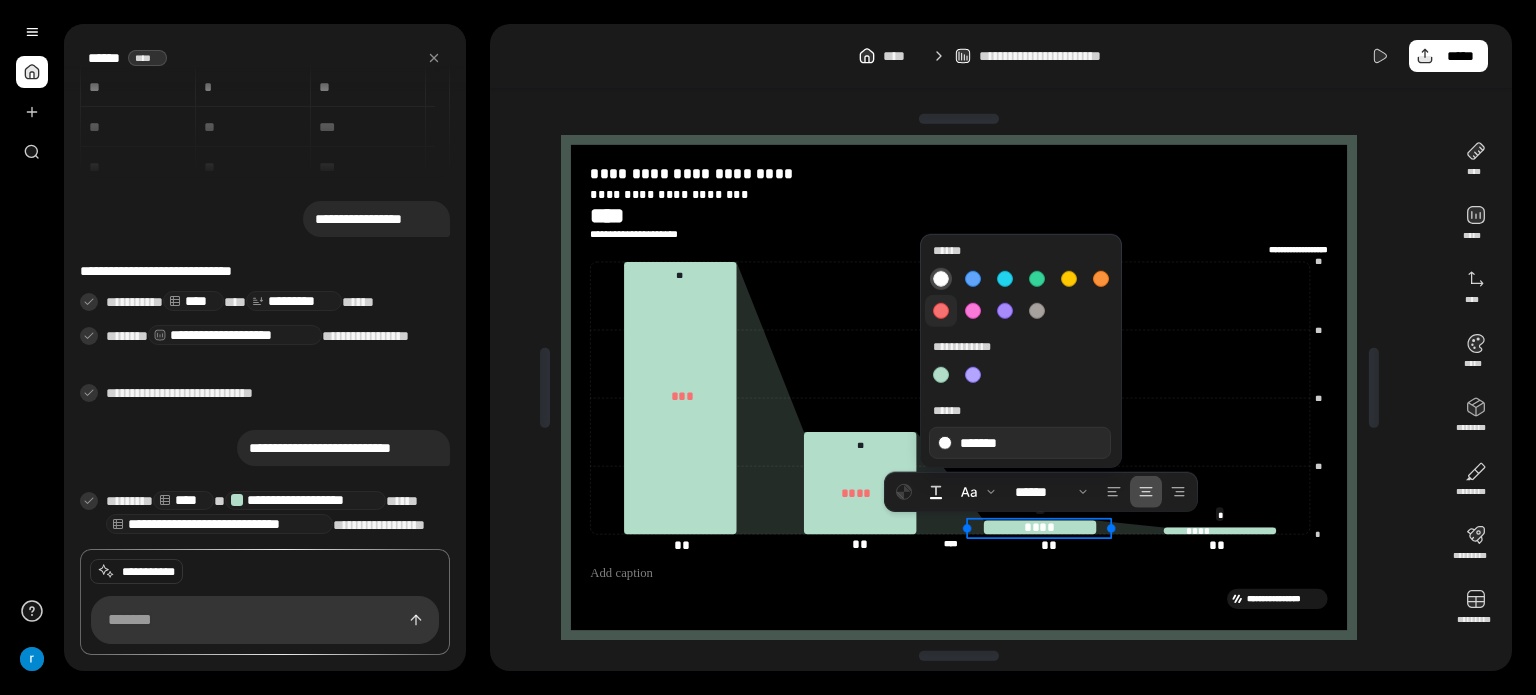 click at bounding box center [941, 311] 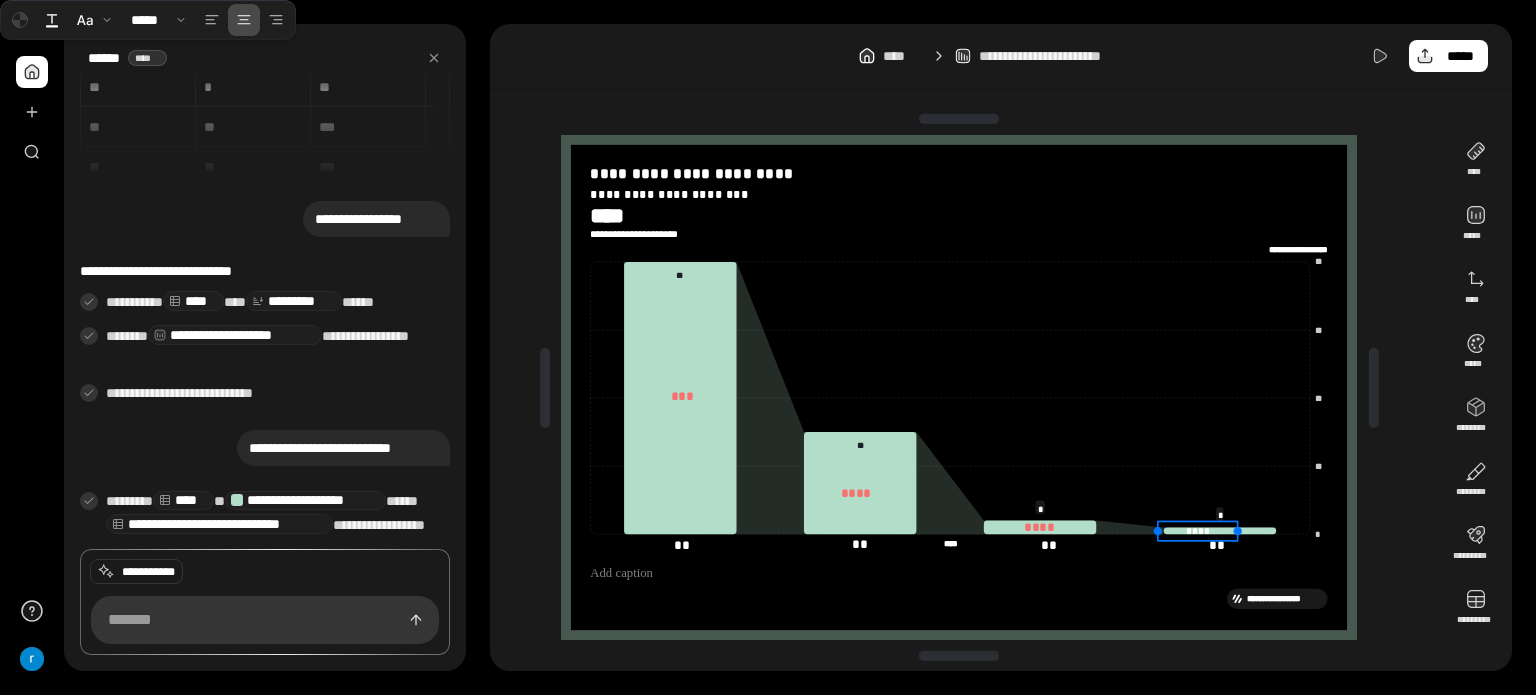 click on "****" at bounding box center (1198, 530) 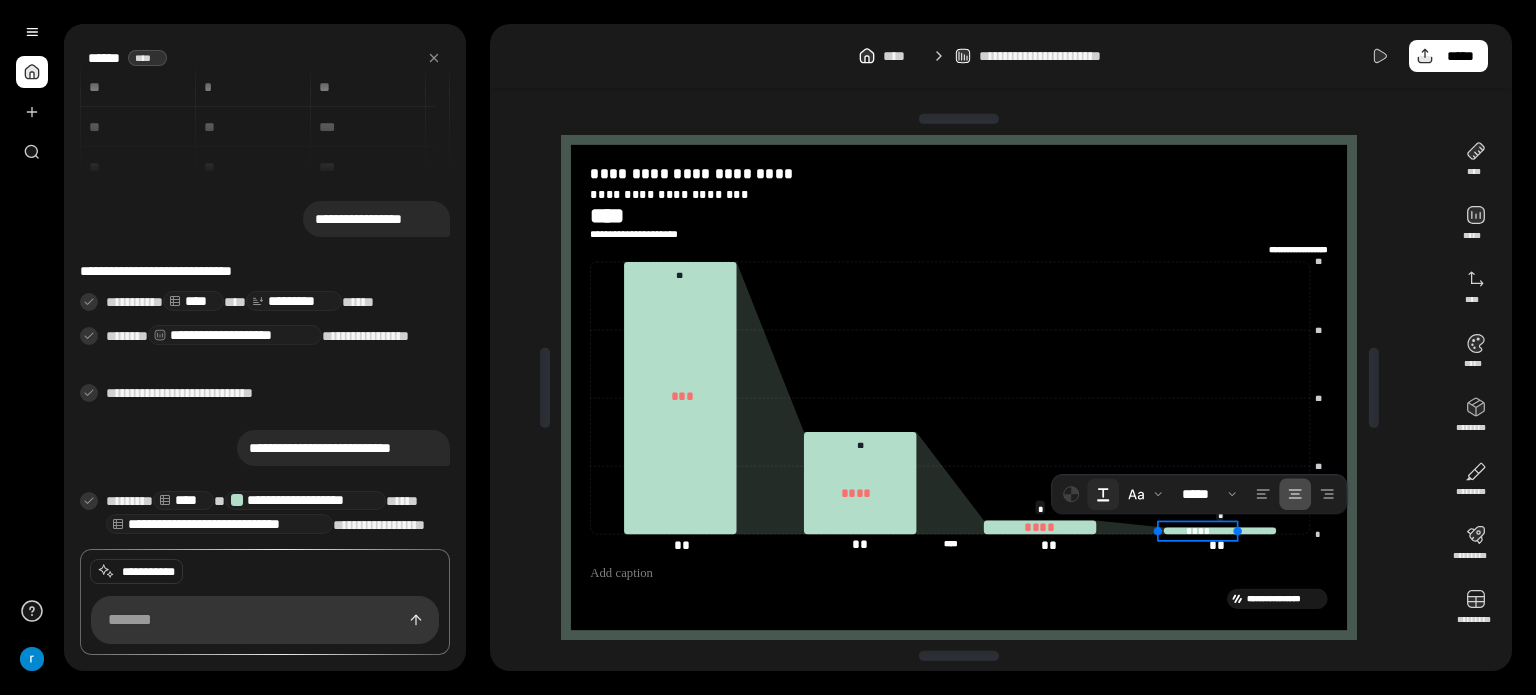 click at bounding box center [1103, 494] 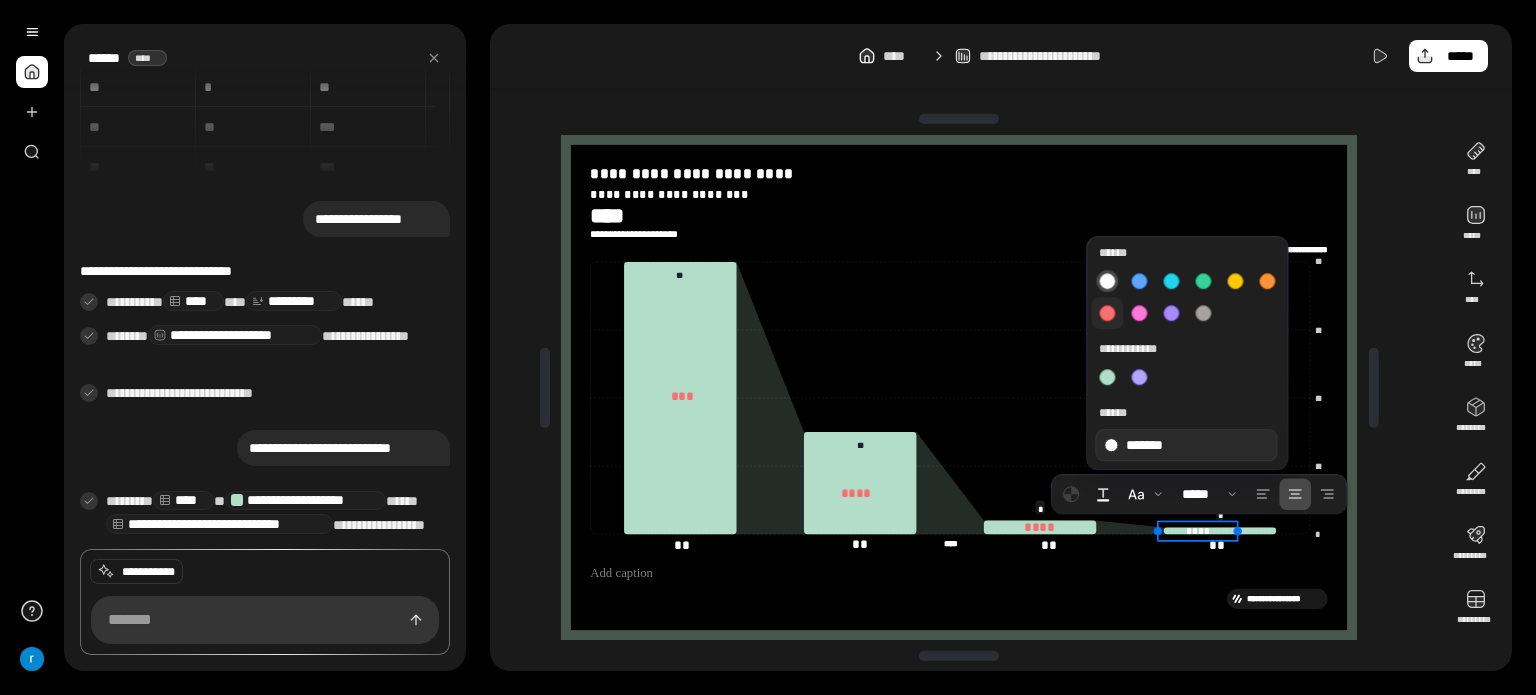 click at bounding box center [1107, 314] 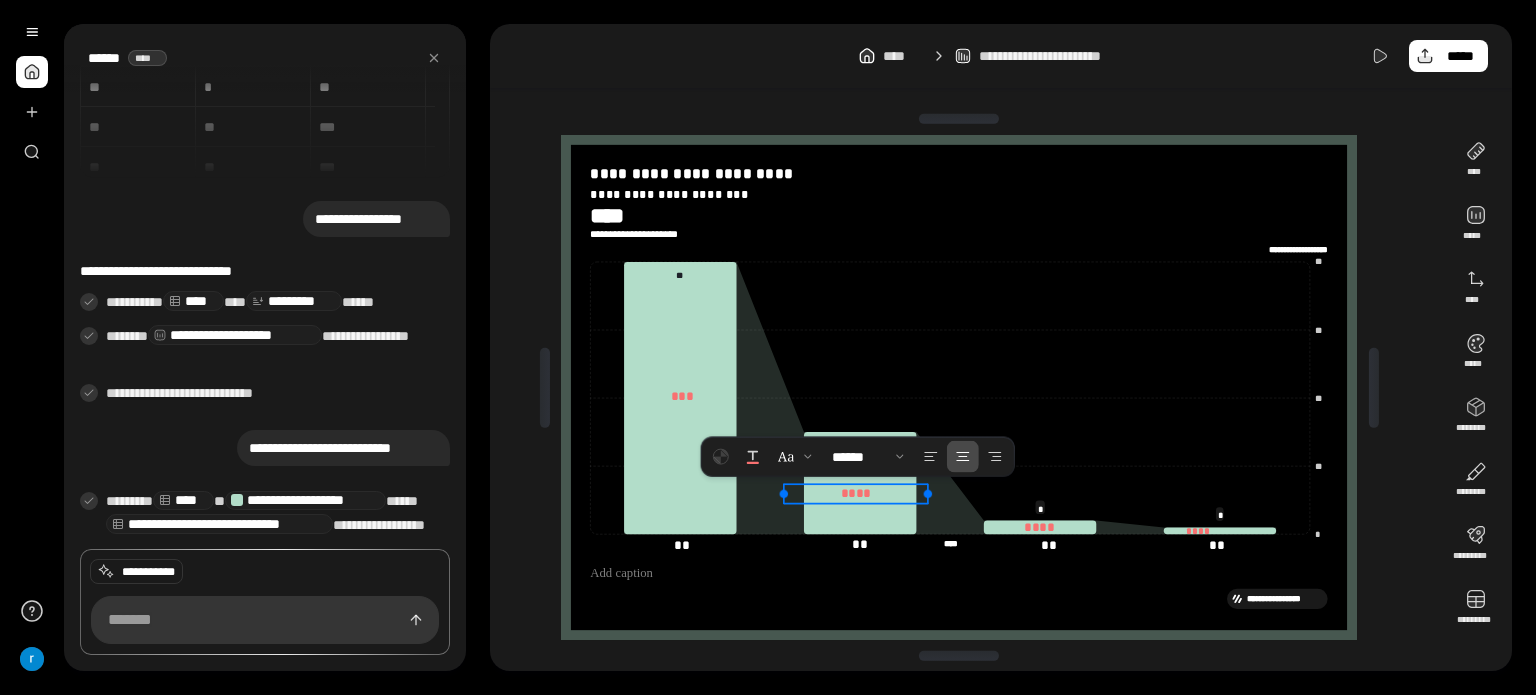 click on "****" at bounding box center (856, 493) 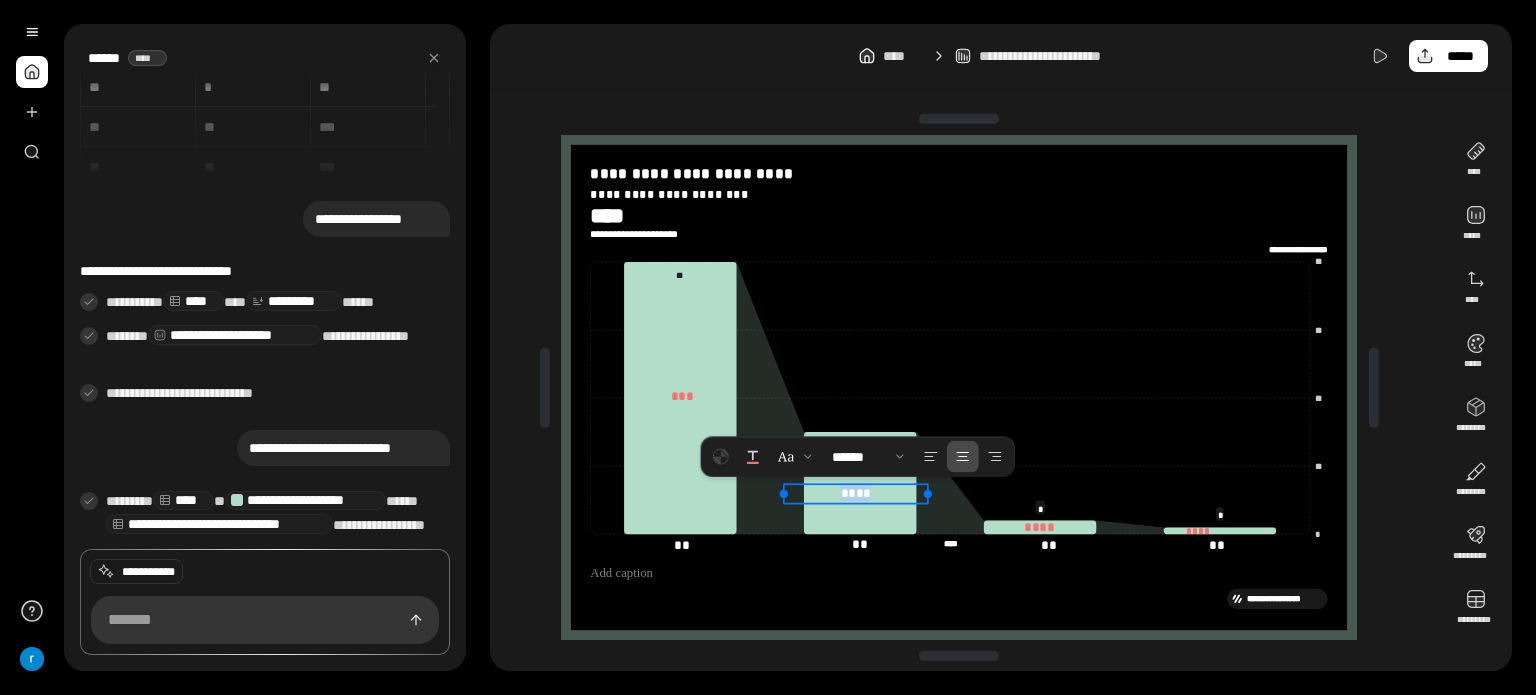 drag, startPoint x: 840, startPoint y: 485, endPoint x: 877, endPoint y: 497, distance: 38.8973 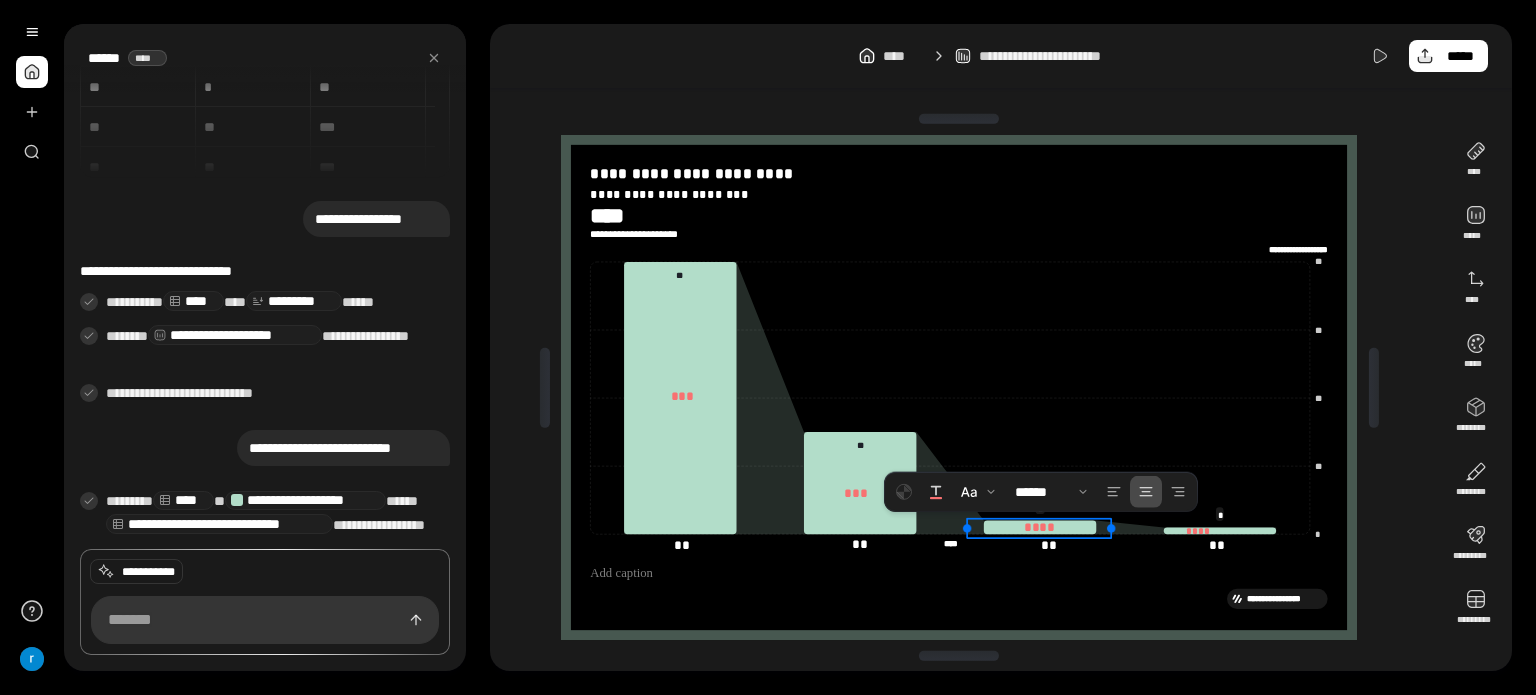 click on "****" at bounding box center [1040, 527] 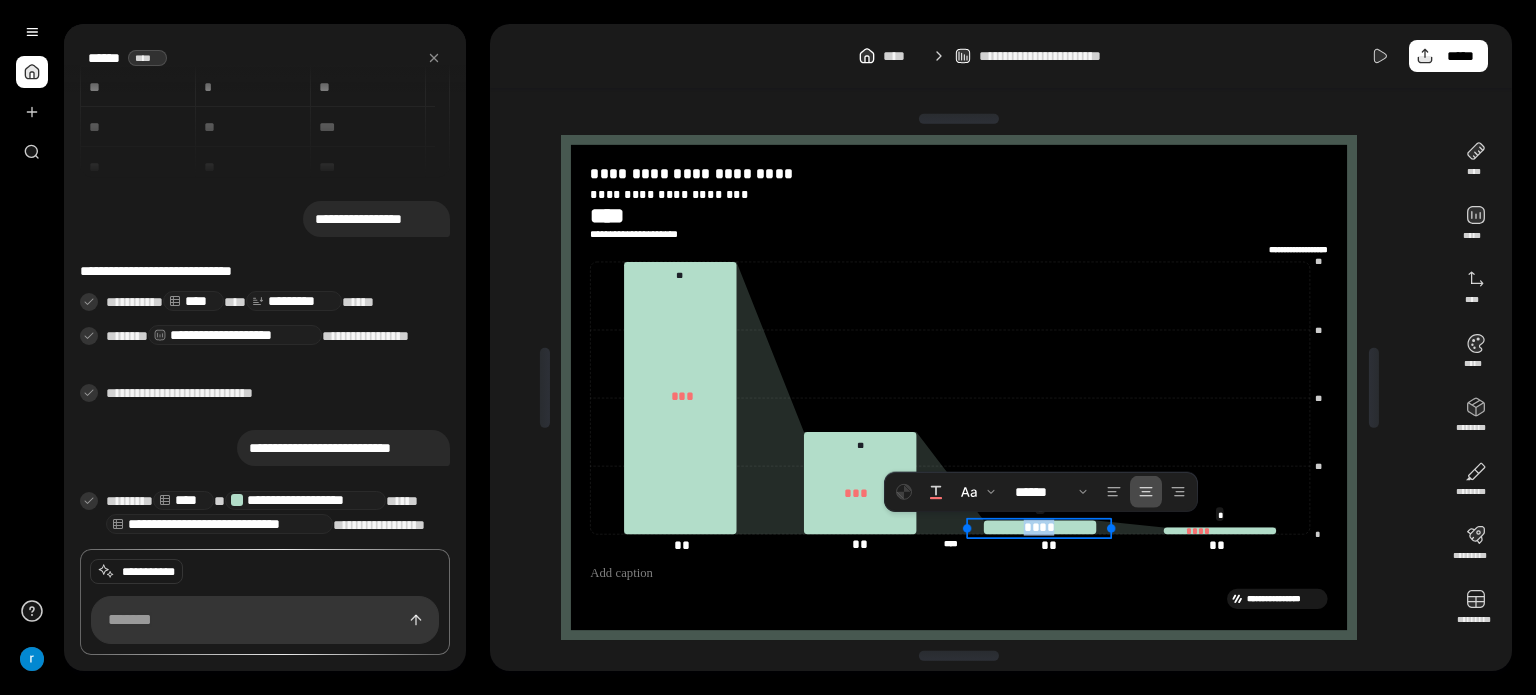 drag, startPoint x: 1024, startPoint y: 524, endPoint x: 1053, endPoint y: 524, distance: 29 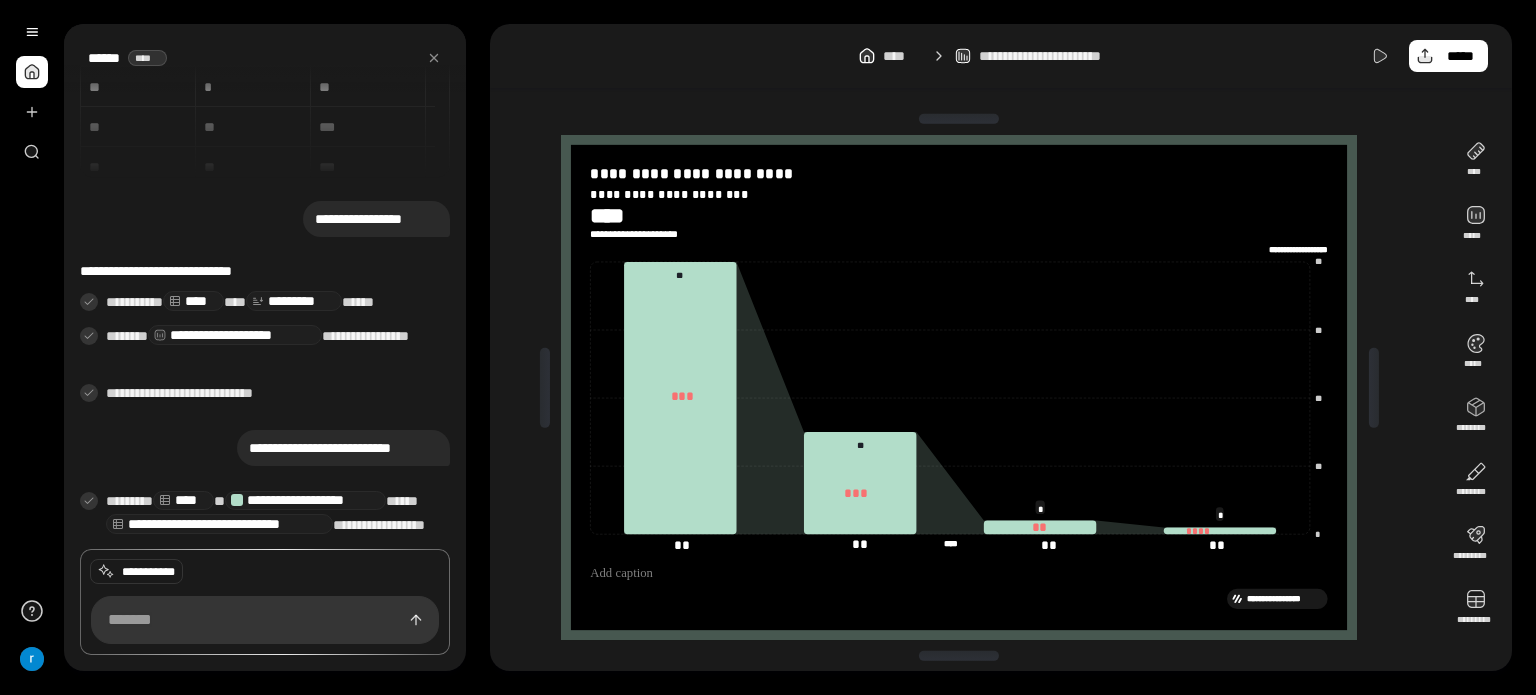 click on "**********" at bounding box center (265, 102) 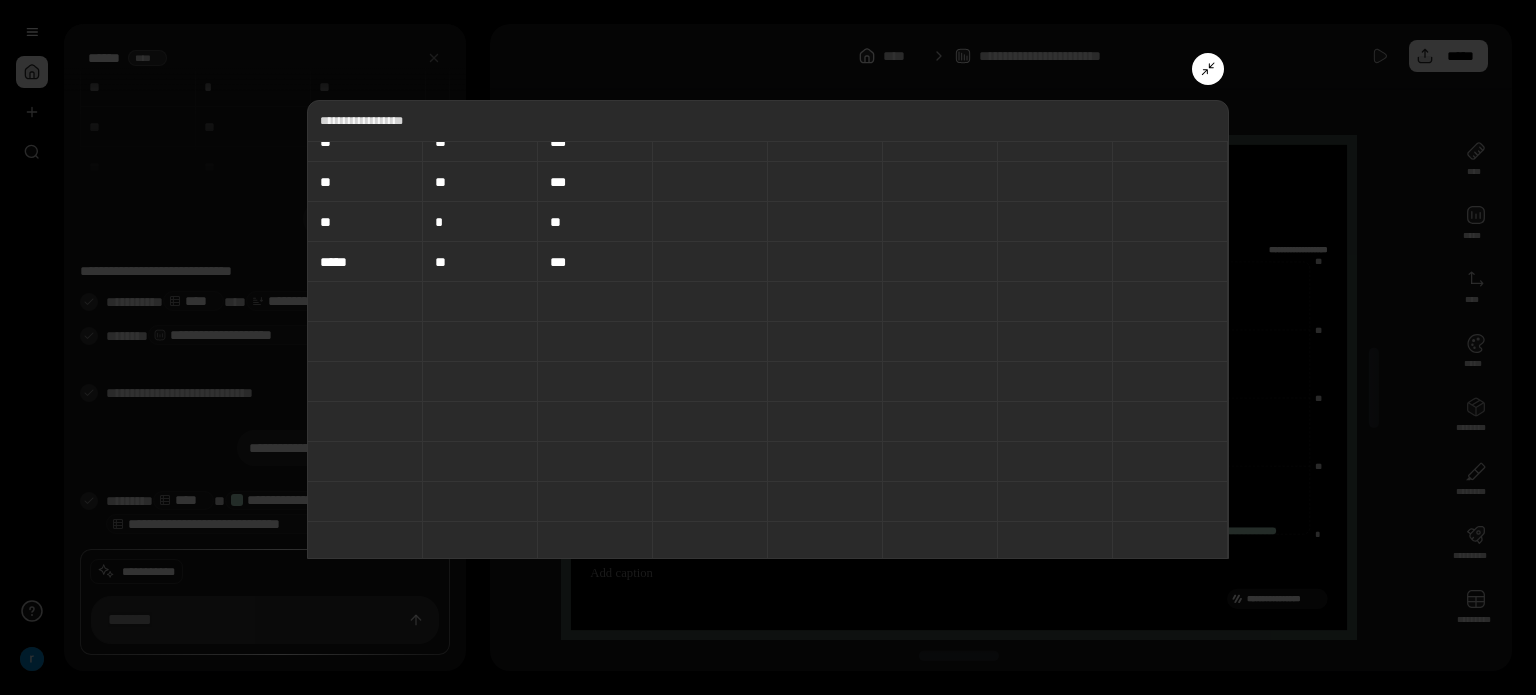 scroll, scrollTop: 0, scrollLeft: 0, axis: both 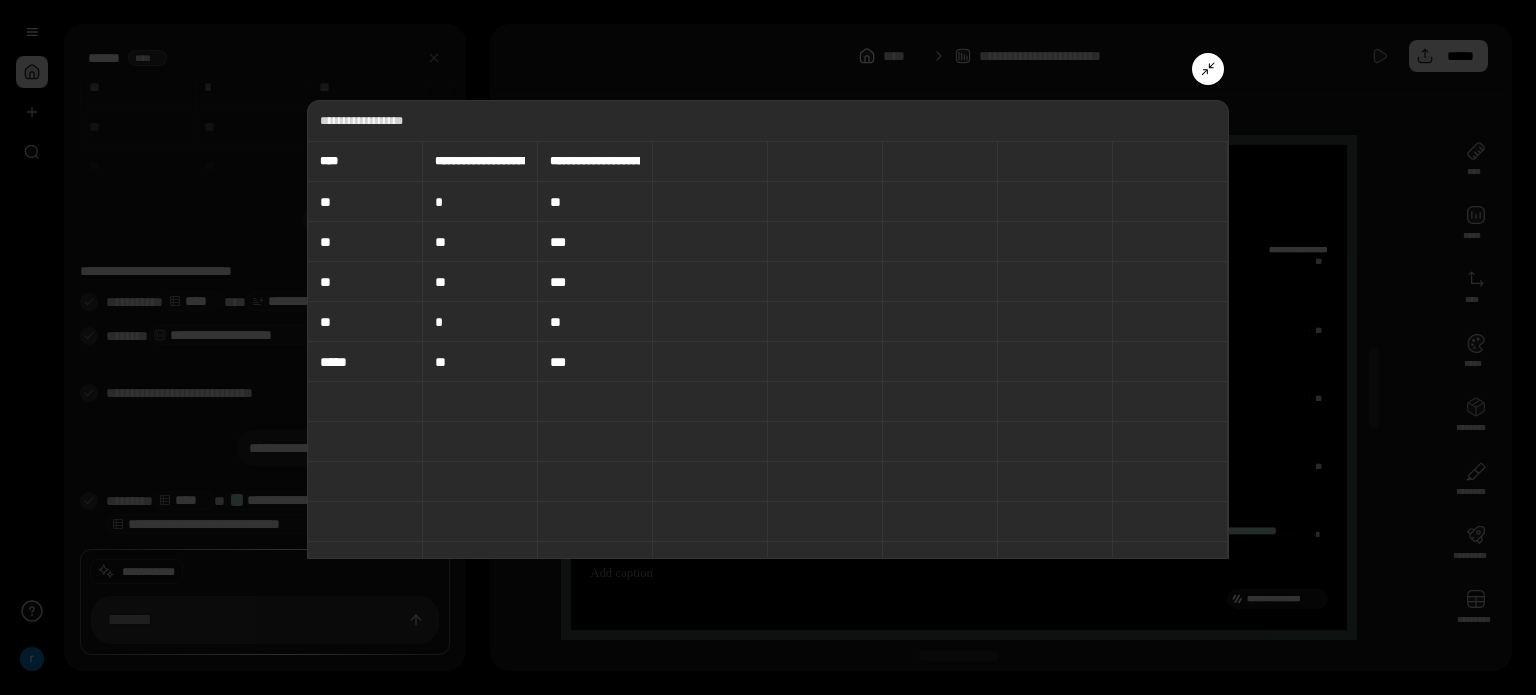 click 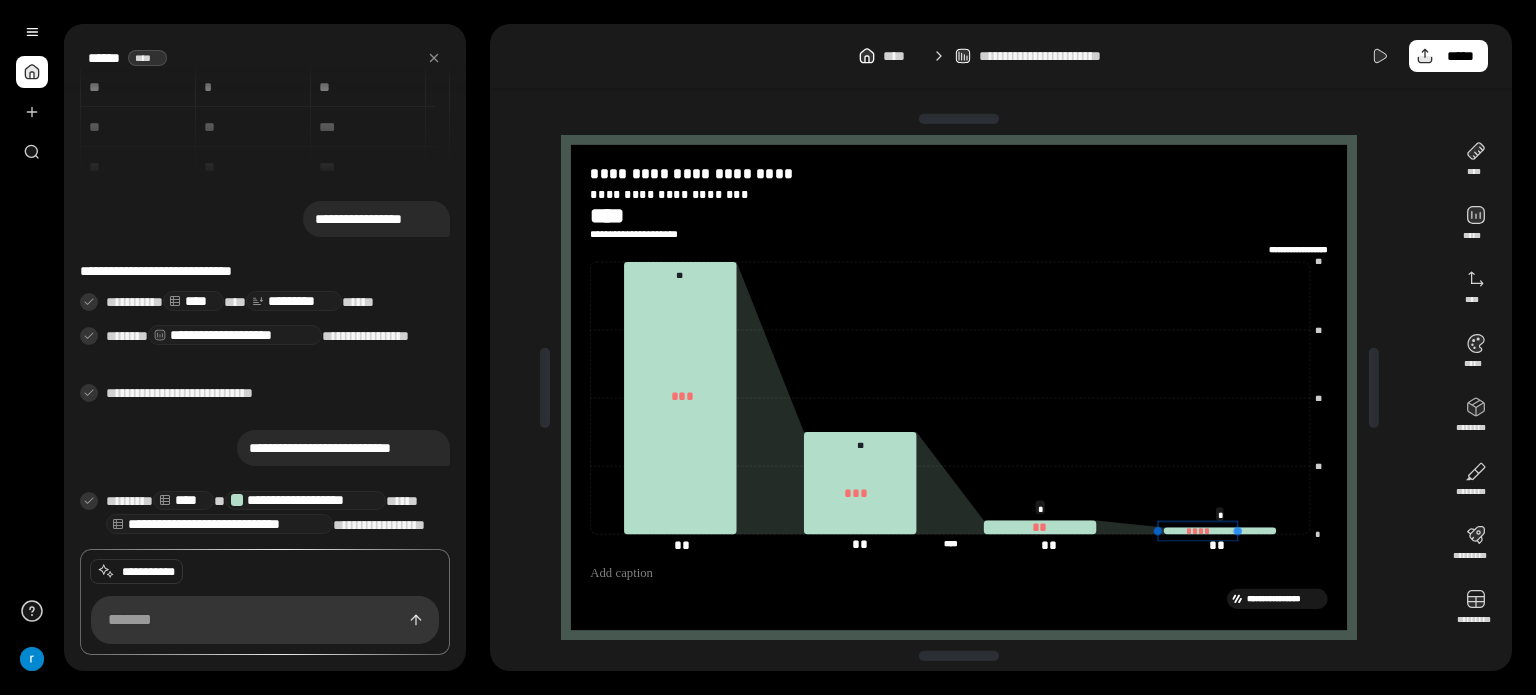 click at bounding box center (1198, 521) 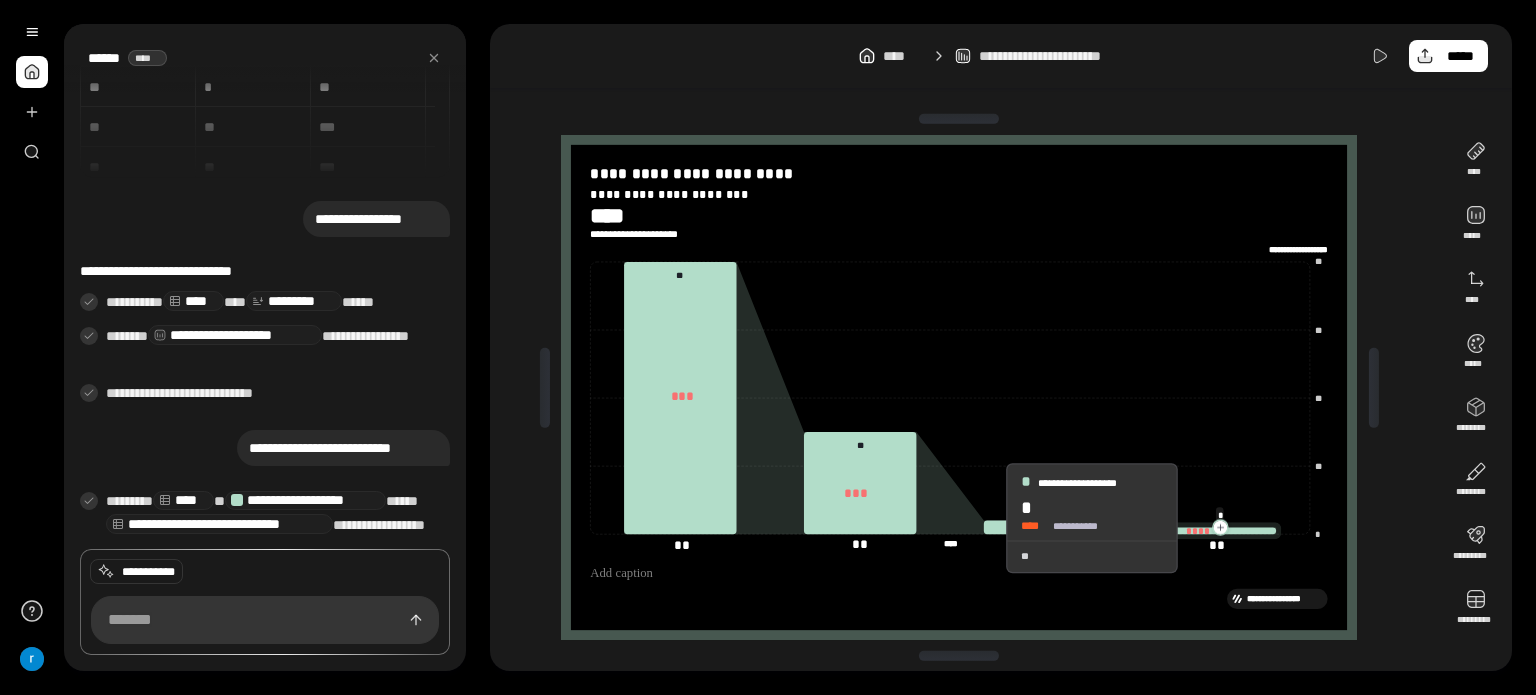 click 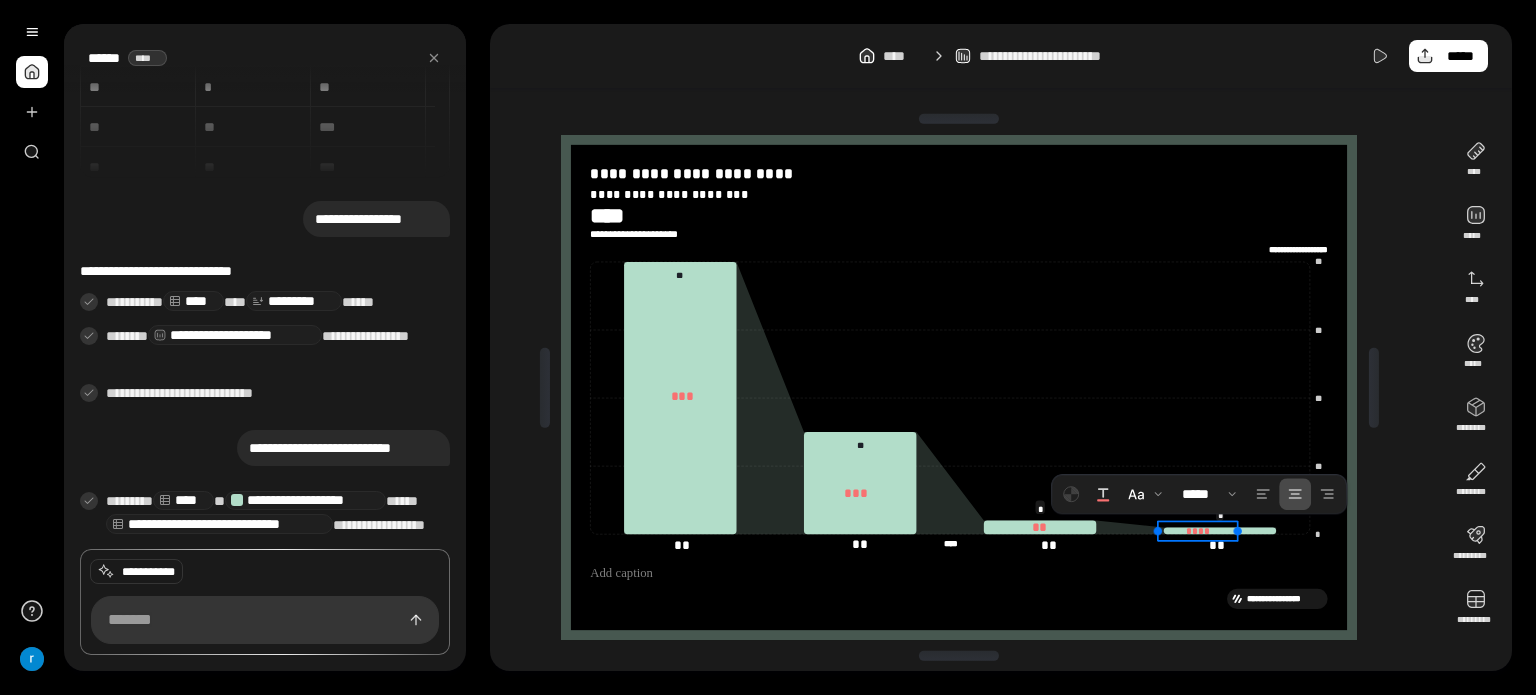 click on "****" at bounding box center [1198, 530] 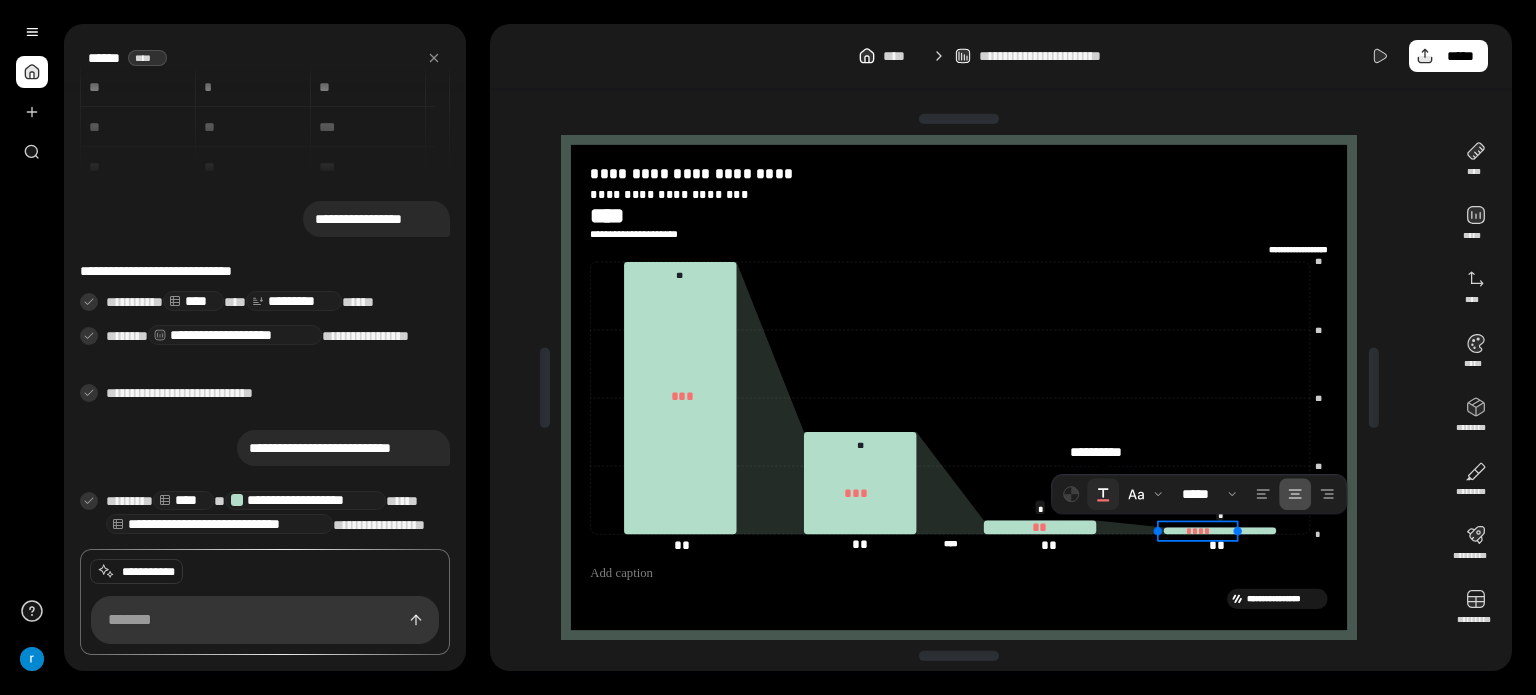 click at bounding box center [1103, 494] 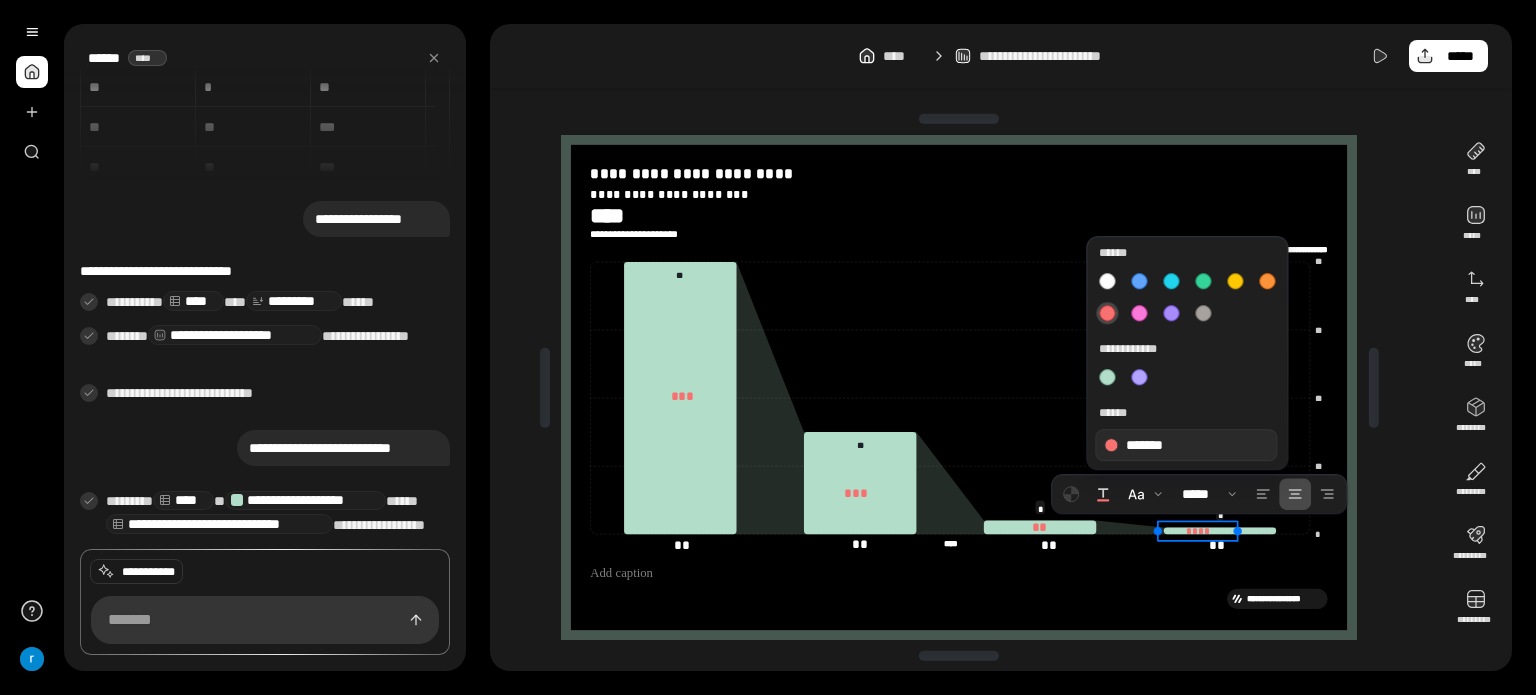 click on "****" at bounding box center (1198, 530) 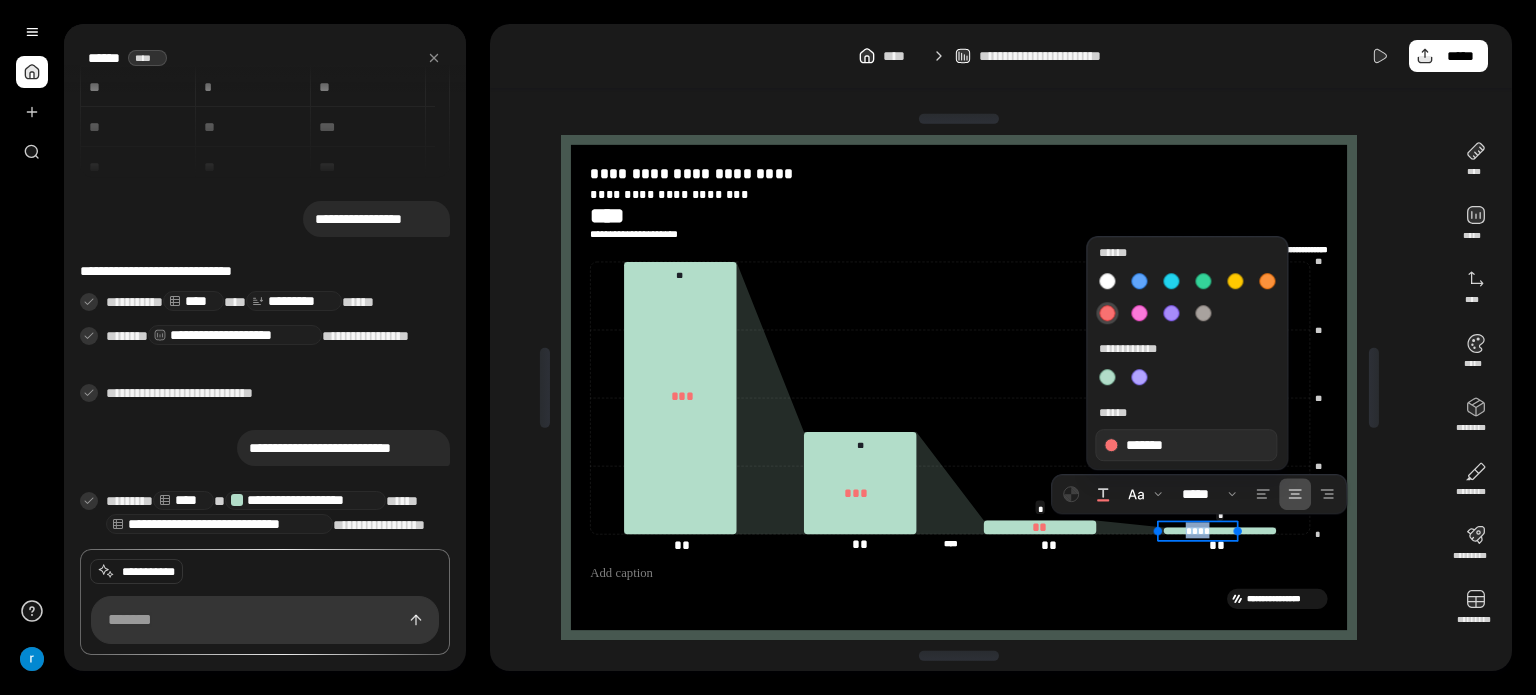 drag, startPoint x: 1184, startPoint y: 528, endPoint x: 1212, endPoint y: 534, distance: 28.635643 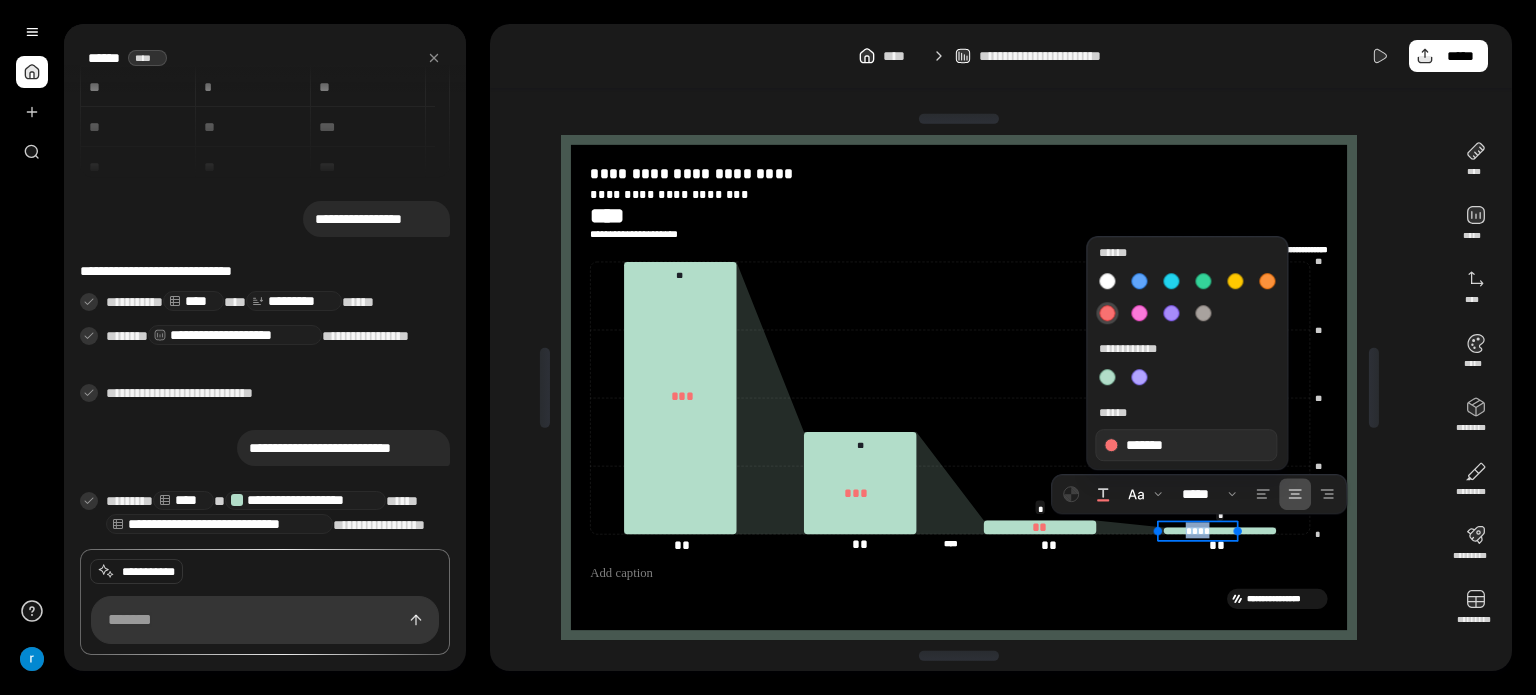 type 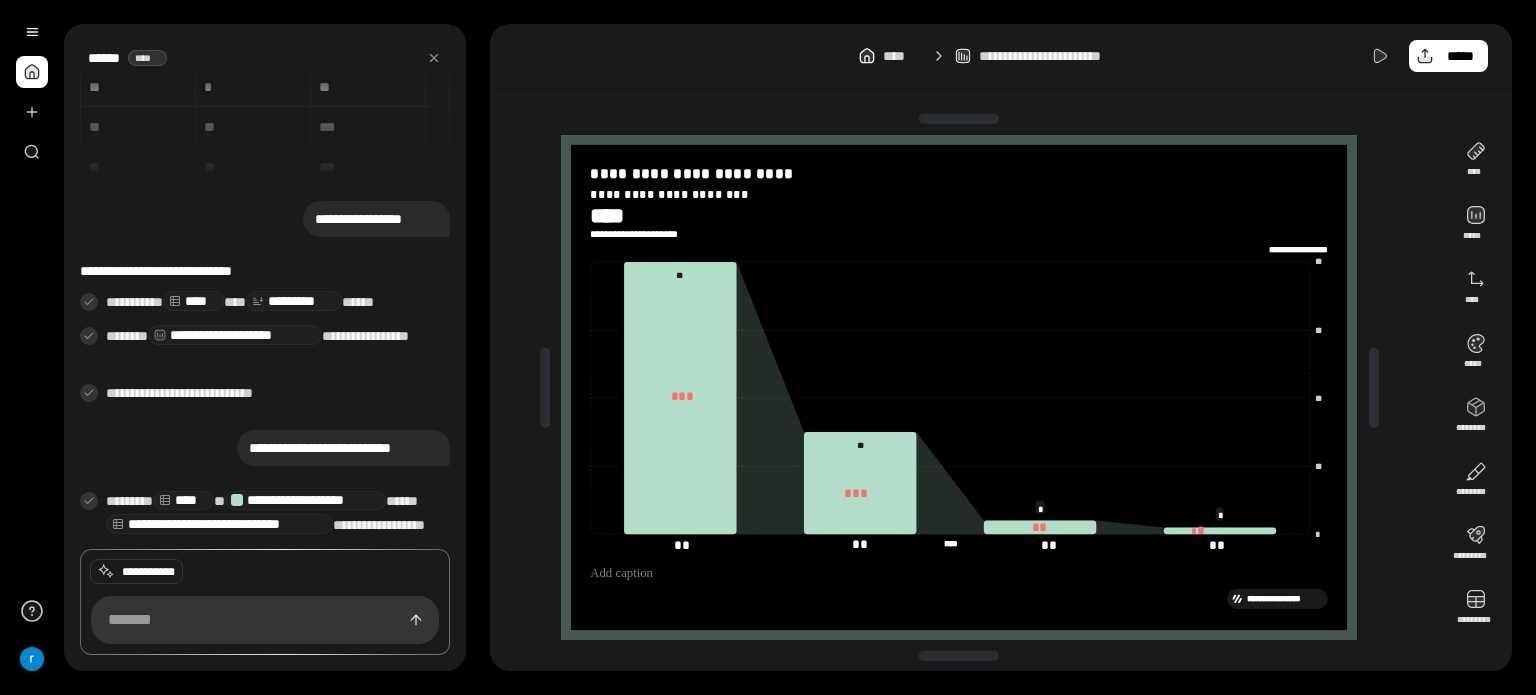 click on "**********" at bounding box center [1001, 56] 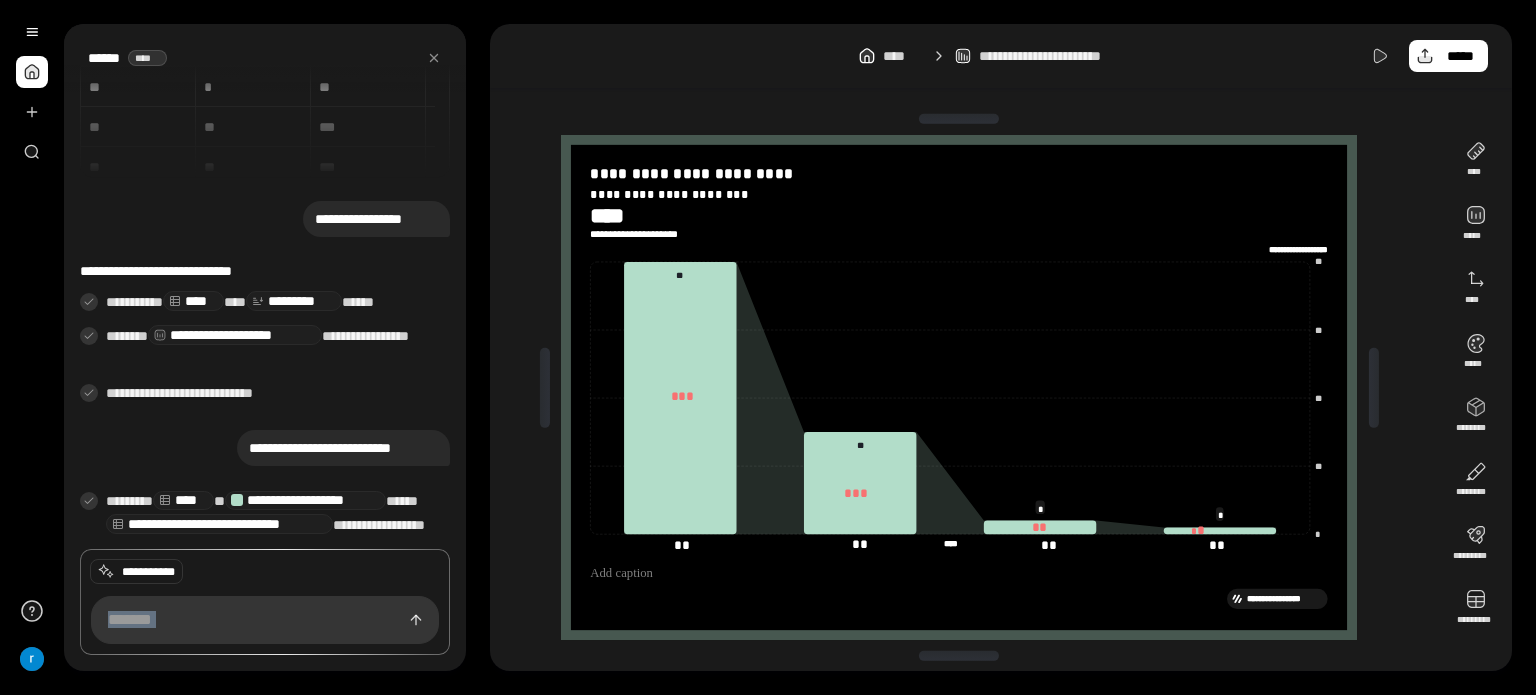 drag, startPoint x: 588, startPoint y: 171, endPoint x: 616, endPoint y: 170, distance: 28.01785 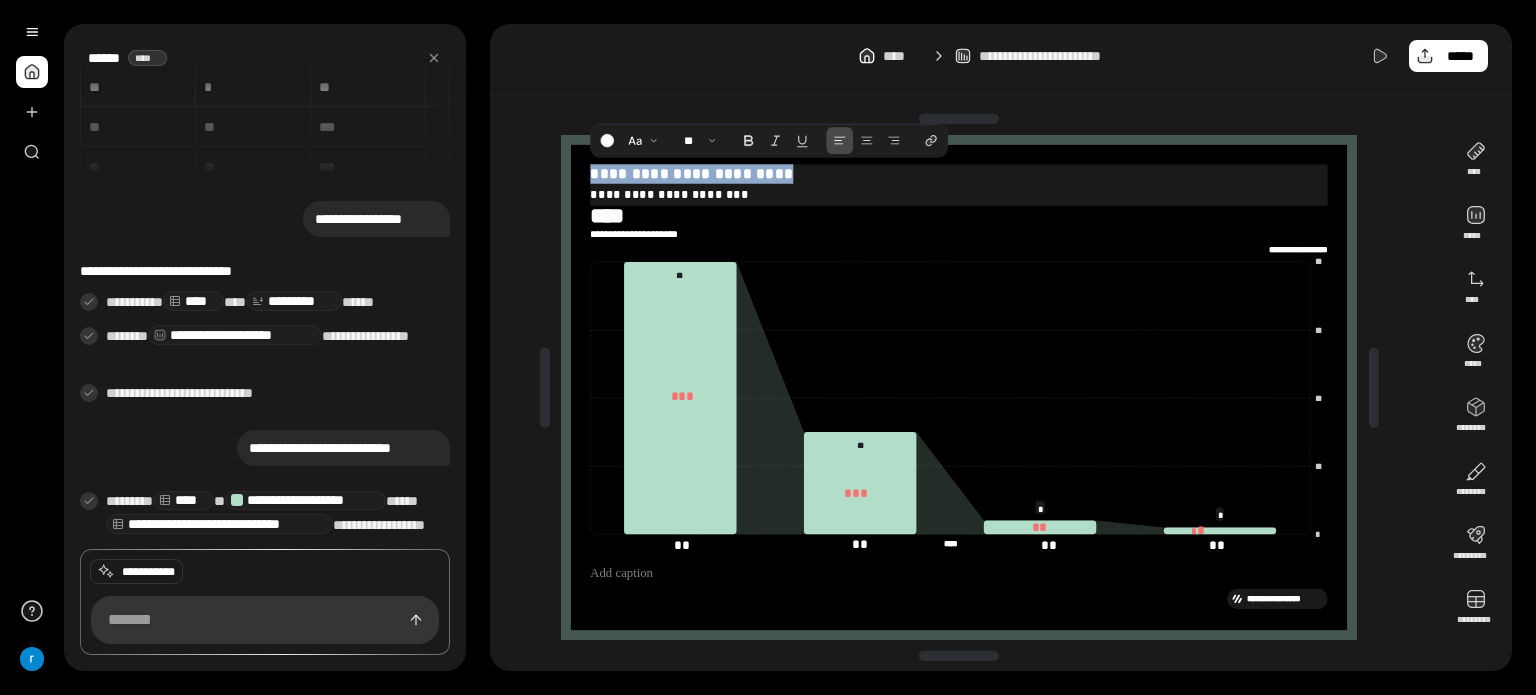 drag, startPoint x: 592, startPoint y: 167, endPoint x: 772, endPoint y: 170, distance: 180.025 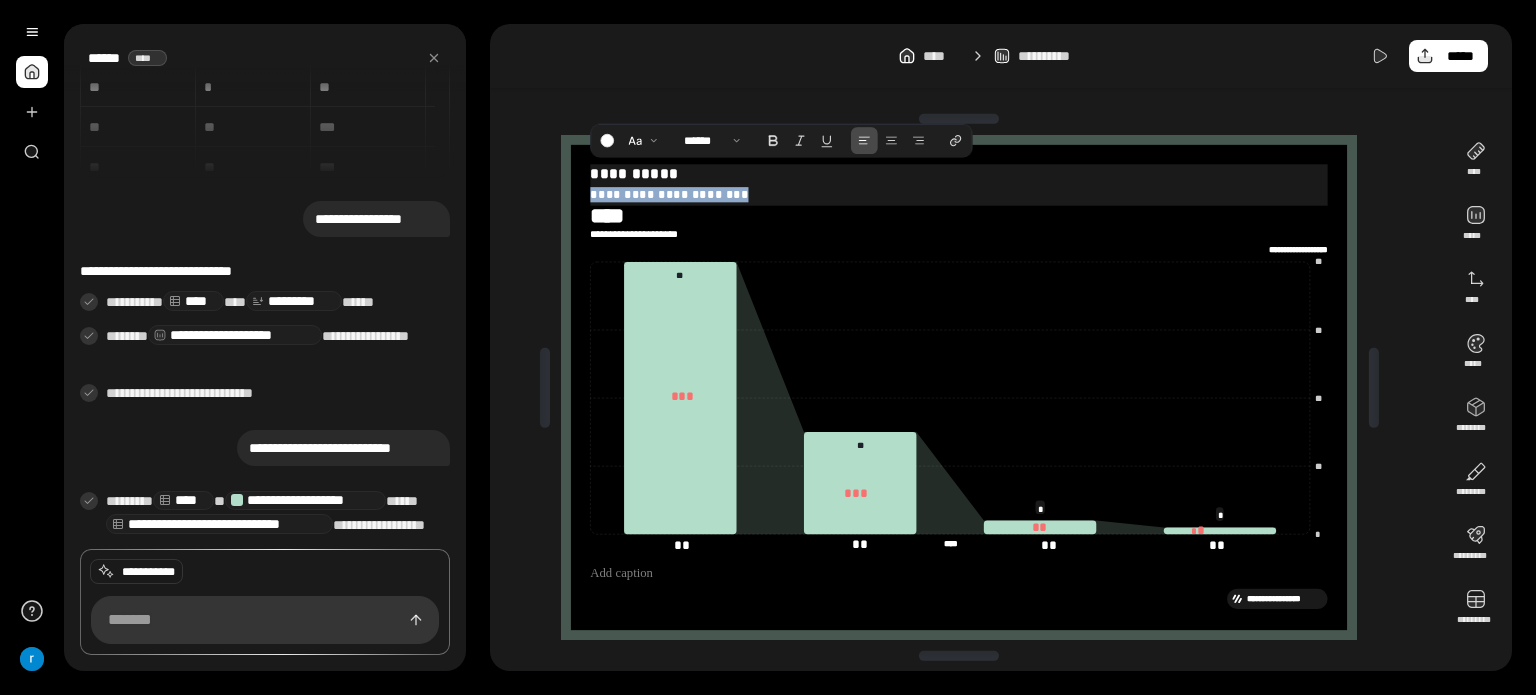 drag, startPoint x: 592, startPoint y: 188, endPoint x: 752, endPoint y: 190, distance: 160.0125 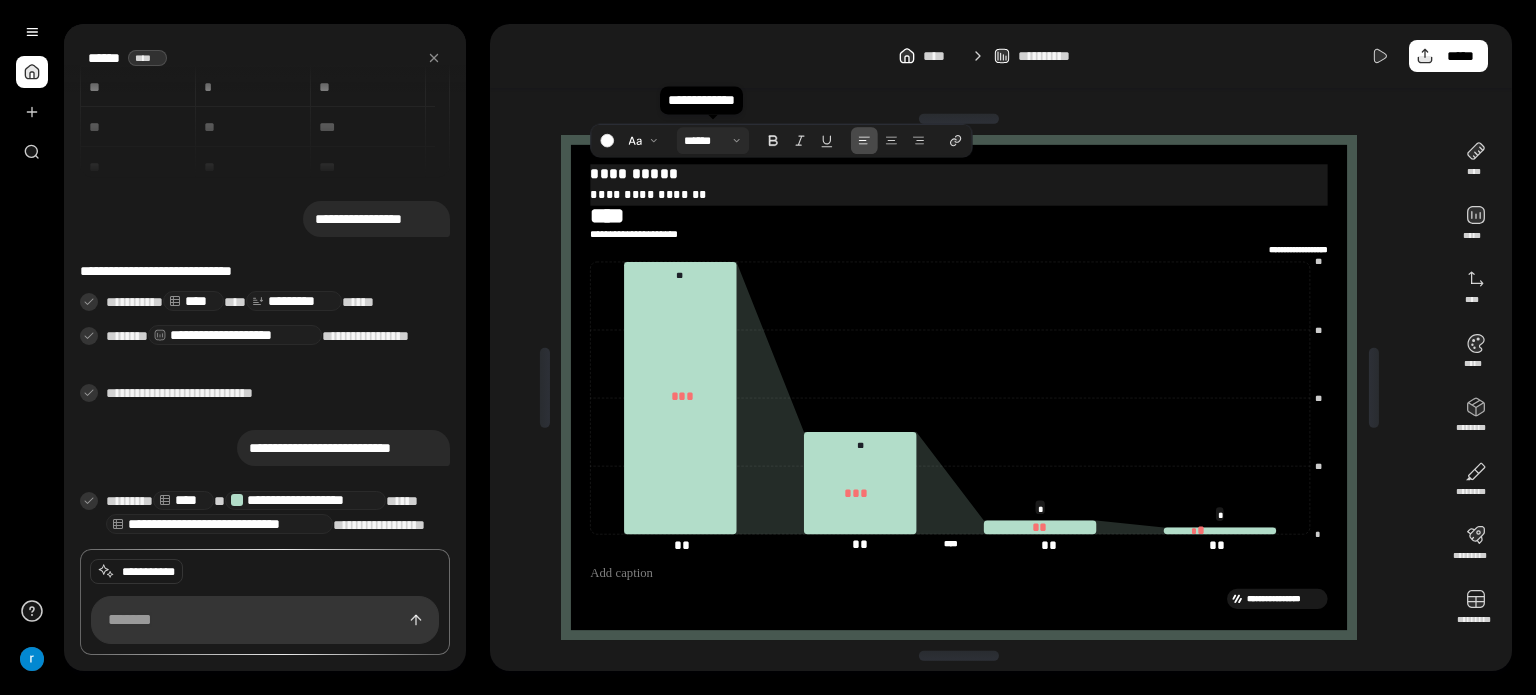 click at bounding box center [713, 140] 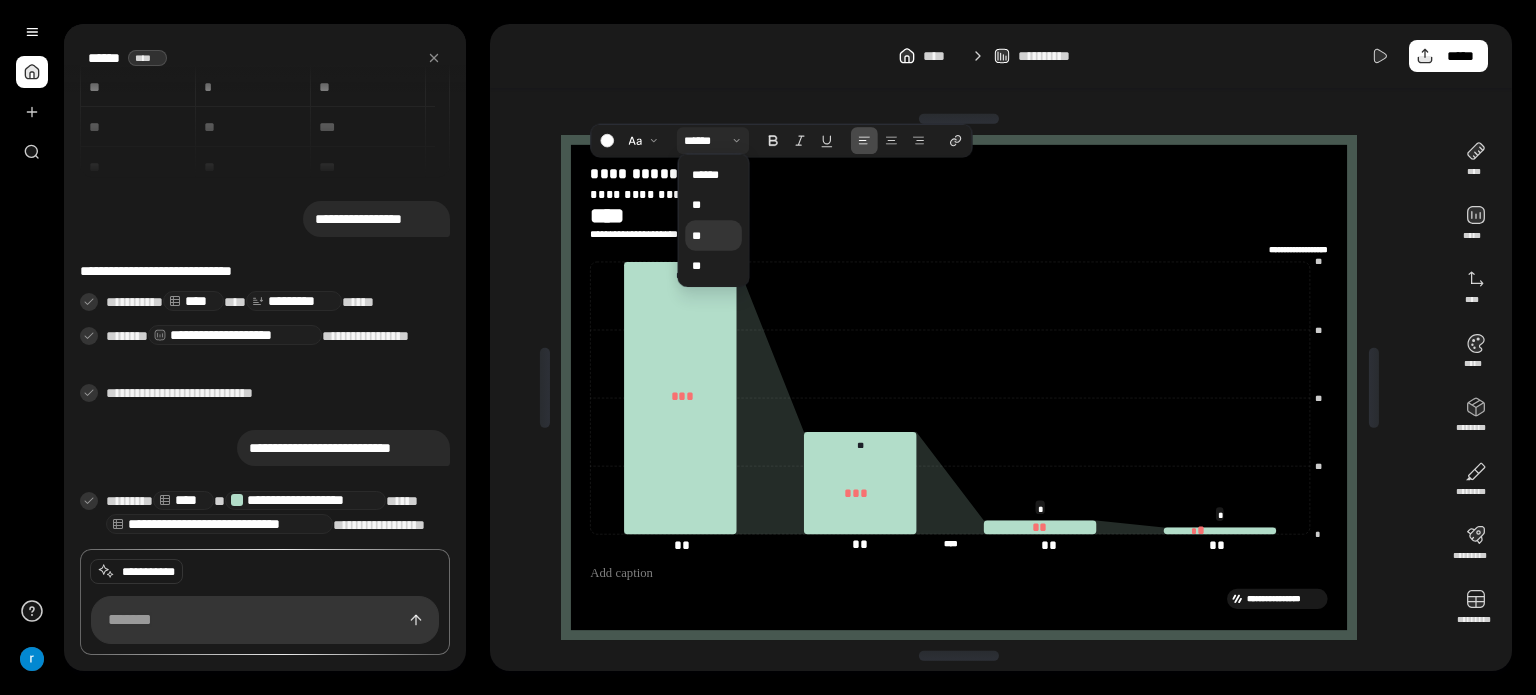 click on "**" at bounding box center [714, 235] 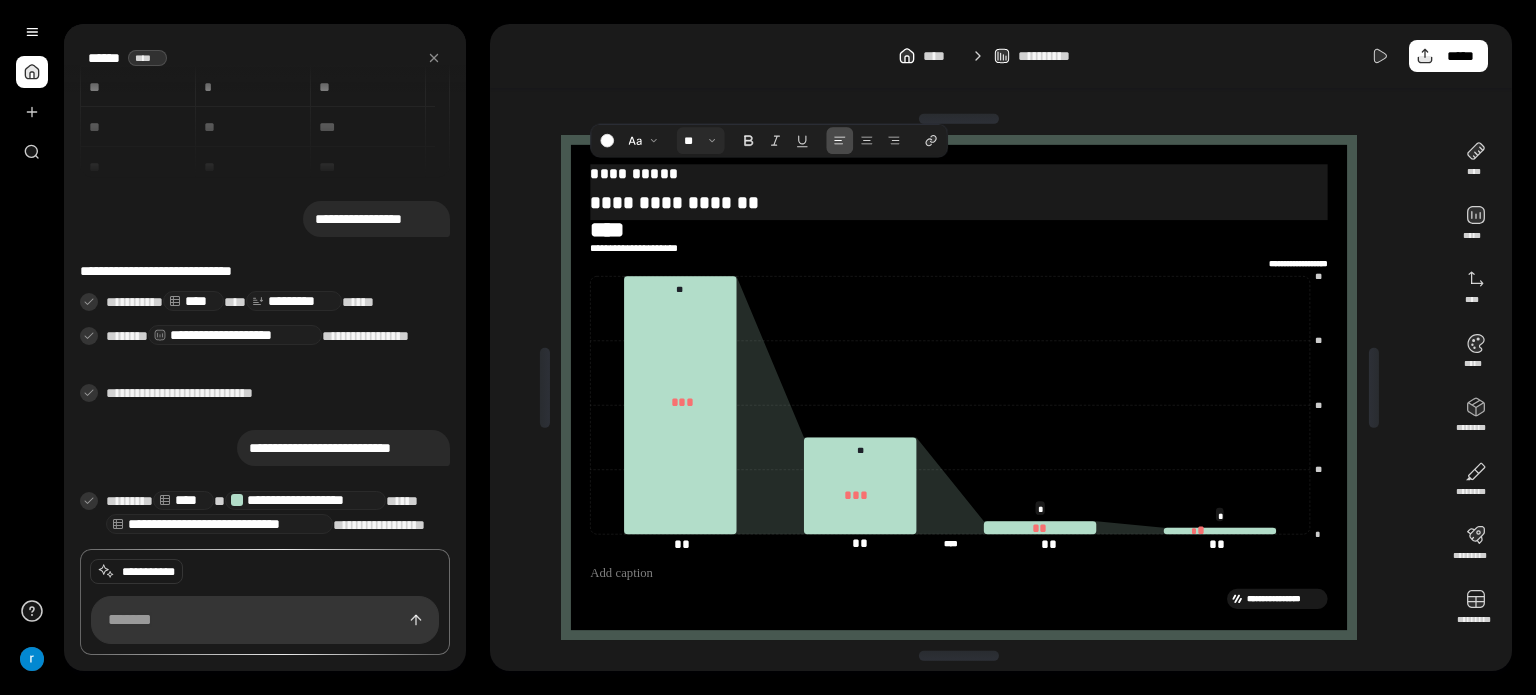 click on "**********" at bounding box center (959, 203) 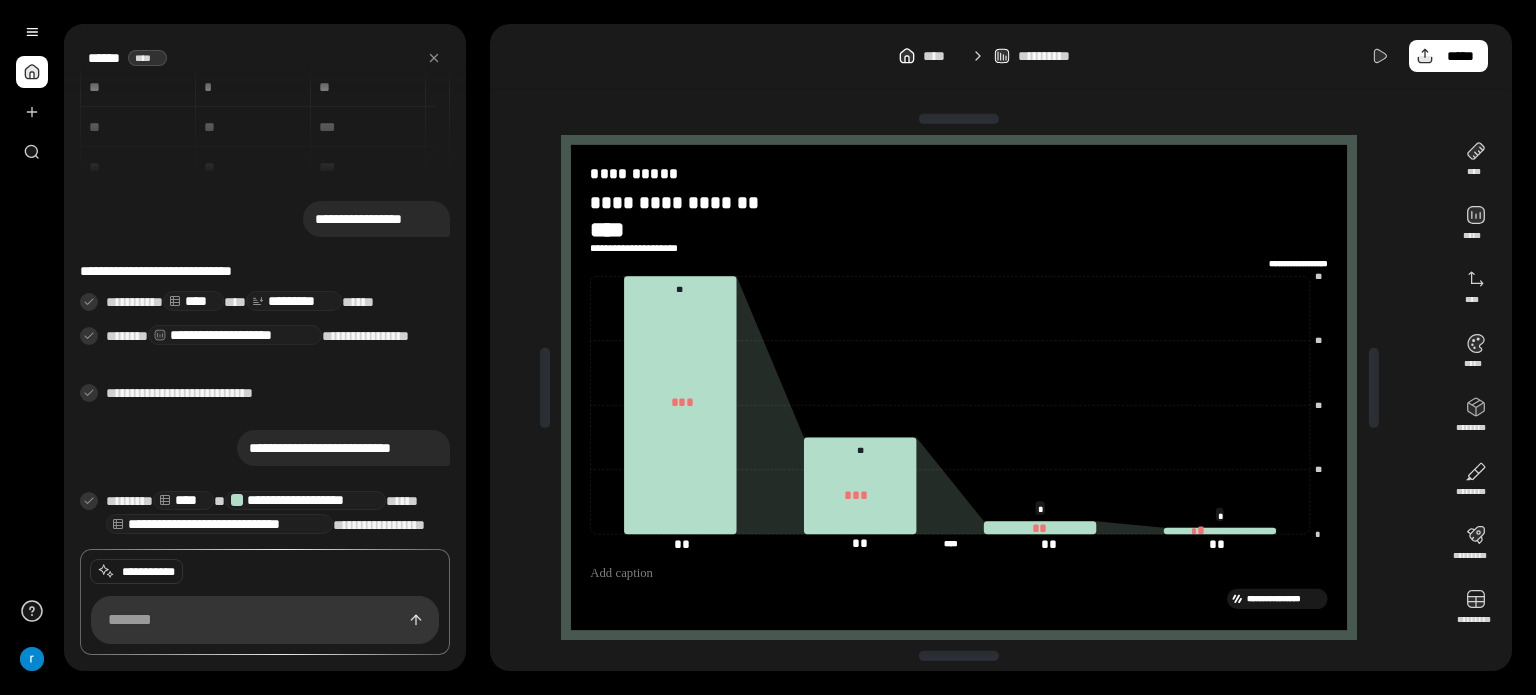 click on "**********" at bounding box center (1001, 56) 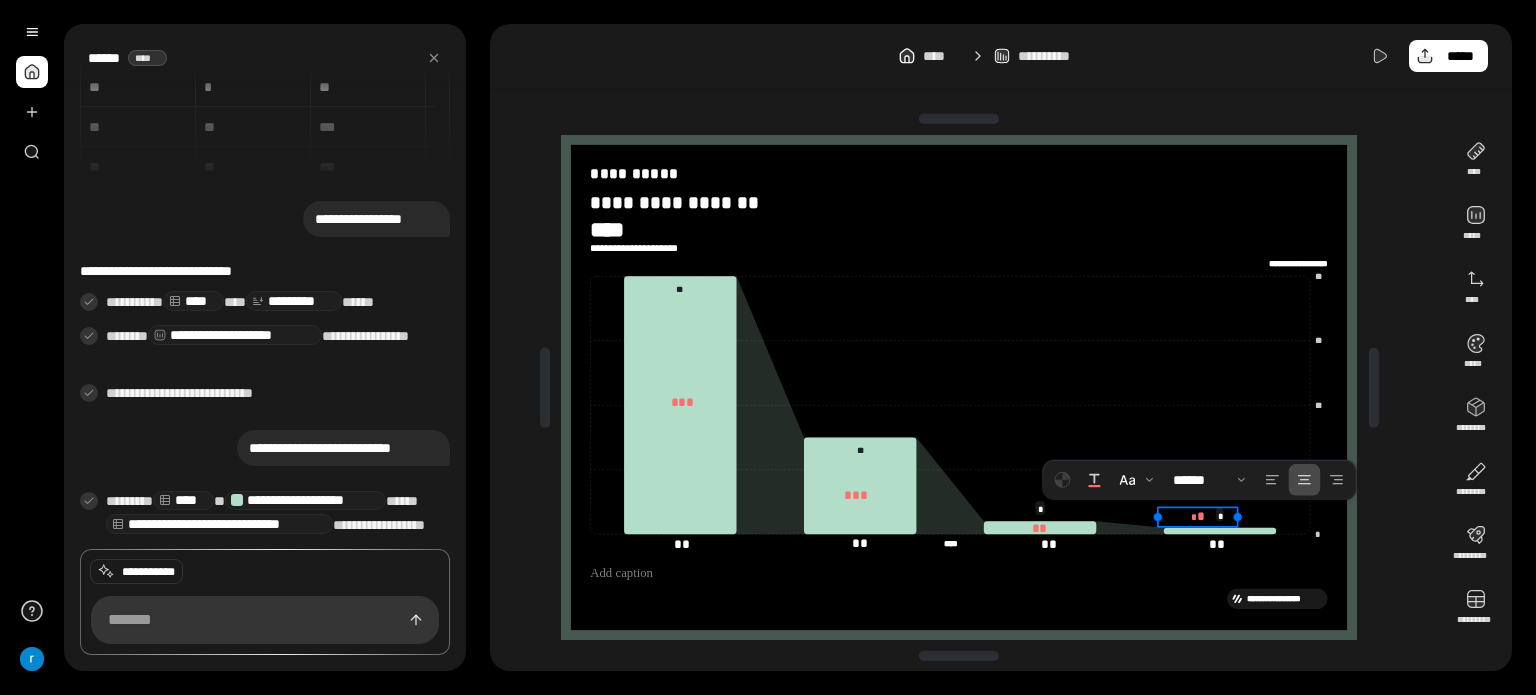 drag, startPoint x: 1201, startPoint y: 528, endPoint x: 1201, endPoint y: 511, distance: 17 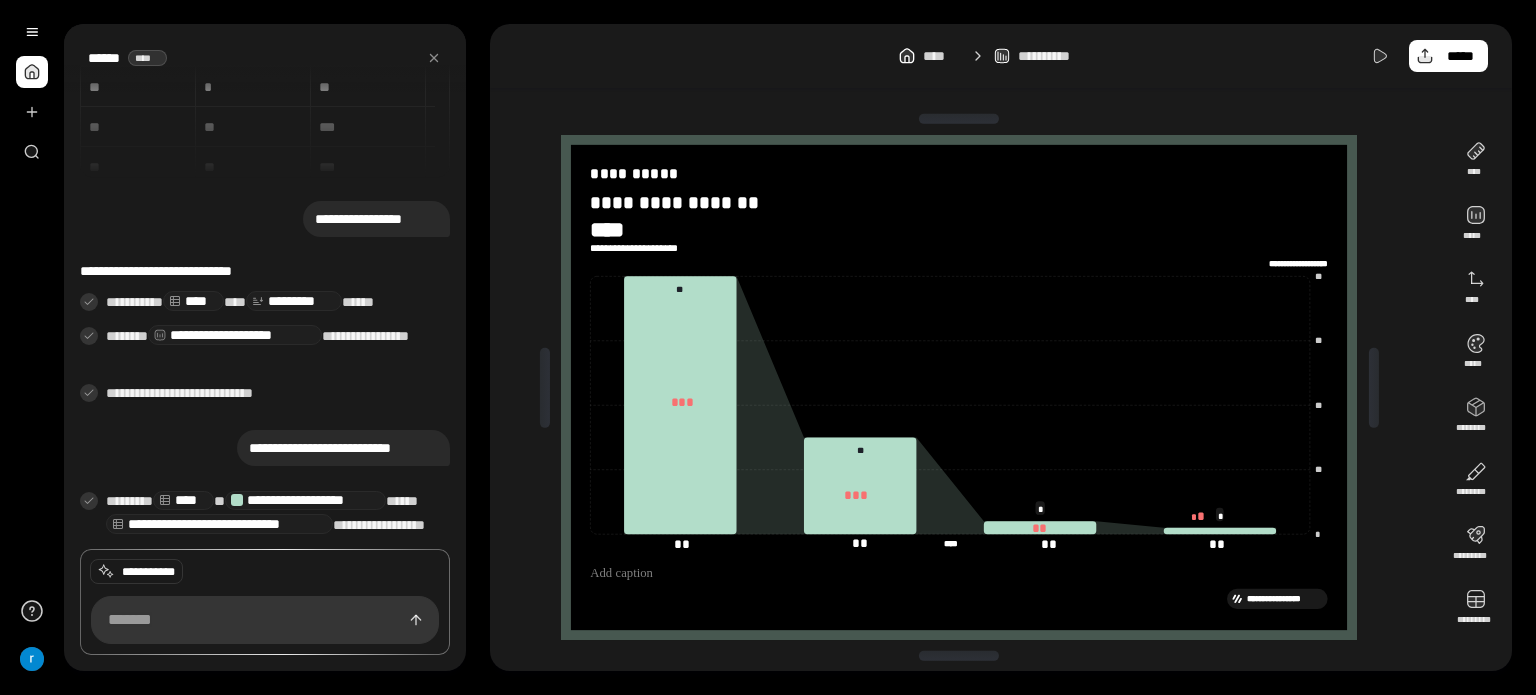 click on "**********" at bounding box center (1001, 56) 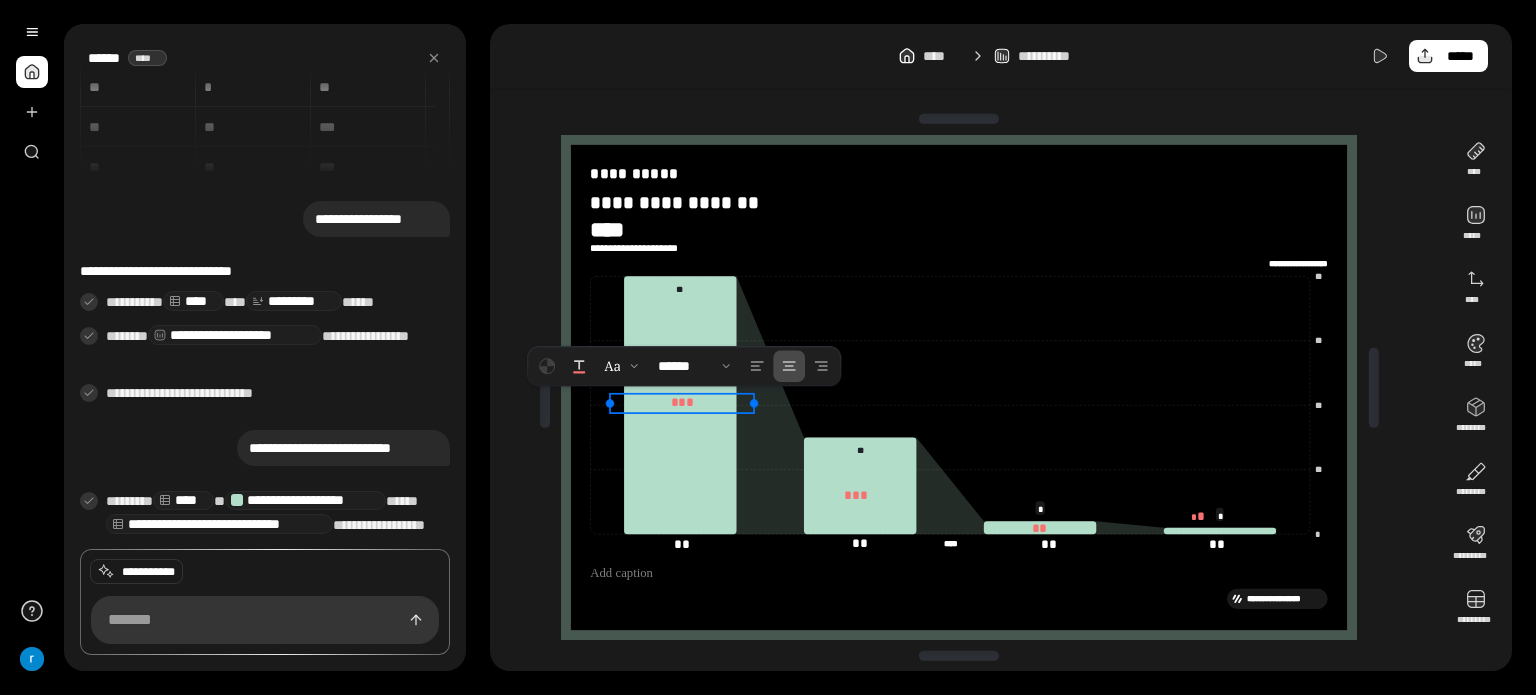 click on "** *" at bounding box center [682, 402] 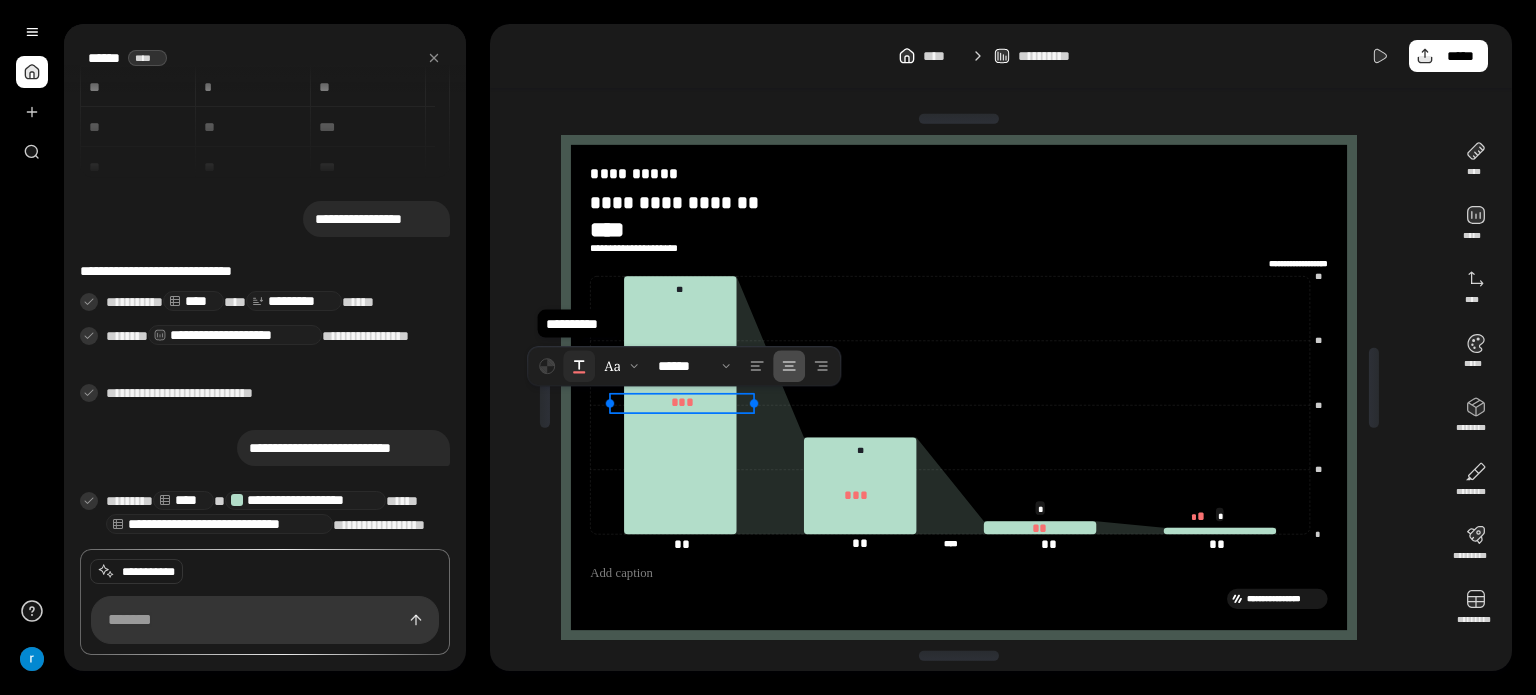 click at bounding box center [579, 366] 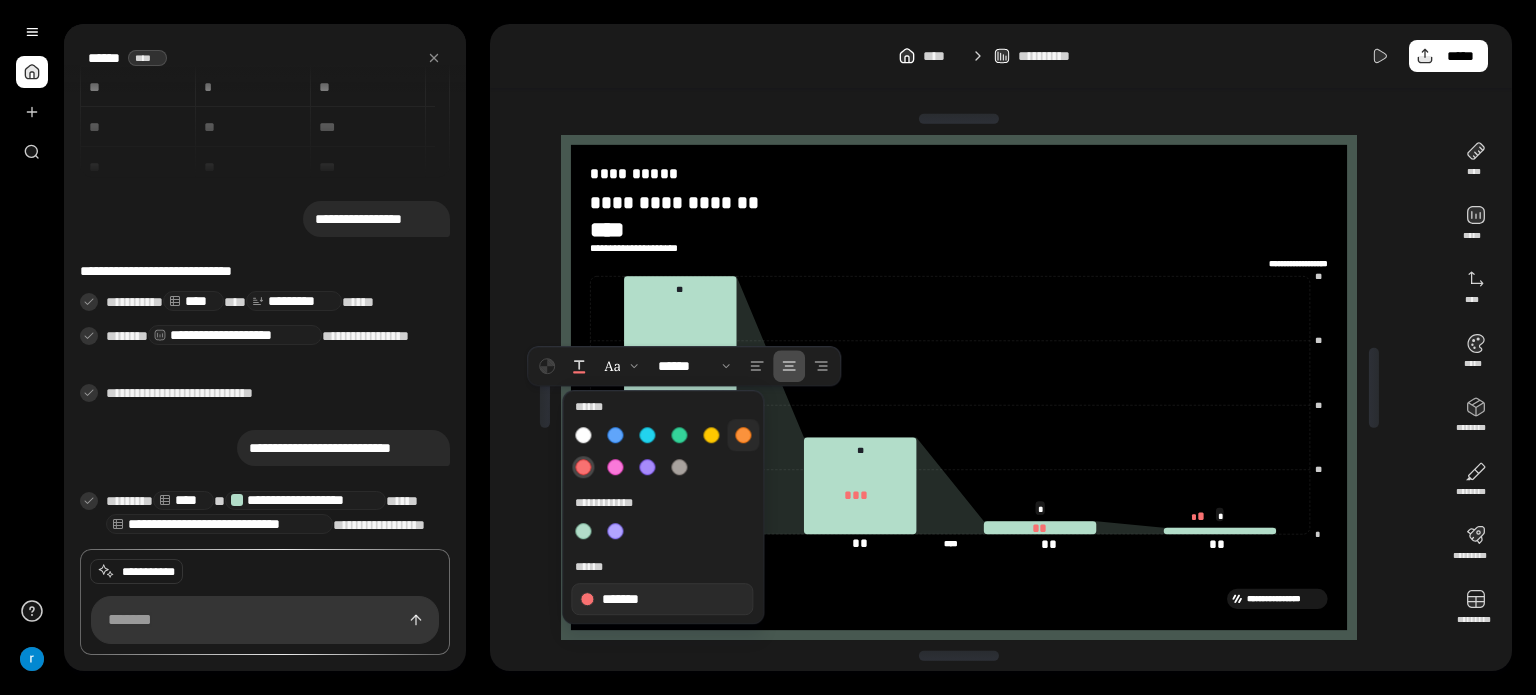click at bounding box center (743, 435) 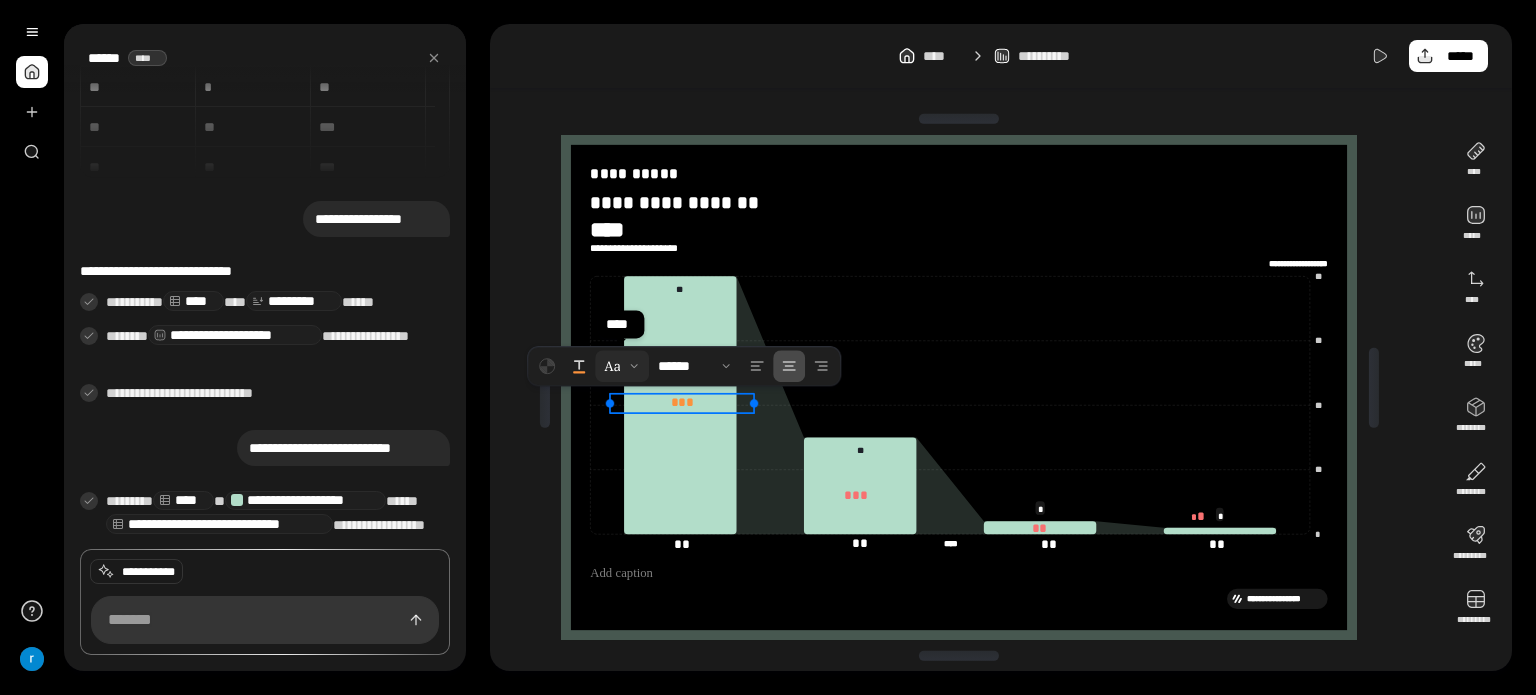 click at bounding box center (622, 366) 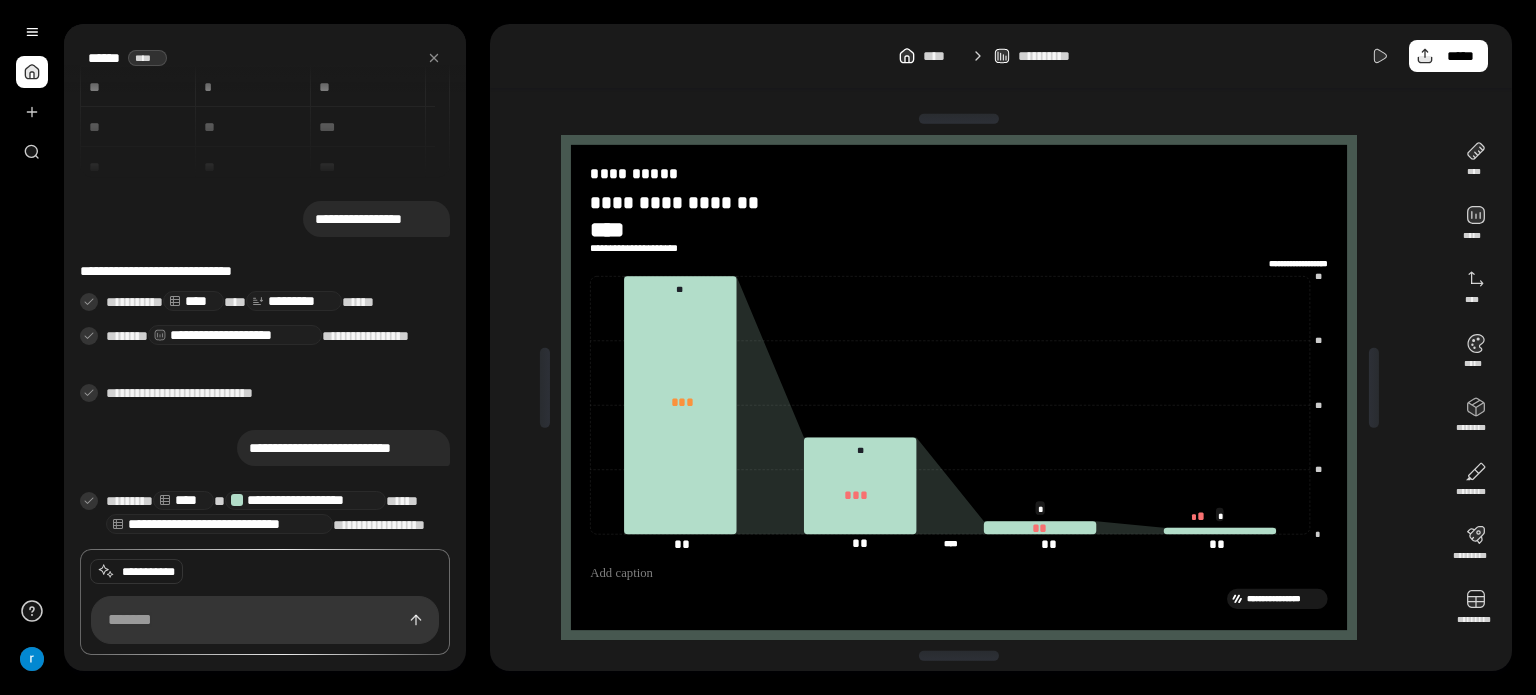 click on "**********" at bounding box center [1001, 347] 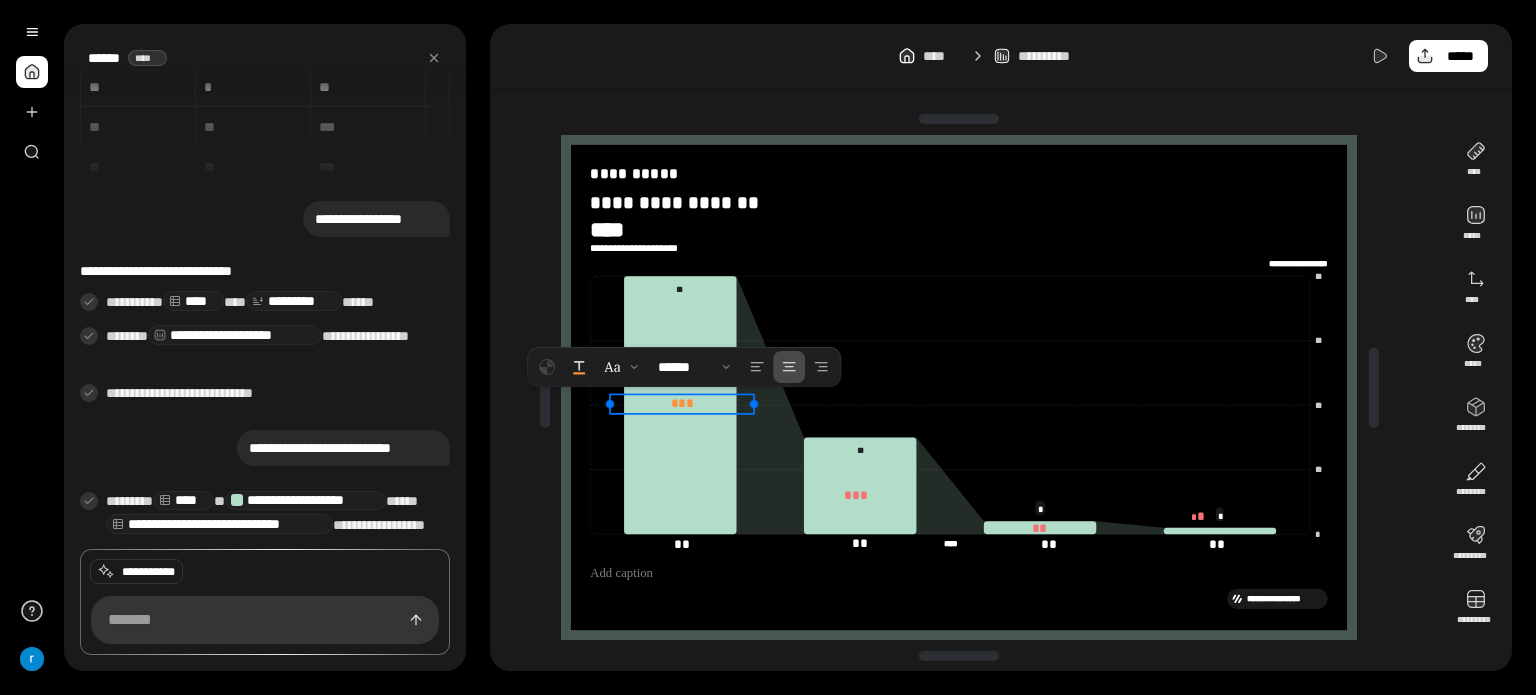 click on "** *" at bounding box center [682, 403] 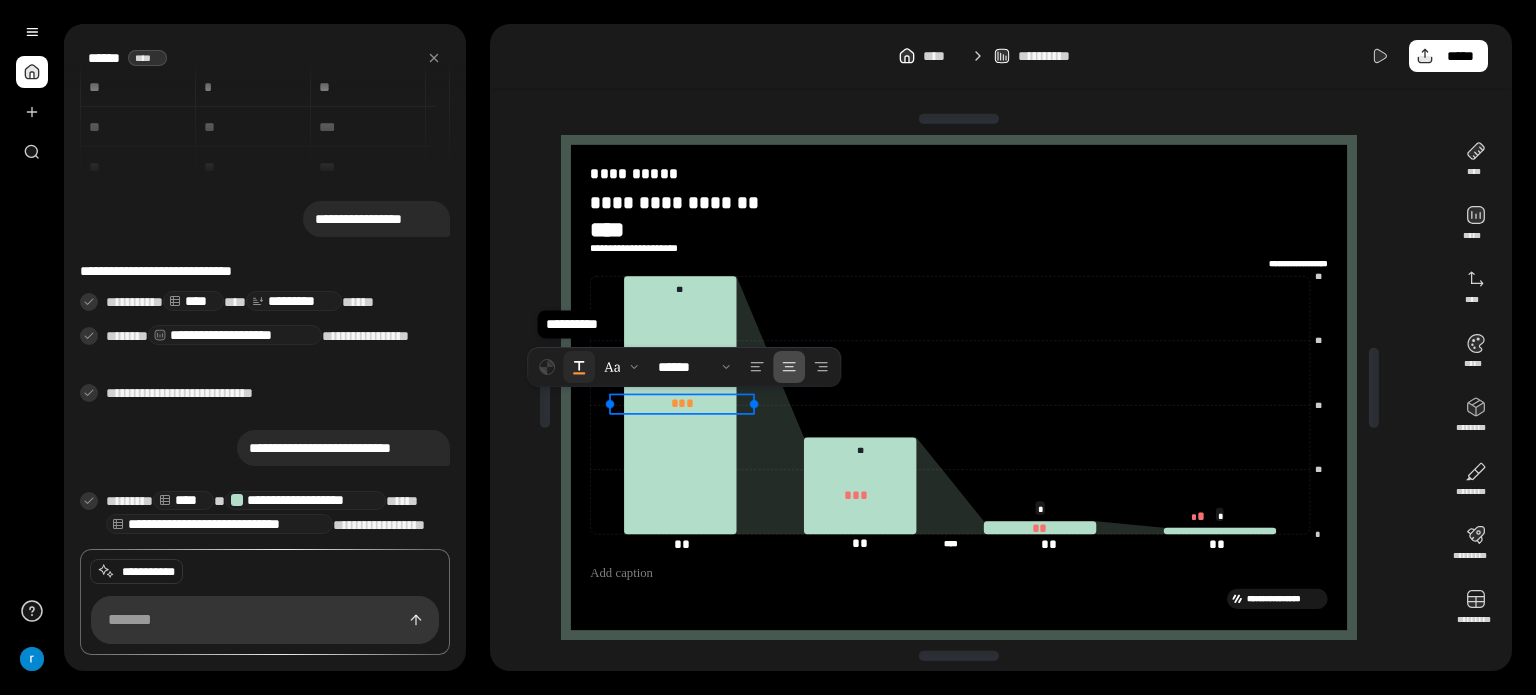 click at bounding box center [579, 367] 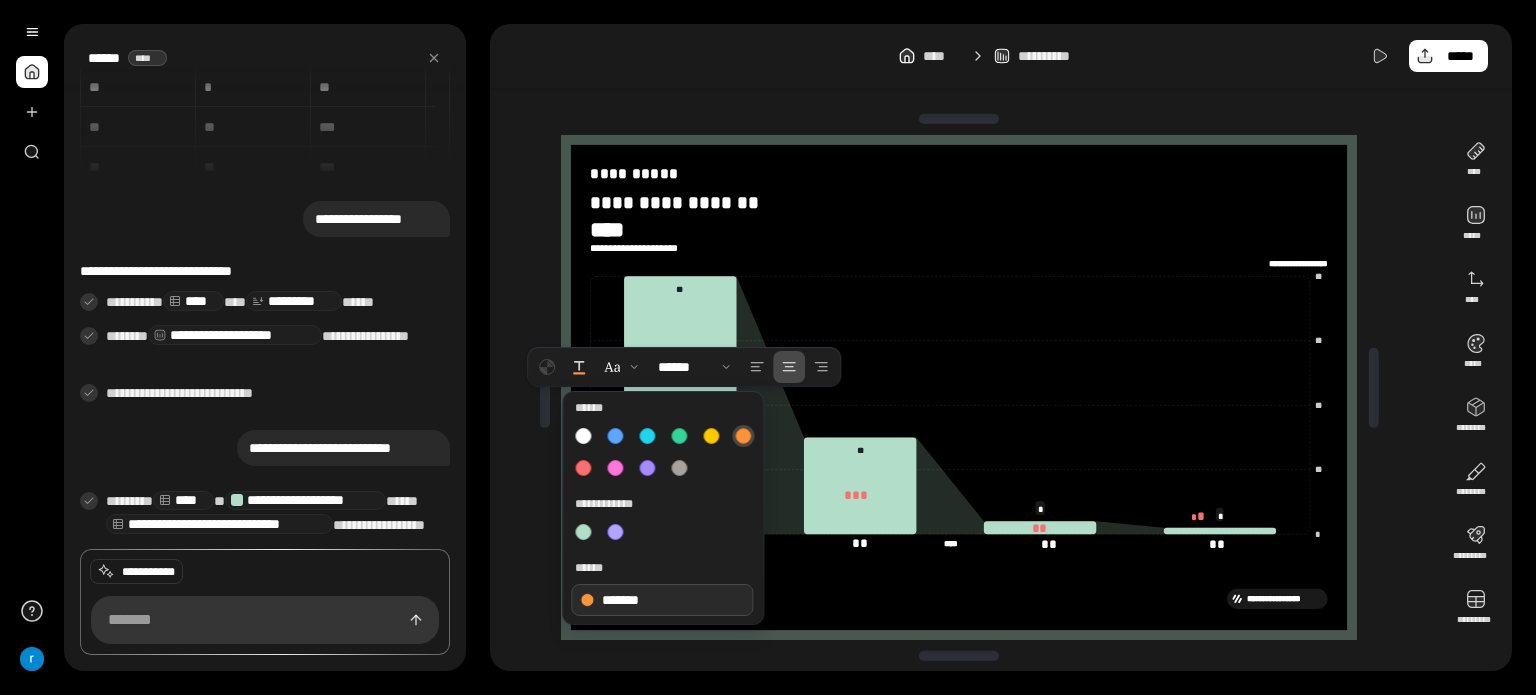 click on "*******" at bounding box center [662, 600] 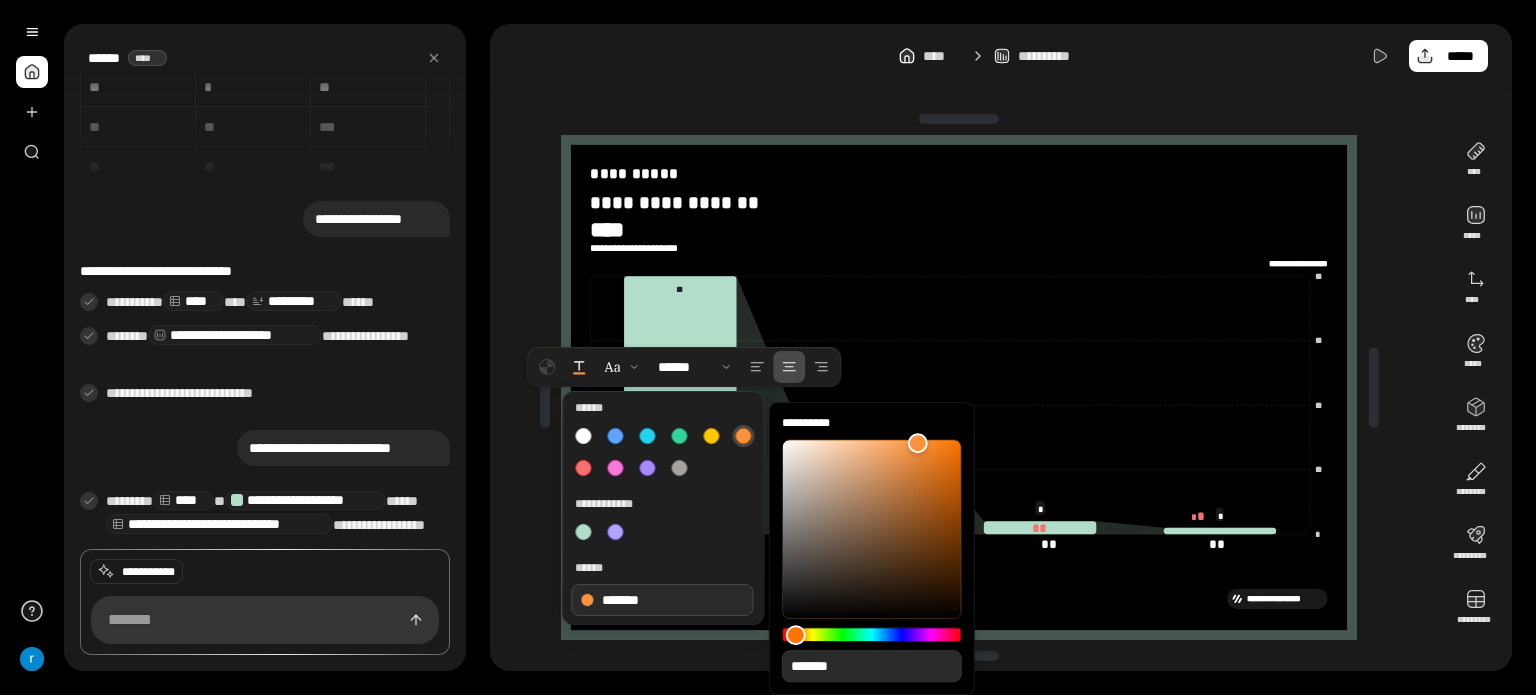 type on "**" 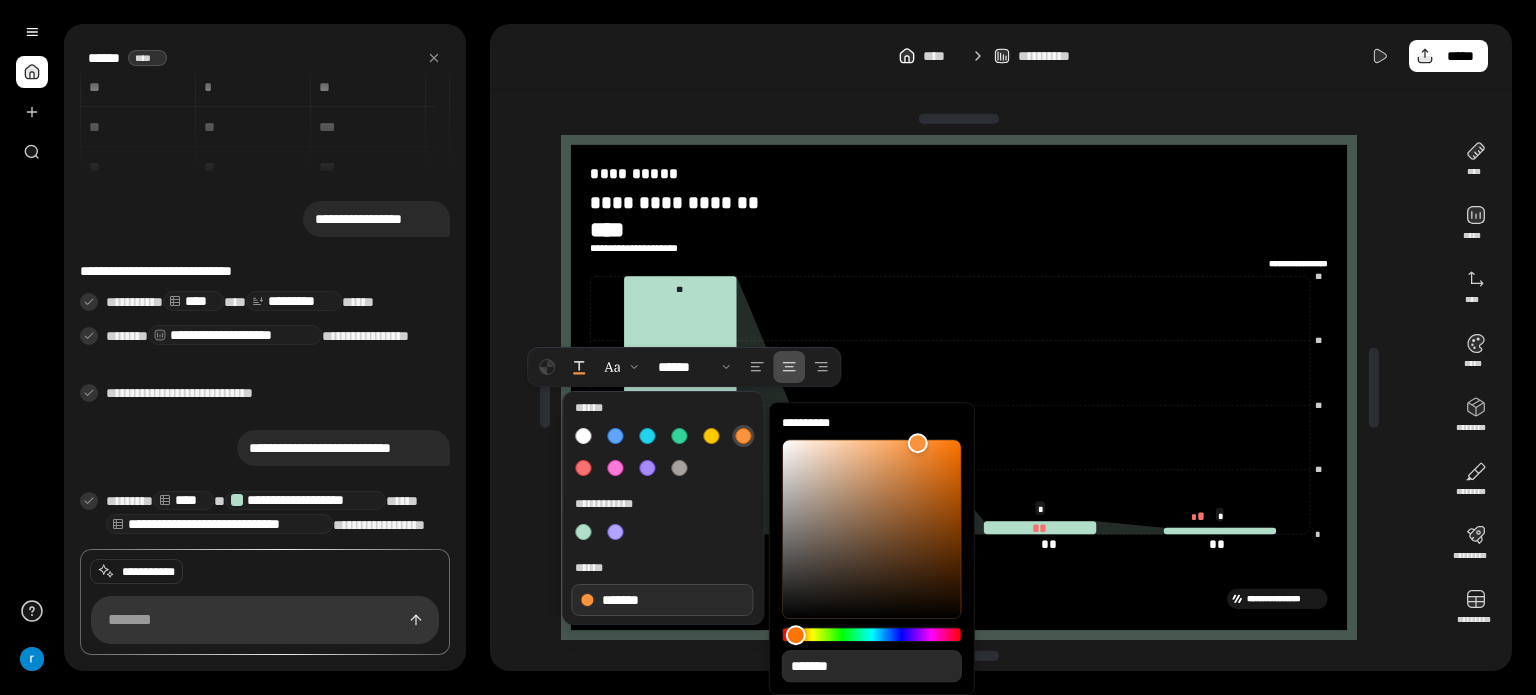 type on "**" 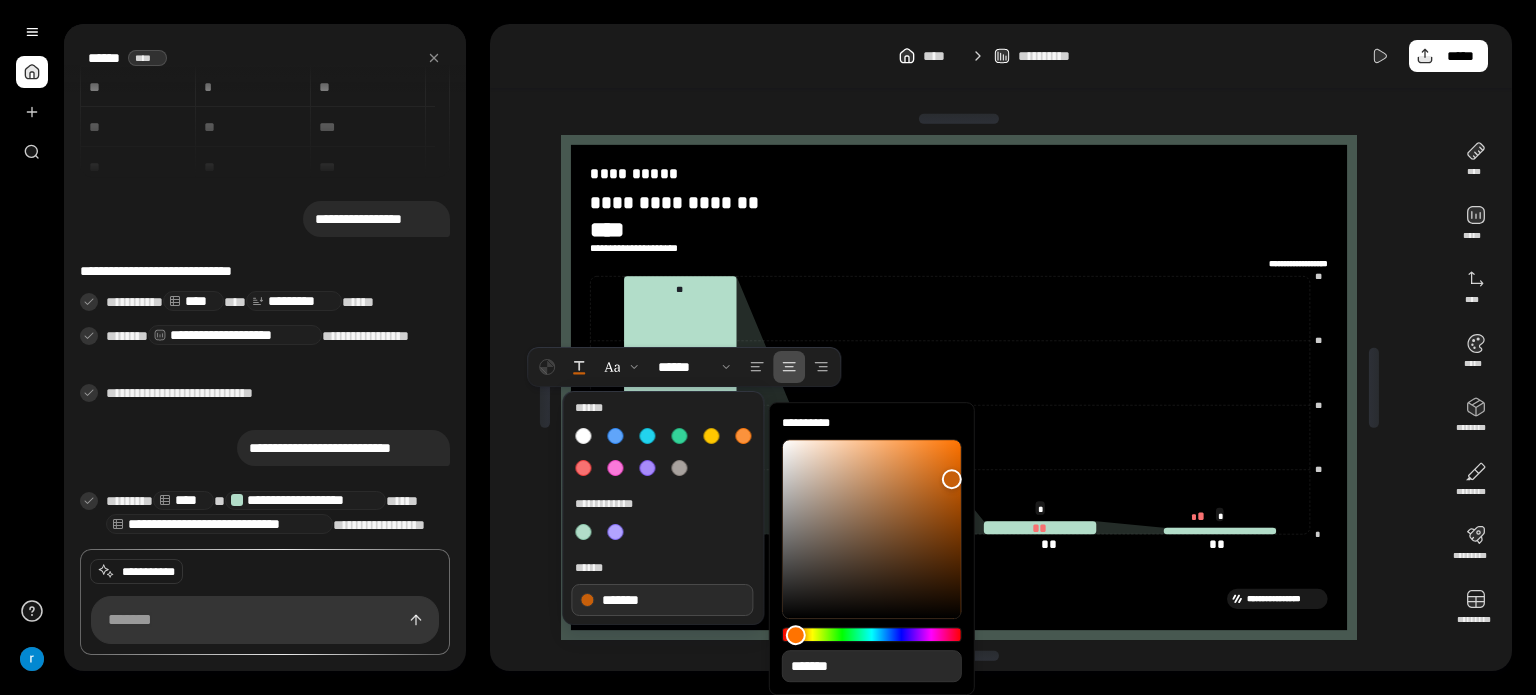 type on "**" 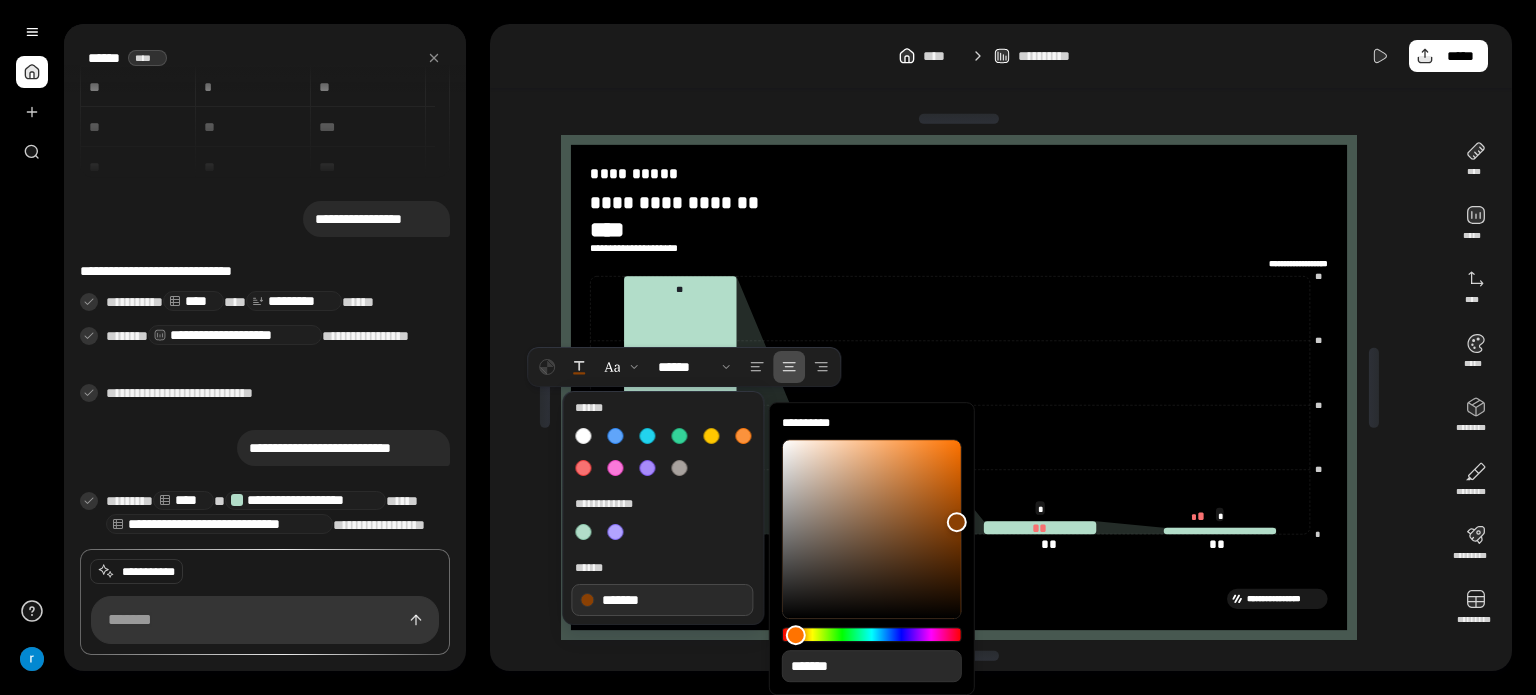 type on "**" 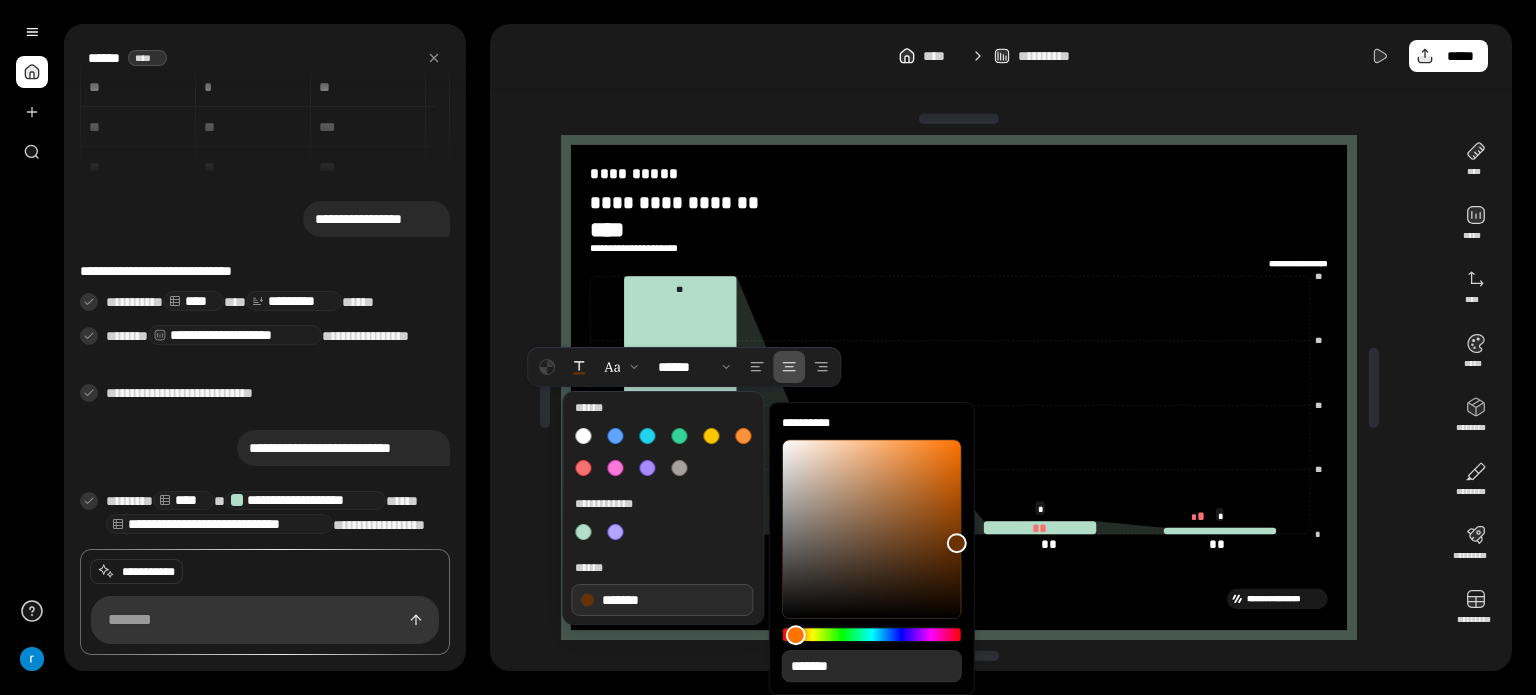 type on "**" 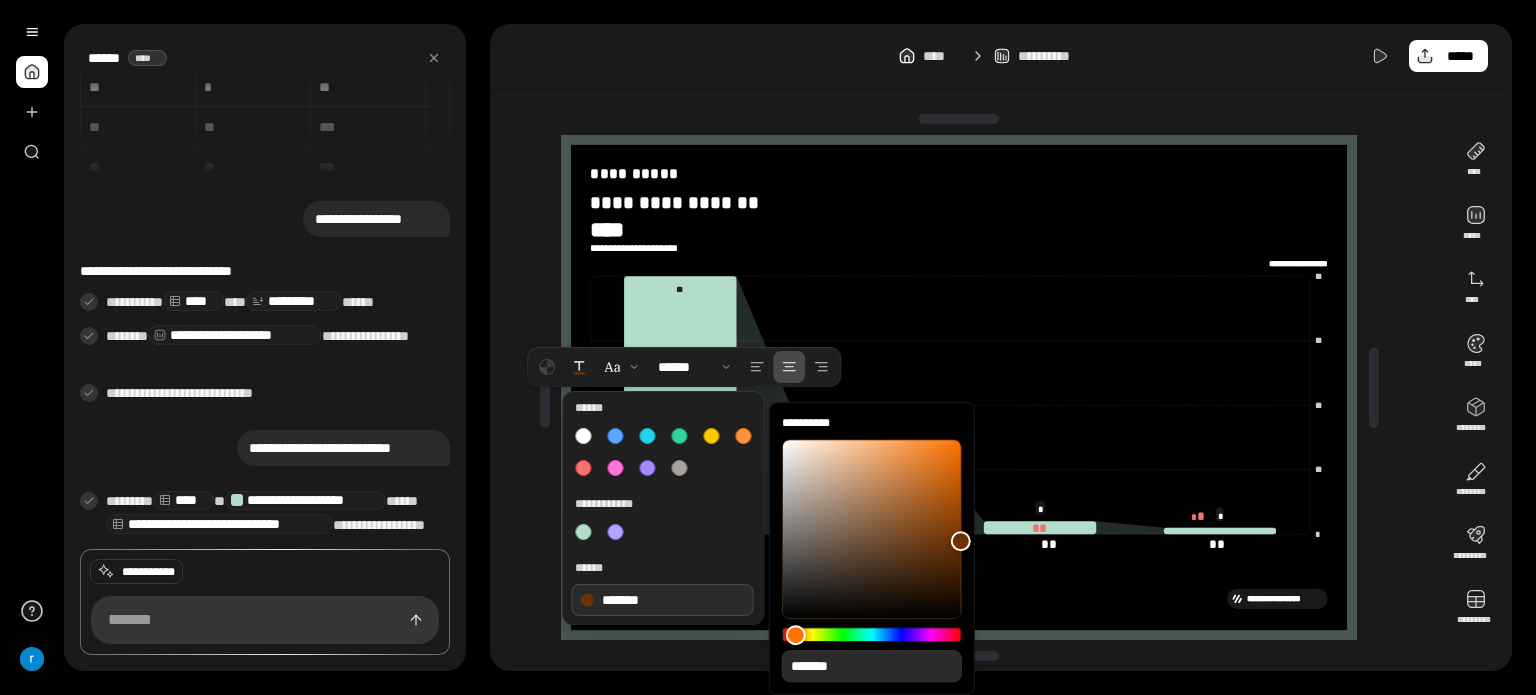 type on "**" 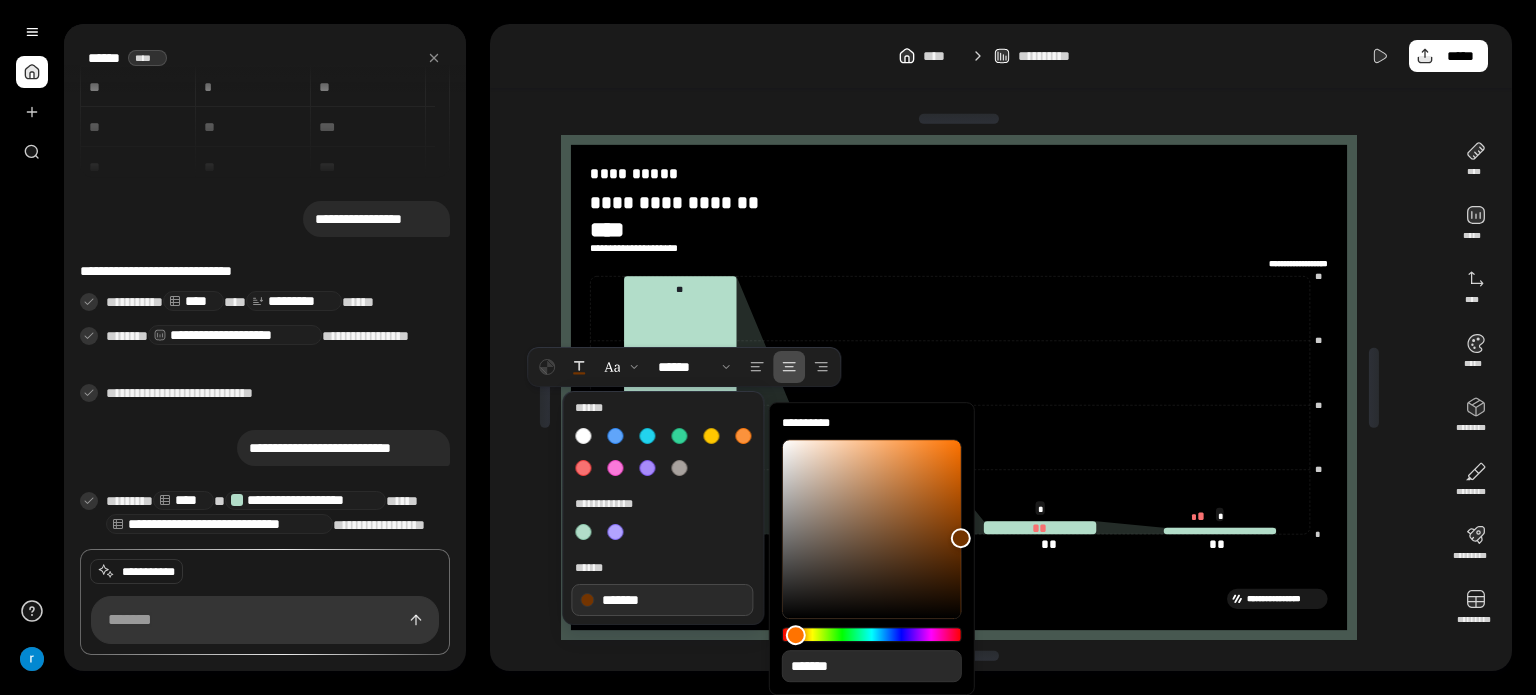 click on "**********" at bounding box center [768, 347] 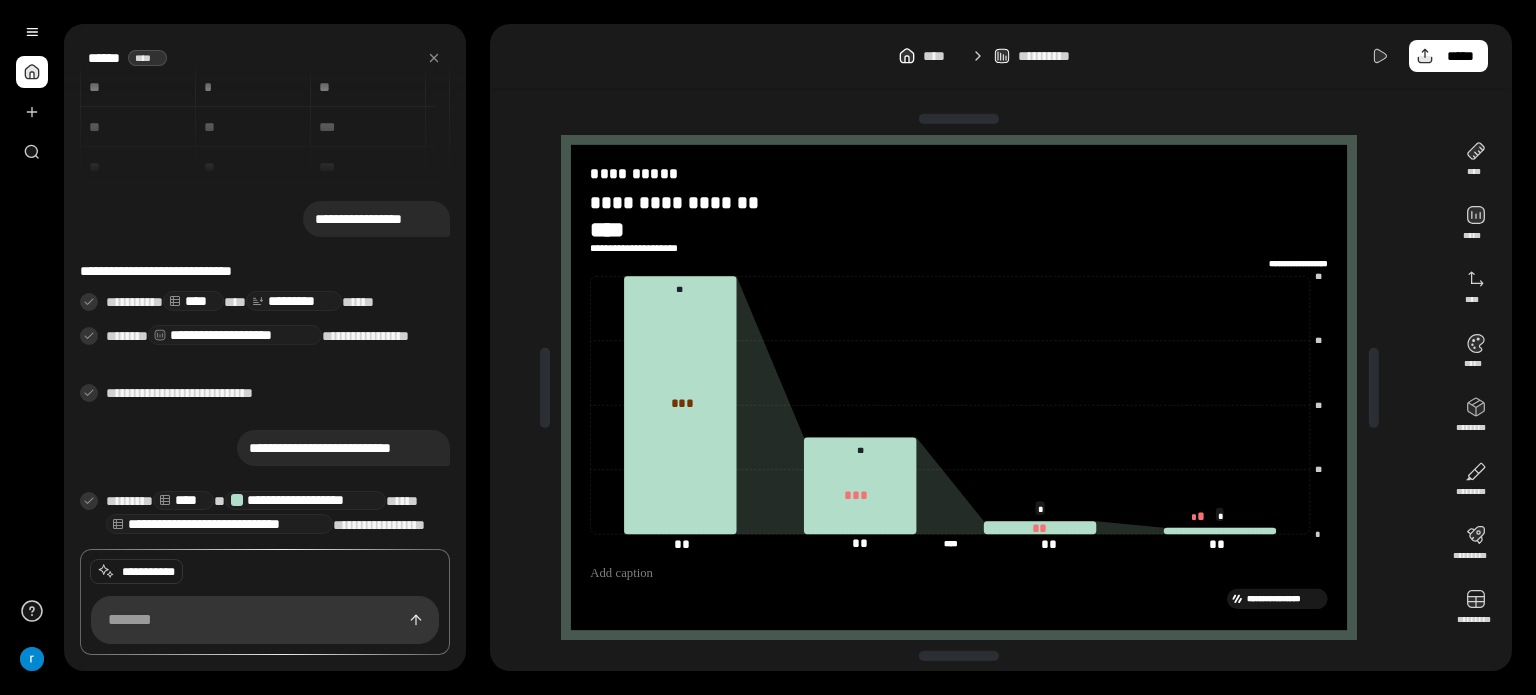 click on "**********" at bounding box center [1001, 347] 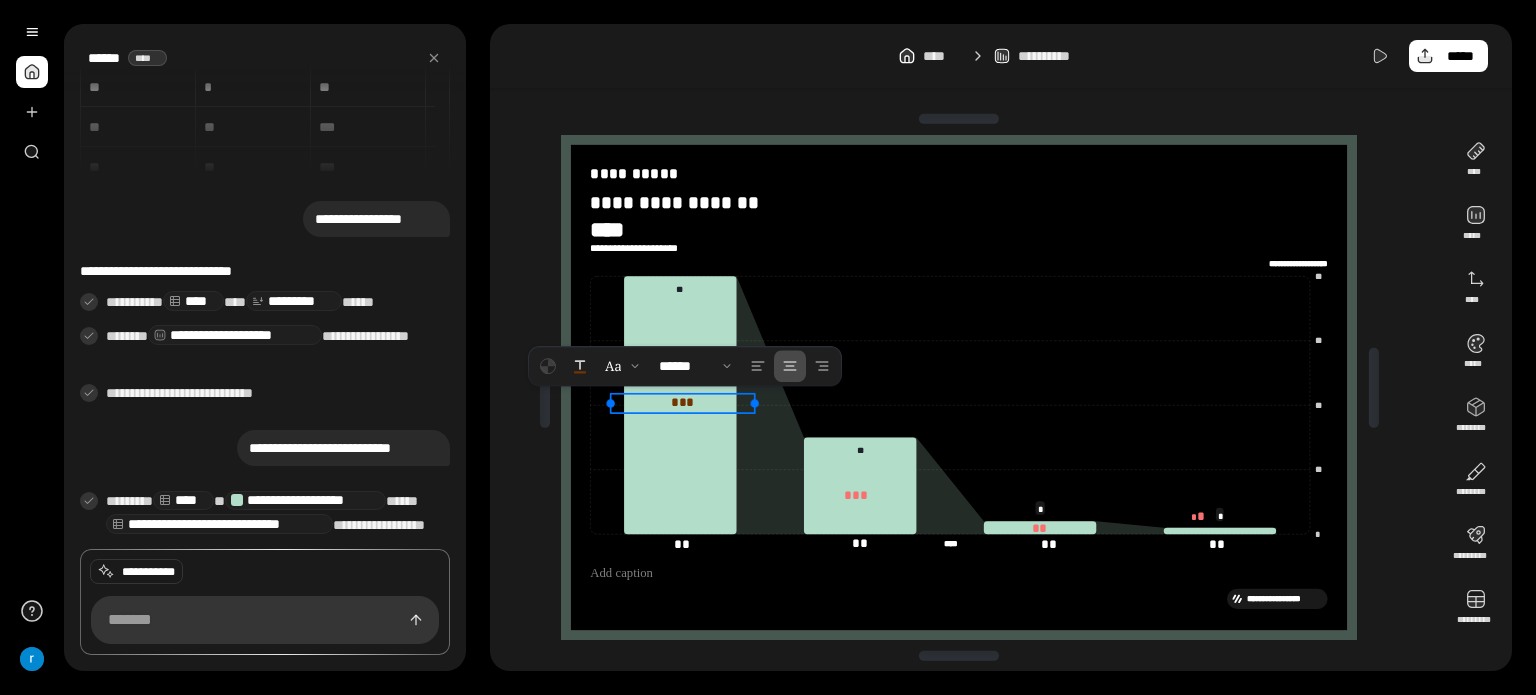 click on "** *" at bounding box center [683, 402] 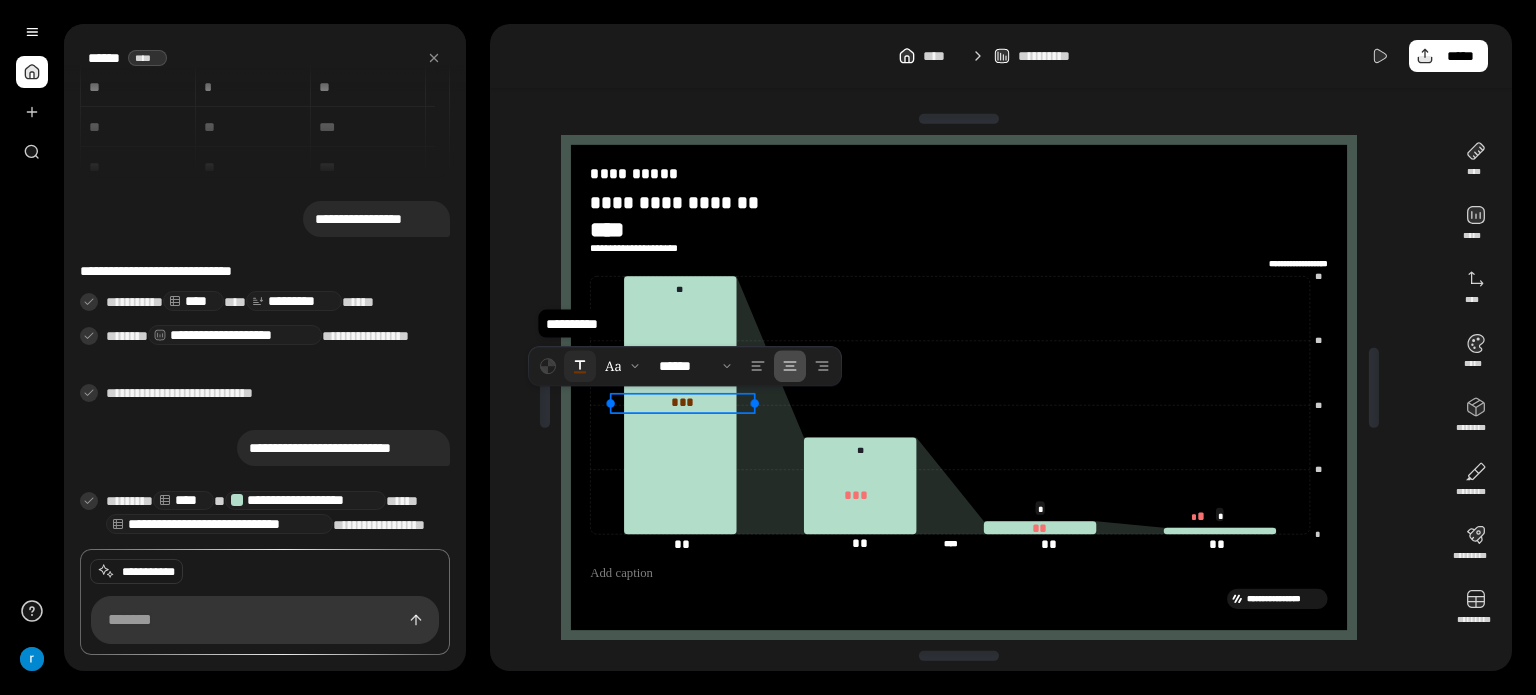 click at bounding box center (580, 366) 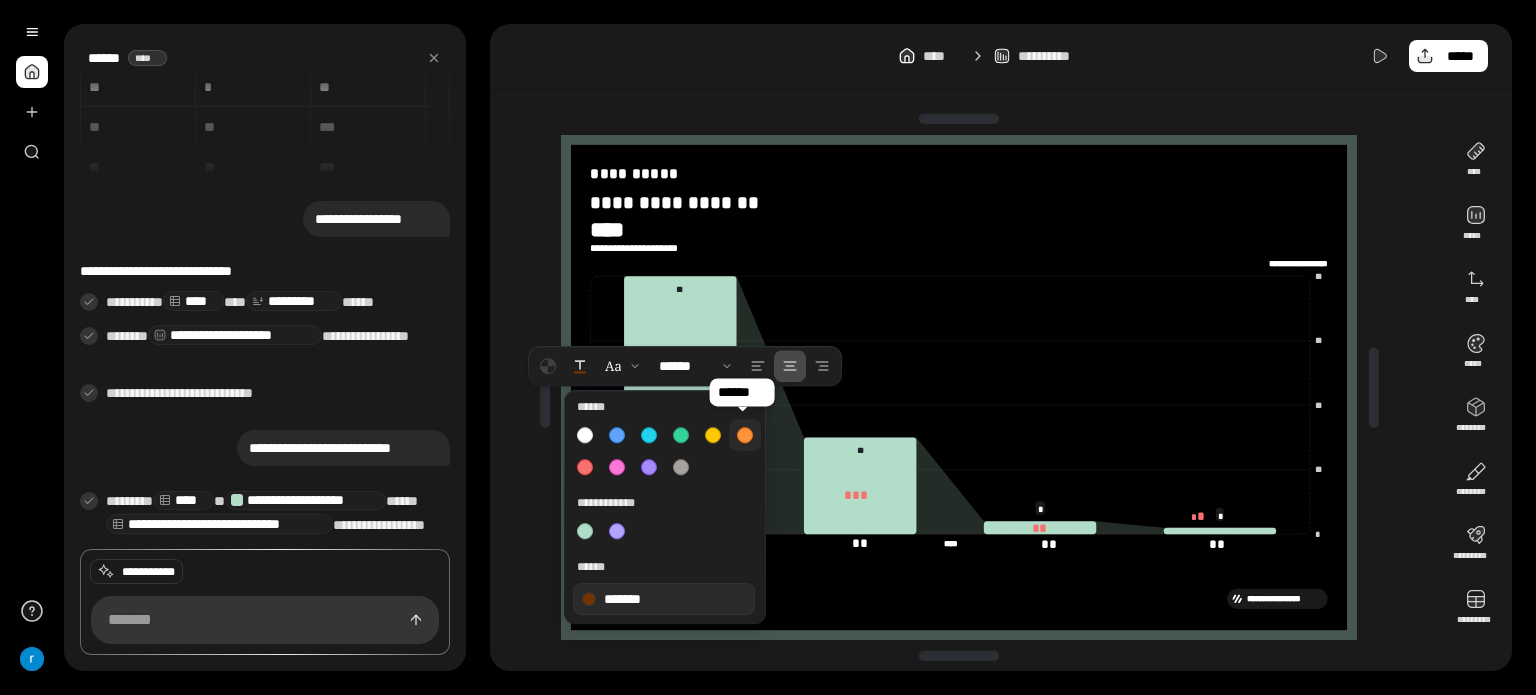 click at bounding box center (745, 435) 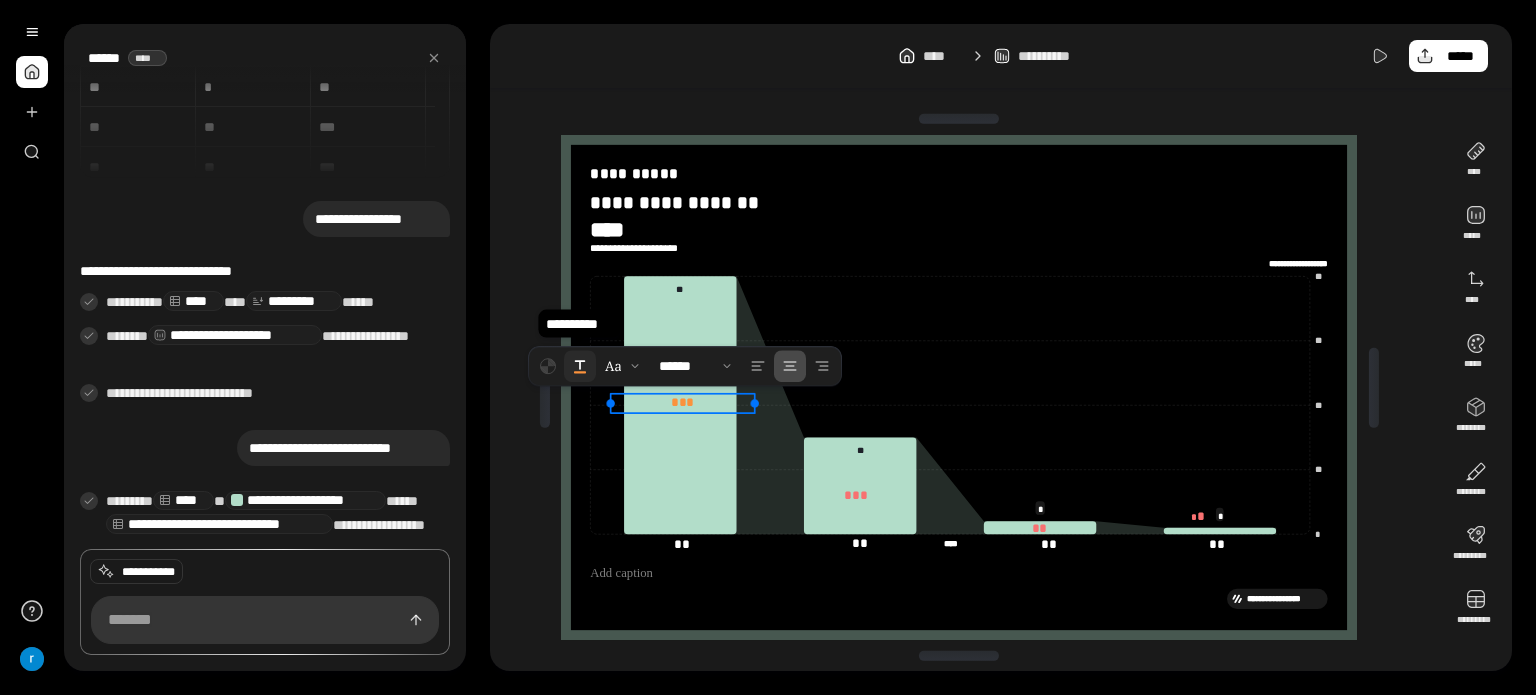 click at bounding box center [580, 366] 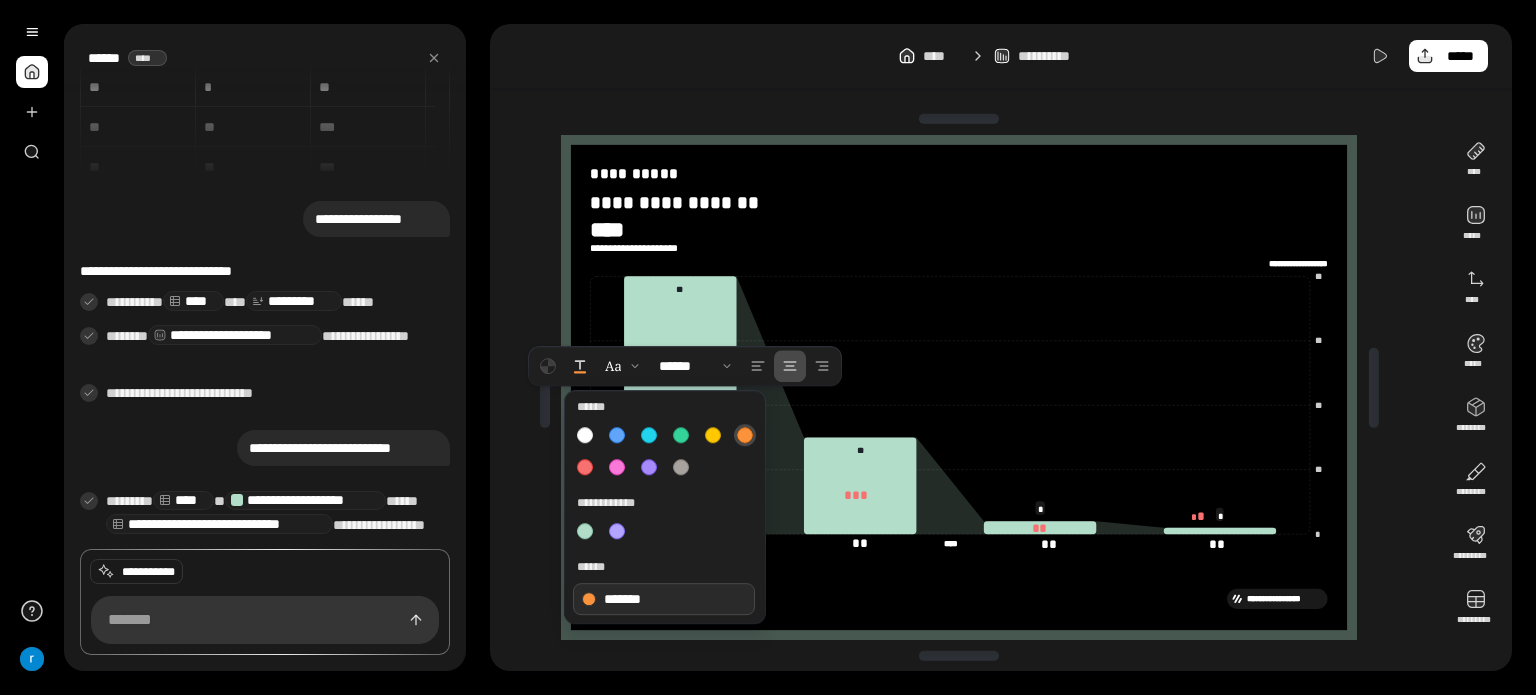 click on "*******" at bounding box center [664, 599] 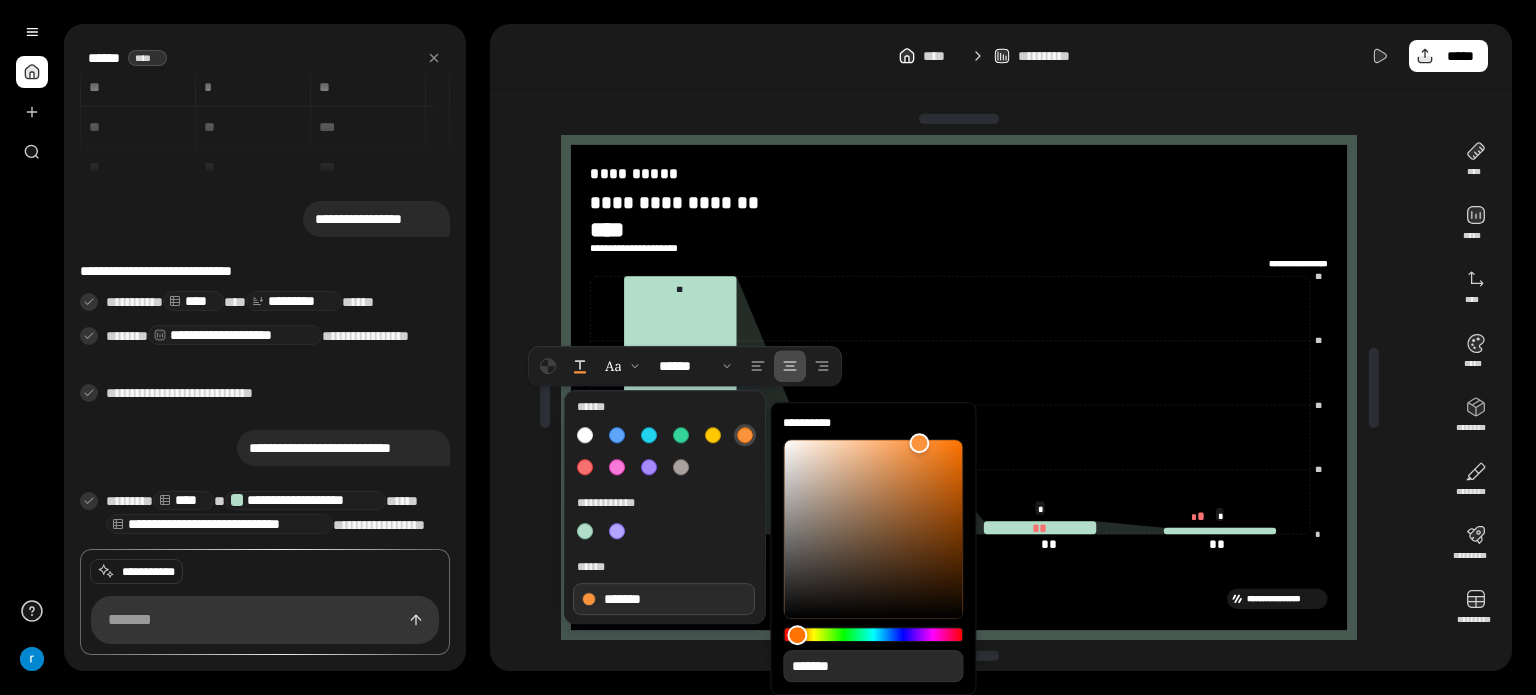 type on "**" 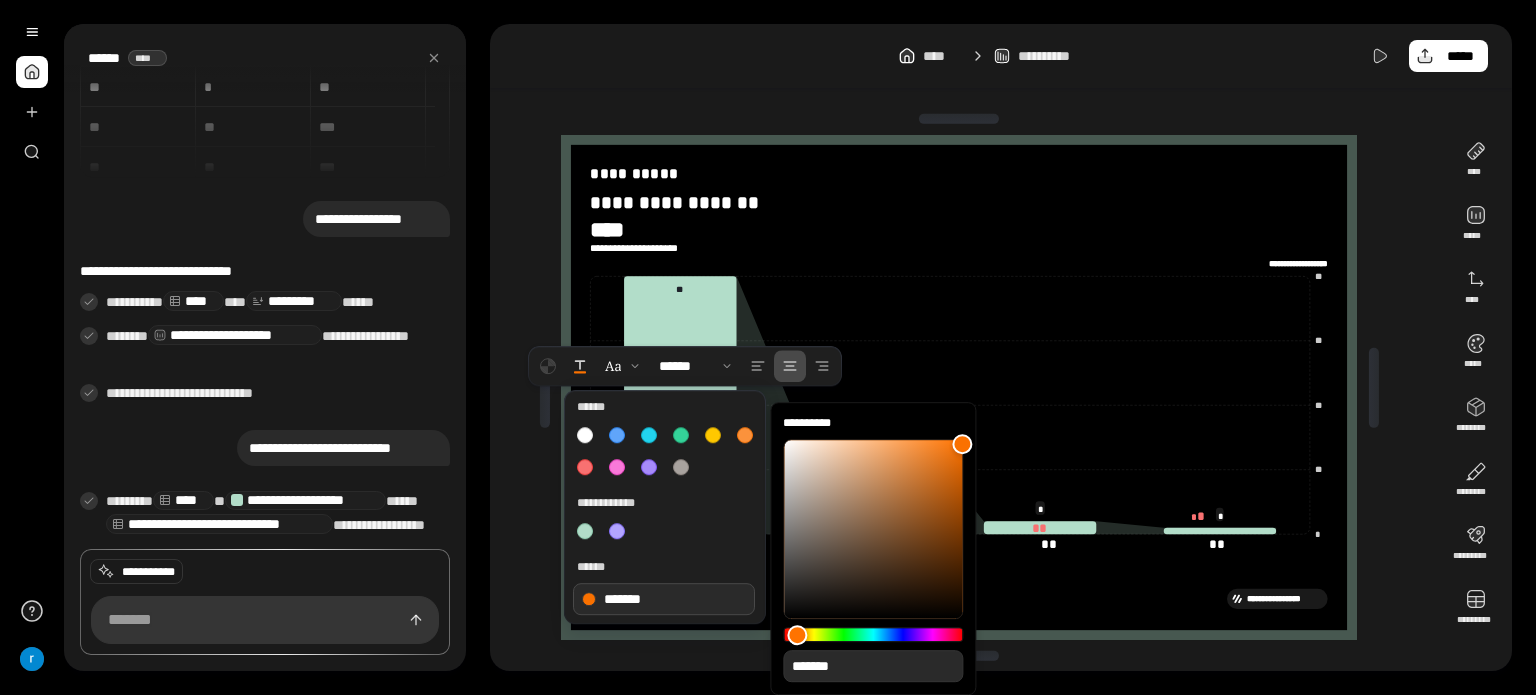 click on "**********" at bounding box center [768, 347] 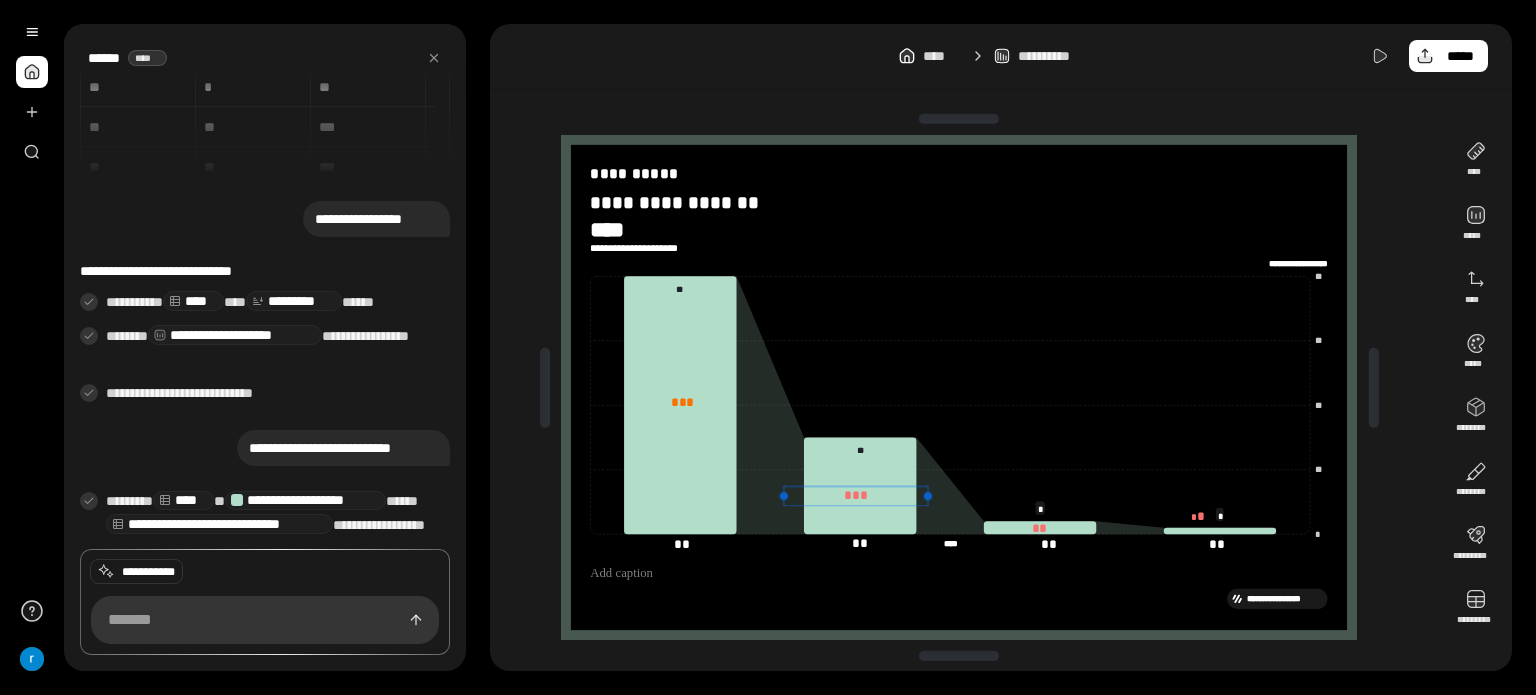 click at bounding box center (856, 505) 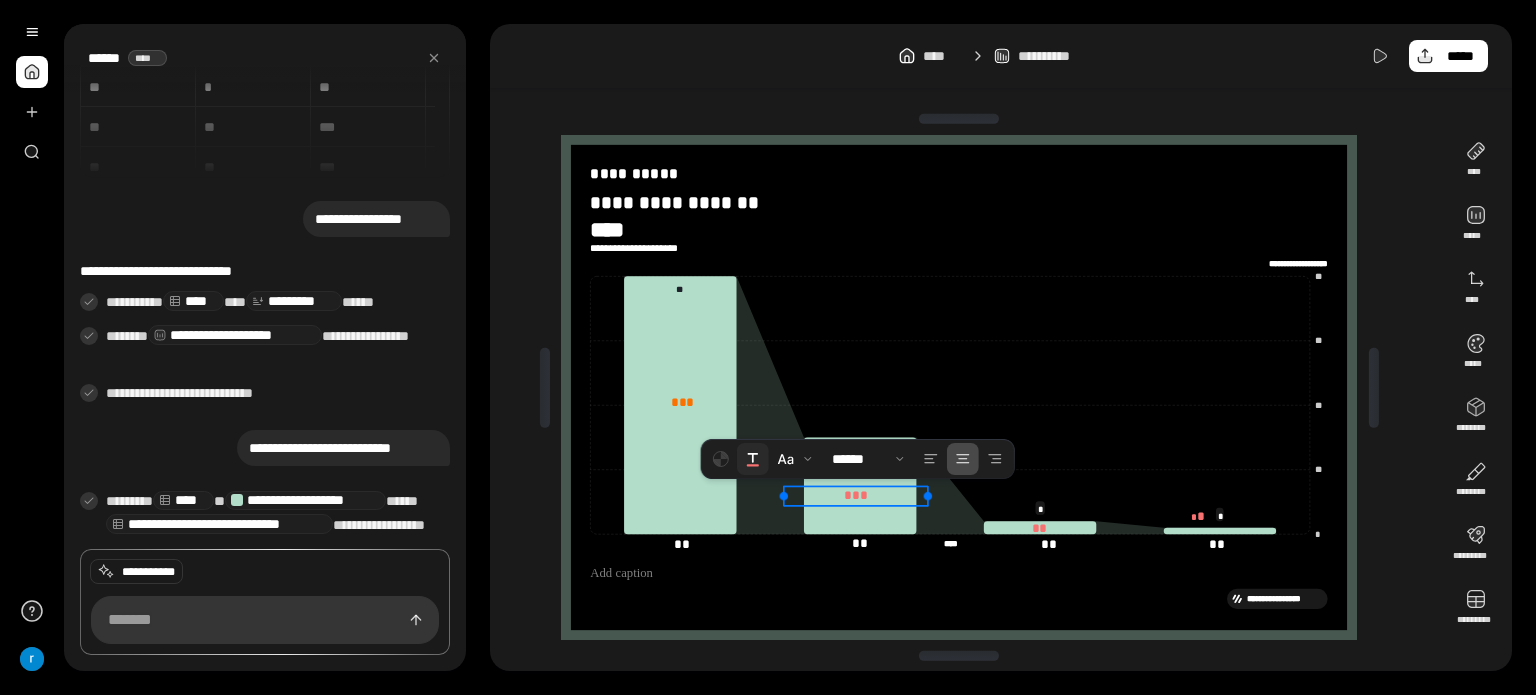 click at bounding box center [753, 459] 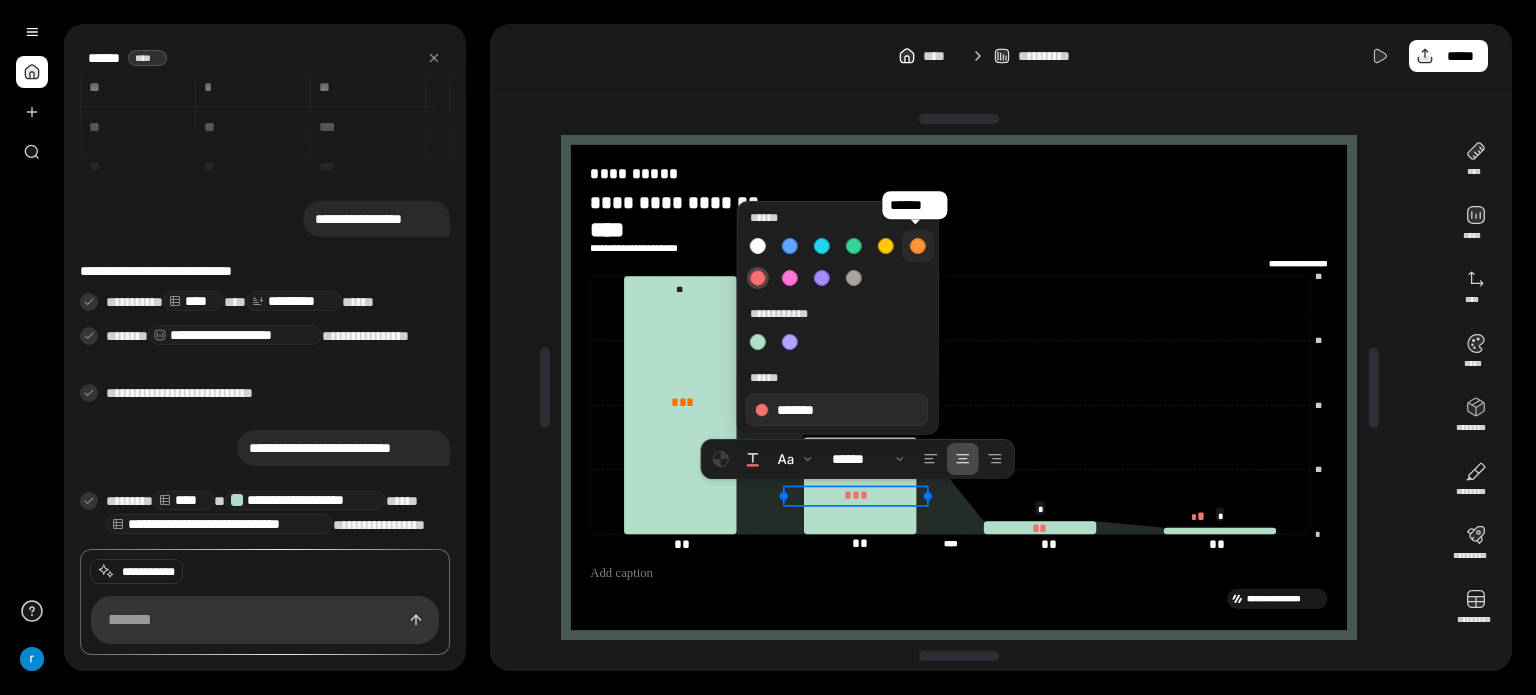 click at bounding box center [918, 246] 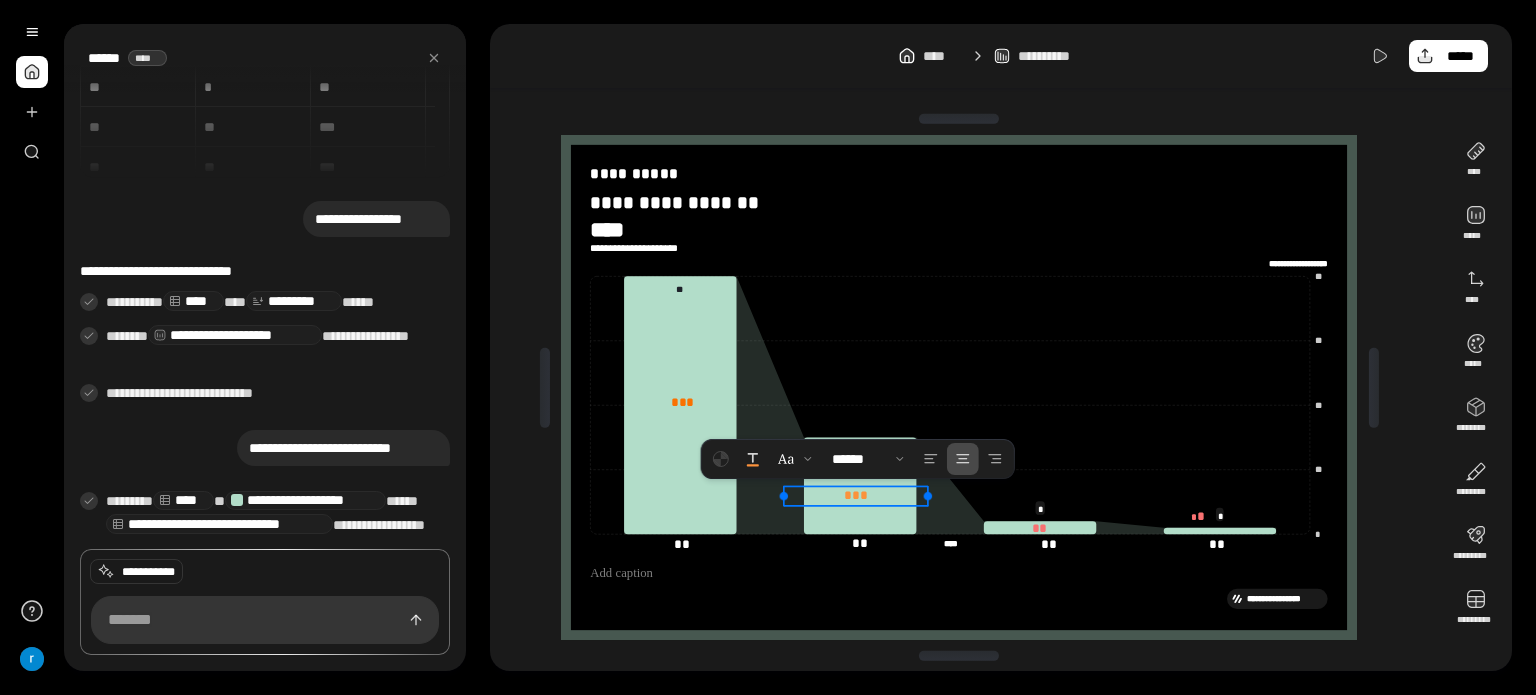 click on "**********" at bounding box center (967, 387) 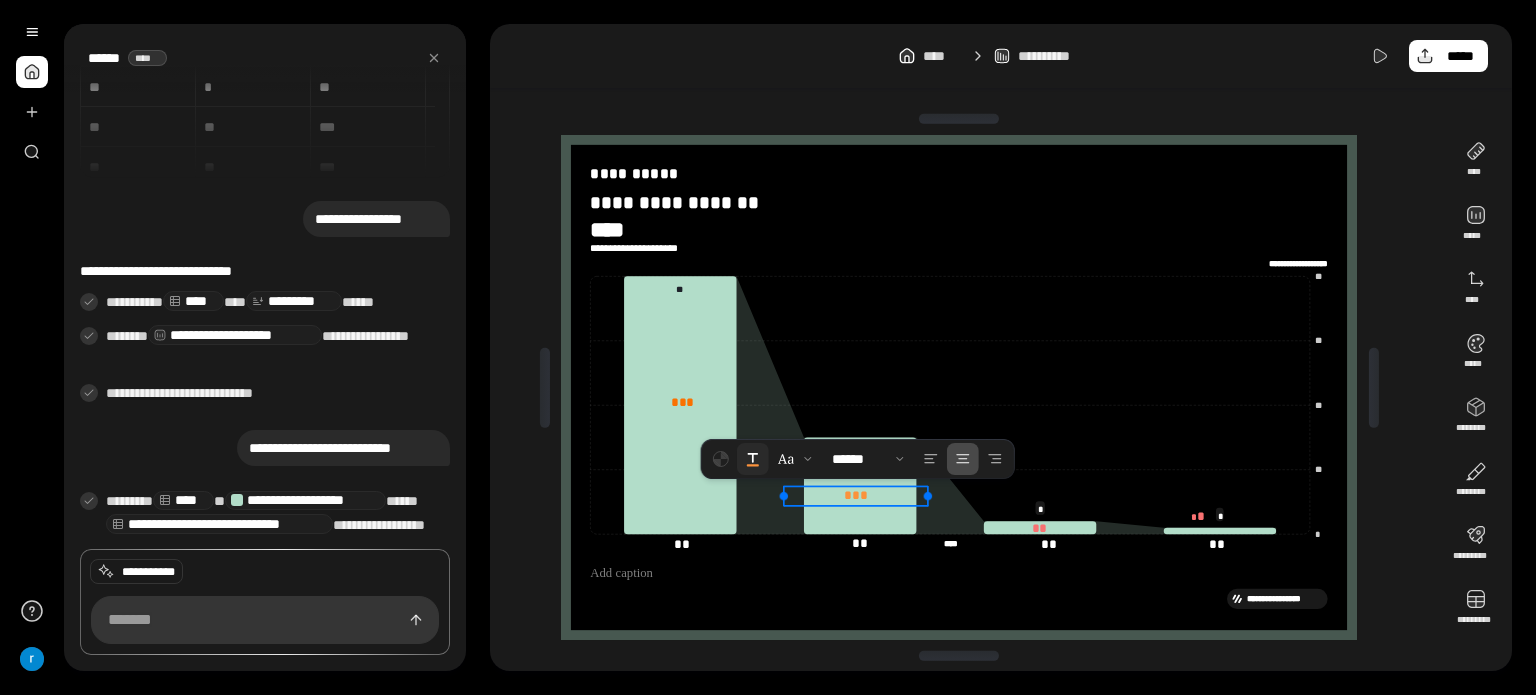 click at bounding box center (753, 459) 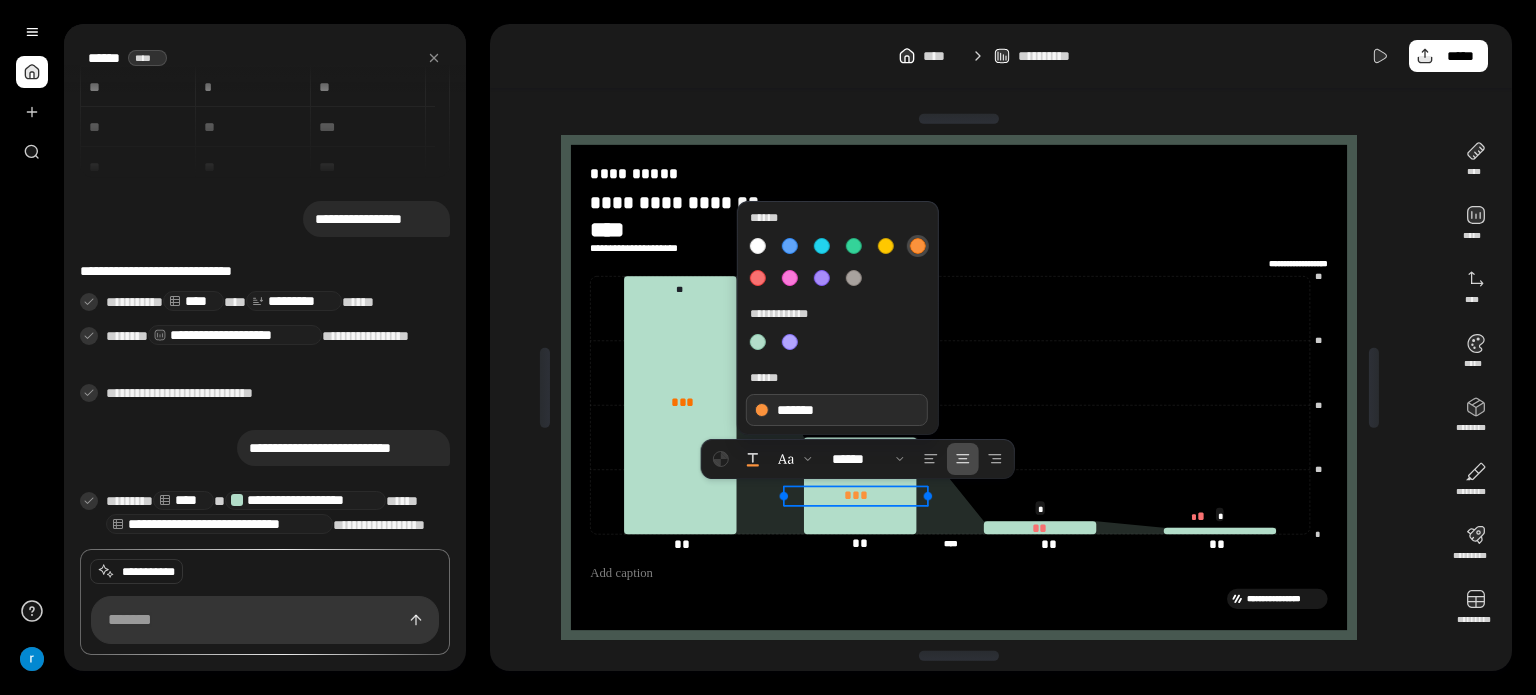 click on "*******" at bounding box center (837, 410) 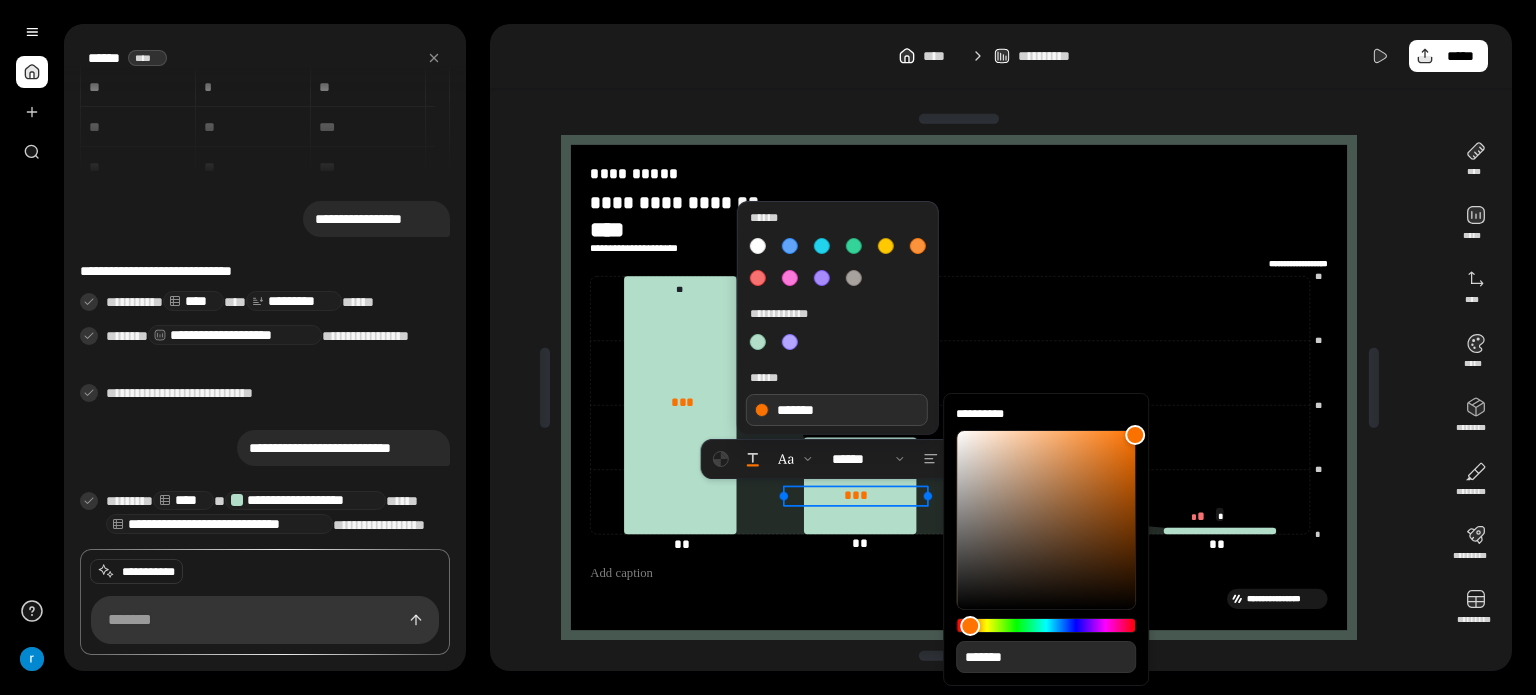 click at bounding box center [1135, 435] 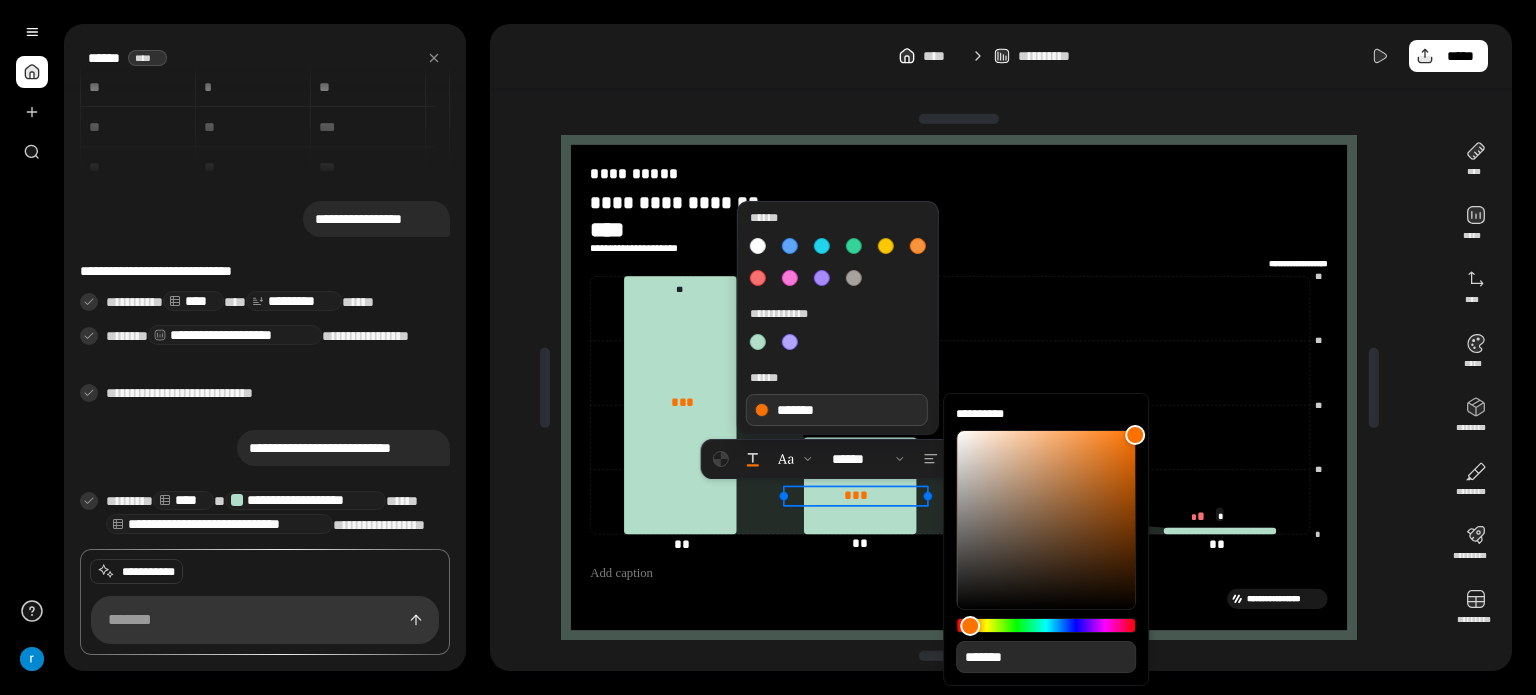 click at bounding box center (959, 119) 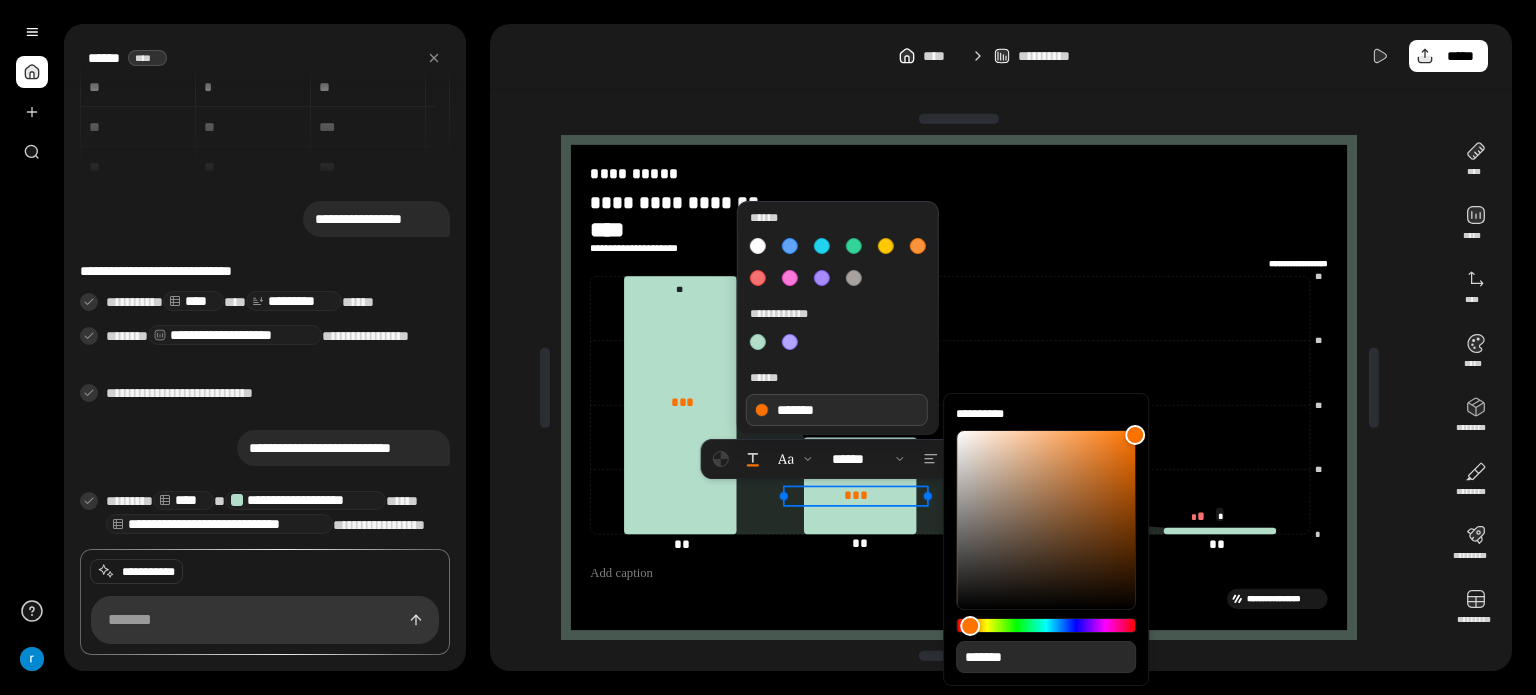 click on "**********" at bounding box center (1001, 347) 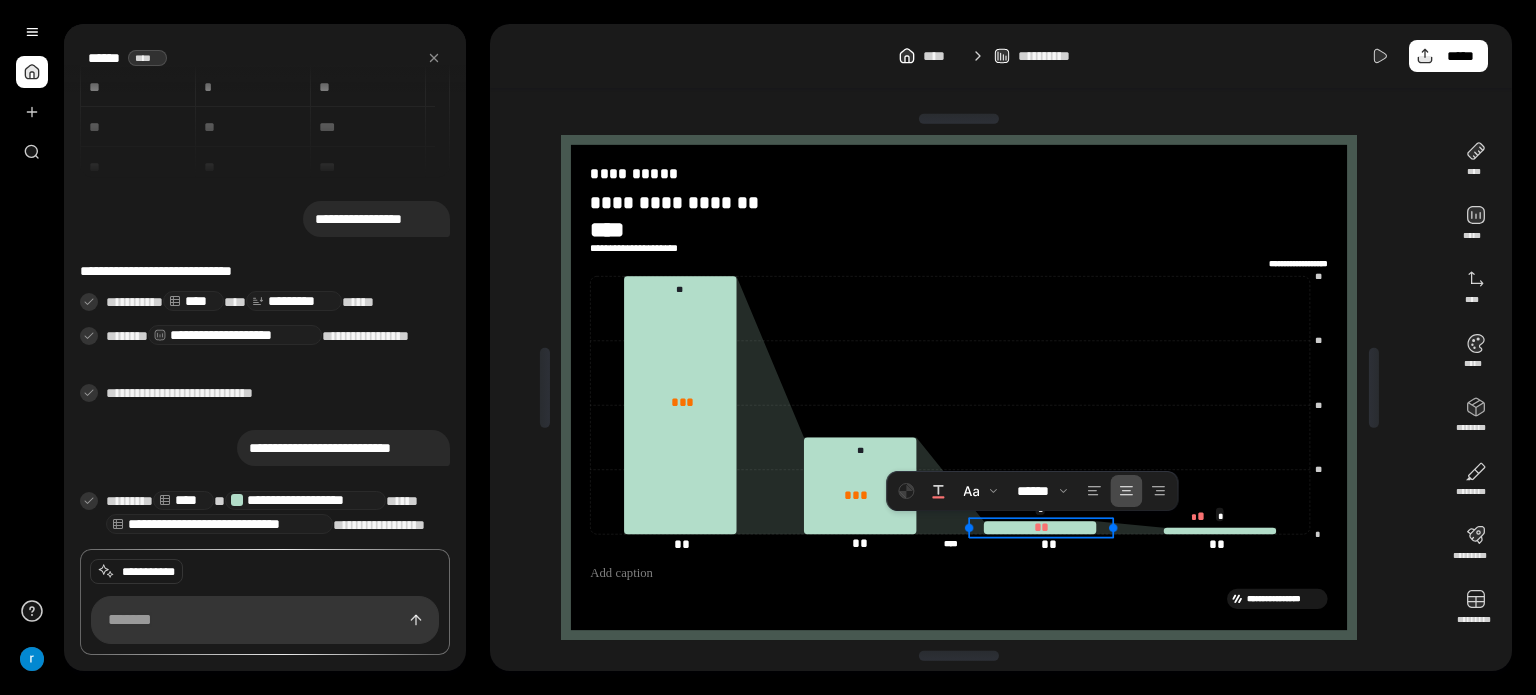 click on "* *" at bounding box center [1042, 527] 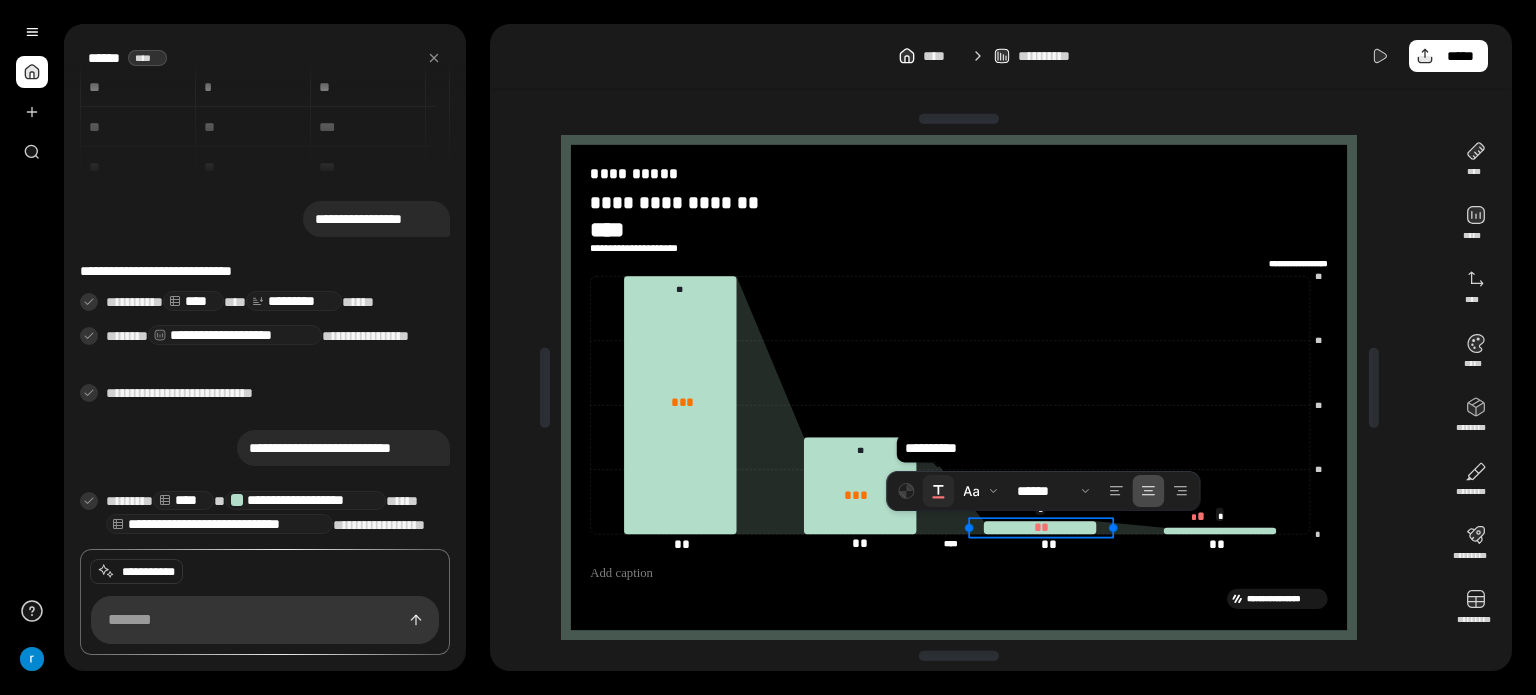 click at bounding box center (938, 491) 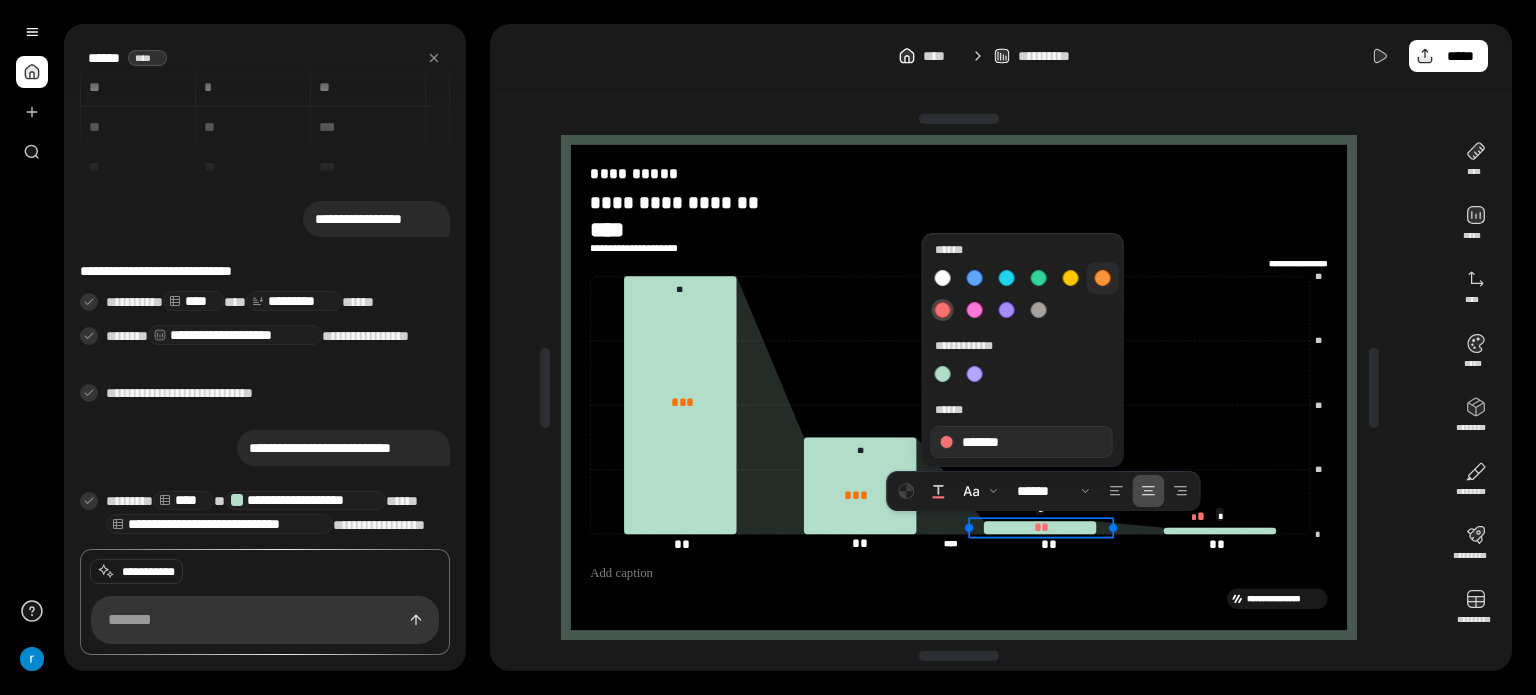 click at bounding box center (1103, 278) 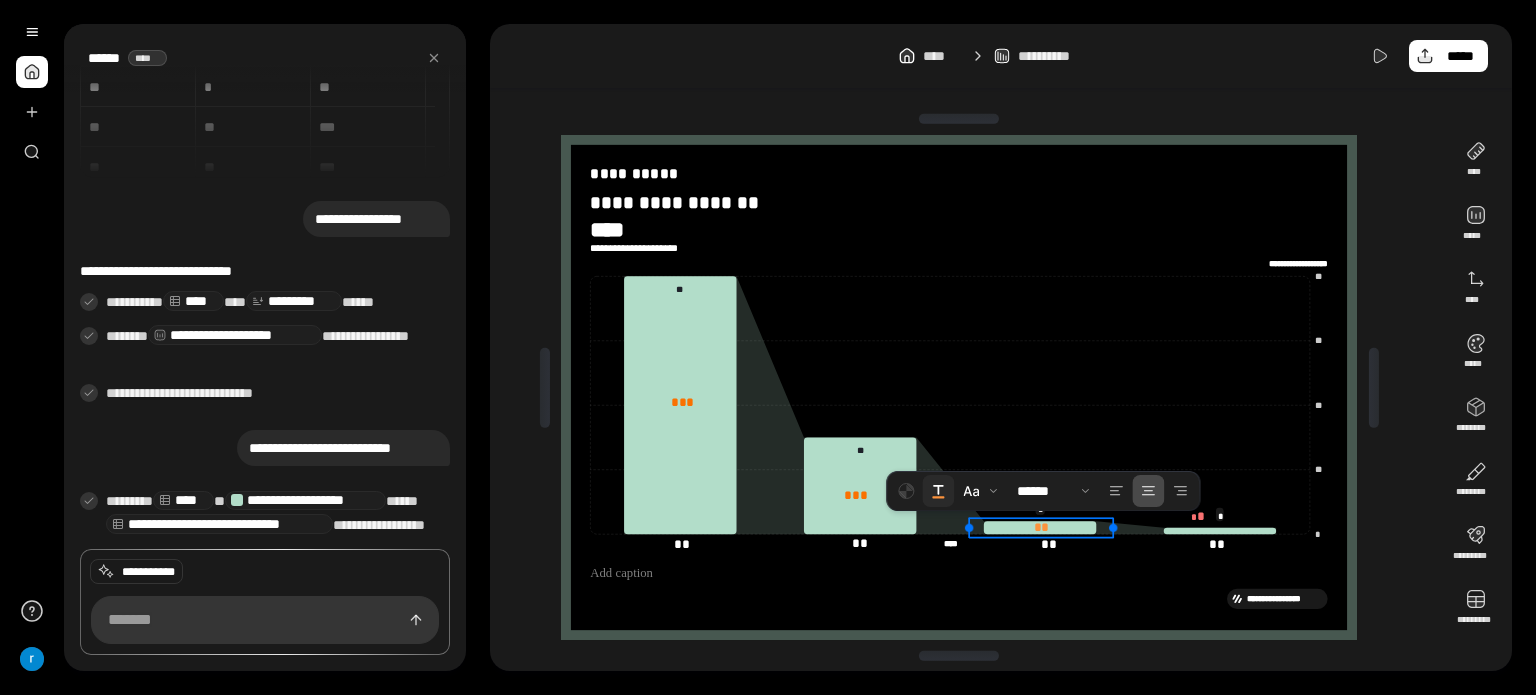 click at bounding box center (938, 491) 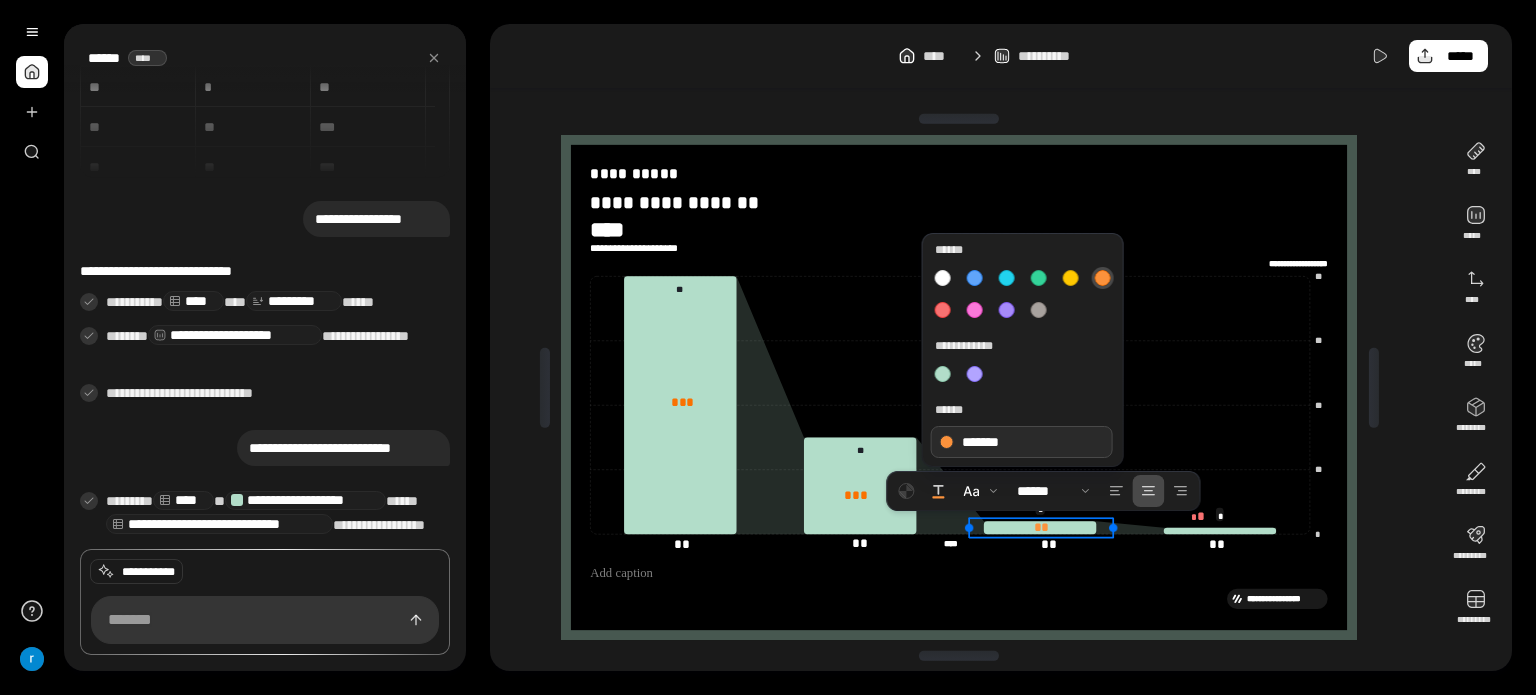 click on "*******" at bounding box center [1022, 442] 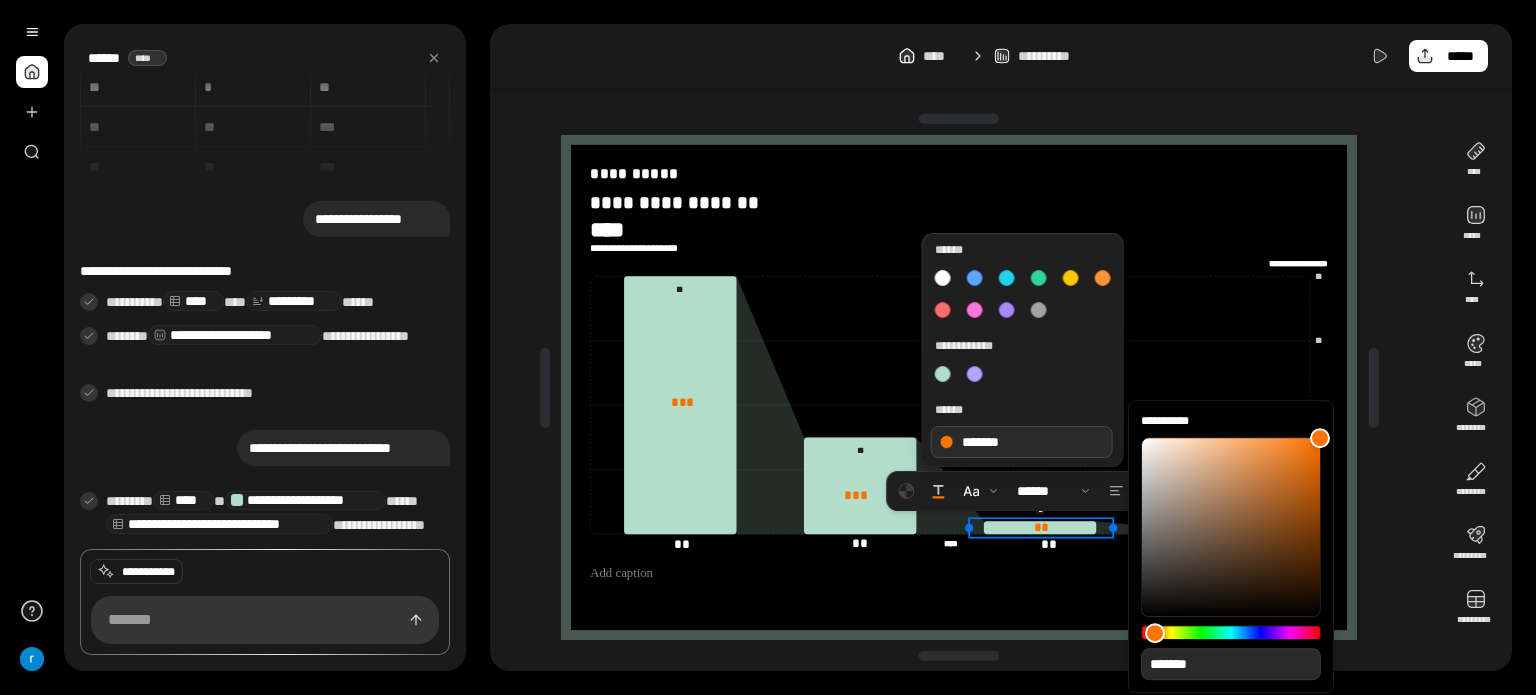 click on "**********" at bounding box center [768, 347] 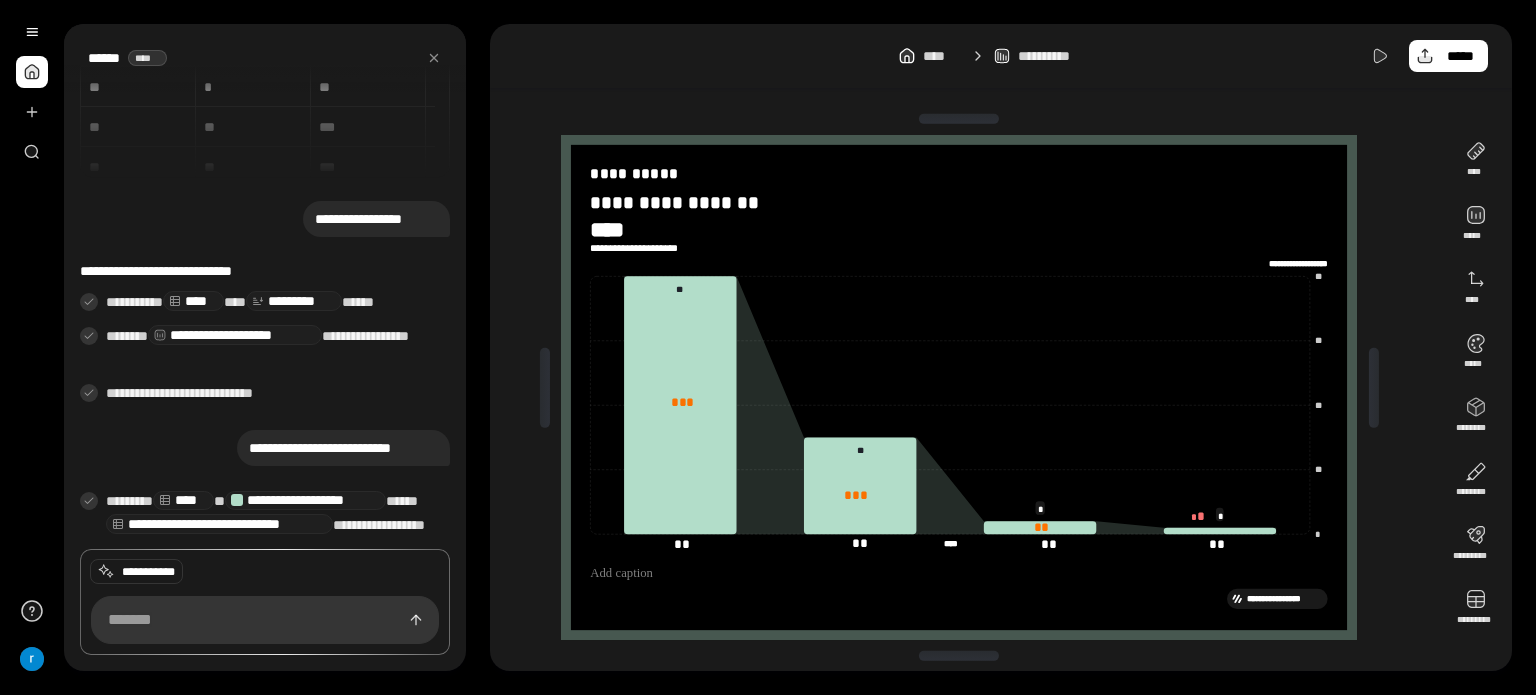 click on "**********" at bounding box center (1001, 347) 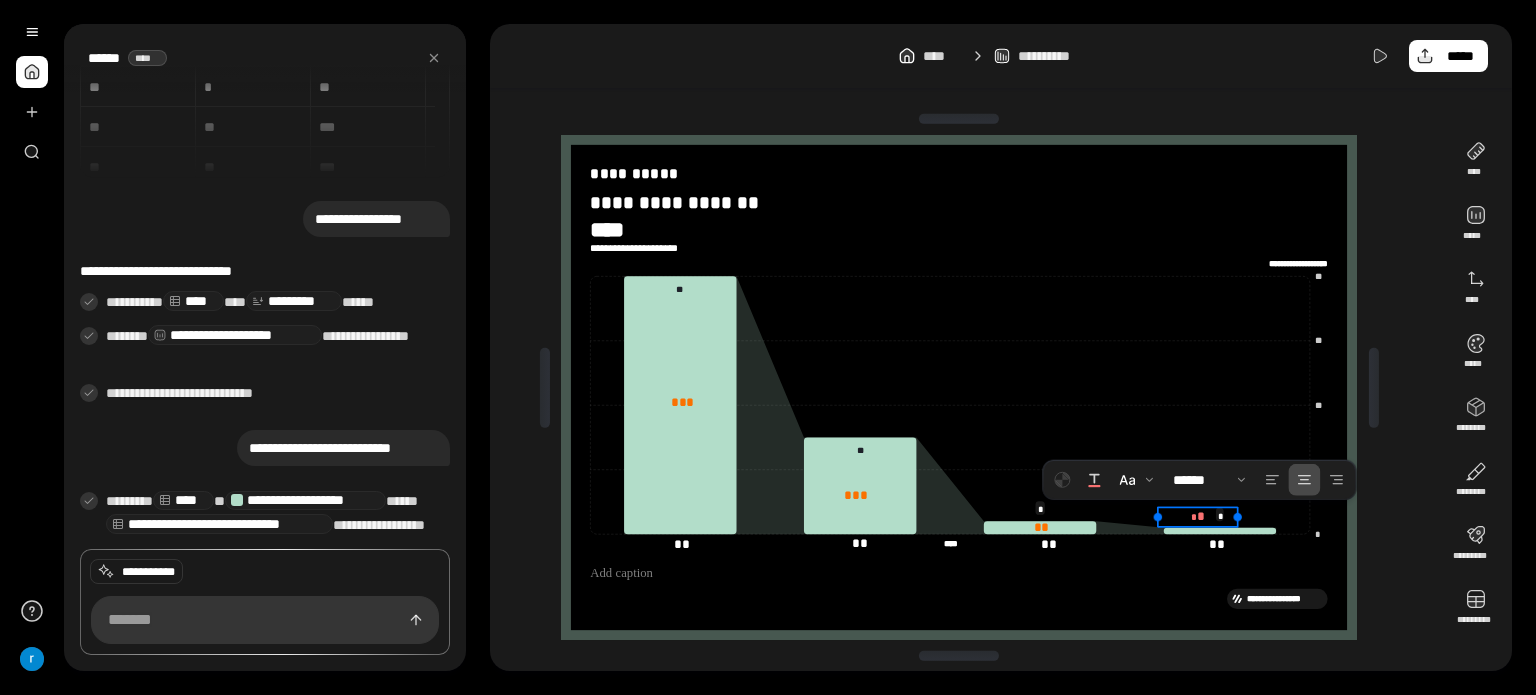 click on "* *" at bounding box center [1198, 516] 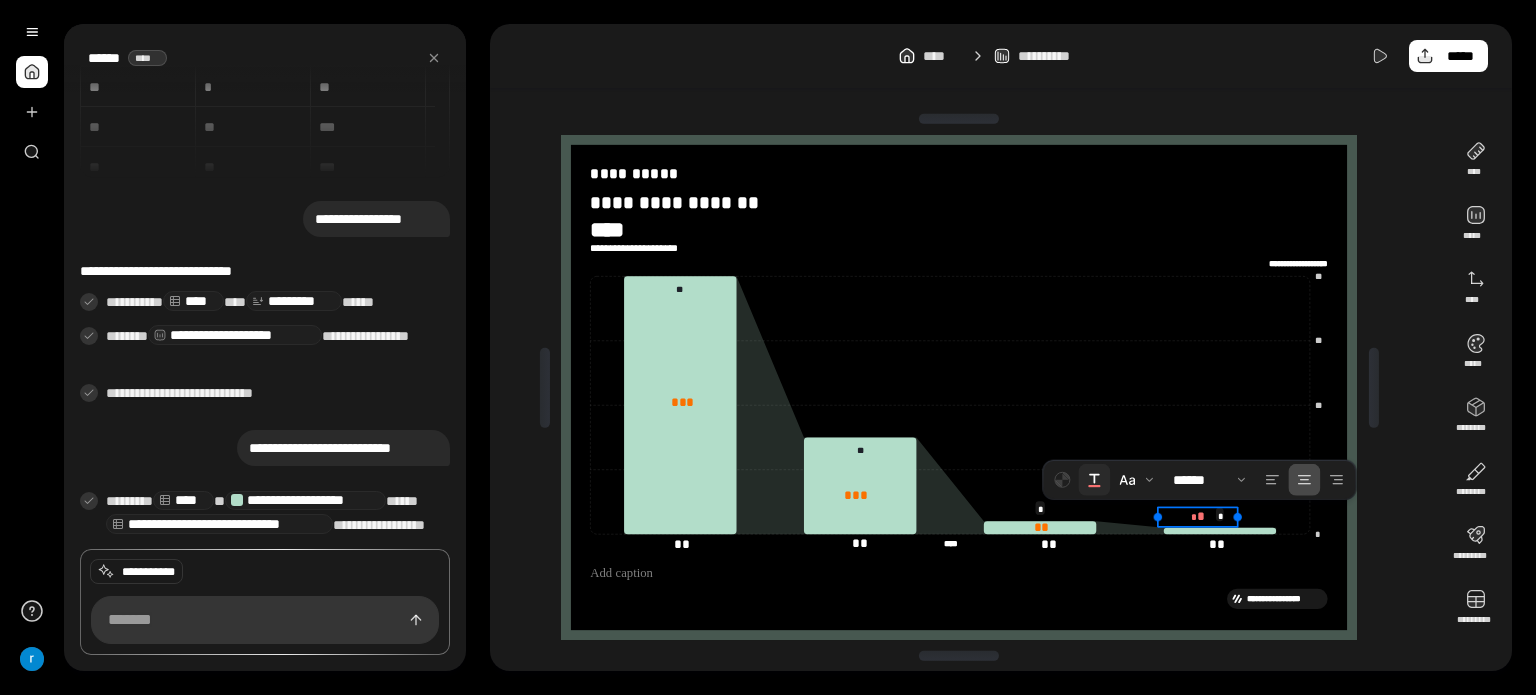 click at bounding box center (1094, 480) 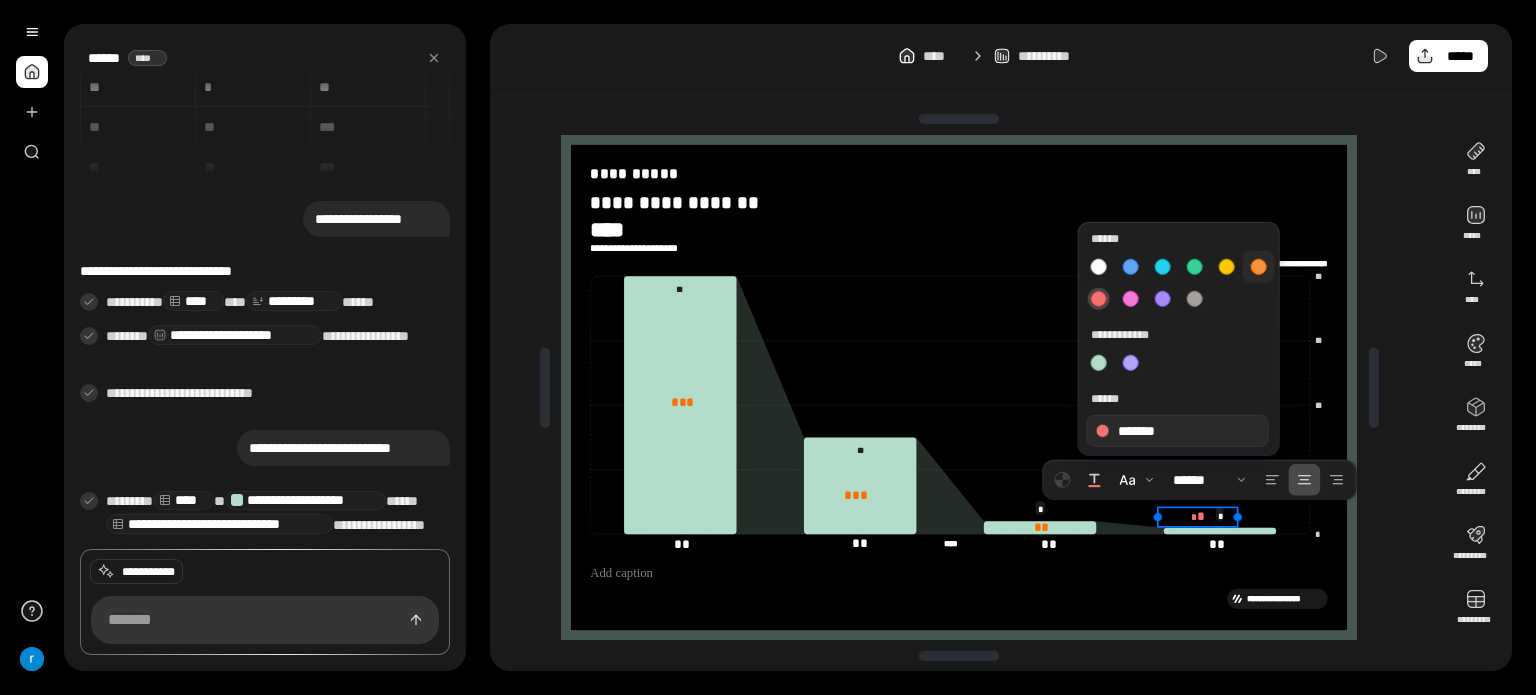 click at bounding box center [1259, 267] 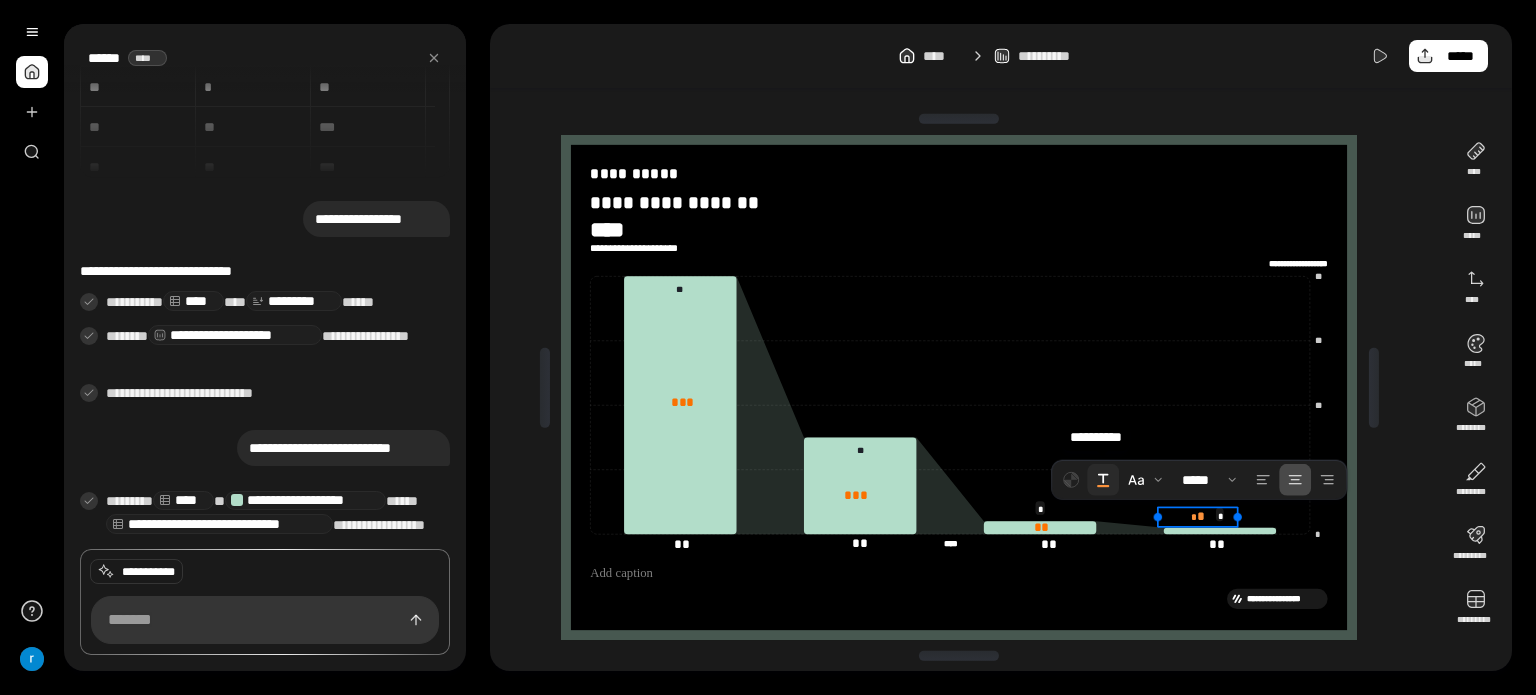 click at bounding box center (1103, 480) 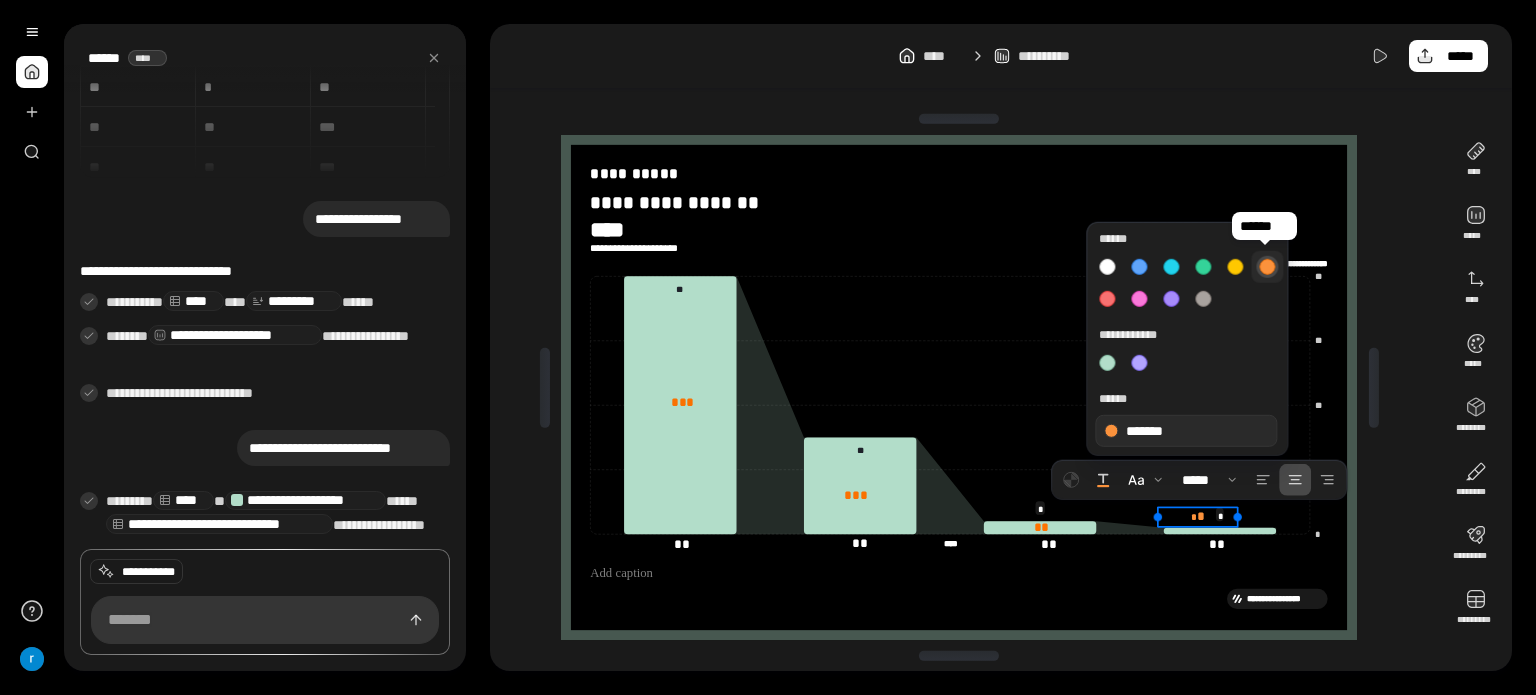 click at bounding box center [1267, 267] 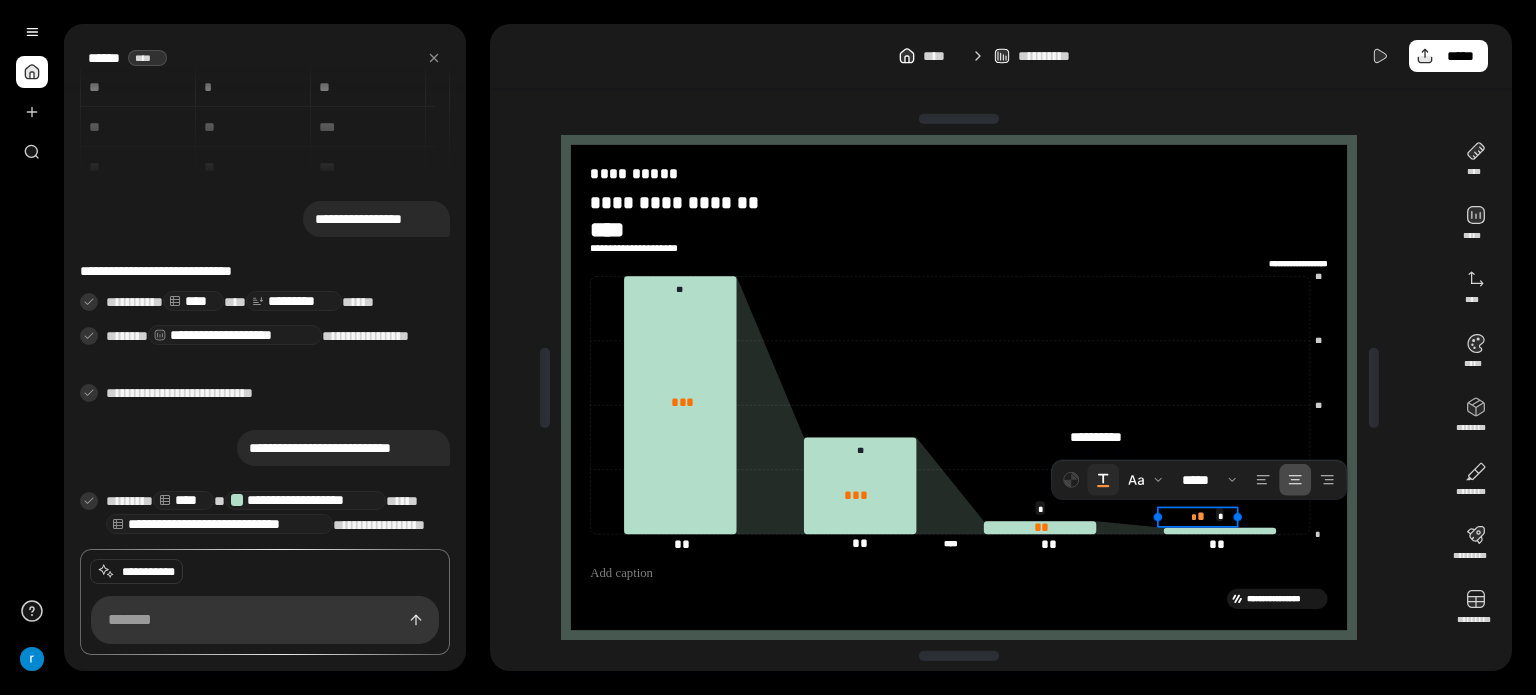 click at bounding box center [1103, 480] 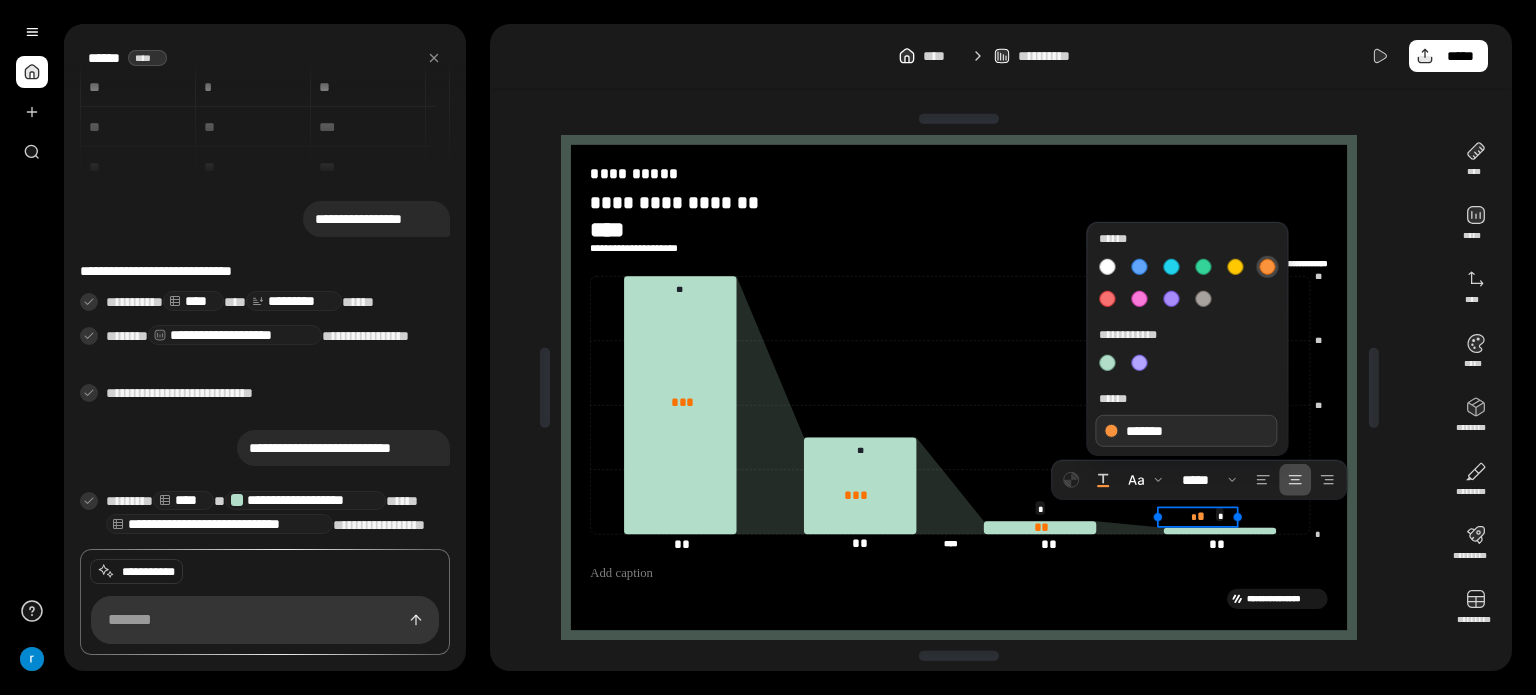 click on "*******" at bounding box center (1186, 431) 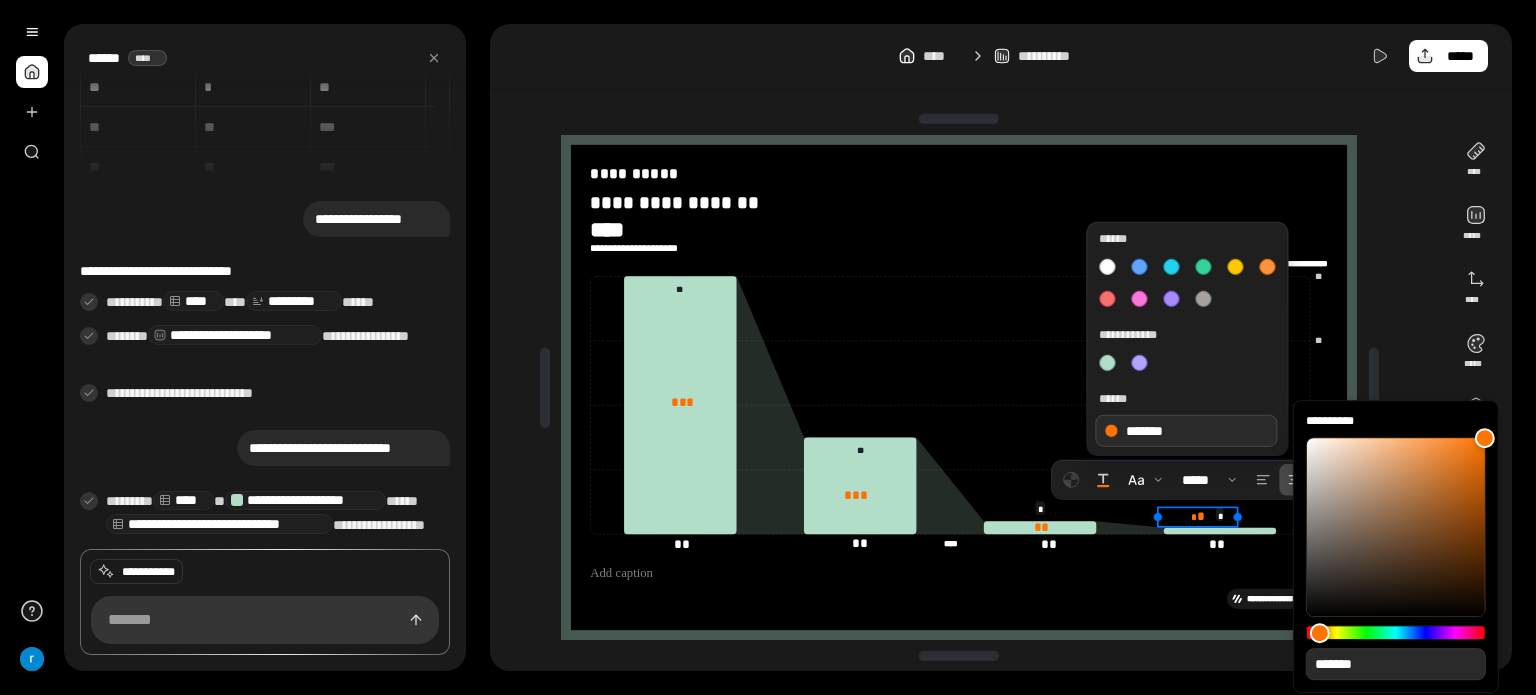 click on "**********" at bounding box center (768, 347) 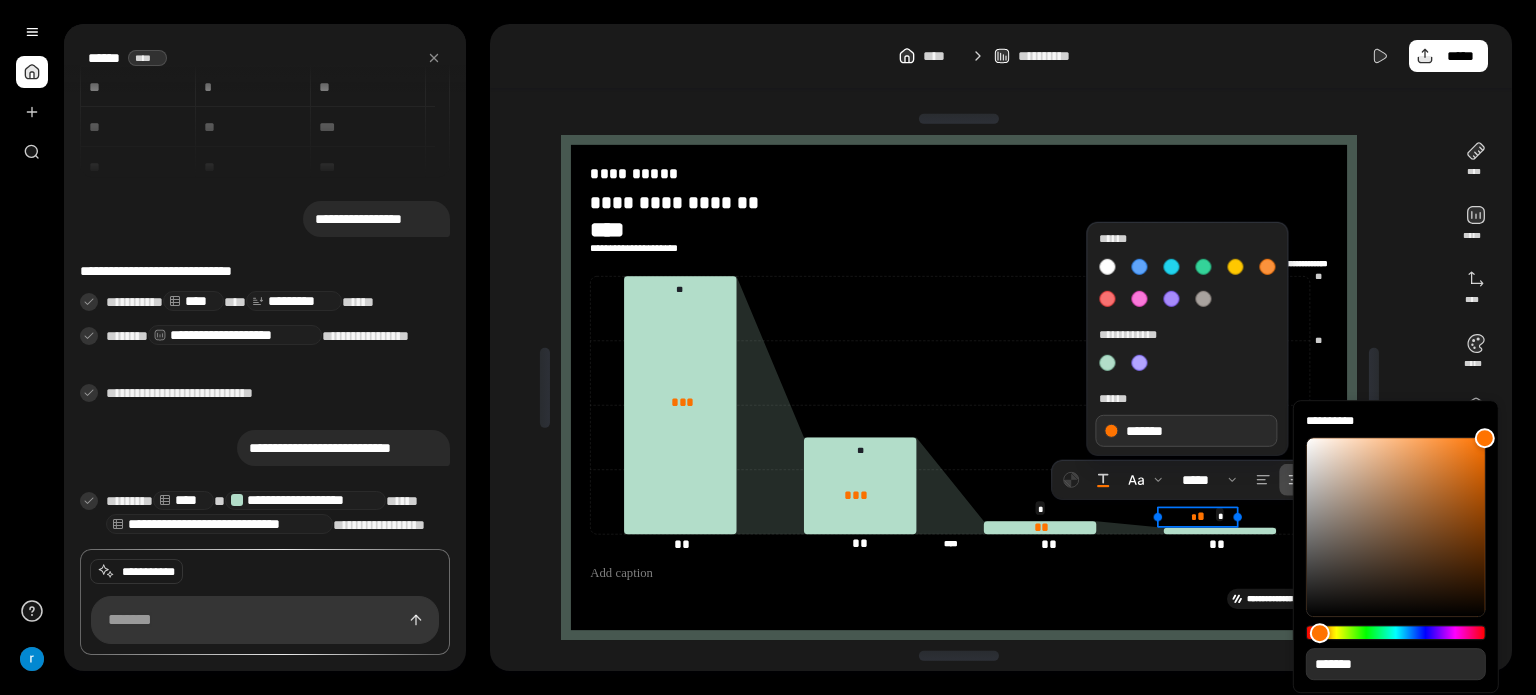 click on "**********" at bounding box center [1396, 547] 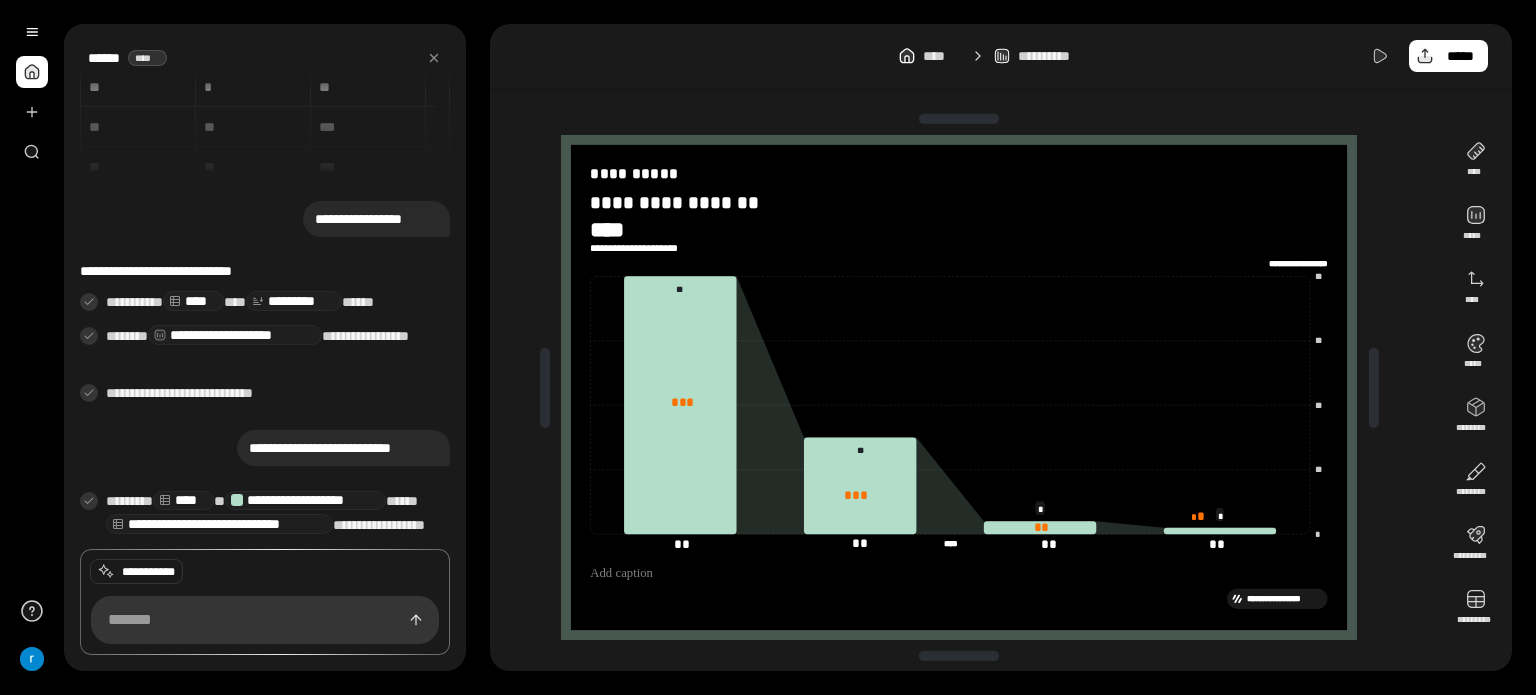 click on "**********" at bounding box center (967, 387) 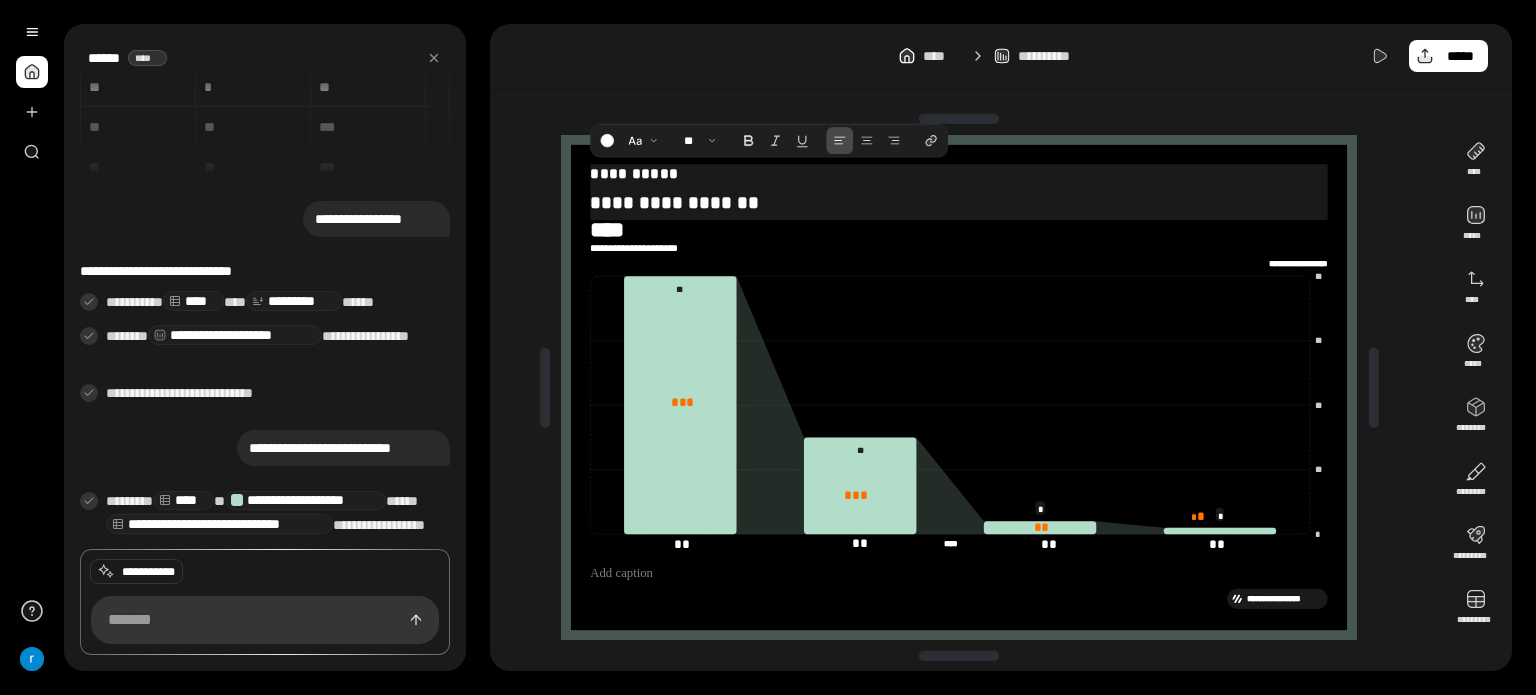 click on "**********" at bounding box center [959, 173] 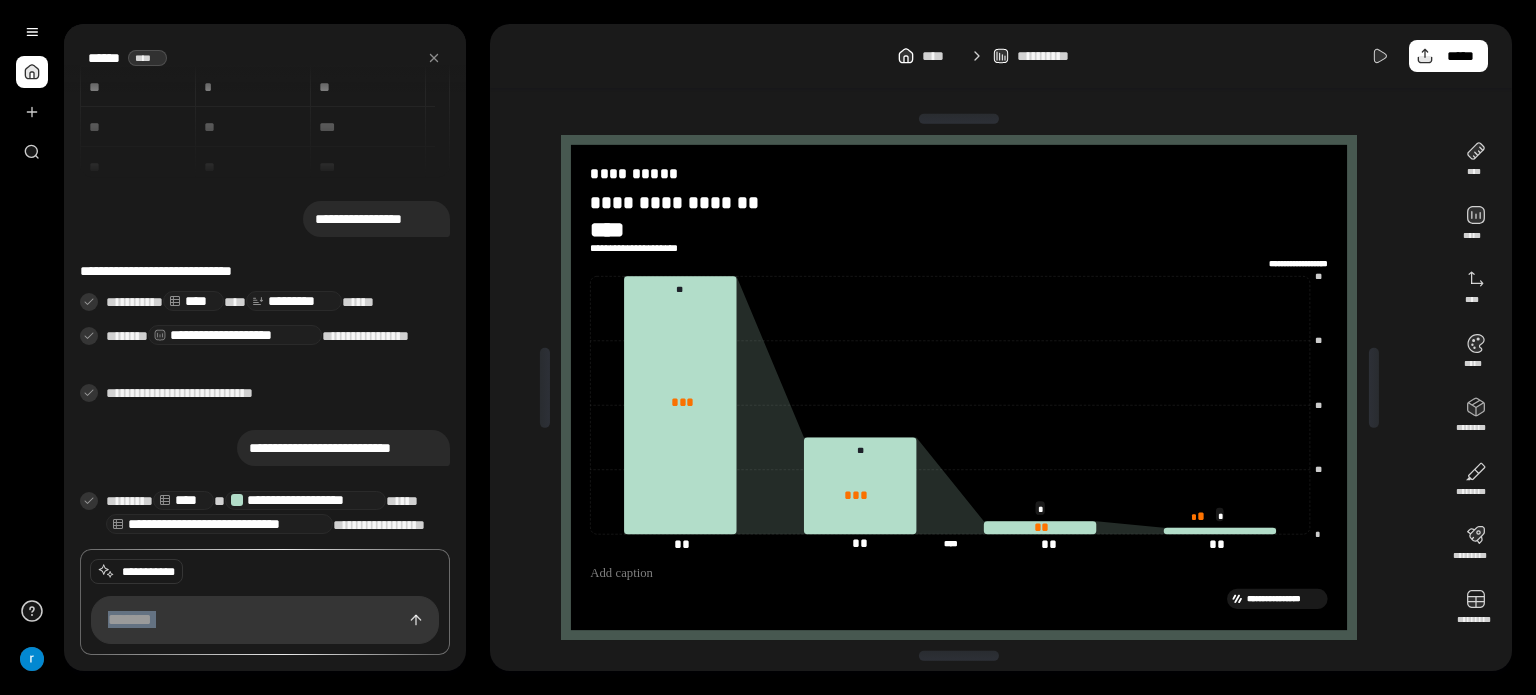 drag, startPoint x: 589, startPoint y: 200, endPoint x: 655, endPoint y: 203, distance: 66.068146 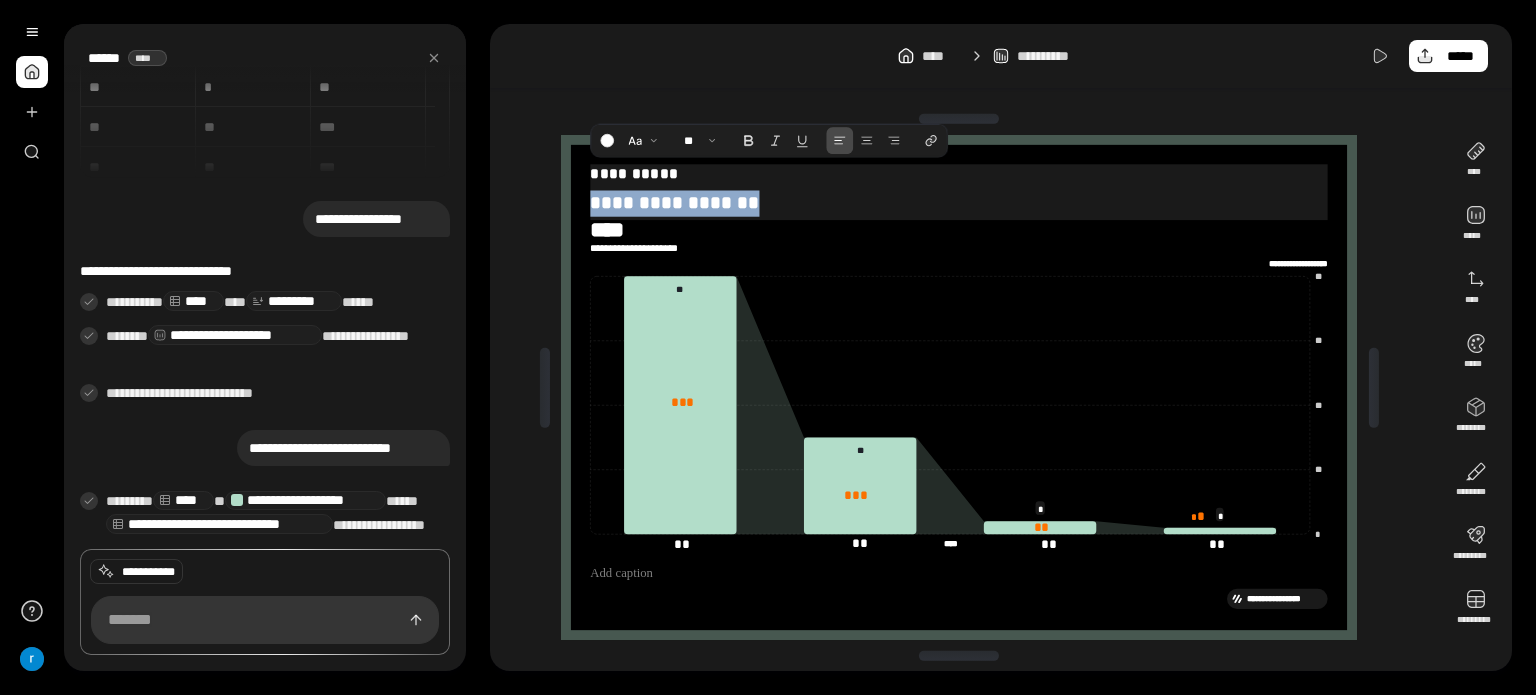 drag, startPoint x: 592, startPoint y: 200, endPoint x: 752, endPoint y: 208, distance: 160.19987 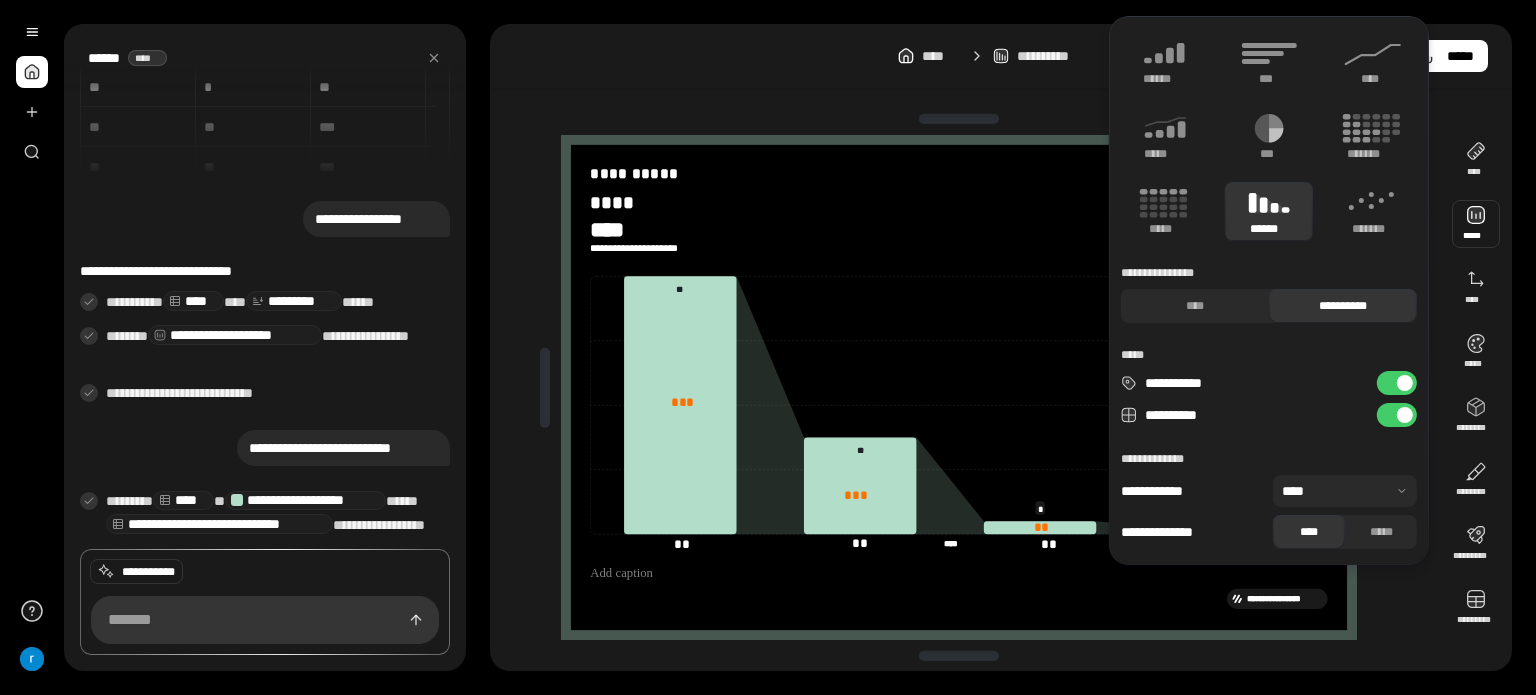 click at bounding box center [1476, 224] 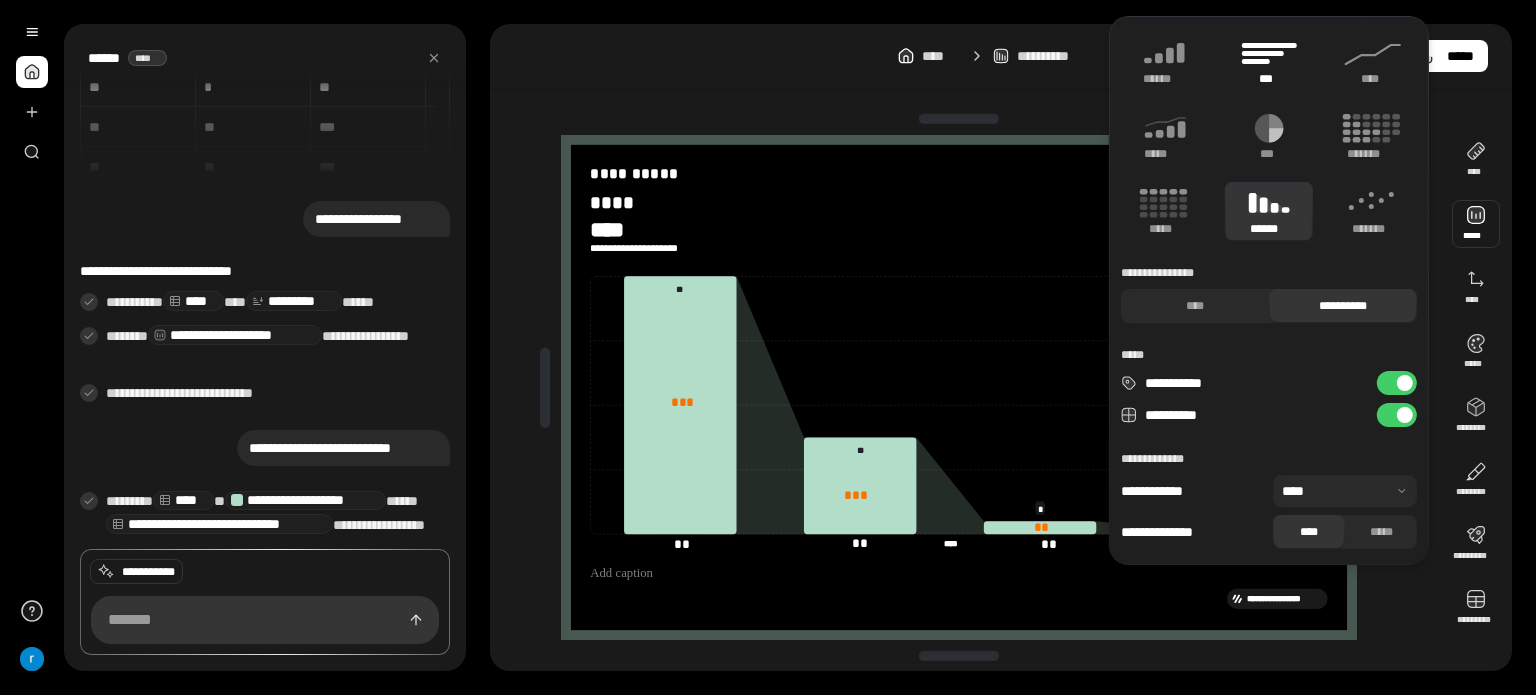 click on "***" at bounding box center [1269, 61] 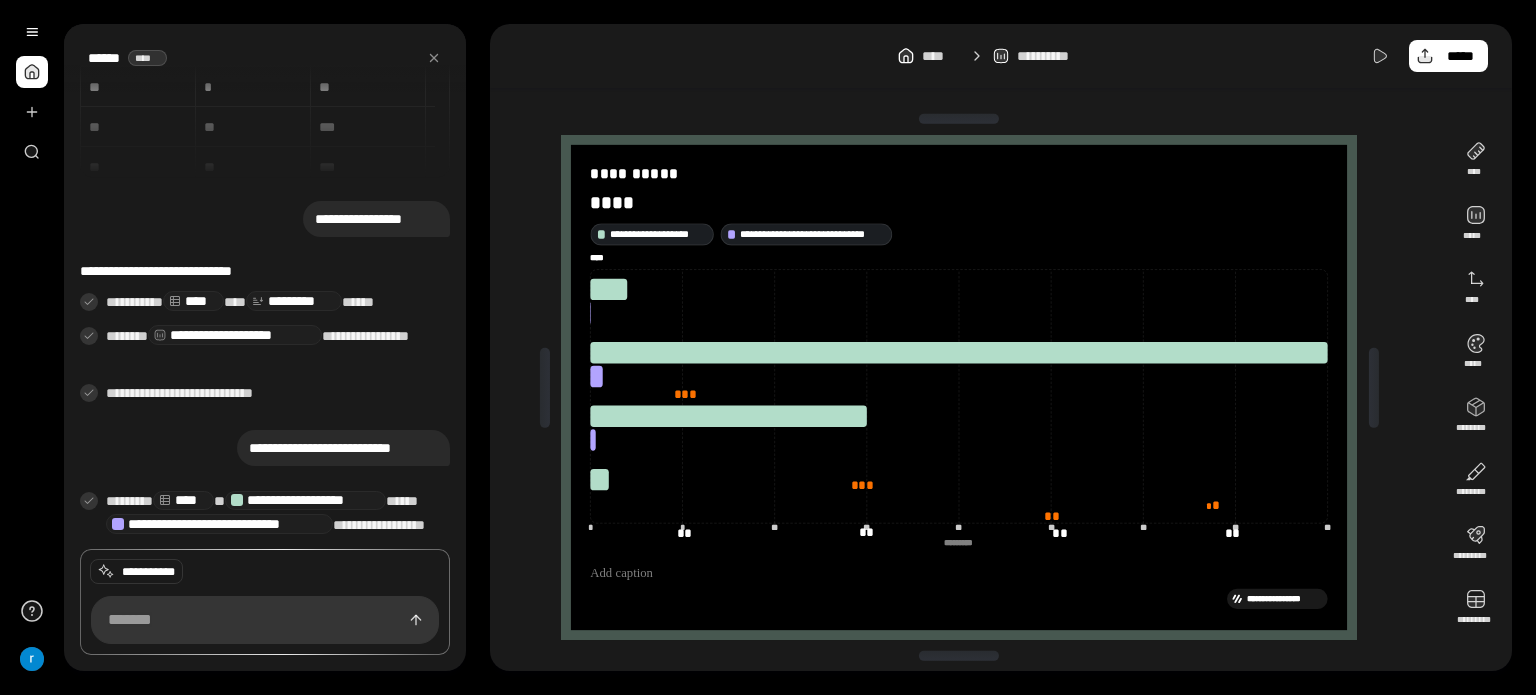 click on "**********" at bounding box center [1001, 347] 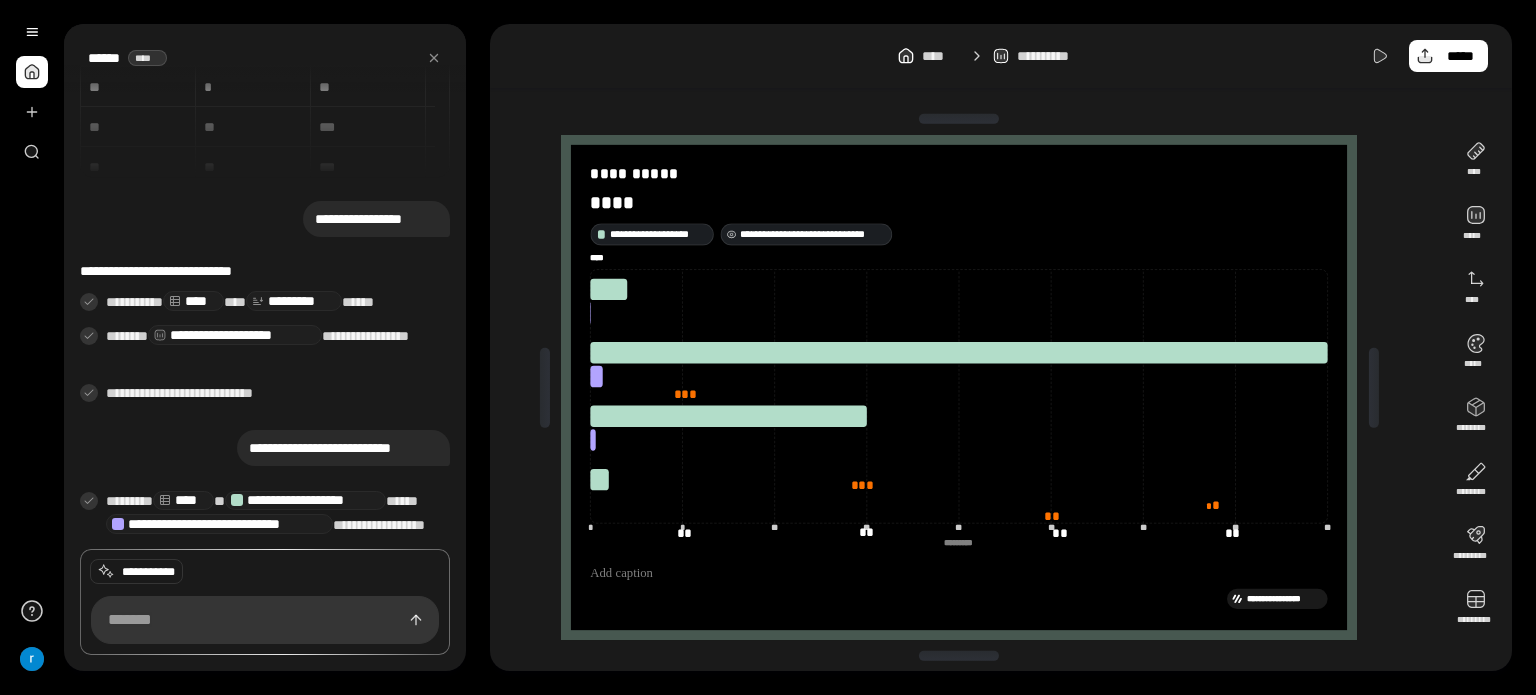 click on "**********" at bounding box center [807, 234] 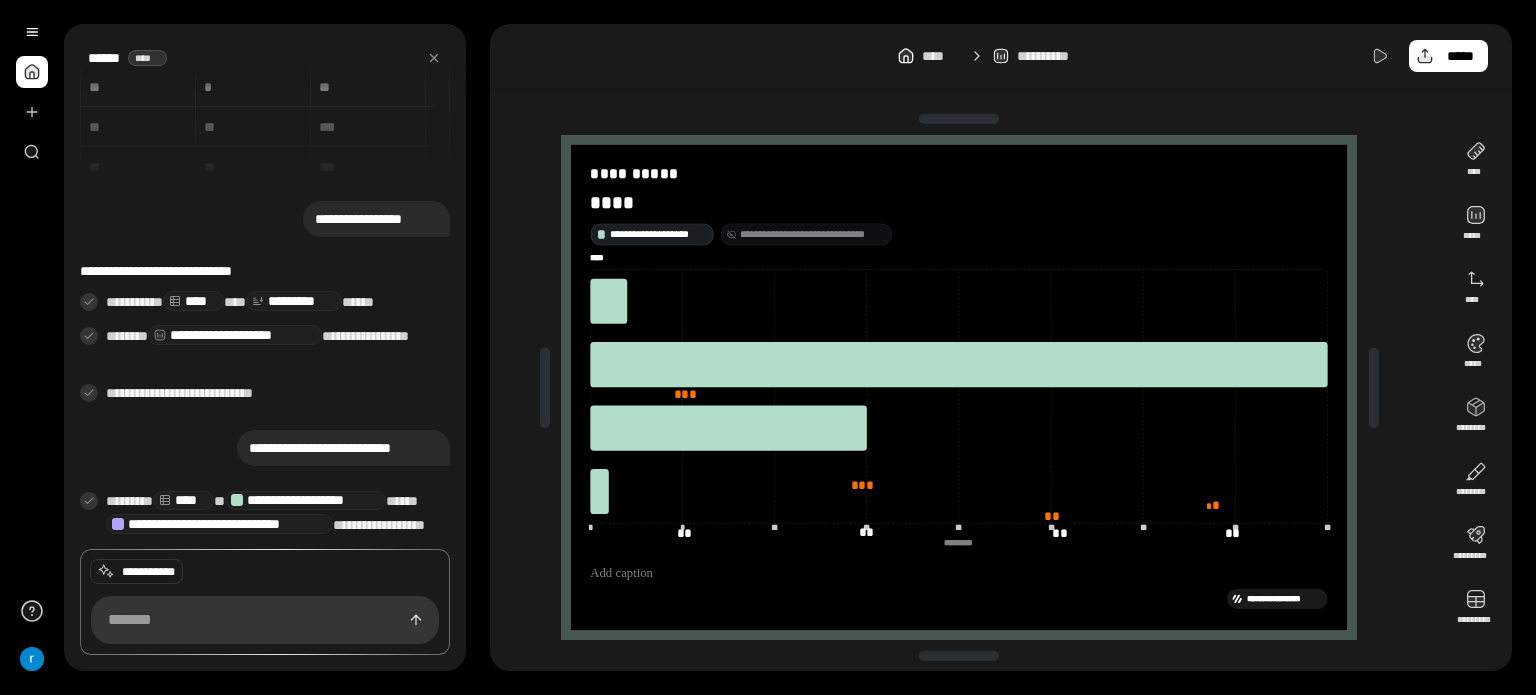 click on "**********" at bounding box center (813, 234) 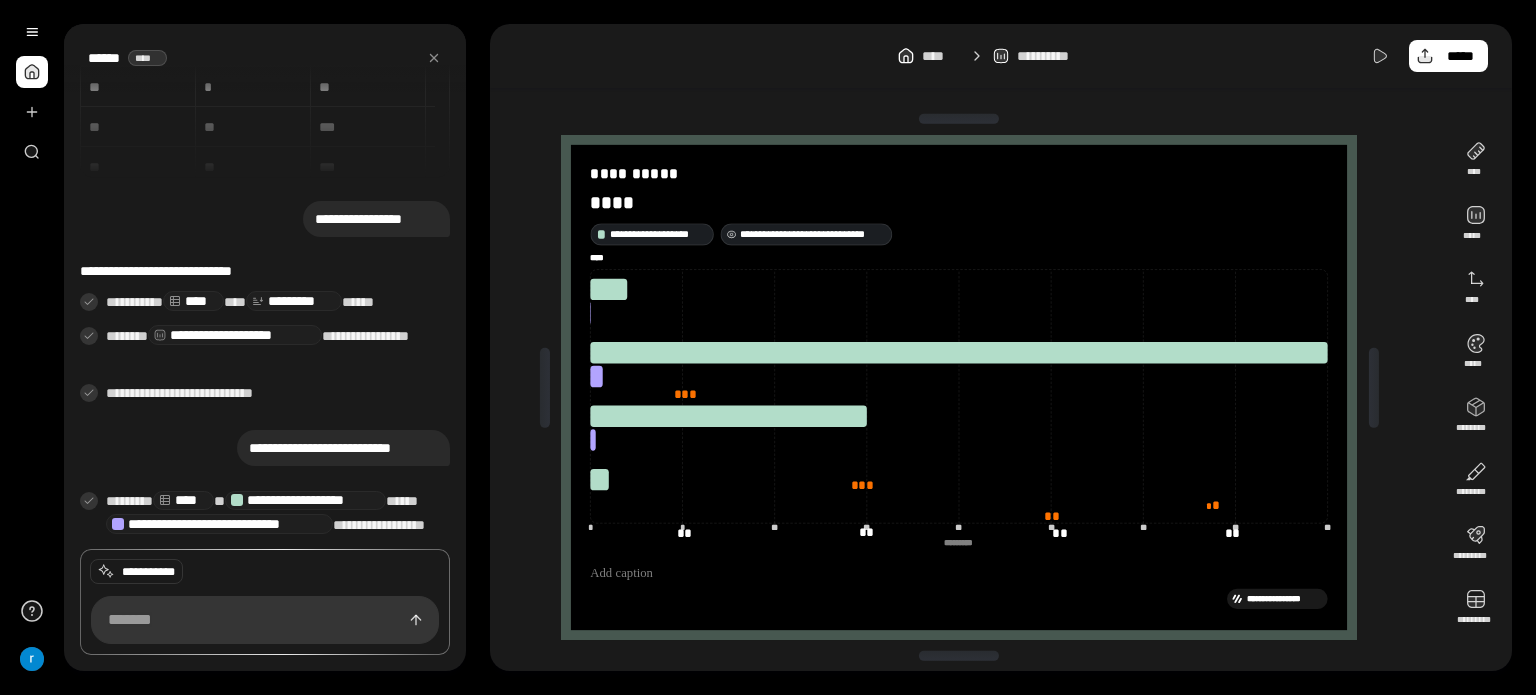 click on "**********" at bounding box center [813, 234] 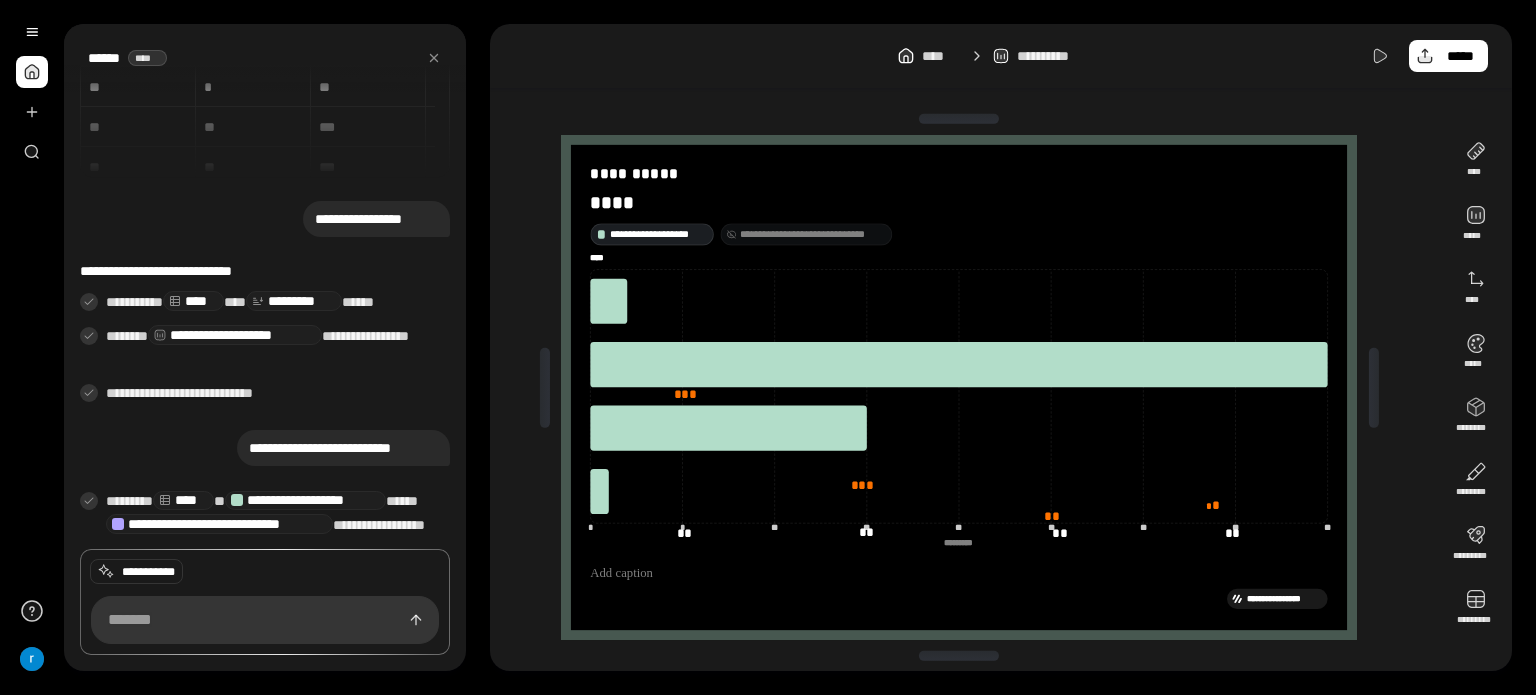 click on "**********" at bounding box center [813, 234] 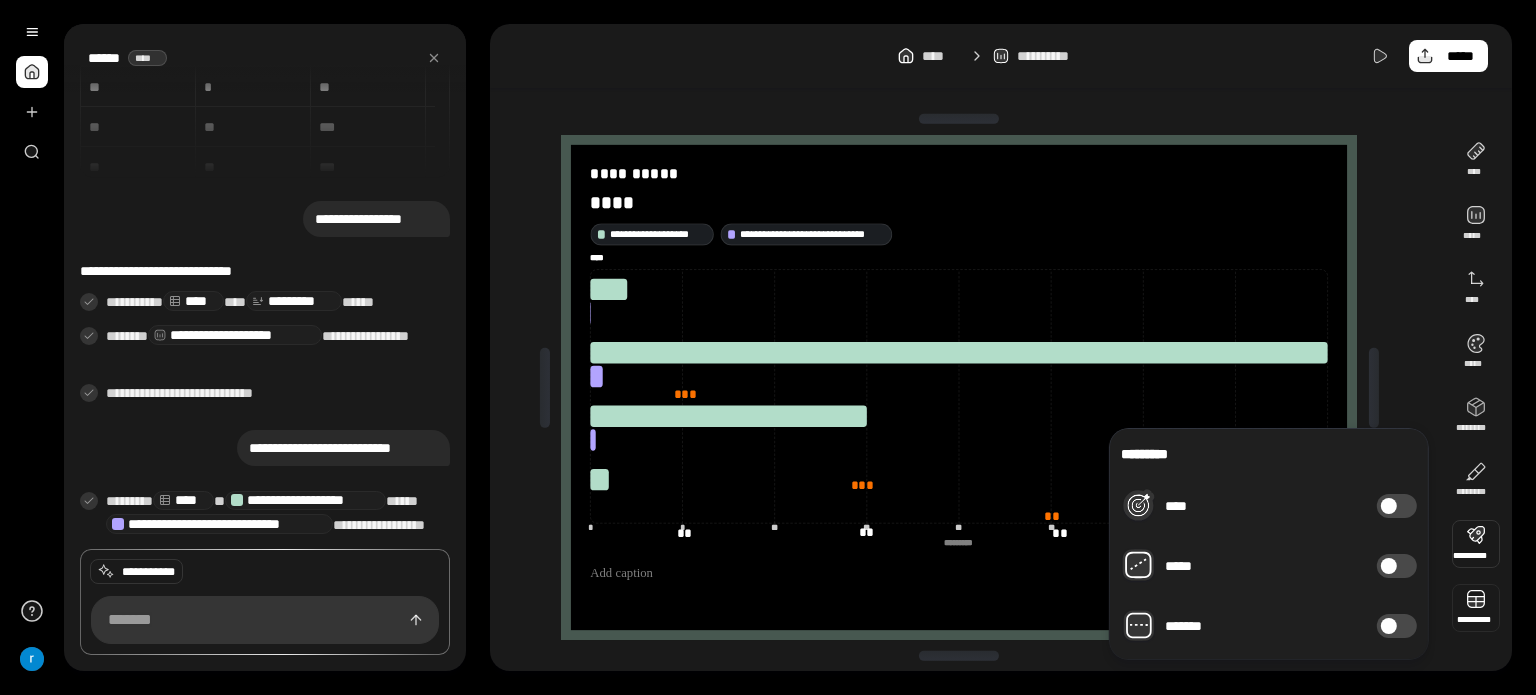 click at bounding box center (1476, 608) 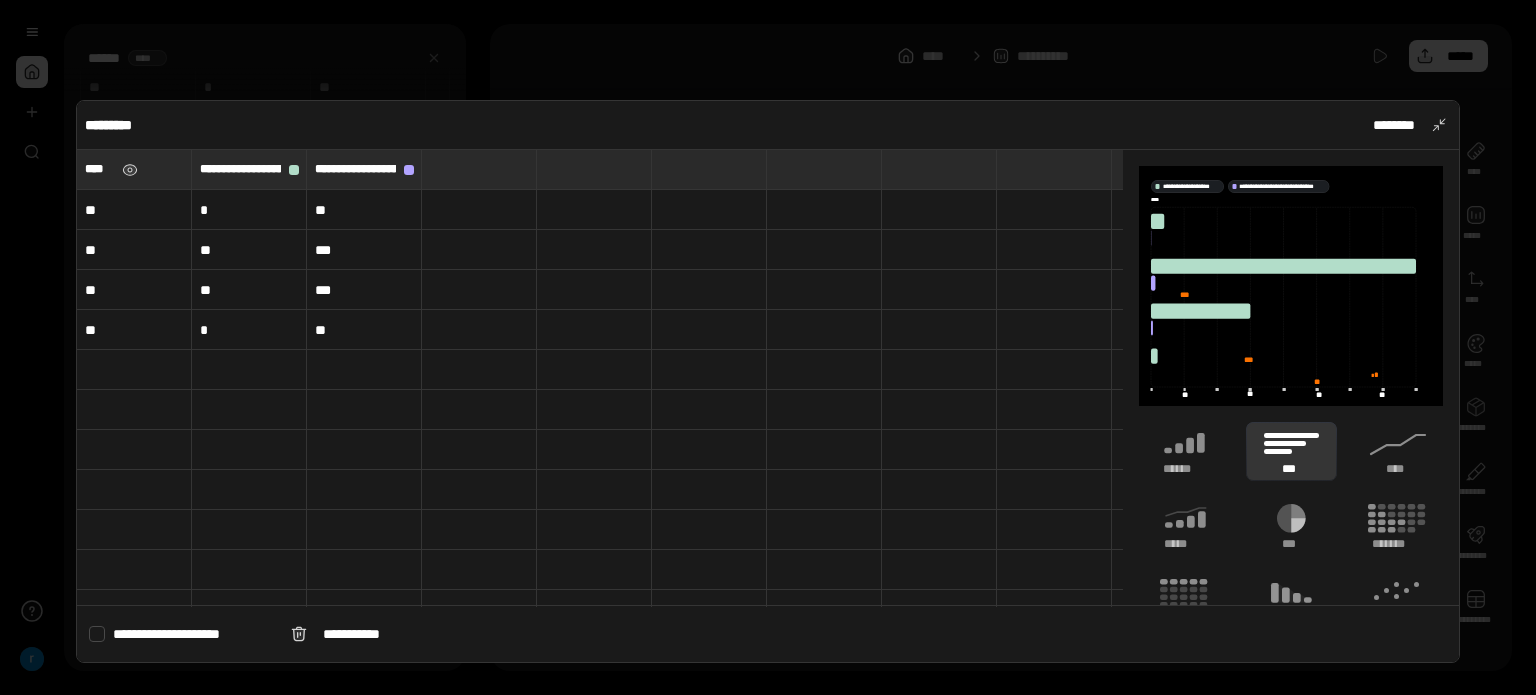 click on "****" at bounding box center (99, 169) 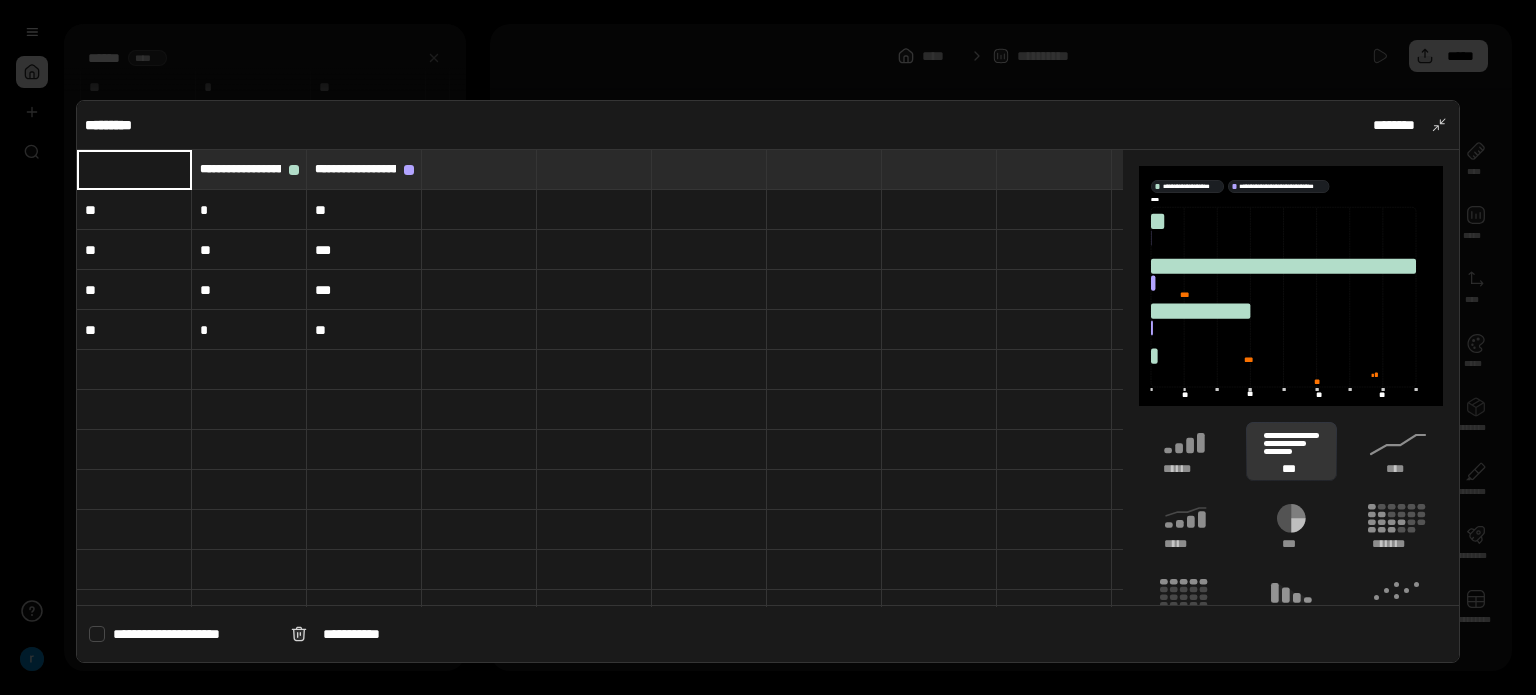 click at bounding box center (134, 169) 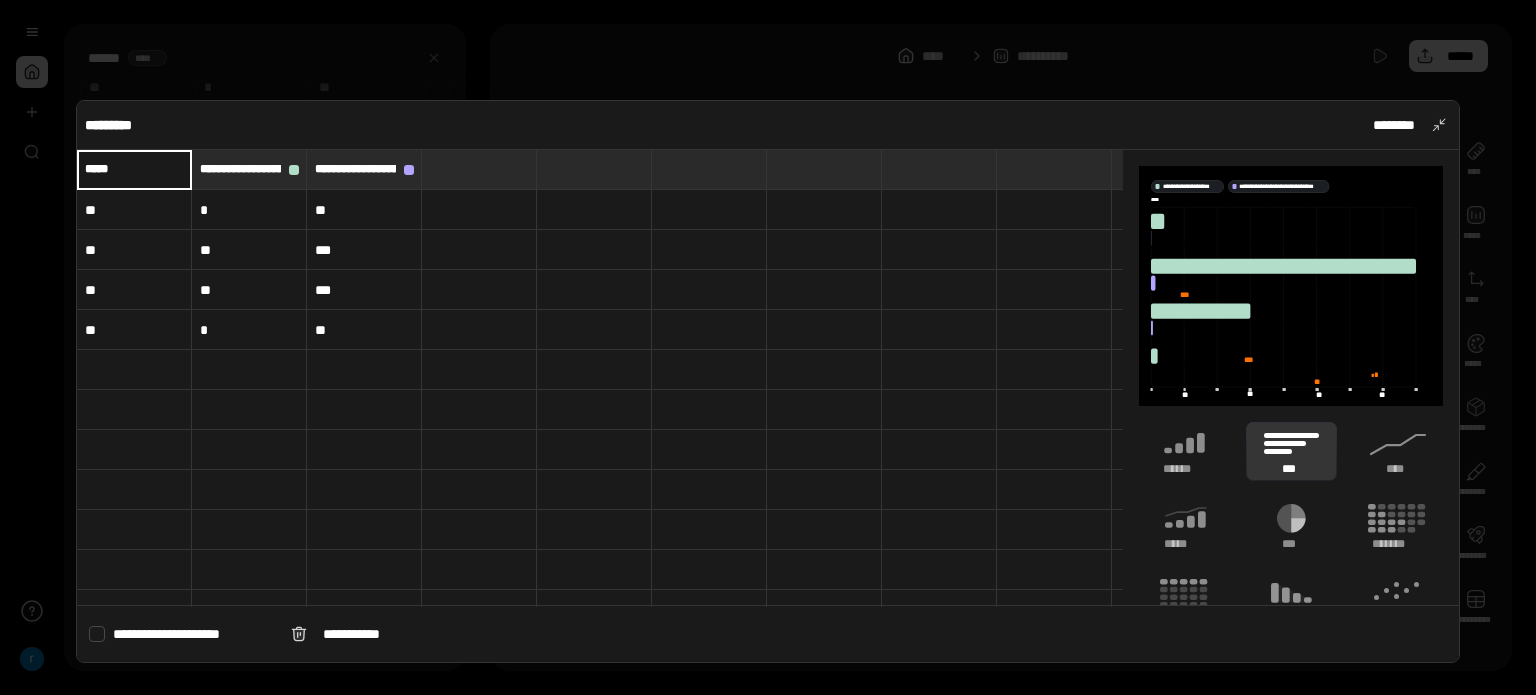 click on "**" at bounding box center [134, 210] 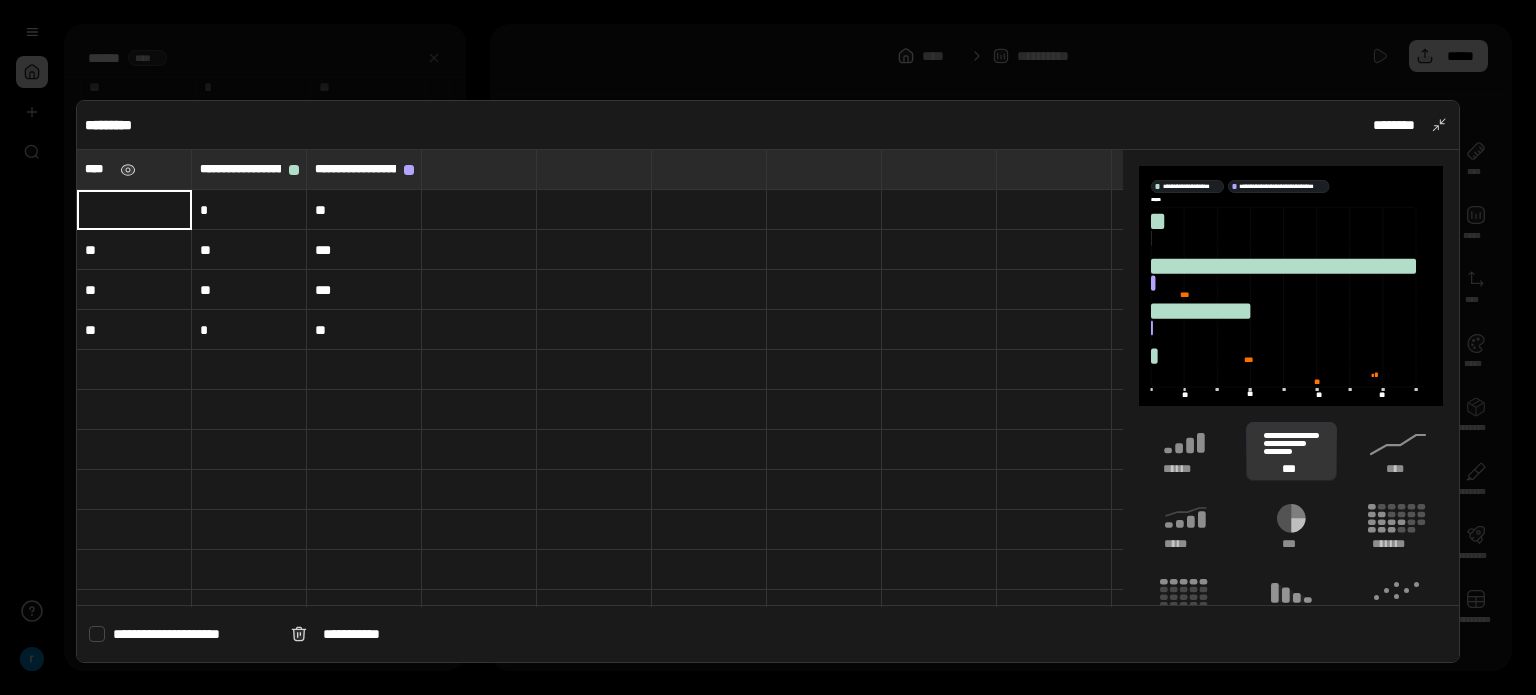 click on "**" at bounding box center [134, 330] 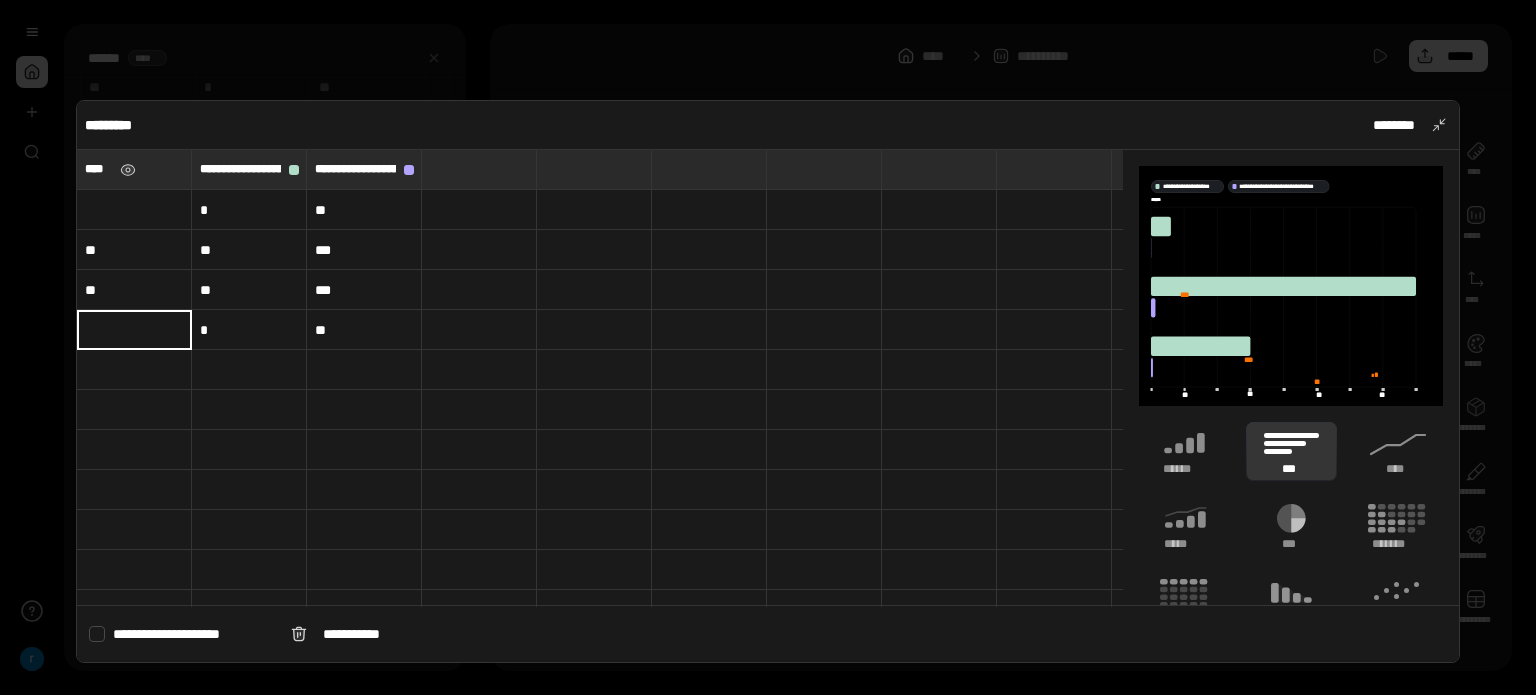 click on "**" at bounding box center [134, 290] 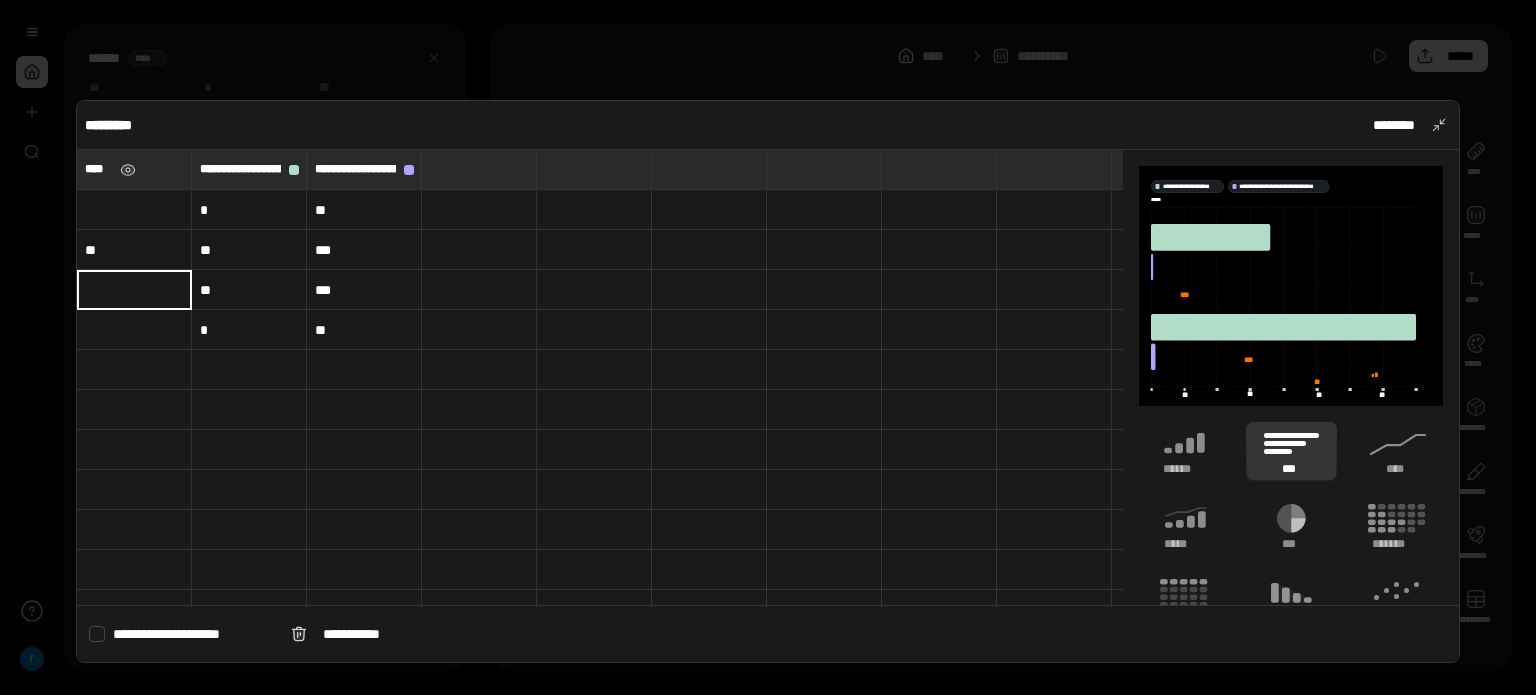 click on "*" at bounding box center [249, 330] 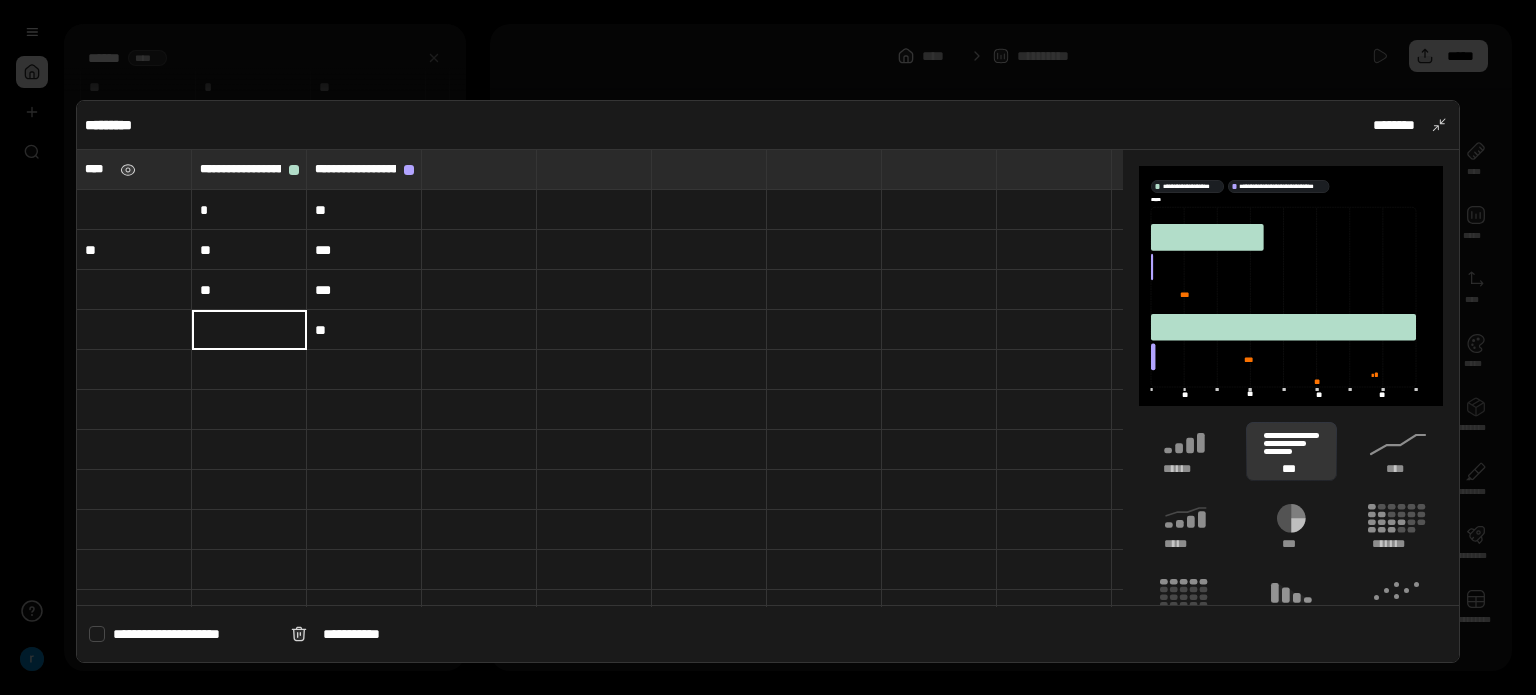 click on "**" at bounding box center [364, 330] 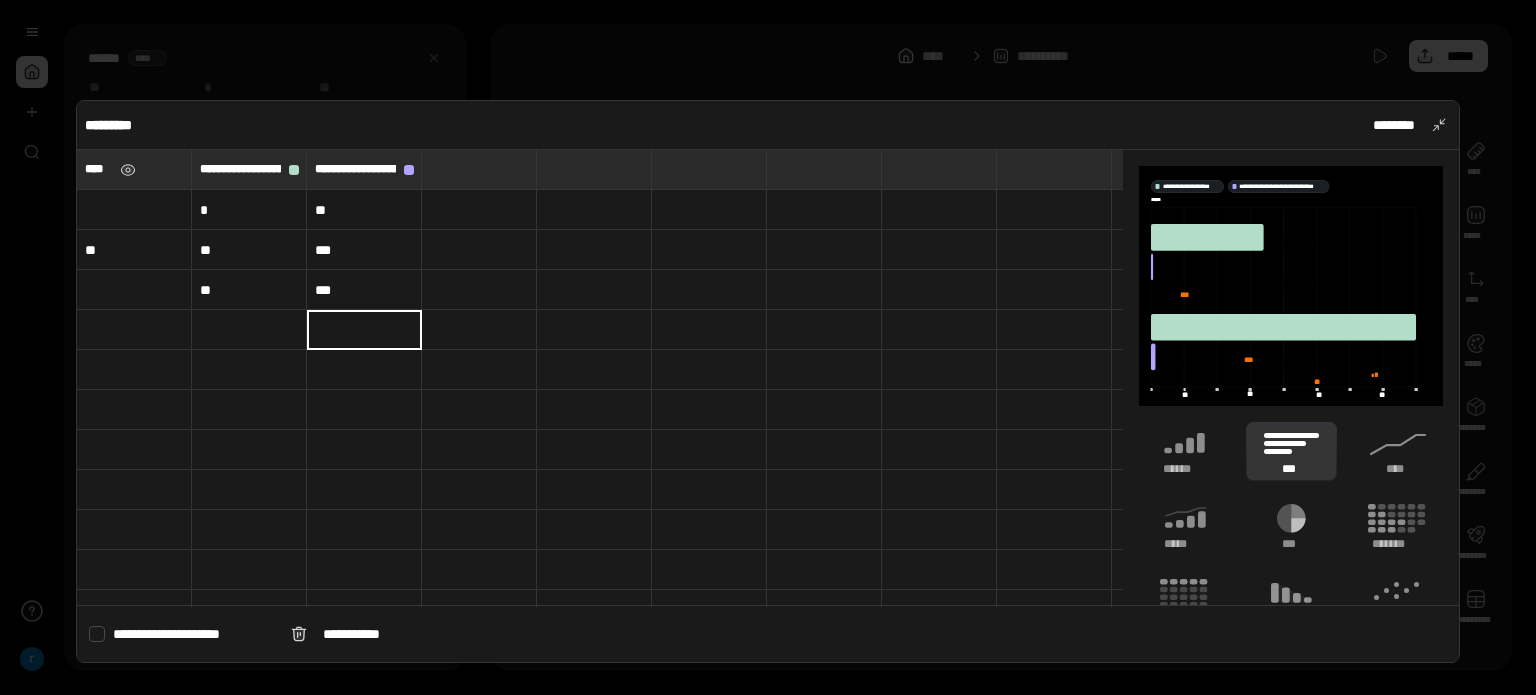 click on "***" at bounding box center (364, 290) 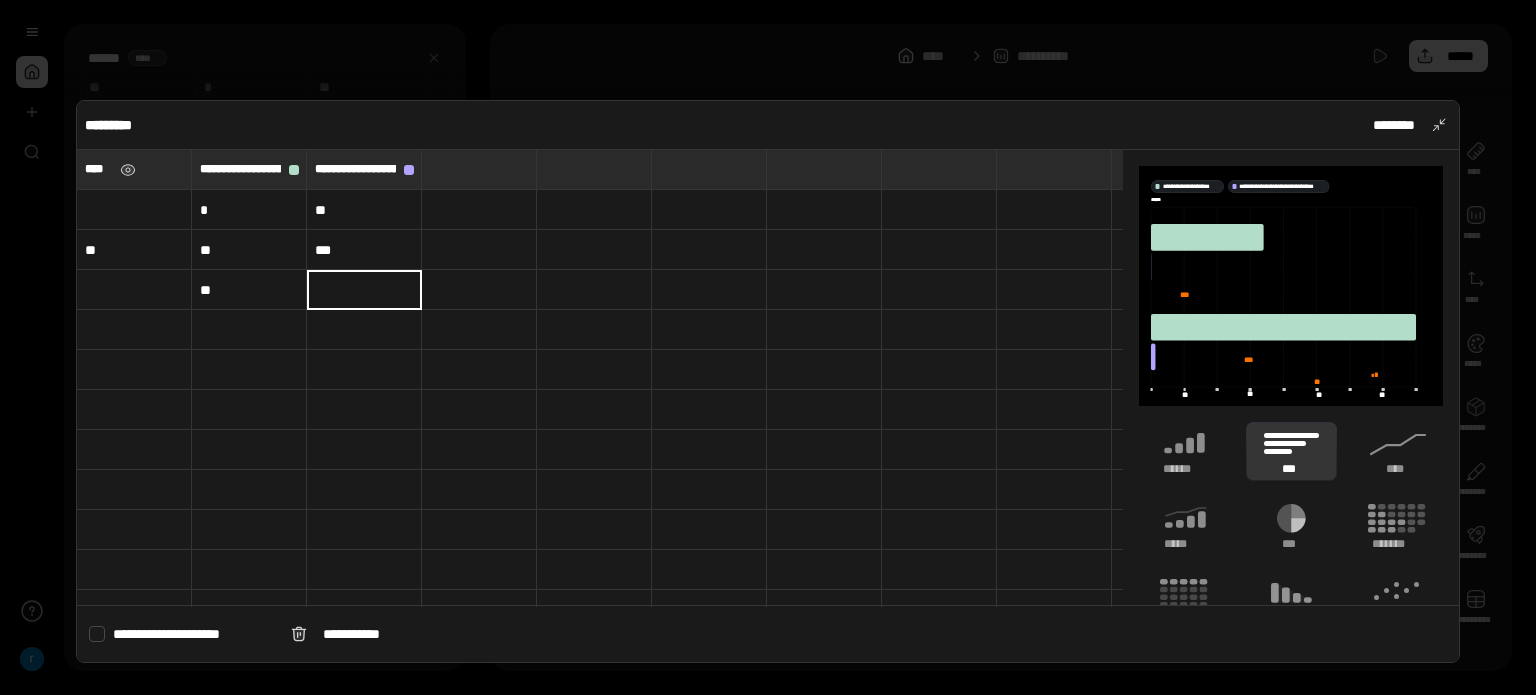 click on "**" at bounding box center (249, 290) 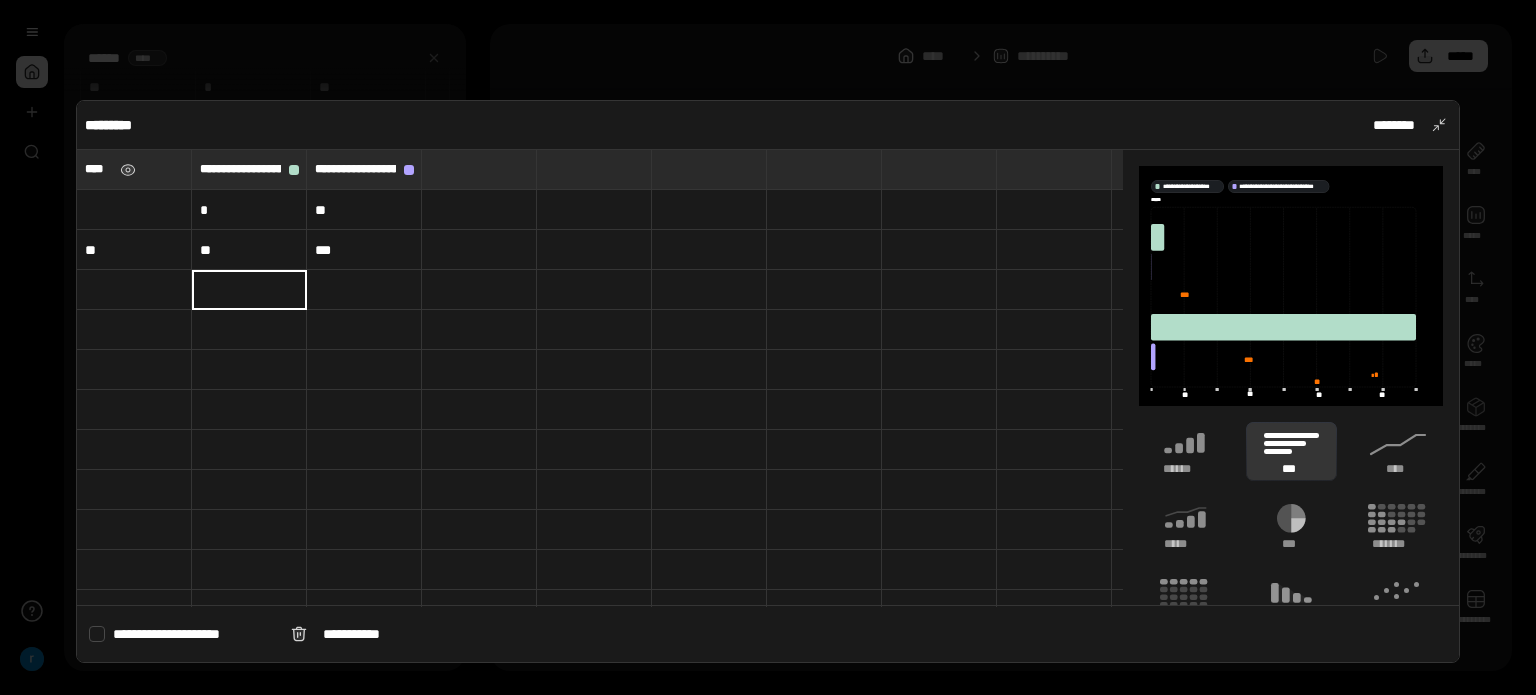 drag, startPoint x: 132, startPoint y: 256, endPoint x: 172, endPoint y: 283, distance: 48.259712 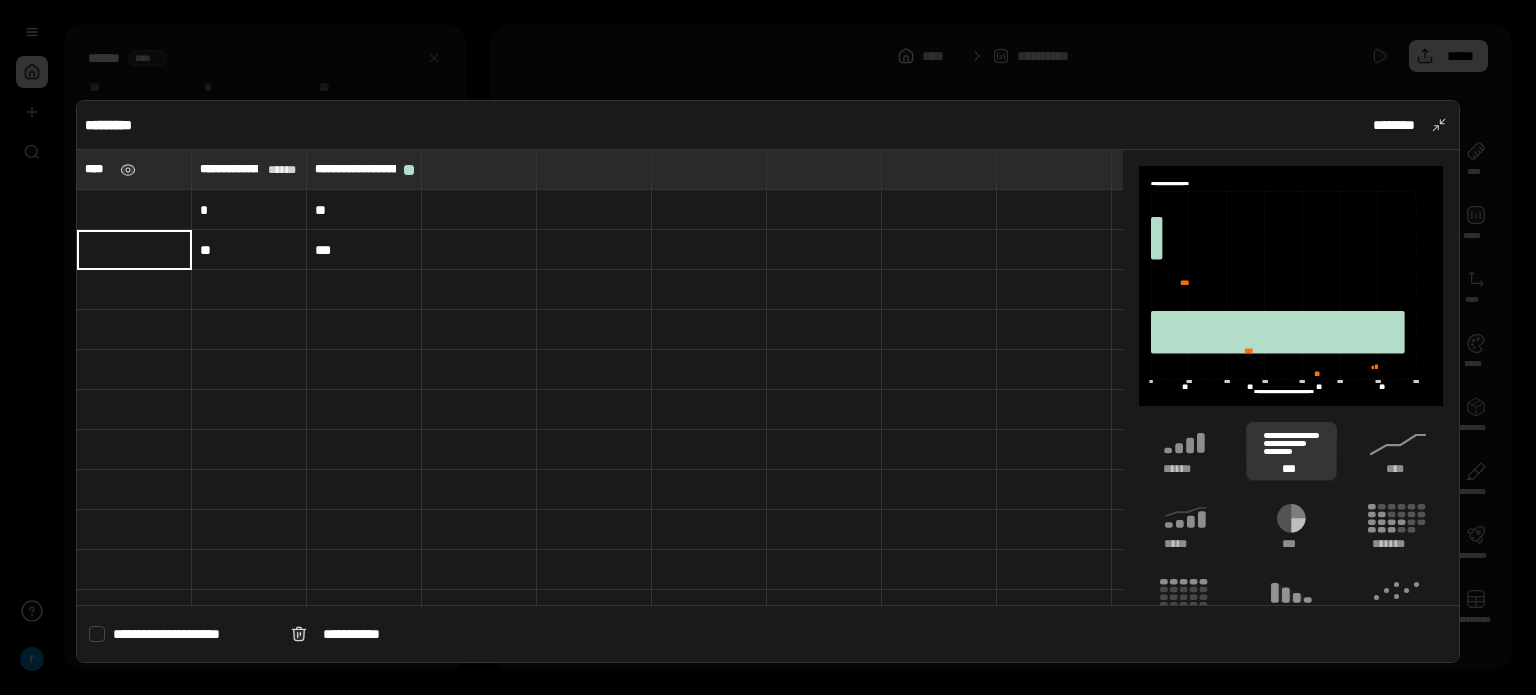 click at bounding box center (134, 210) 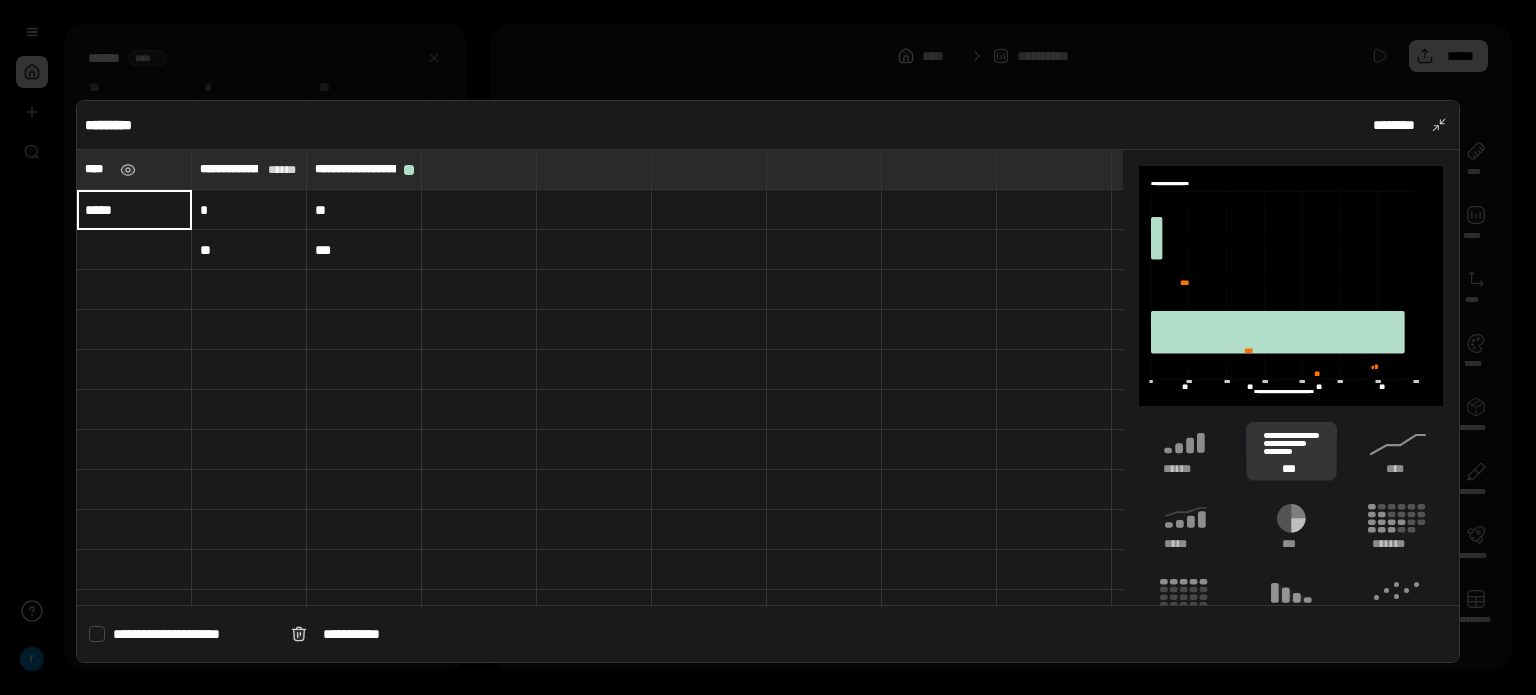 click at bounding box center [134, 250] 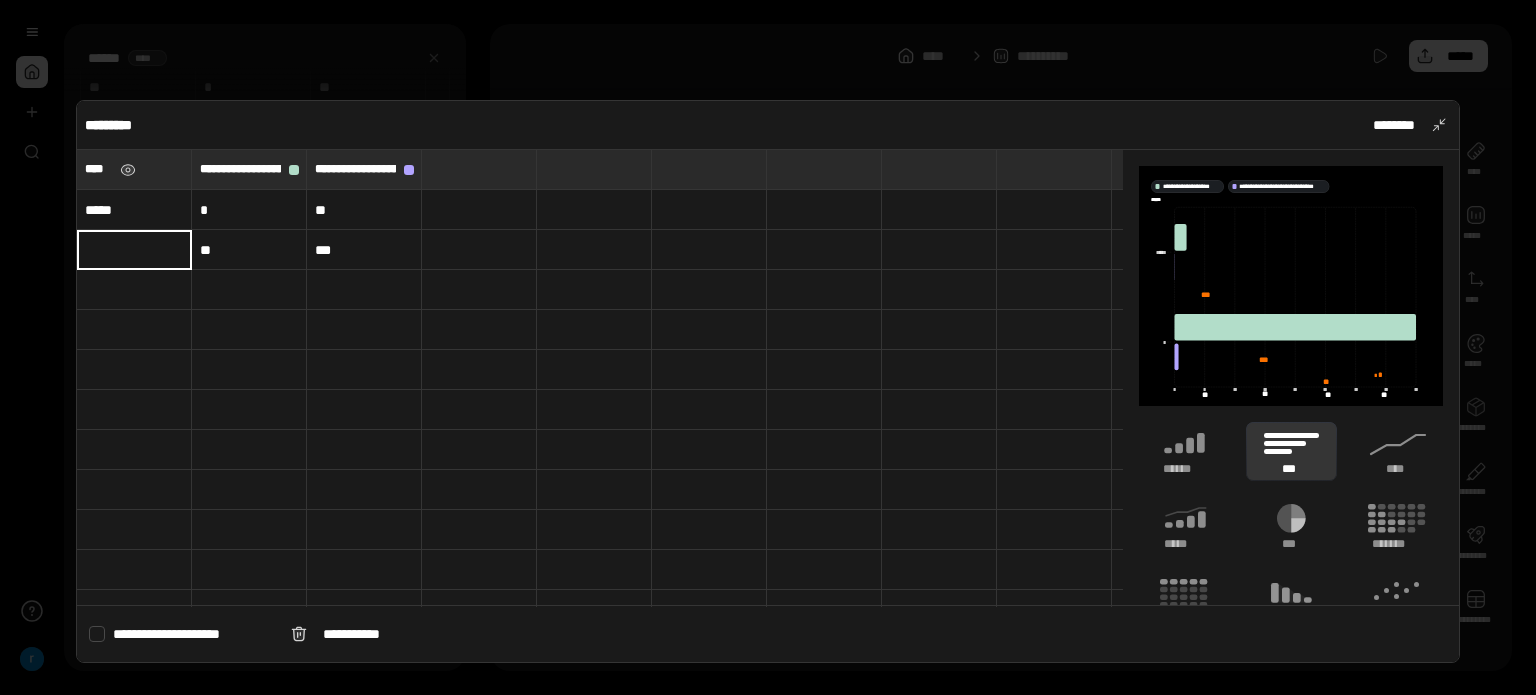 click at bounding box center [134, 250] 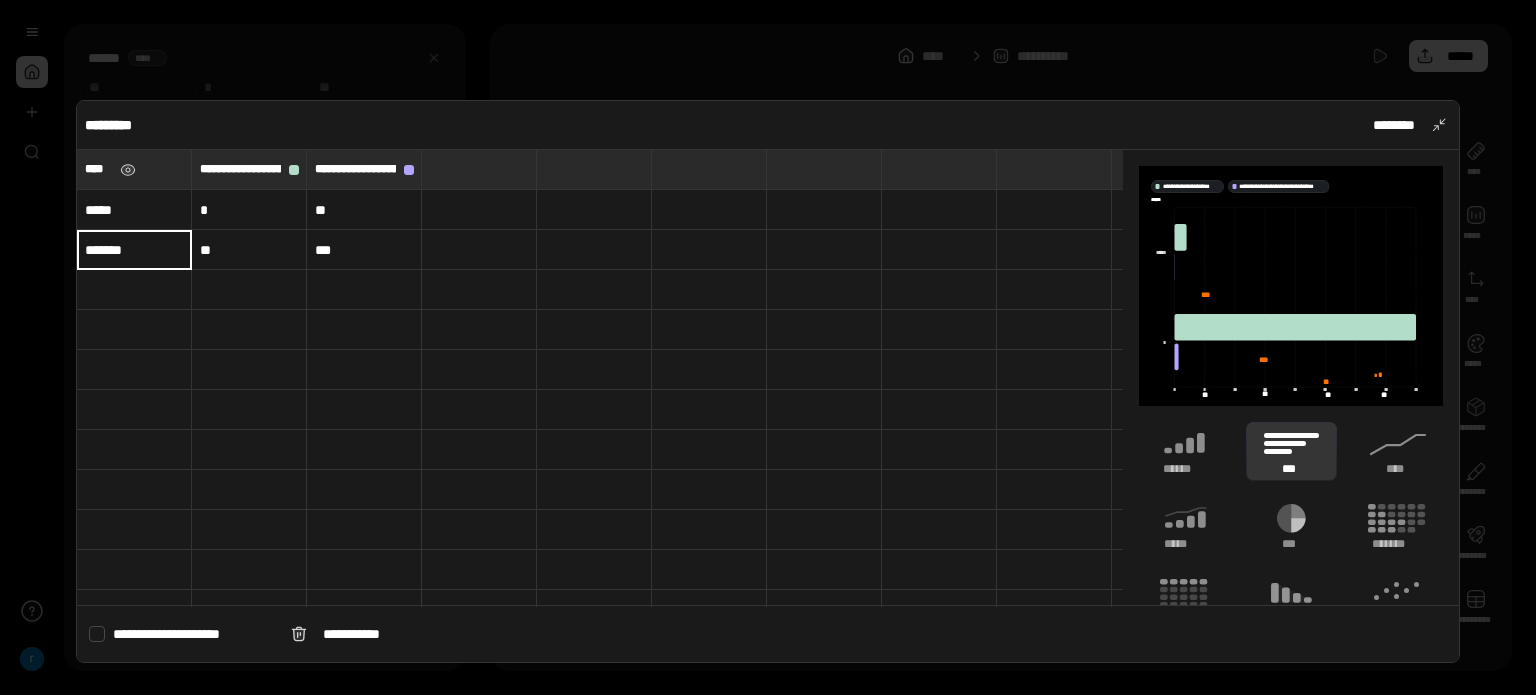 click on "*" at bounding box center [249, 210] 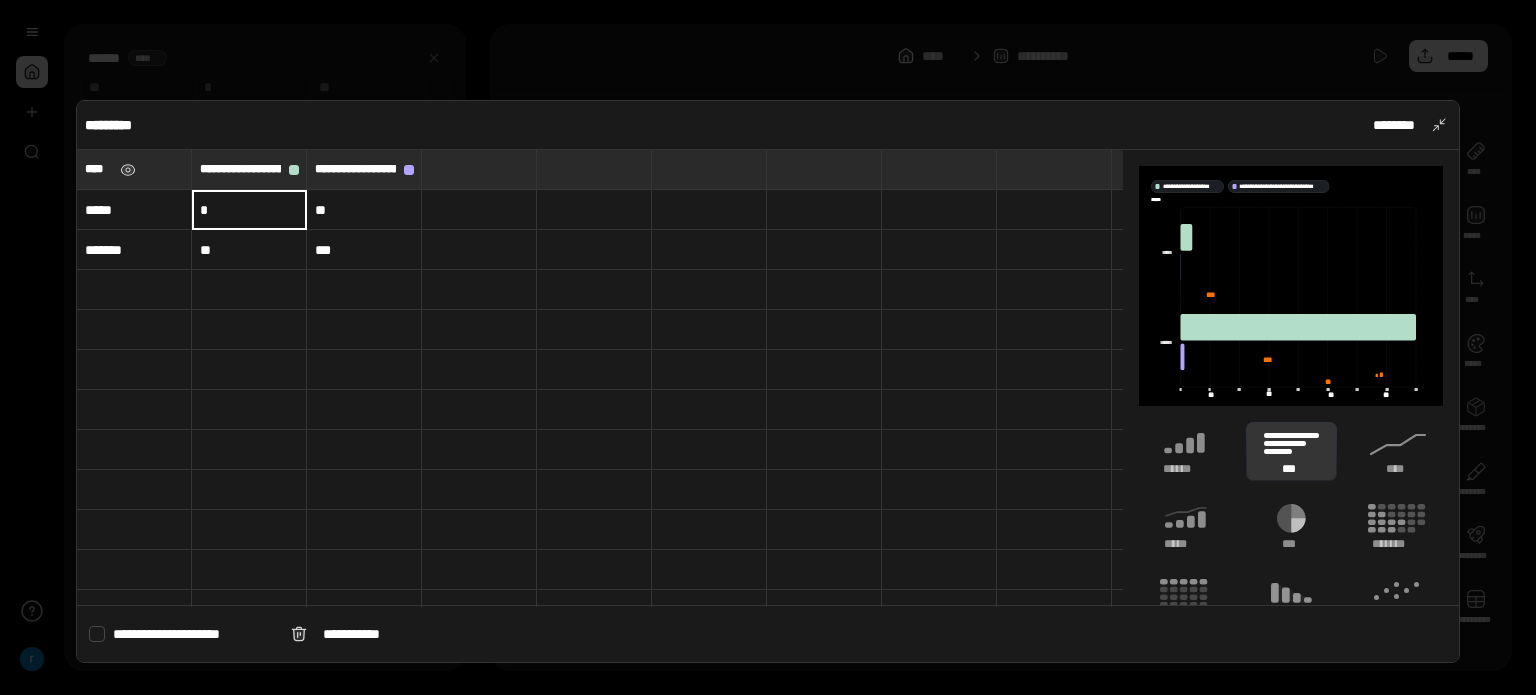 click on "*" at bounding box center (249, 210) 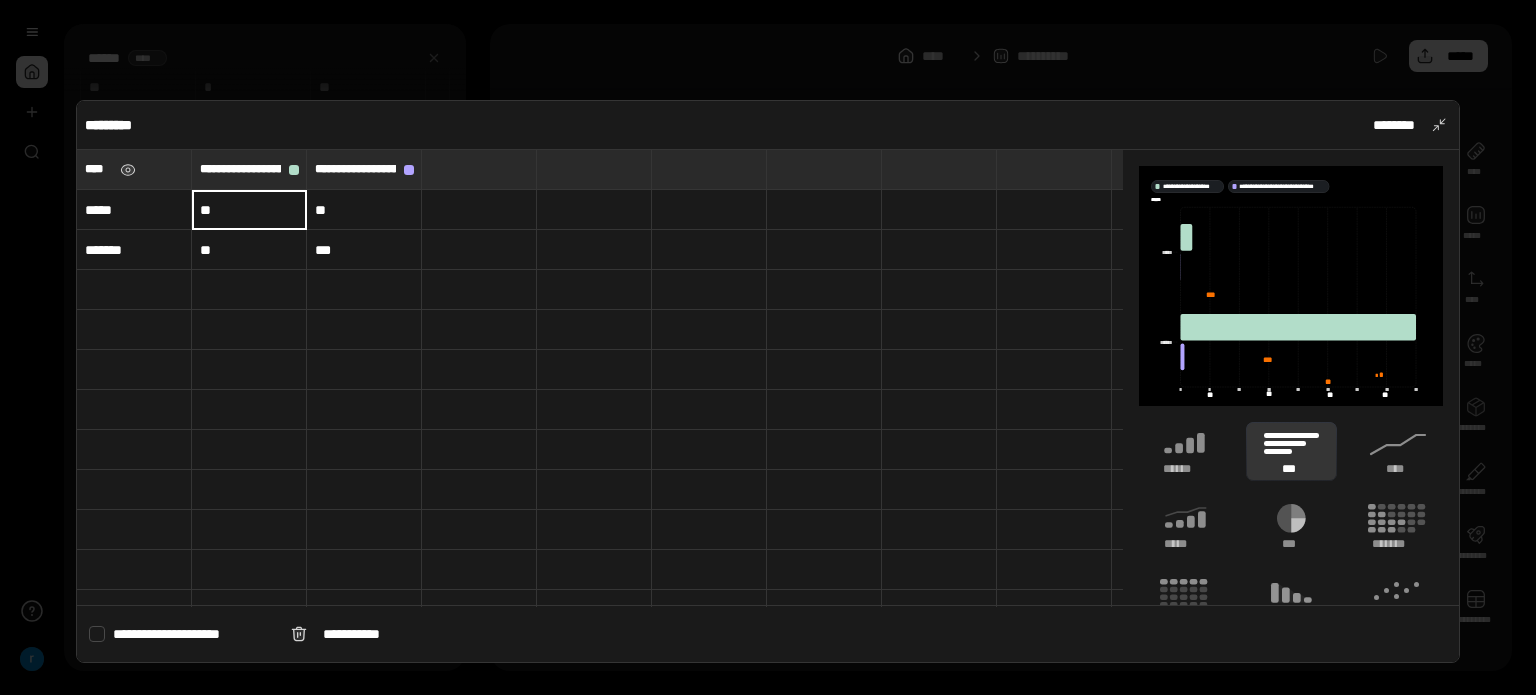 click on "**" at bounding box center (249, 209) 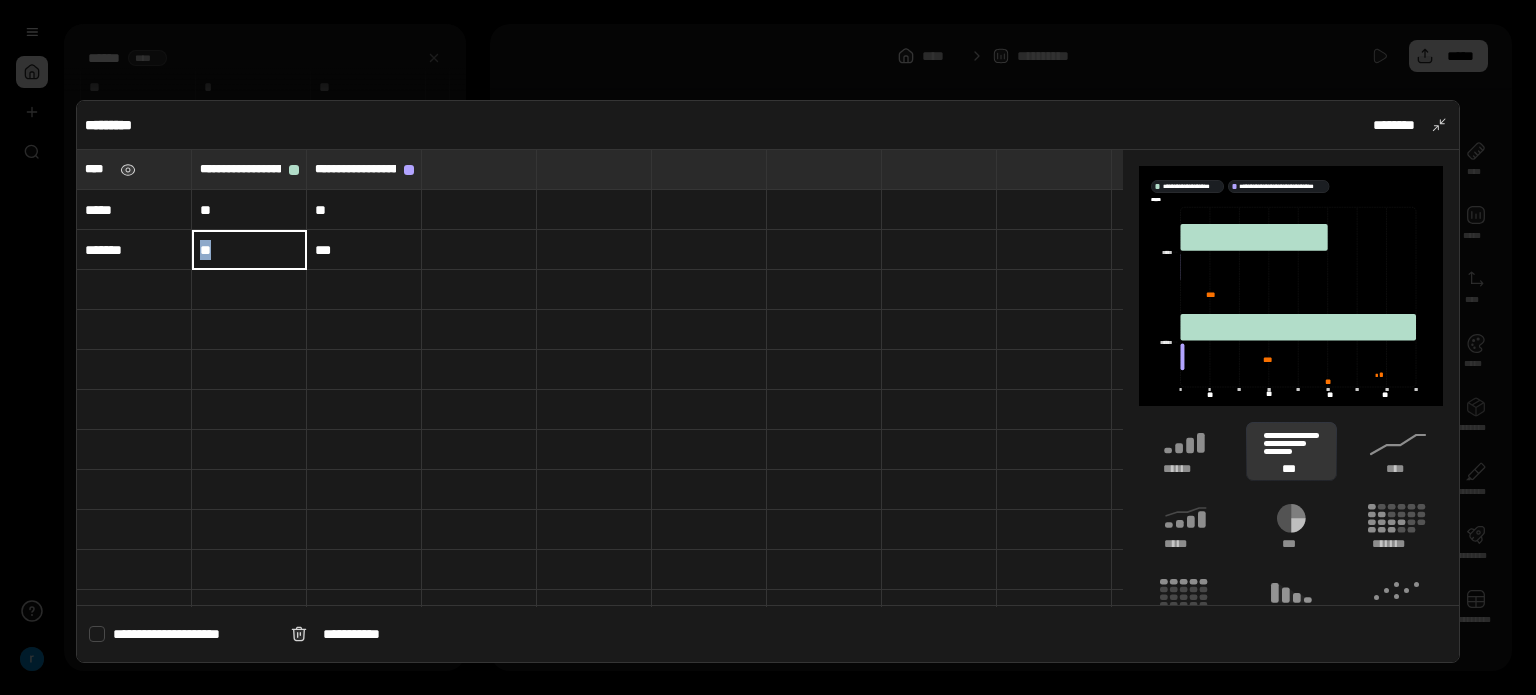 click on "**" at bounding box center (249, 250) 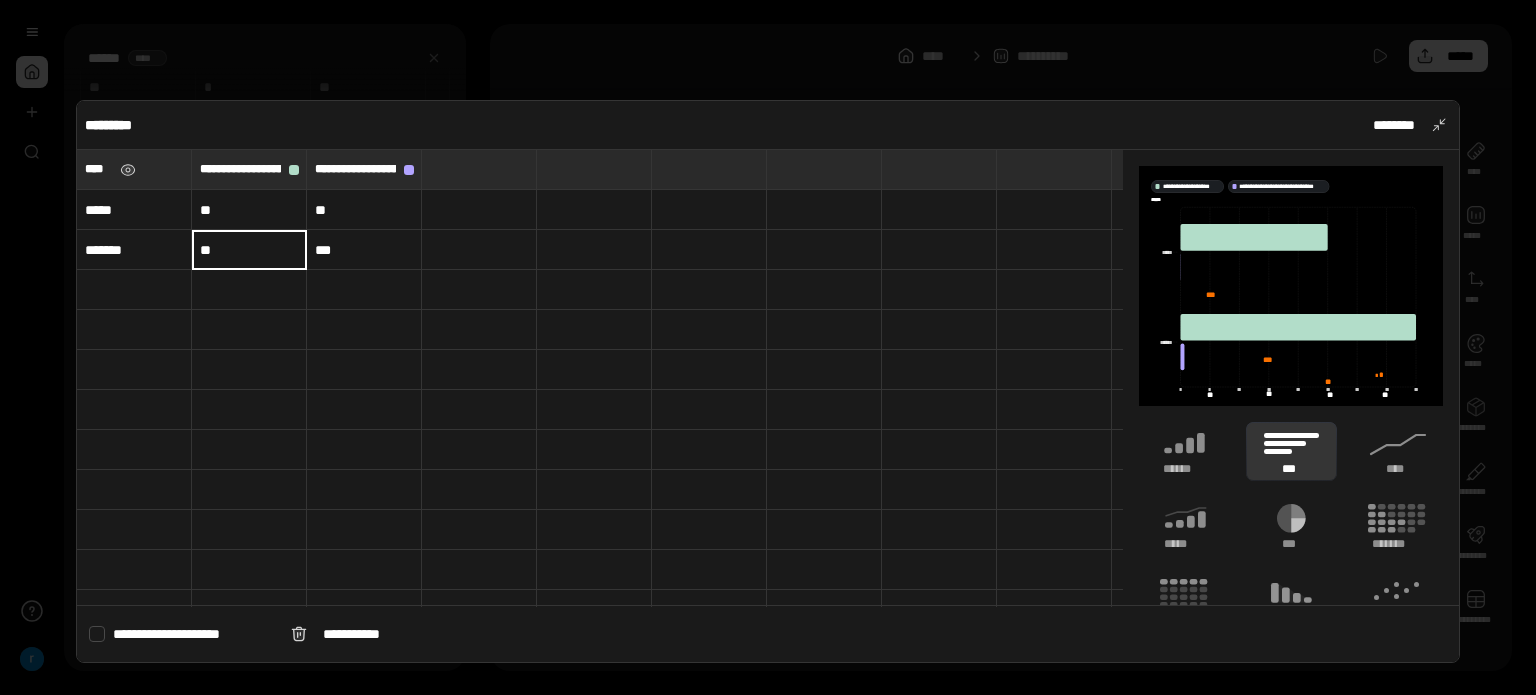 click on "**" at bounding box center (364, 210) 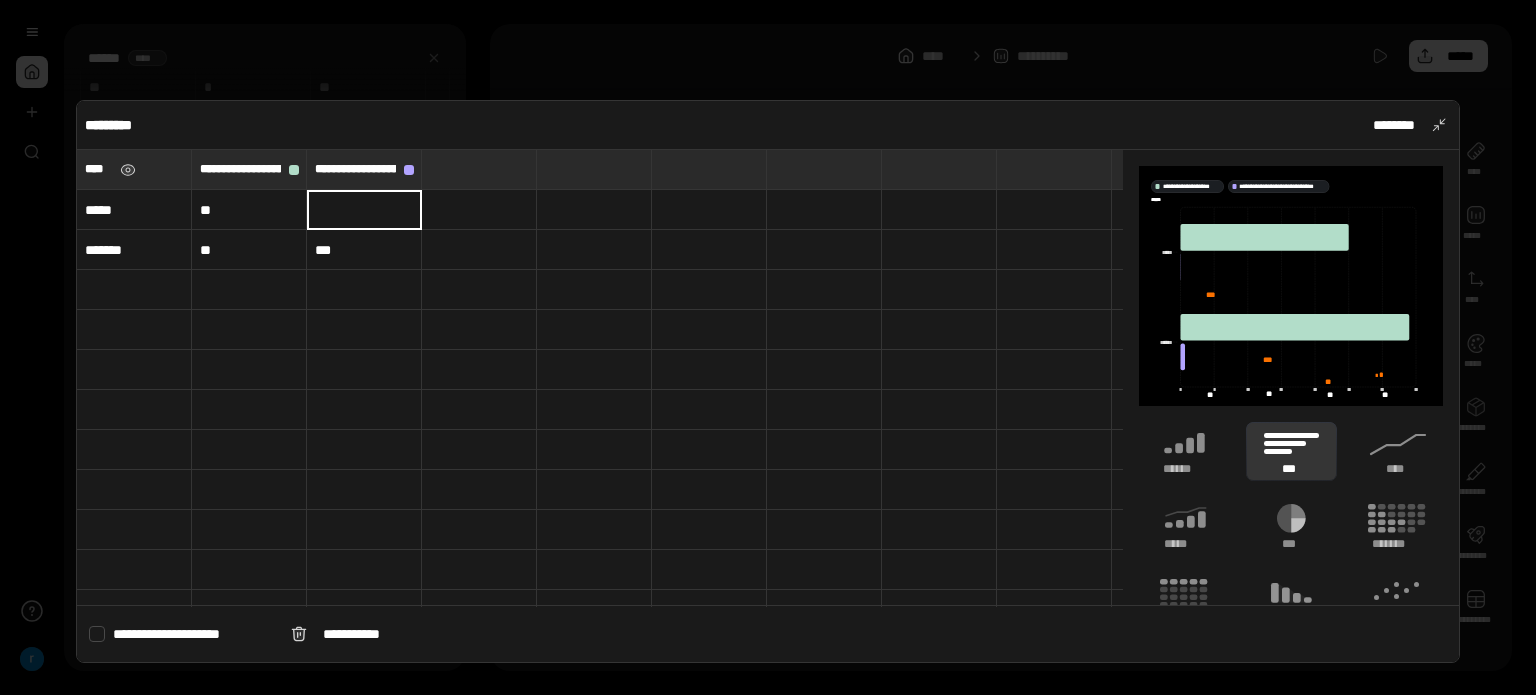 click on "***" at bounding box center [364, 250] 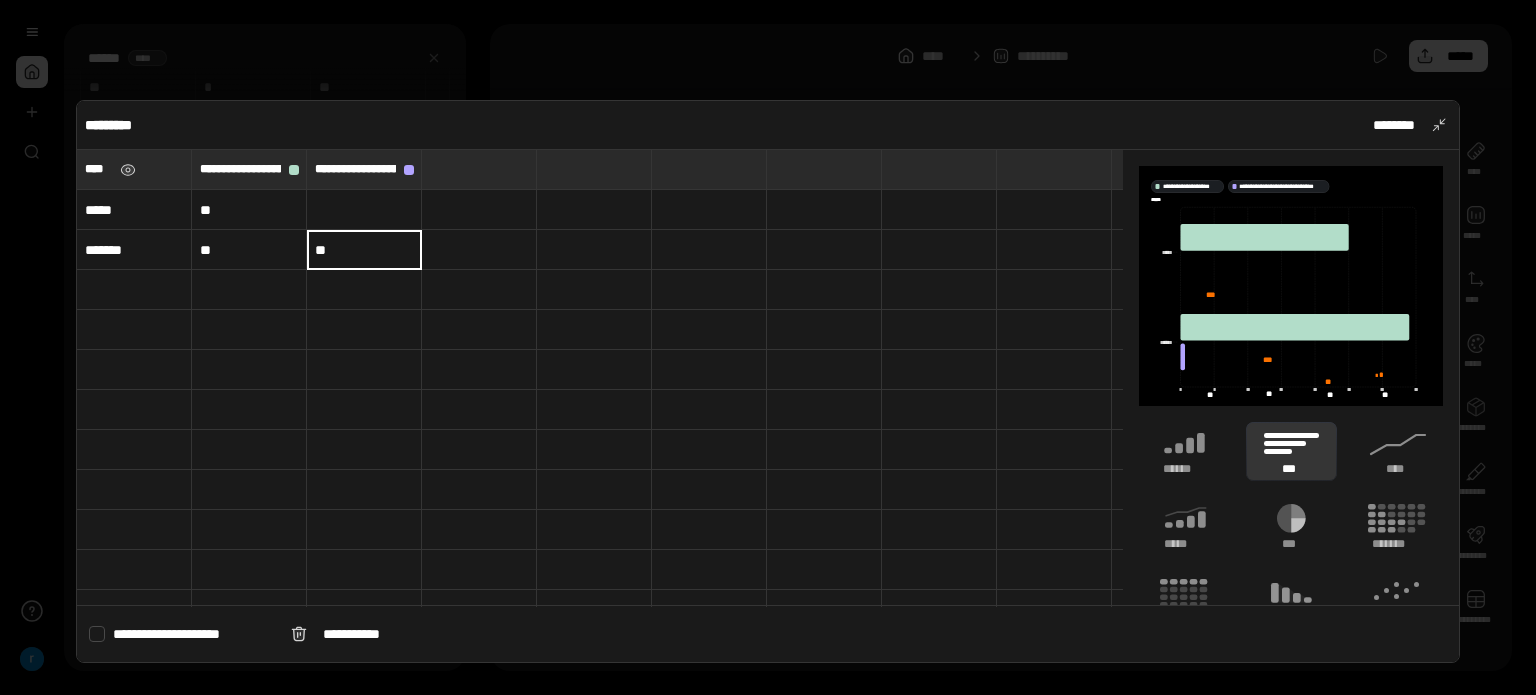 click at bounding box center [364, 210] 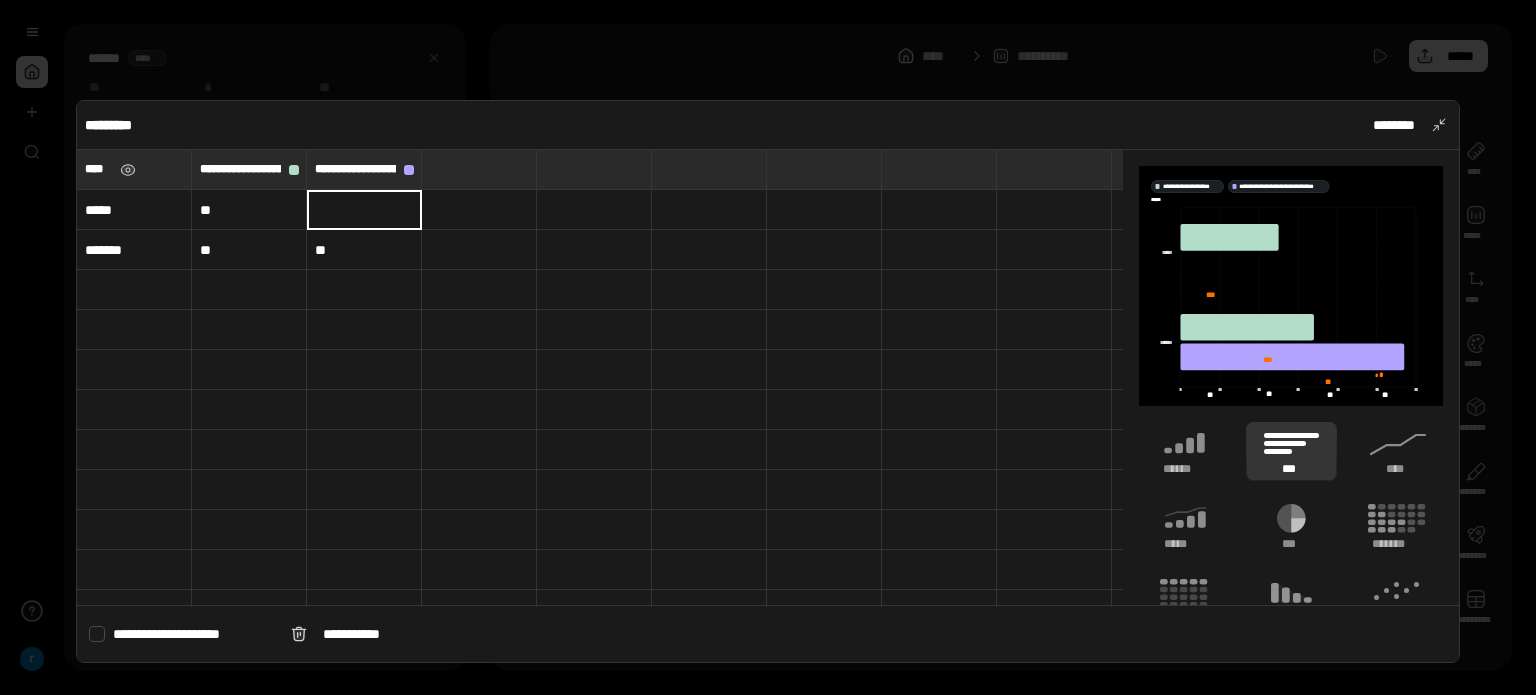 click at bounding box center (364, 210) 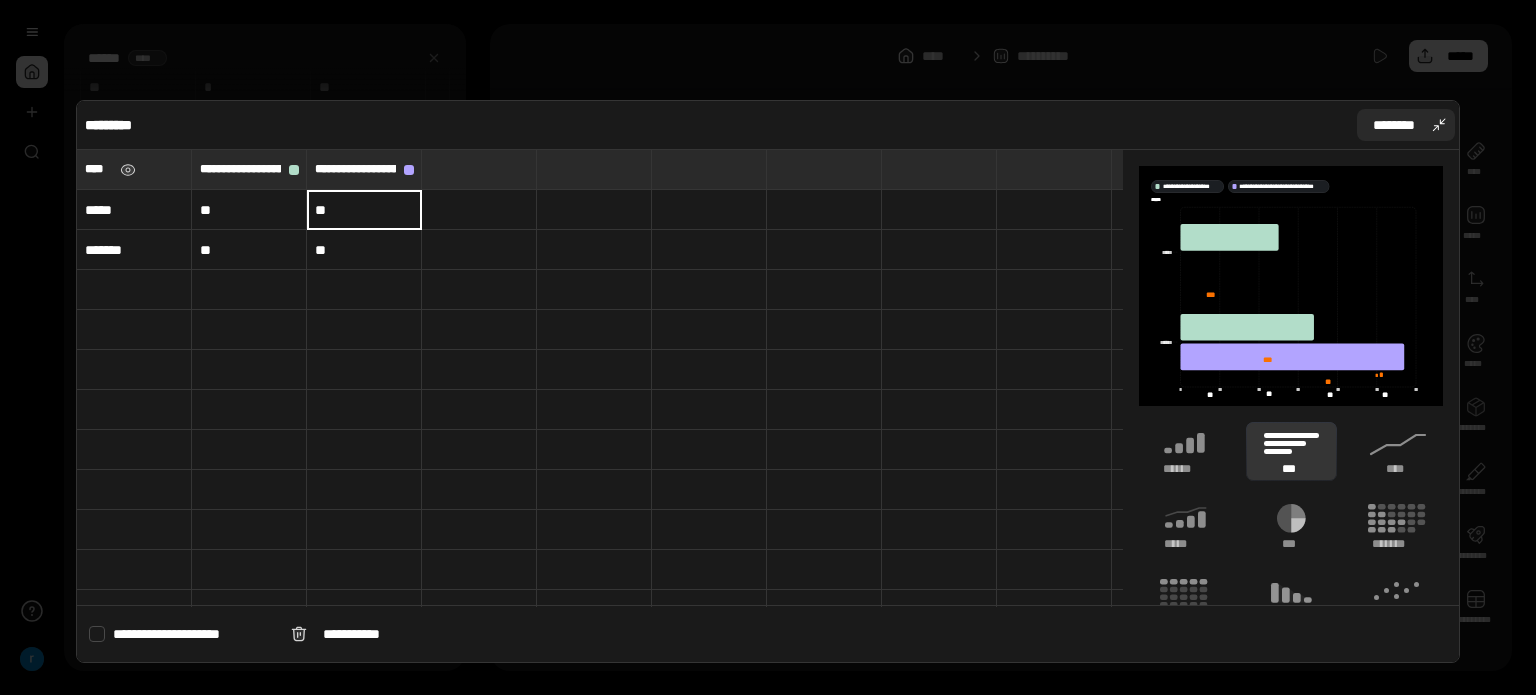 click on "********" at bounding box center [1406, 125] 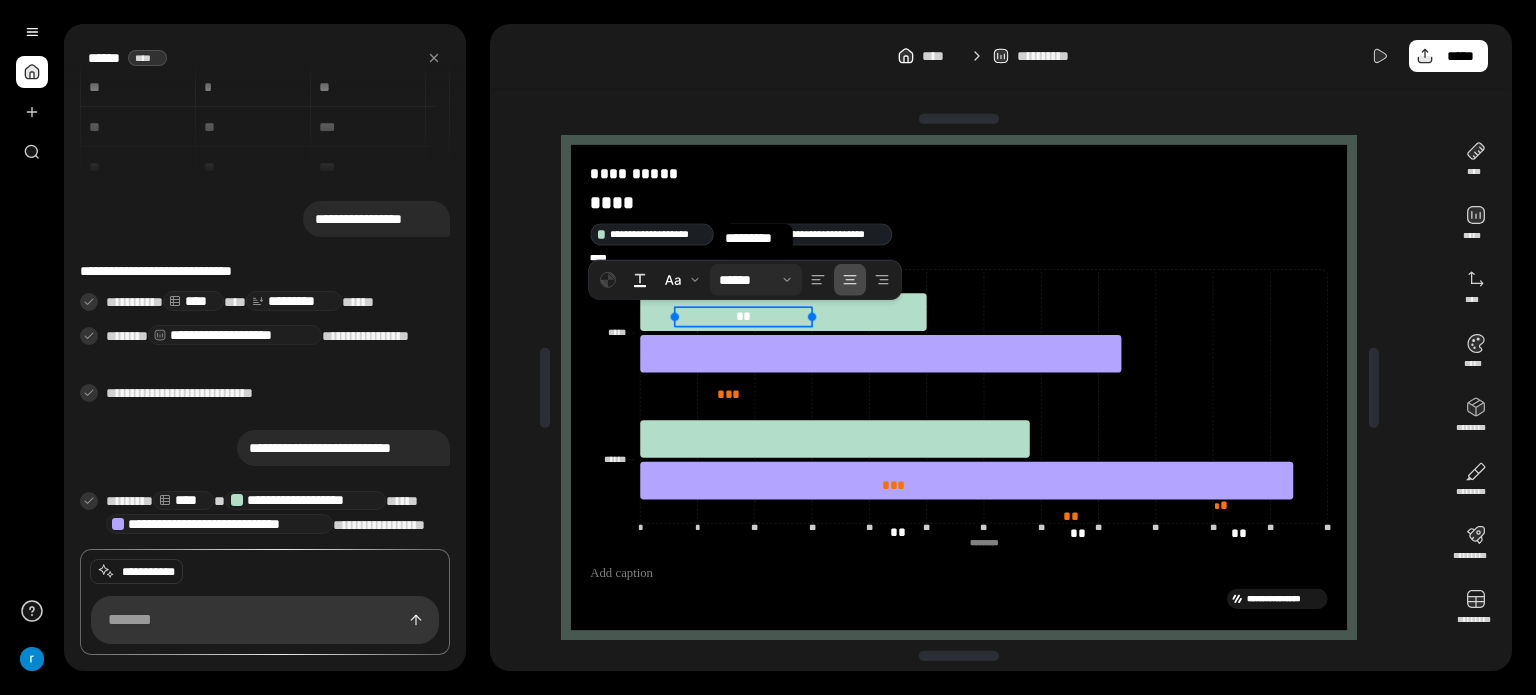 drag, startPoint x: 722, startPoint y: 526, endPoint x: 740, endPoint y: 269, distance: 257.62958 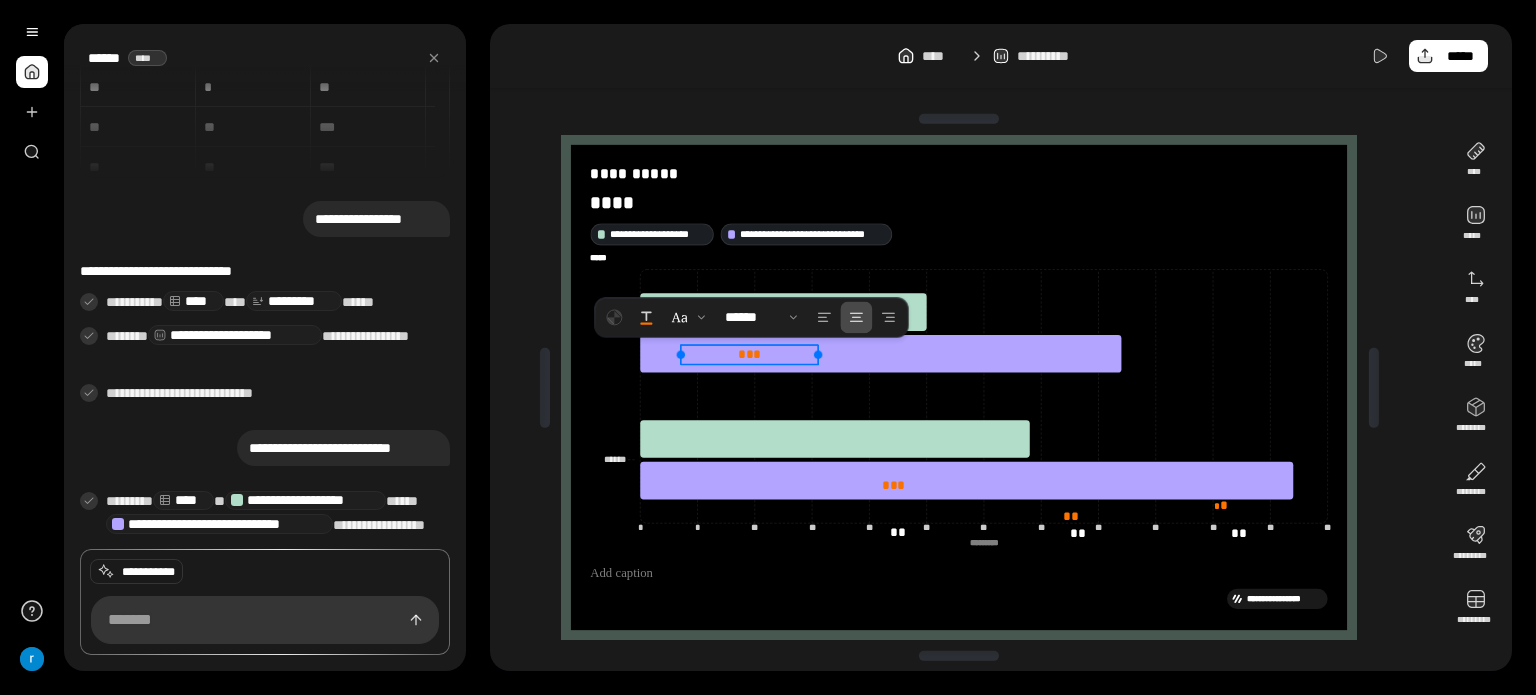 drag, startPoint x: 724, startPoint y: 391, endPoint x: 749, endPoint y: 344, distance: 53.235325 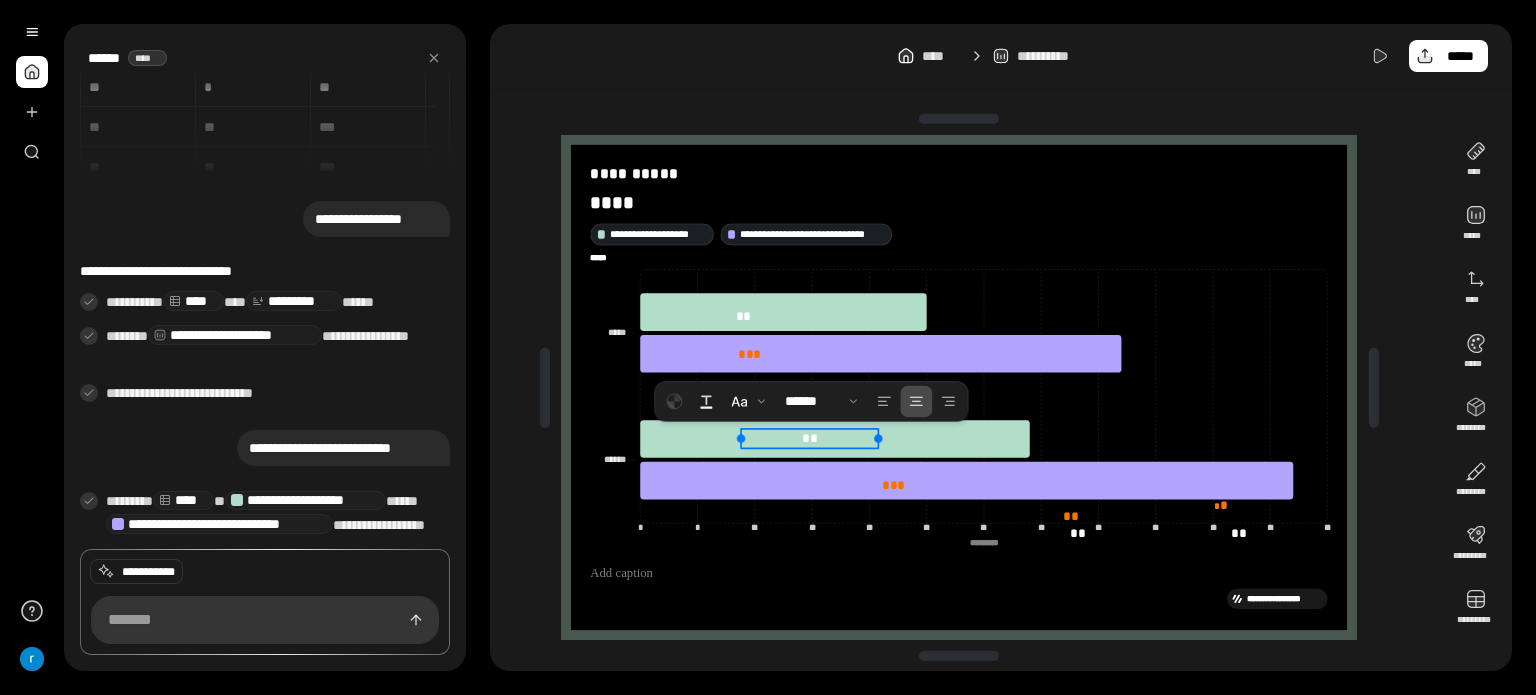 drag, startPoint x: 891, startPoint y: 535, endPoint x: 787, endPoint y: 423, distance: 152.83978 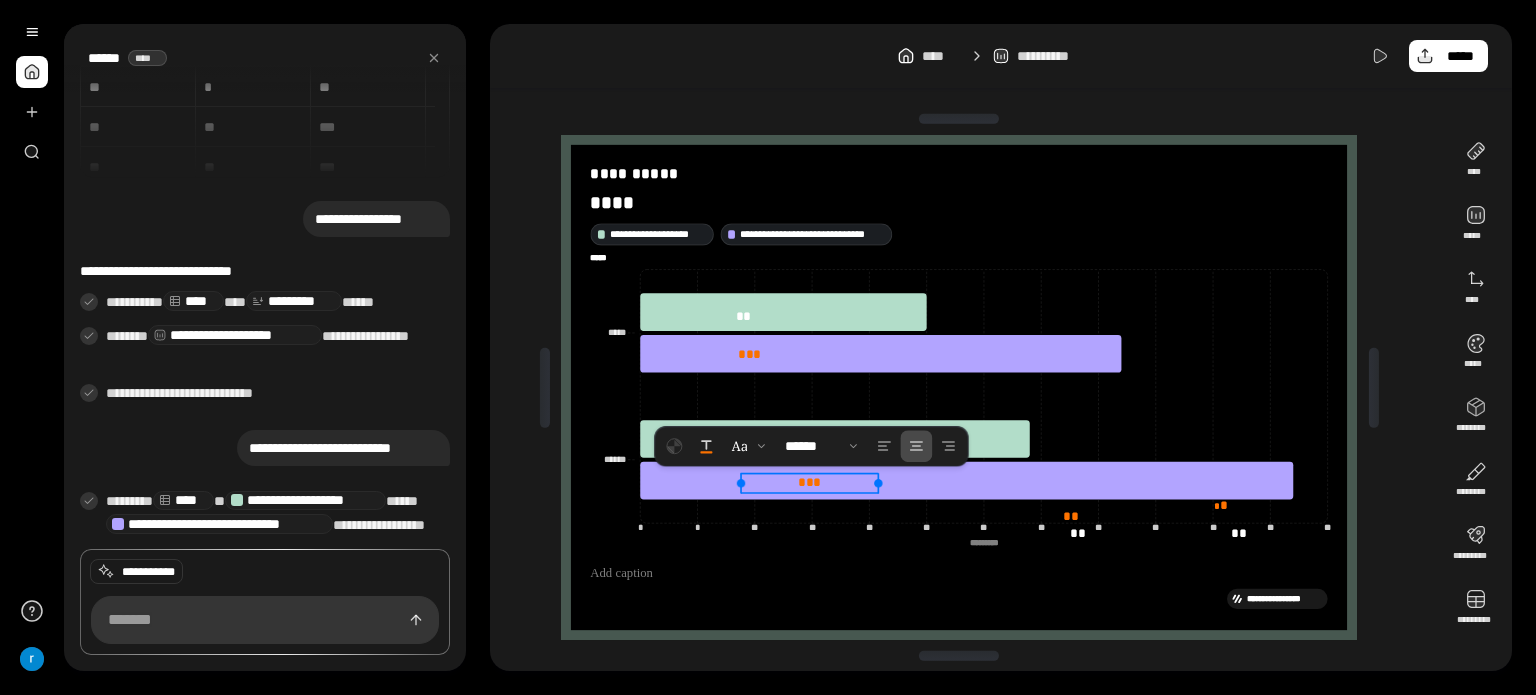 drag, startPoint x: 897, startPoint y: 482, endPoint x: 798, endPoint y: 479, distance: 99.04544 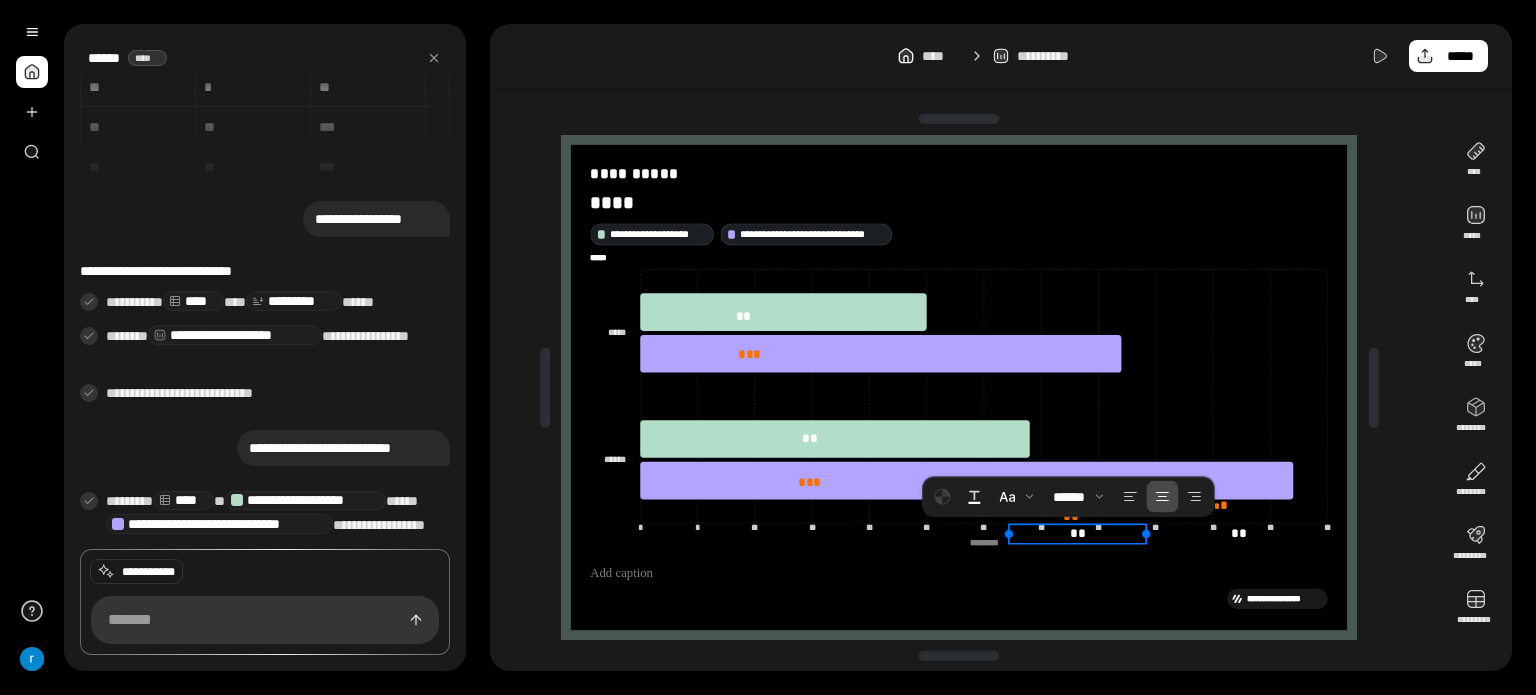 click on "**" at bounding box center [1077, 533] 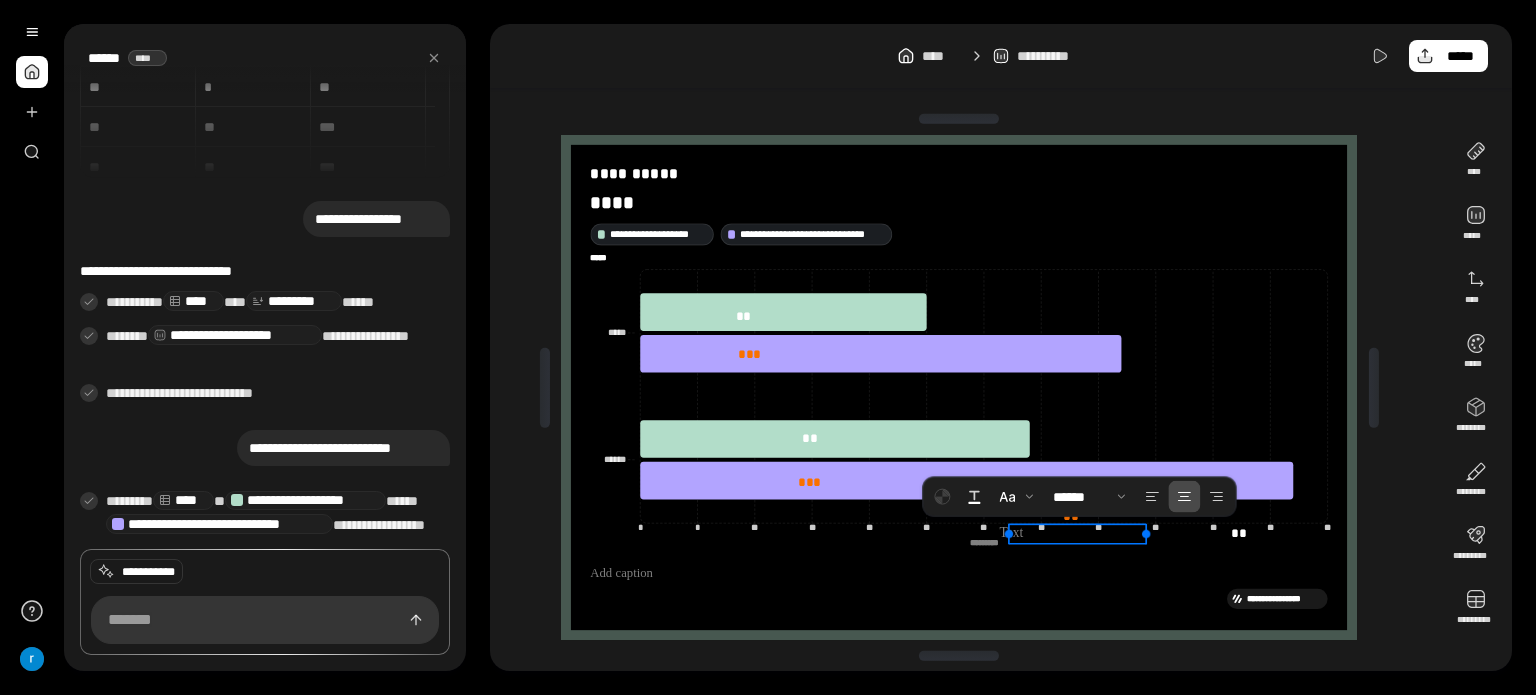 click 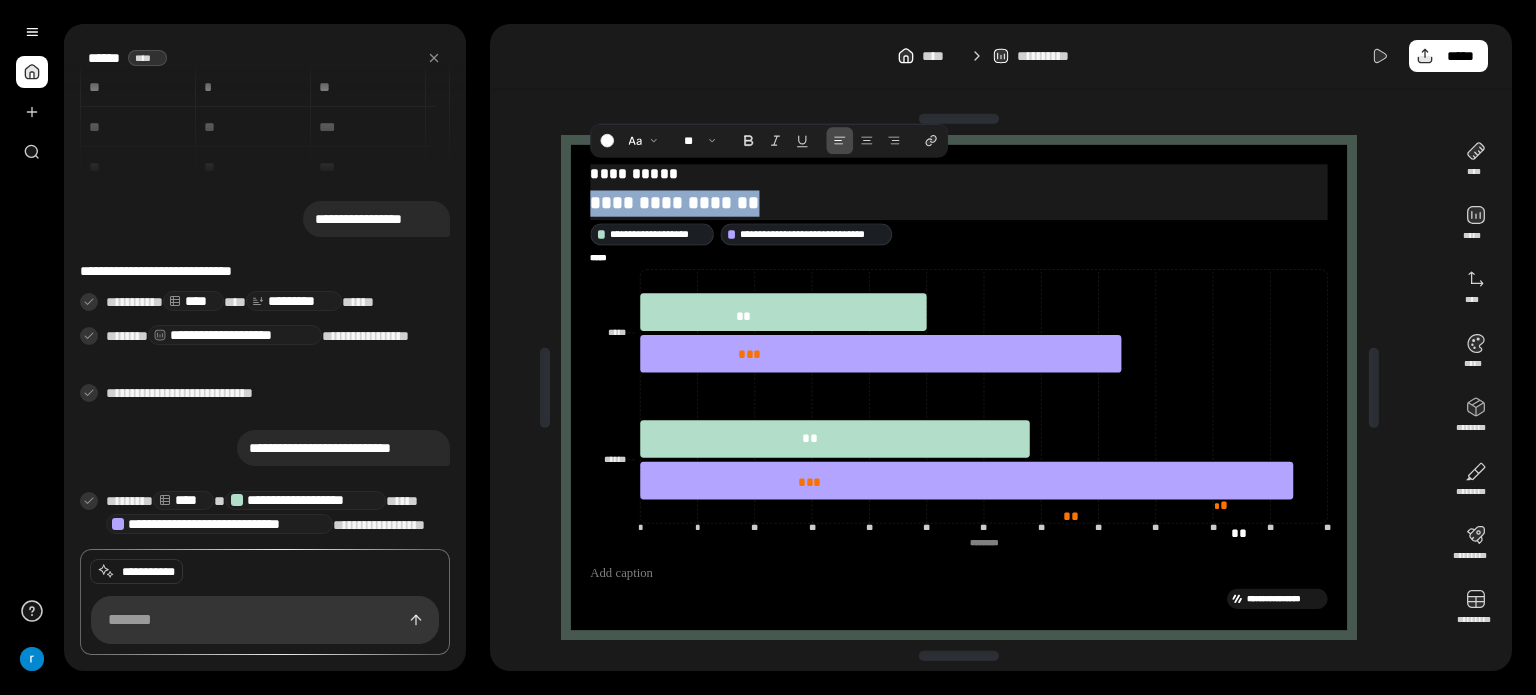 drag, startPoint x: 592, startPoint y: 203, endPoint x: 763, endPoint y: 188, distance: 171.65663 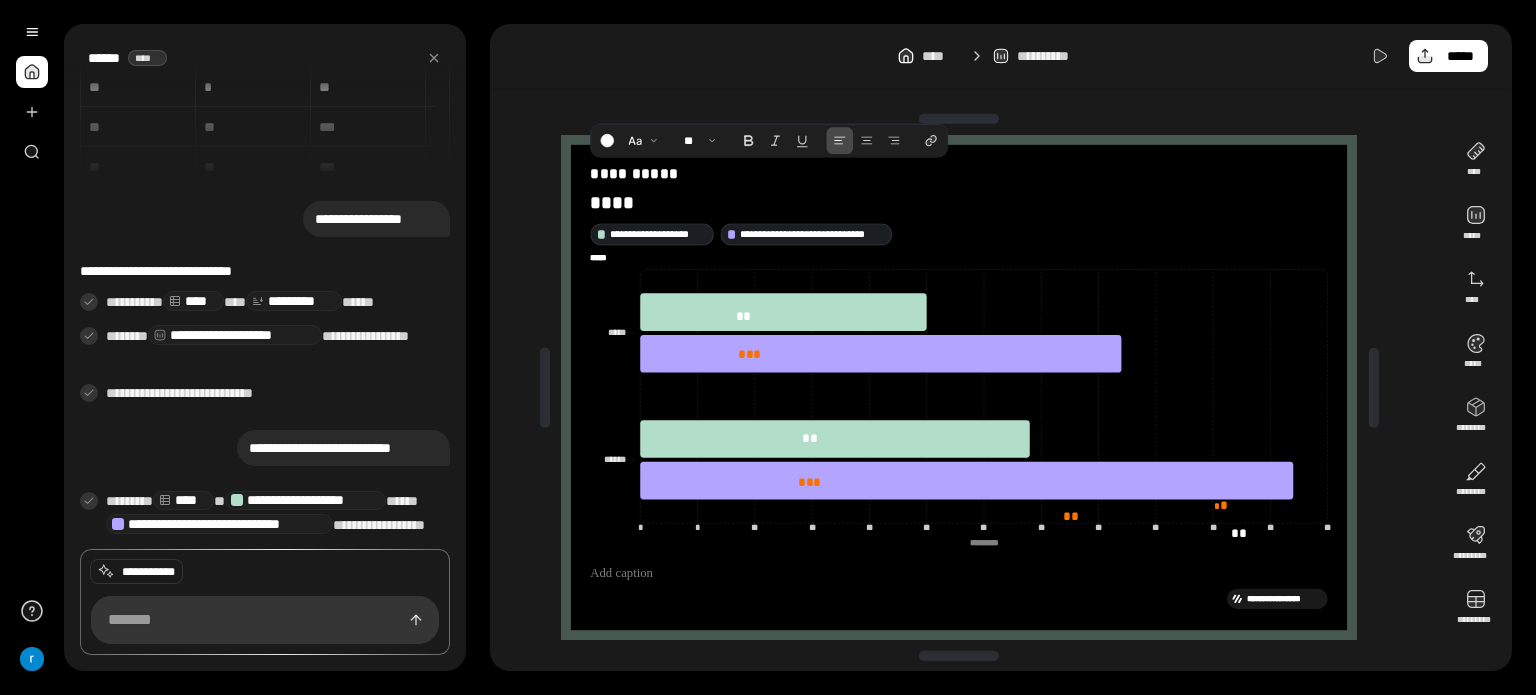 click on "**********" at bounding box center [1001, 56] 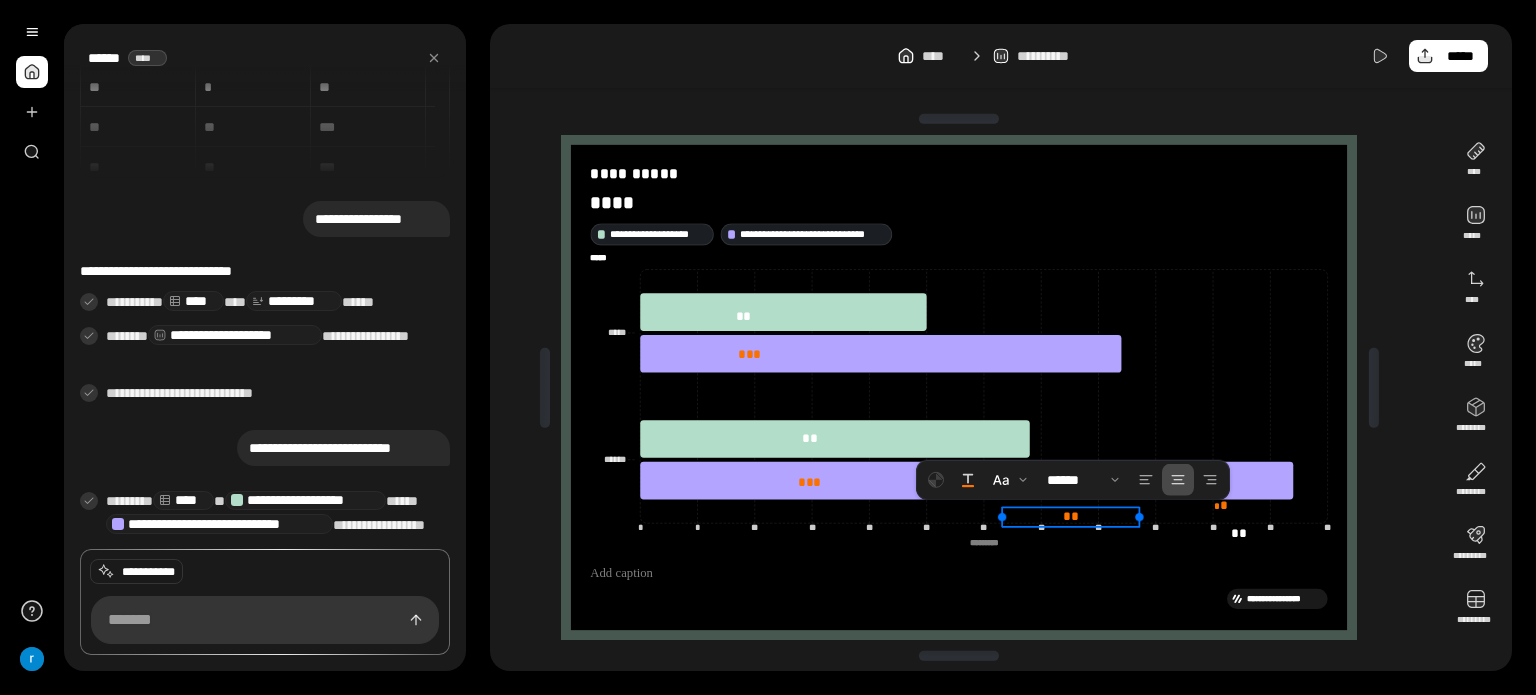 click on "* *" at bounding box center [1071, 516] 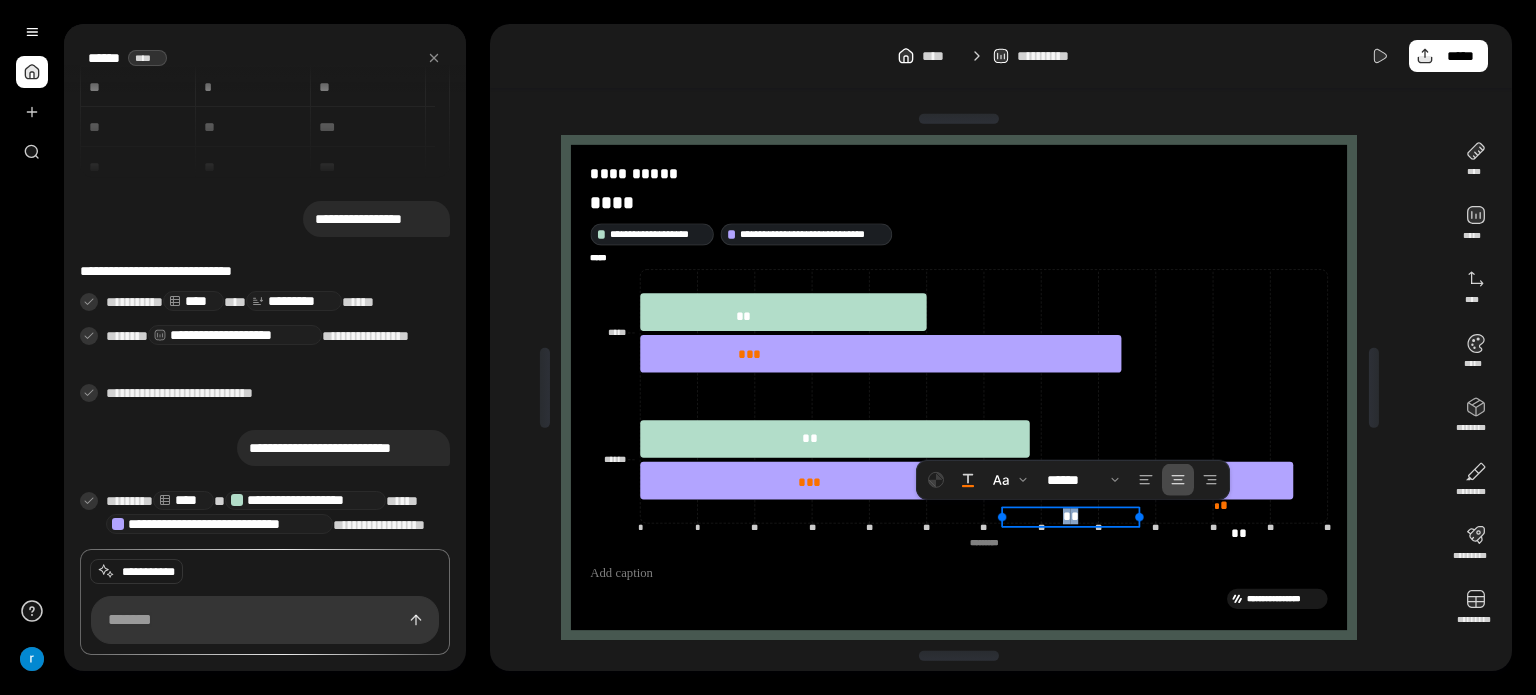 drag, startPoint x: 1058, startPoint y: 513, endPoint x: 1100, endPoint y: 527, distance: 44.27189 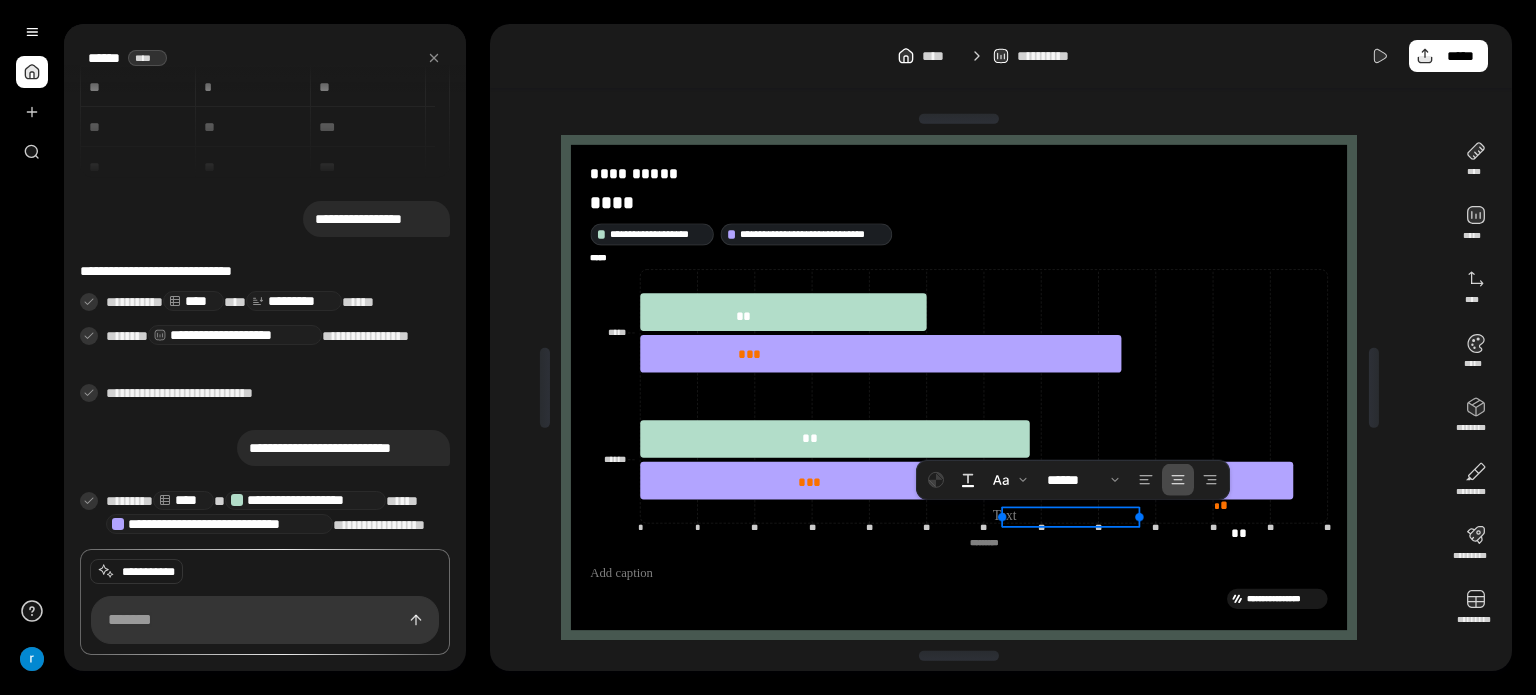 drag, startPoint x: 1126, startPoint y: 467, endPoint x: 1135, endPoint y: 457, distance: 13.453624 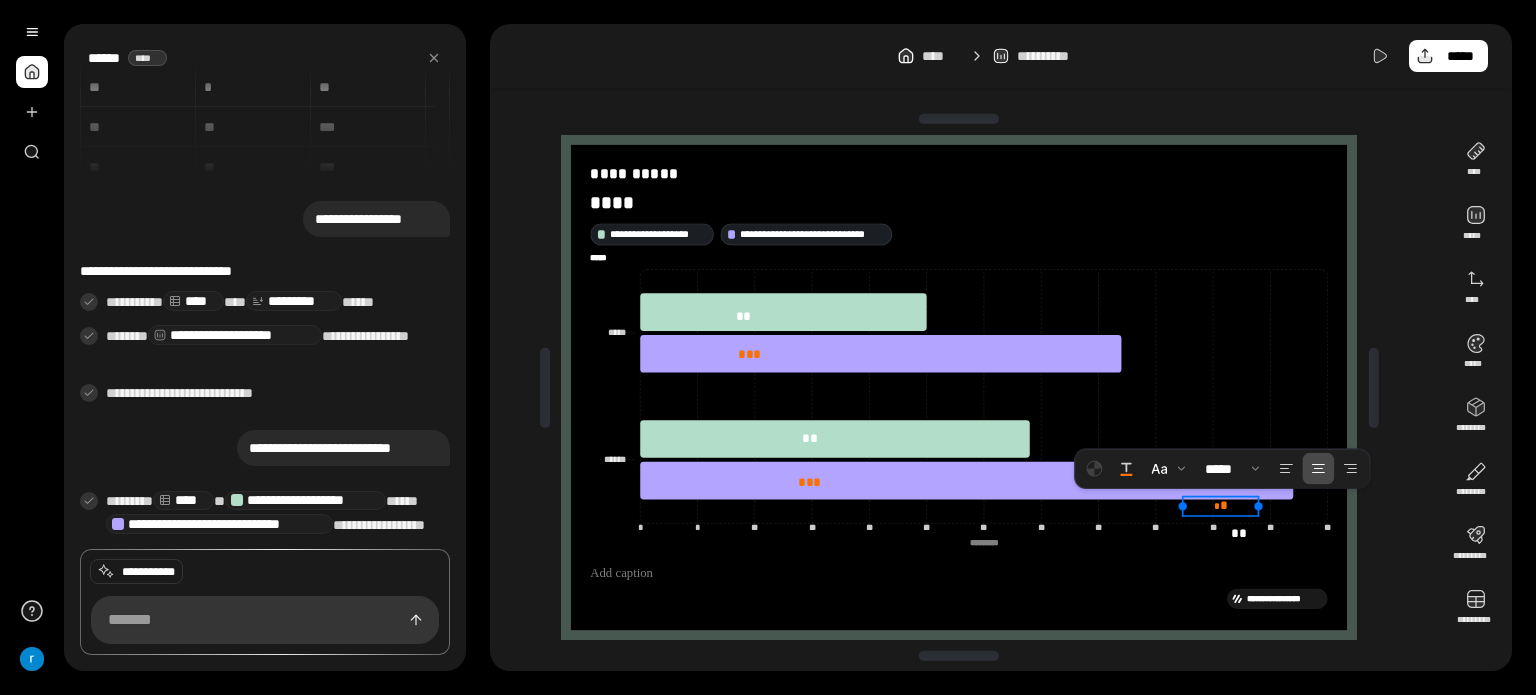 click on "* *" at bounding box center (1221, 505) 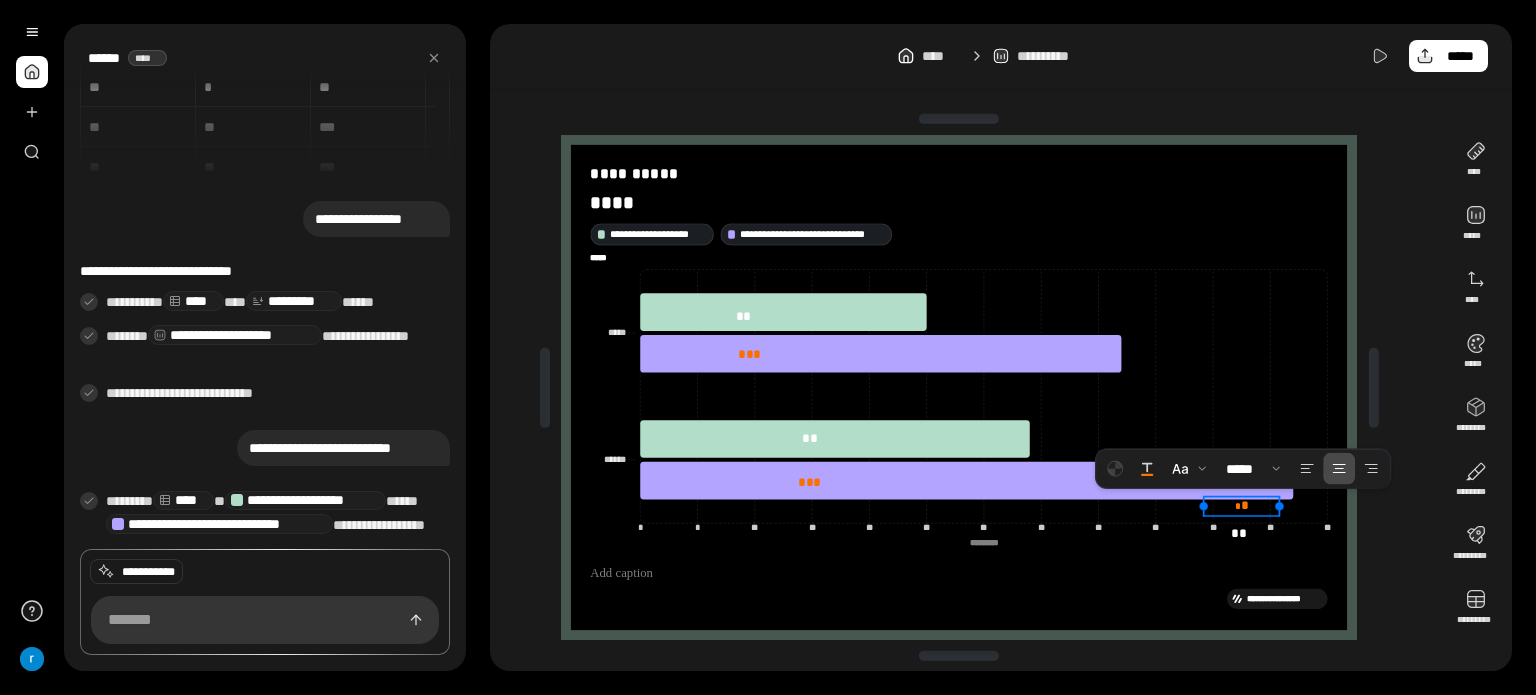 drag, startPoint x: 1207, startPoint y: 502, endPoint x: 1232, endPoint y: 502, distance: 25 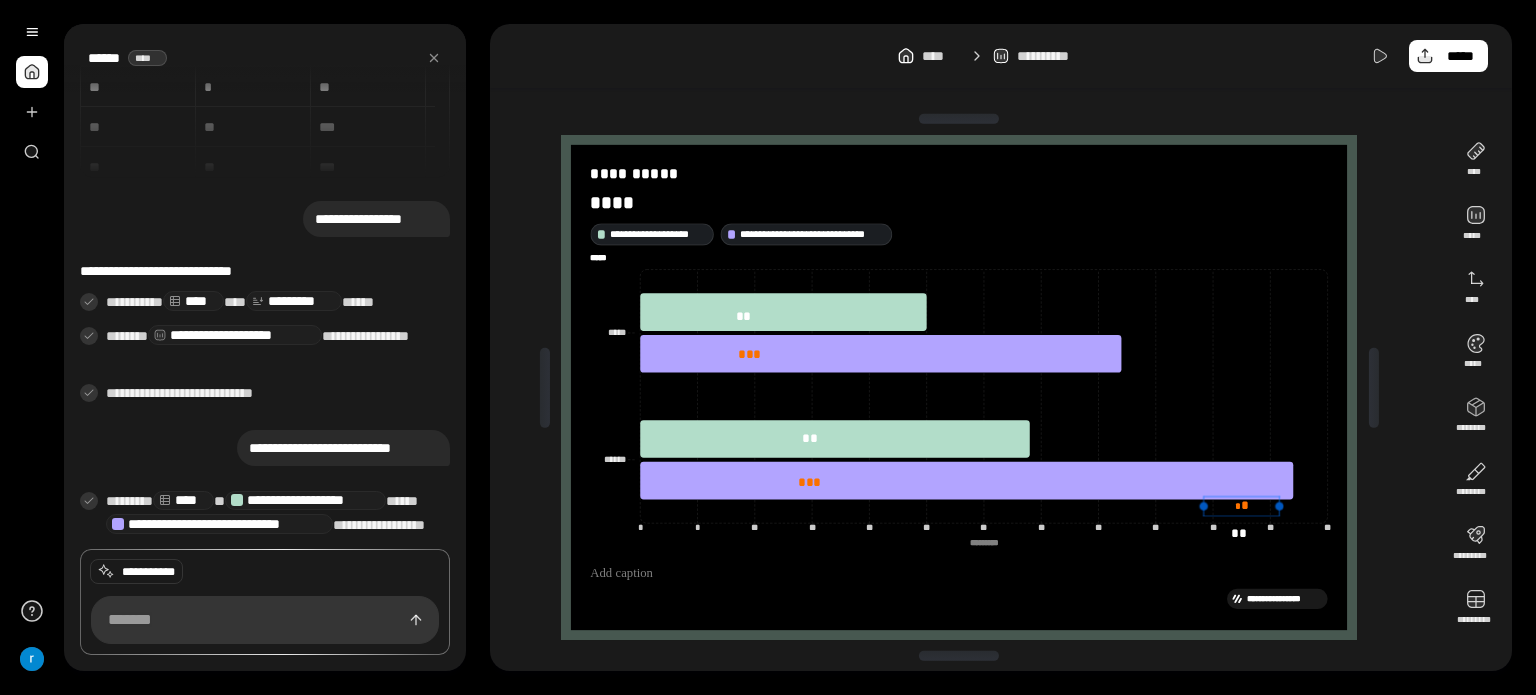 click on "* *" at bounding box center (1242, 505) 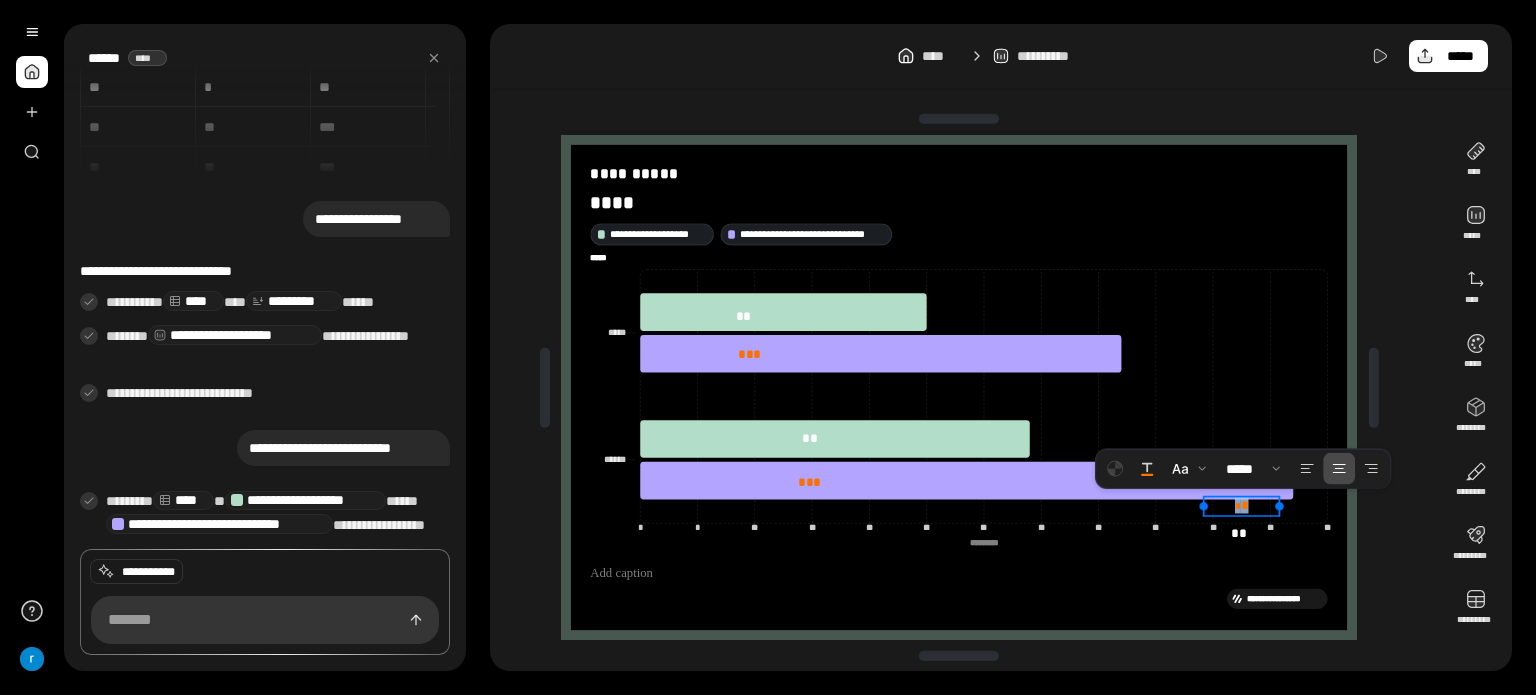 click on "*" at bounding box center (1245, 505) 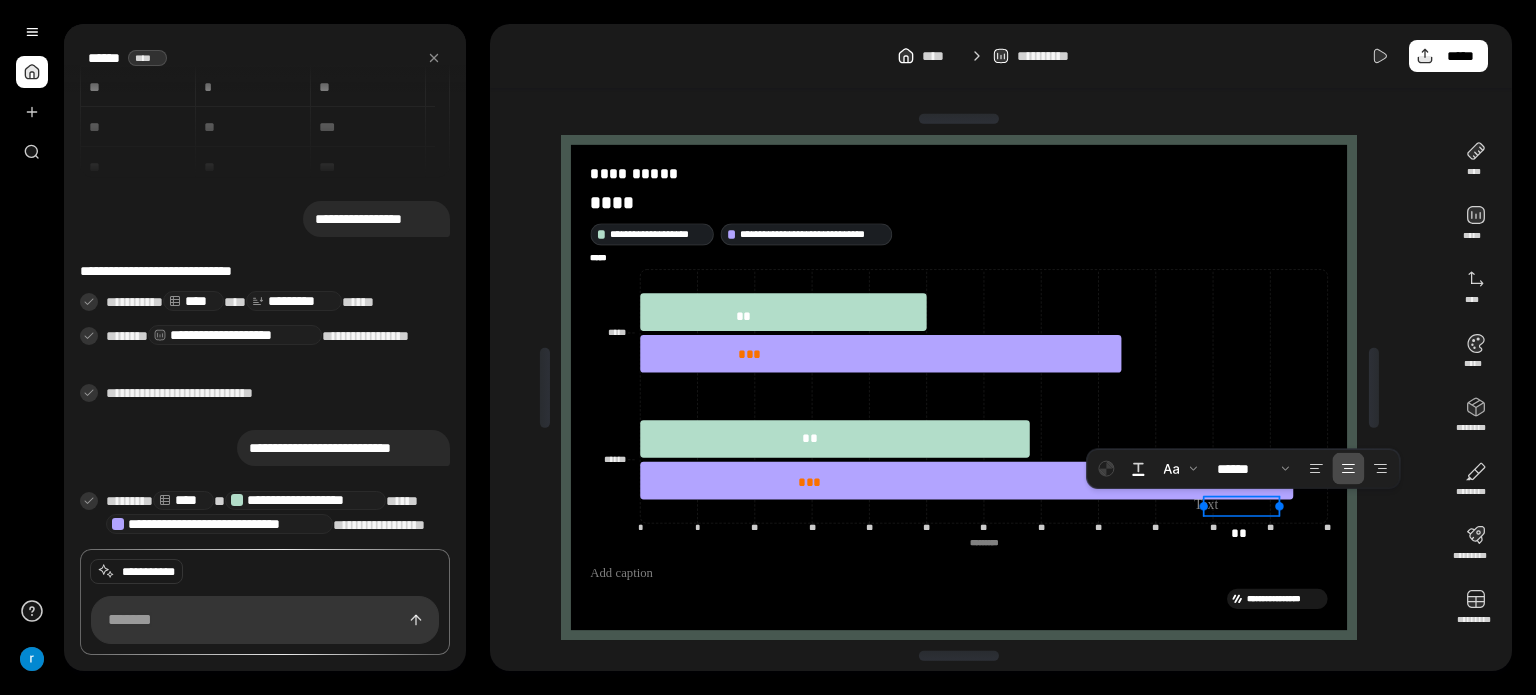 click on "**********" at bounding box center [1001, 56] 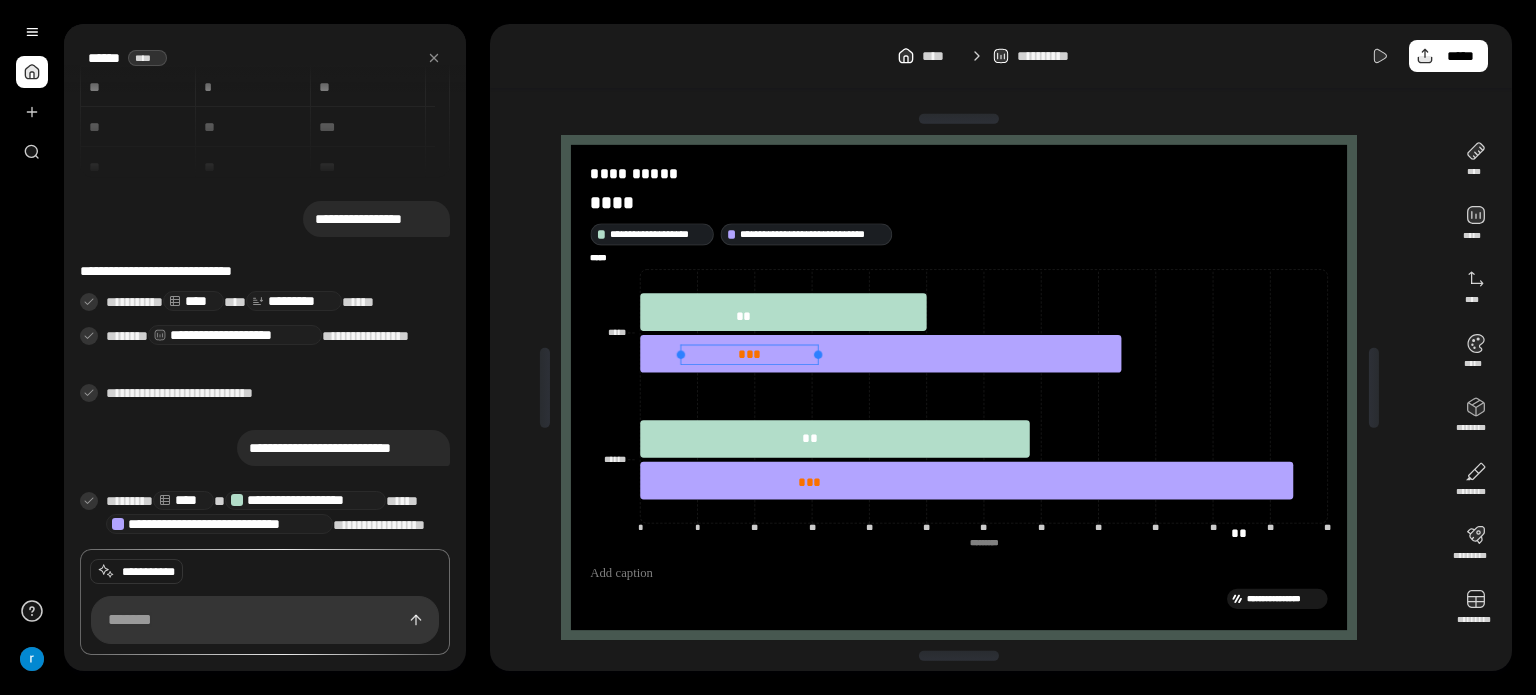 drag, startPoint x: 760, startPoint y: 343, endPoint x: 796, endPoint y: 343, distance: 36 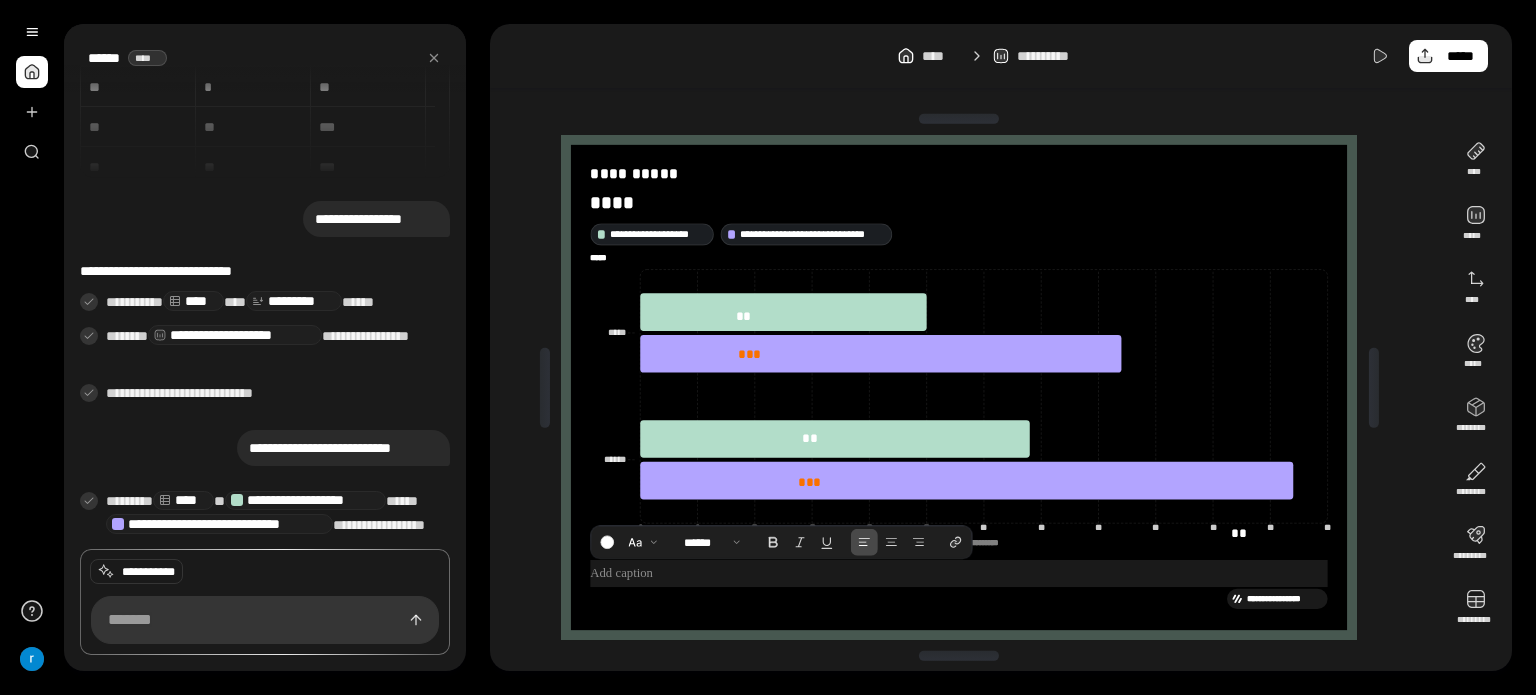 click at bounding box center (959, 573) 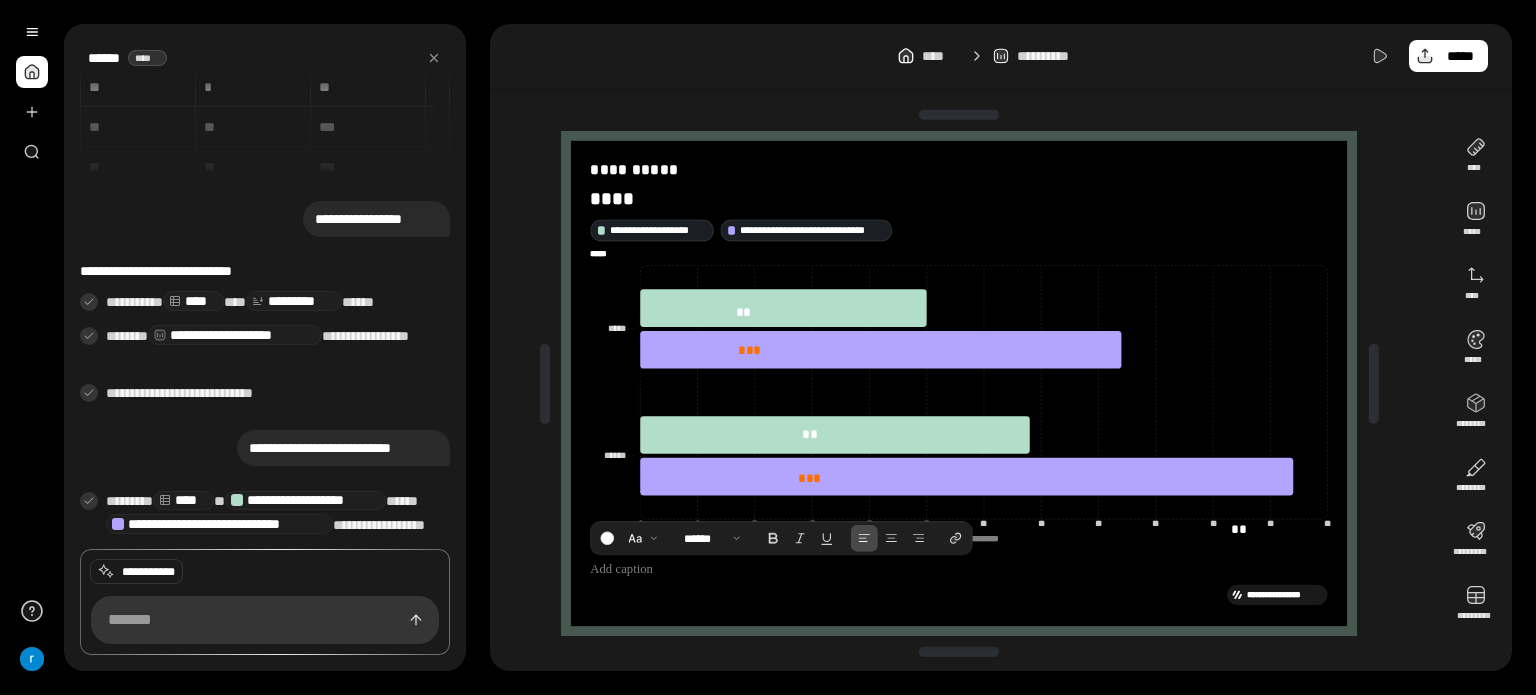 click on "**********" at bounding box center [1001, 56] 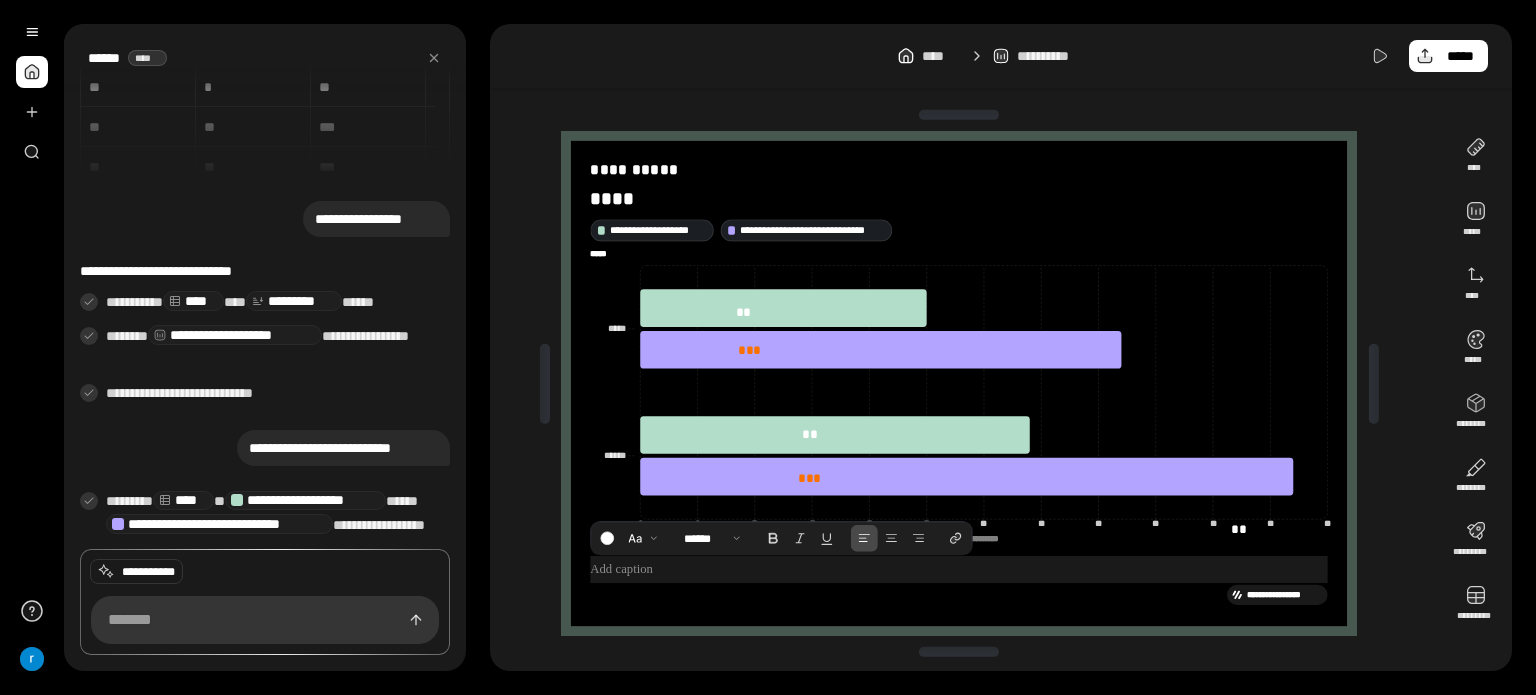 click at bounding box center [959, 569] 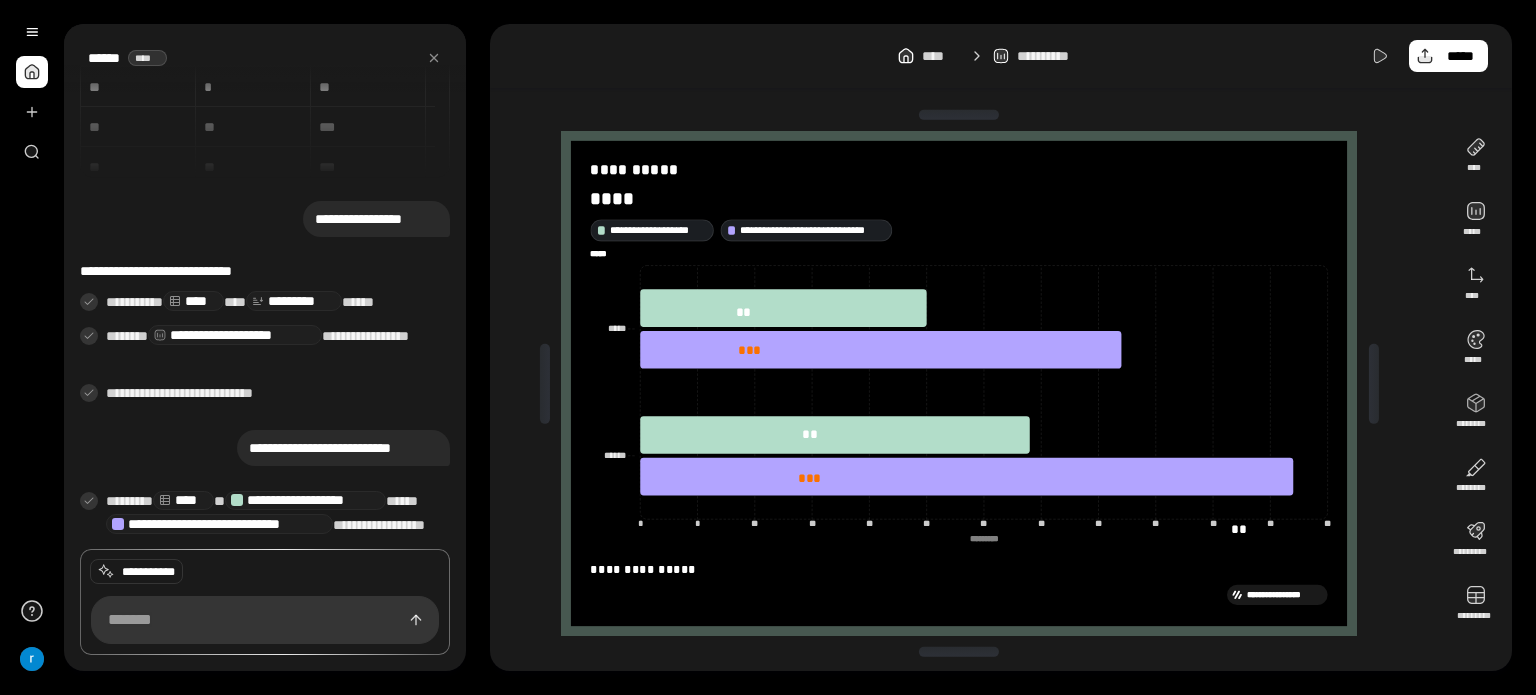 click on "**********" at bounding box center (967, 383) 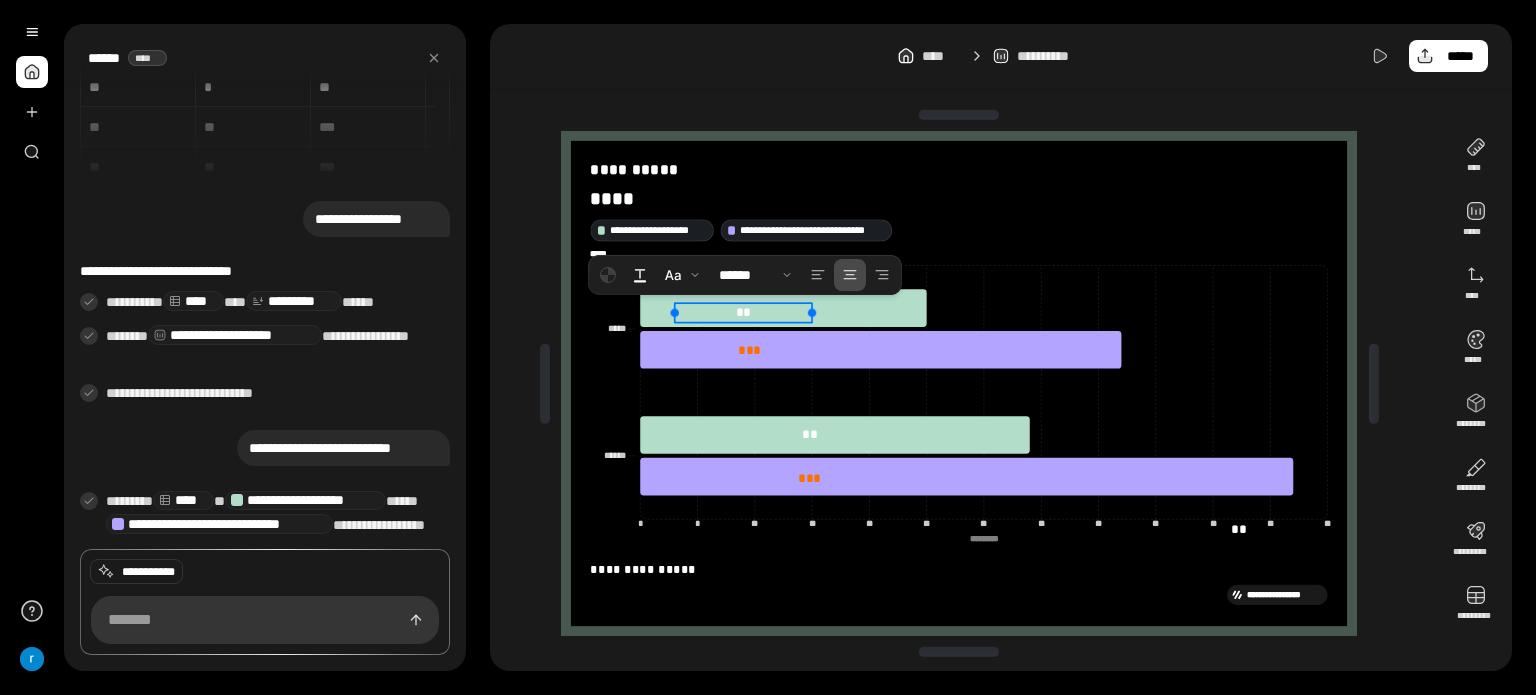 click on "**" at bounding box center (743, 312) 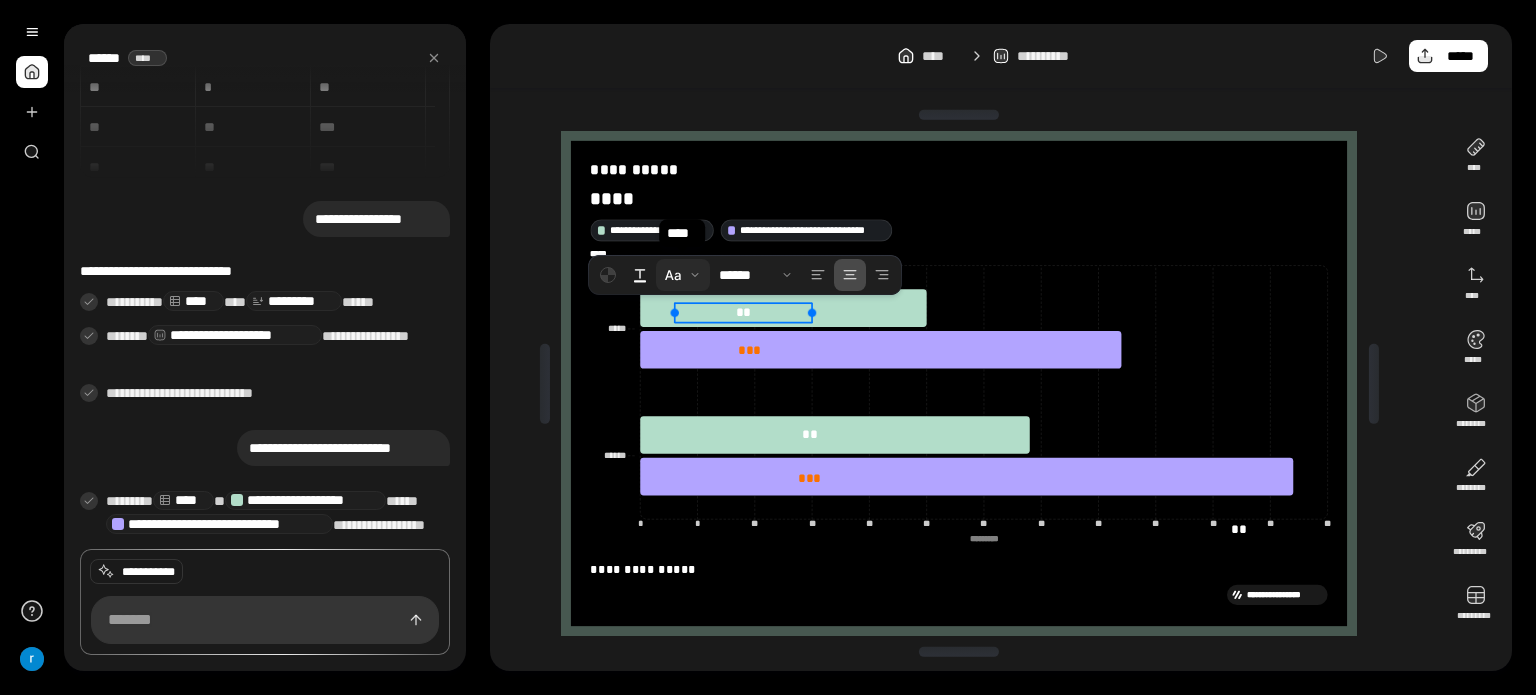 click at bounding box center [683, 275] 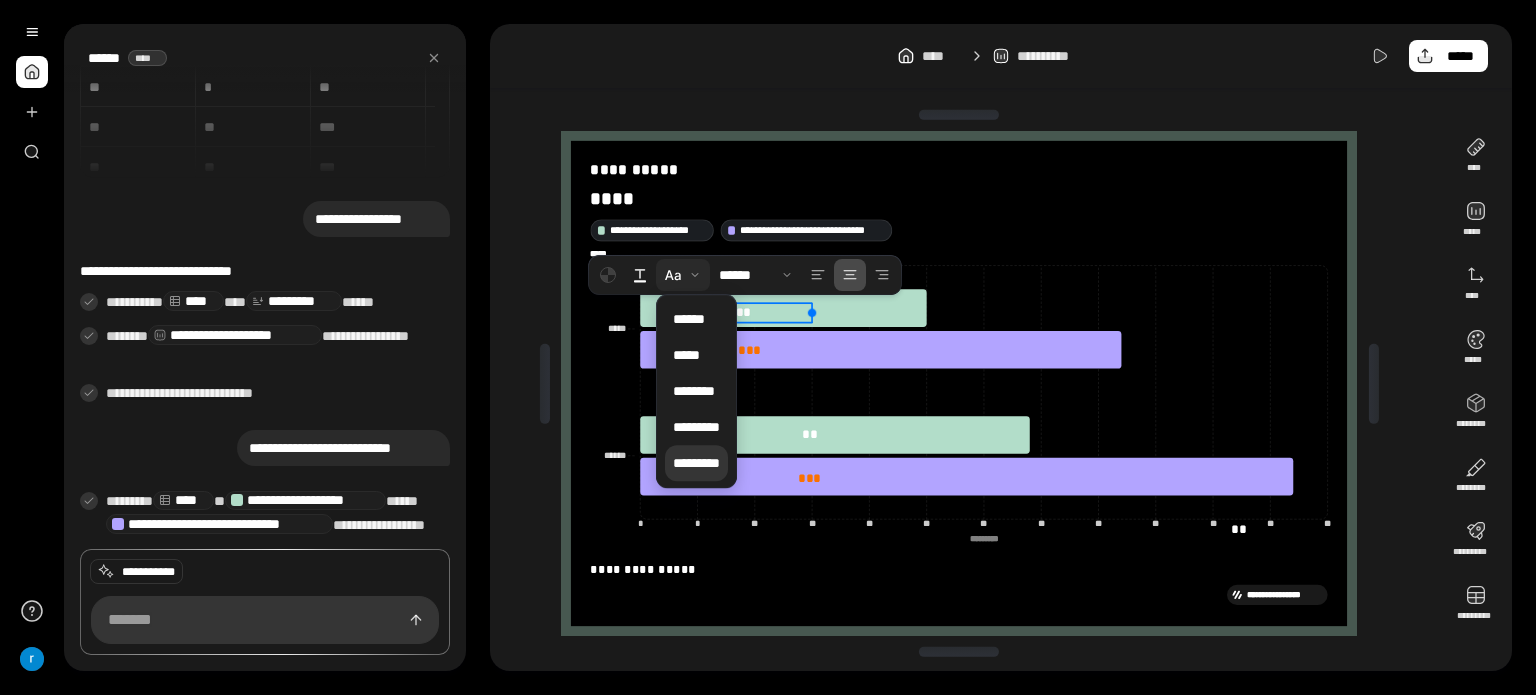 click on "*********" at bounding box center (696, 463) 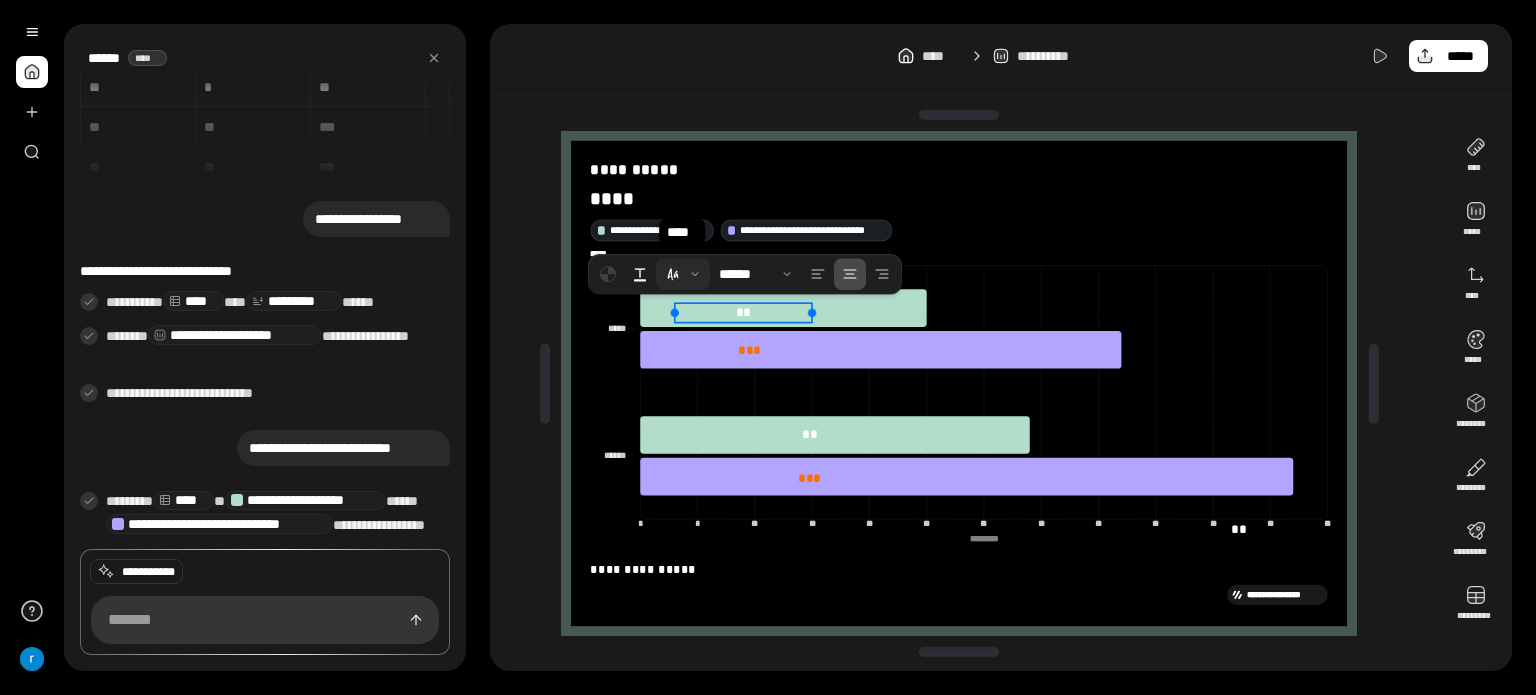 click at bounding box center [683, 274] 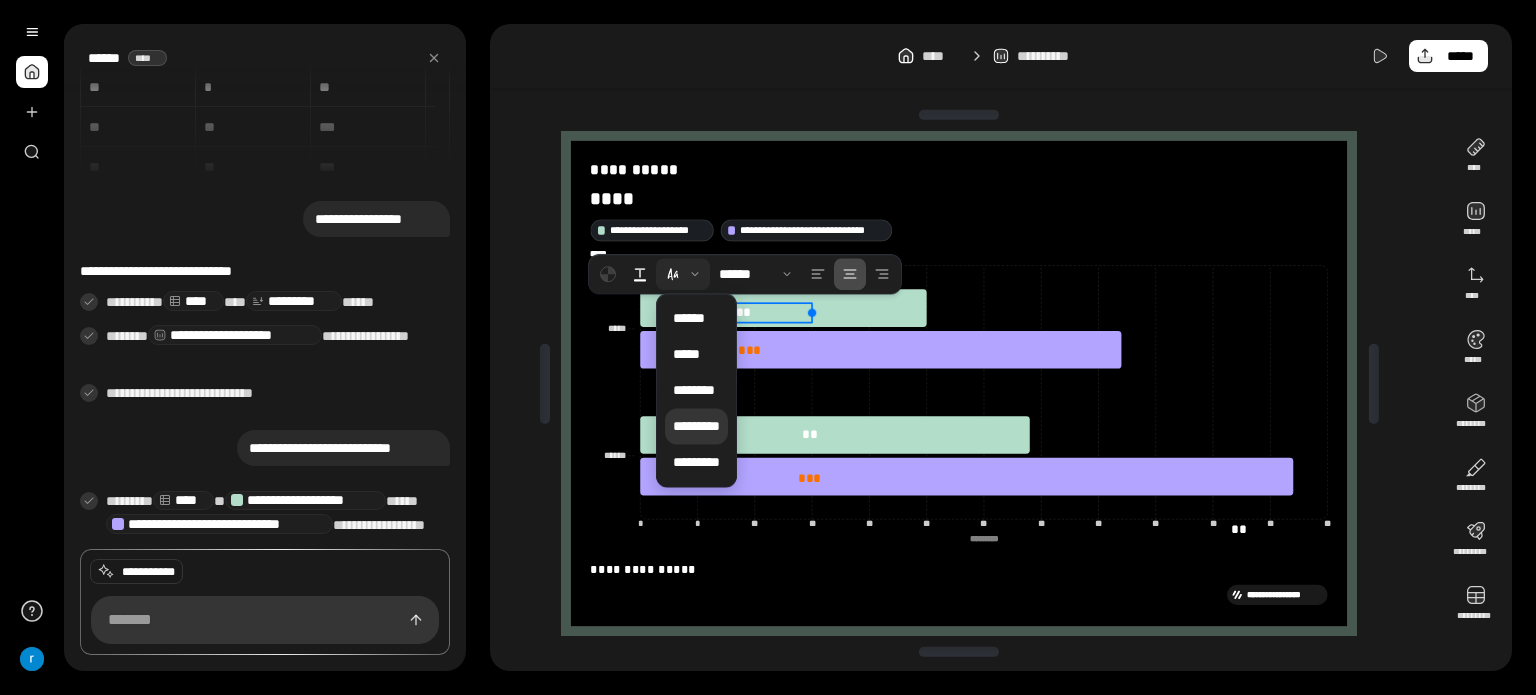 click on "*********" at bounding box center (696, 426) 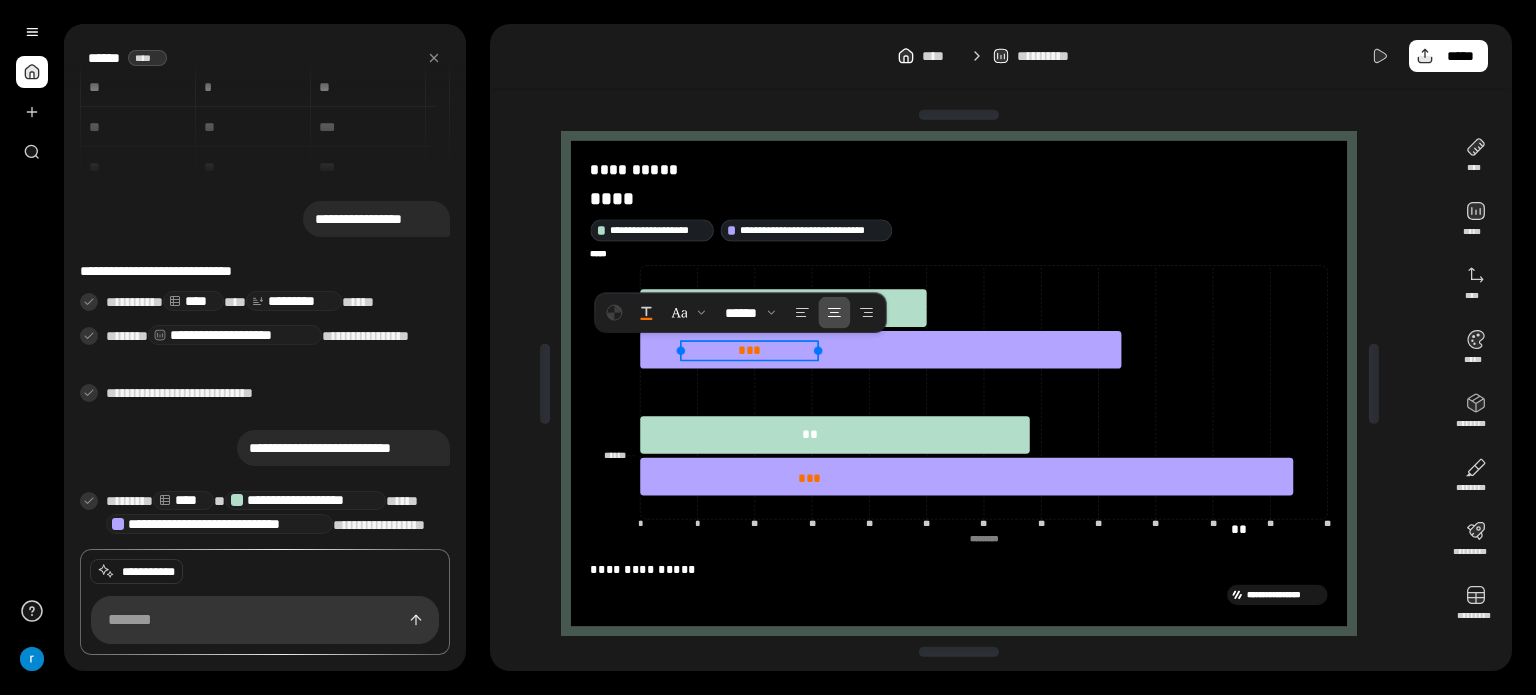 click on "** *" at bounding box center (749, 350) 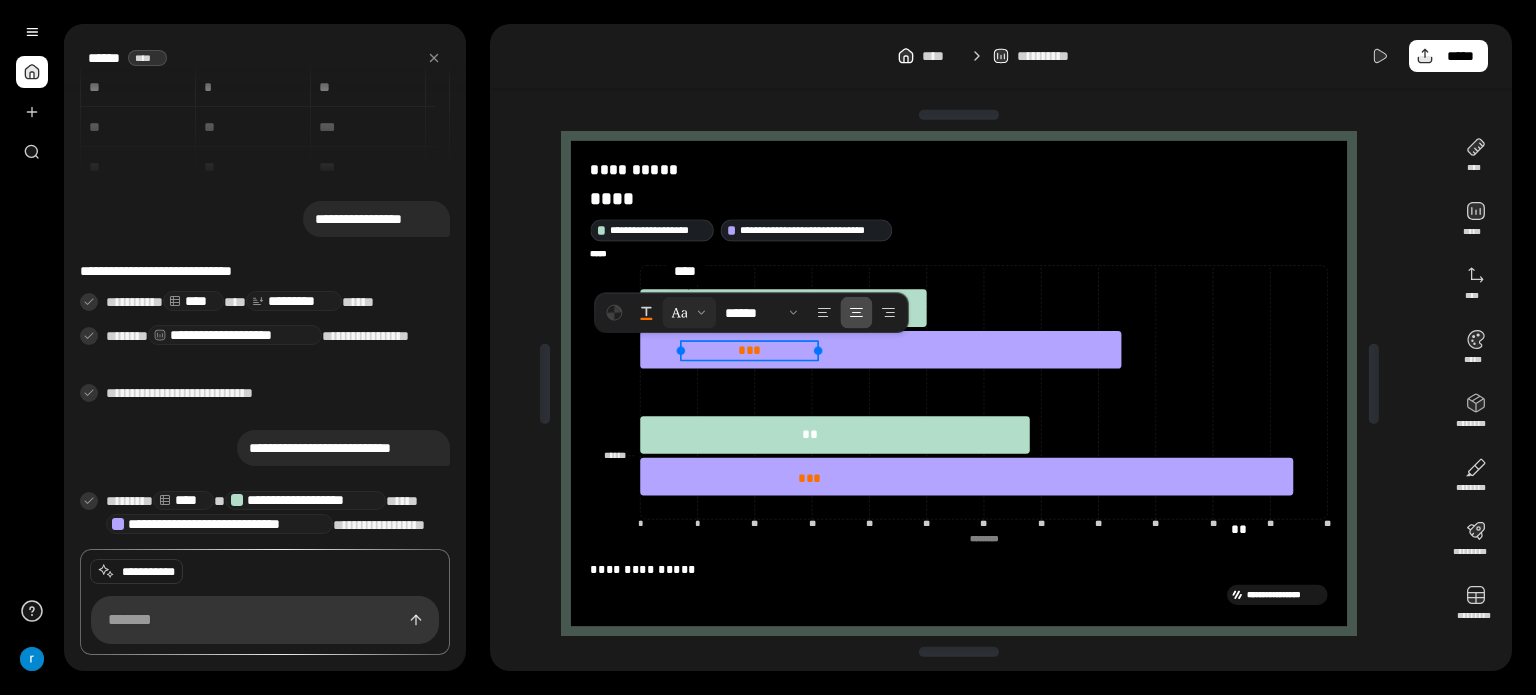 click at bounding box center (689, 313) 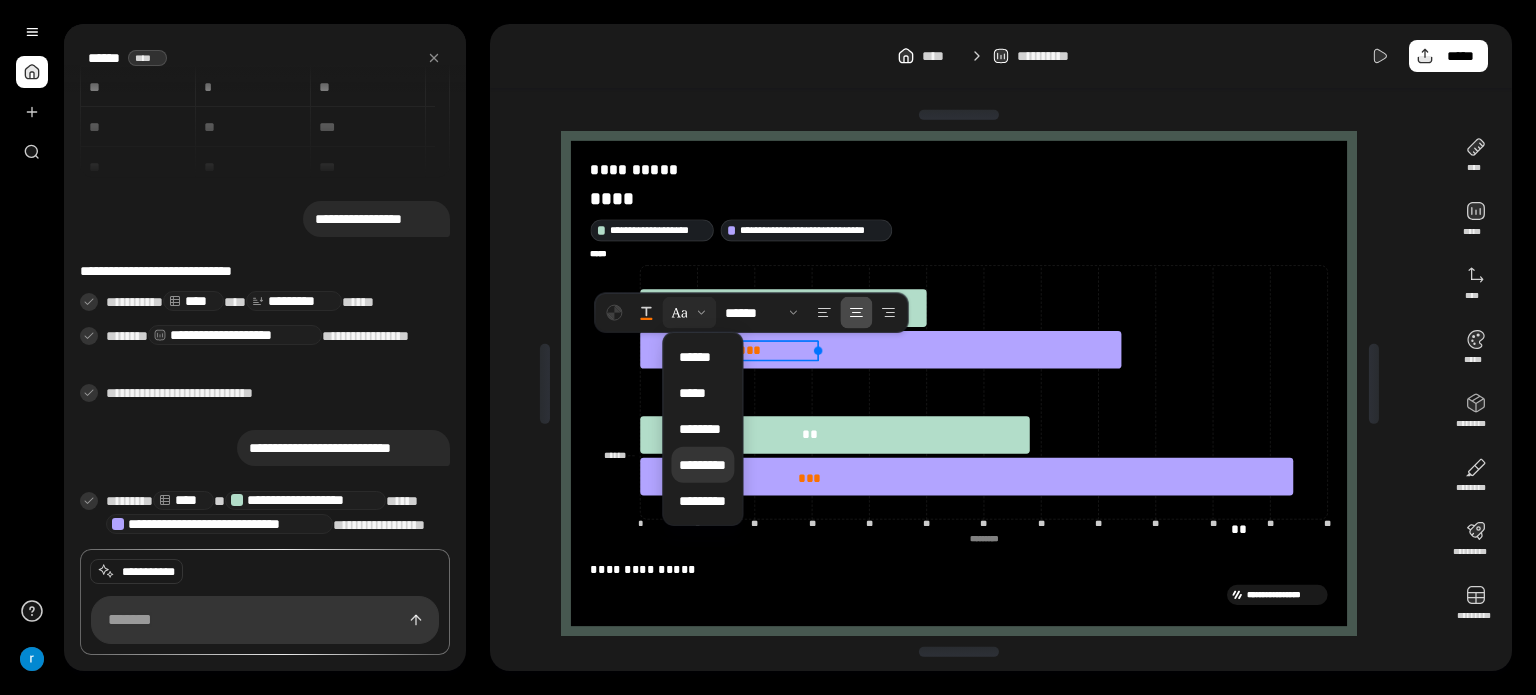 click on "*********" at bounding box center [702, 465] 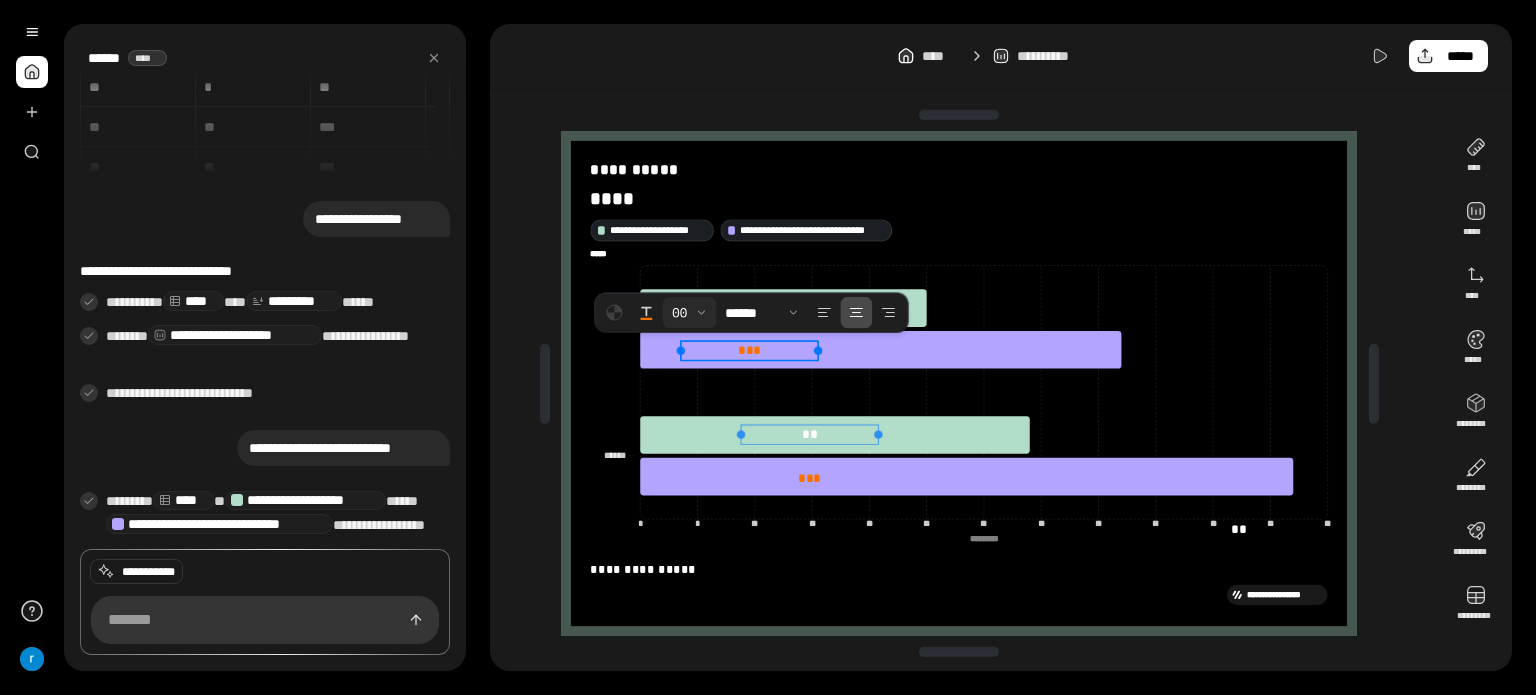 click on "**" at bounding box center [809, 434] 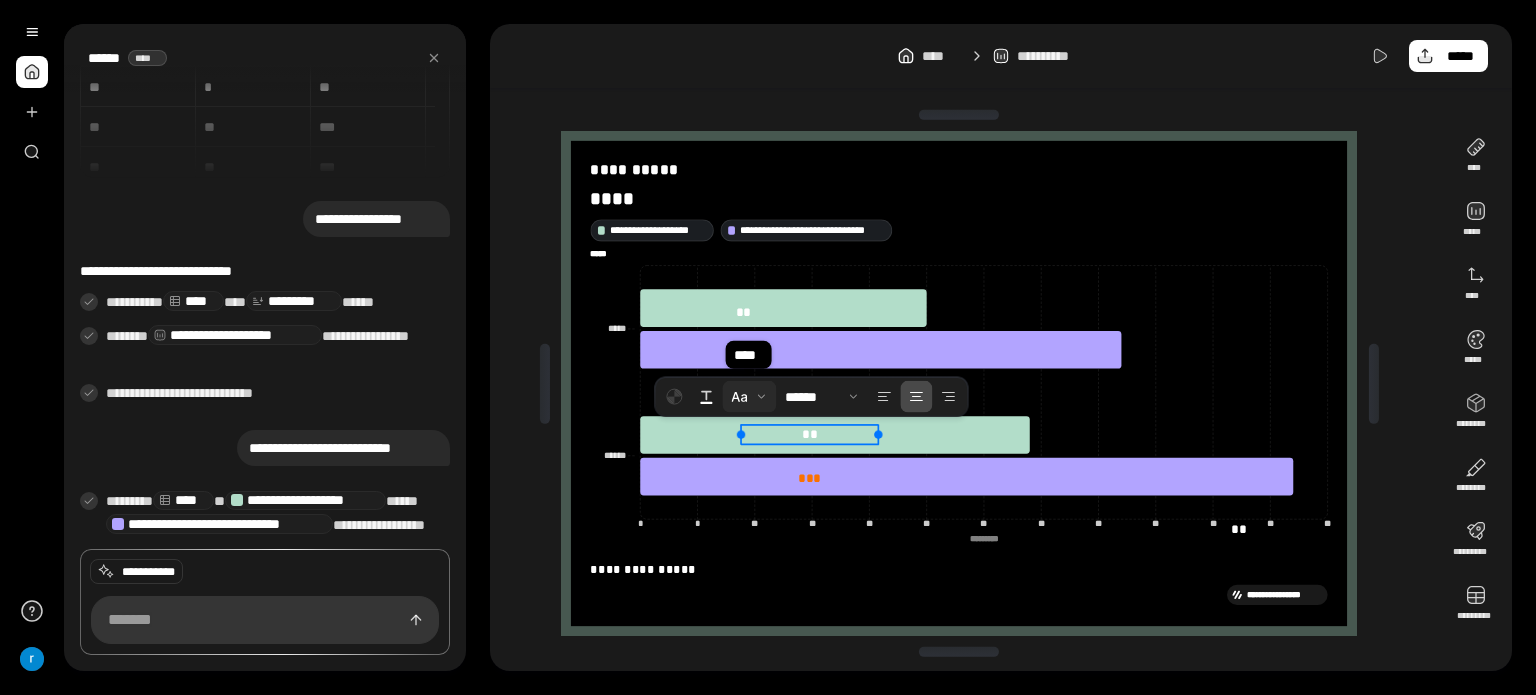click at bounding box center [749, 397] 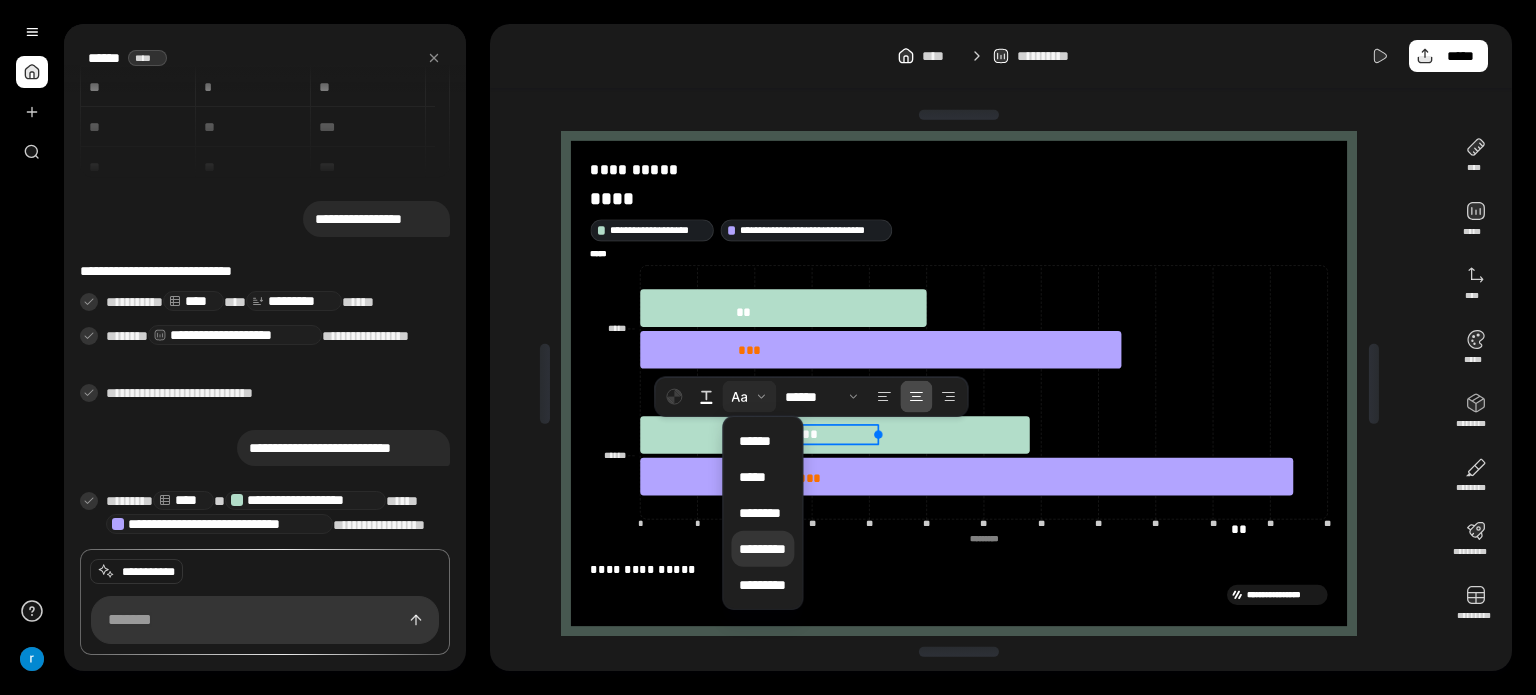 click on "*********" at bounding box center [762, 549] 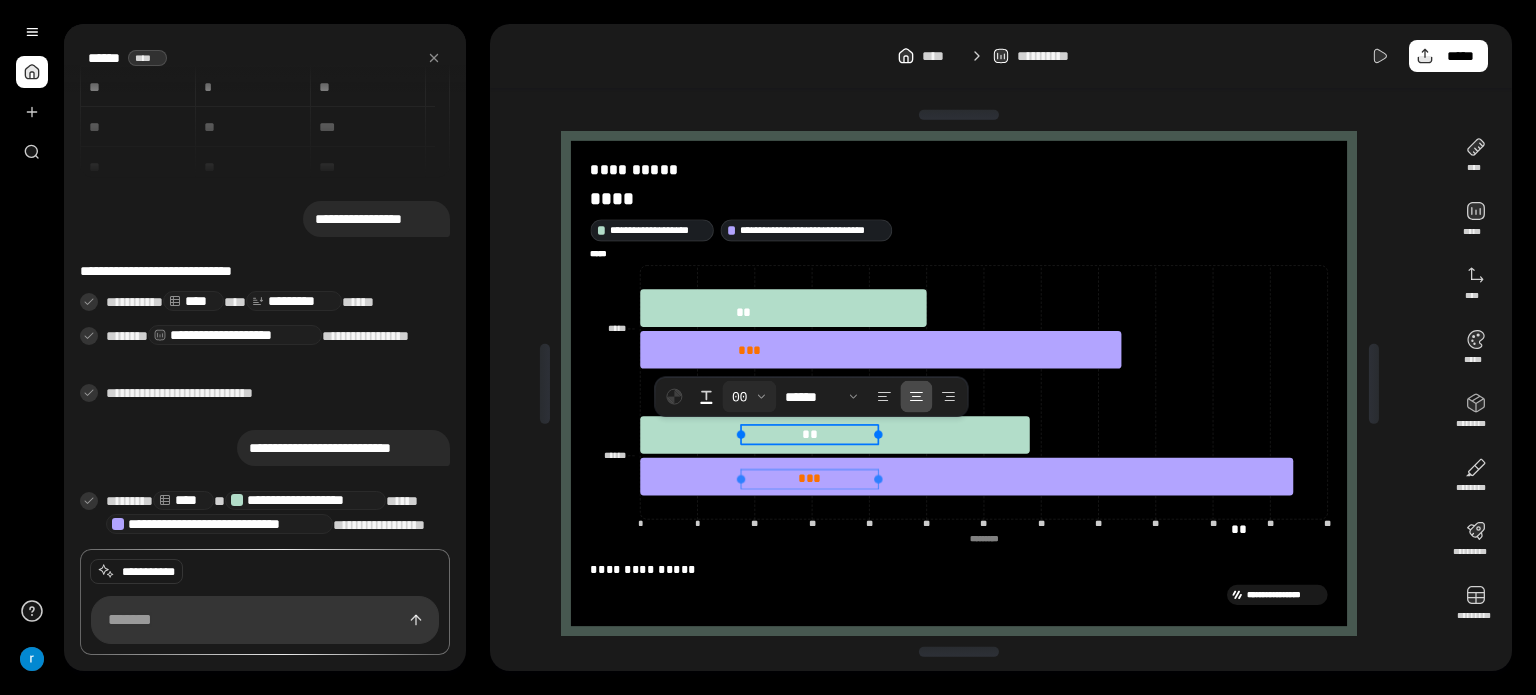 click on "** *" at bounding box center (809, 478) 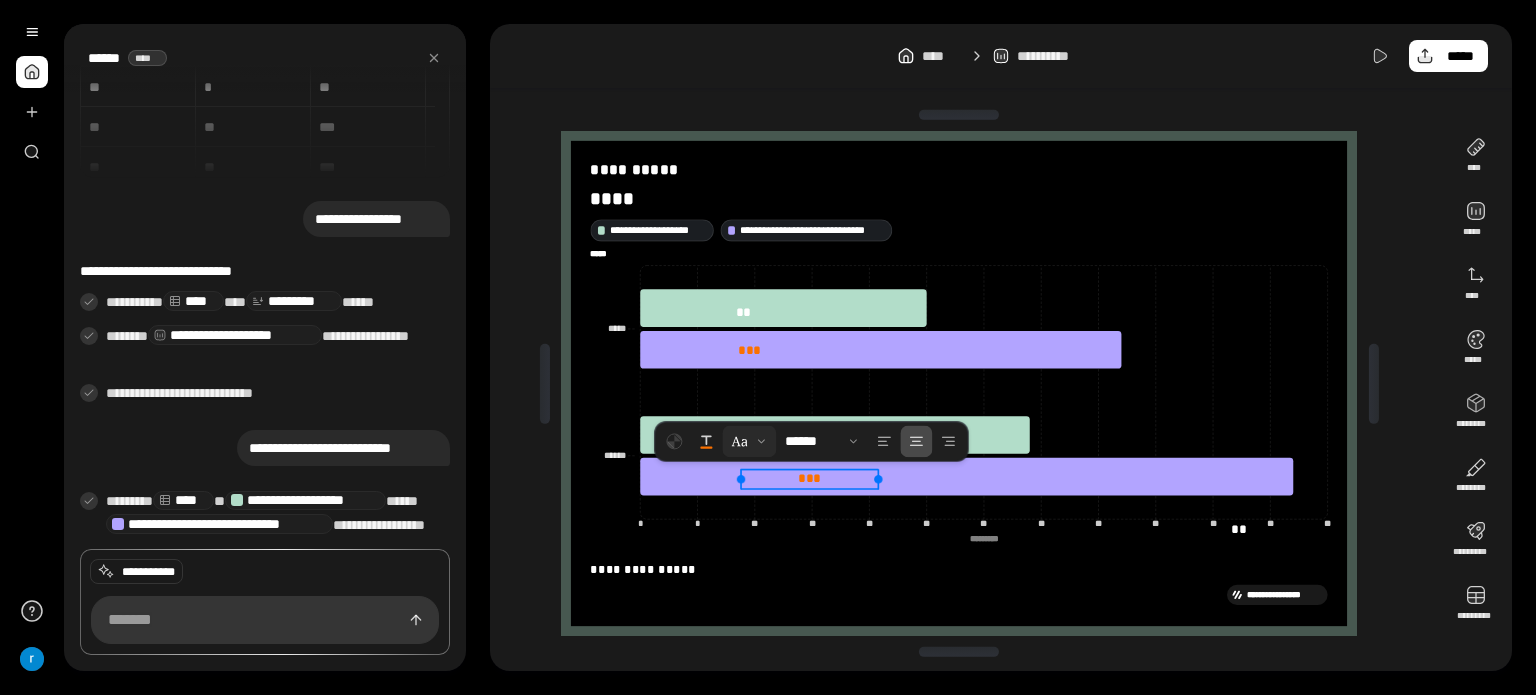 click at bounding box center [749, 441] 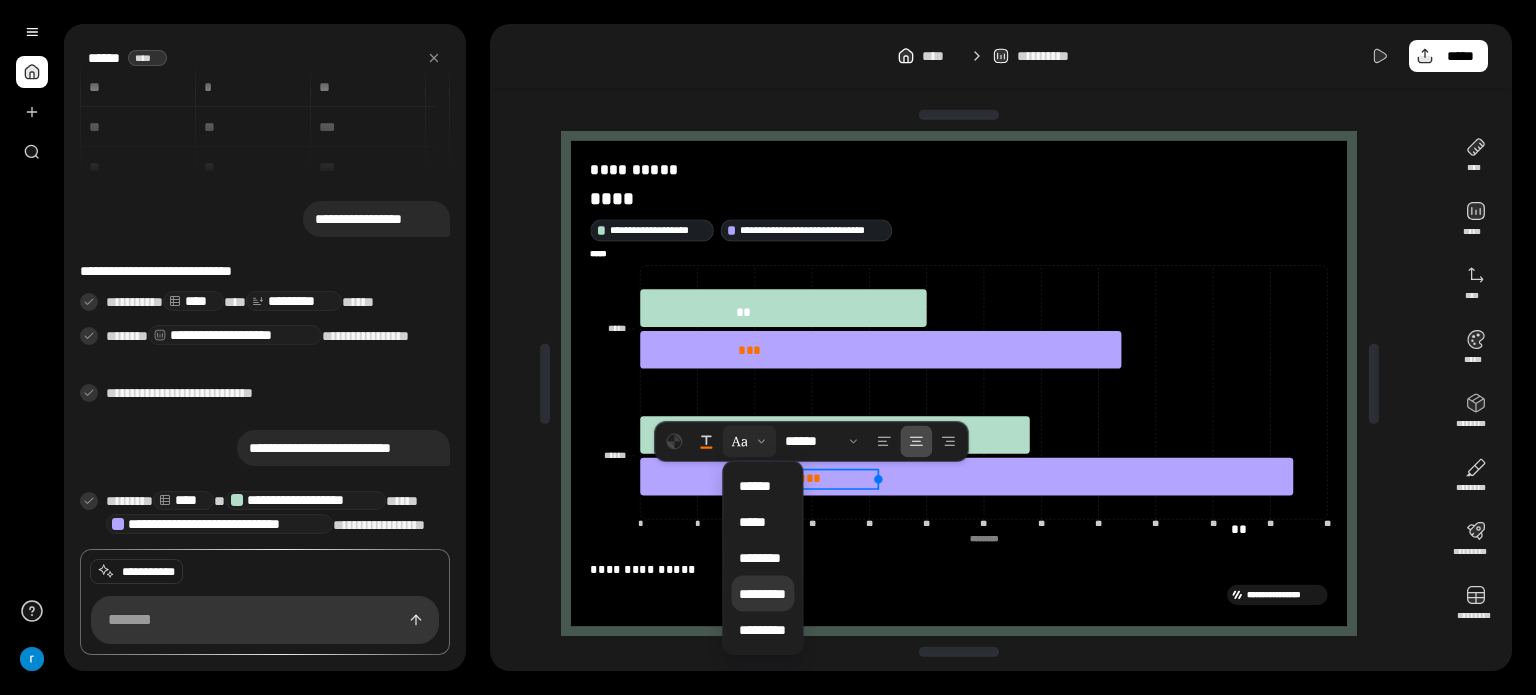 click on "*********" at bounding box center [762, 594] 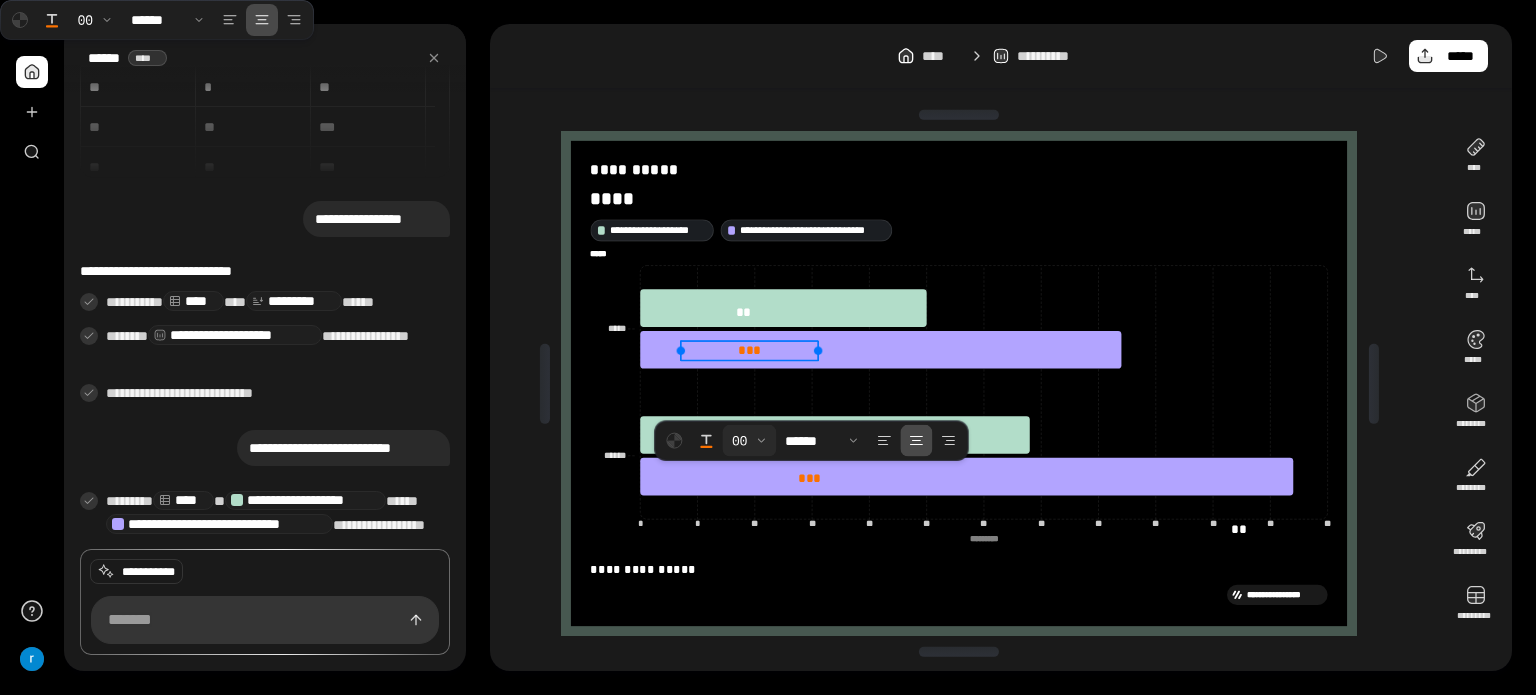 click on "** *" at bounding box center [749, 350] 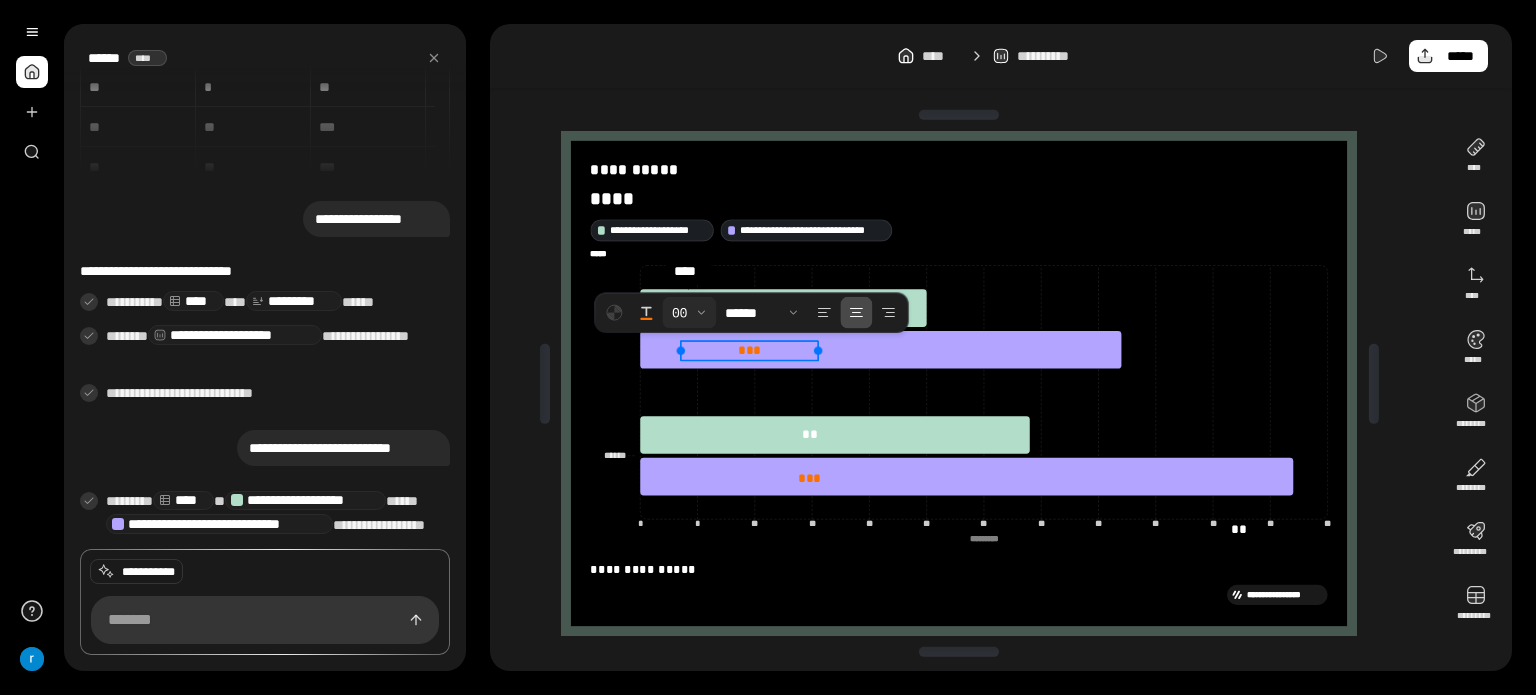 click at bounding box center (689, 313) 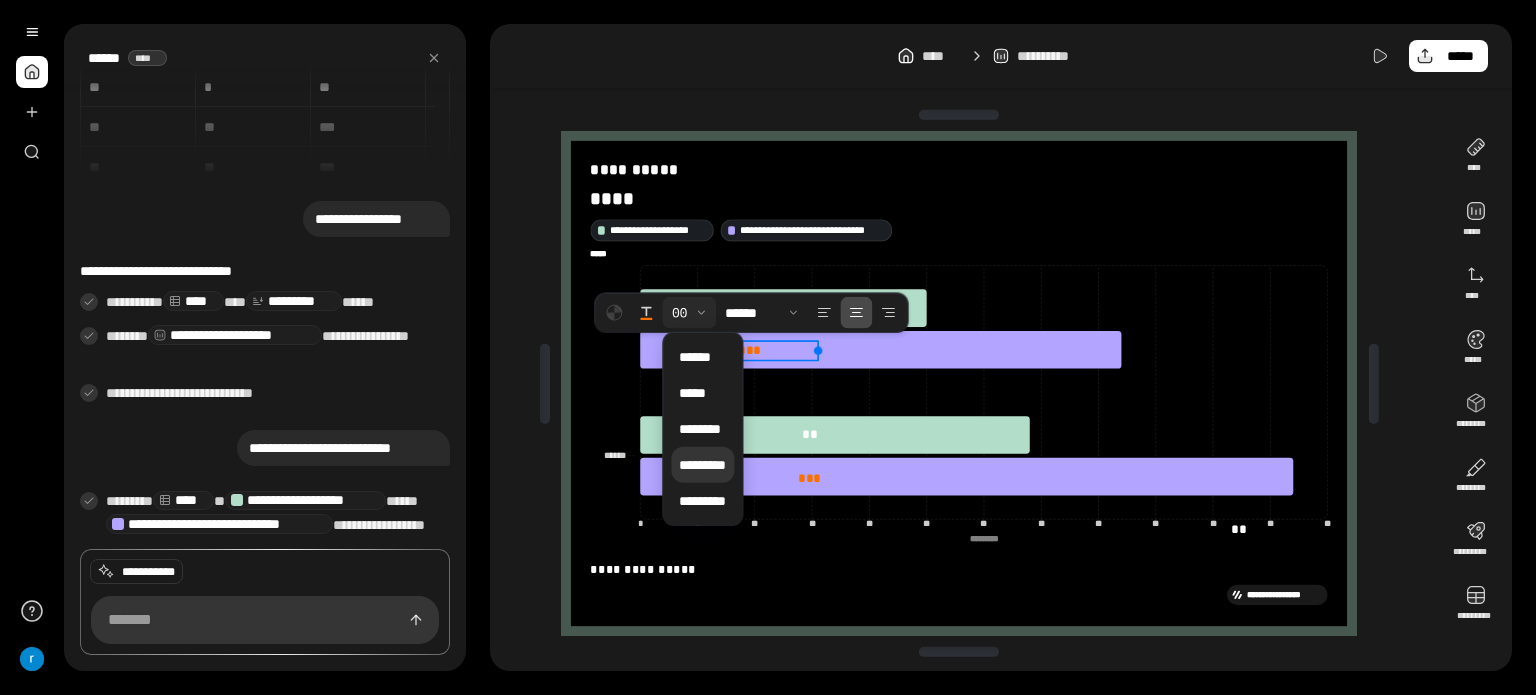 click on "*********" at bounding box center [702, 465] 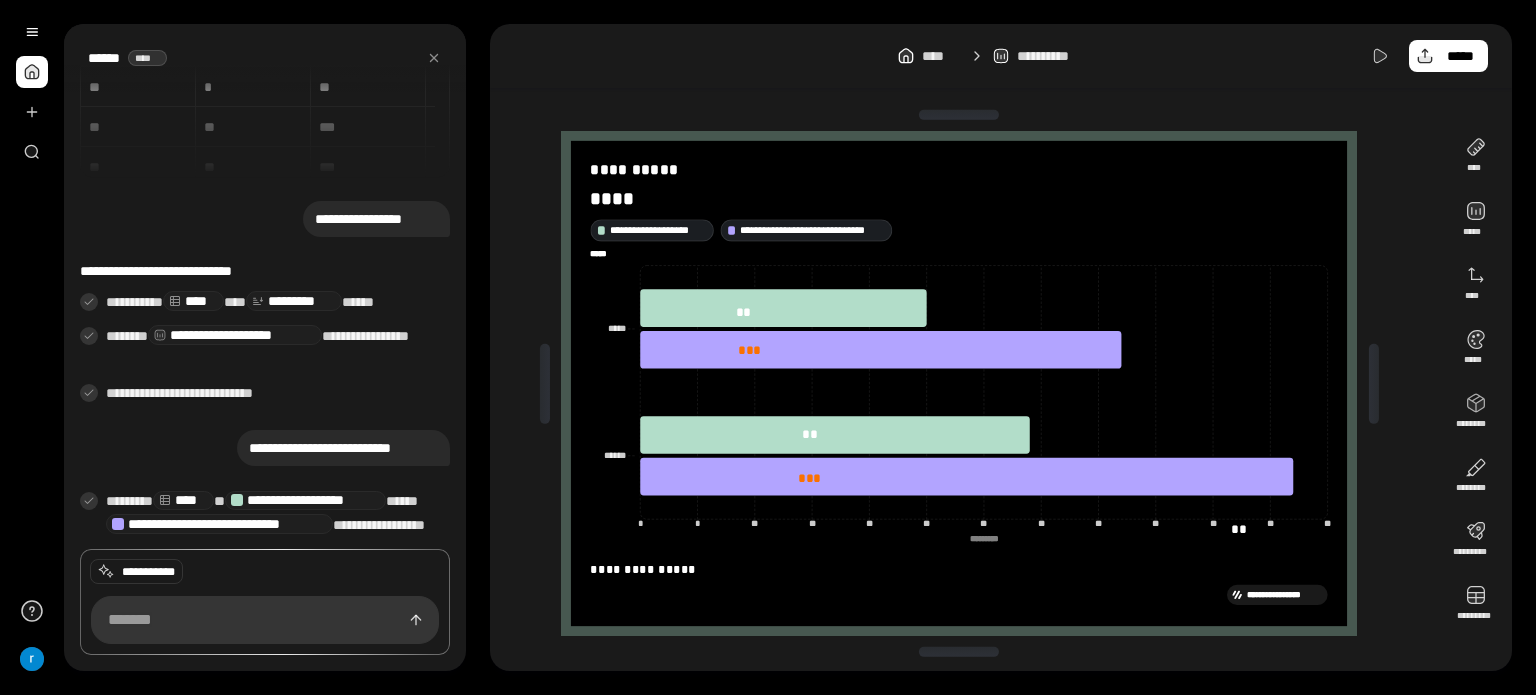 click on "**********" at bounding box center (1001, 56) 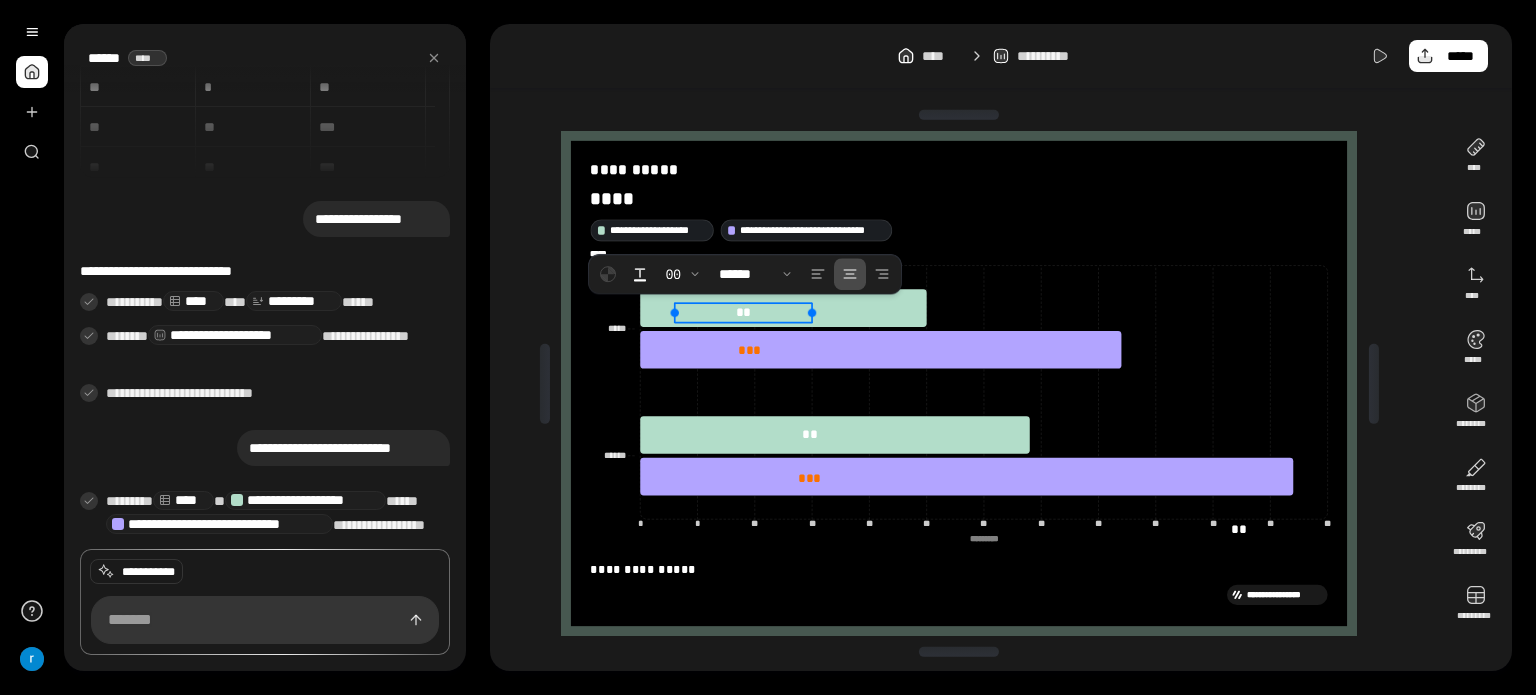click on "**" at bounding box center (743, 312) 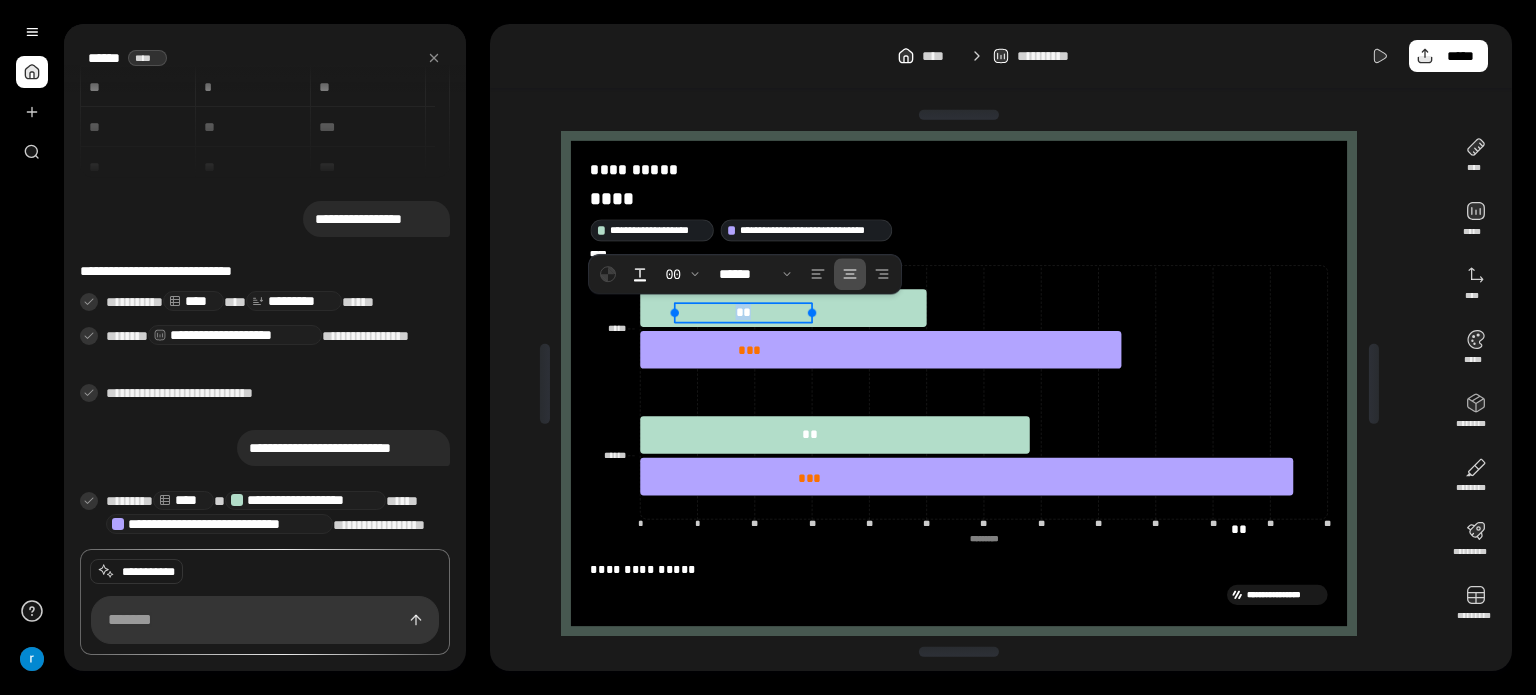click on "**" at bounding box center [744, 312] 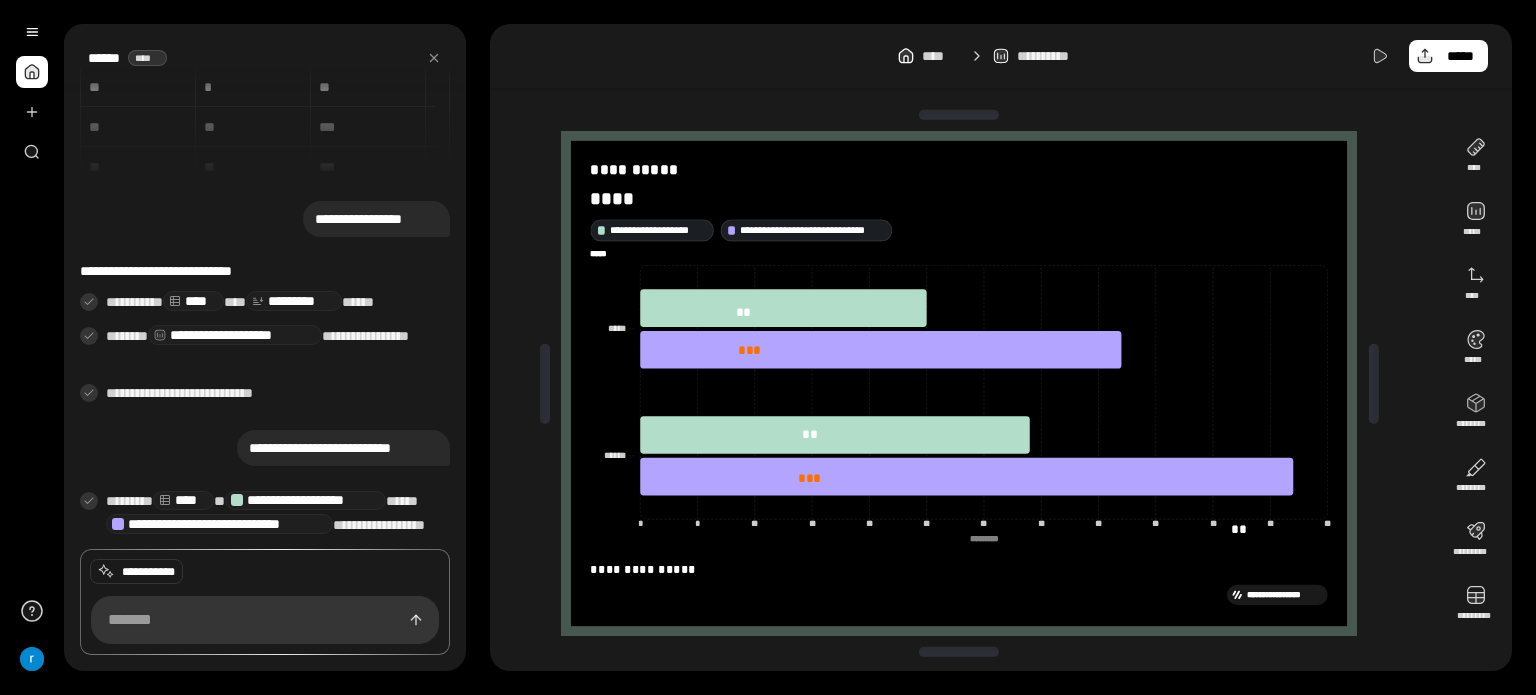 click on "**********" at bounding box center [1001, 56] 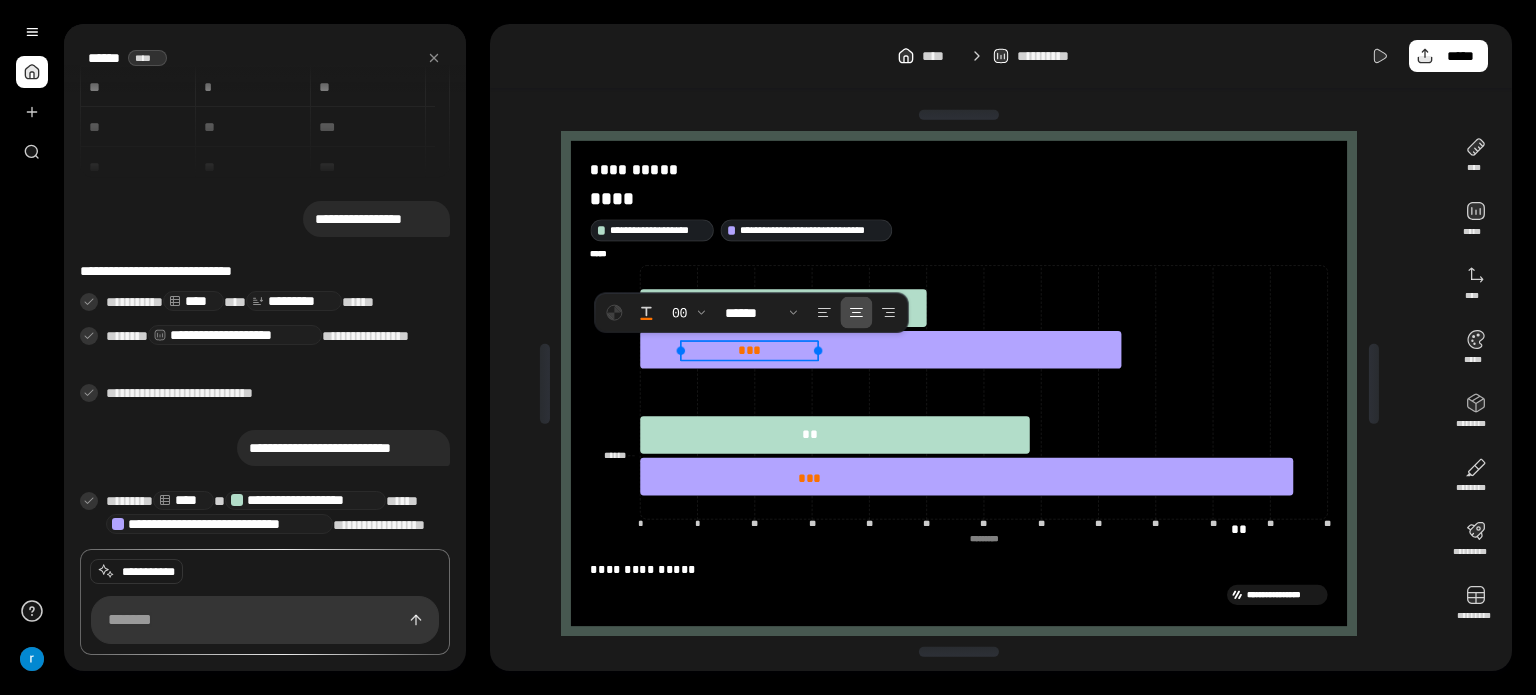 click on "** ** ** ** * ** *" at bounding box center (984, 392) 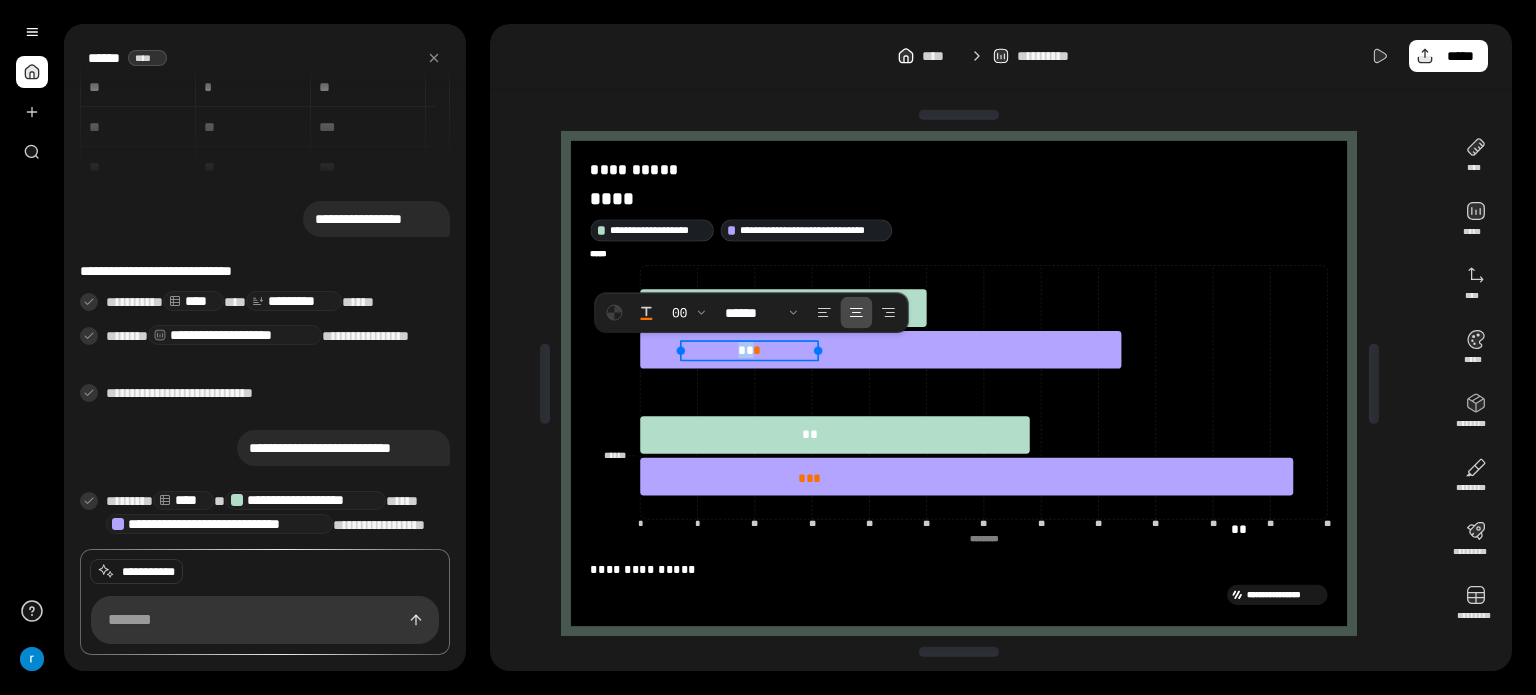 drag, startPoint x: 737, startPoint y: 343, endPoint x: 754, endPoint y: 348, distance: 17.720045 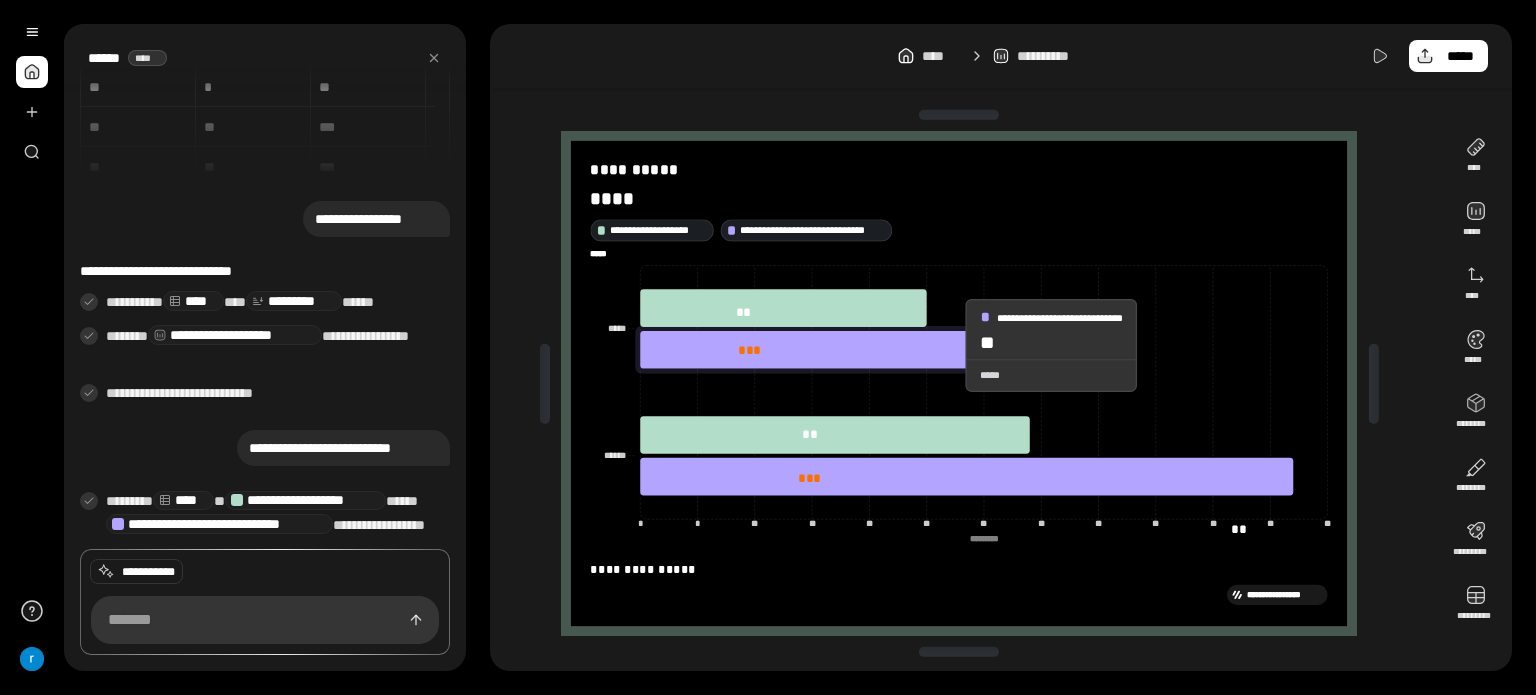 click 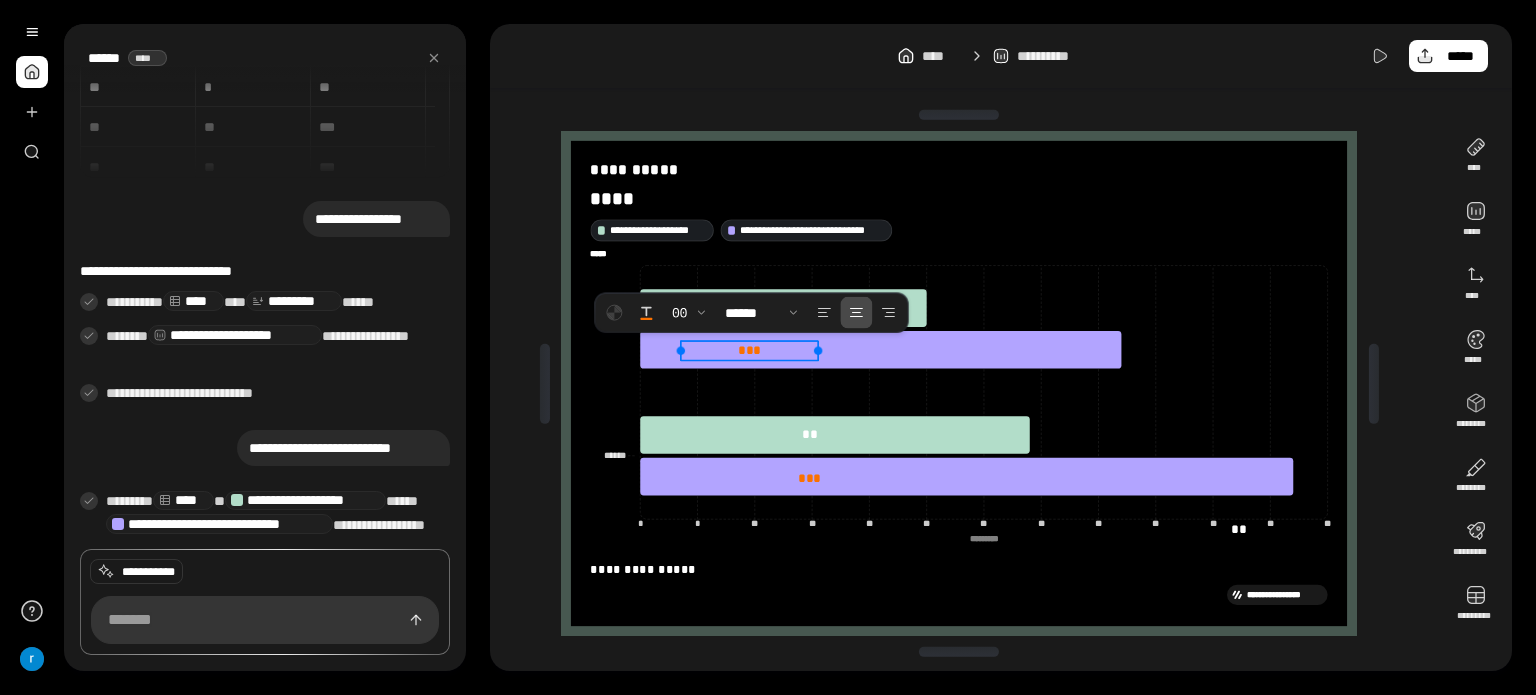 click on "** *" at bounding box center [749, 350] 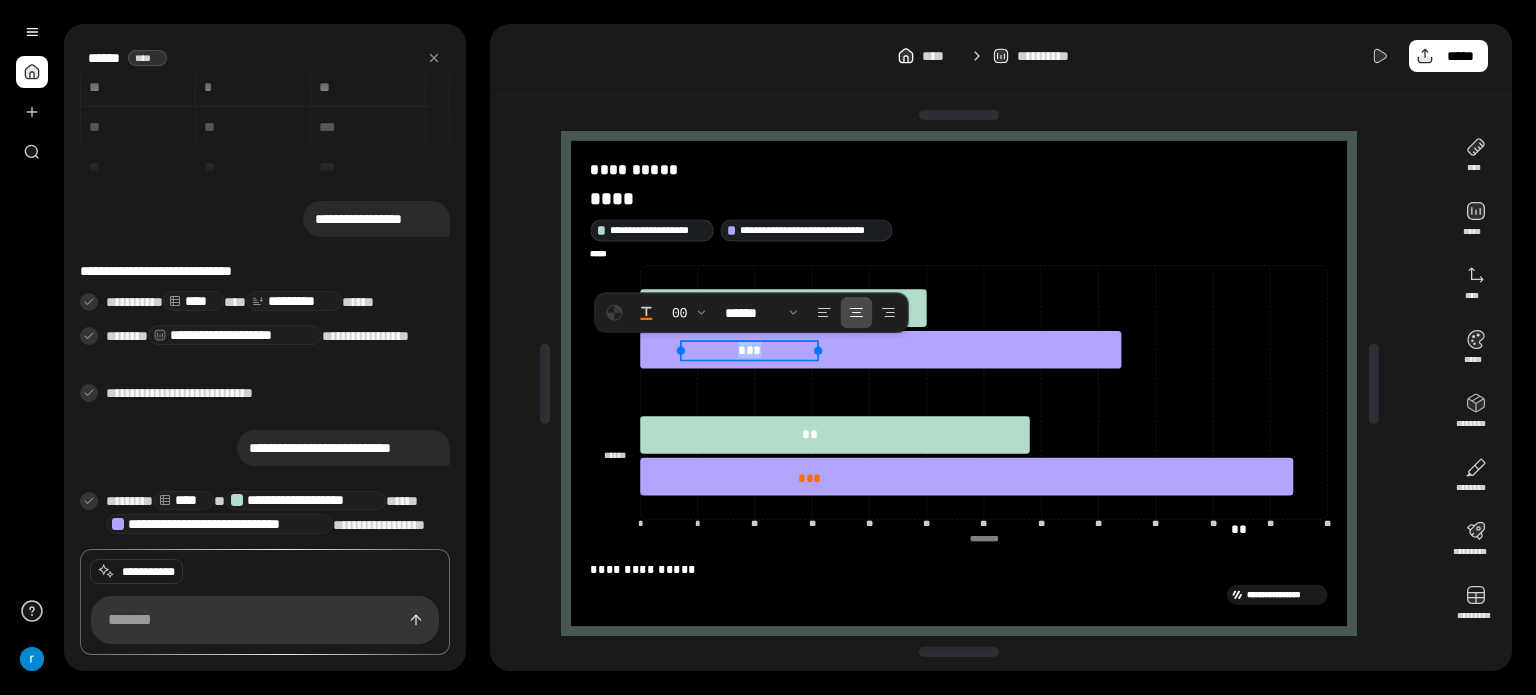 click on "**" at bounding box center [745, 349] 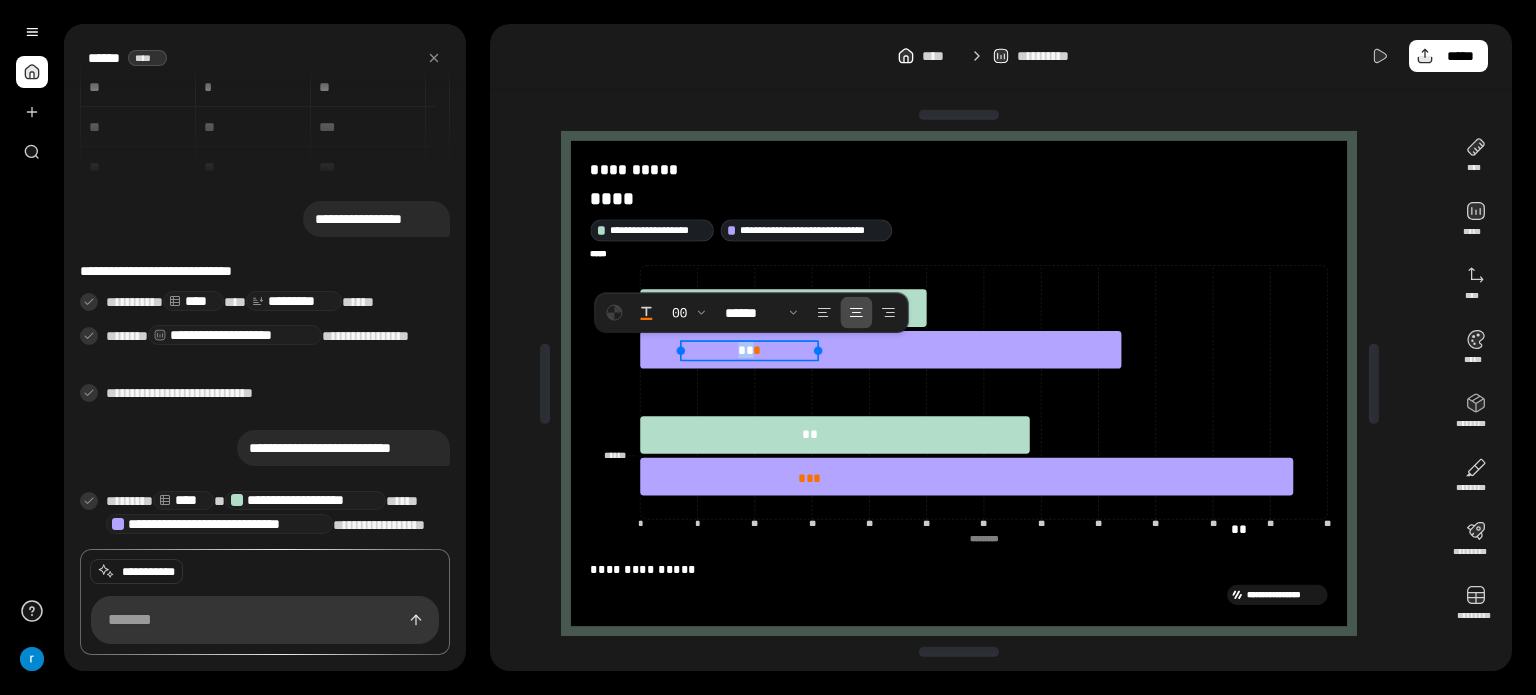 drag, startPoint x: 738, startPoint y: 344, endPoint x: 752, endPoint y: 344, distance: 14 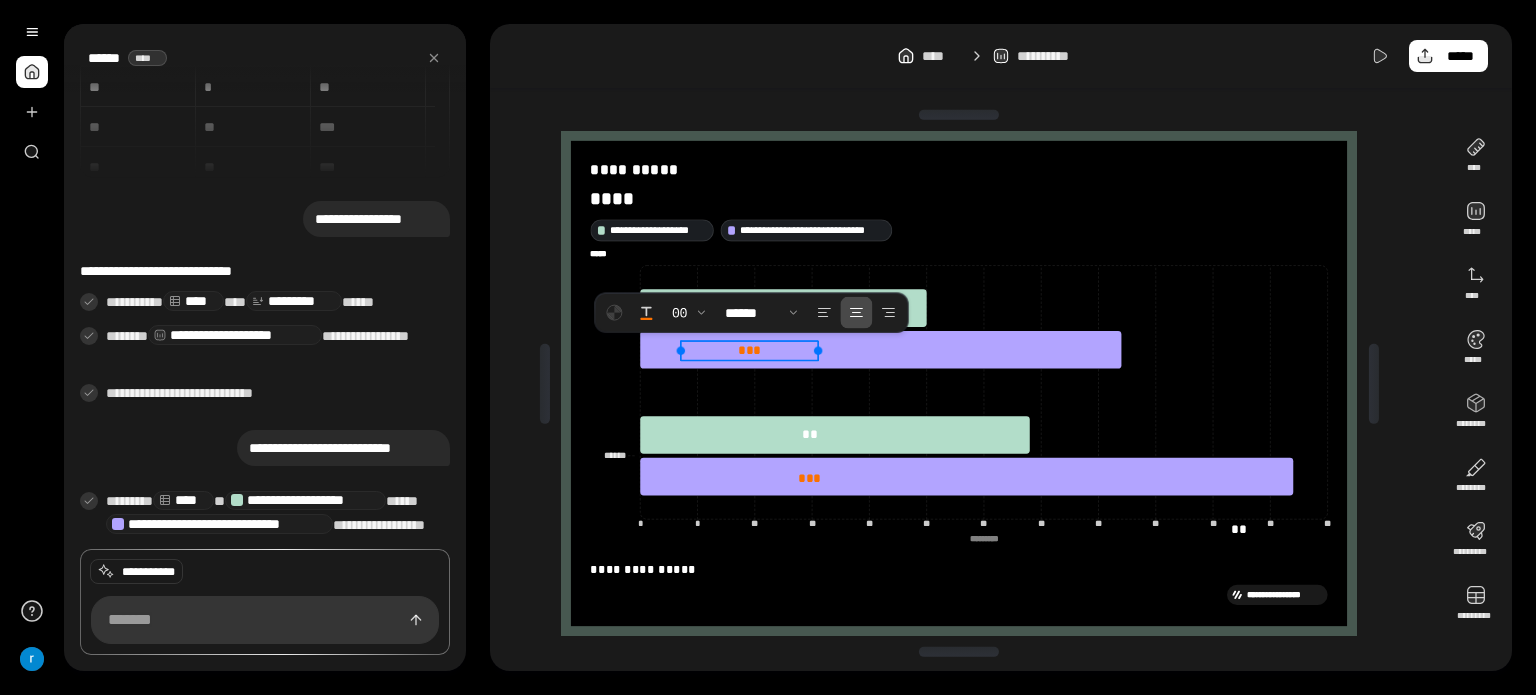 click on "**********" at bounding box center [967, 383] 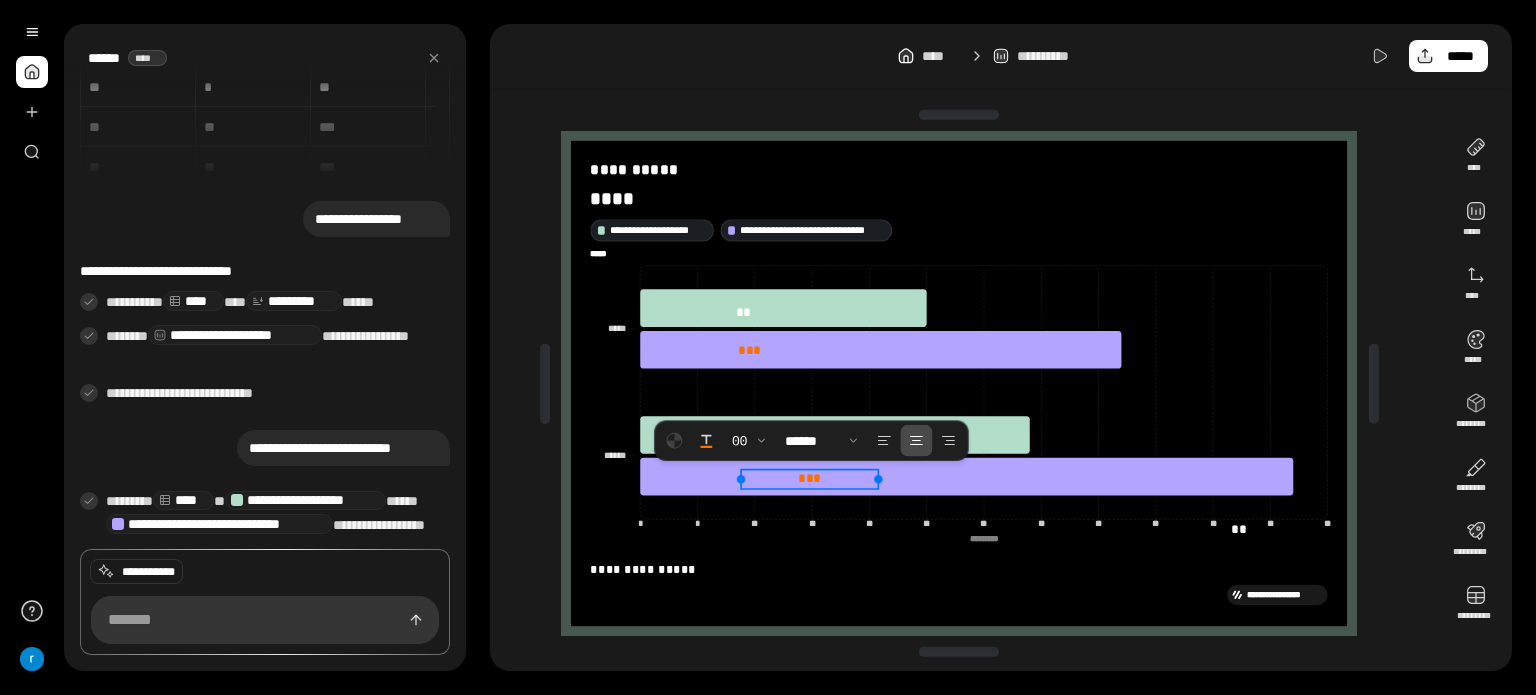 click on "** *" at bounding box center (809, 478) 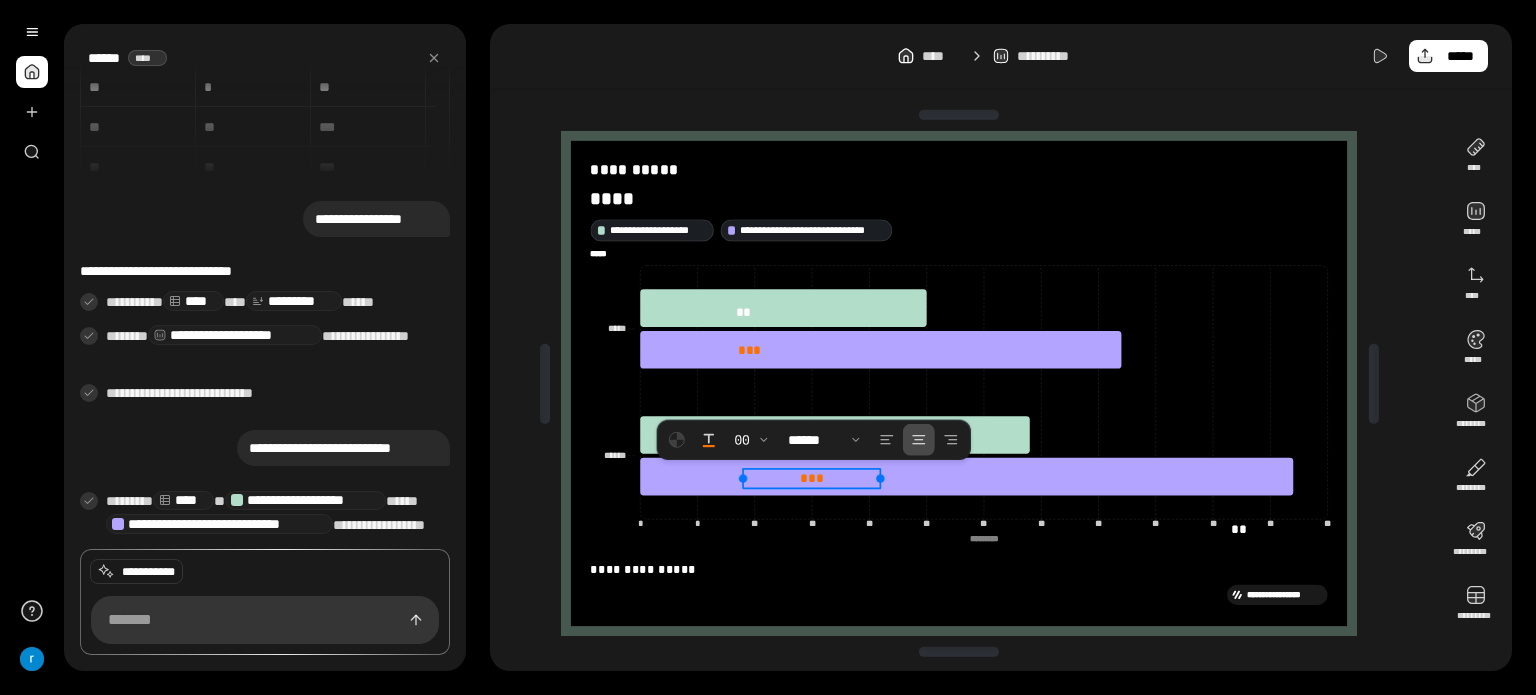 click on "** *" at bounding box center [812, 477] 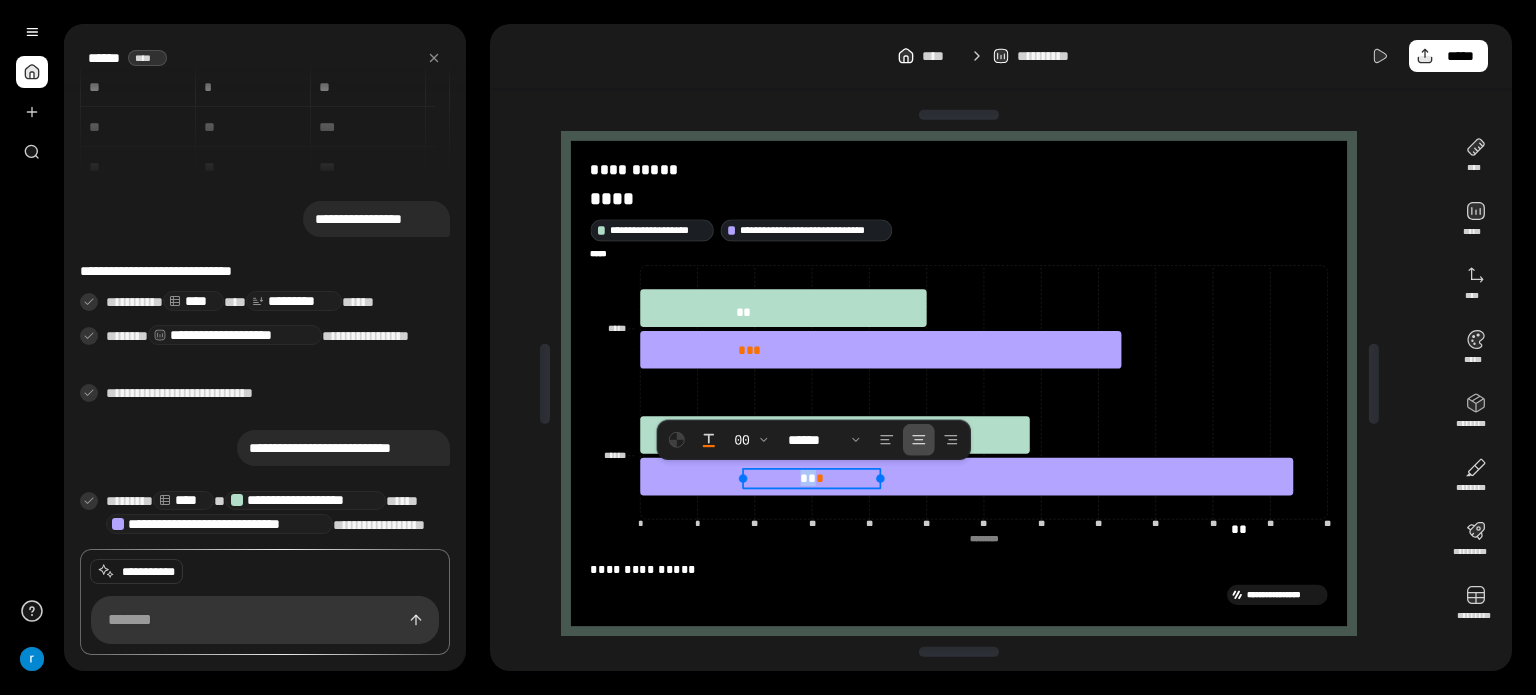 drag, startPoint x: 798, startPoint y: 475, endPoint x: 815, endPoint y: 477, distance: 17.117243 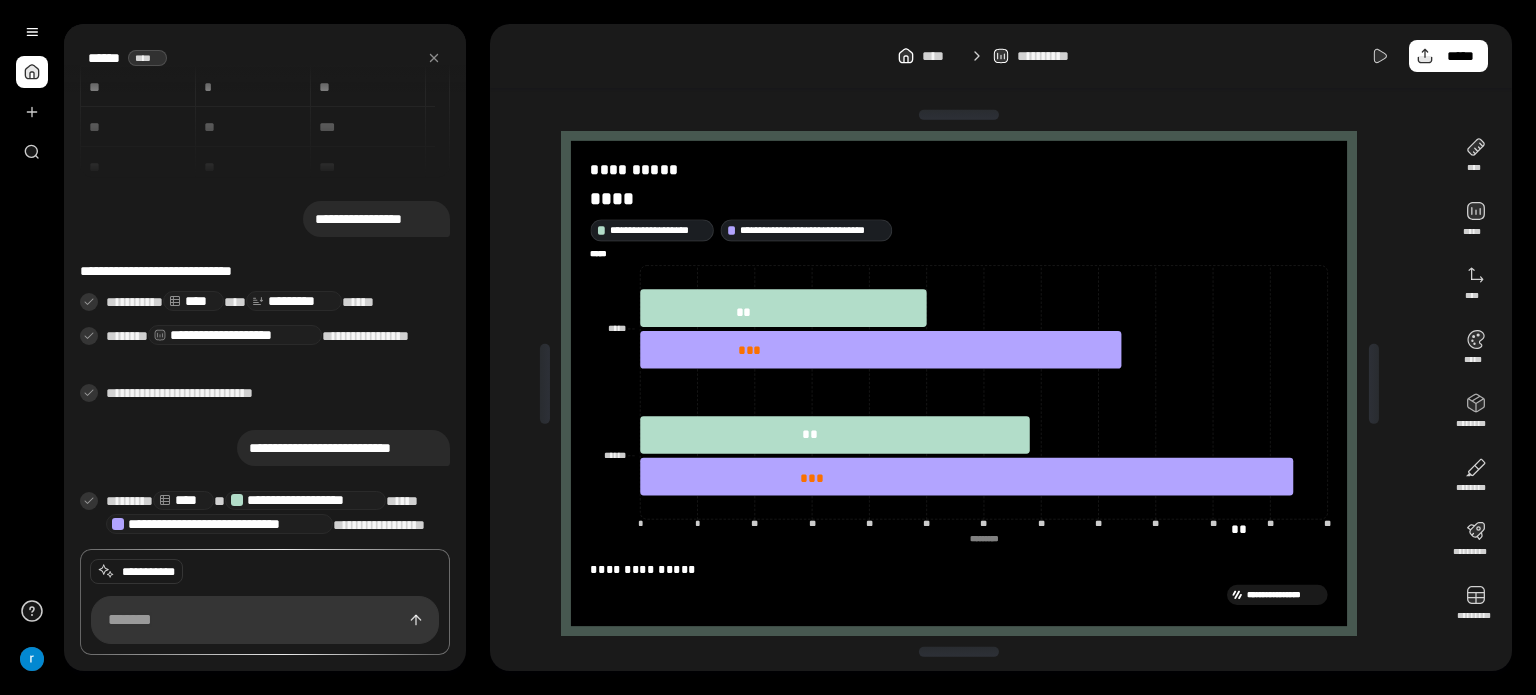 click on "**********" at bounding box center [967, 383] 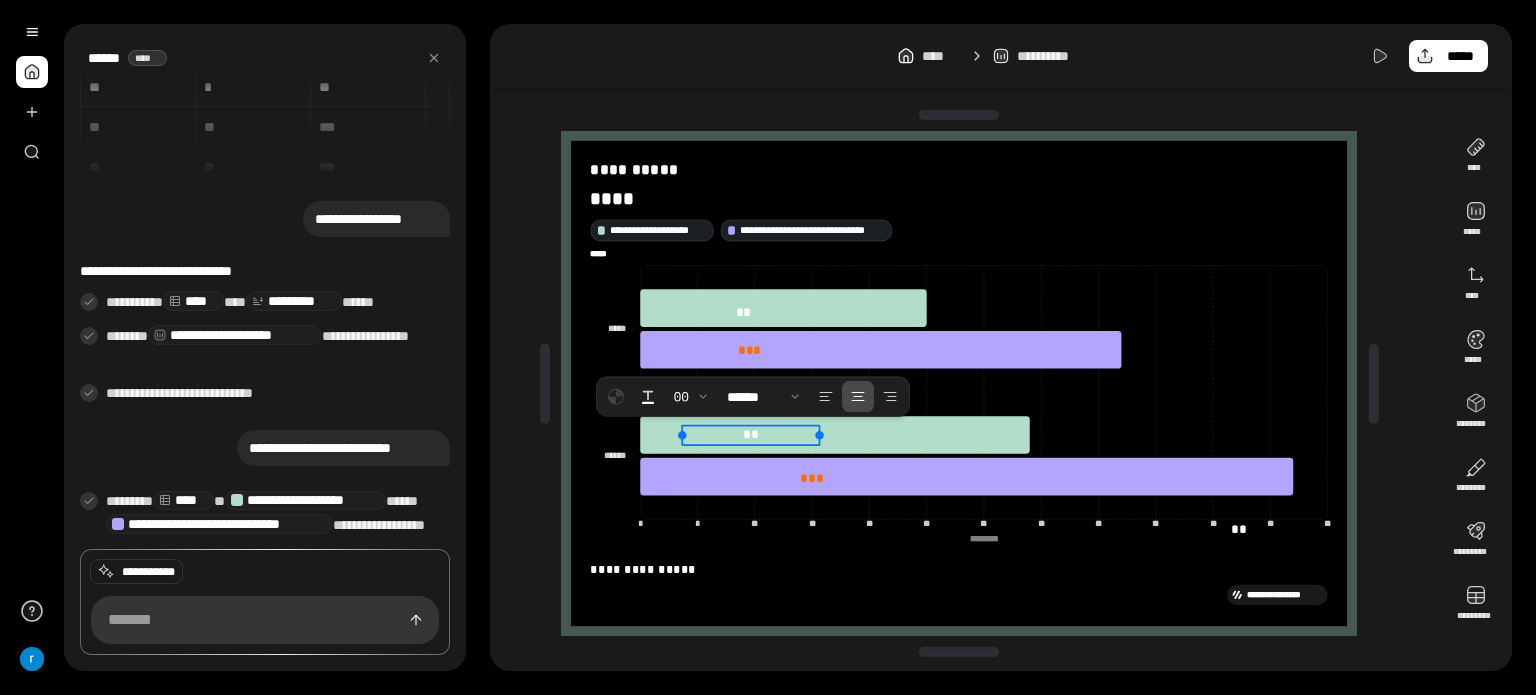 drag, startPoint x: 793, startPoint y: 431, endPoint x: 723, endPoint y: 432, distance: 70.00714 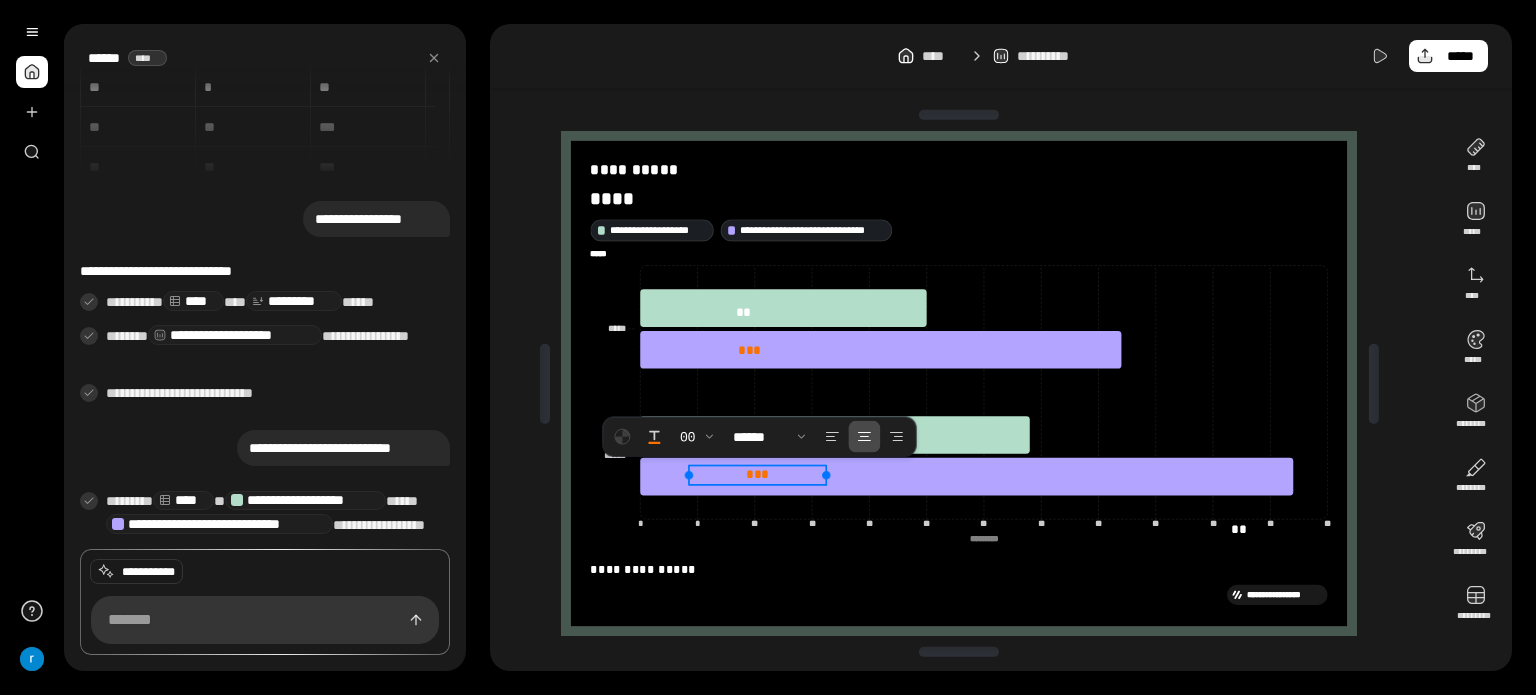 drag, startPoint x: 804, startPoint y: 475, endPoint x: 740, endPoint y: 471, distance: 64.12488 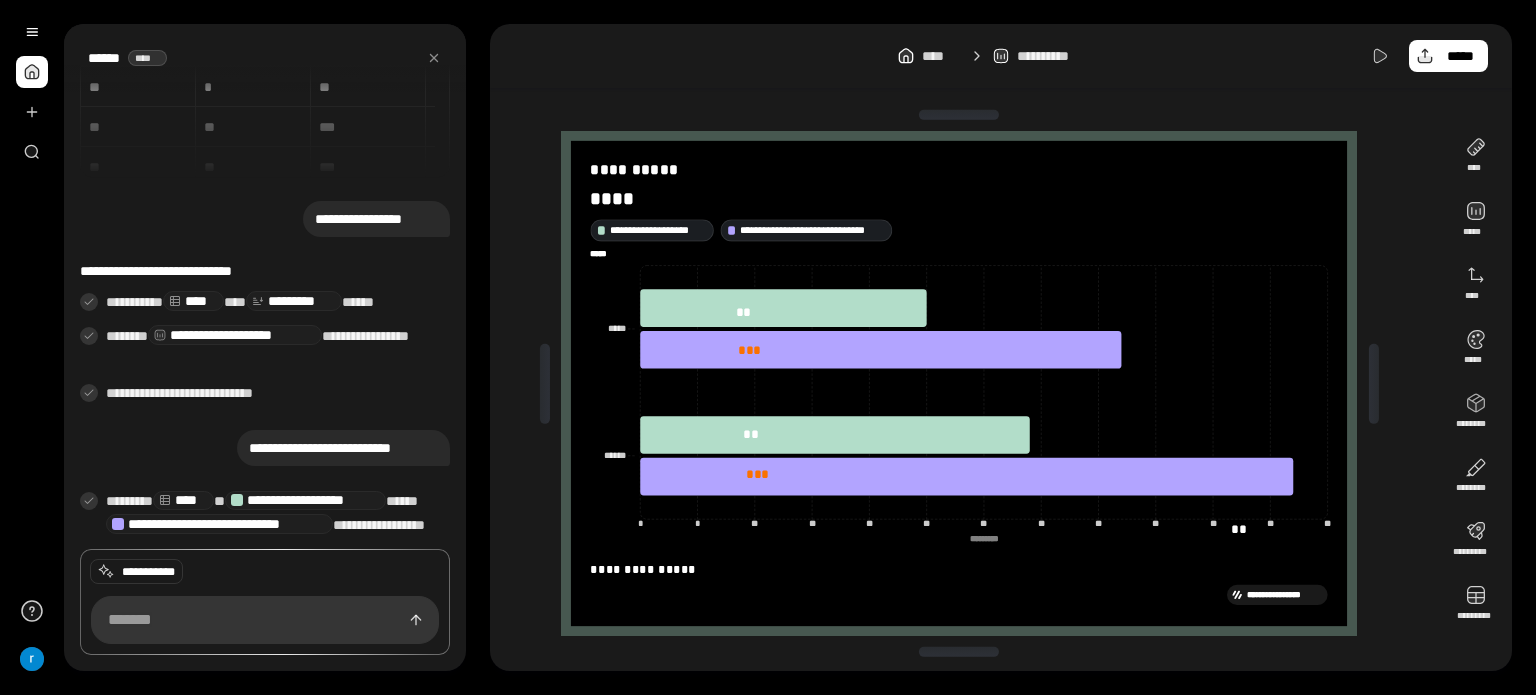 click on "**********" at bounding box center (1001, 56) 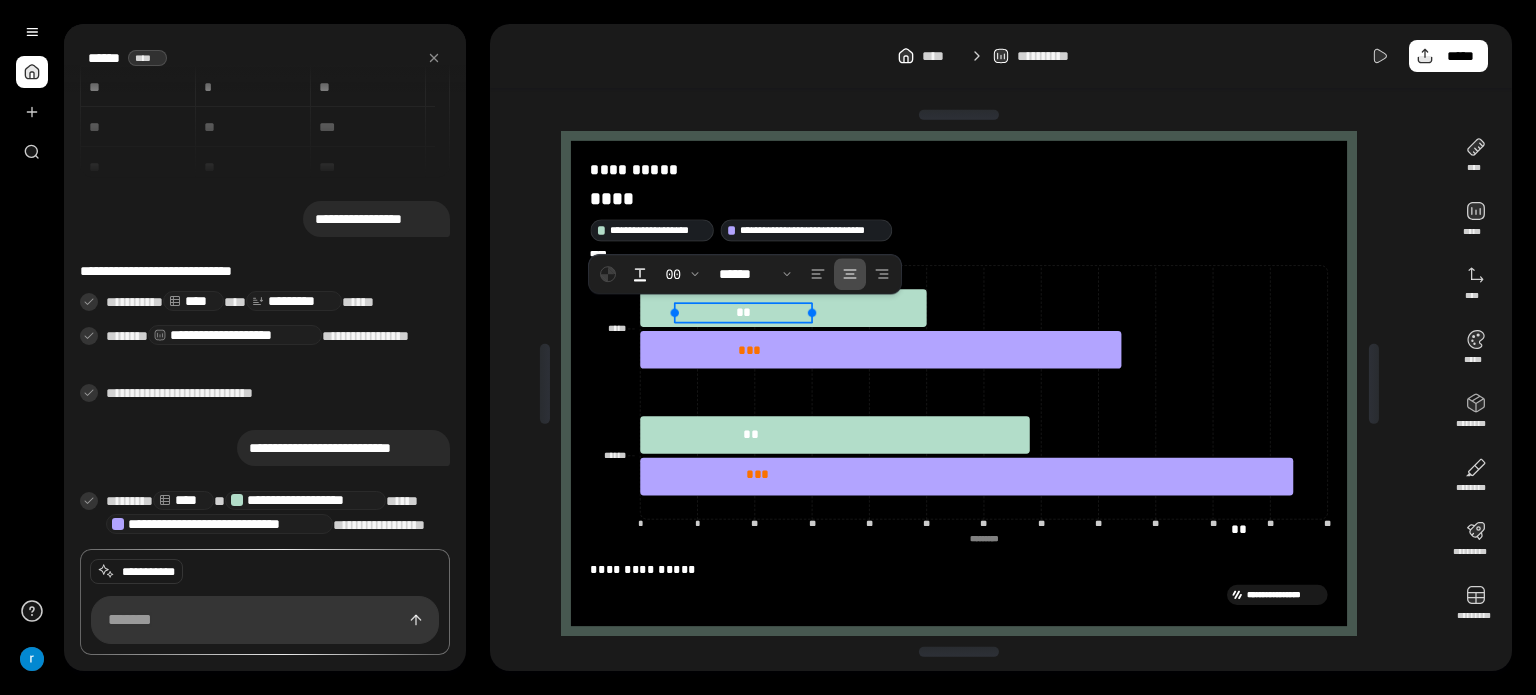 click on "**" at bounding box center [743, 312] 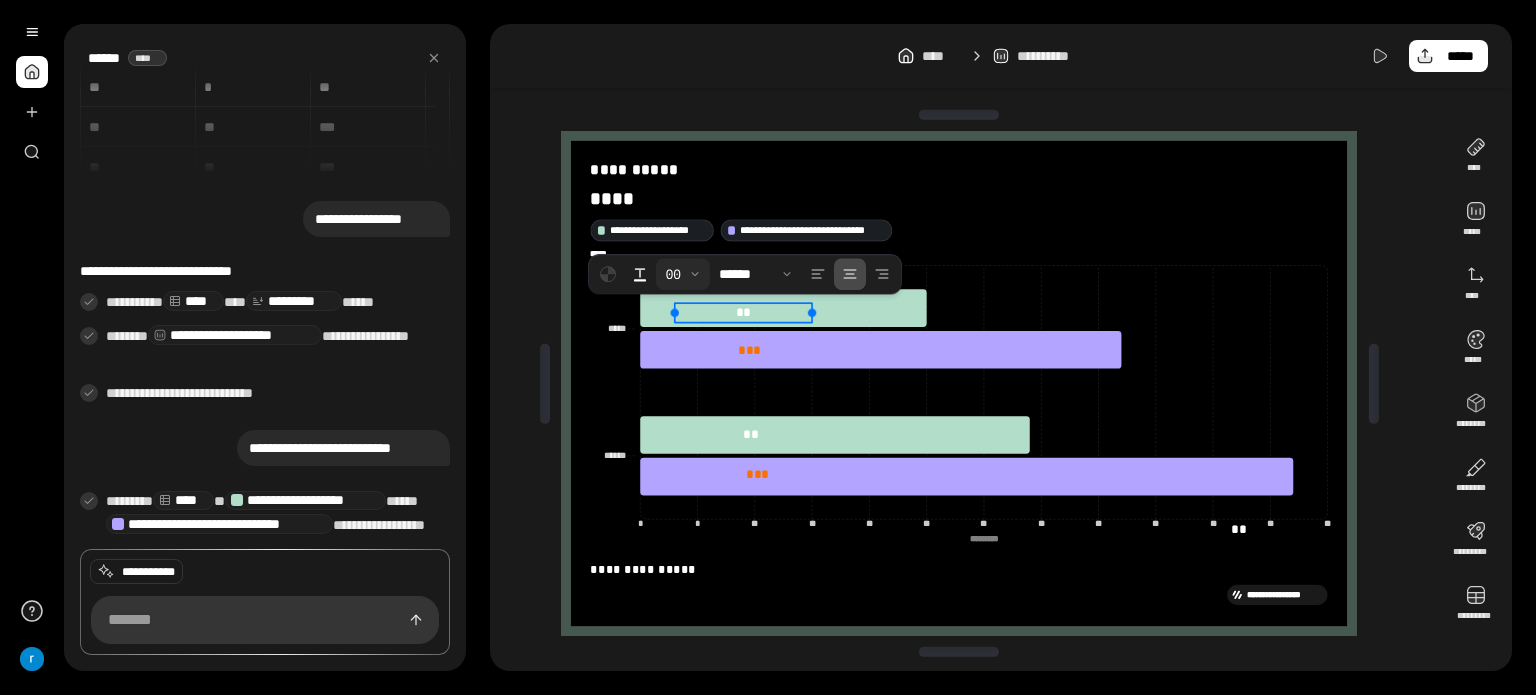 click at bounding box center (683, 274) 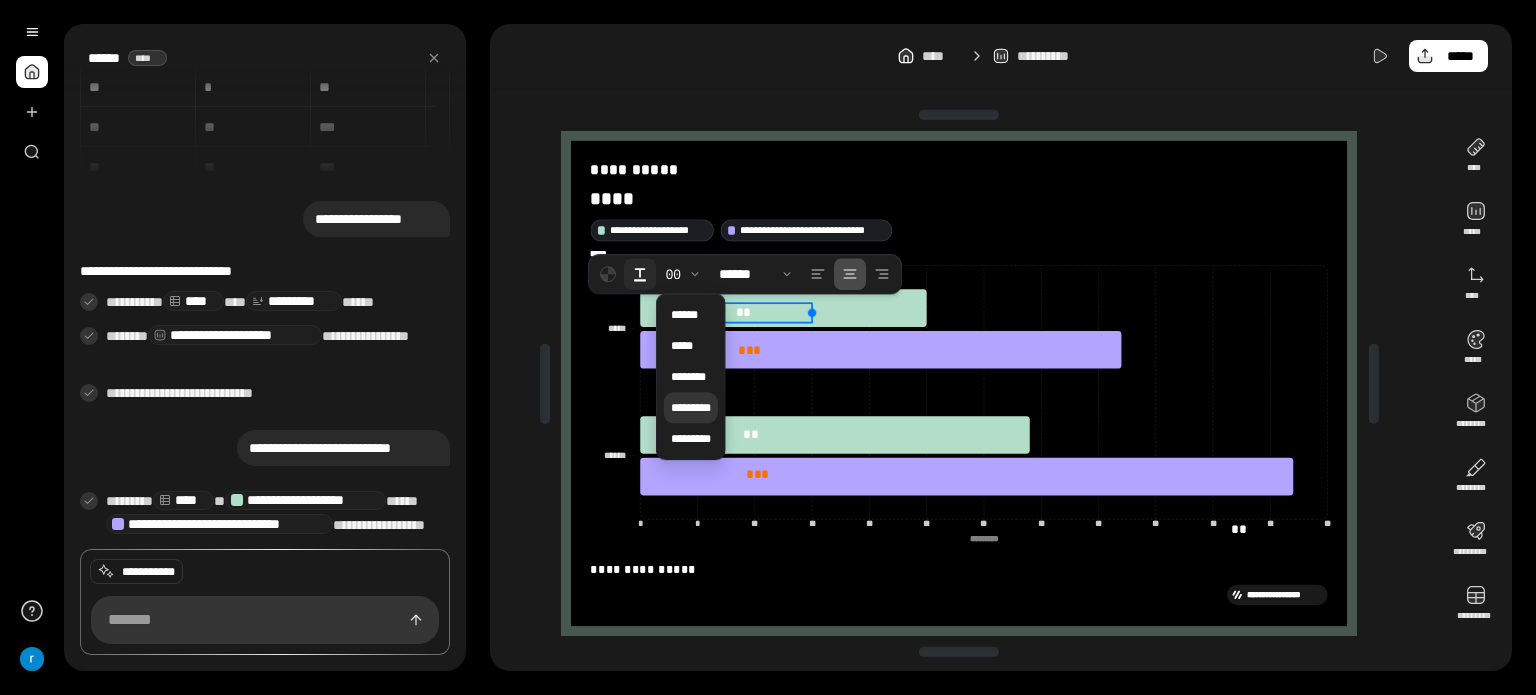 click at bounding box center [640, 274] 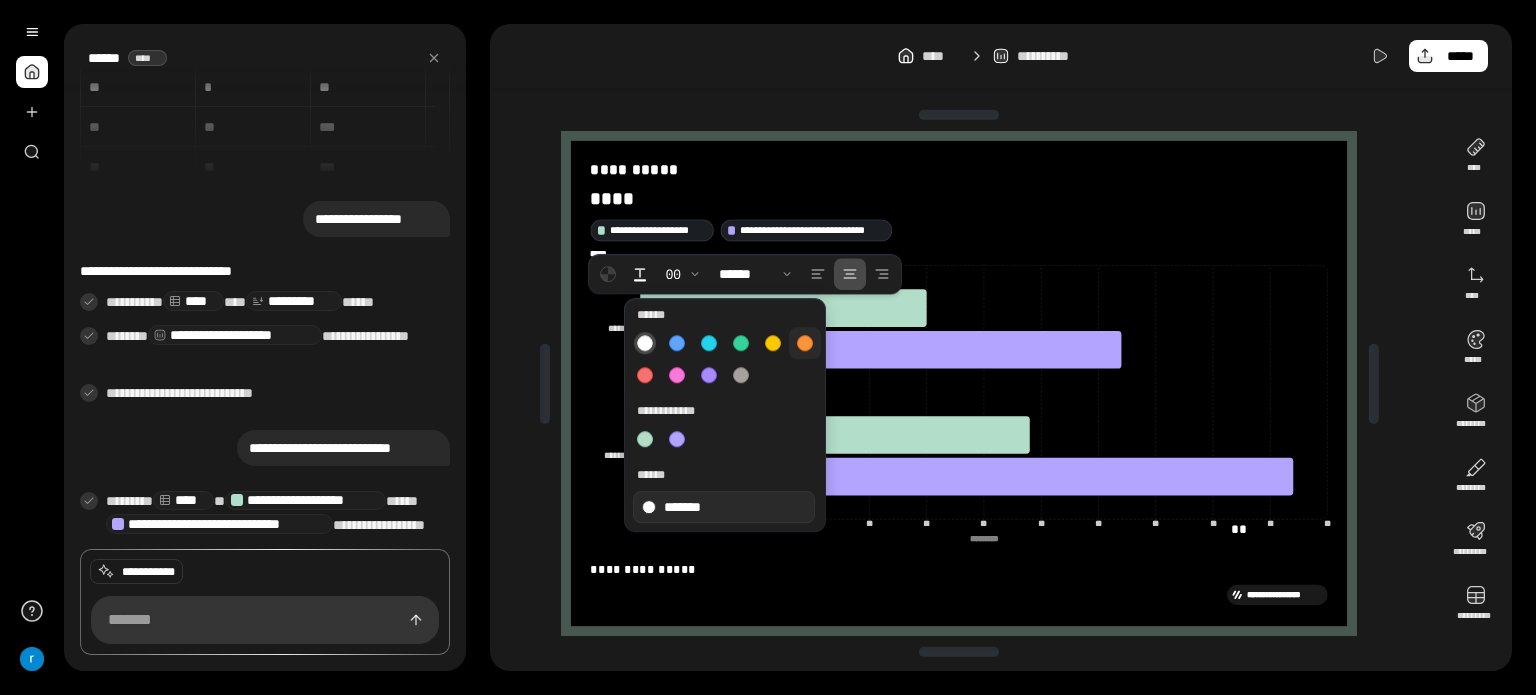 click at bounding box center (773, 343) 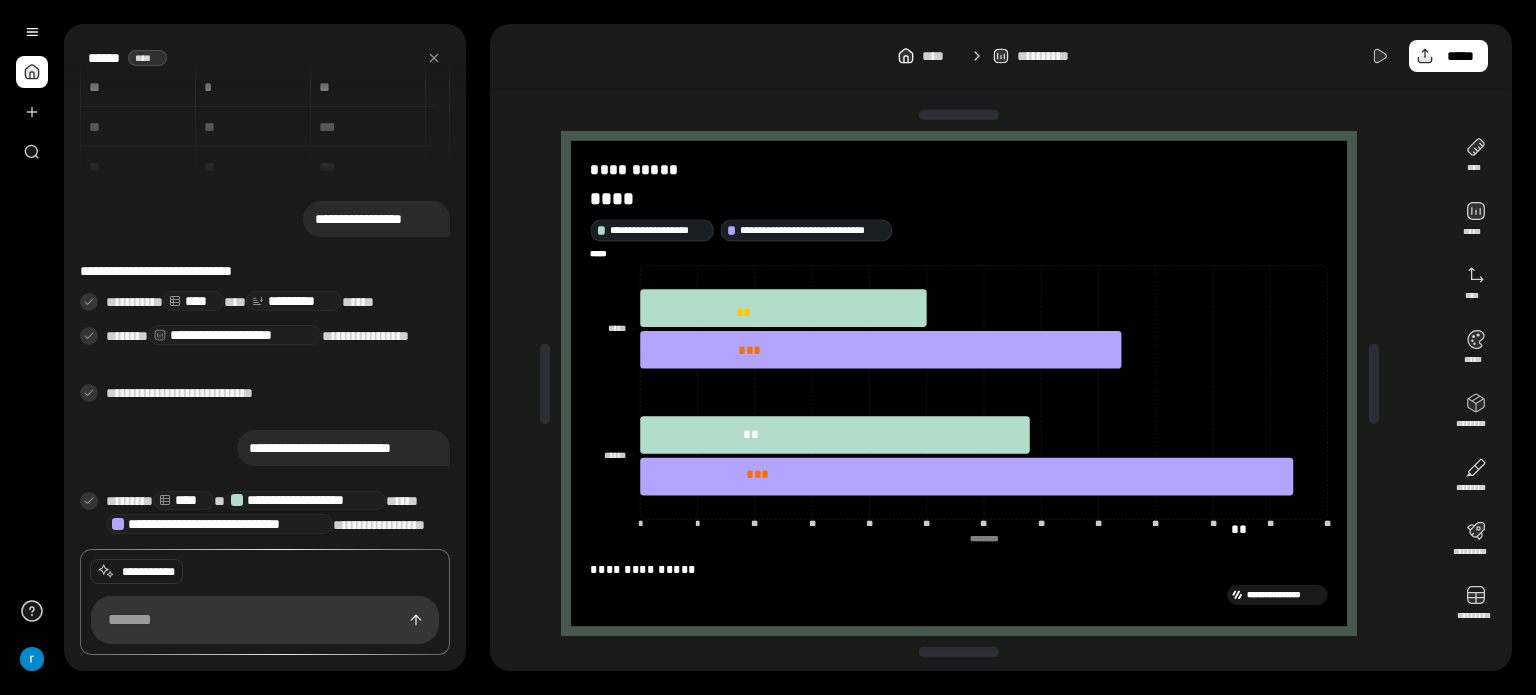 click on "**********" at bounding box center [1001, 56] 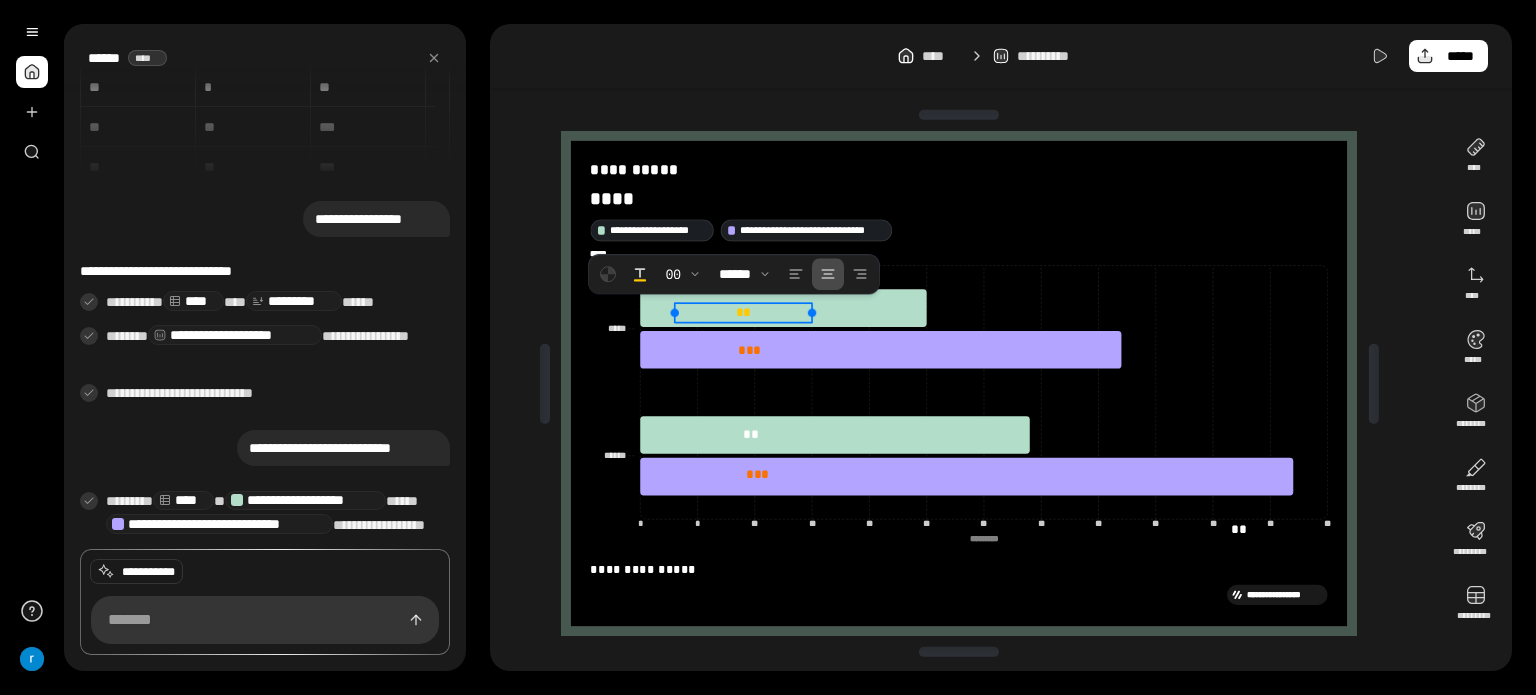 click on "**" at bounding box center [743, 312] 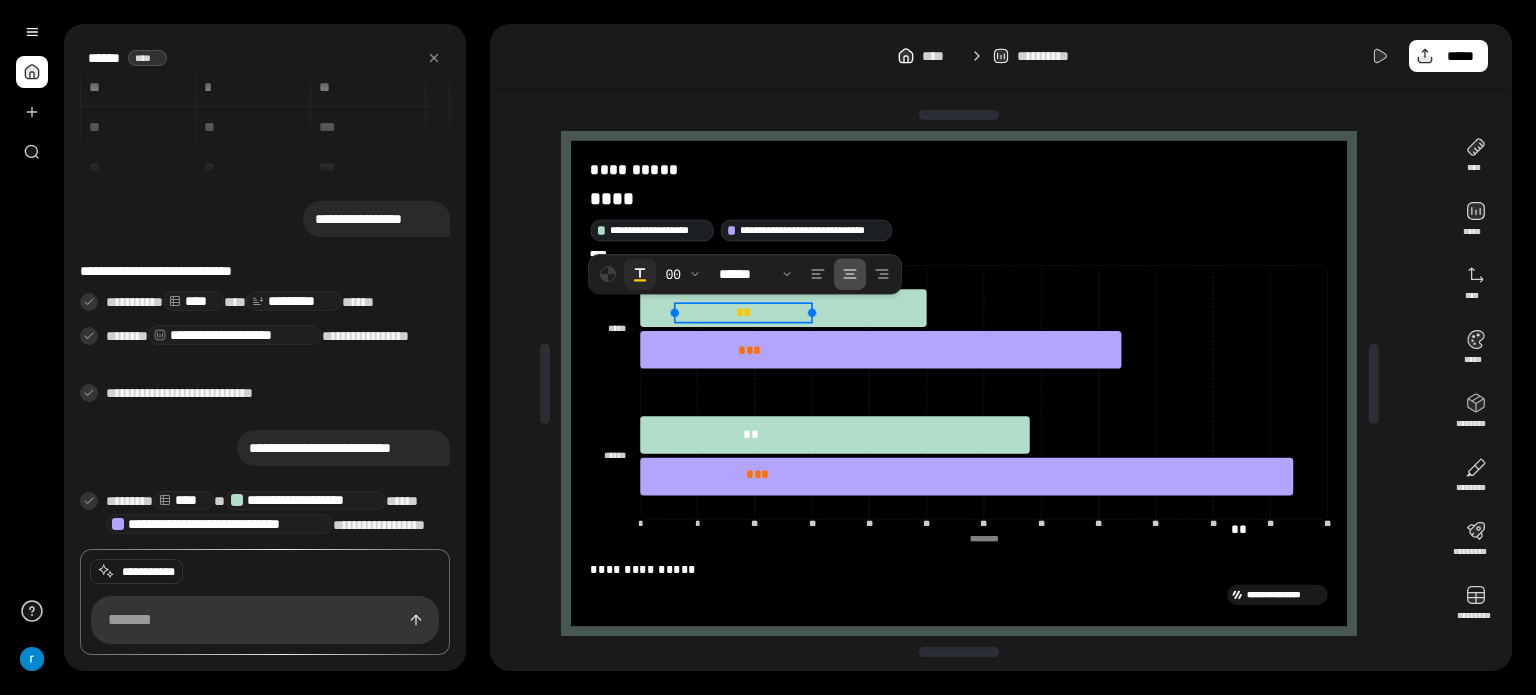 click at bounding box center [640, 274] 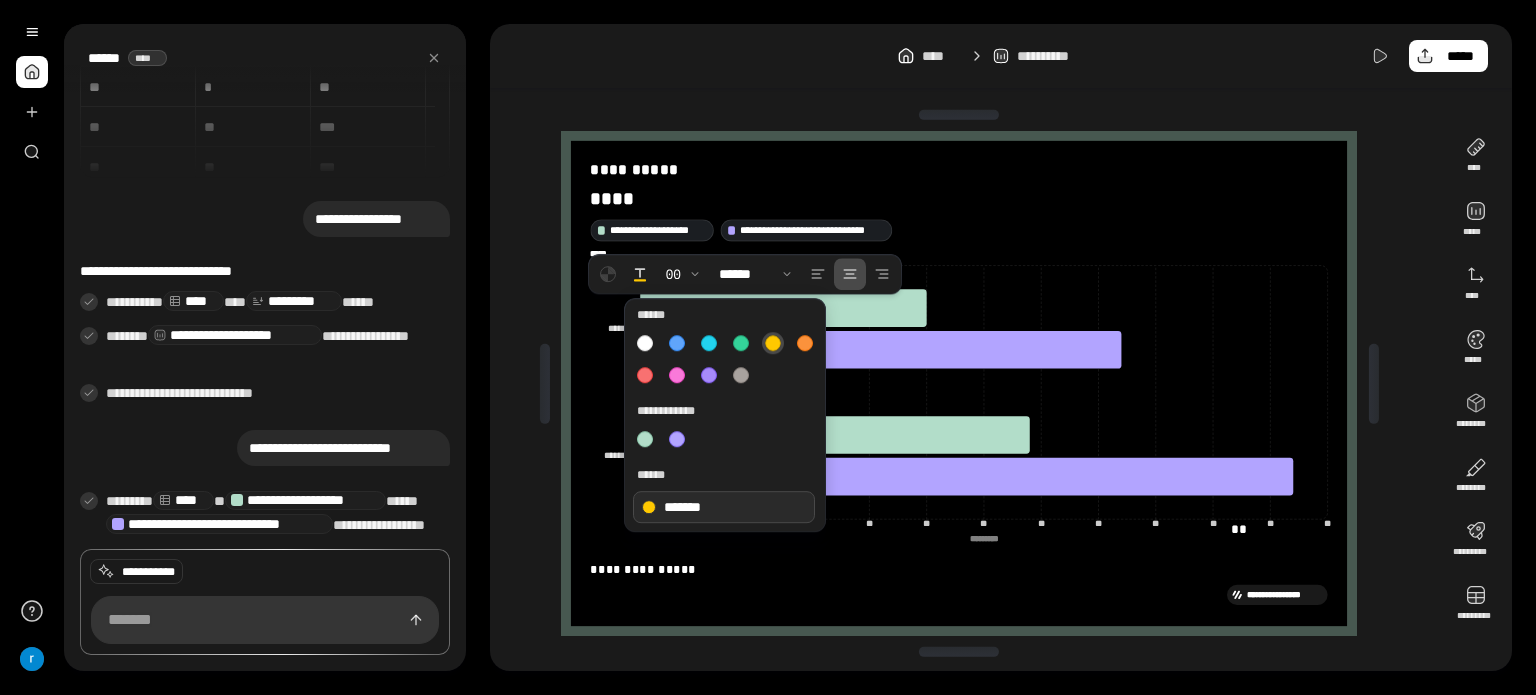 click on "*******" at bounding box center (724, 507) 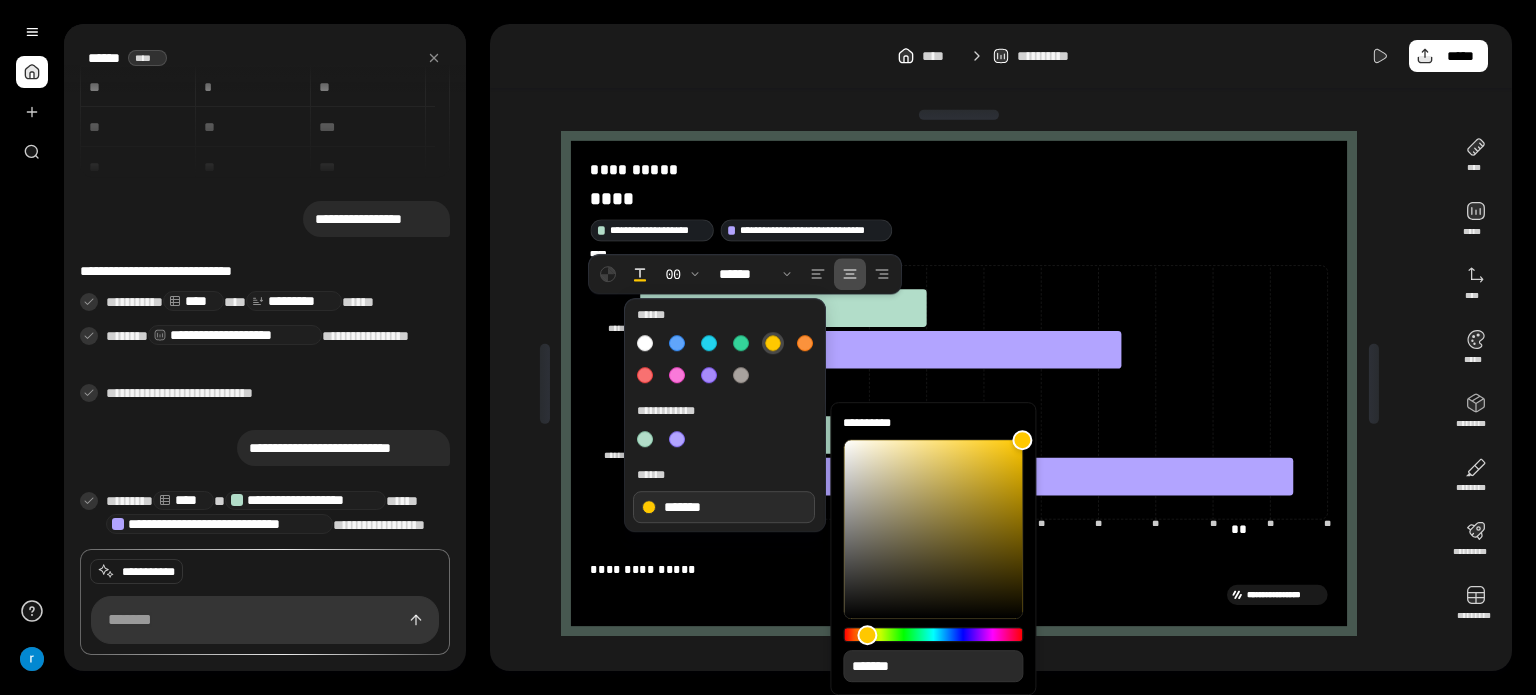 click at bounding box center (933, 634) 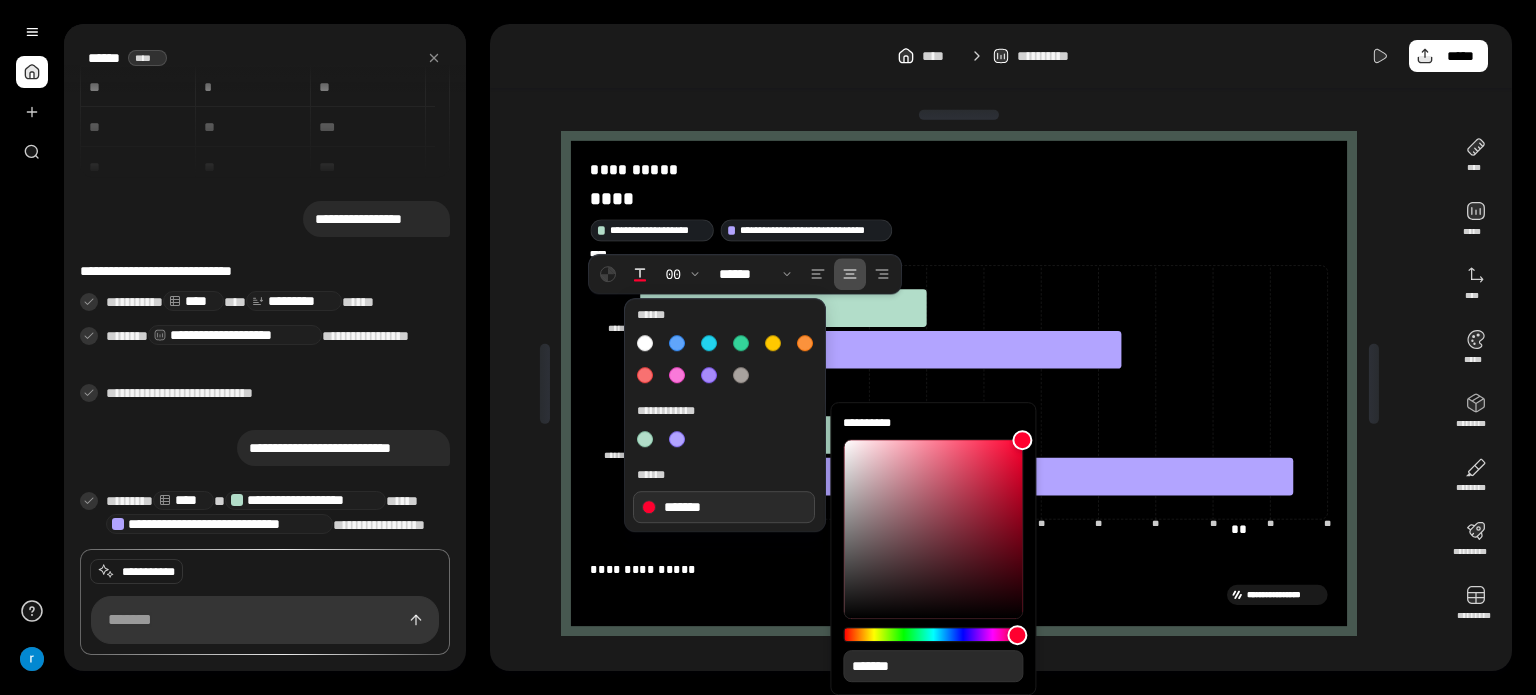 click on "**********" at bounding box center (1001, 56) 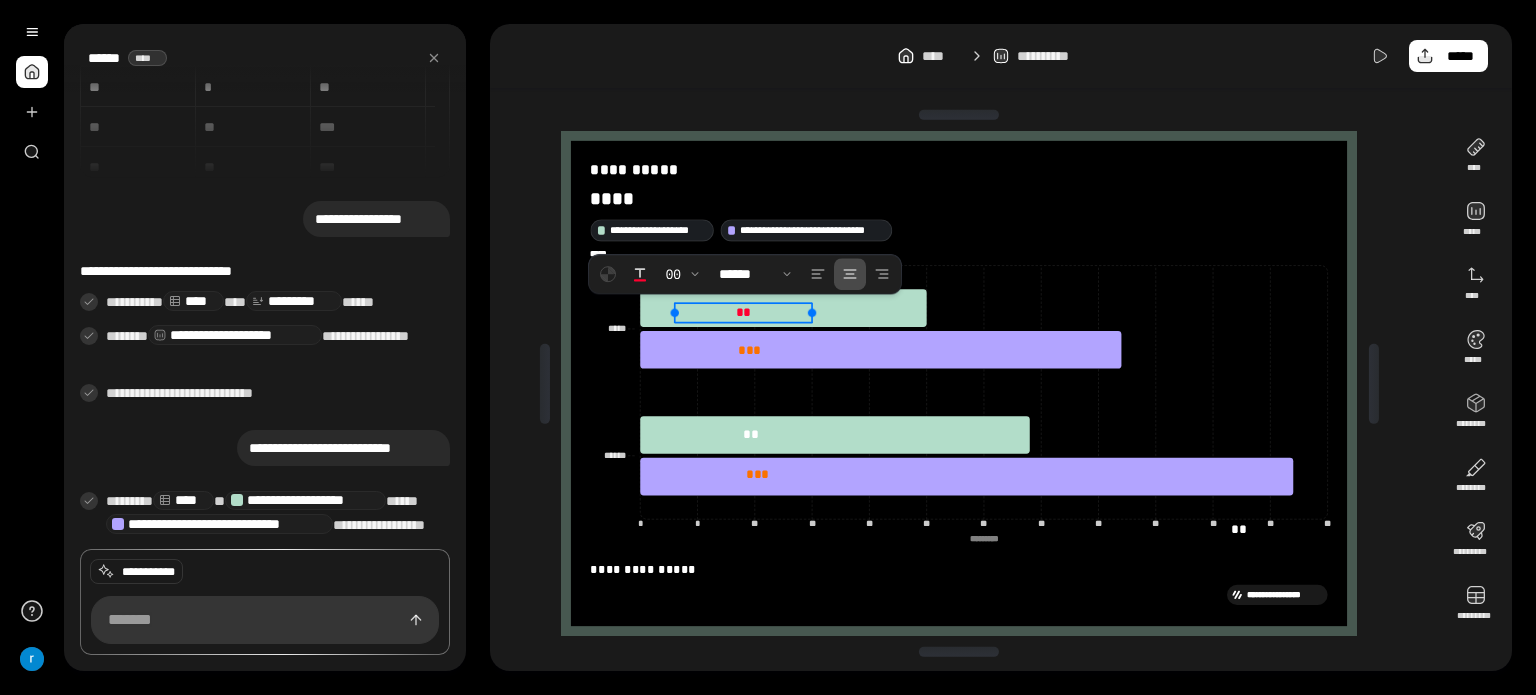 click on "**" at bounding box center (743, 312) 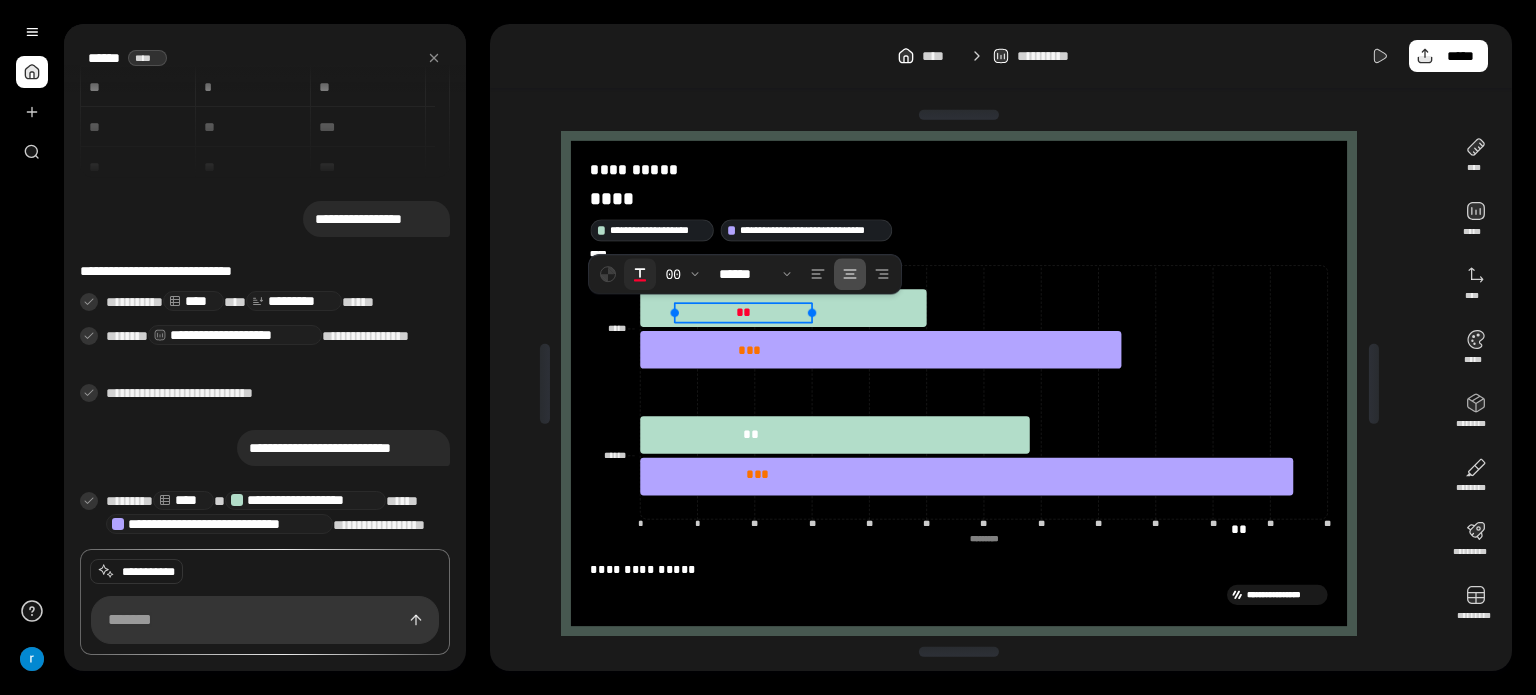 click at bounding box center [640, 274] 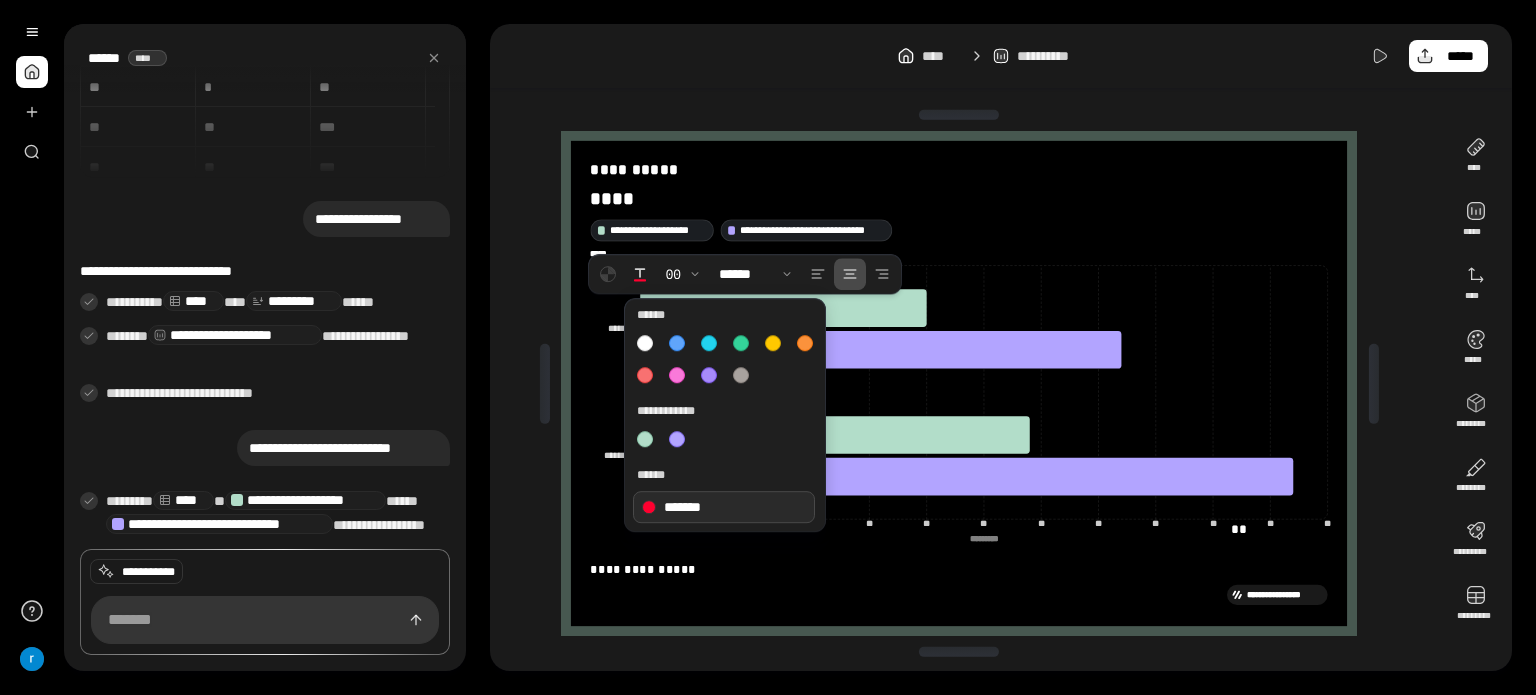 click on "*******" at bounding box center (724, 507) 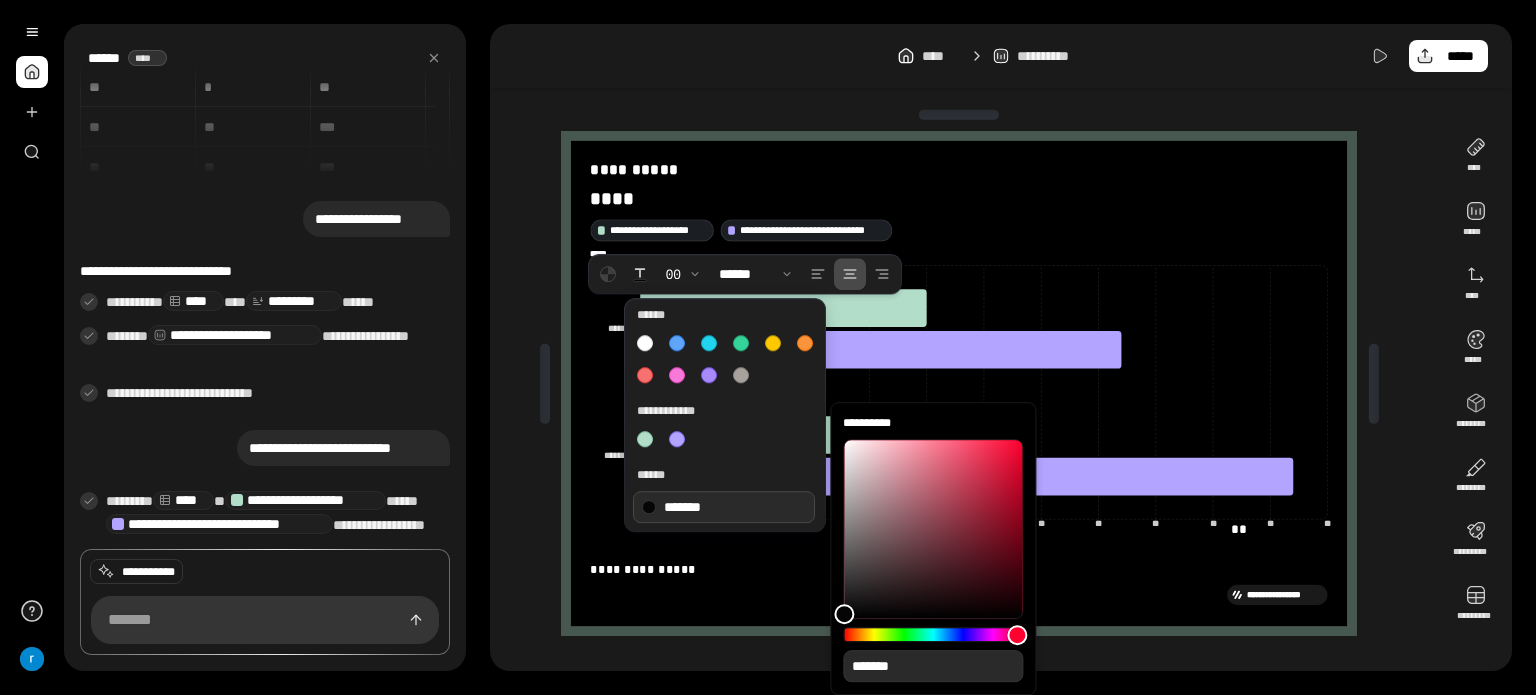 click at bounding box center (844, 615) 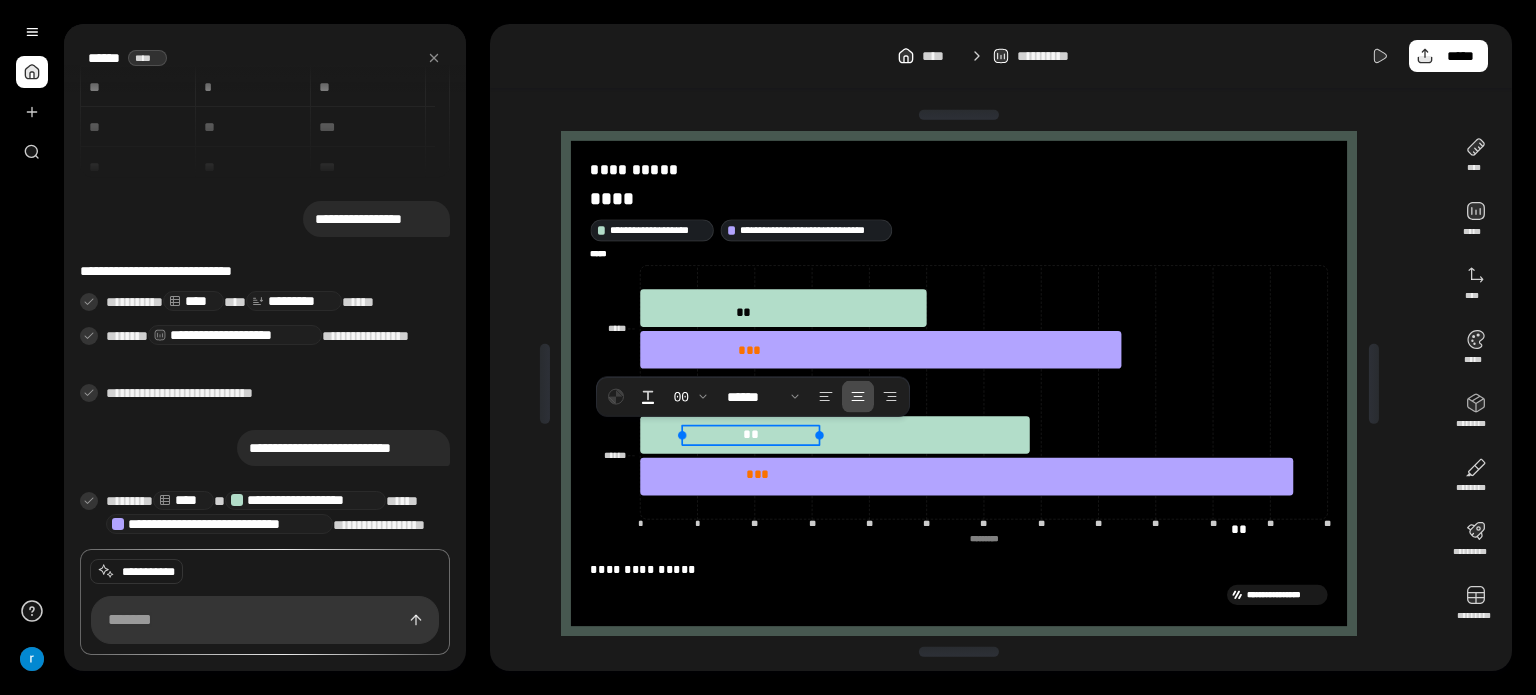 click on "**" at bounding box center [751, 434] 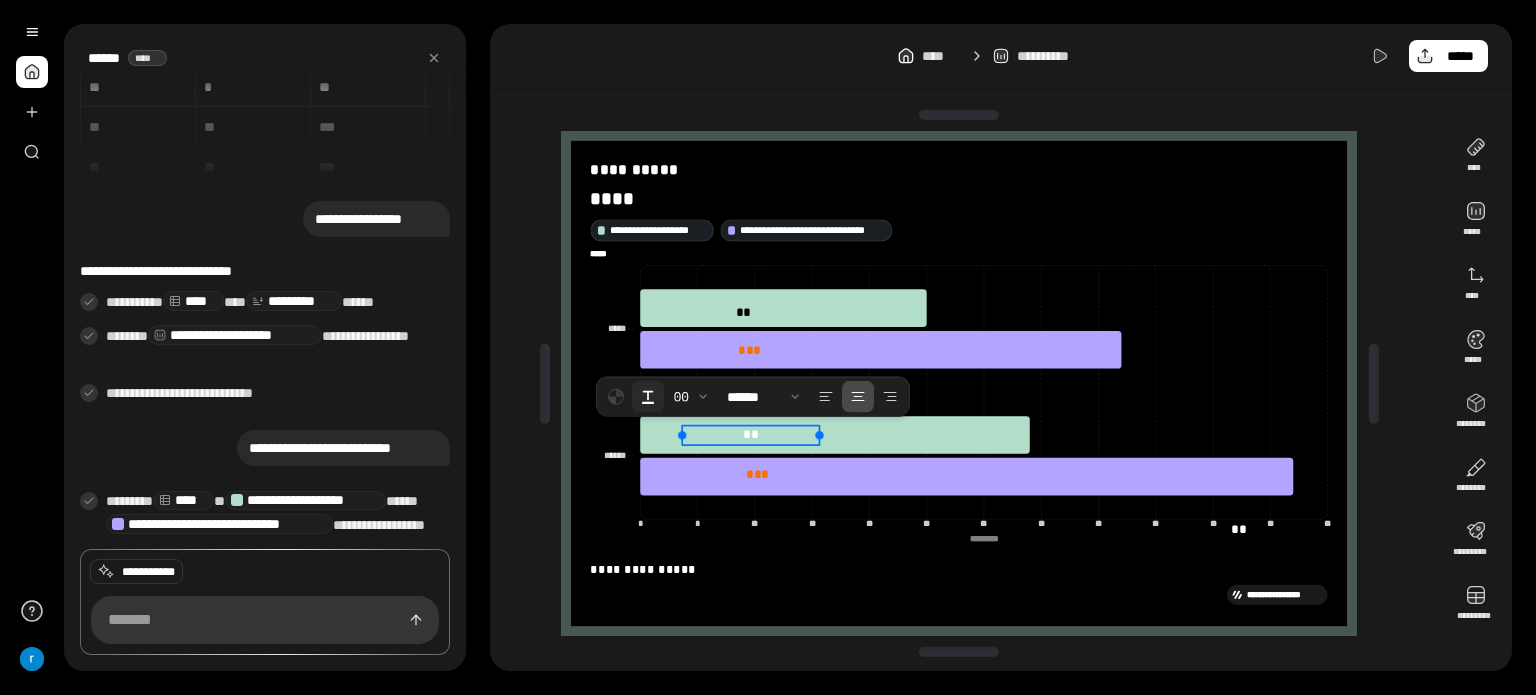 click at bounding box center [648, 397] 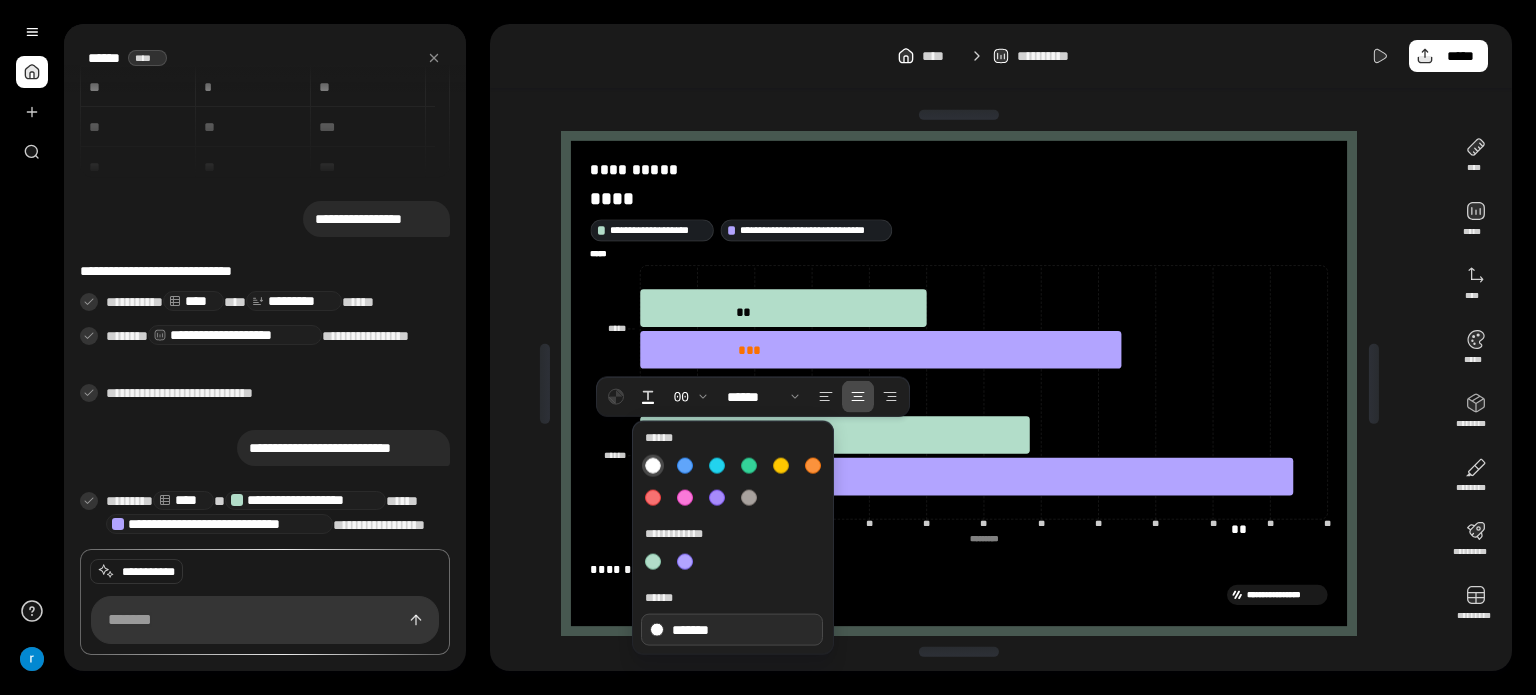 click on "*******" at bounding box center [732, 630] 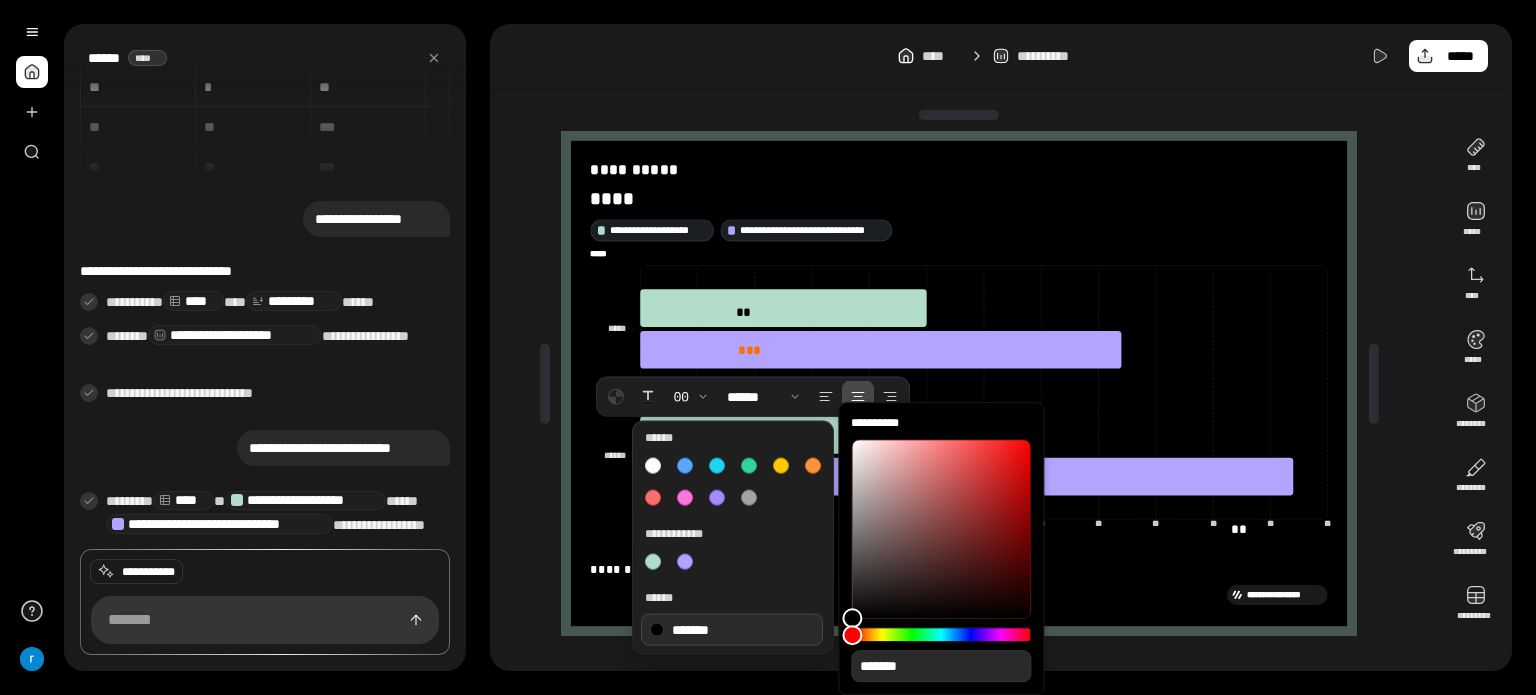 click on "**********" at bounding box center [733, 630] 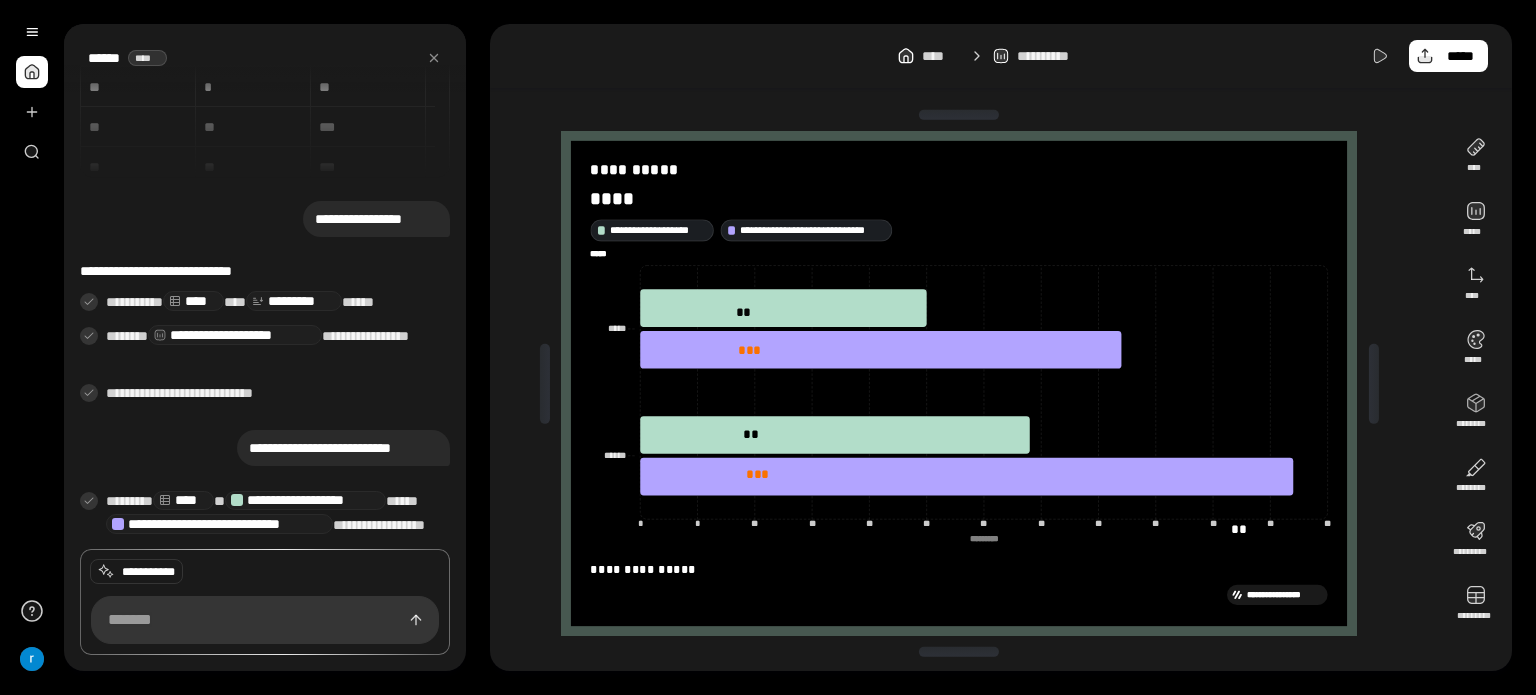 click on "**********" at bounding box center (1001, 347) 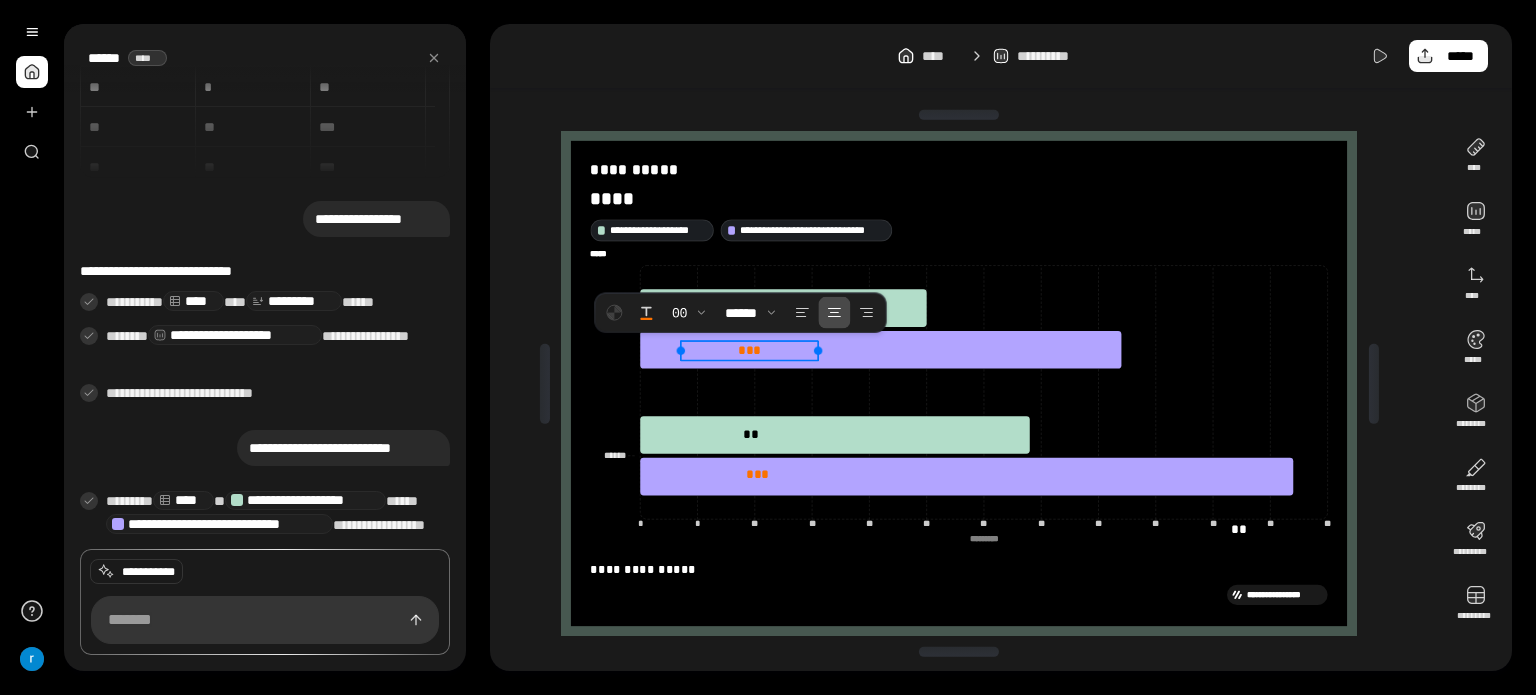 click on "** *" at bounding box center (749, 350) 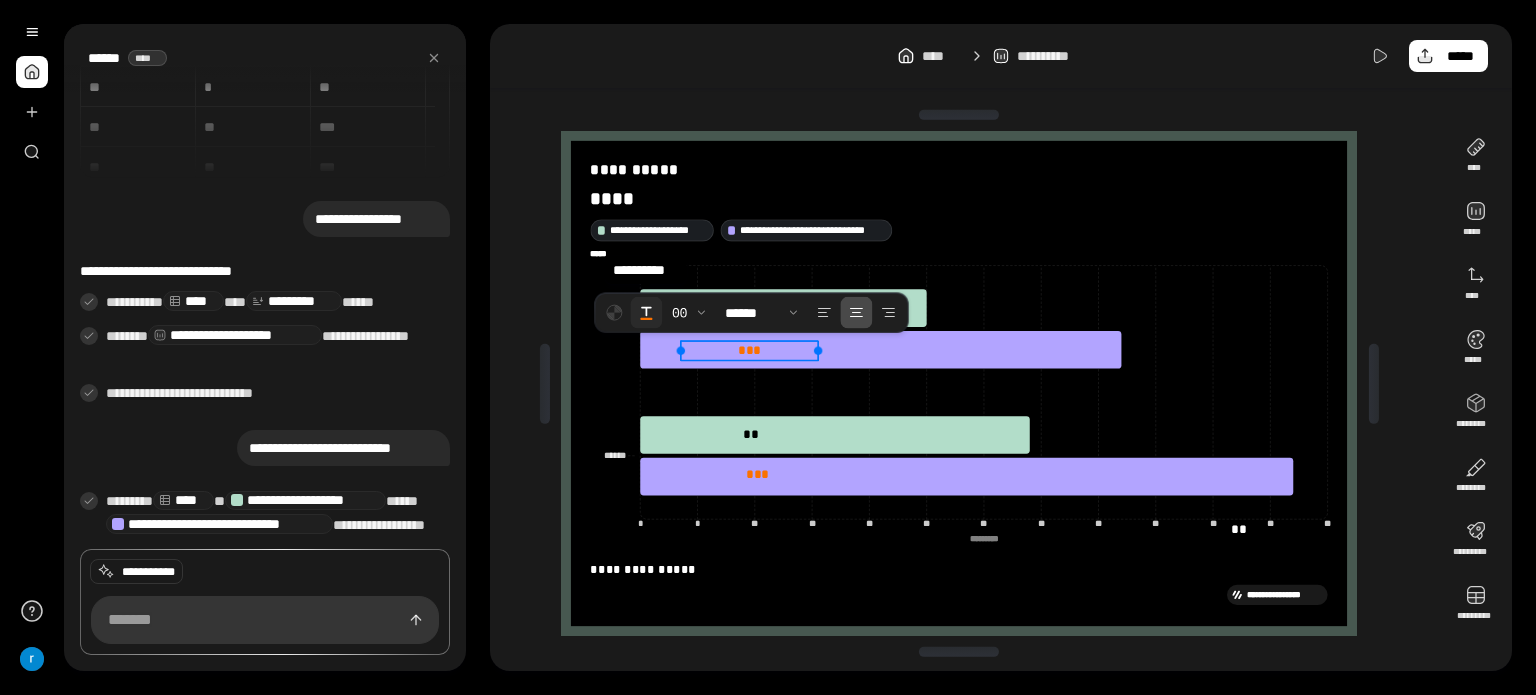 click at bounding box center (646, 313) 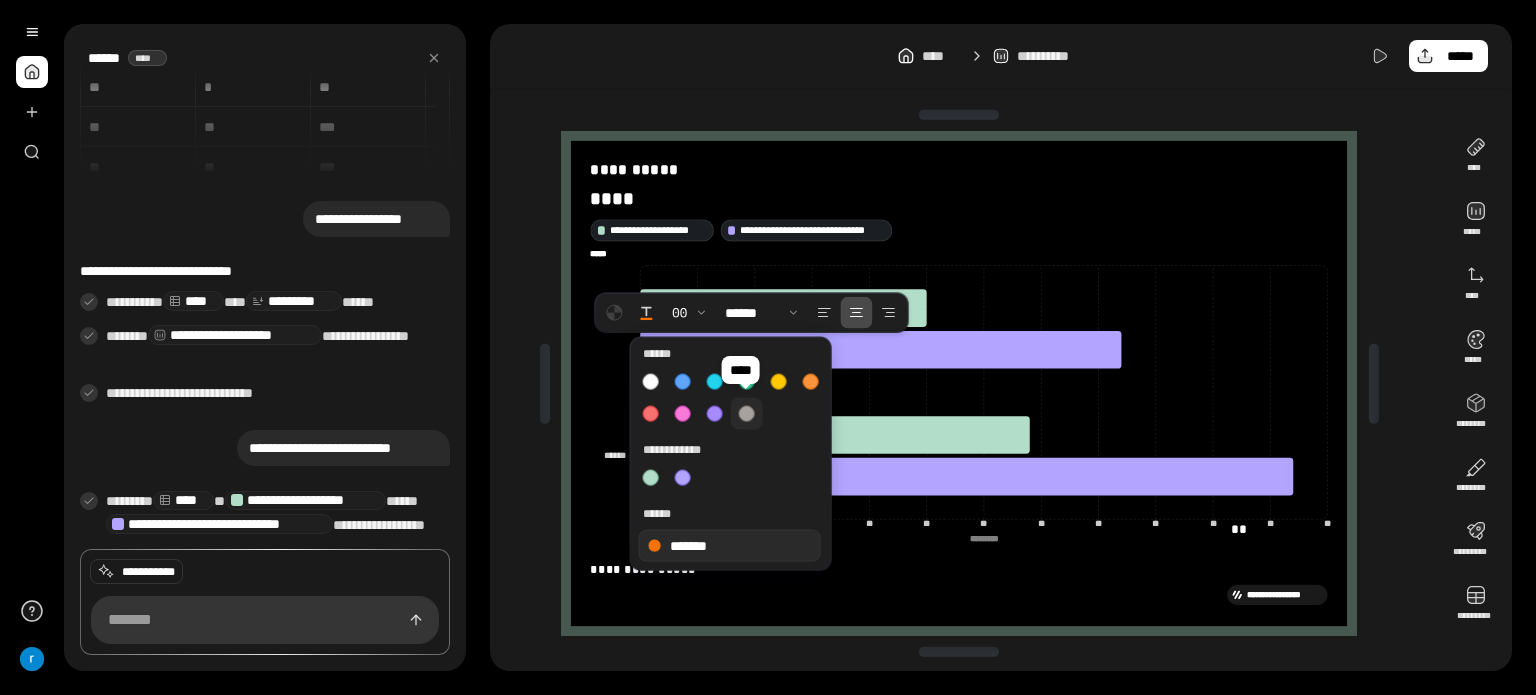 click at bounding box center (747, 414) 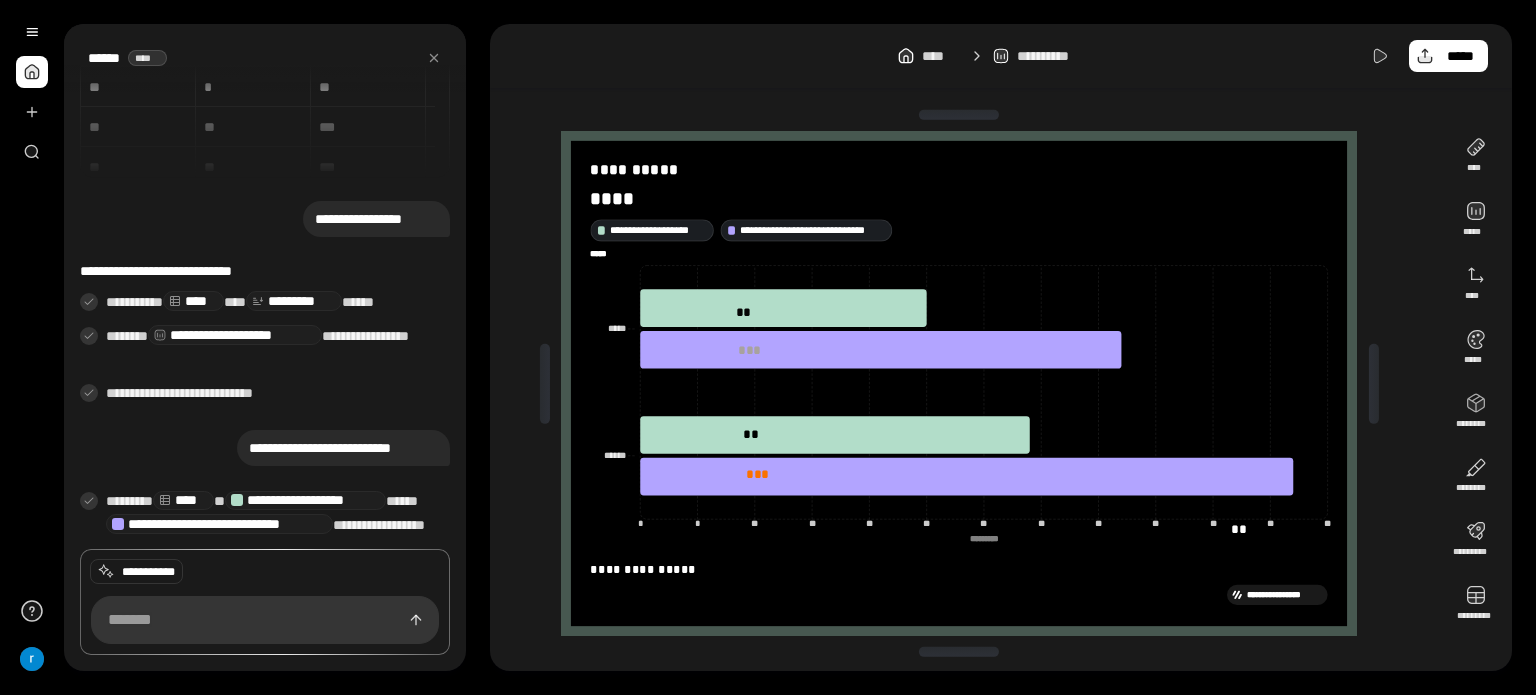 click on "**********" at bounding box center [967, 383] 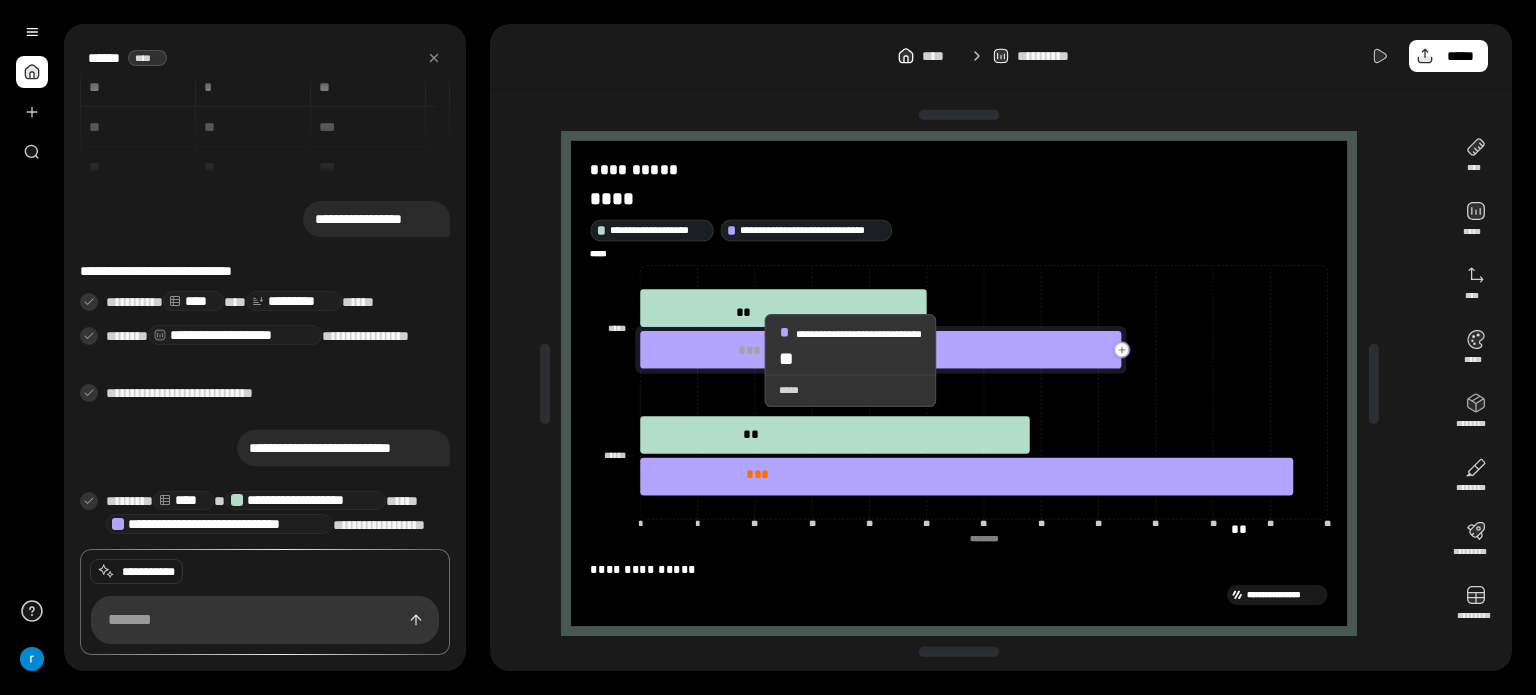 click 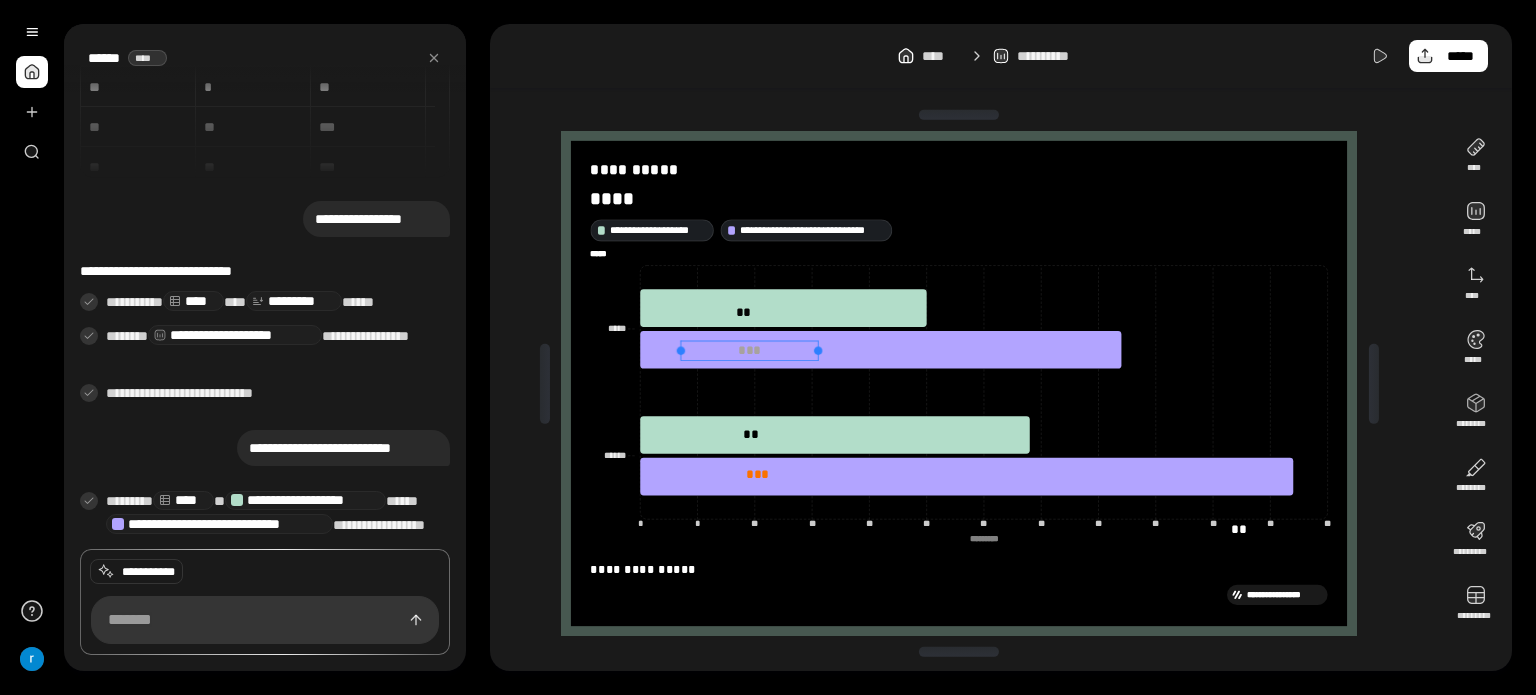 click on "** *" at bounding box center [749, 350] 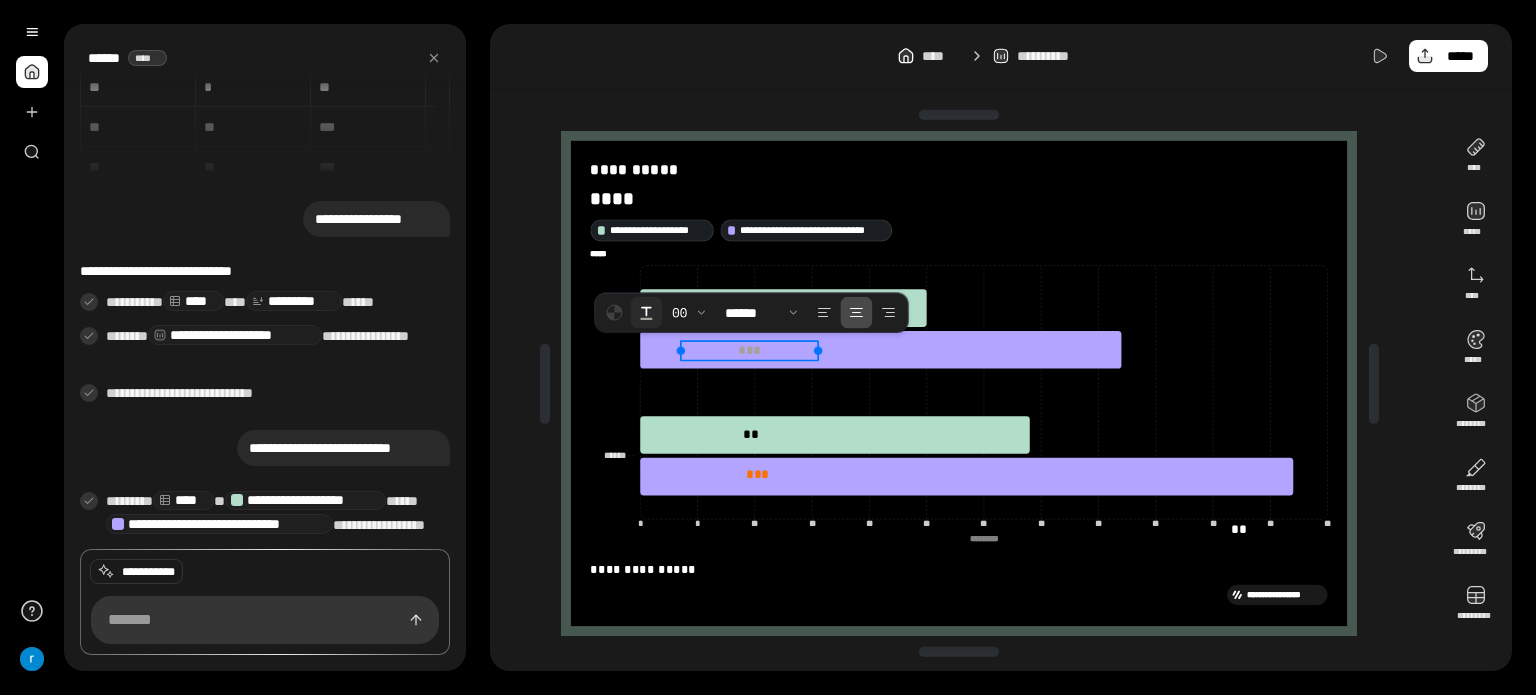 click at bounding box center [646, 313] 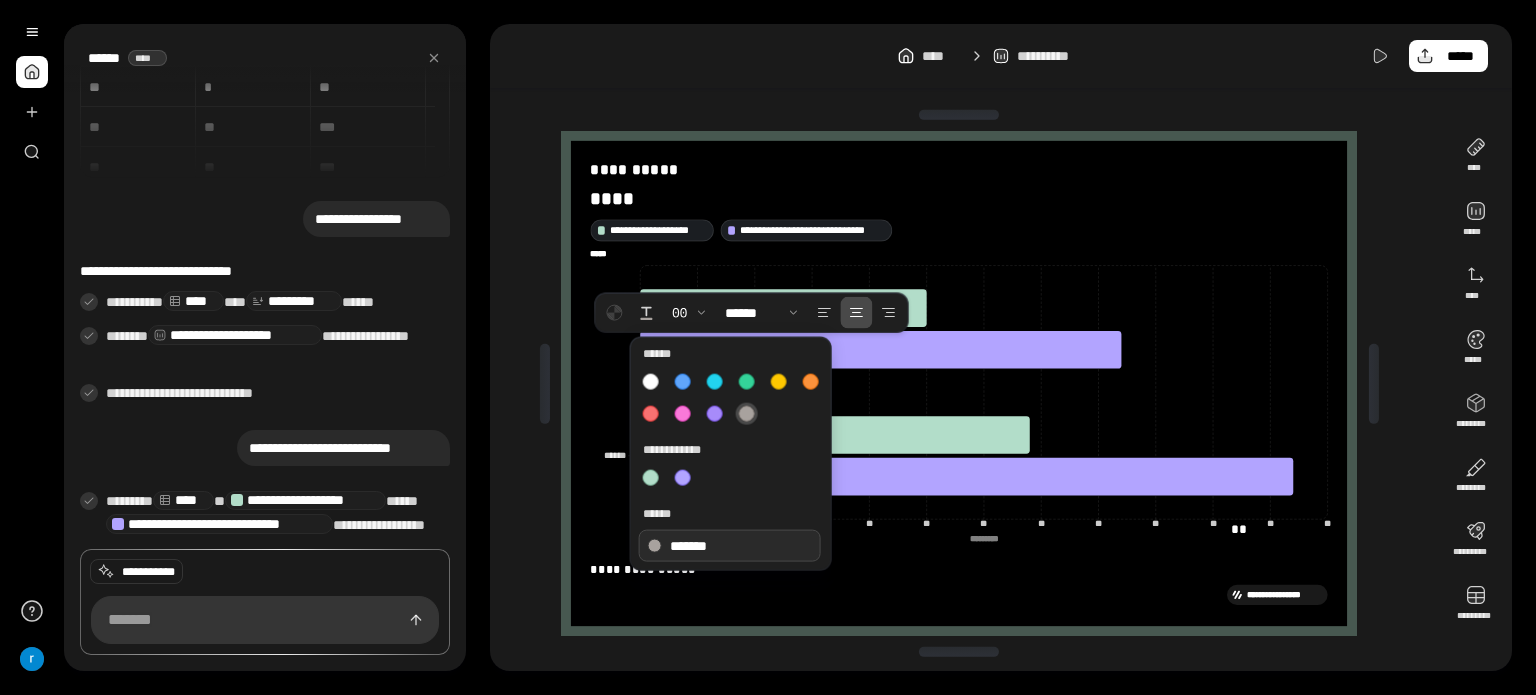 click on "*******" at bounding box center [730, 546] 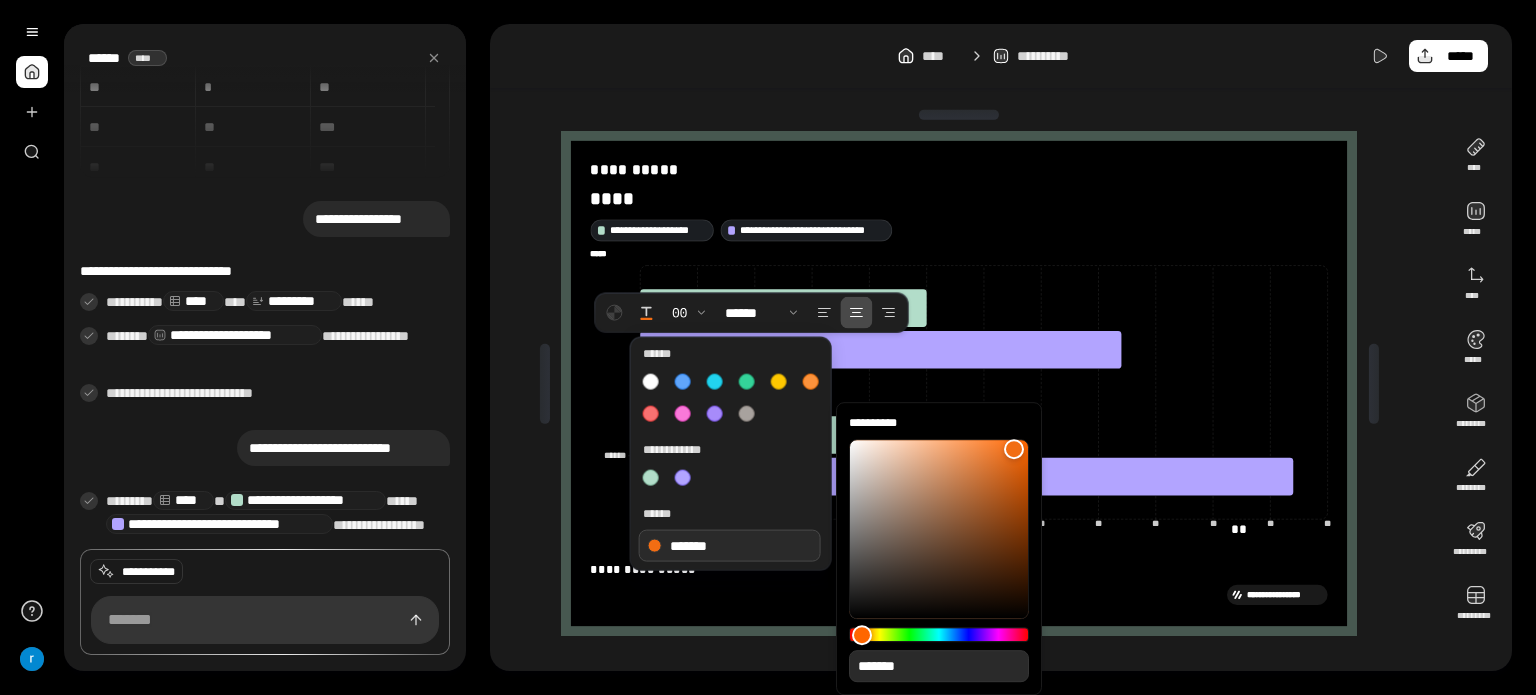 click at bounding box center (939, 529) 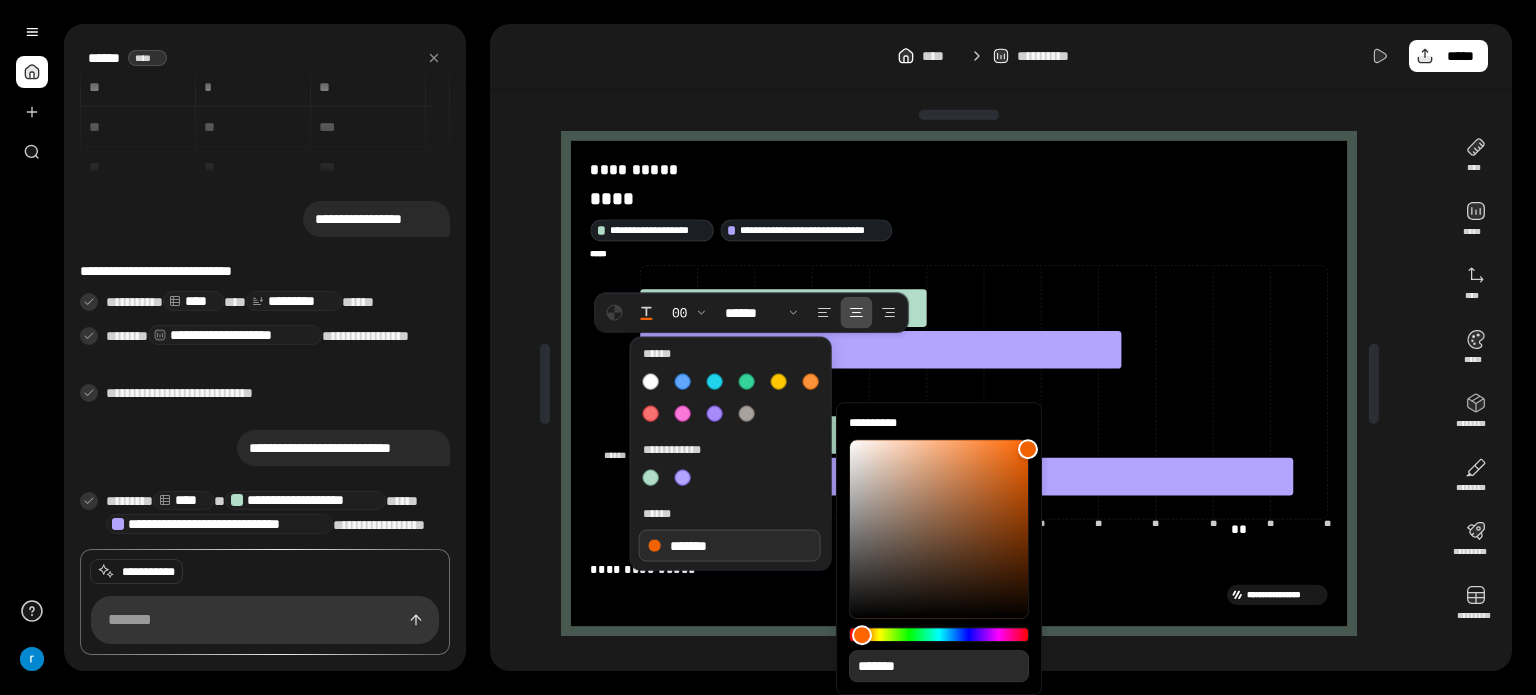 click on "**********" at bounding box center [768, 347] 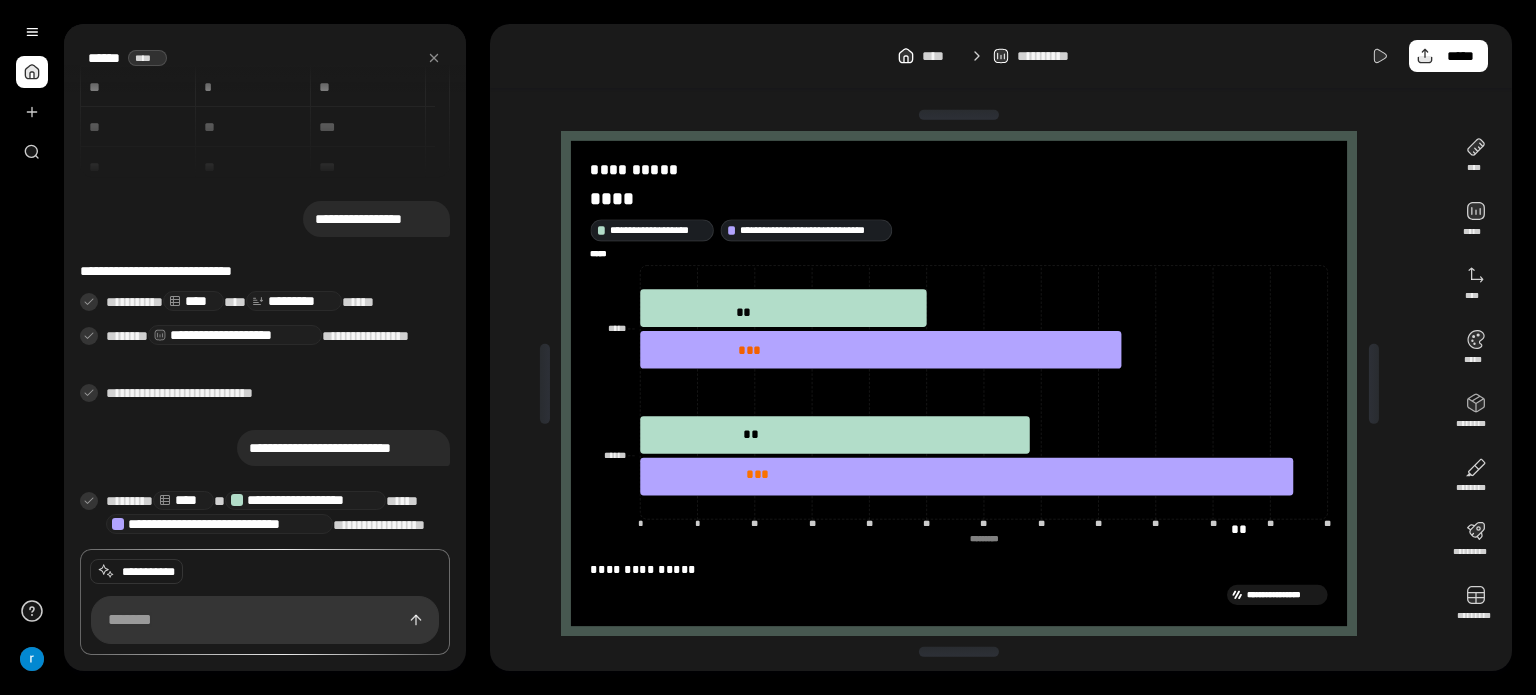 click on "**********" at bounding box center (1001, 56) 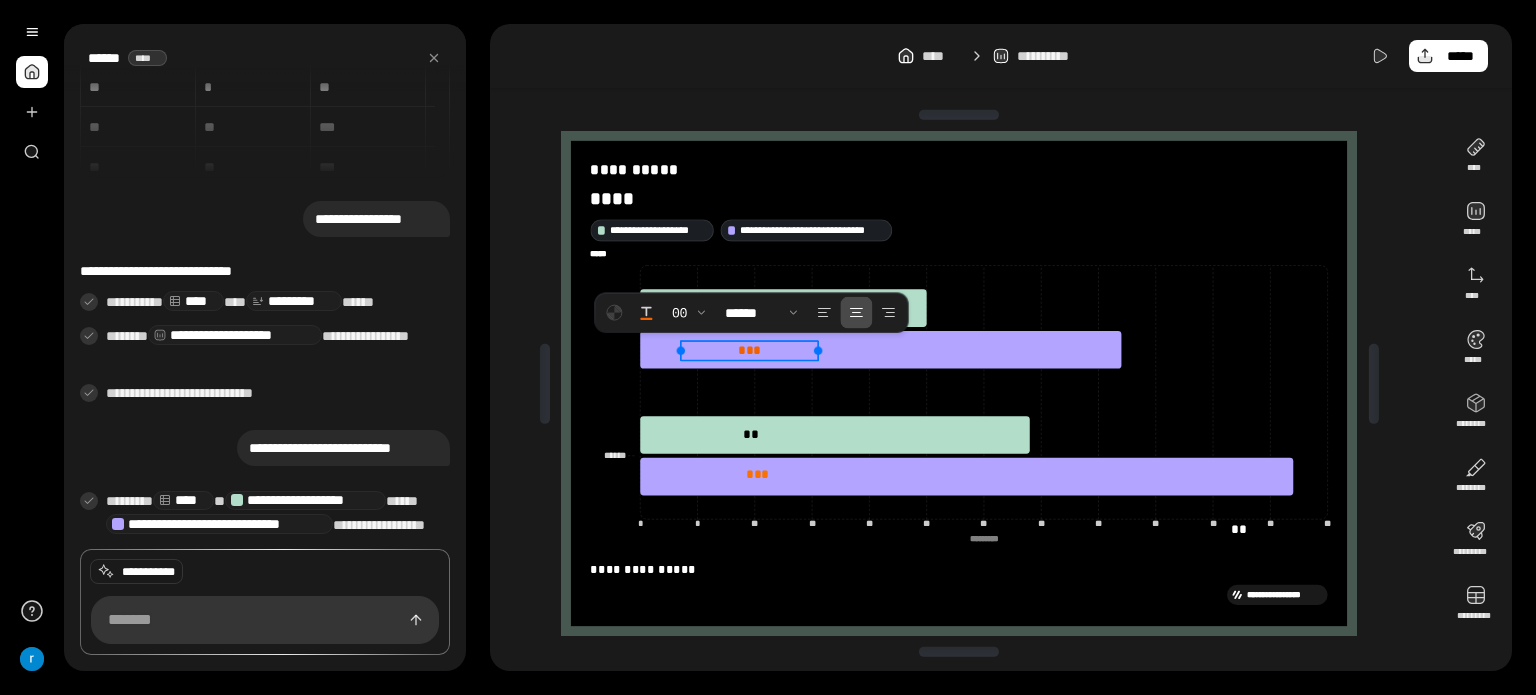 click on "** *" at bounding box center [749, 350] 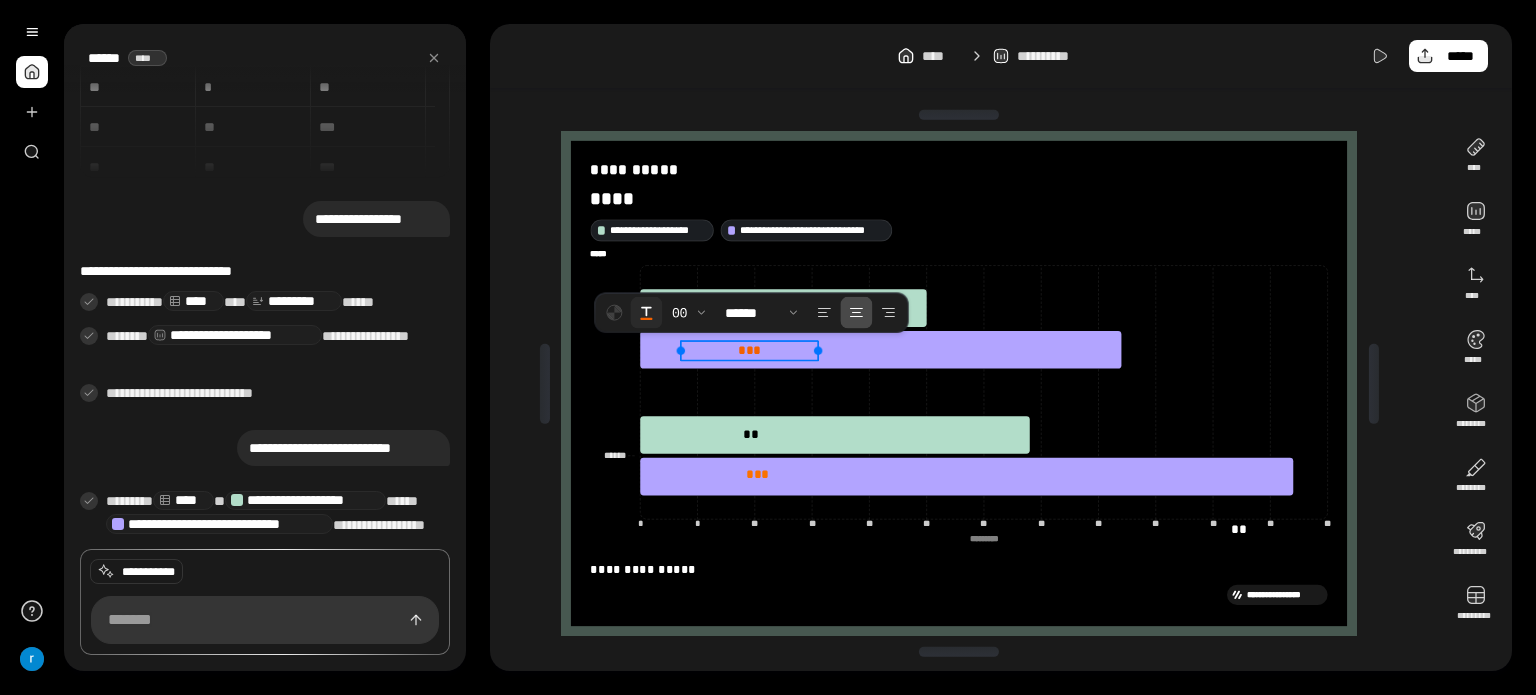 click at bounding box center [646, 313] 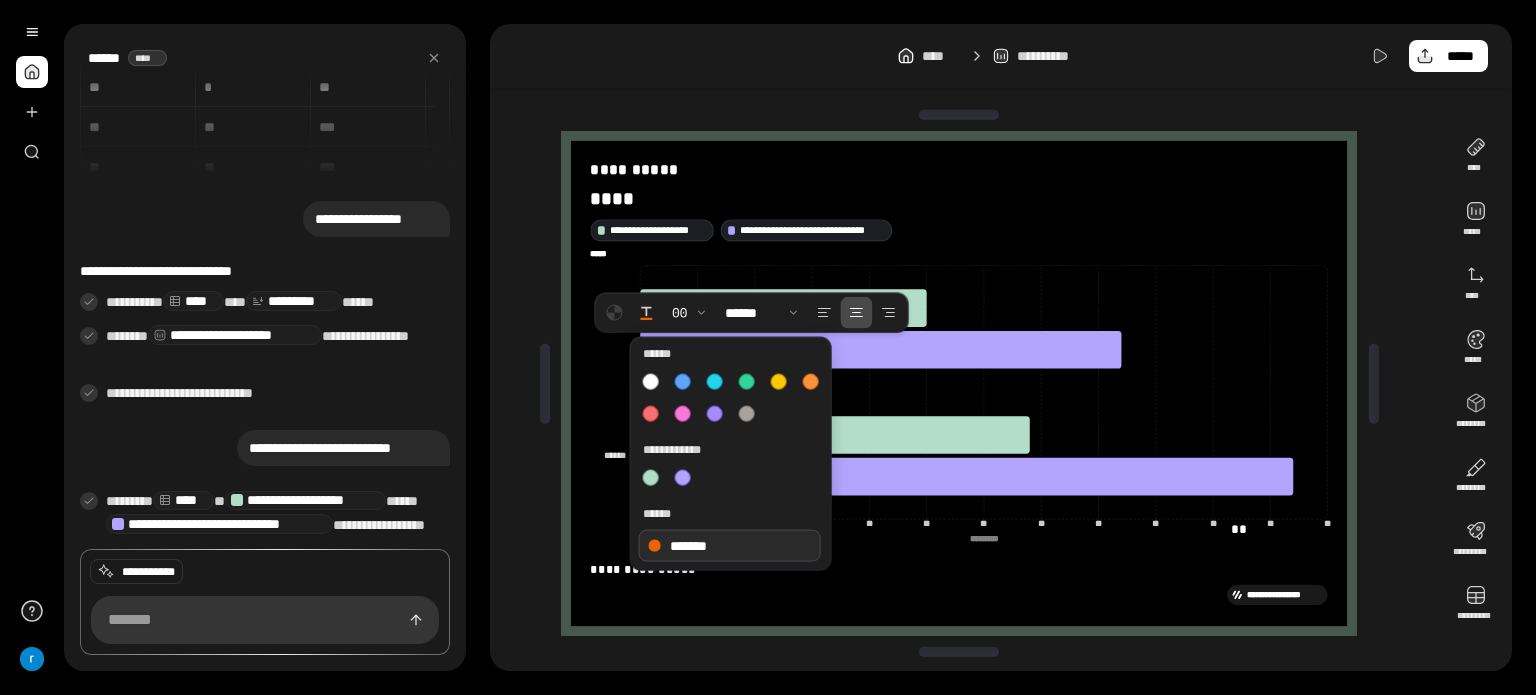 drag, startPoint x: 709, startPoint y: 547, endPoint x: 708, endPoint y: 534, distance: 13.038404 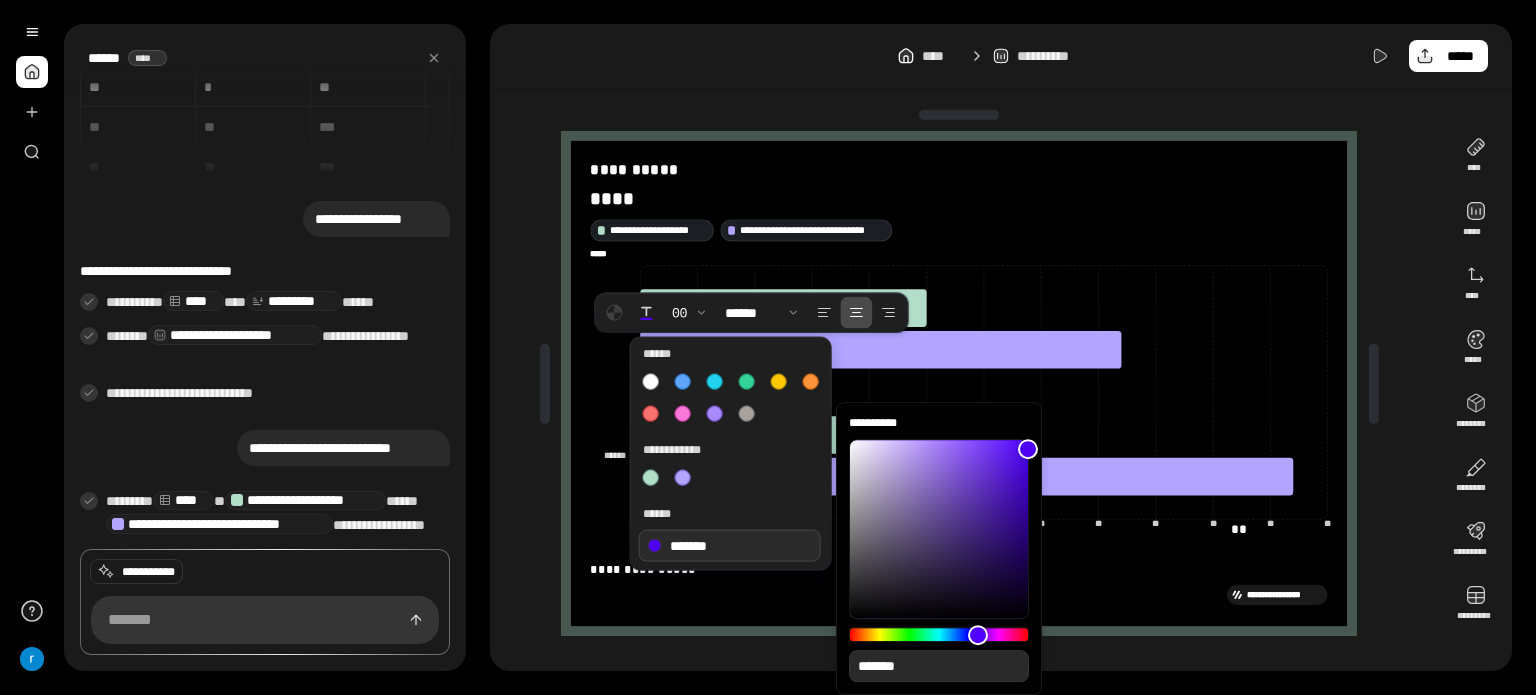 click at bounding box center [939, 634] 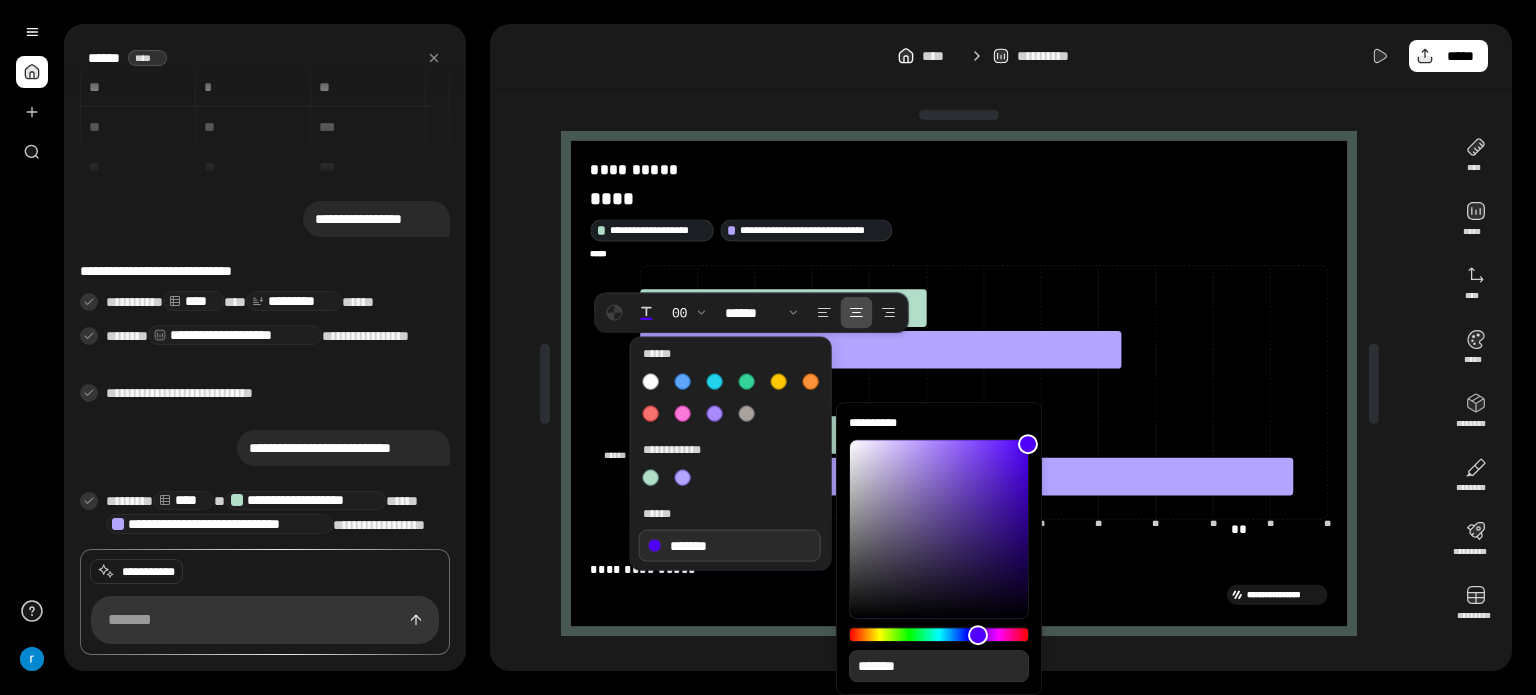 click on "**********" at bounding box center [768, 347] 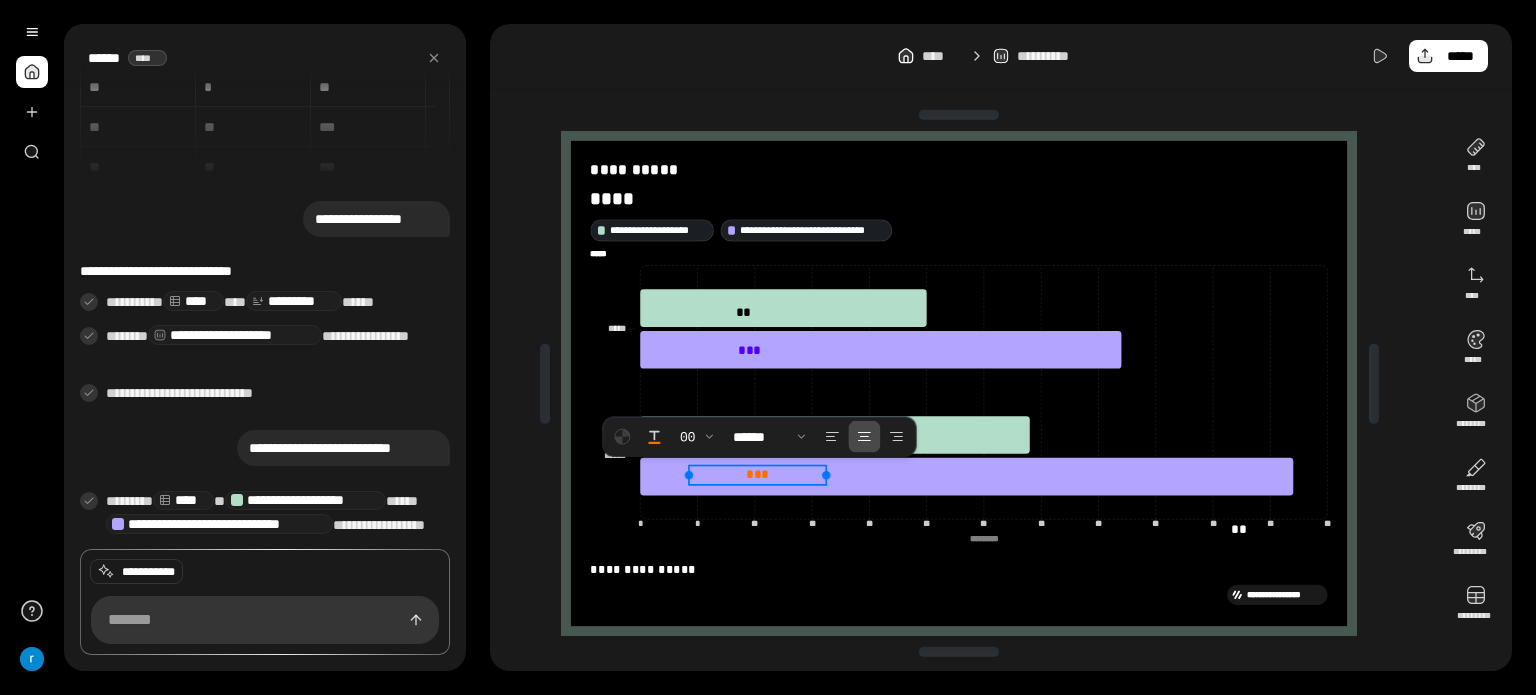 click on "** *" at bounding box center [757, 474] 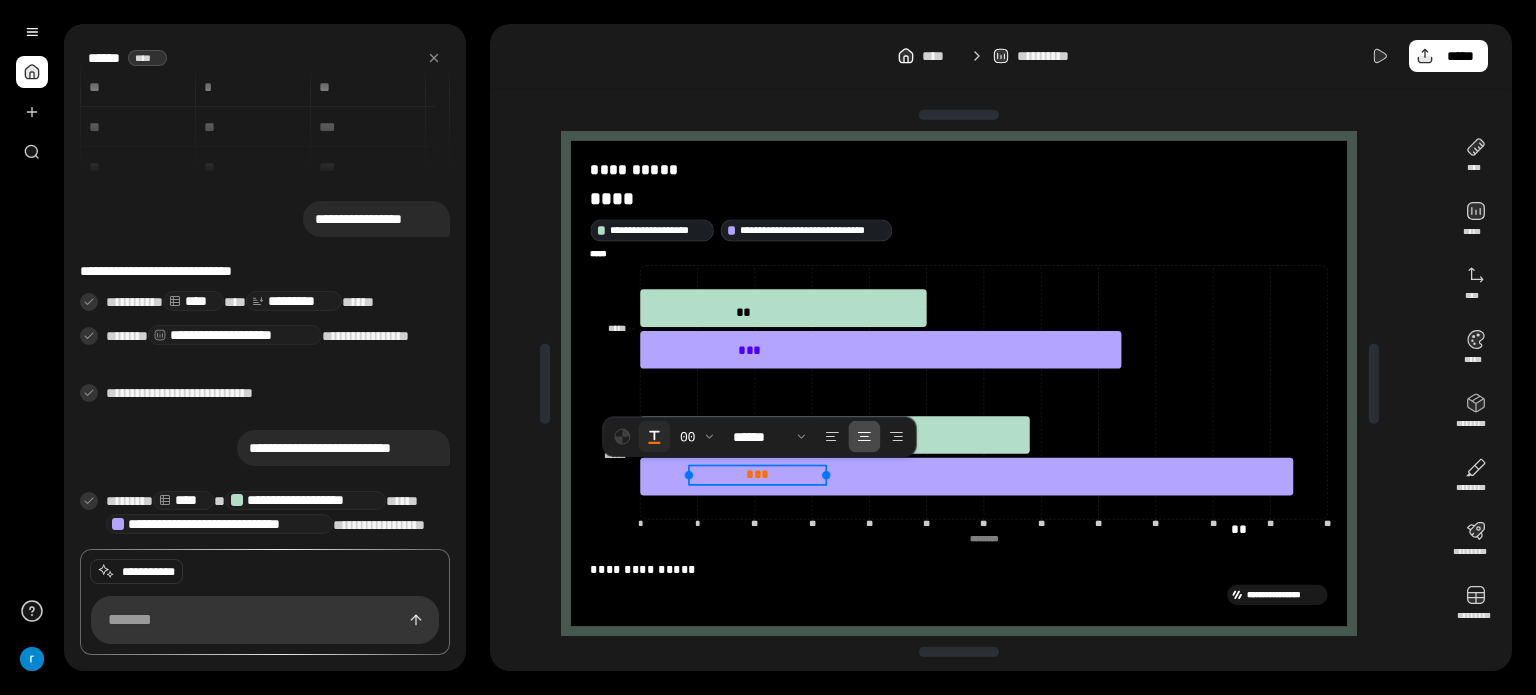 click at bounding box center (654, 437) 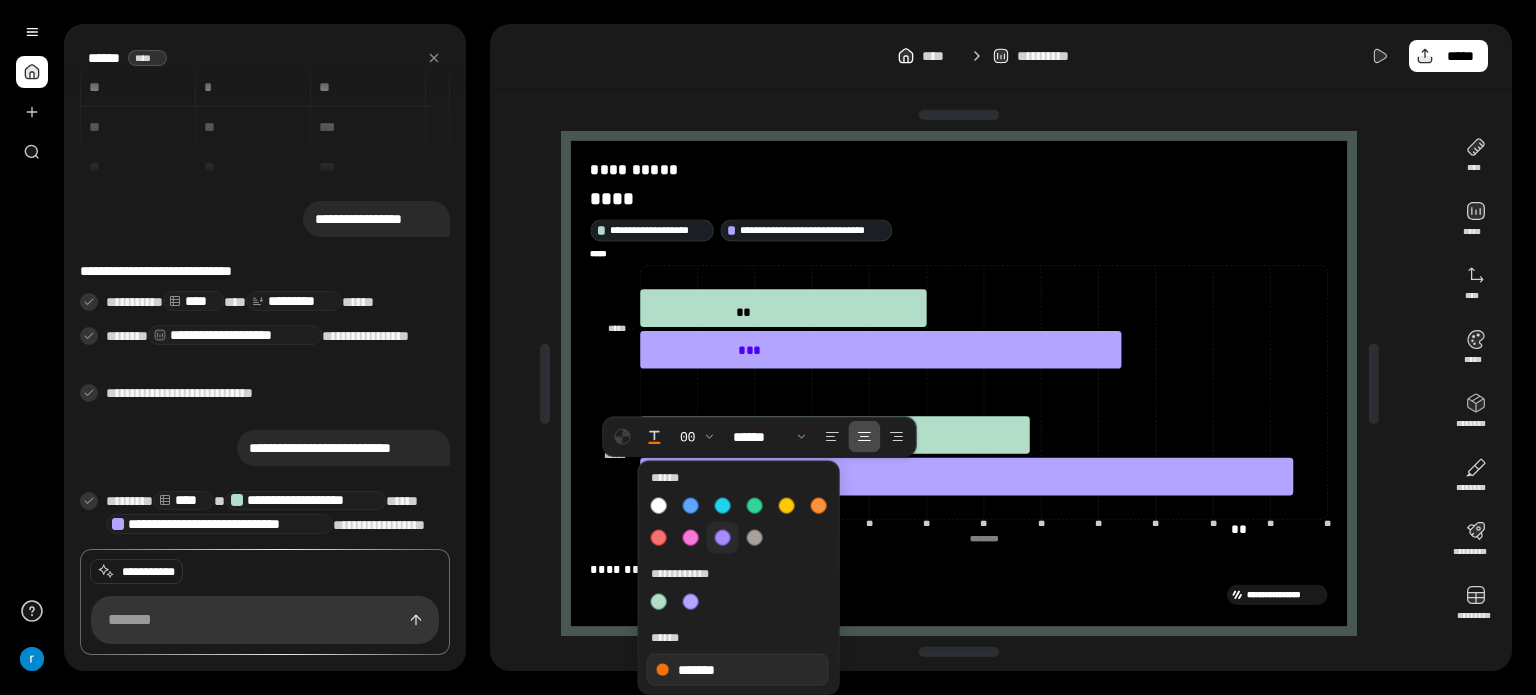click at bounding box center [723, 538] 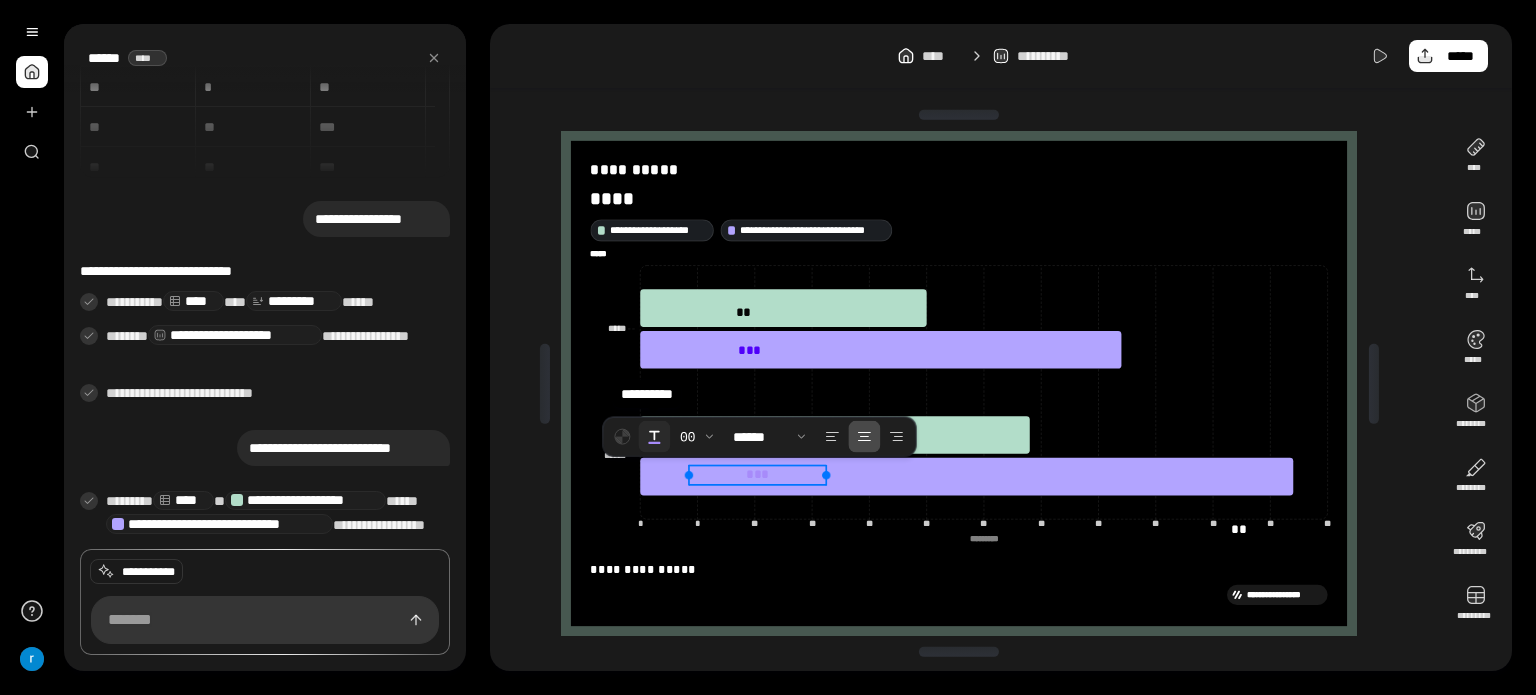 click at bounding box center [654, 437] 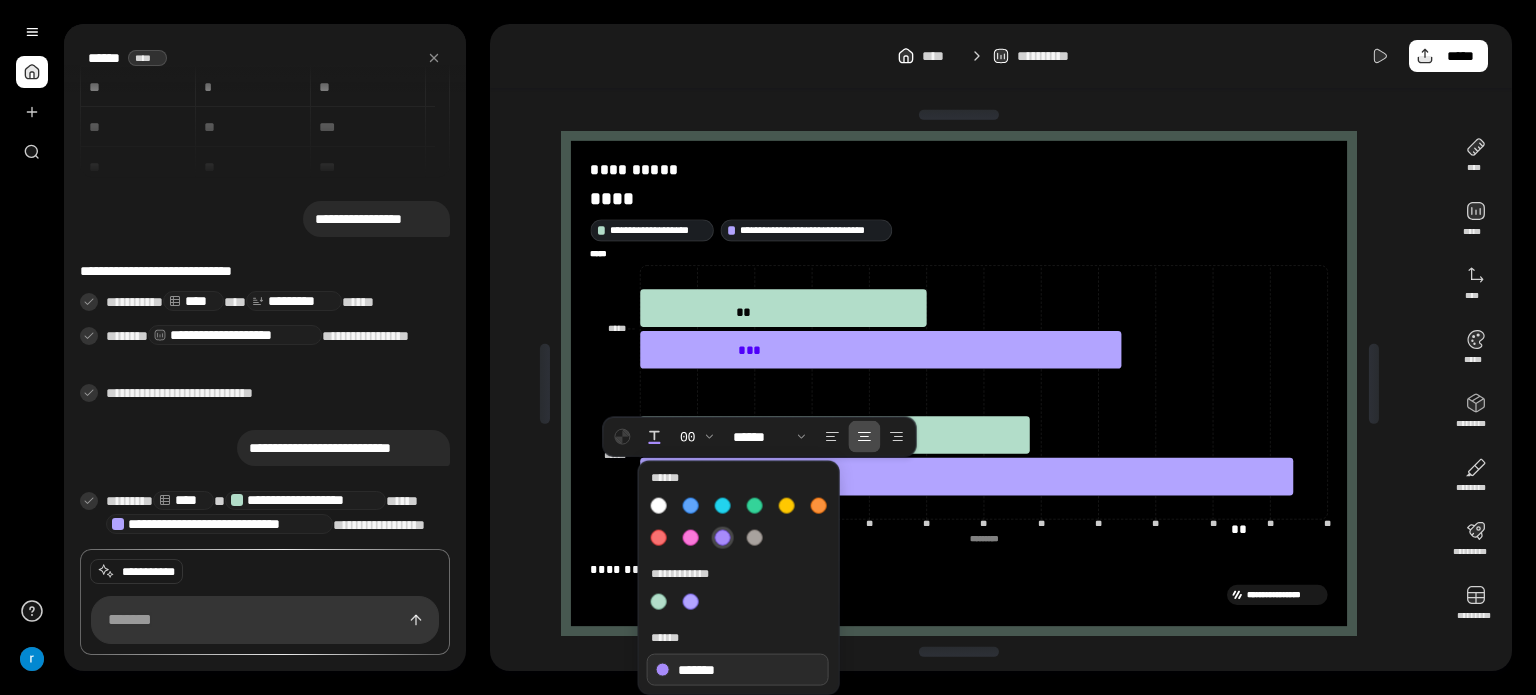 click on "*******" at bounding box center (738, 670) 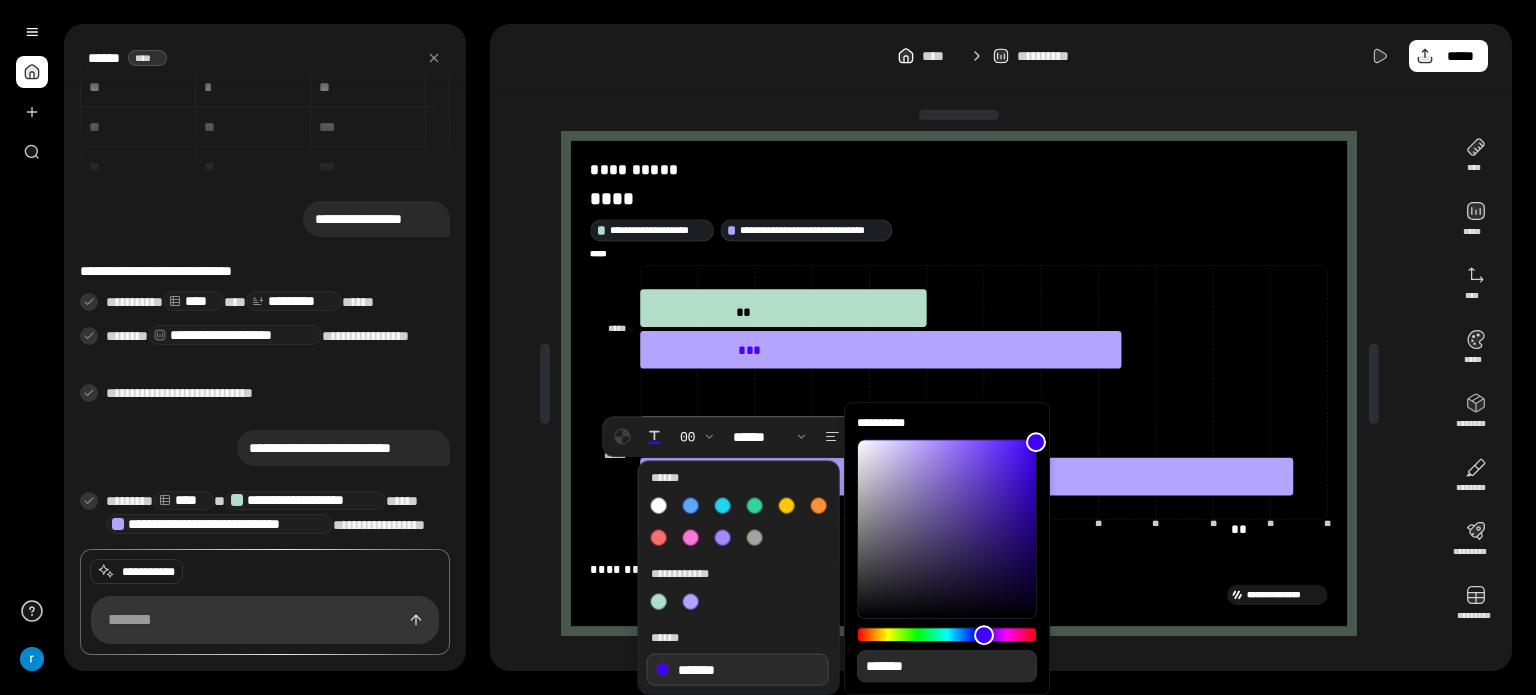 click on "**********" at bounding box center [768, 347] 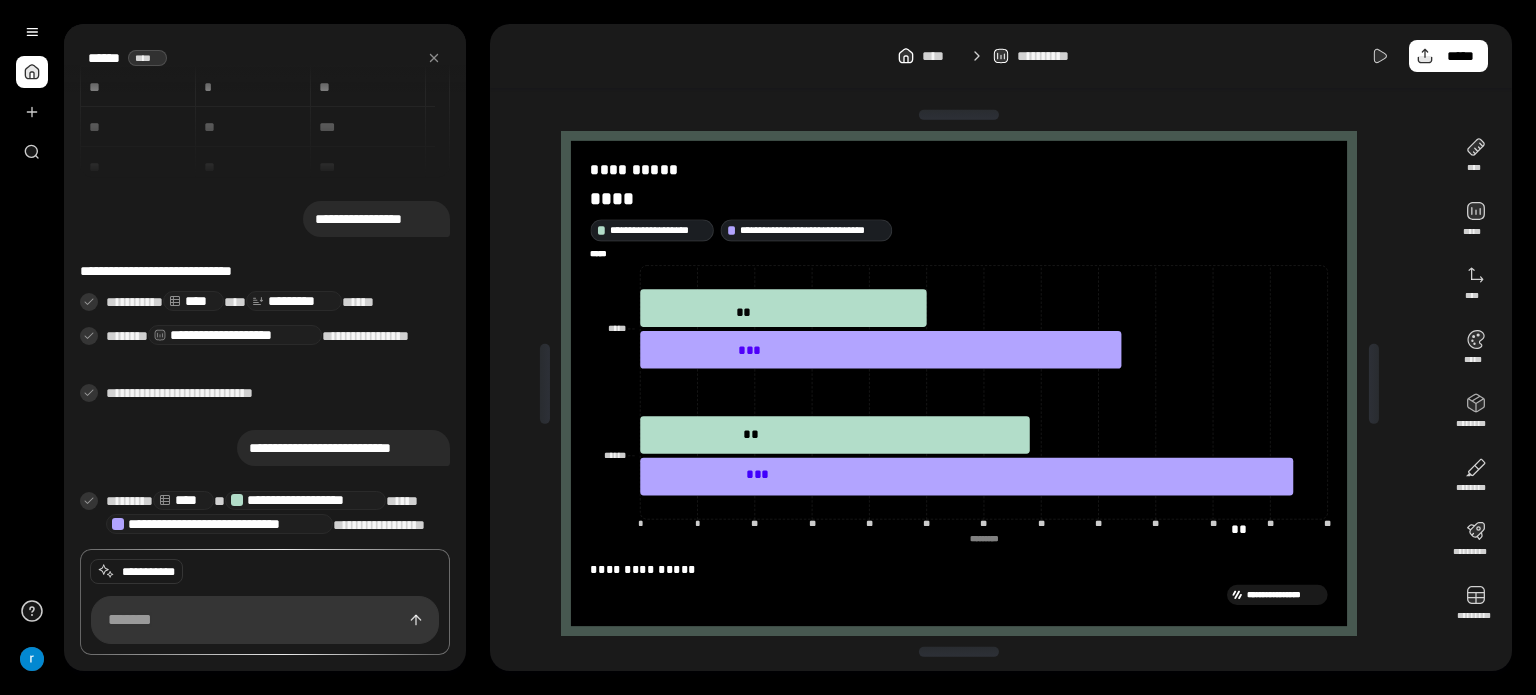 click on "**********" at bounding box center (1001, 56) 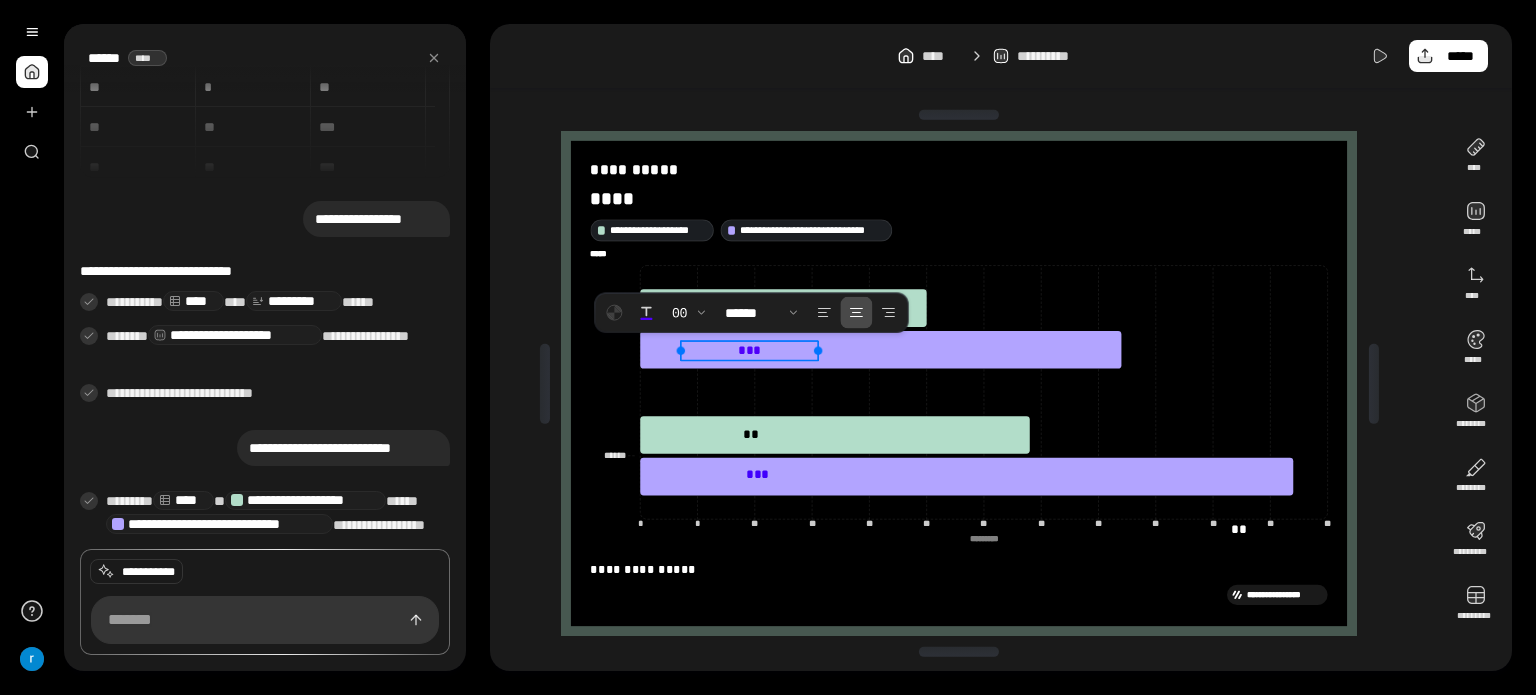 click on "** *" at bounding box center [749, 350] 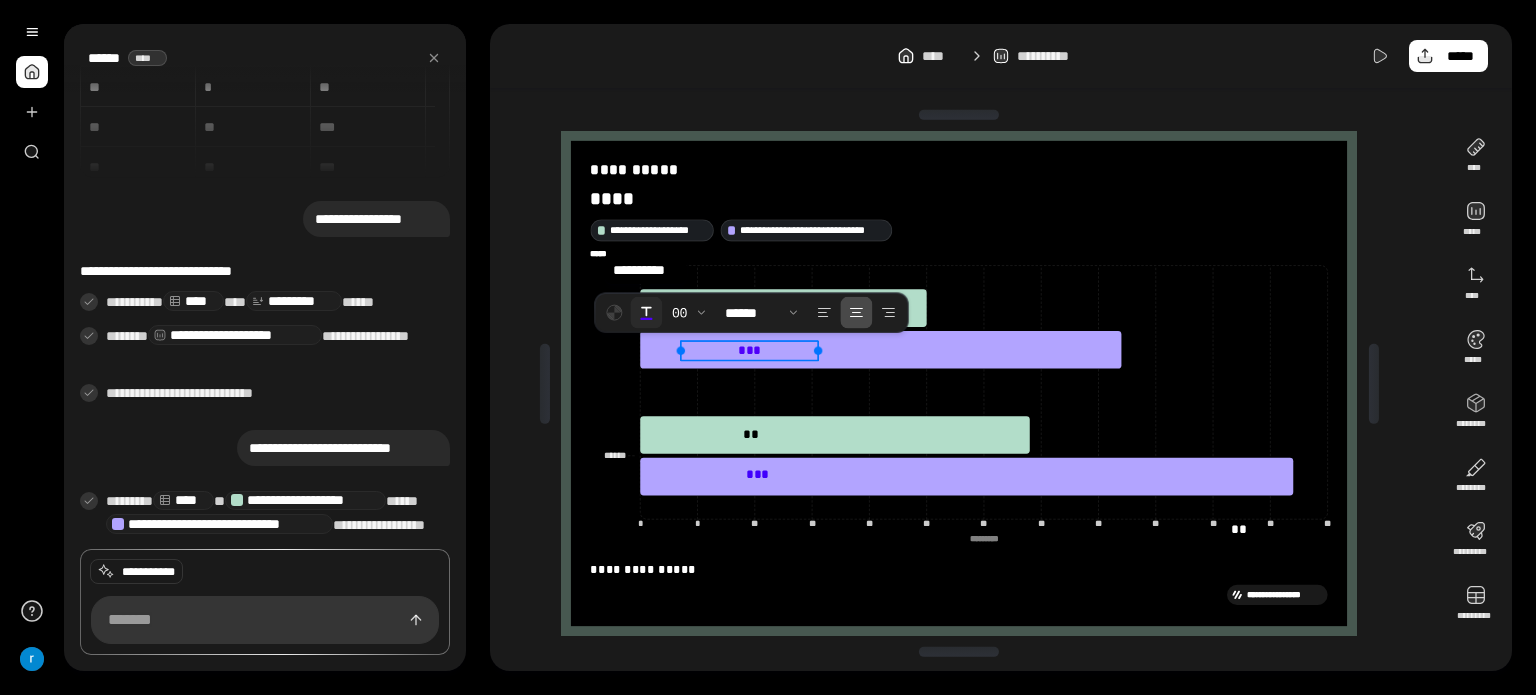 click at bounding box center (646, 313) 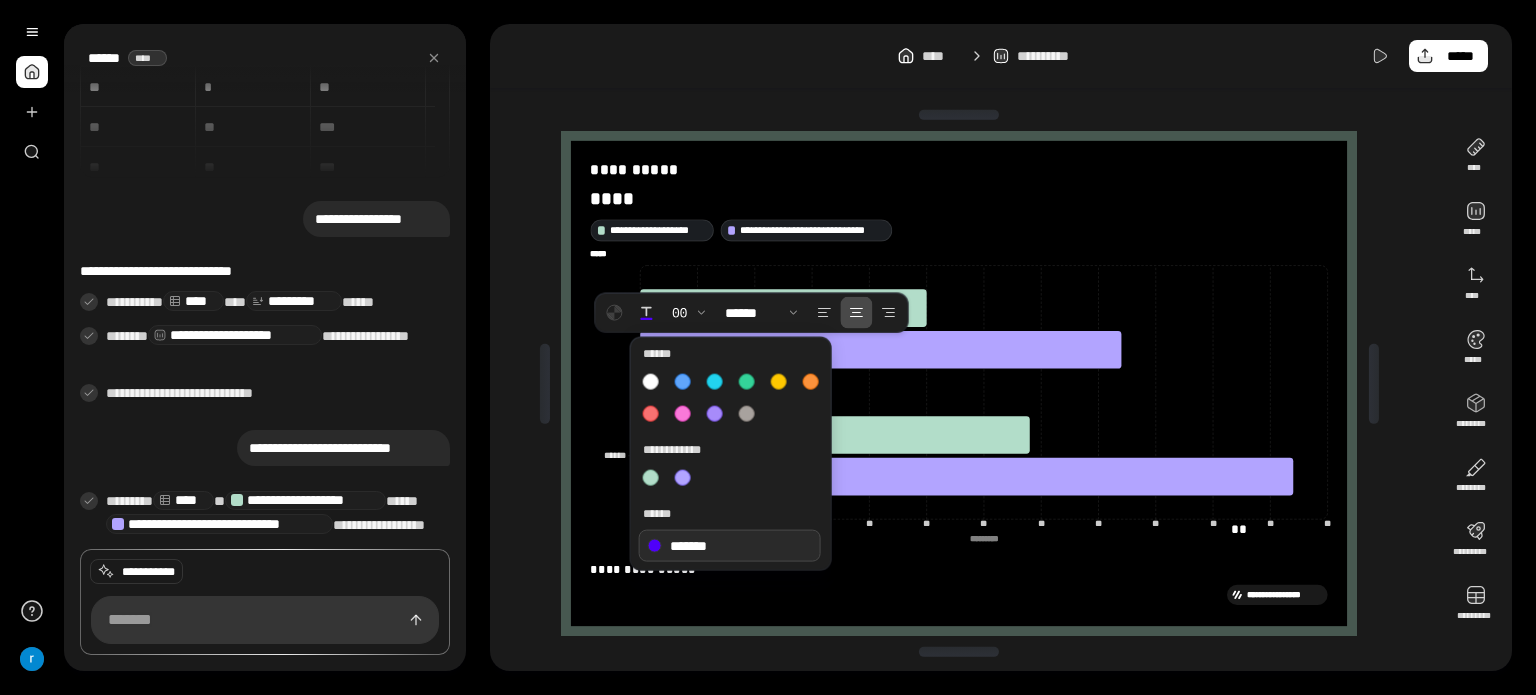 click on "*******" at bounding box center (730, 546) 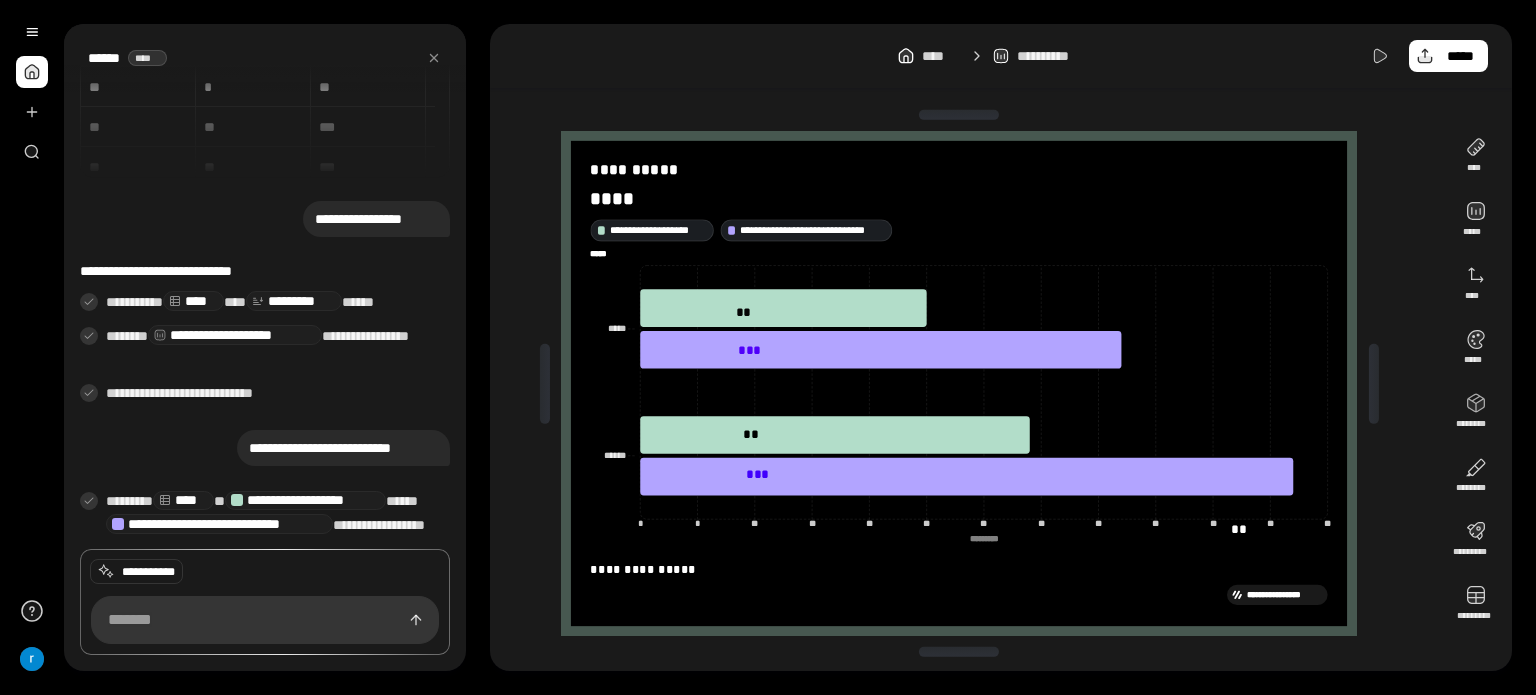click on "**********" at bounding box center [1001, 56] 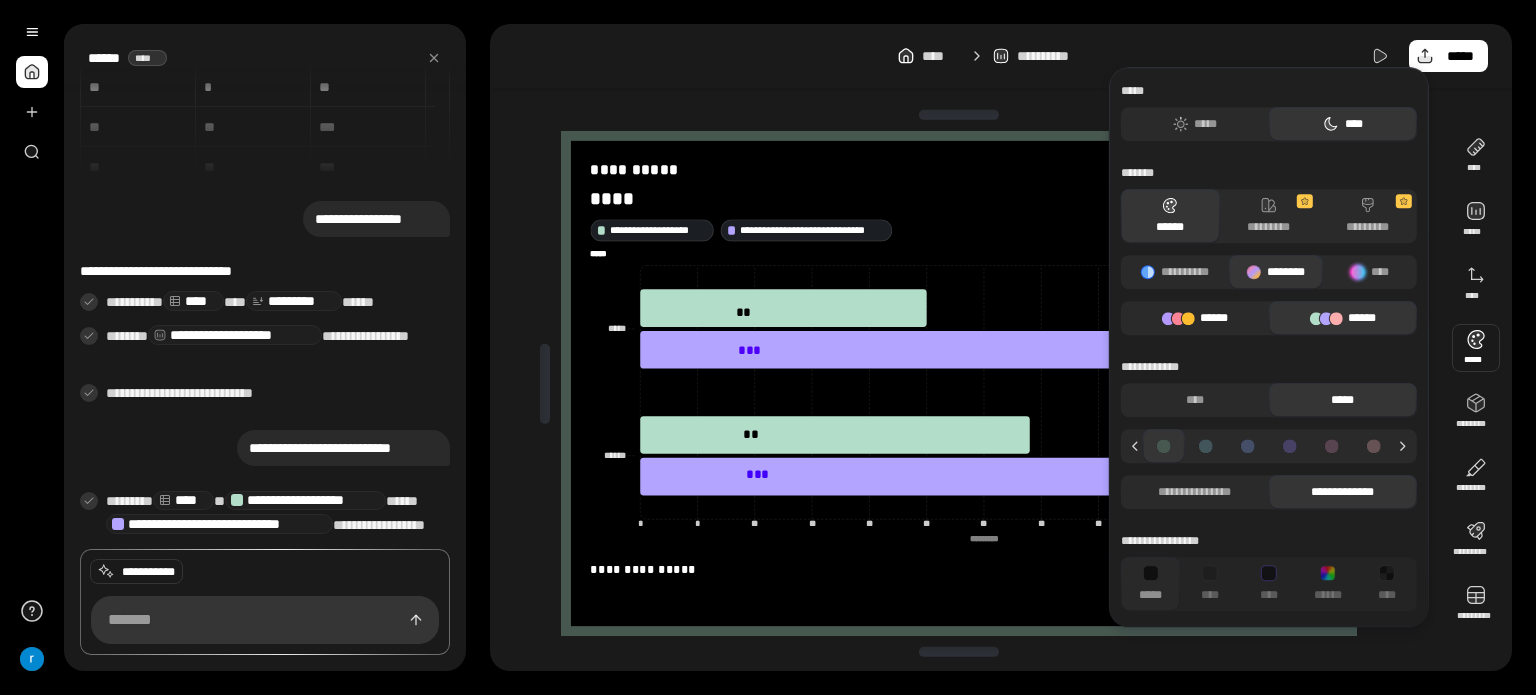click on "******" at bounding box center [1195, 318] 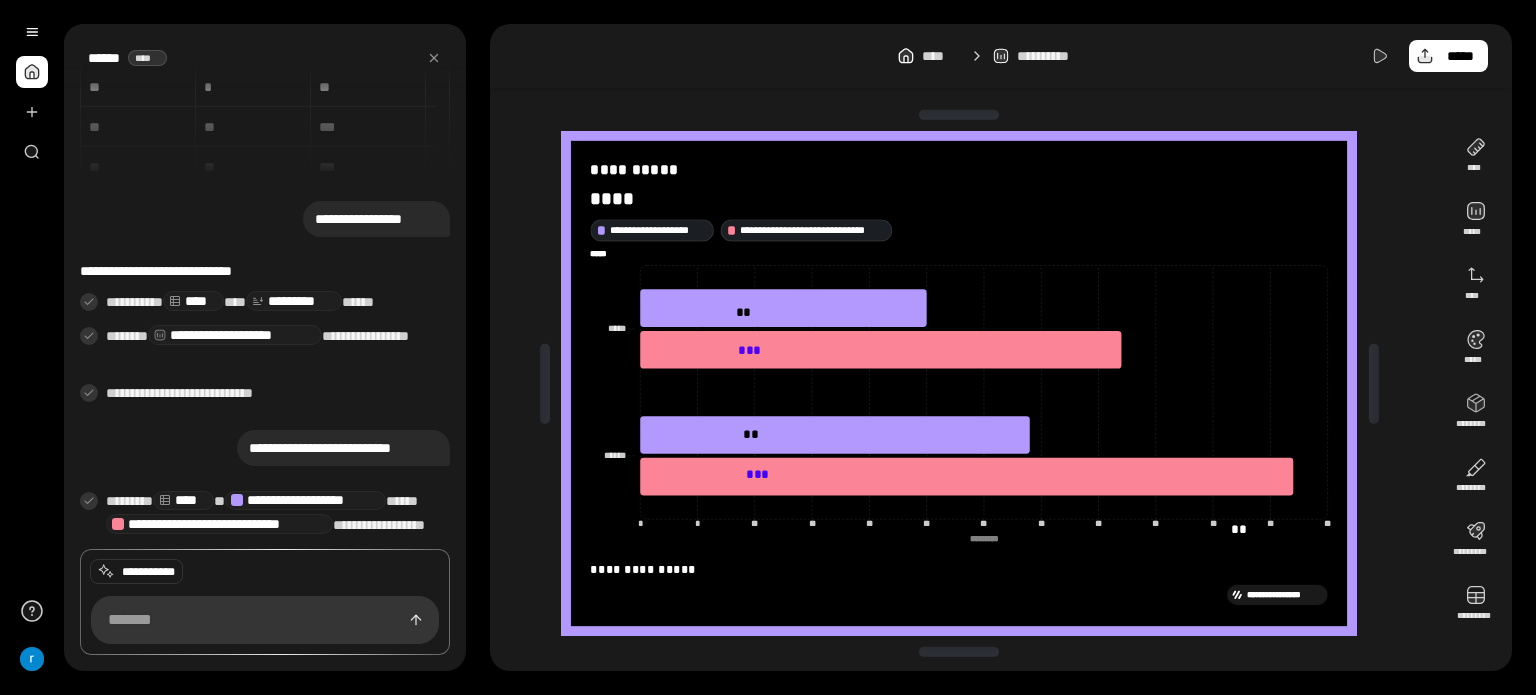 click on "**********" at bounding box center (1001, 347) 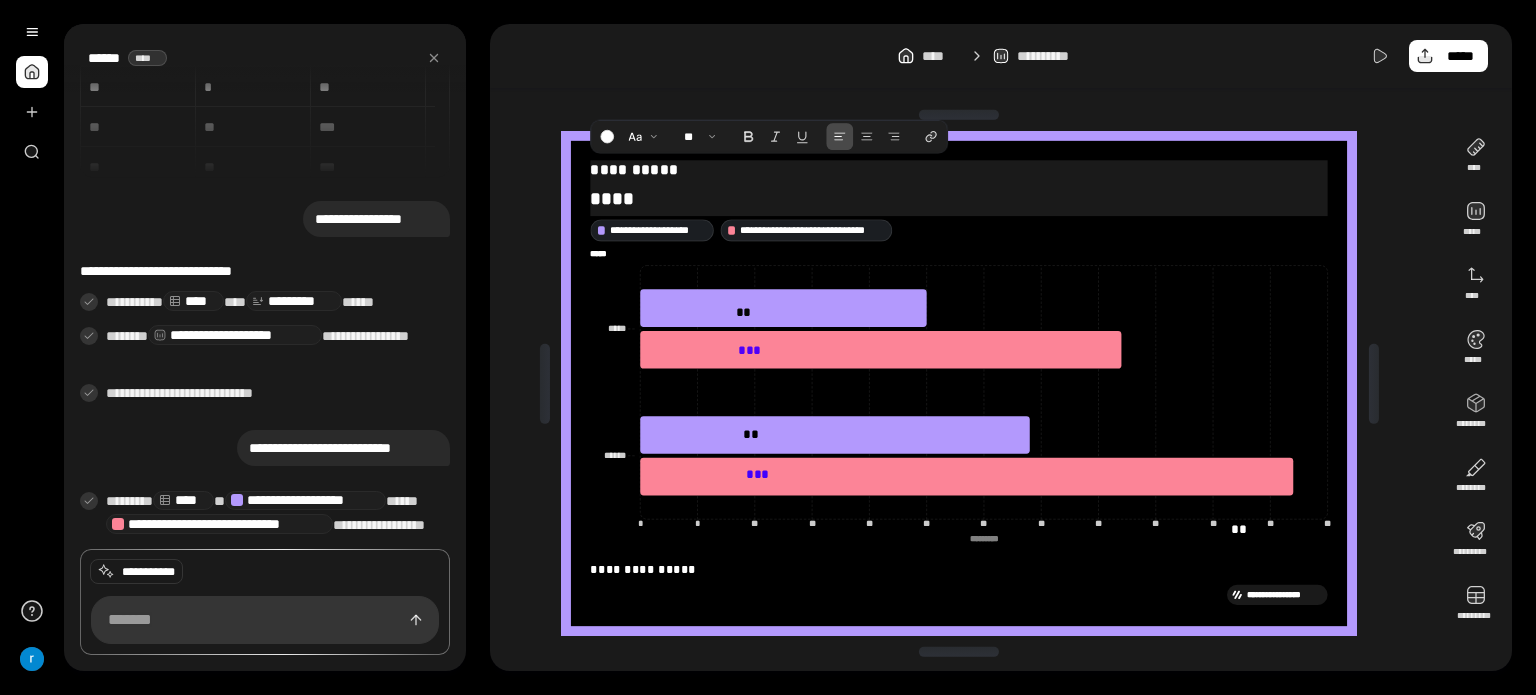 click on "**********" at bounding box center [959, 169] 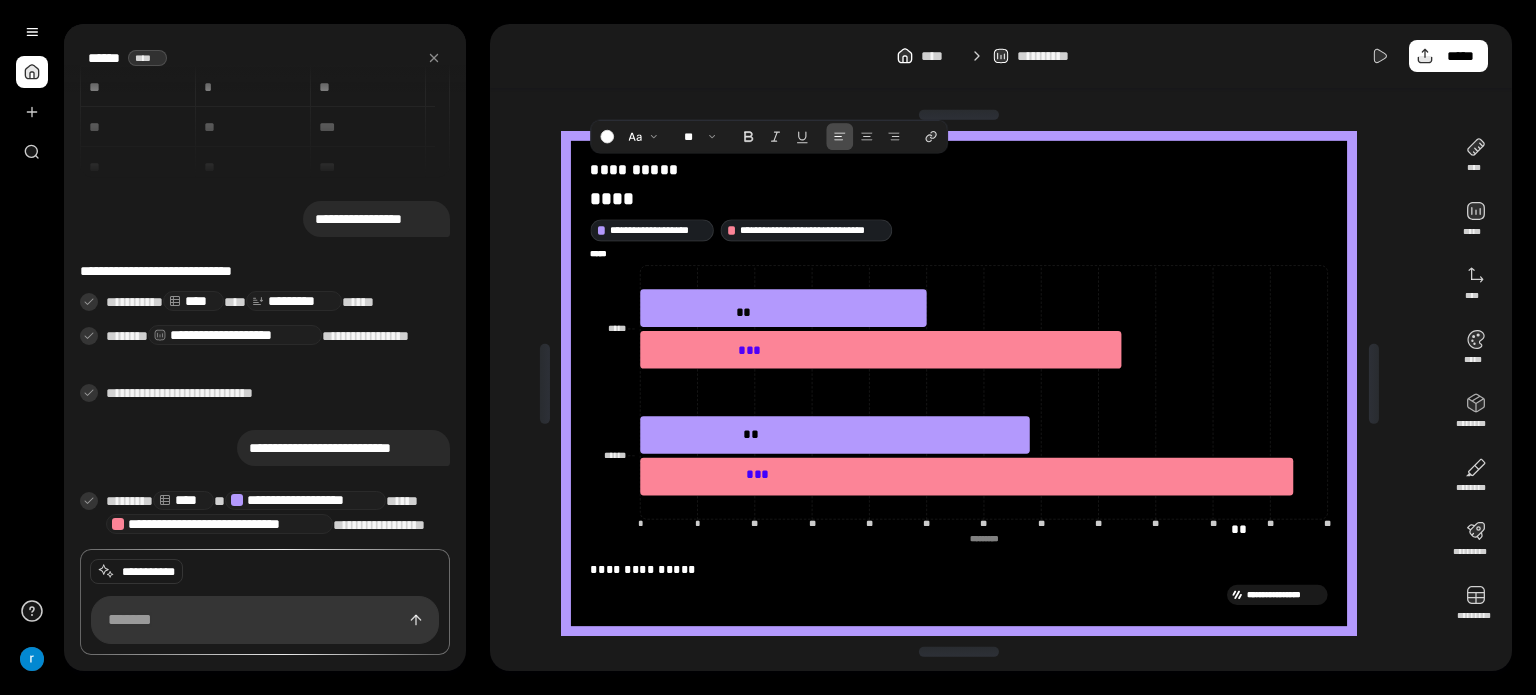 click on "**********" at bounding box center [967, 383] 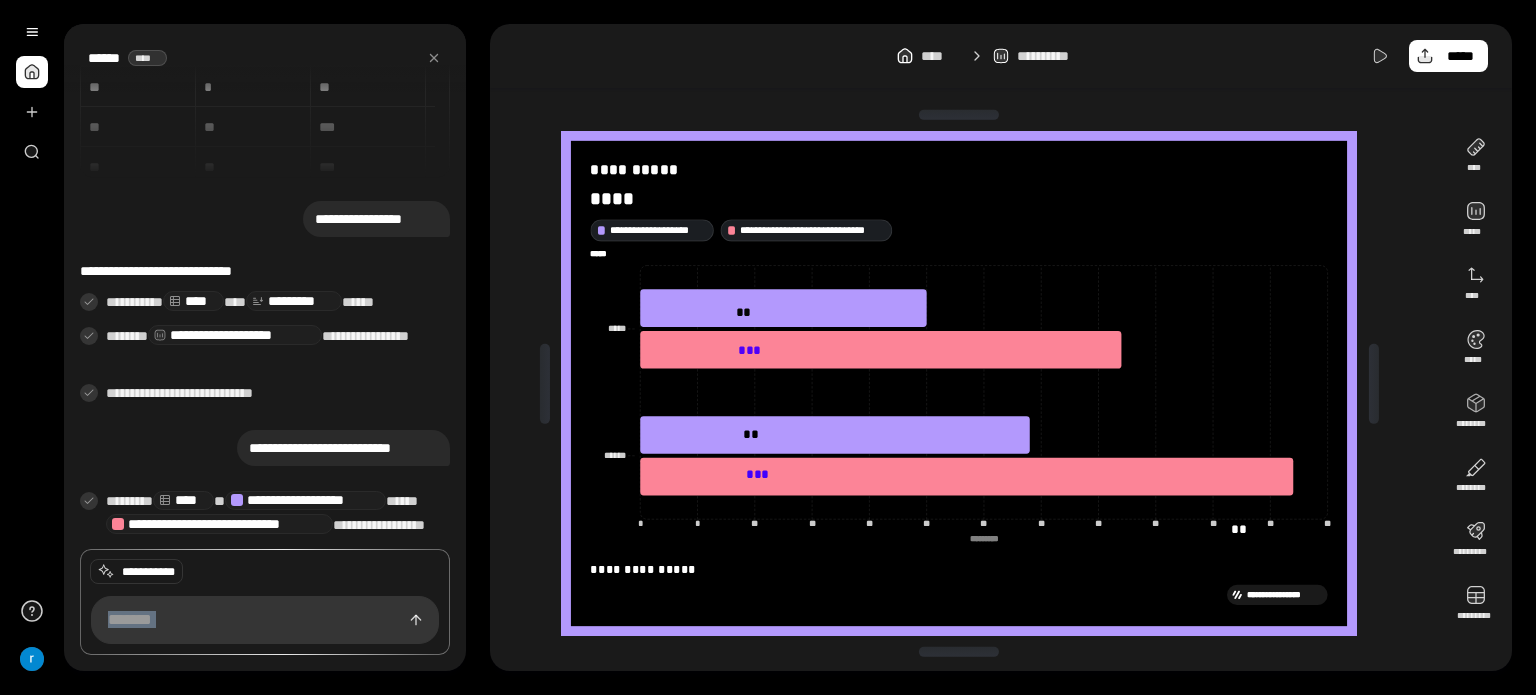 drag, startPoint x: 588, startPoint y: 195, endPoint x: 620, endPoint y: 191, distance: 32.24903 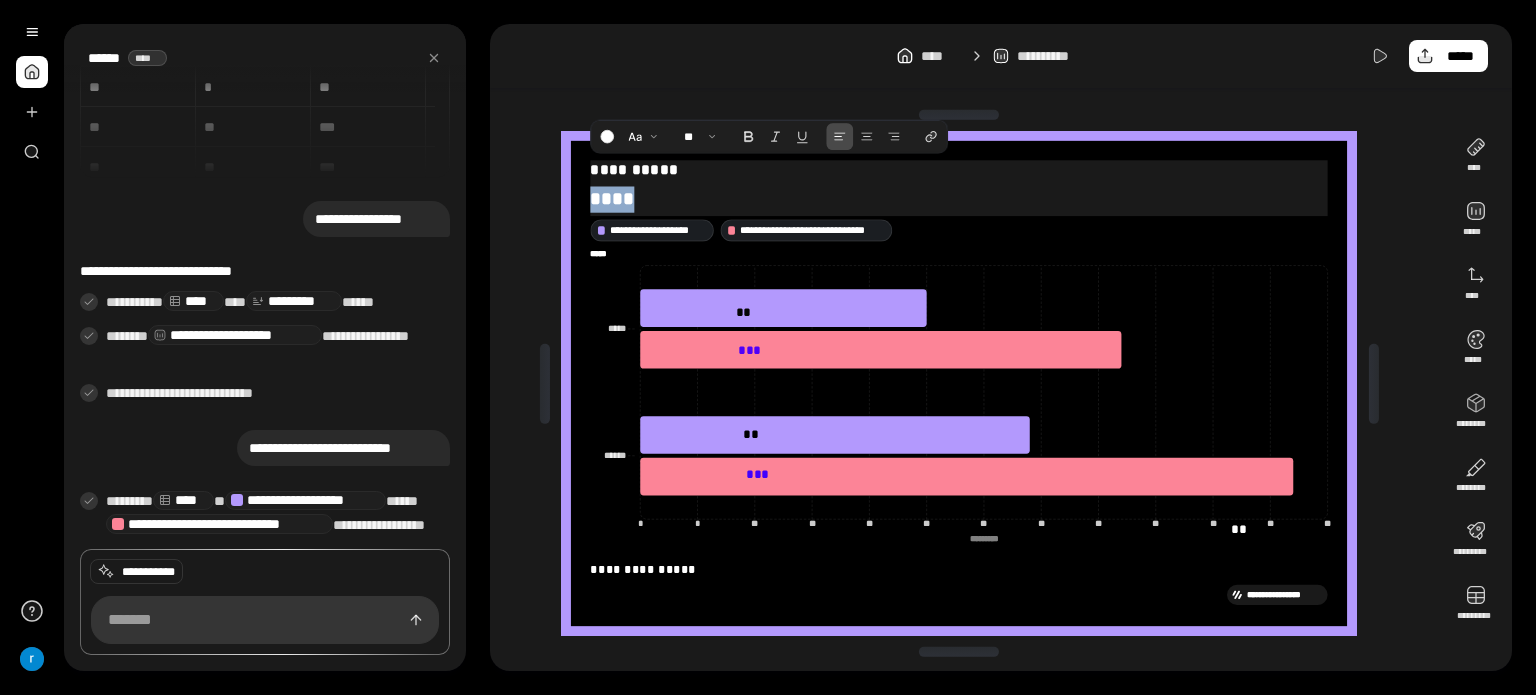 drag, startPoint x: 595, startPoint y: 191, endPoint x: 656, endPoint y: 191, distance: 61 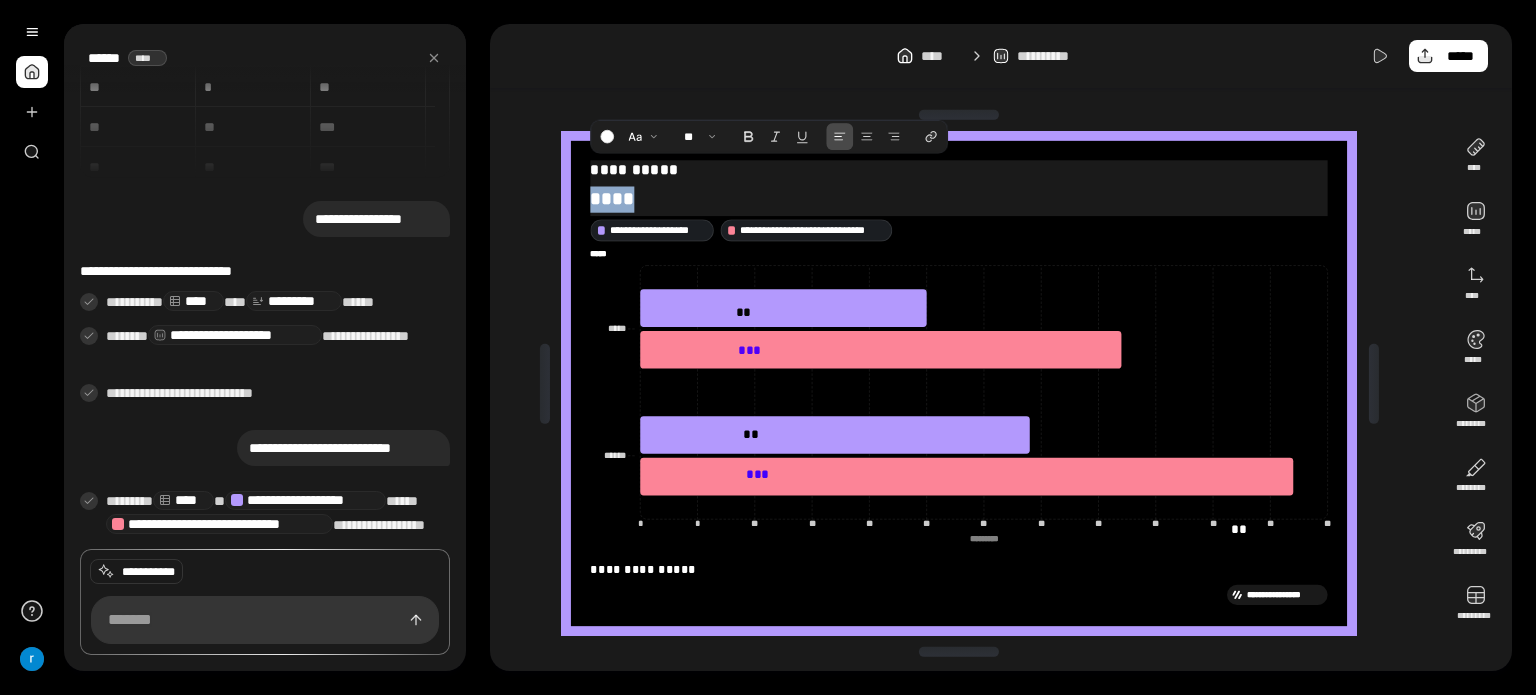 click on "****" at bounding box center [959, 199] 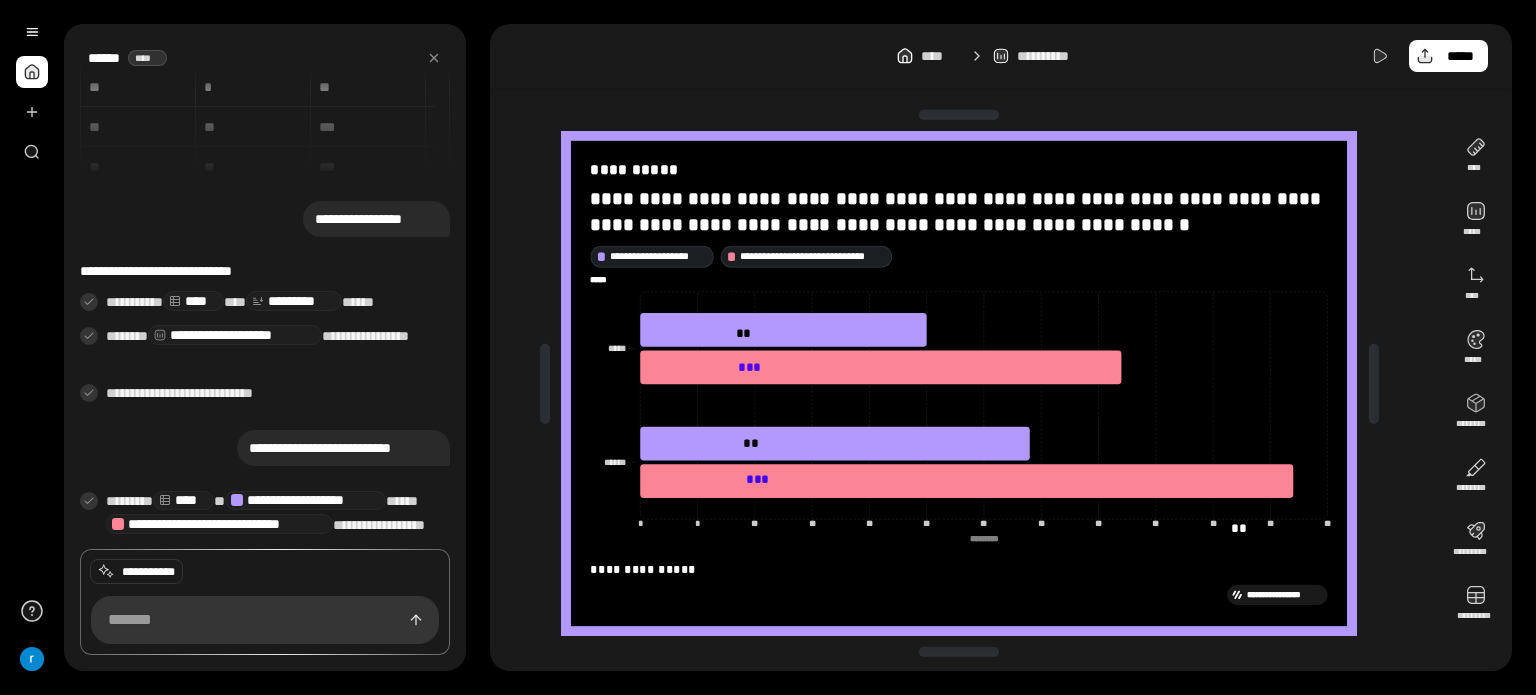 click on "**********" at bounding box center [1001, 56] 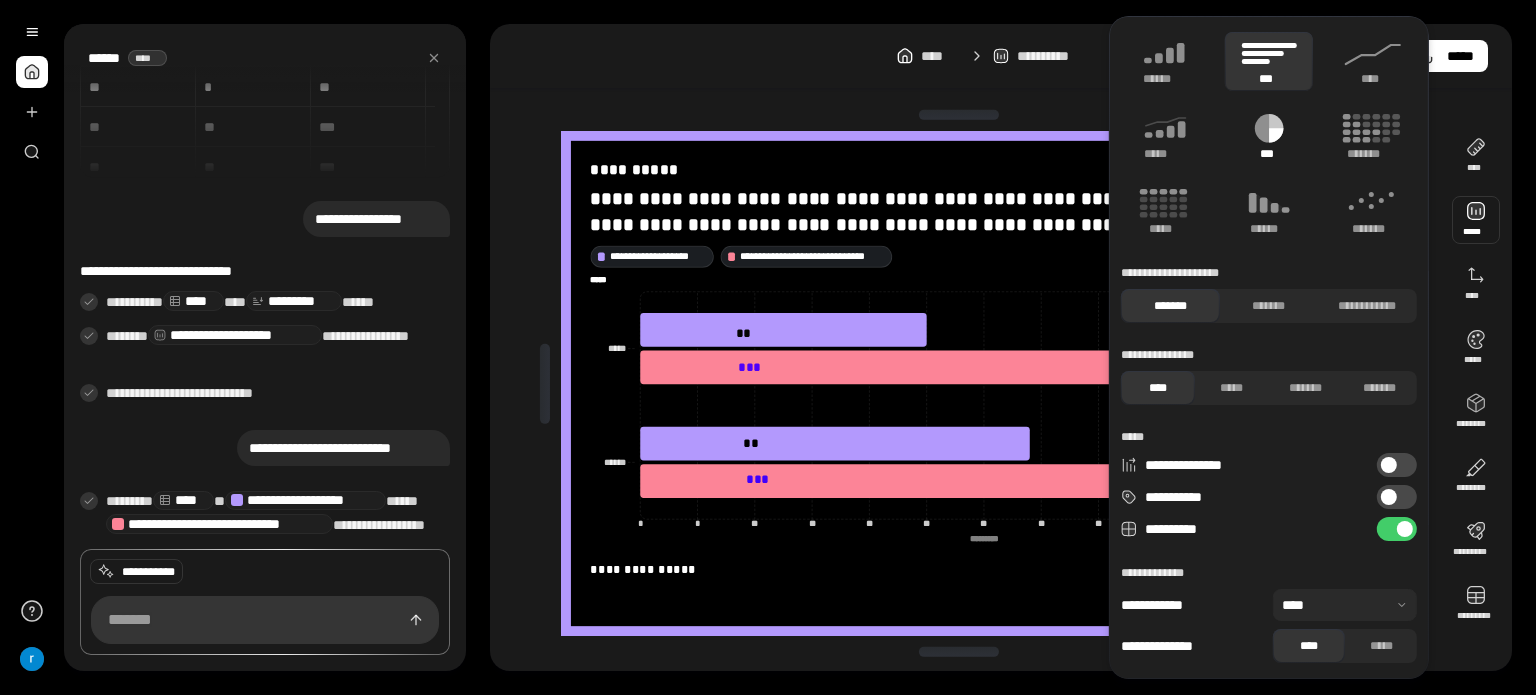 click 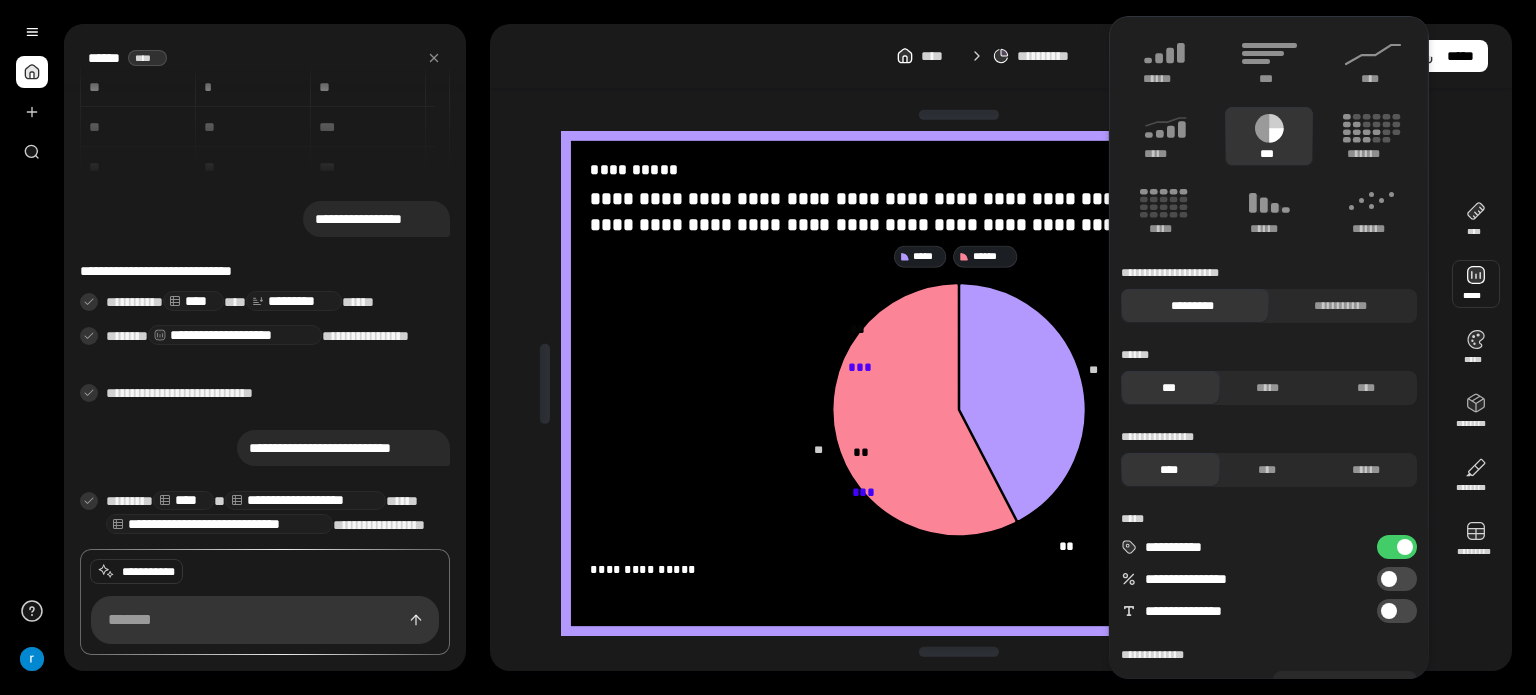 click on "**********" at bounding box center [1001, 347] 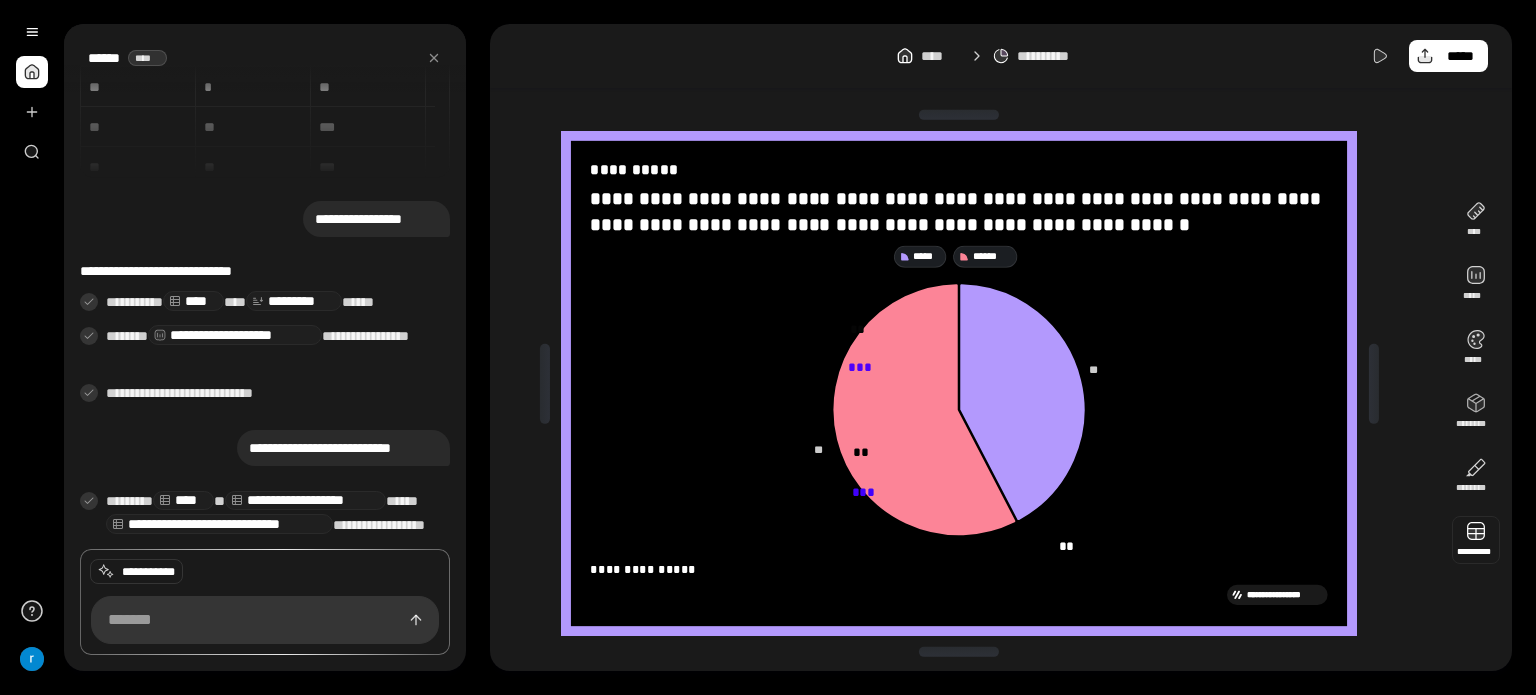 click at bounding box center (1476, 540) 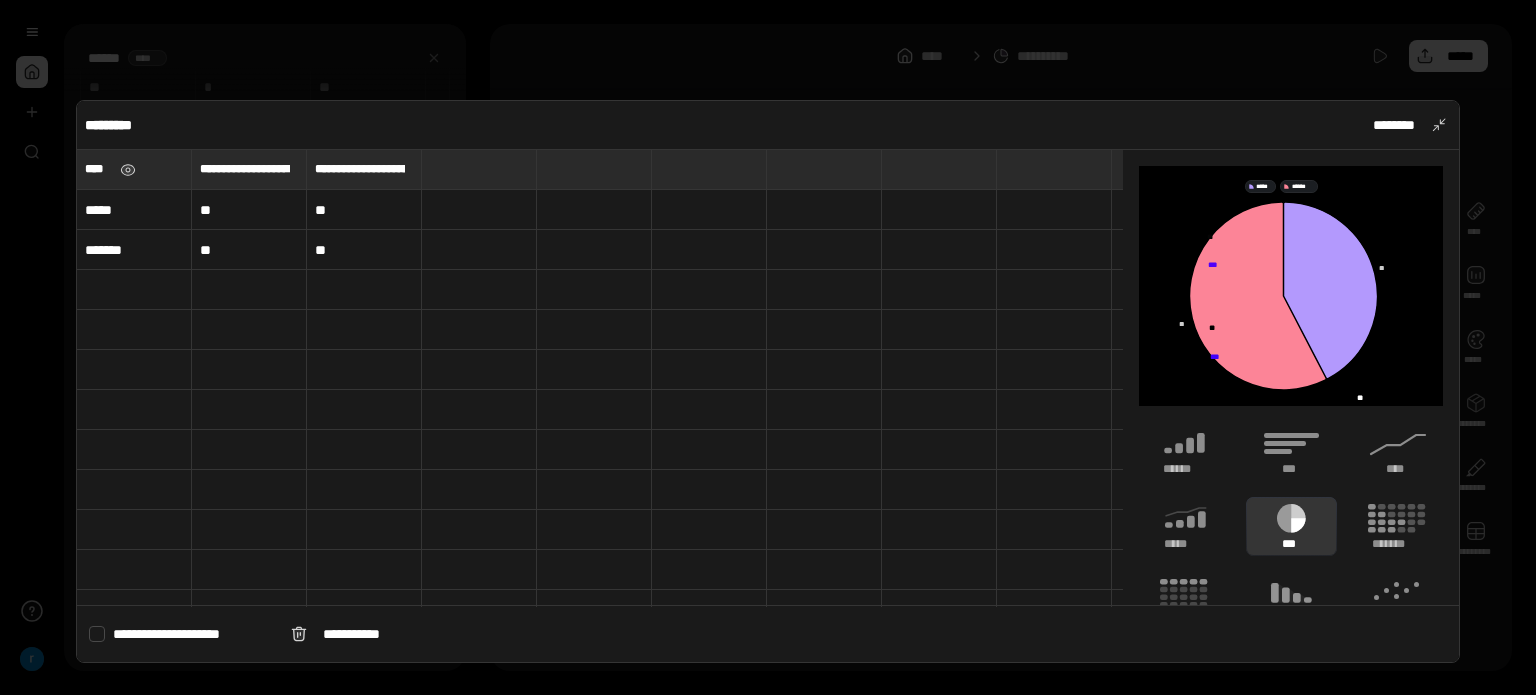 click on "****" at bounding box center (134, 169) 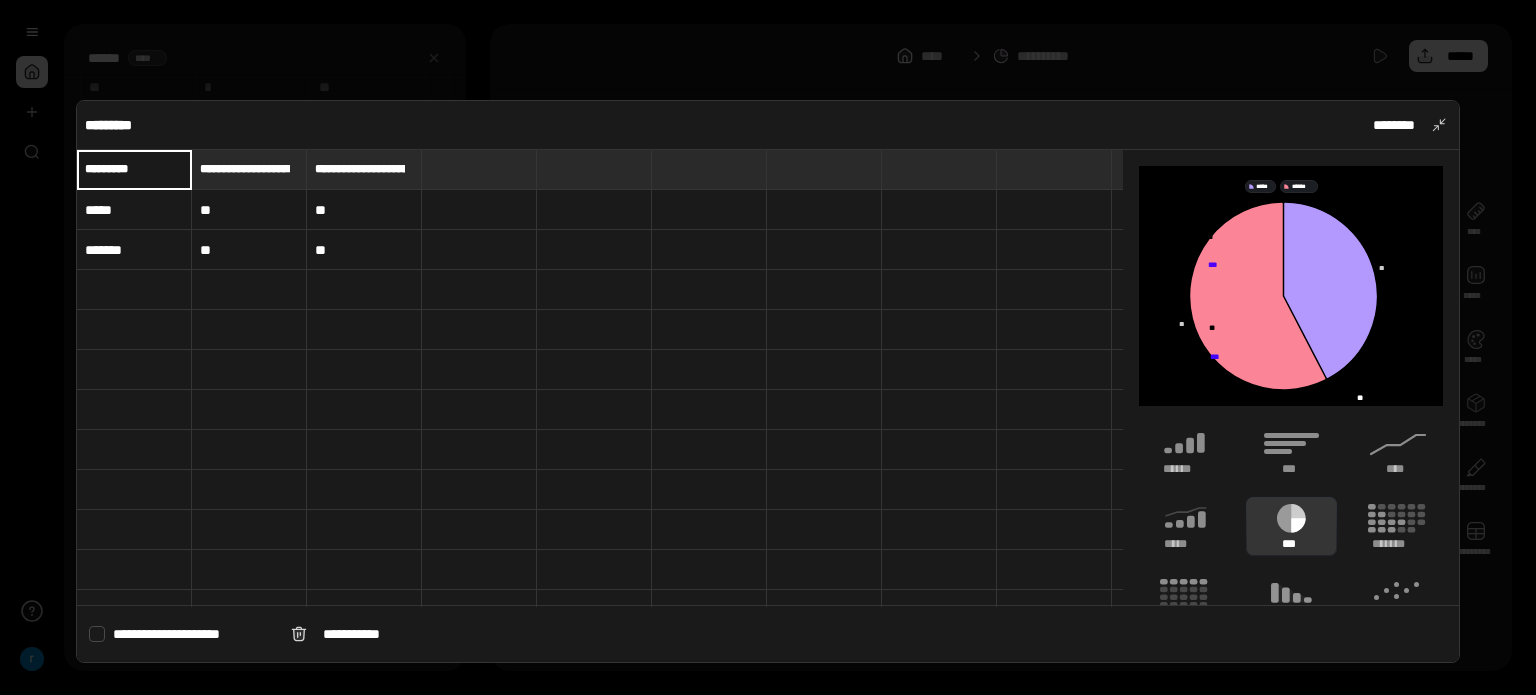 click on "*****" at bounding box center (134, 210) 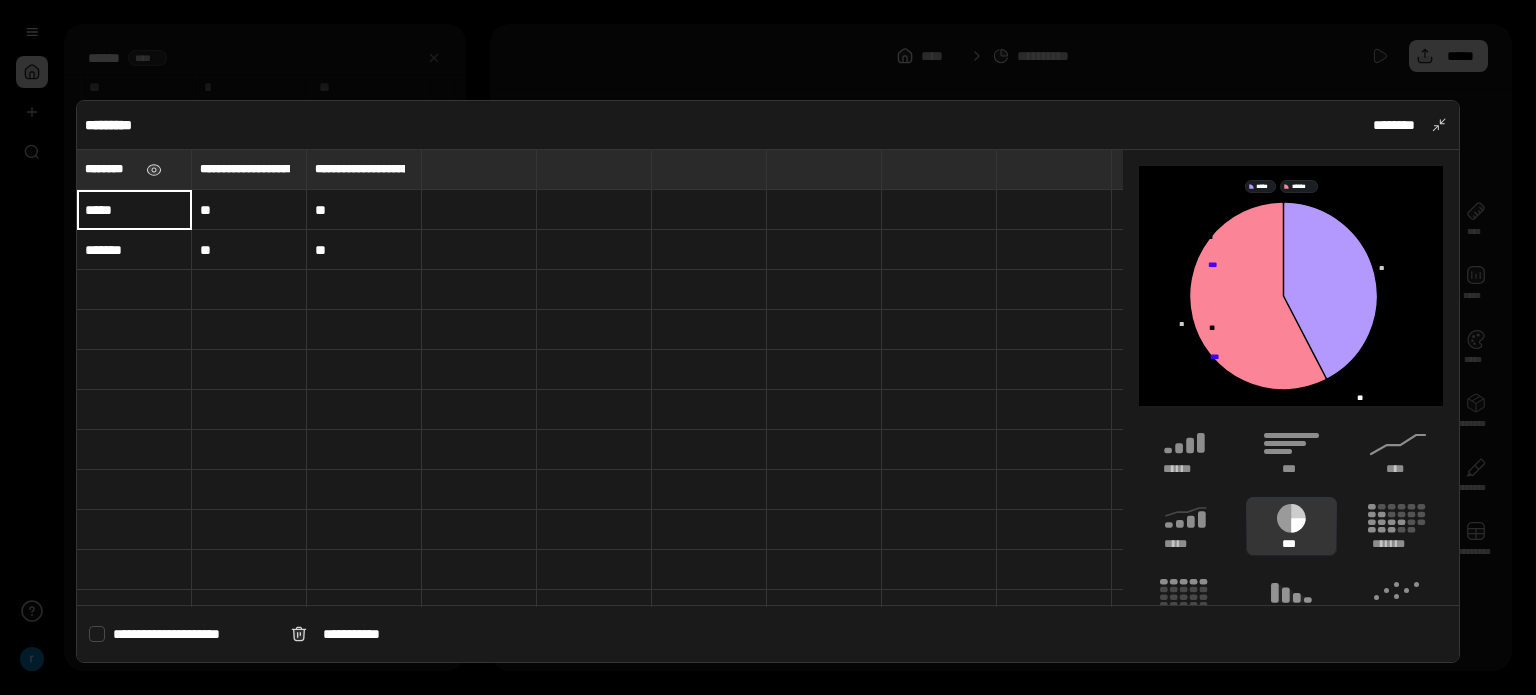 click on "*****" at bounding box center [134, 210] 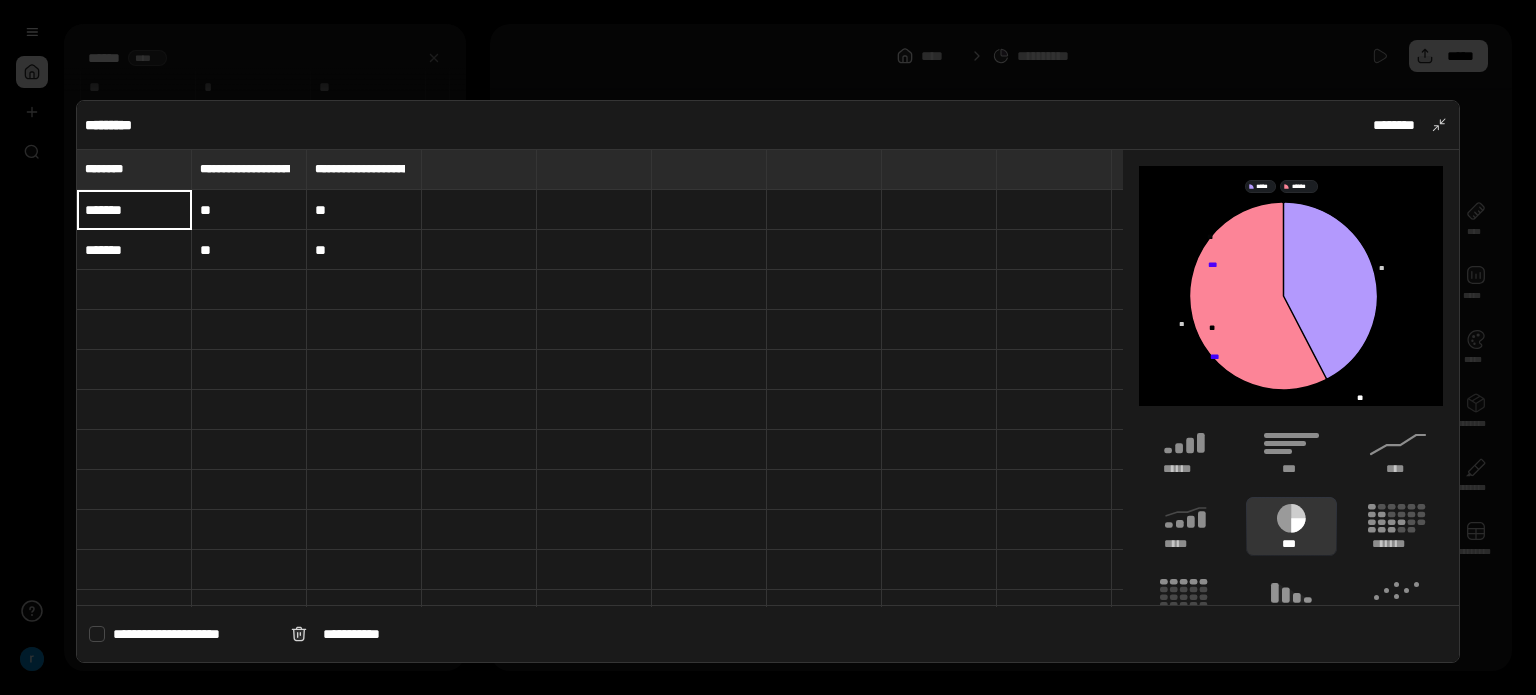 click on "******" at bounding box center (134, 250) 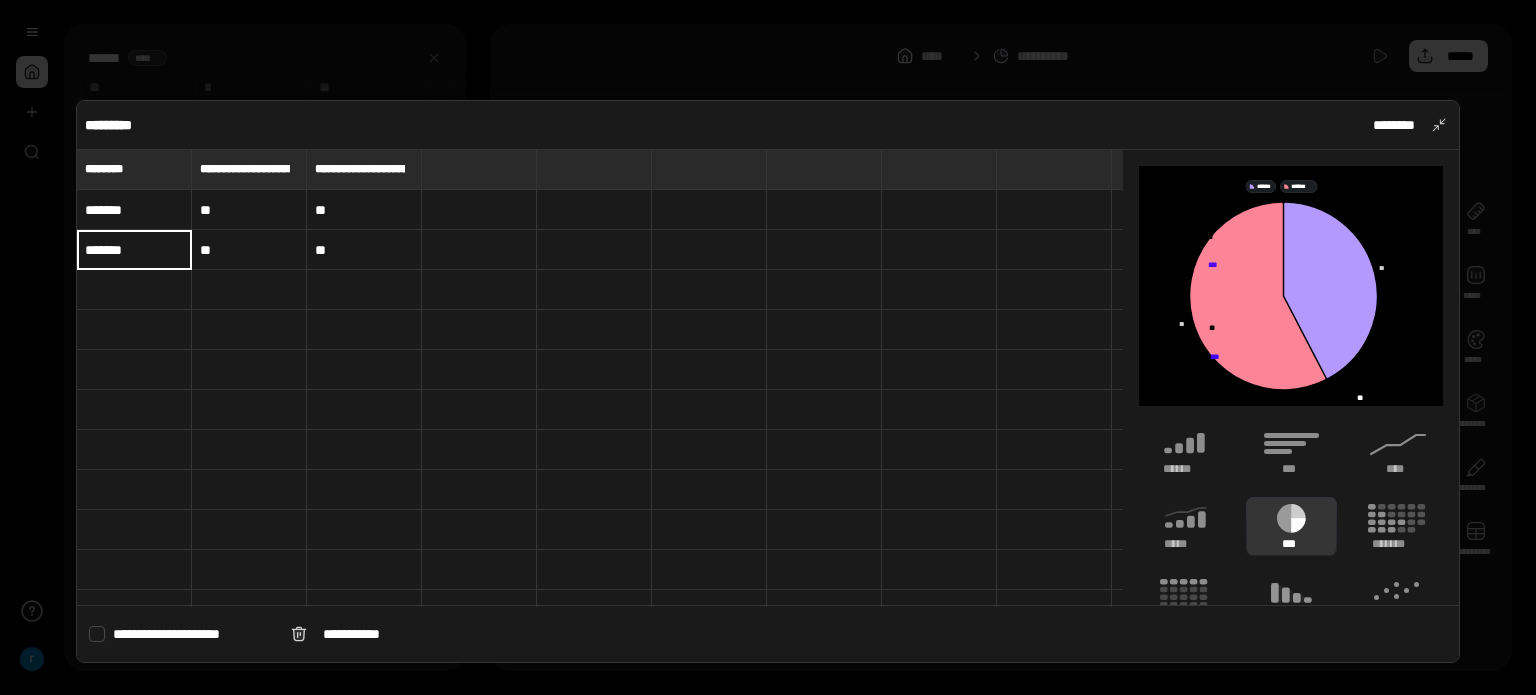 click on "******" at bounding box center (134, 250) 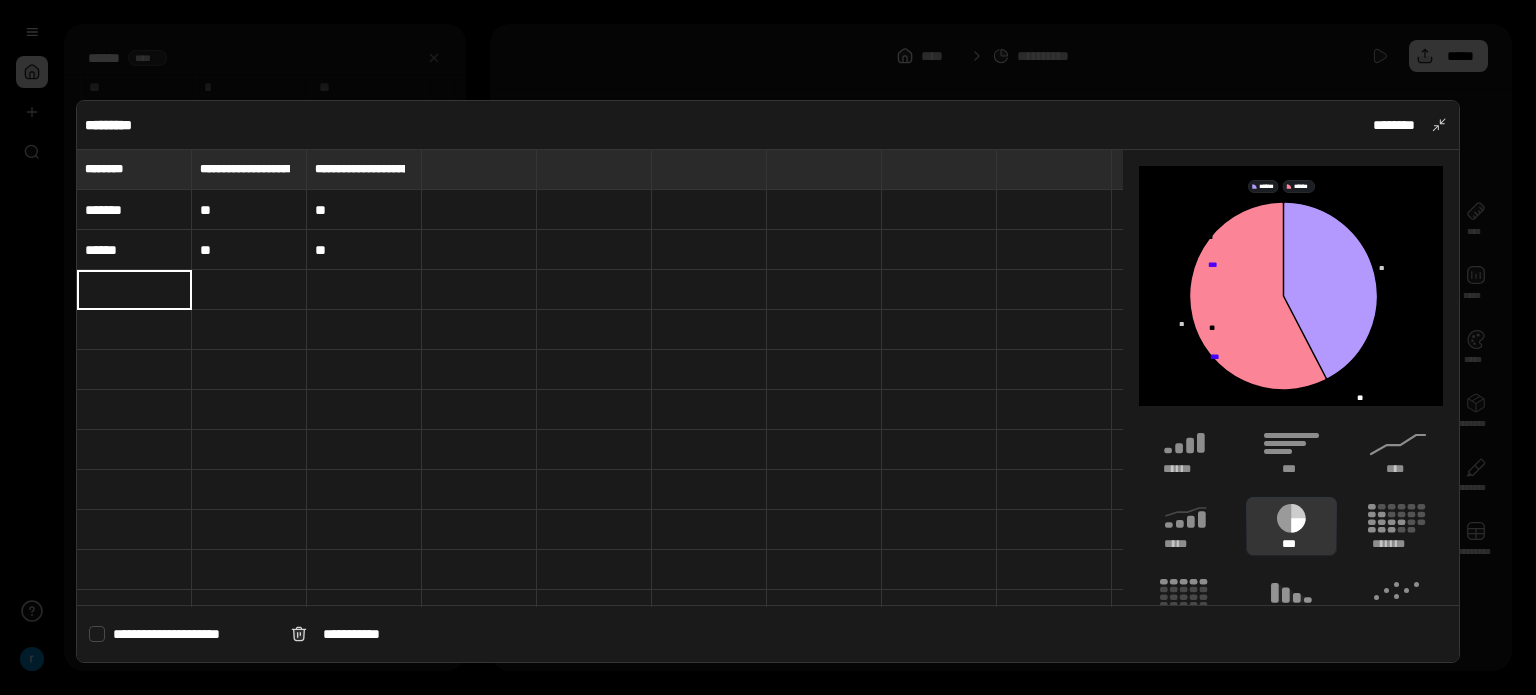 click at bounding box center [768, 347] 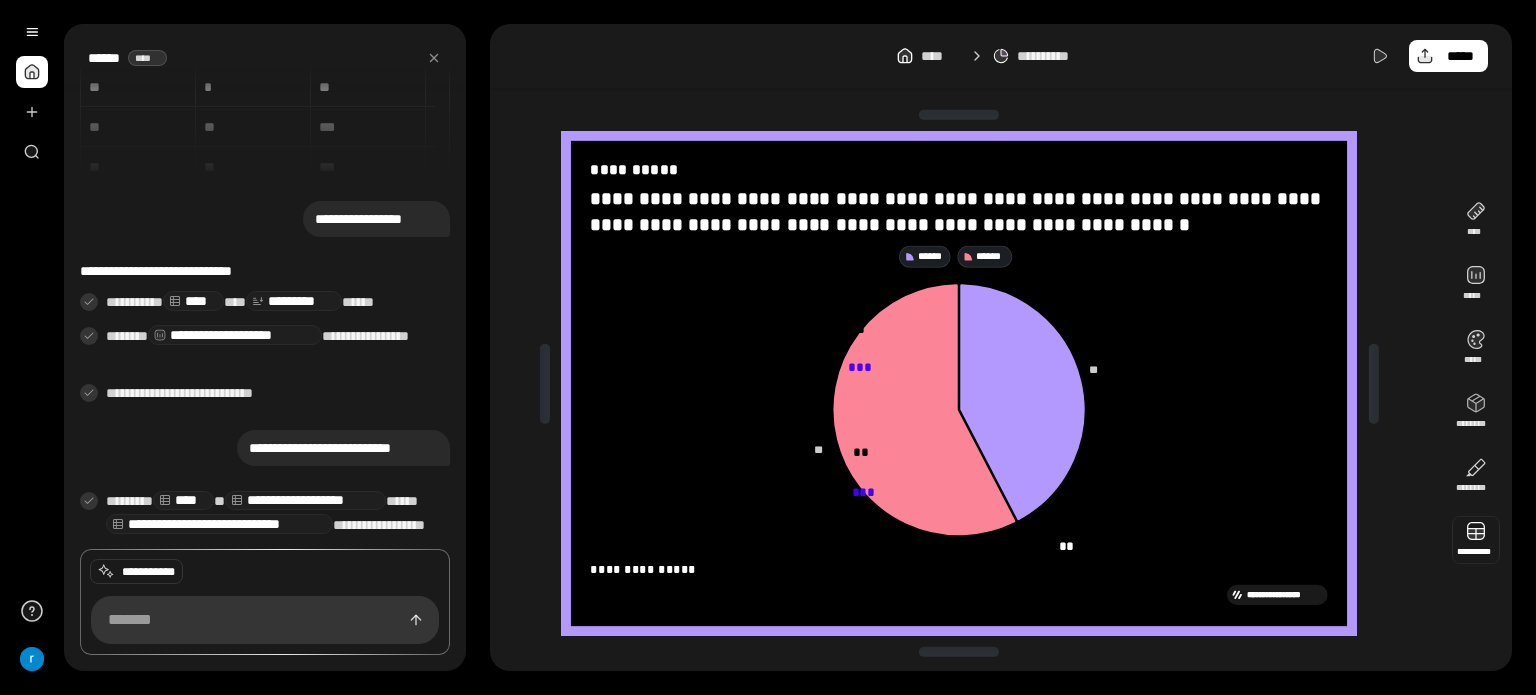 click at bounding box center (1476, 540) 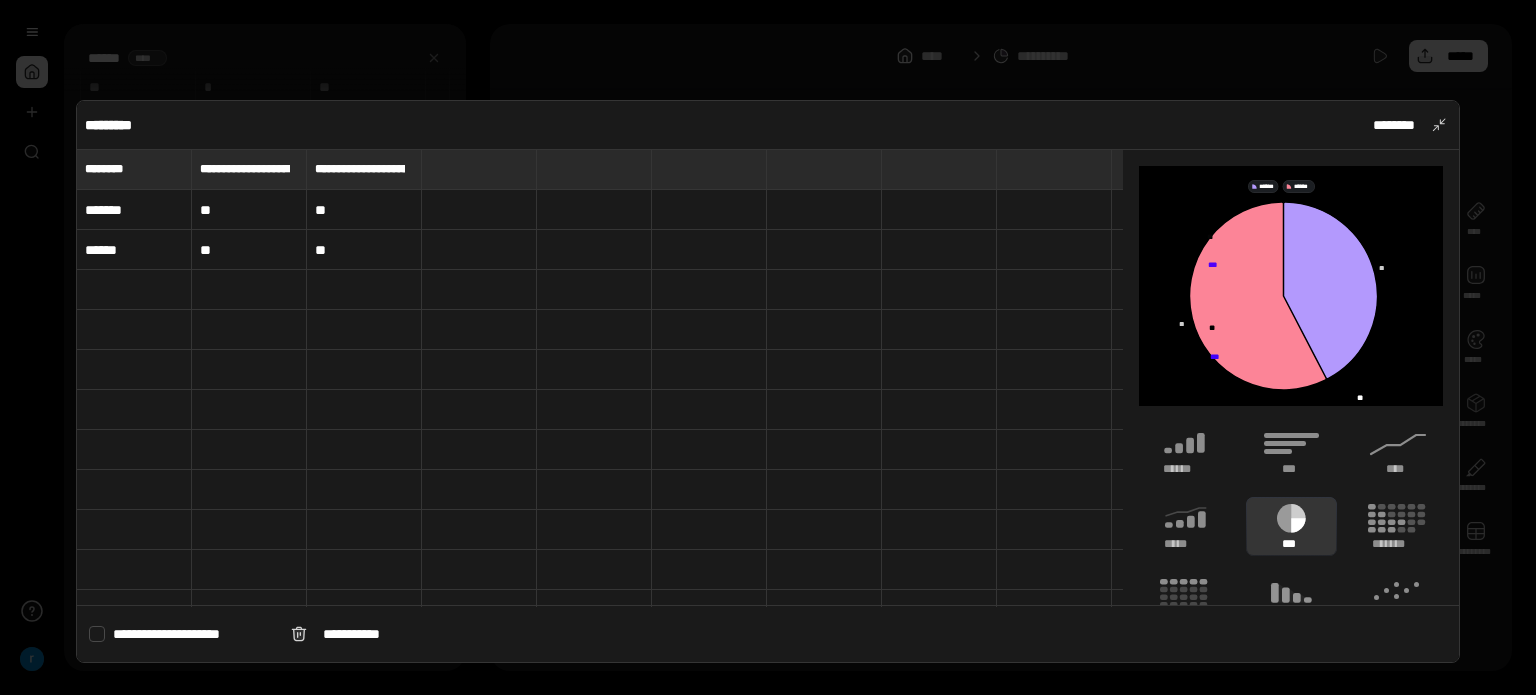 click at bounding box center (134, 290) 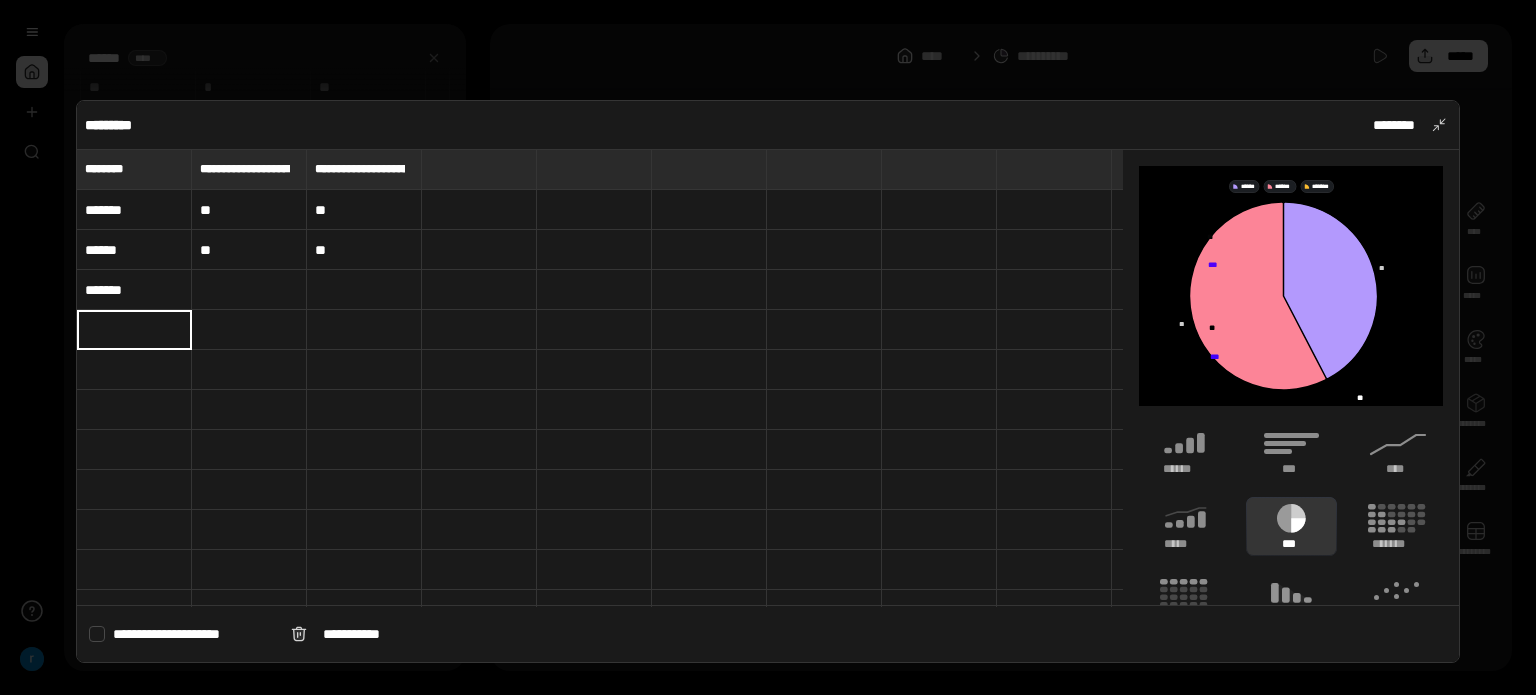 click on "*******" at bounding box center [134, 290] 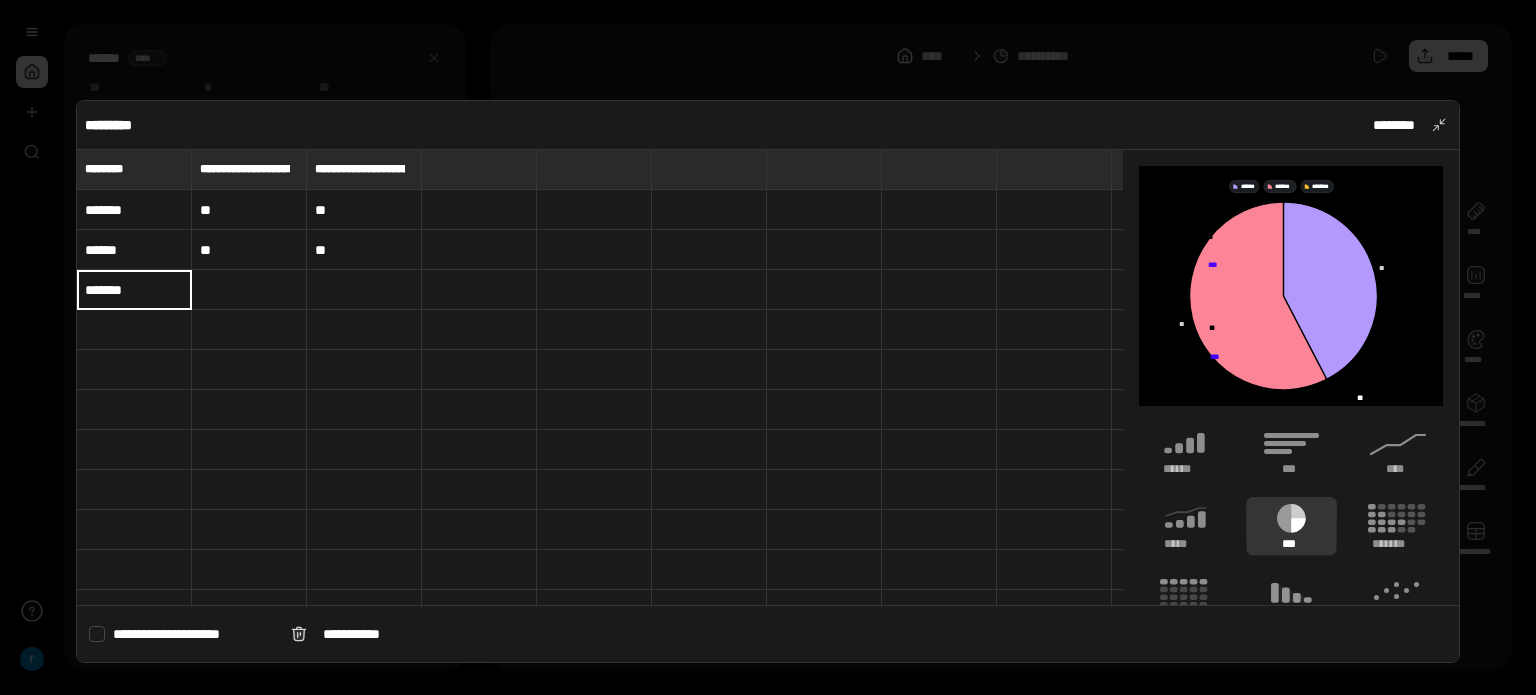 click on "*******" at bounding box center (134, 290) 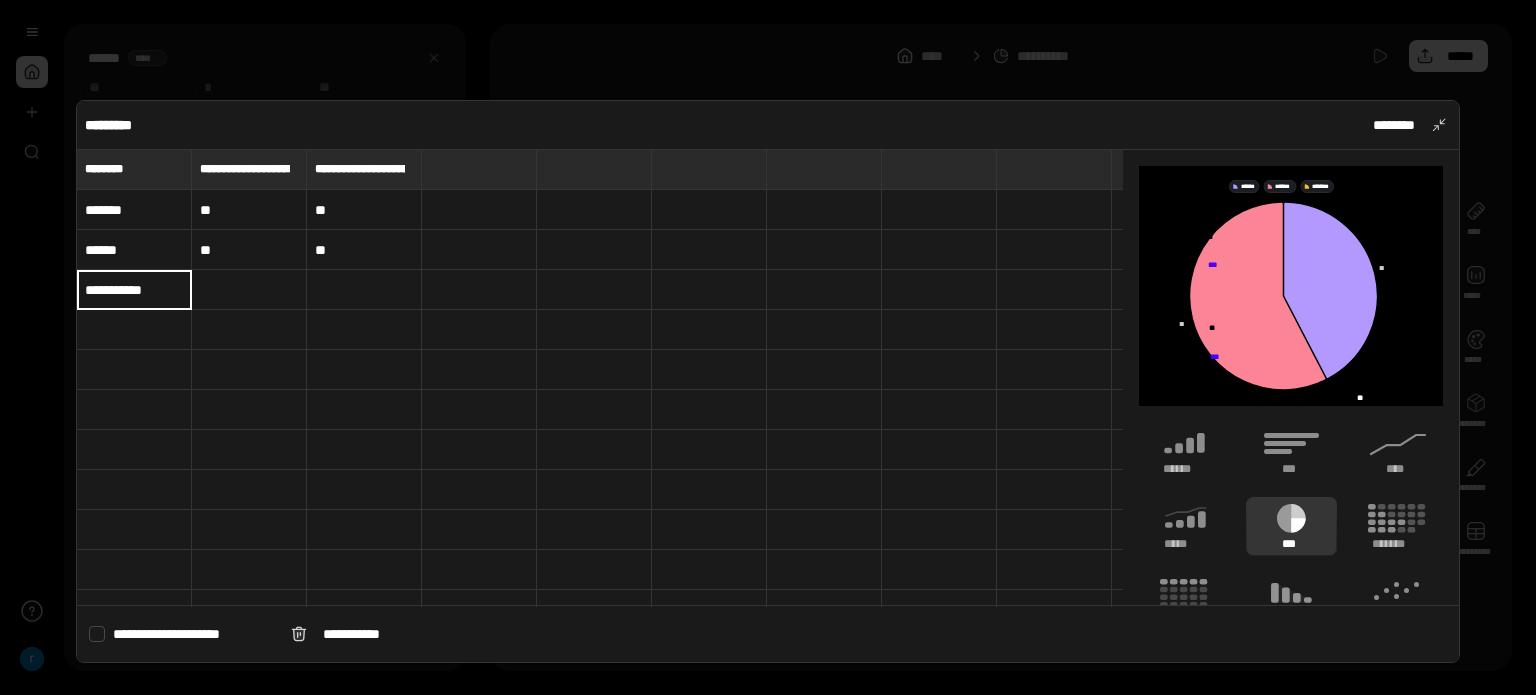 click at bounding box center [134, 330] 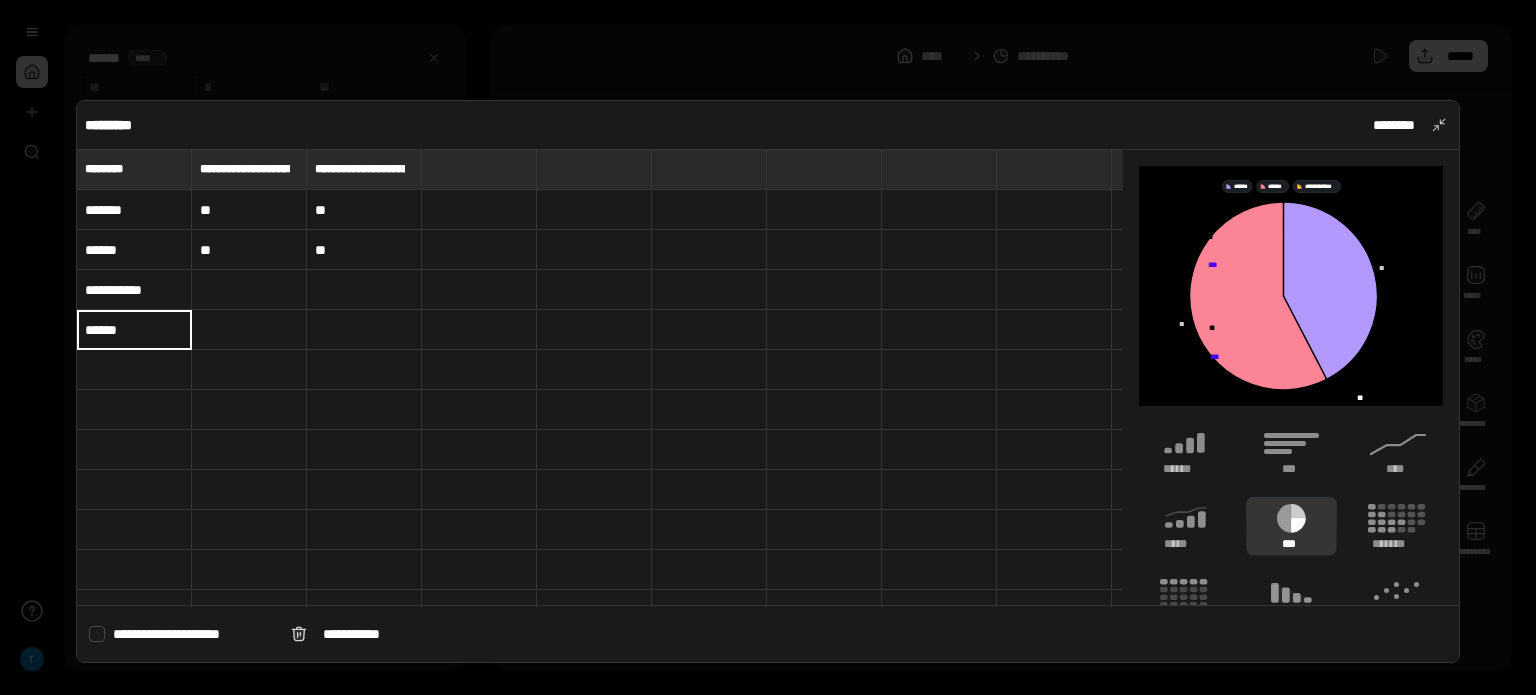 click at bounding box center (134, 370) 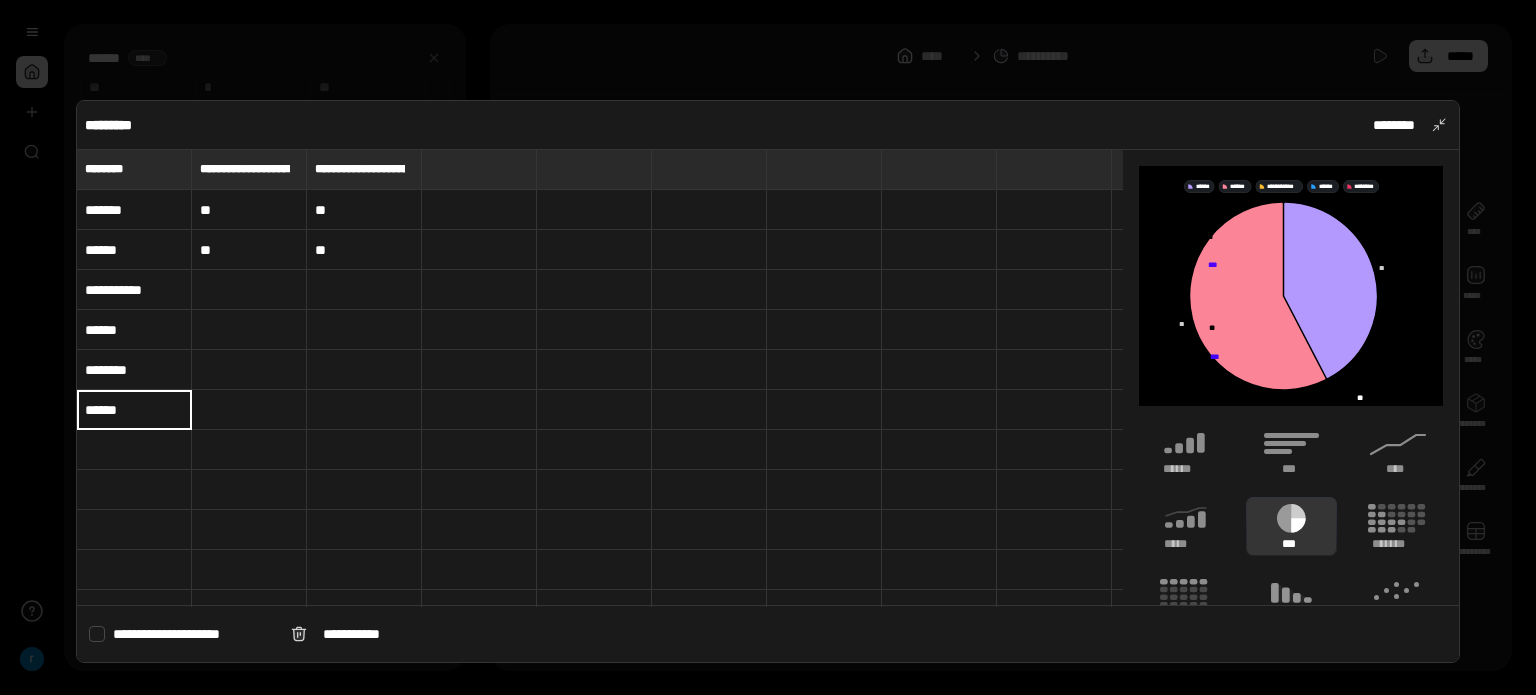 click at bounding box center [768, 347] 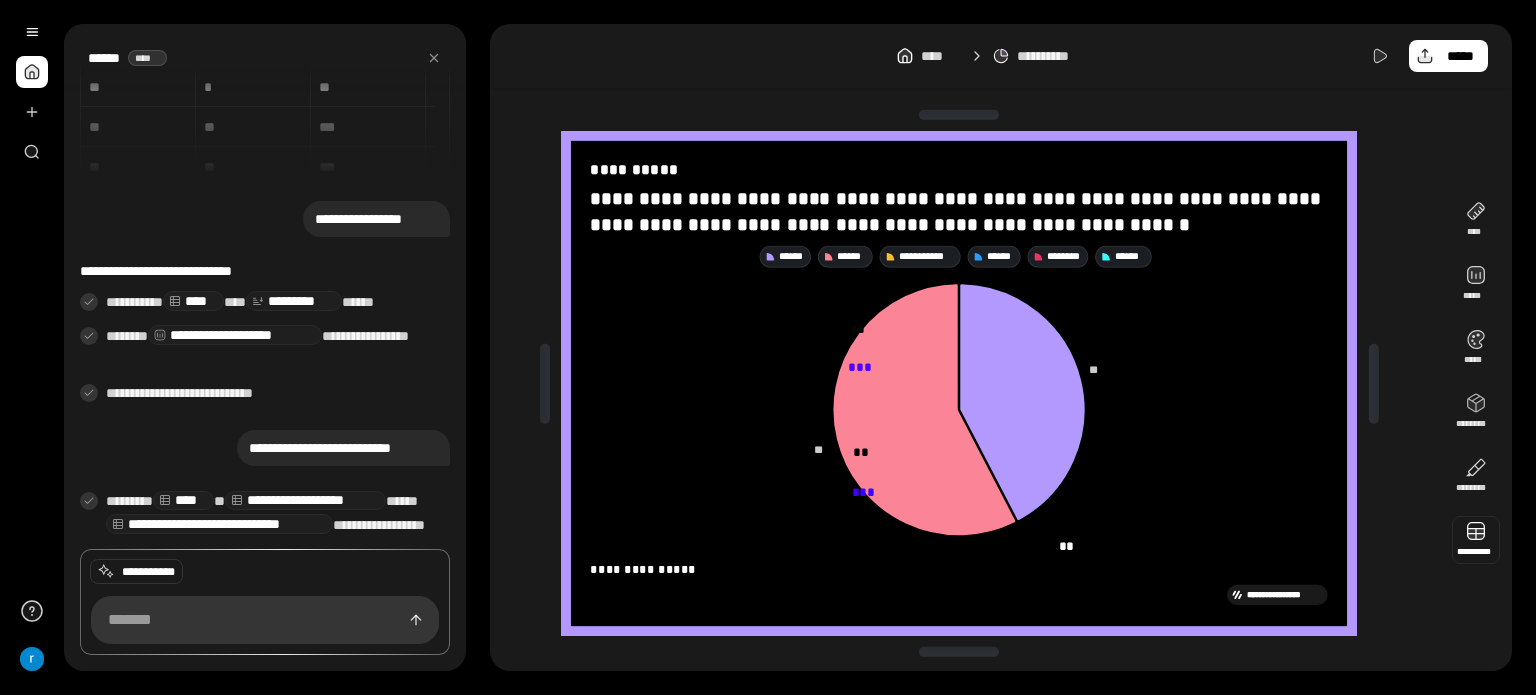 click at bounding box center [1476, 540] 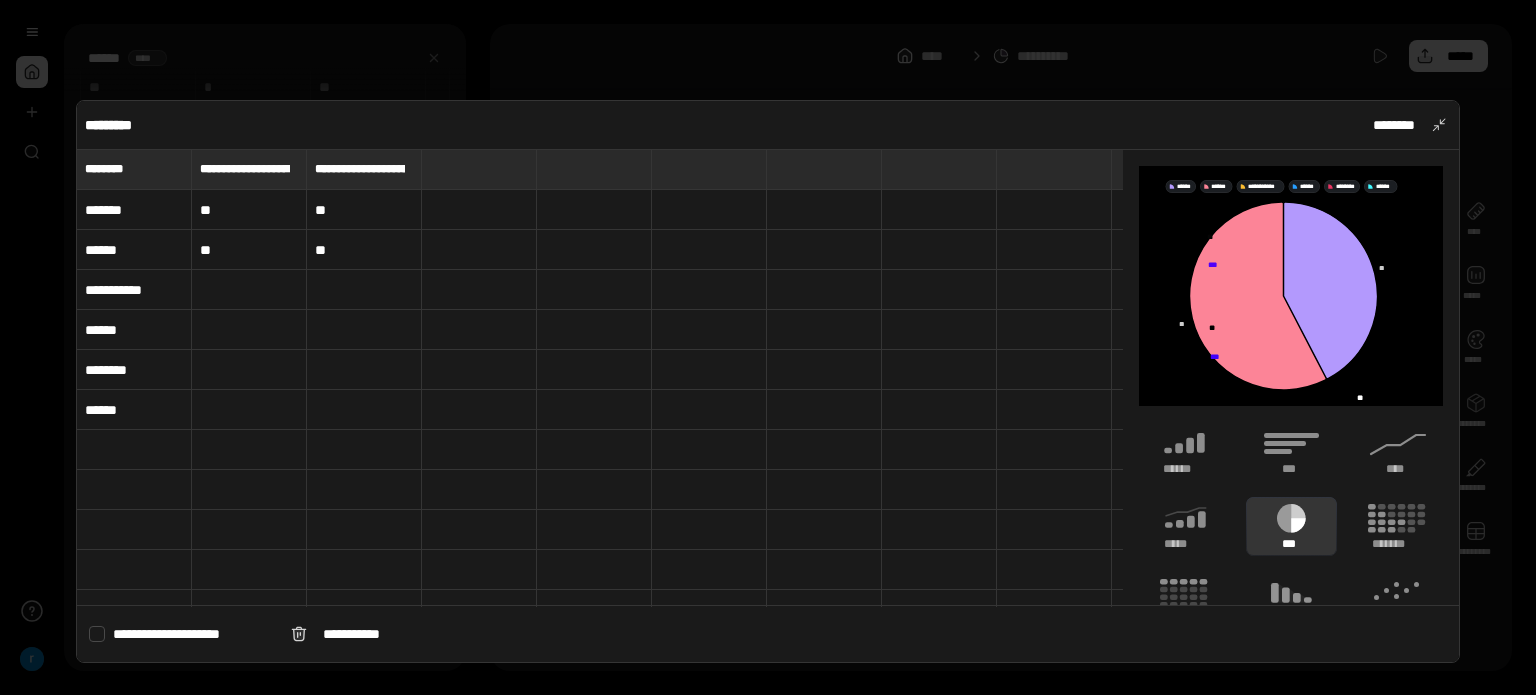 click on "**" at bounding box center (249, 210) 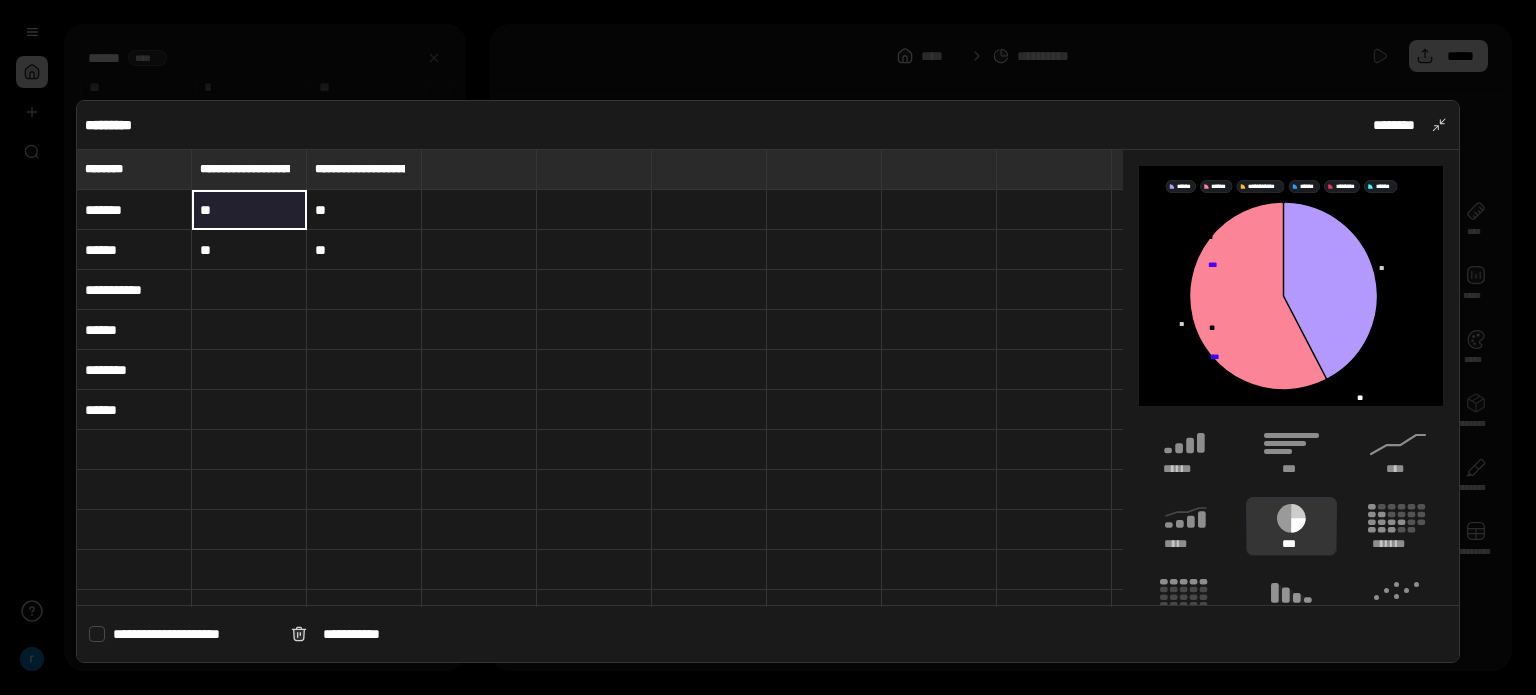 drag, startPoint x: 202, startPoint y: 207, endPoint x: 253, endPoint y: 202, distance: 51.24451 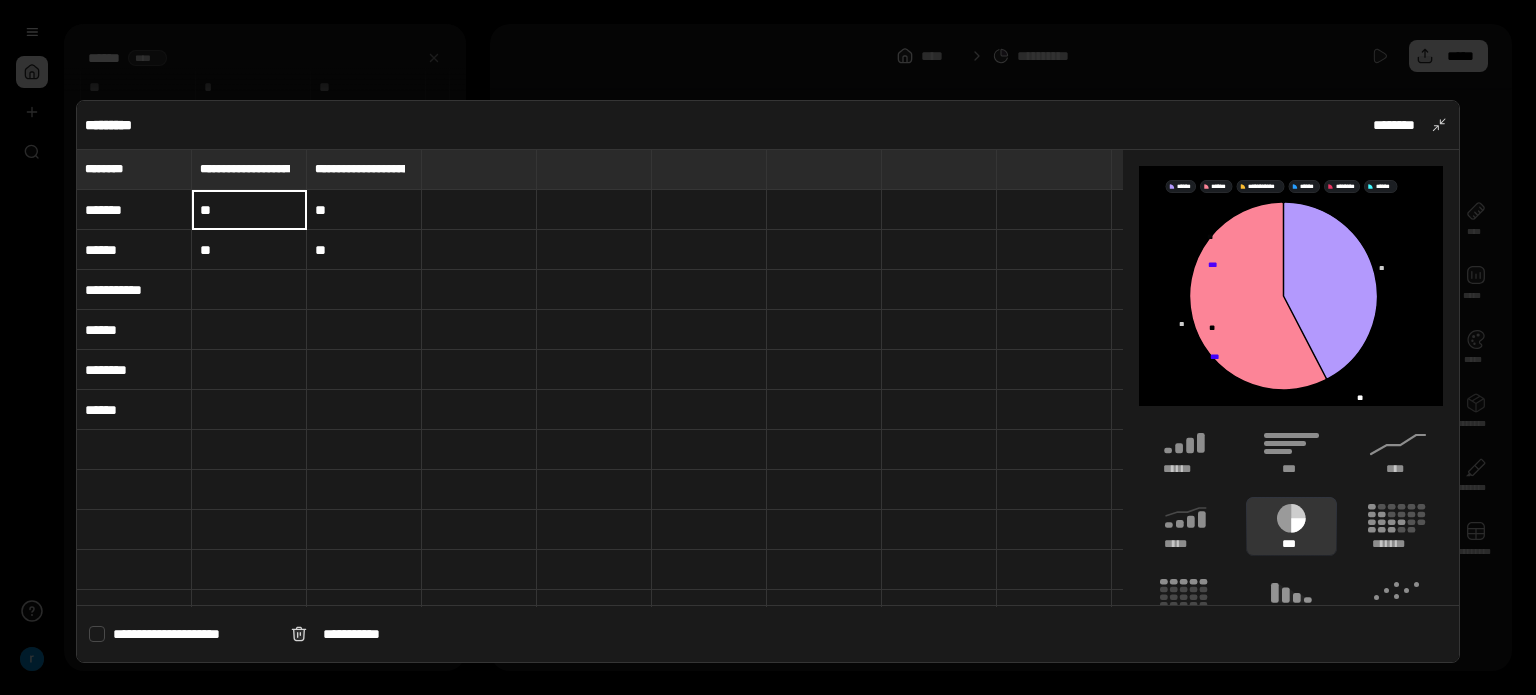 click on "**" at bounding box center [249, 209] 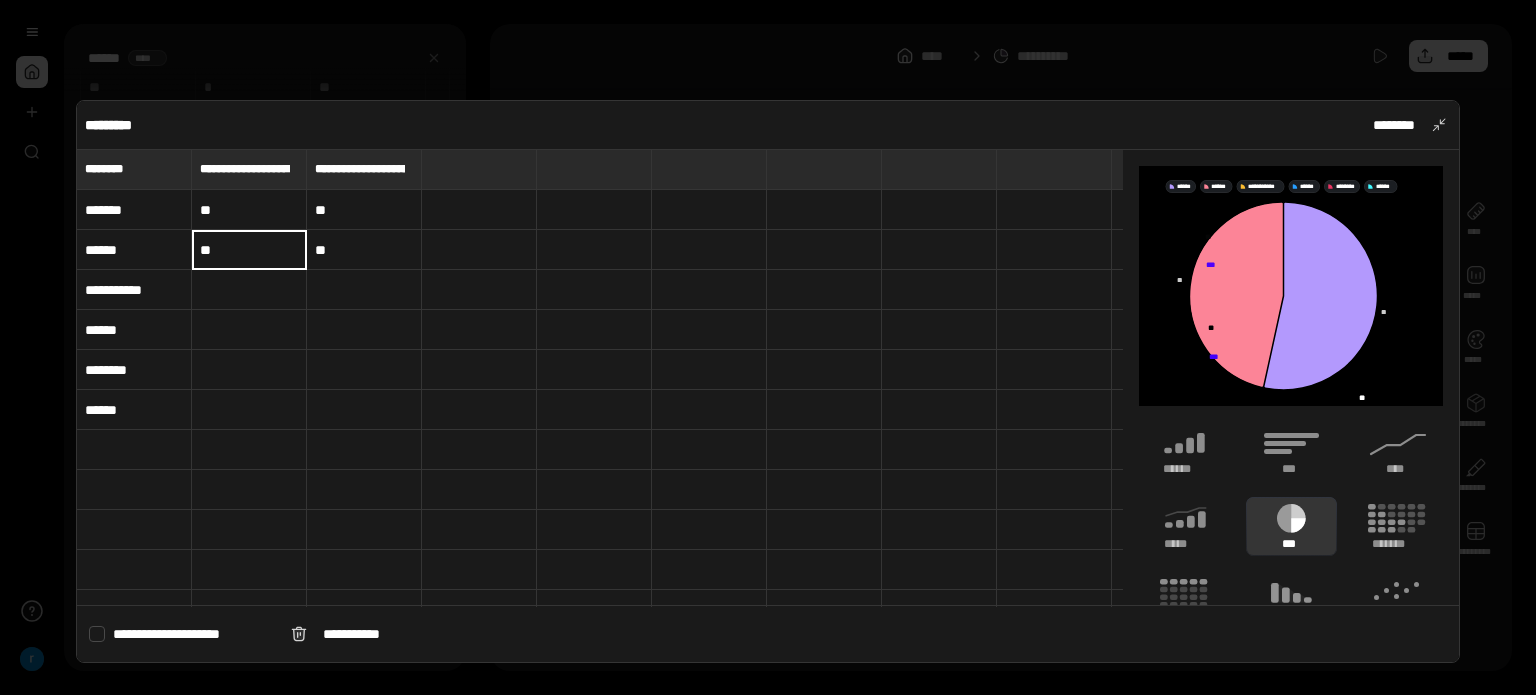 click at bounding box center [249, 290] 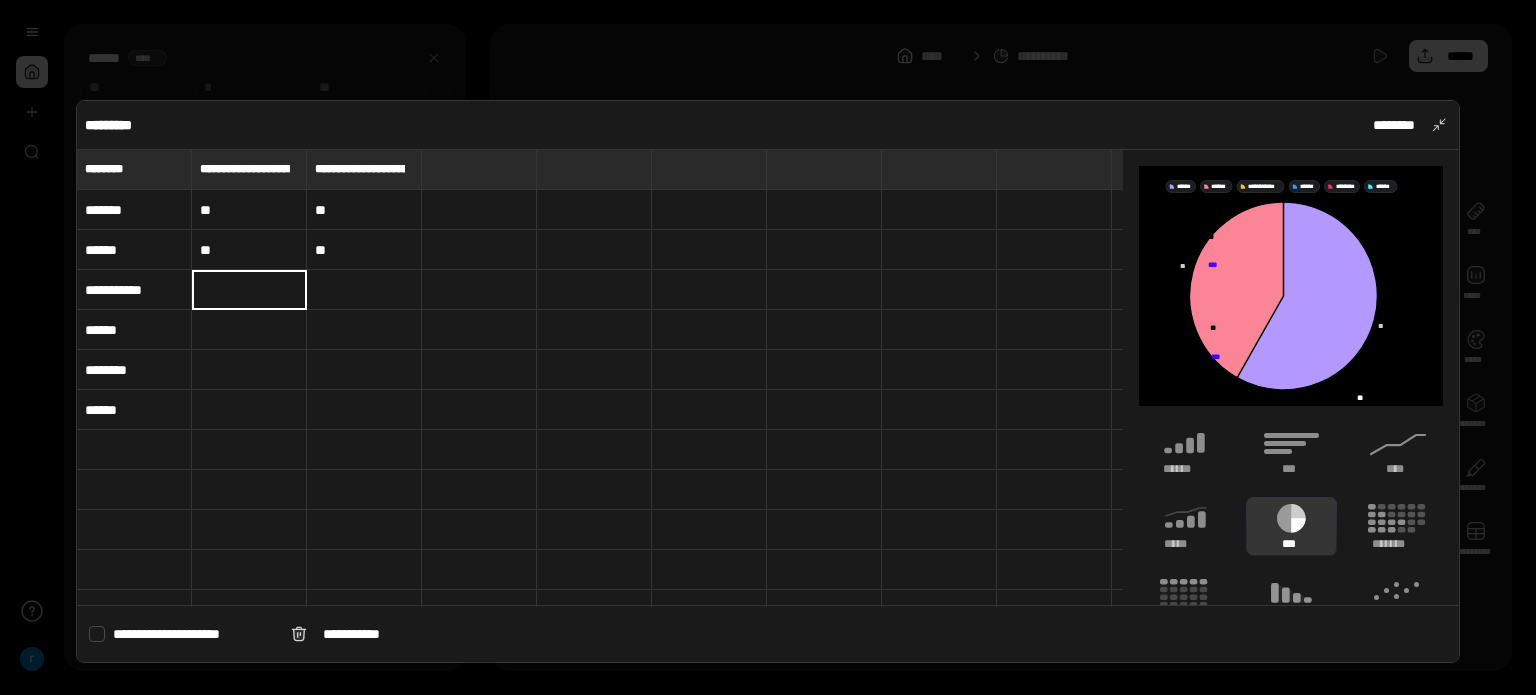 click at bounding box center (249, 290) 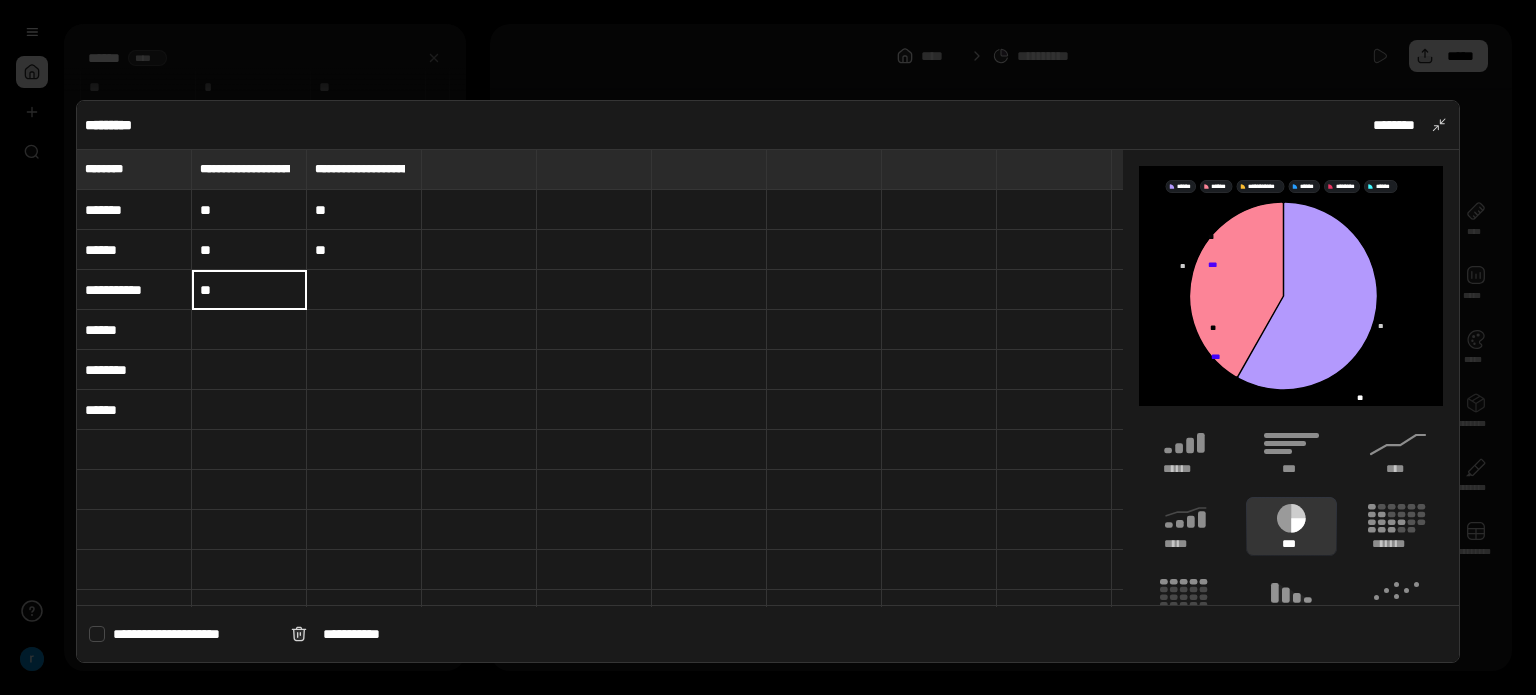 click at bounding box center [249, 330] 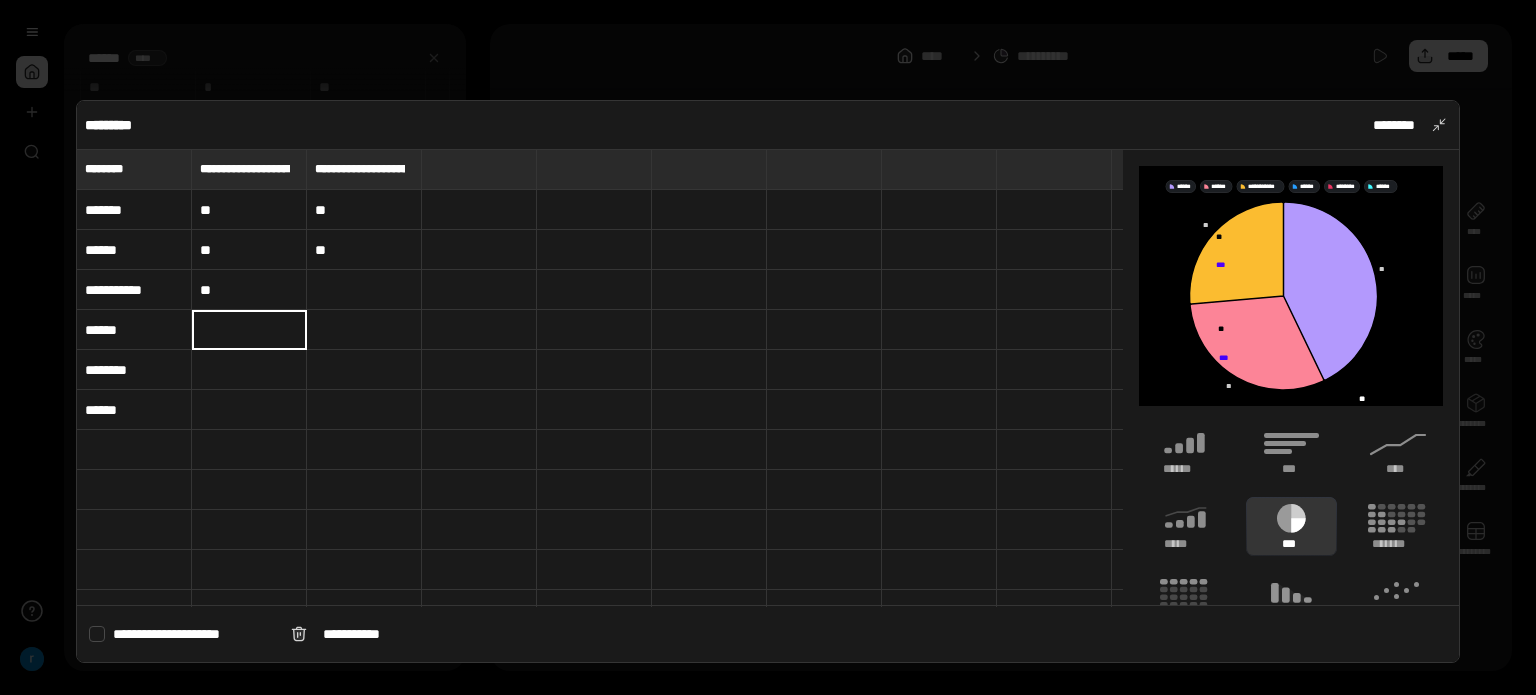 click at bounding box center [249, 330] 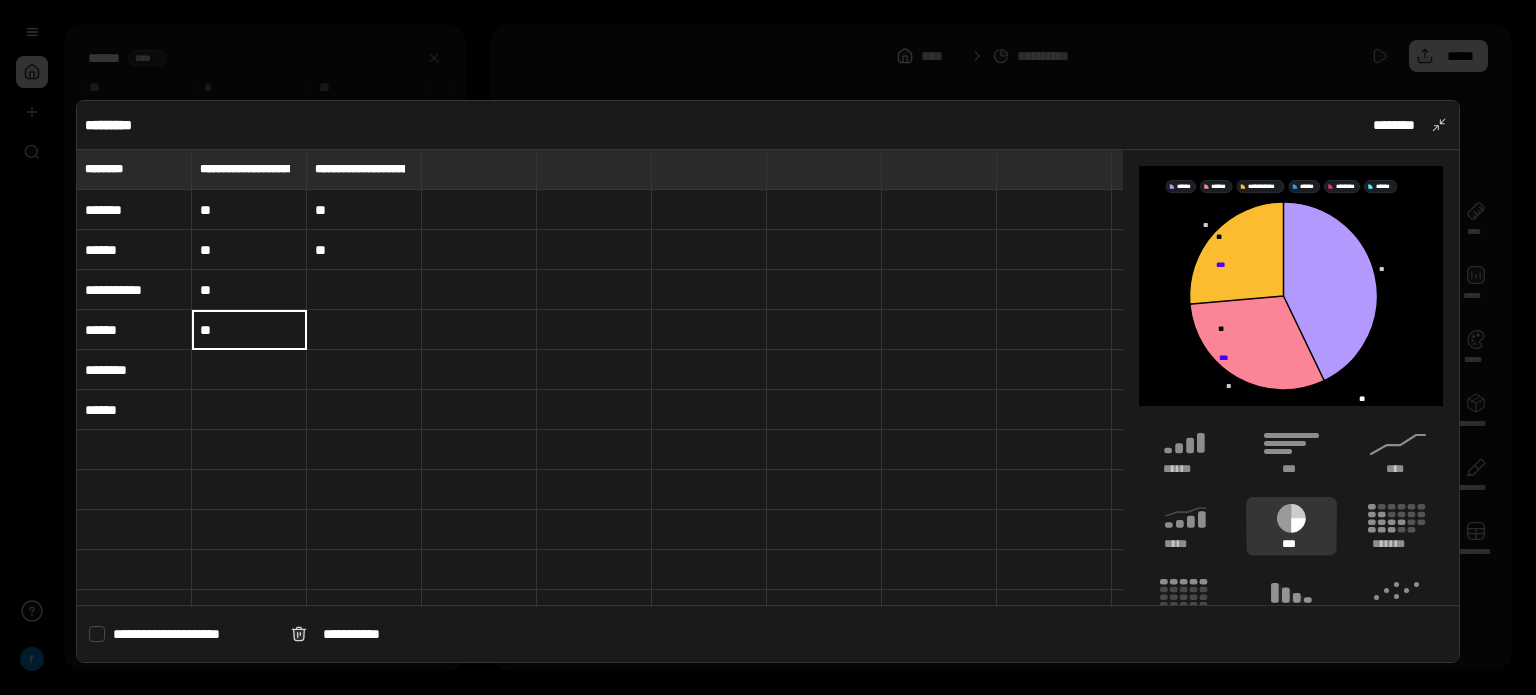 click at bounding box center (249, 370) 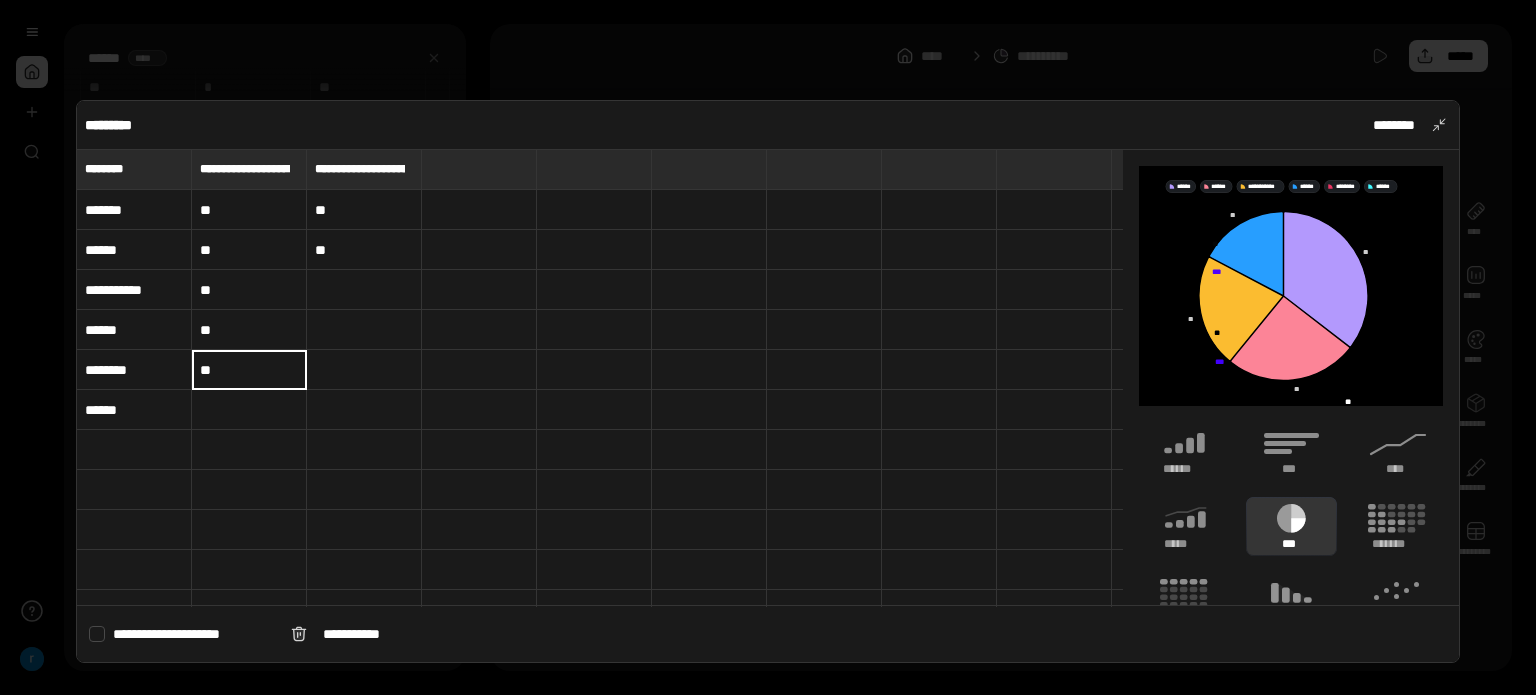 click at bounding box center [249, 410] 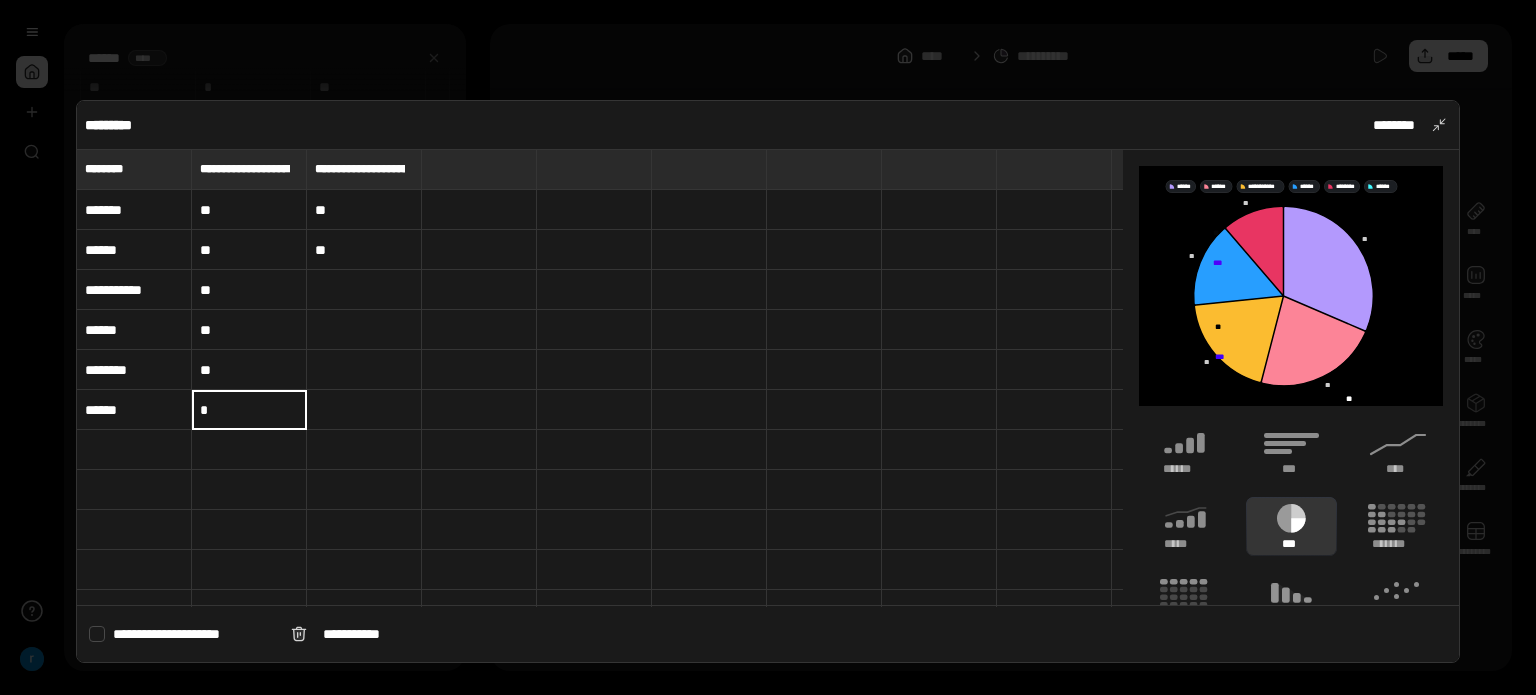 click on "**" at bounding box center (364, 210) 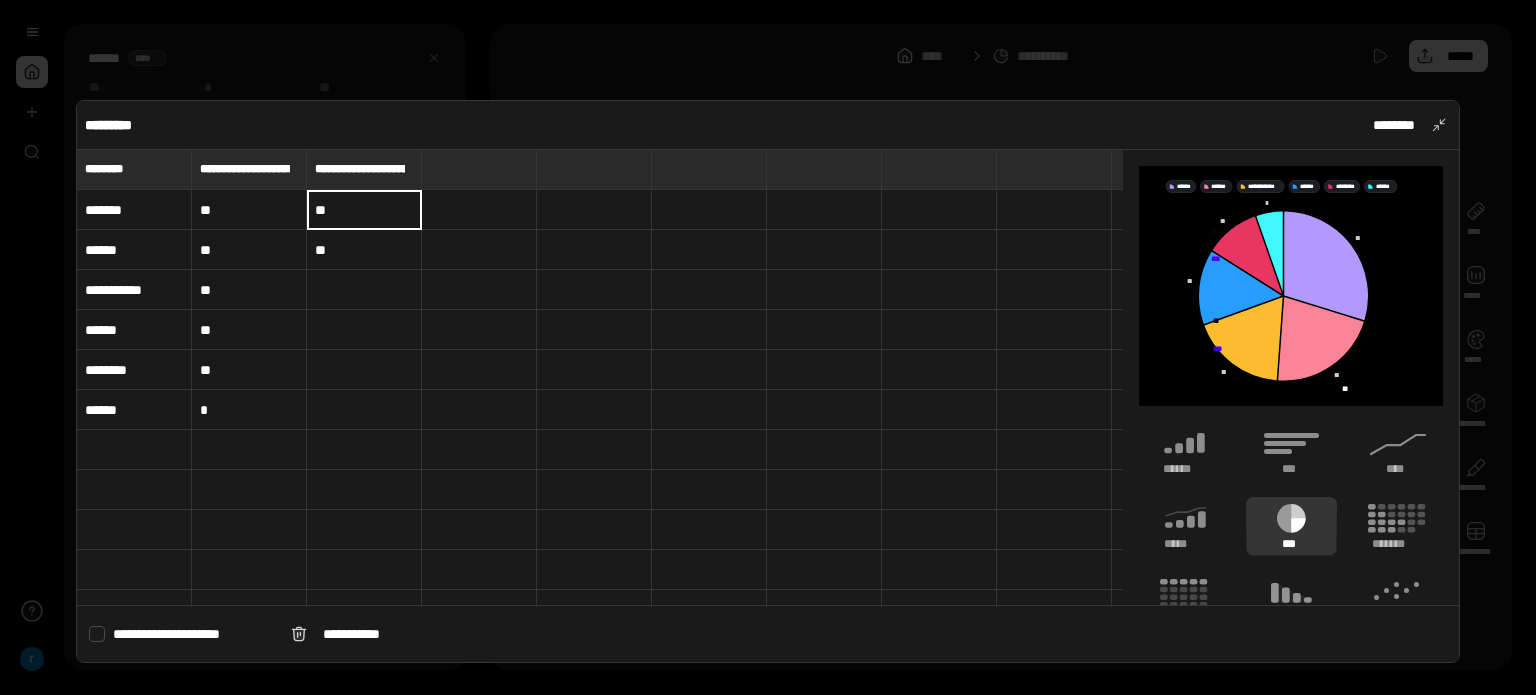 click on "**" at bounding box center (364, 250) 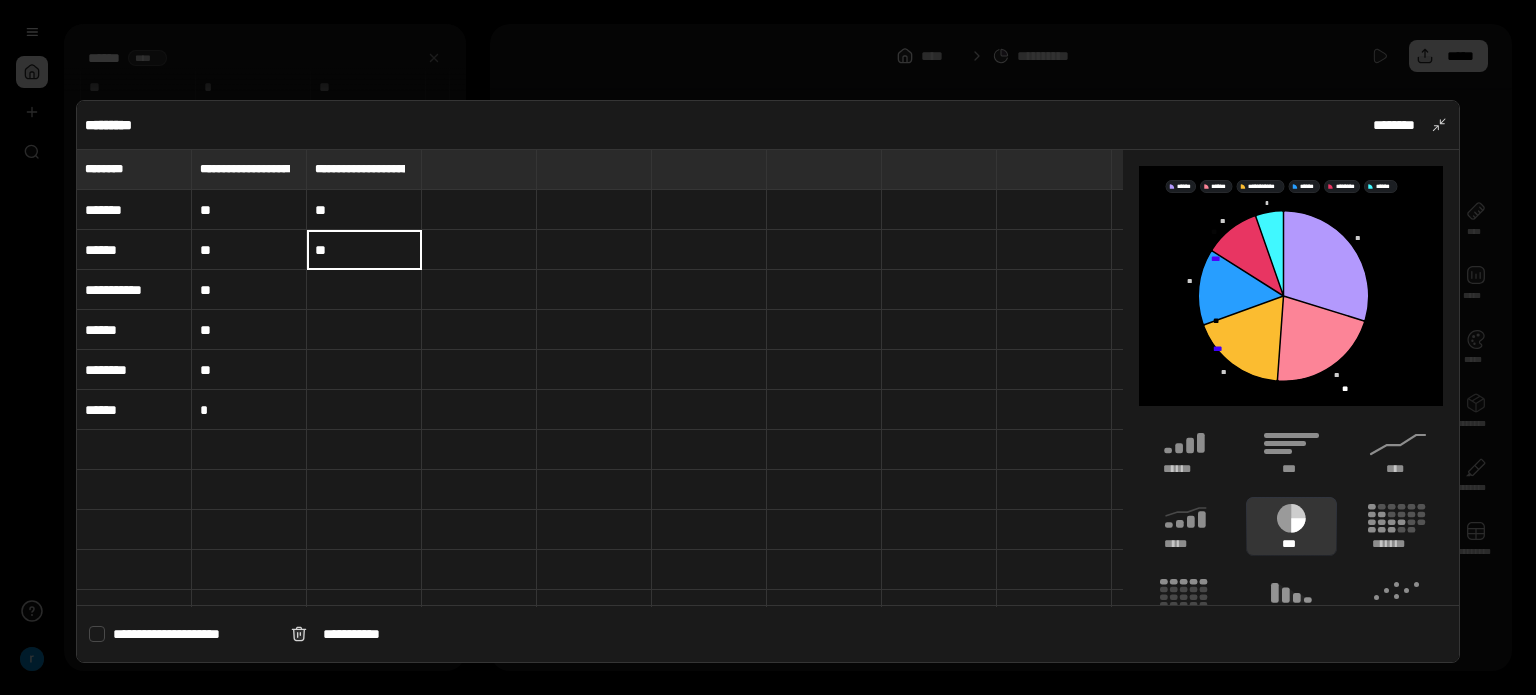 click at bounding box center [364, 290] 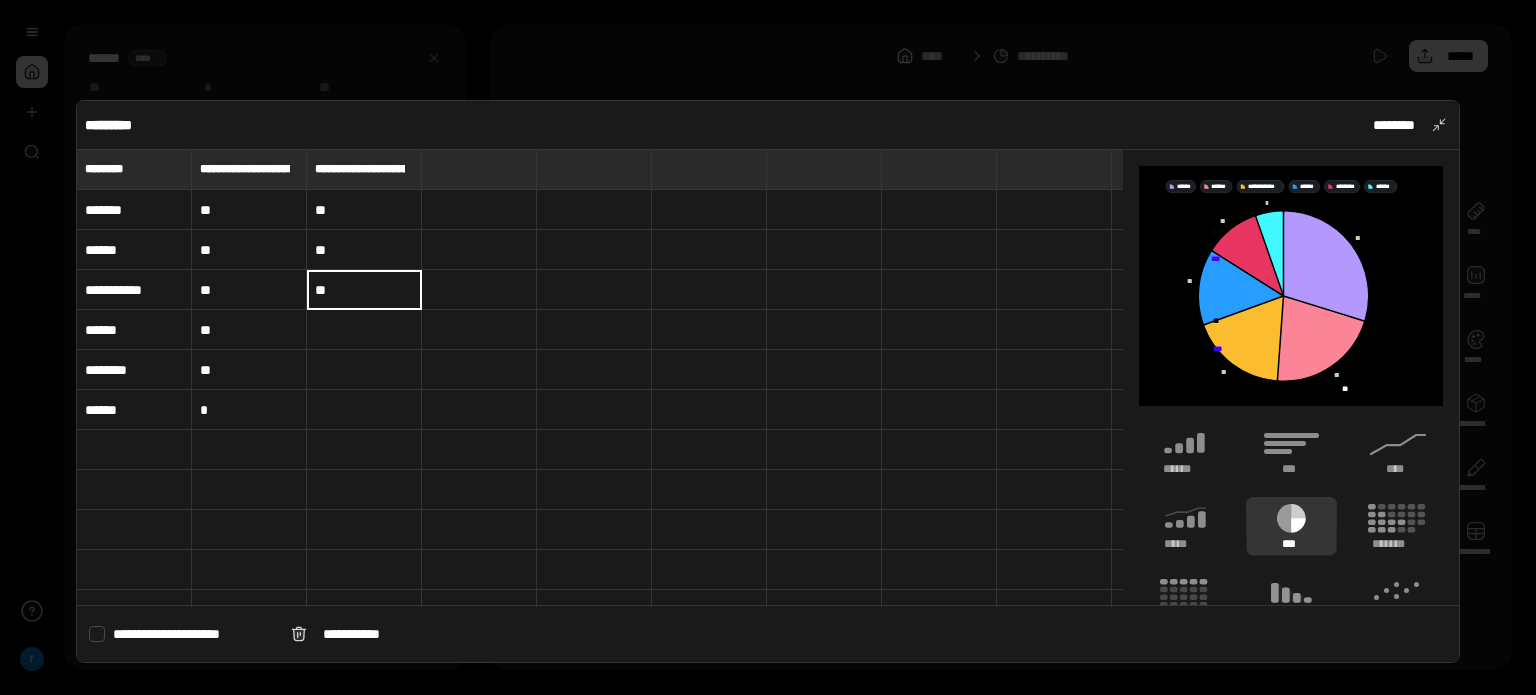 click at bounding box center (364, 330) 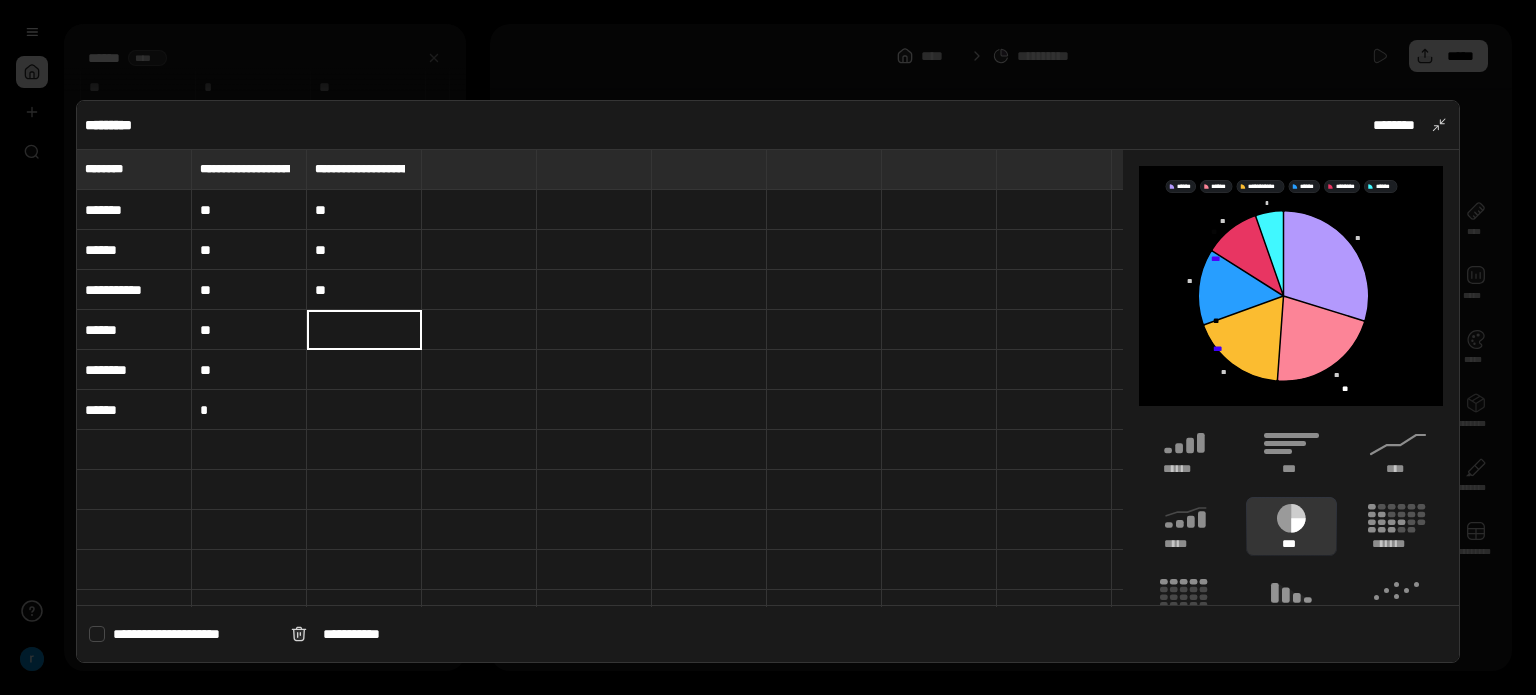 drag, startPoint x: 375, startPoint y: 320, endPoint x: 358, endPoint y: 337, distance: 24.04163 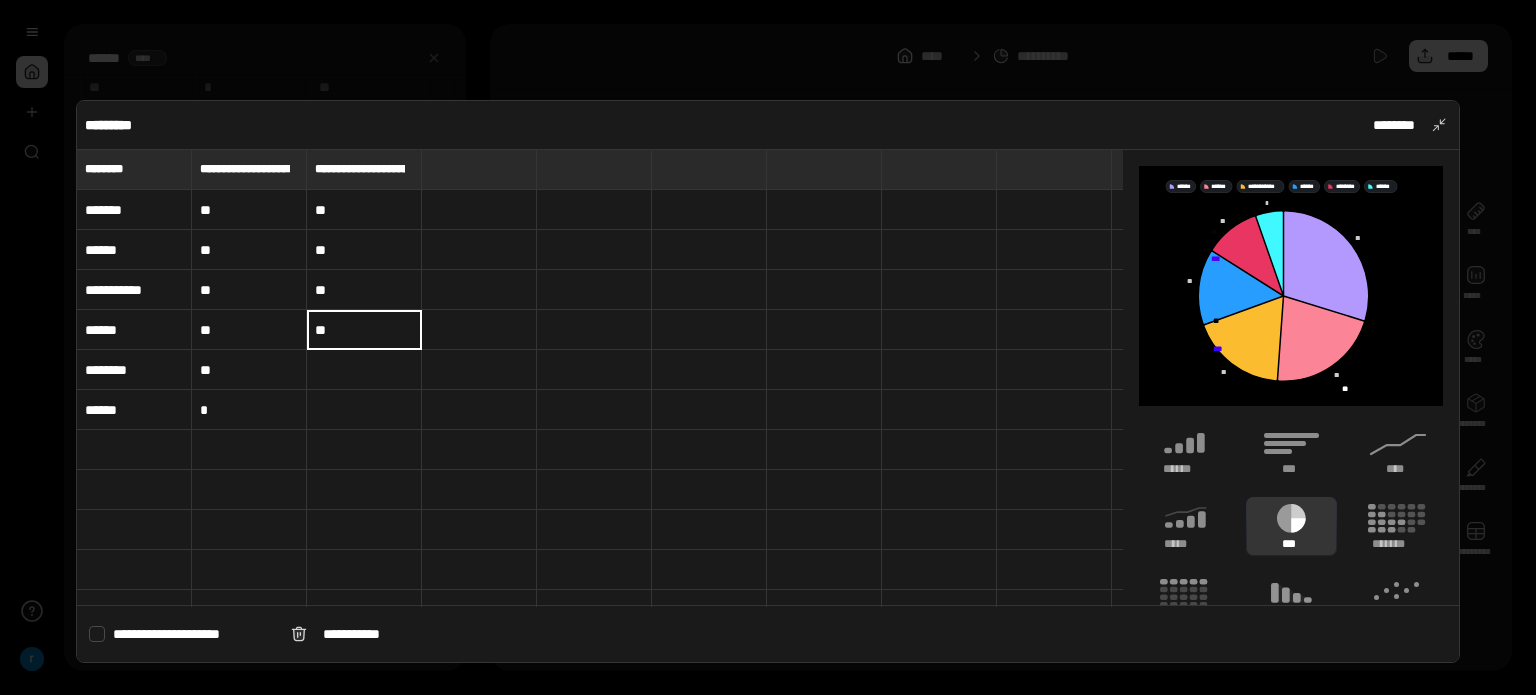 click at bounding box center [364, 370] 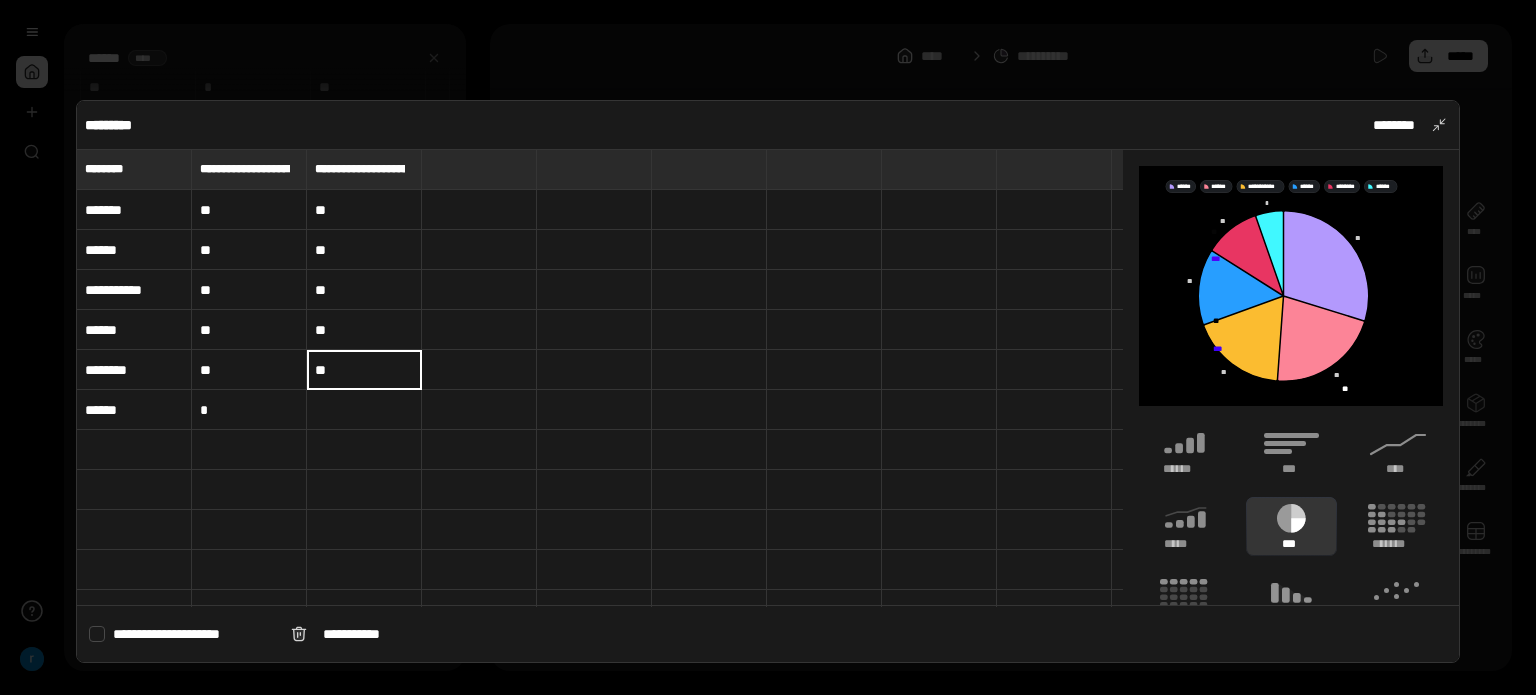click at bounding box center [364, 410] 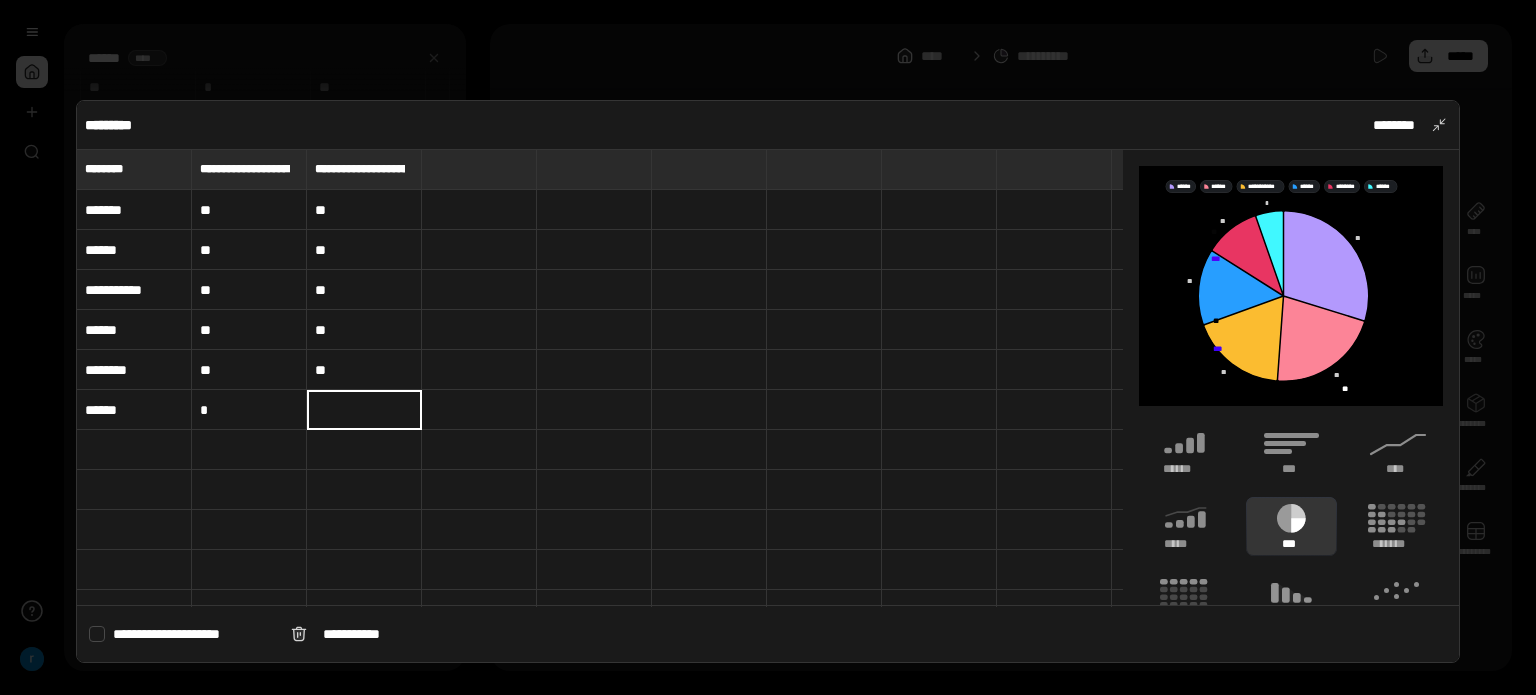 click at bounding box center (364, 410) 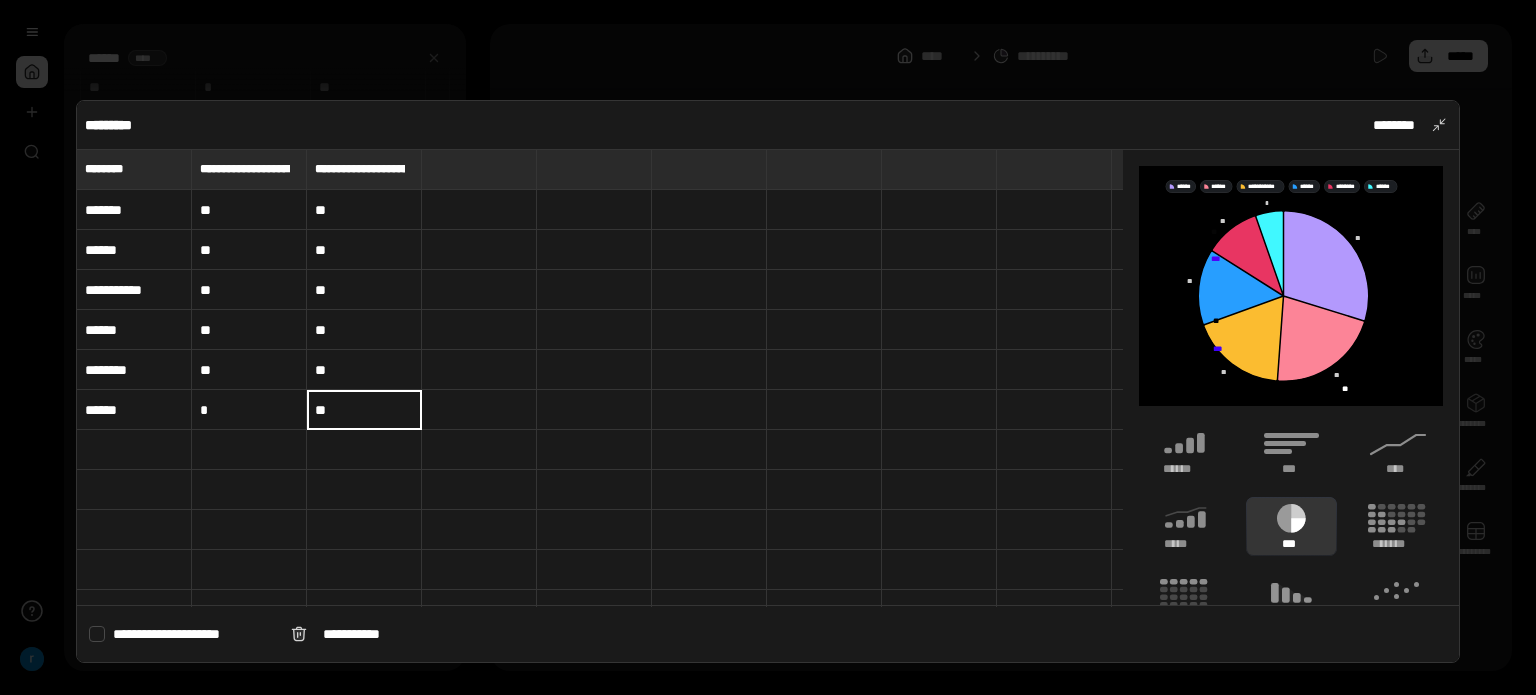 click on "**" at bounding box center (364, 370) 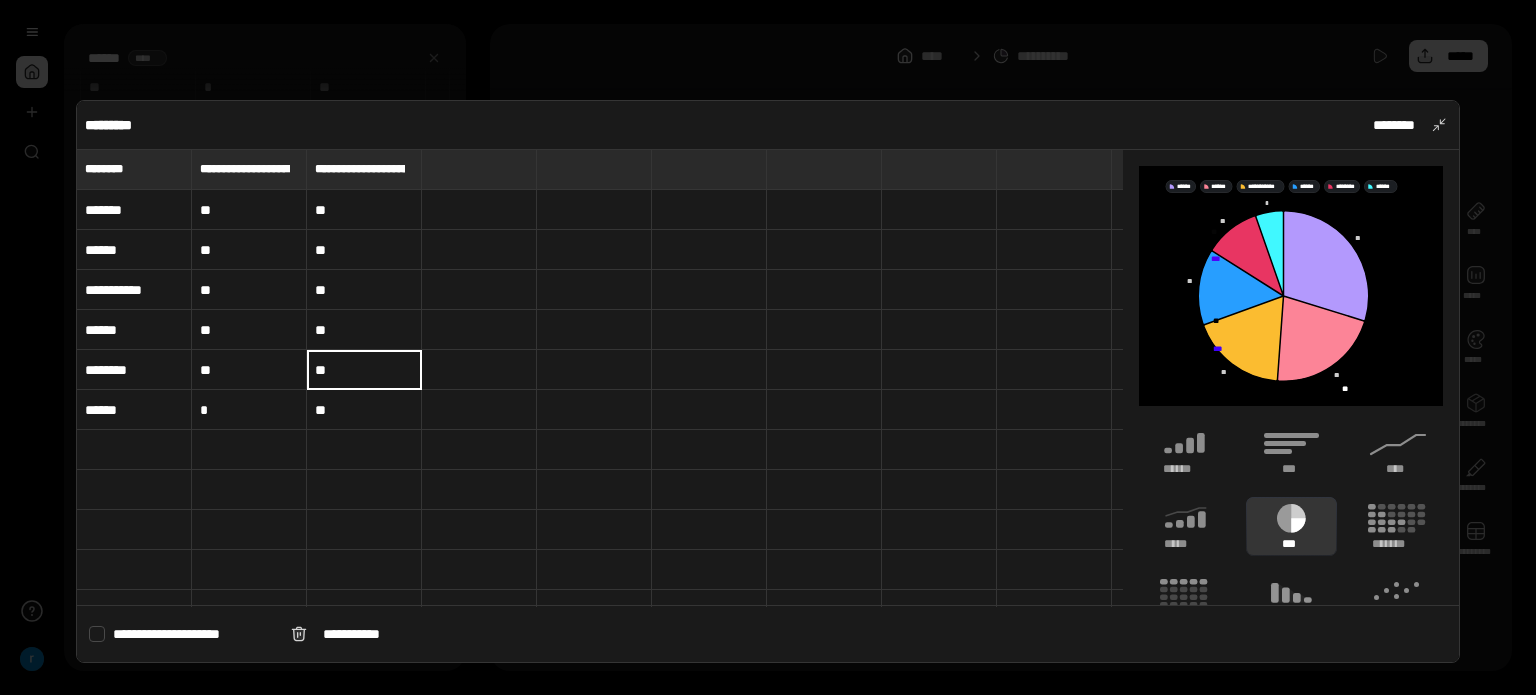 click on "**" at bounding box center (364, 370) 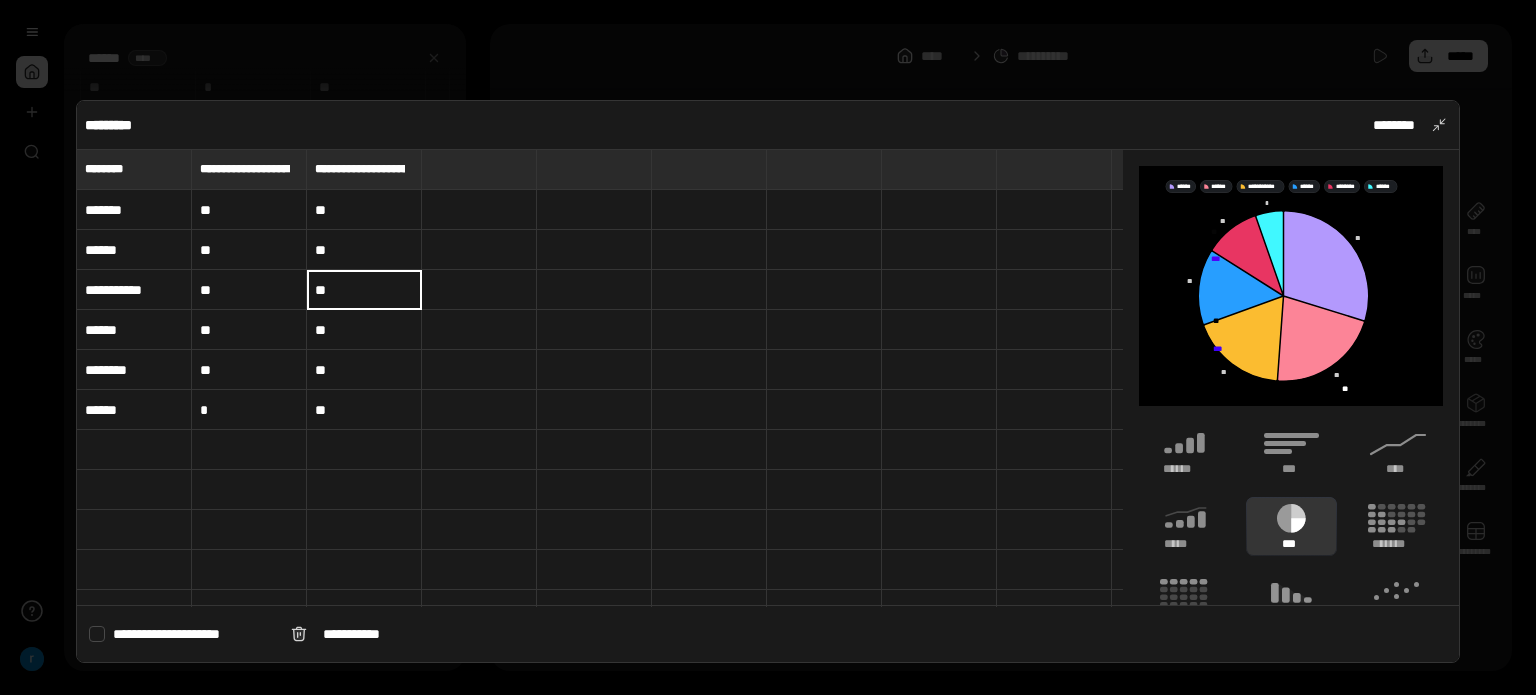 click on "**" at bounding box center (364, 290) 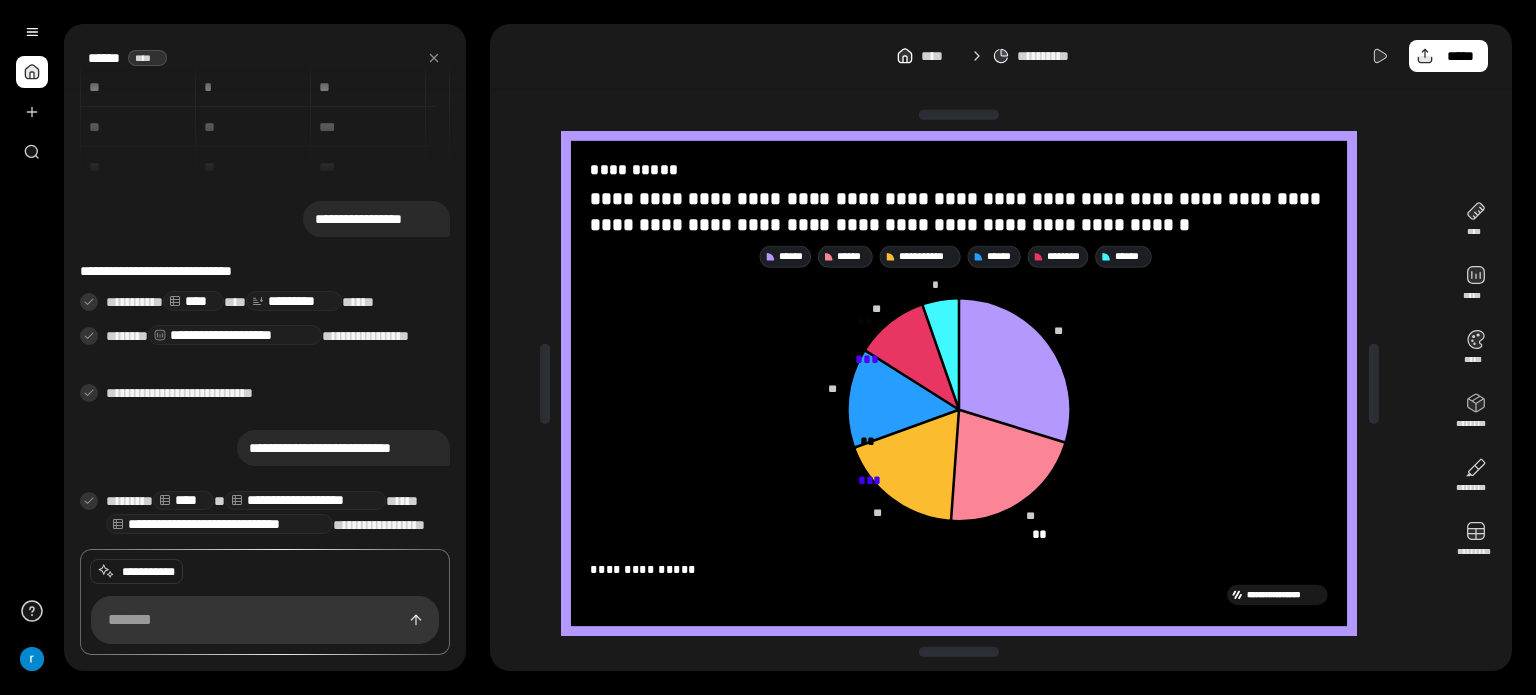 click 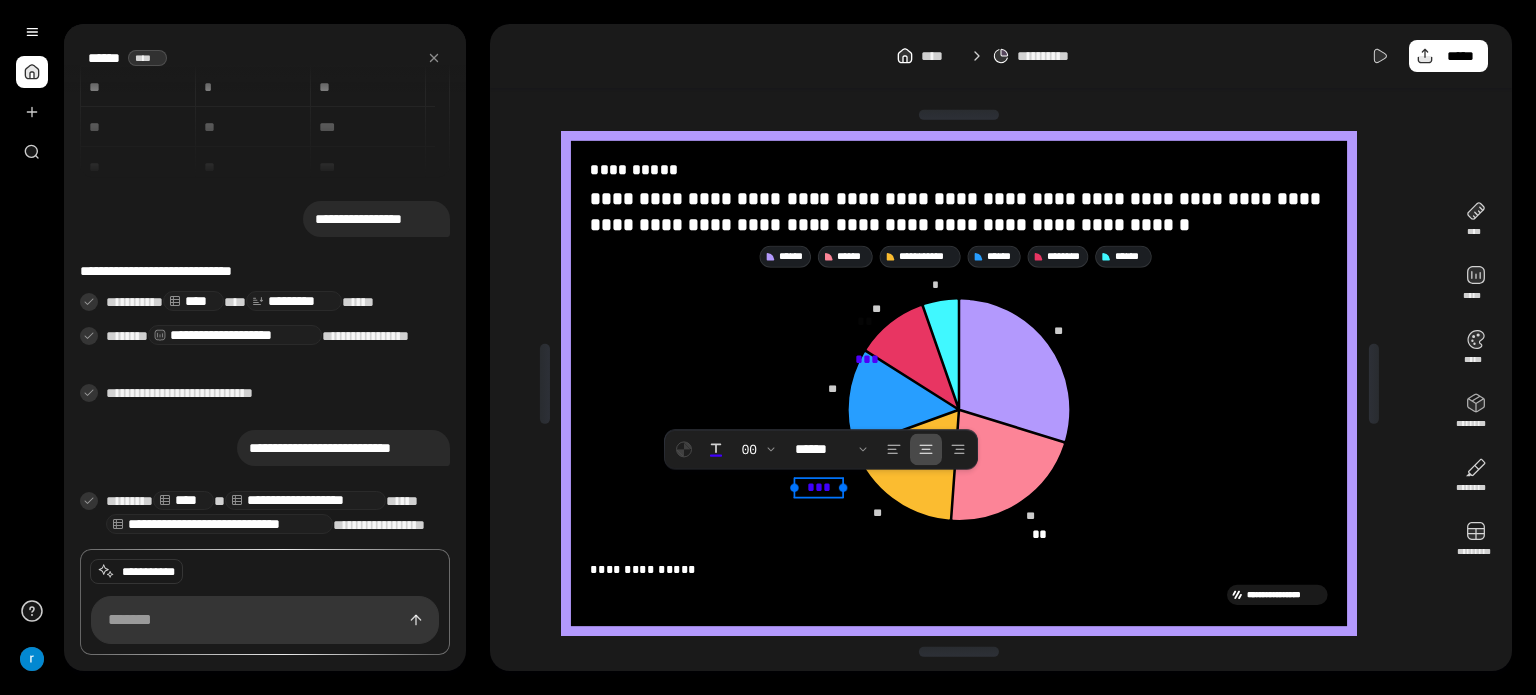 drag, startPoint x: 873, startPoint y: 475, endPoint x: 813, endPoint y: 483, distance: 60.530983 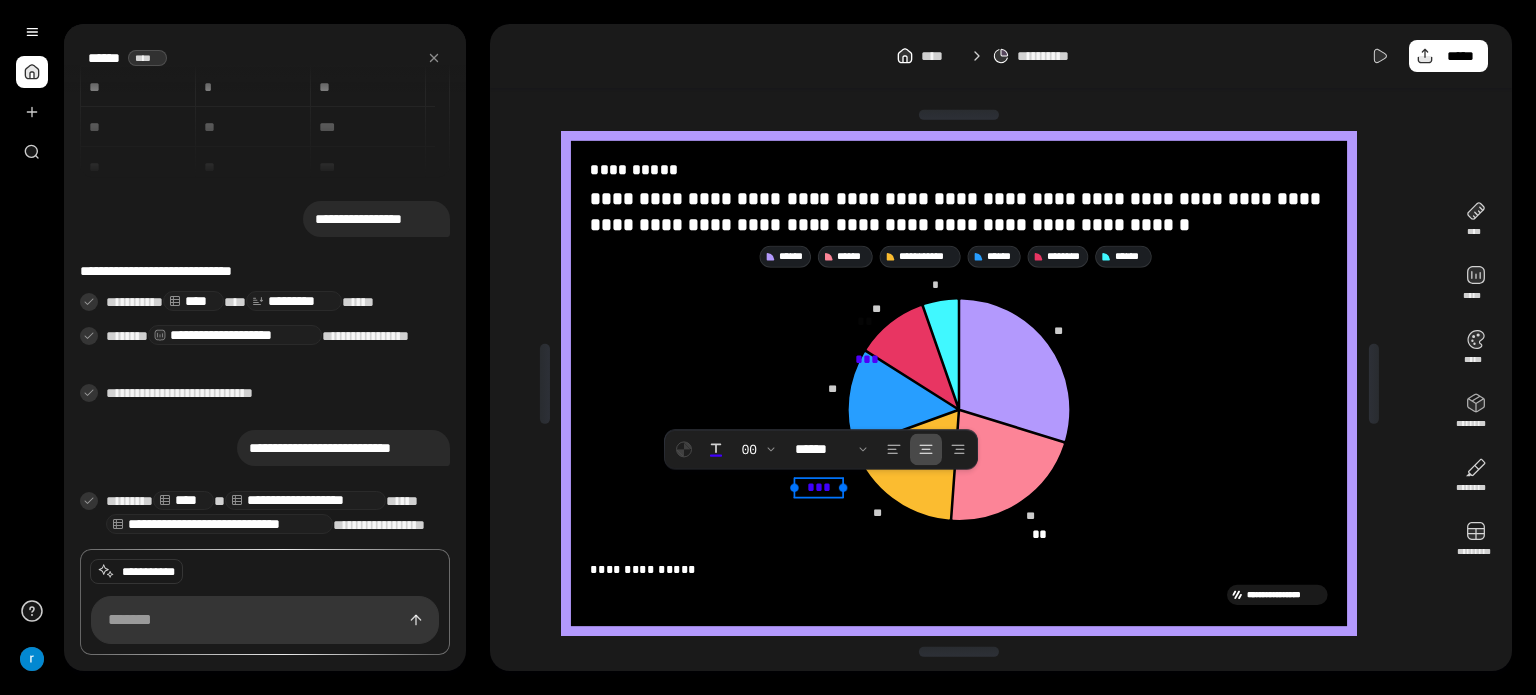click on "**" at bounding box center [815, 487] 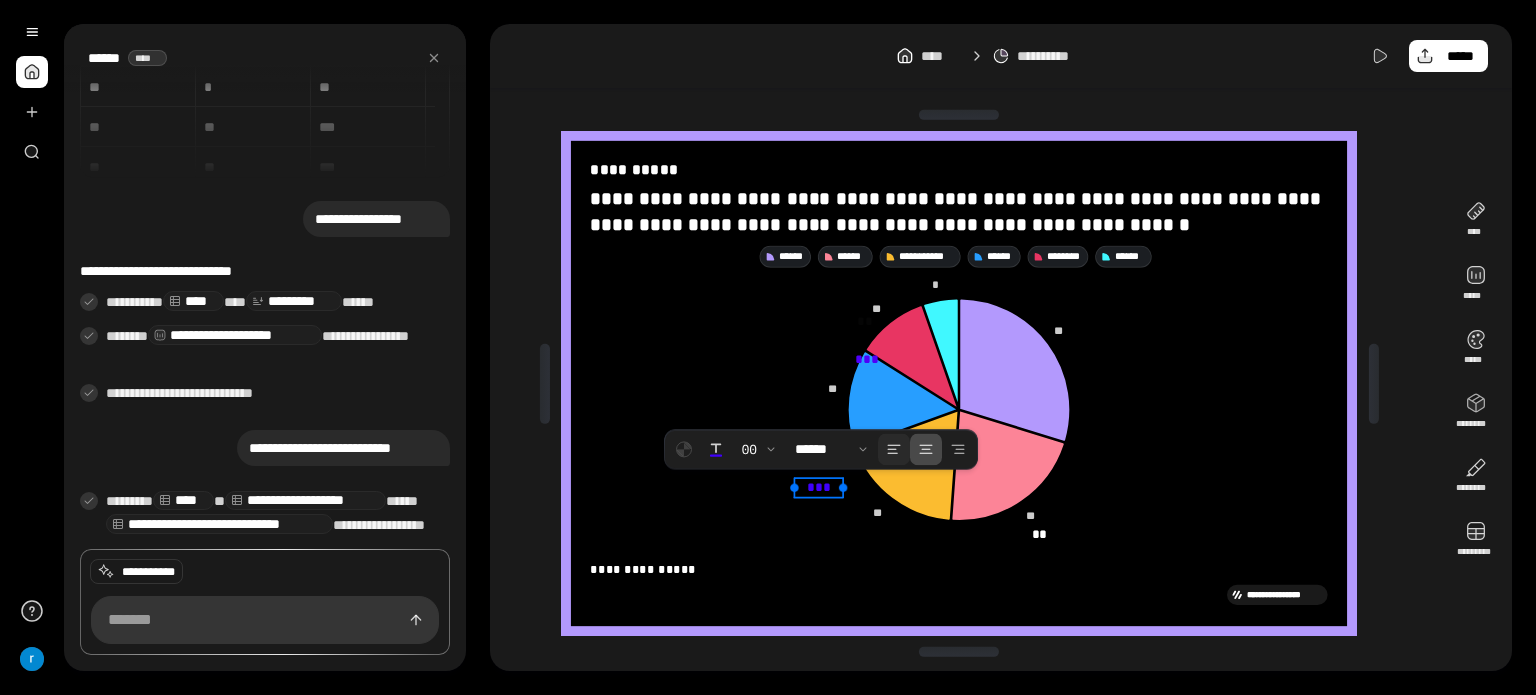 drag, startPoint x: 812, startPoint y: 483, endPoint x: 889, endPoint y: 463, distance: 79.555016 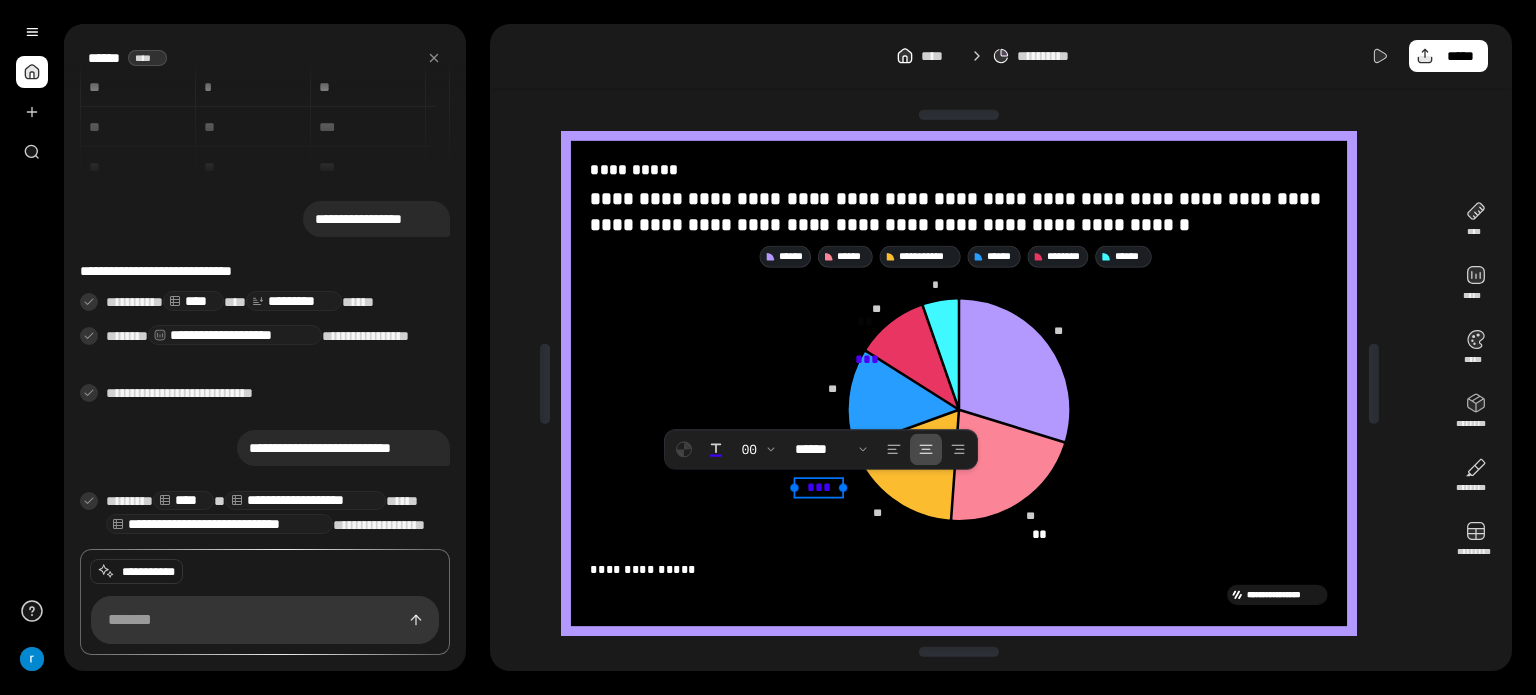 click on "**" at bounding box center (815, 487) 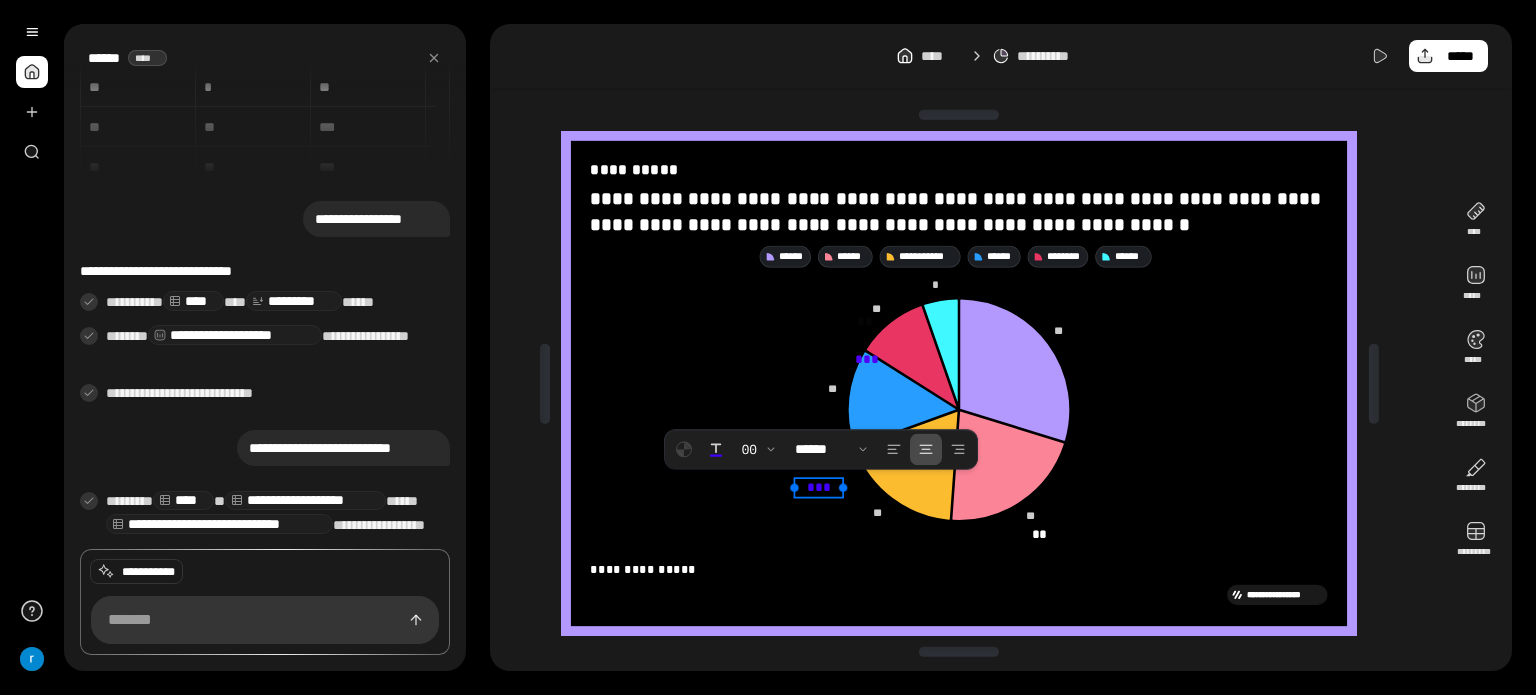 drag, startPoint x: 810, startPoint y: 485, endPoint x: 872, endPoint y: 483, distance: 62.03225 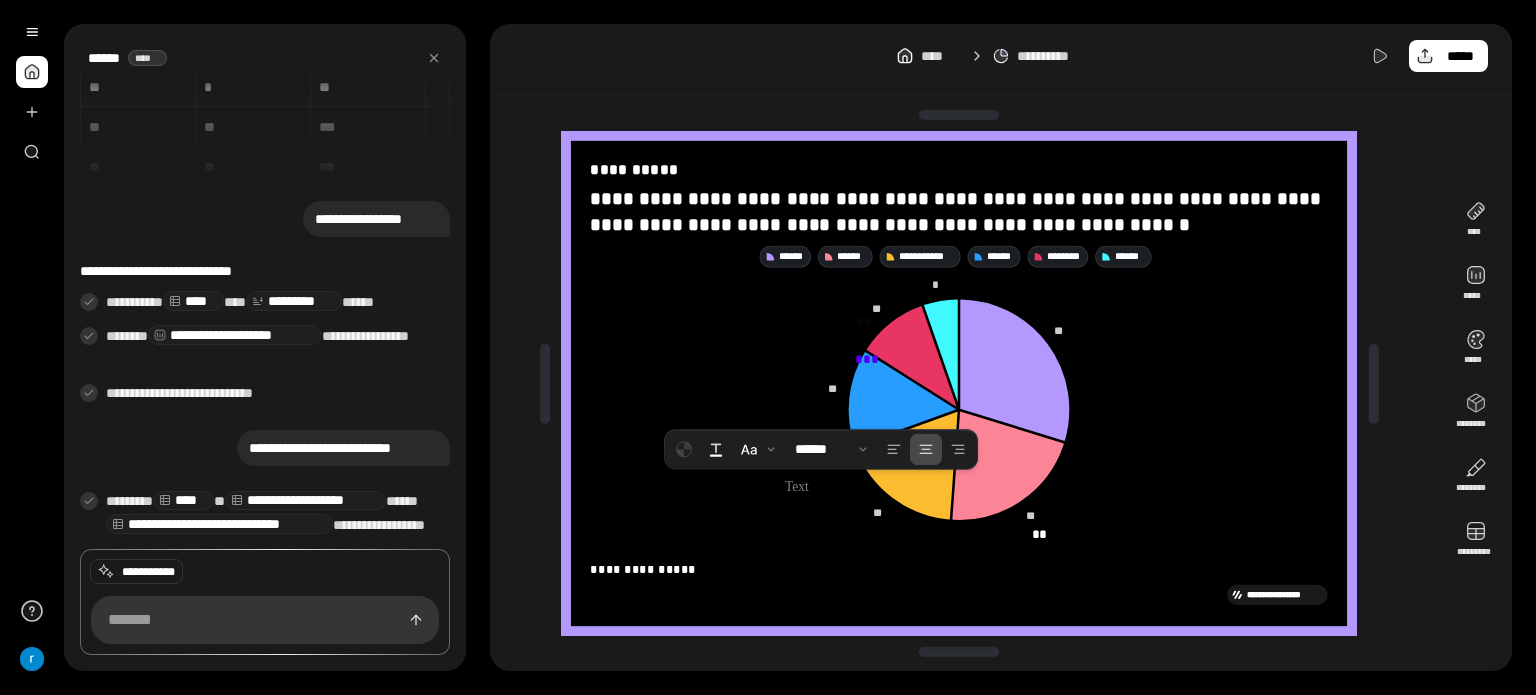 click 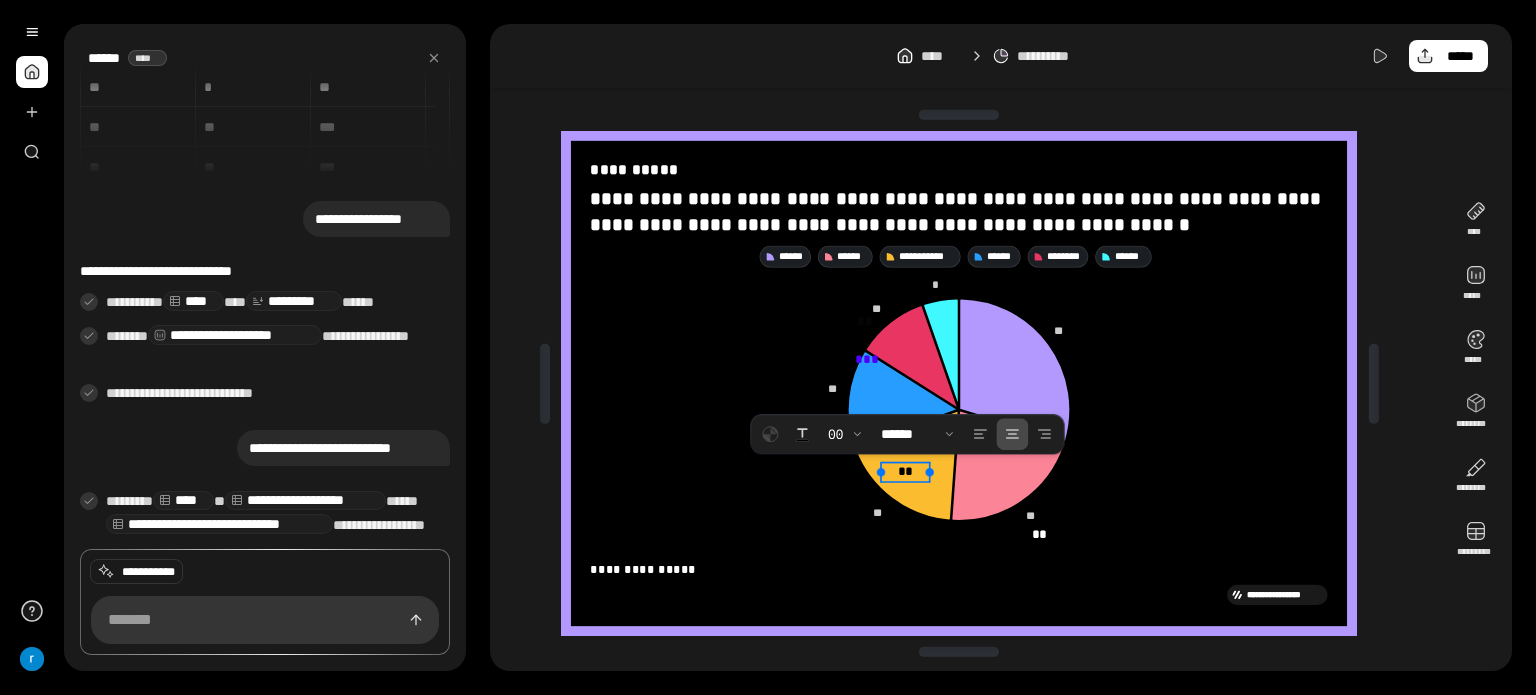 drag, startPoint x: 877, startPoint y: 444, endPoint x: 922, endPoint y: 479, distance: 57.00877 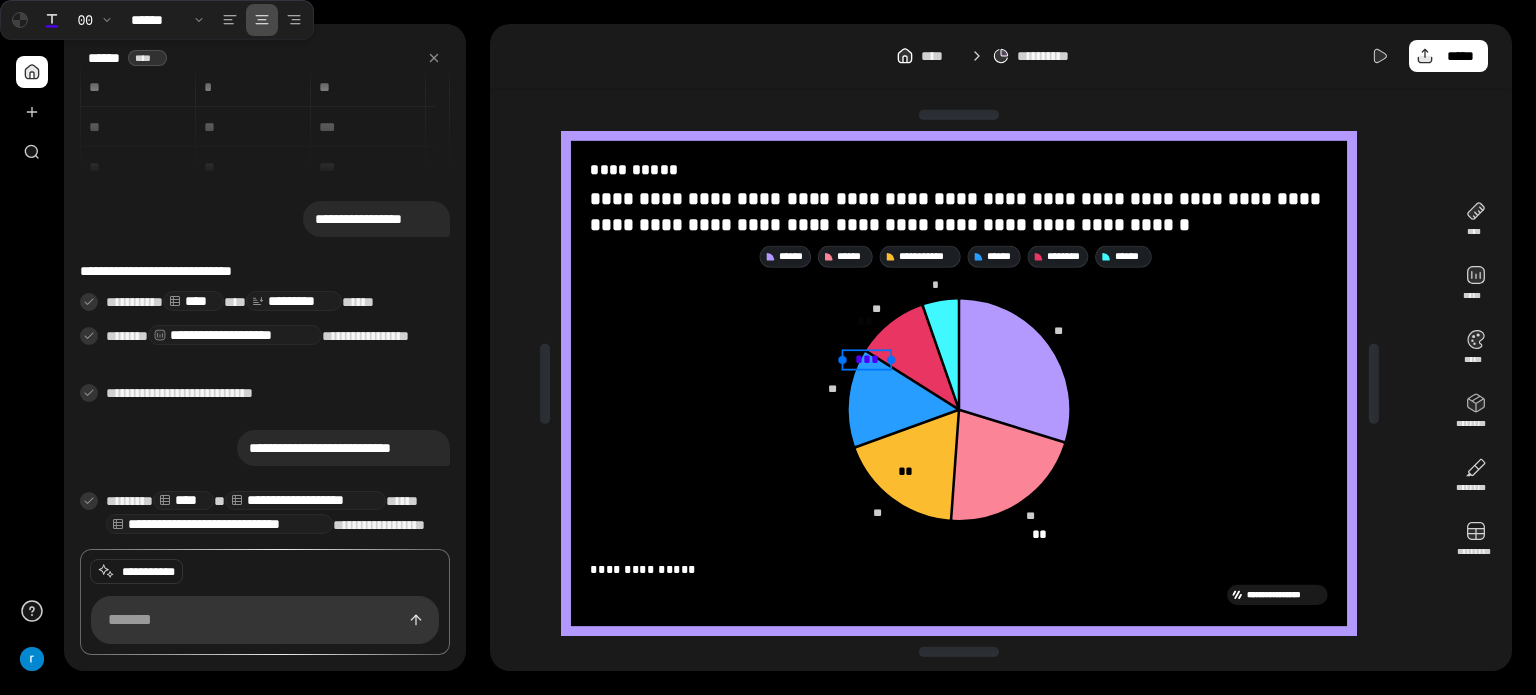 click on "** *" at bounding box center [867, 359] 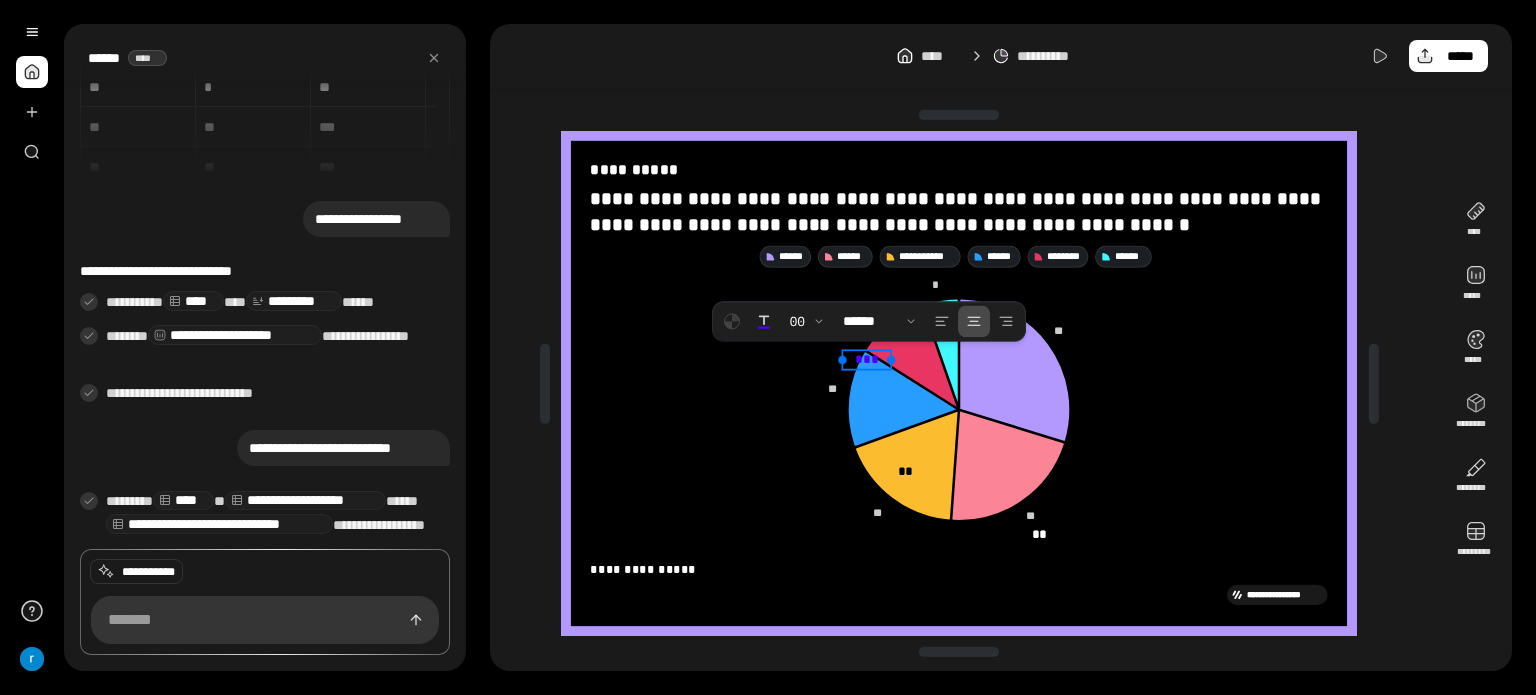 click on "**" at bounding box center [863, 359] 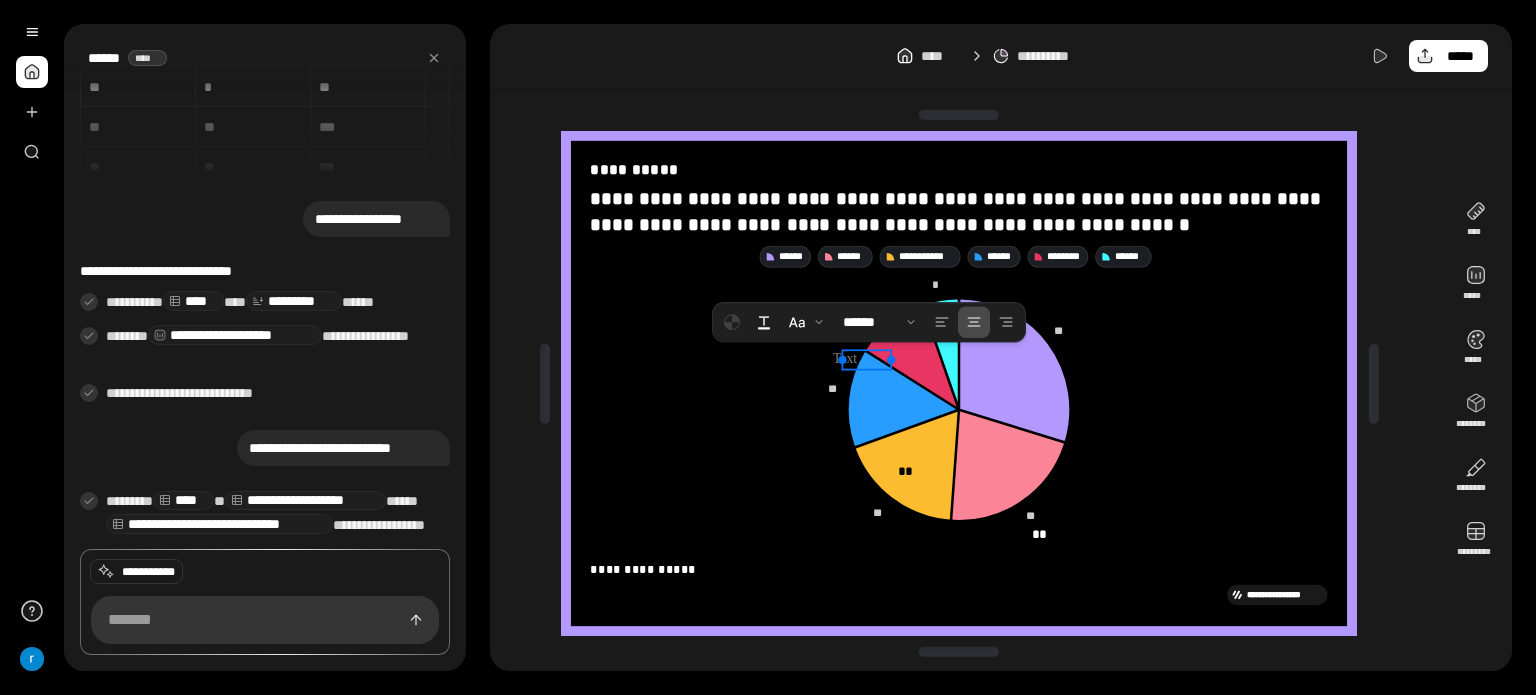 click 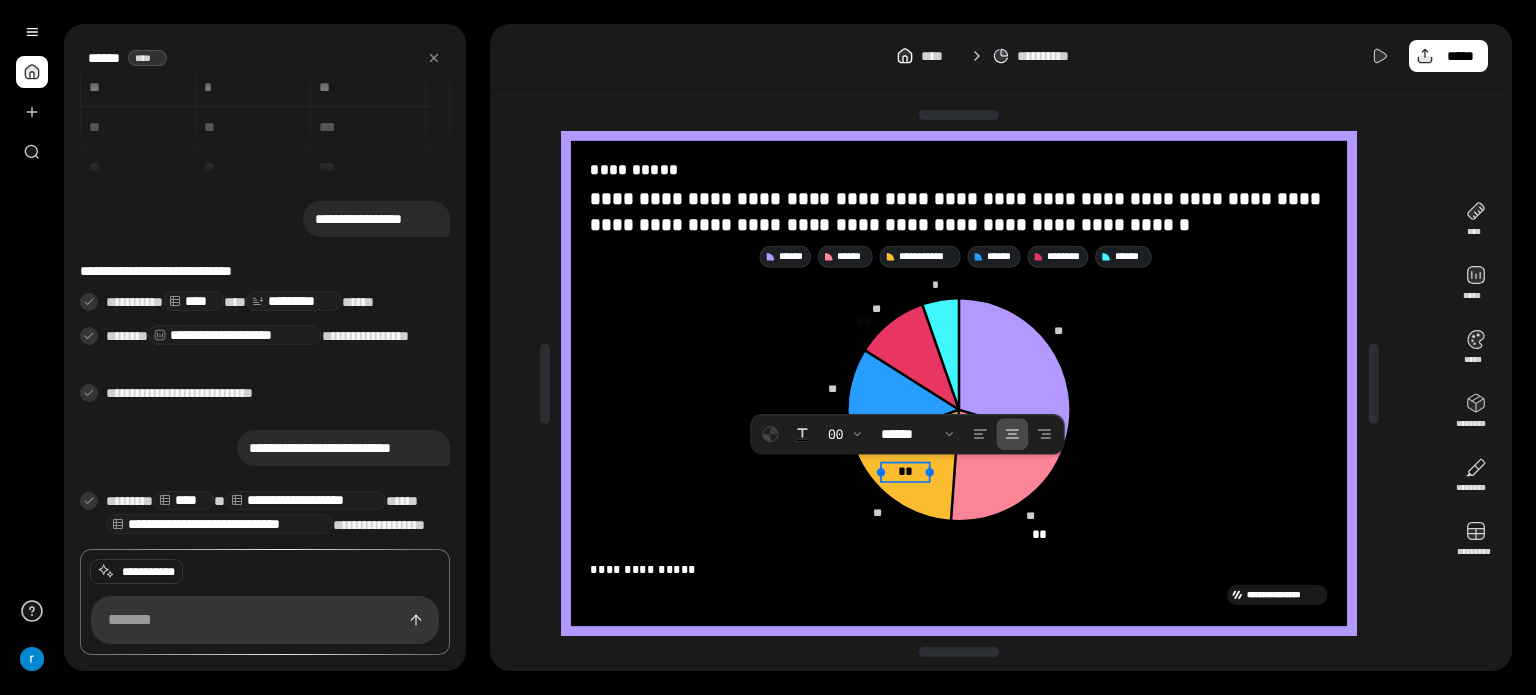 click on "**" at bounding box center (905, 471) 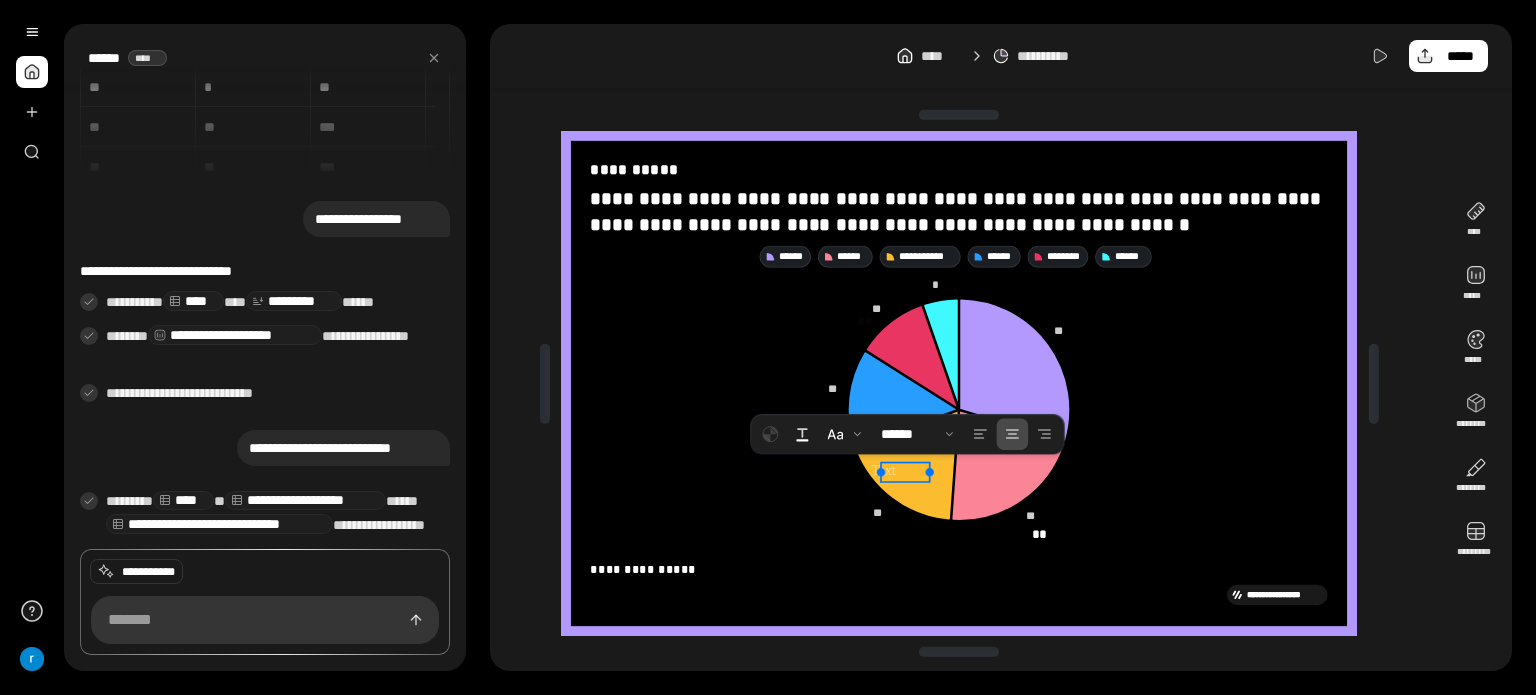 click 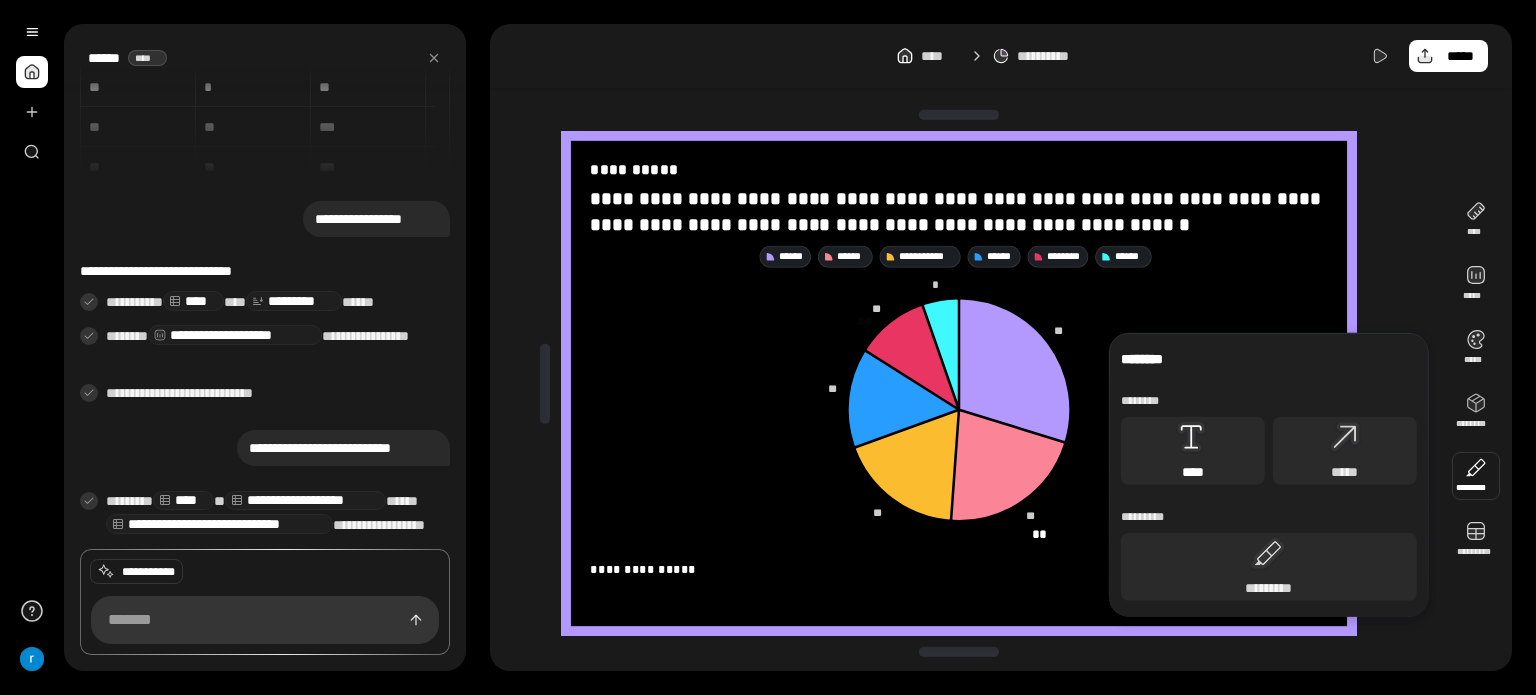 click on "****" at bounding box center (1193, 451) 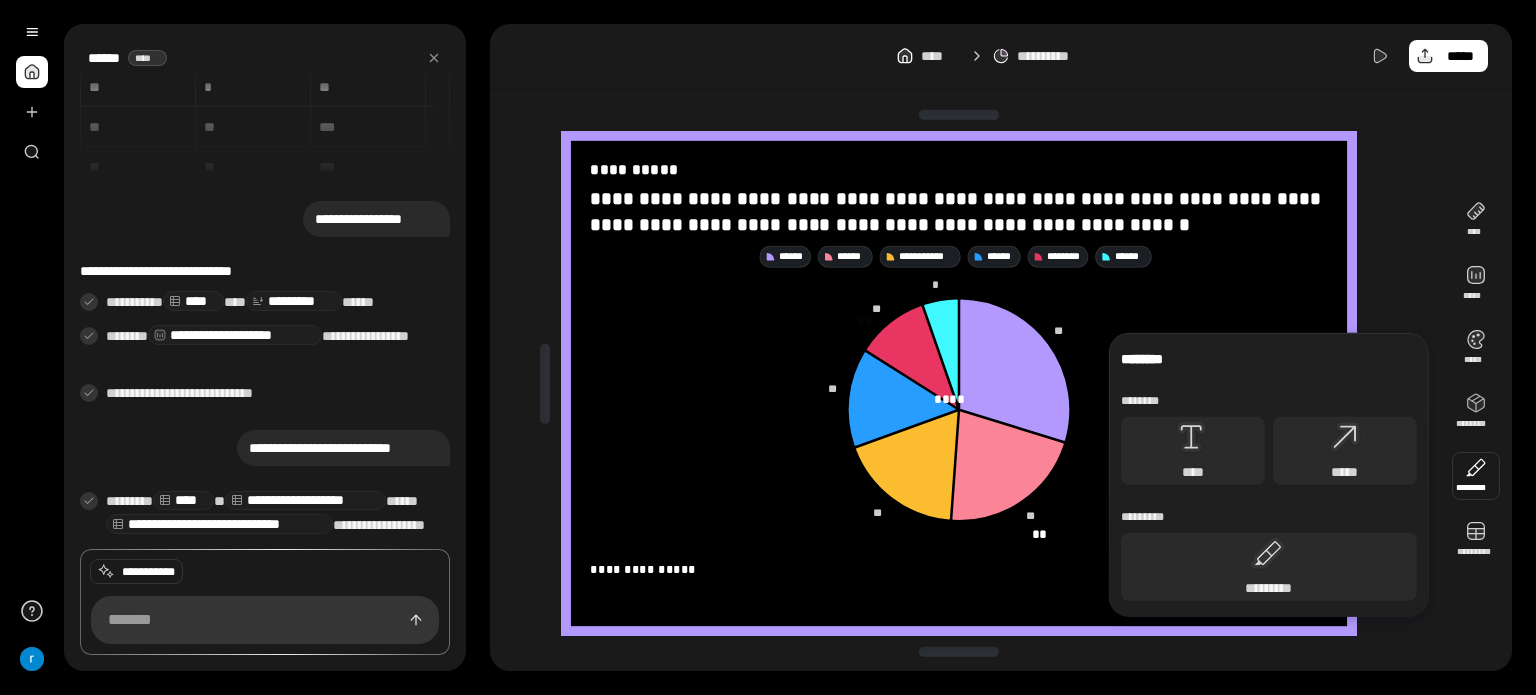 click at bounding box center [1476, 476] 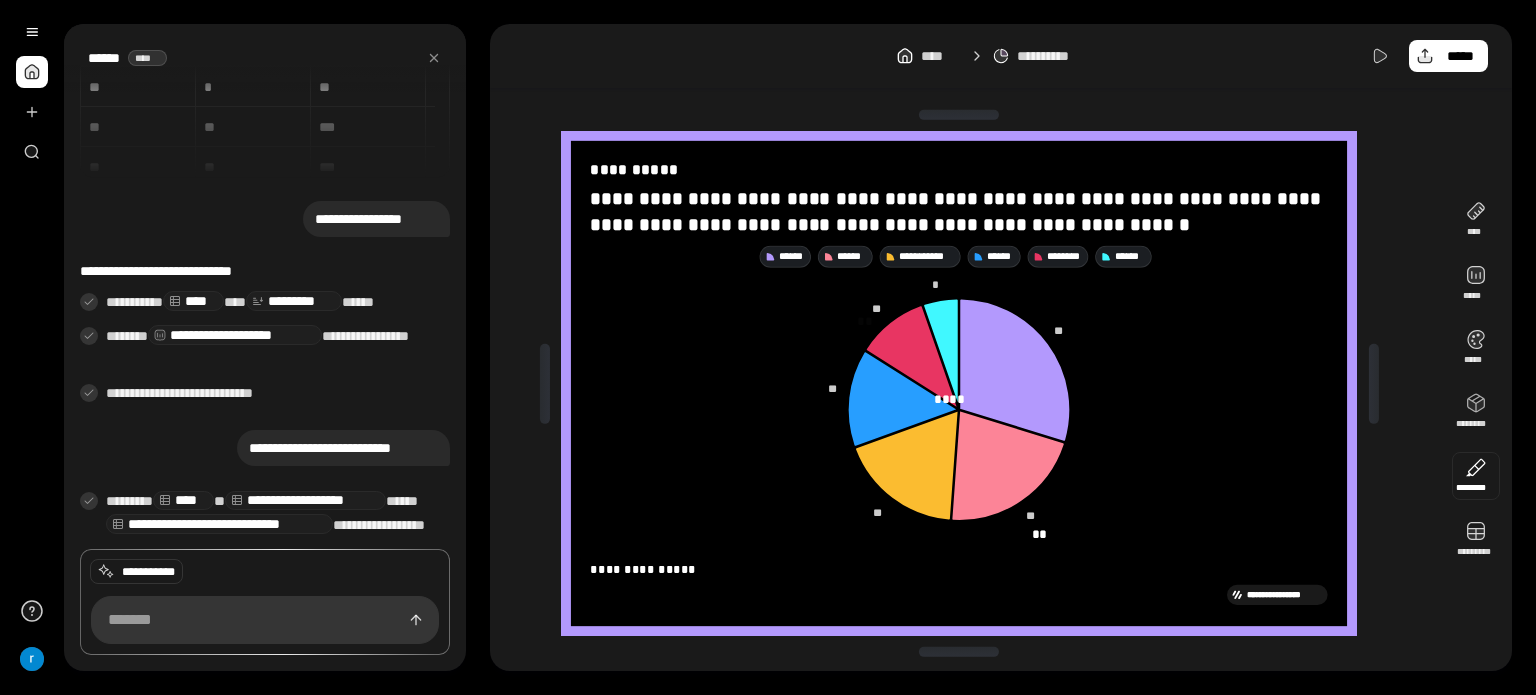 click at bounding box center (1476, 476) 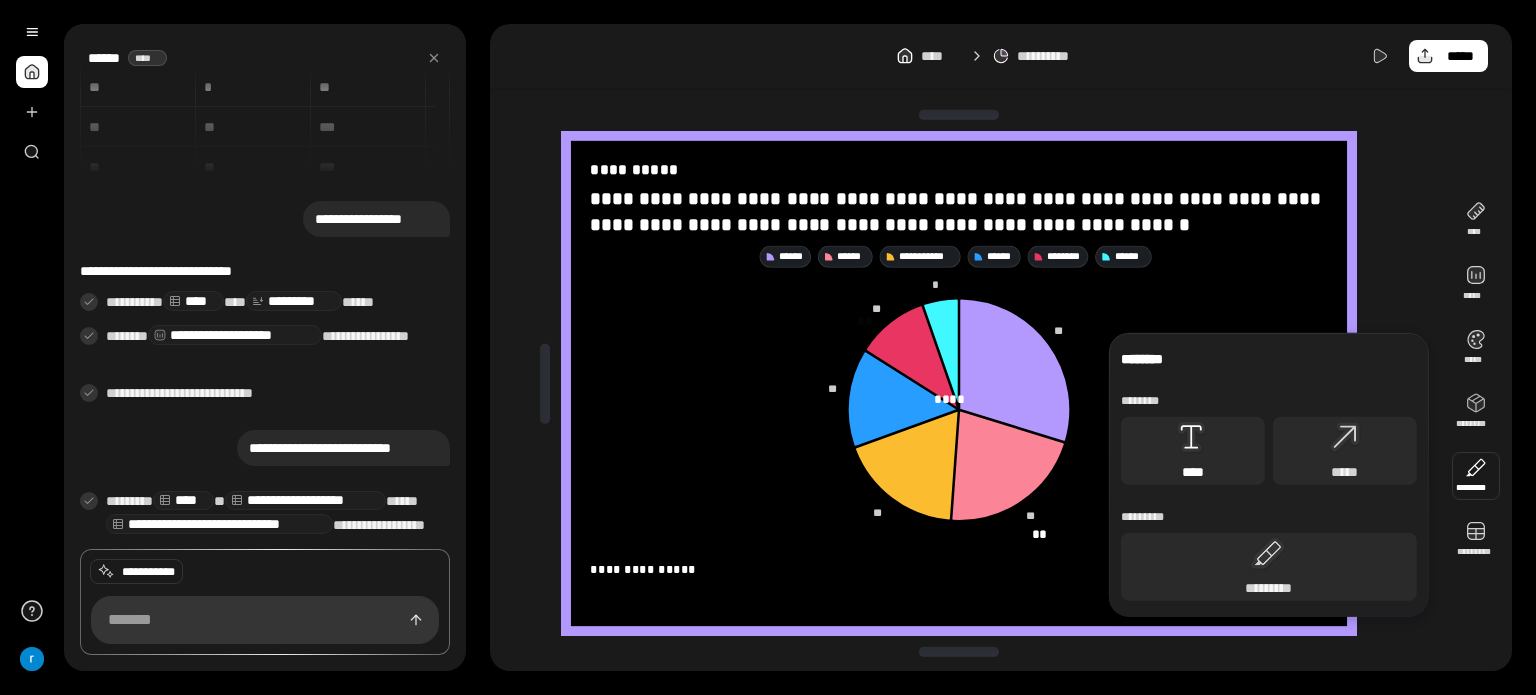 click 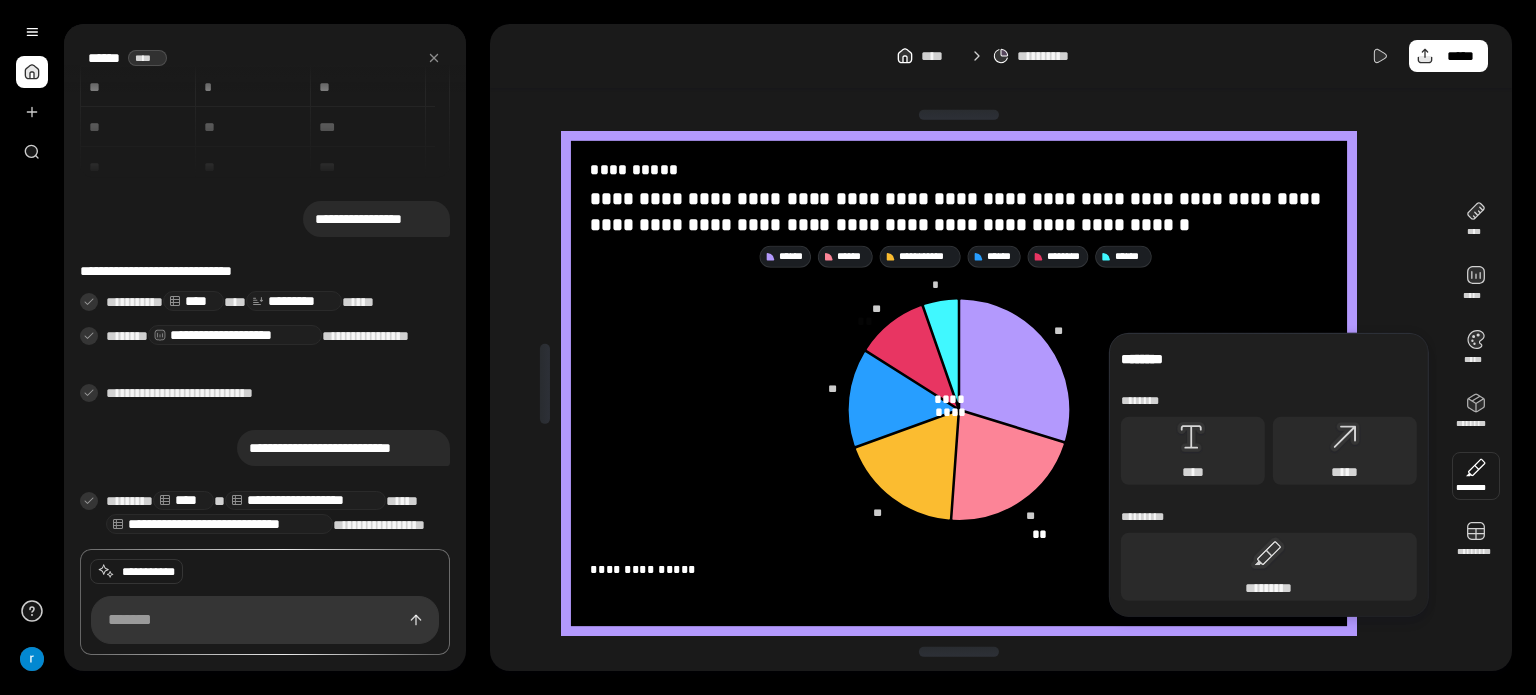 click at bounding box center (1476, 476) 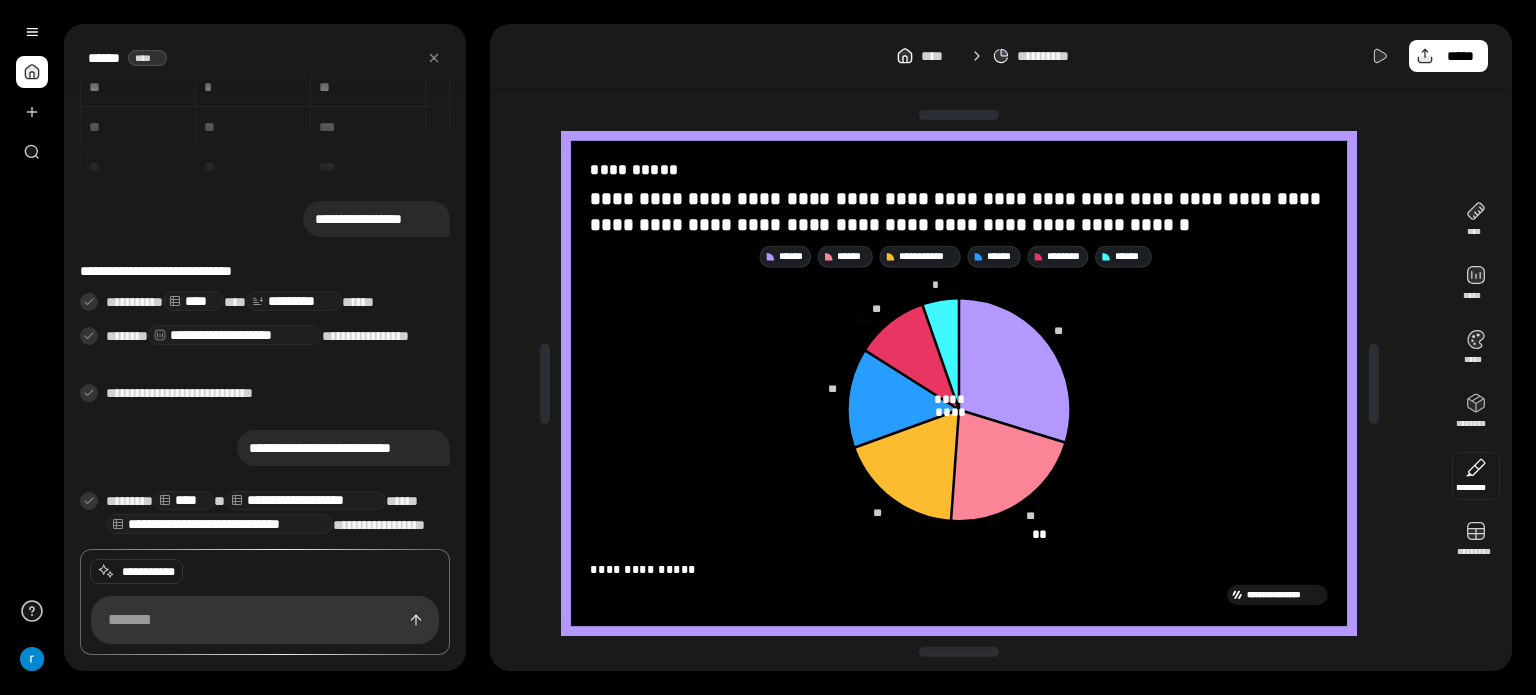 click at bounding box center [1476, 476] 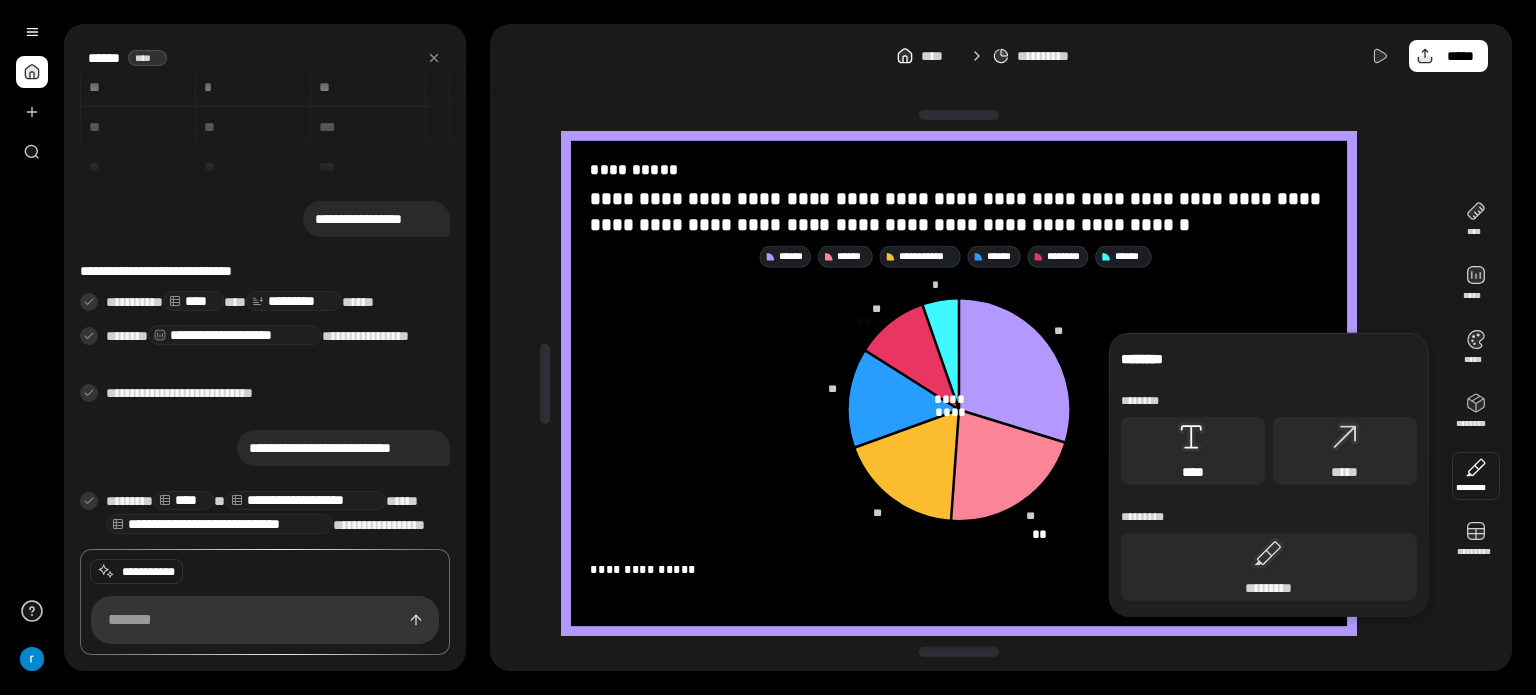 click on "****" at bounding box center (1193, 472) 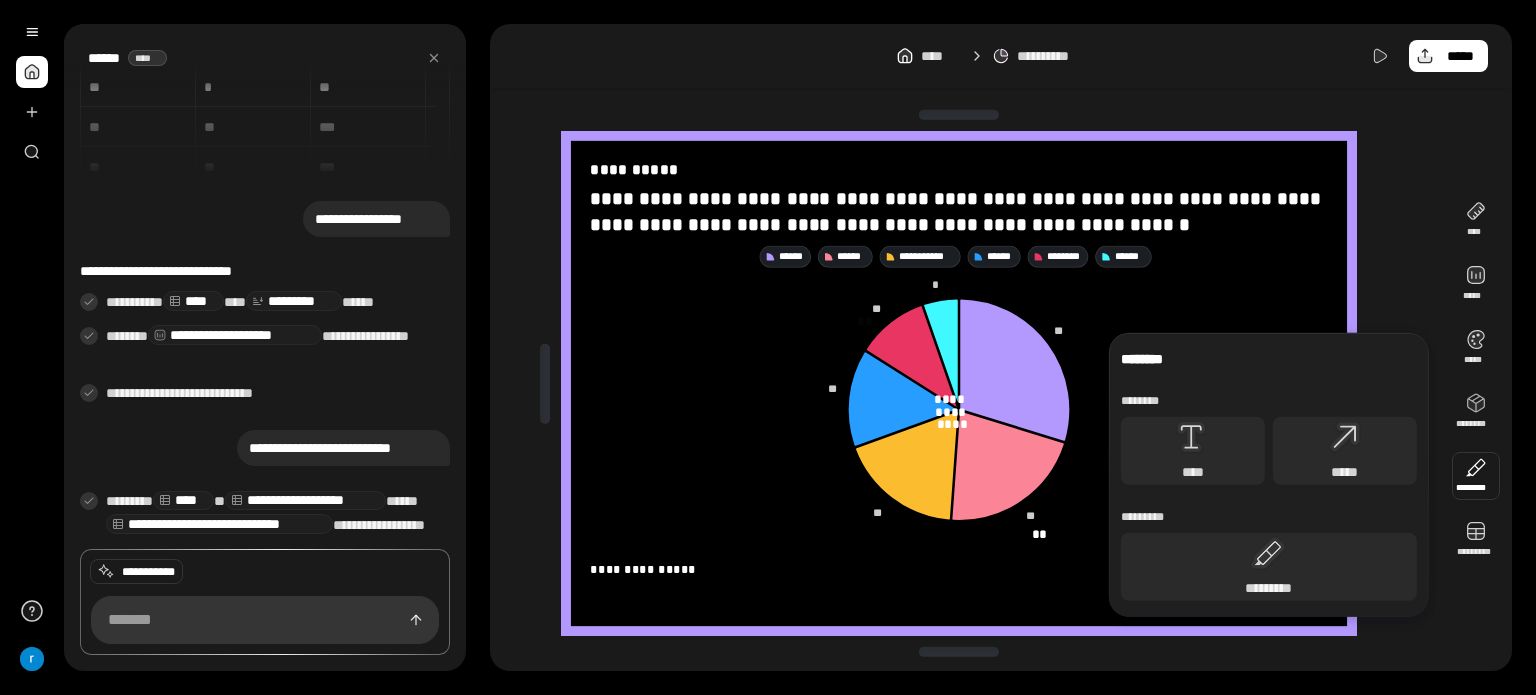 click at bounding box center (1476, 476) 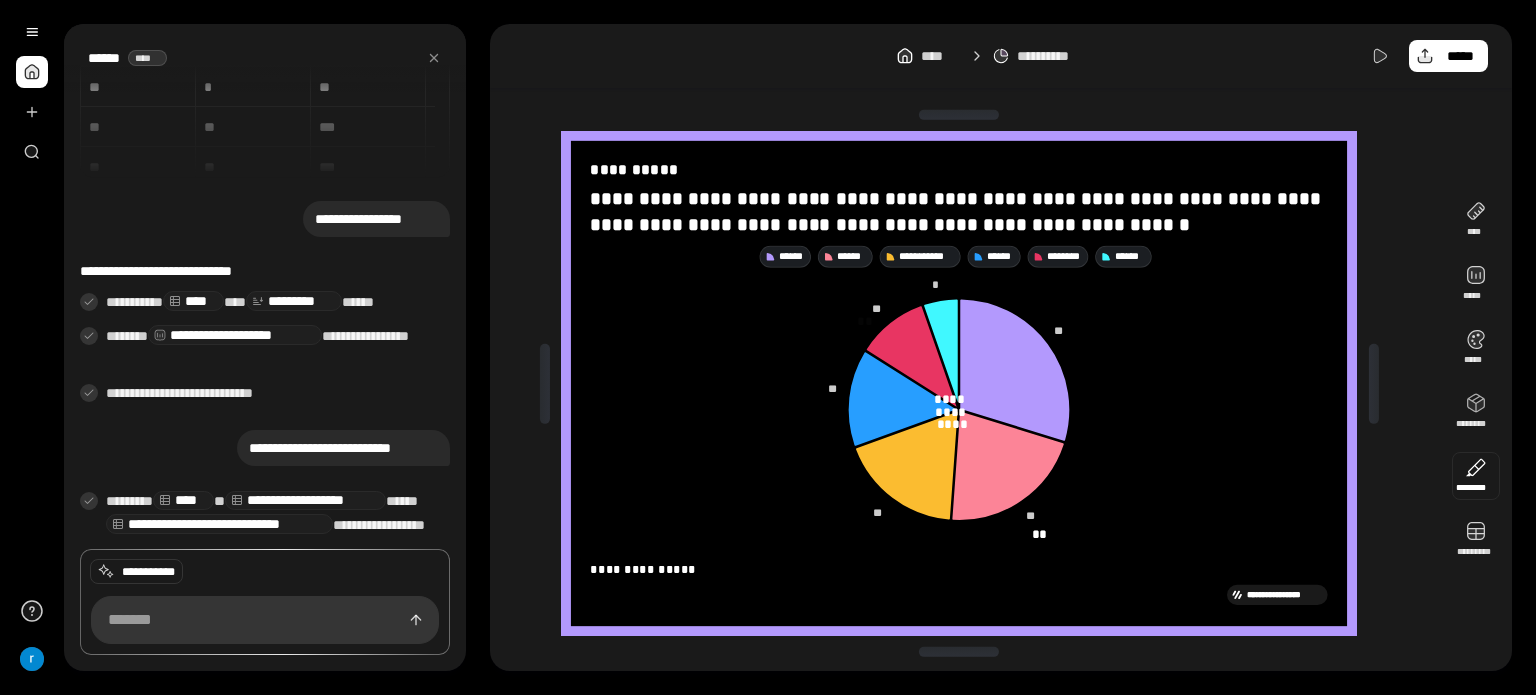 click at bounding box center [1476, 476] 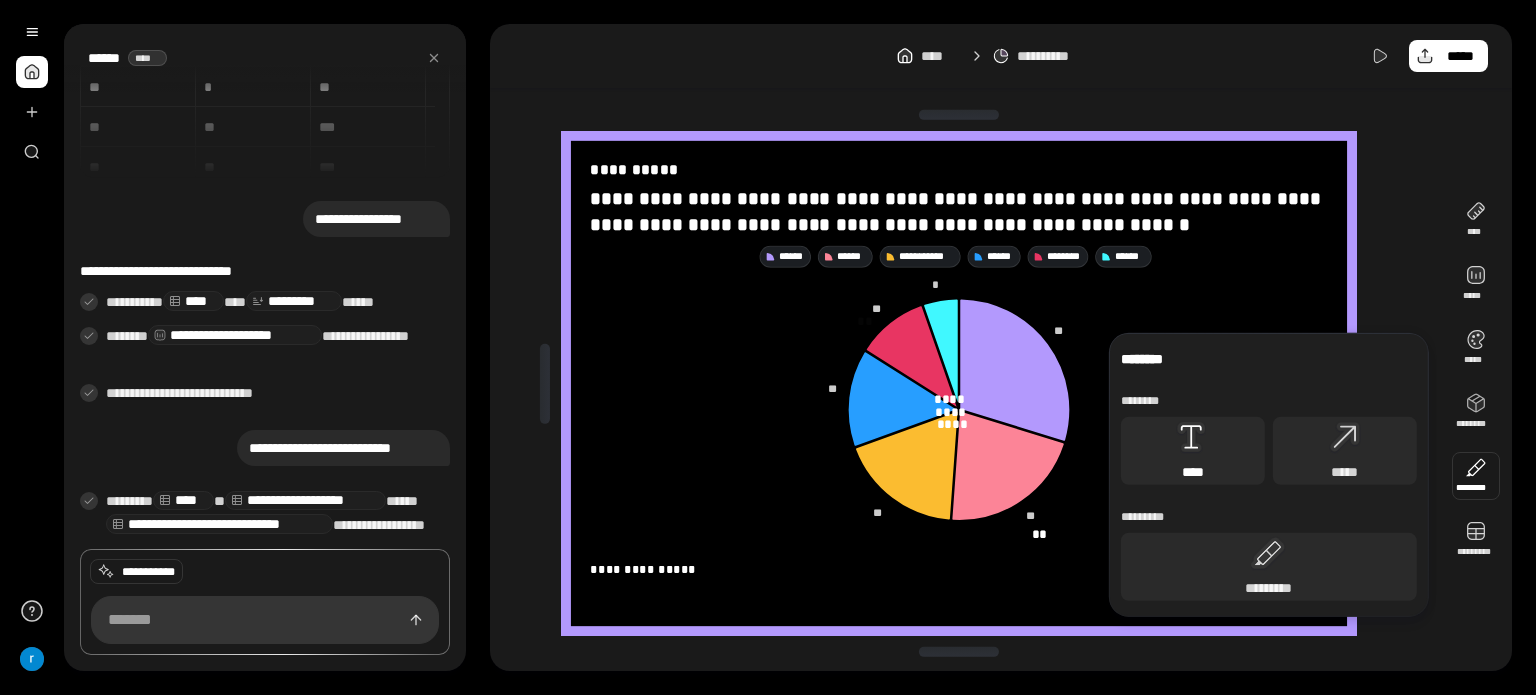 click on "****" at bounding box center [1193, 451] 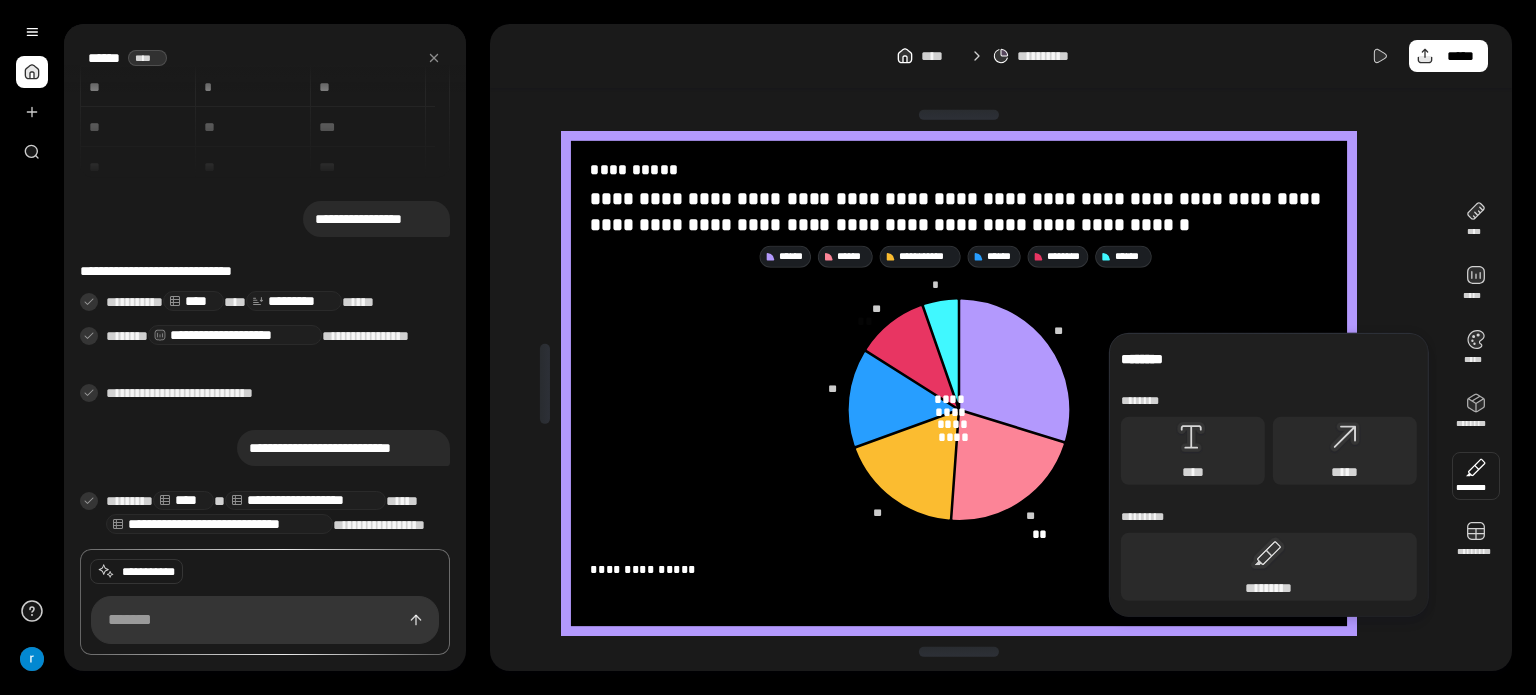 click at bounding box center (1476, 476) 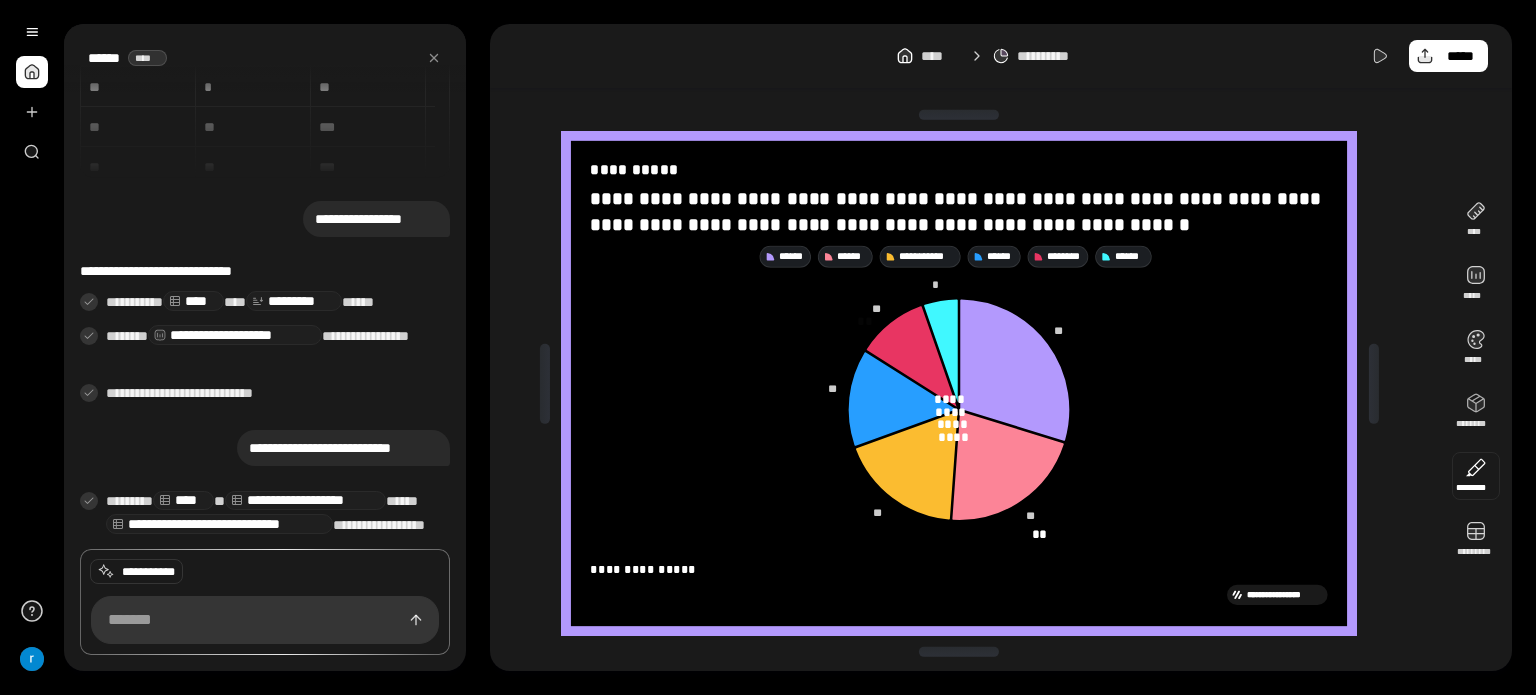 click at bounding box center (1476, 476) 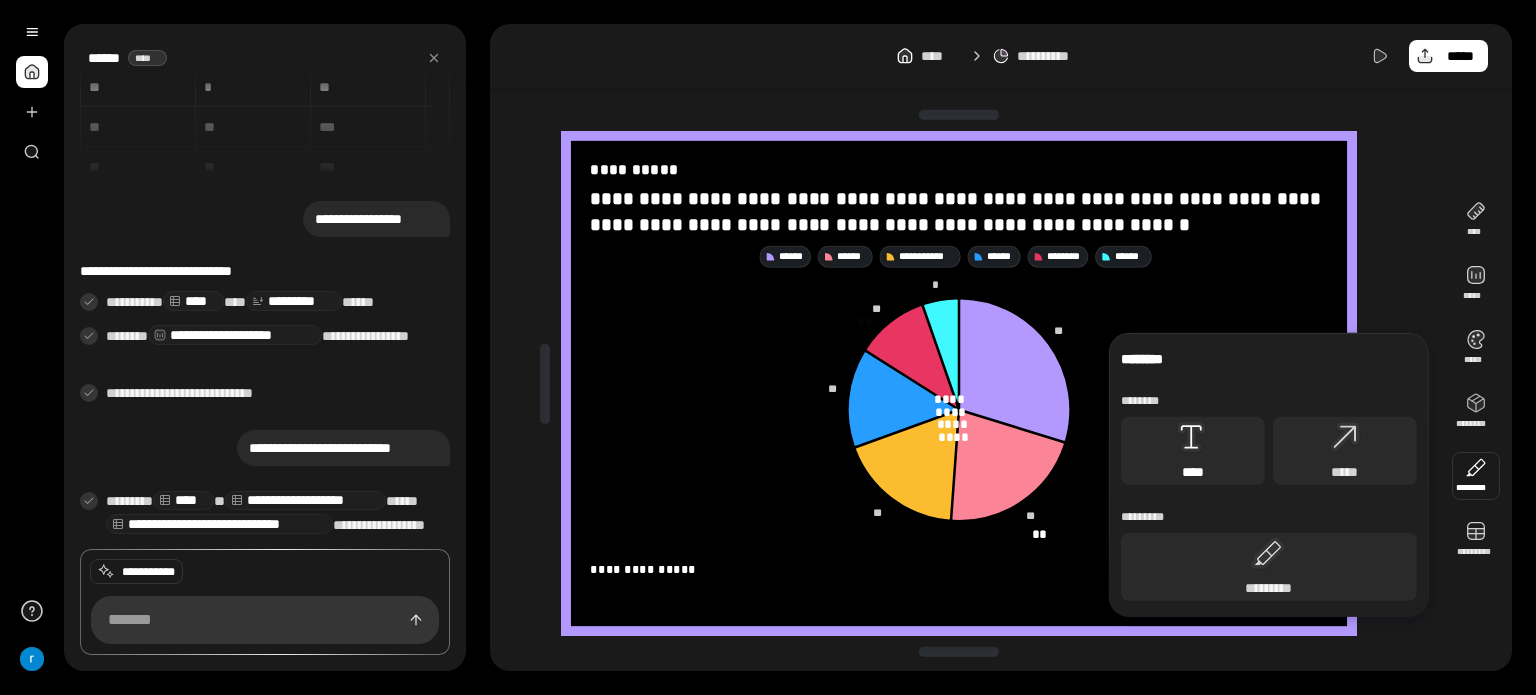 click on "****" at bounding box center (1193, 451) 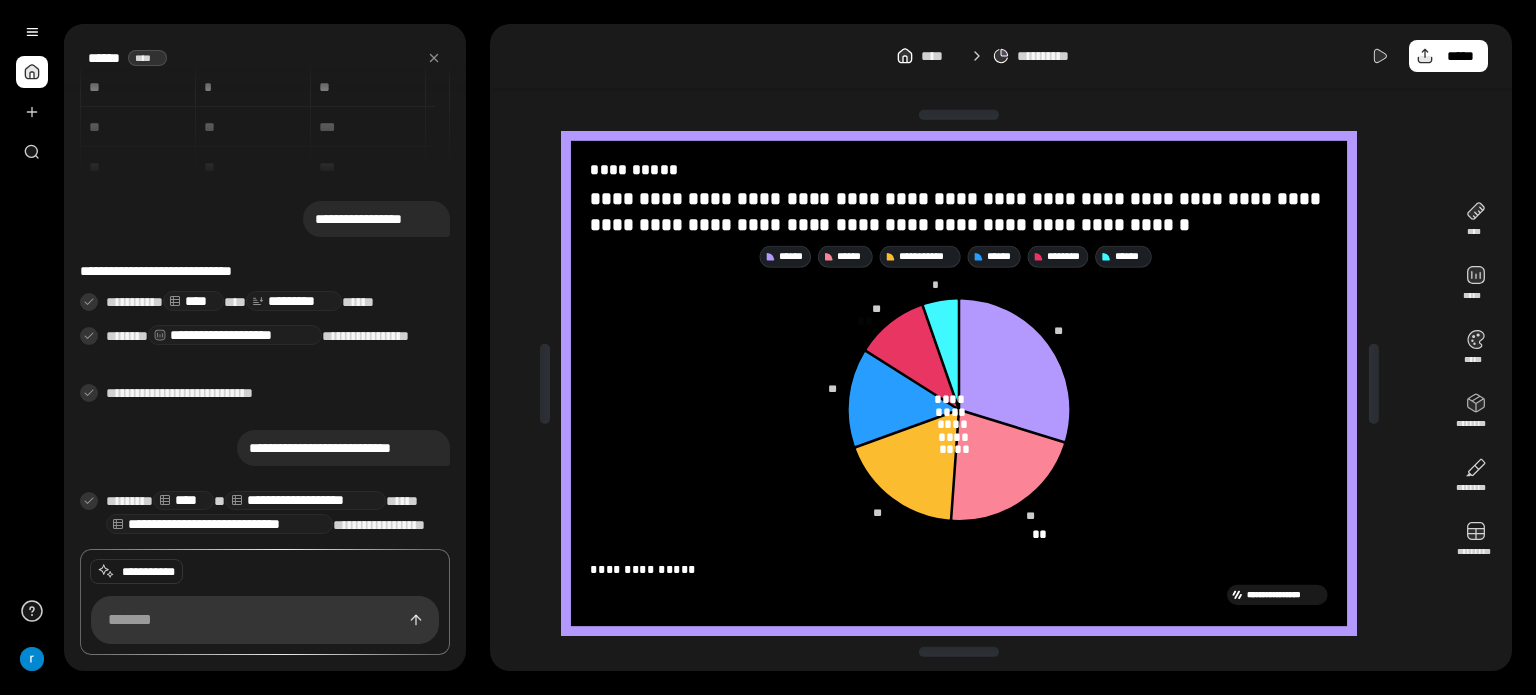 click 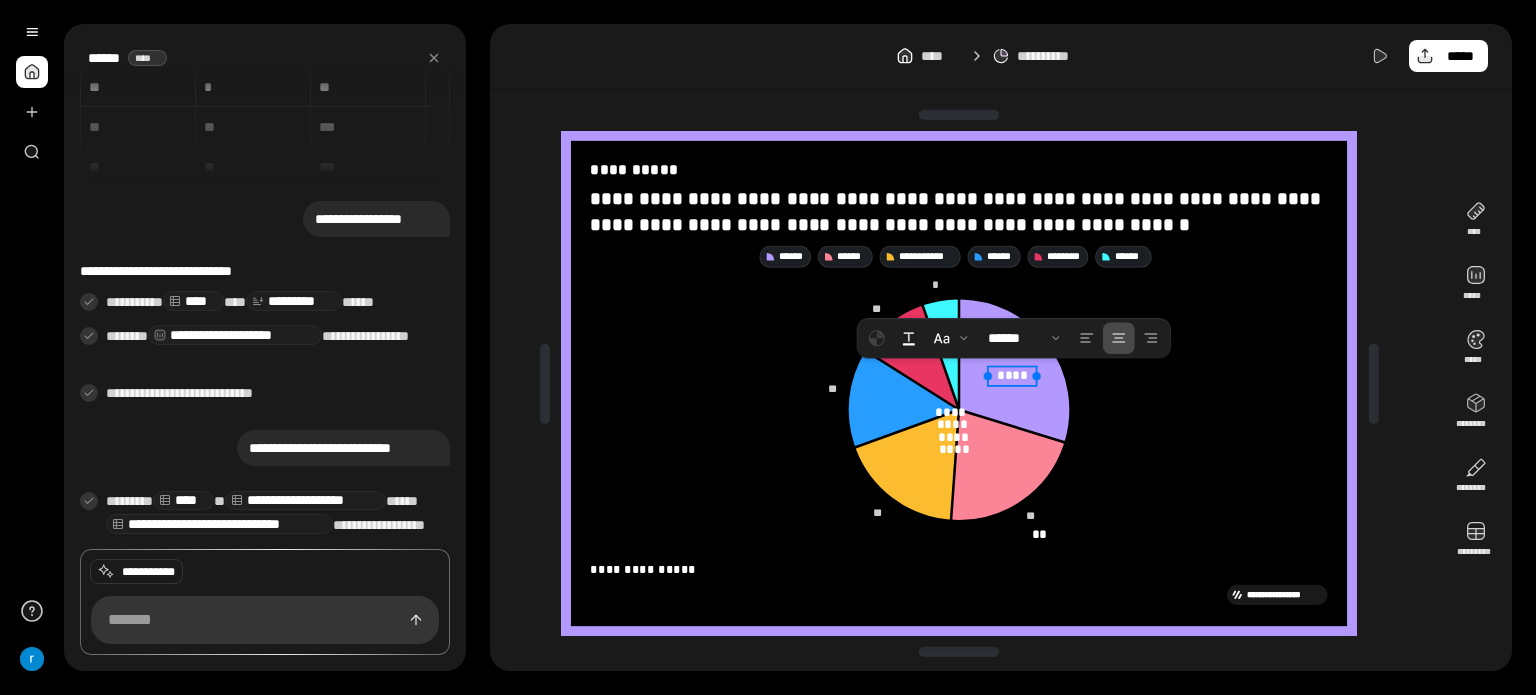 drag, startPoint x: 950, startPoint y: 398, endPoint x: 1024, endPoint y: 370, distance: 79.12016 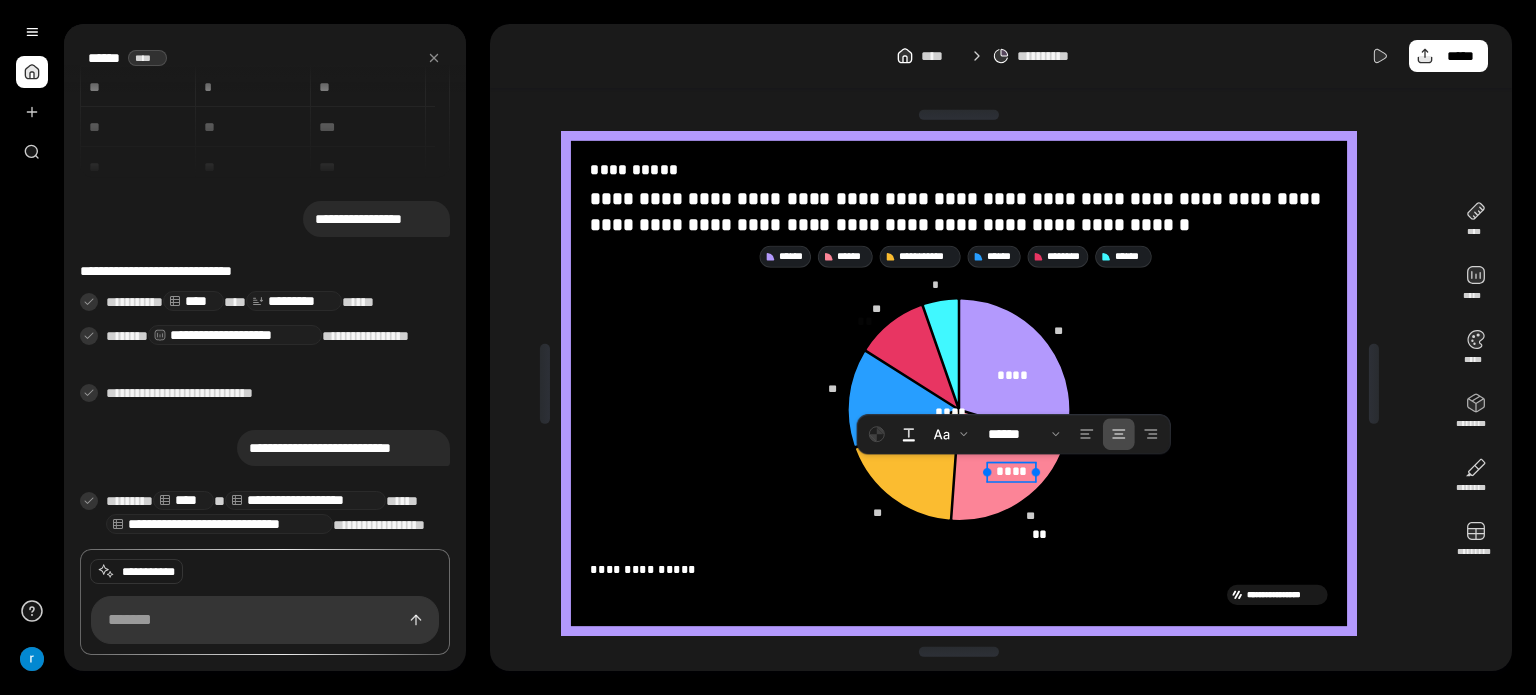 drag, startPoint x: 959, startPoint y: 434, endPoint x: 1028, endPoint y: 475, distance: 80.26207 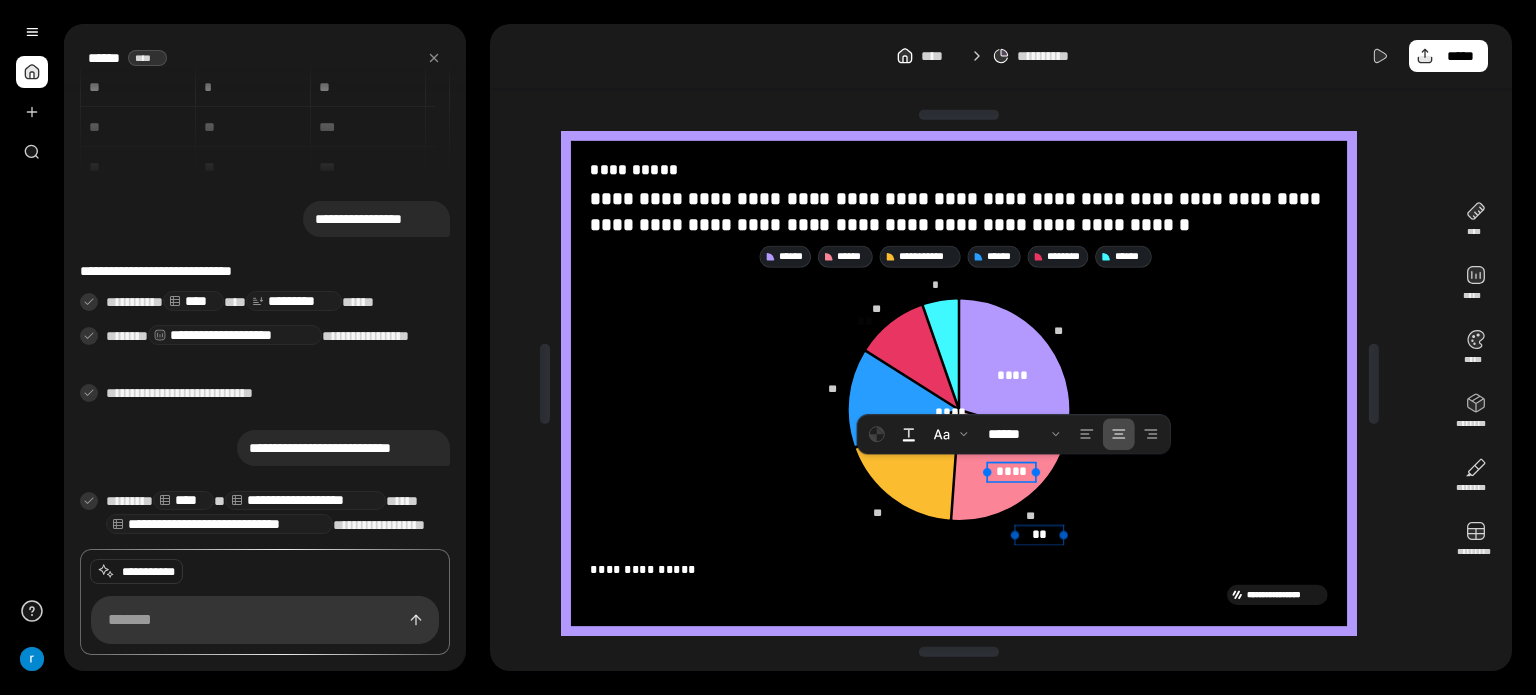 click on "**" at bounding box center (1039, 534) 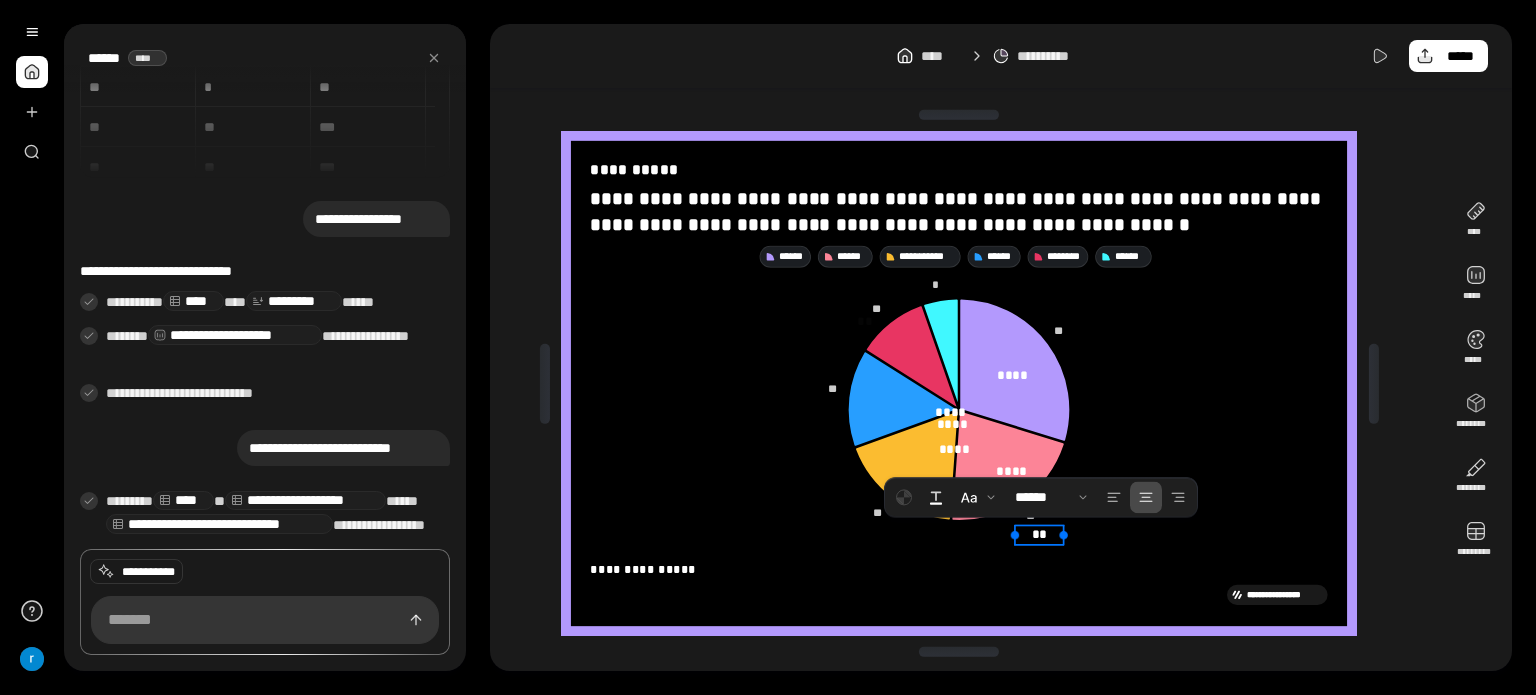 click on "**" at bounding box center [1040, 534] 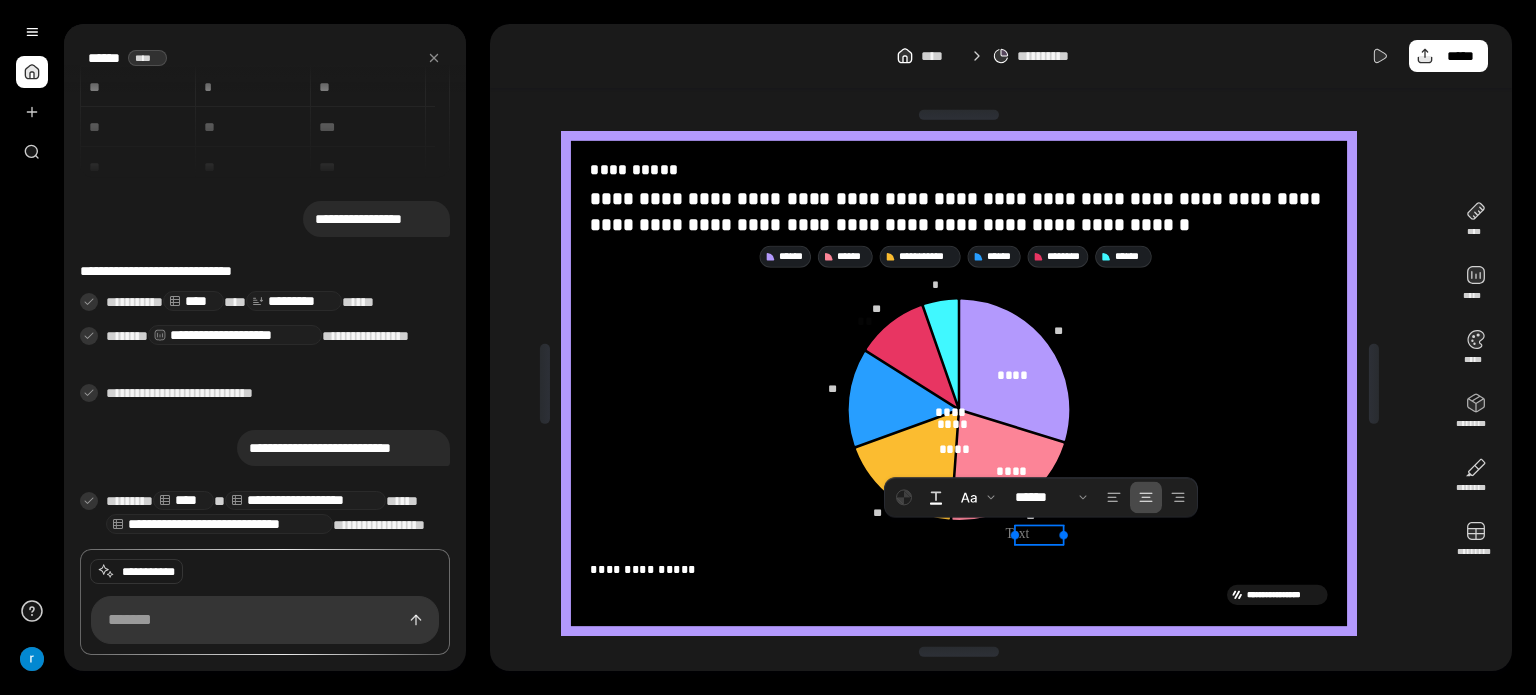 click 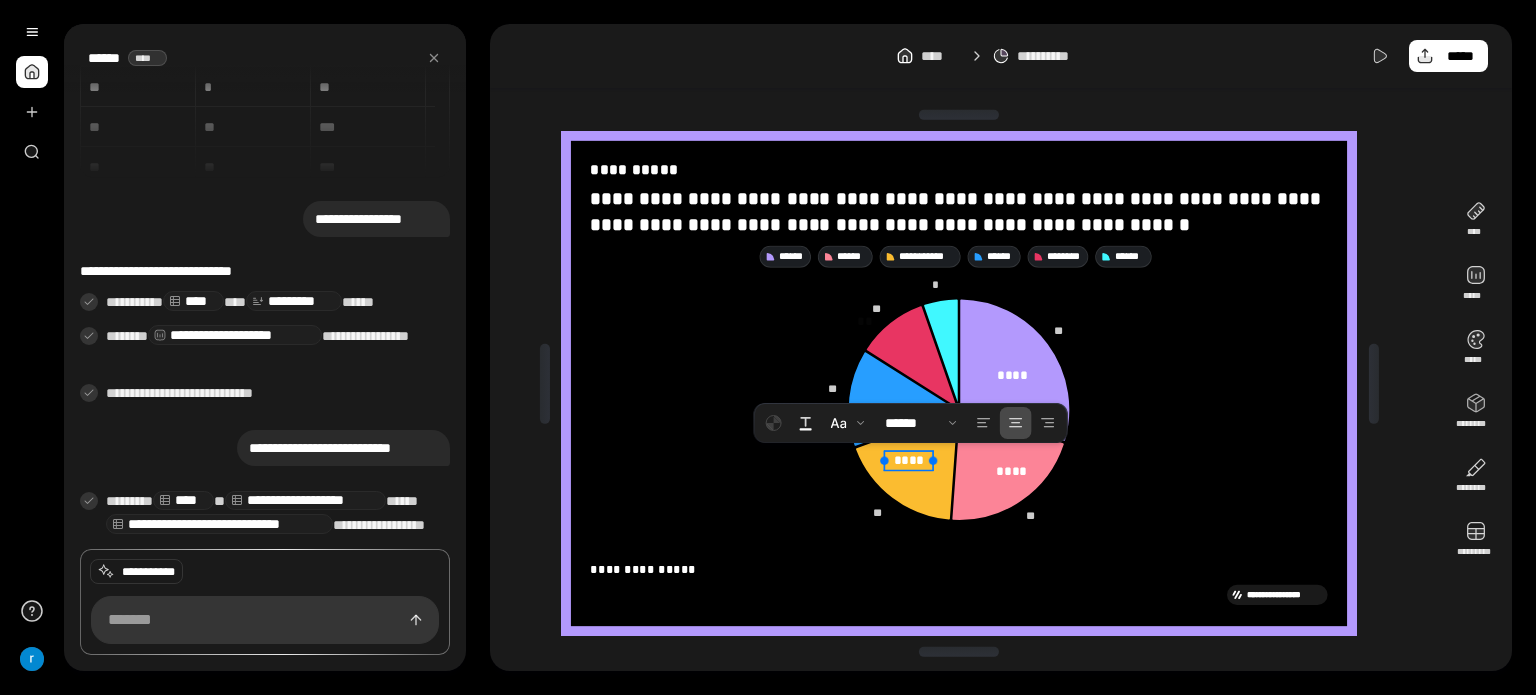 drag, startPoint x: 931, startPoint y: 435, endPoint x: 902, endPoint y: 465, distance: 41.725292 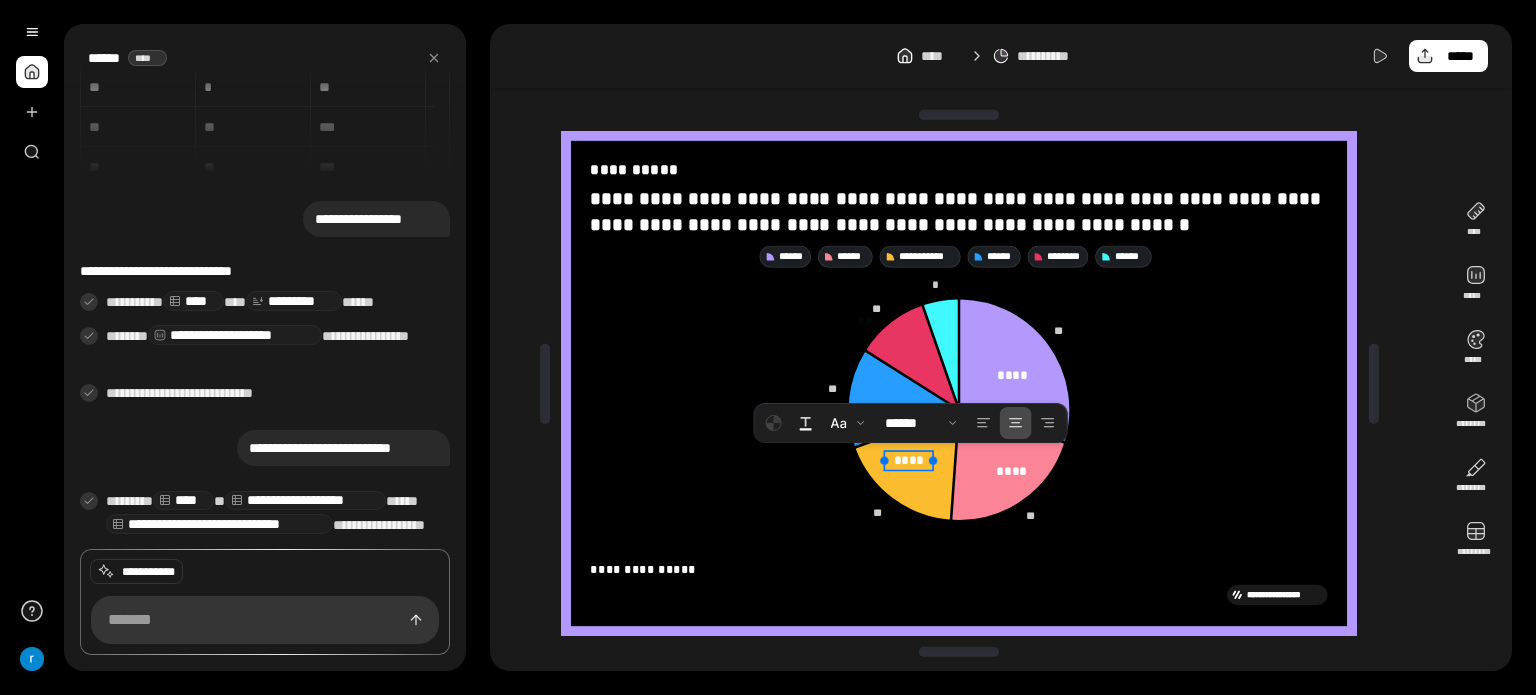 click 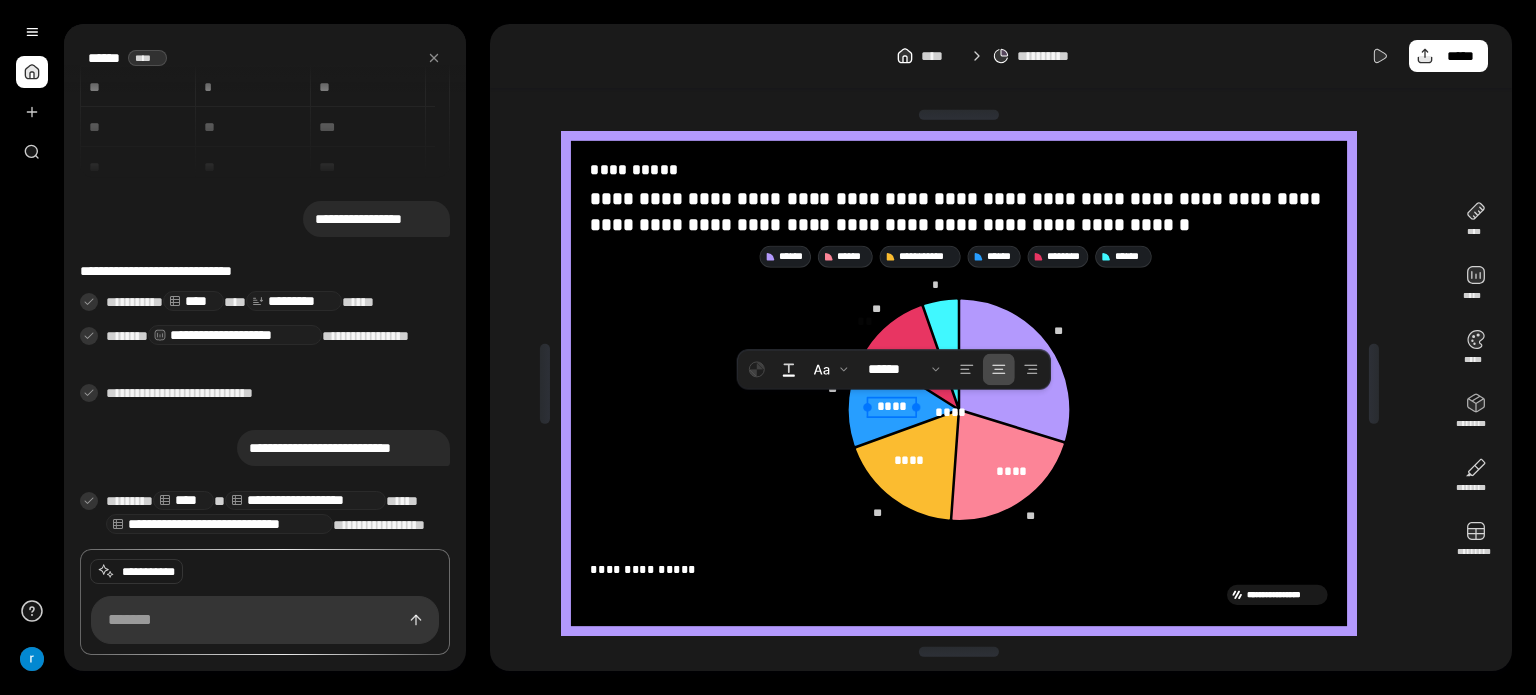 drag, startPoint x: 959, startPoint y: 426, endPoint x: 888, endPoint y: 405, distance: 74.04053 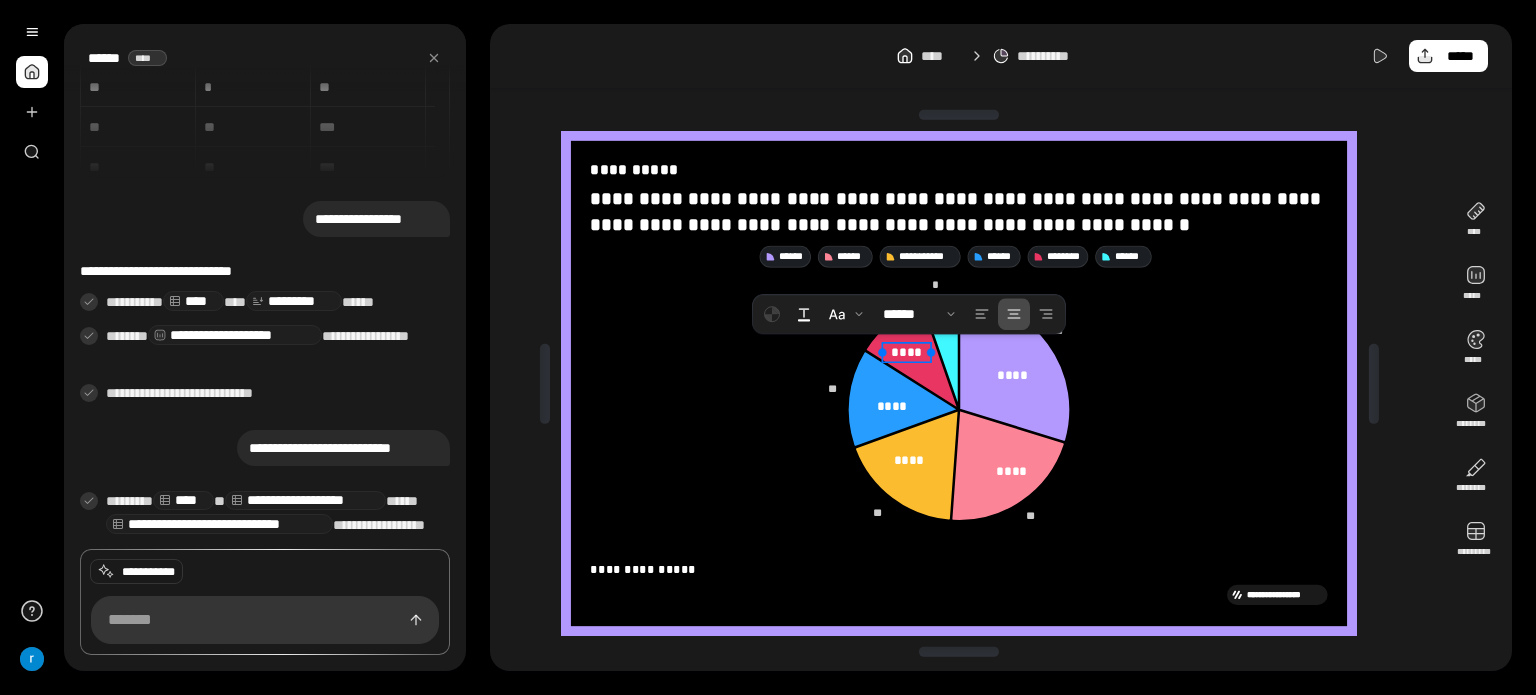 drag, startPoint x: 948, startPoint y: 405, endPoint x: 896, endPoint y: 334, distance: 88.005684 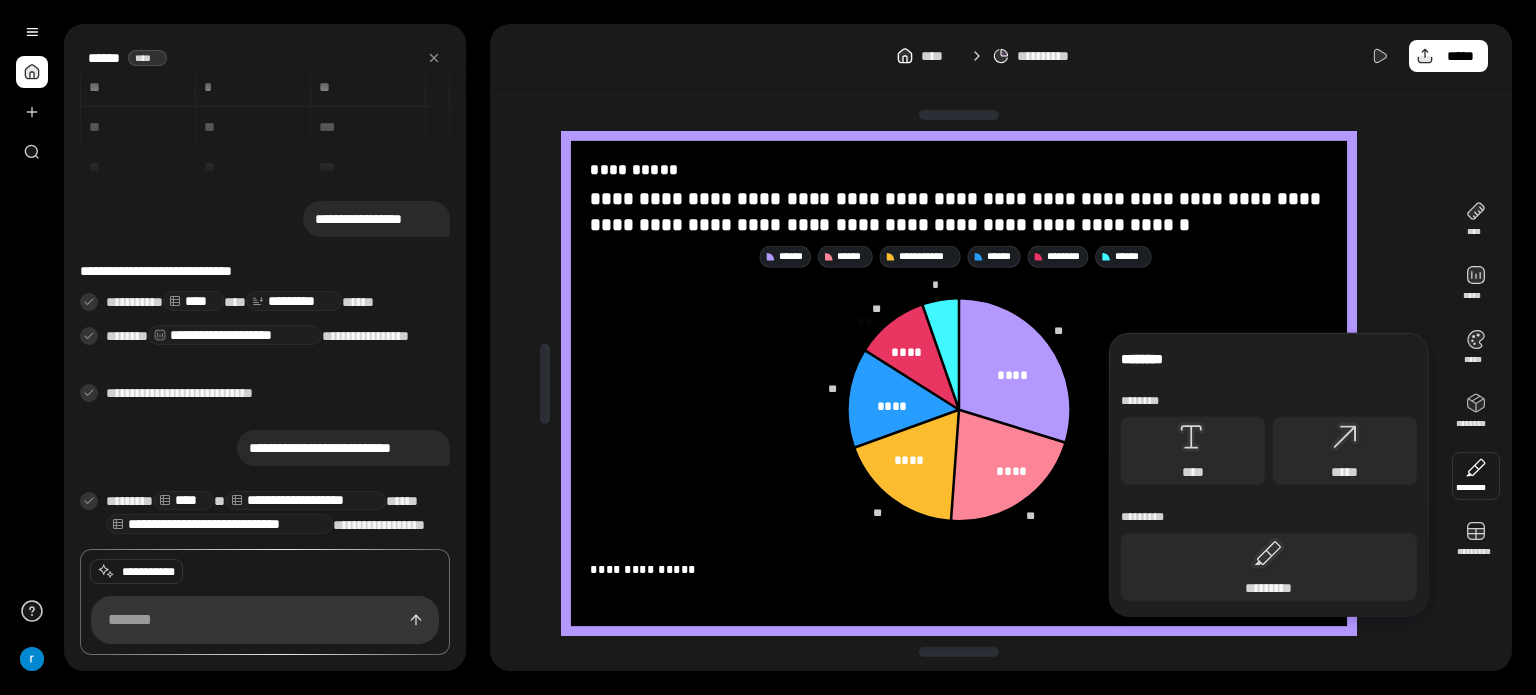 click at bounding box center (1476, 476) 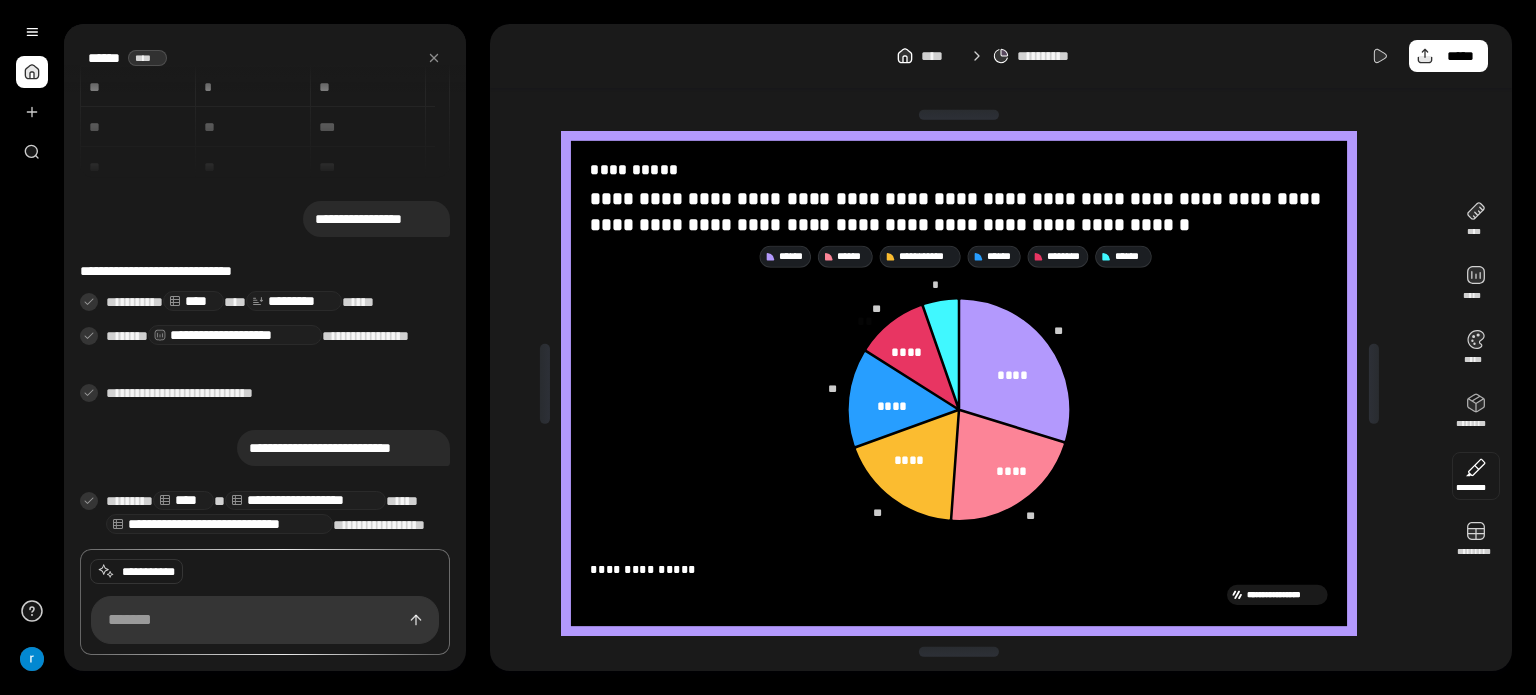 drag, startPoint x: 1452, startPoint y: 487, endPoint x: 1440, endPoint y: 487, distance: 12 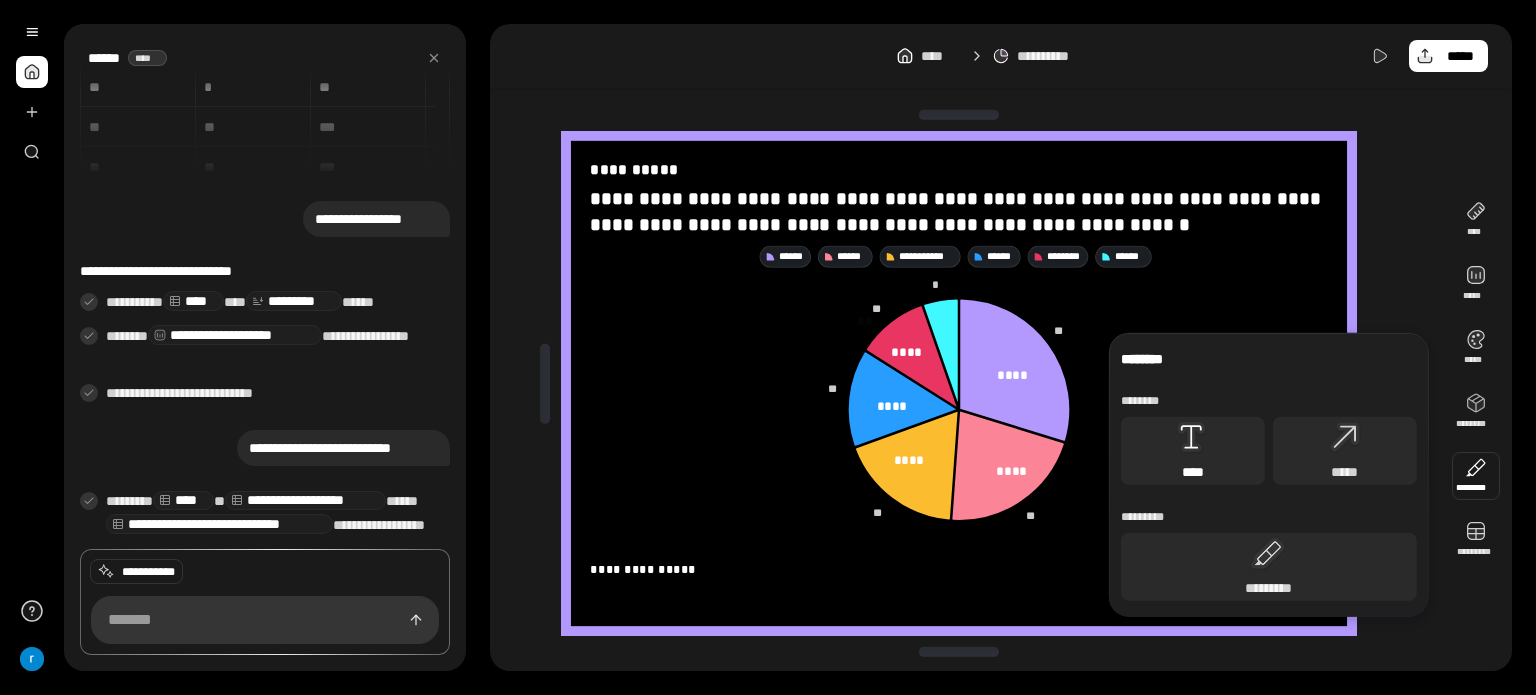 click on "****" at bounding box center (1193, 472) 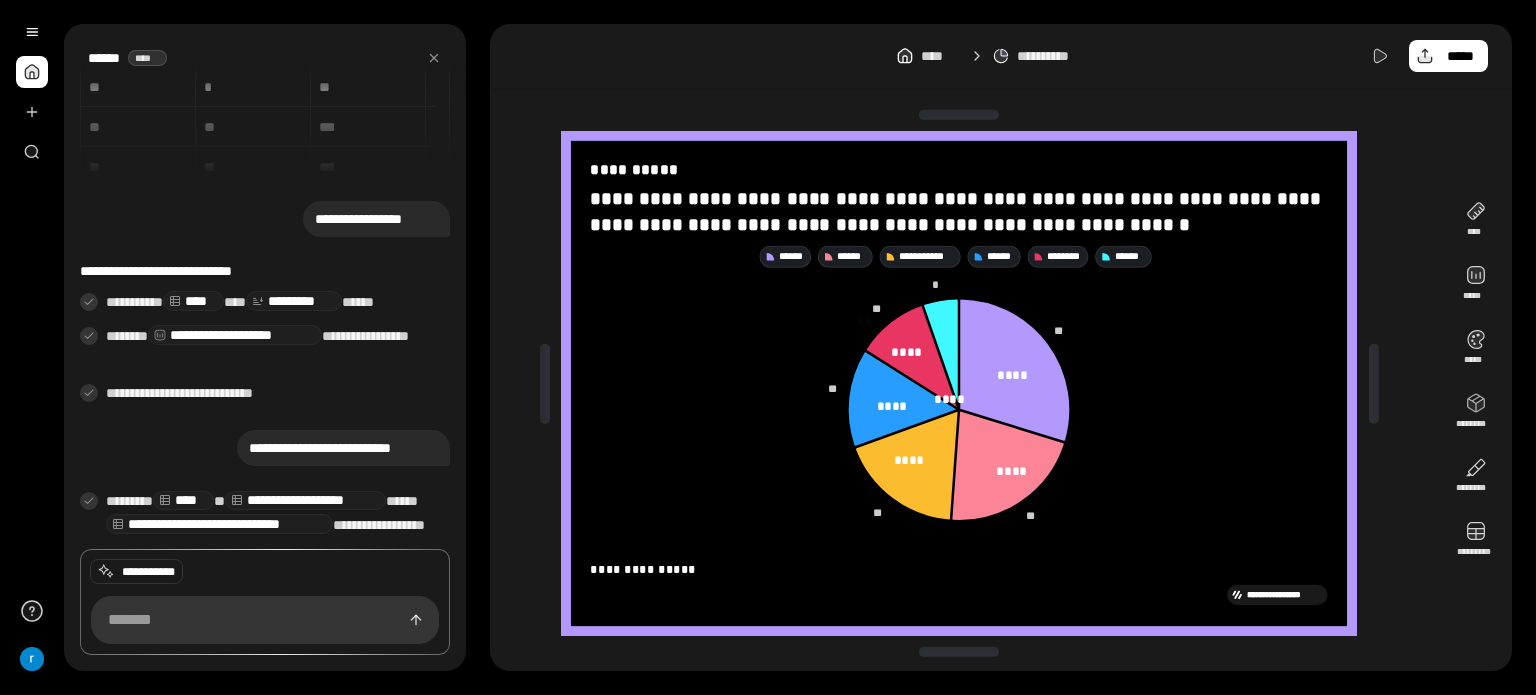 click 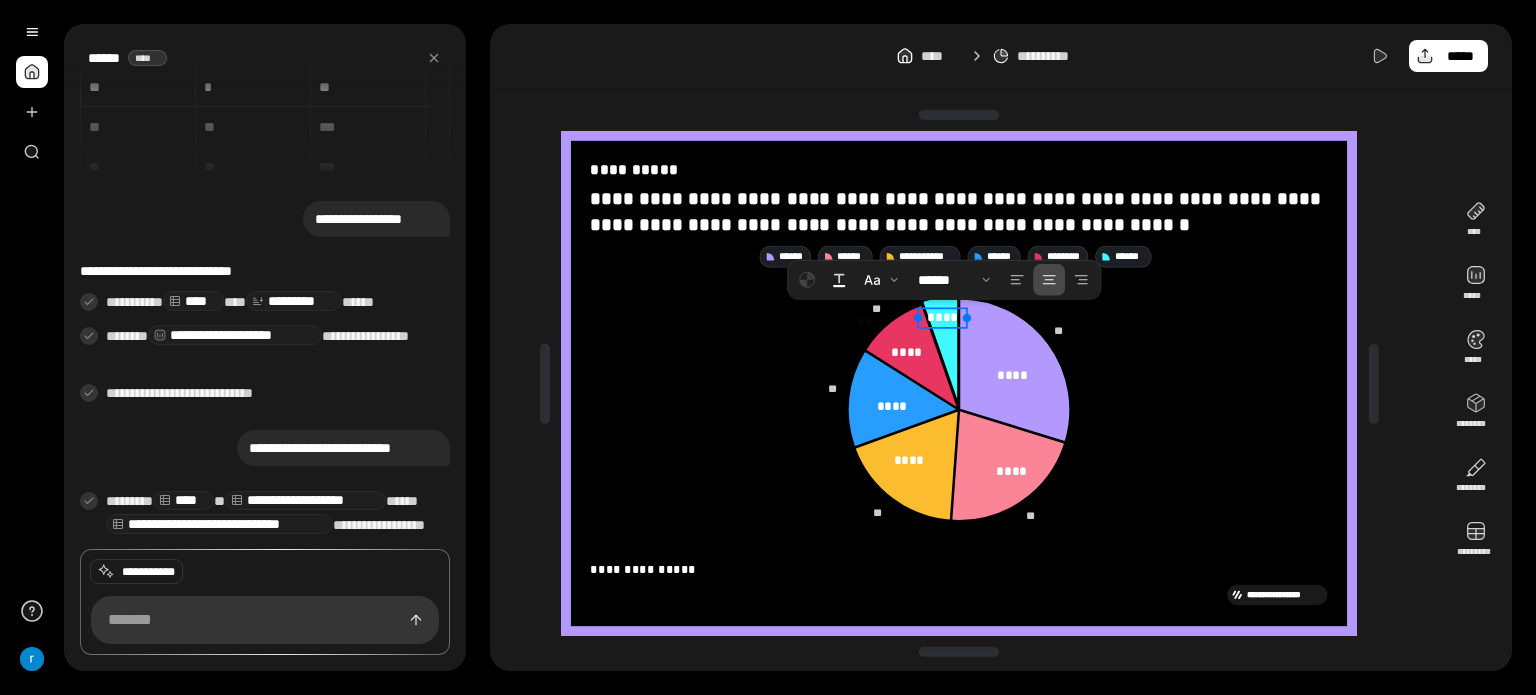 drag, startPoint x: 942, startPoint y: 398, endPoint x: 934, endPoint y: 301, distance: 97.32934 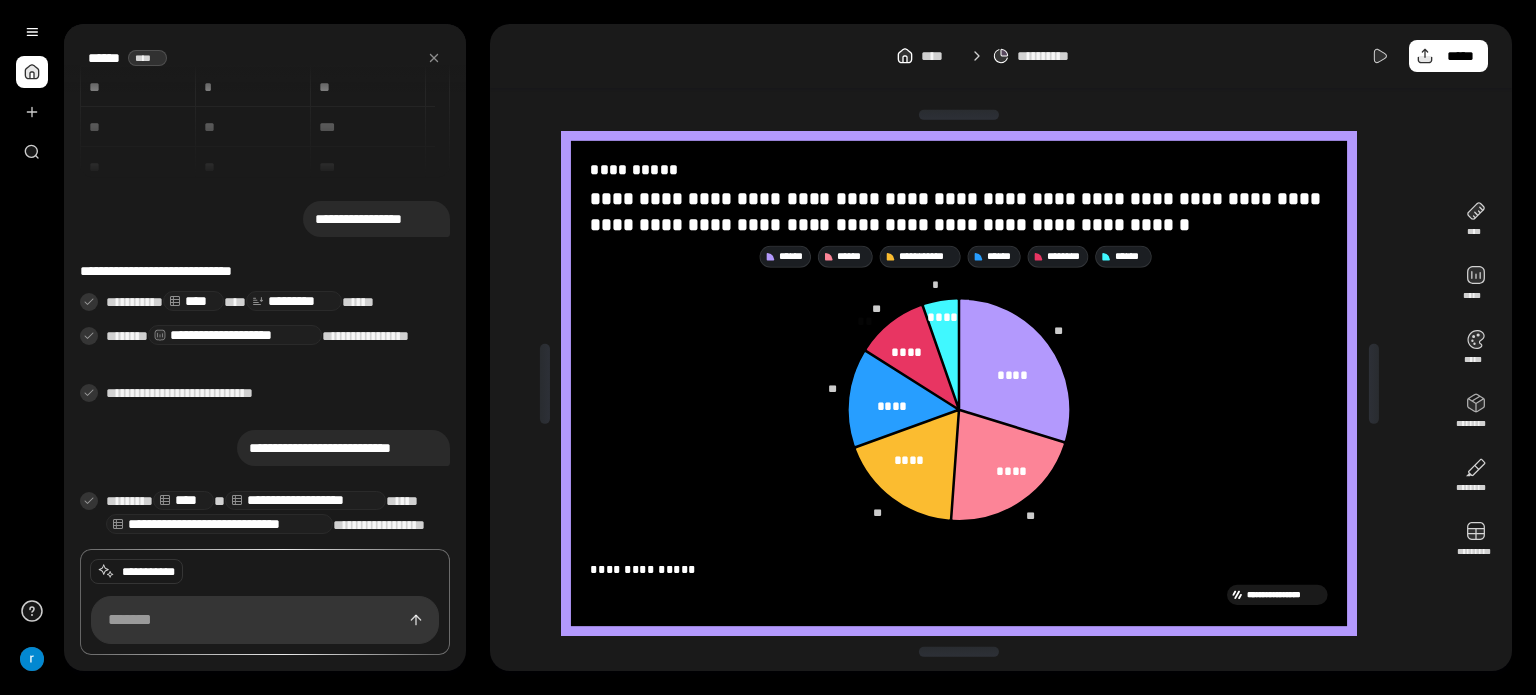 click 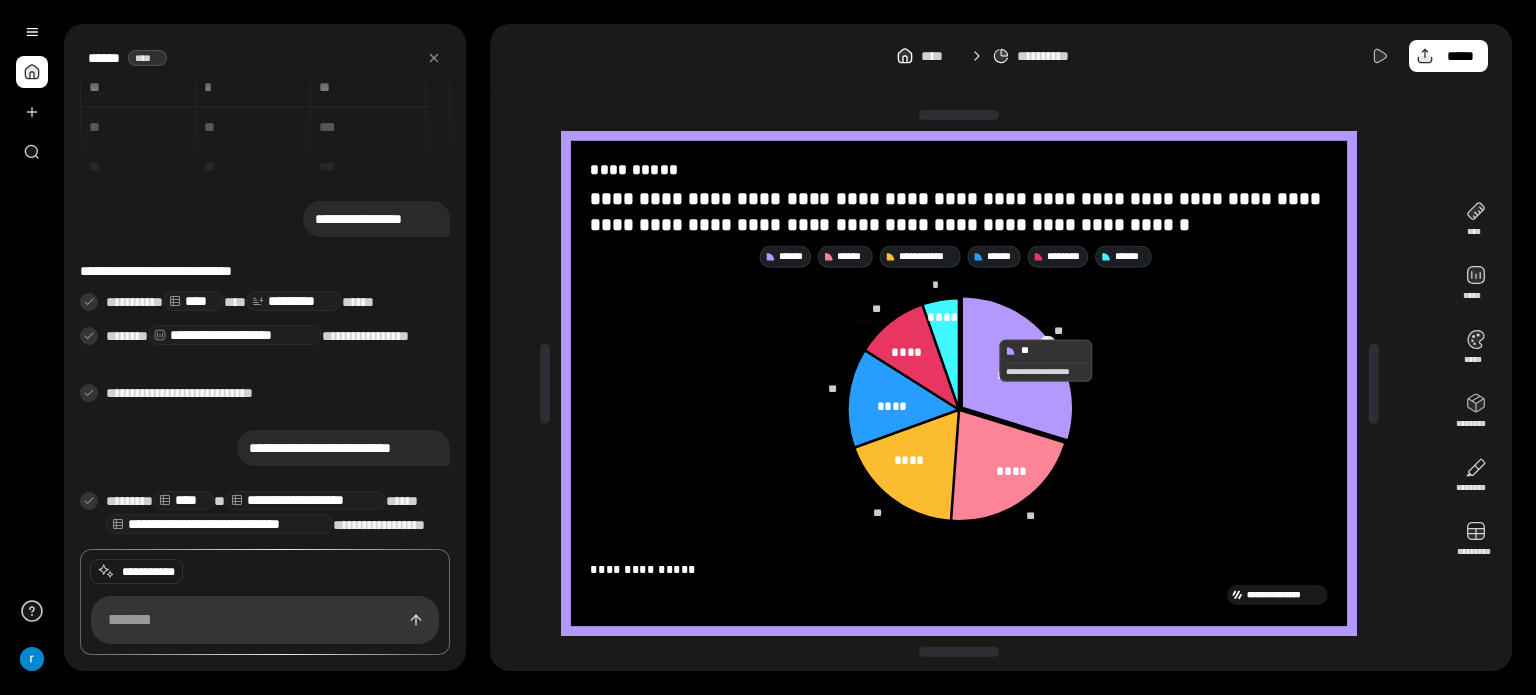 click 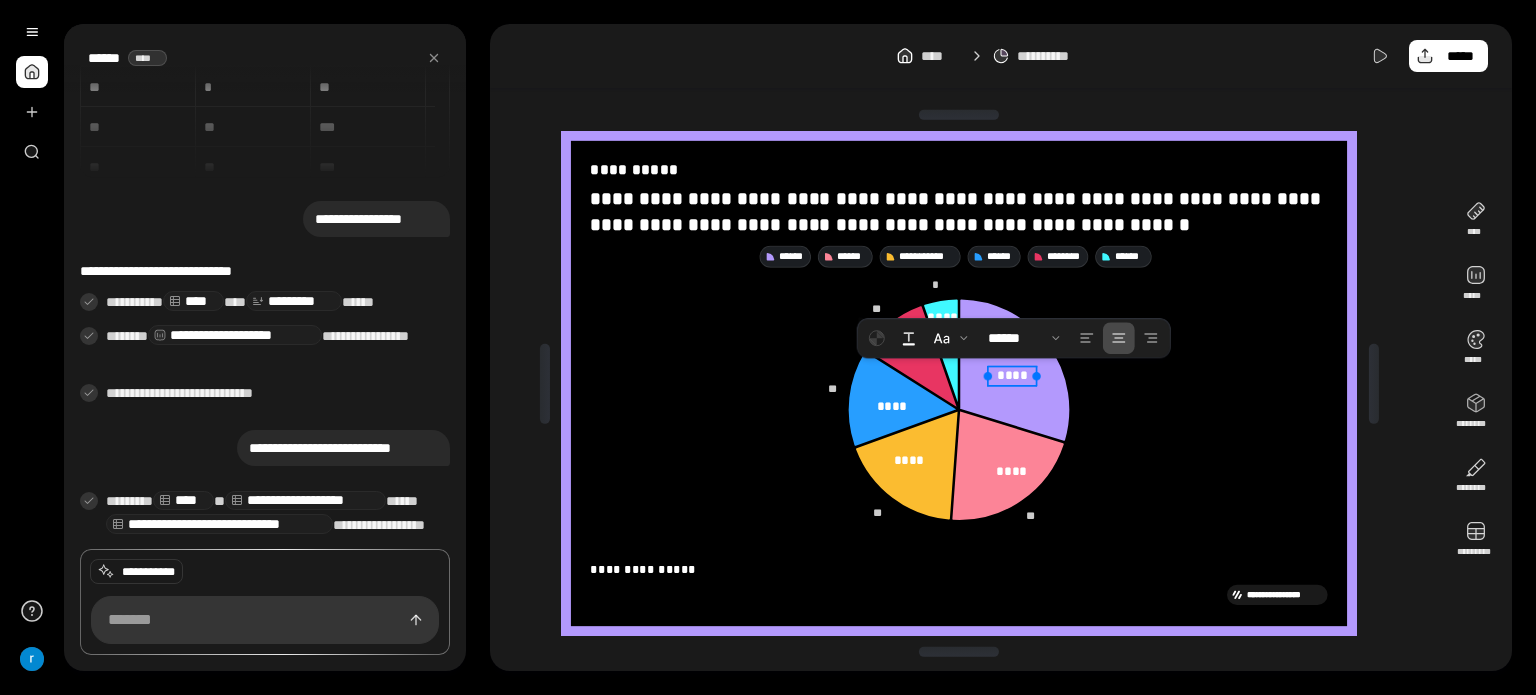 click on "****" at bounding box center [1012, 375] 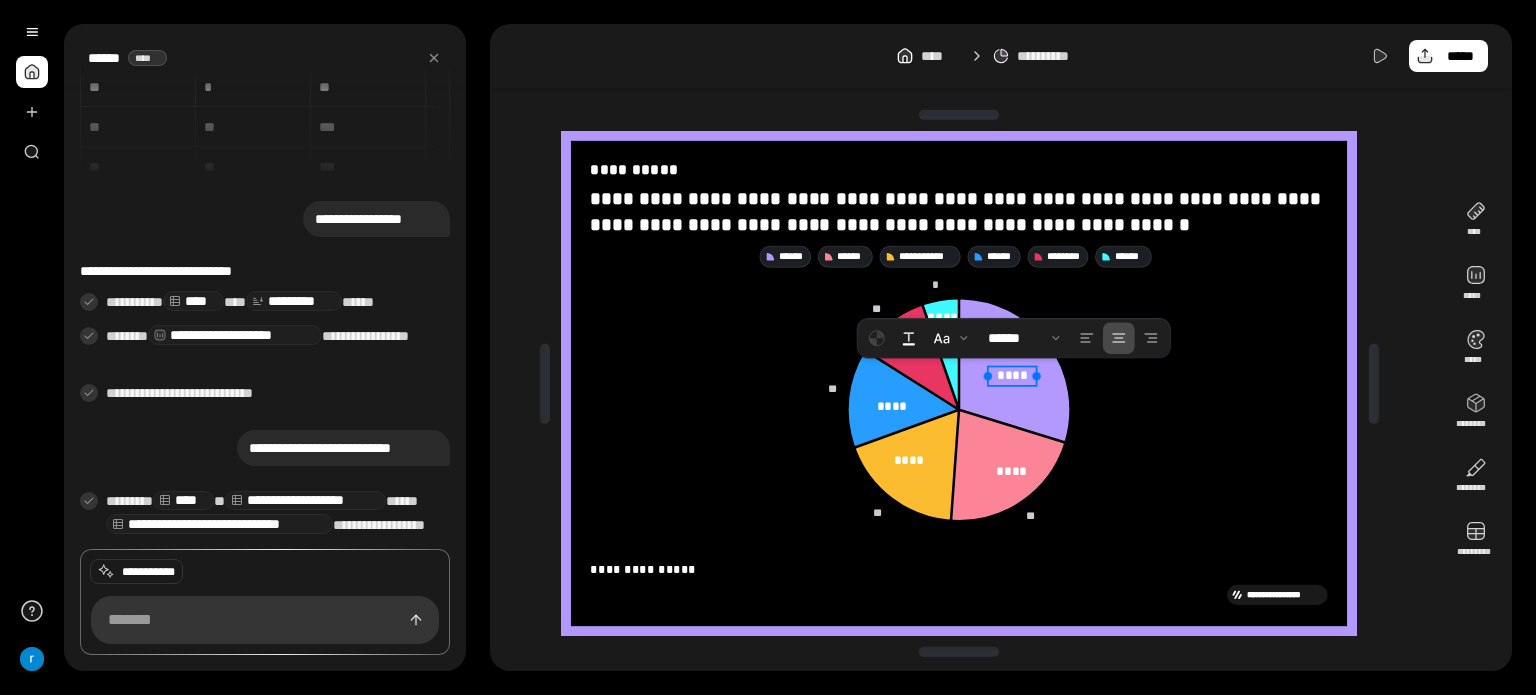 click on "****" at bounding box center (1013, 375) 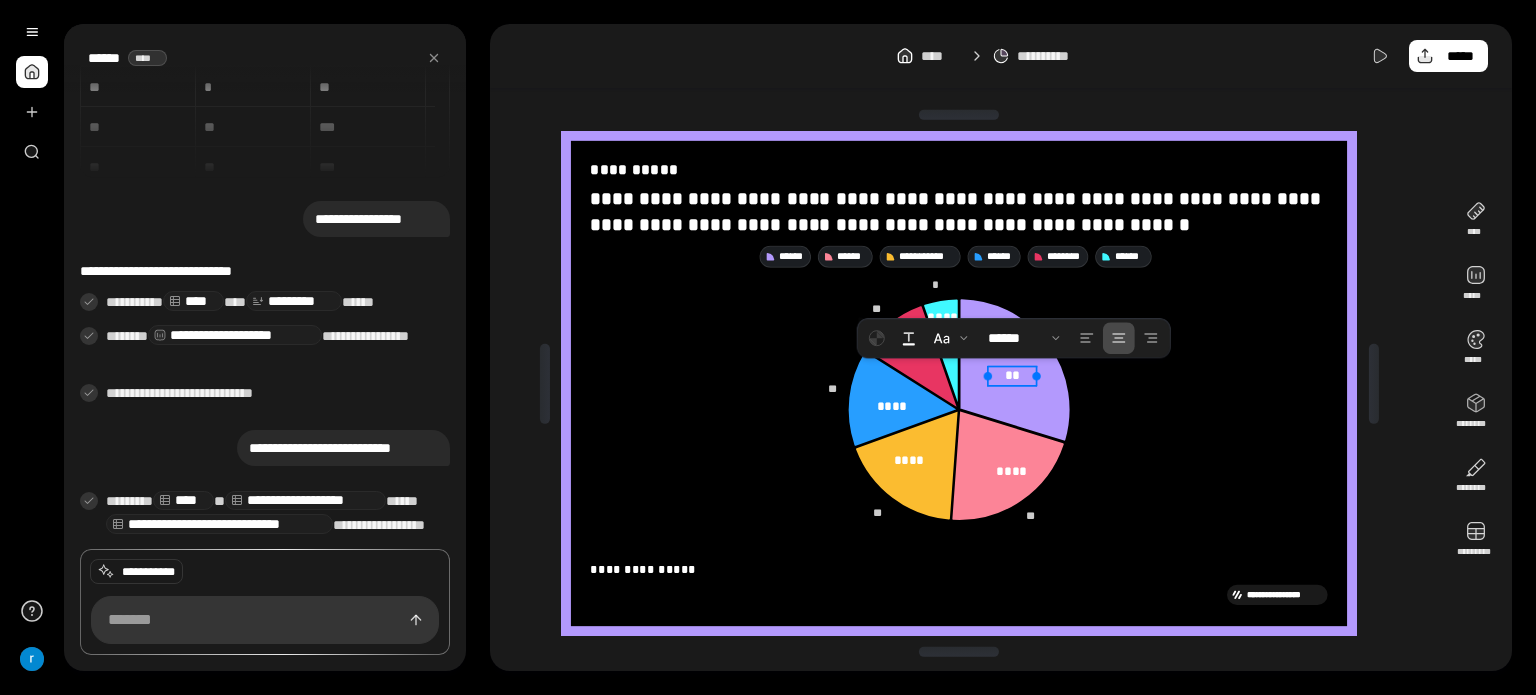 click on "**" at bounding box center [1013, 375] 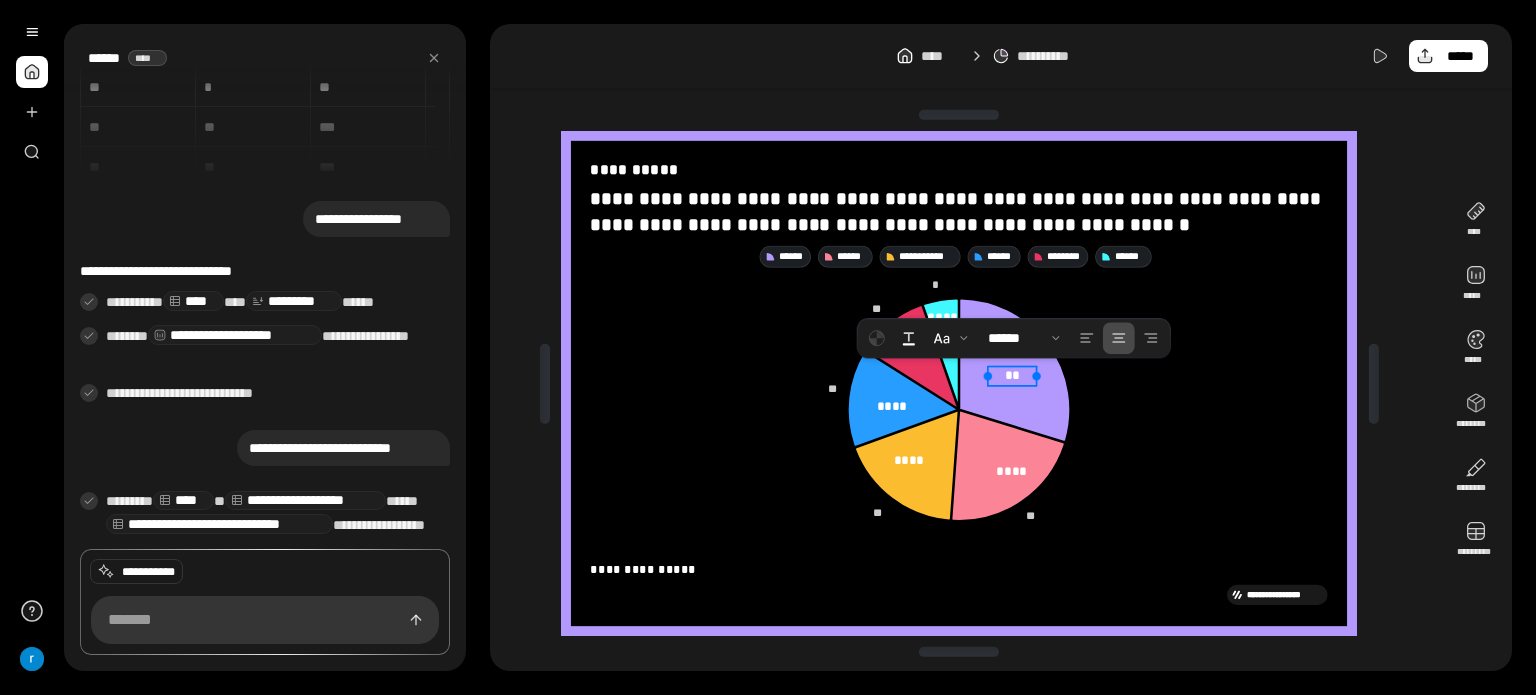 click on "**" at bounding box center [1013, 375] 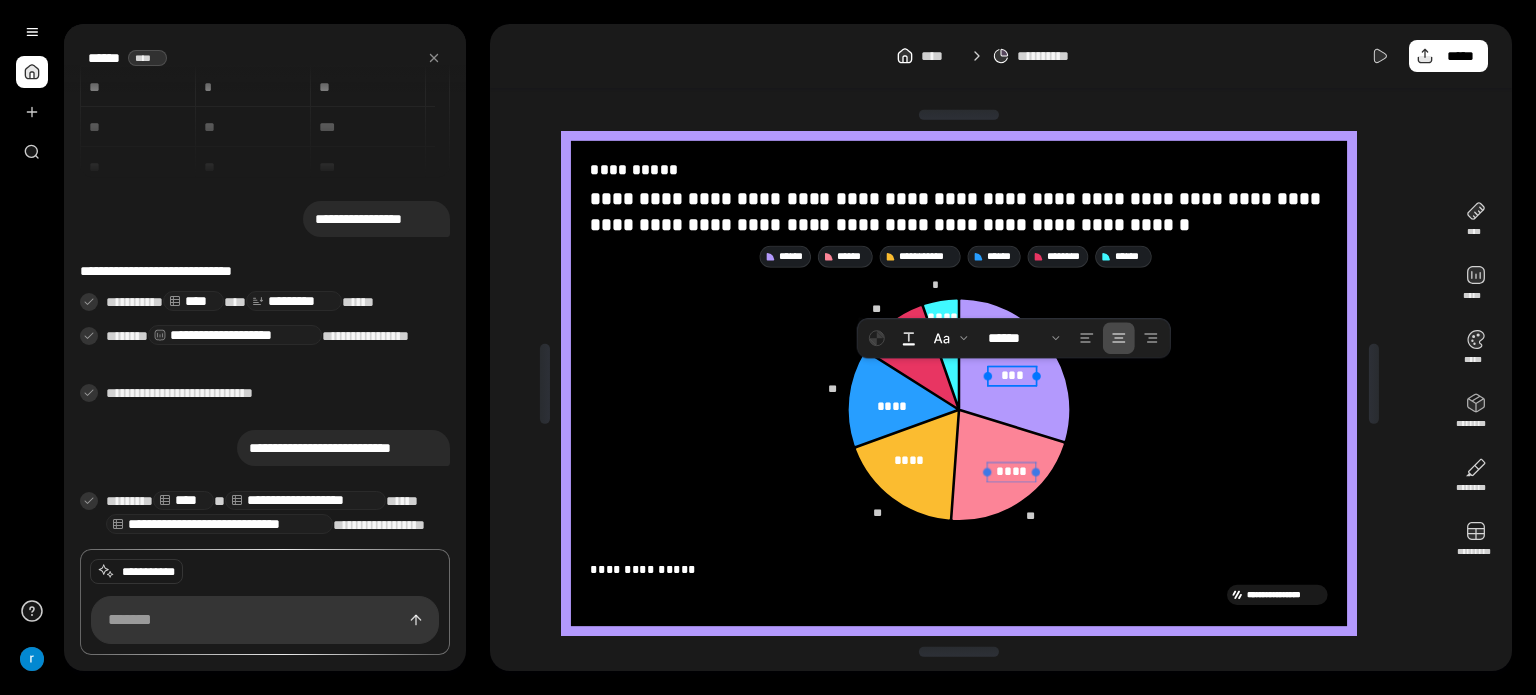 click at bounding box center (1012, 462) 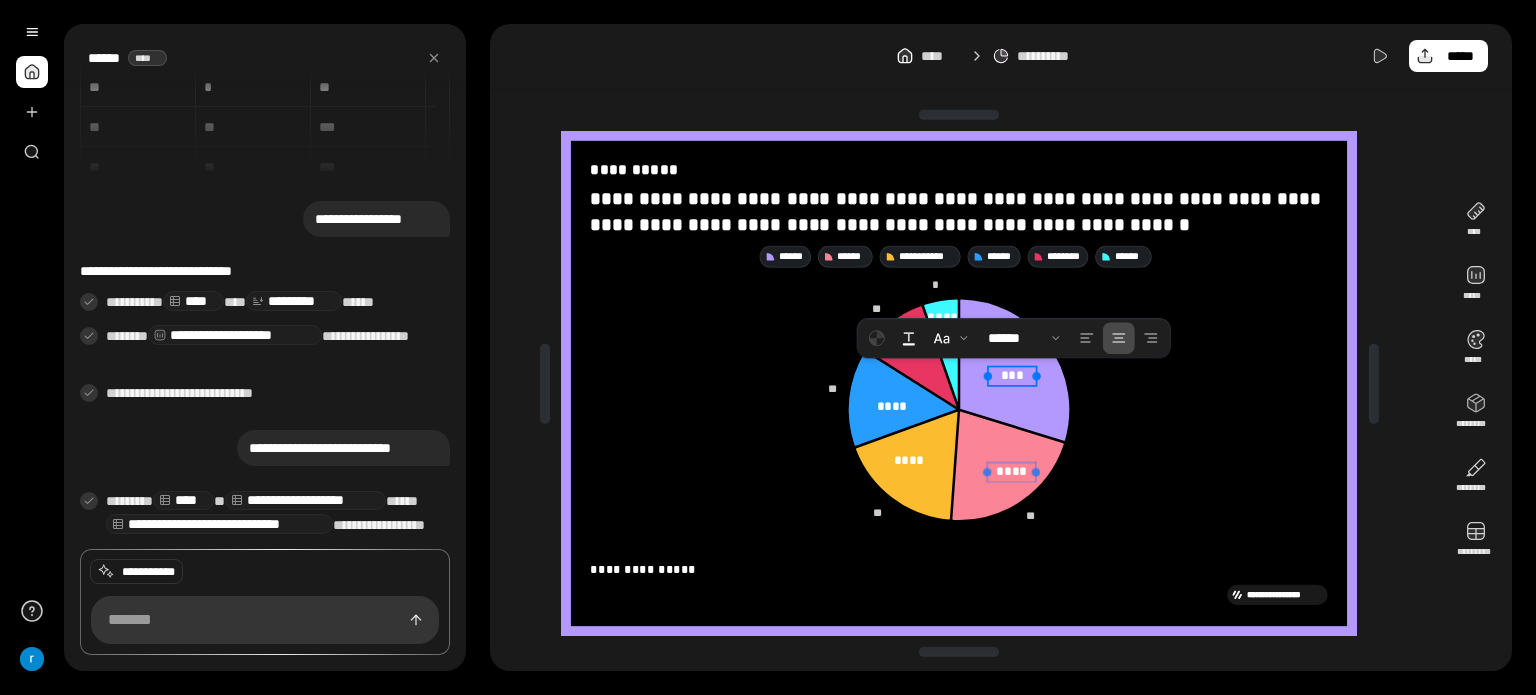 click at bounding box center (1012, 462) 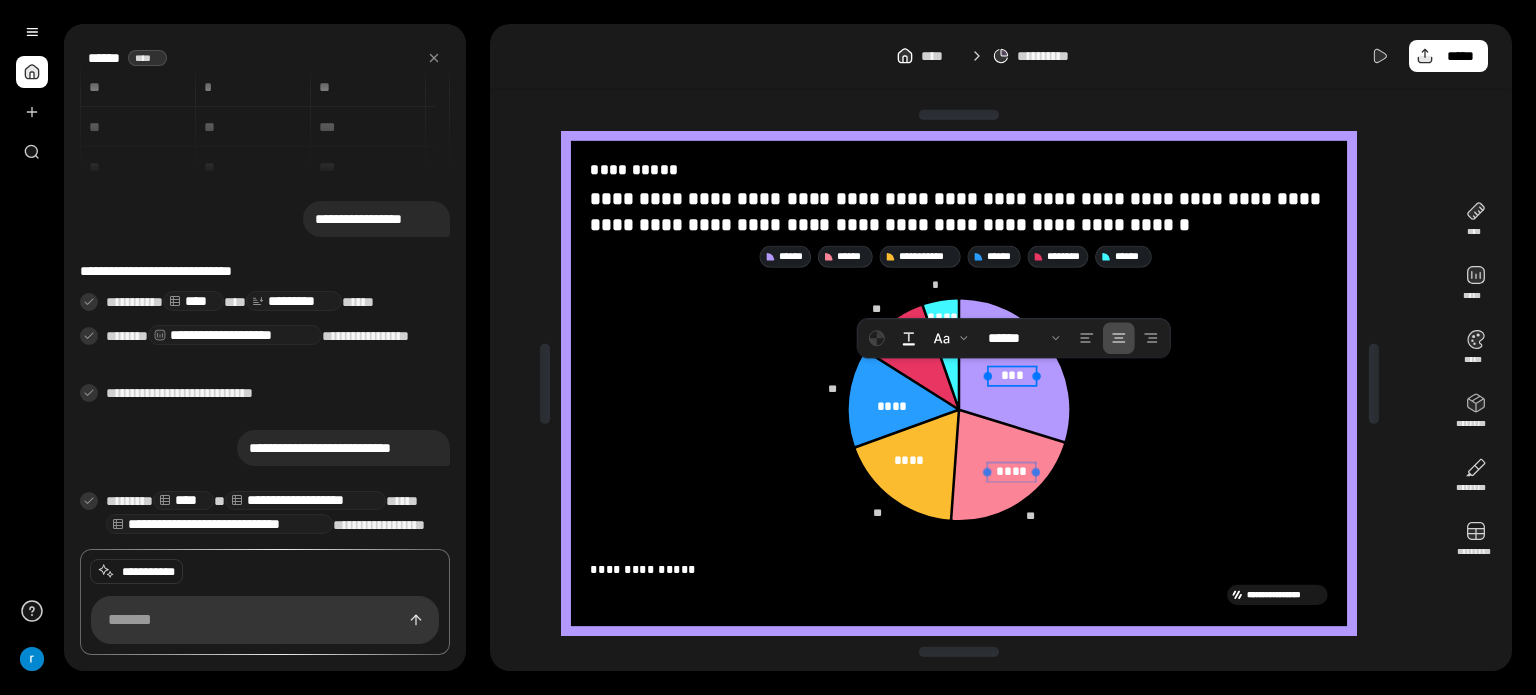 click at bounding box center [1012, 462] 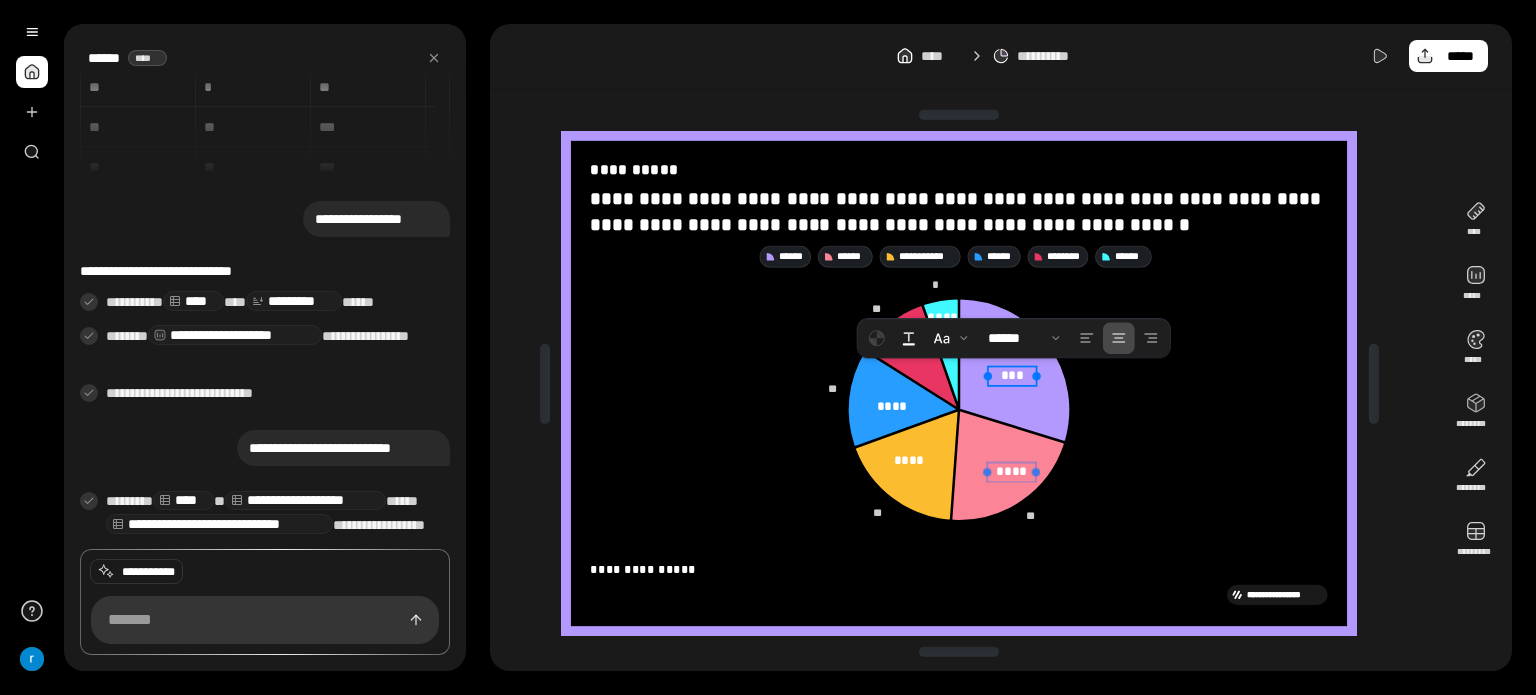 click at bounding box center [1012, 462] 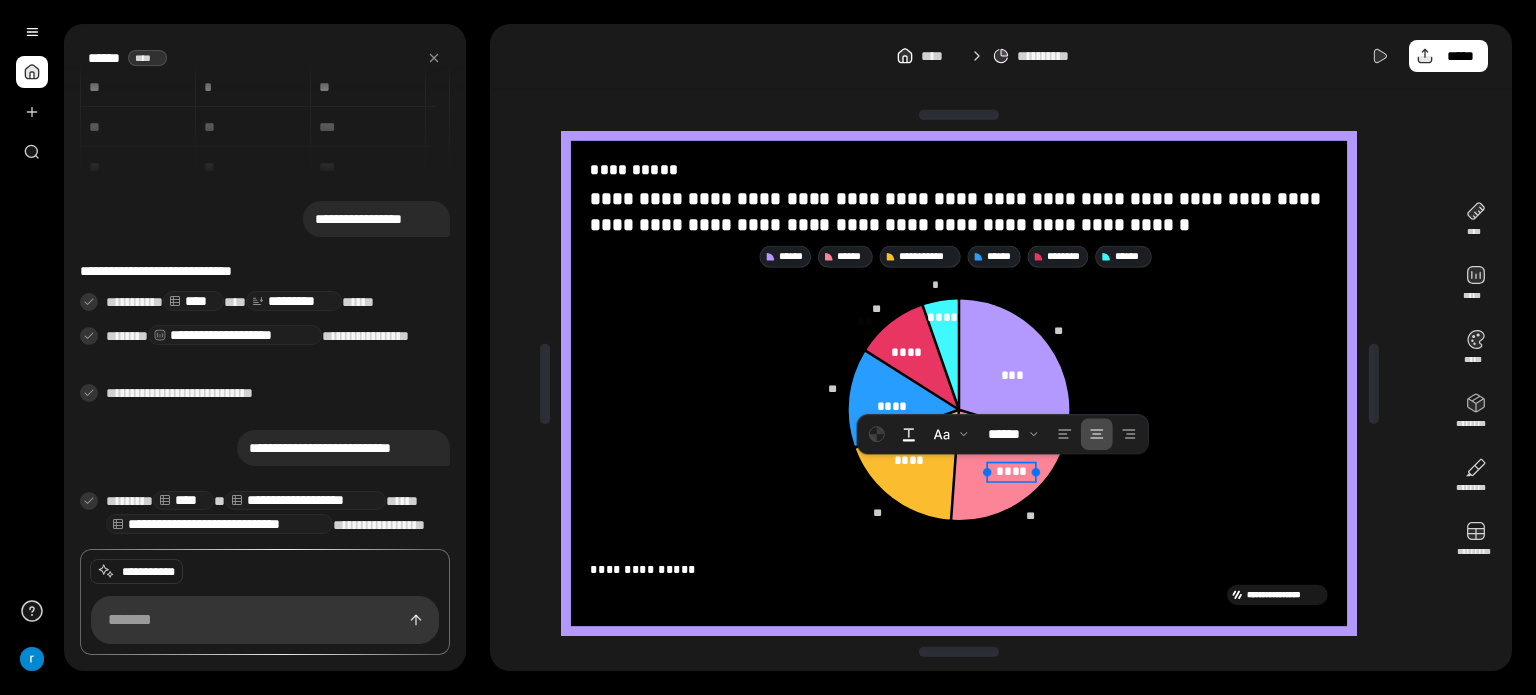 click on "****" at bounding box center (1012, 471) 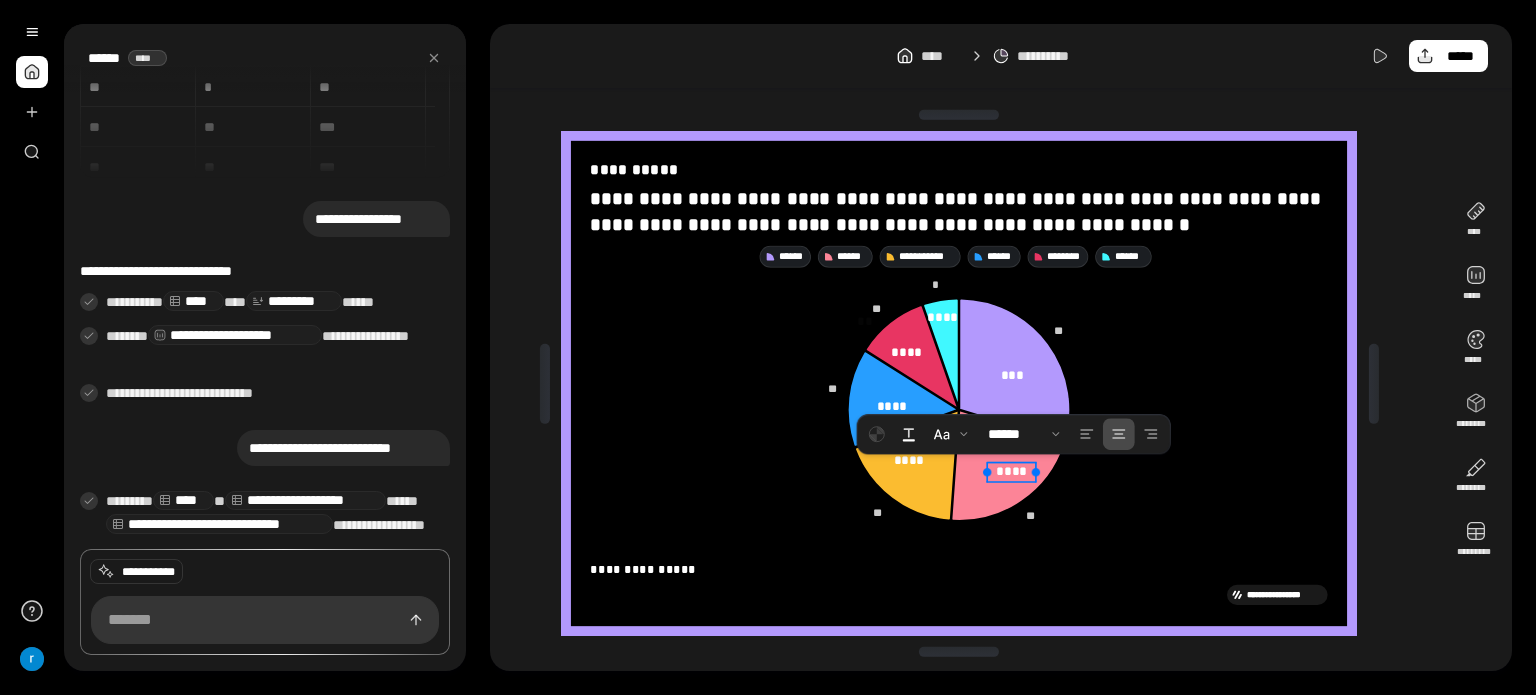 click on "****" at bounding box center [1012, 471] 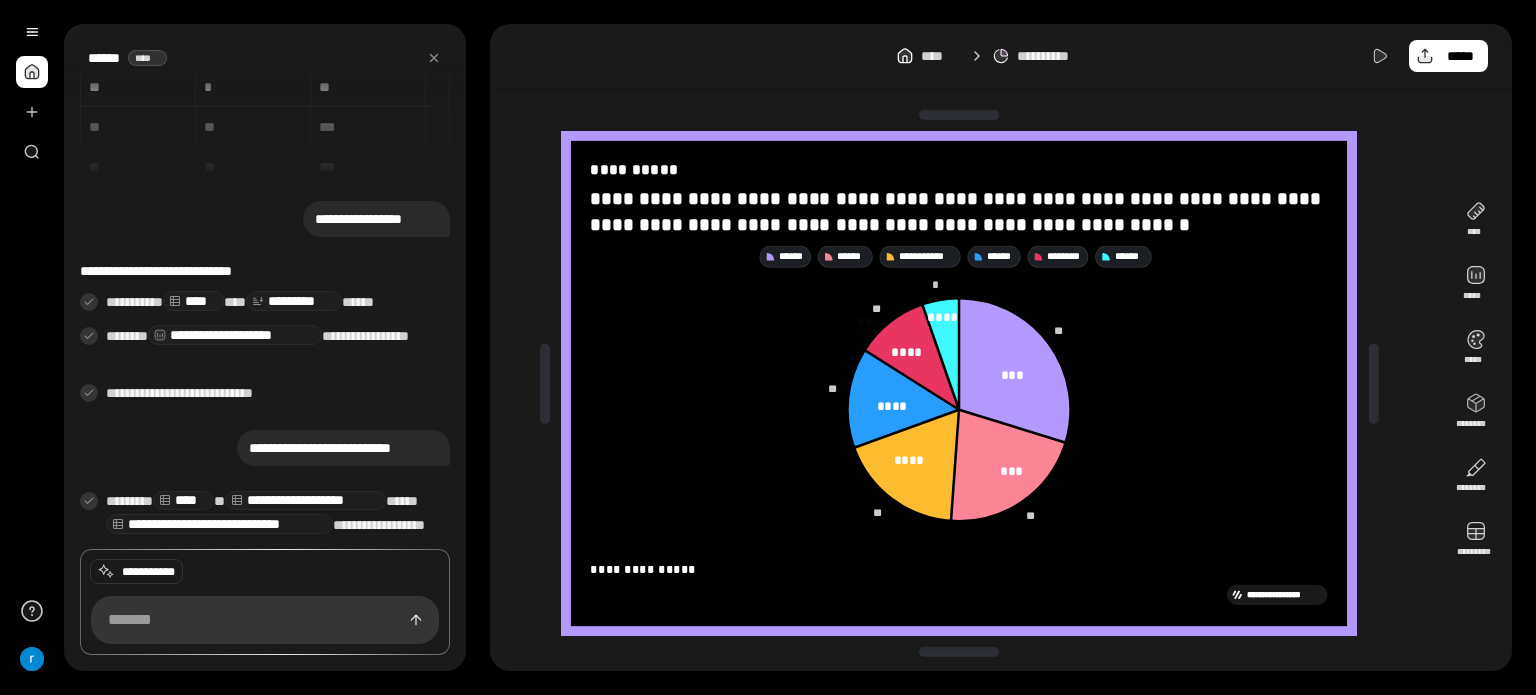 click 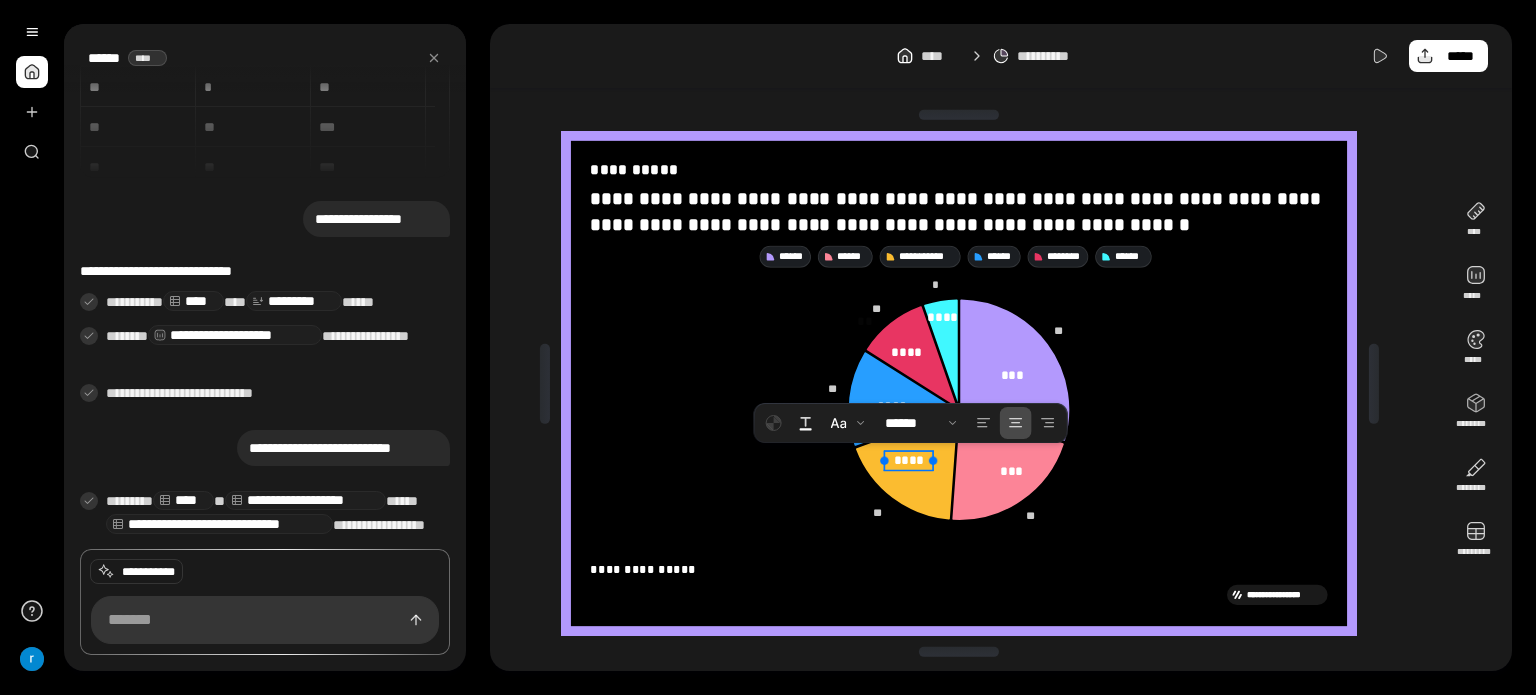 click on "****" at bounding box center (909, 460) 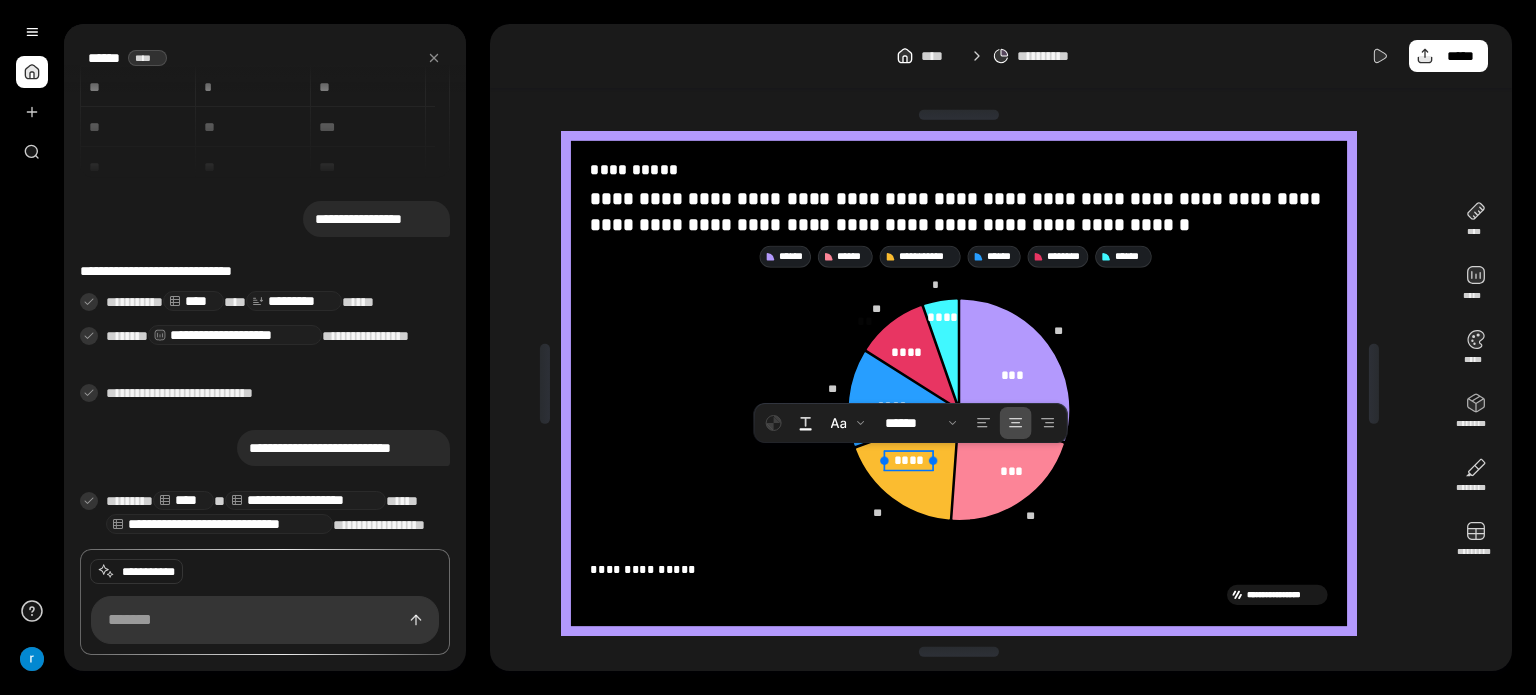 click on "****" at bounding box center [909, 460] 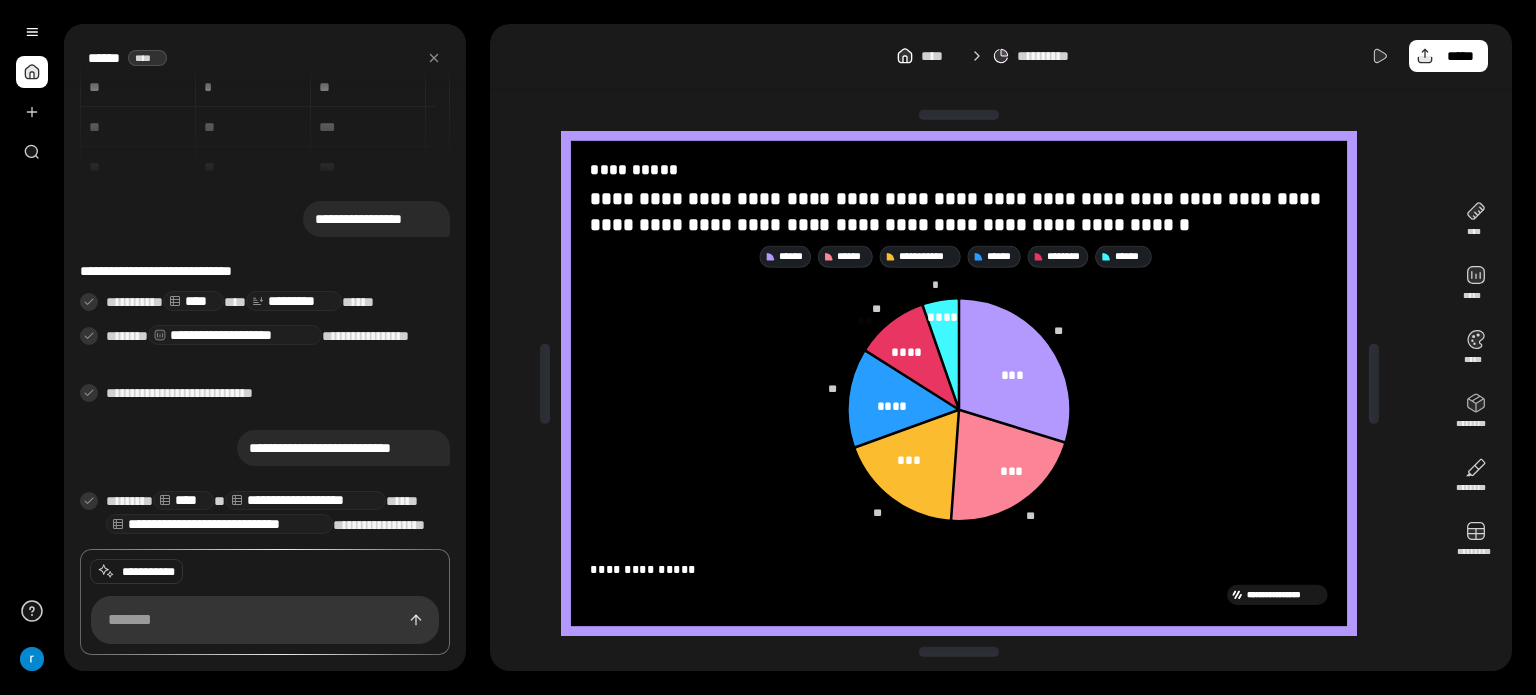 click on "**********" at bounding box center [967, 383] 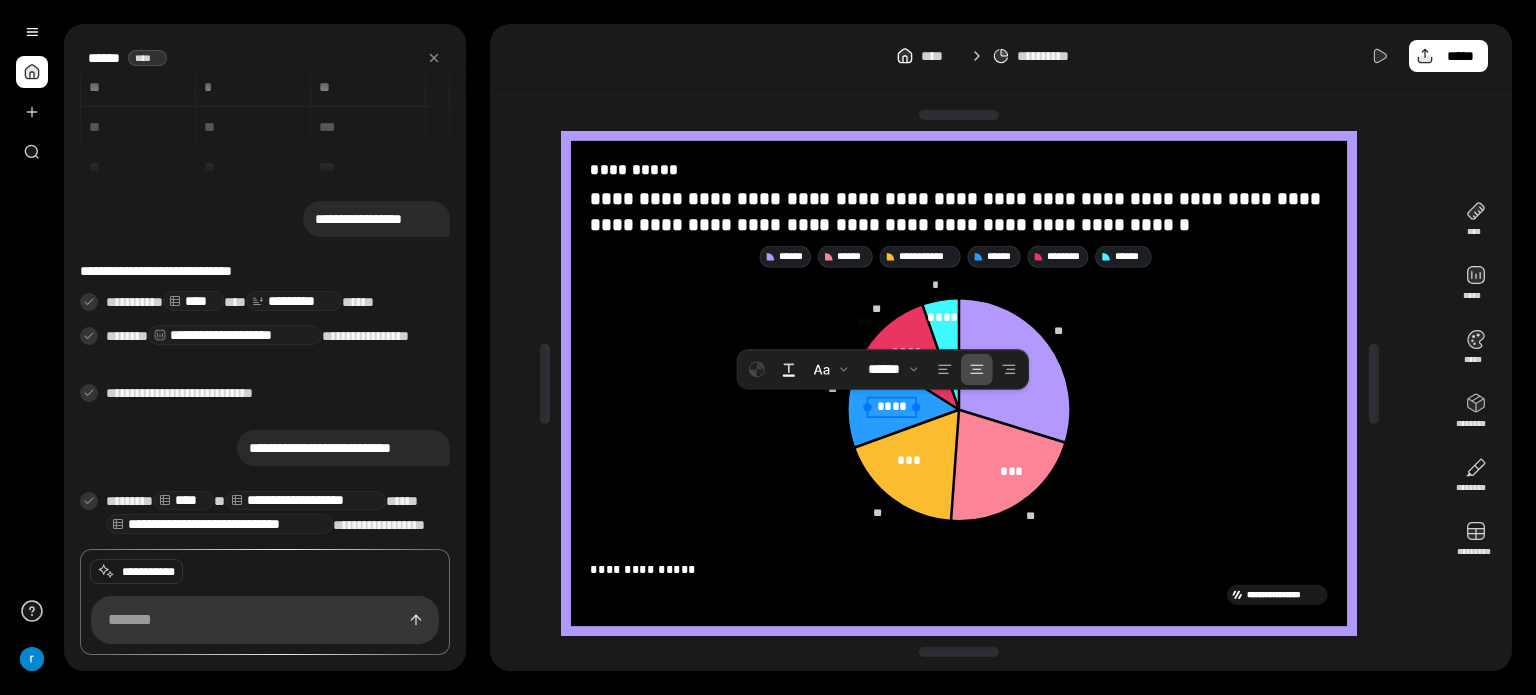 click on "****" at bounding box center [892, 406] 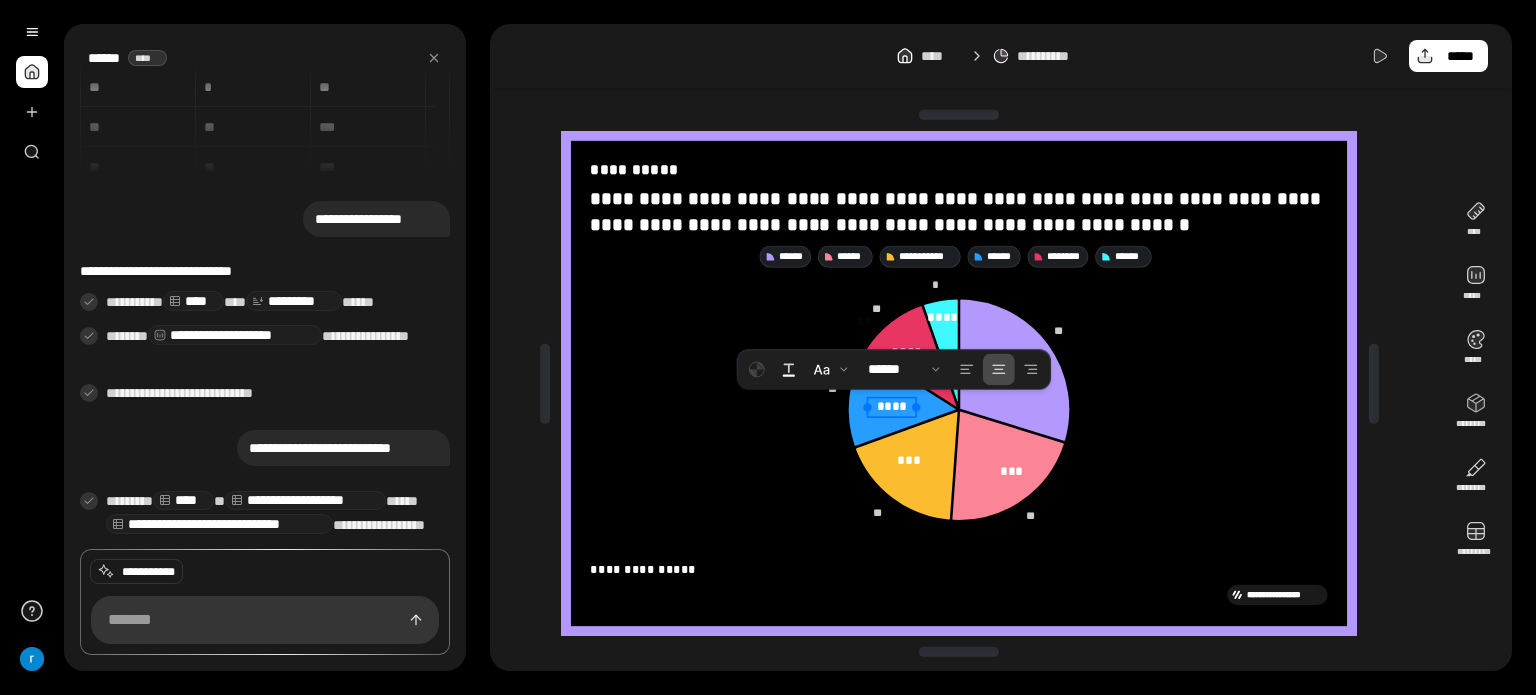 click on "****" at bounding box center [892, 406] 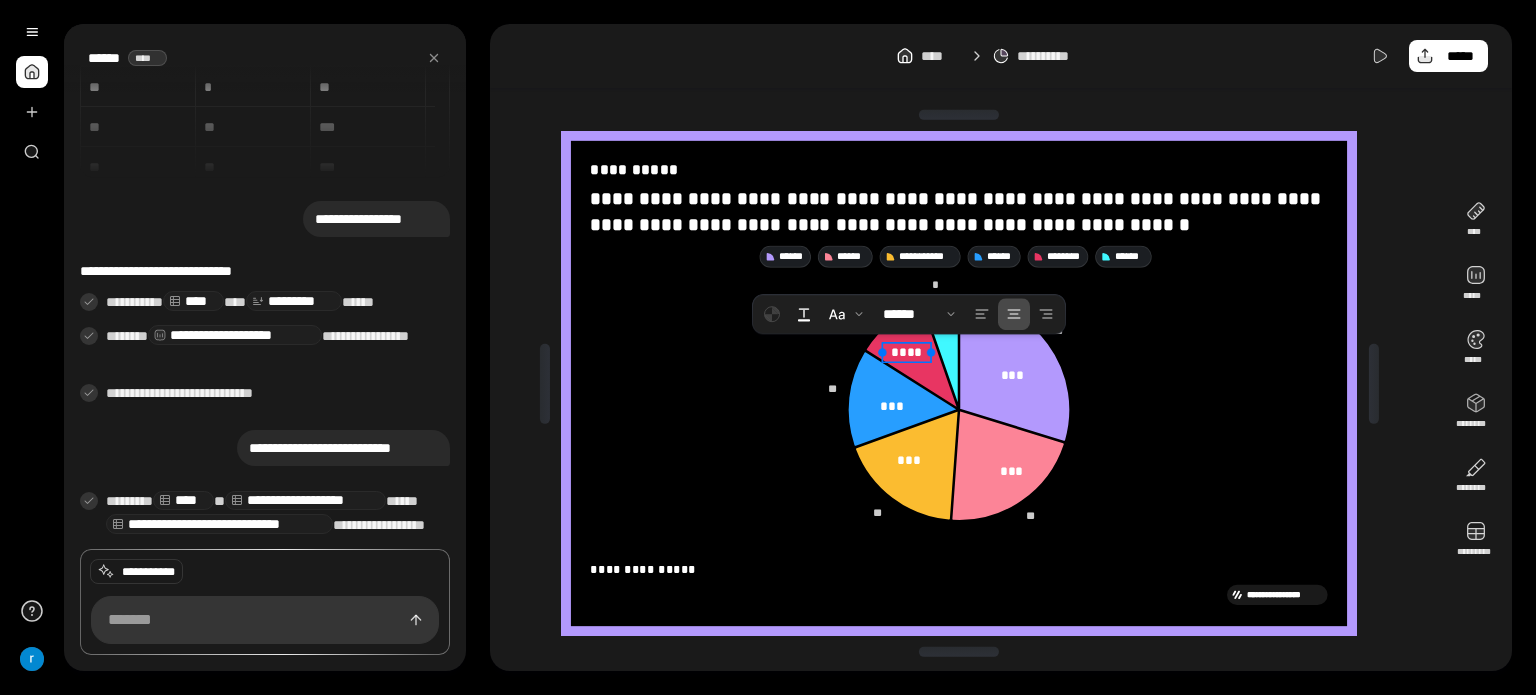 click on "****" at bounding box center (907, 351) 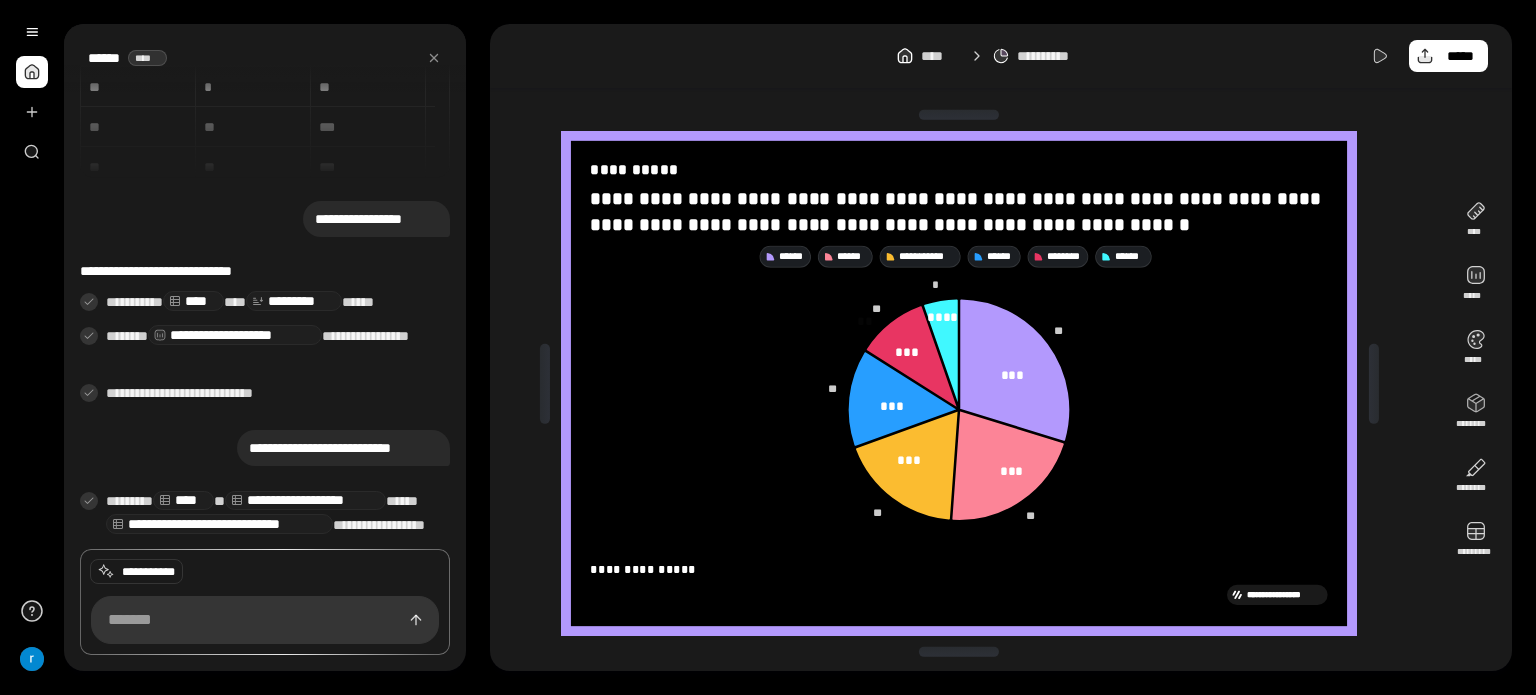 click on "**********" at bounding box center (967, 383) 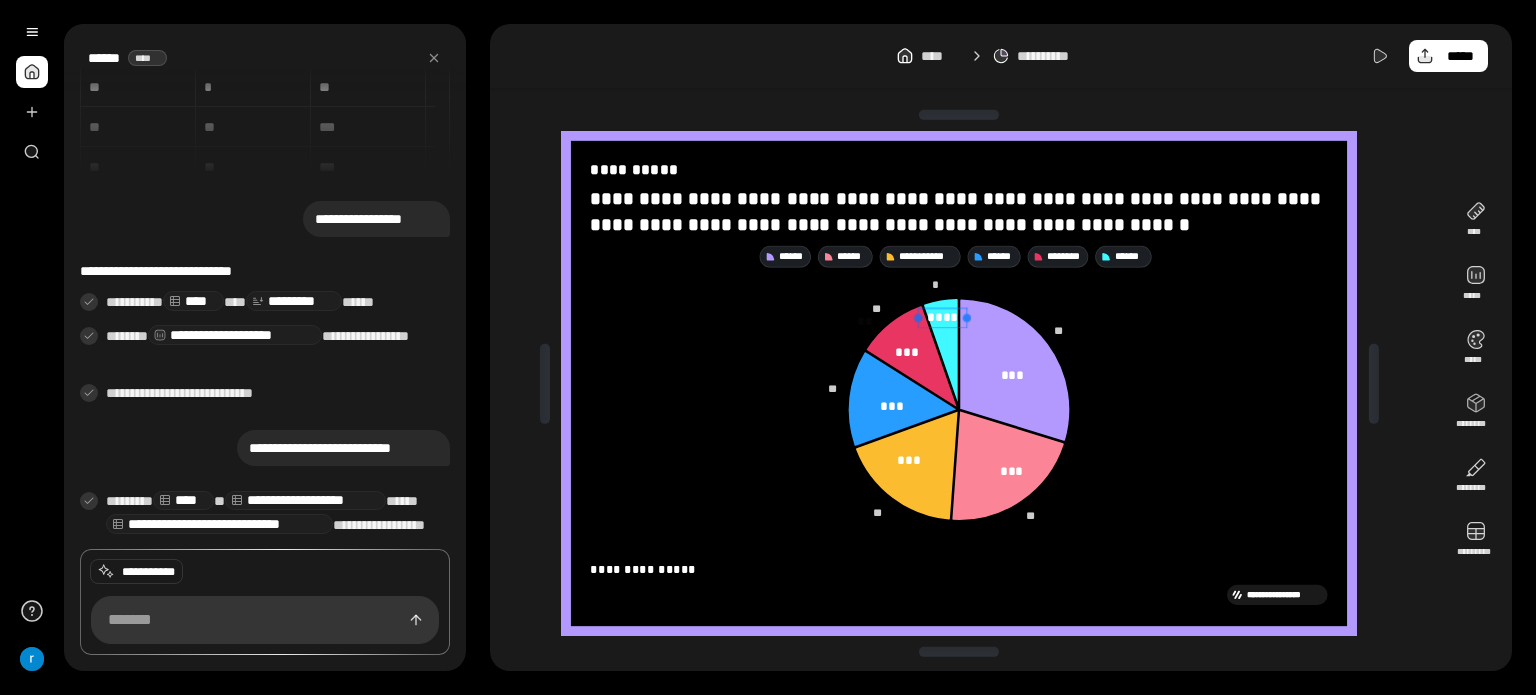 click on "****" at bounding box center (943, 317) 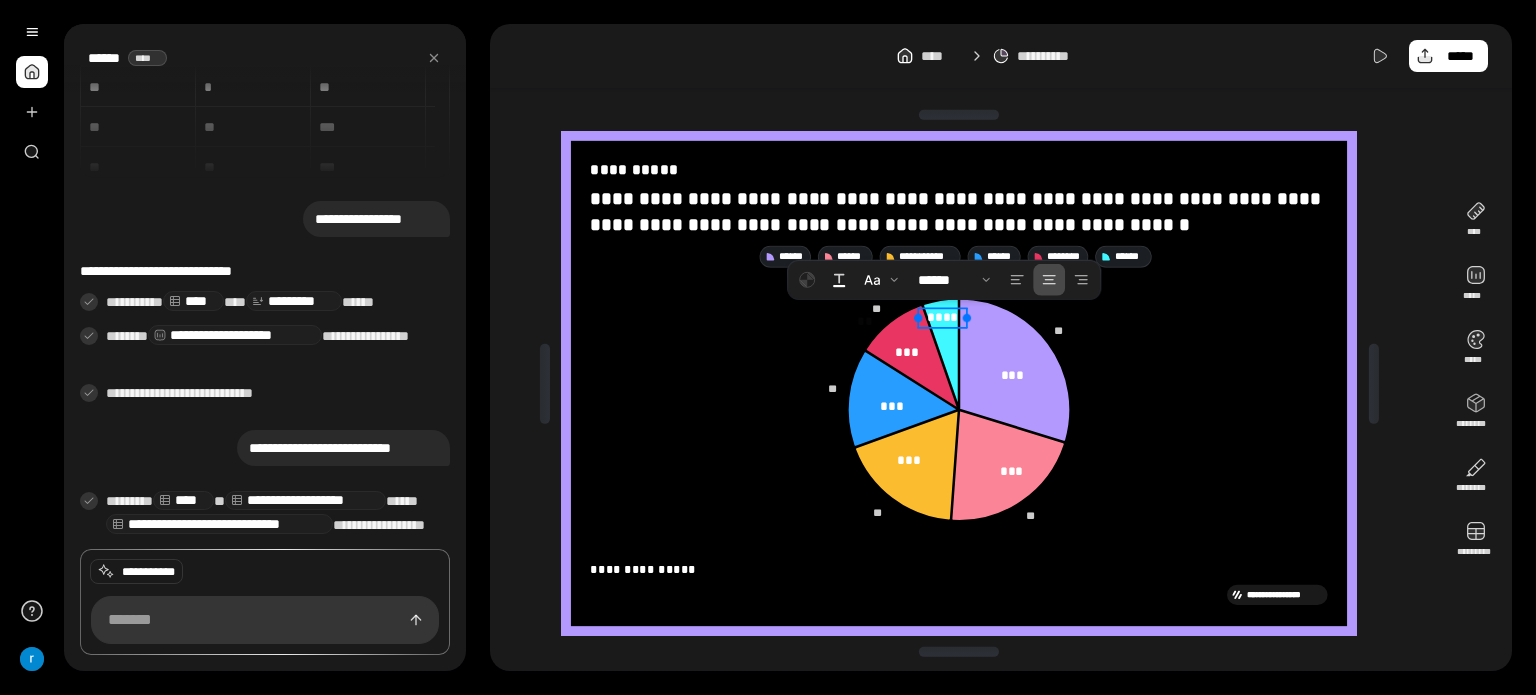 click on "****" at bounding box center (943, 317) 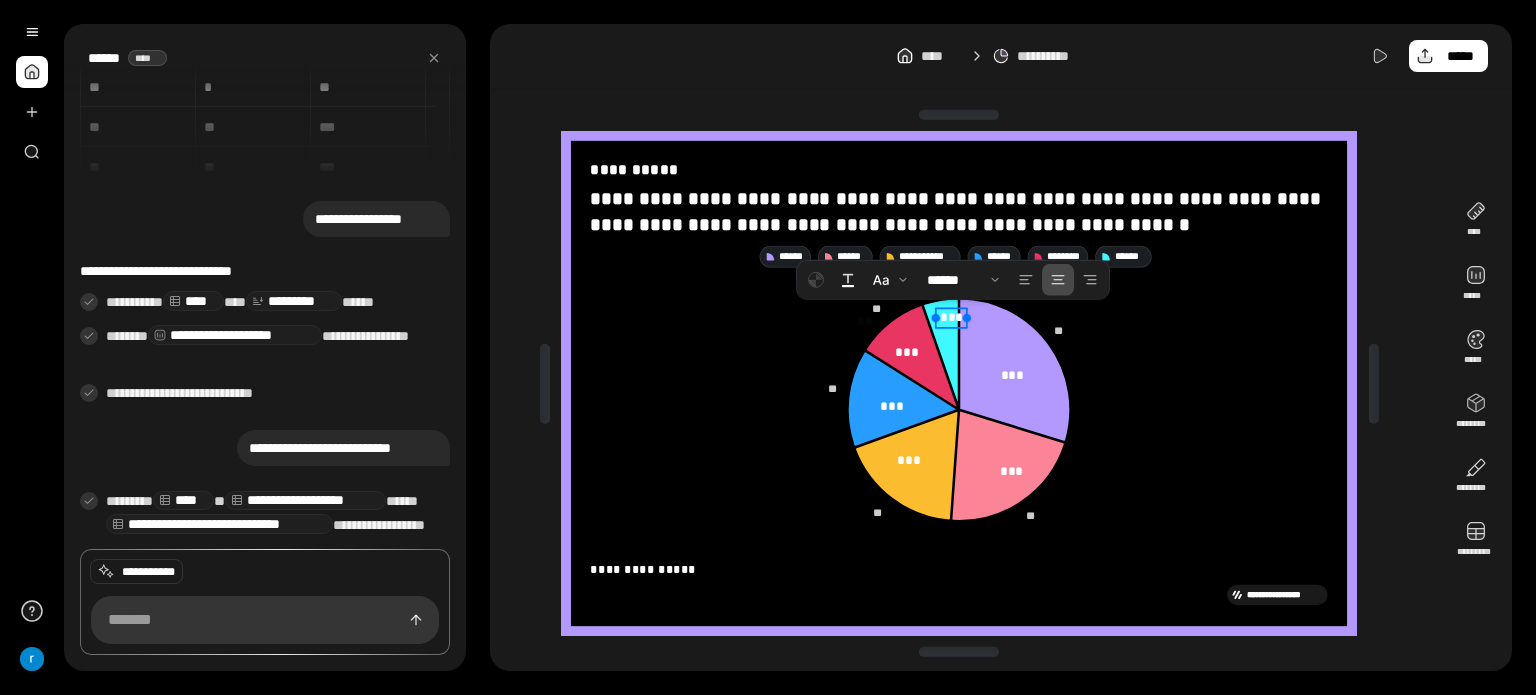 drag, startPoint x: 920, startPoint y: 316, endPoint x: 941, endPoint y: 315, distance: 21.023796 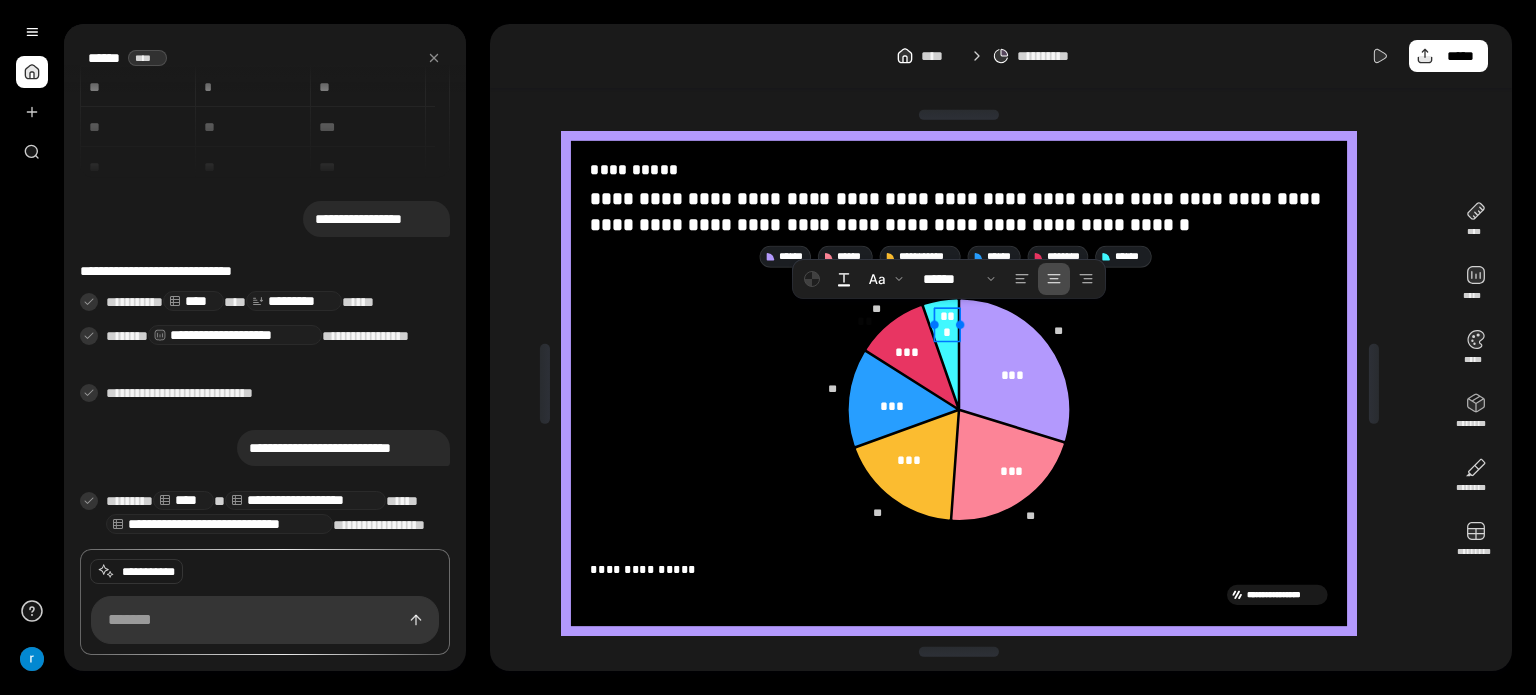 click at bounding box center (960, 324) 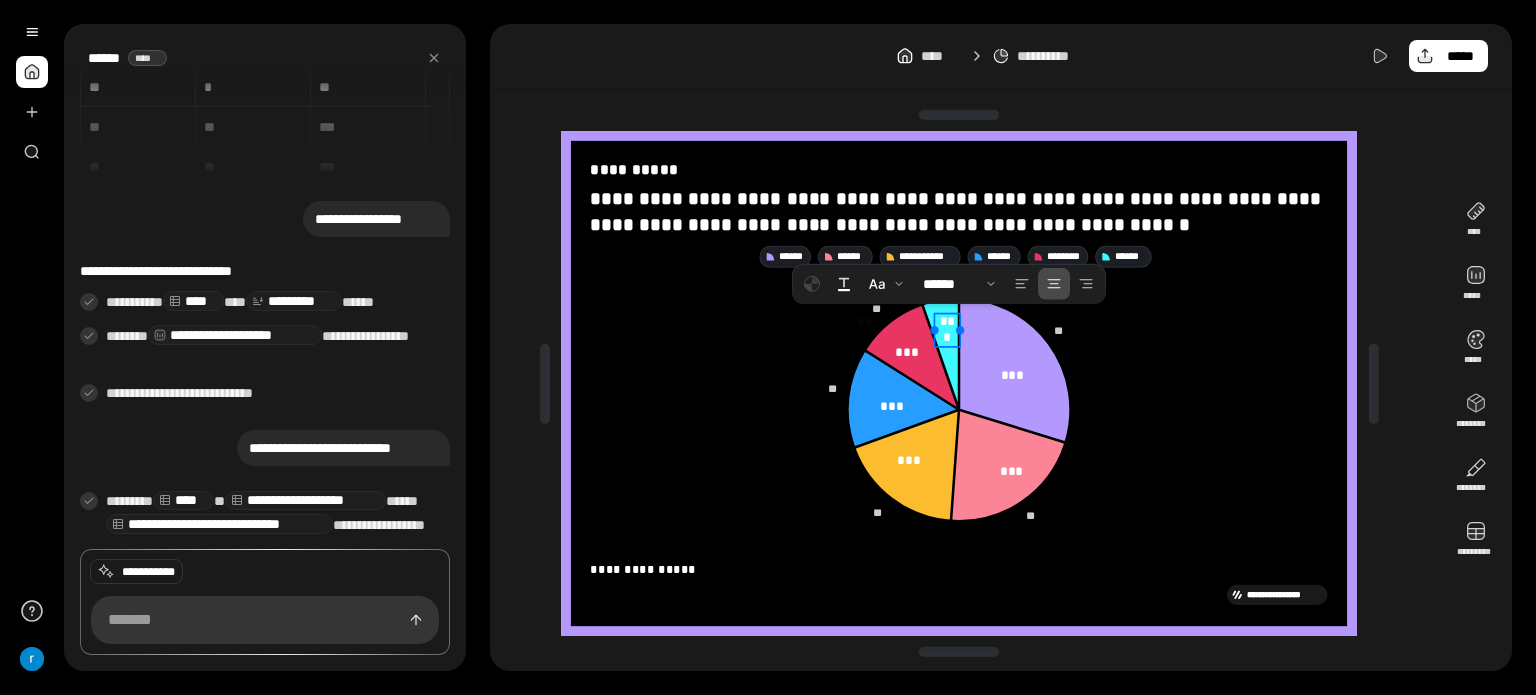 click on "***" at bounding box center (947, 329) 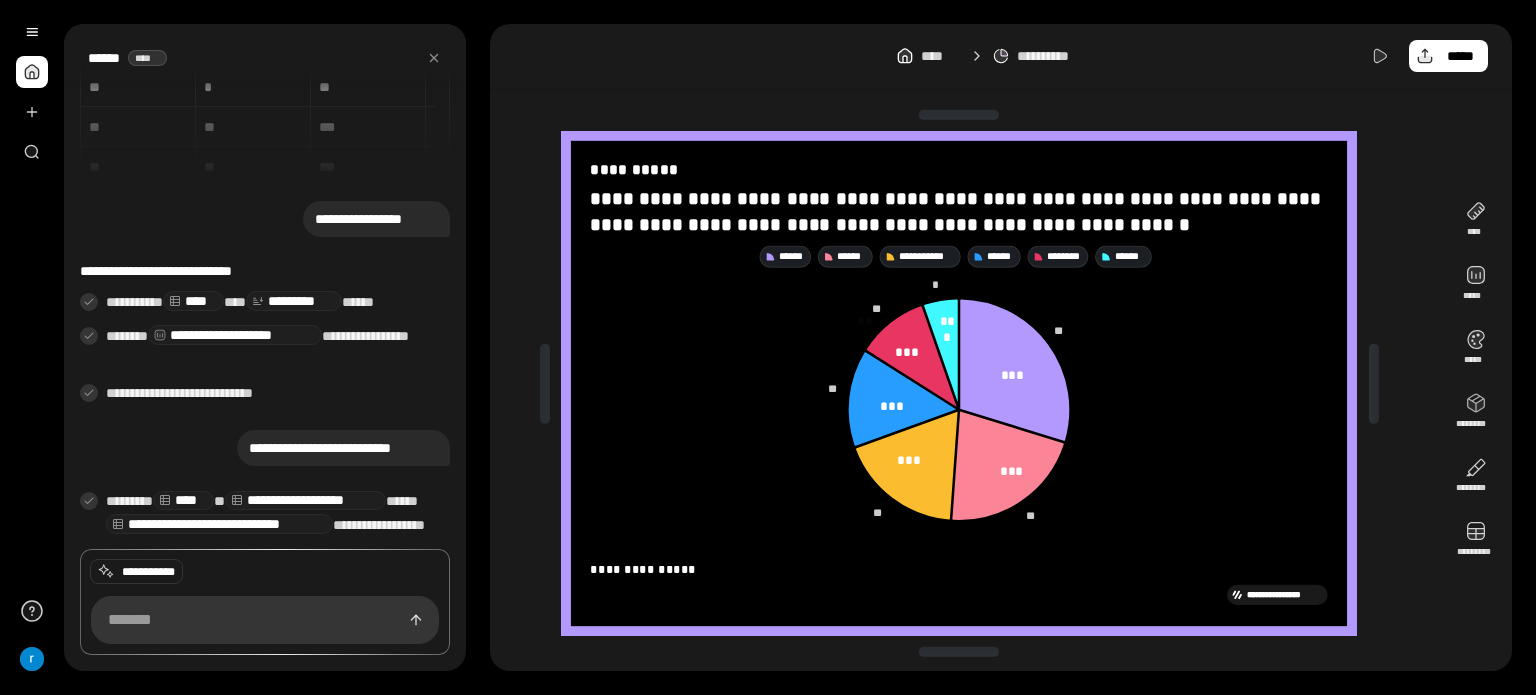 click on "**********" at bounding box center [1001, 347] 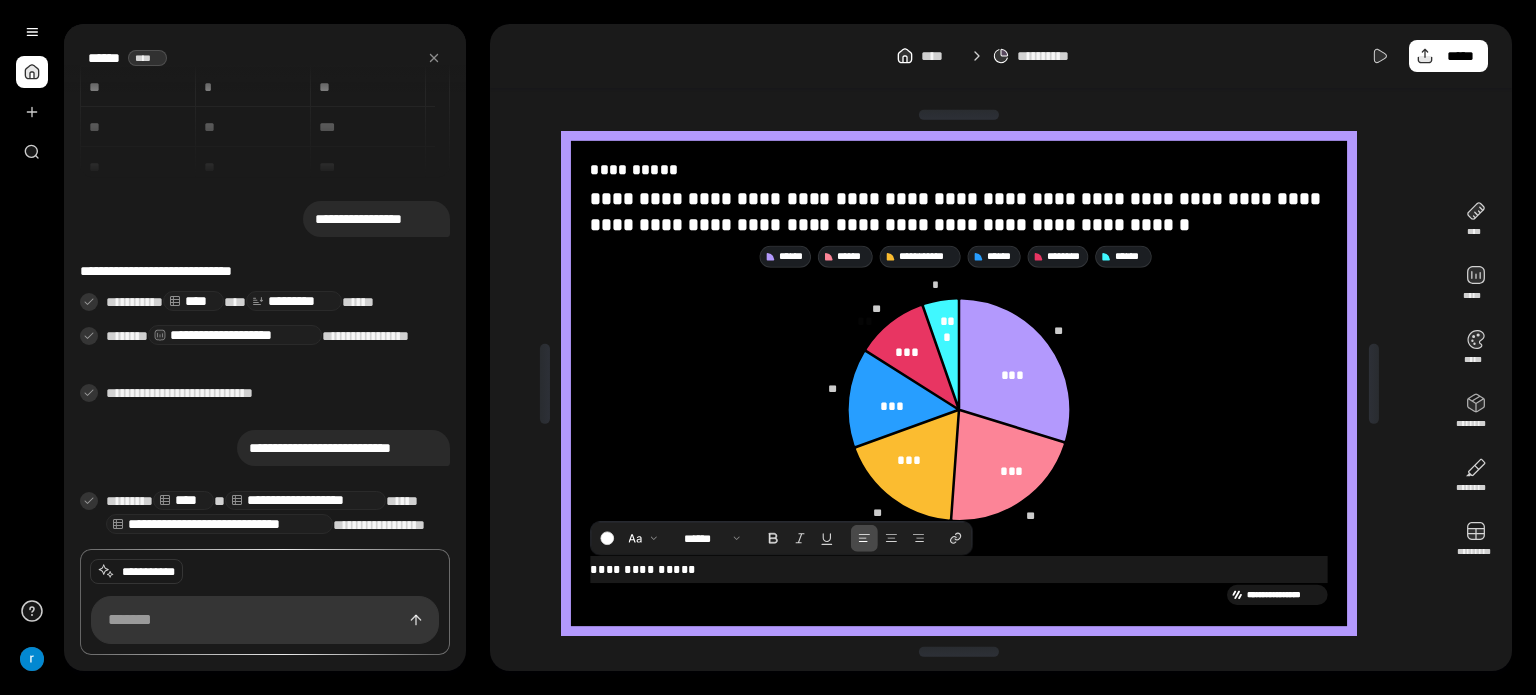 click on "**********" at bounding box center [959, 569] 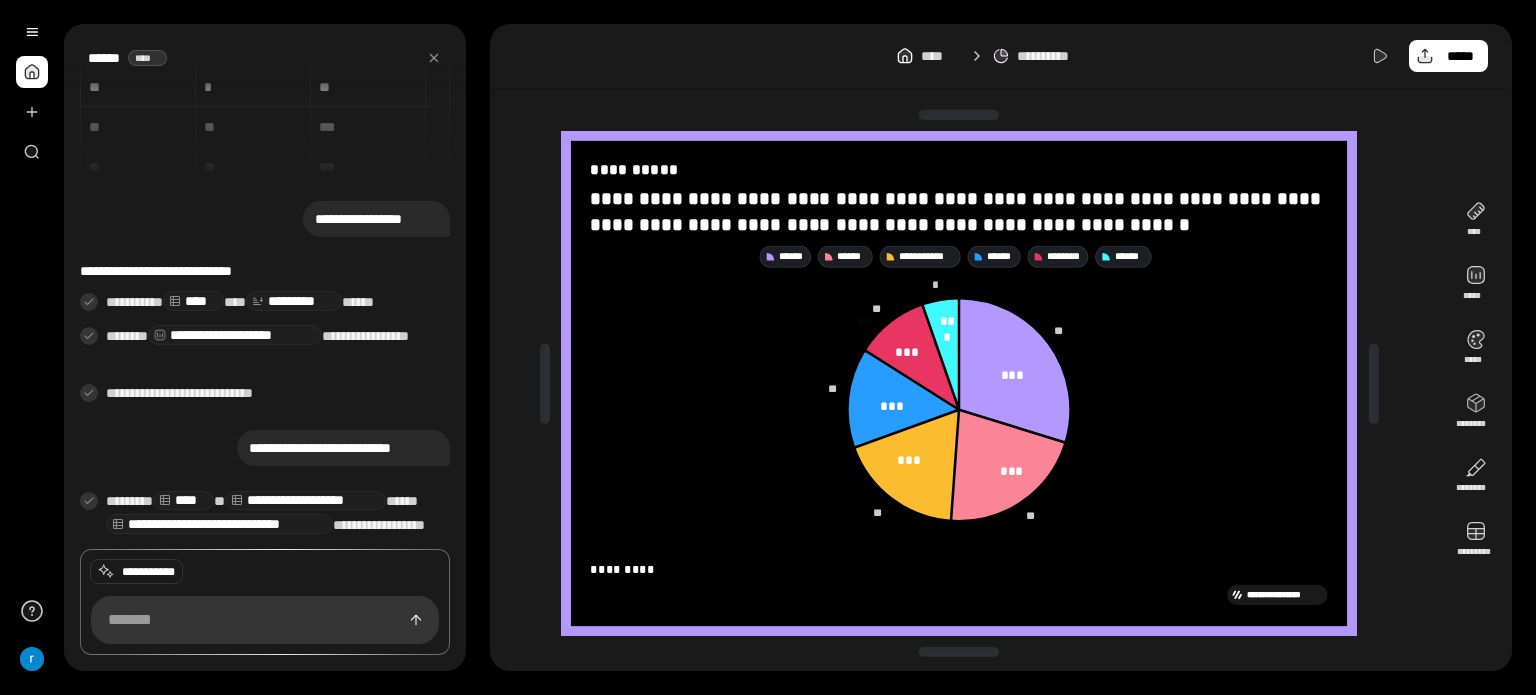 click on "**********" at bounding box center [967, 383] 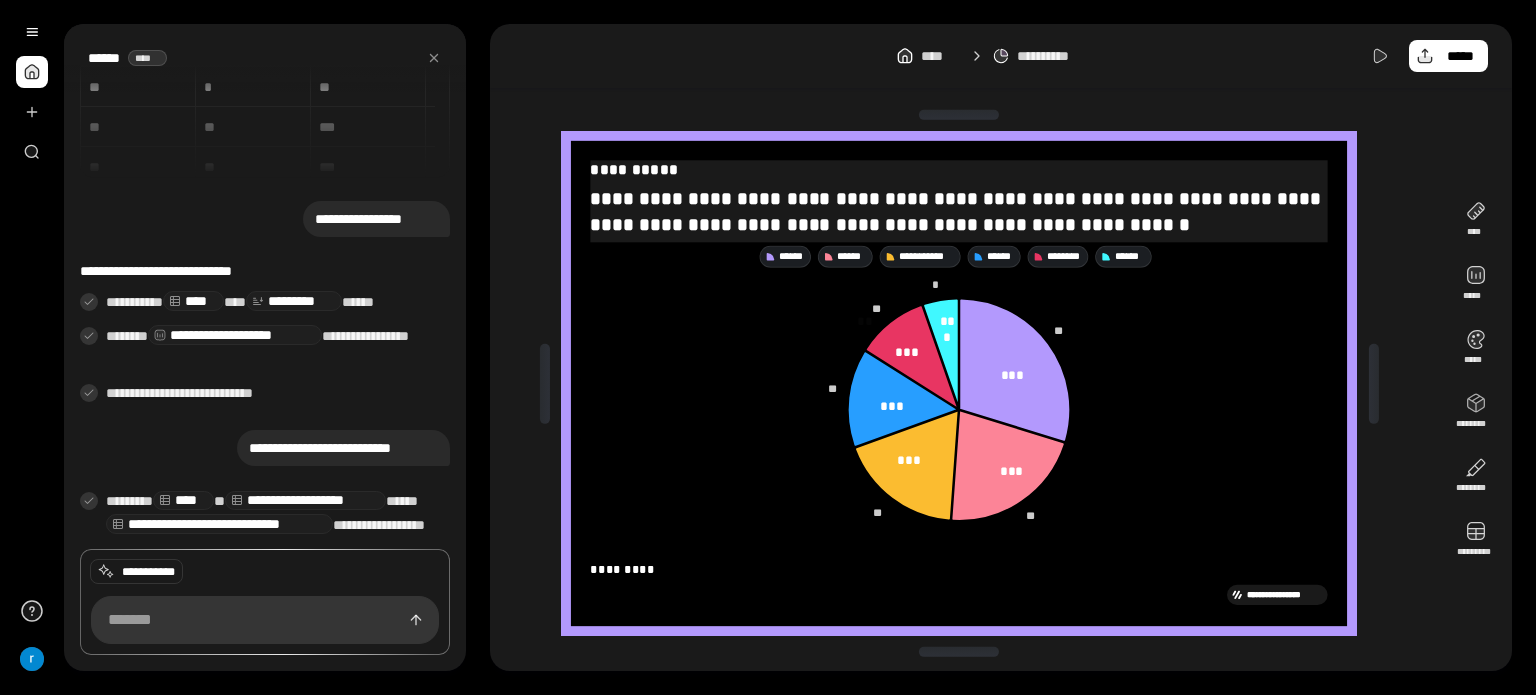 click on "**********" at bounding box center [959, 169] 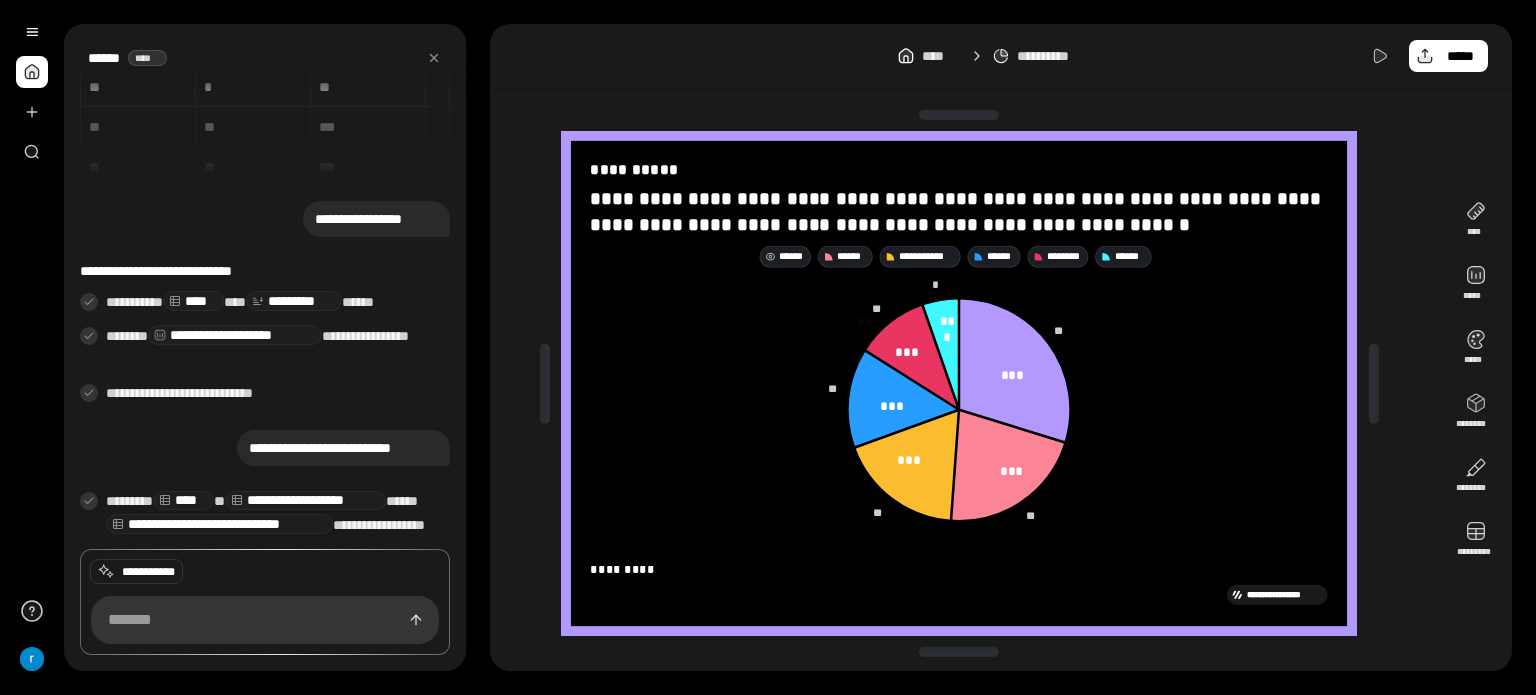 drag, startPoint x: 588, startPoint y: 198, endPoint x: 664, endPoint y: 206, distance: 76.41989 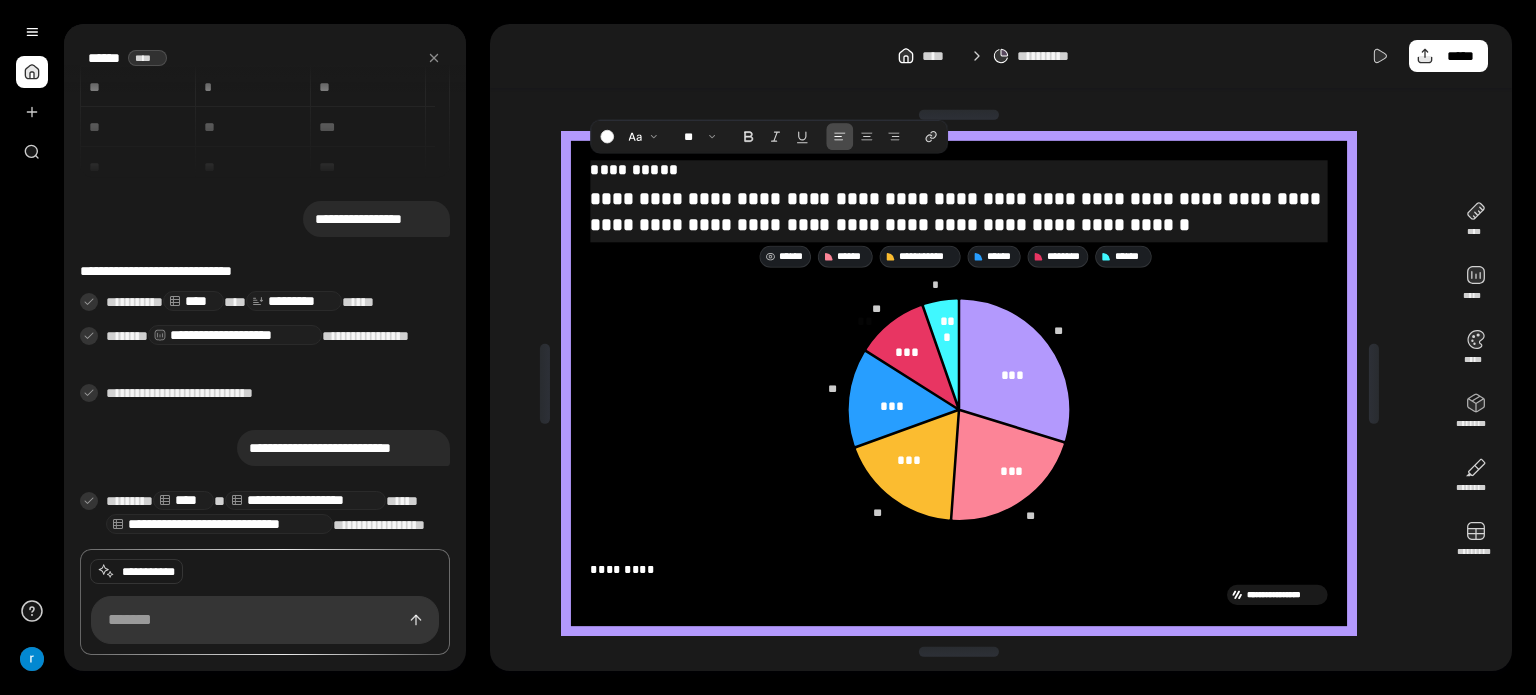 drag, startPoint x: 593, startPoint y: 189, endPoint x: 1261, endPoint y: 228, distance: 669.1375 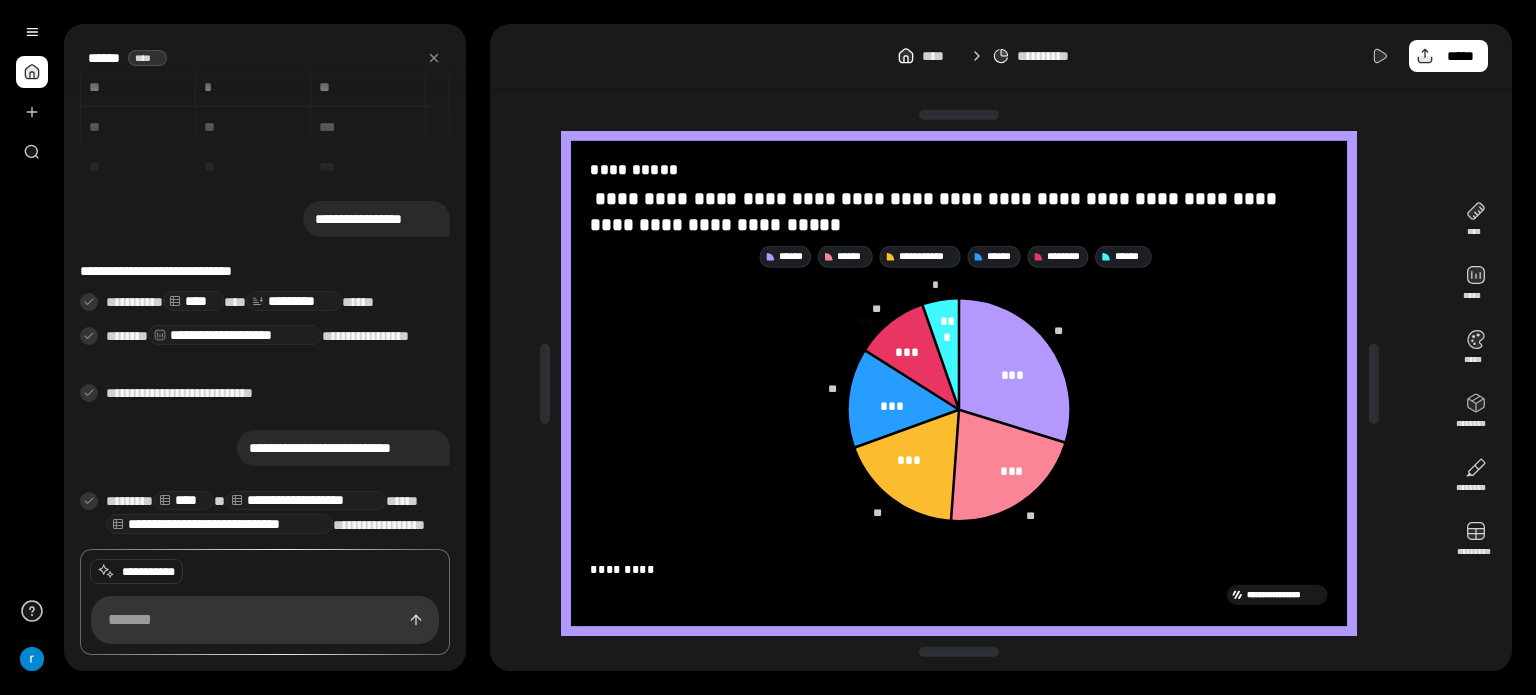 click on "**********" at bounding box center (1001, 56) 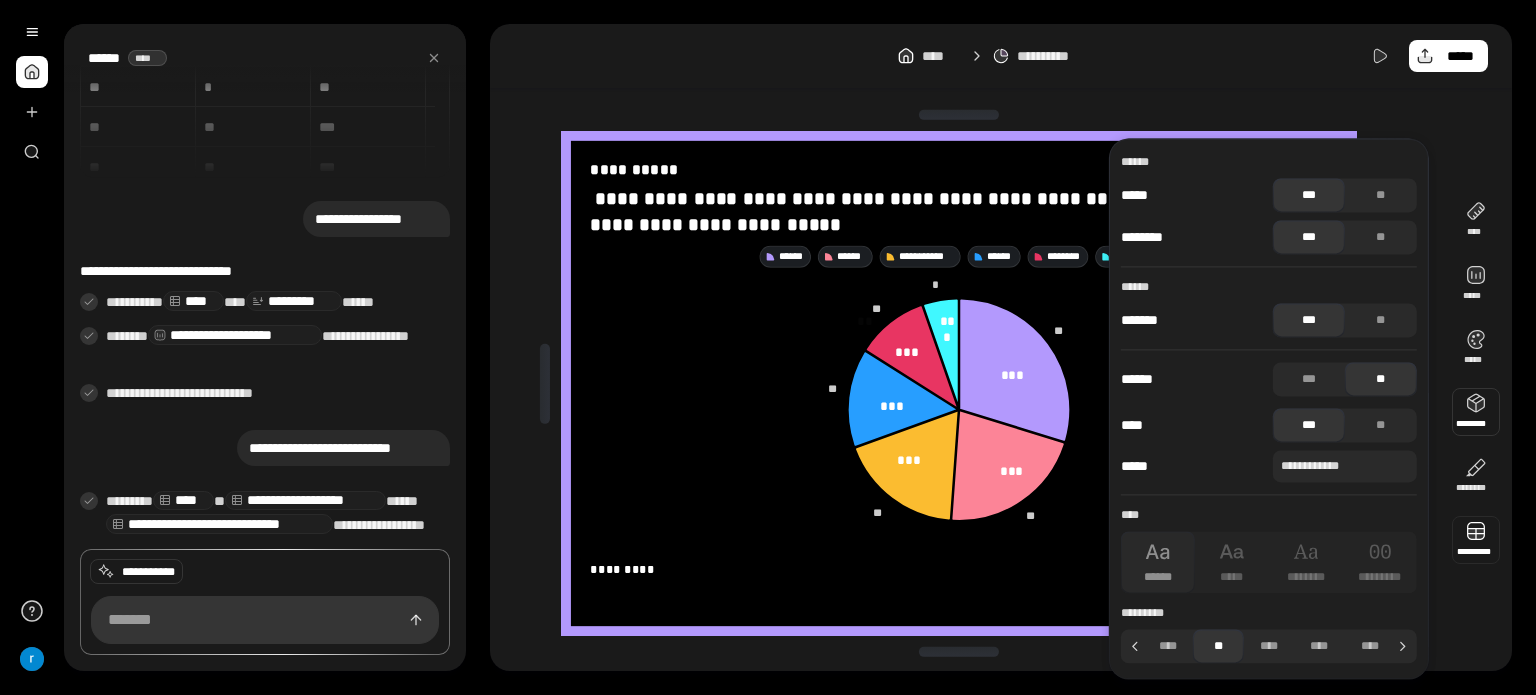 click at bounding box center [1476, 540] 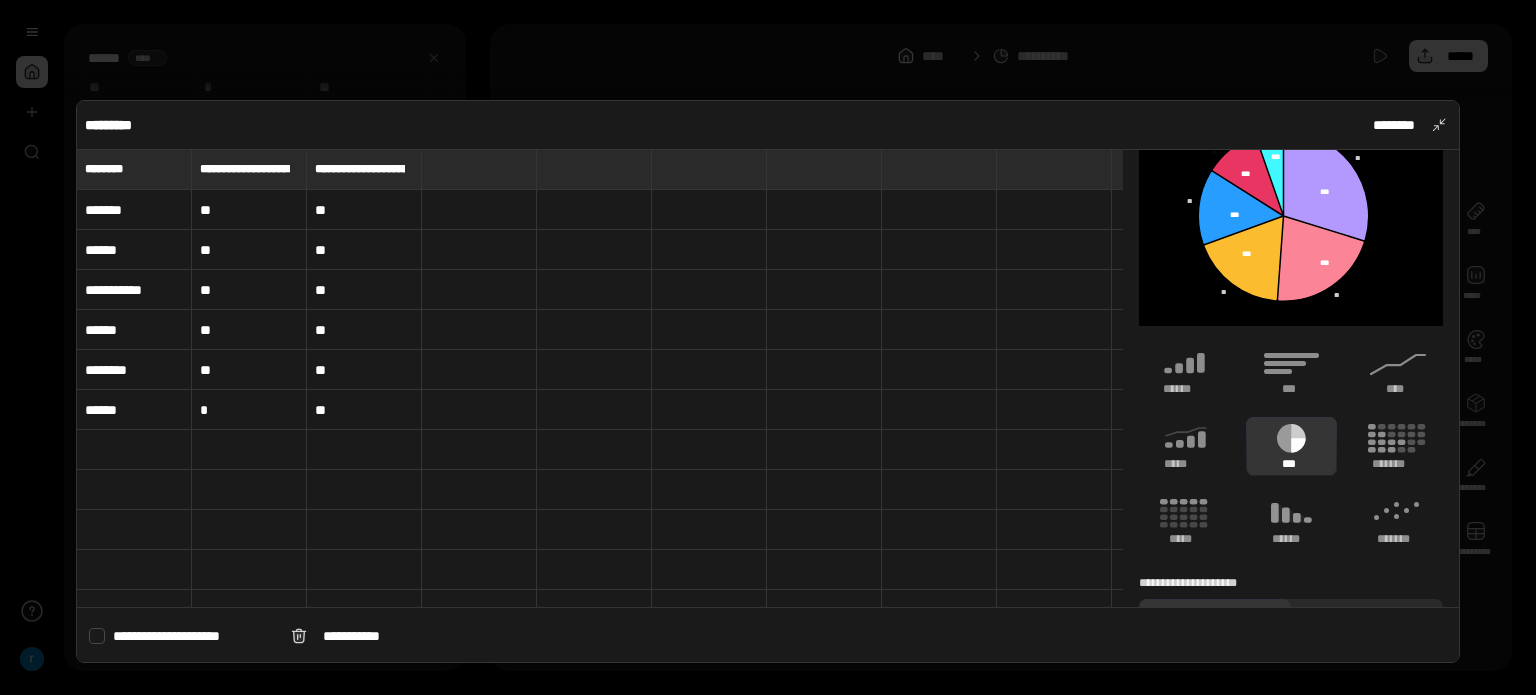 scroll, scrollTop: 183, scrollLeft: 0, axis: vertical 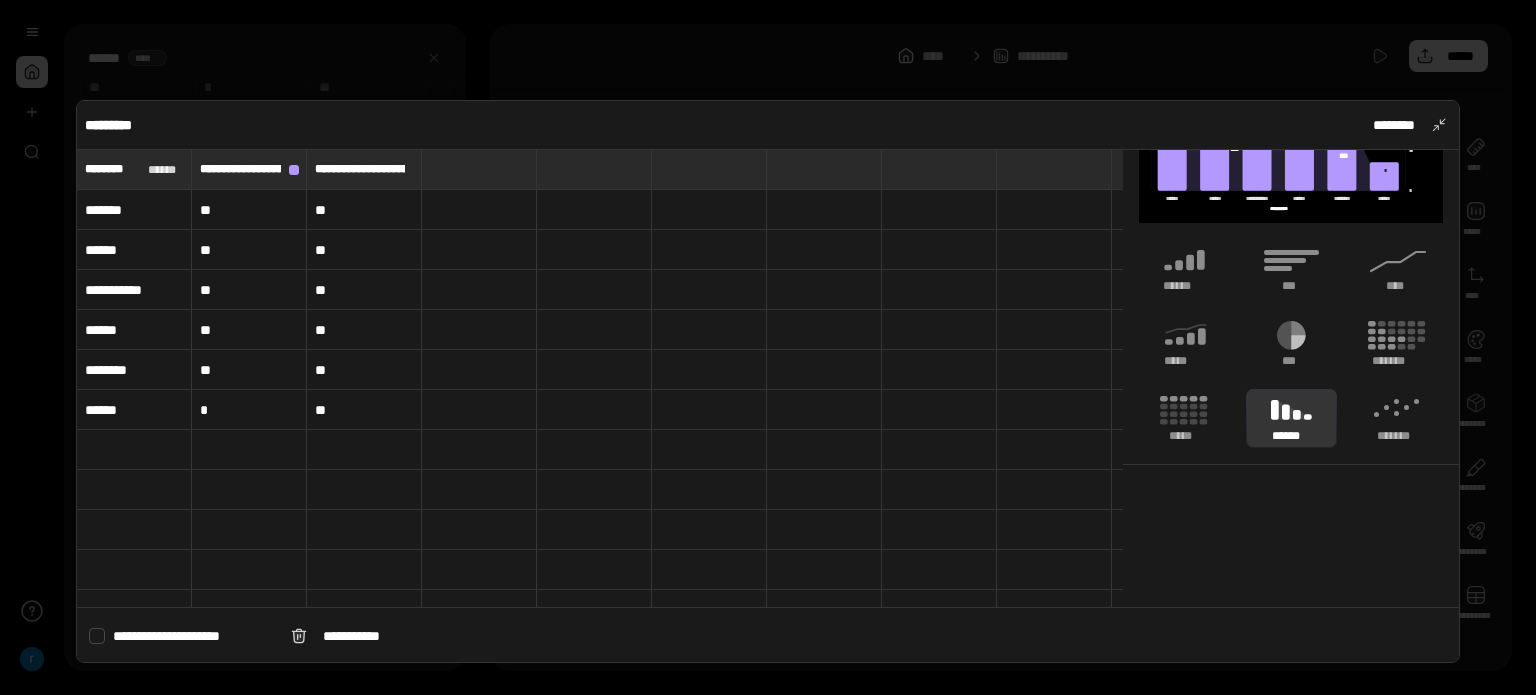 click on "******" at bounding box center [134, 210] 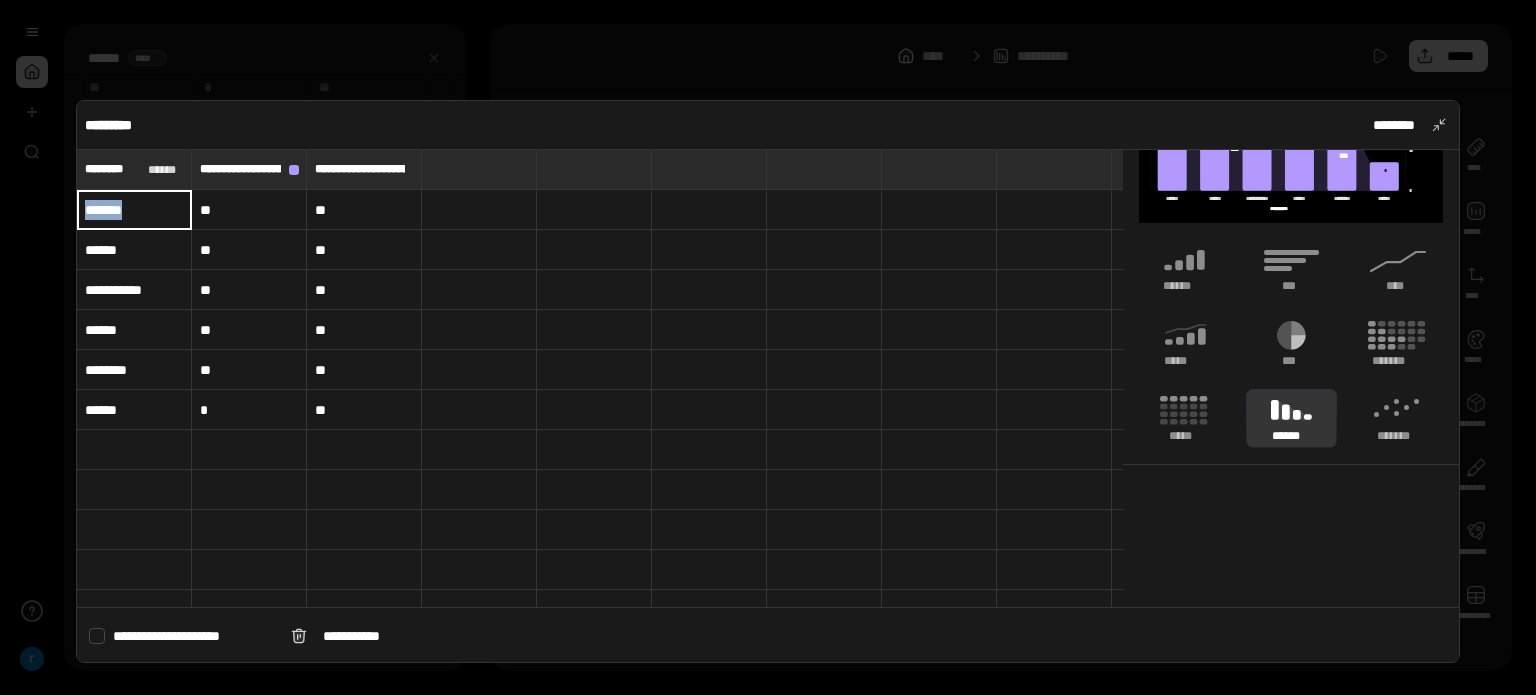drag, startPoint x: 100, startPoint y: 206, endPoint x: 122, endPoint y: 206, distance: 22 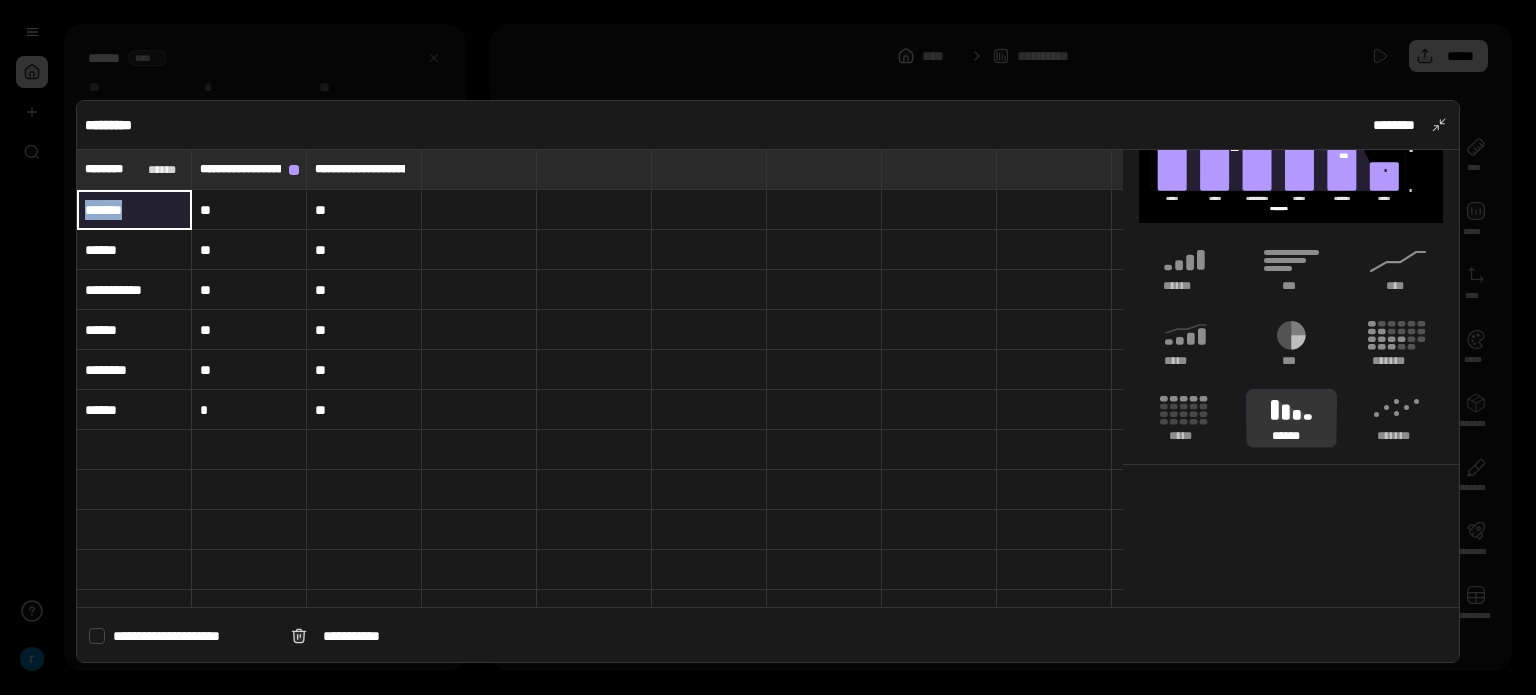 click on "******" at bounding box center (134, 210) 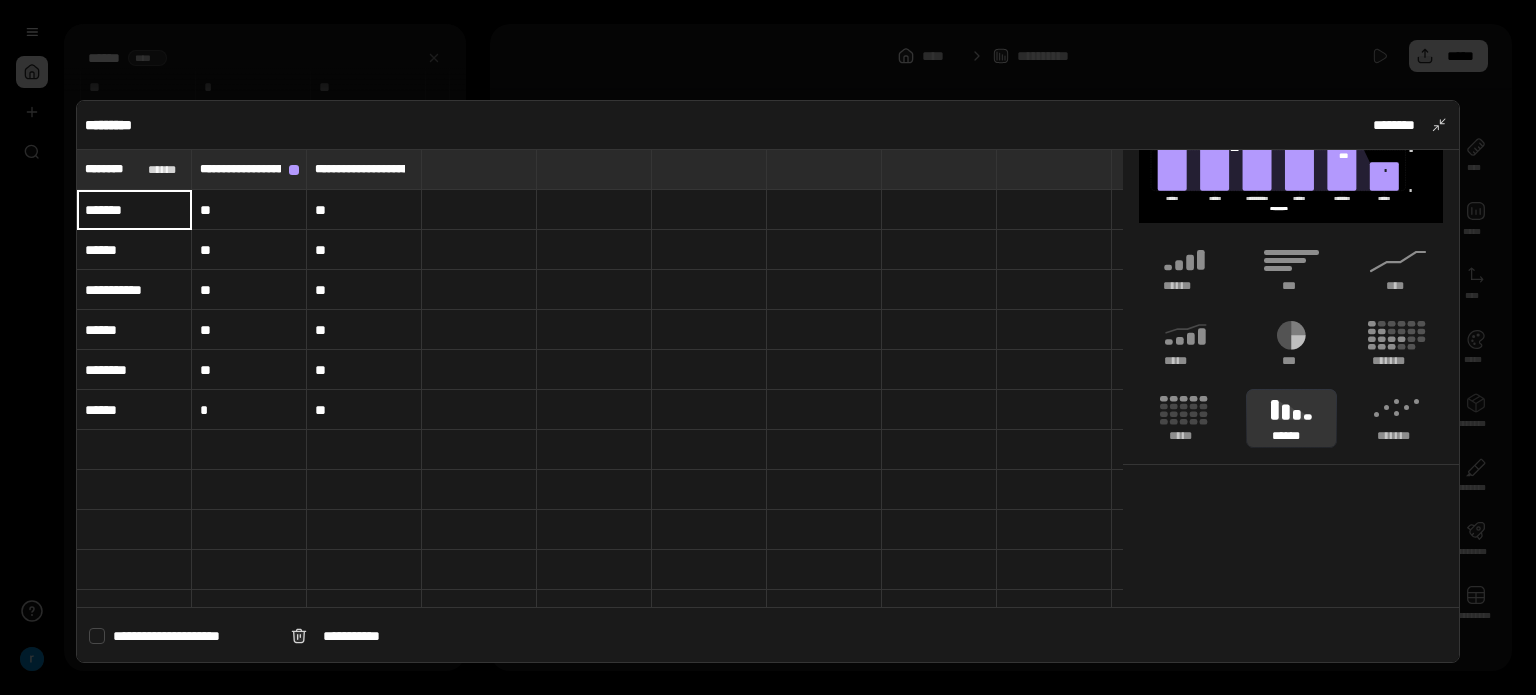 click on "******" at bounding box center (134, 209) 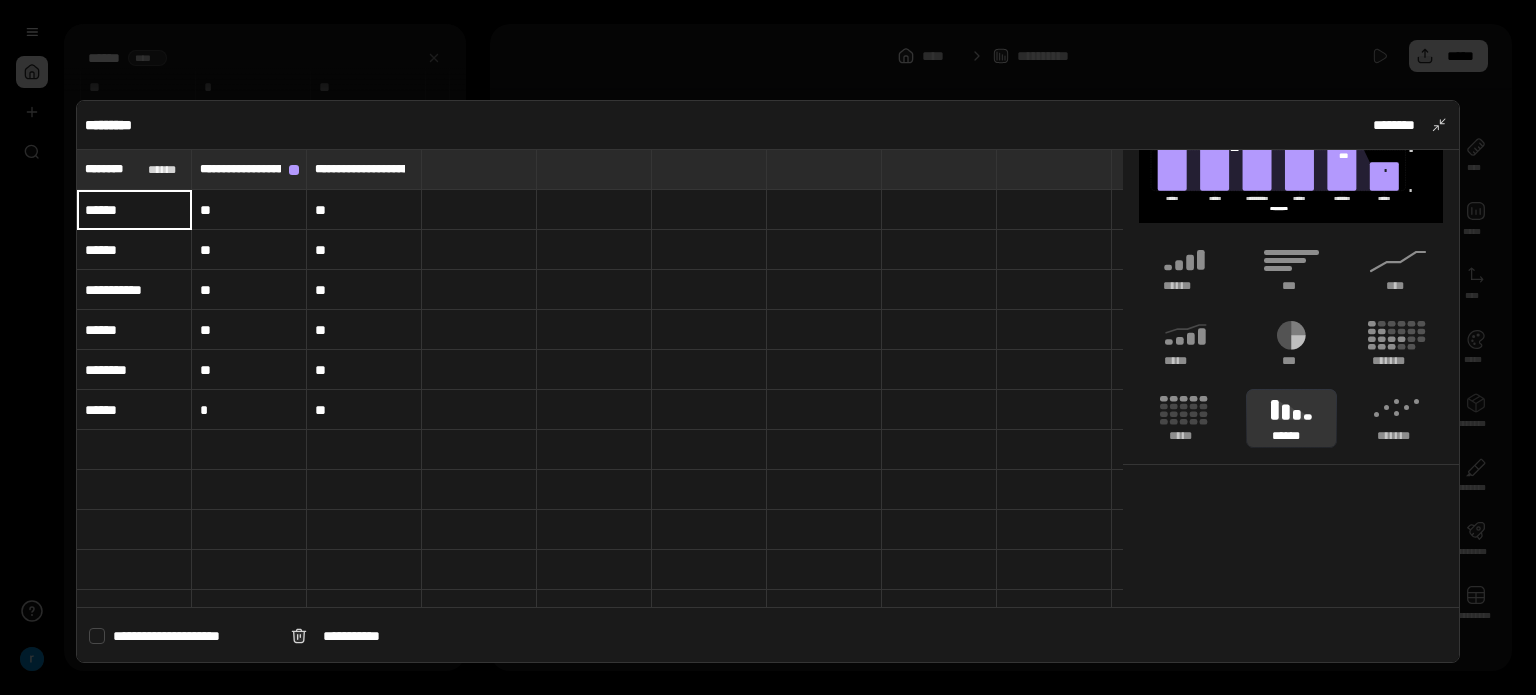 type on "*****" 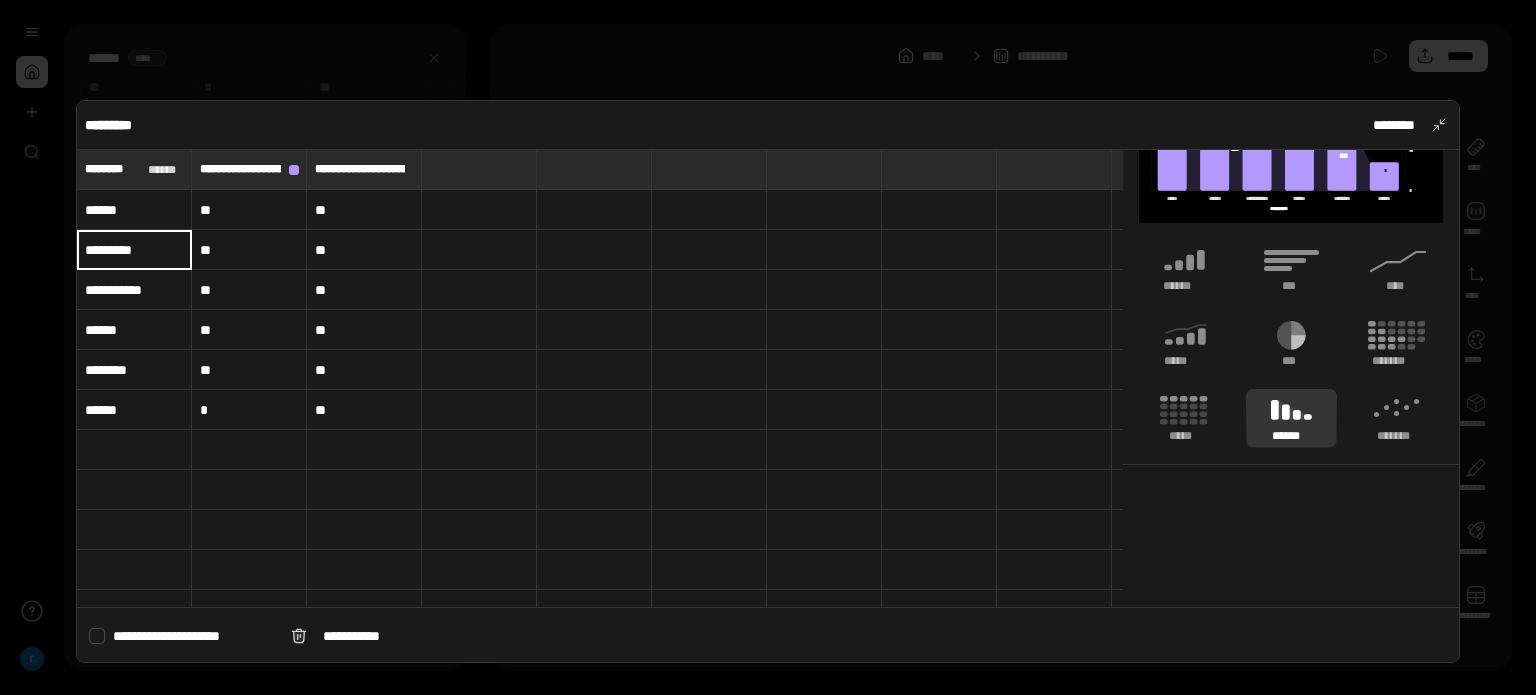 type on "********" 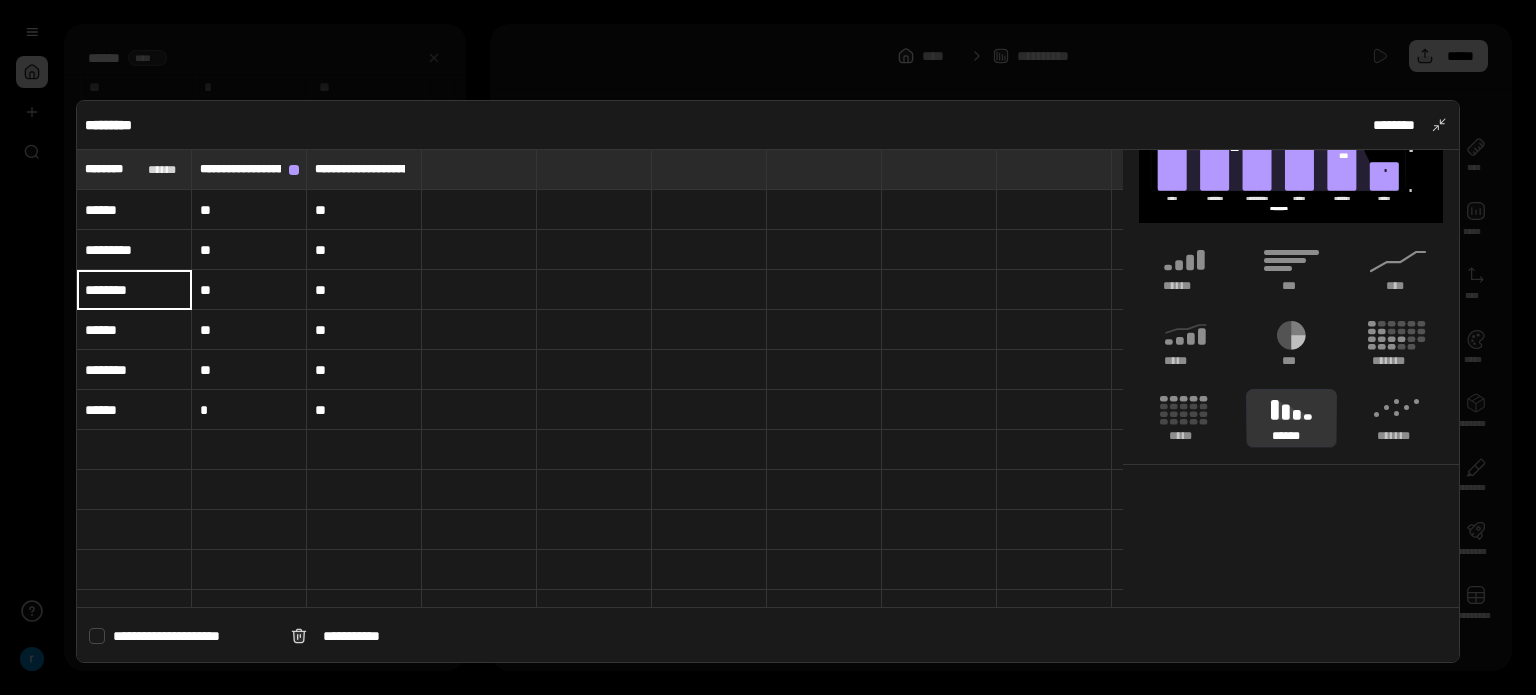 type on "*******" 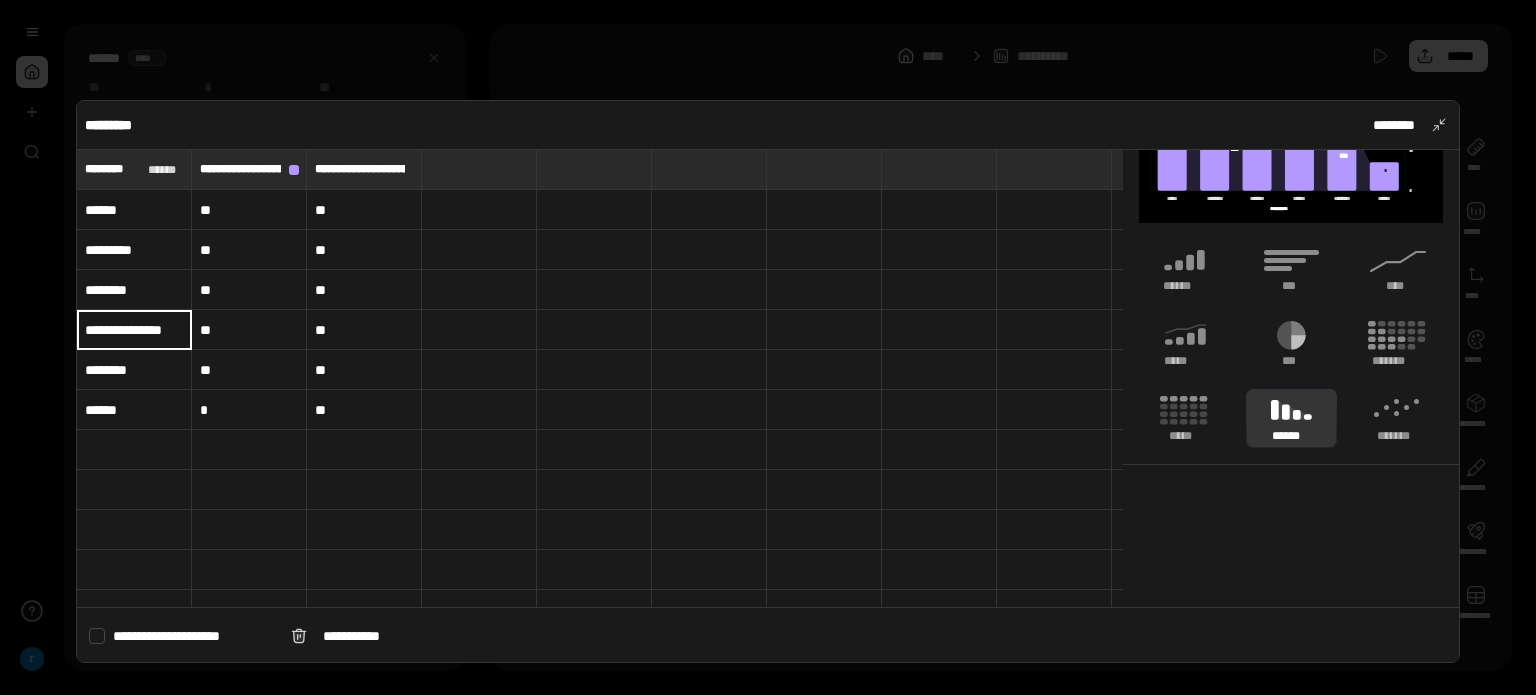 scroll, scrollTop: 0, scrollLeft: 12, axis: horizontal 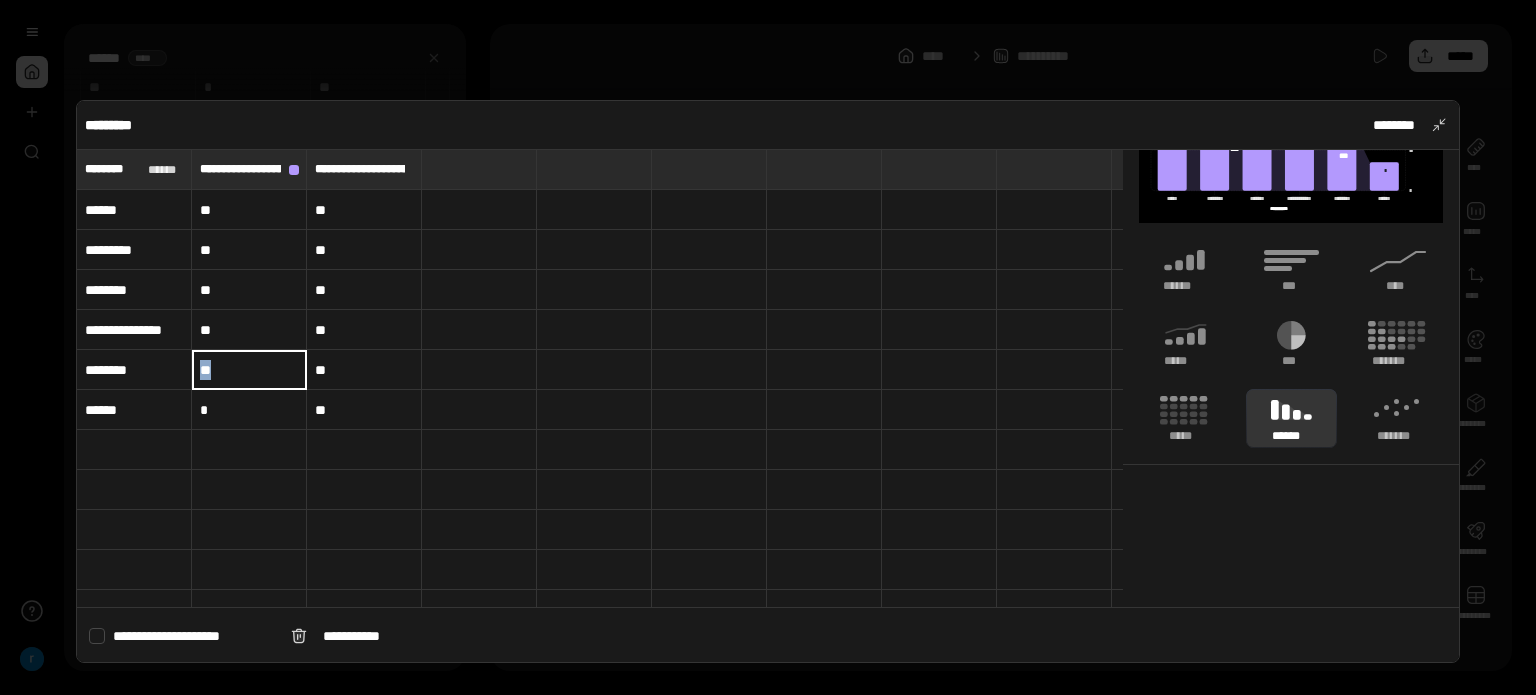 click on "**" at bounding box center [249, 370] 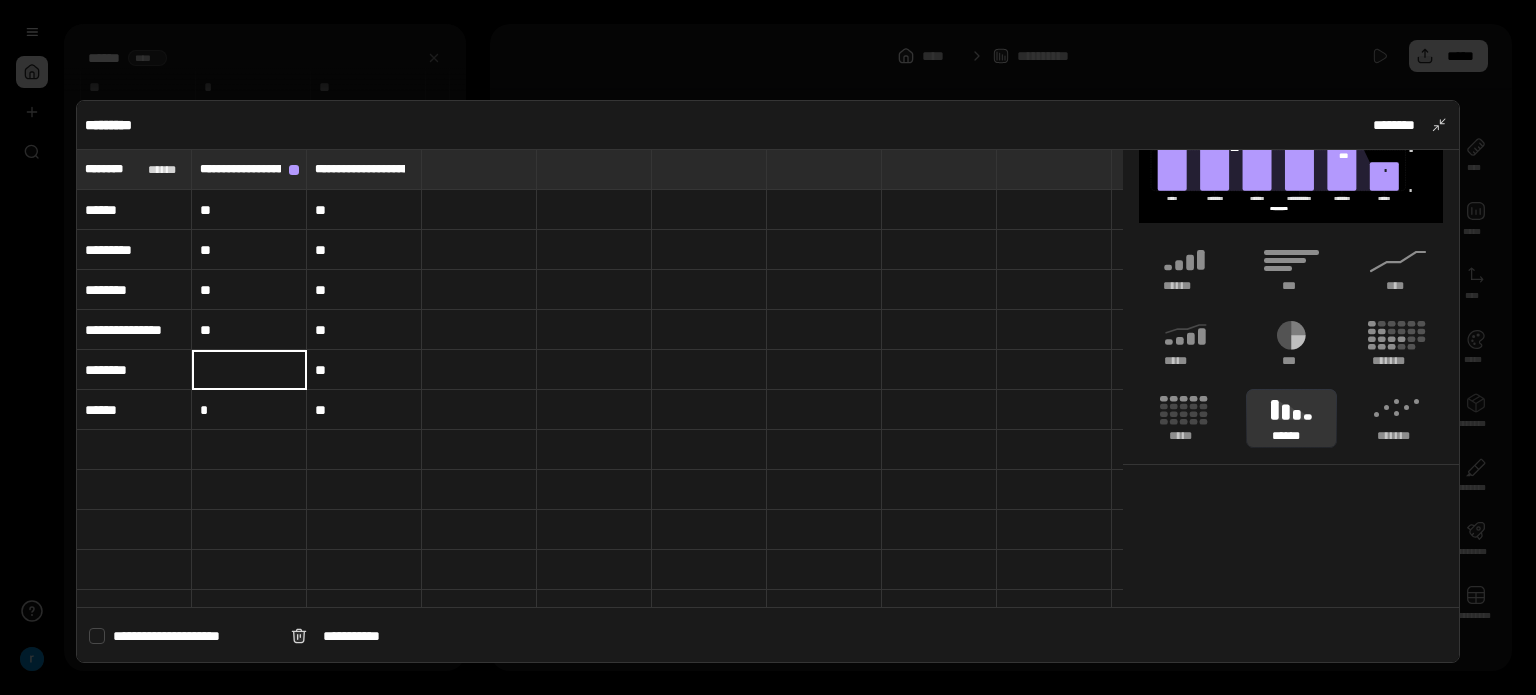 type 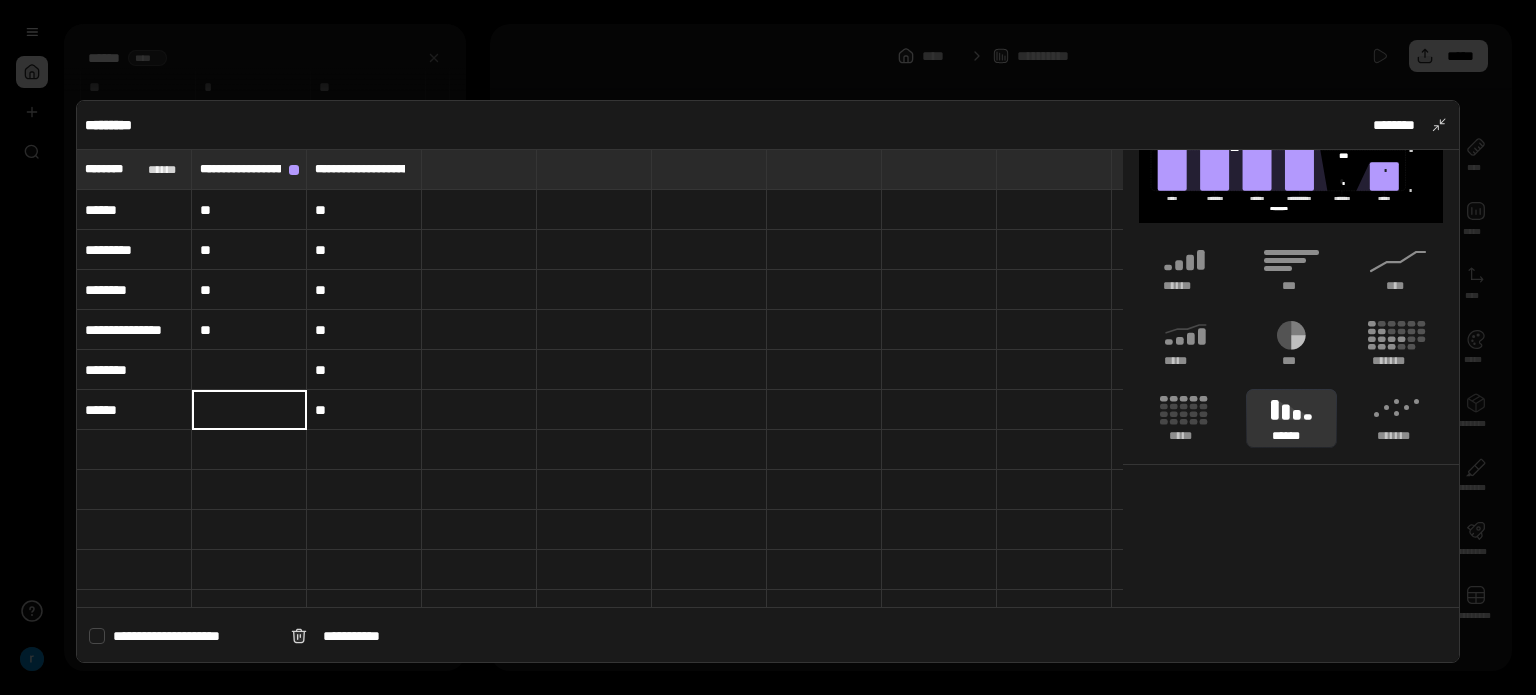 type 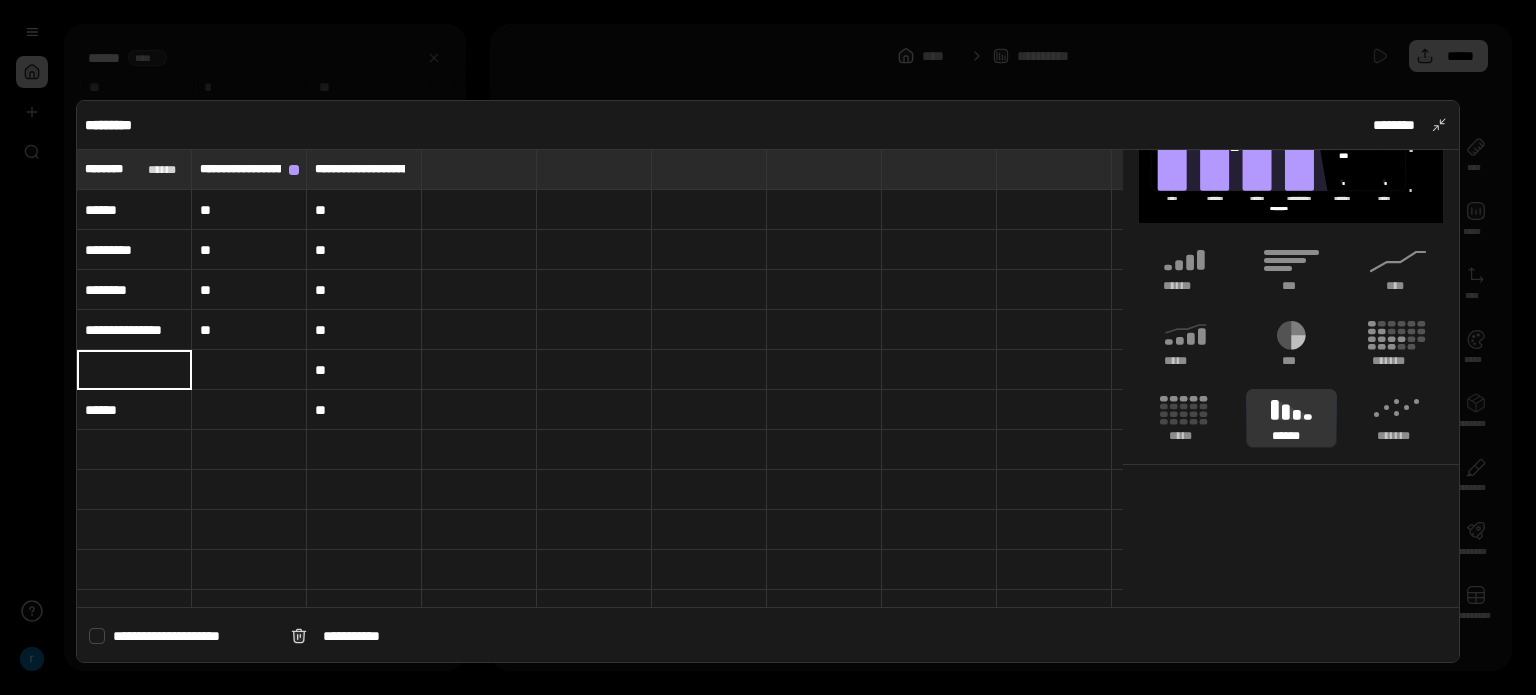 type 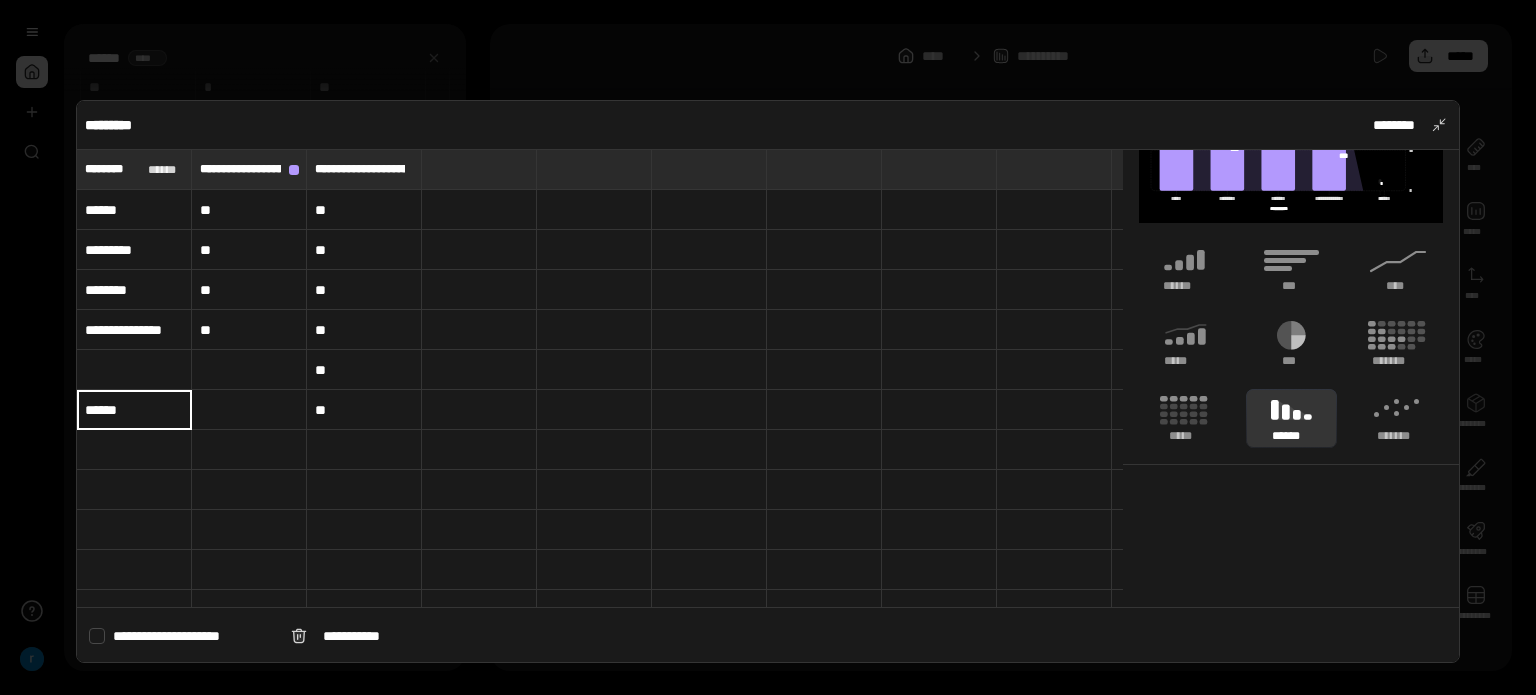 type 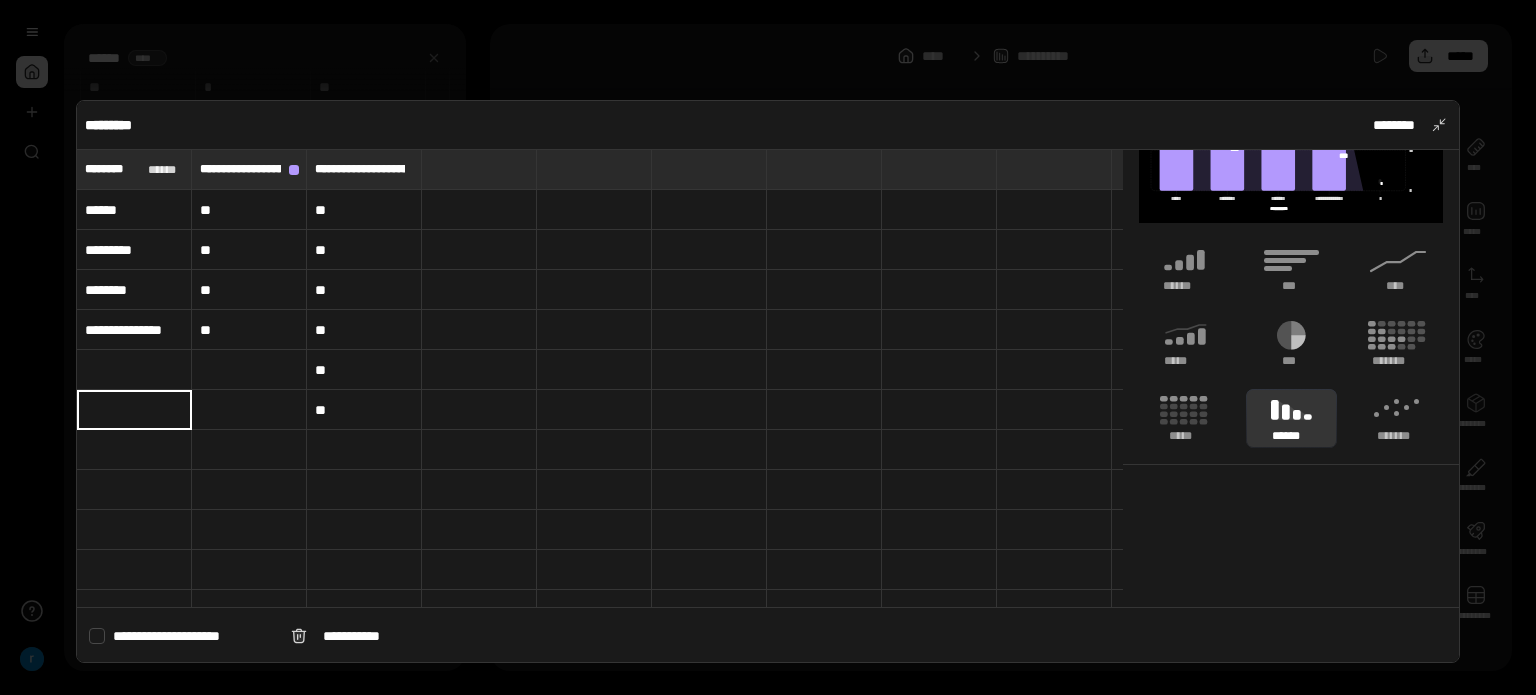 click on "**" at bounding box center [364, 370] 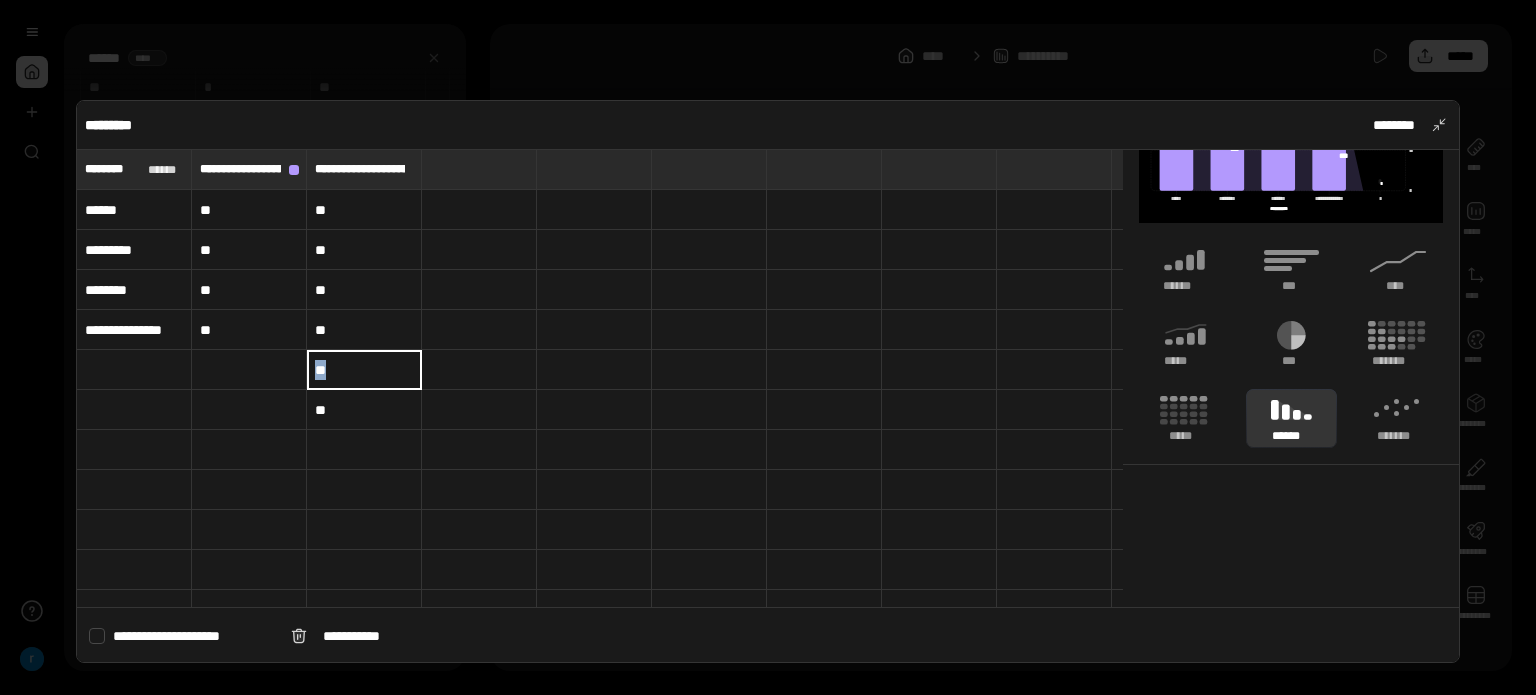 click on "**" at bounding box center [364, 370] 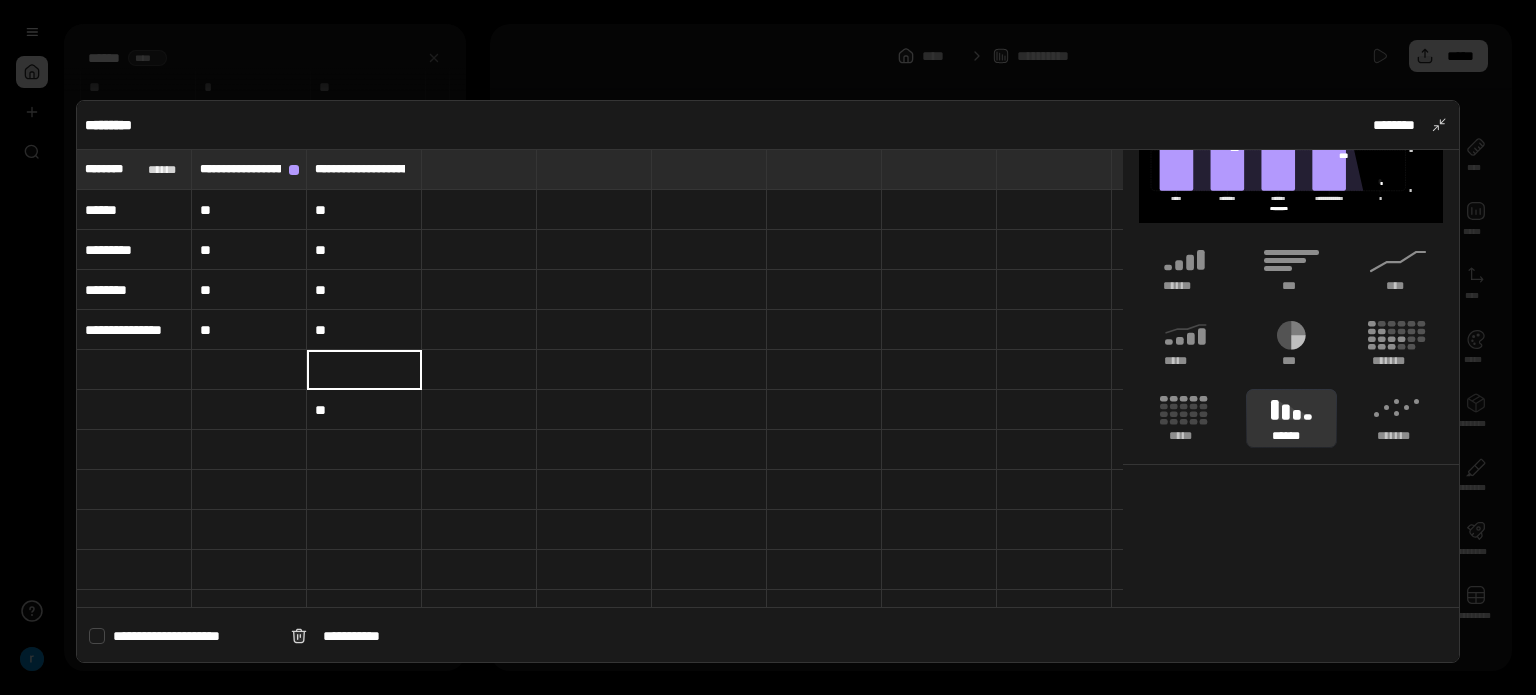 type 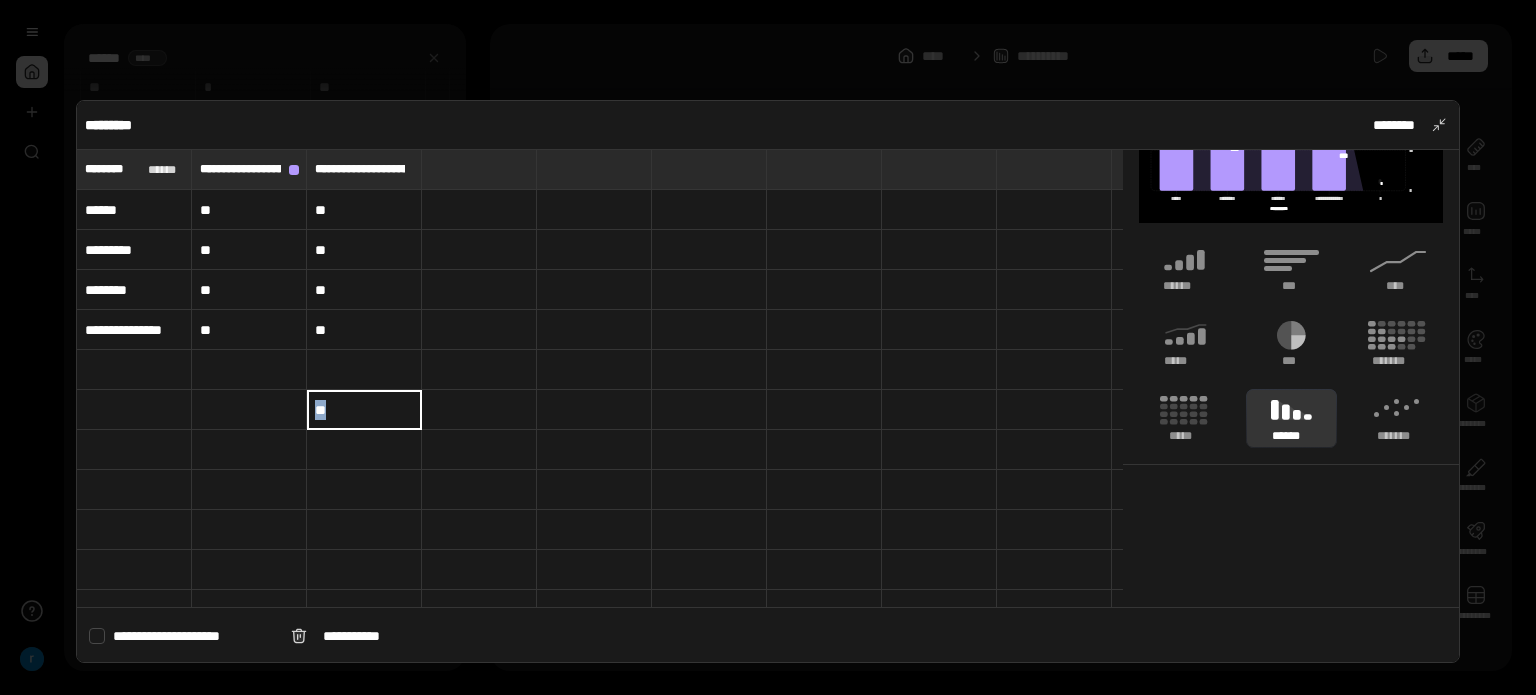 click on "**" at bounding box center (364, 410) 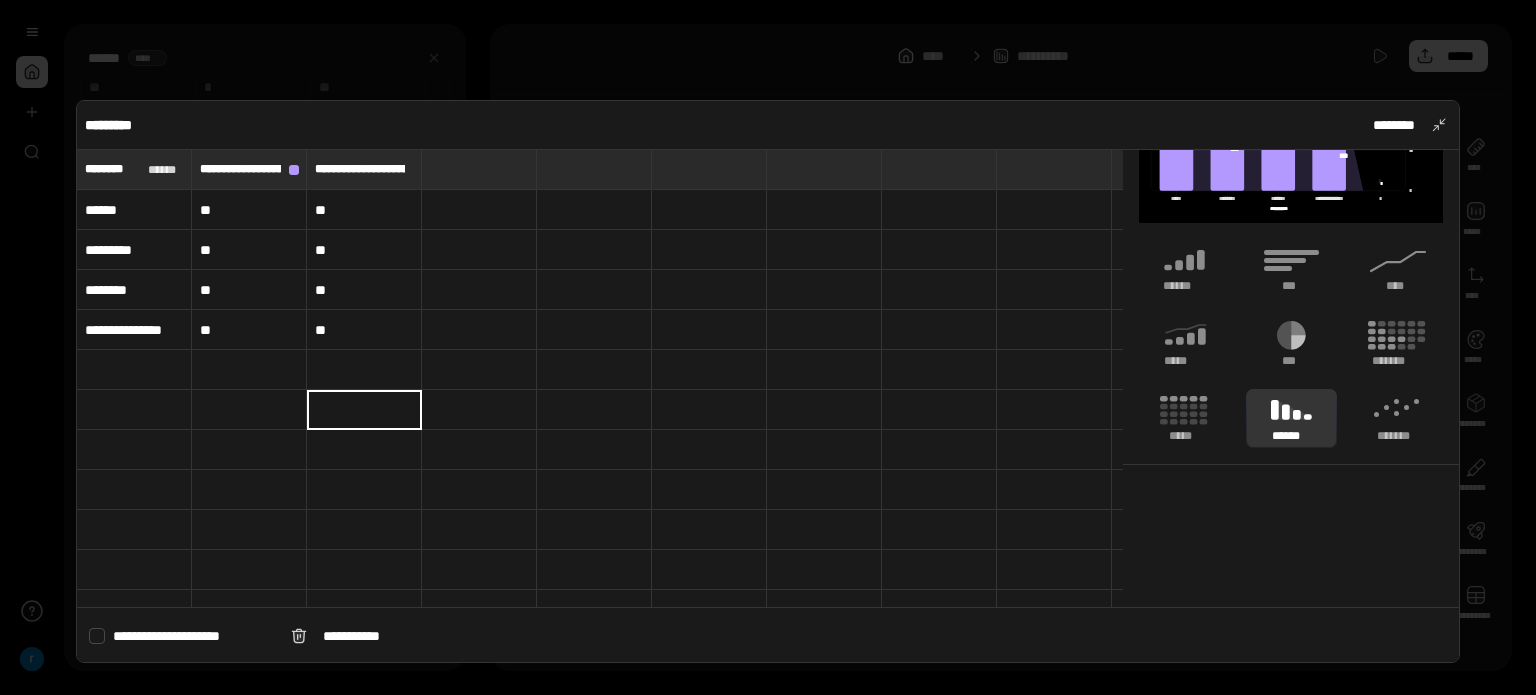 type 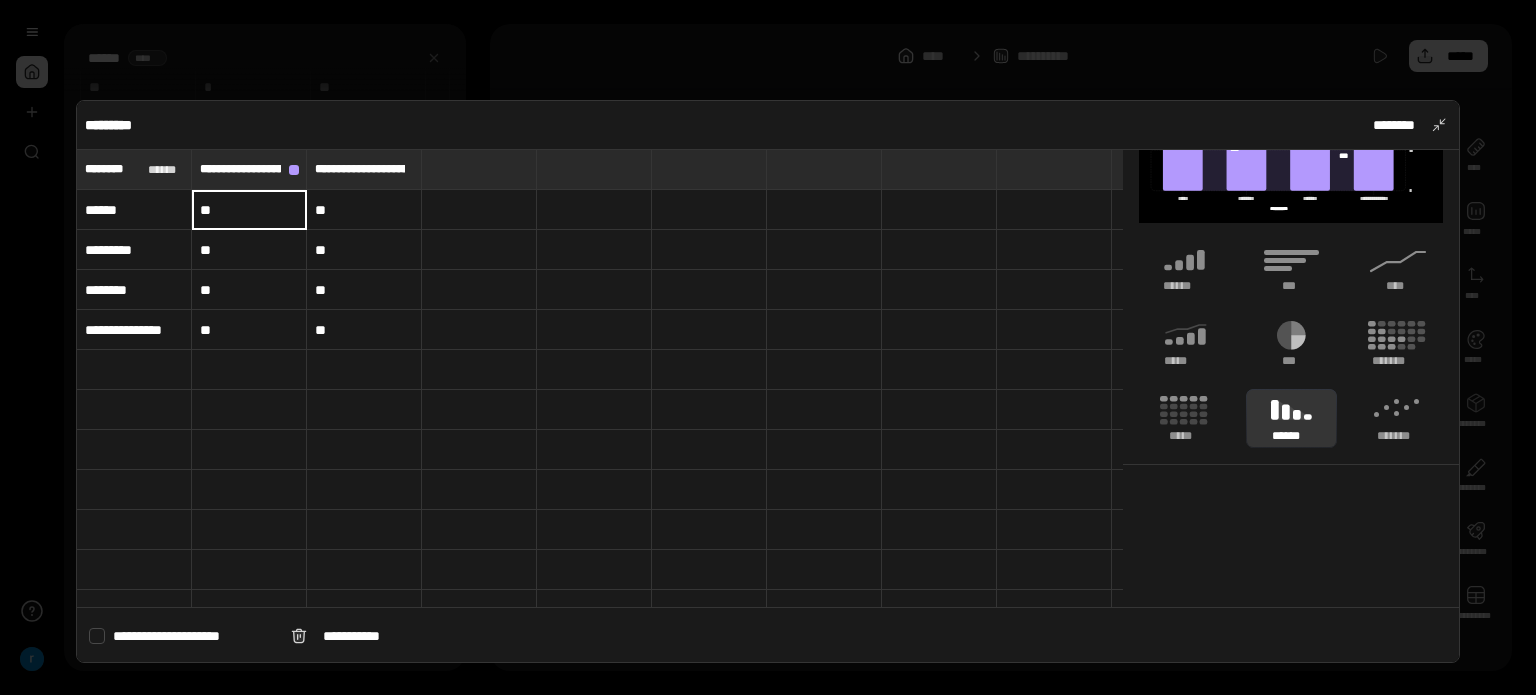 type on "**" 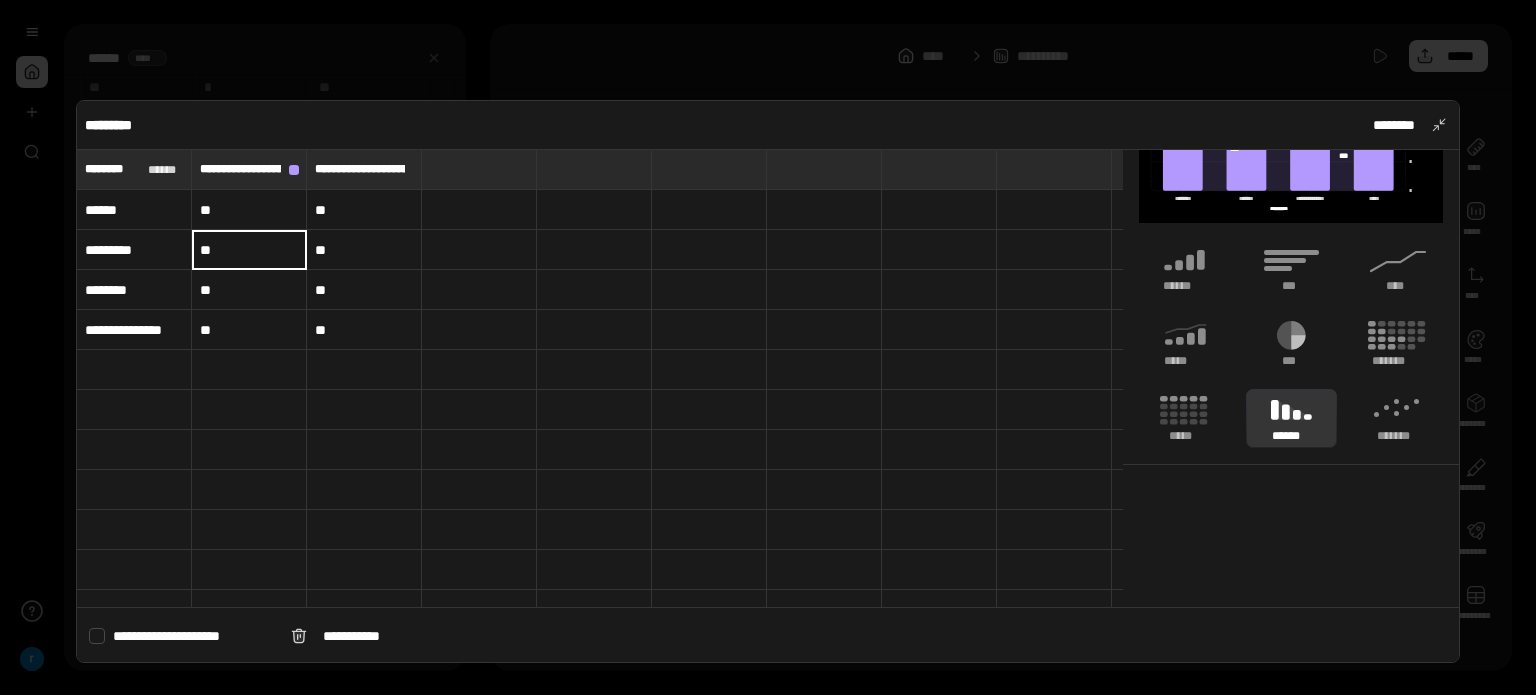 click on "**" at bounding box center (249, 250) 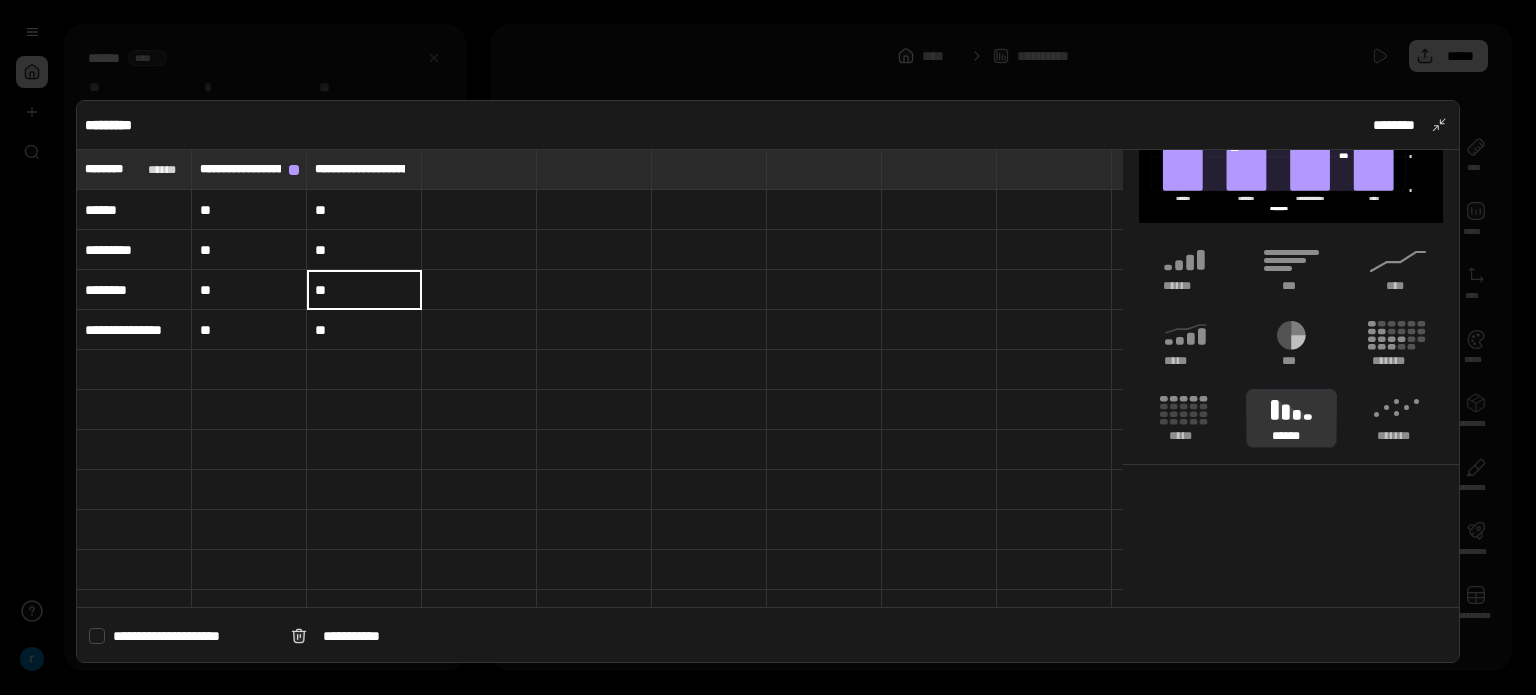 click on "**" at bounding box center [249, 290] 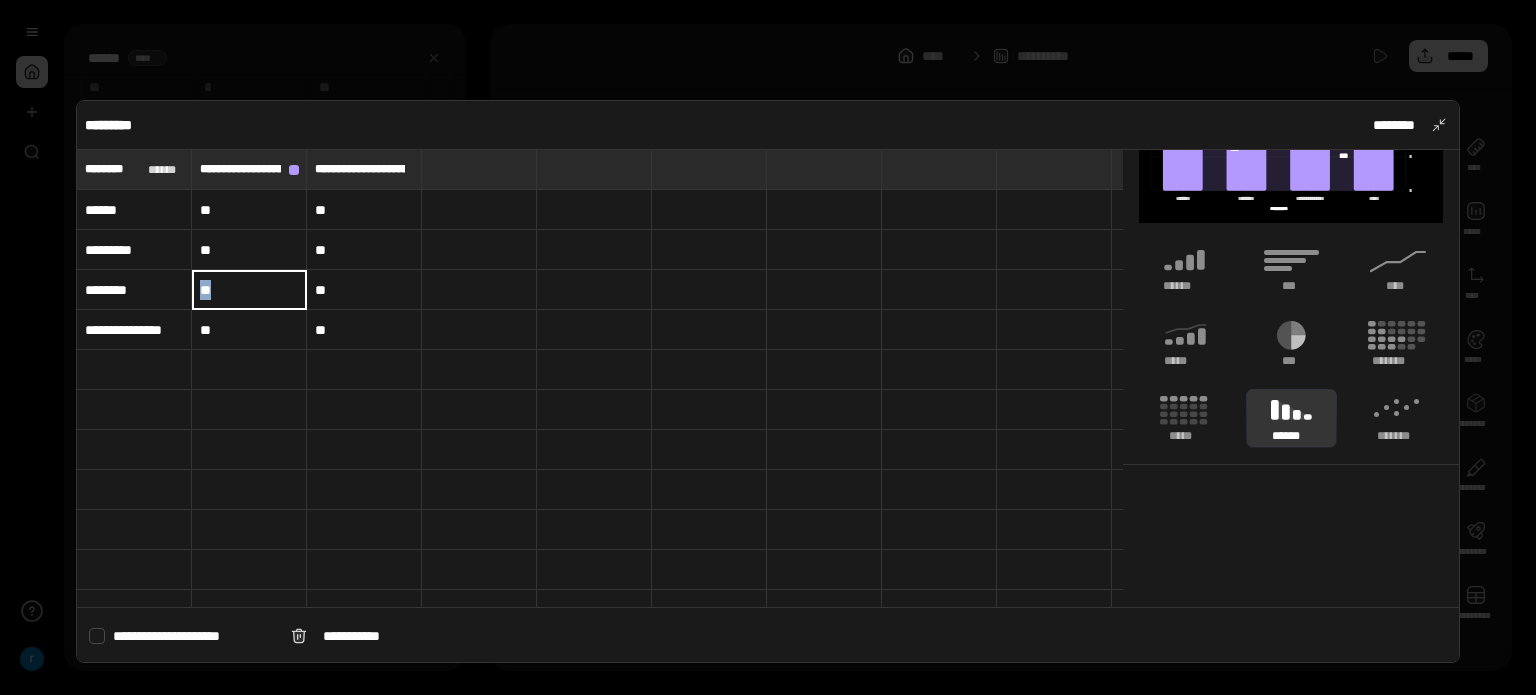 click on "**" at bounding box center (249, 290) 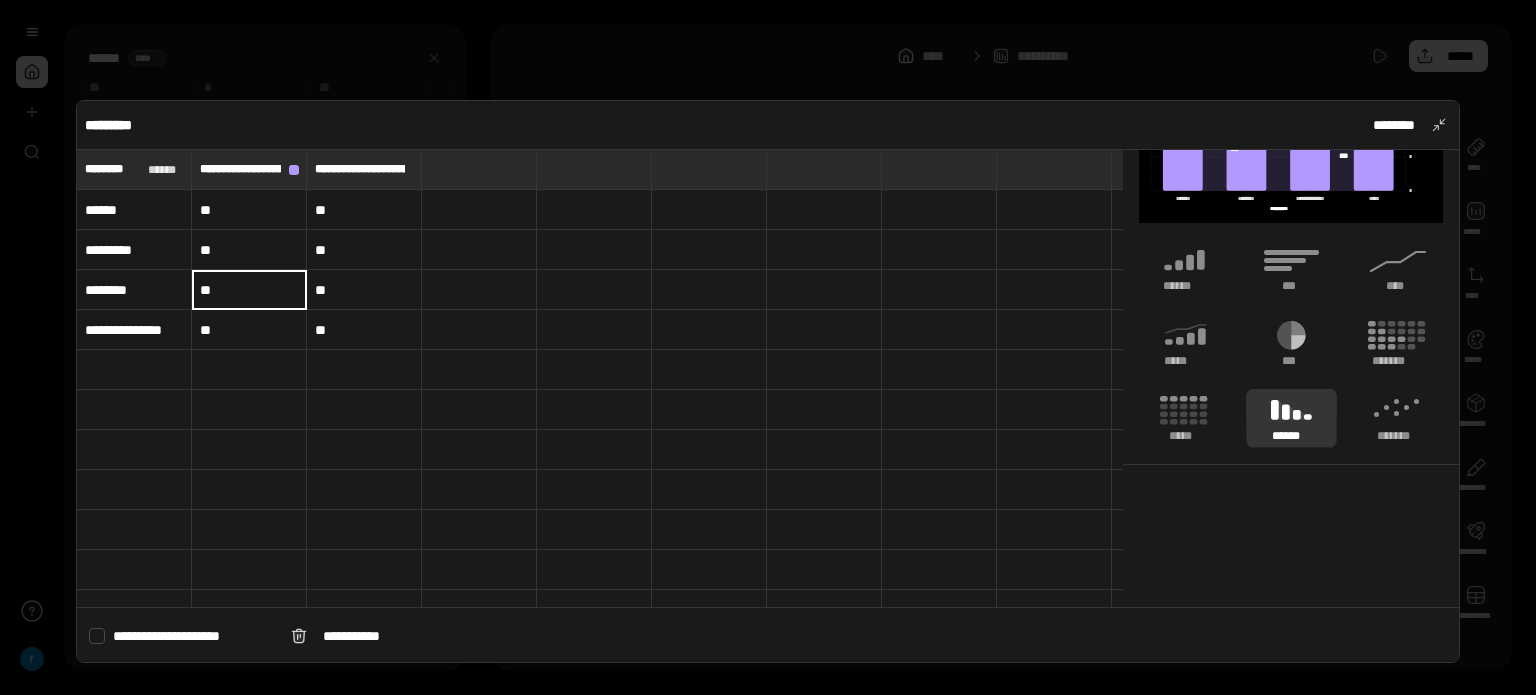 type on "**" 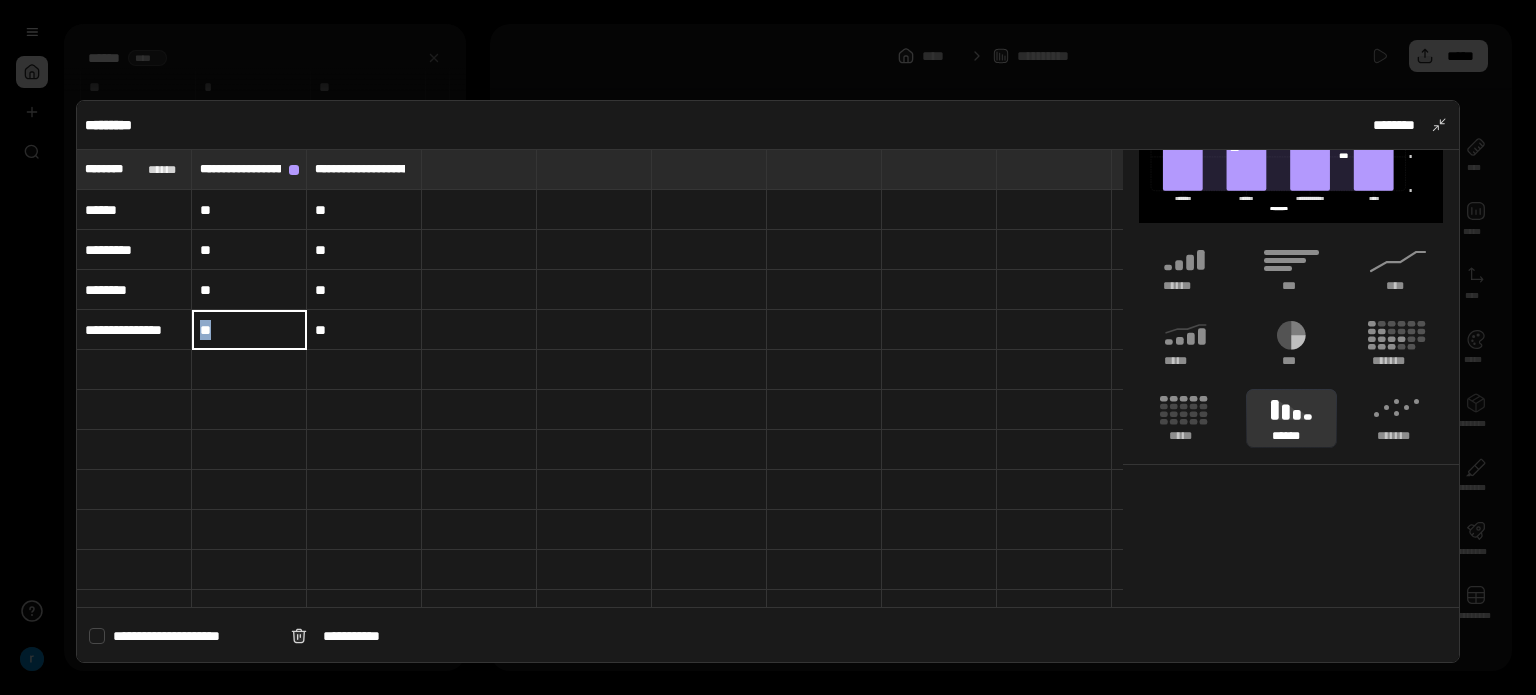 click on "**" at bounding box center [249, 330] 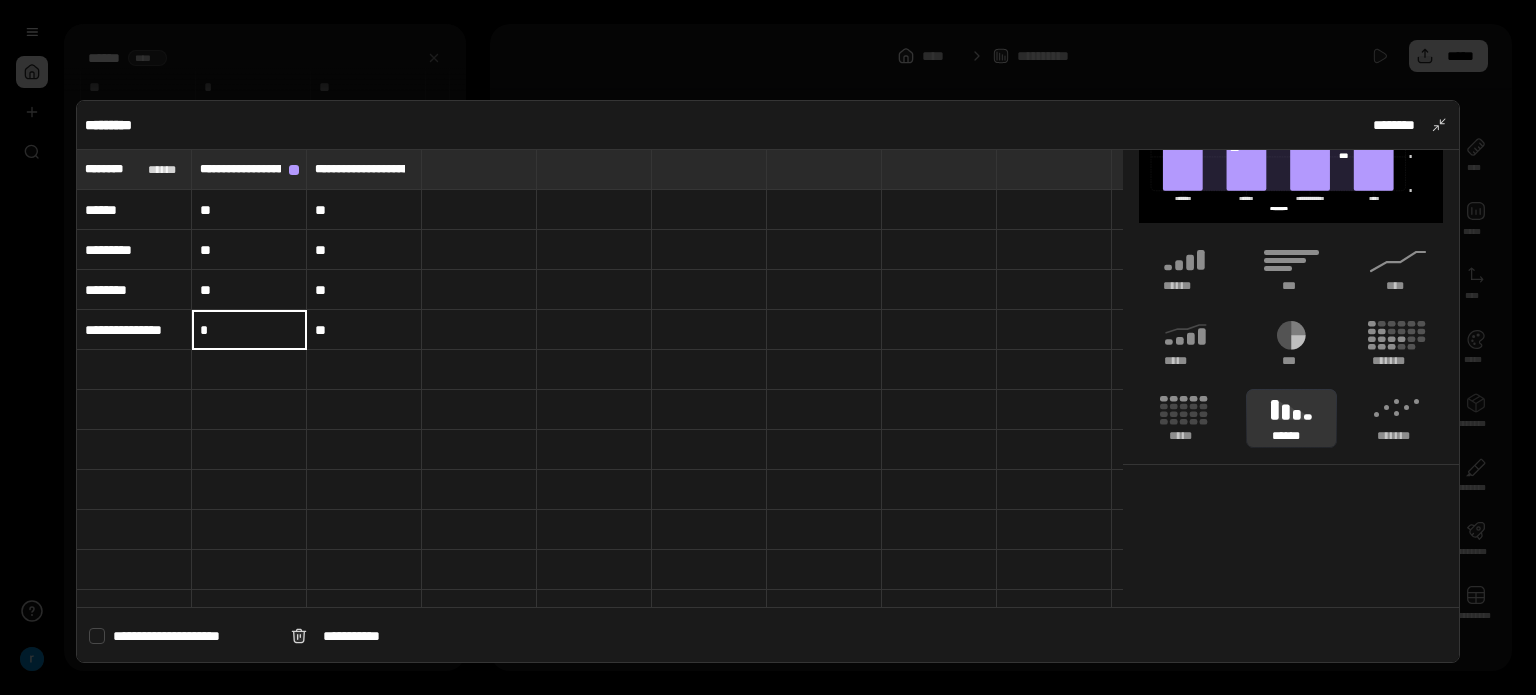 type on "*" 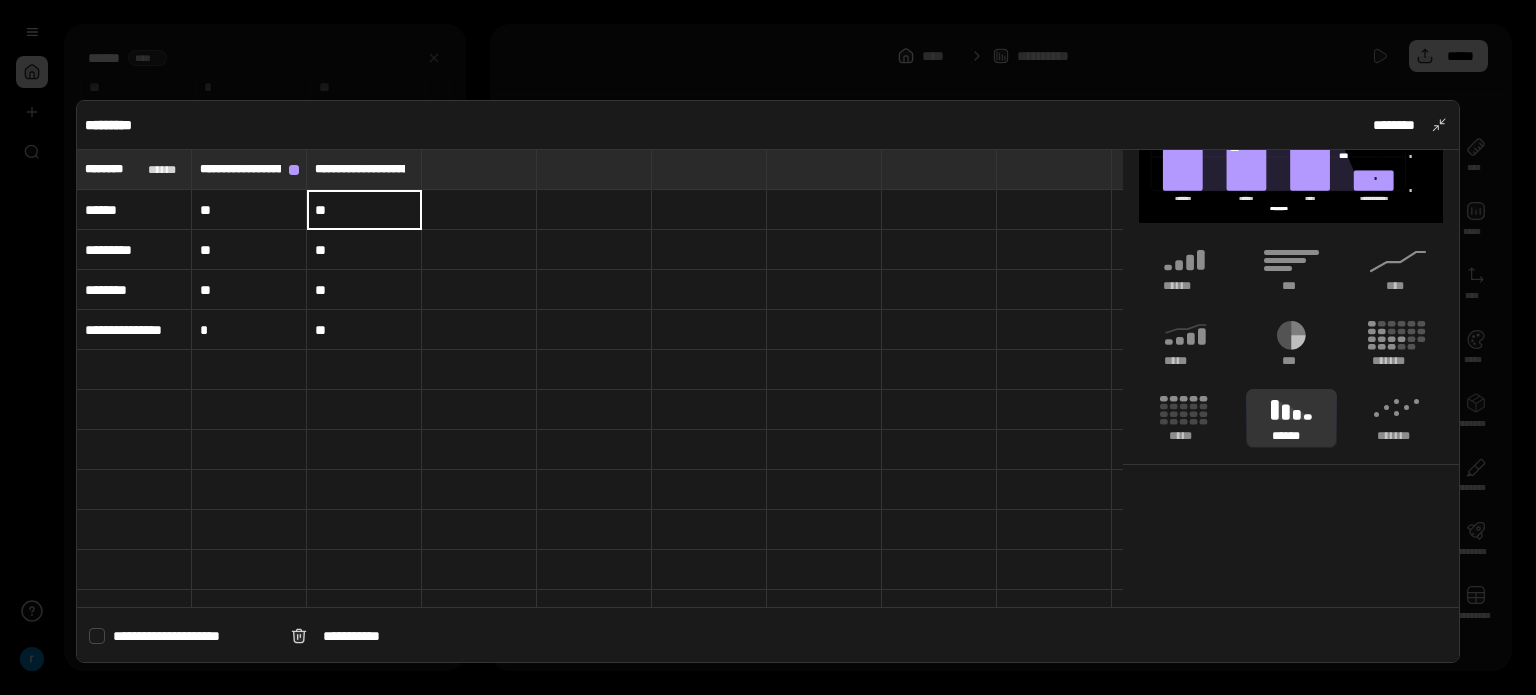 type on "**" 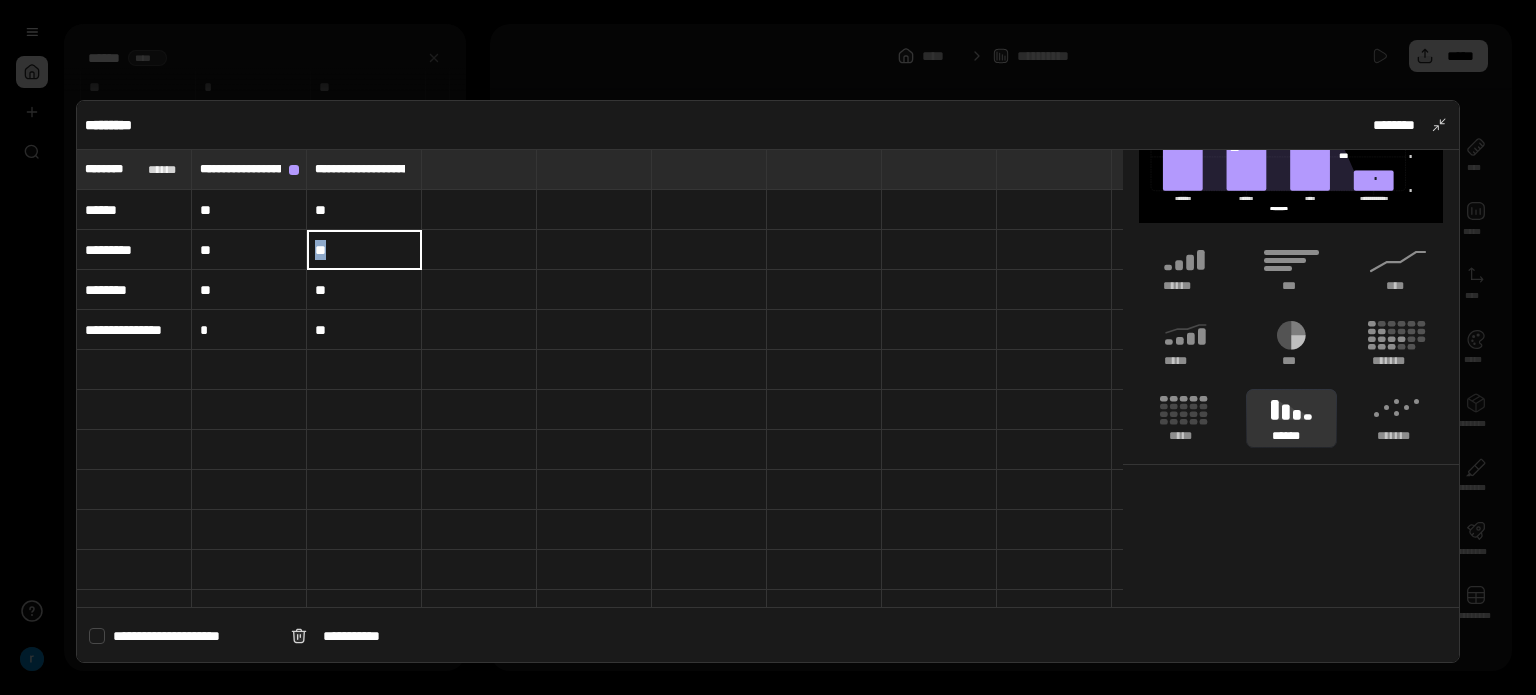 click on "**" at bounding box center (364, 250) 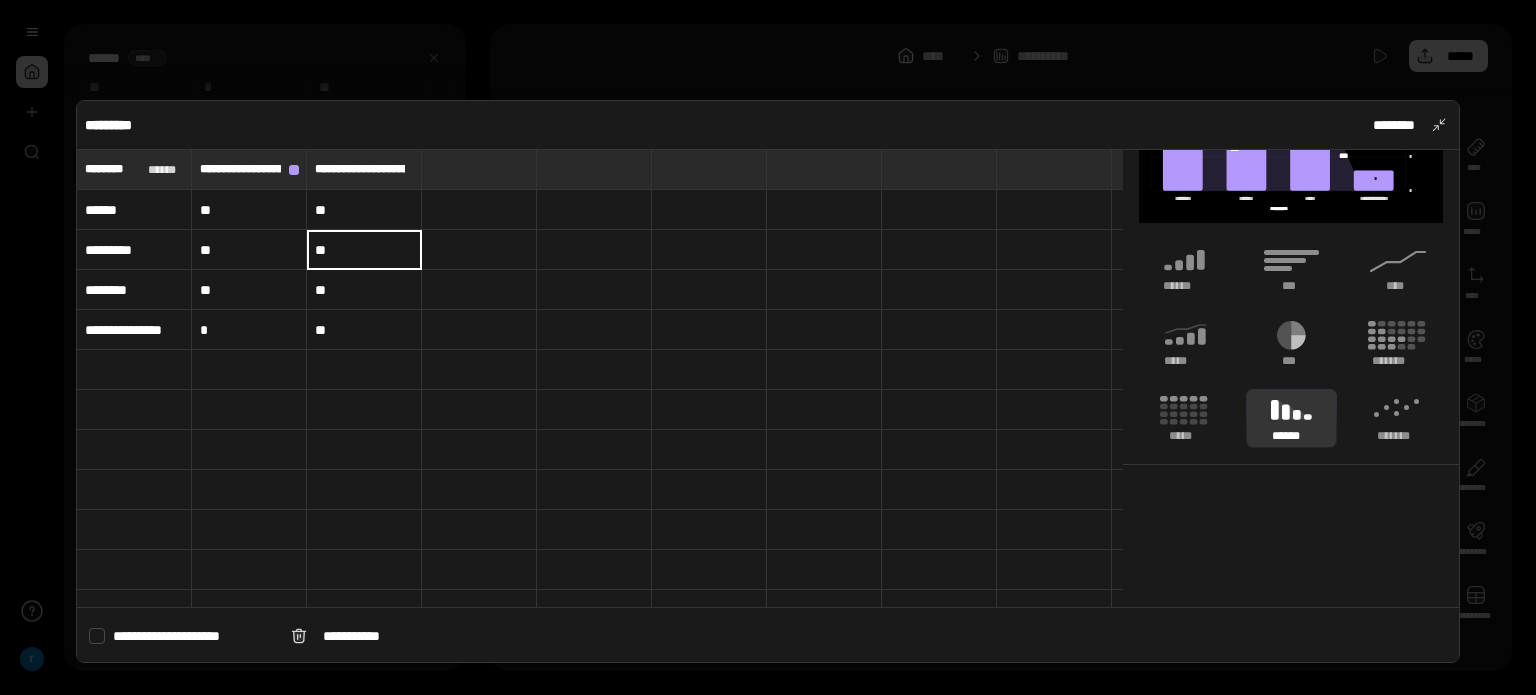 type on "**" 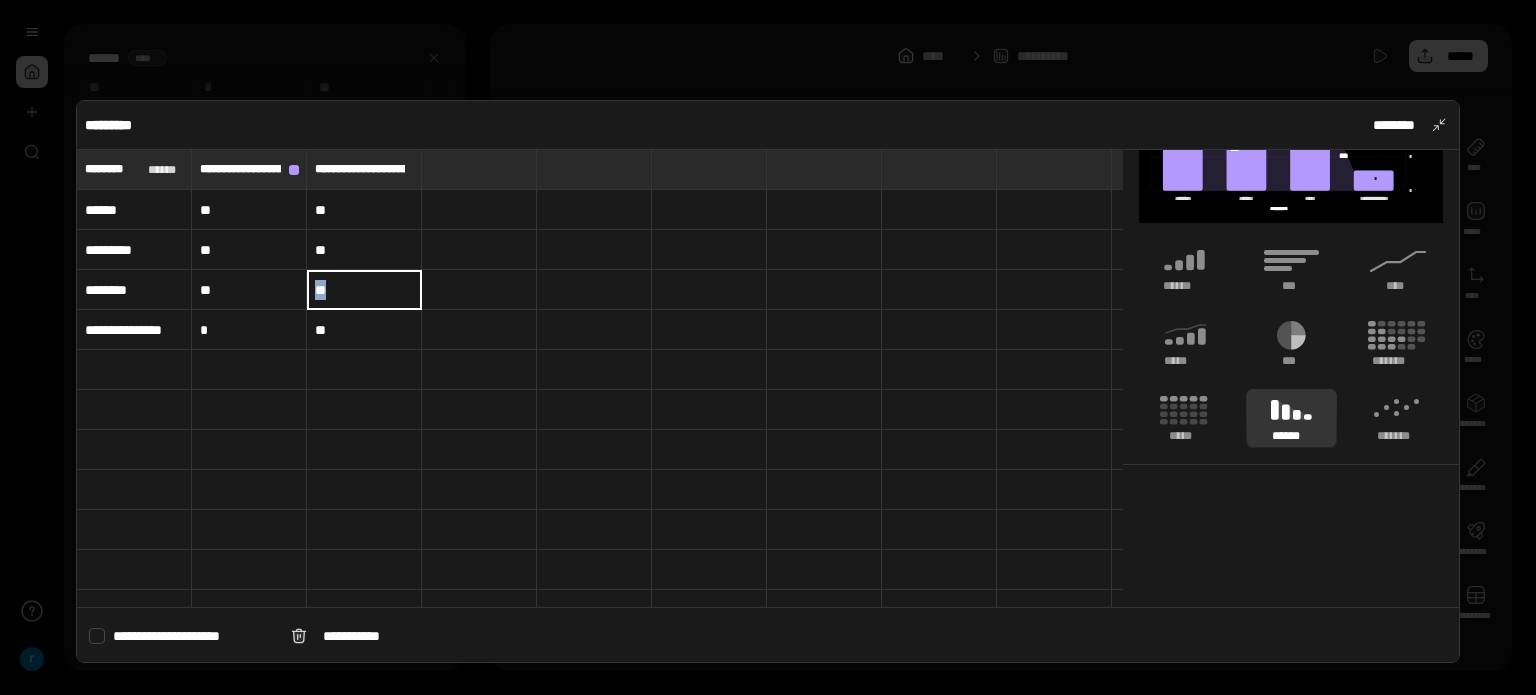 click on "**" at bounding box center [364, 290] 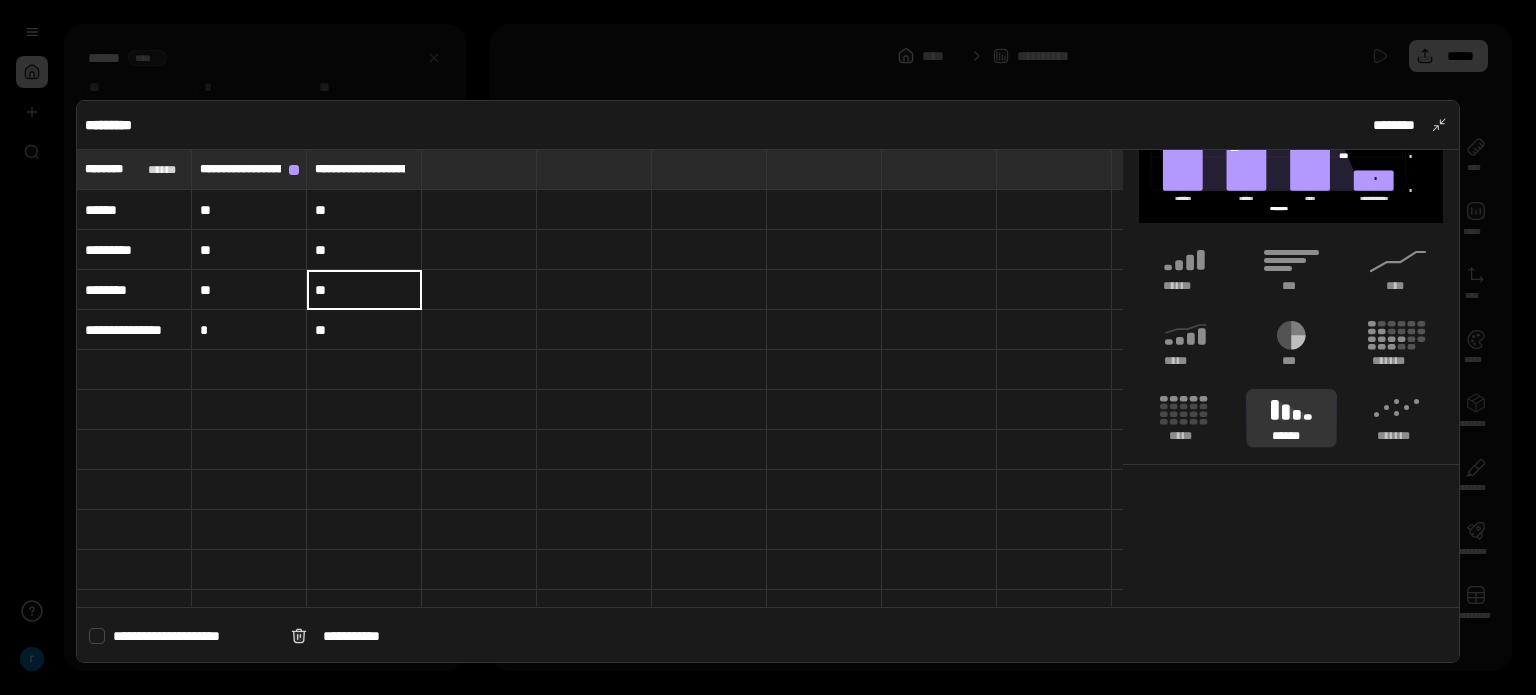 type on "**" 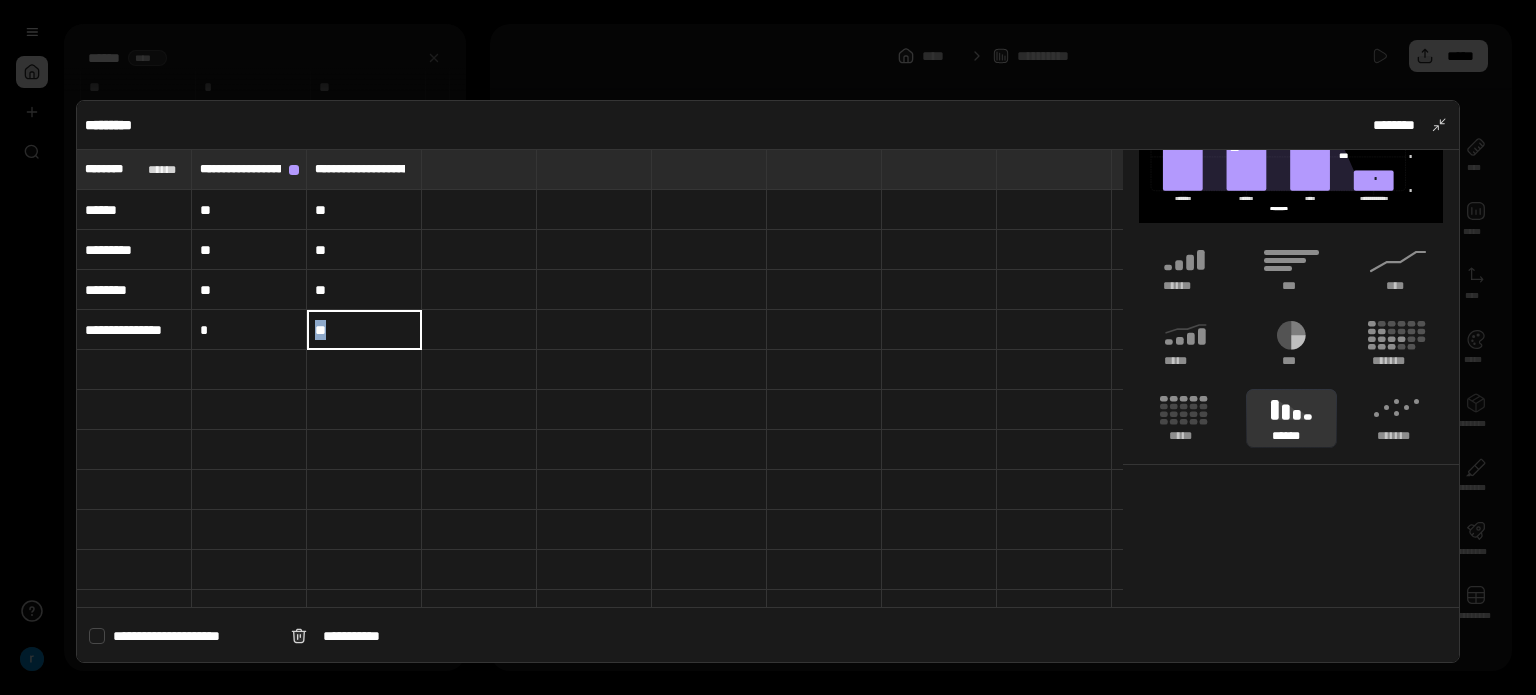 click on "**" at bounding box center [364, 330] 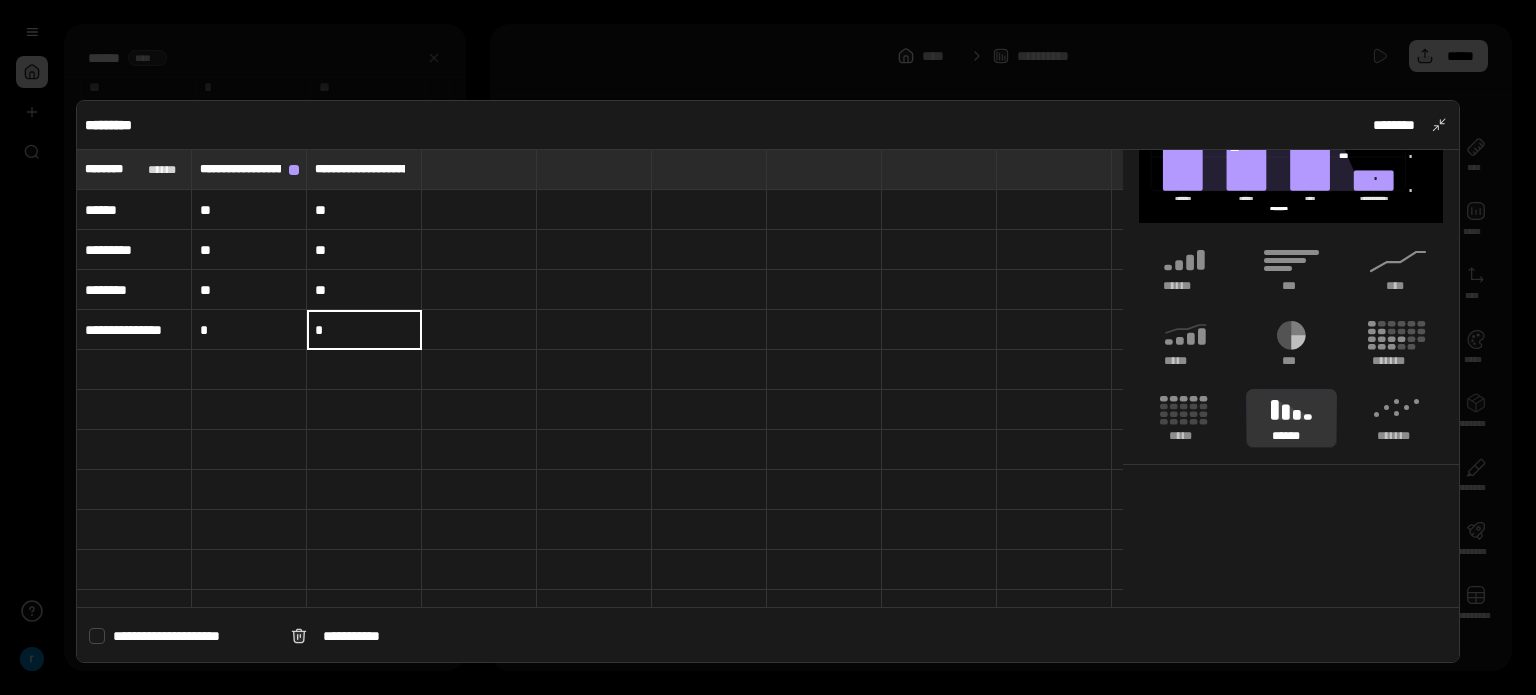 type on "*" 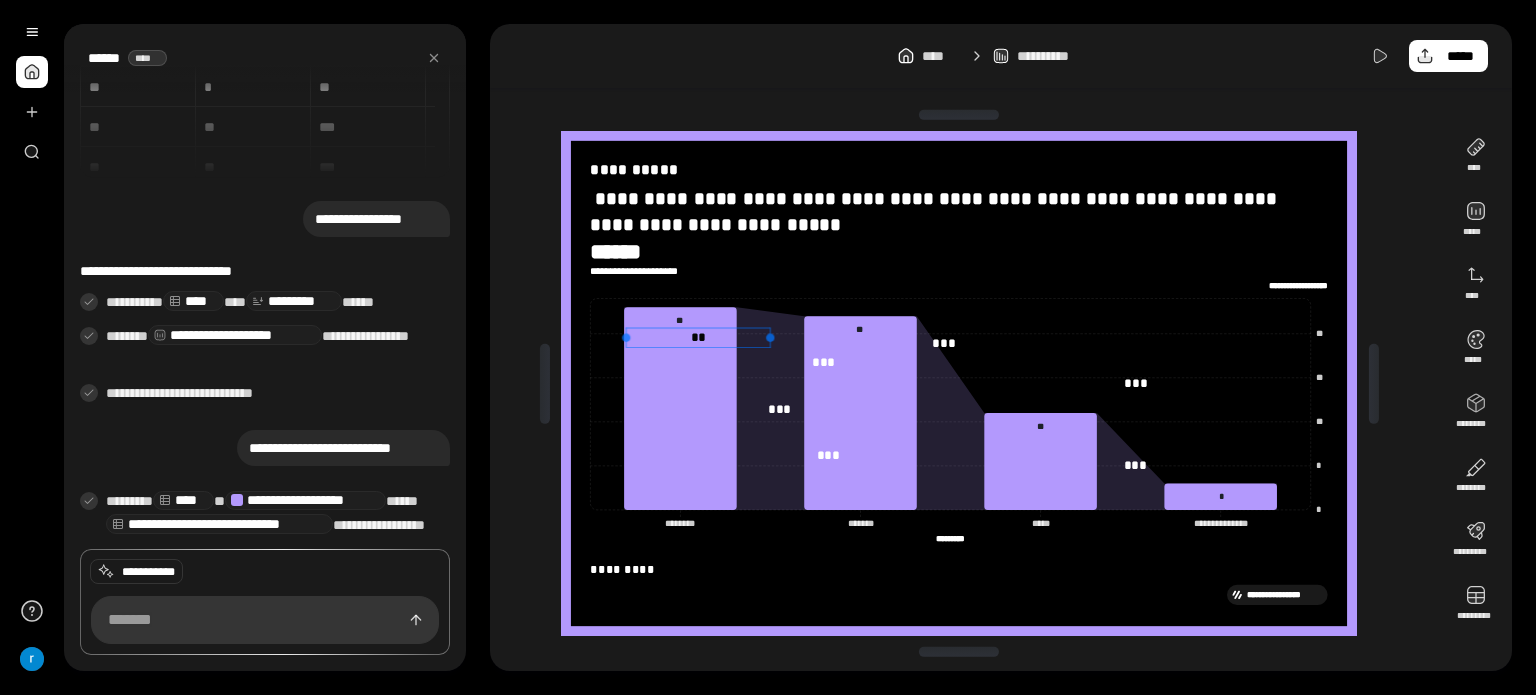click on "**" at bounding box center (699, 337) 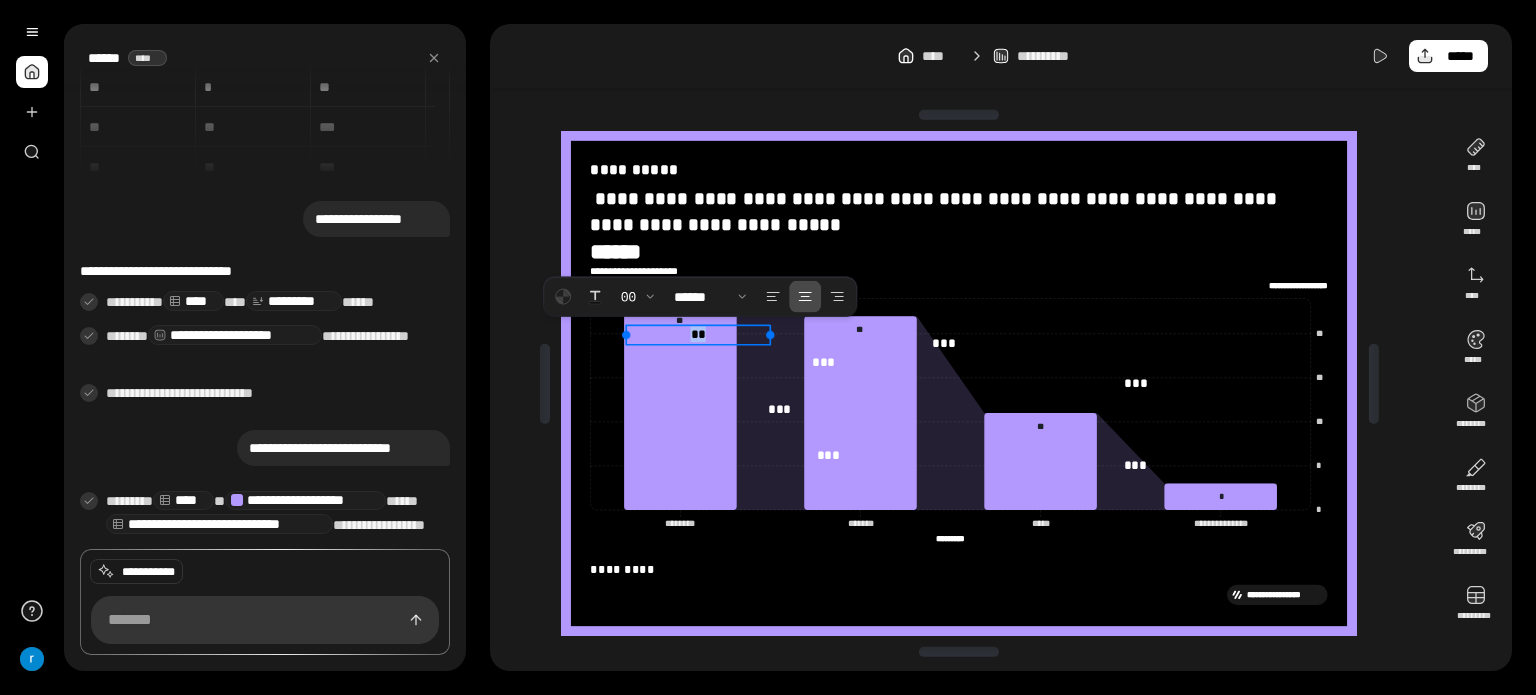 click on "**" at bounding box center [698, 334] 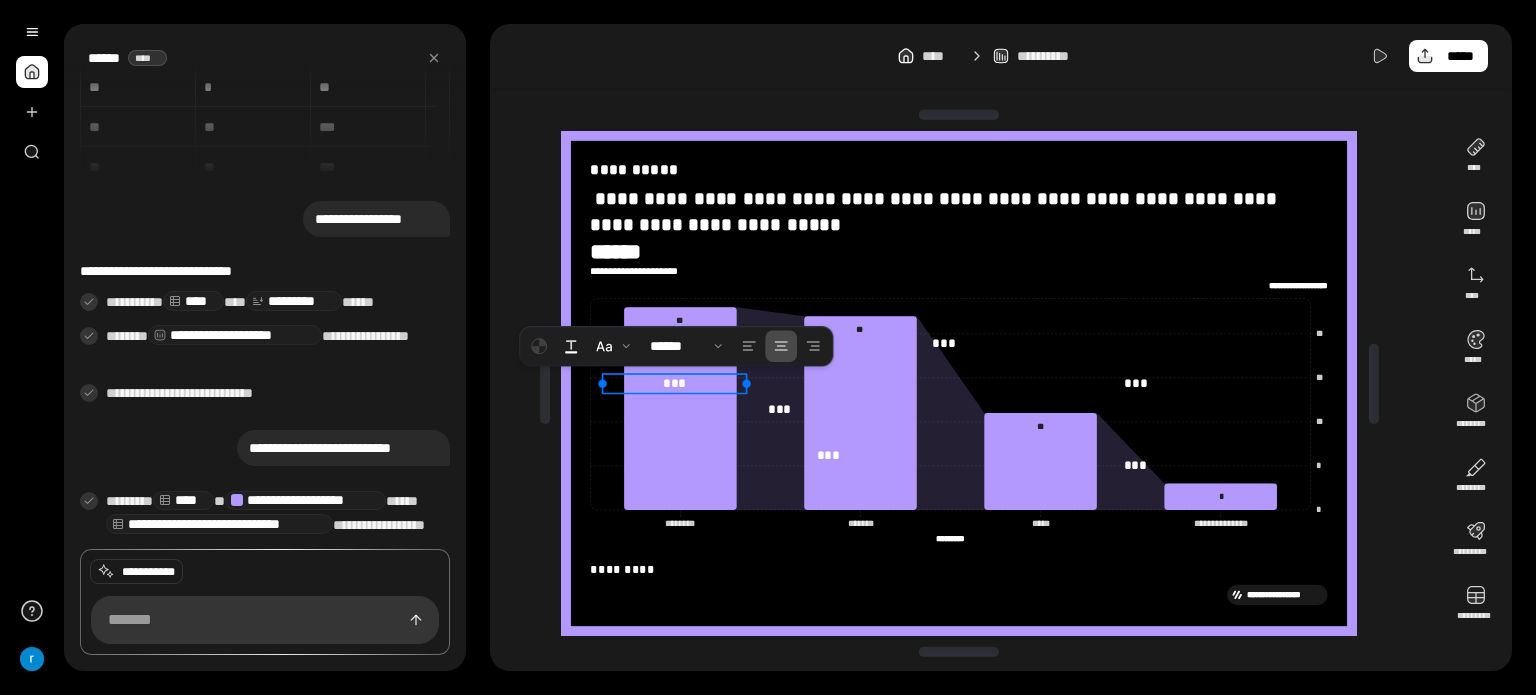 drag, startPoint x: 828, startPoint y: 355, endPoint x: 652, endPoint y: 379, distance: 177.62883 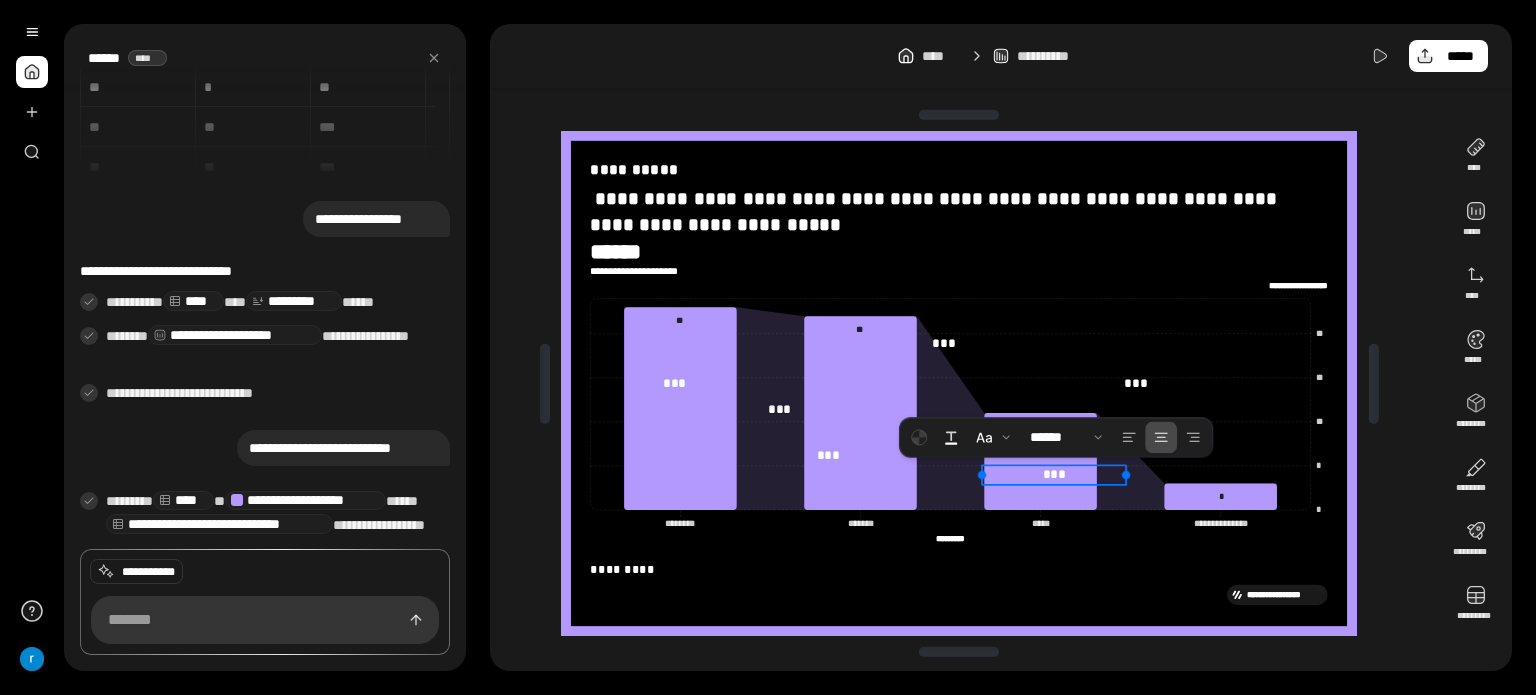 drag, startPoint x: 1124, startPoint y: 463, endPoint x: 1022, endPoint y: 474, distance: 102.59142 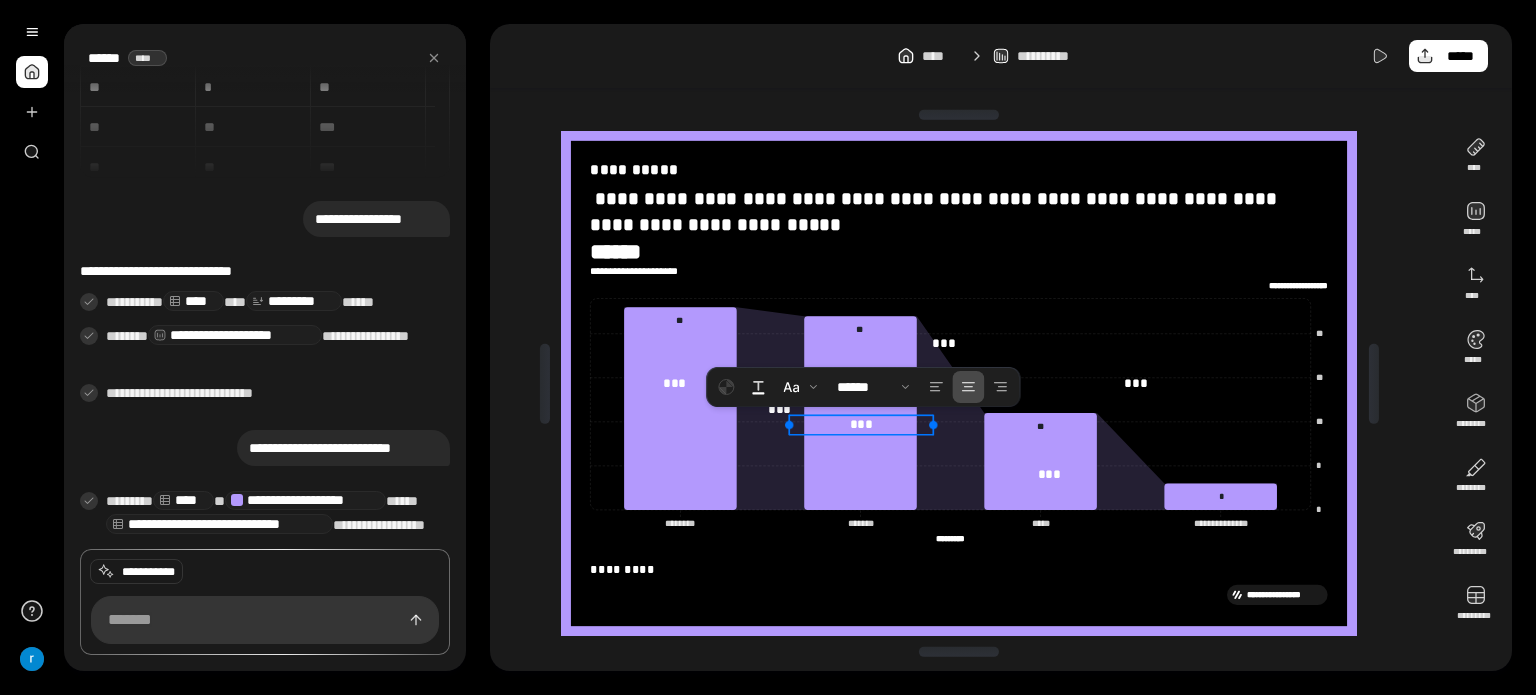 drag, startPoint x: 821, startPoint y: 451, endPoint x: 860, endPoint y: 414, distance: 53.75872 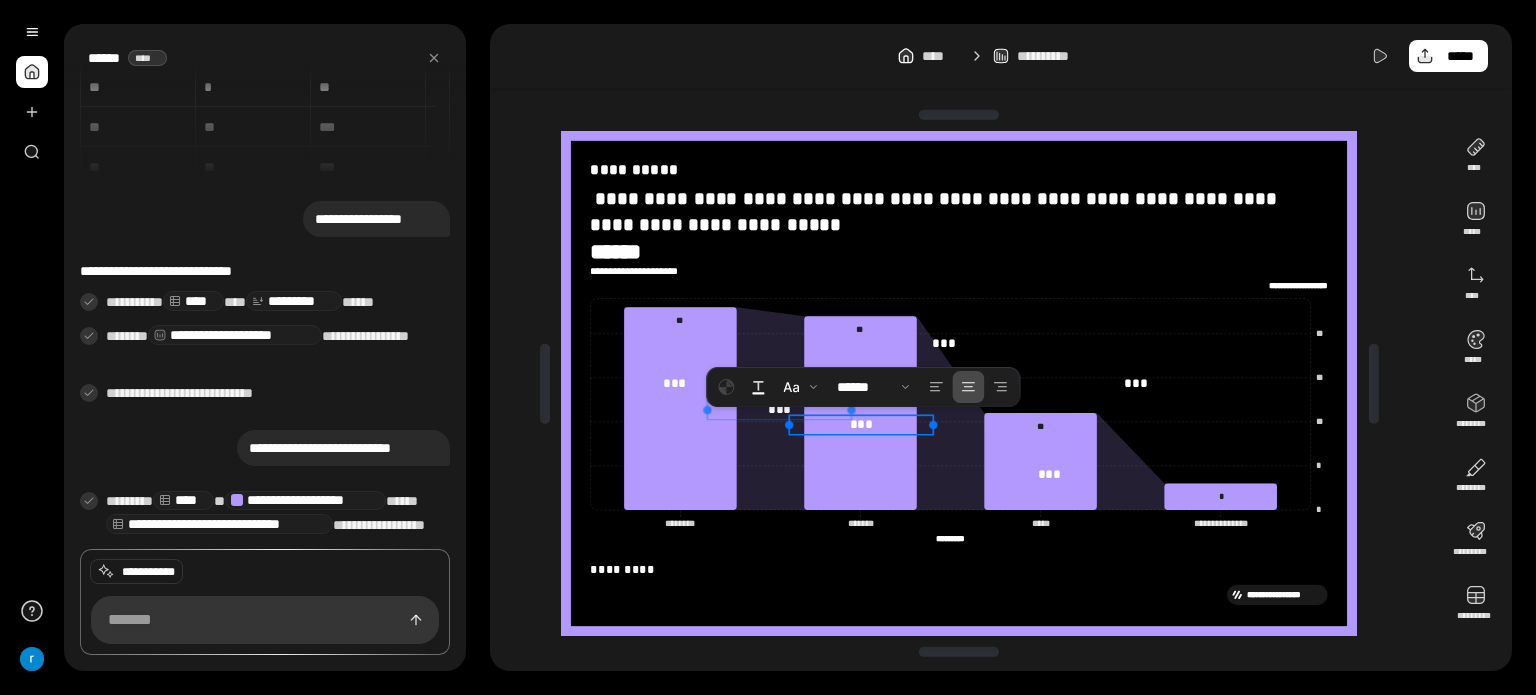 click on "***" at bounding box center (780, 409) 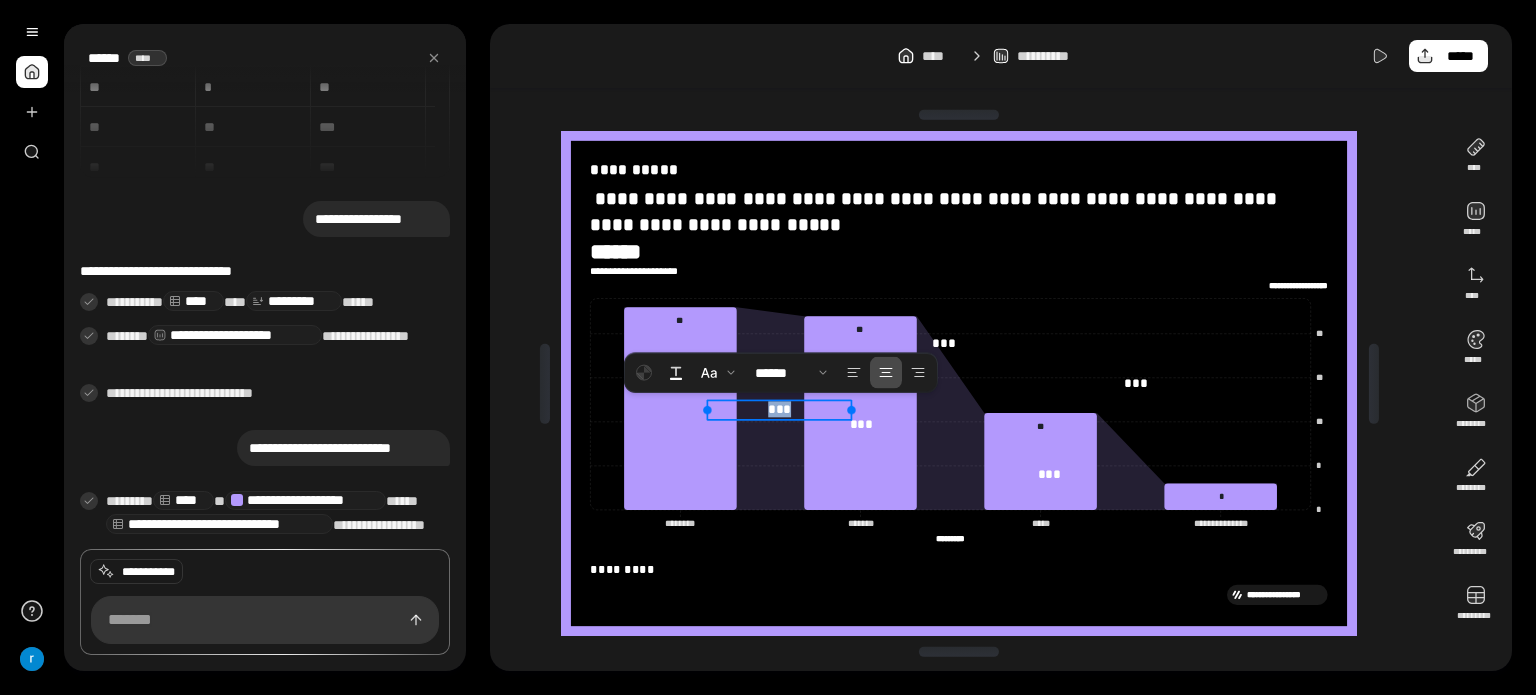 click on "***" at bounding box center (779, 409) 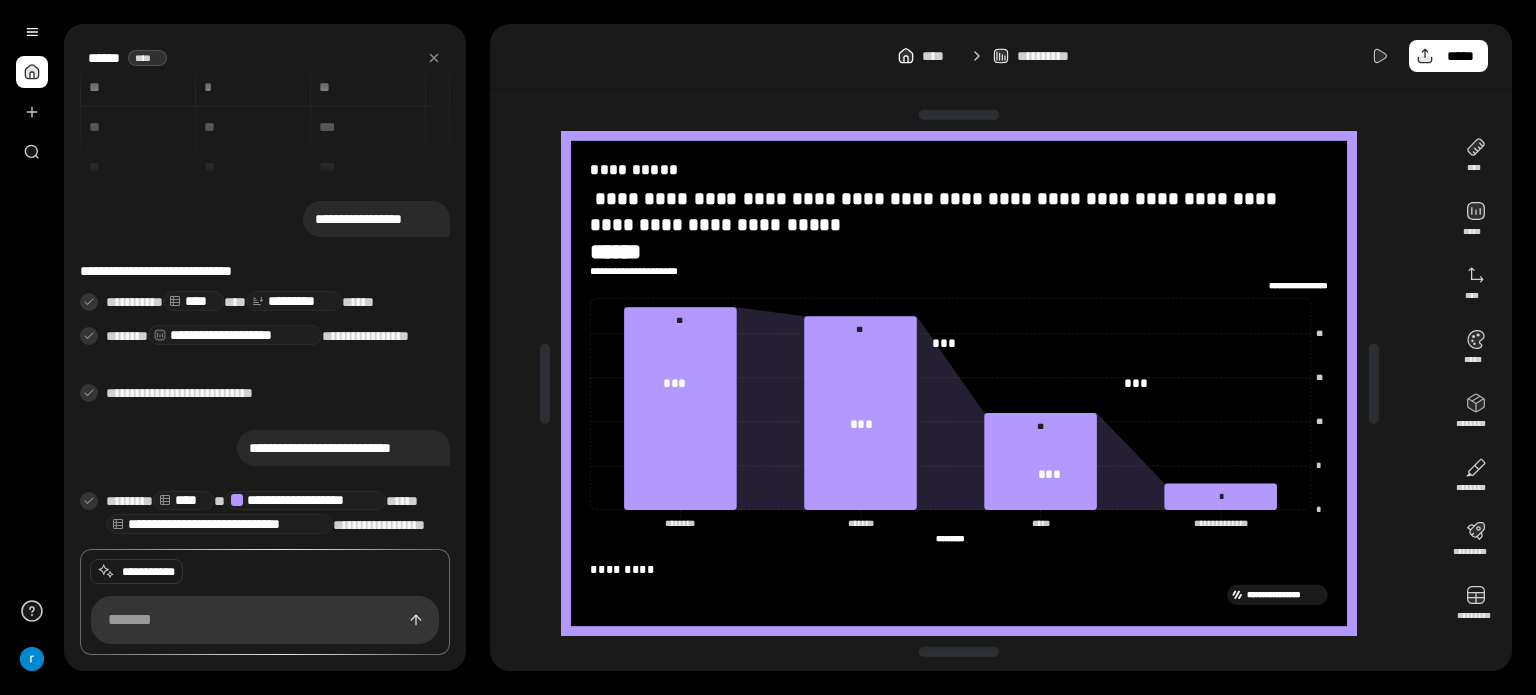 drag, startPoint x: 1176, startPoint y: 280, endPoint x: 1033, endPoint y: 332, distance: 152.1611 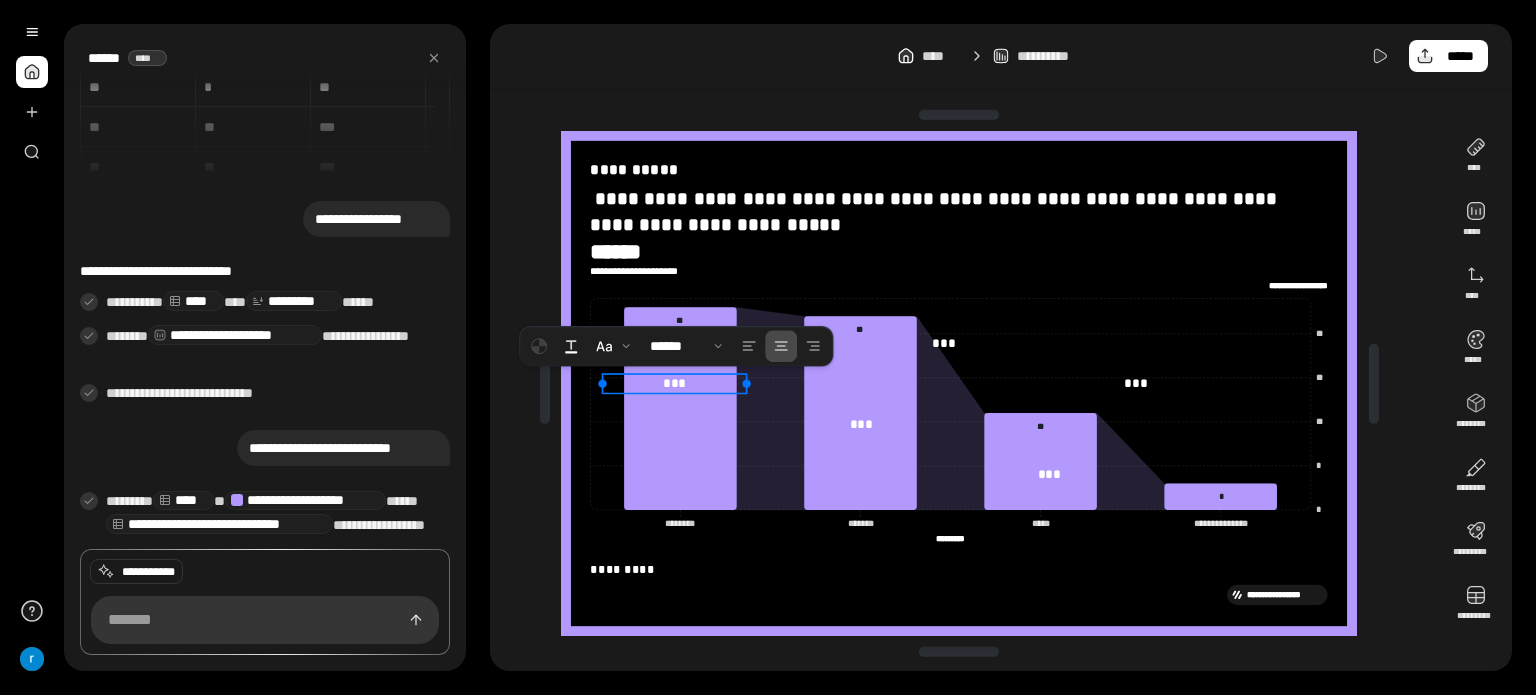click on "***" at bounding box center [675, 383] 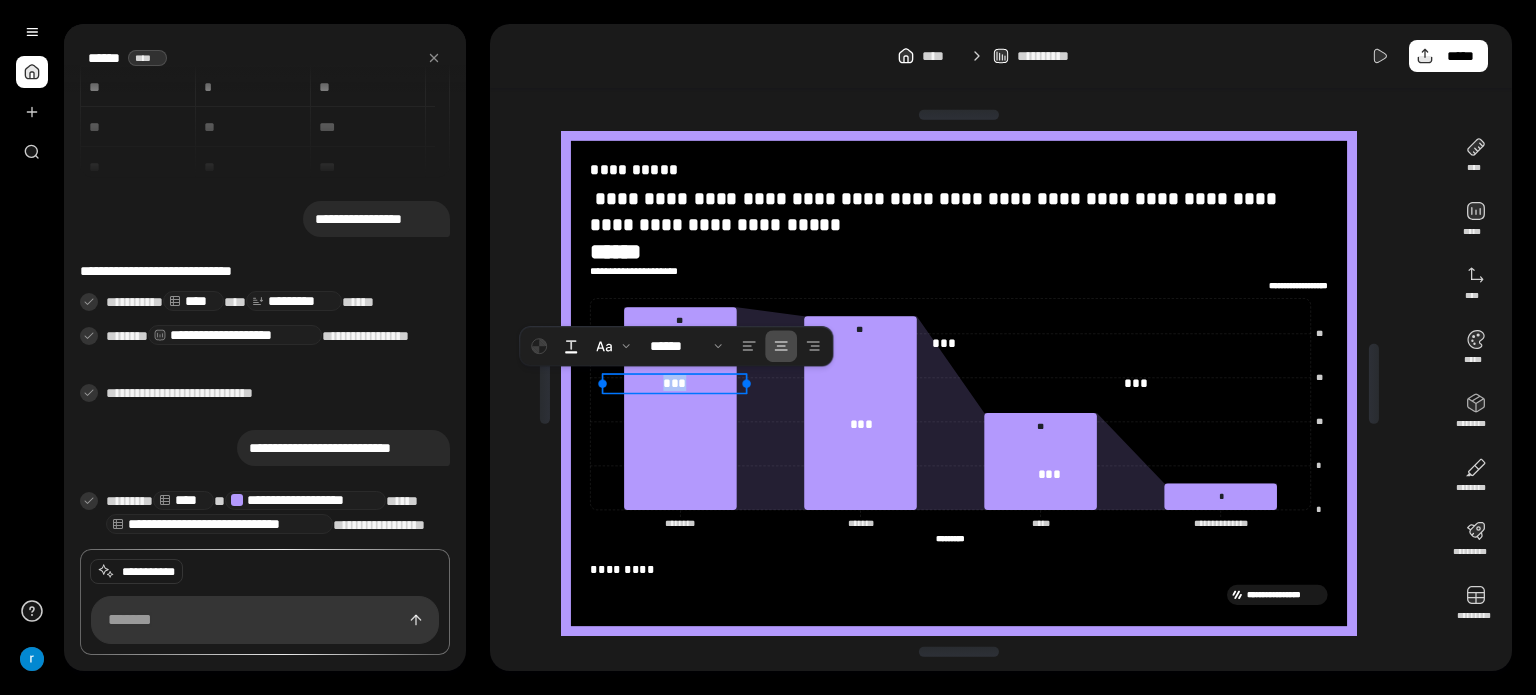 click on "***" at bounding box center [675, 383] 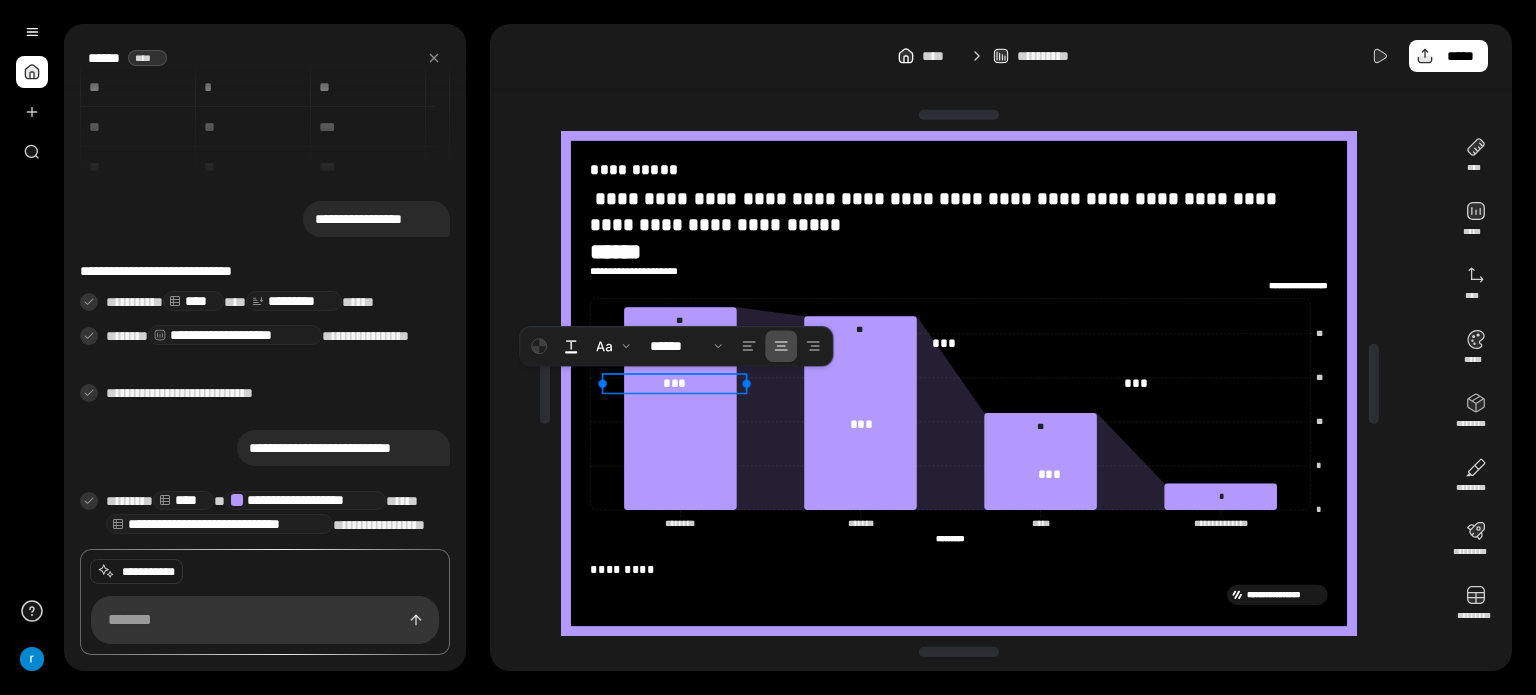 type 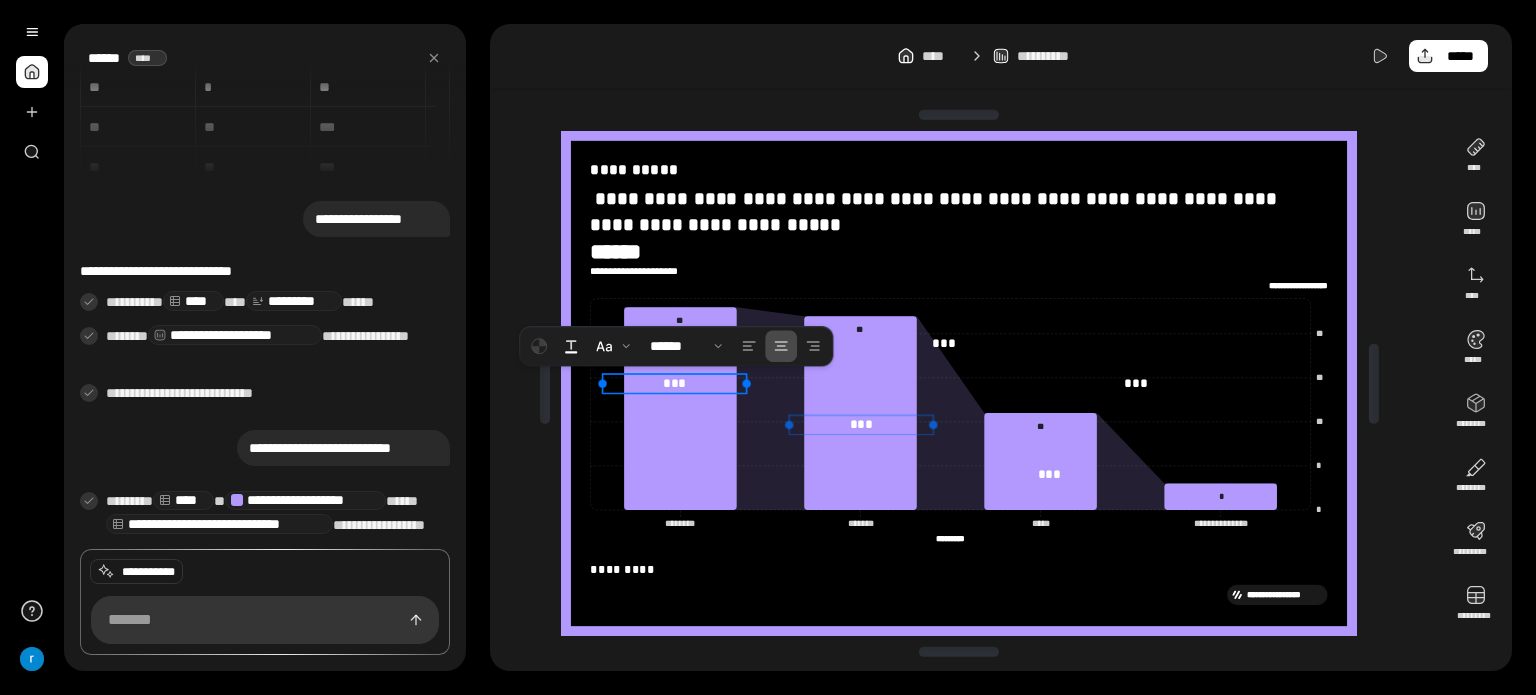click on "***" at bounding box center [862, 424] 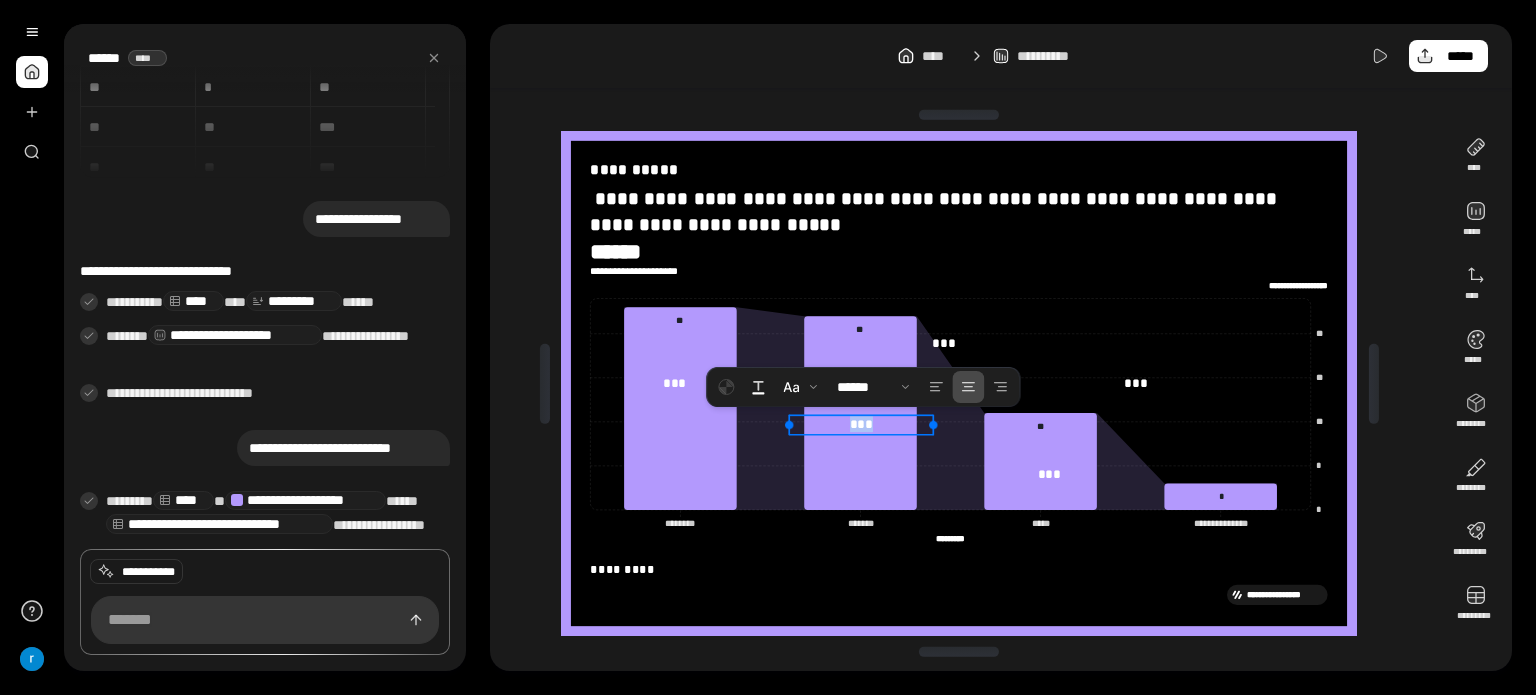 click on "***" at bounding box center [861, 424] 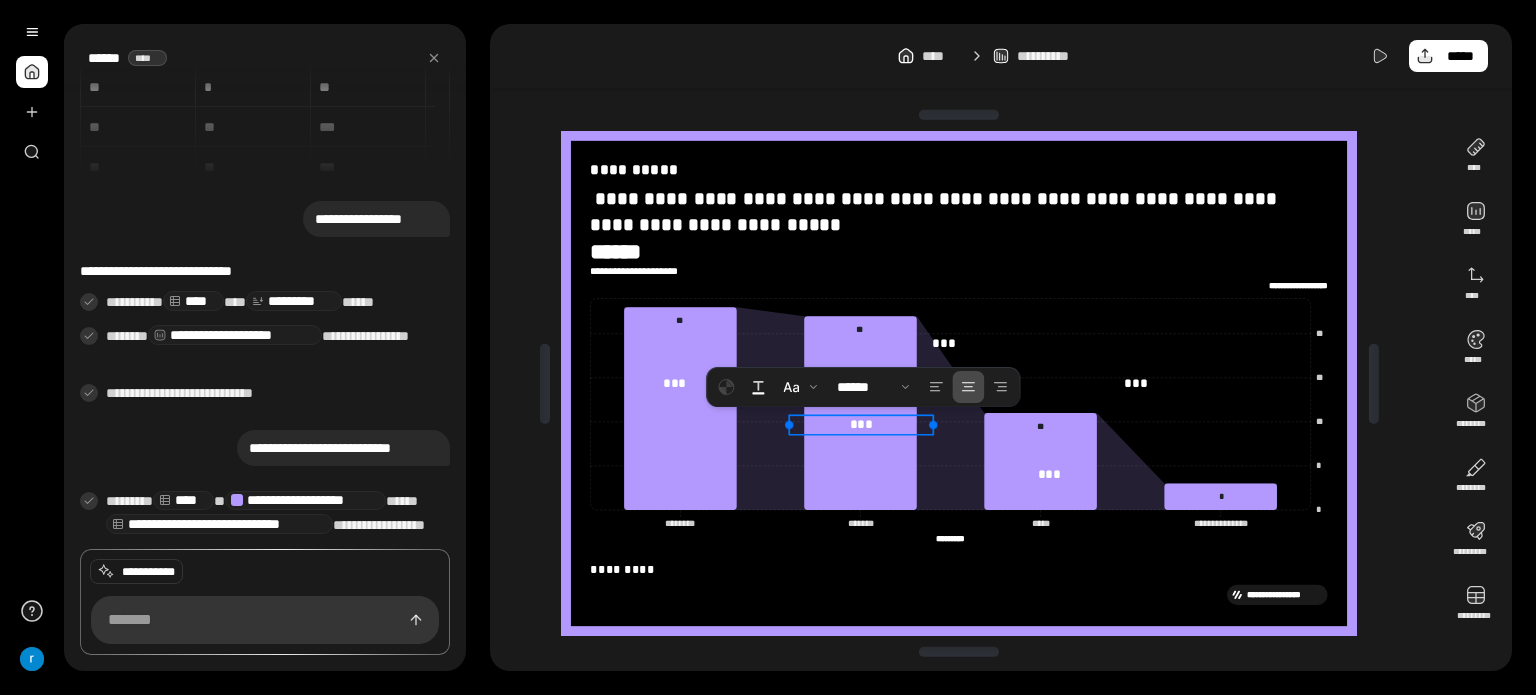 click on "***" at bounding box center (861, 424) 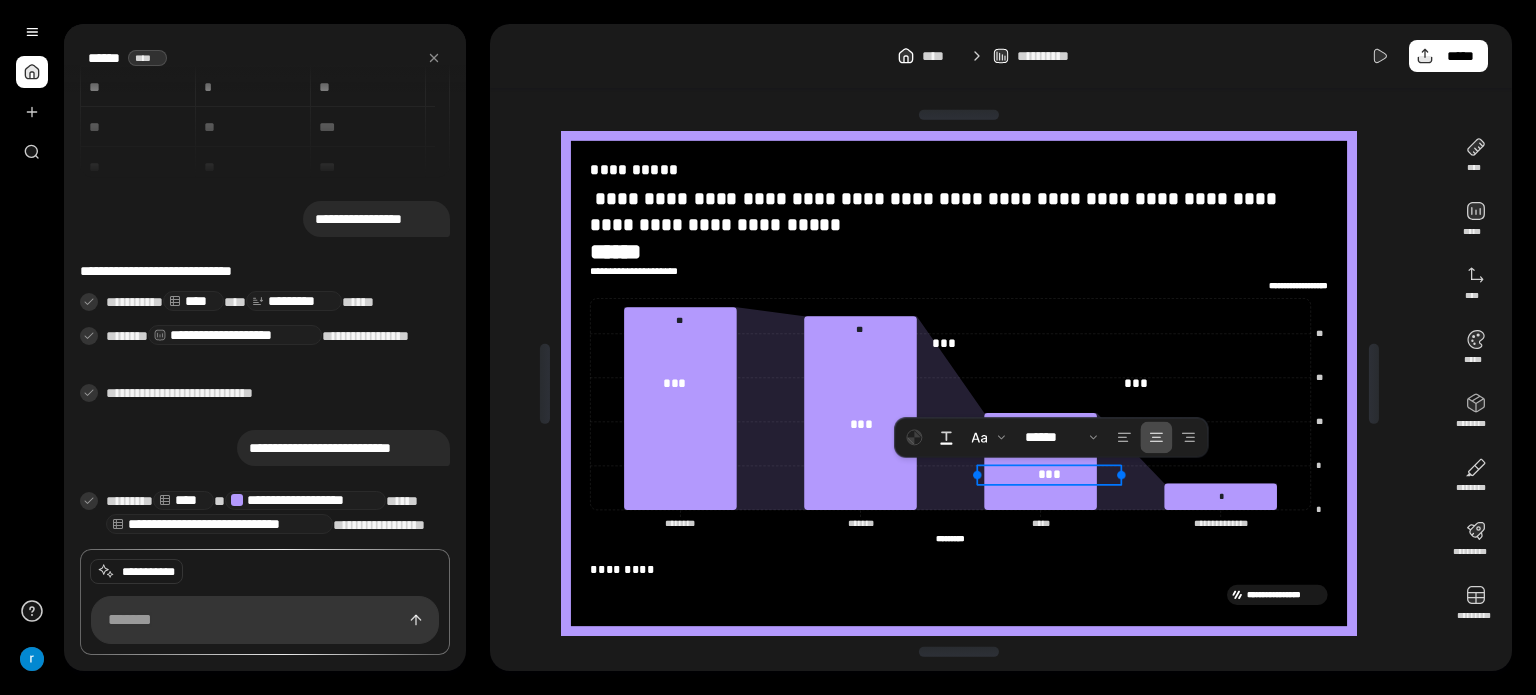 click on "***" at bounding box center (1050, 474) 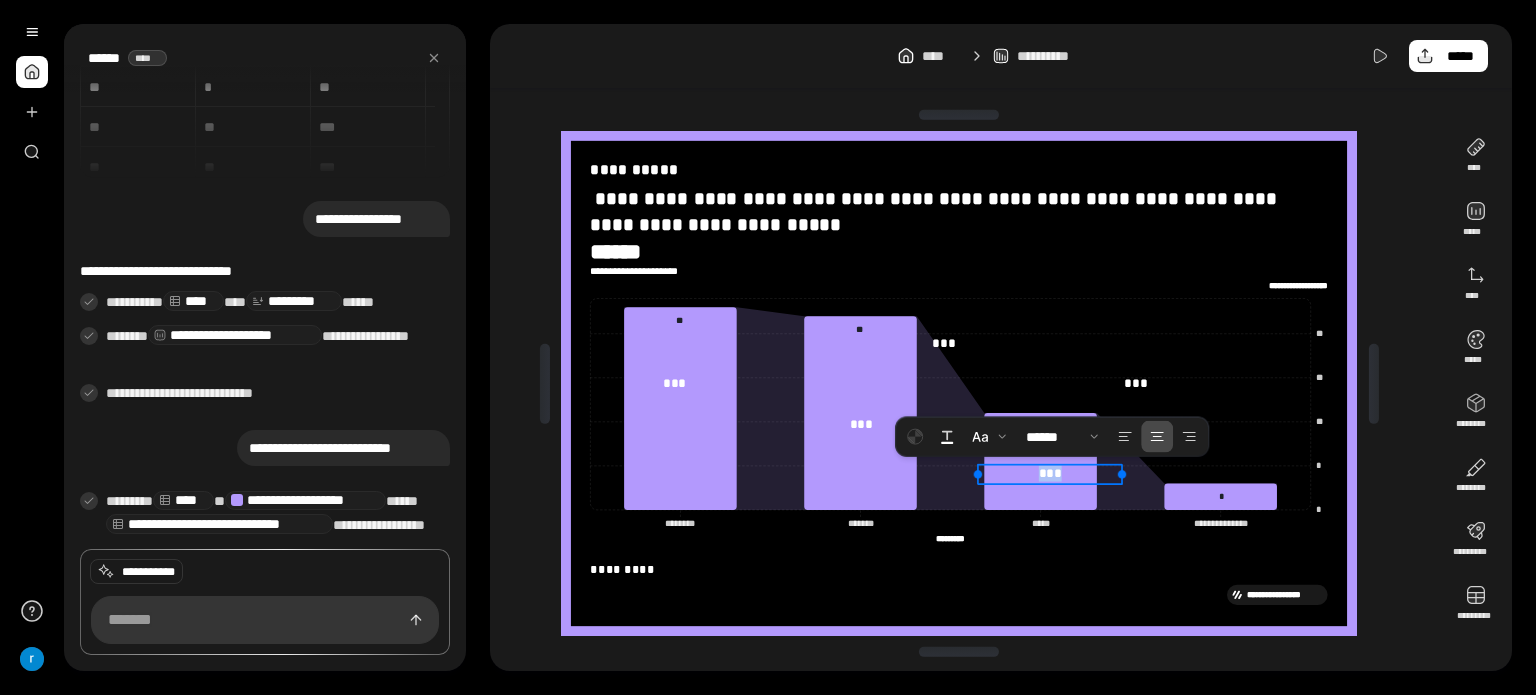 click on "***" at bounding box center [1050, 473] 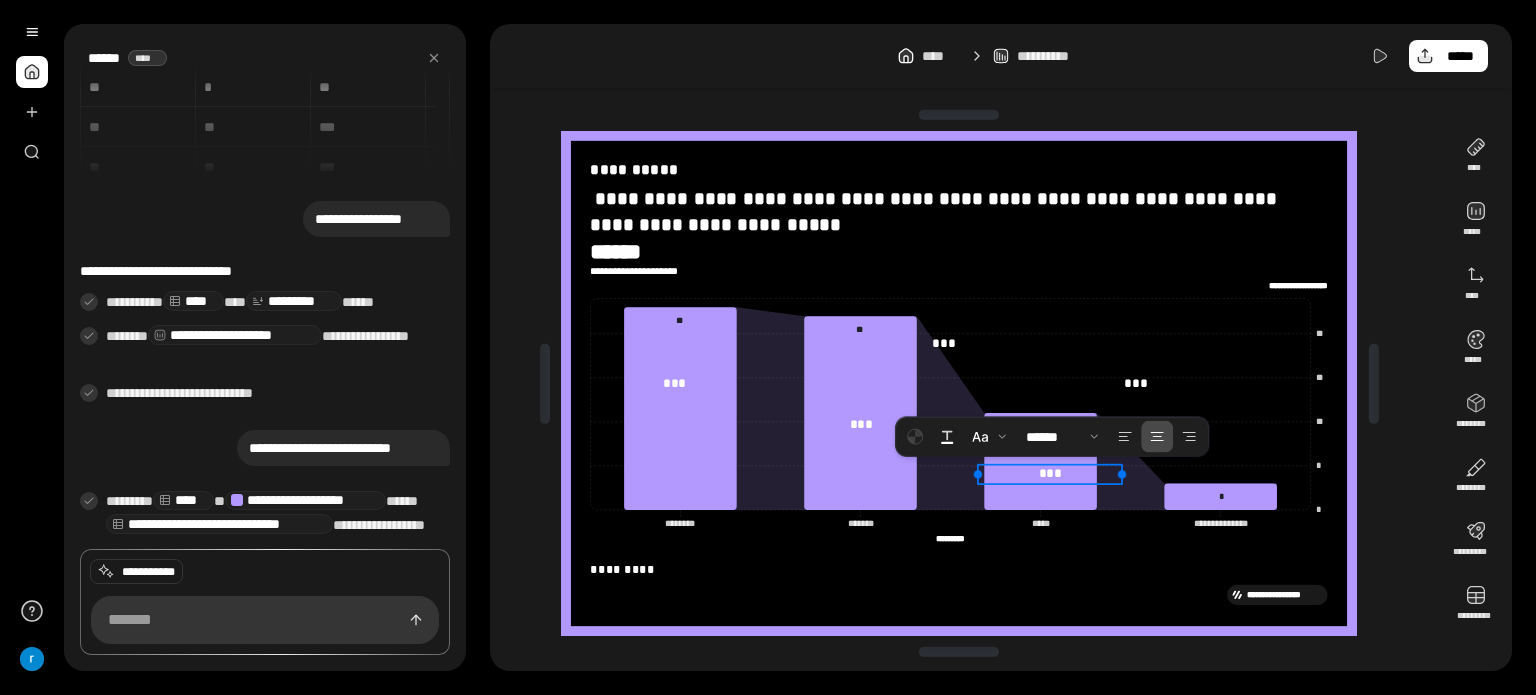 click on "***" at bounding box center [1050, 473] 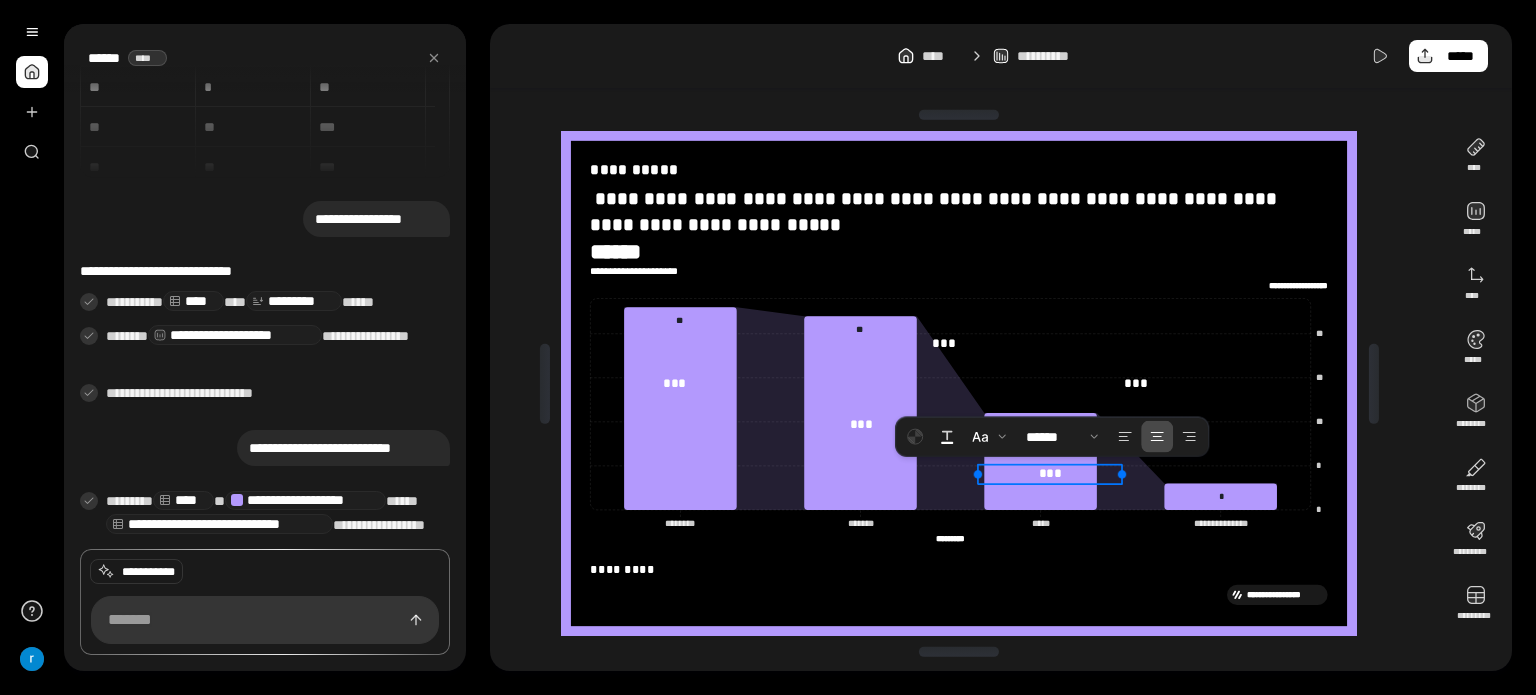 click on "**********" at bounding box center [1001, 347] 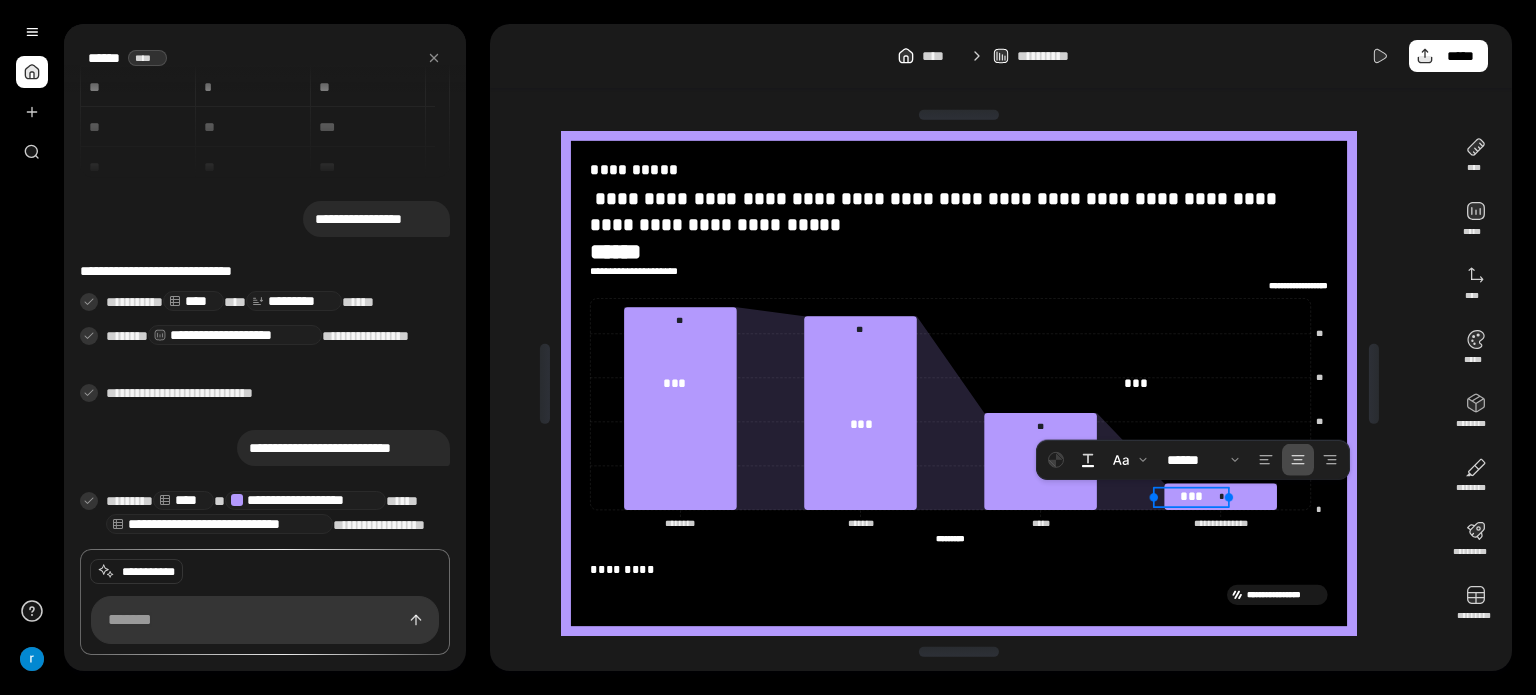 drag, startPoint x: 948, startPoint y: 346, endPoint x: 1241, endPoint y: 527, distance: 344.39804 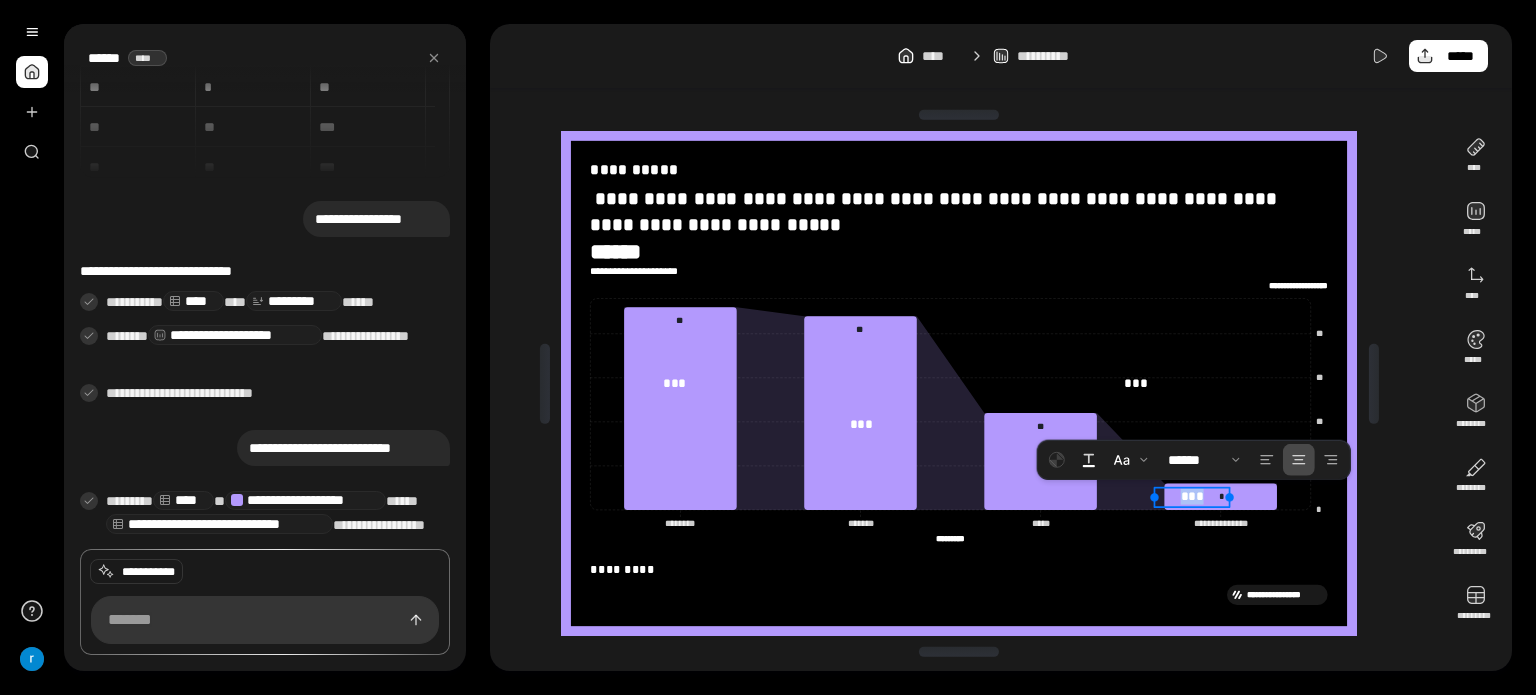 click on "***" at bounding box center [1192, 496] 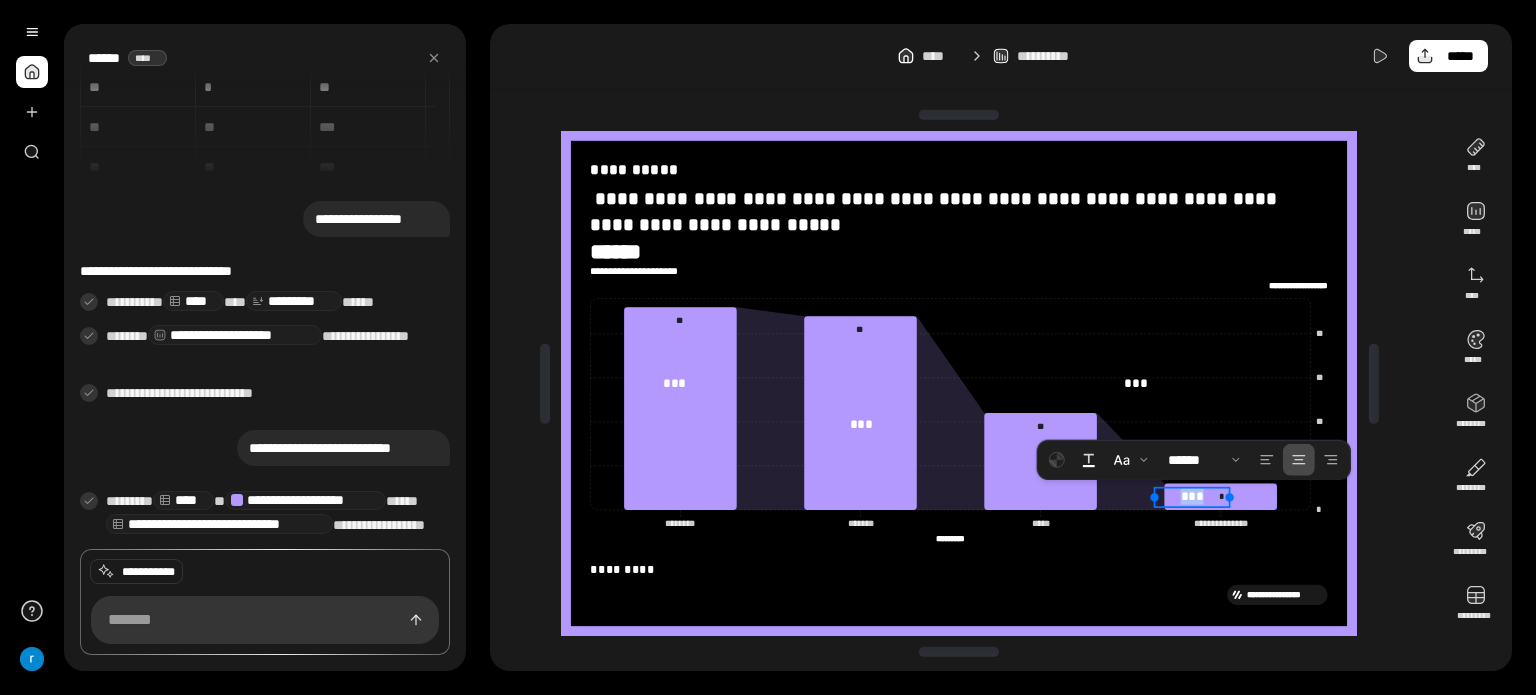 click on "***" at bounding box center (1192, 496) 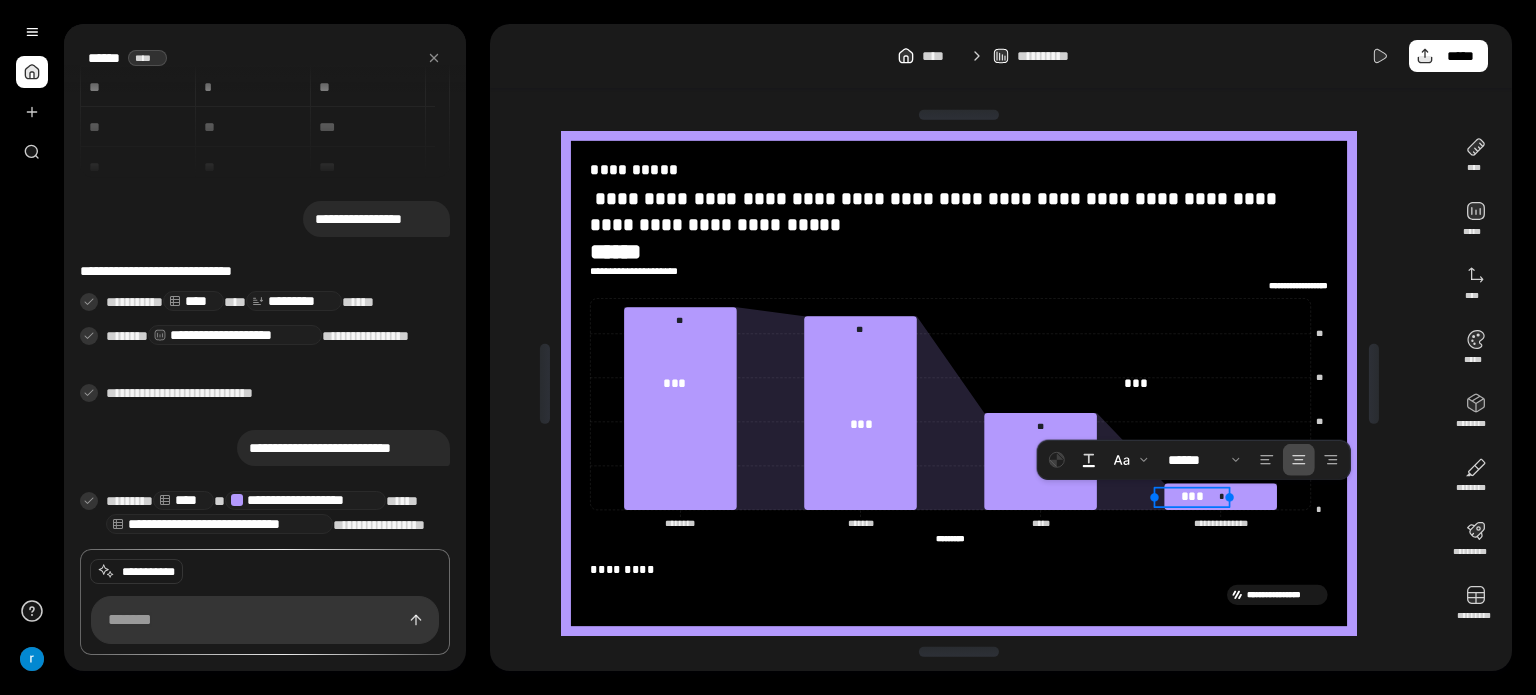 type 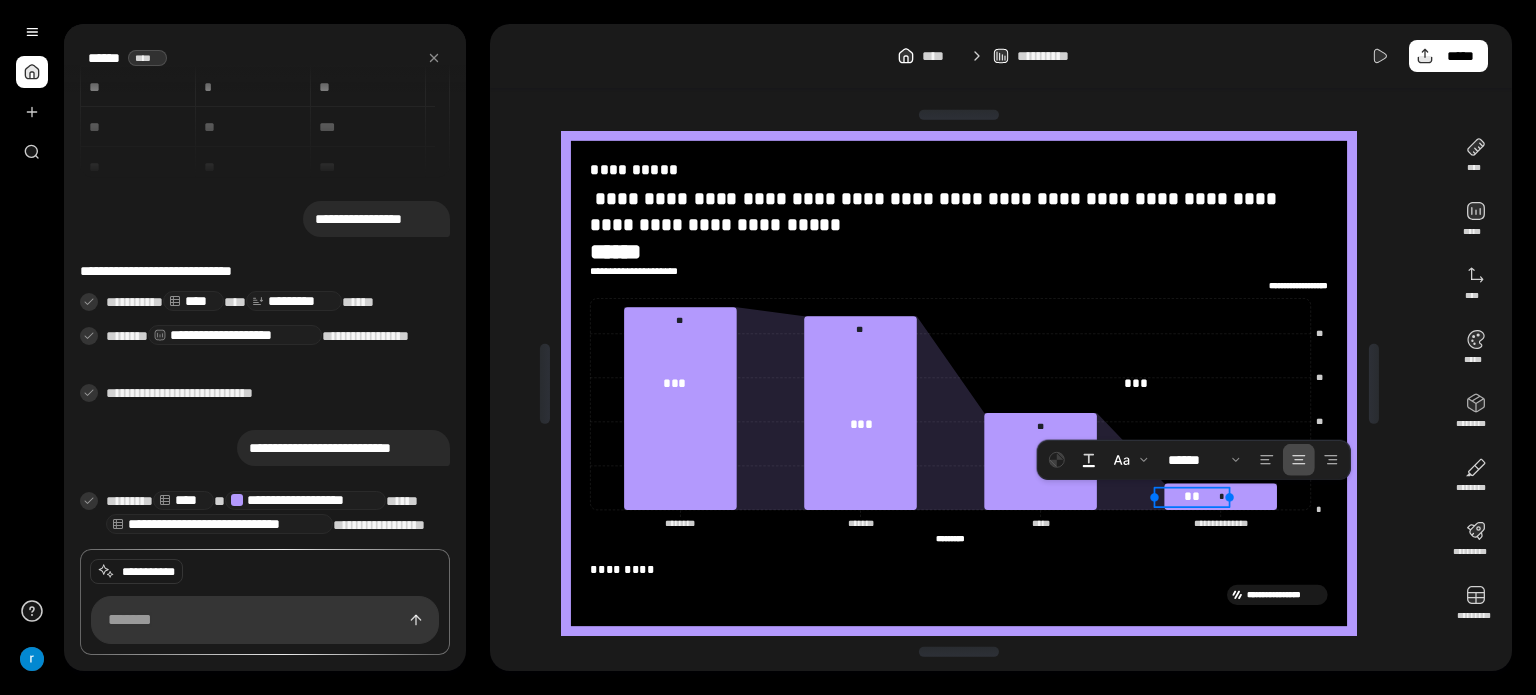 click on "**********" at bounding box center (1001, 56) 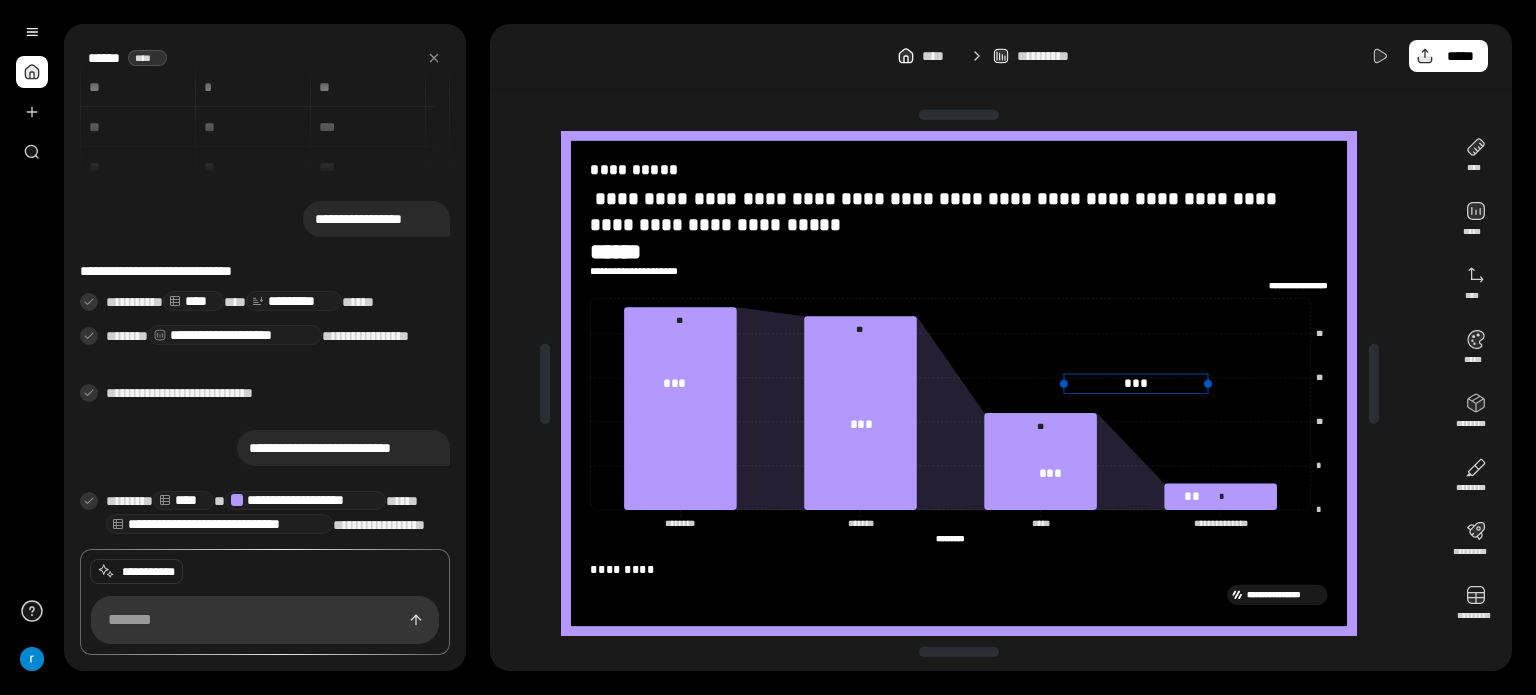click on "***" at bounding box center (1136, 383) 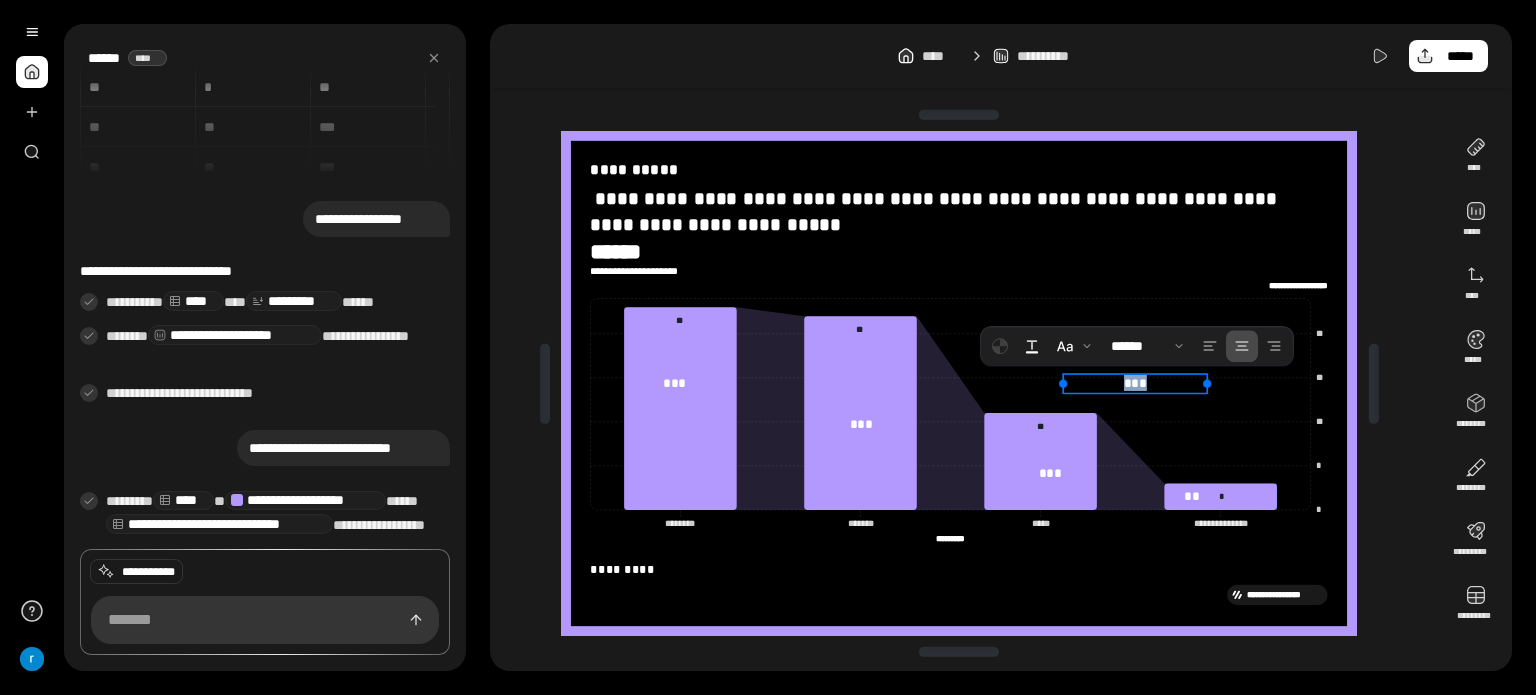 click on "***" at bounding box center [1135, 383] 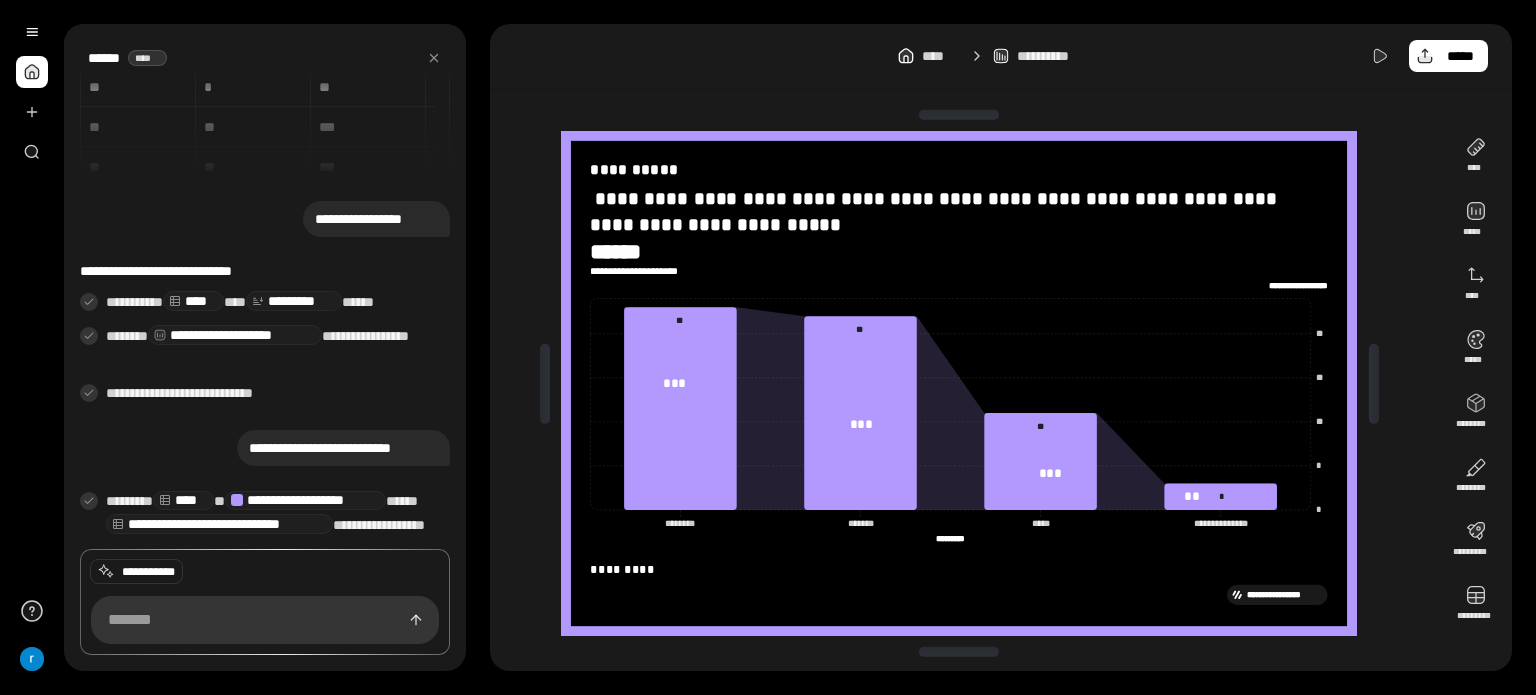 click on "**********" at bounding box center (1001, 56) 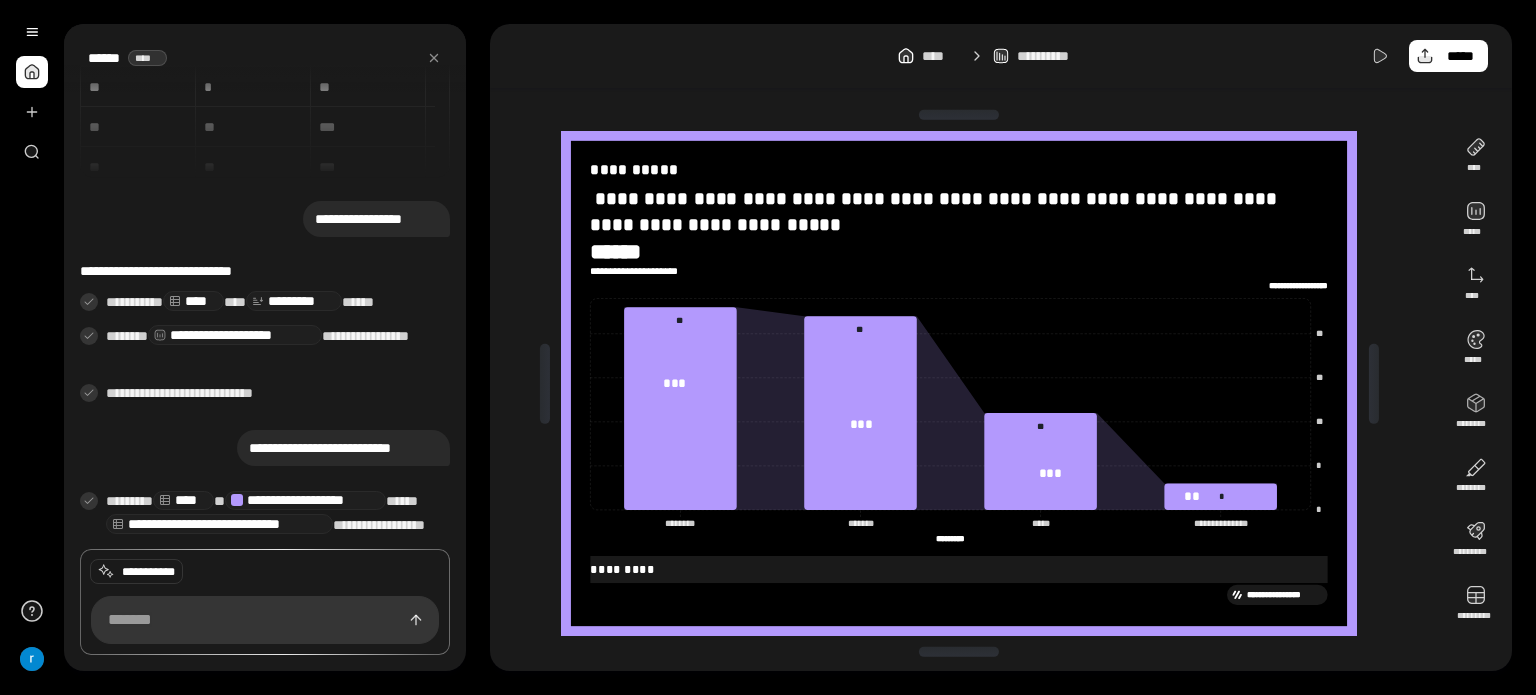 click on "*********" at bounding box center (959, 569) 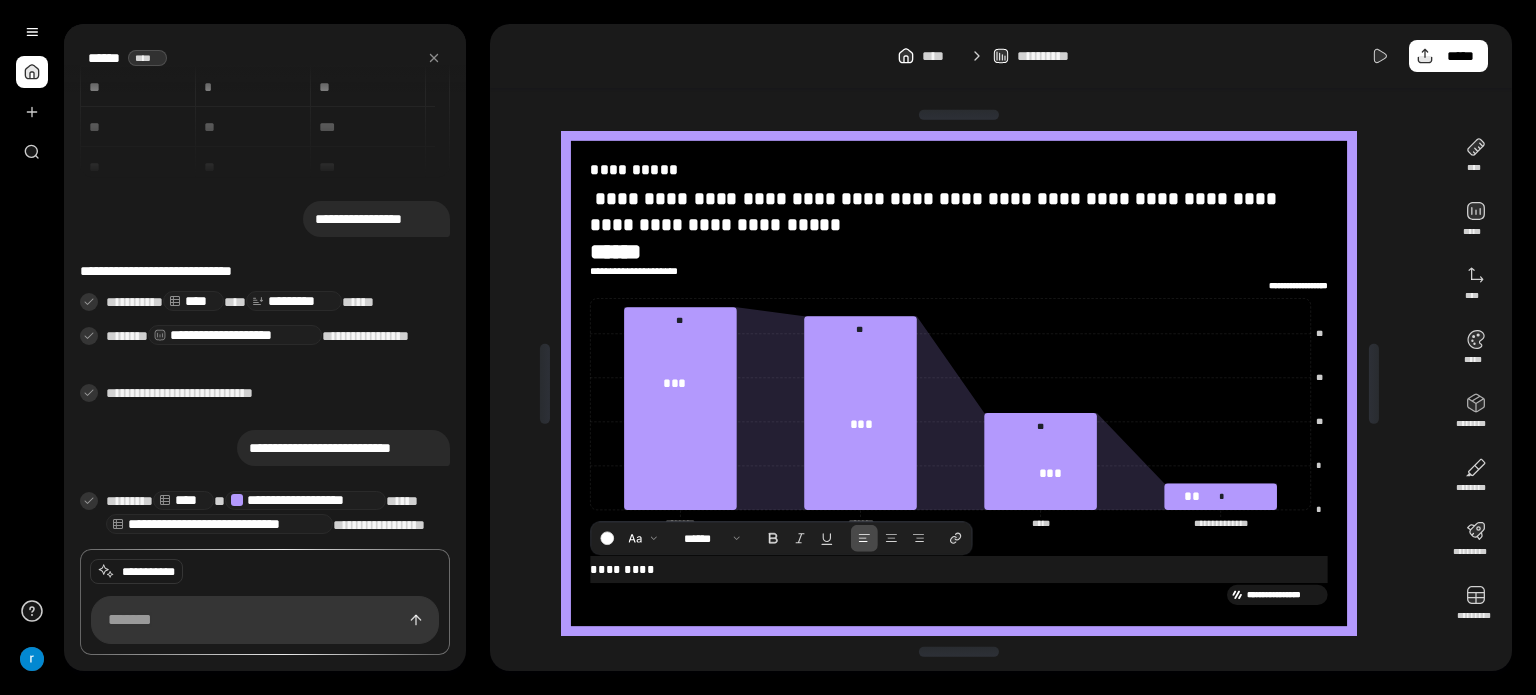 click on "*********" at bounding box center [959, 569] 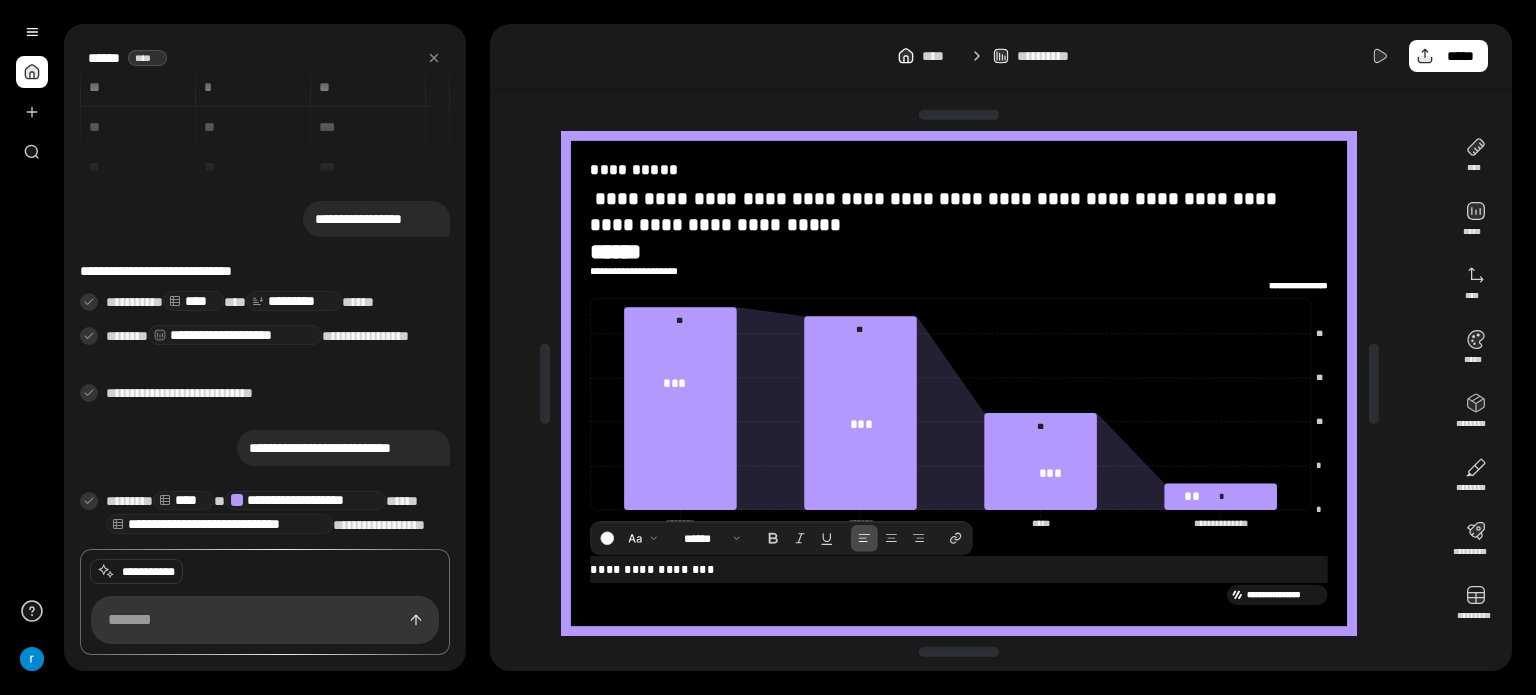 click on "**********" at bounding box center [959, 569] 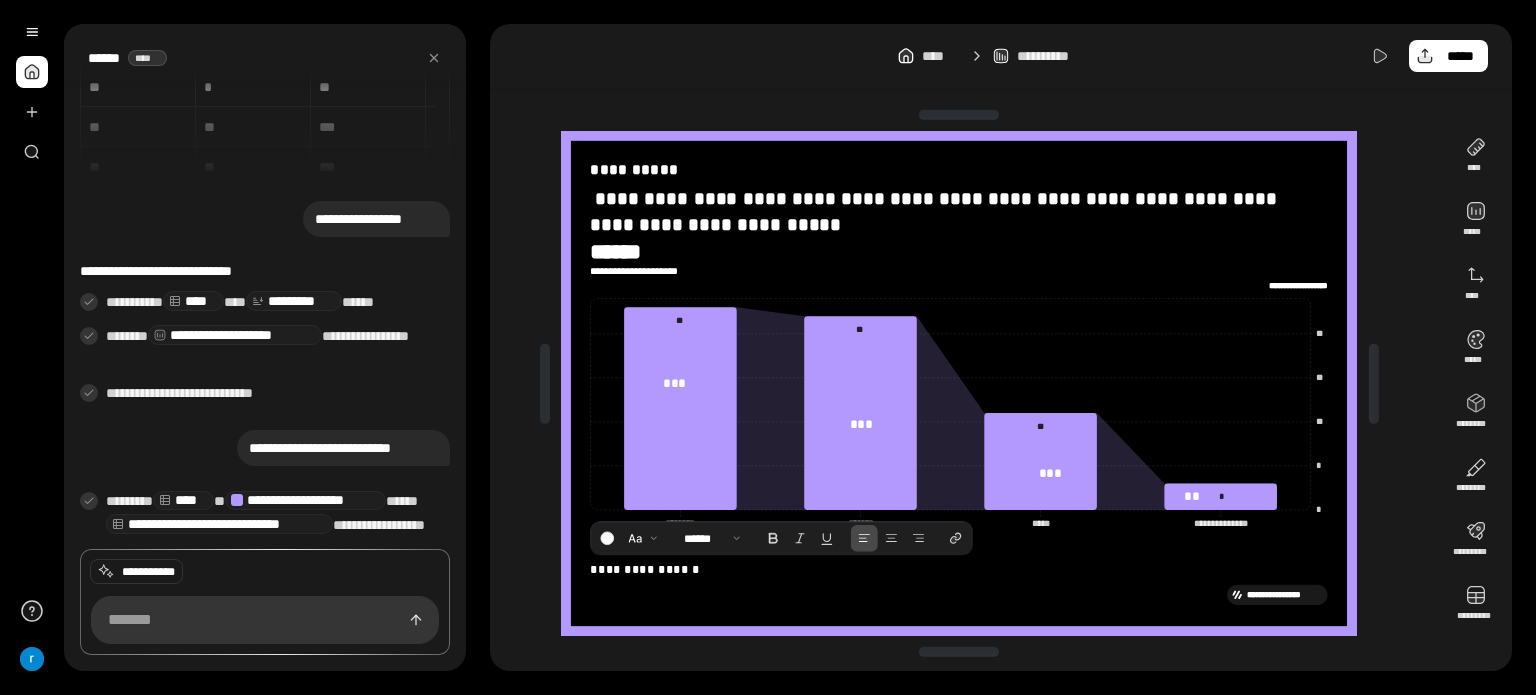 click on "**********" at bounding box center (1001, 56) 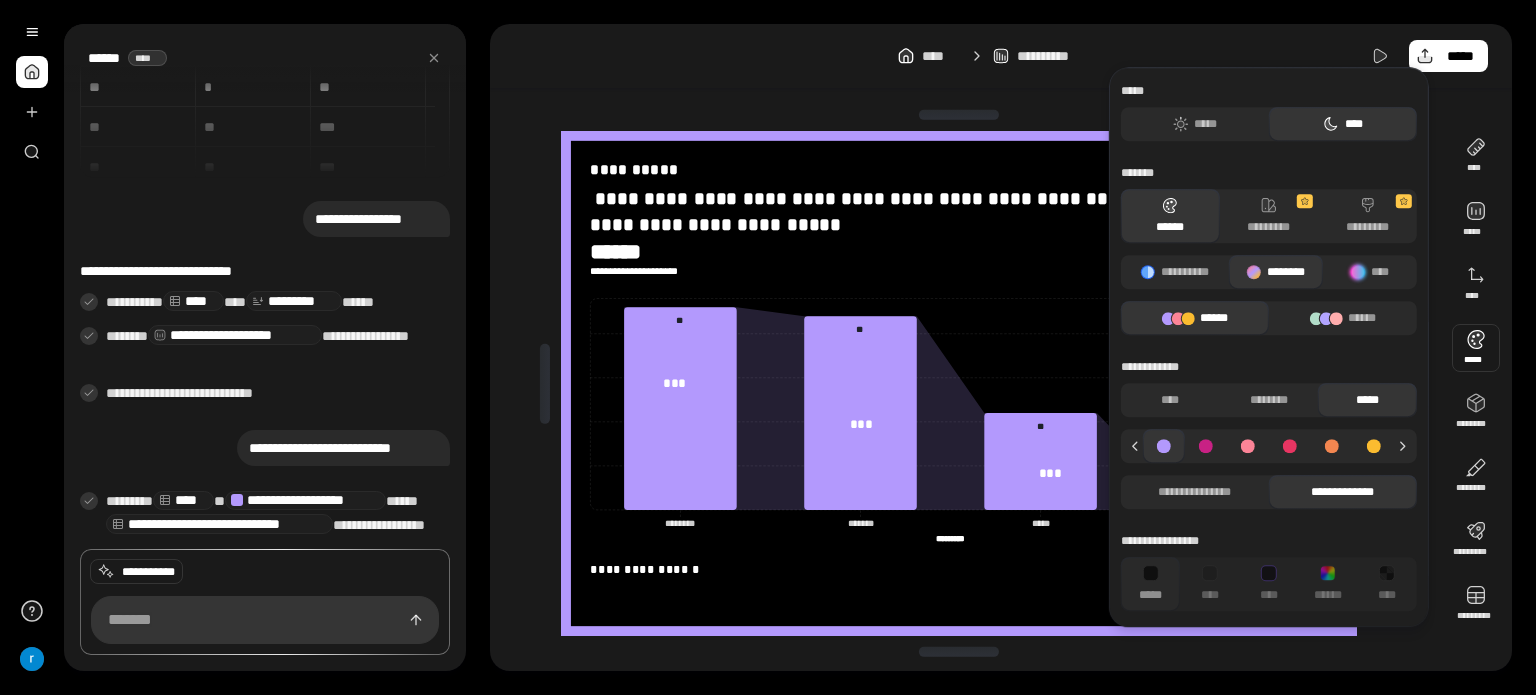 click on "********" at bounding box center (1275, 272) 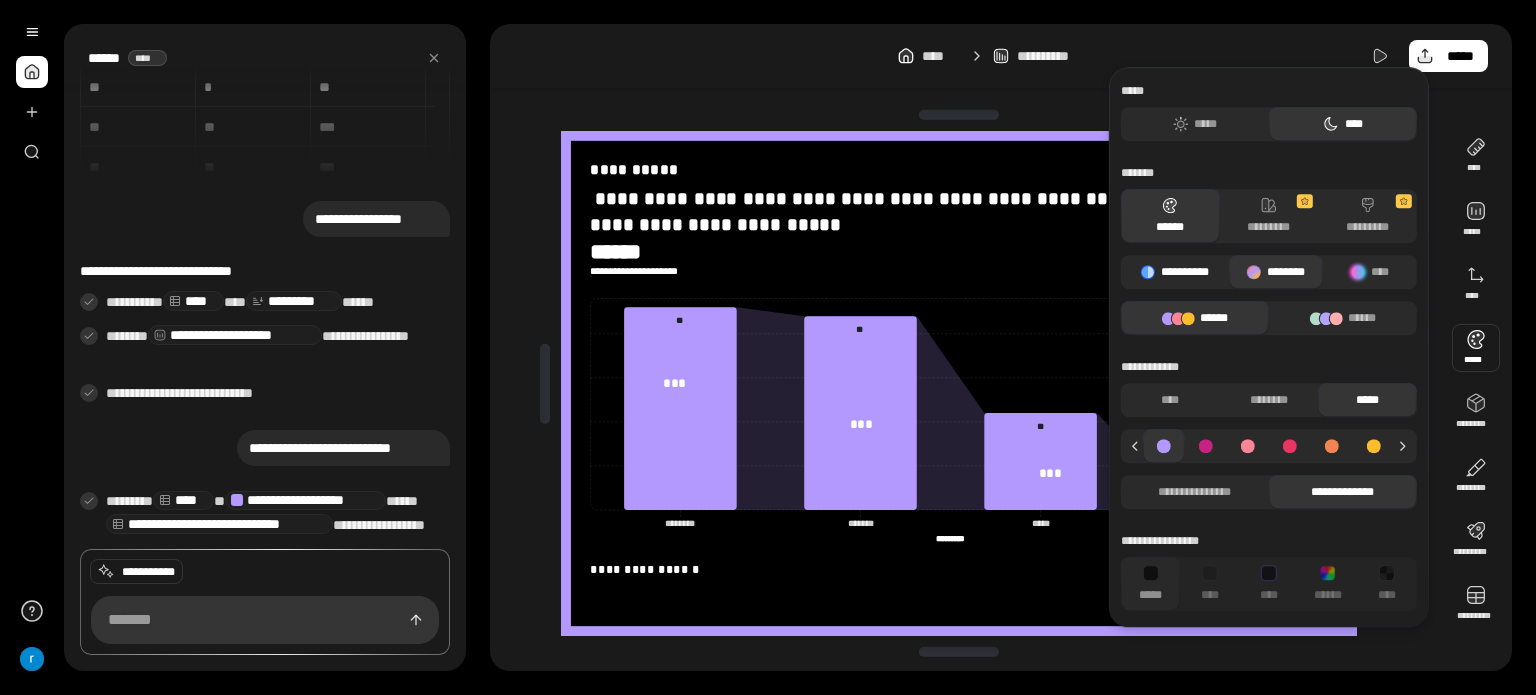 click on "**********" at bounding box center [1175, 272] 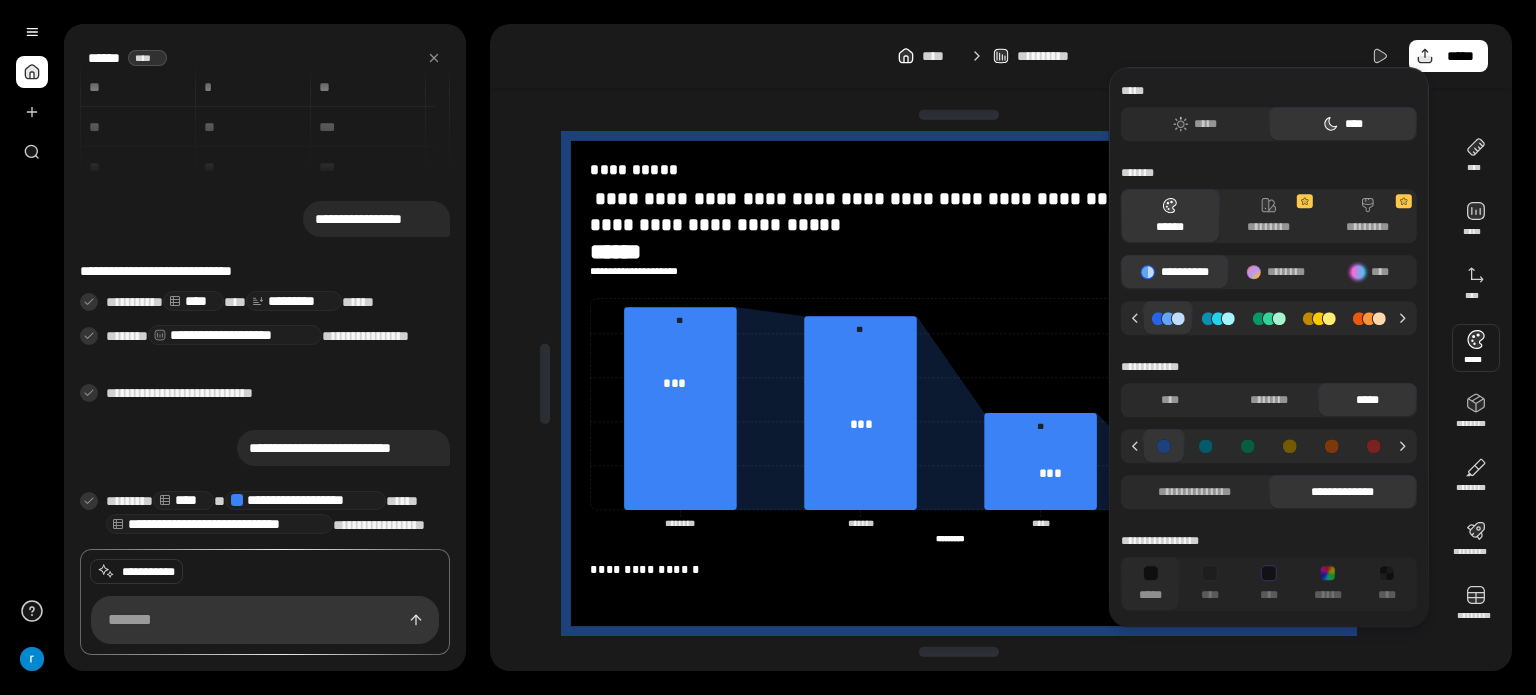 click on "**********" at bounding box center (1175, 272) 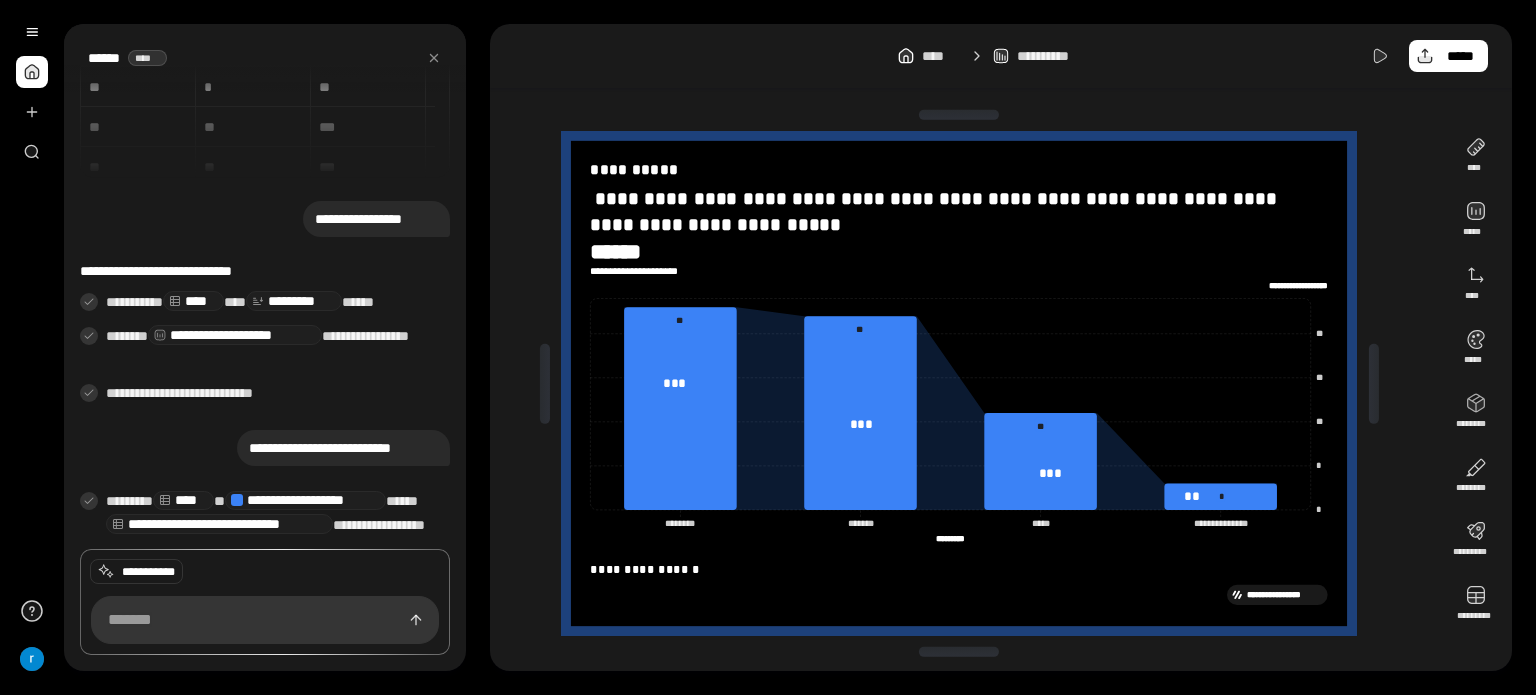 click on "**********" at bounding box center (1001, 56) 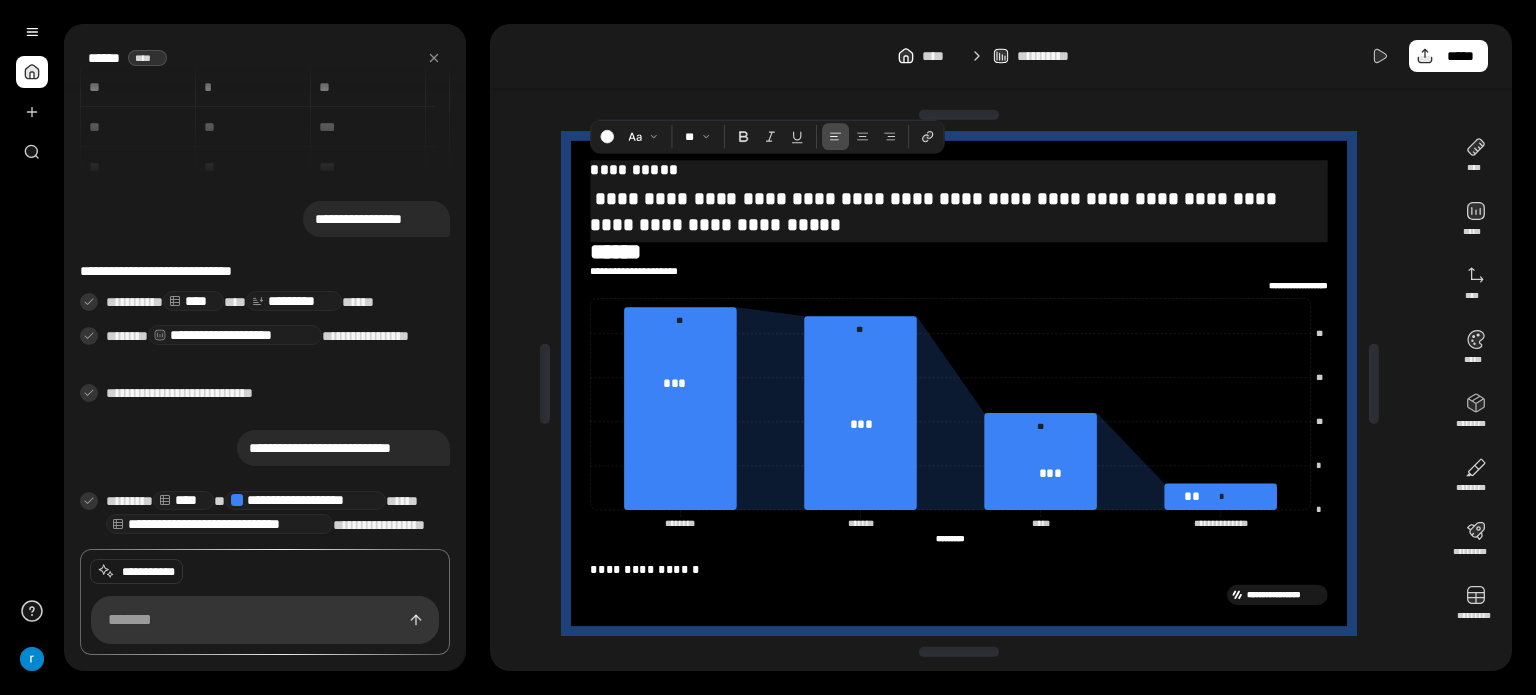click on "**********" at bounding box center [959, 199] 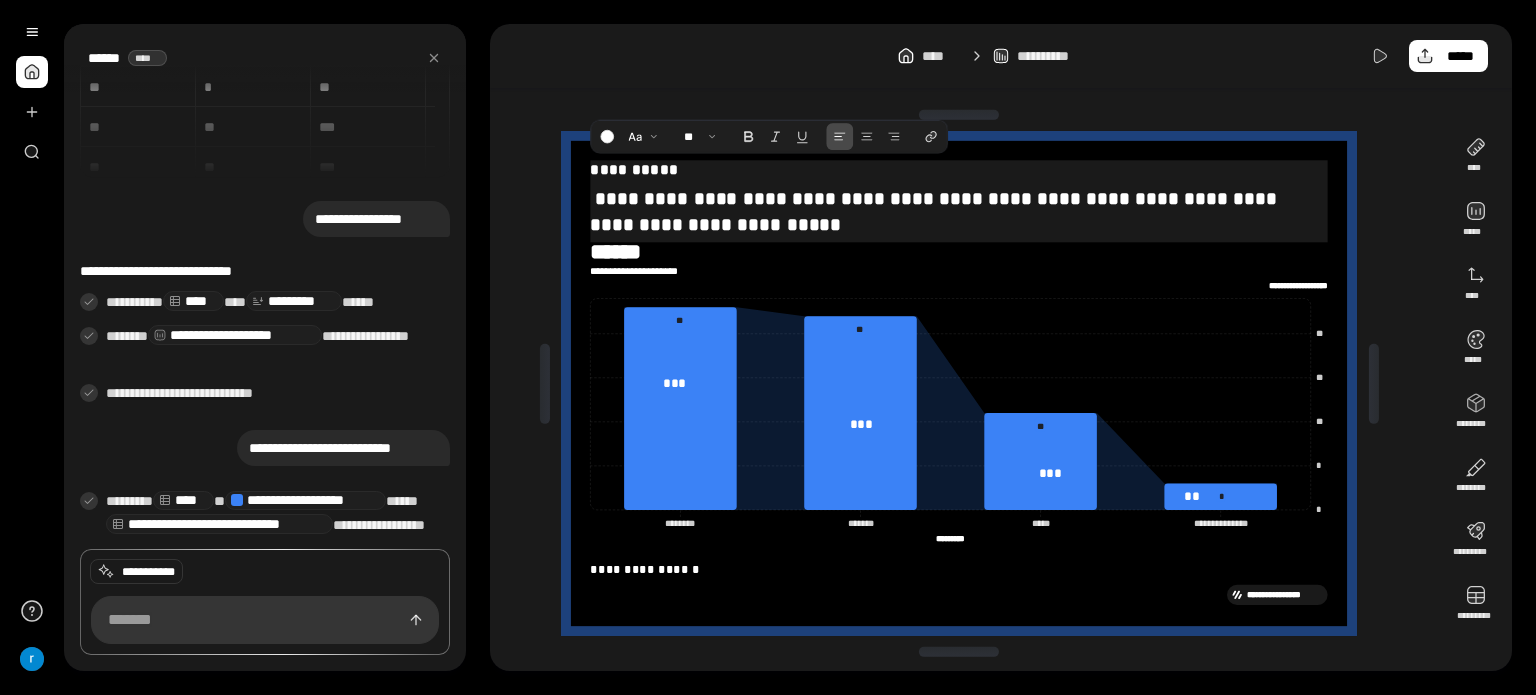 click on "**********" at bounding box center (959, 169) 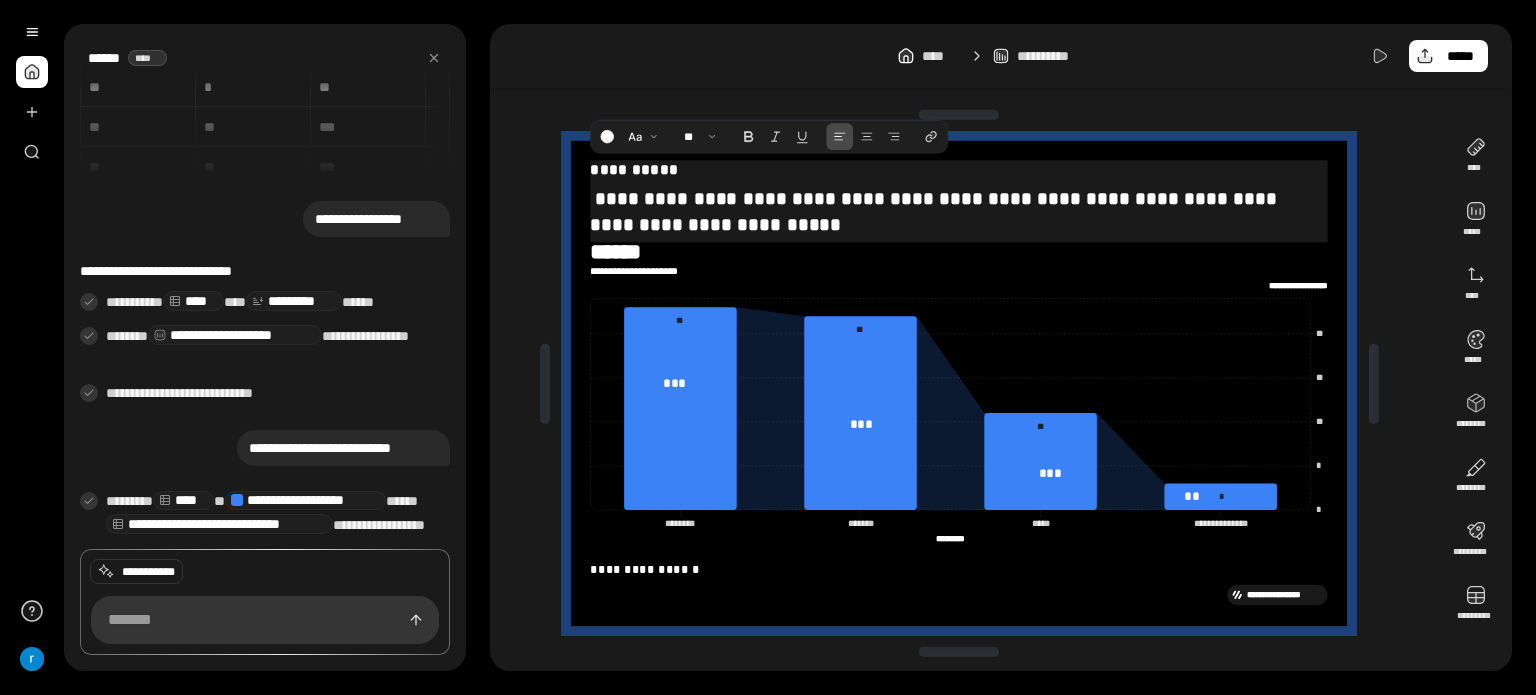 type 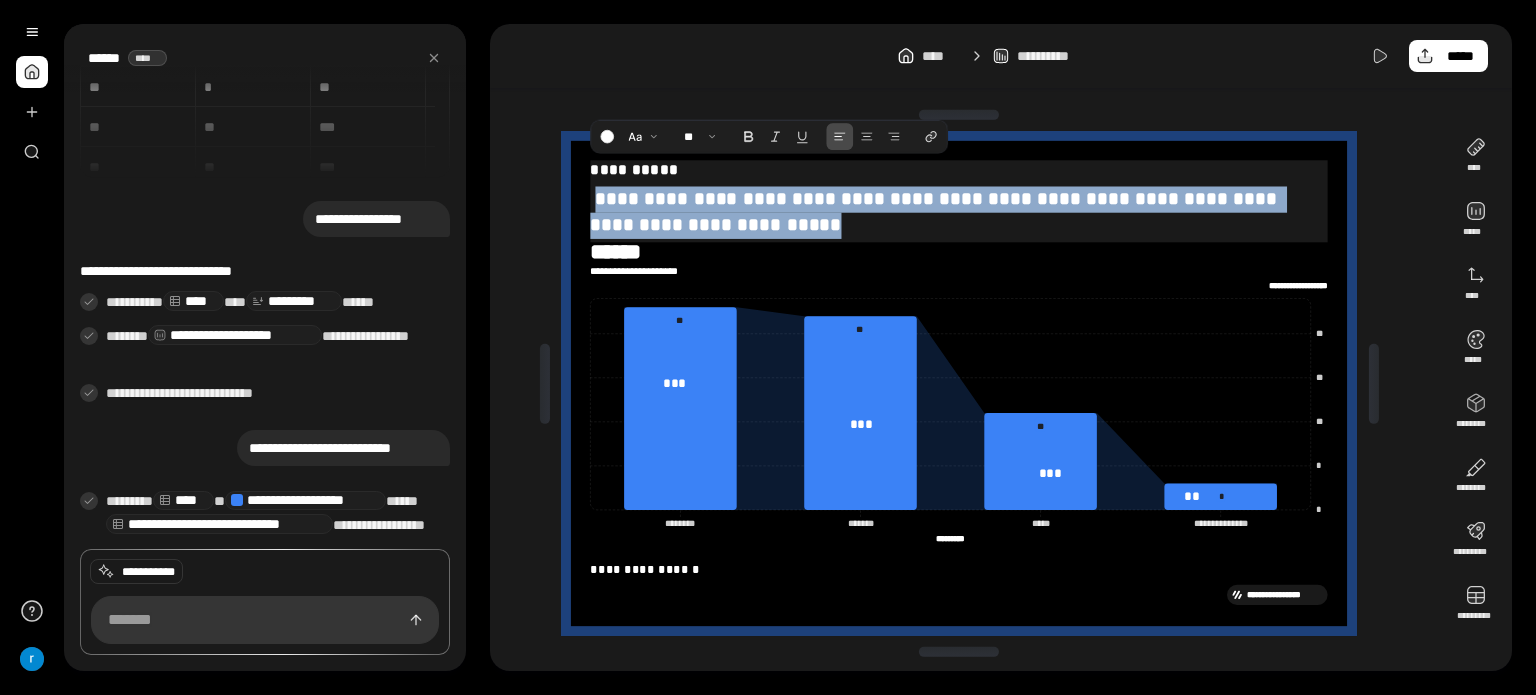 drag, startPoint x: 593, startPoint y: 193, endPoint x: 860, endPoint y: 231, distance: 269.69055 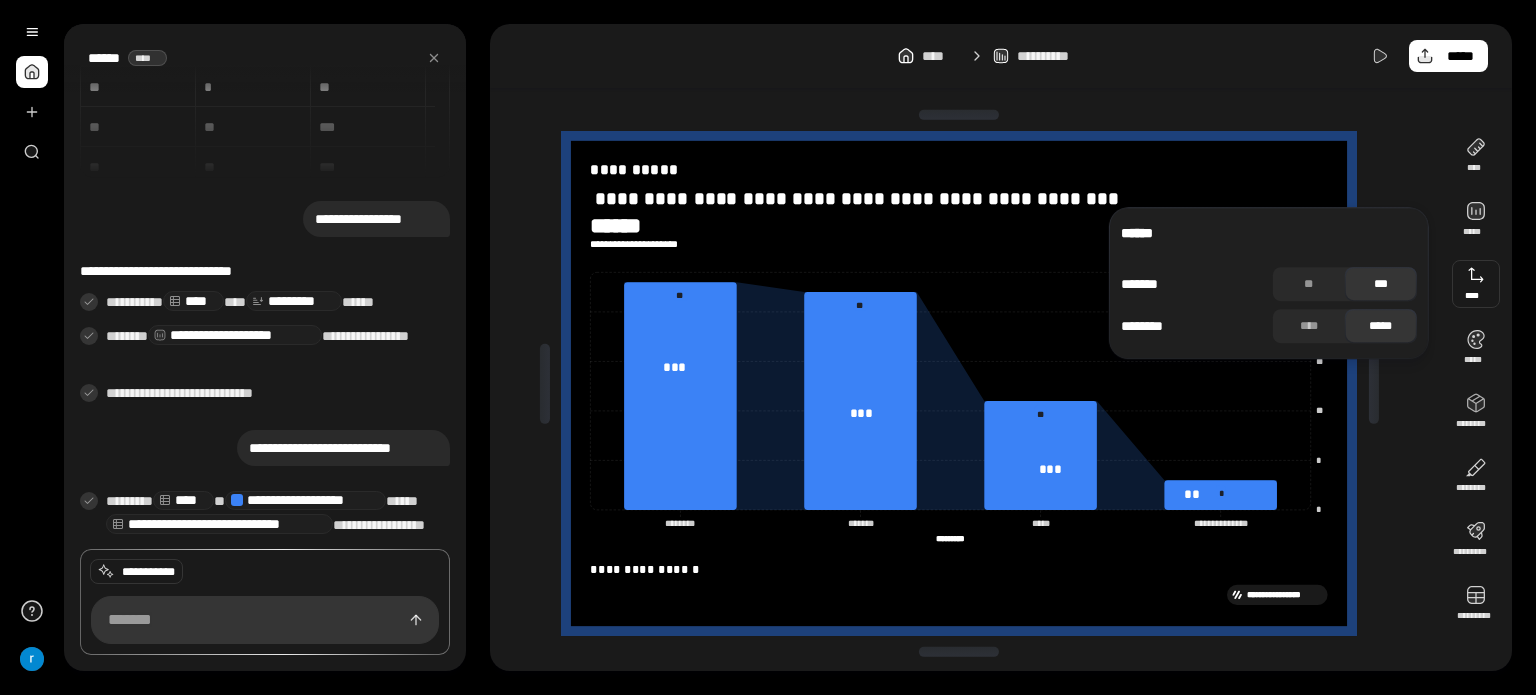 click at bounding box center (1476, 284) 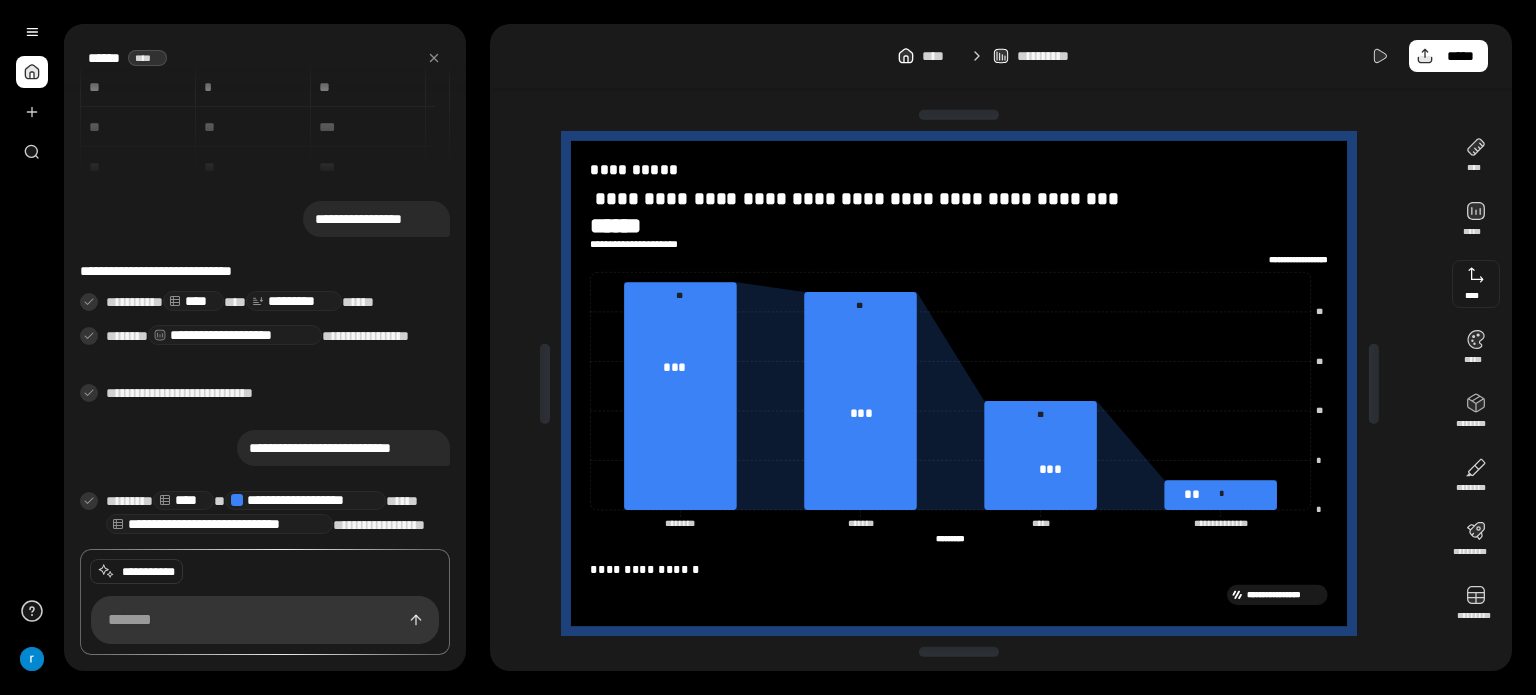 click at bounding box center [1476, 284] 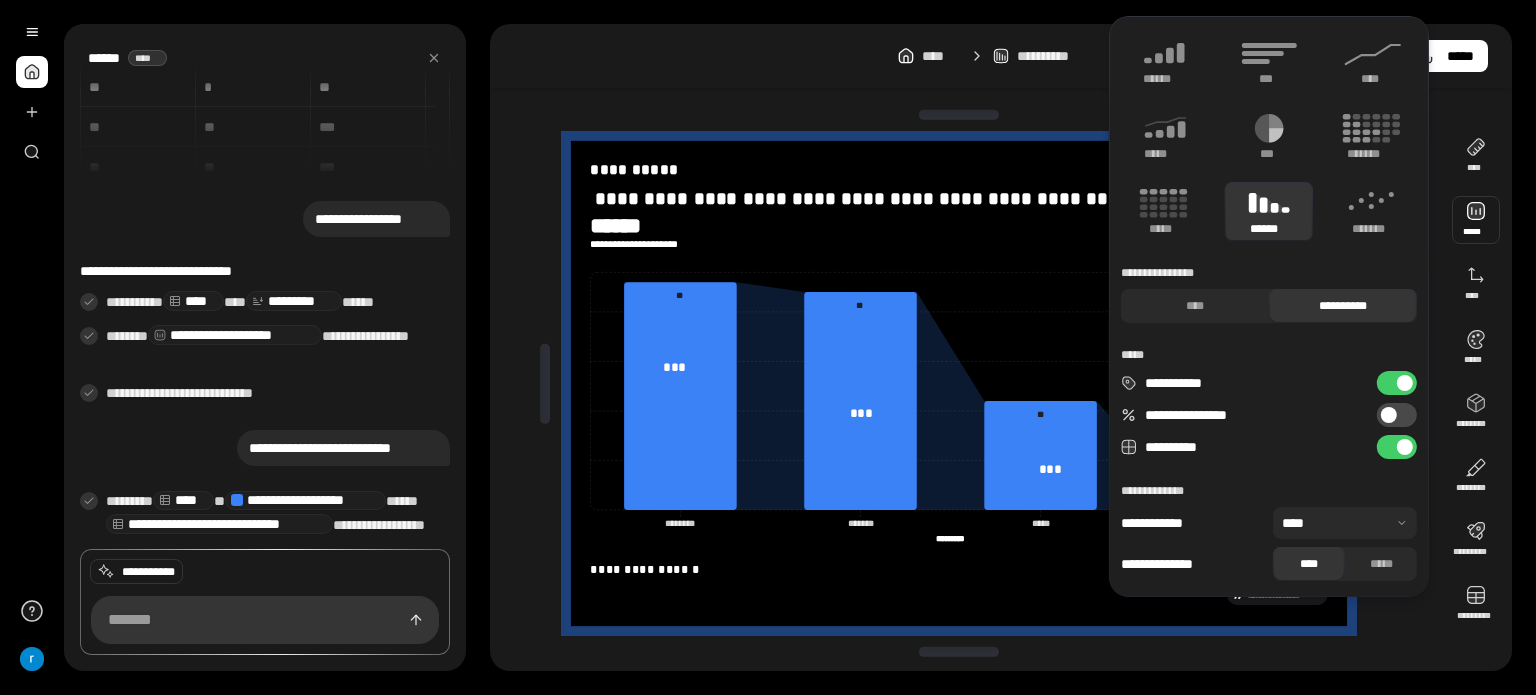 click at bounding box center (1476, 220) 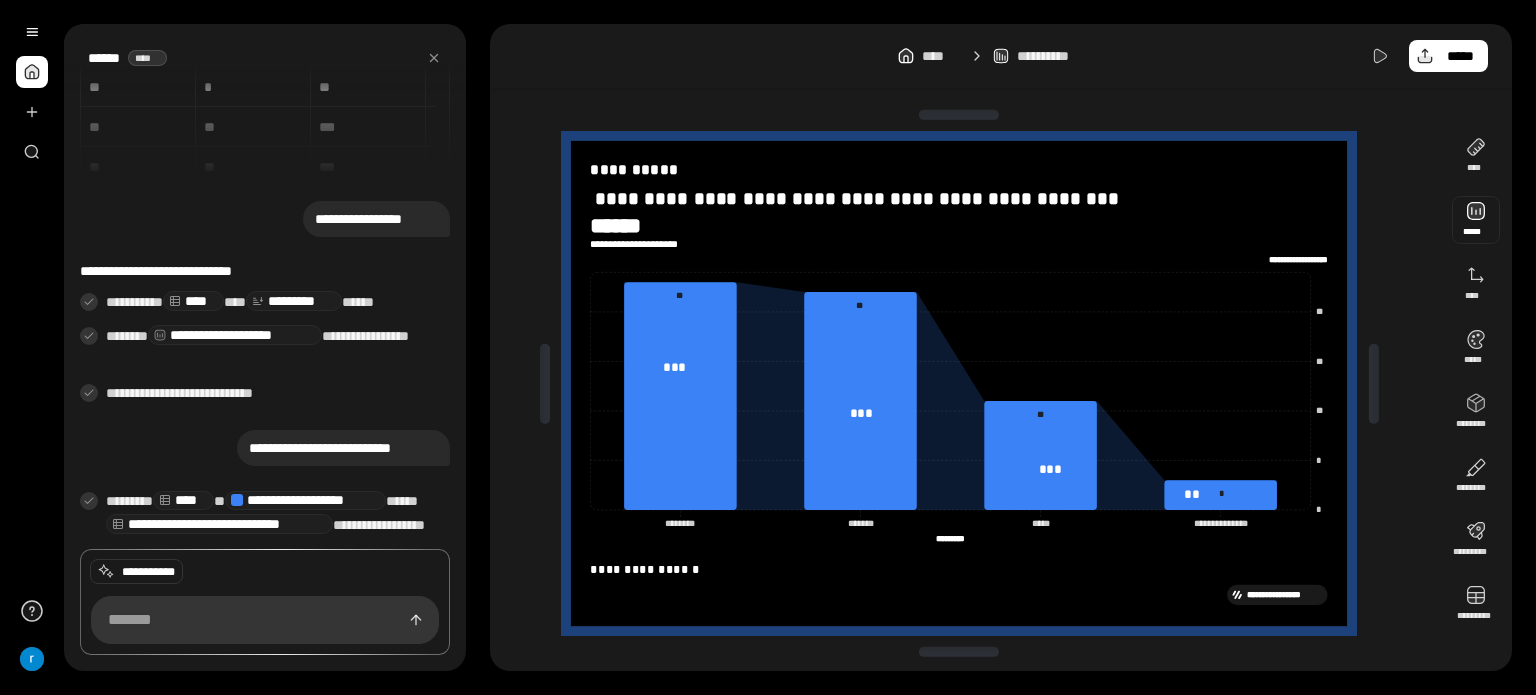 click at bounding box center (1476, 220) 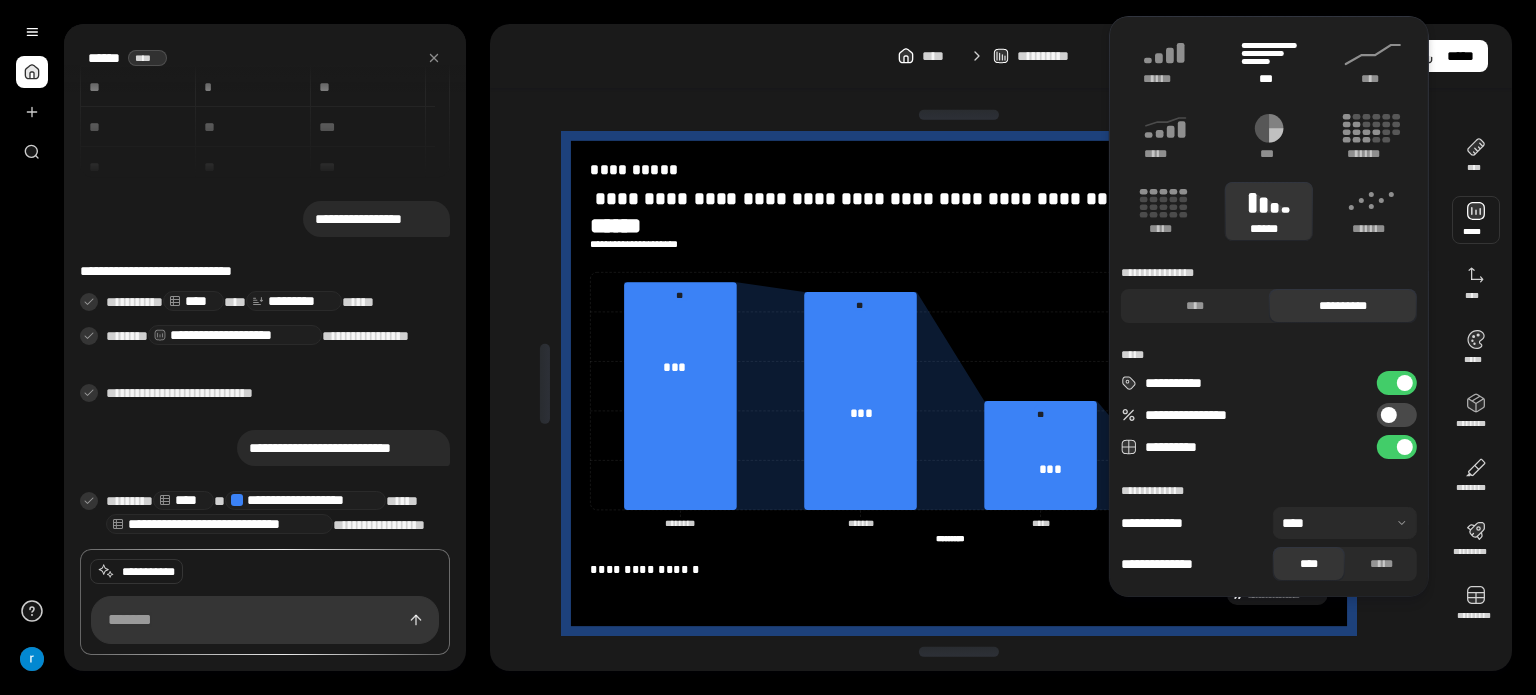 click on "***" at bounding box center [1269, 61] 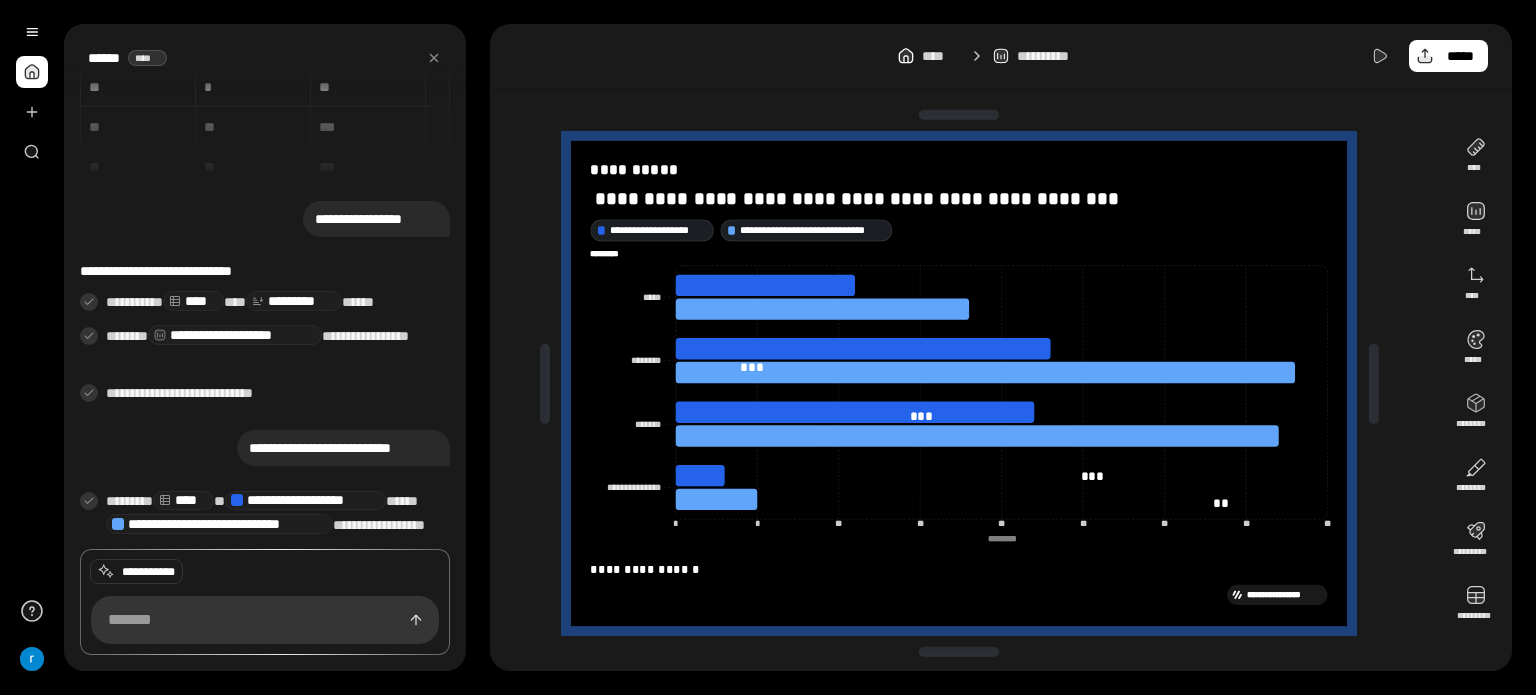 click on "**********" at bounding box center [1001, 347] 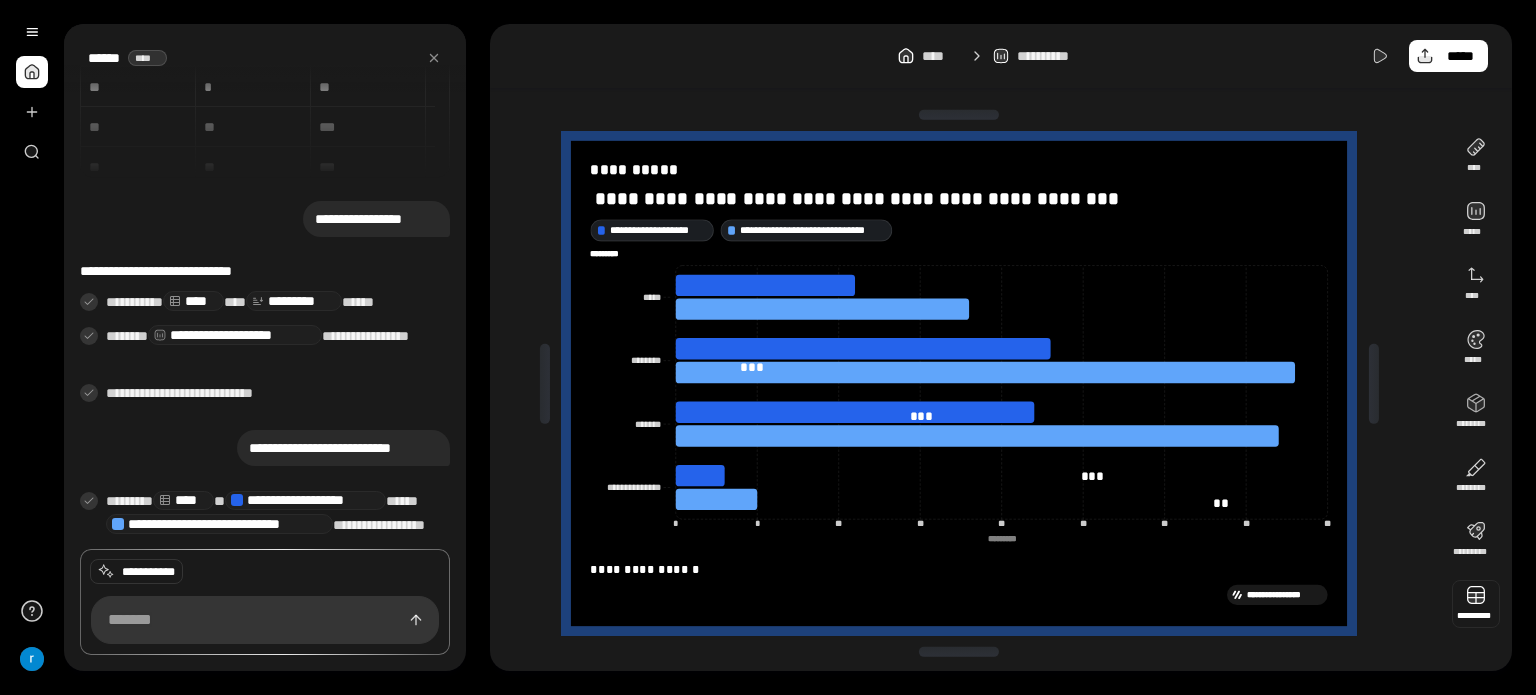 click at bounding box center (1476, 604) 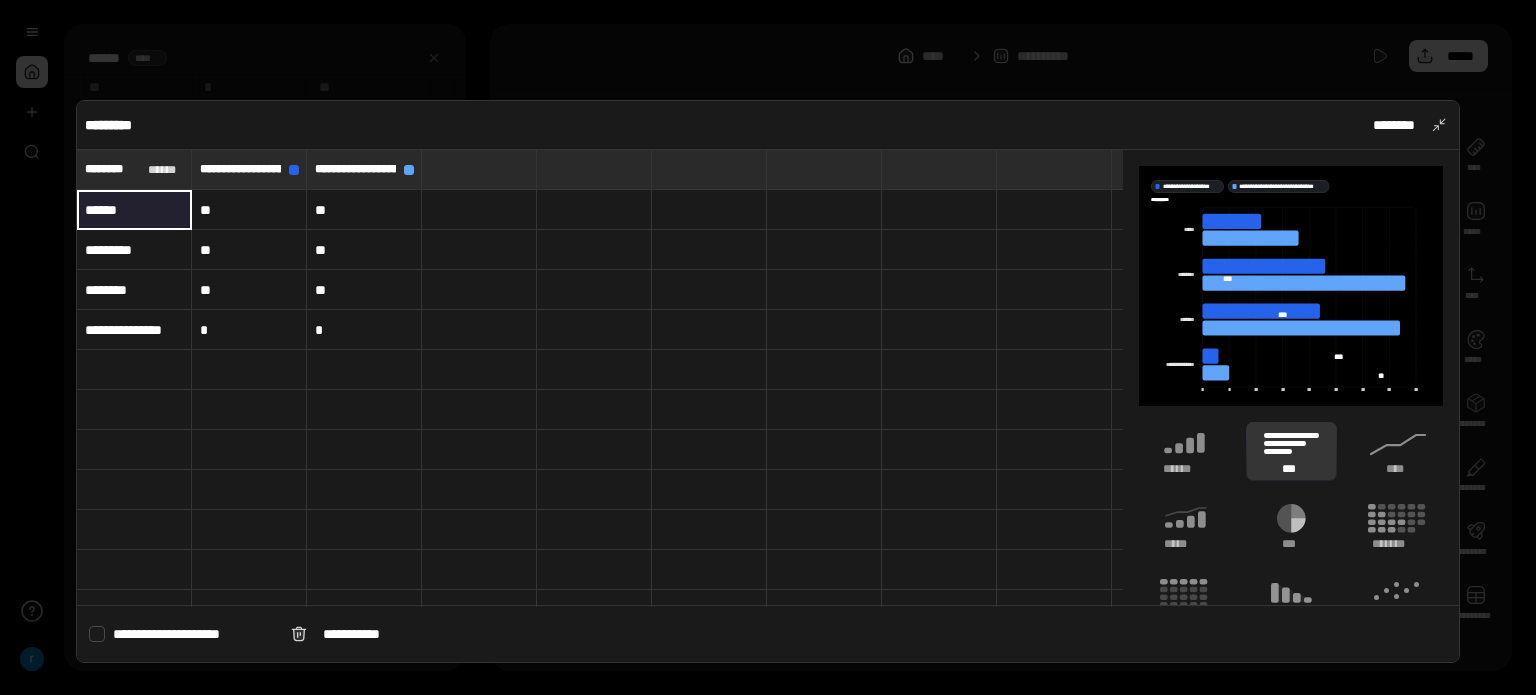 drag, startPoint x: 81, startPoint y: 203, endPoint x: 123, endPoint y: 207, distance: 42.190044 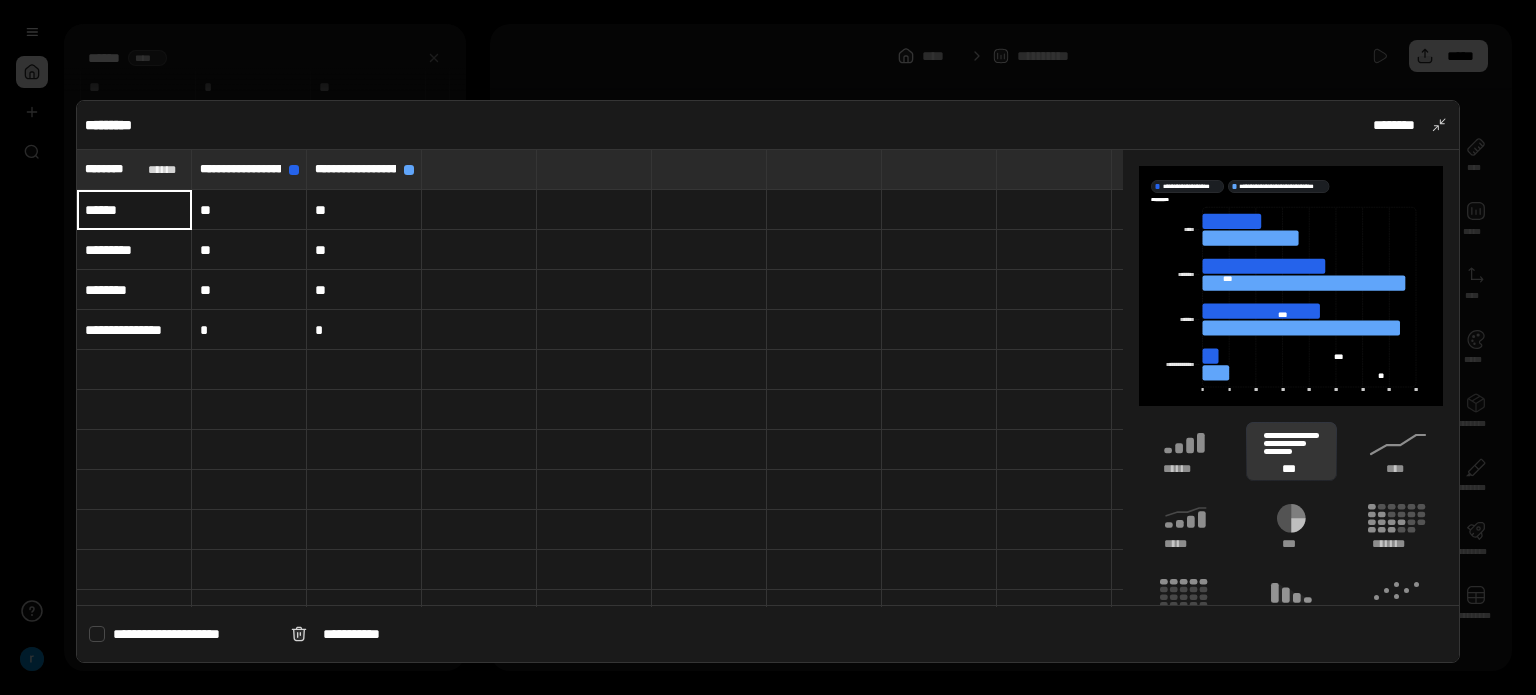 paste on "*******" 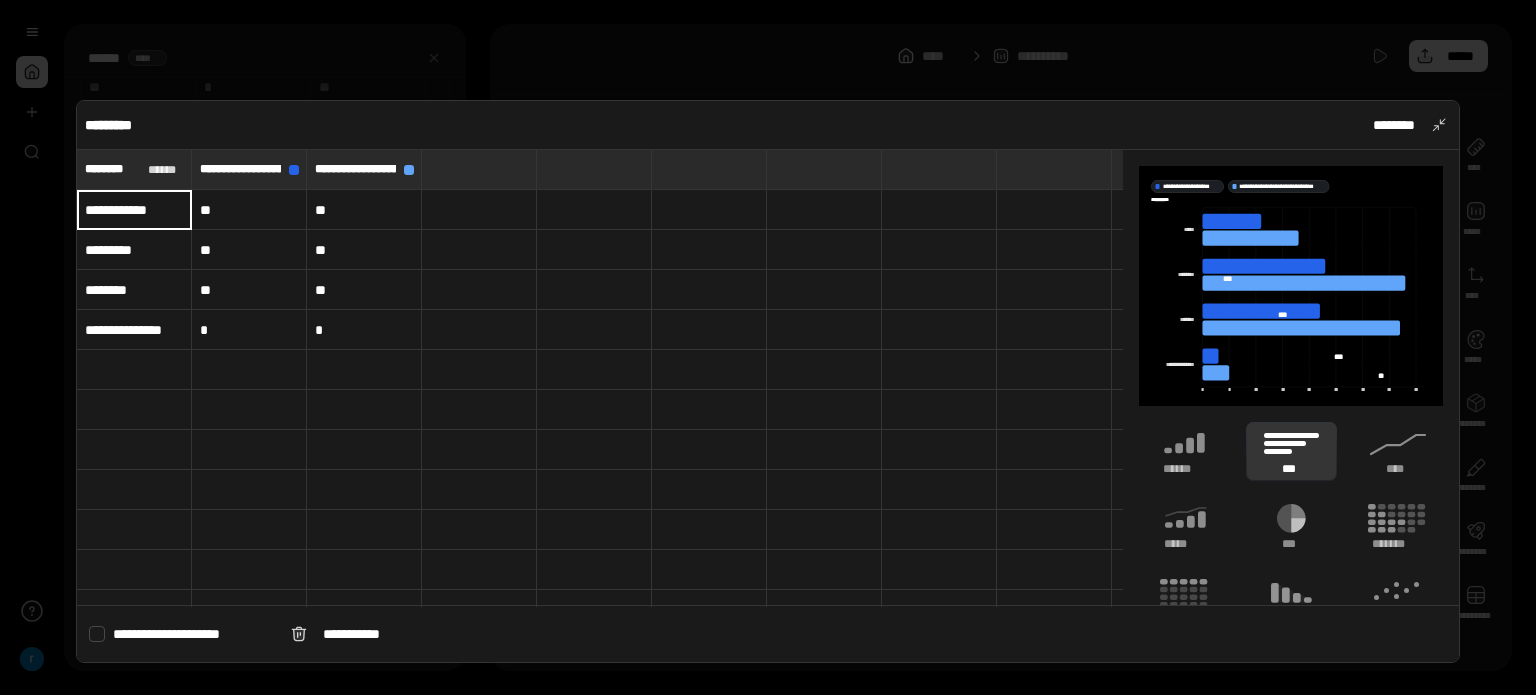type on "**********" 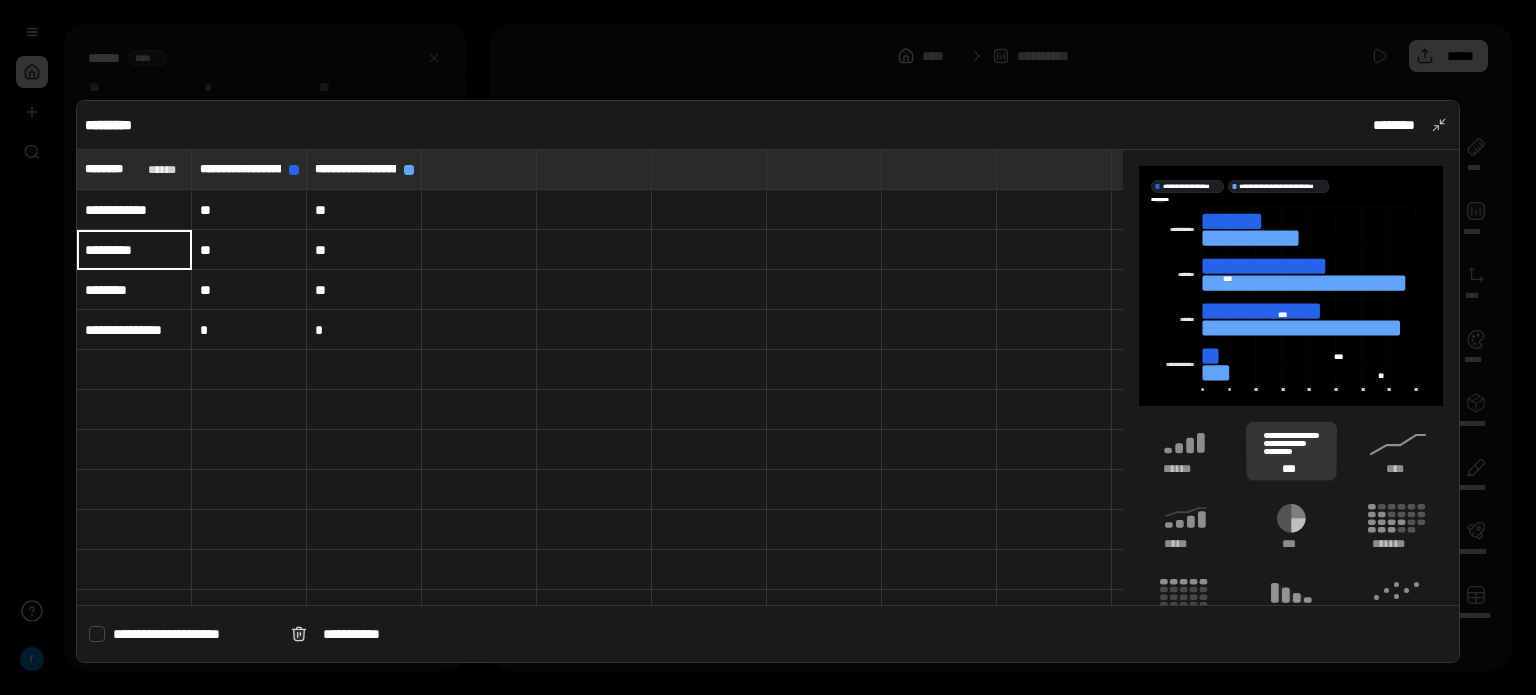 click on "********" at bounding box center [134, 249] 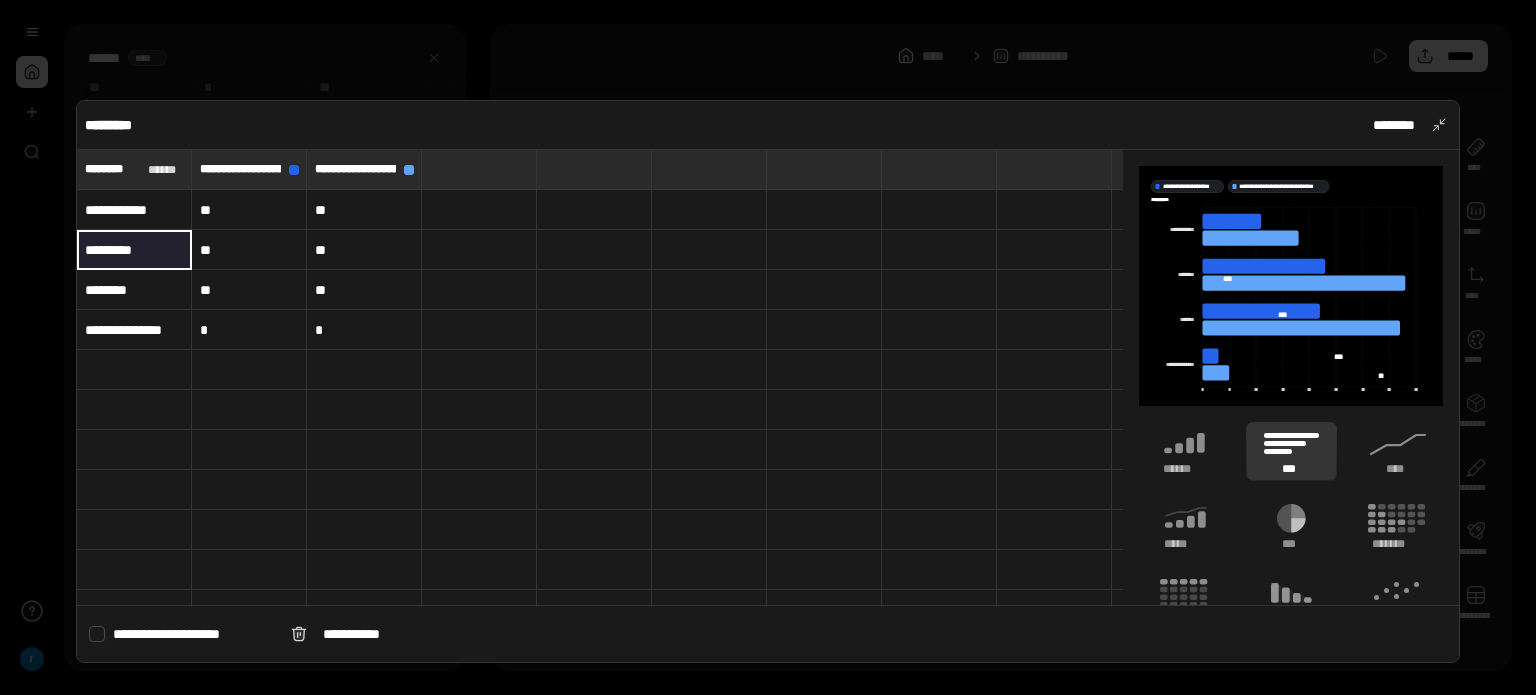 click on "********" at bounding box center (134, 249) 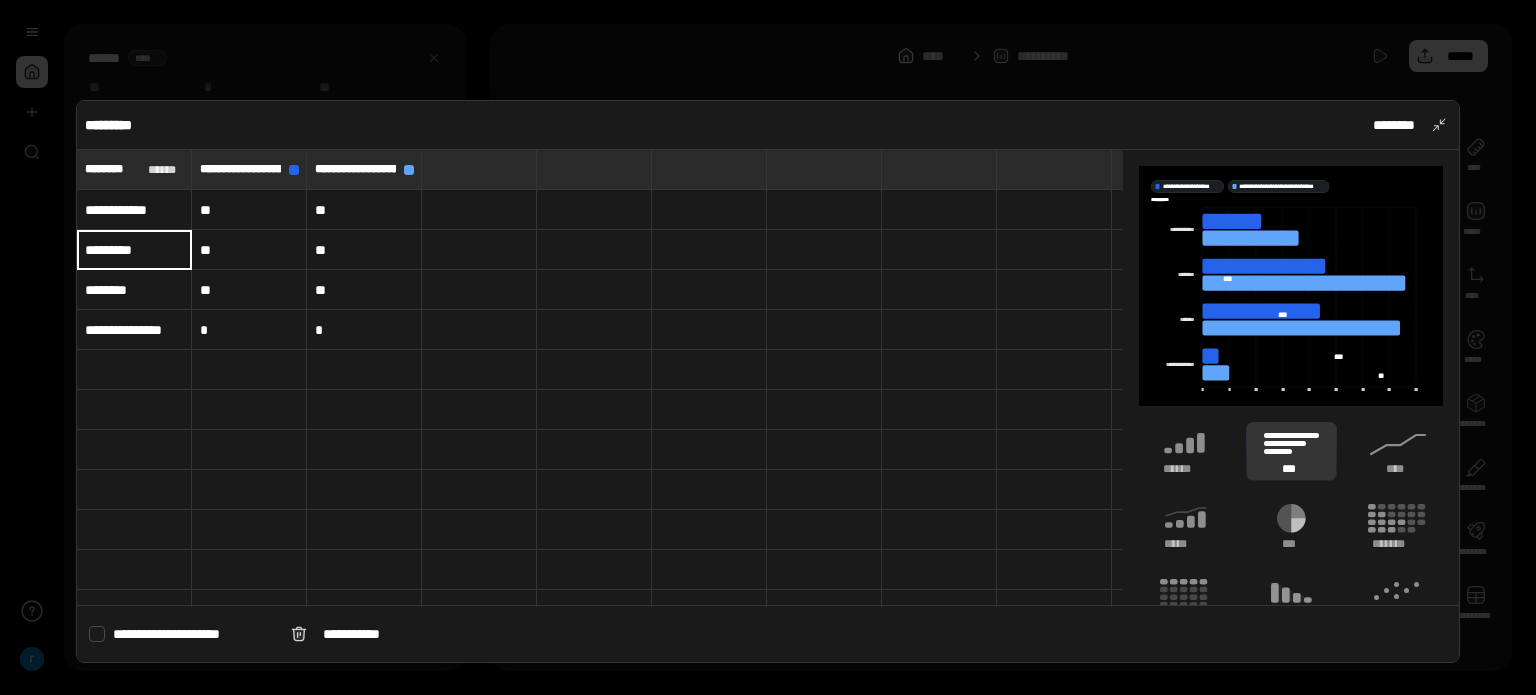 click on "********" at bounding box center (134, 249) 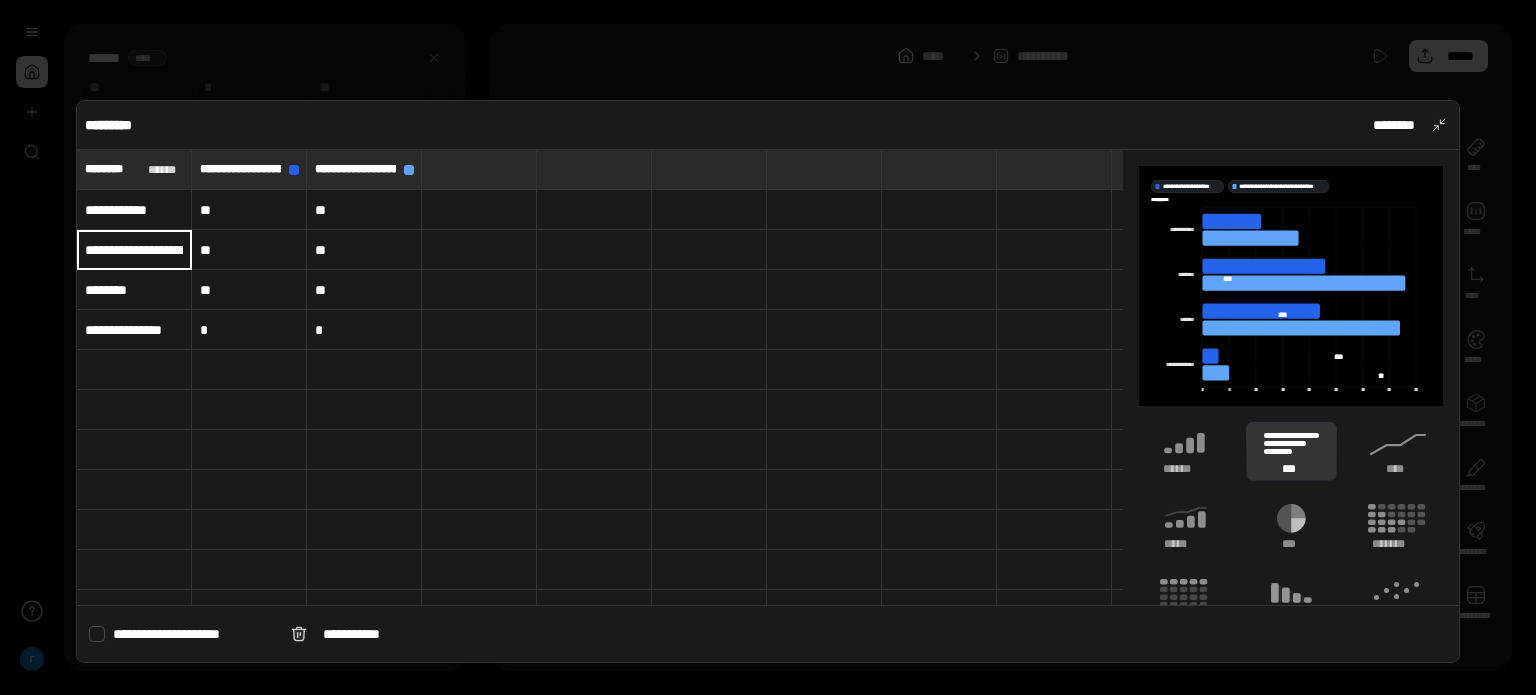 scroll, scrollTop: 0, scrollLeft: 142, axis: horizontal 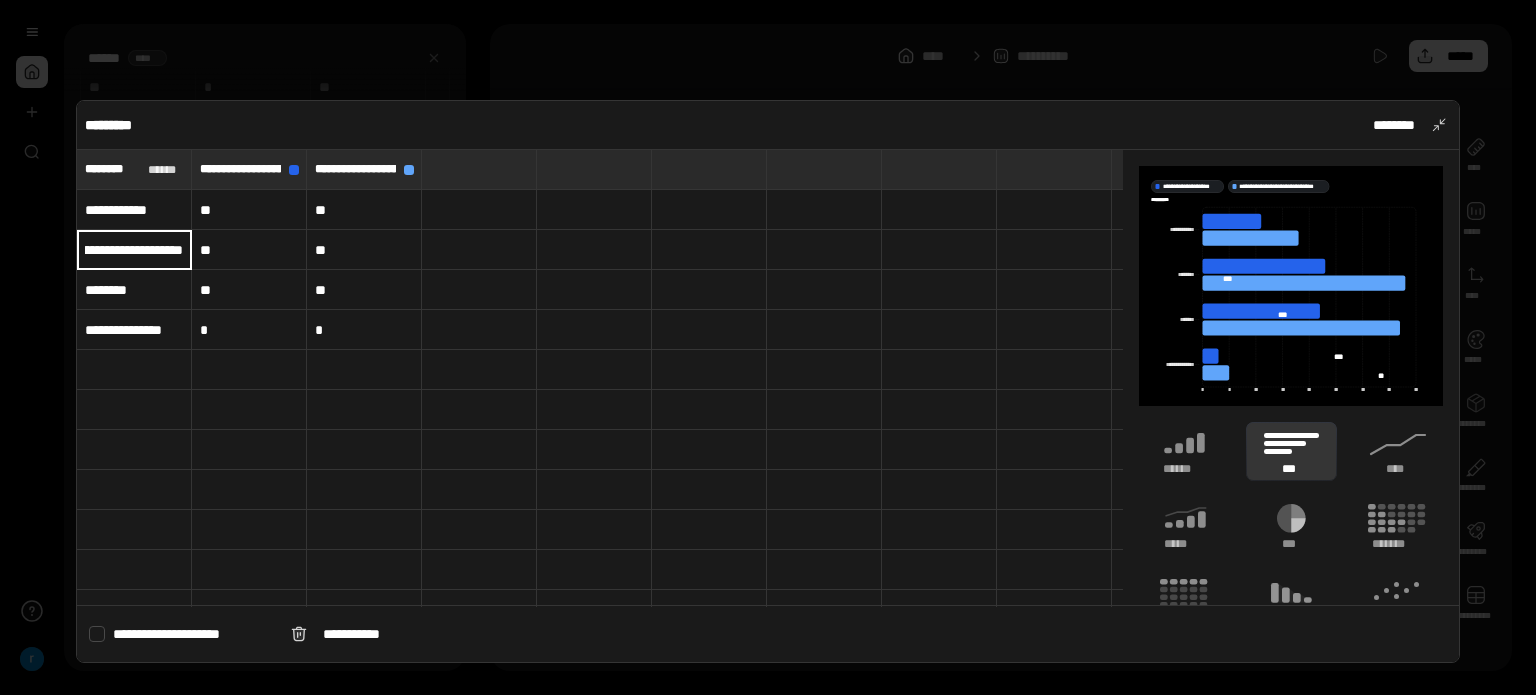 type on "**********" 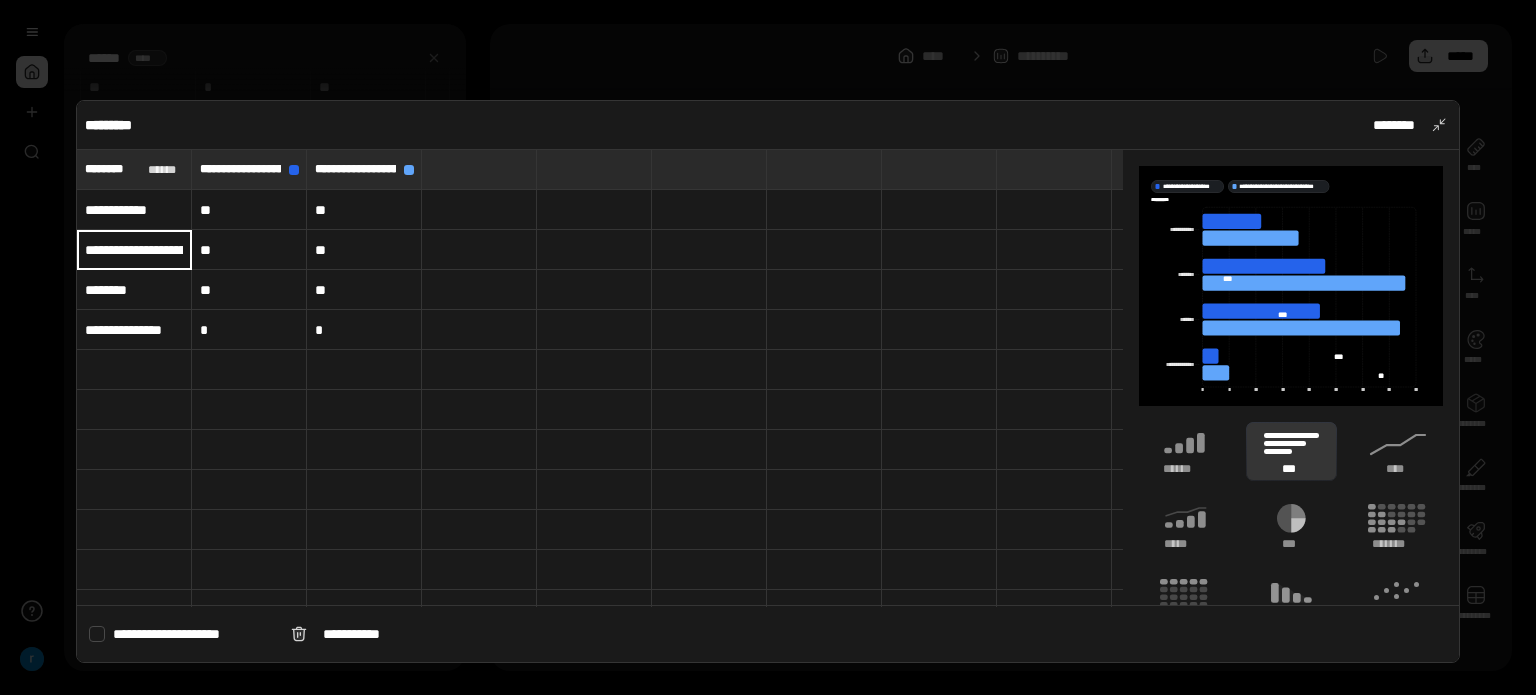 click on "*******" at bounding box center (134, 290) 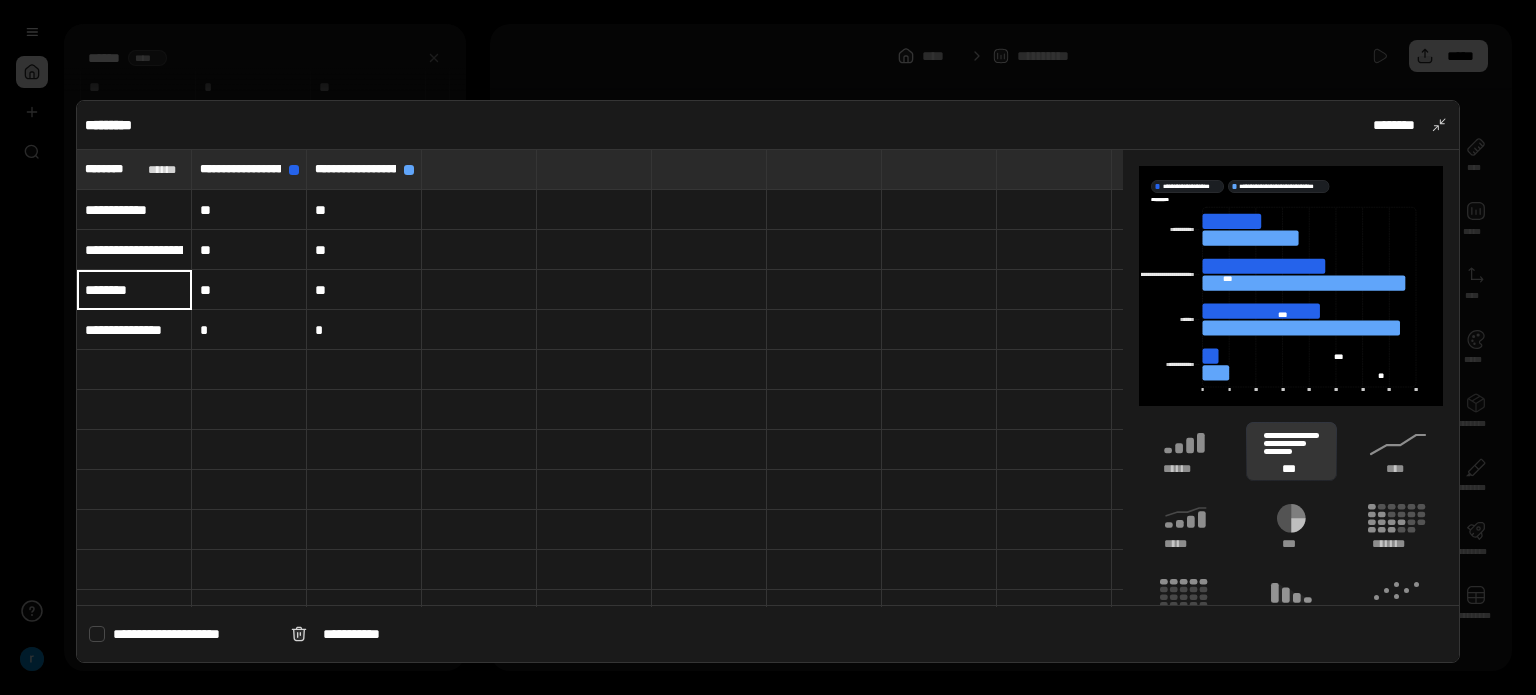 click on "*******" at bounding box center (134, 290) 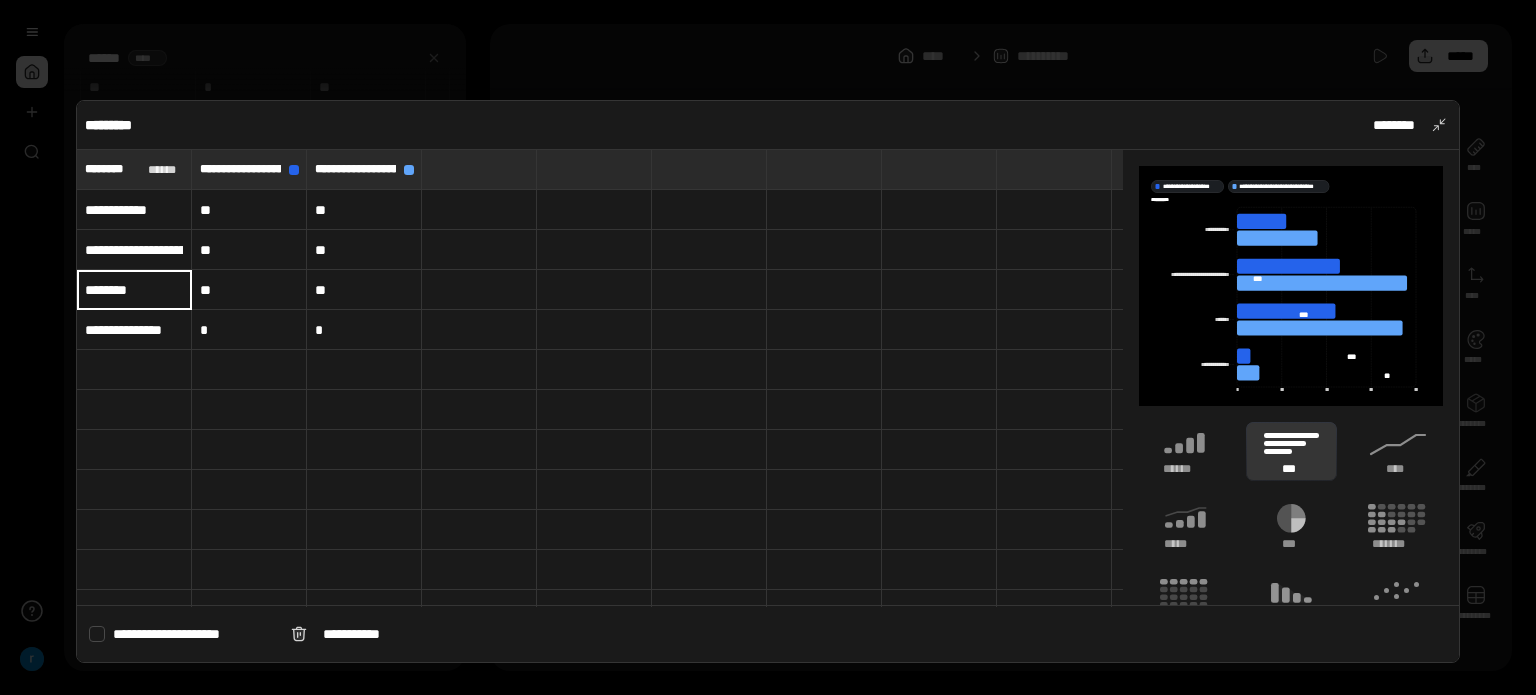 paste on "**********" 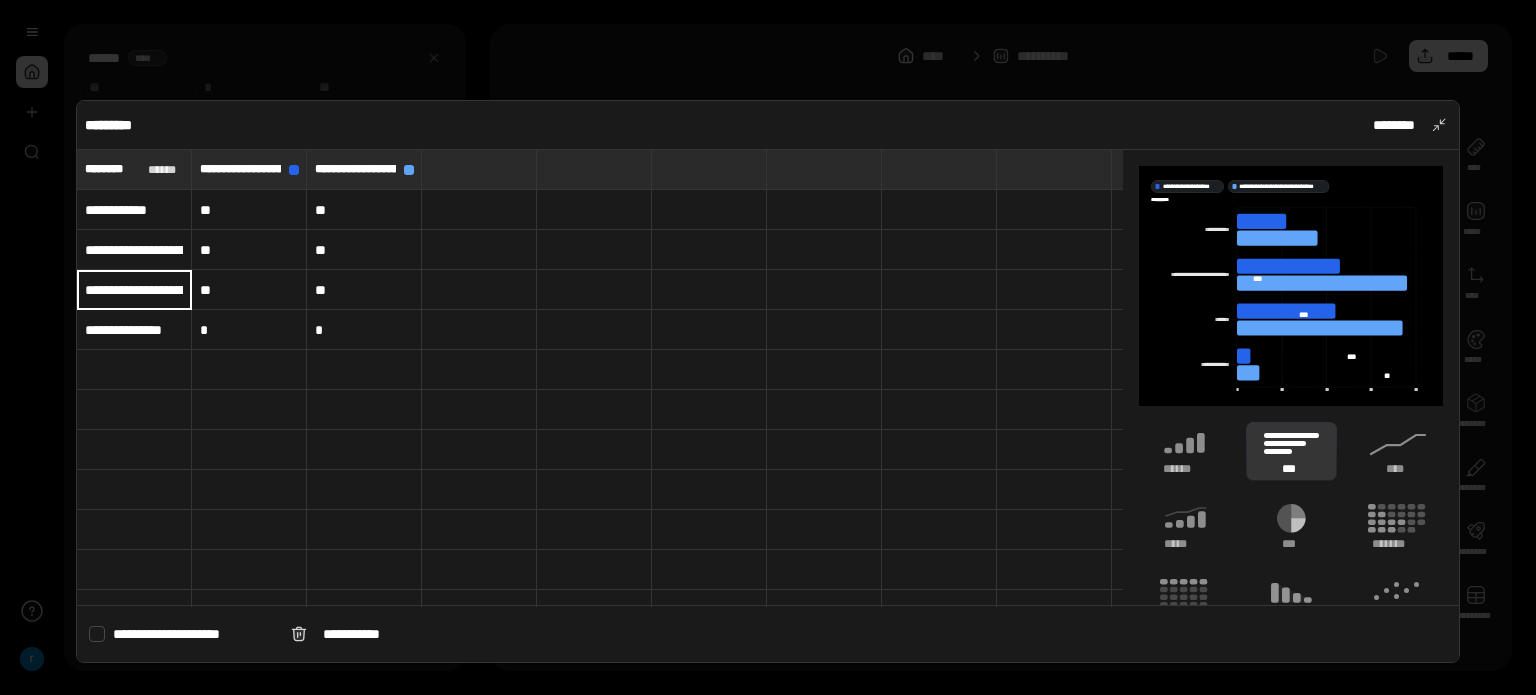 scroll, scrollTop: 0, scrollLeft: 232, axis: horizontal 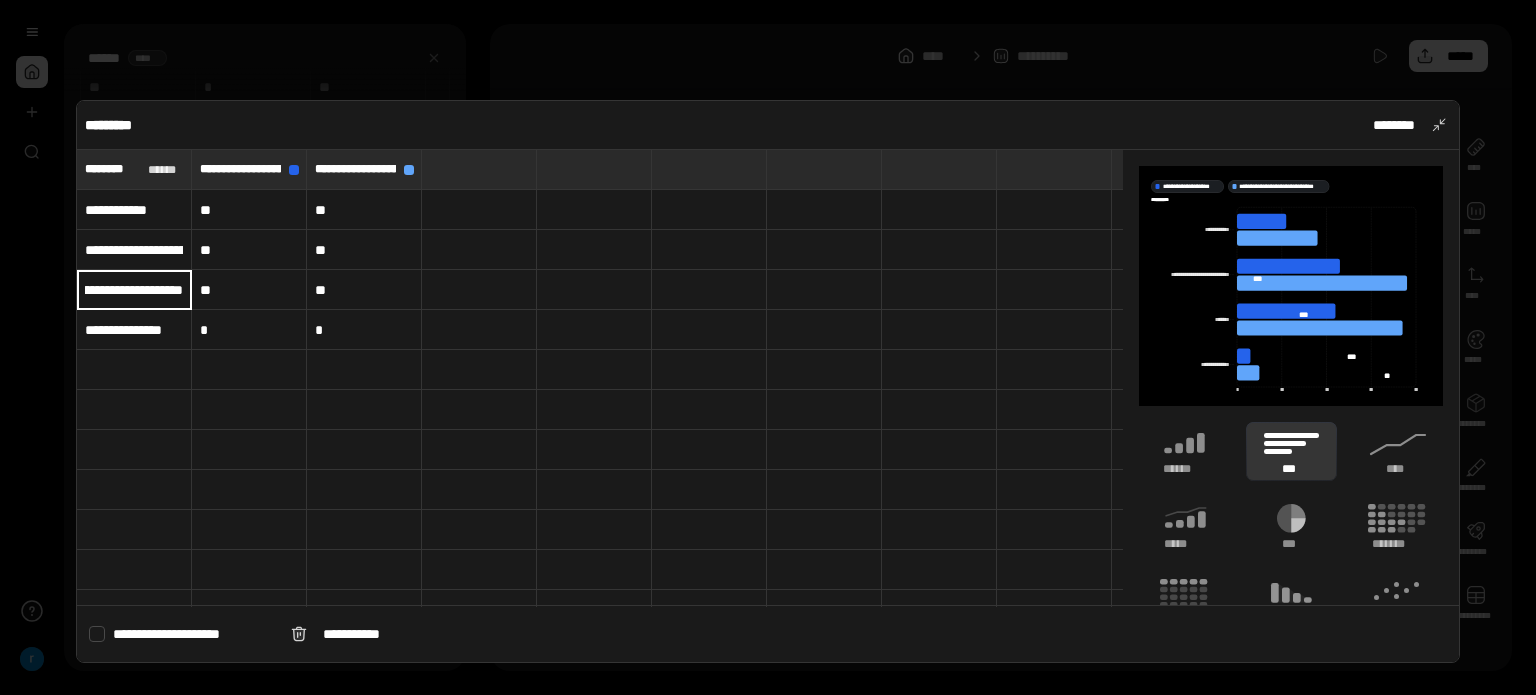 type on "**********" 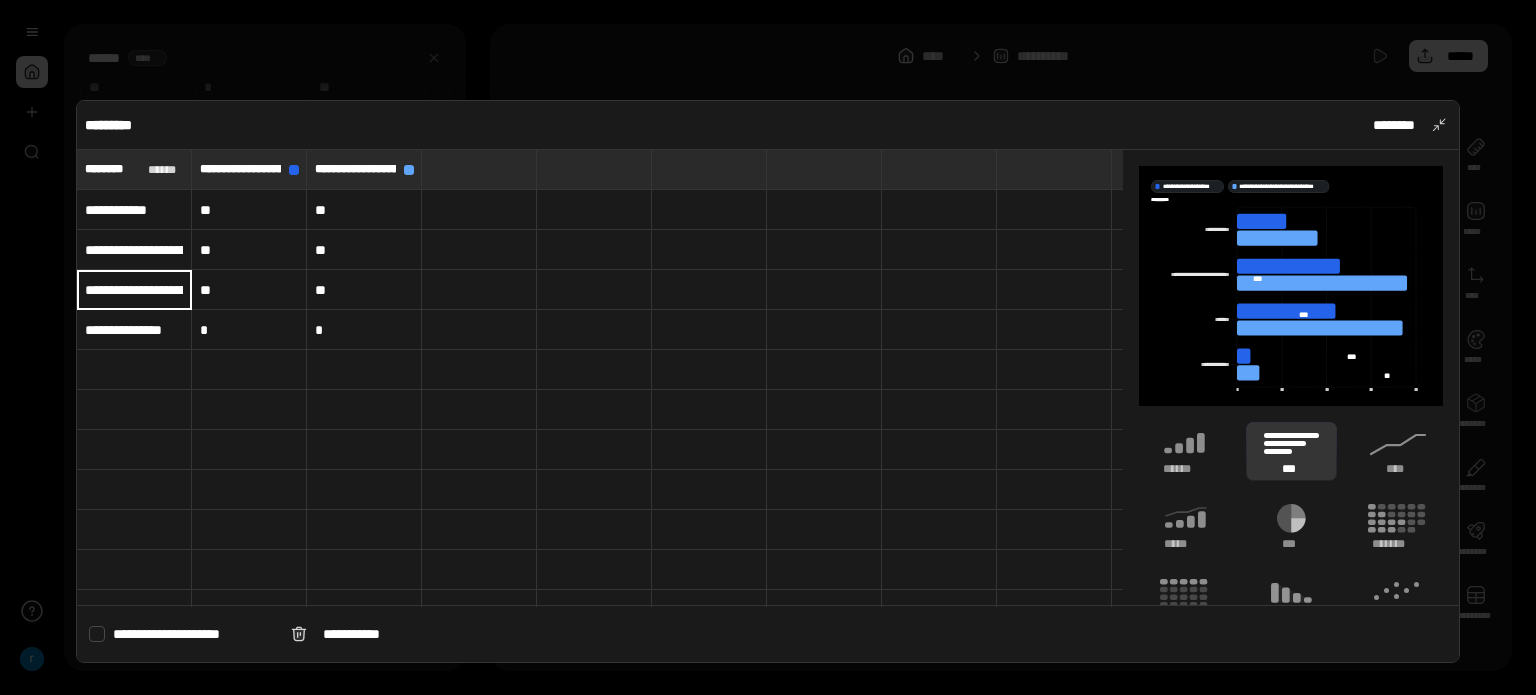 click on "**********" at bounding box center [134, 330] 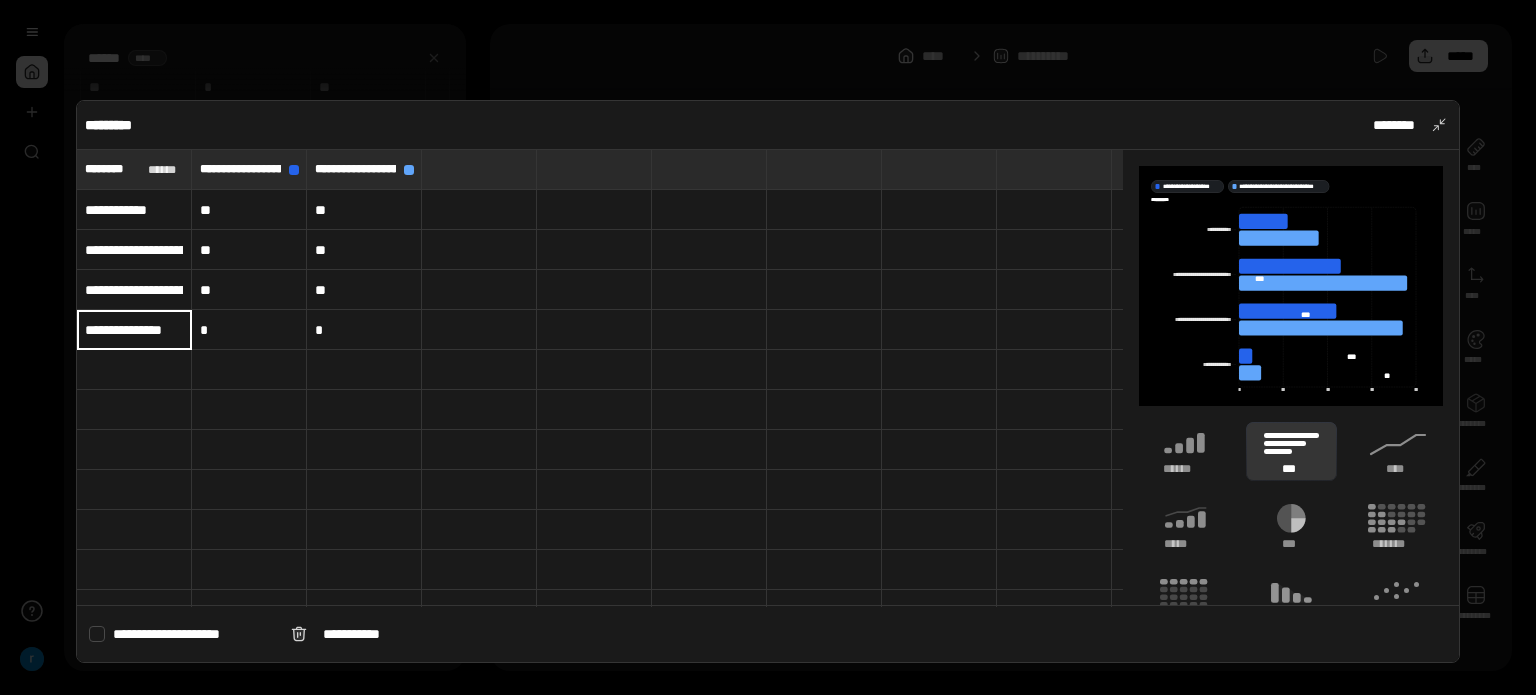 scroll, scrollTop: 0, scrollLeft: 12, axis: horizontal 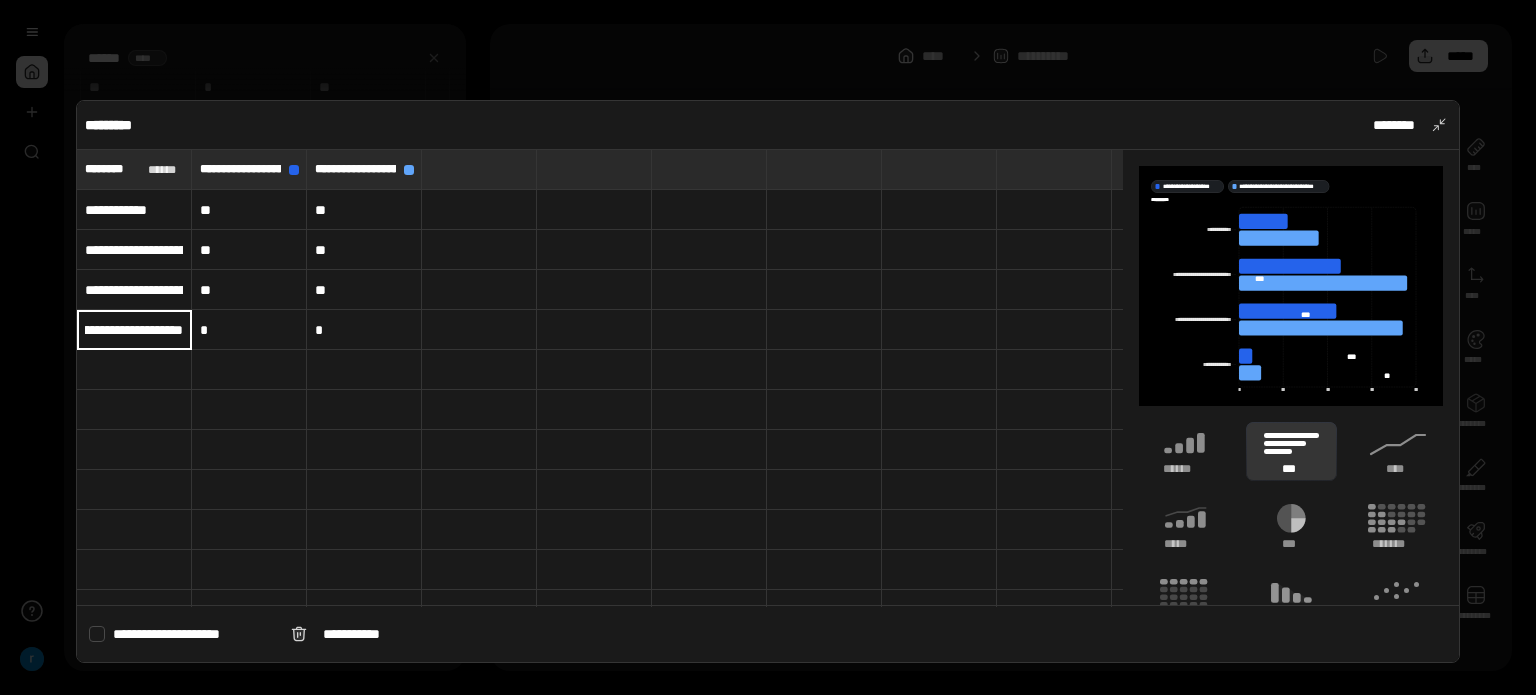 type on "**********" 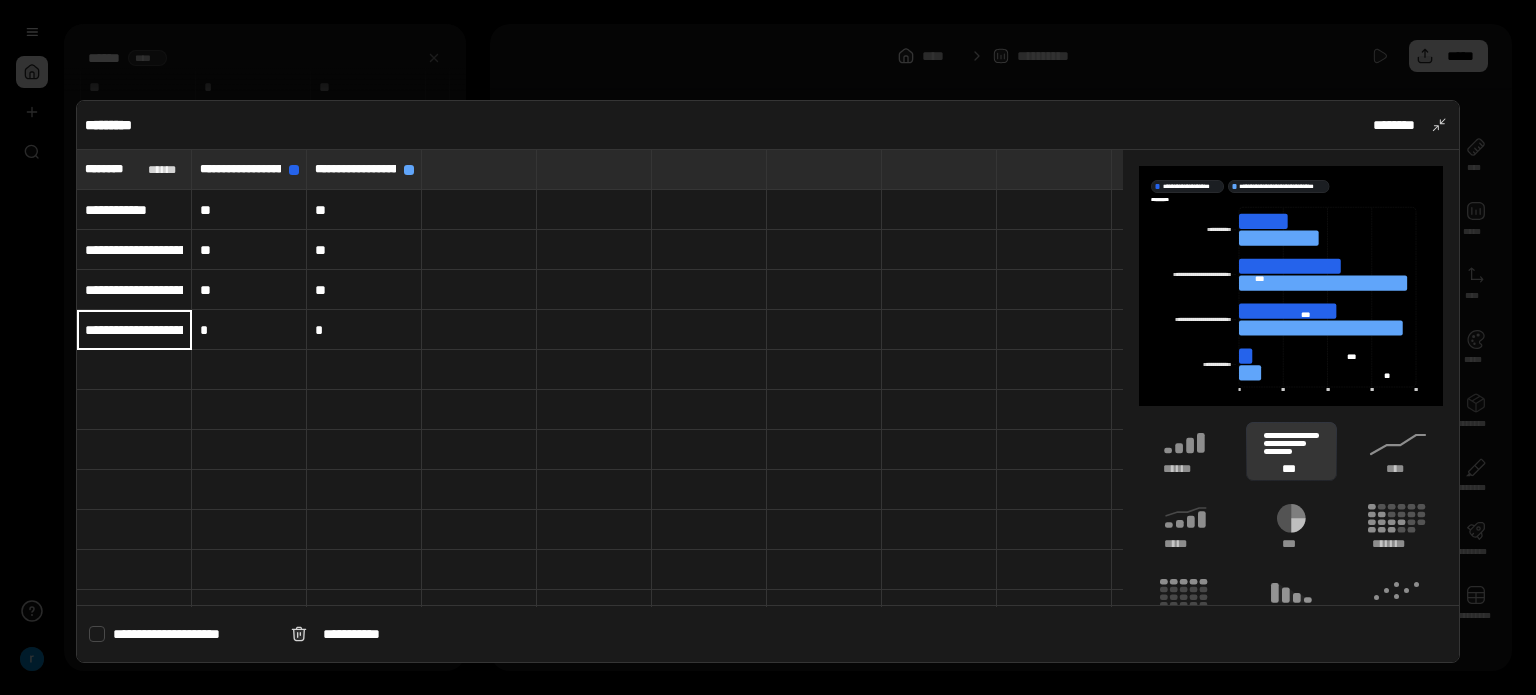 click at bounding box center (134, 370) 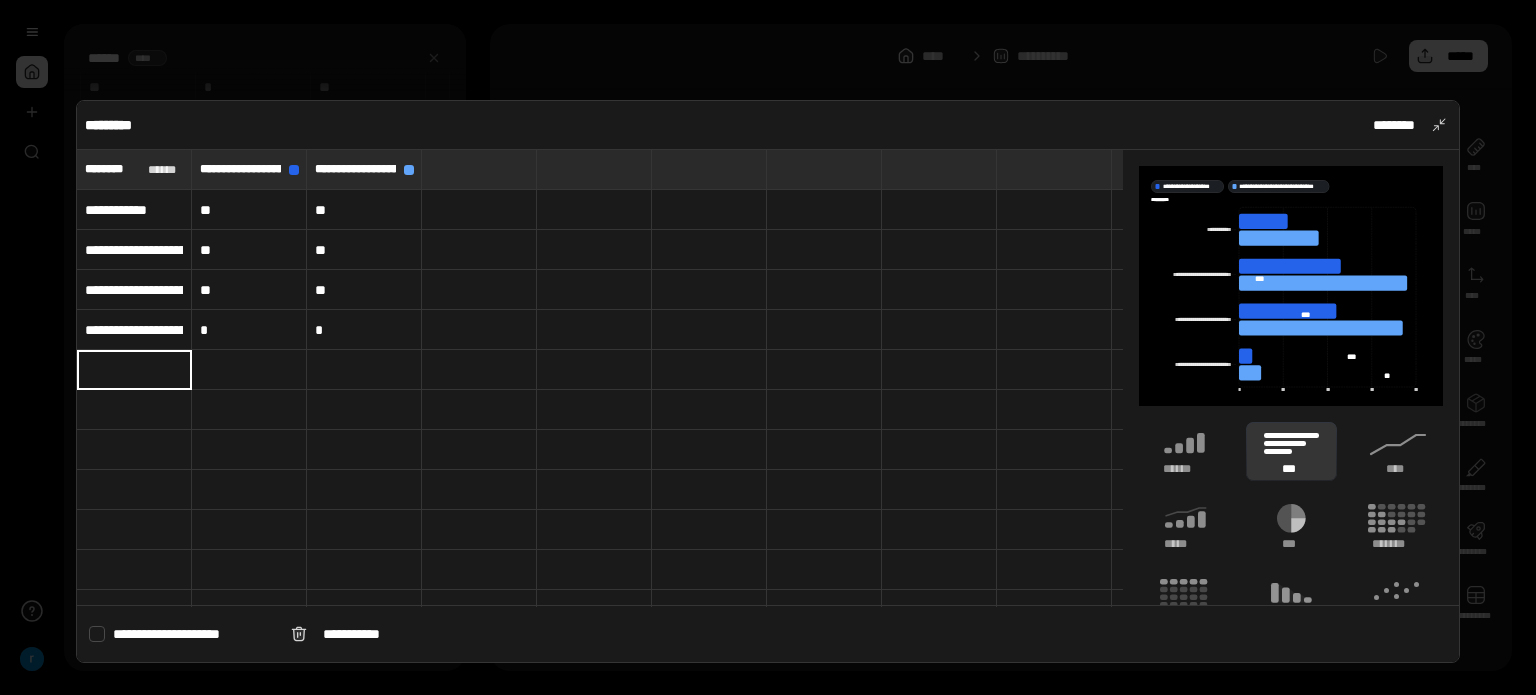 click at bounding box center (134, 370) 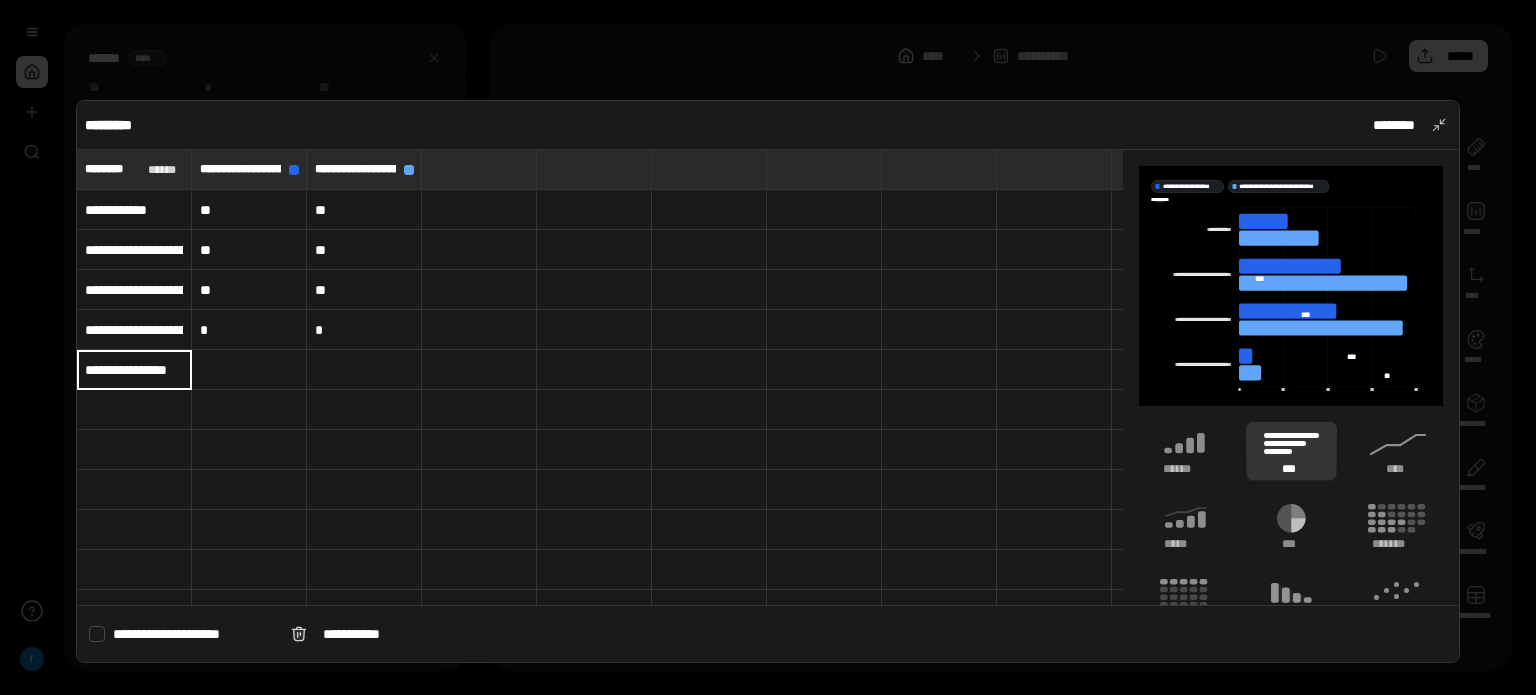 scroll, scrollTop: 0, scrollLeft: 8, axis: horizontal 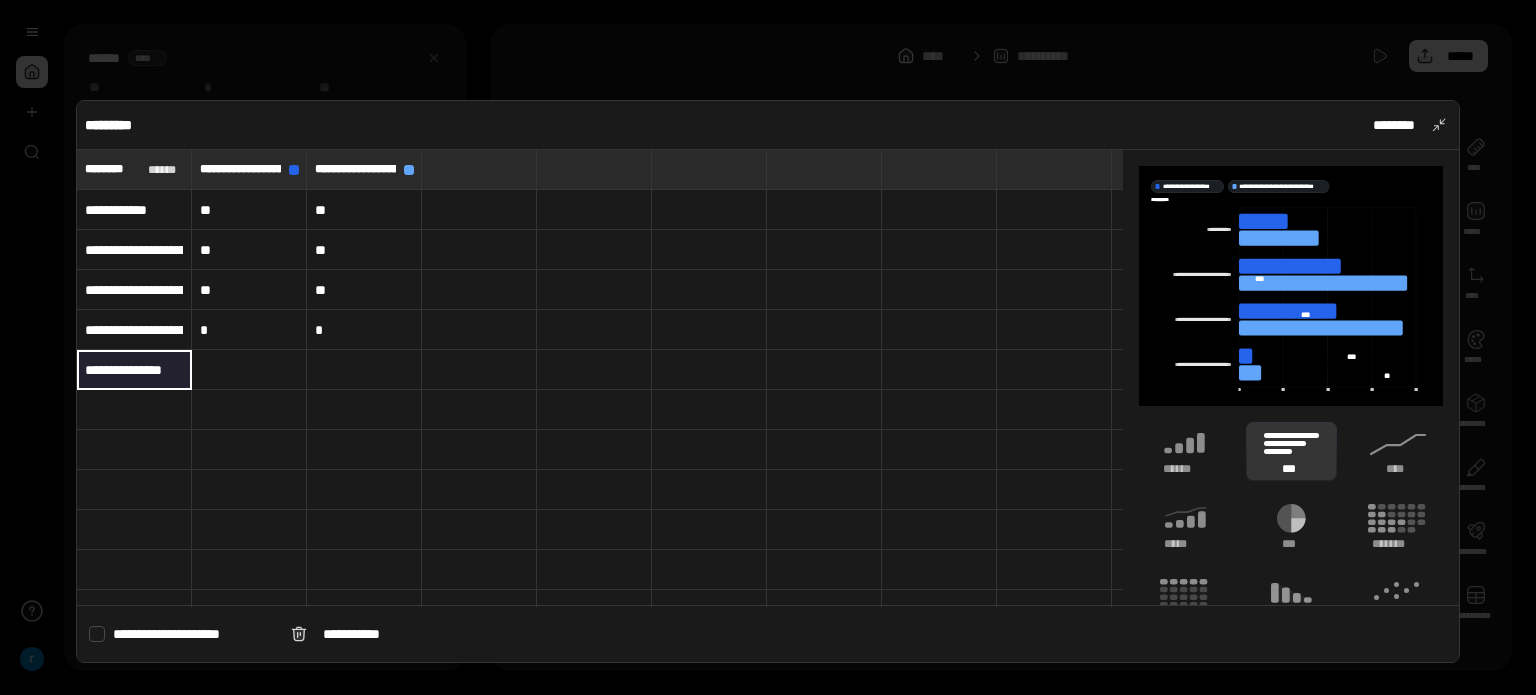 click on "**********" at bounding box center (134, 369) 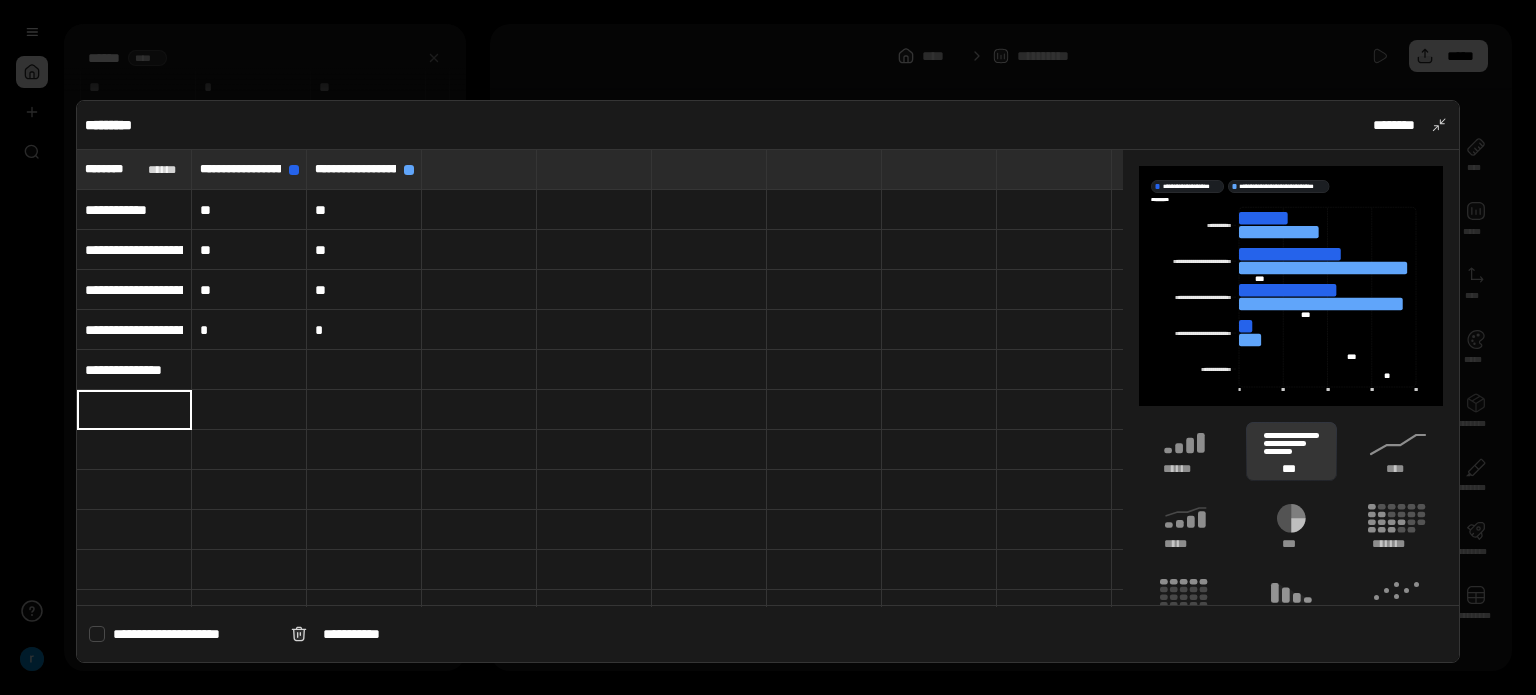 drag, startPoint x: 149, startPoint y: 403, endPoint x: 98, endPoint y: 399, distance: 51.156624 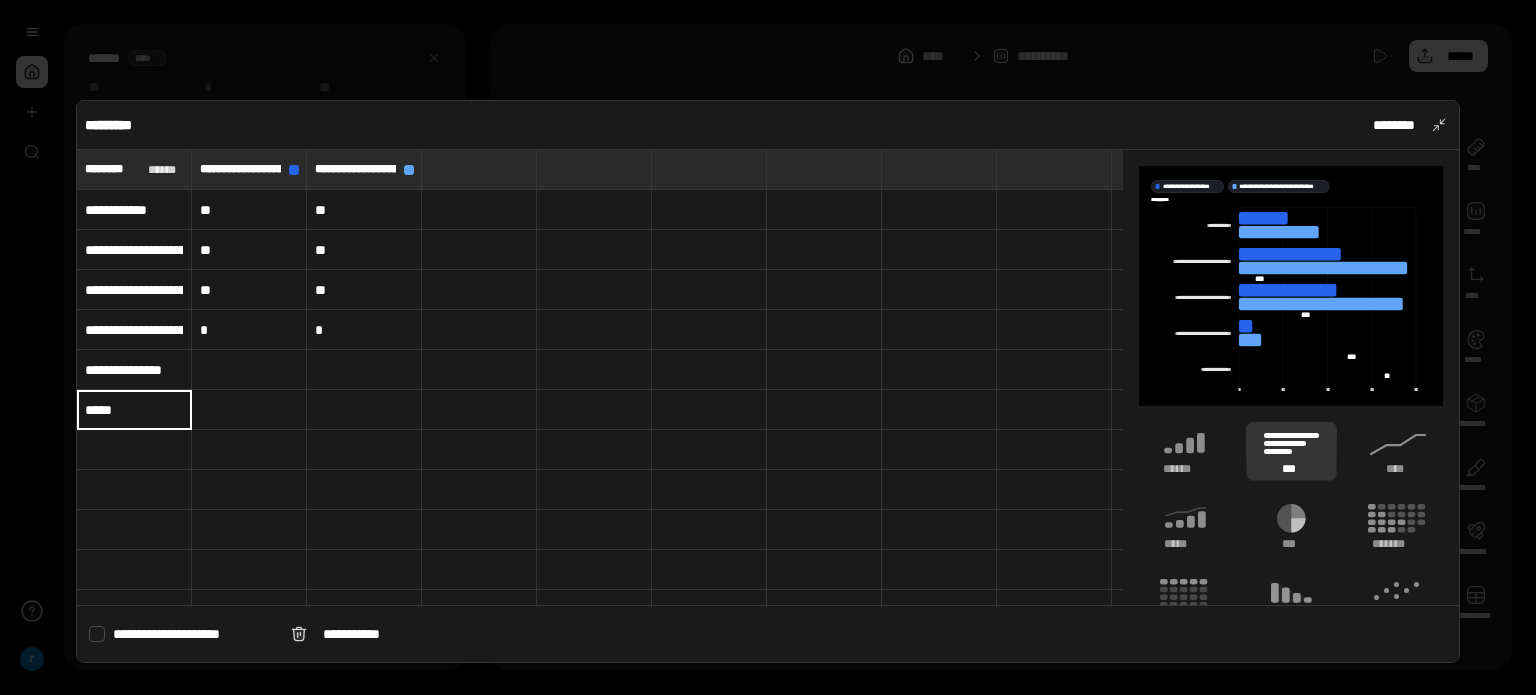 type on "*****" 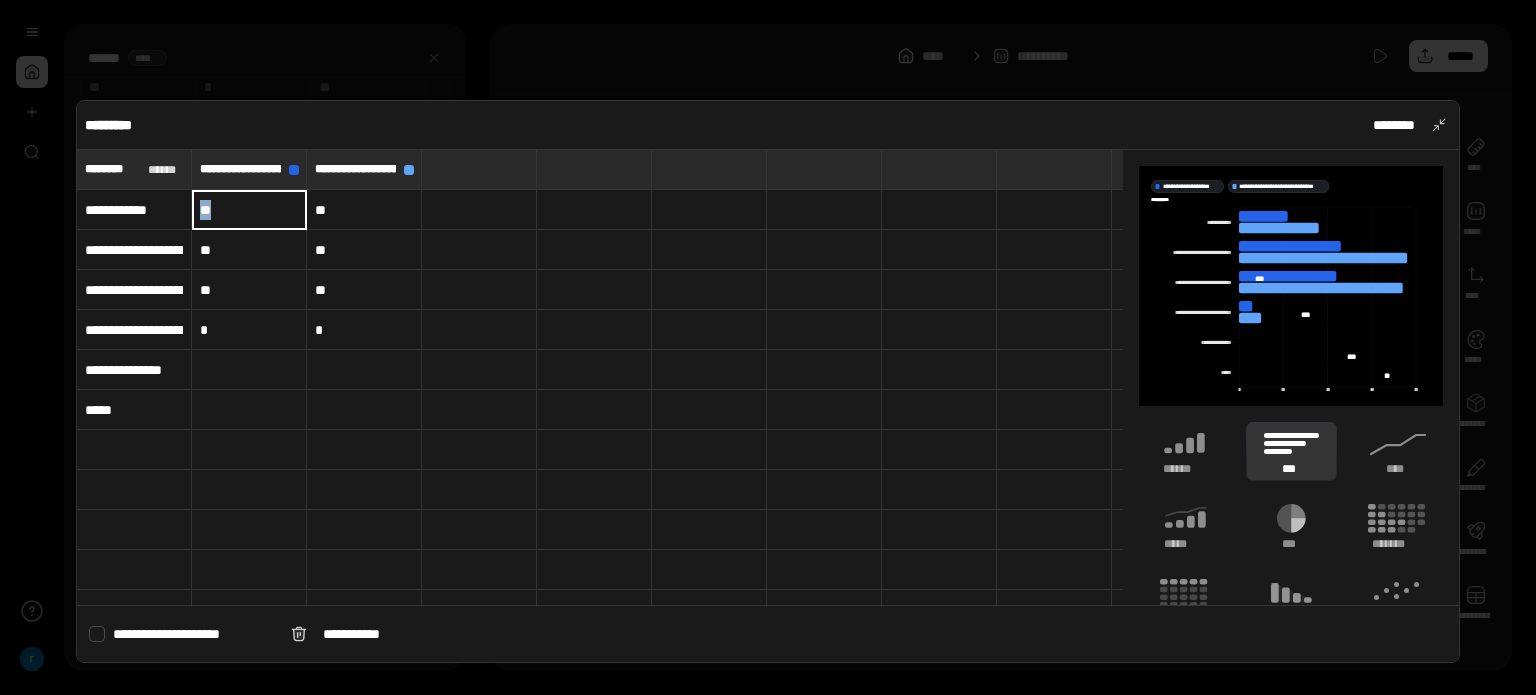 click on "**" at bounding box center [249, 210] 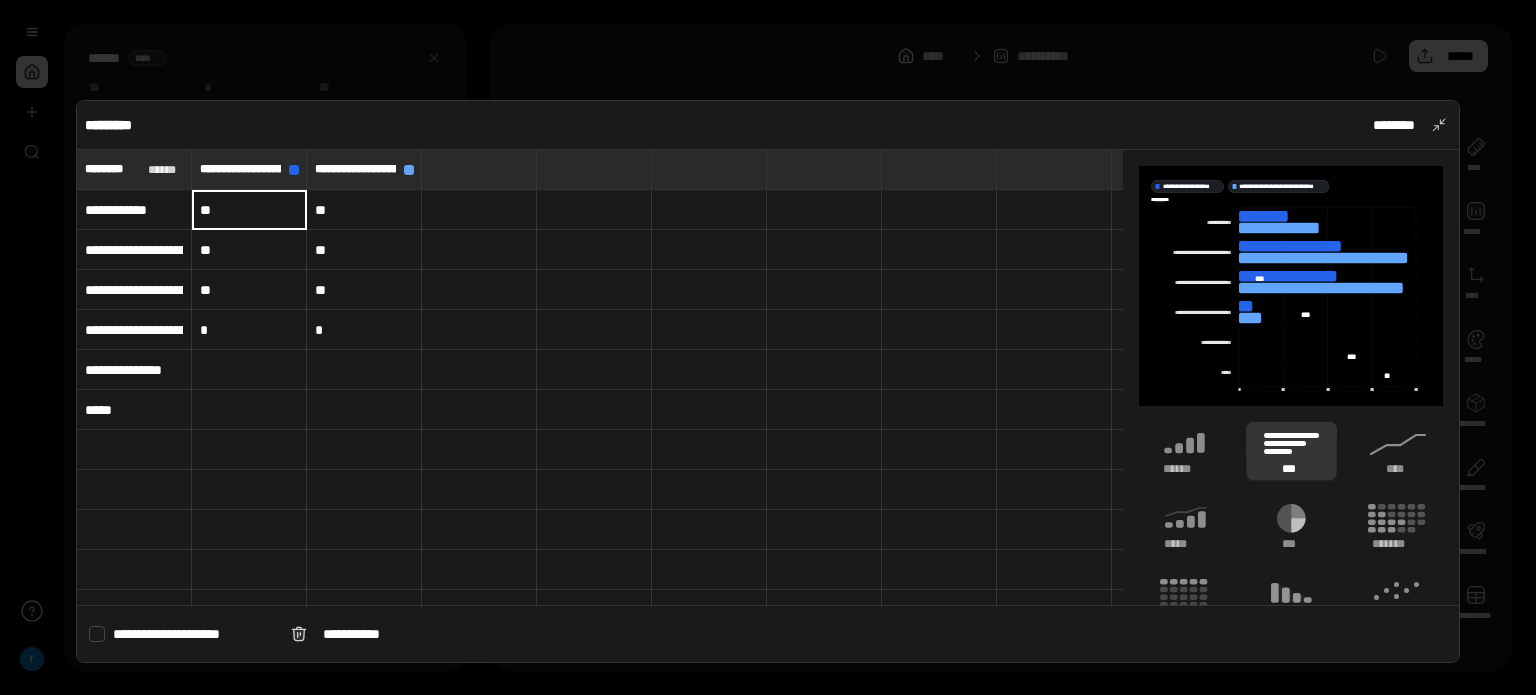 type on "**" 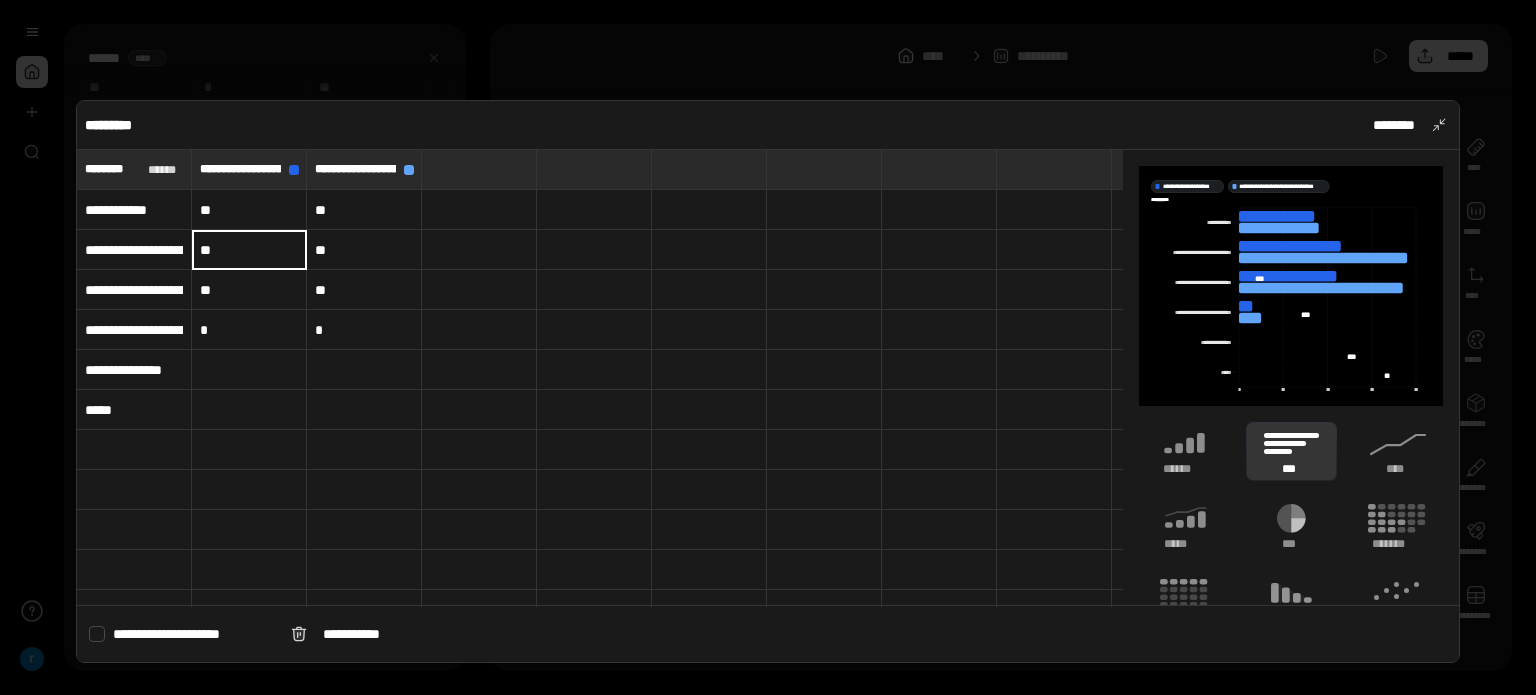 type on "**" 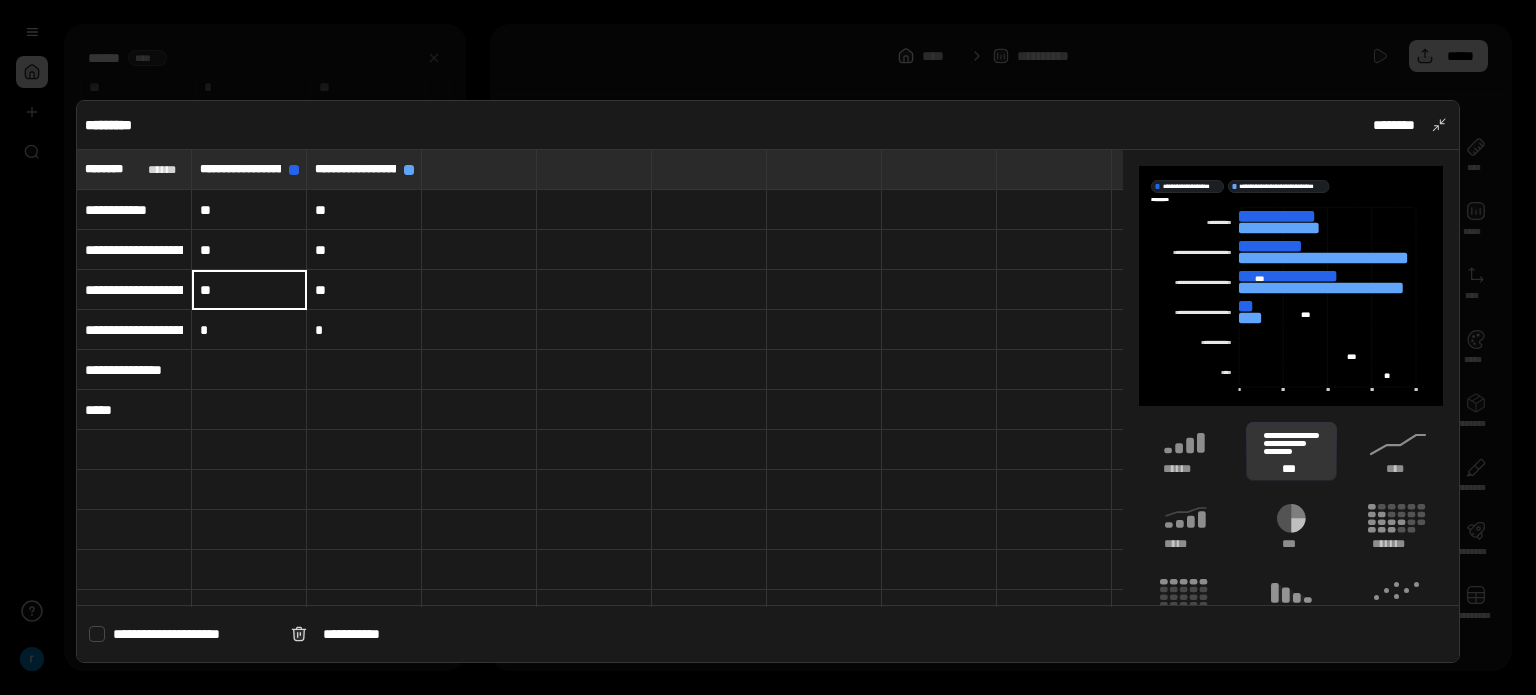 type on "**" 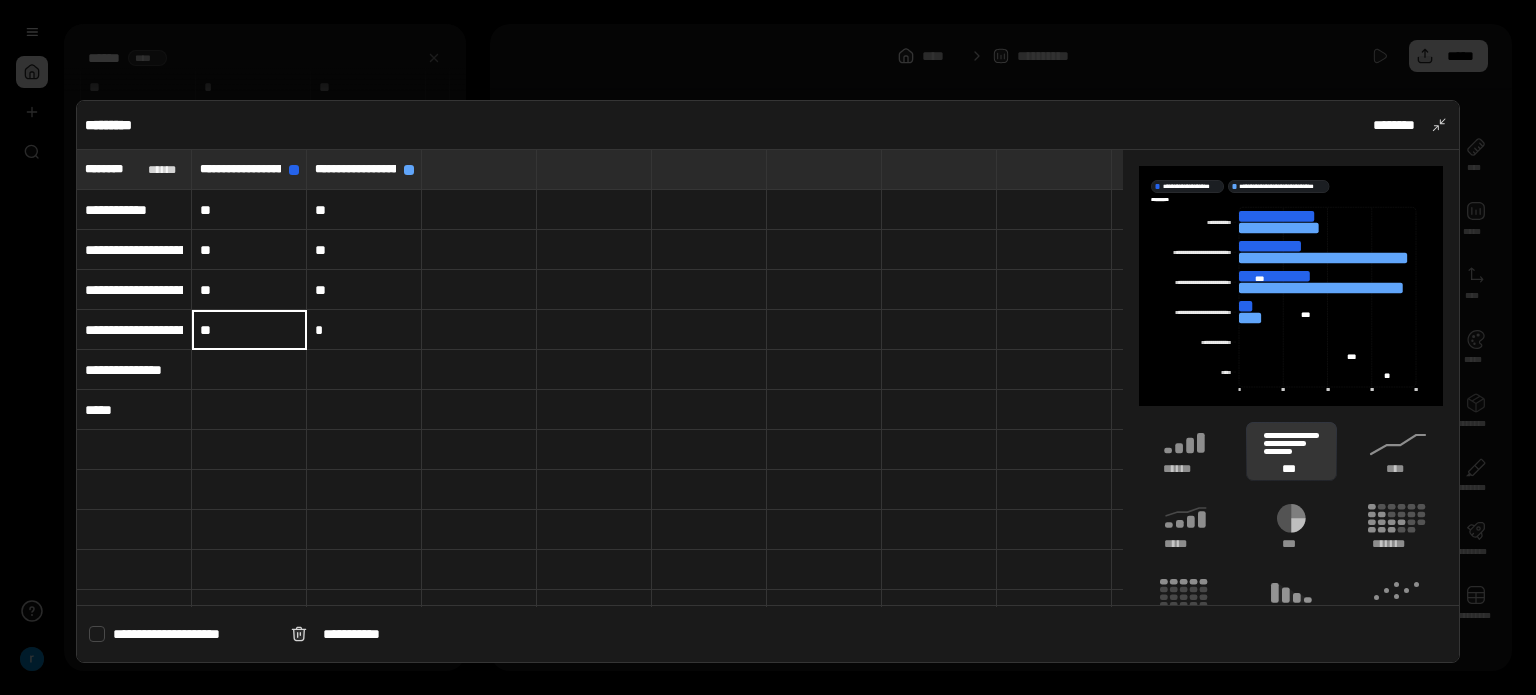type on "**" 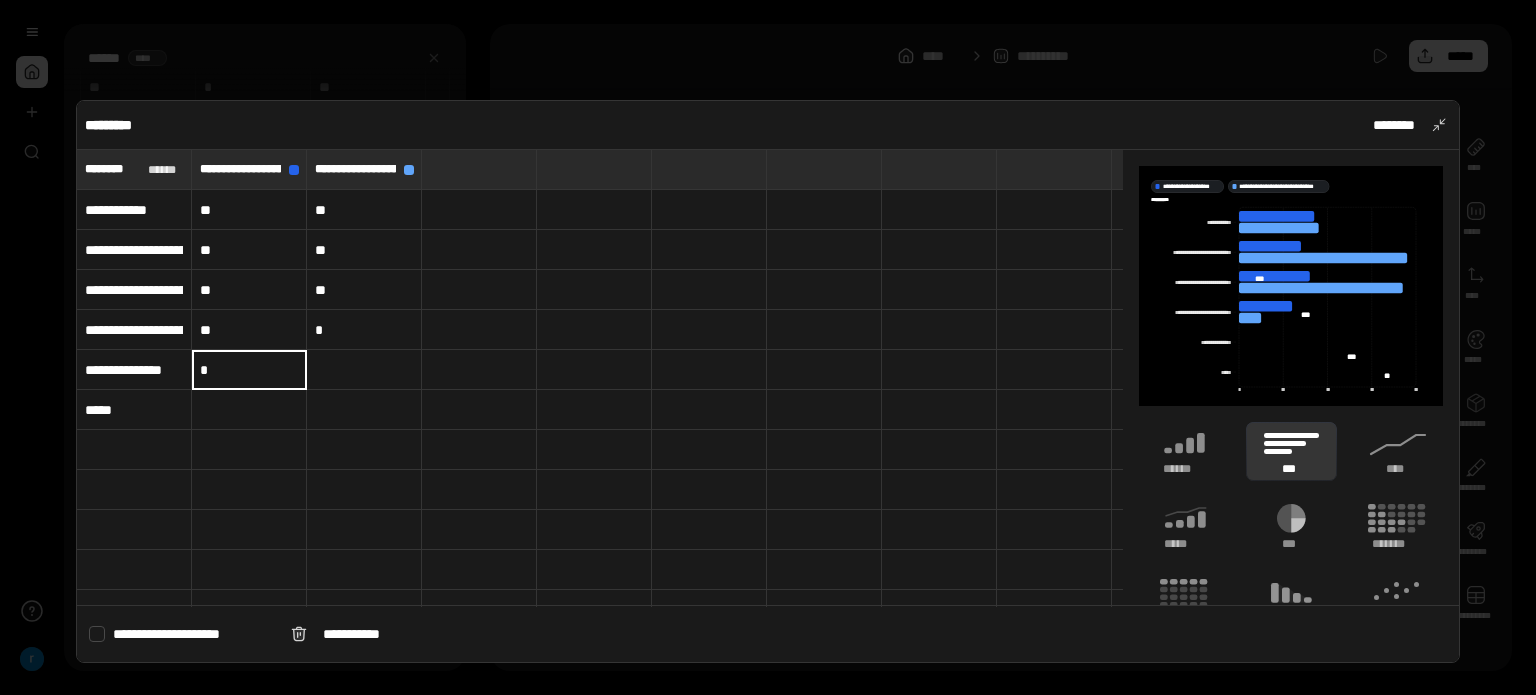 type on "*" 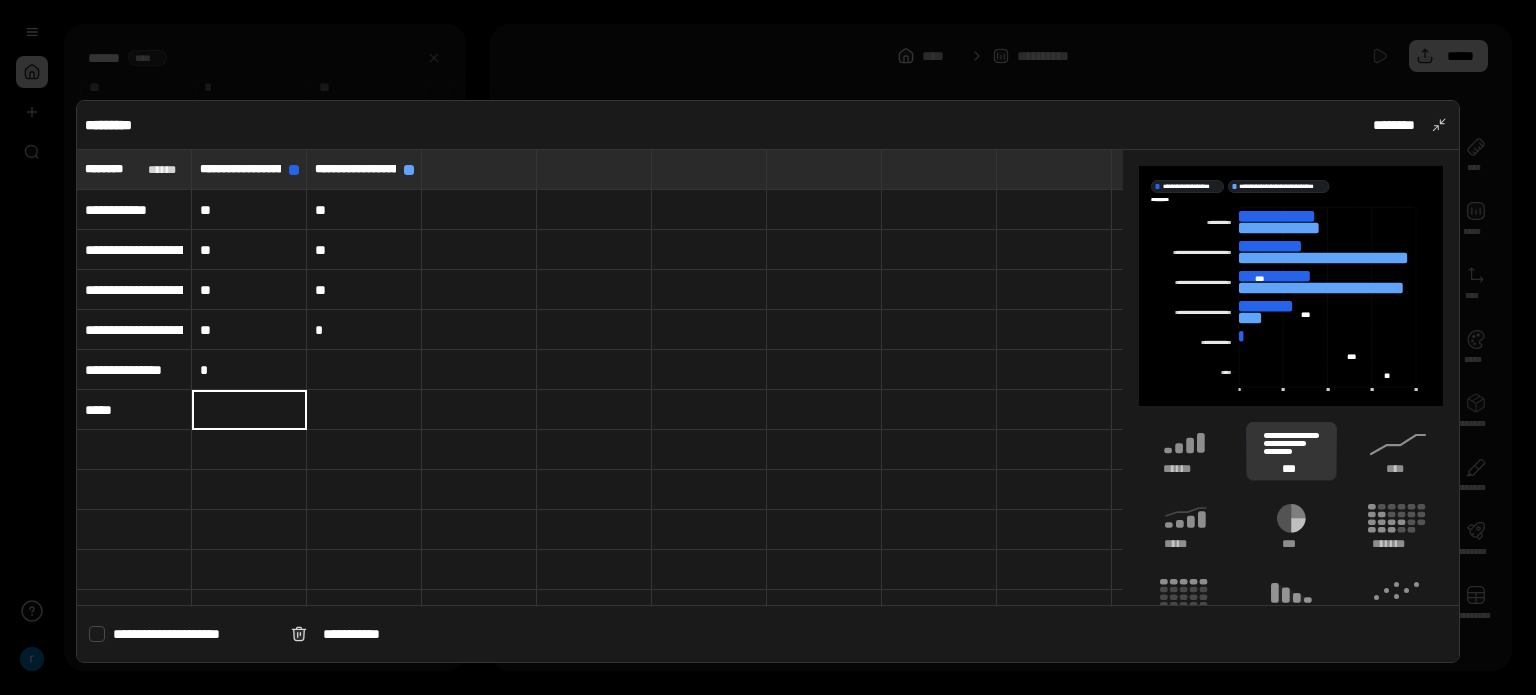 type on "*" 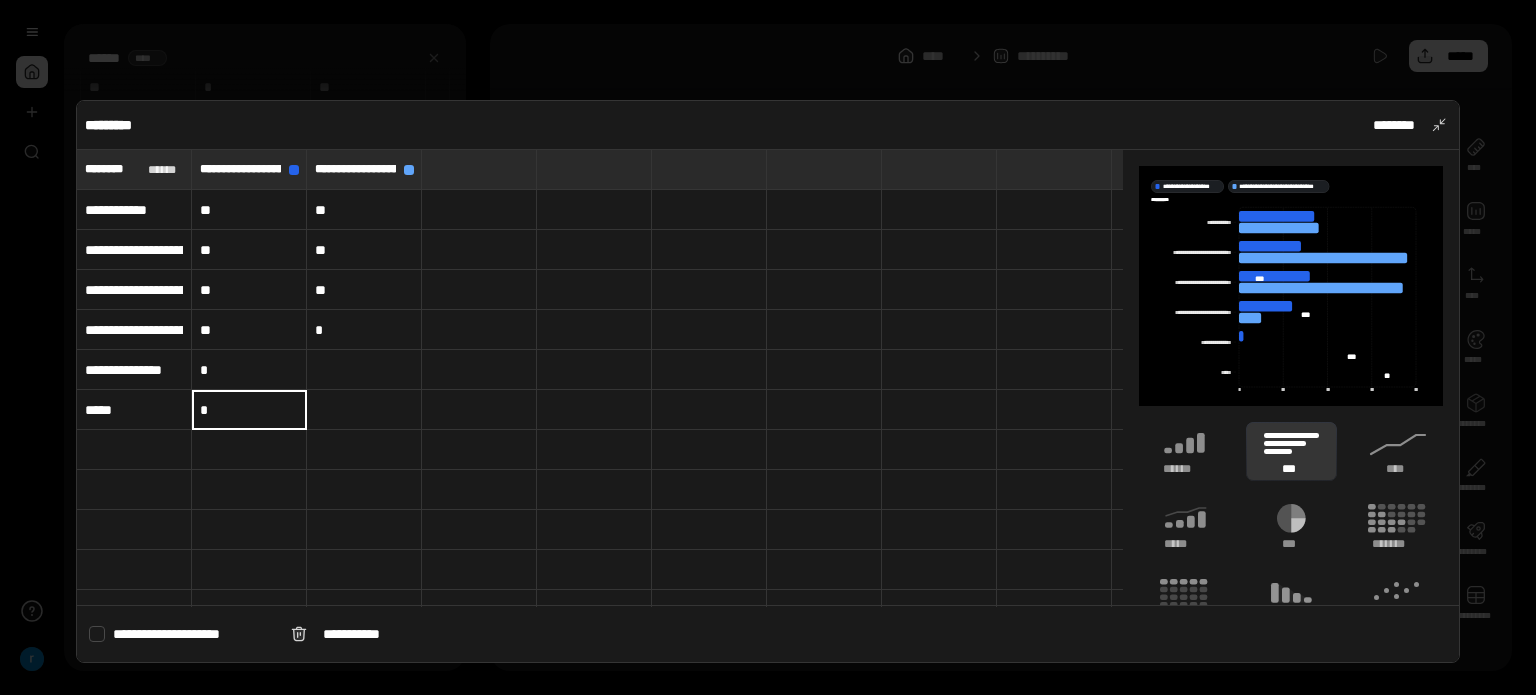 click on "**" at bounding box center [364, 210] 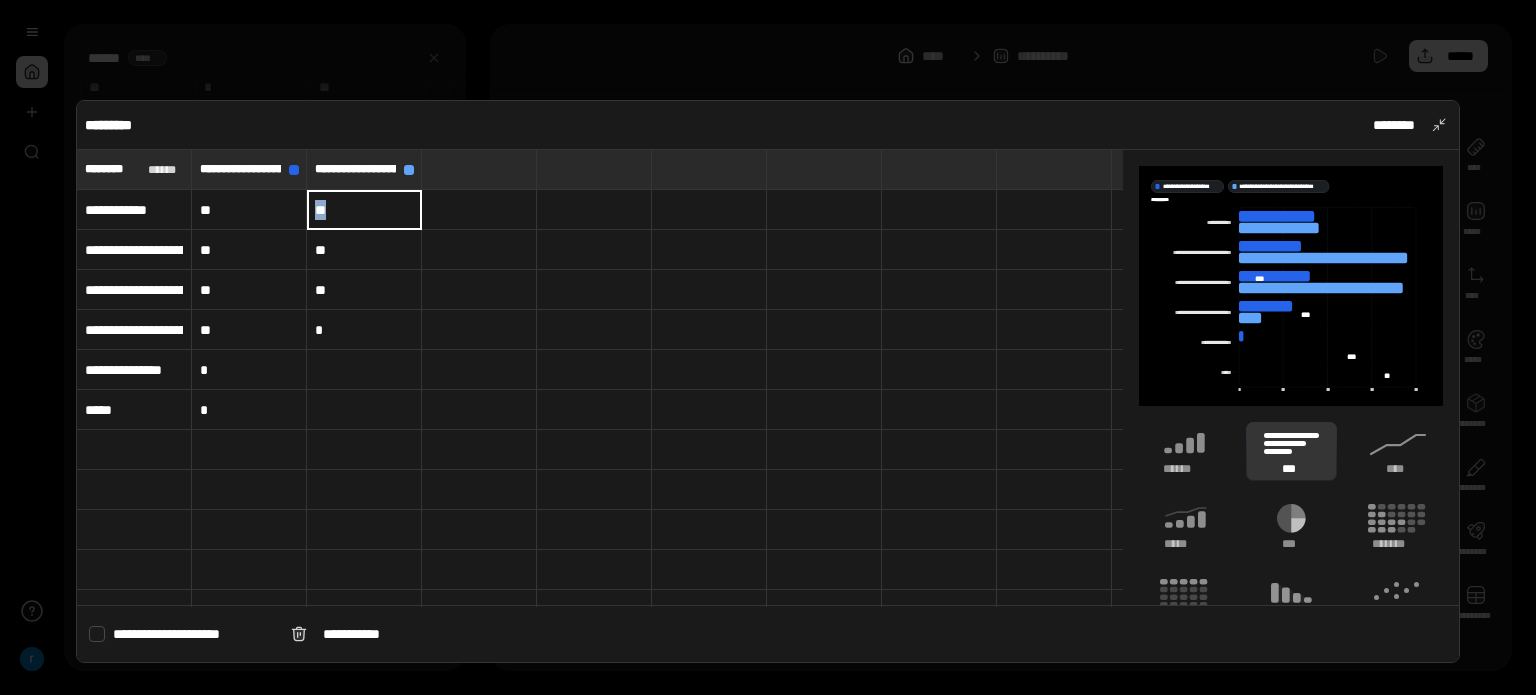 click on "**" at bounding box center [364, 210] 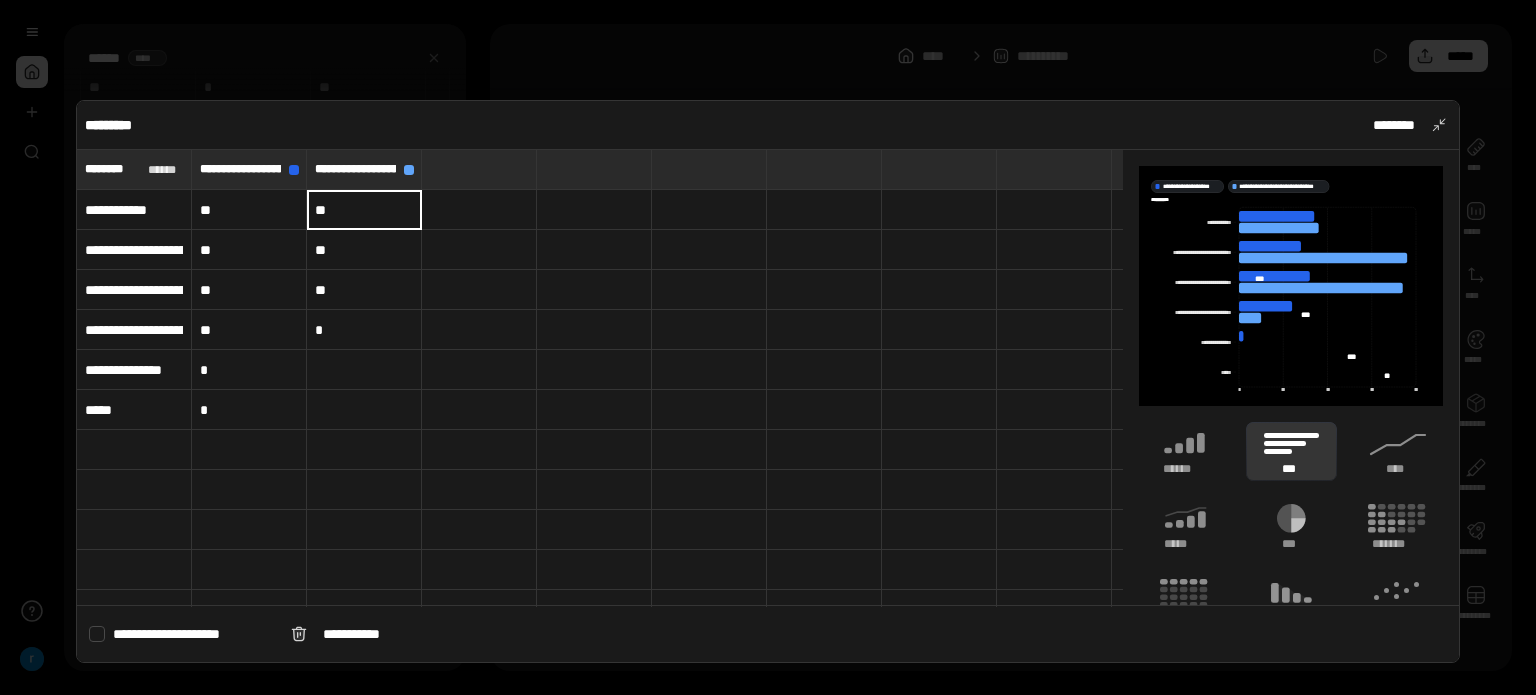 type on "**" 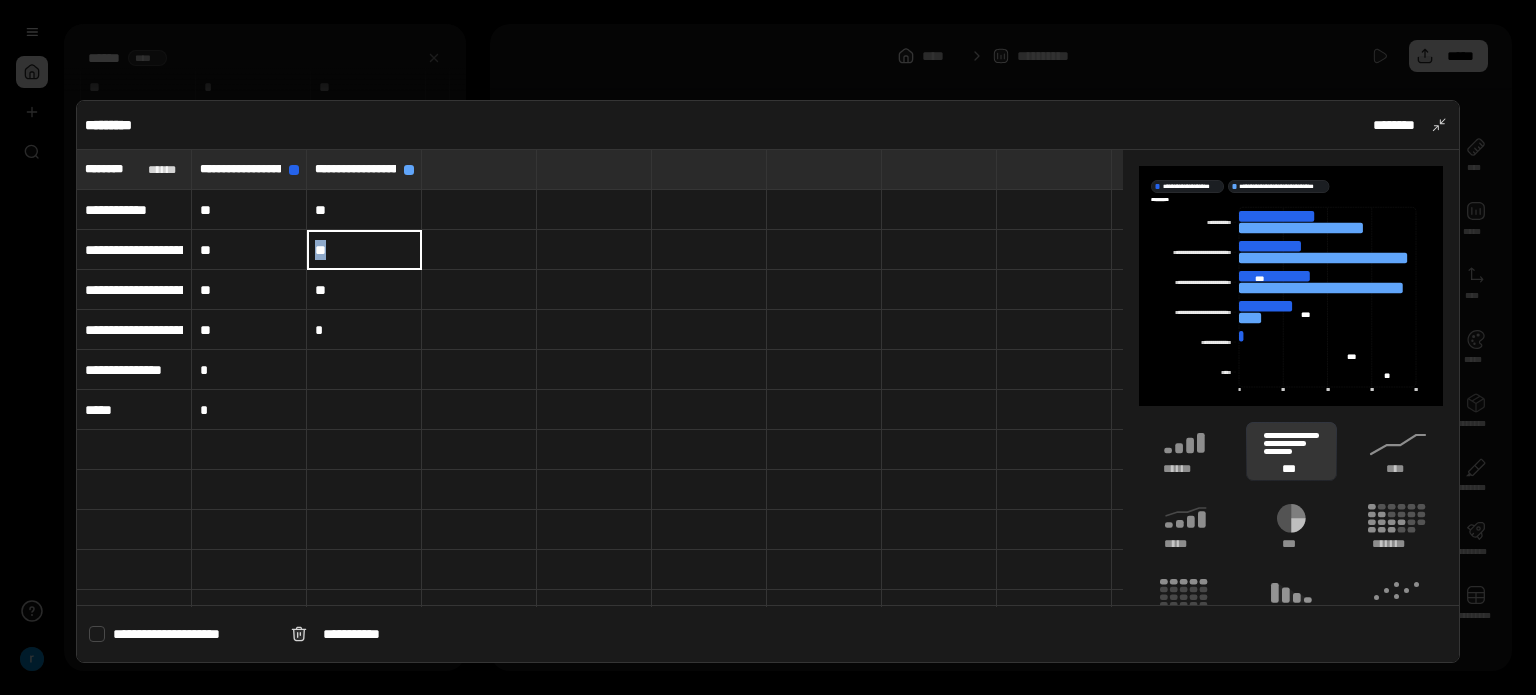 click on "**" at bounding box center [364, 250] 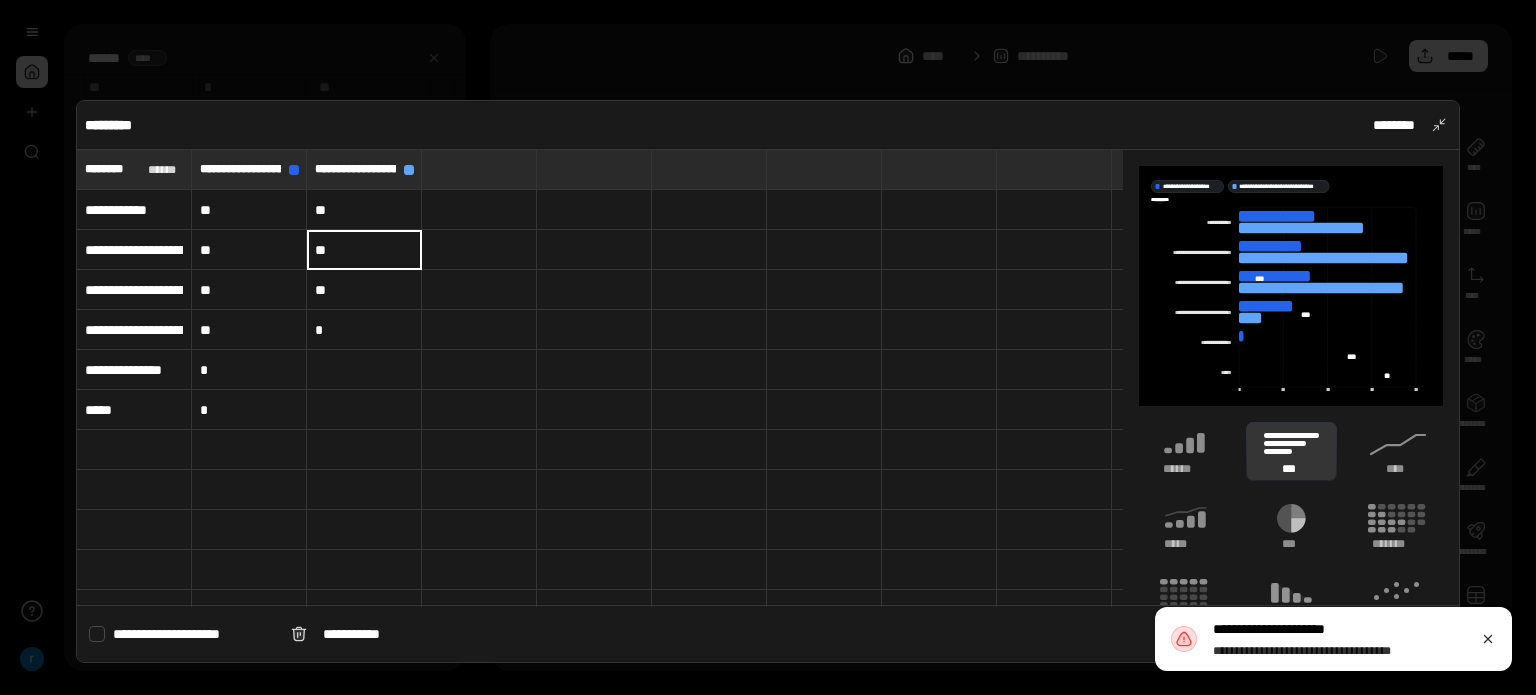 type on "**" 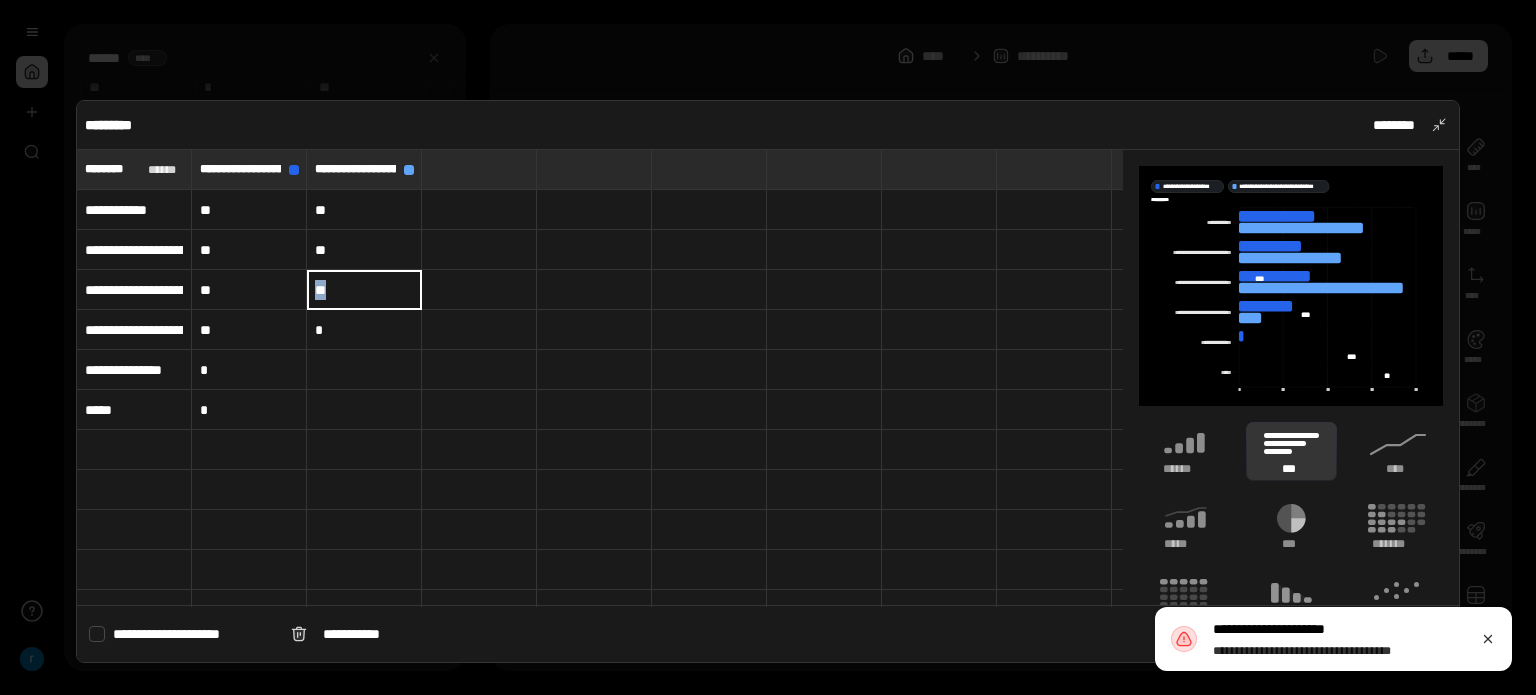 click on "**" at bounding box center (364, 290) 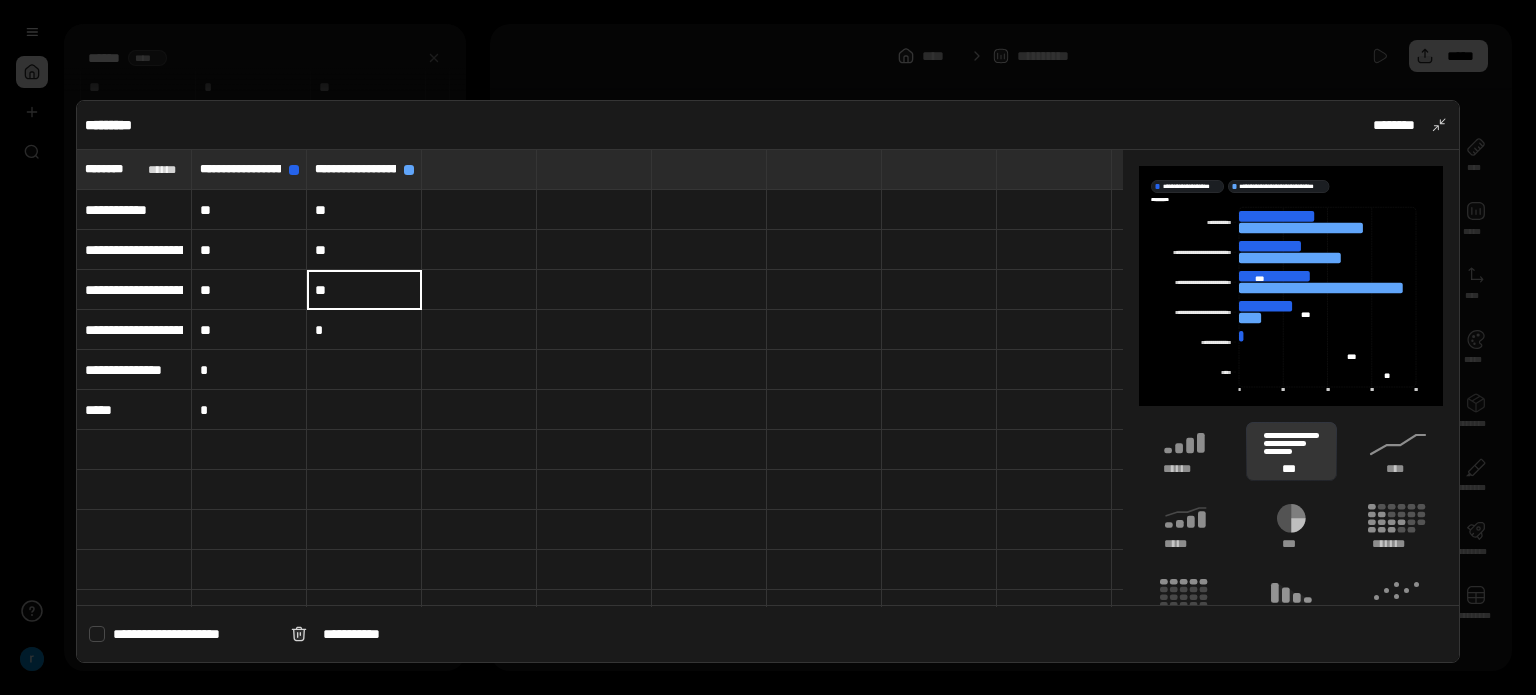 type on "**" 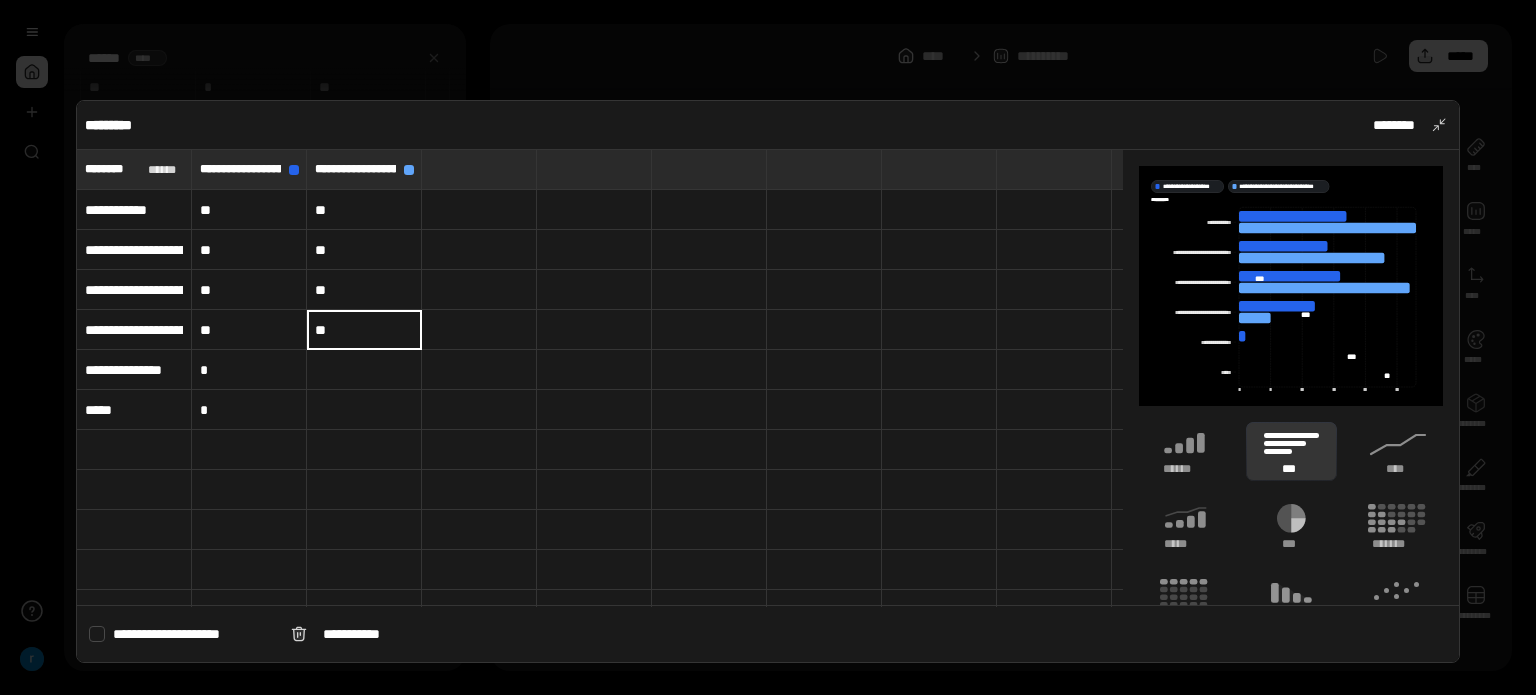 type on "**" 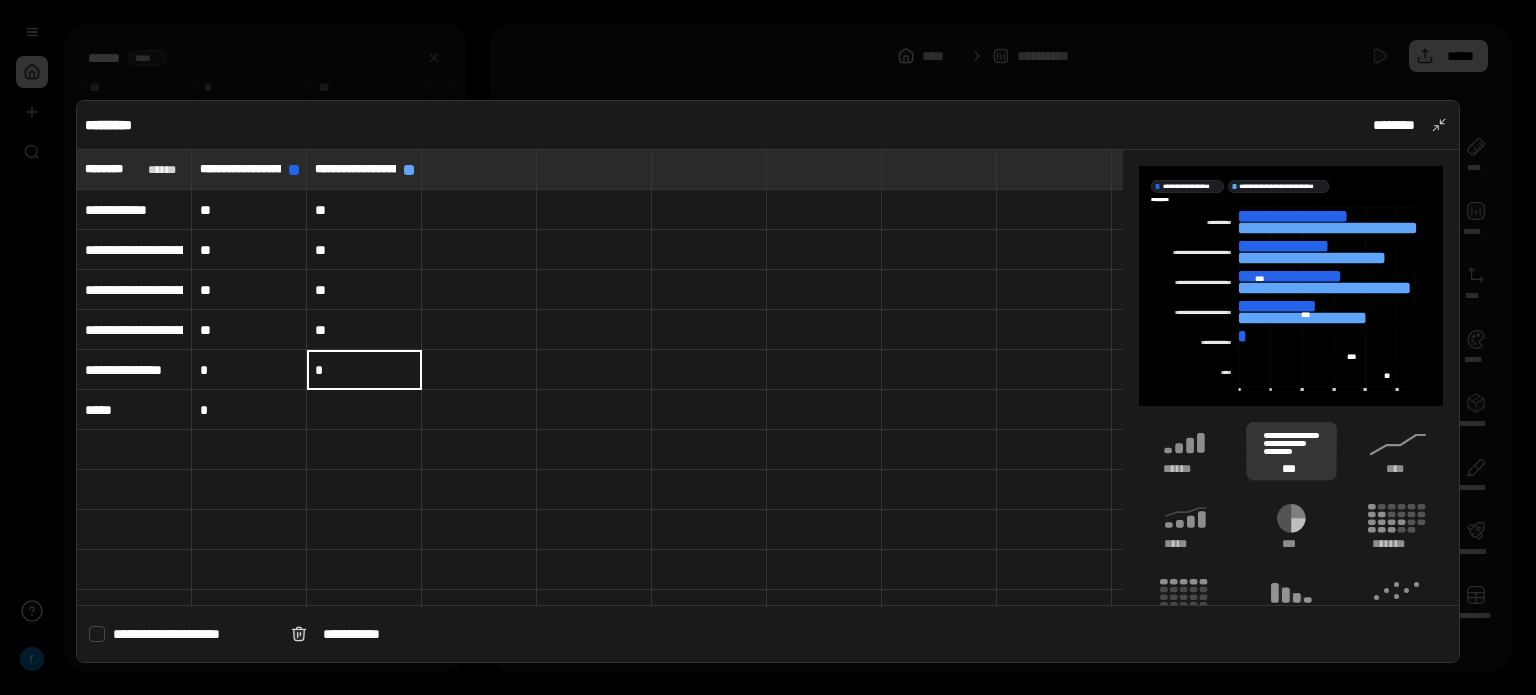 type on "*" 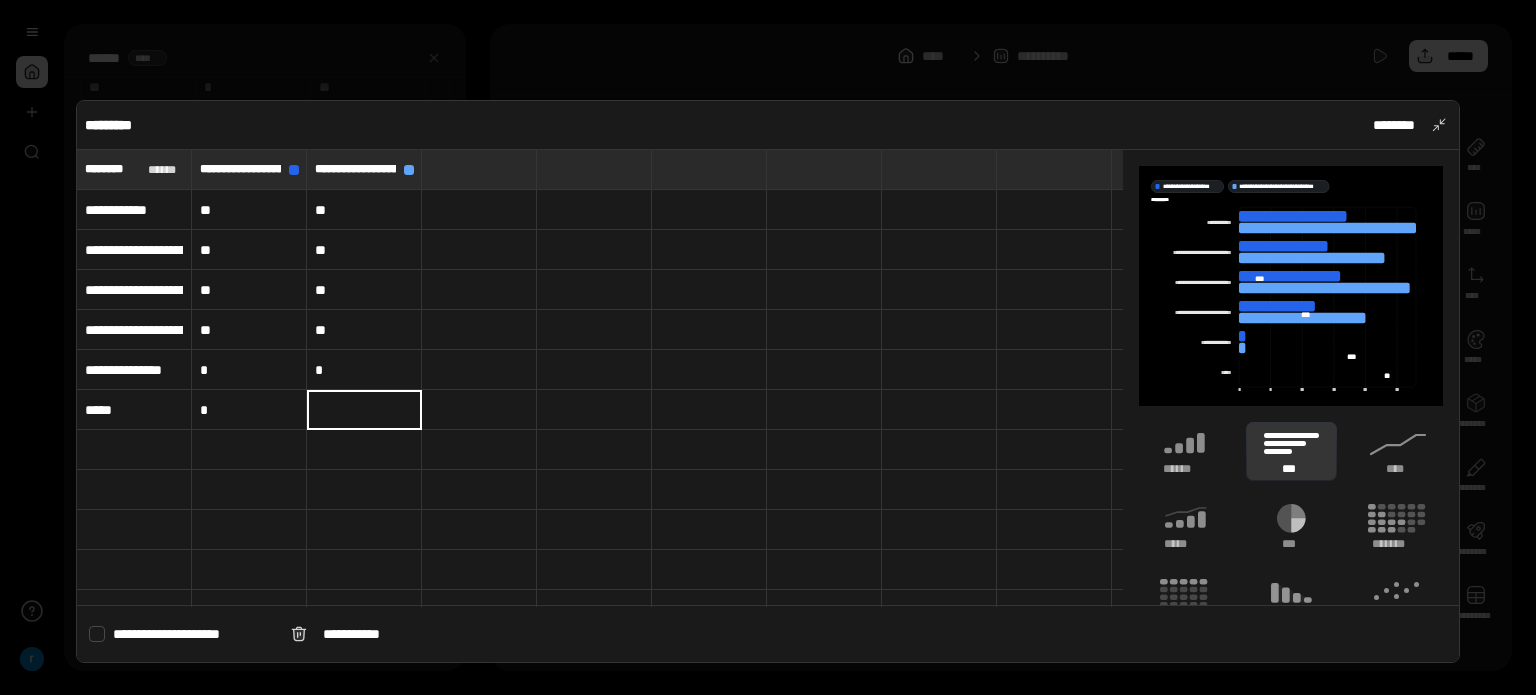 click at bounding box center [364, 410] 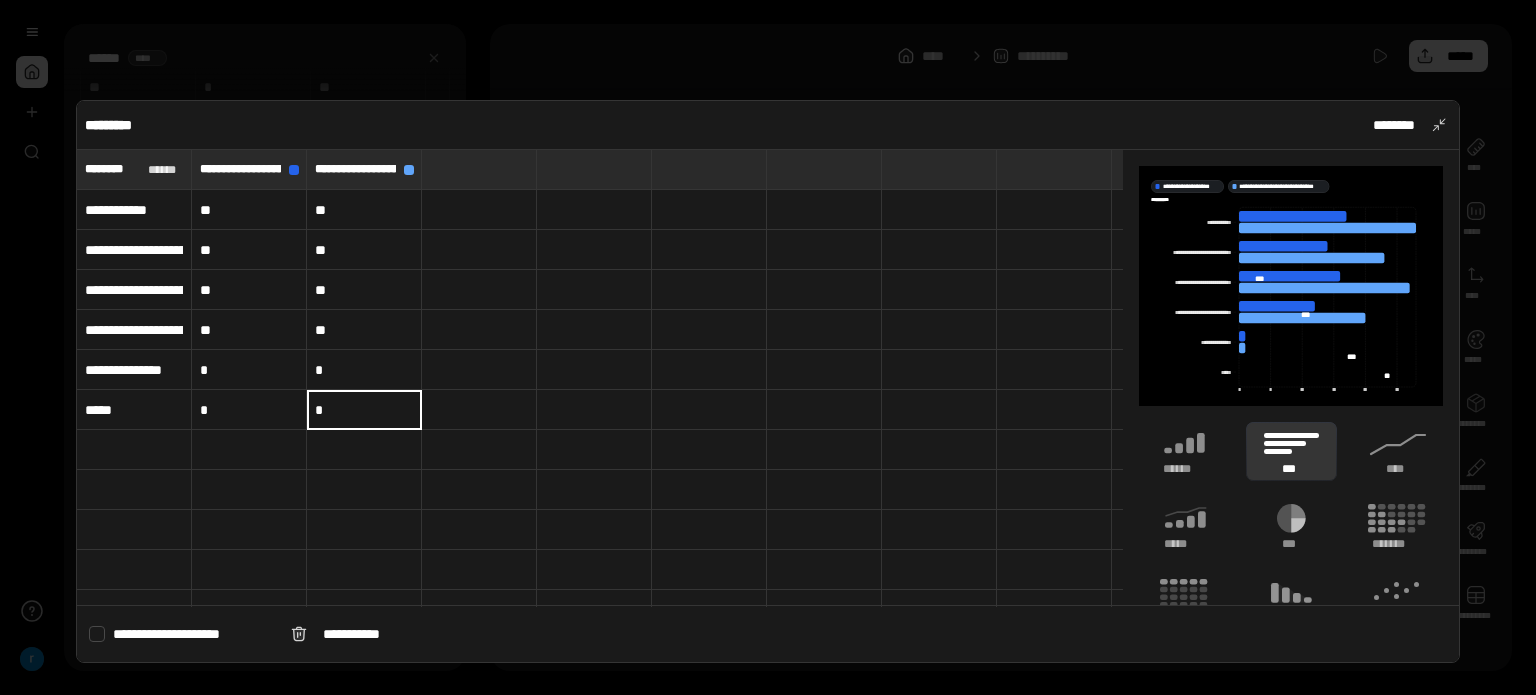 type on "*" 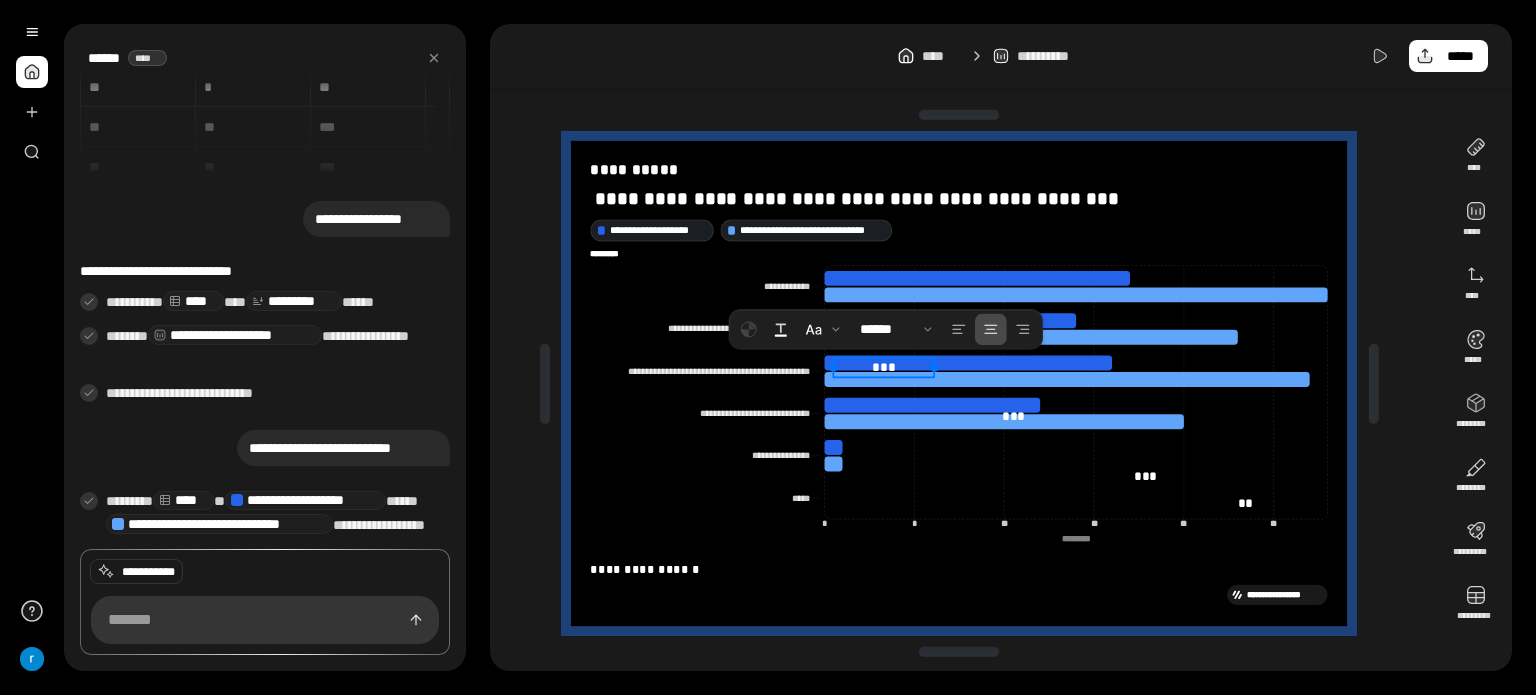 click on "***" at bounding box center (884, 367) 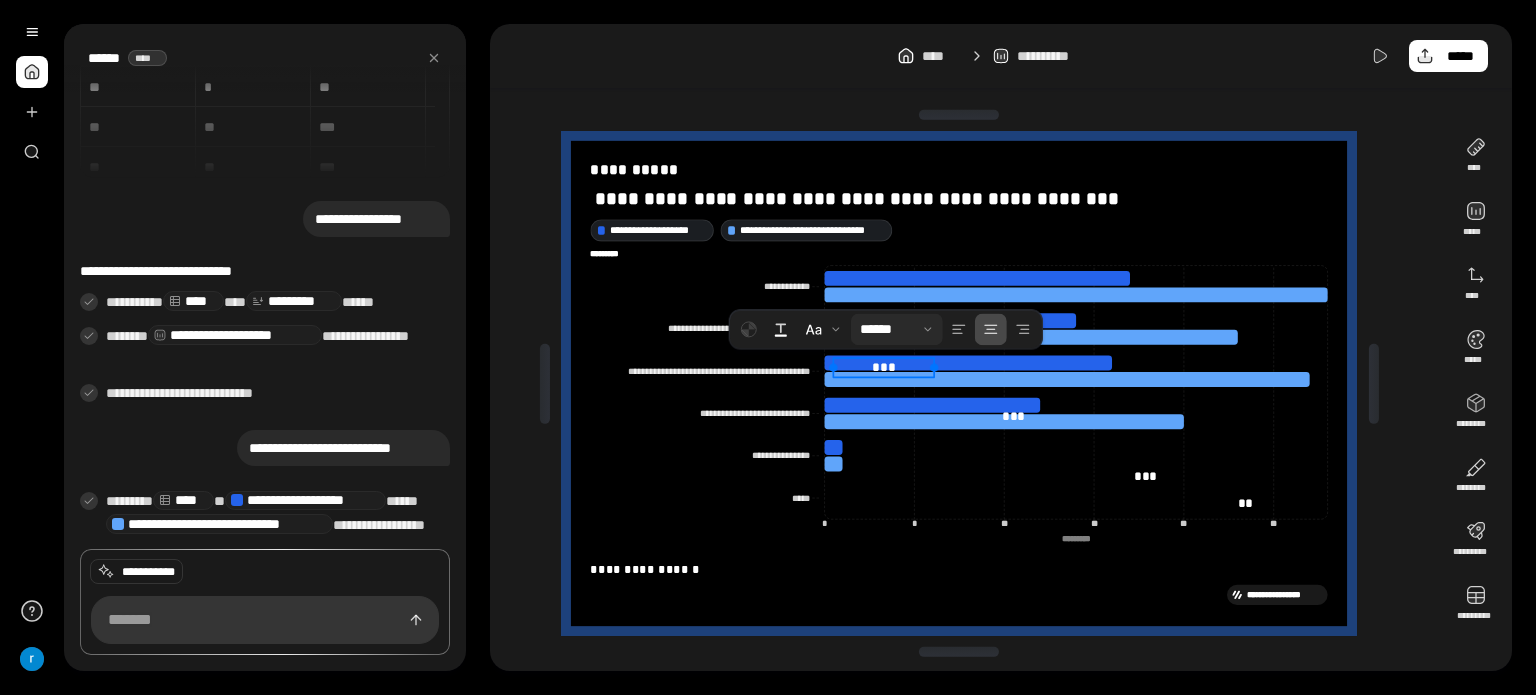 click at bounding box center [897, 329] 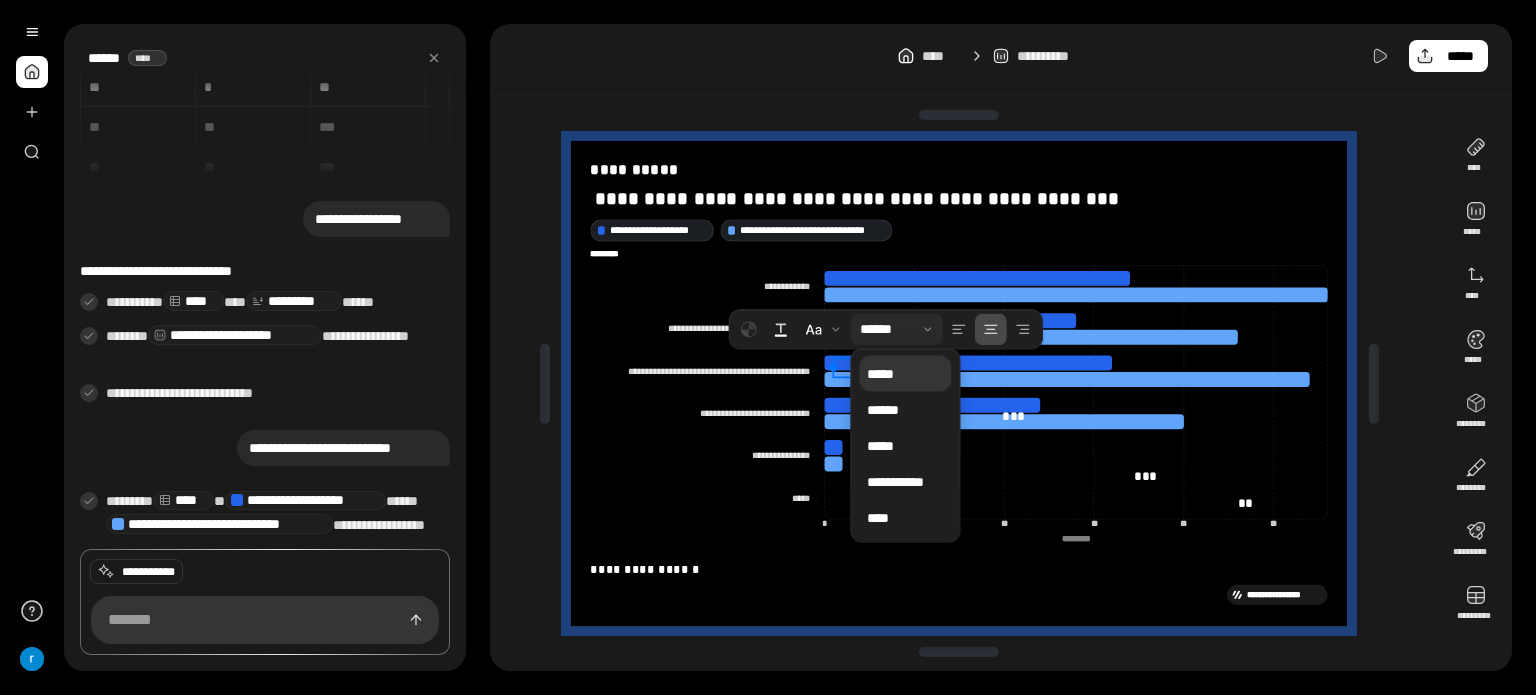 click on "*****" at bounding box center [905, 374] 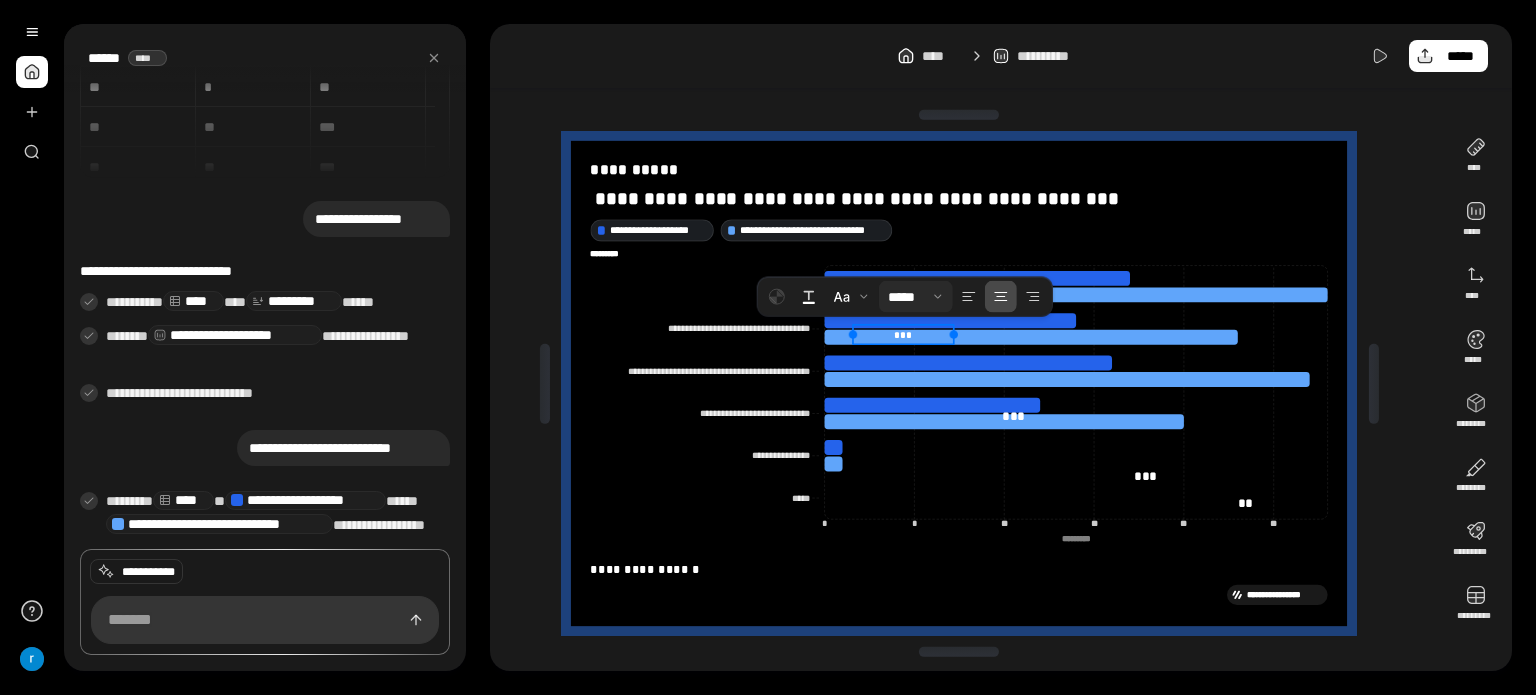 drag, startPoint x: 888, startPoint y: 366, endPoint x: 911, endPoint y: 328, distance: 44.418465 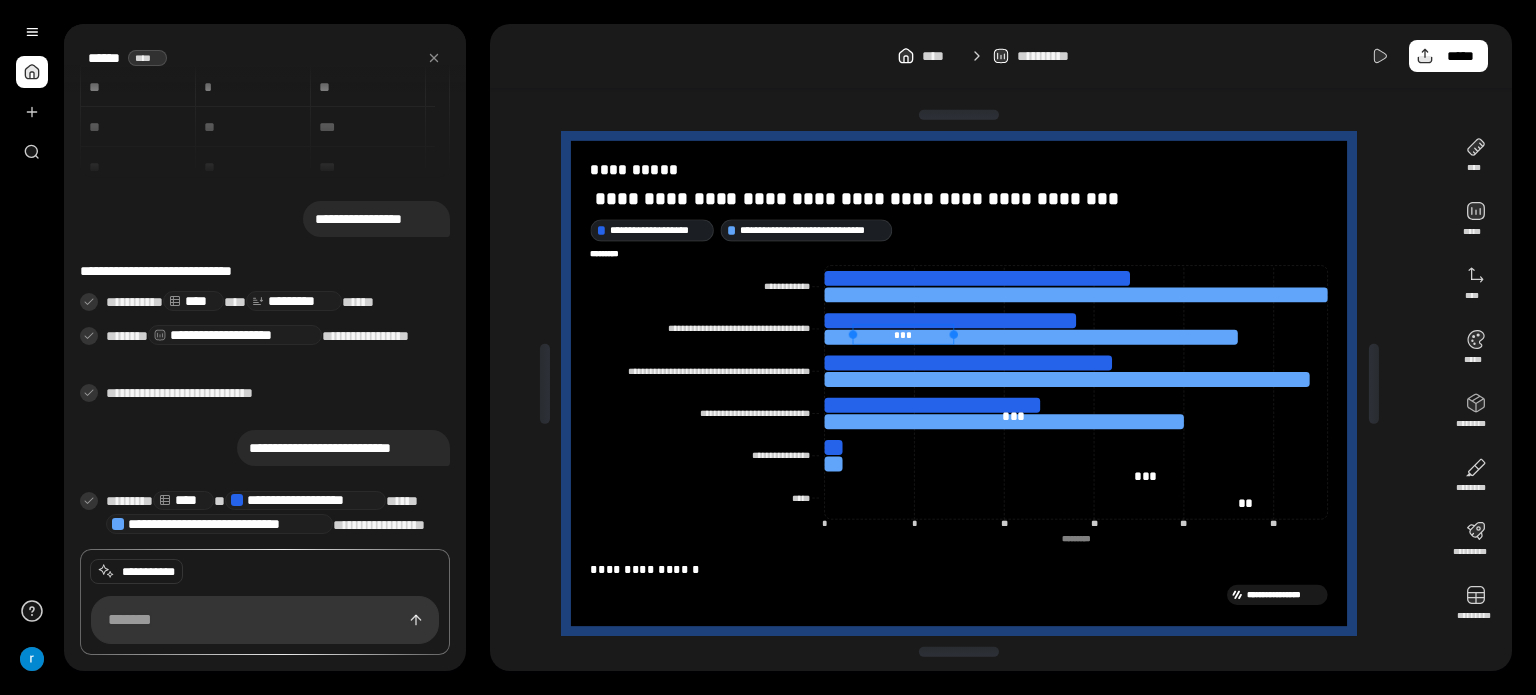 click on "***" at bounding box center (903, 333) 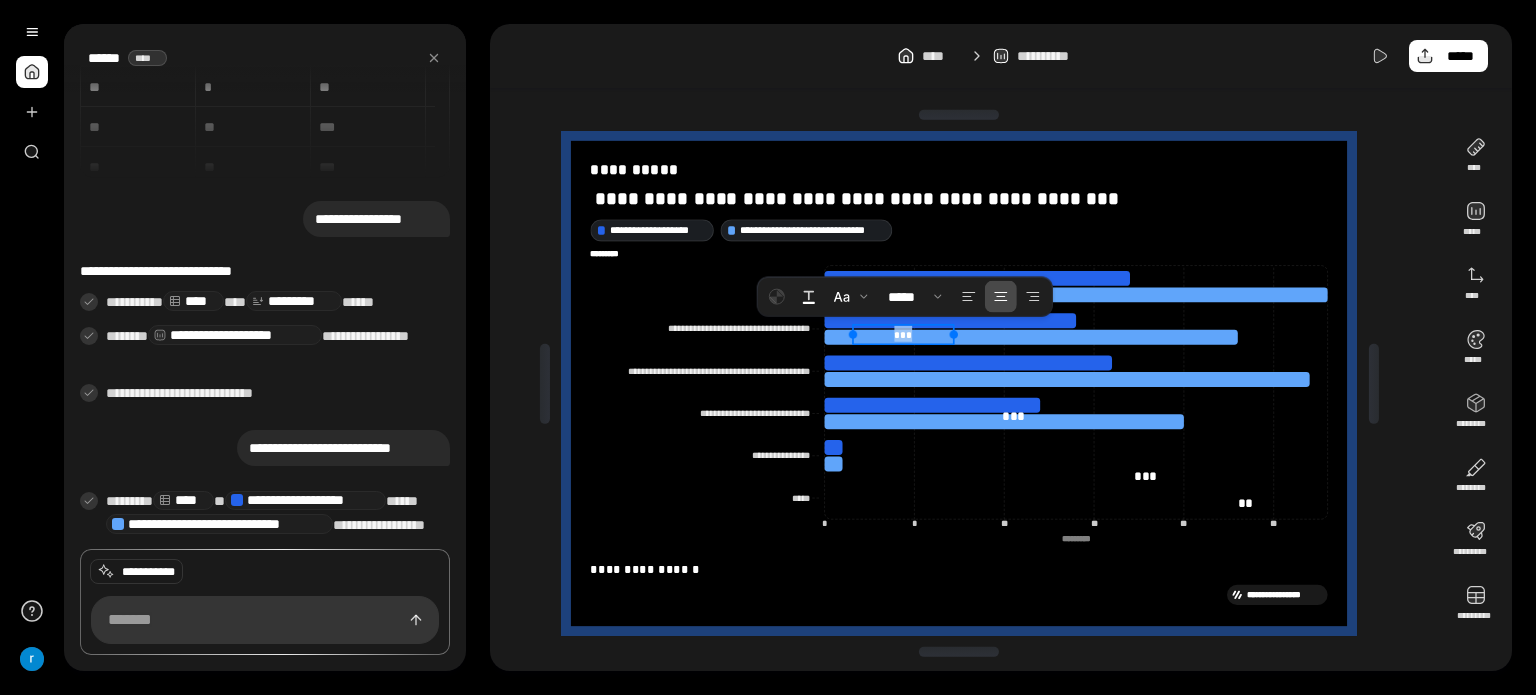 click on "***" at bounding box center [904, 335] 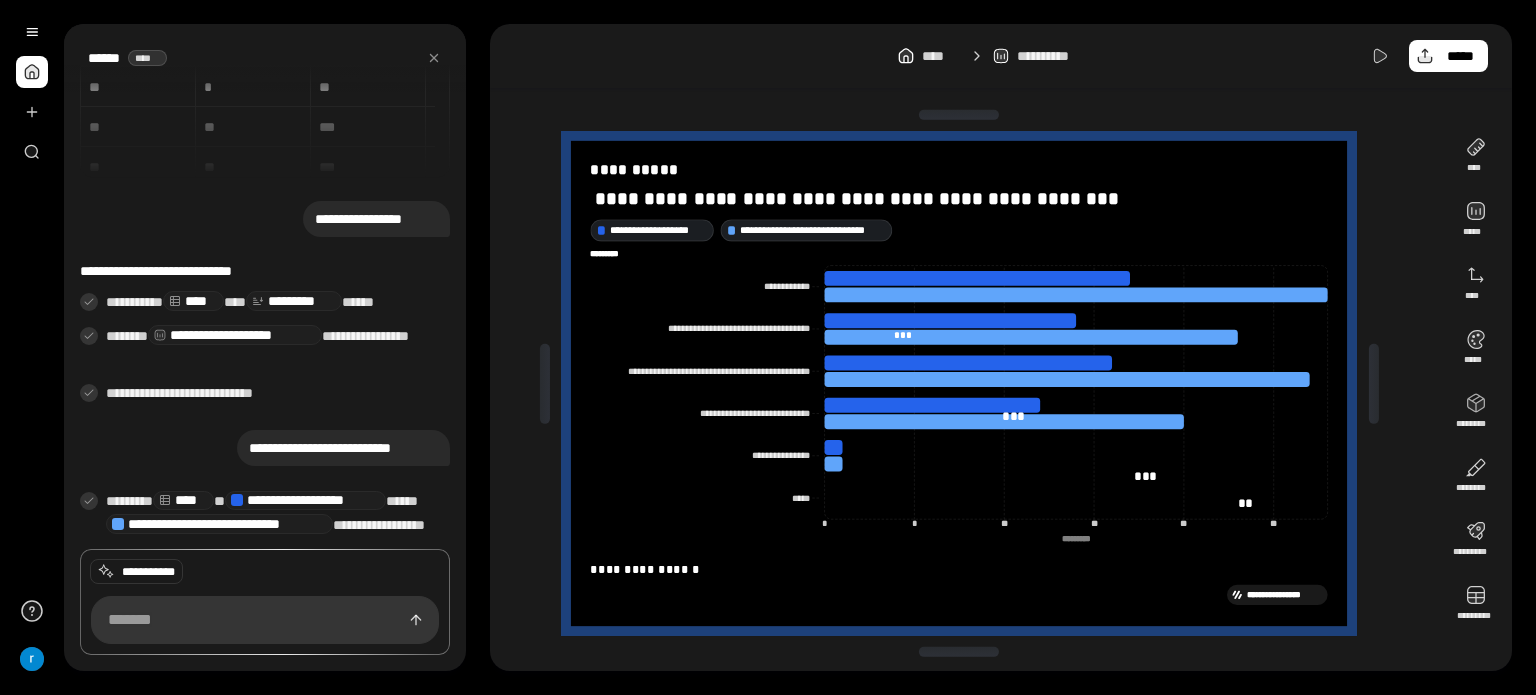 click on "**********" 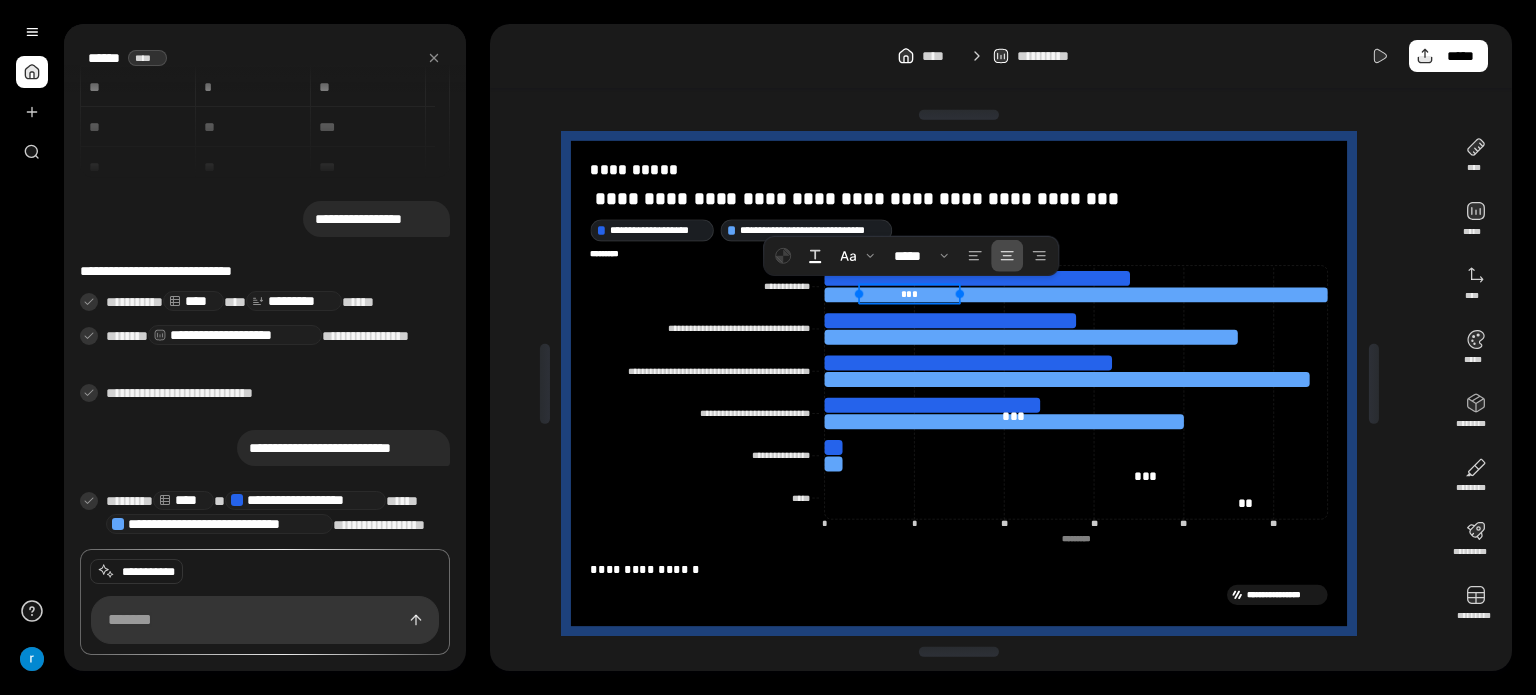 drag, startPoint x: 909, startPoint y: 327, endPoint x: 916, endPoint y: 279, distance: 48.507732 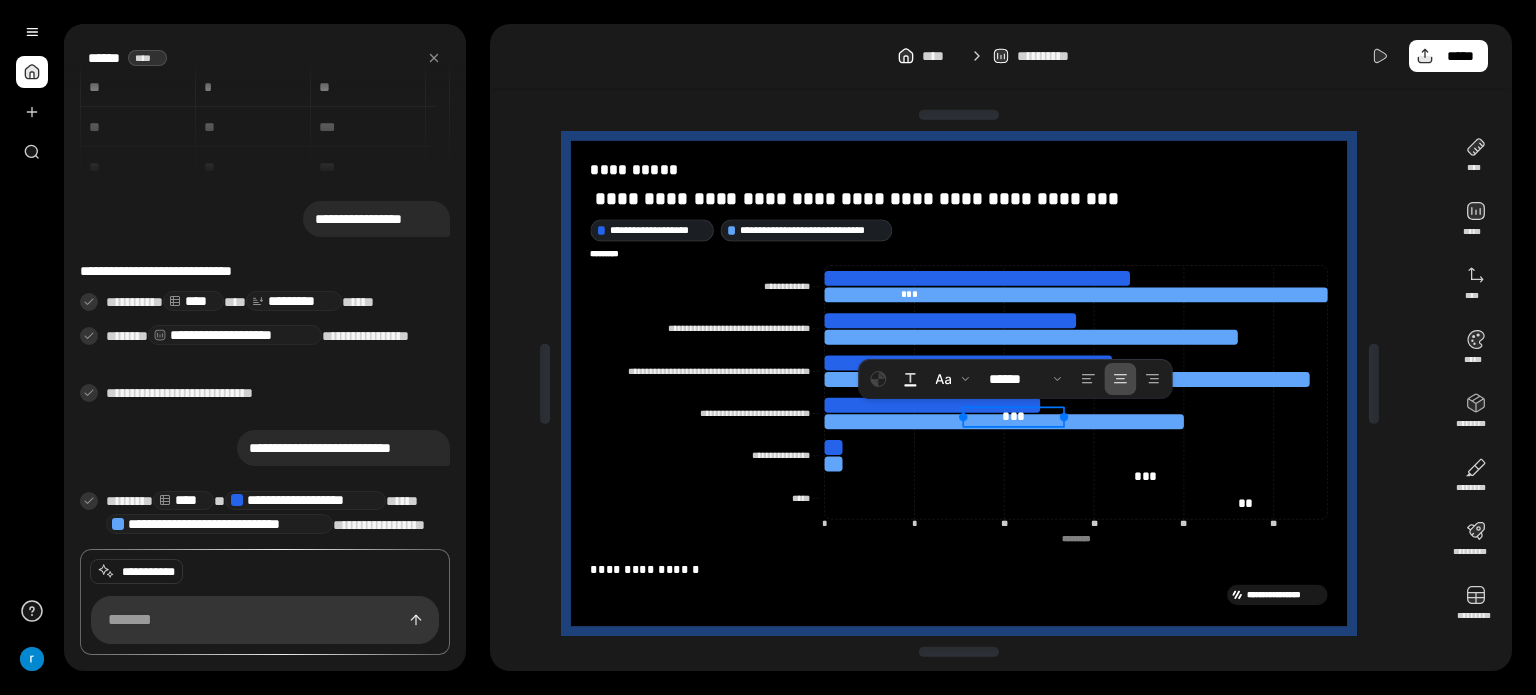 click on "***" at bounding box center [1014, 416] 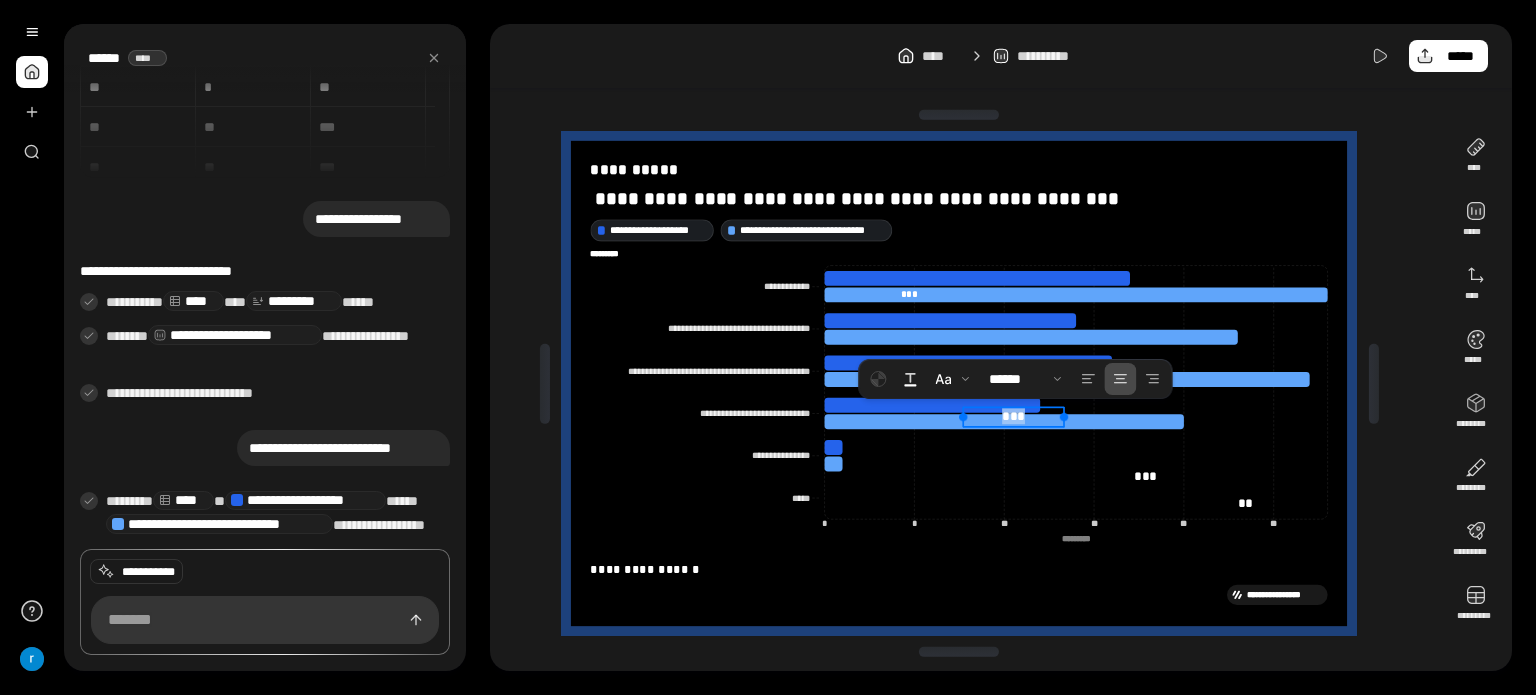 click on "***" at bounding box center (1014, 416) 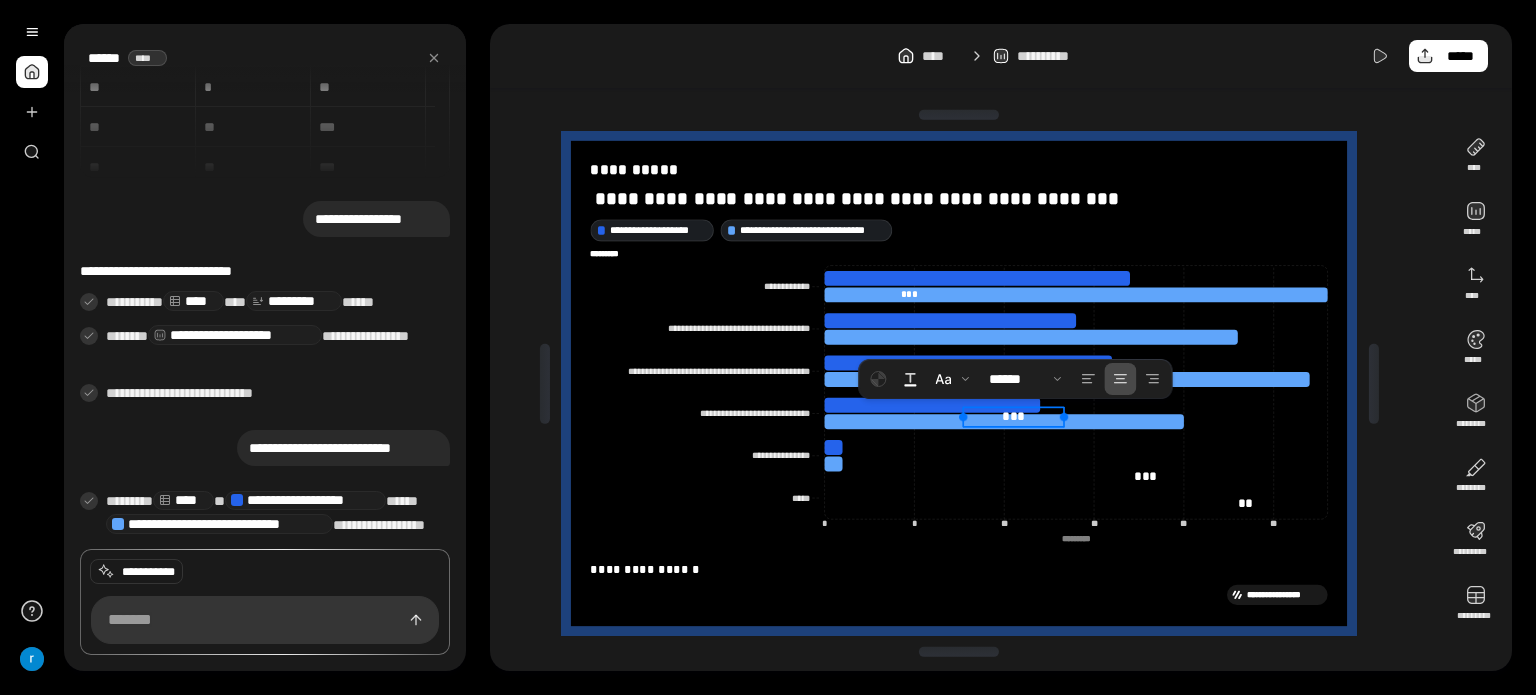 click on "***" at bounding box center (1014, 416) 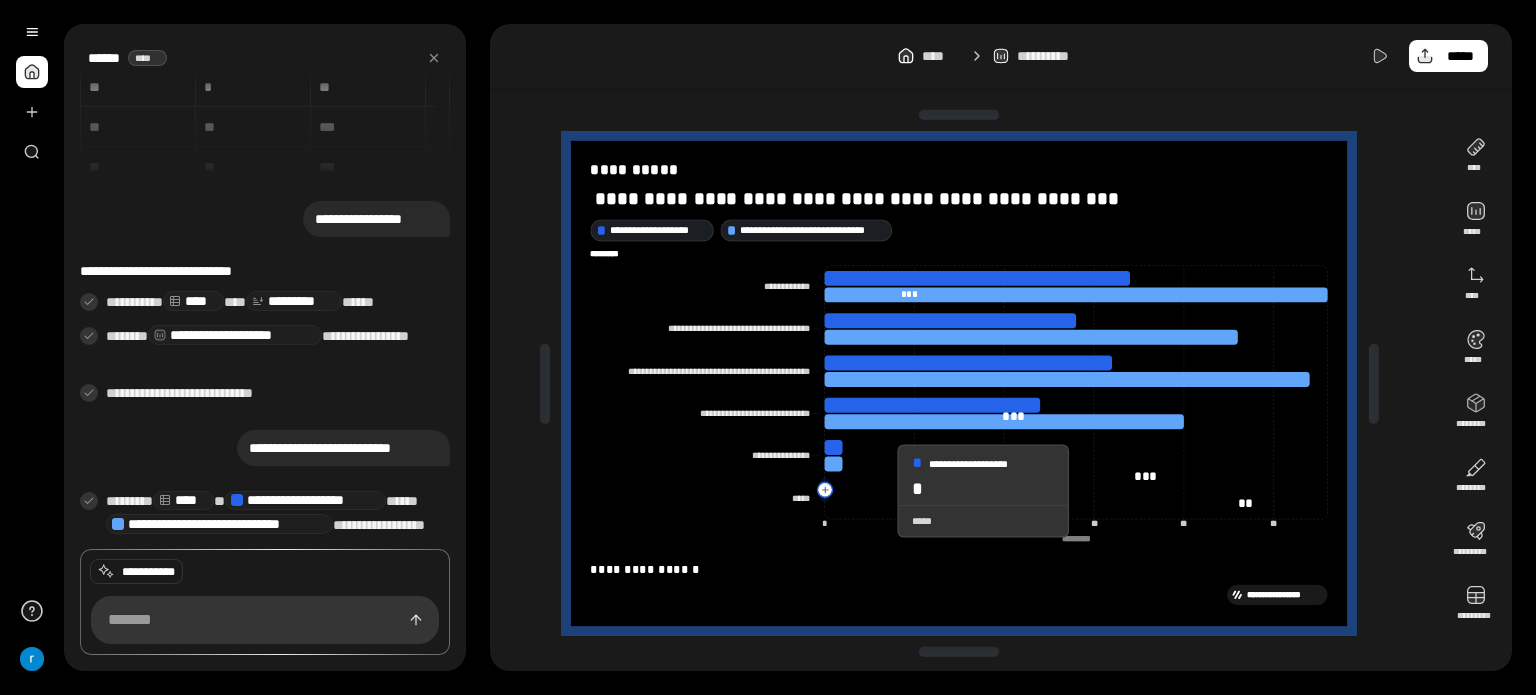 click 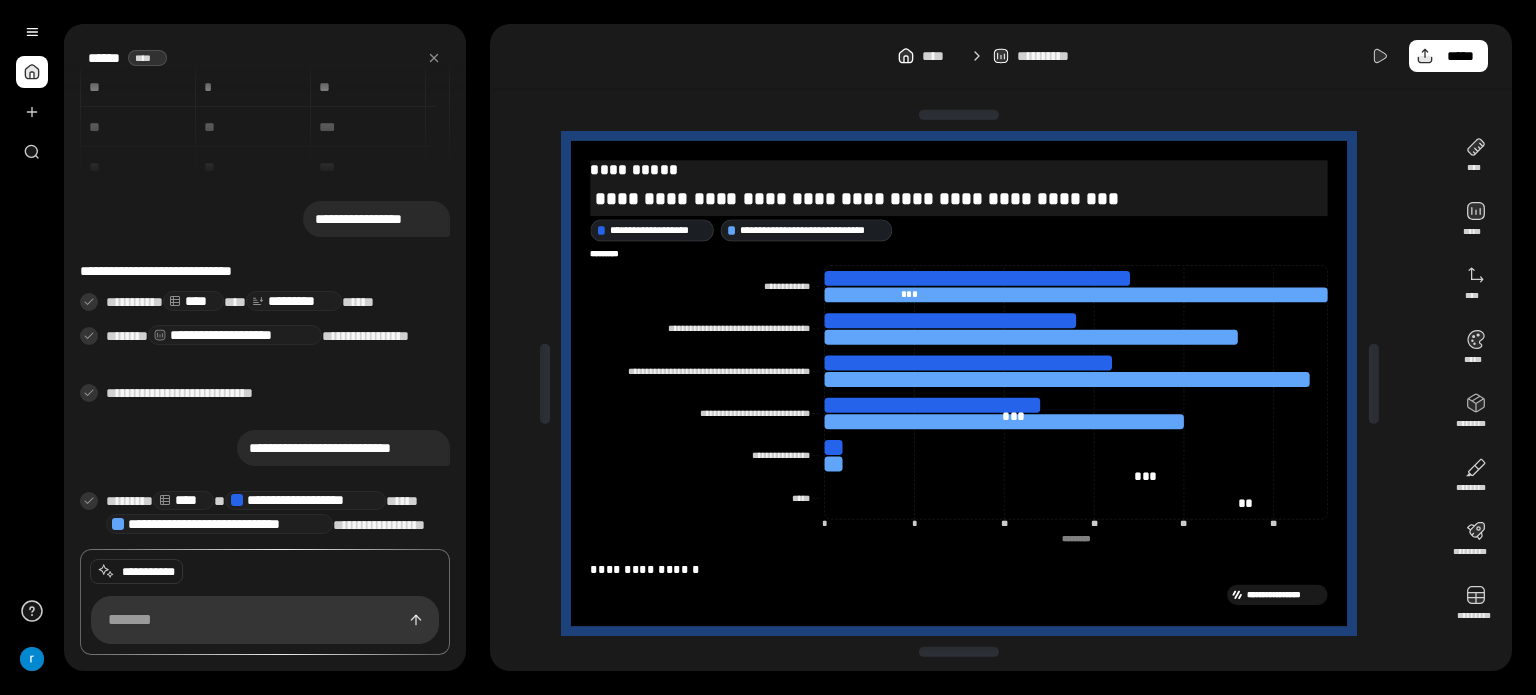 click on "**********" at bounding box center (959, 169) 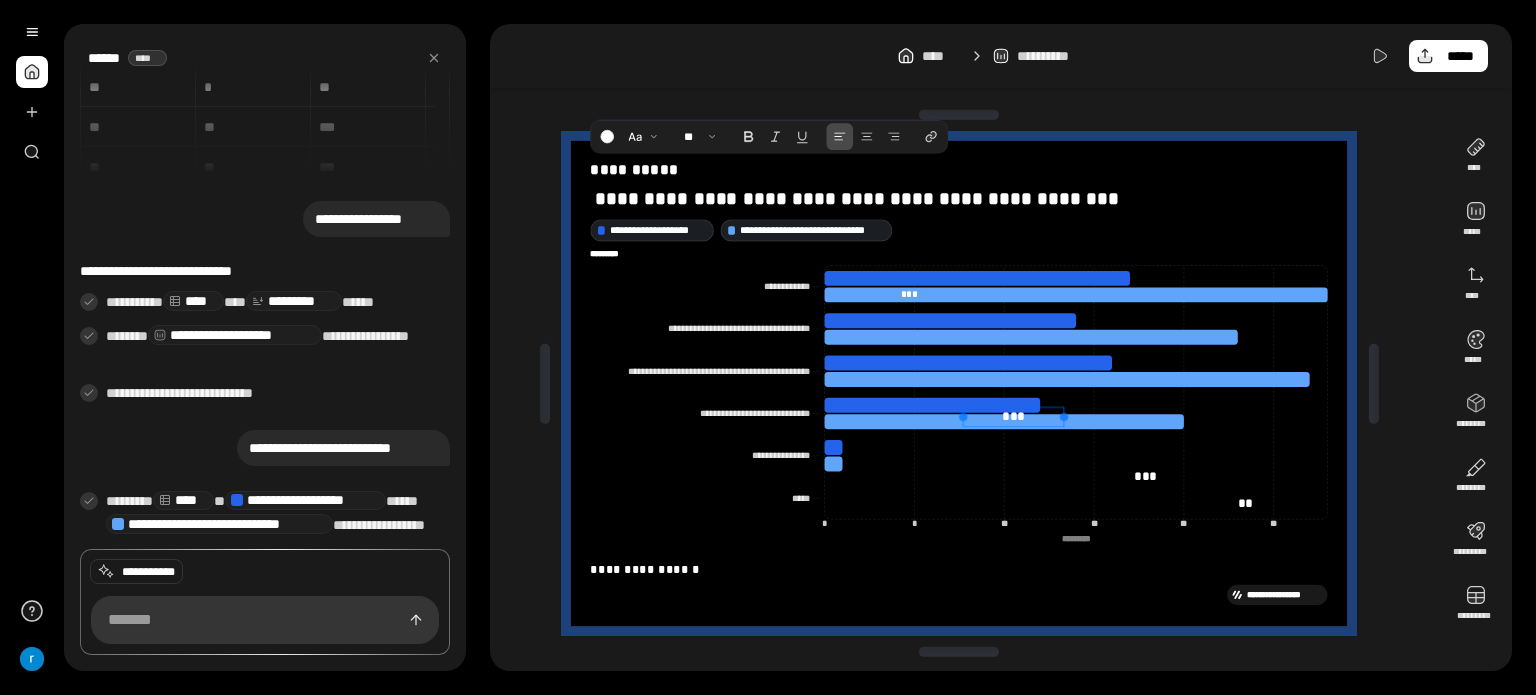 click on "***" at bounding box center [1014, 416] 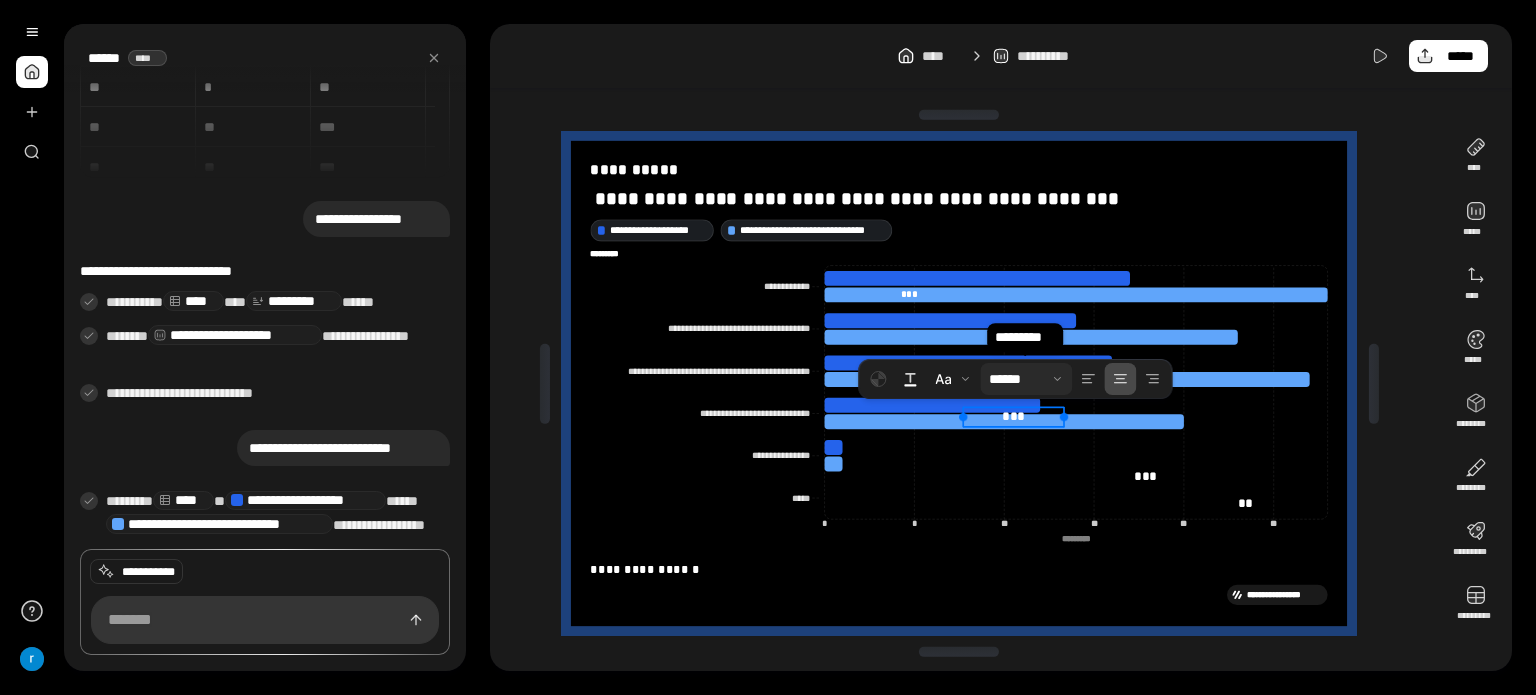 click at bounding box center [1026, 379] 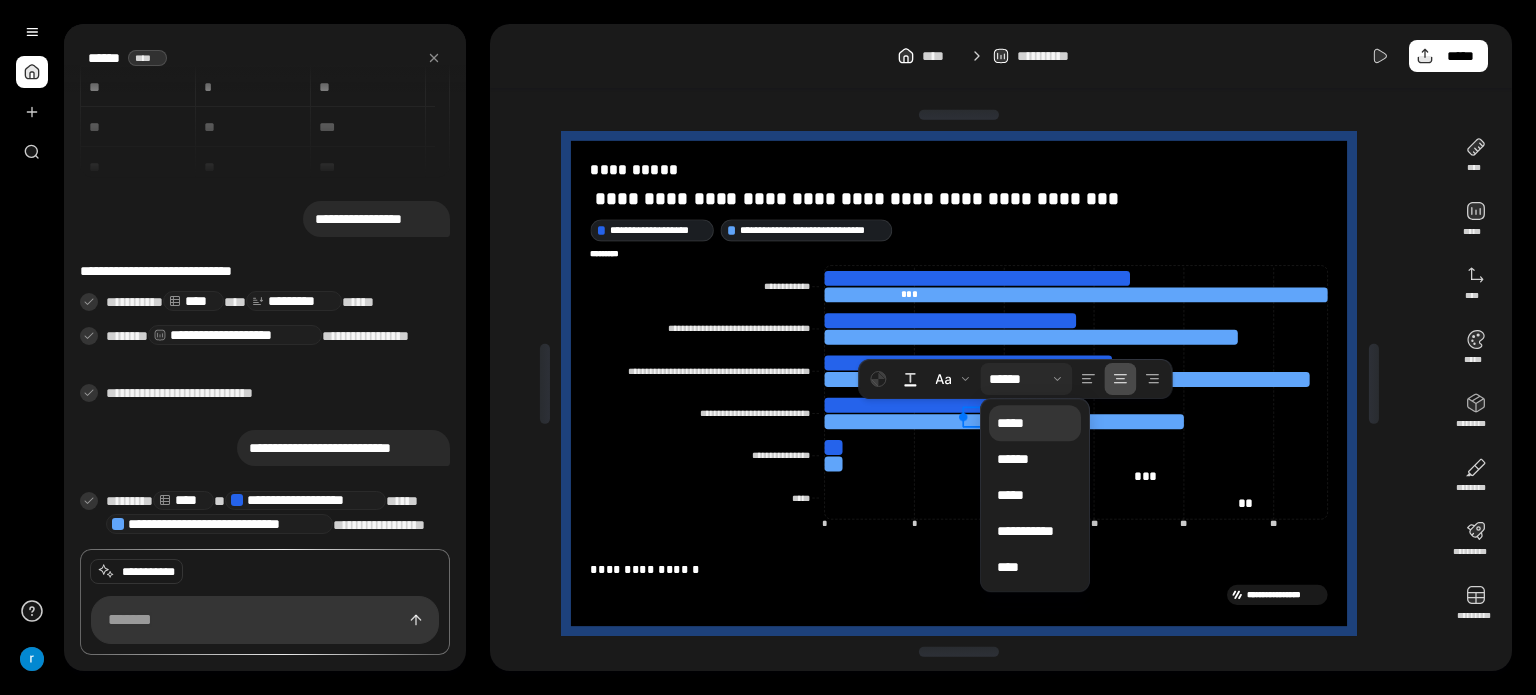 click on "*****" at bounding box center [1035, 423] 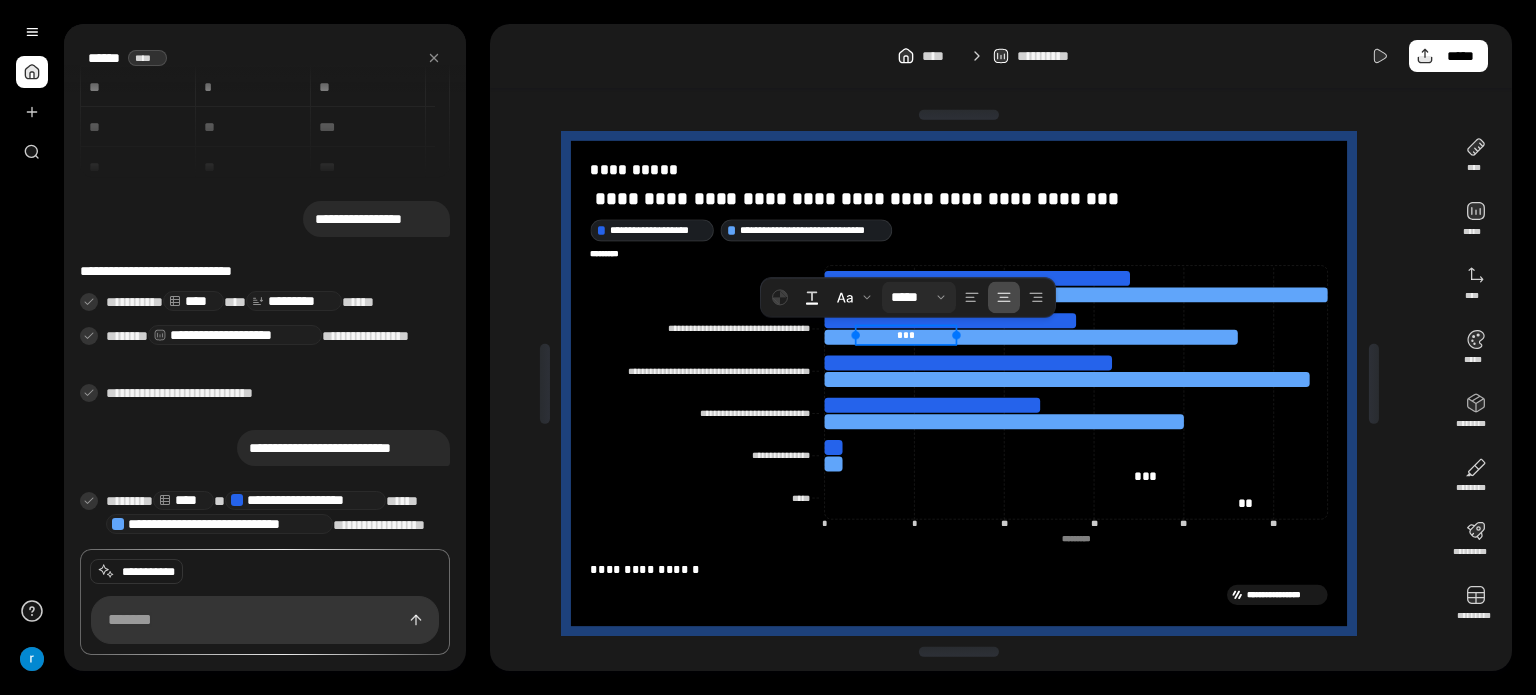 drag, startPoint x: 998, startPoint y: 414, endPoint x: 871, endPoint y: 317, distance: 159.80614 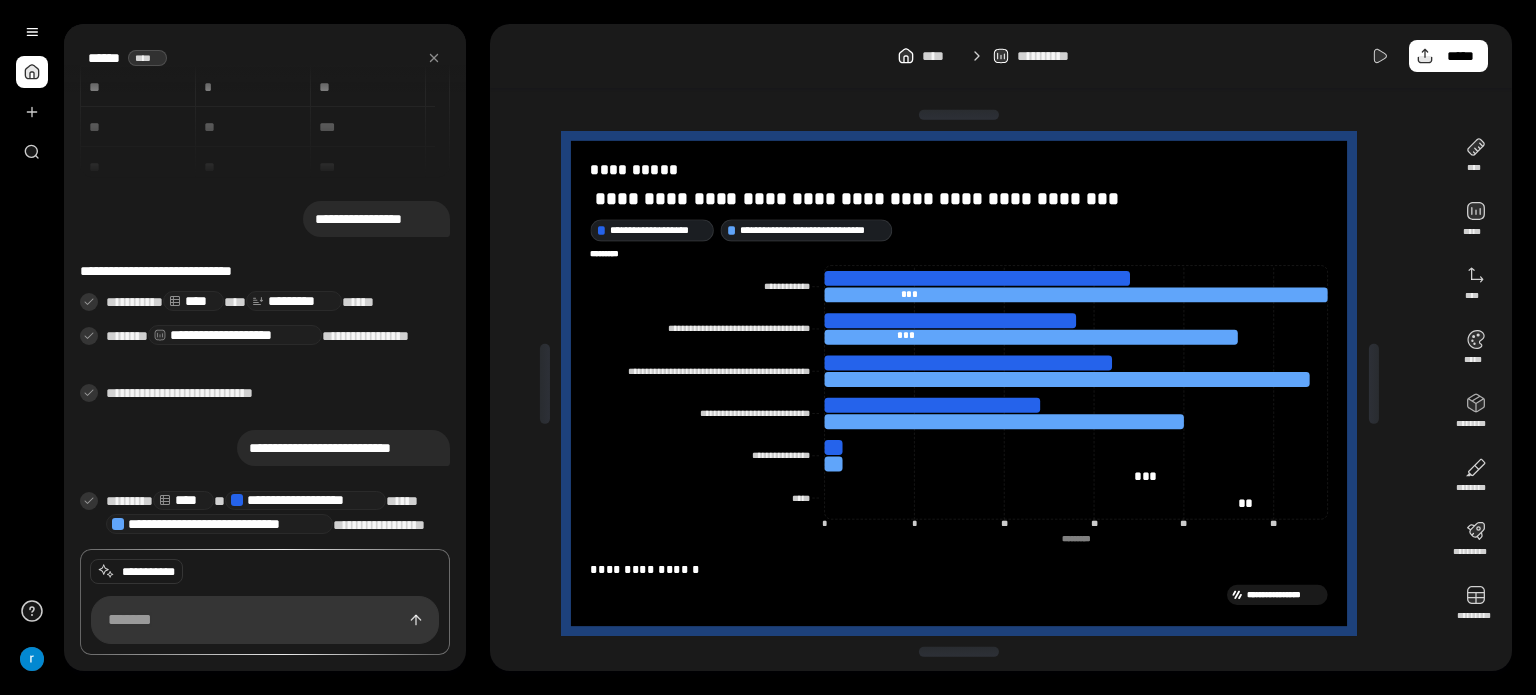click on "**********" at bounding box center (1001, 347) 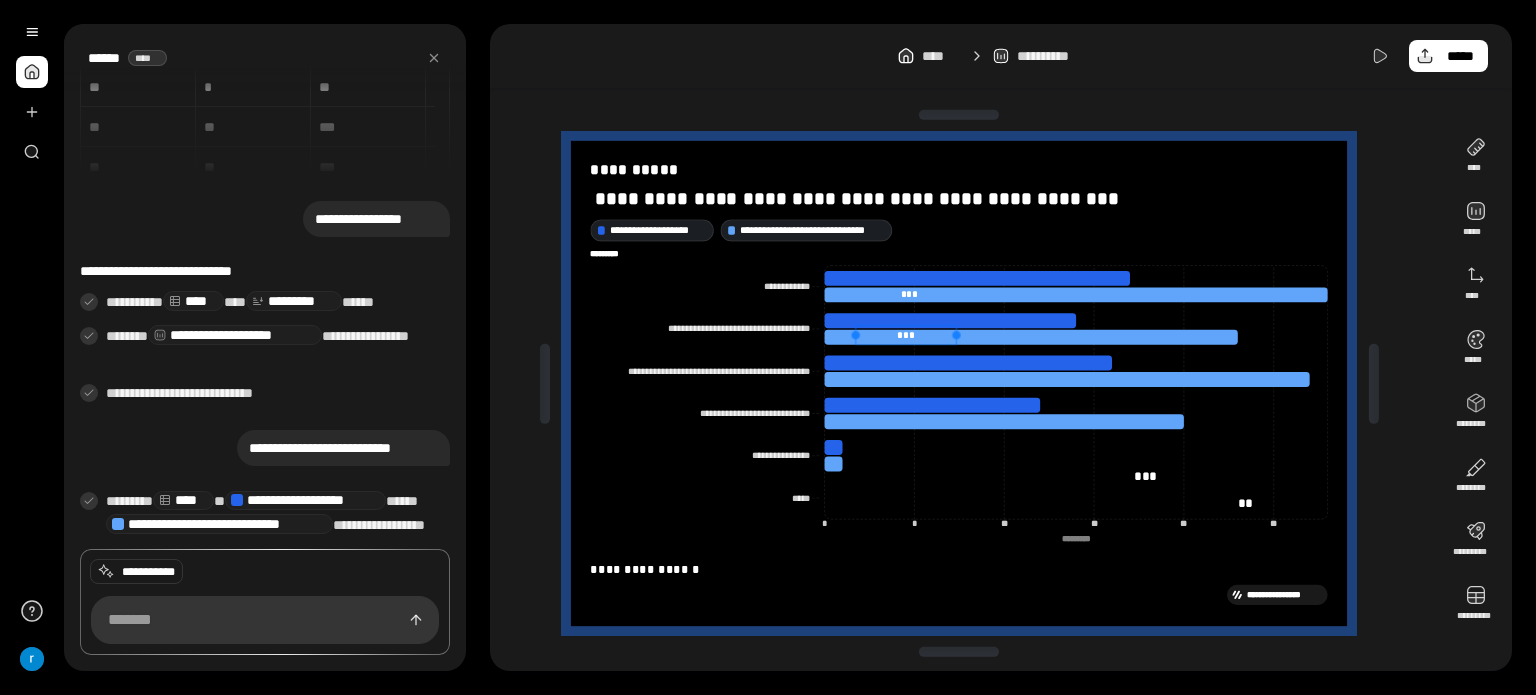 click on "***" at bounding box center [906, 334] 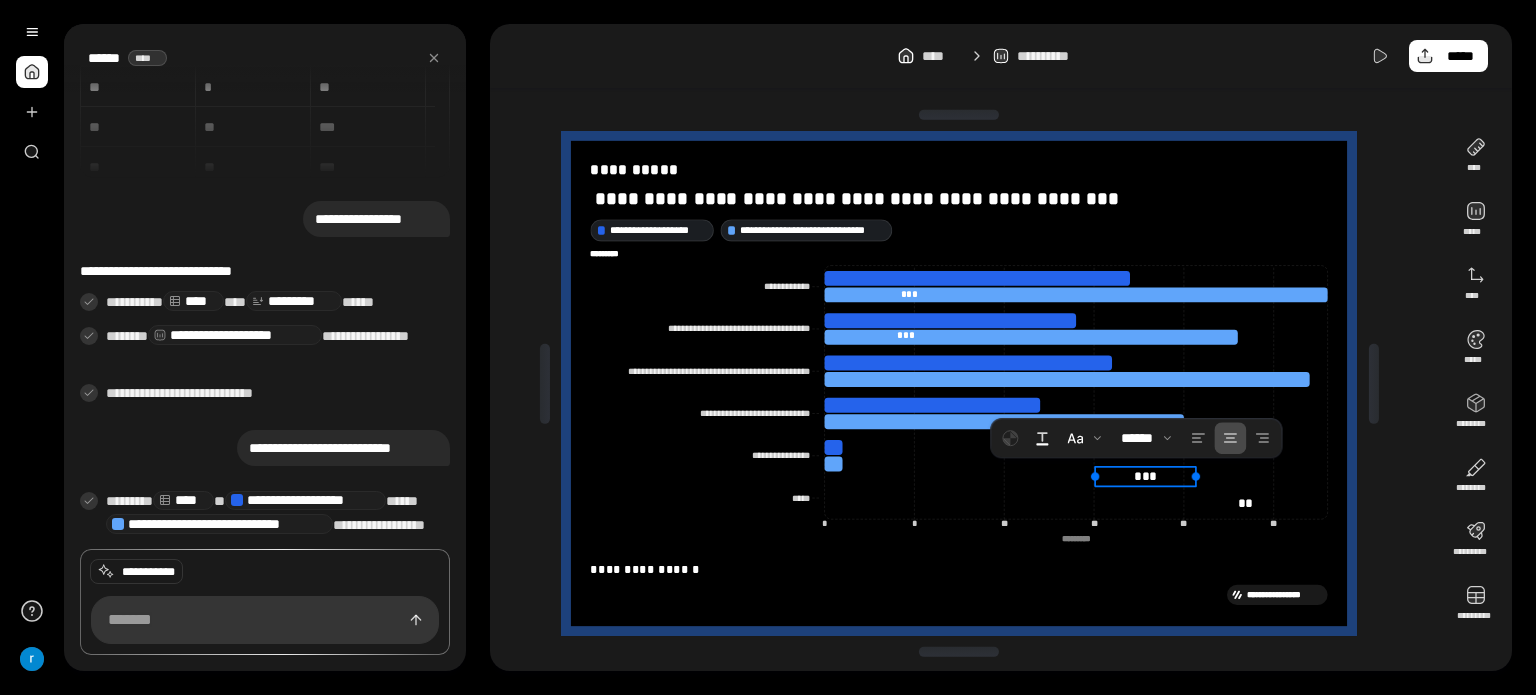 click on "***" at bounding box center (1146, 475) 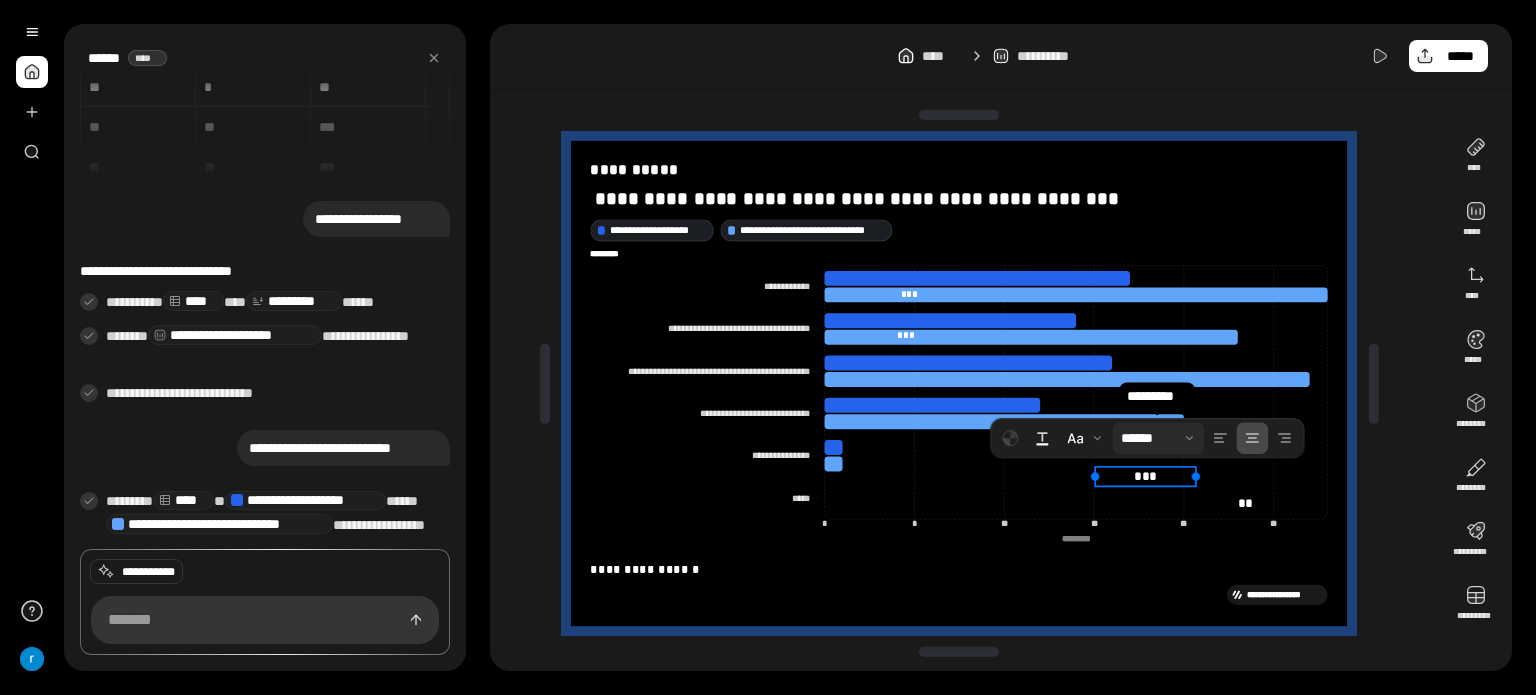 click at bounding box center (1158, 438) 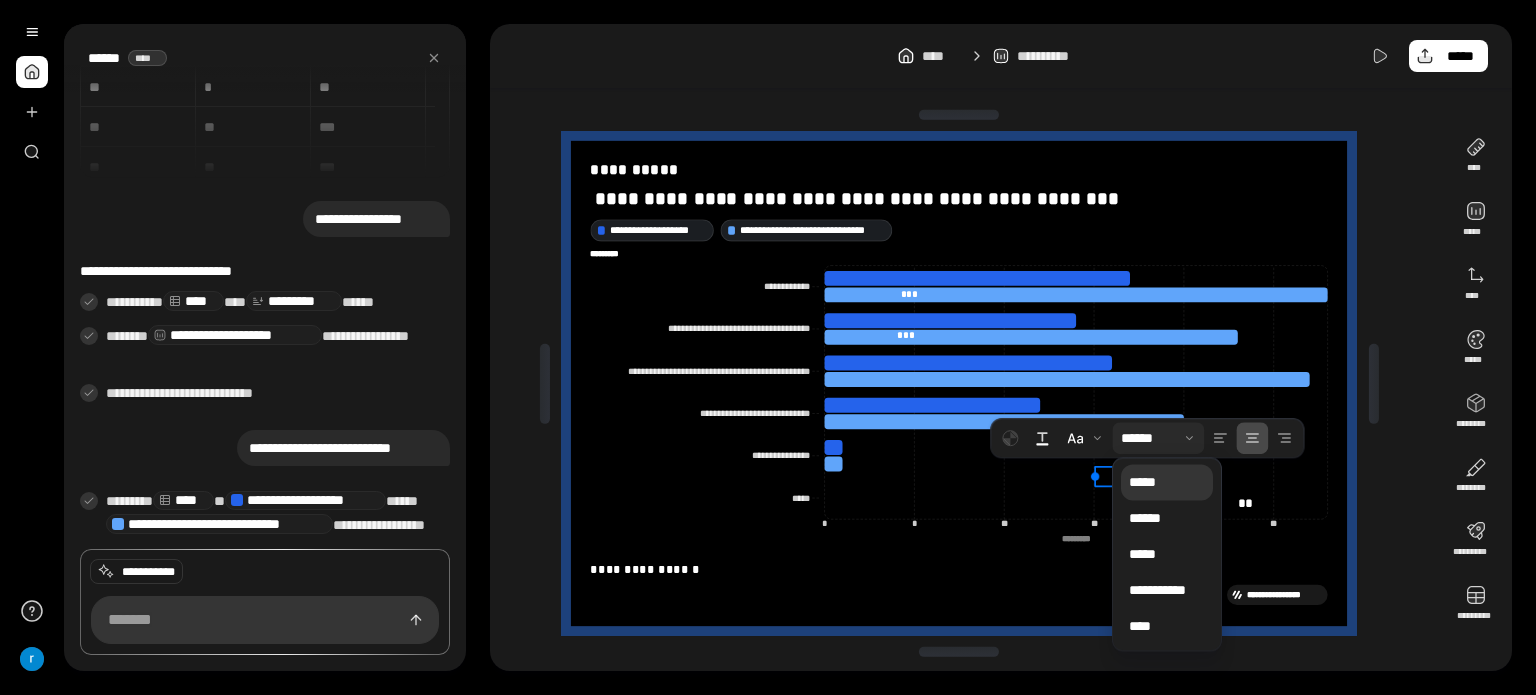 click on "*****" at bounding box center (1167, 482) 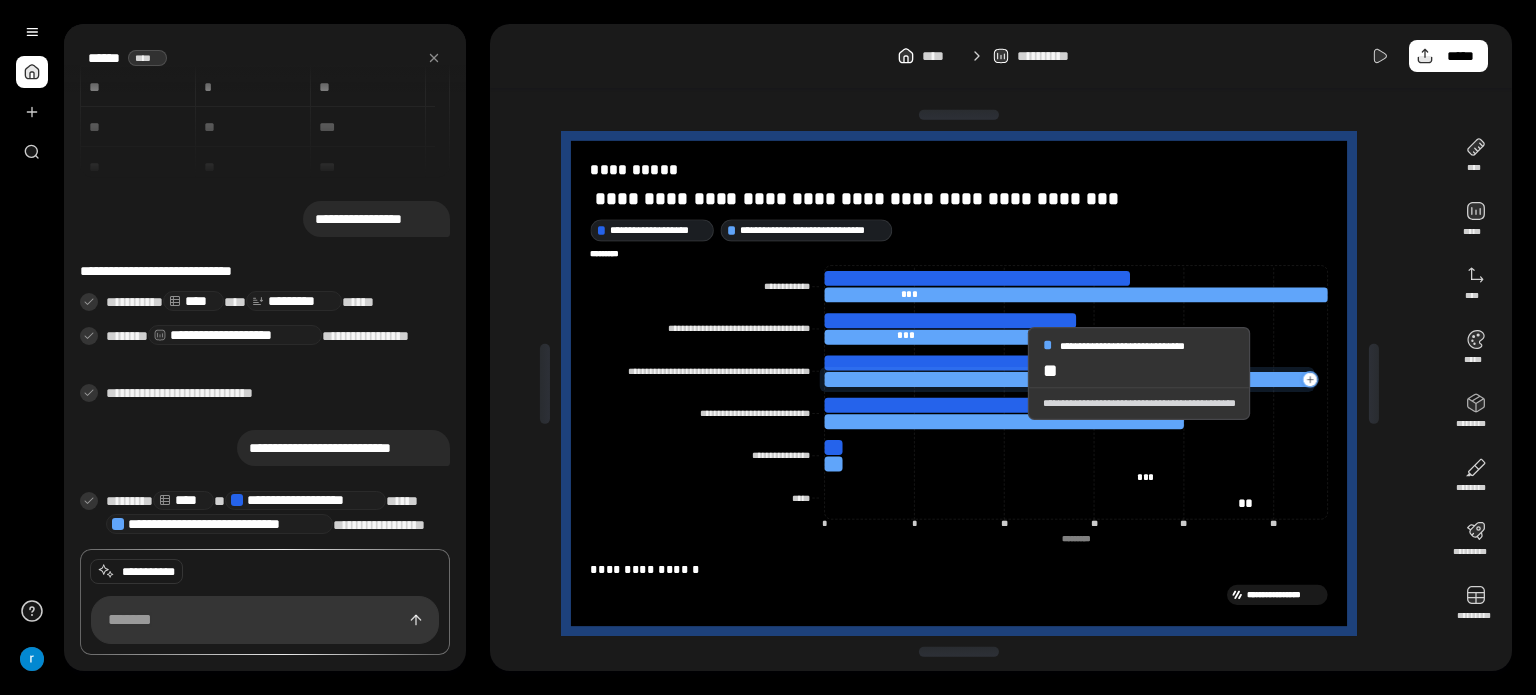 click 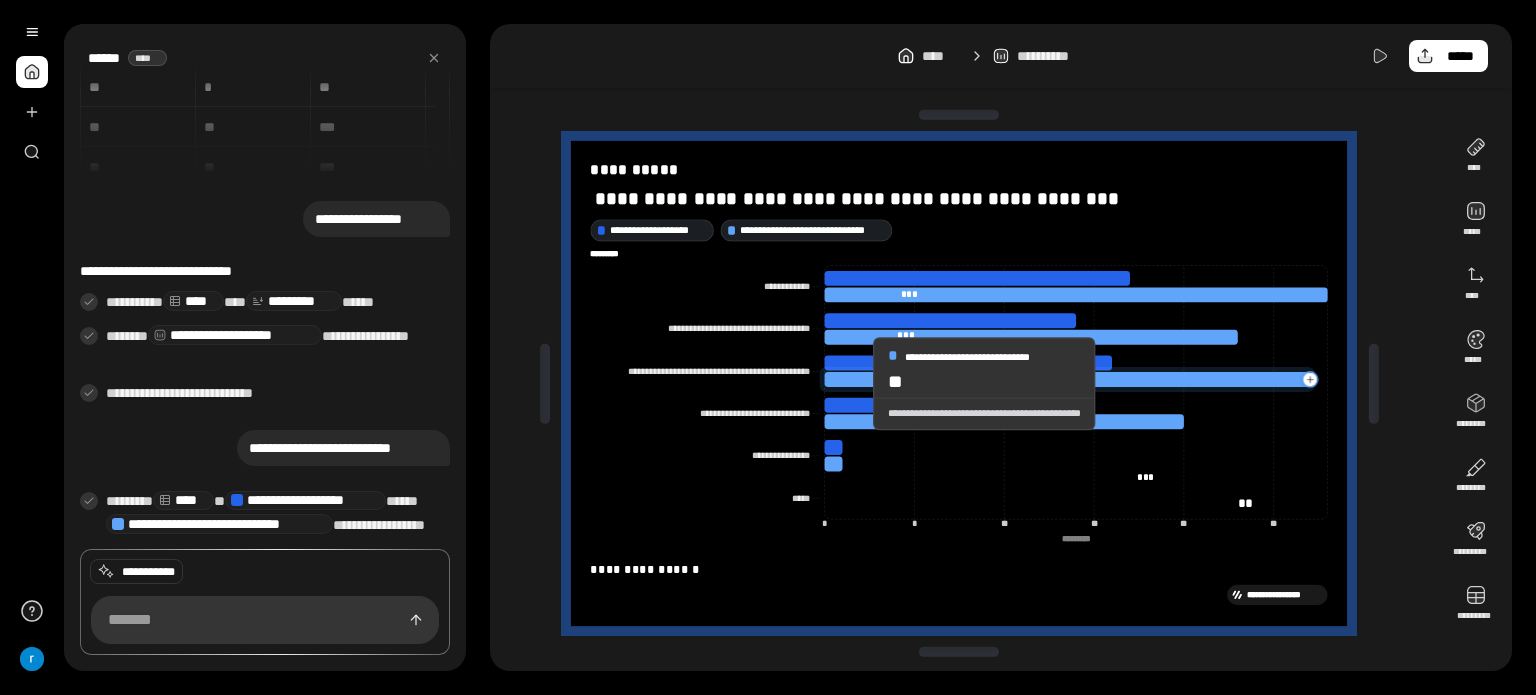 click 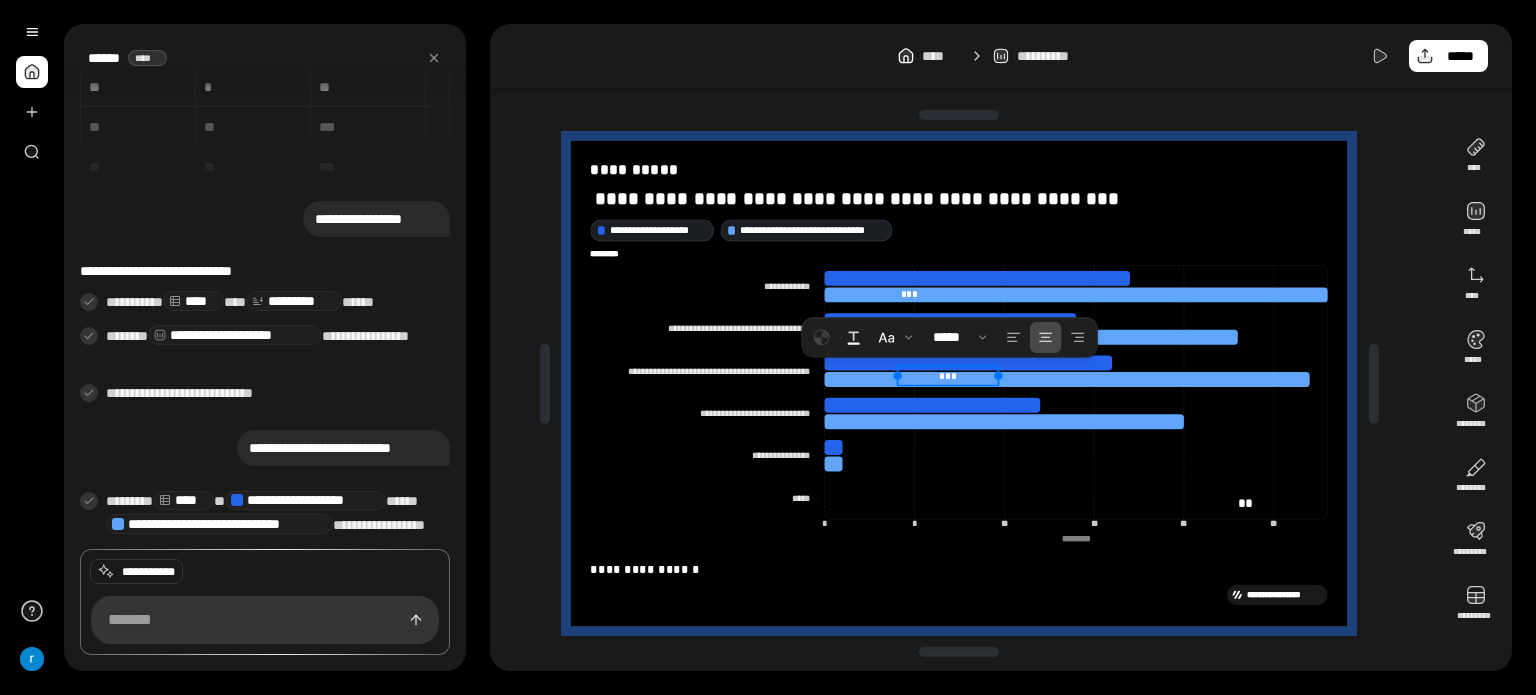 drag, startPoint x: 1144, startPoint y: 476, endPoint x: 910, endPoint y: 357, distance: 262.52048 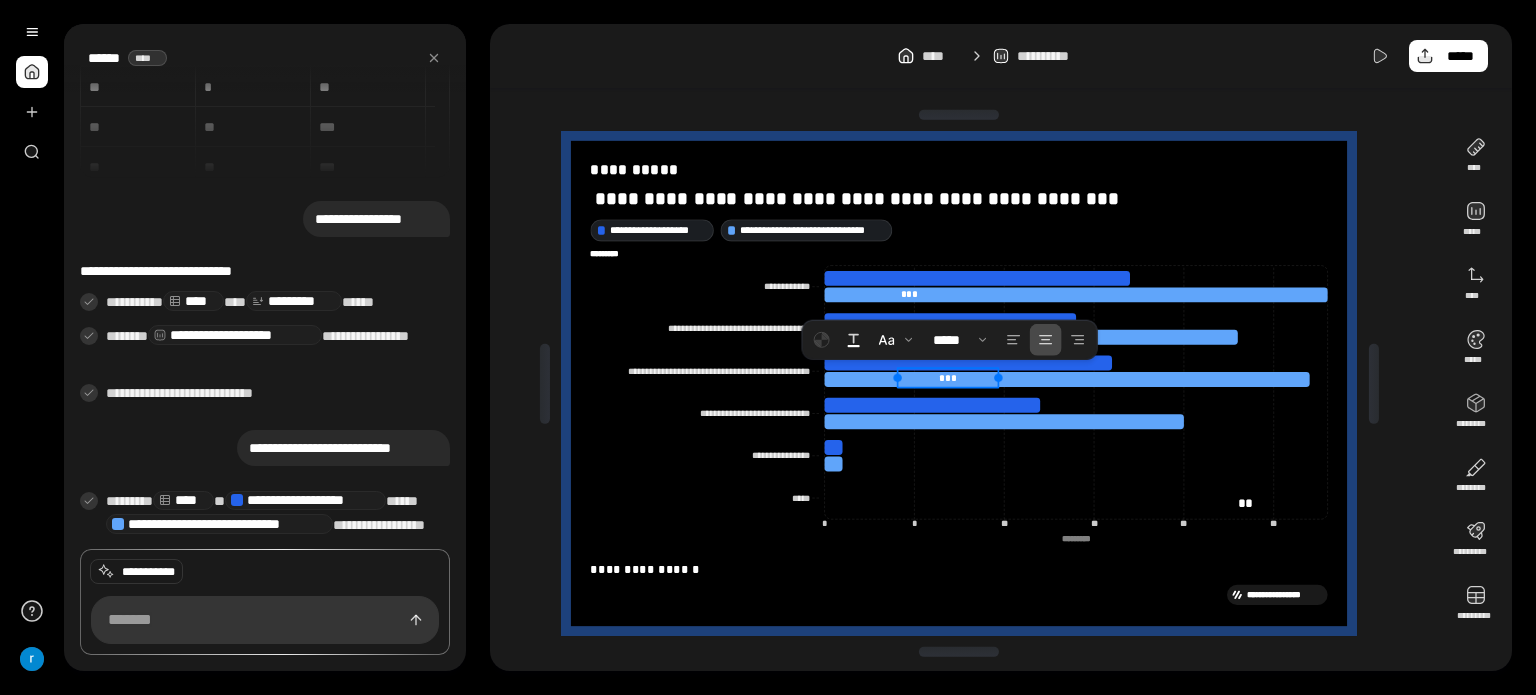 click on "***" at bounding box center [949, 378] 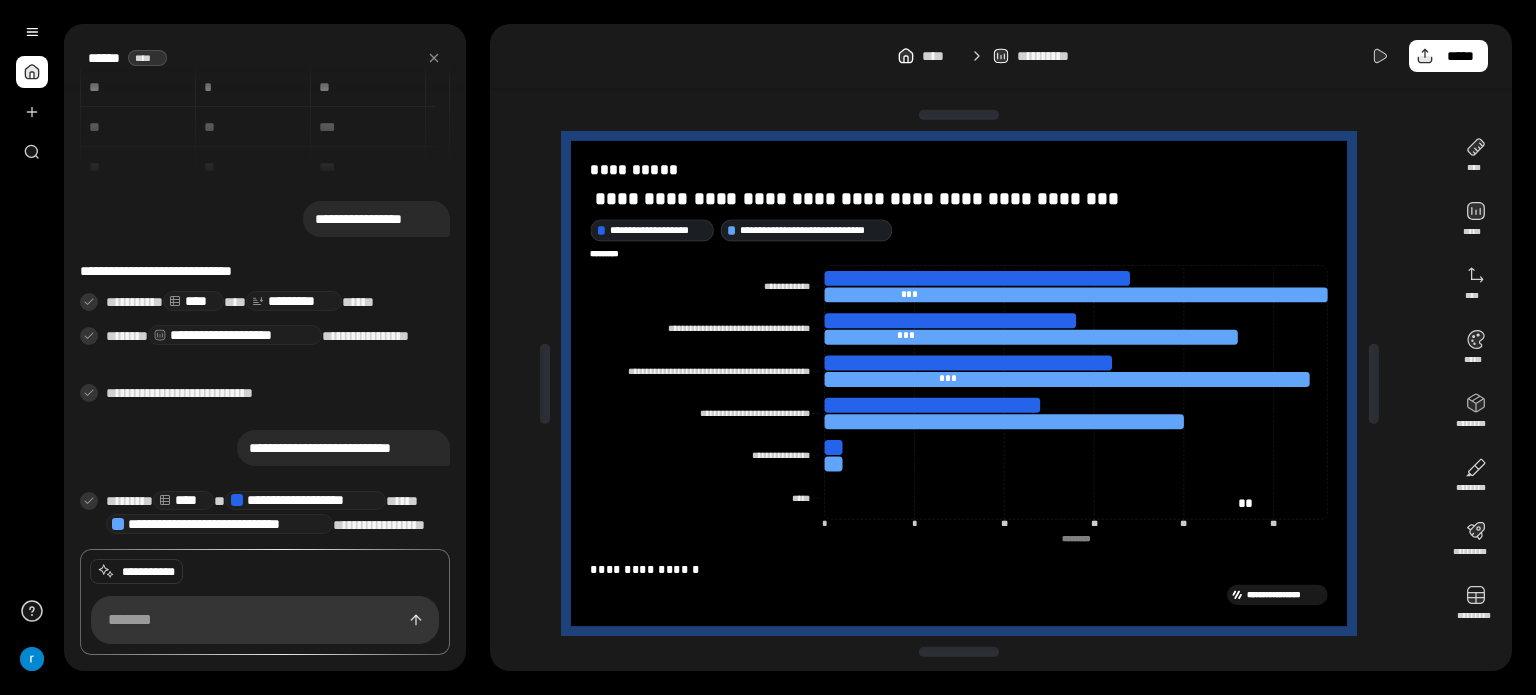 click on "**********" at bounding box center (967, 383) 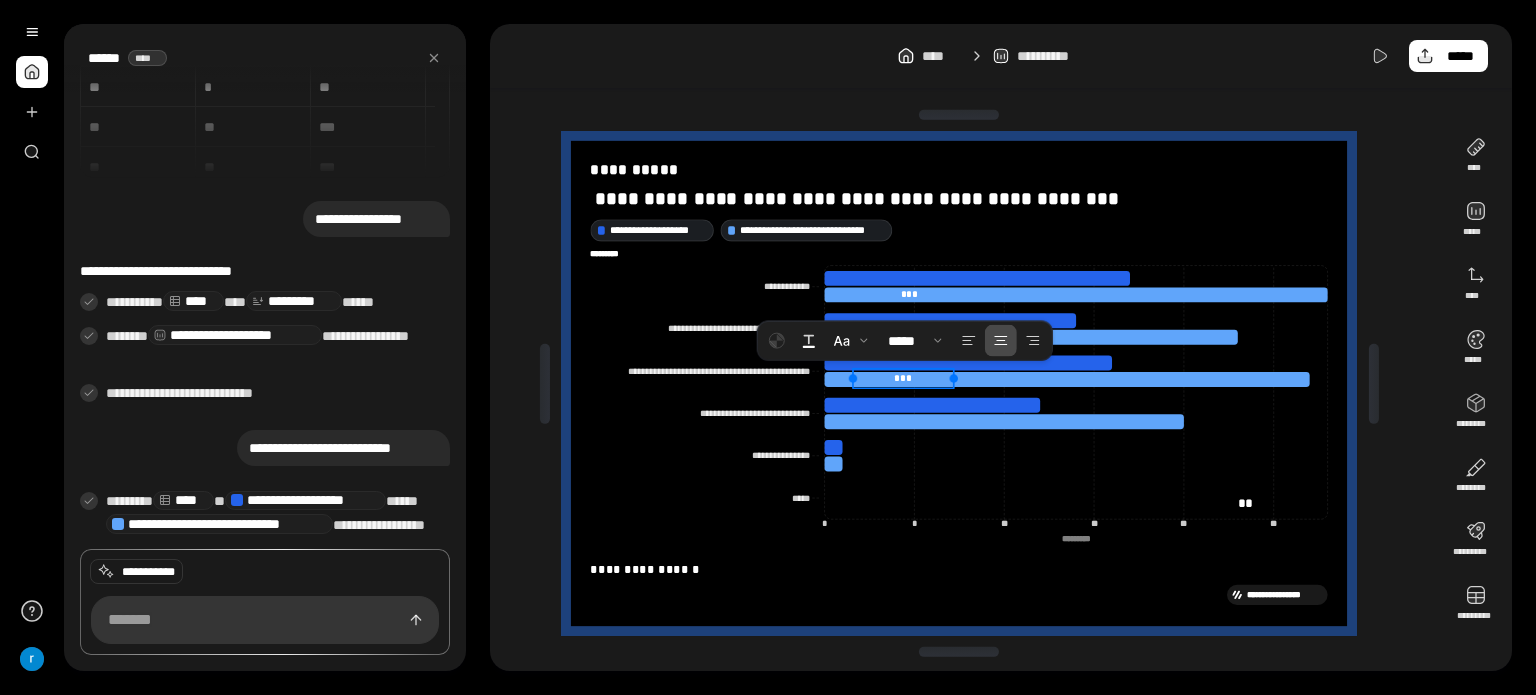 drag, startPoint x: 945, startPoint y: 382, endPoint x: 892, endPoint y: 383, distance: 53.009434 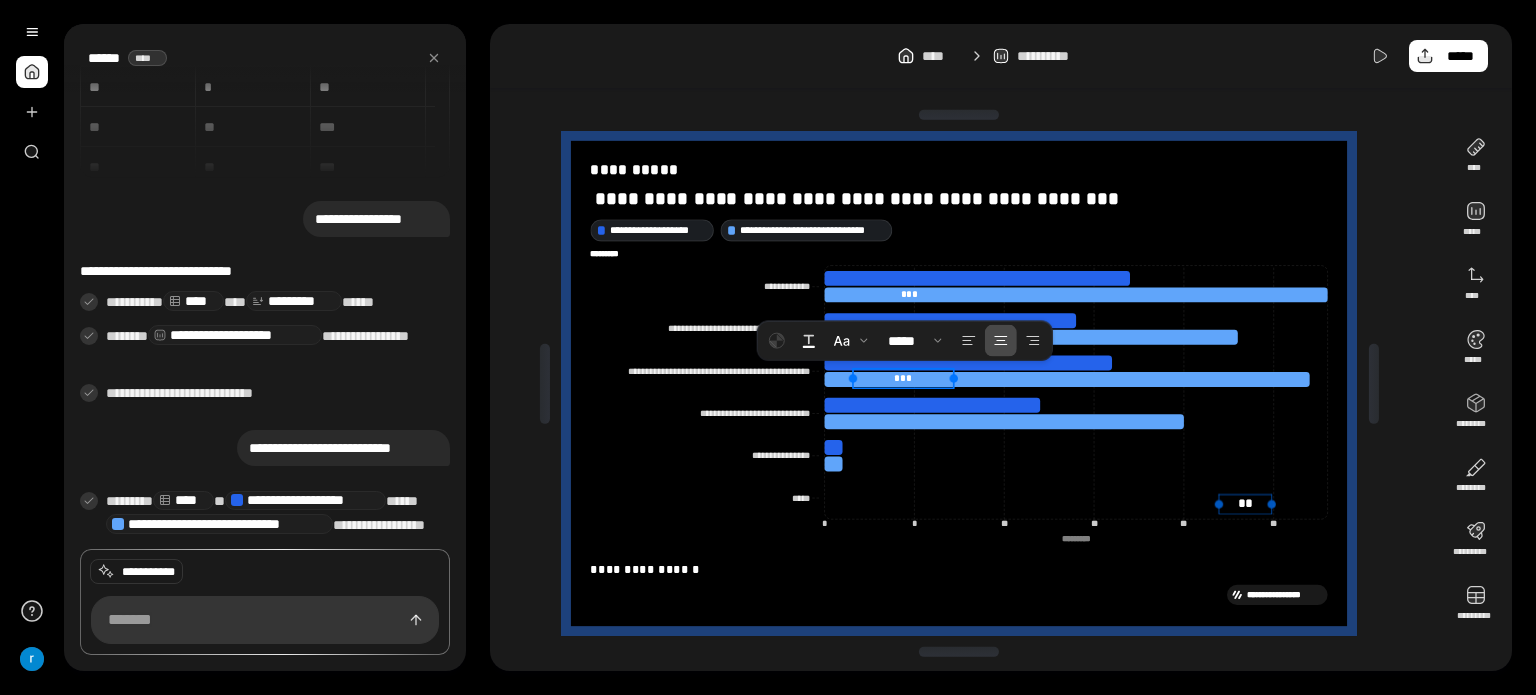 click on "**" at bounding box center [1245, 503] 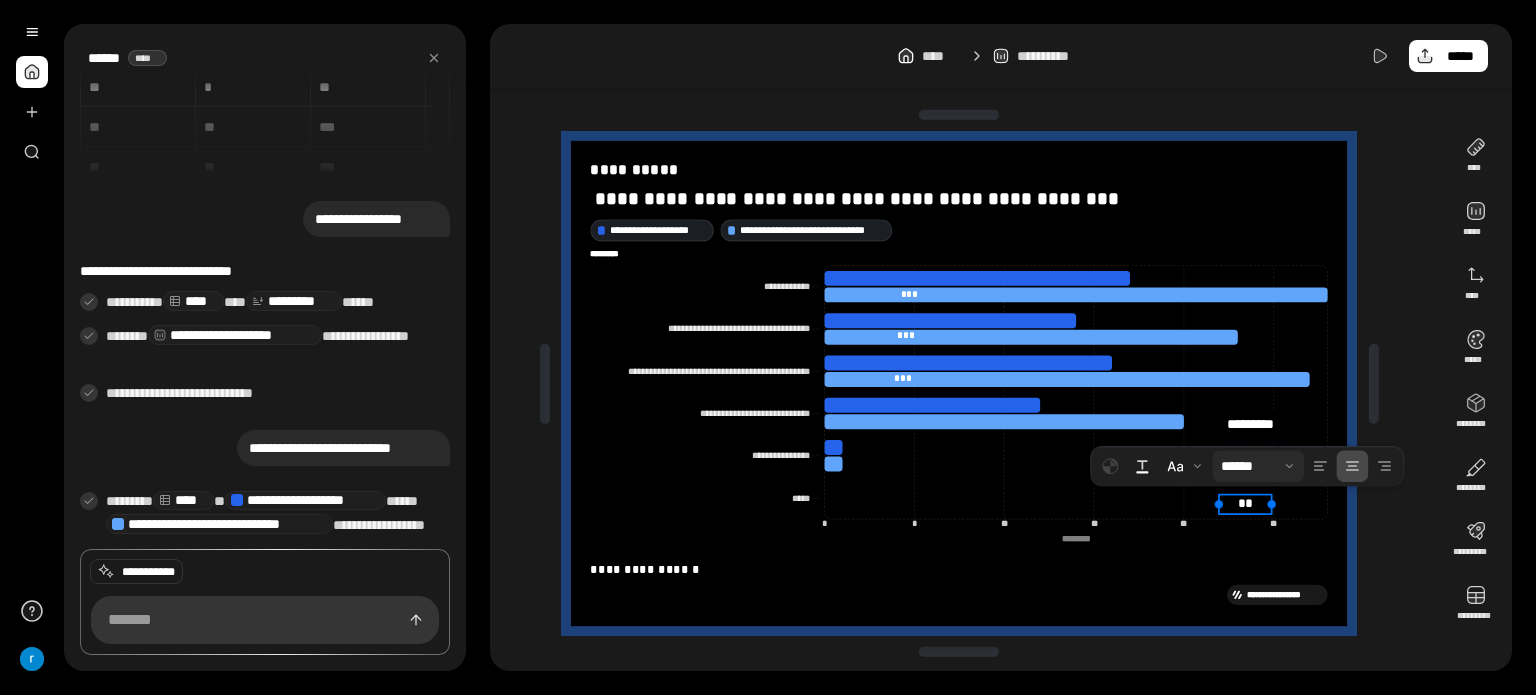 click at bounding box center [1258, 466] 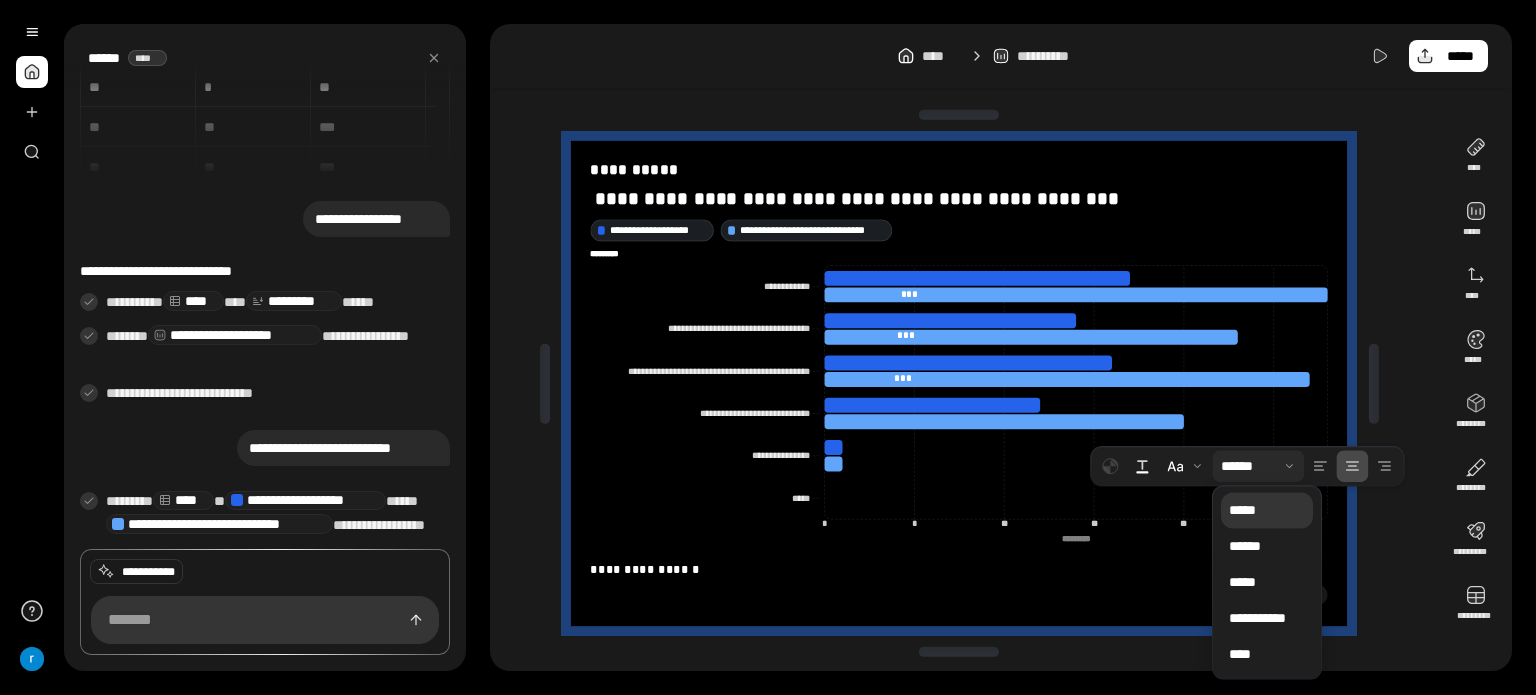 click on "*****" at bounding box center [1267, 510] 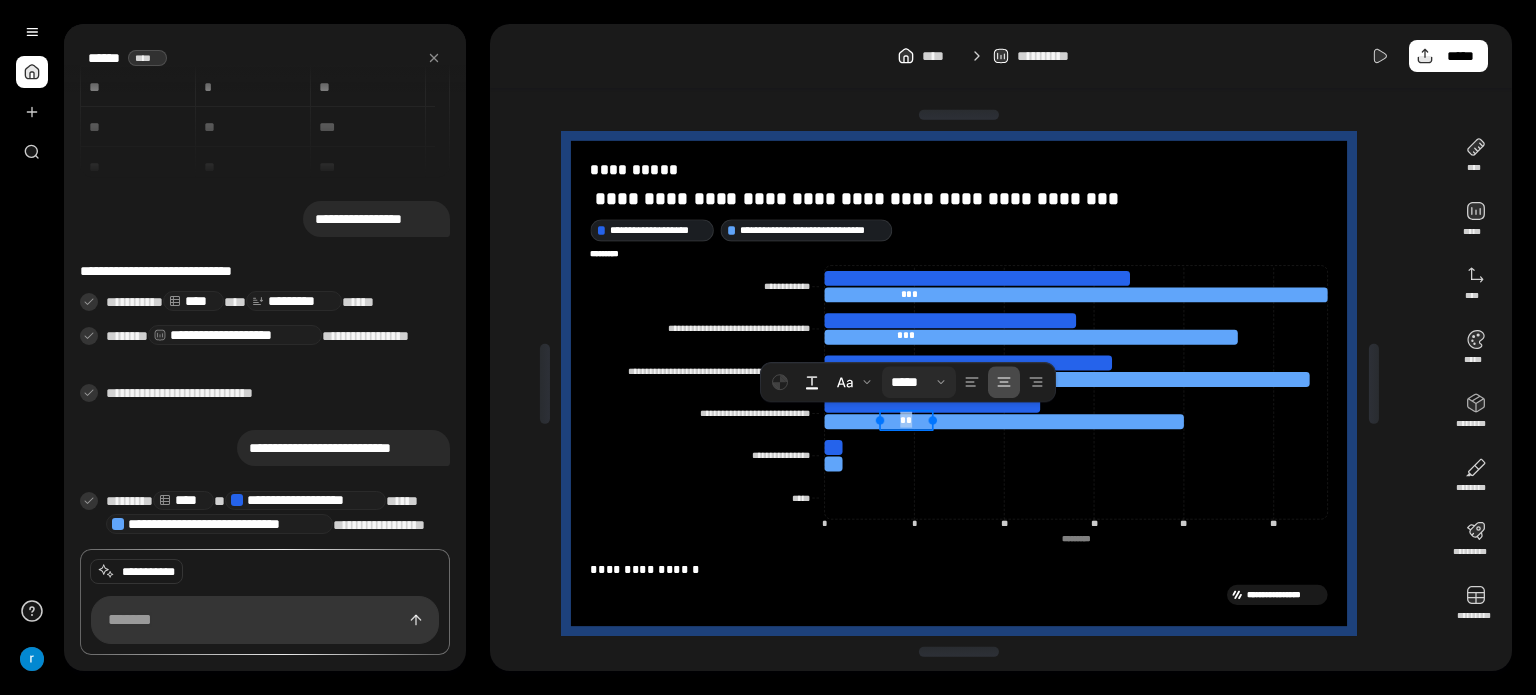 drag, startPoint x: 1257, startPoint y: 499, endPoint x: 856, endPoint y: 400, distance: 413.03995 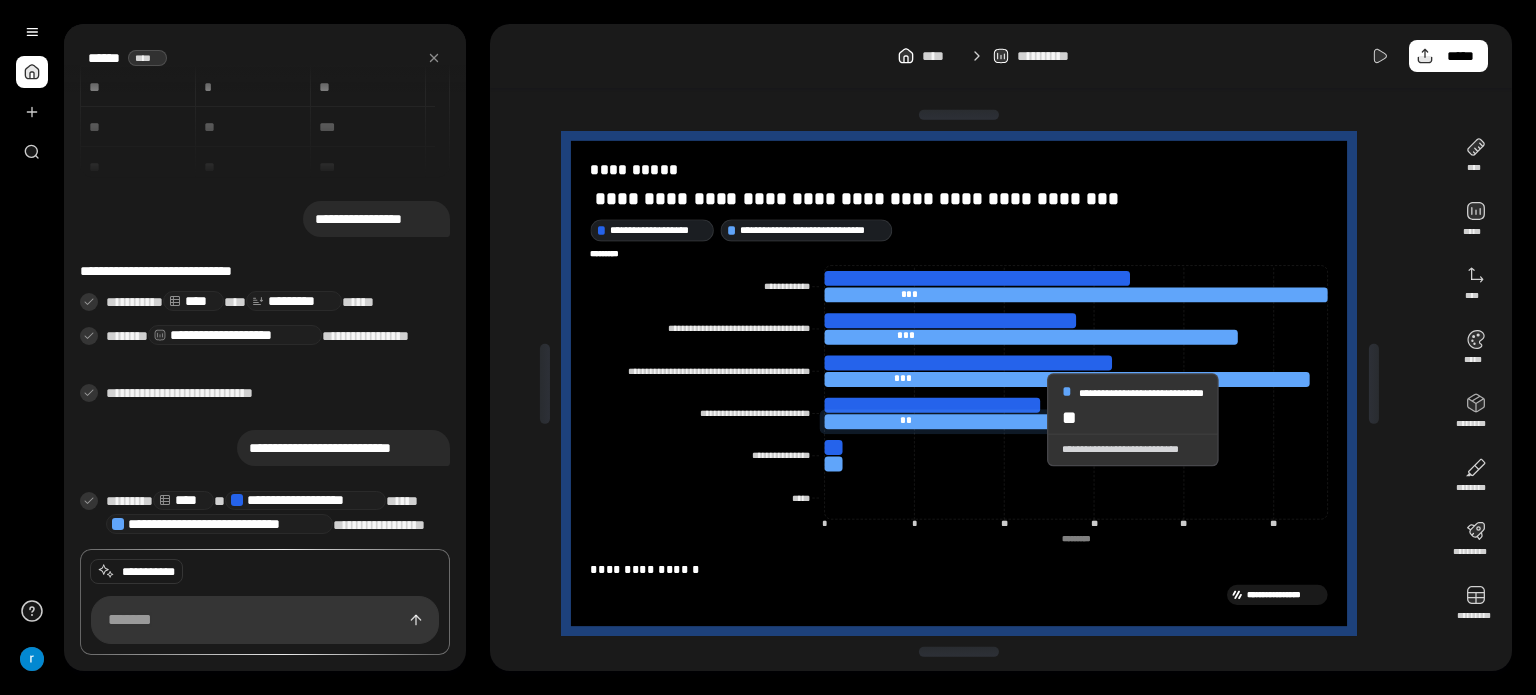 click 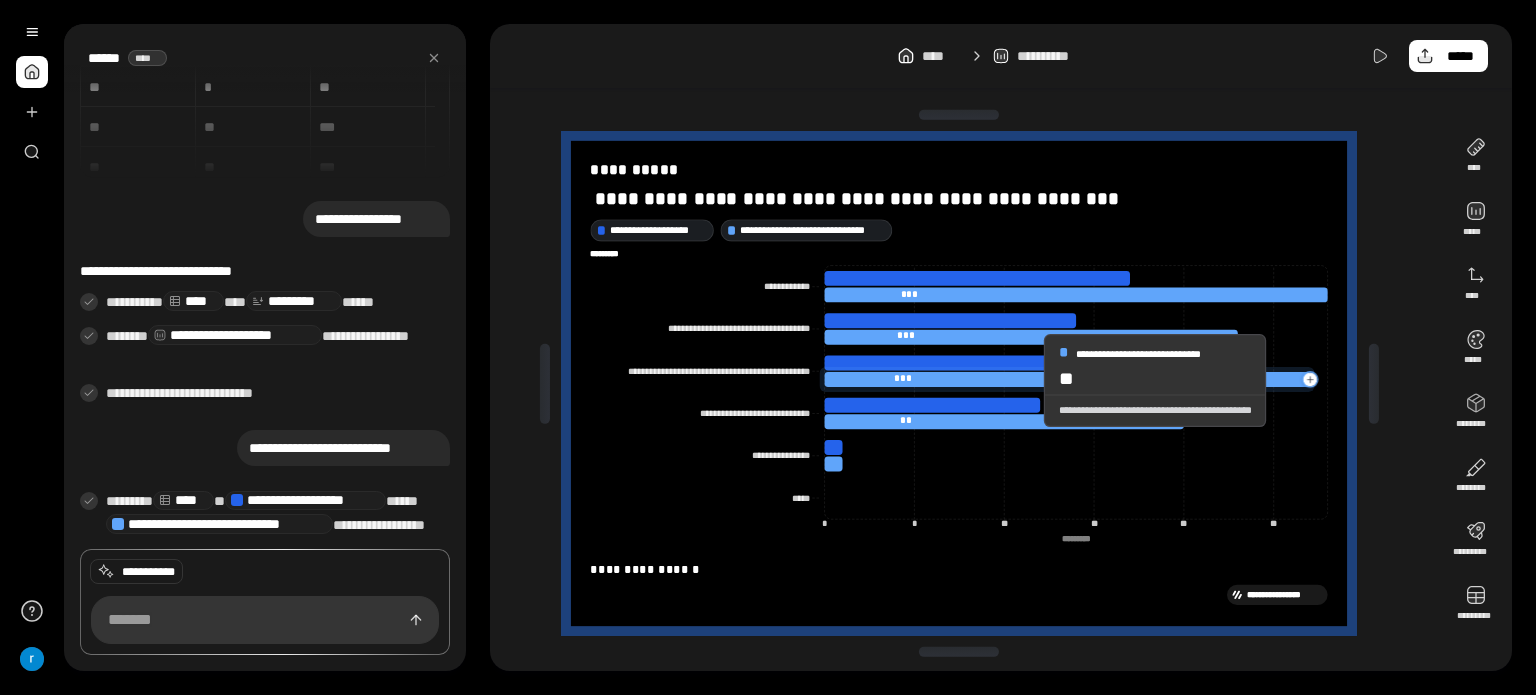 click 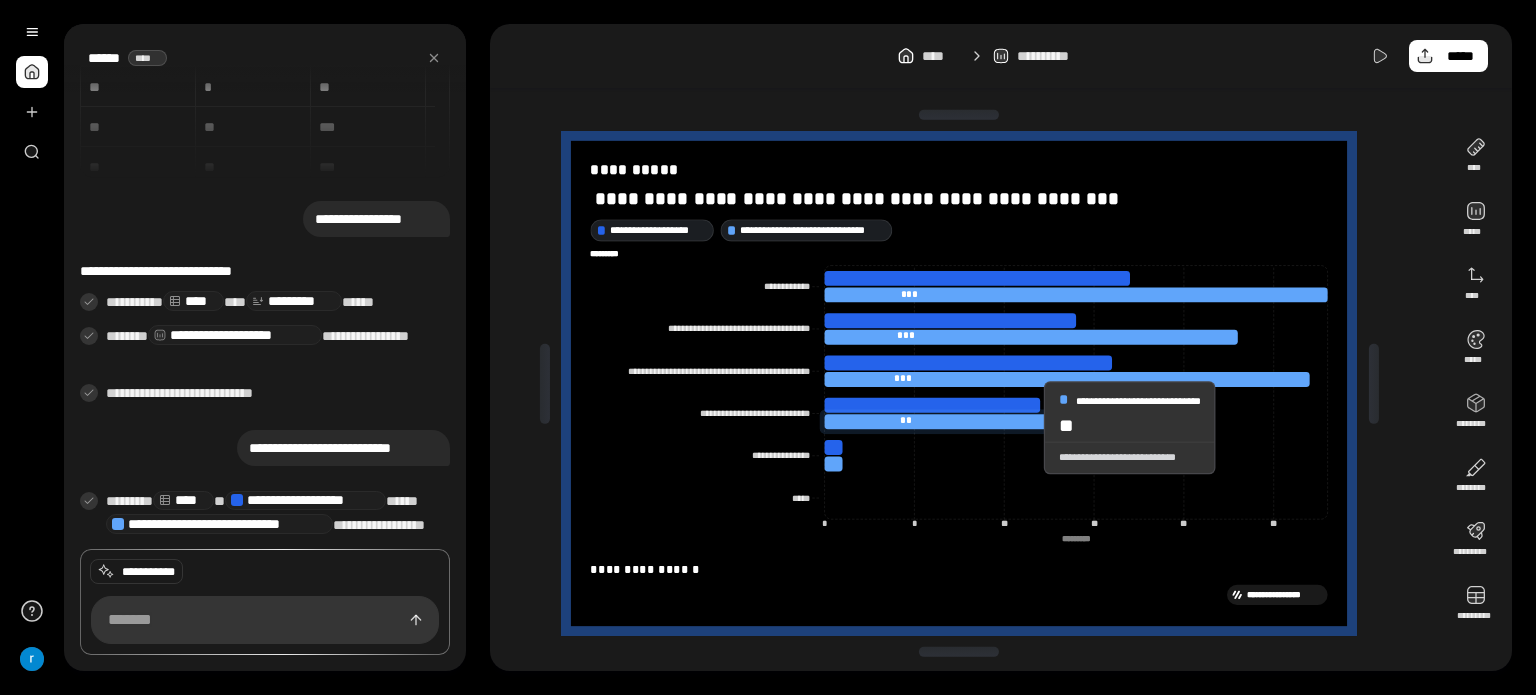 click 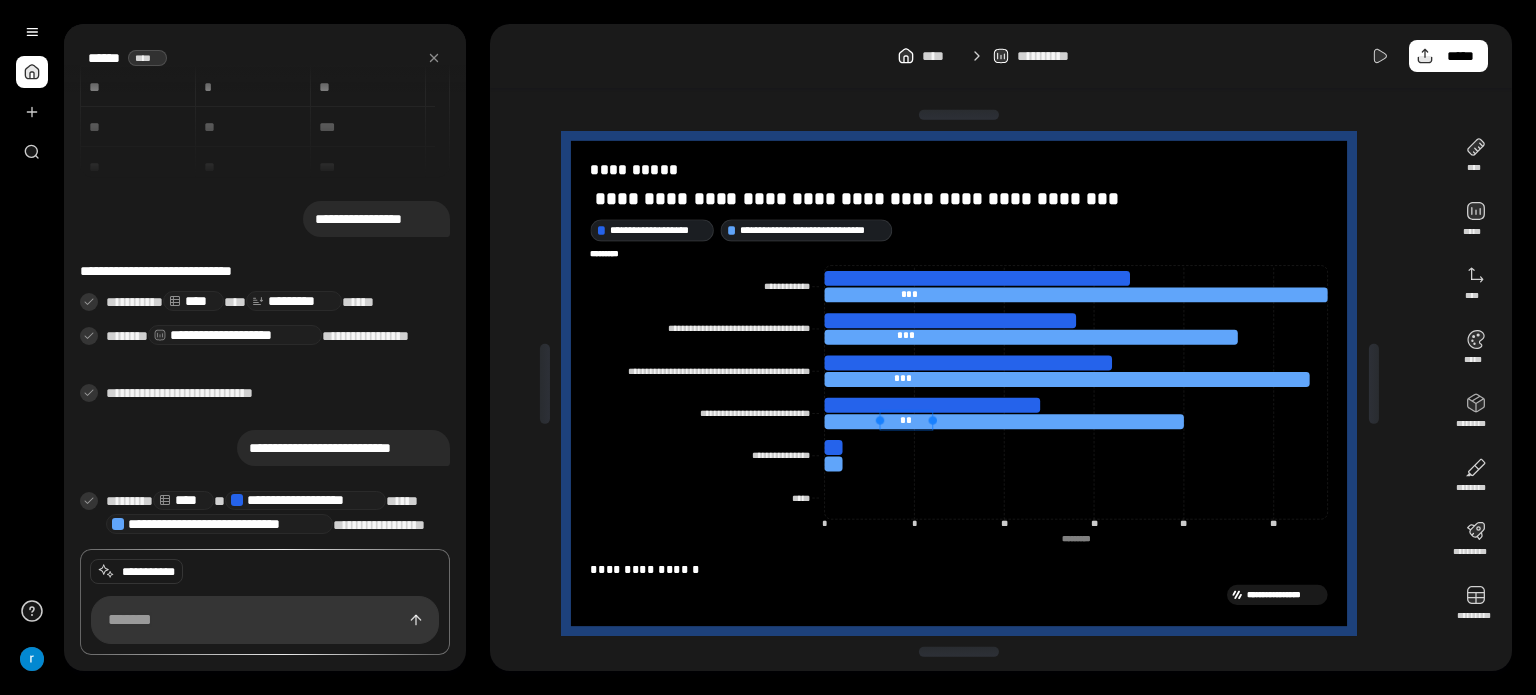 click on "**" at bounding box center (906, 419) 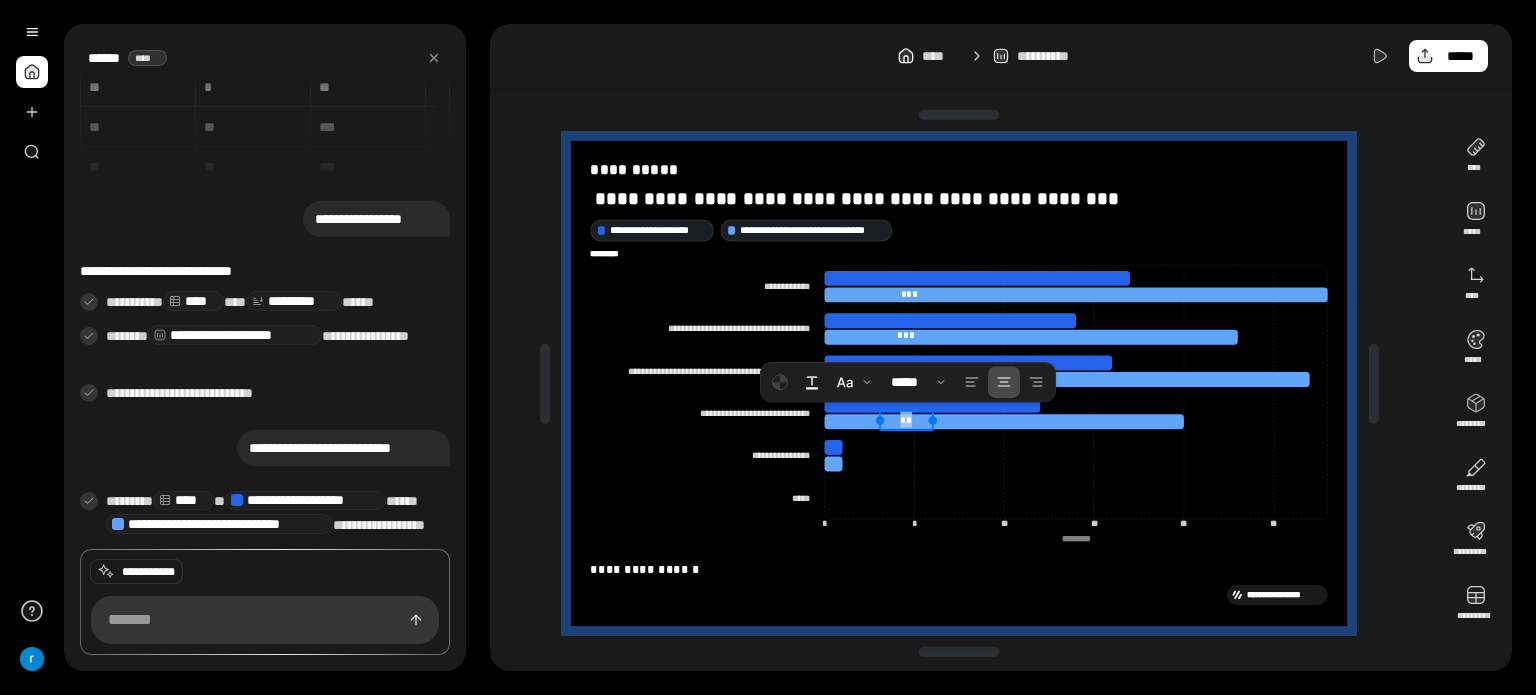 click on "**" at bounding box center [907, 421] 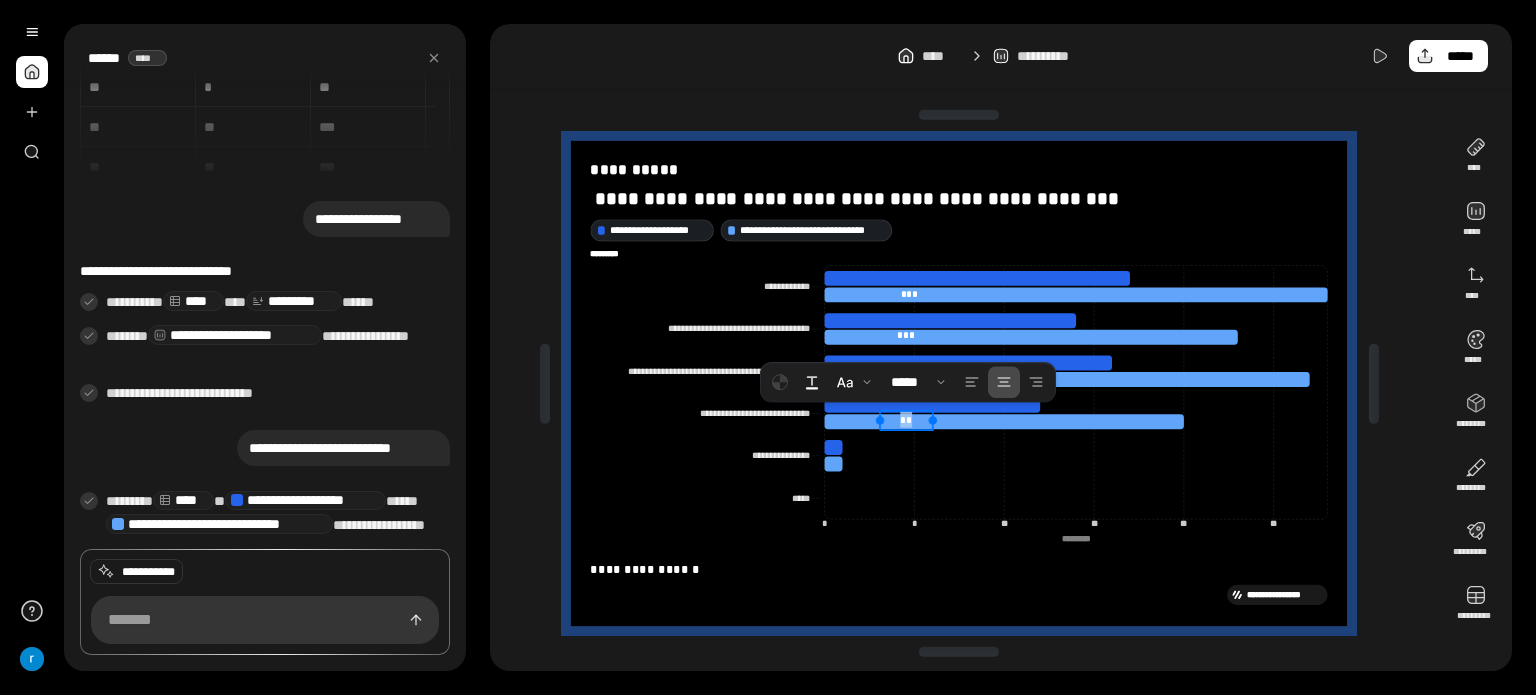 click on "**" at bounding box center (907, 421) 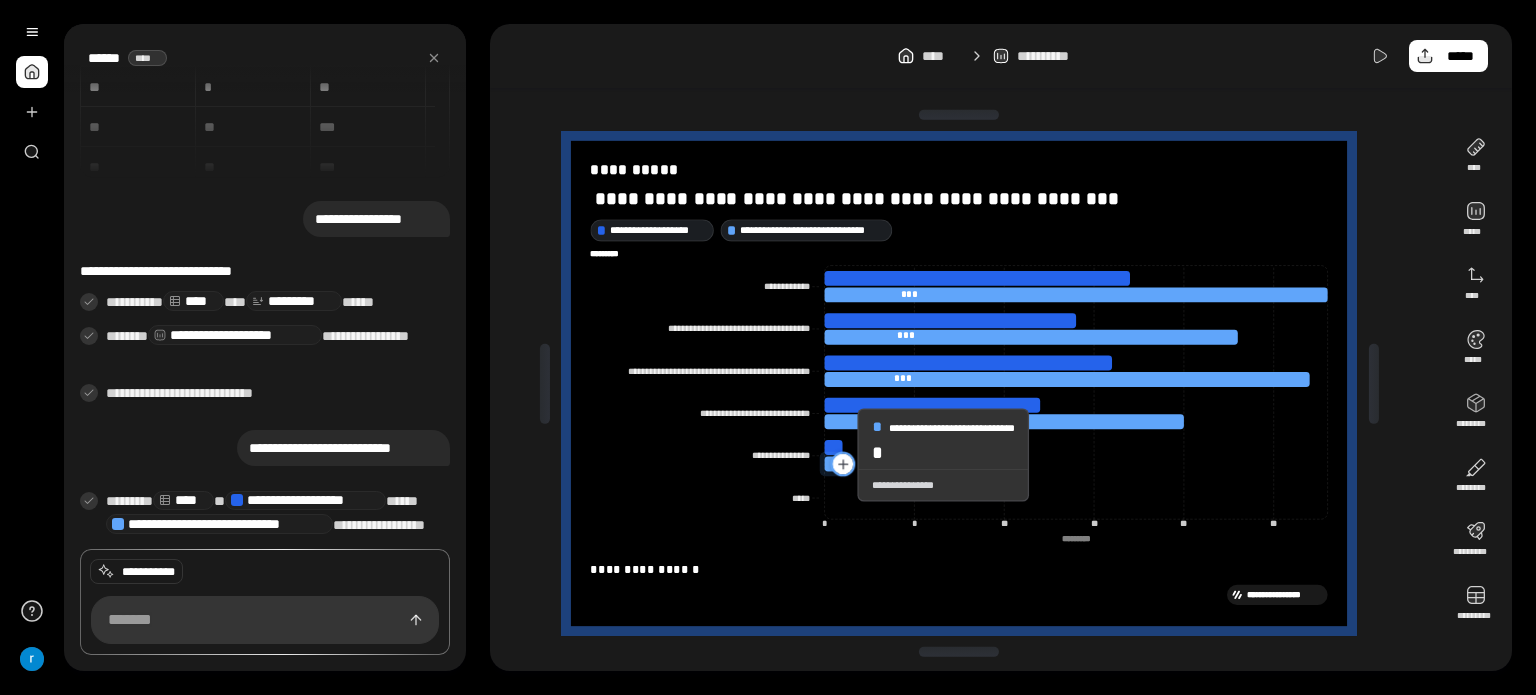 click 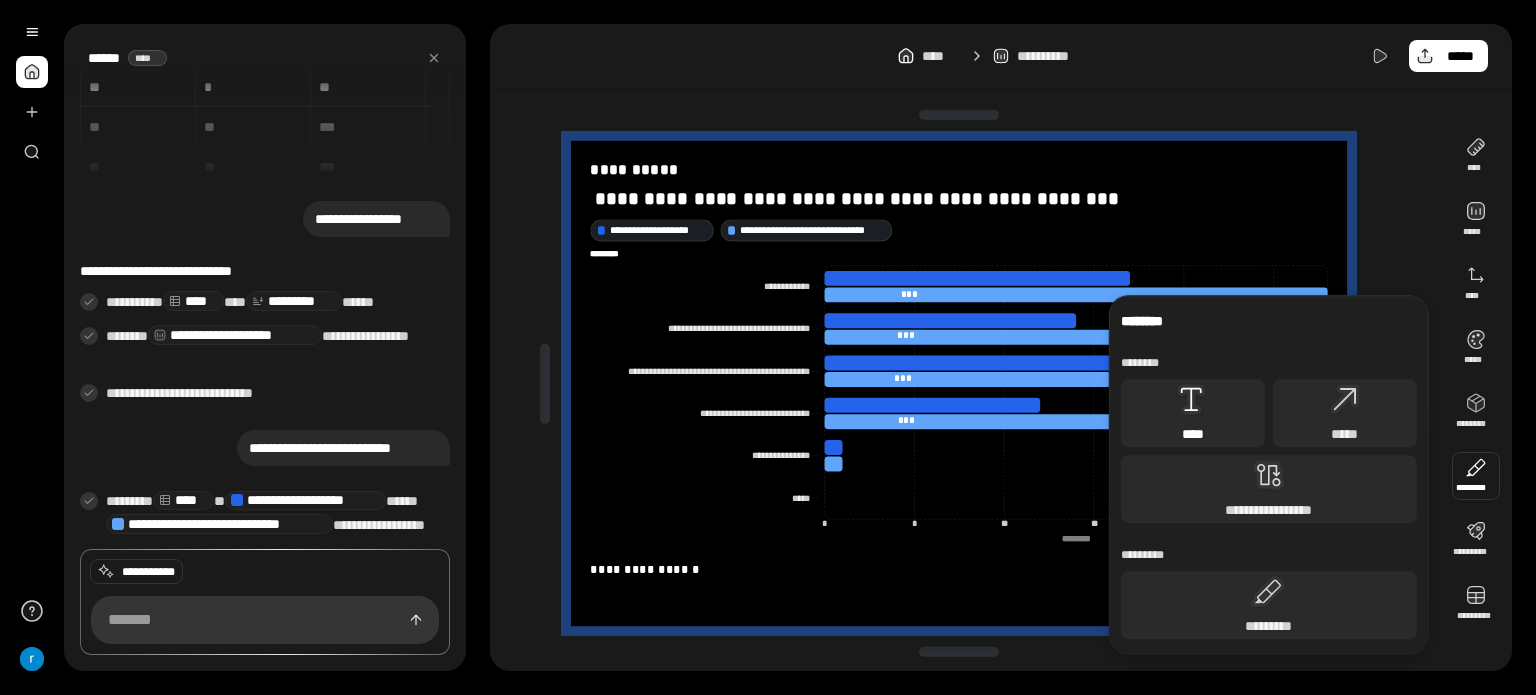 click on "****" at bounding box center (1193, 434) 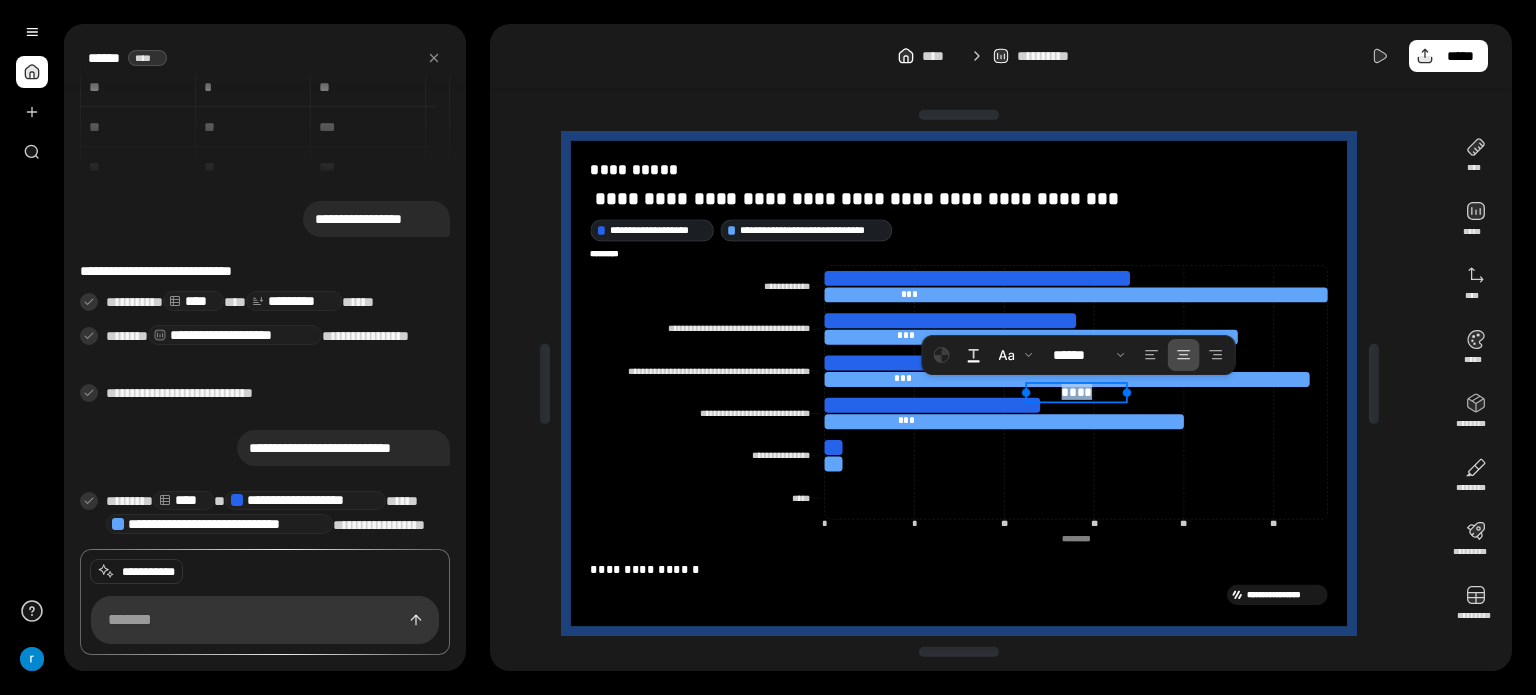 click on "****" at bounding box center [1077, 392] 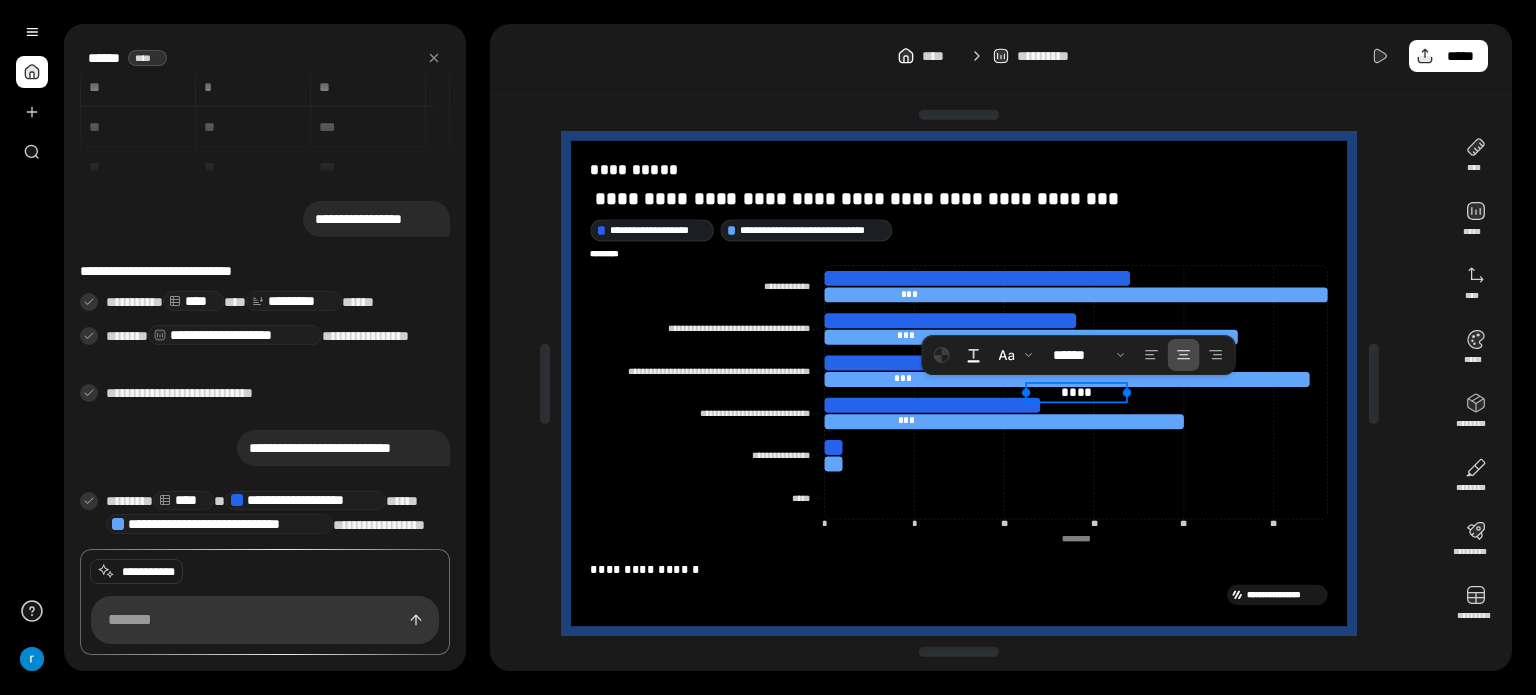 click on "****" at bounding box center [1077, 392] 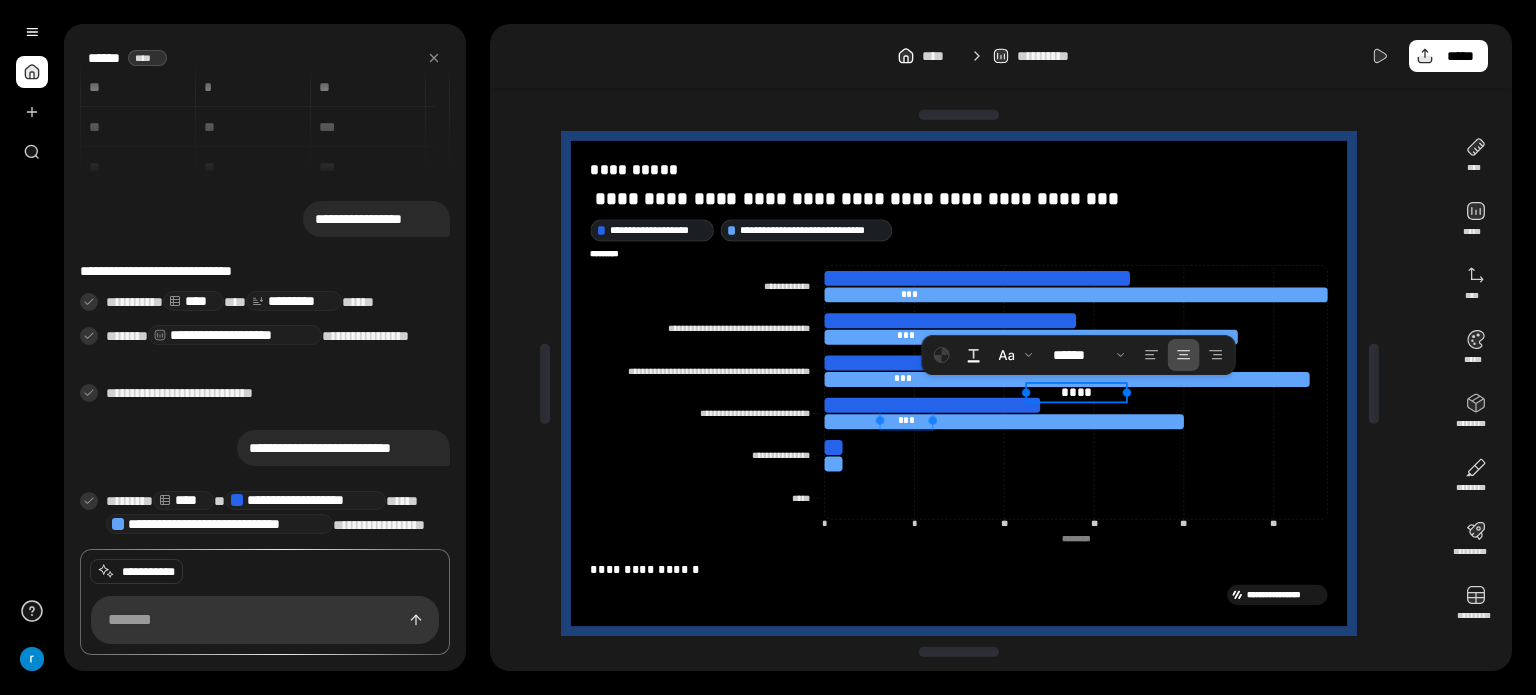 click on "***" at bounding box center (906, 419) 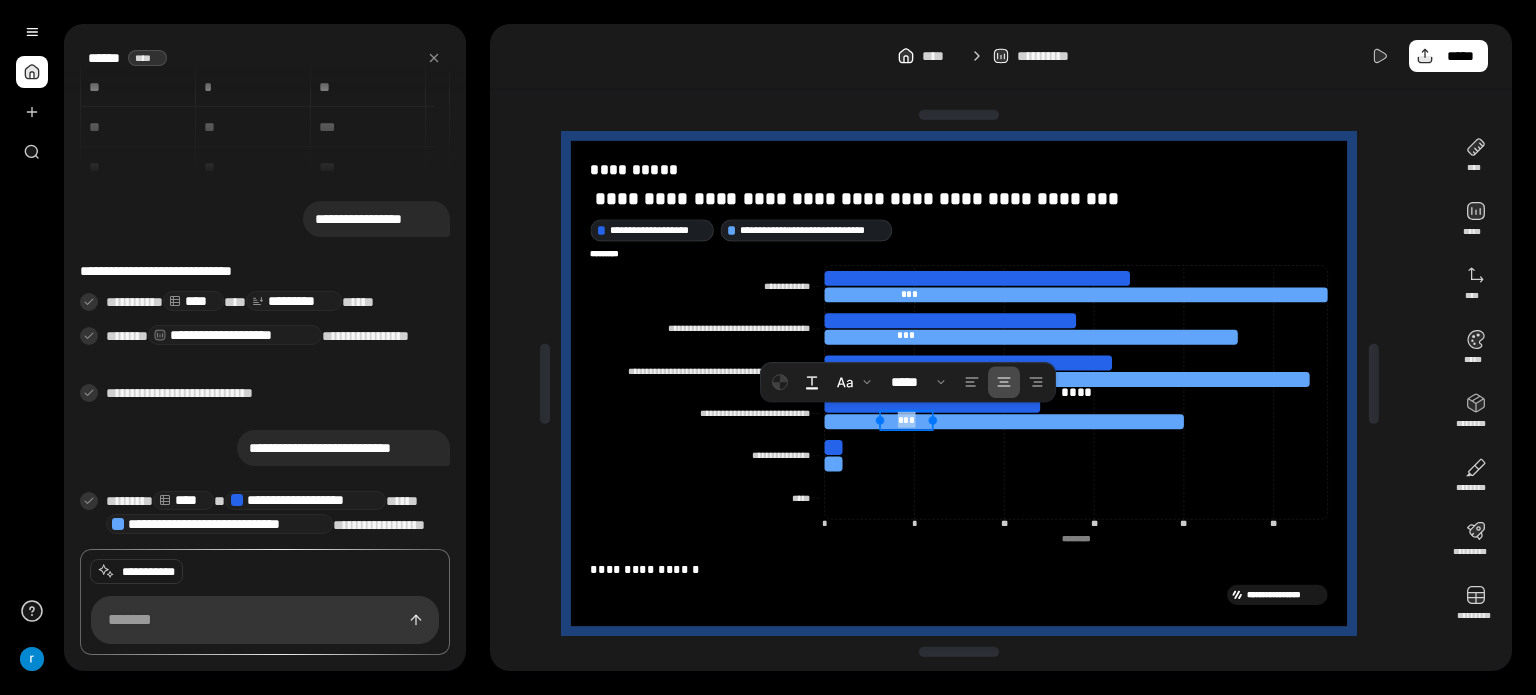 click on "***" at bounding box center (907, 421) 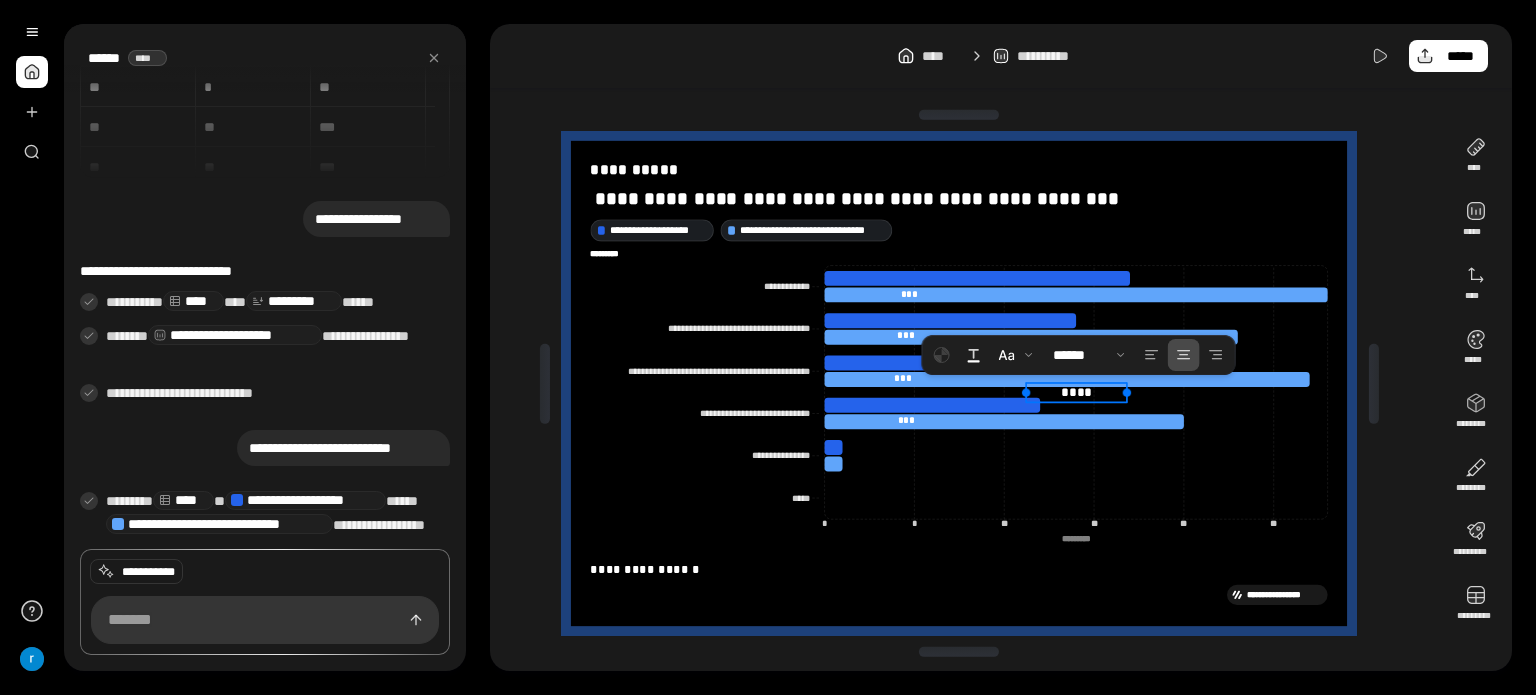 click on "****" at bounding box center [1077, 392] 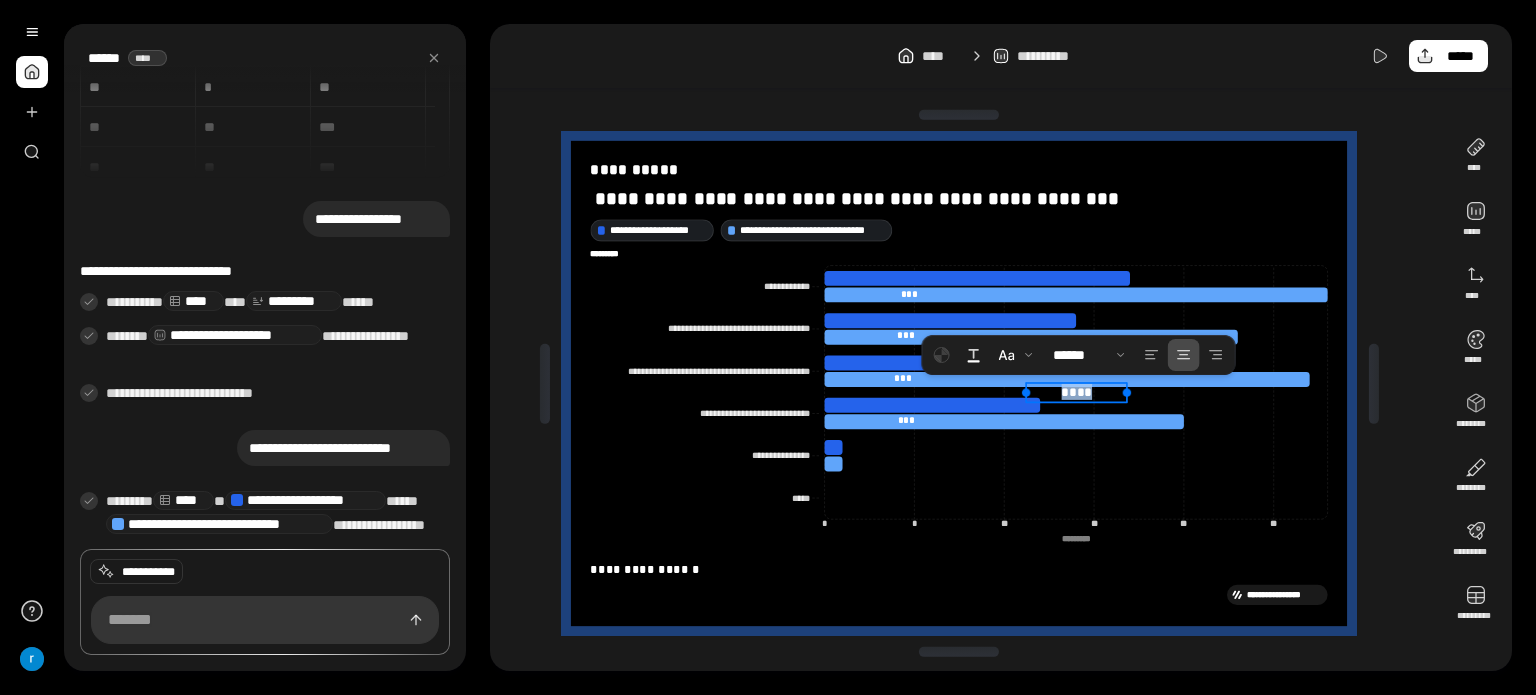 click on "****" at bounding box center [1077, 392] 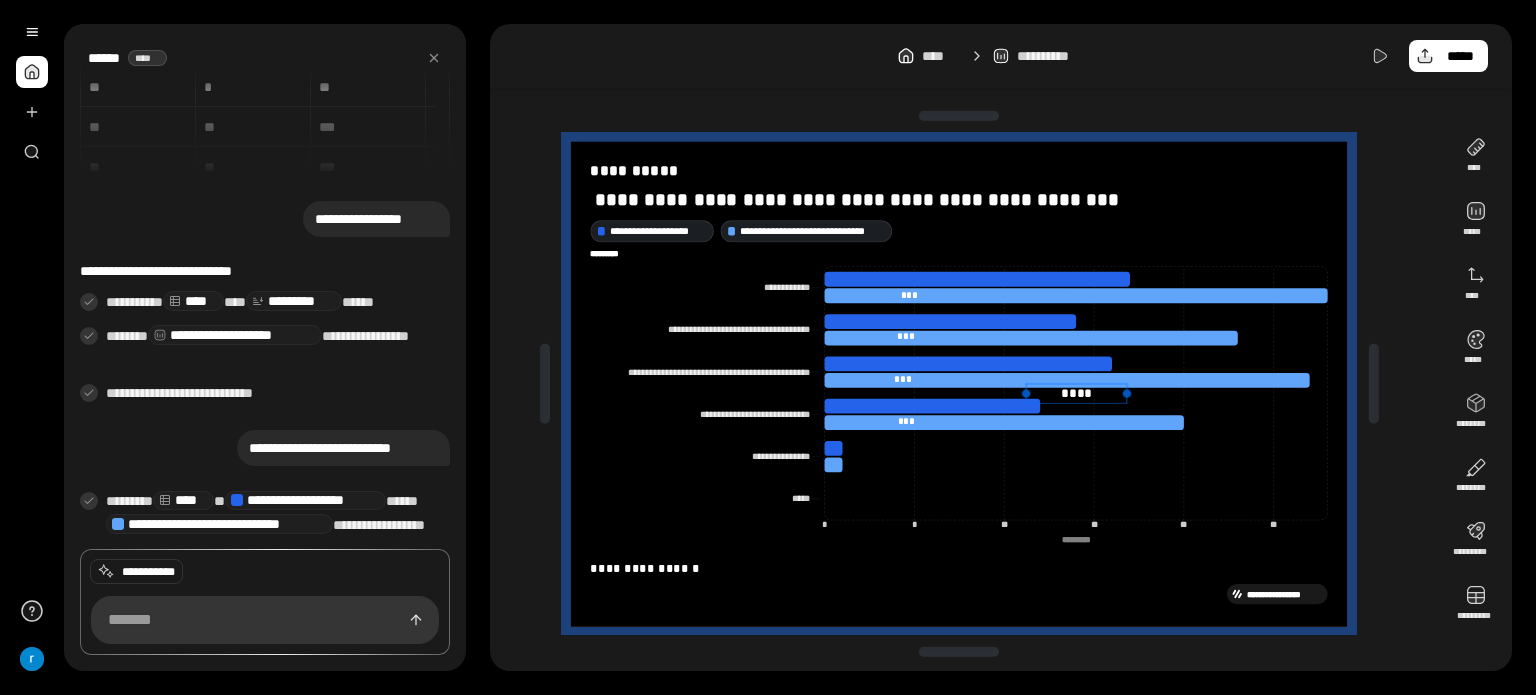 click at bounding box center (959, 116) 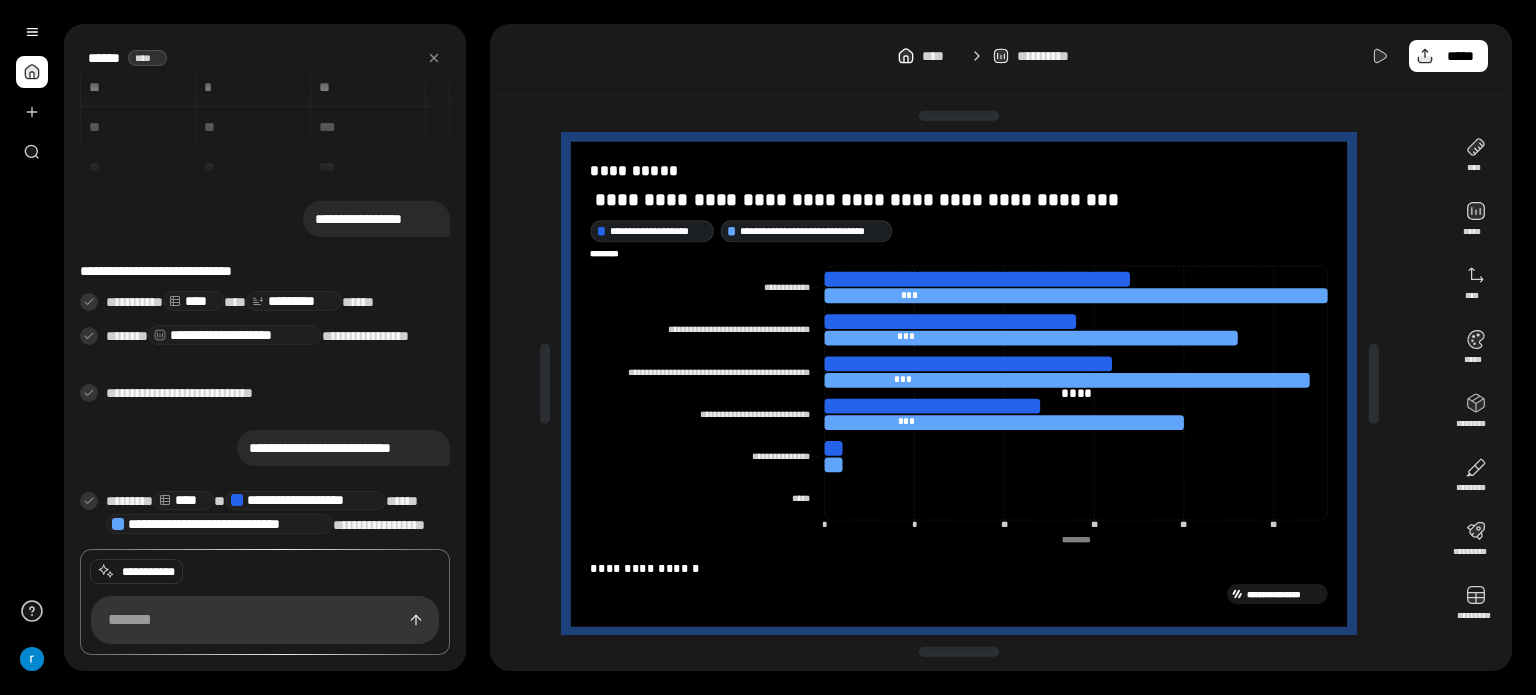 scroll, scrollTop: 4, scrollLeft: 0, axis: vertical 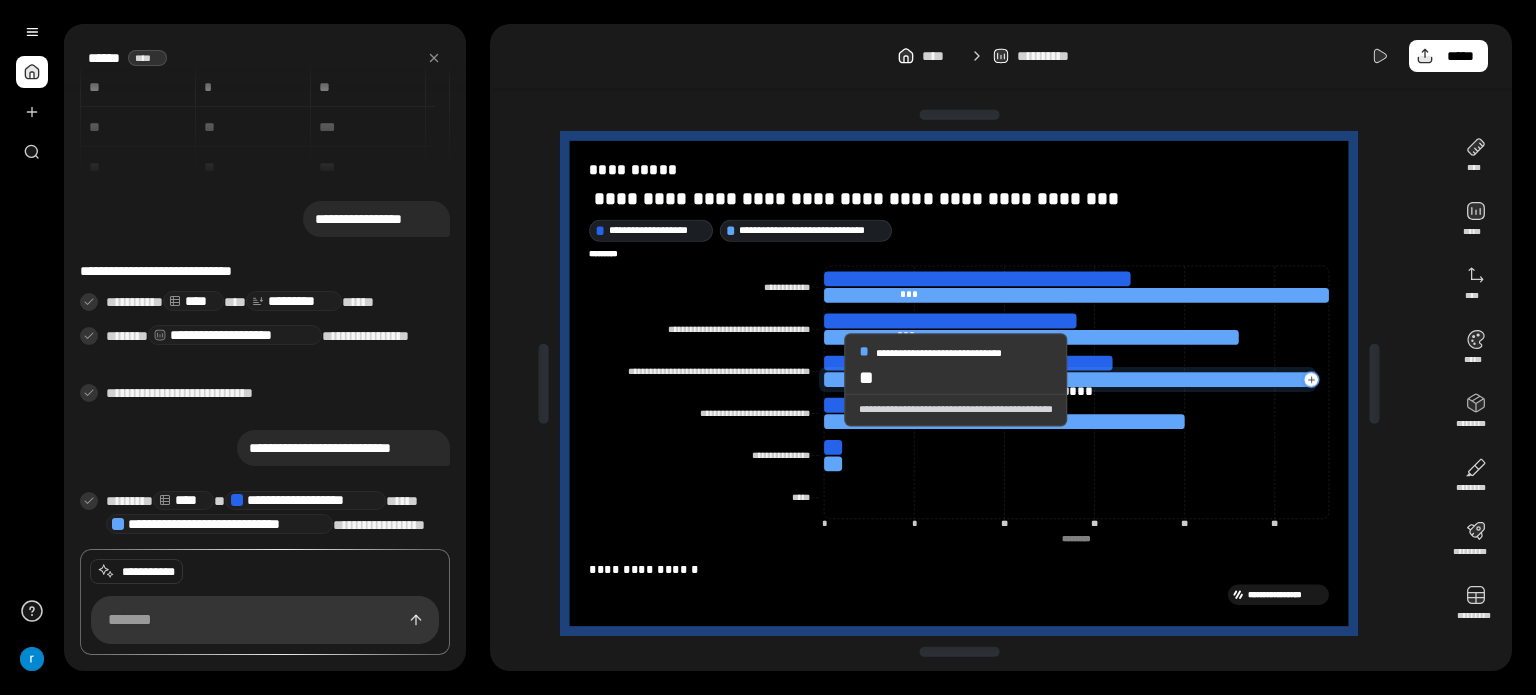 click 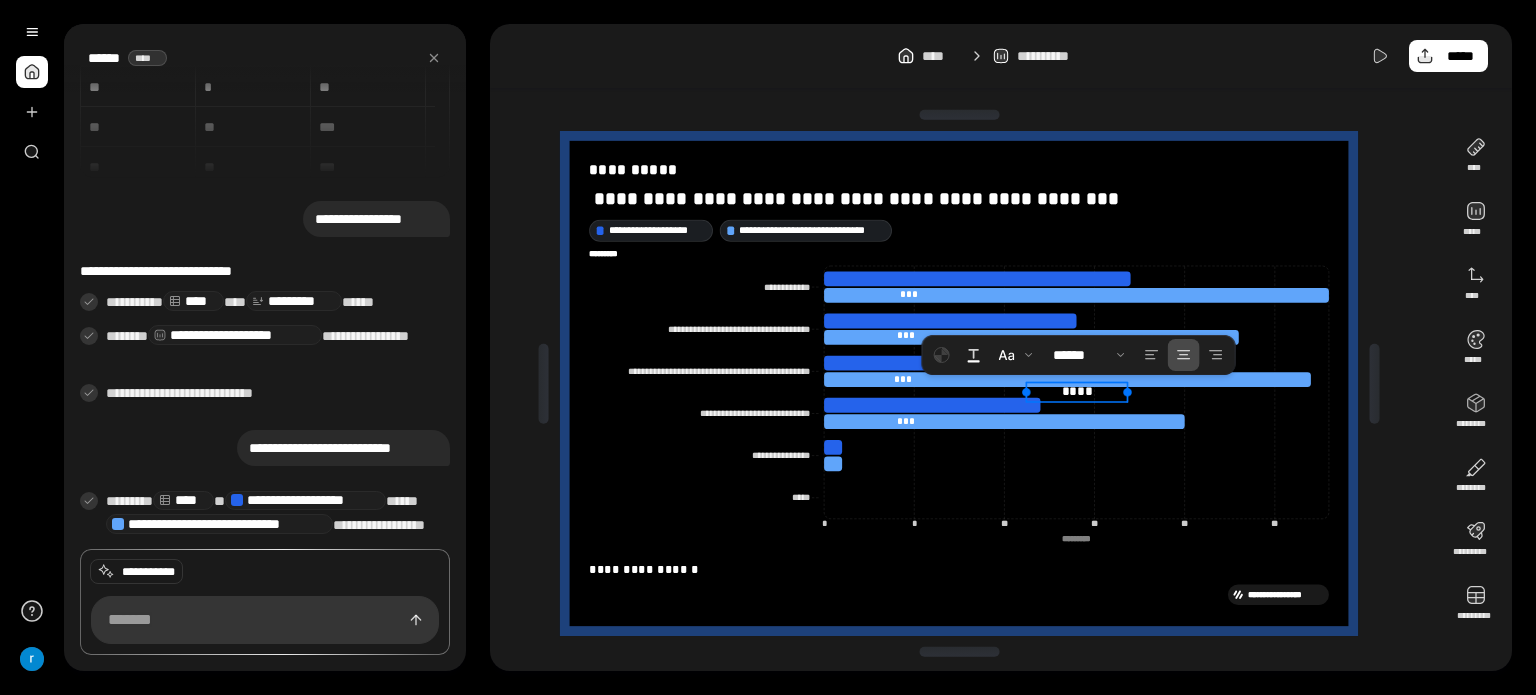 click on "****" at bounding box center (1077, 392) 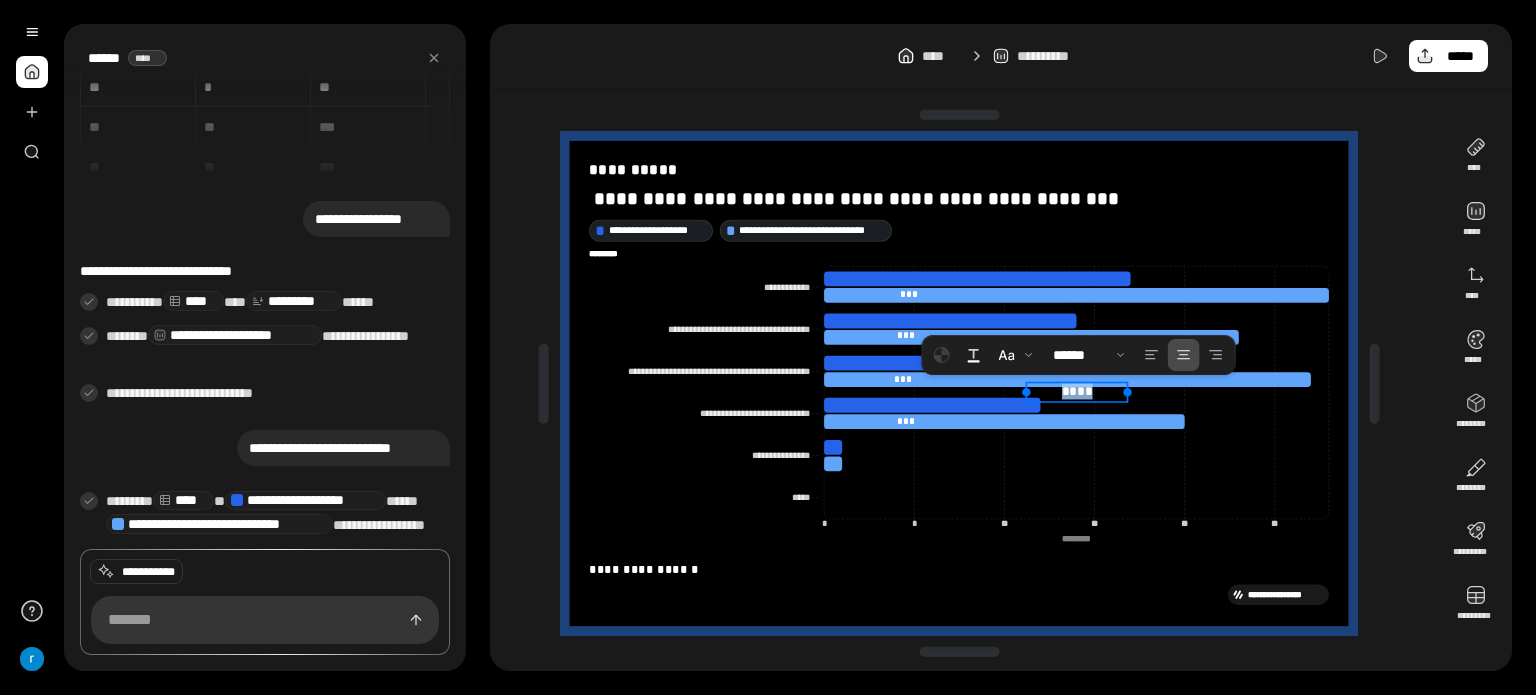 click on "****" at bounding box center [1077, 391] 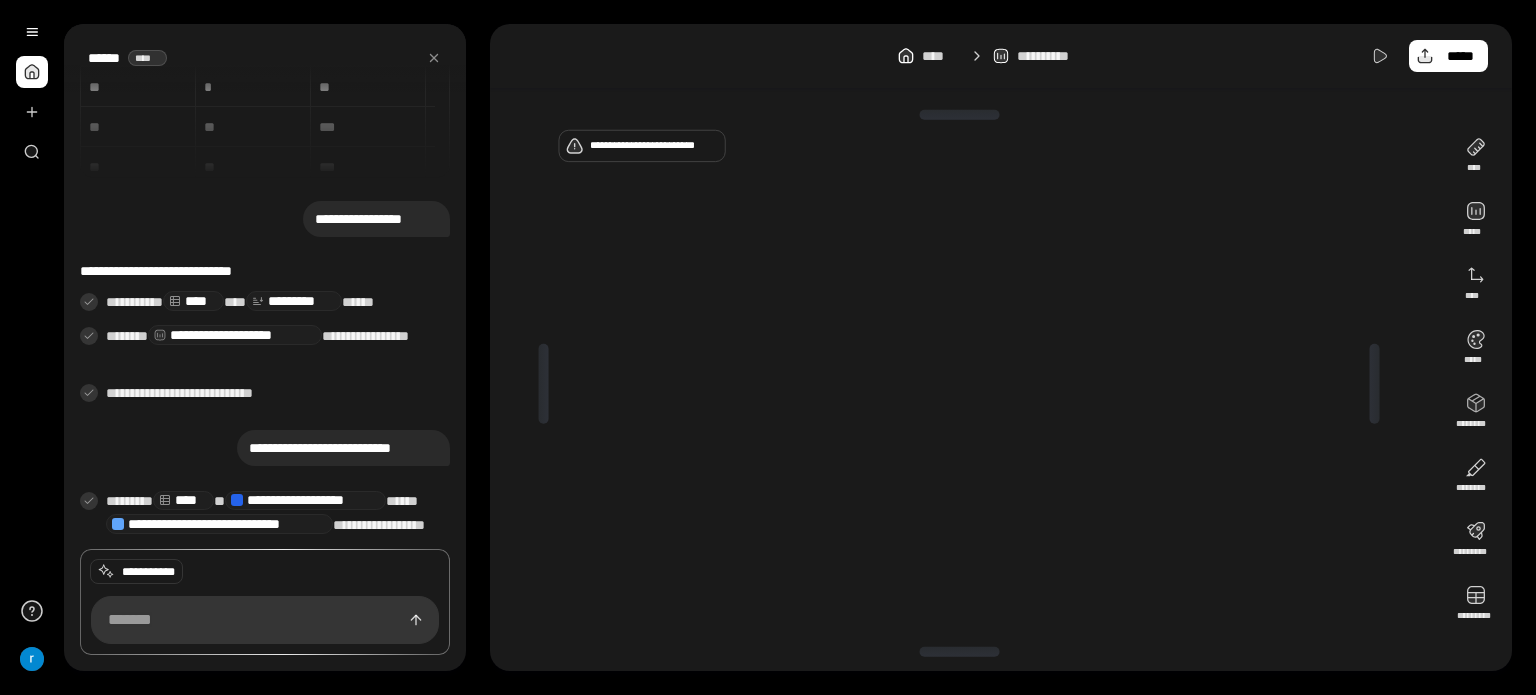 scroll, scrollTop: 0, scrollLeft: 0, axis: both 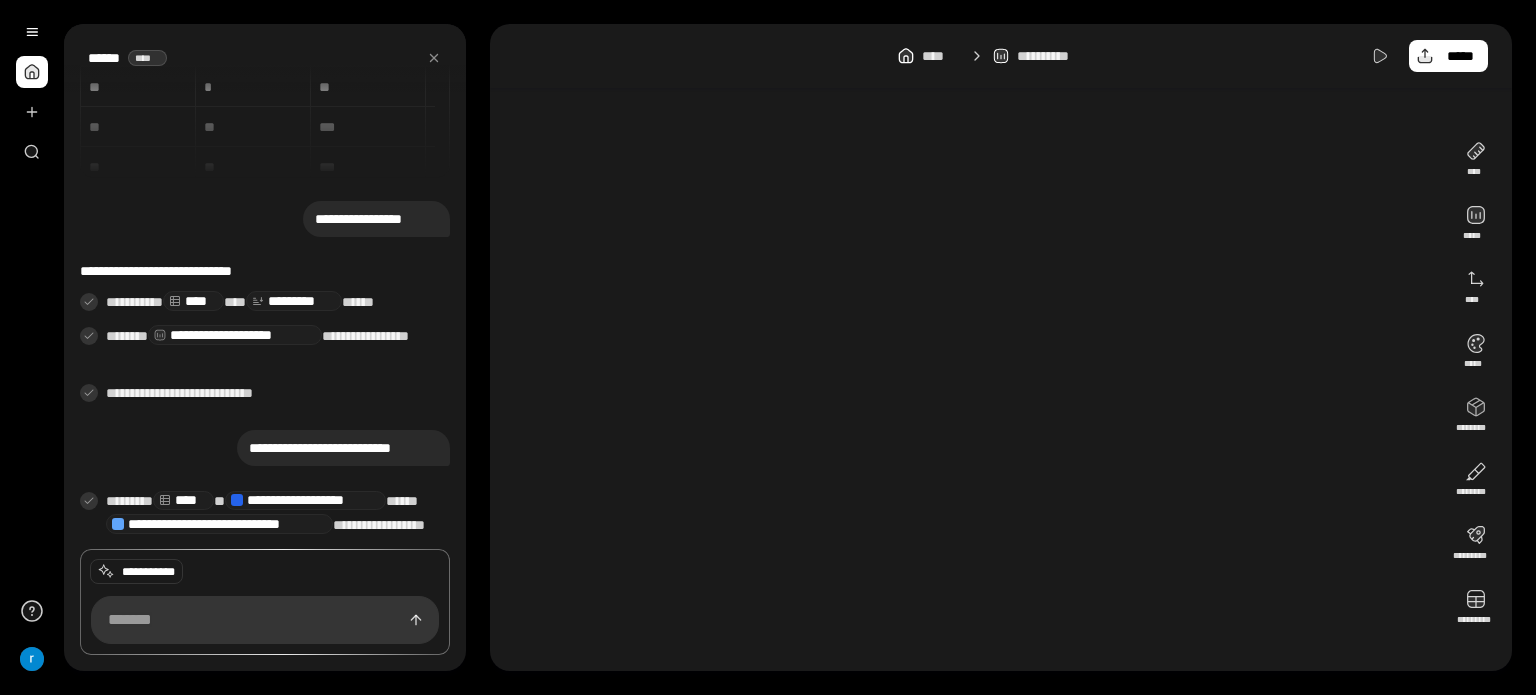click on "**********" at bounding box center (967, 387) 